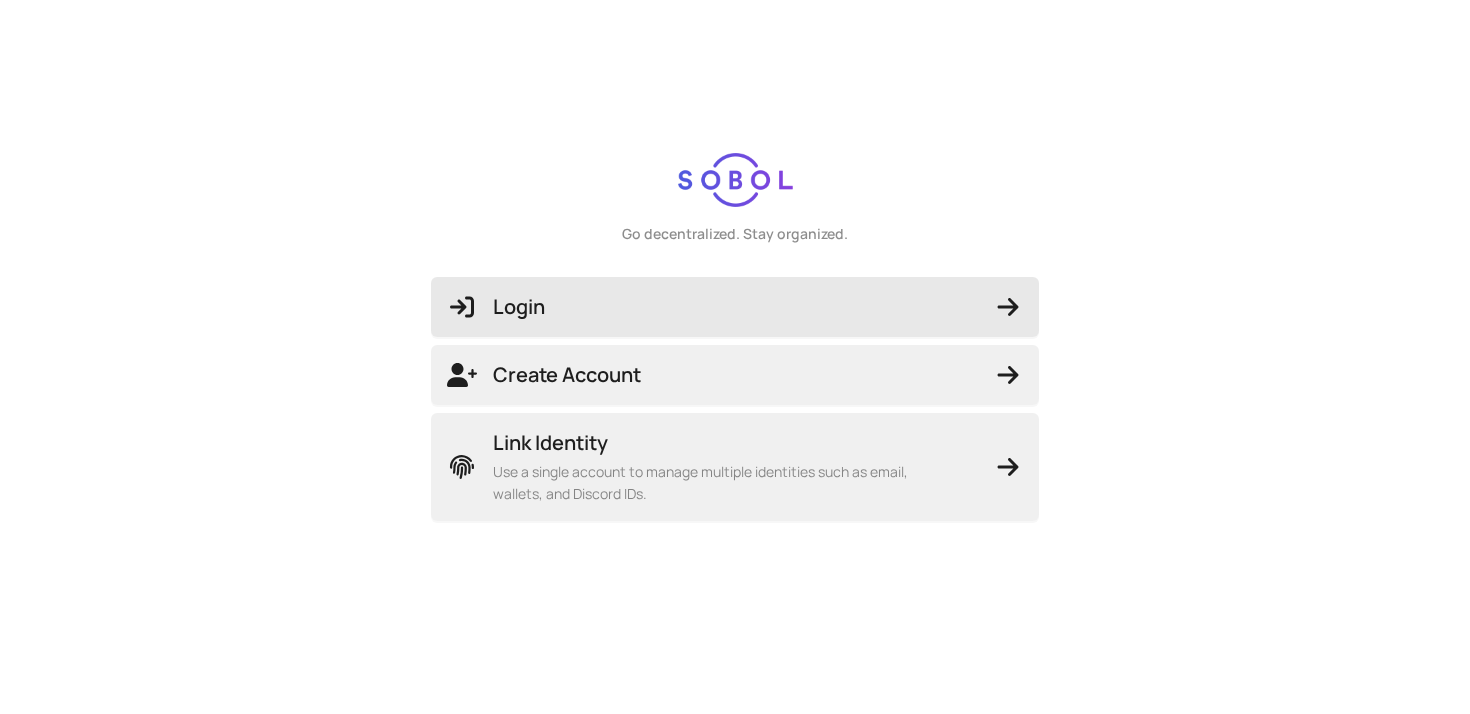 scroll, scrollTop: 0, scrollLeft: 0, axis: both 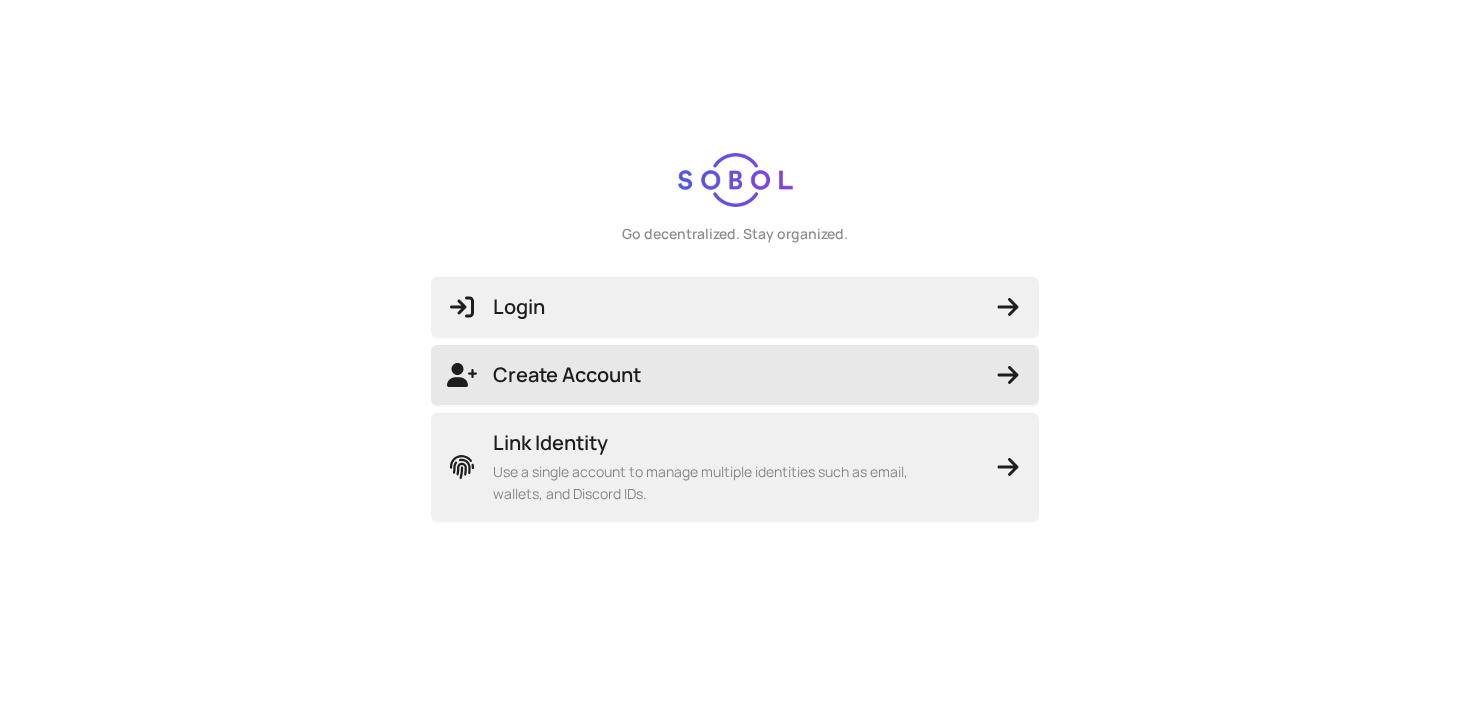 click on "Create Account" at bounding box center (735, 375) 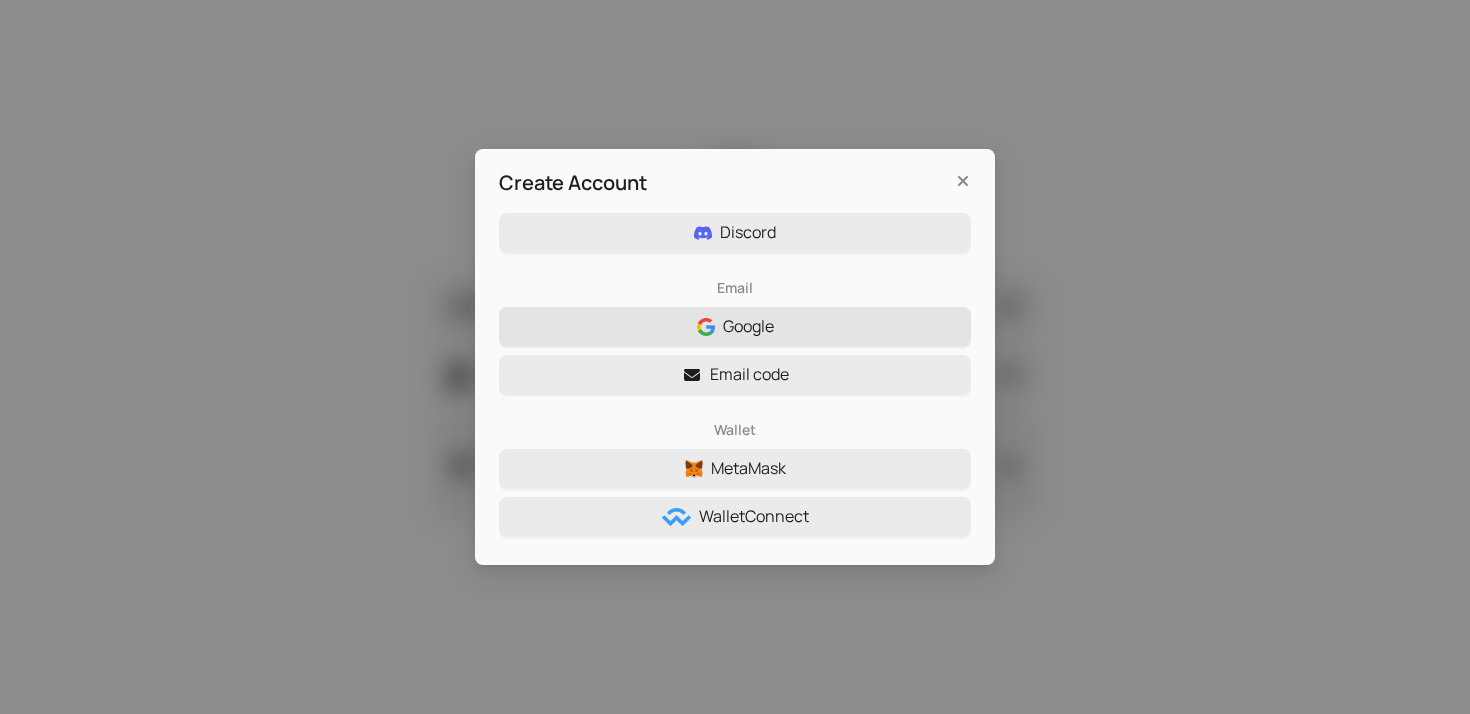click on "Google" at bounding box center [735, 327] 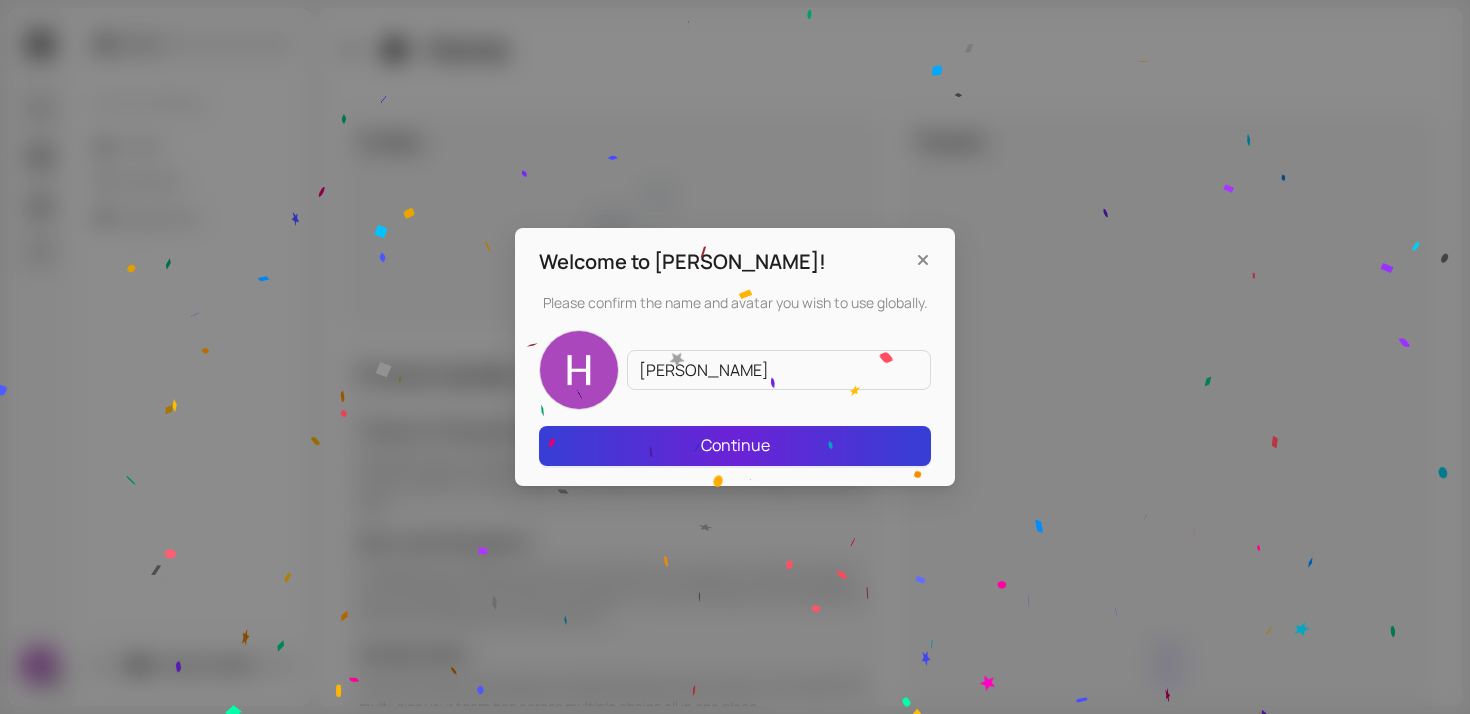 click on "Continue" at bounding box center (735, 446) 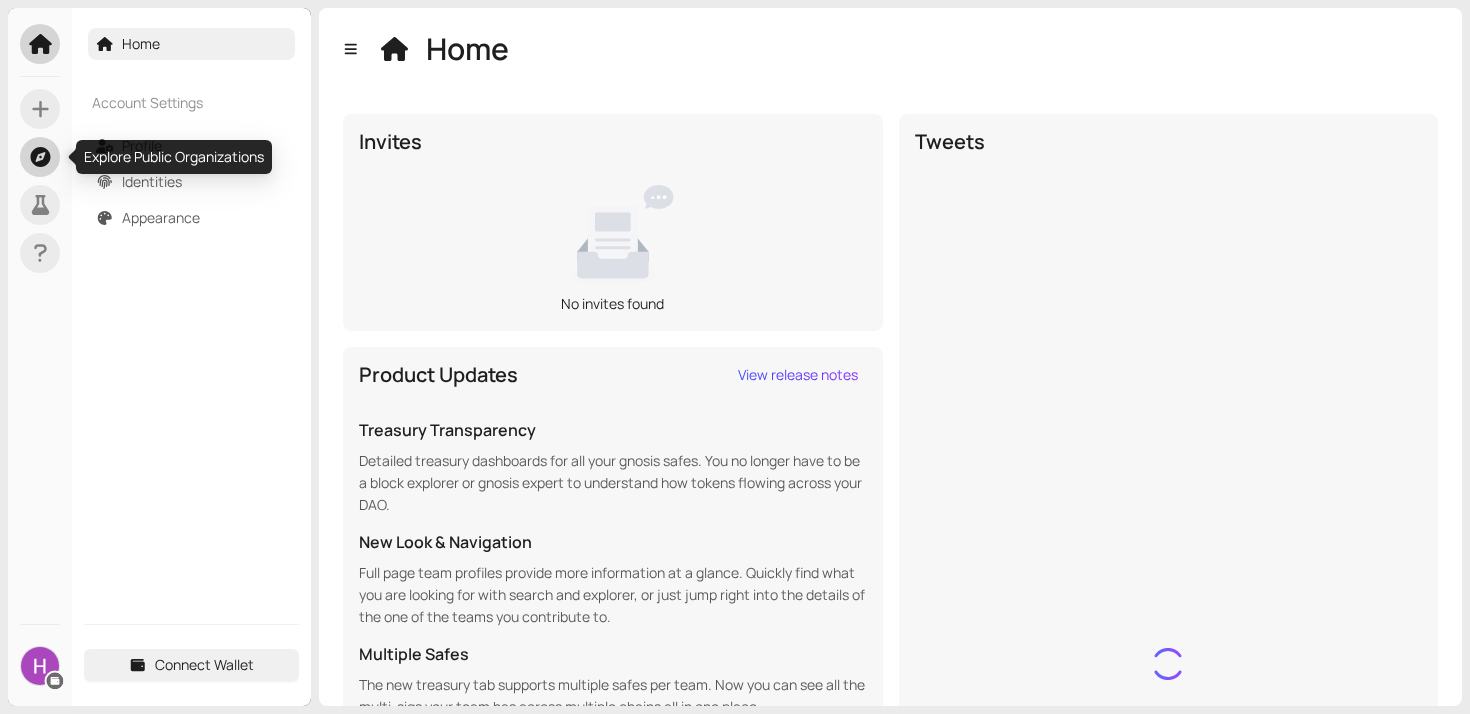 click at bounding box center (40, 157) 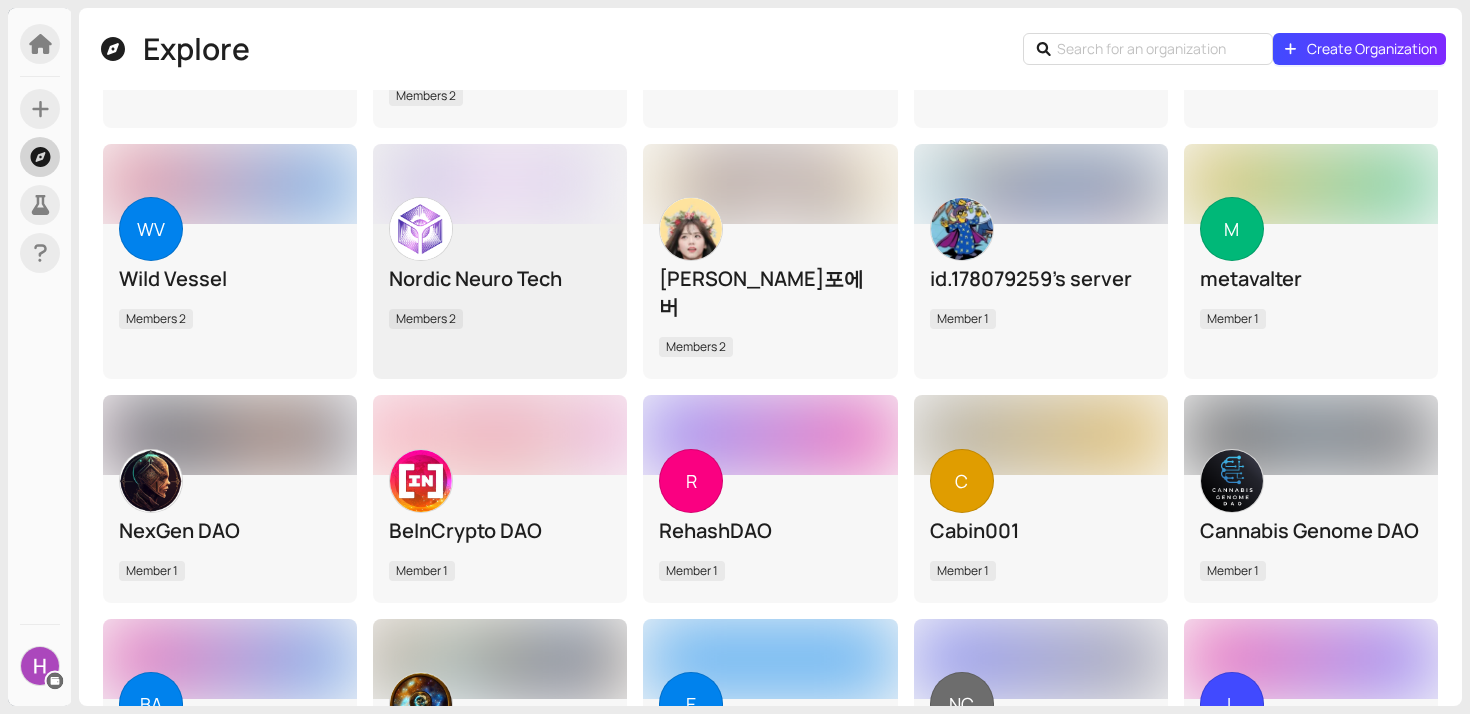 scroll, scrollTop: 5224, scrollLeft: 0, axis: vertical 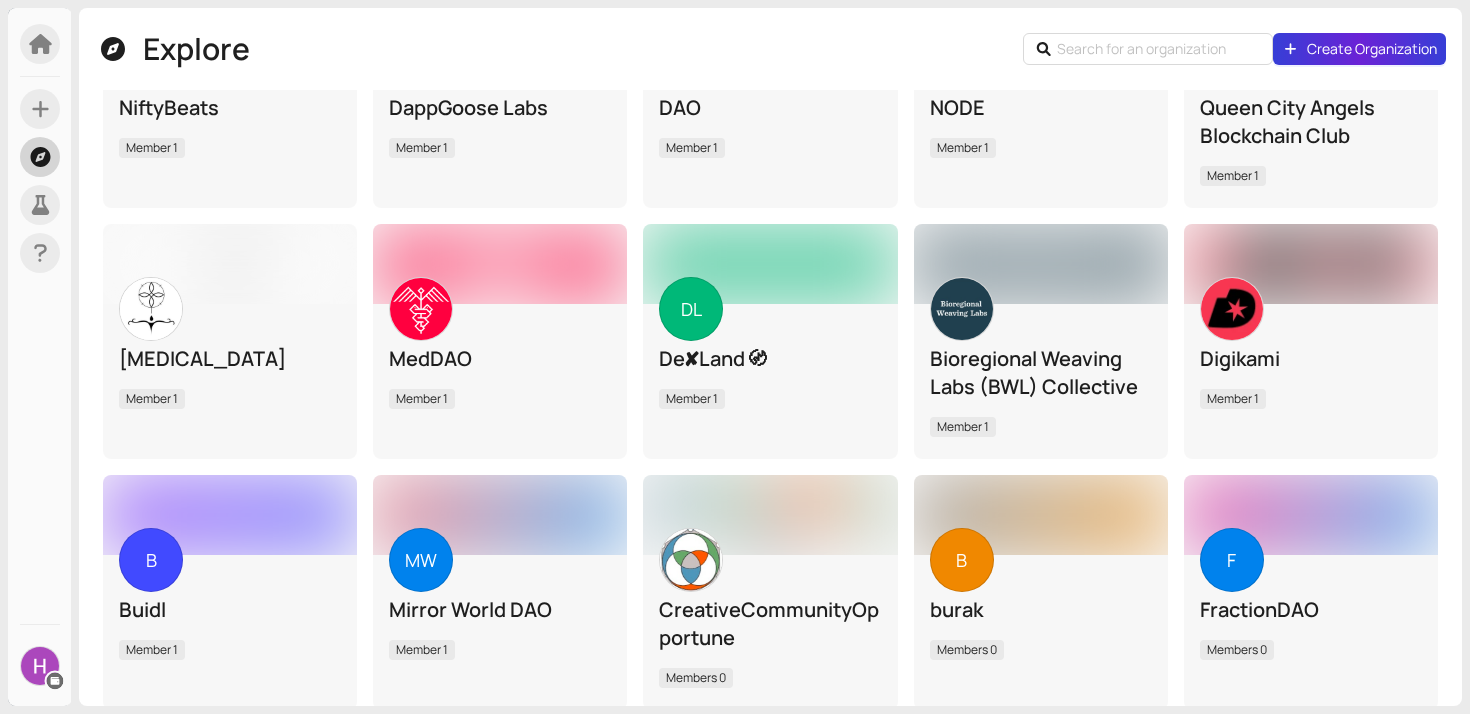 click on "Create Organization" at bounding box center (1372, 49) 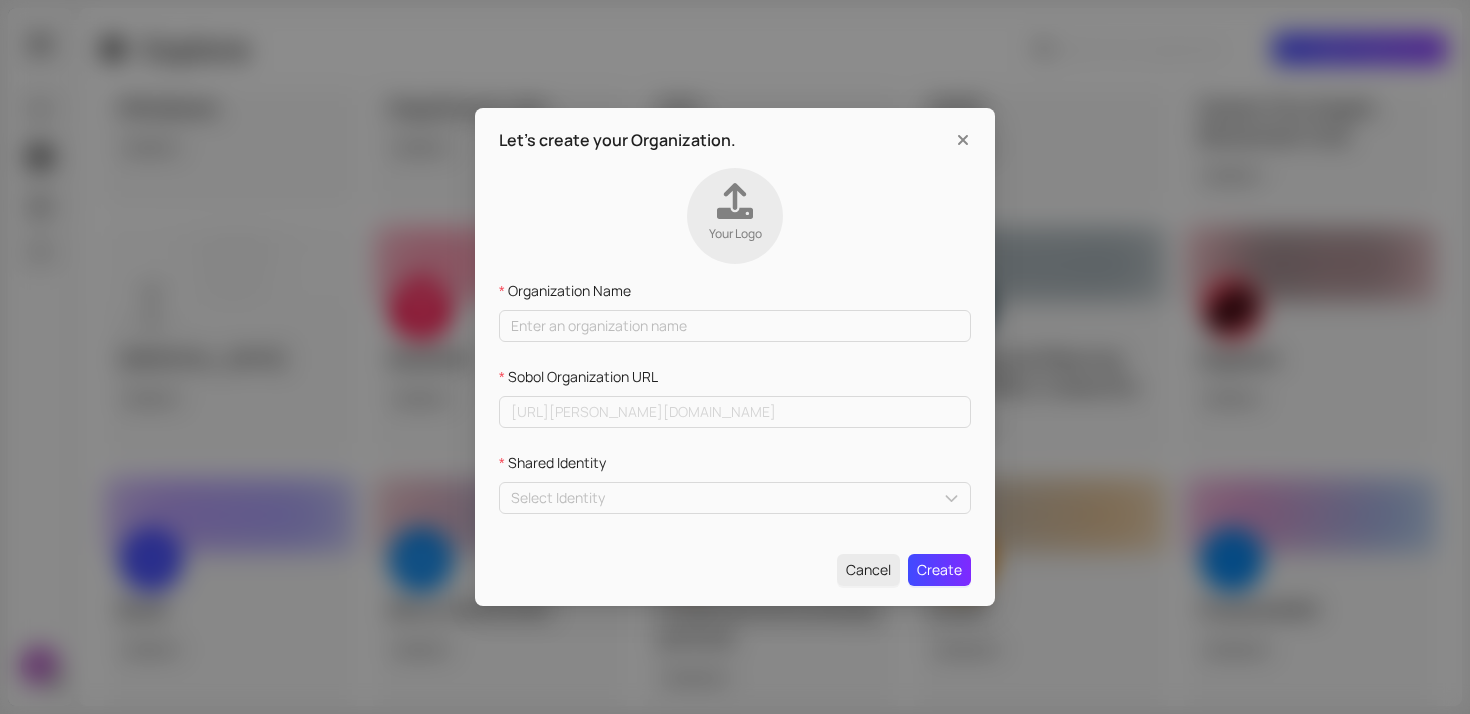 click on "Shared Identity" at bounding box center (735, 467) 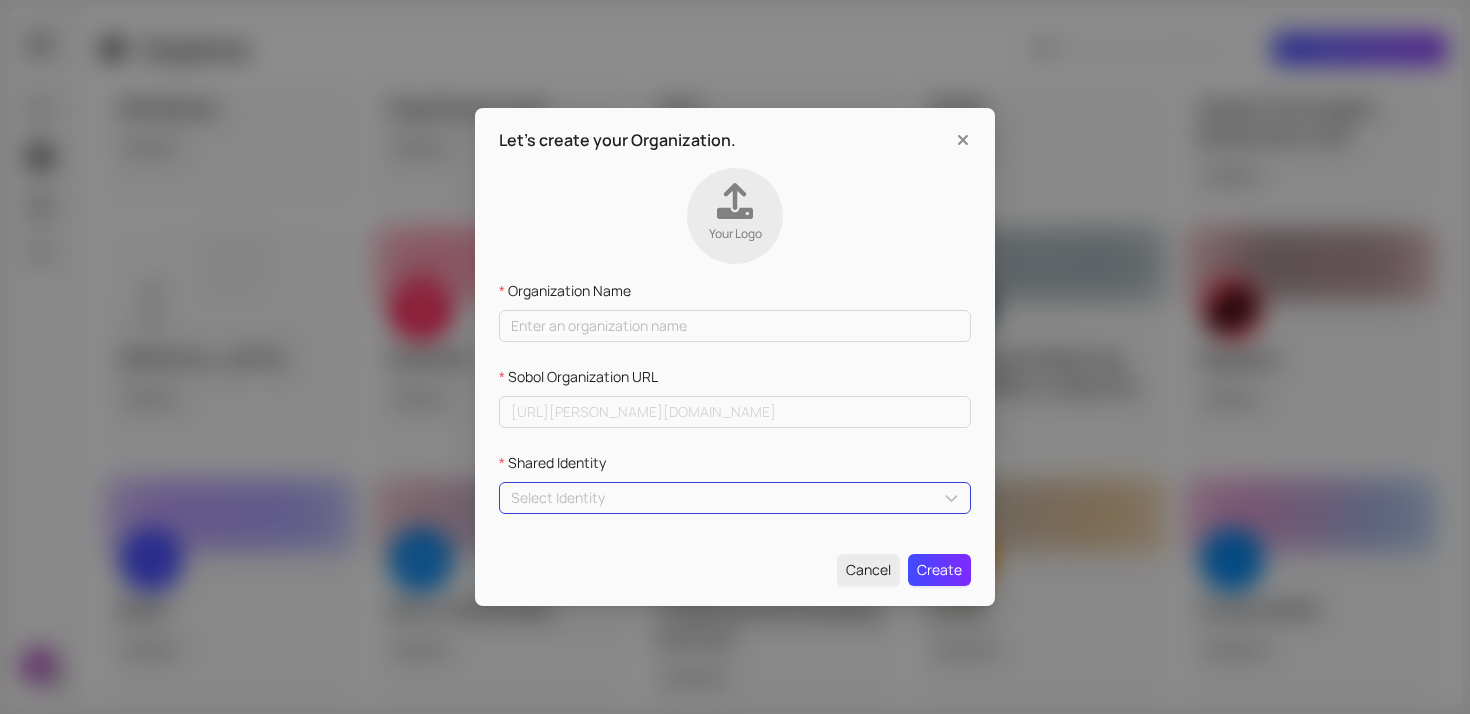 click on "Select Identity" at bounding box center [735, 498] 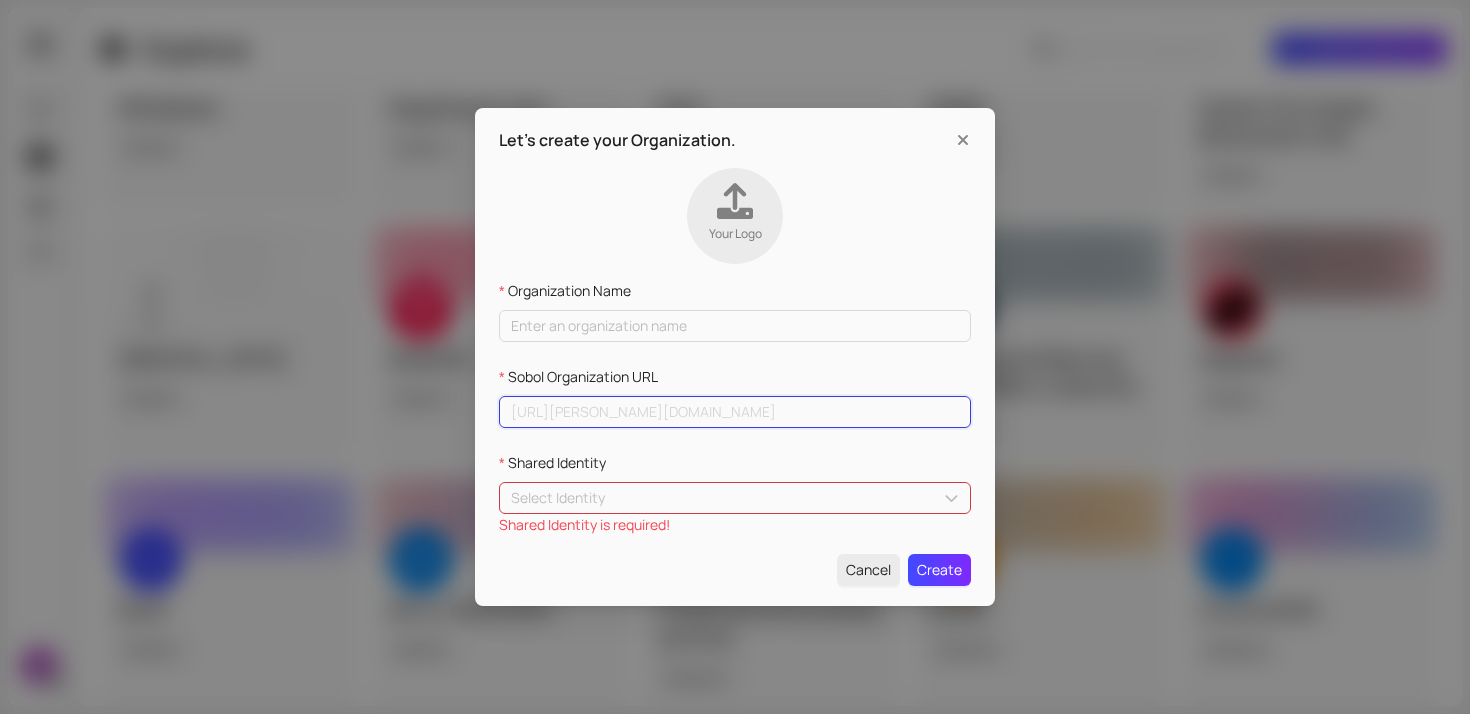 click on "Sobol Organization URL" at bounding box center [869, 412] 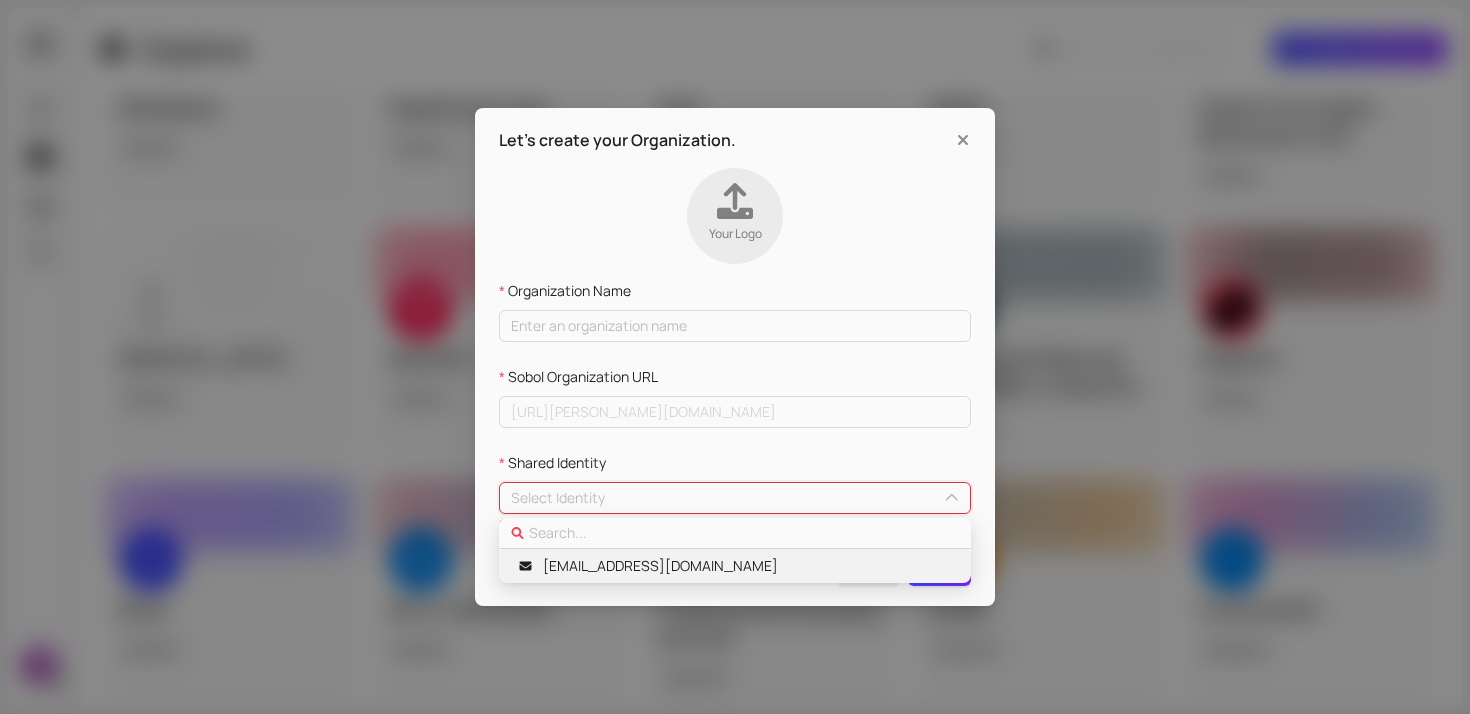 click on "[EMAIL_ADDRESS][DOMAIN_NAME]" at bounding box center [660, 566] 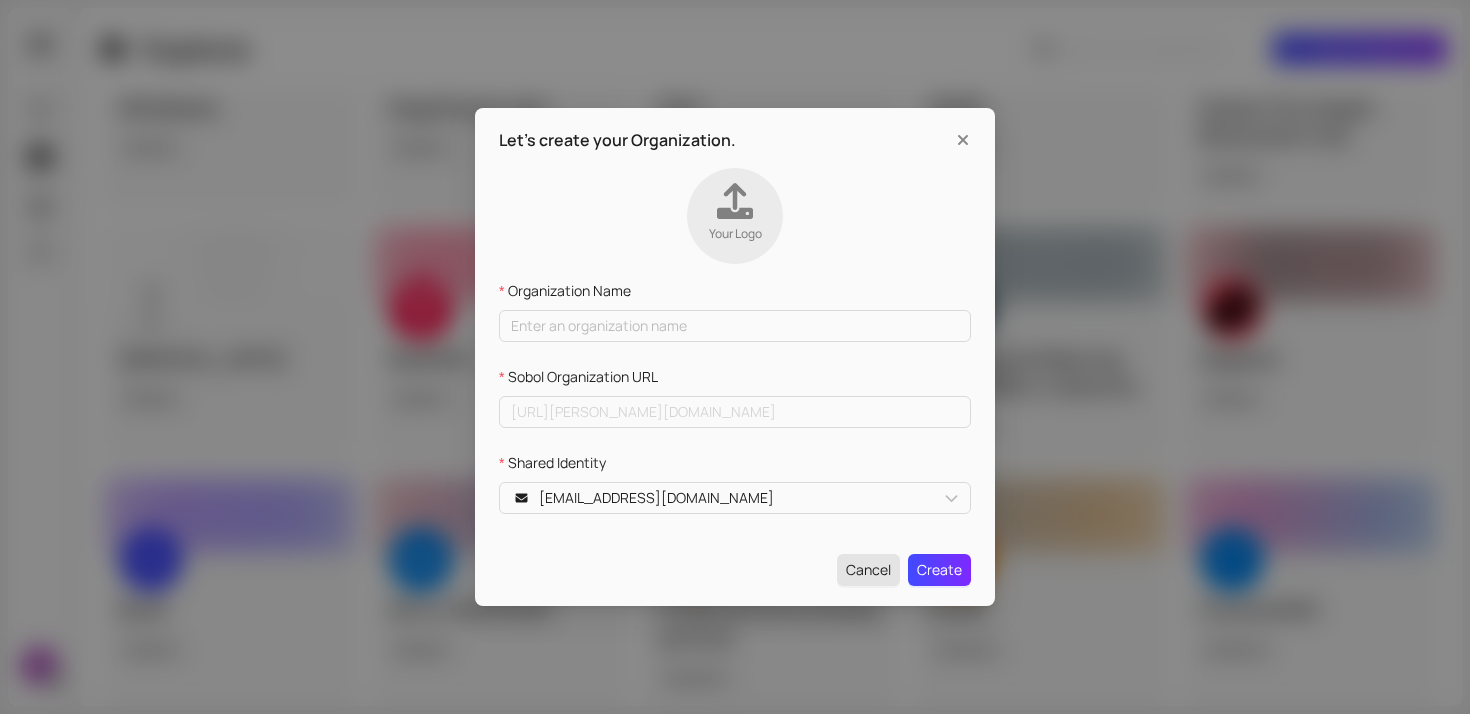 click on "Cancel" at bounding box center (868, 570) 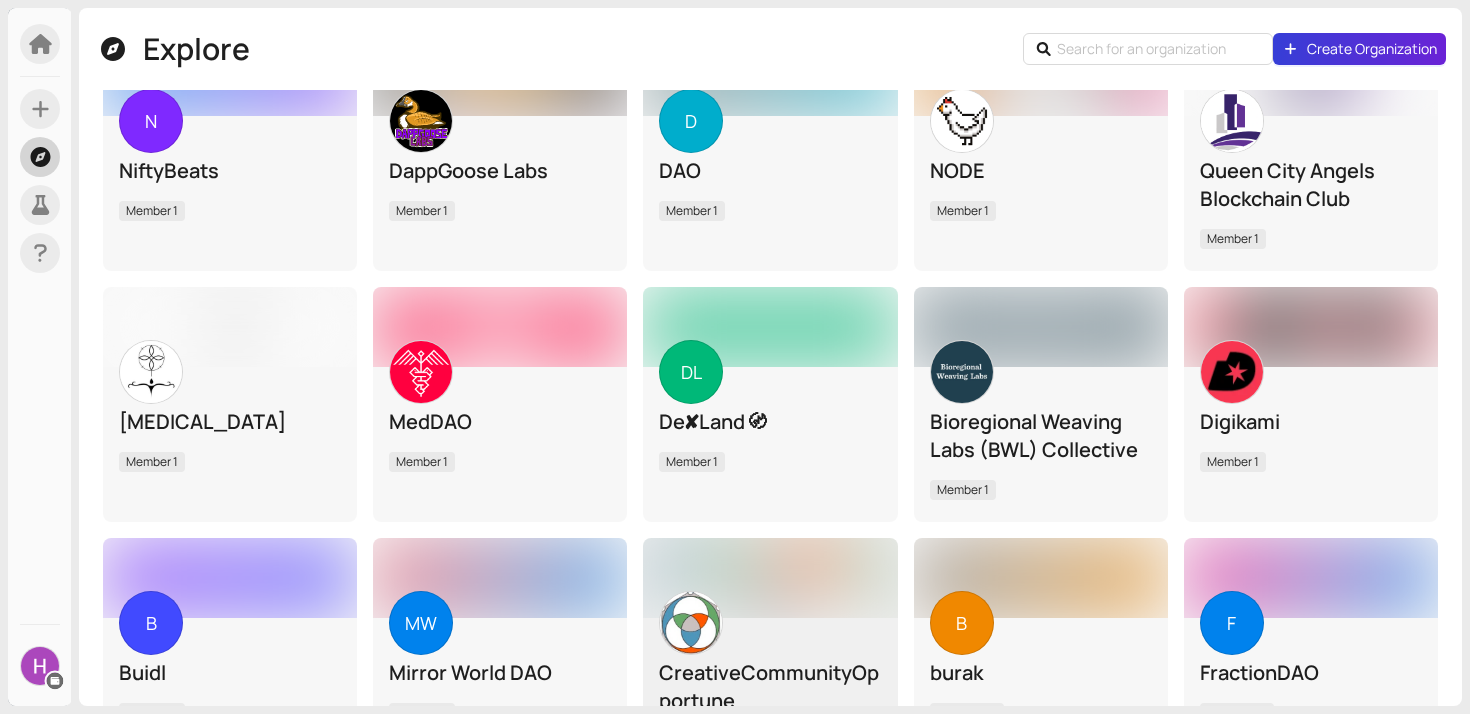 scroll, scrollTop: 5161, scrollLeft: 0, axis: vertical 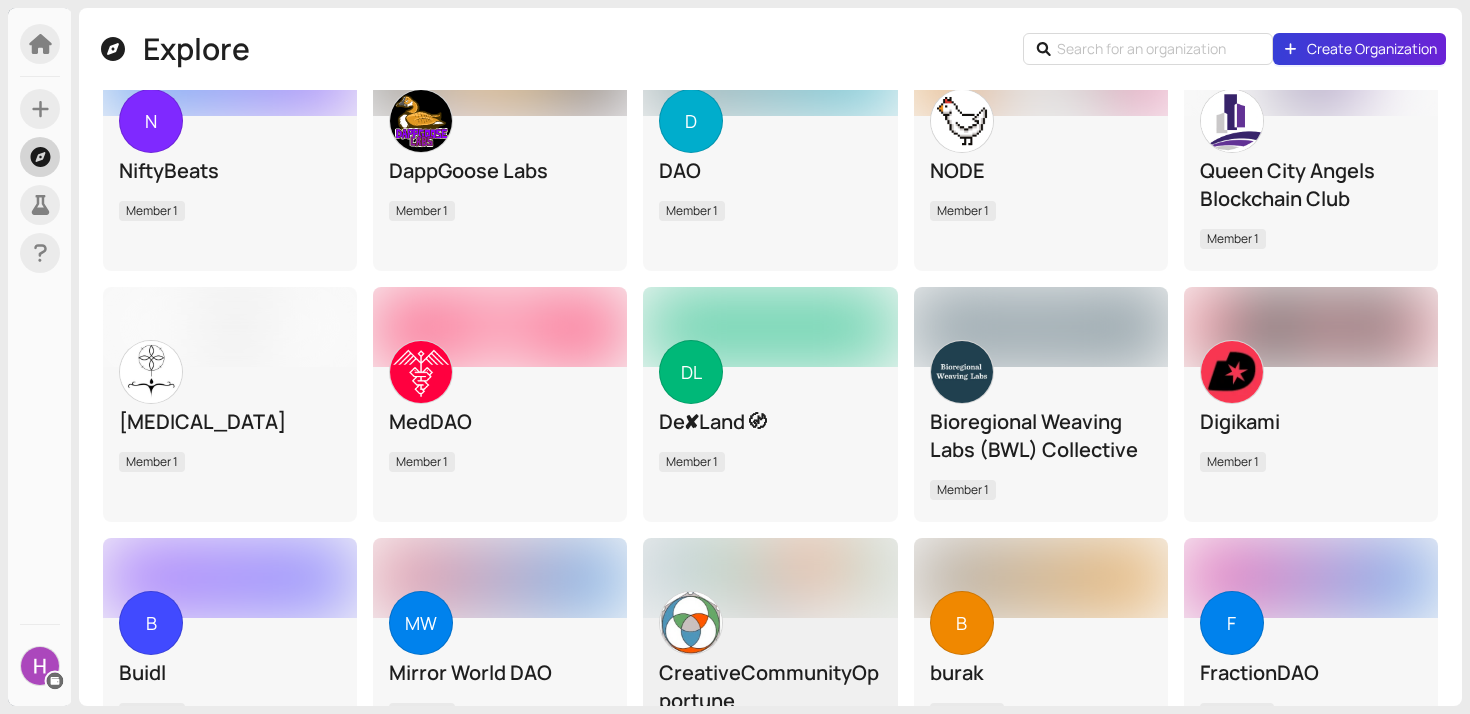 type 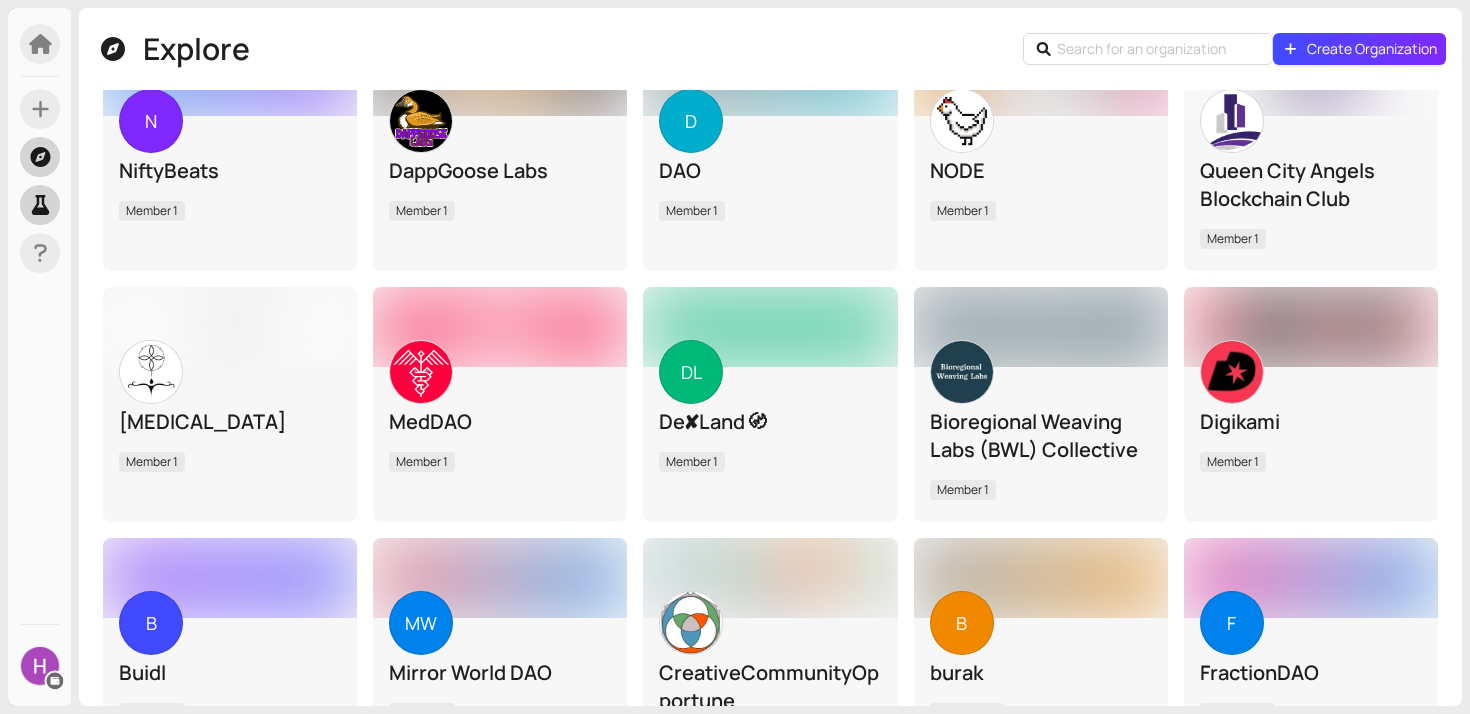 click 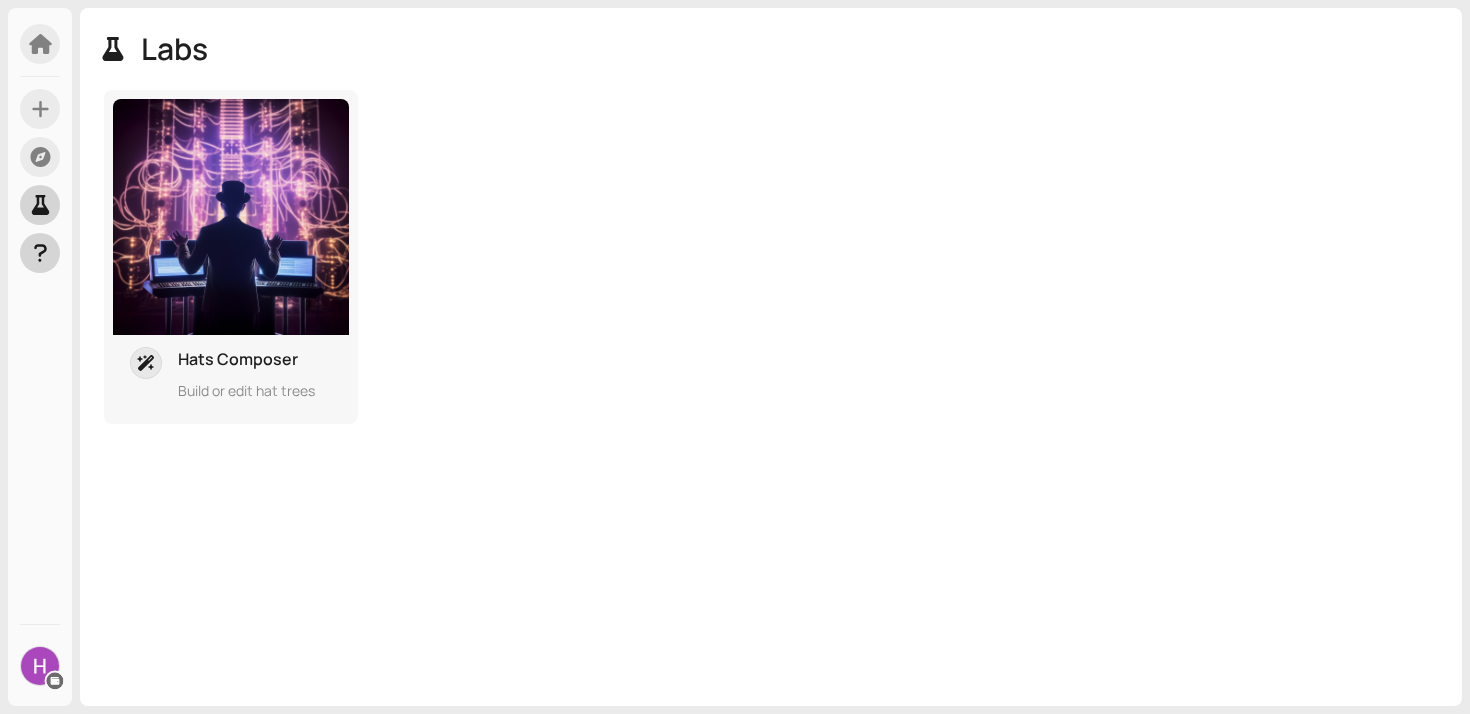 click 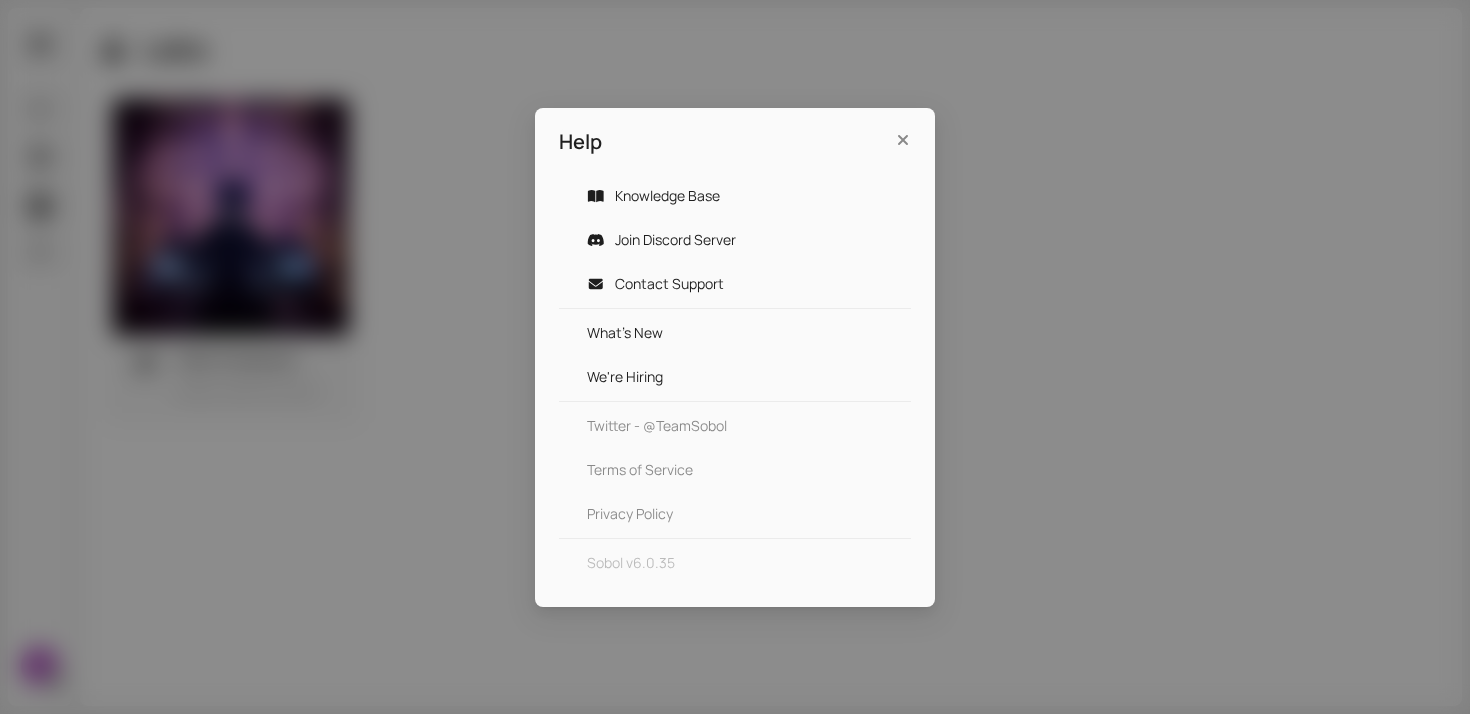 click on "Knowledge Base Join Discord Server Contact Support What's New We're Hiring Twitter - @TeamSobol Terms of Service Privacy Policy Sobol v6.0.35" at bounding box center [735, 379] 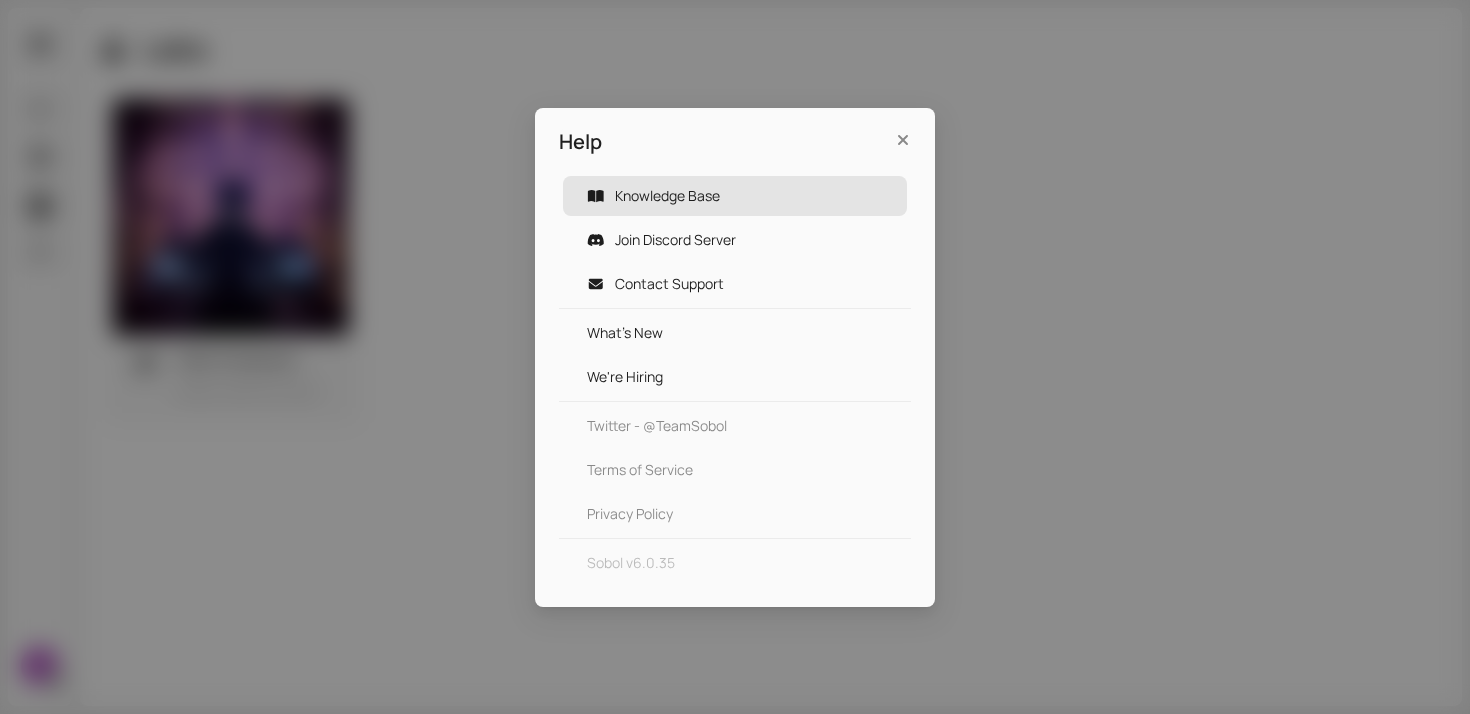 click on "Knowledge Base" at bounding box center (667, 195) 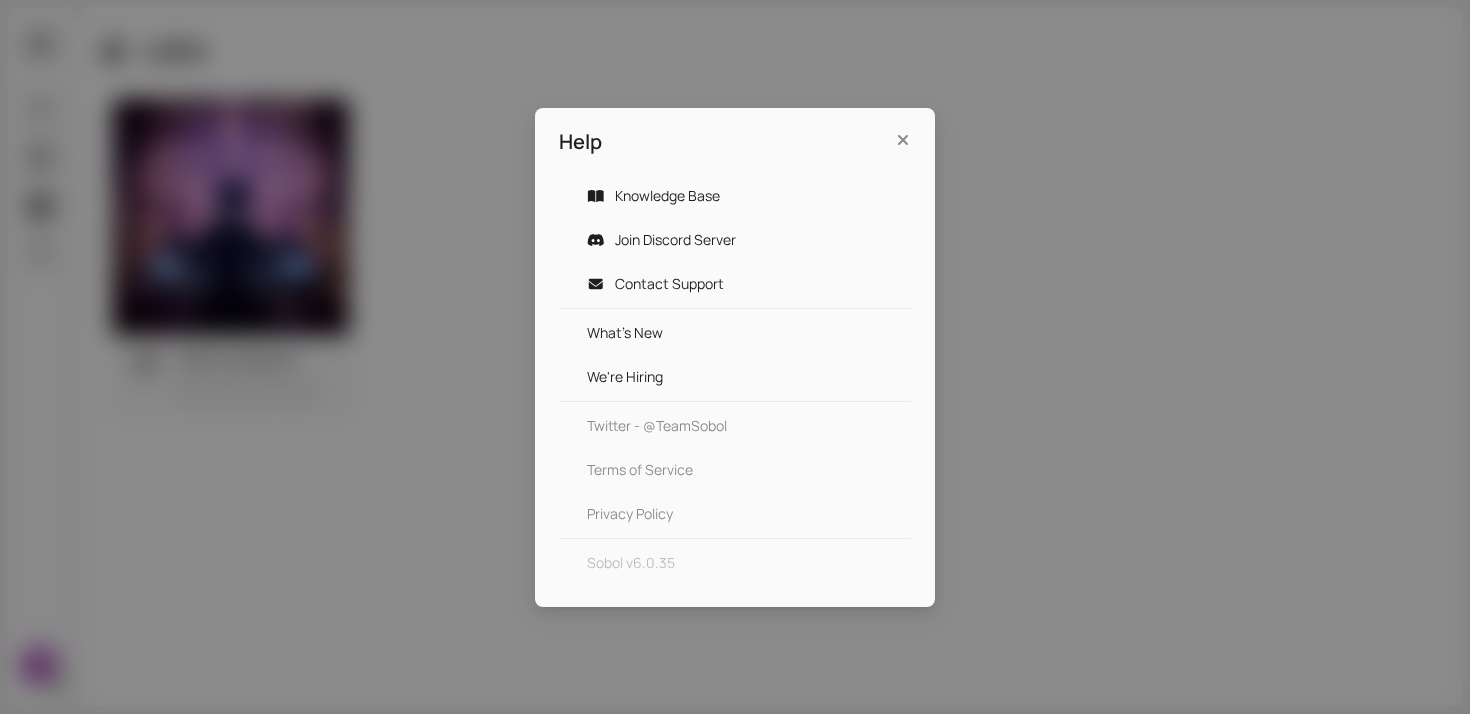 click on "Help Knowledge Base Join Discord Server Contact Support What's New We're Hiring Twitter - @TeamSobol Terms of Service Privacy Policy Sobol v6.0.35" at bounding box center (735, 357) 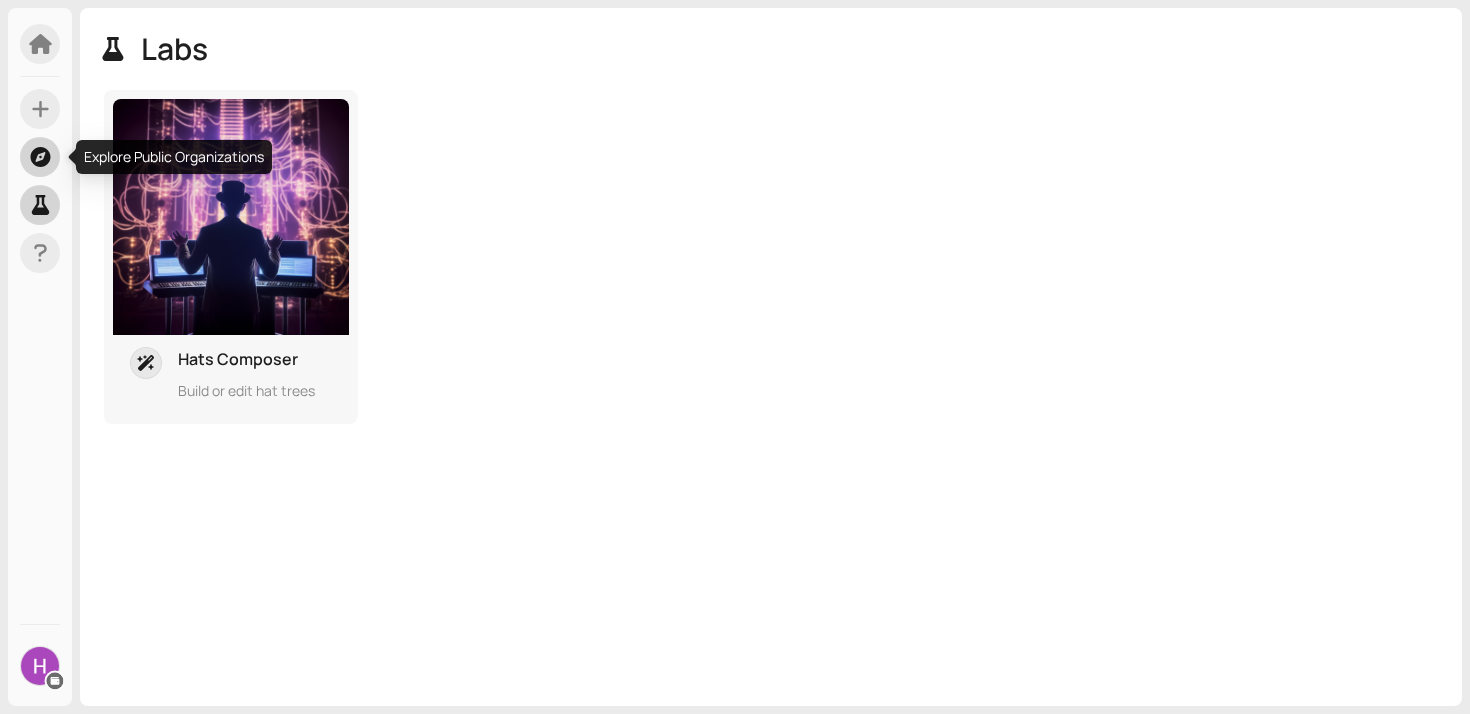 click 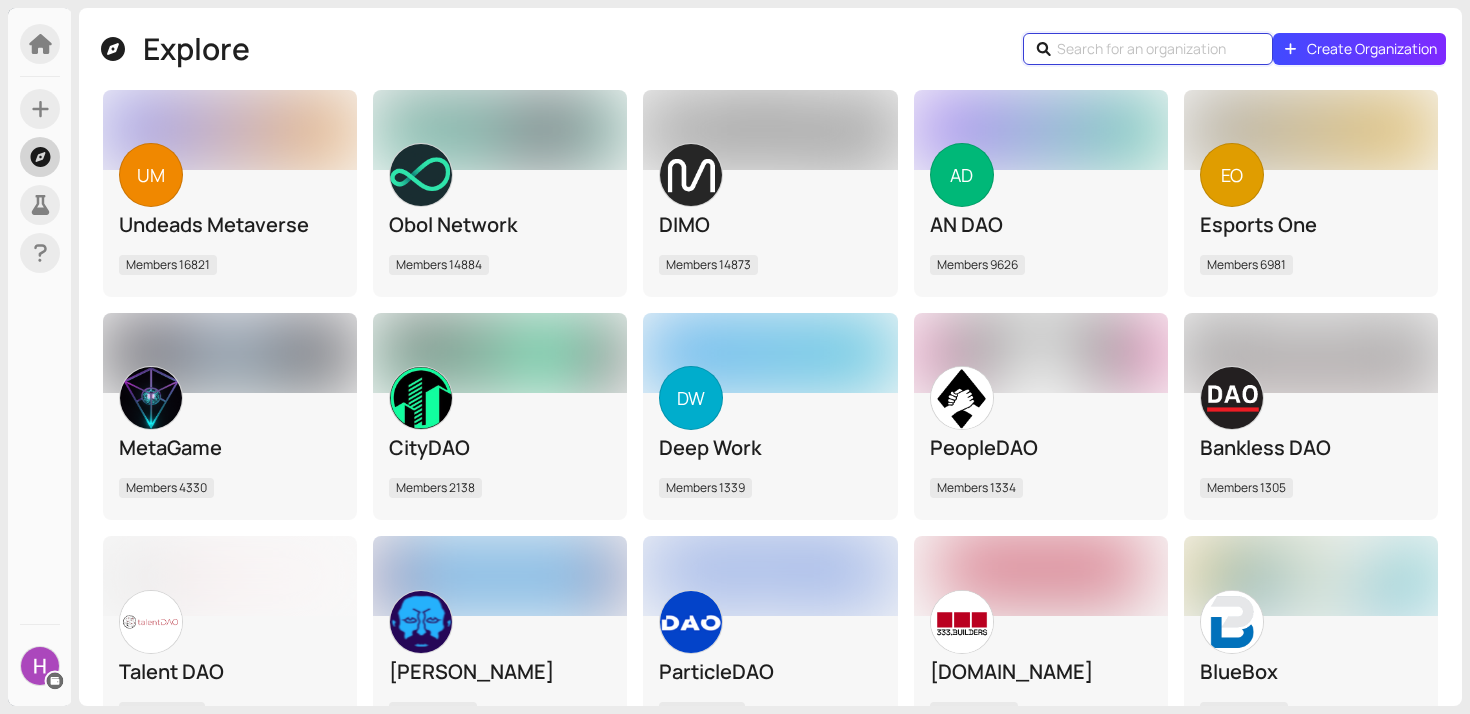 click at bounding box center [1151, 49] 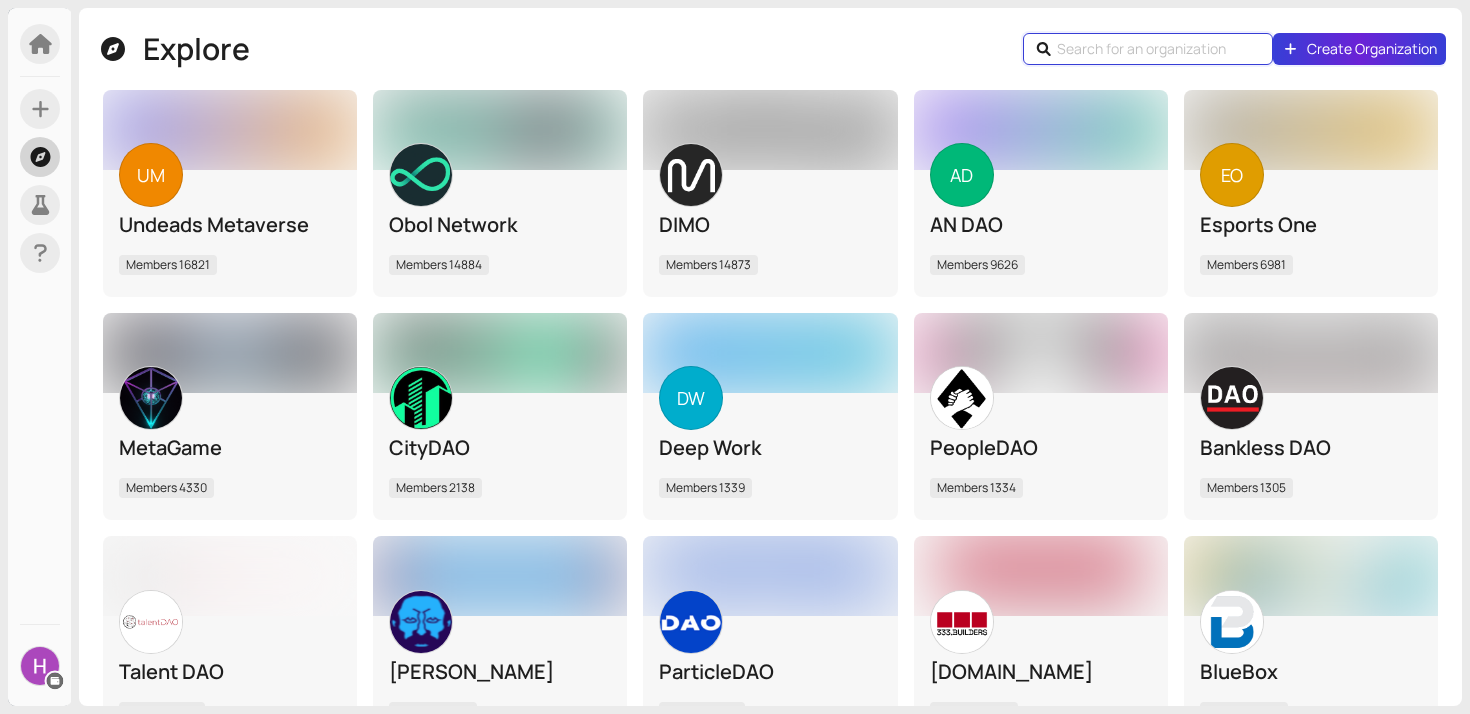 click on "Create Organization" at bounding box center (1372, 49) 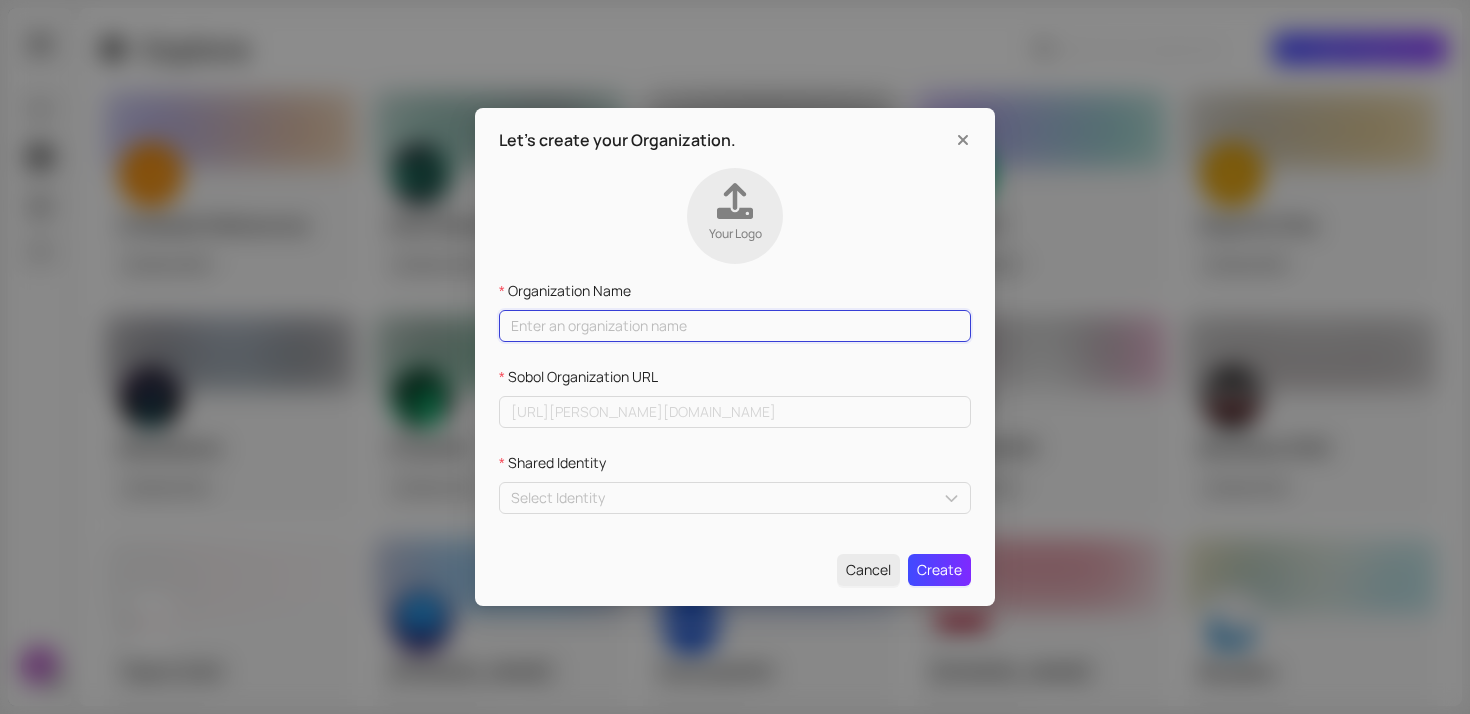 click on "Organization Name" at bounding box center [735, 326] 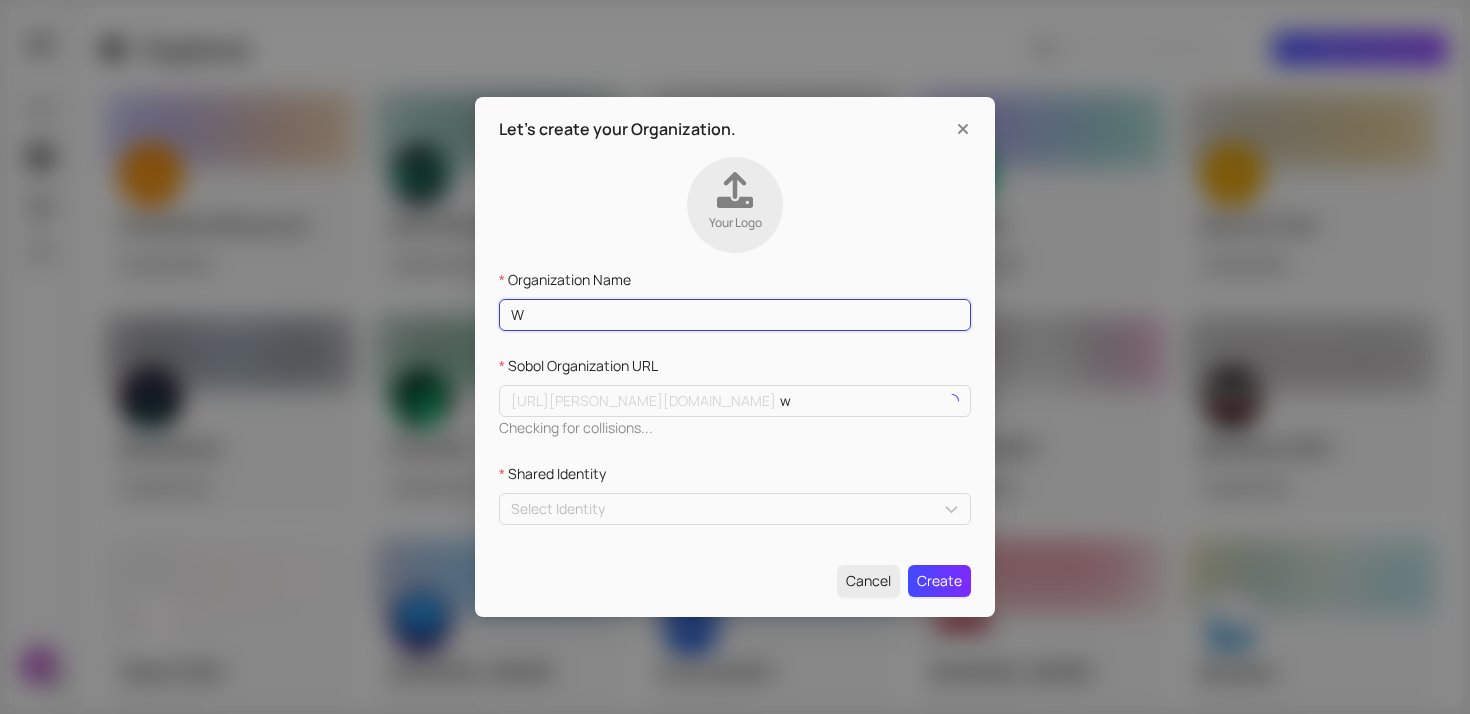 type 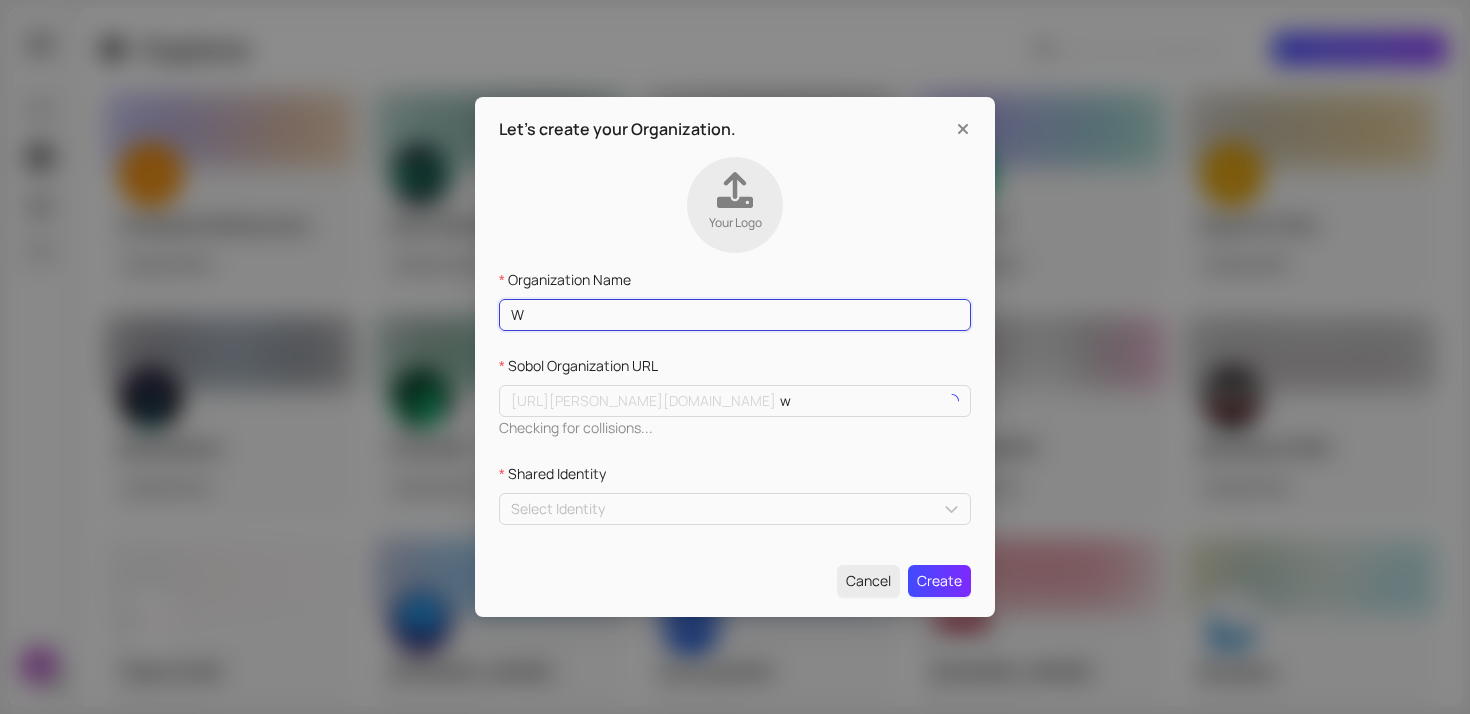 type 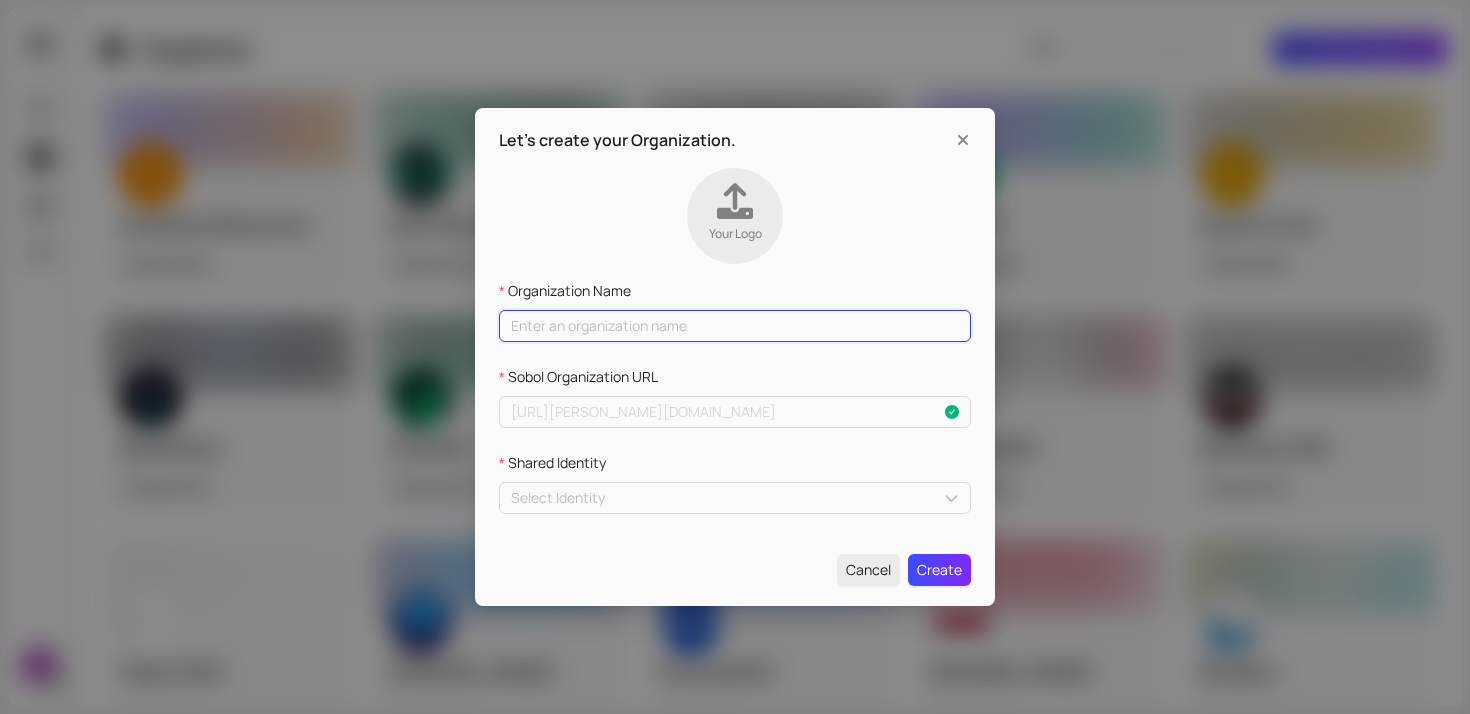 type on "P" 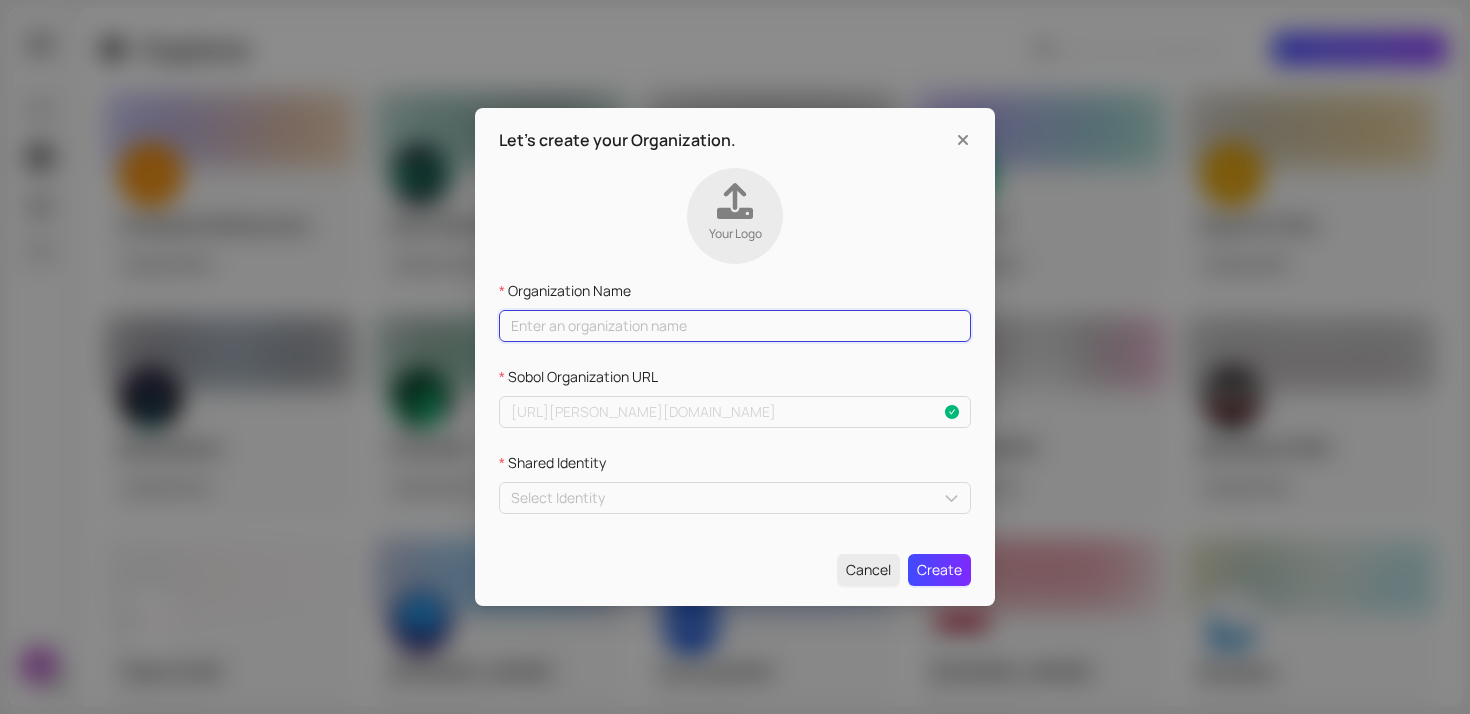 type on "p" 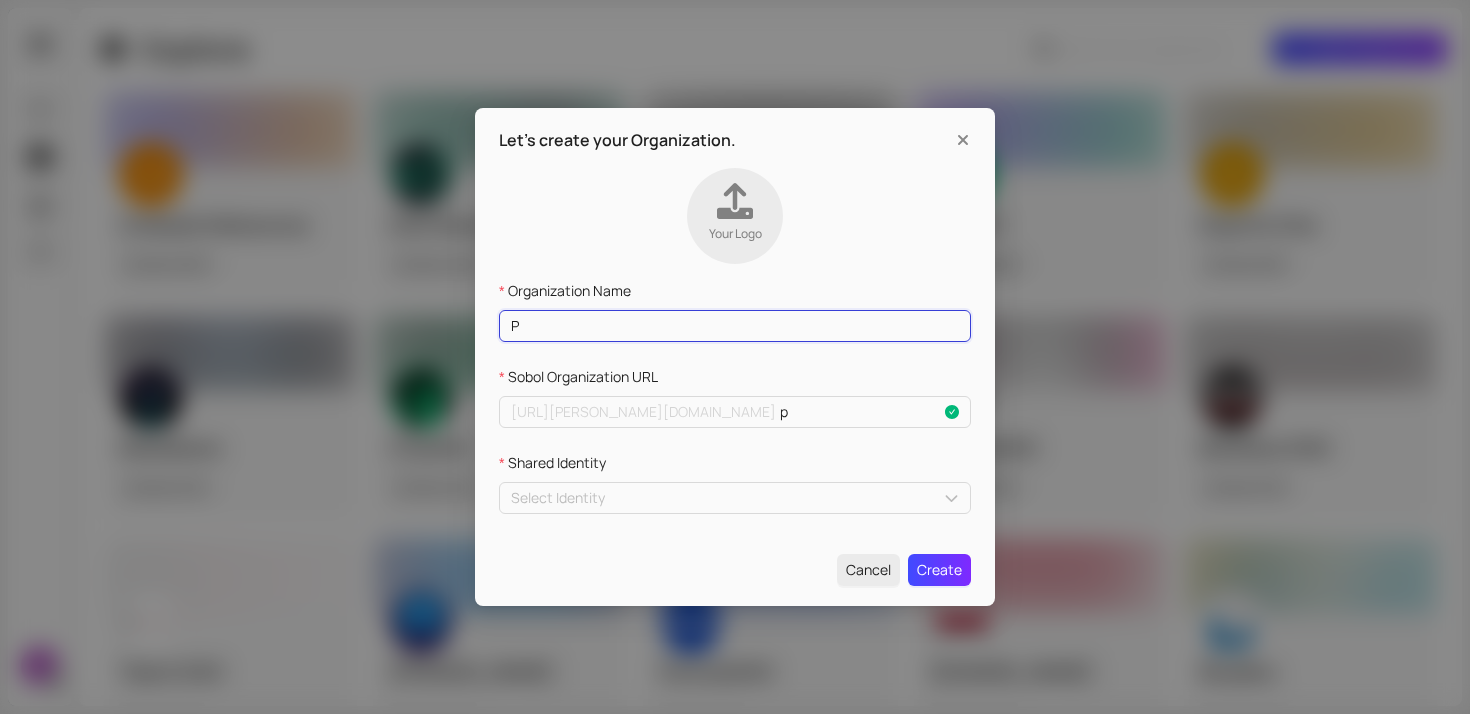 type on "Po" 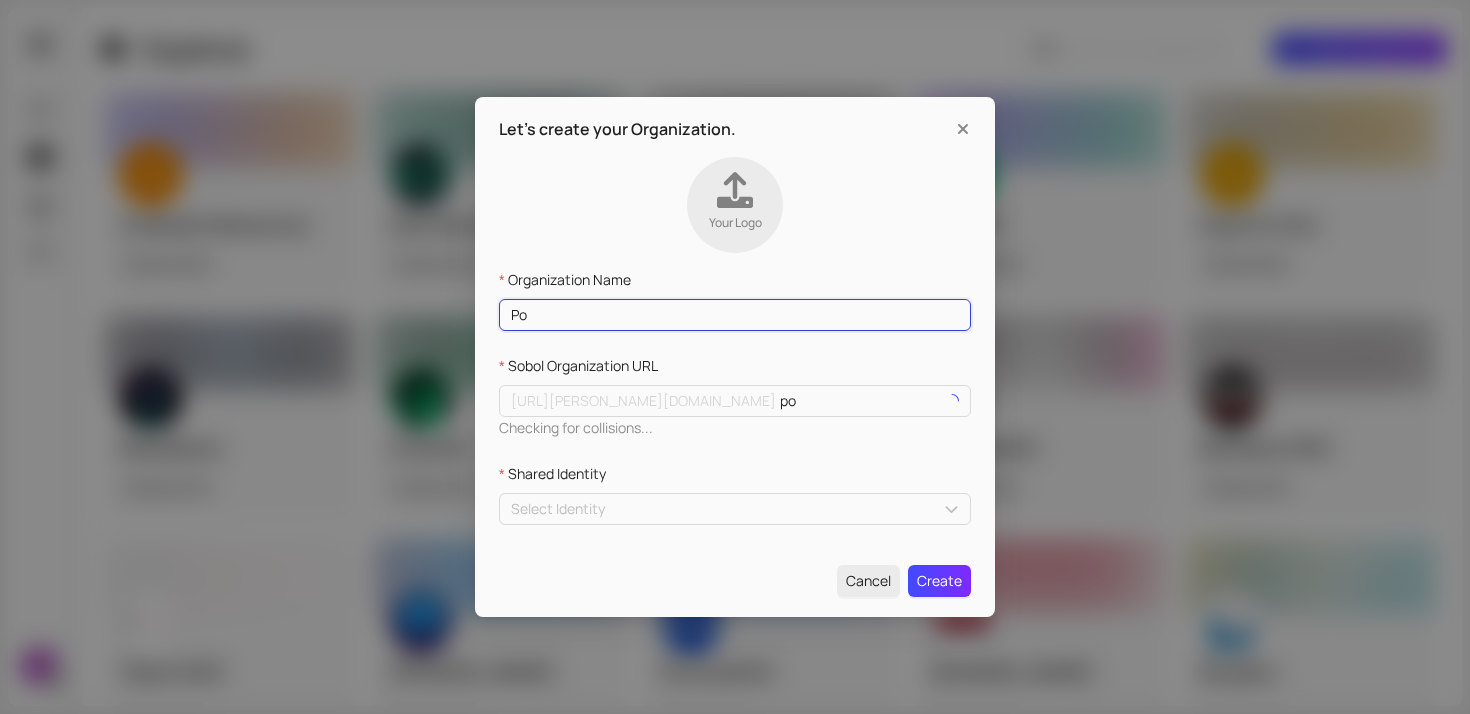 type on "Pol" 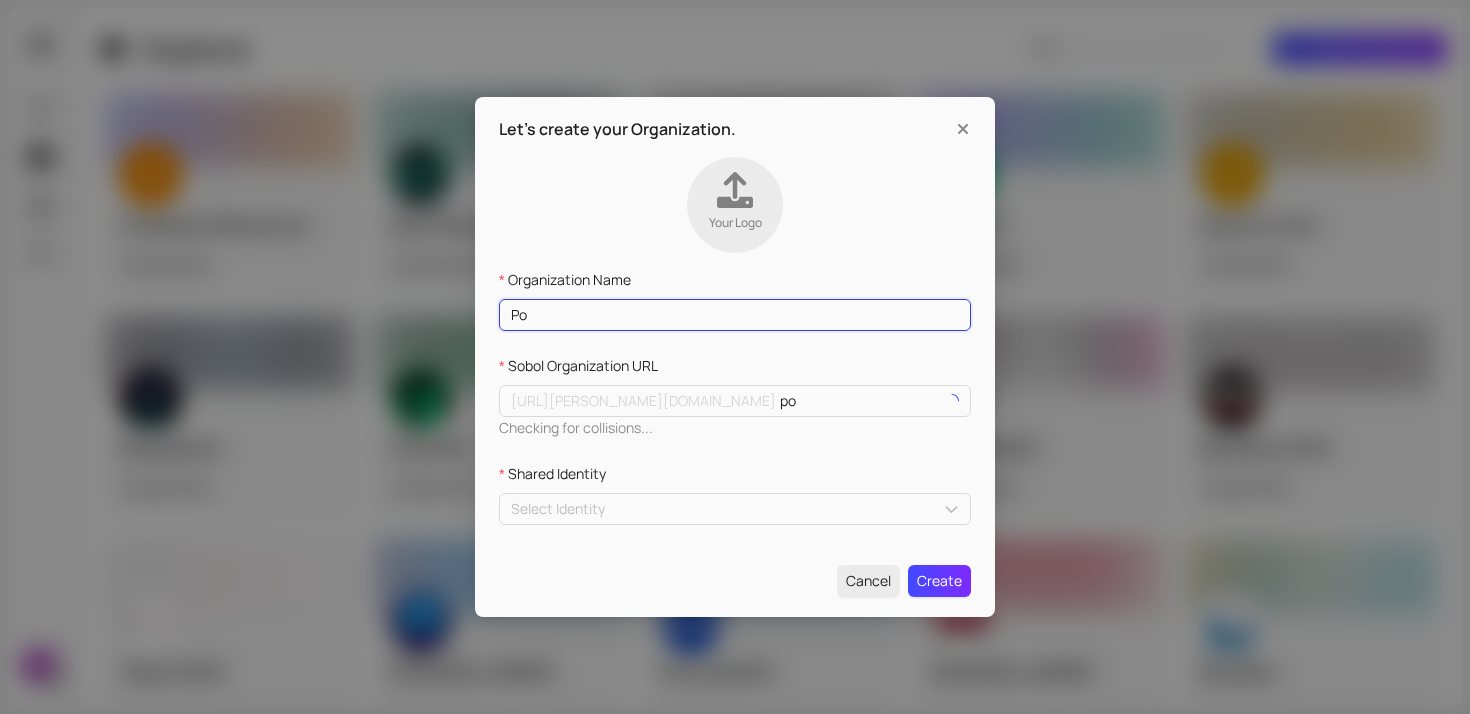 type on "pol" 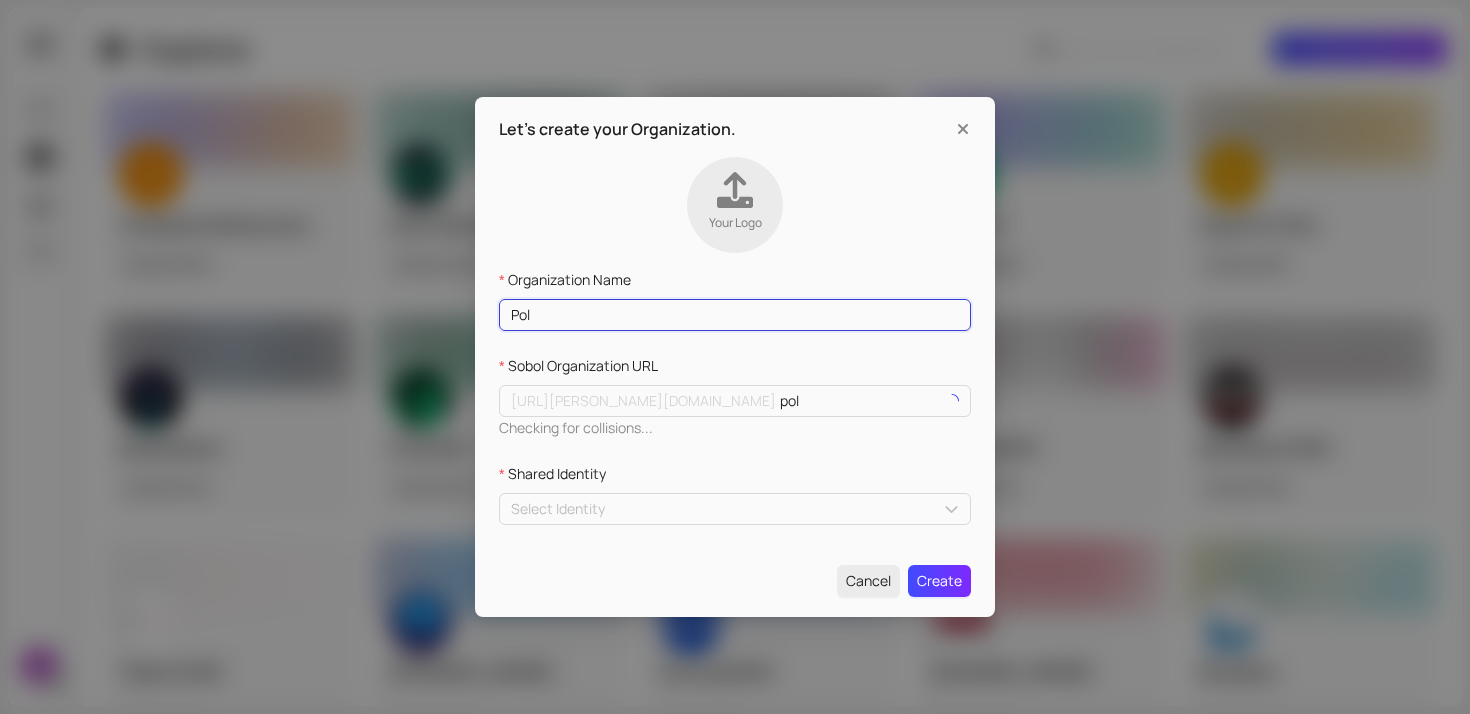 type on "Polk" 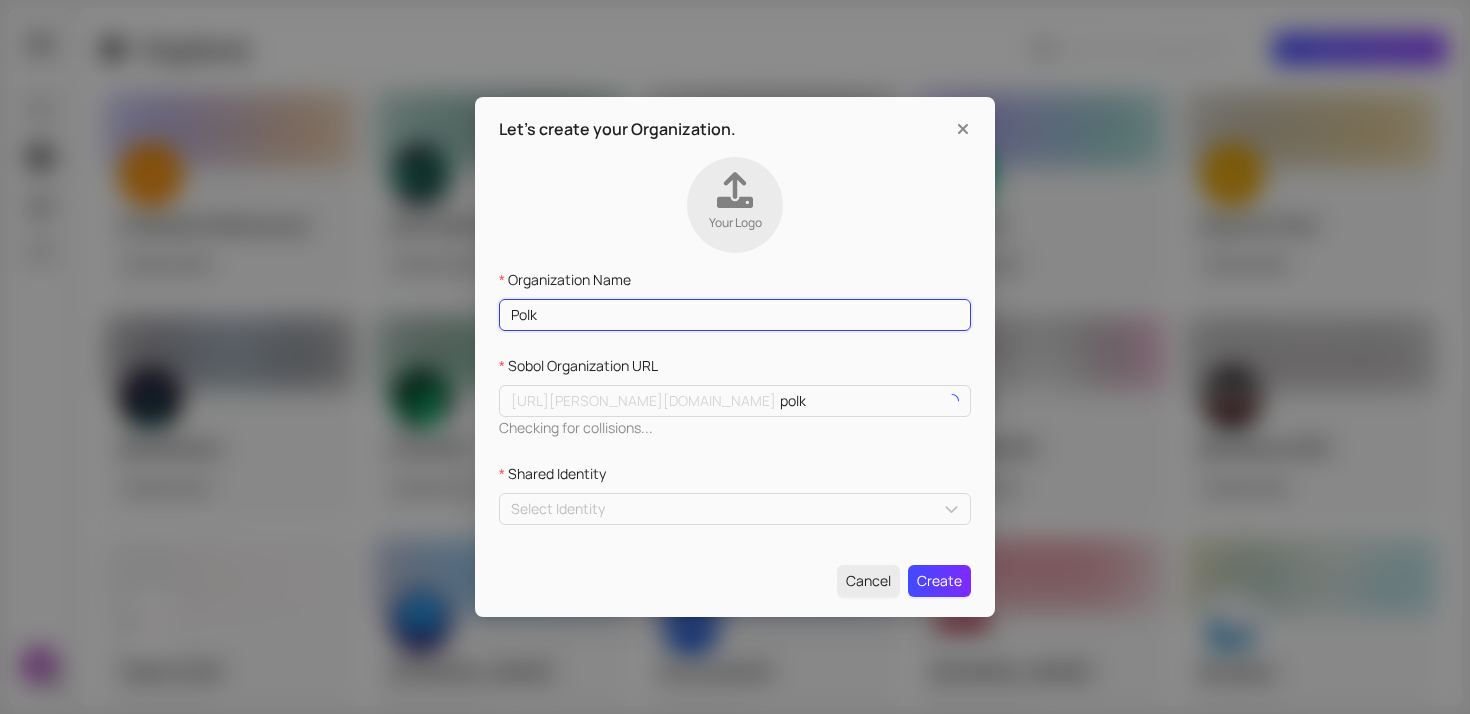 type on "Polka" 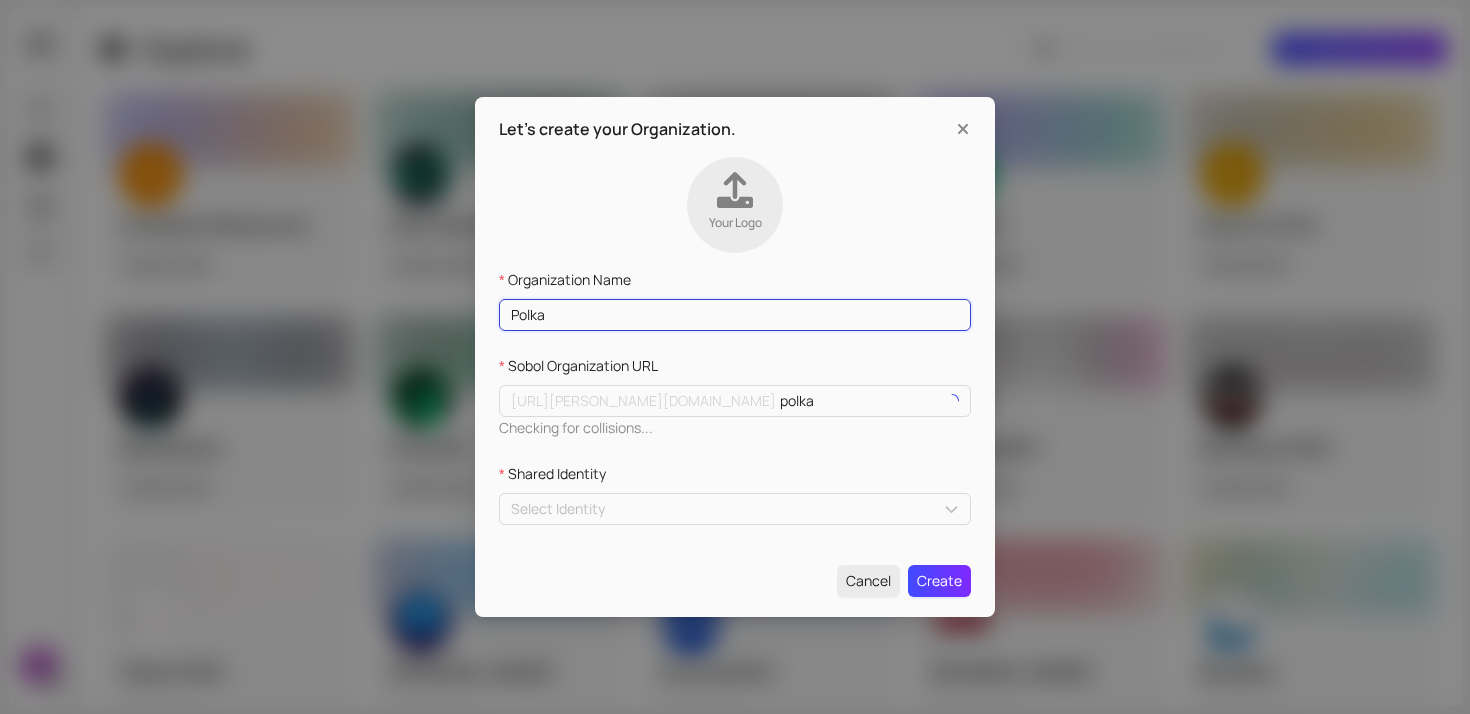 type on "Polkad" 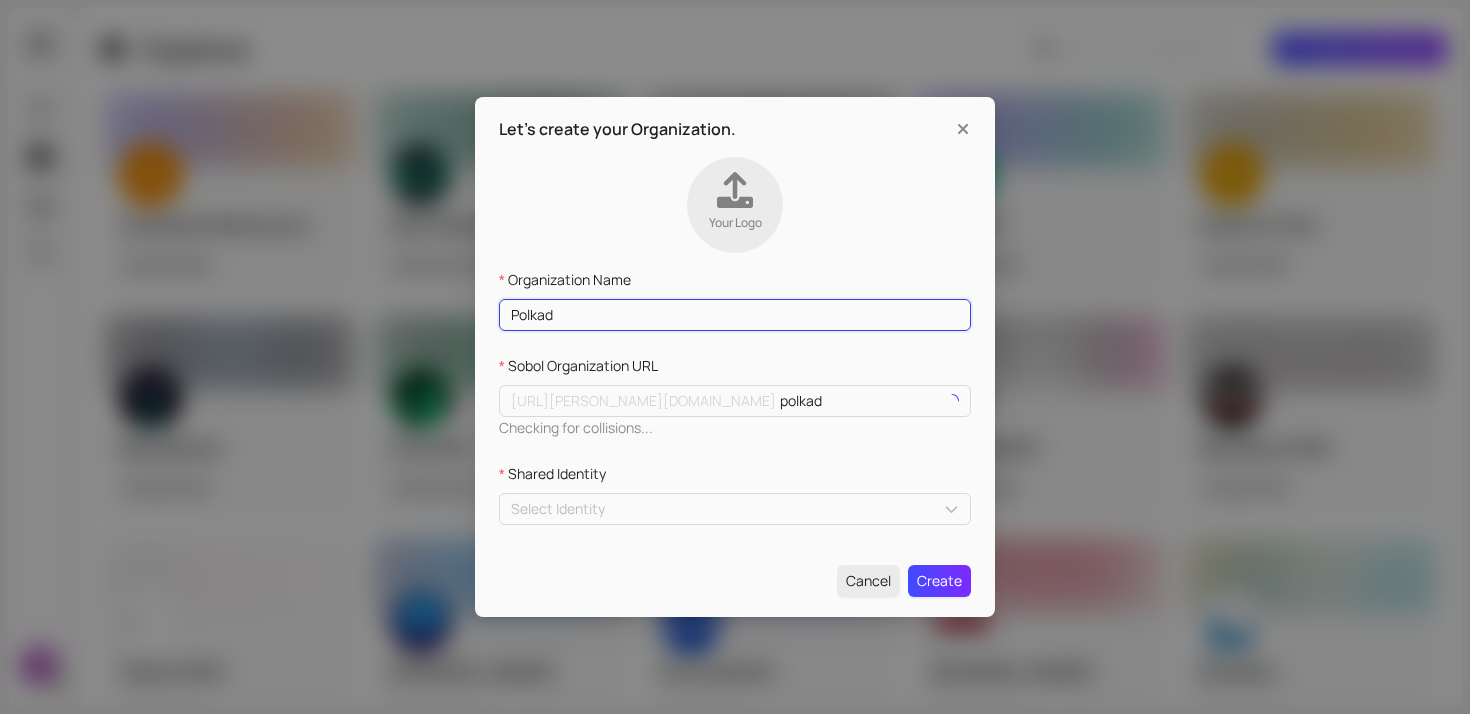 type on "Polkado" 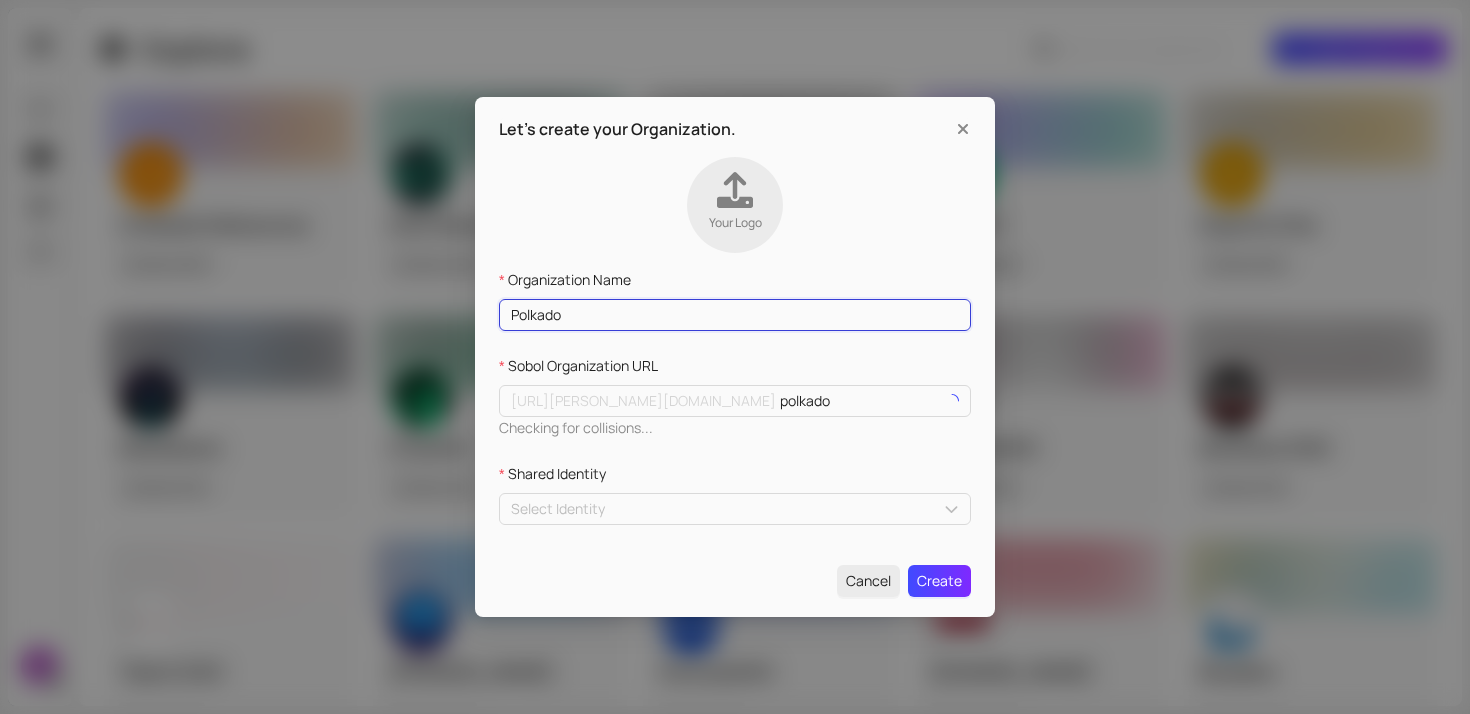 type on "Polkadot" 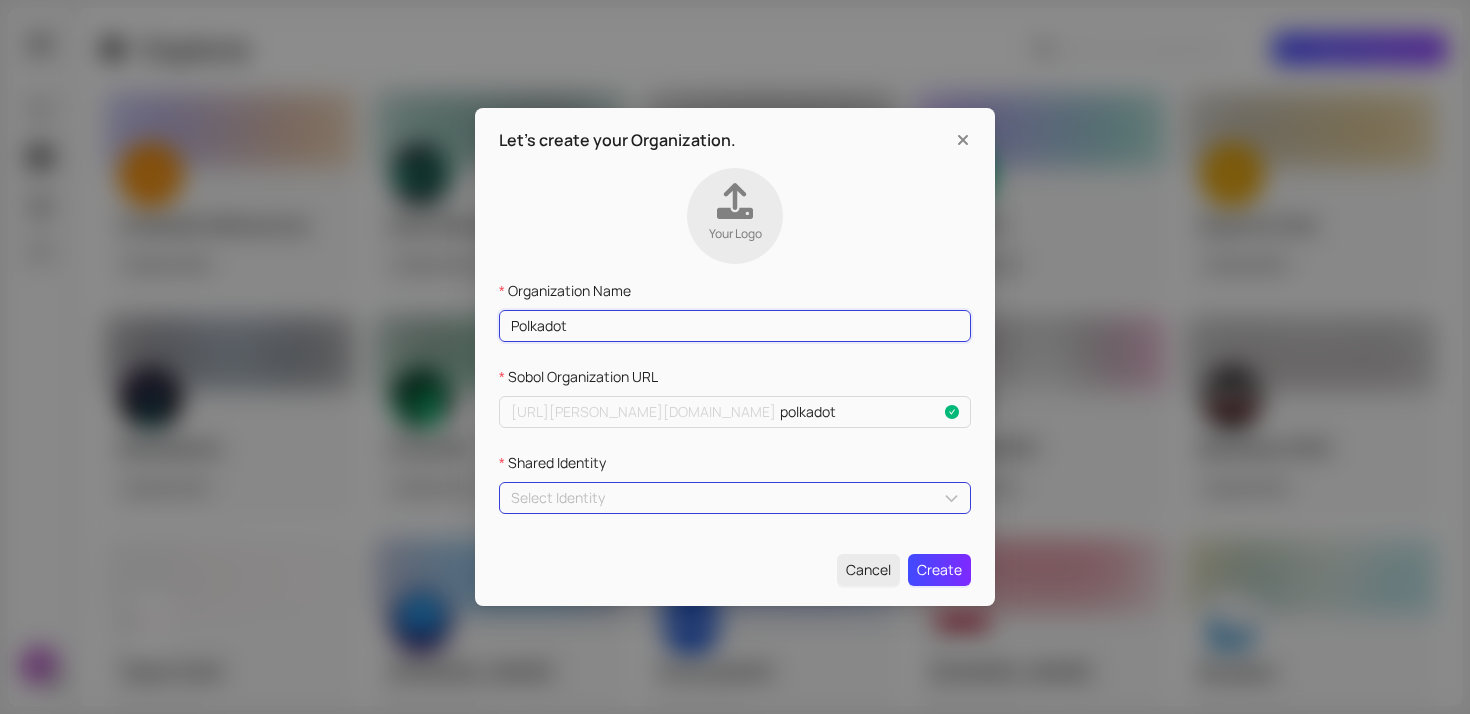type on "Polkadot" 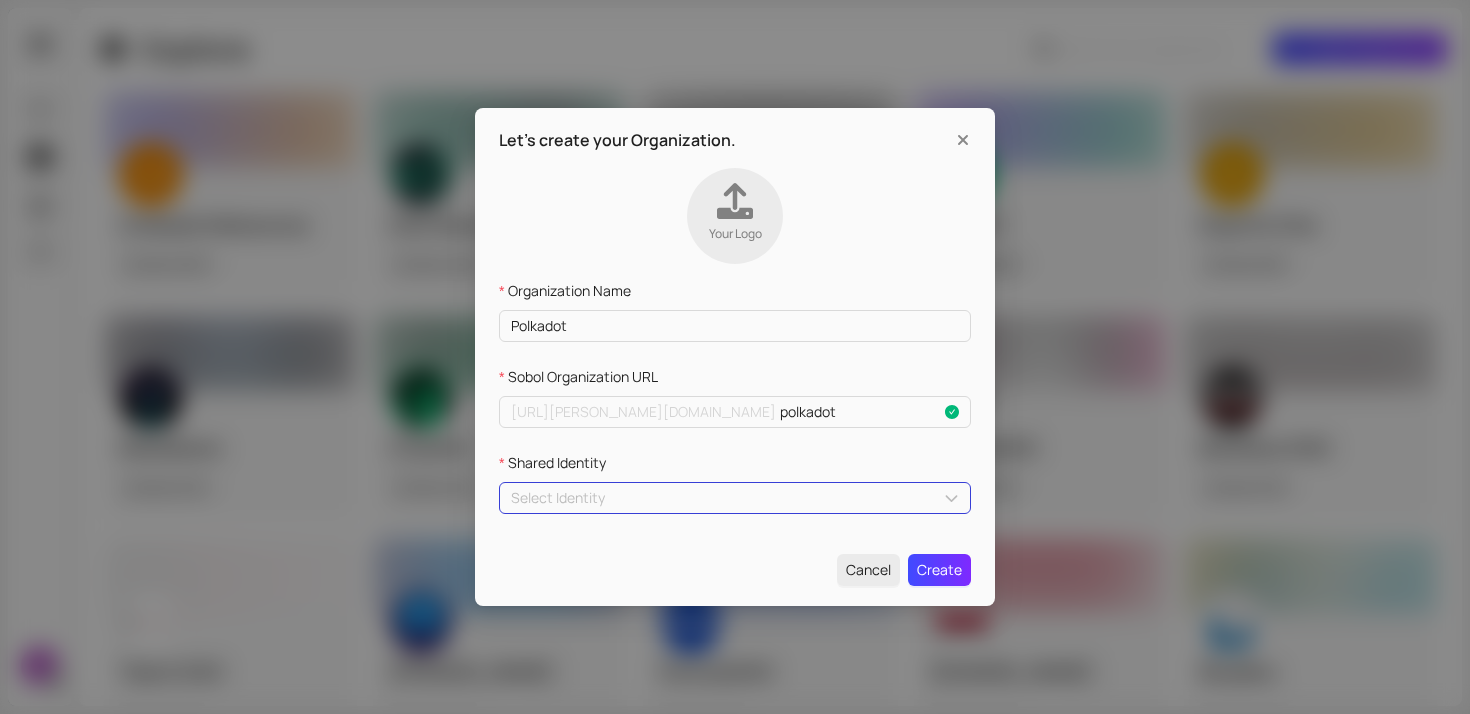 click on "Select Identity" at bounding box center [735, 498] 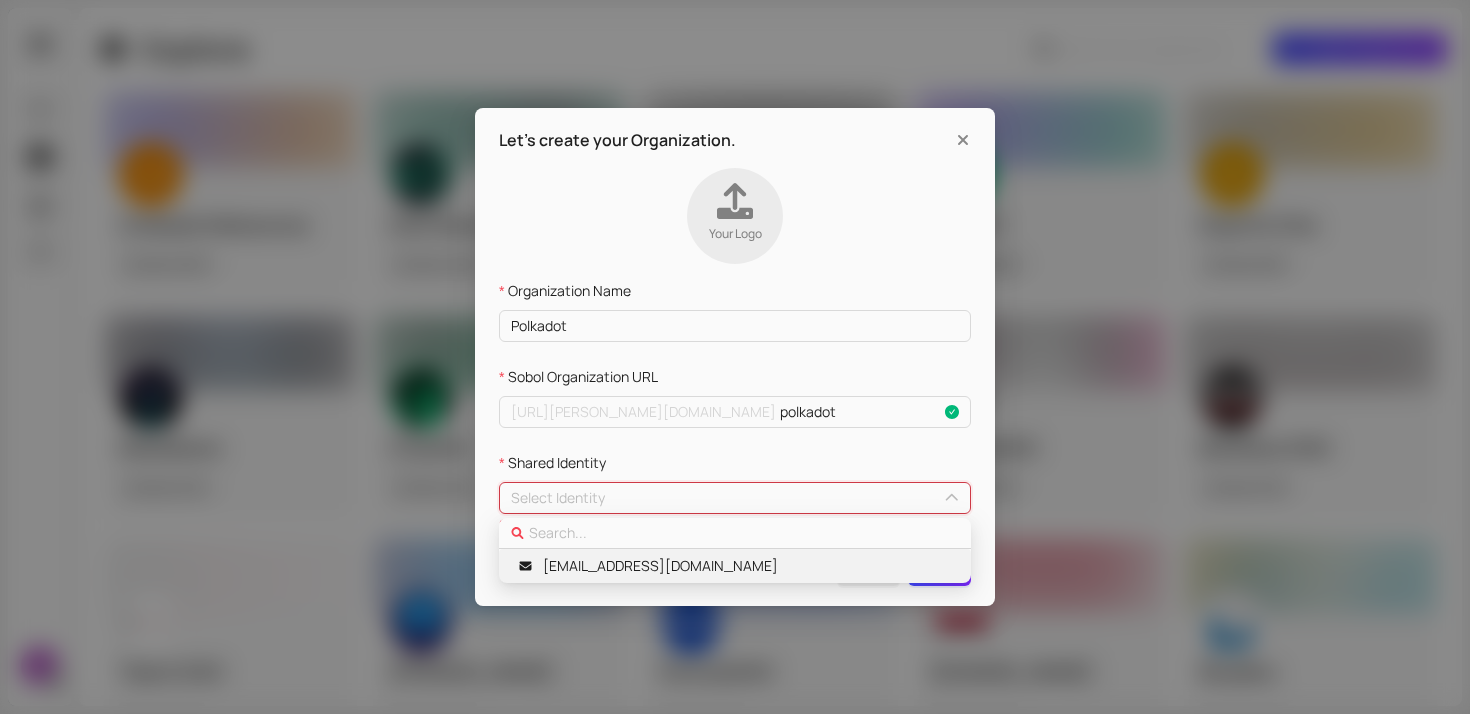 click on "[EMAIL_ADDRESS][DOMAIN_NAME]" at bounding box center [660, 566] 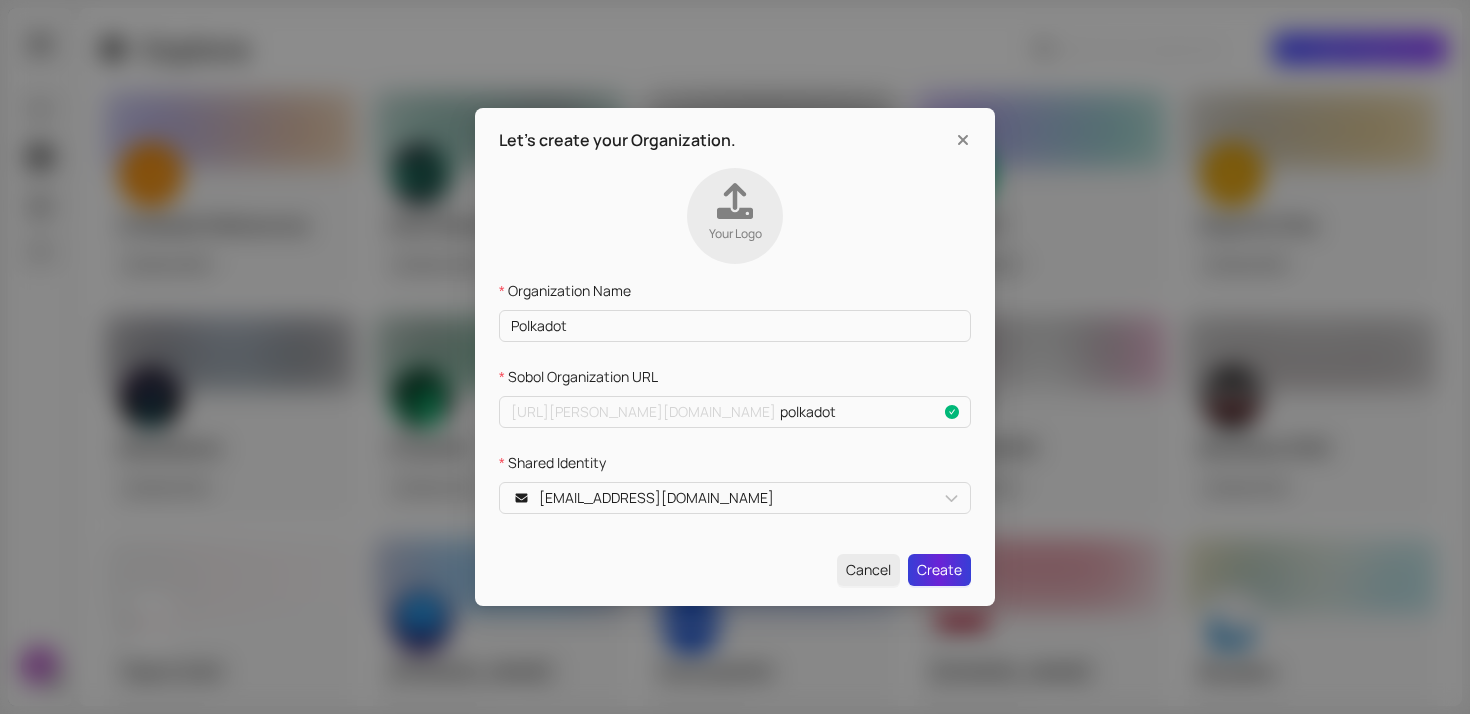 click on "Create" at bounding box center [939, 570] 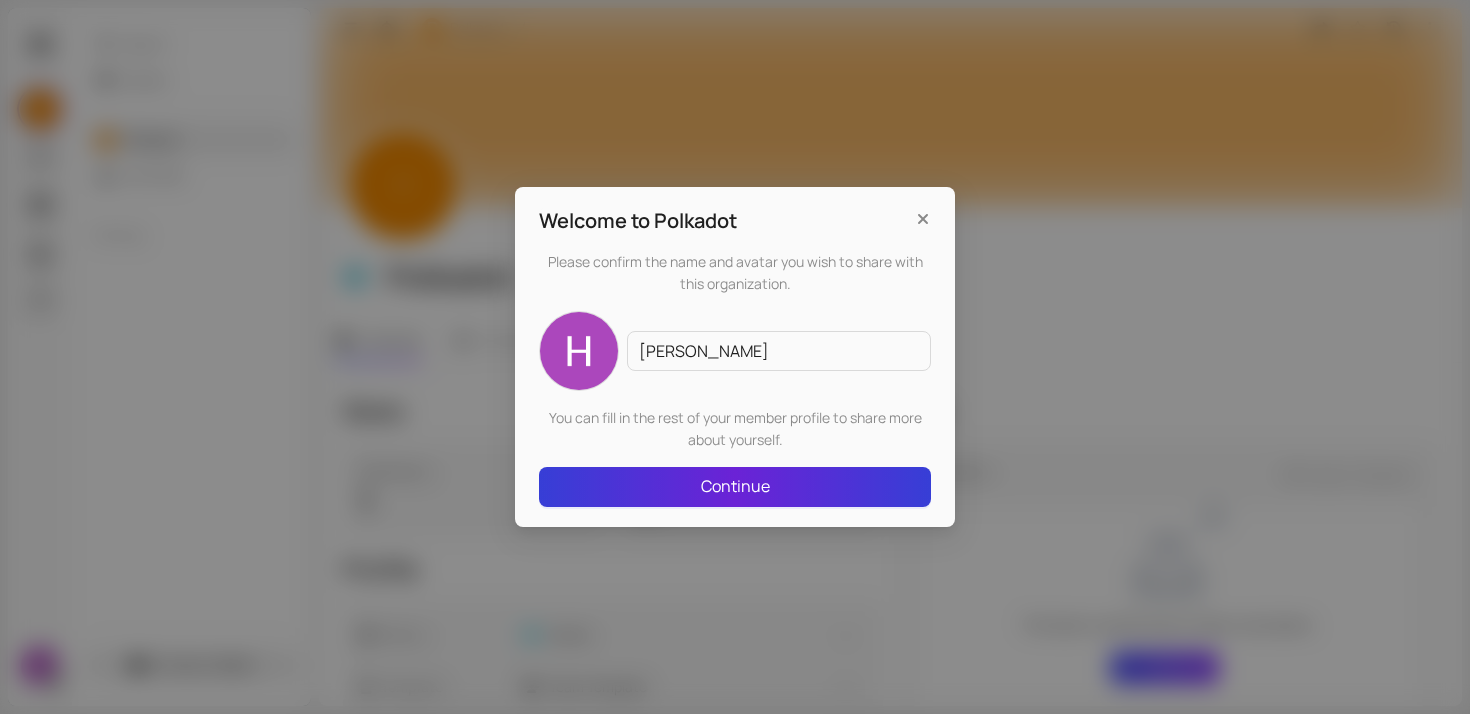 click on "Continue" at bounding box center [735, 487] 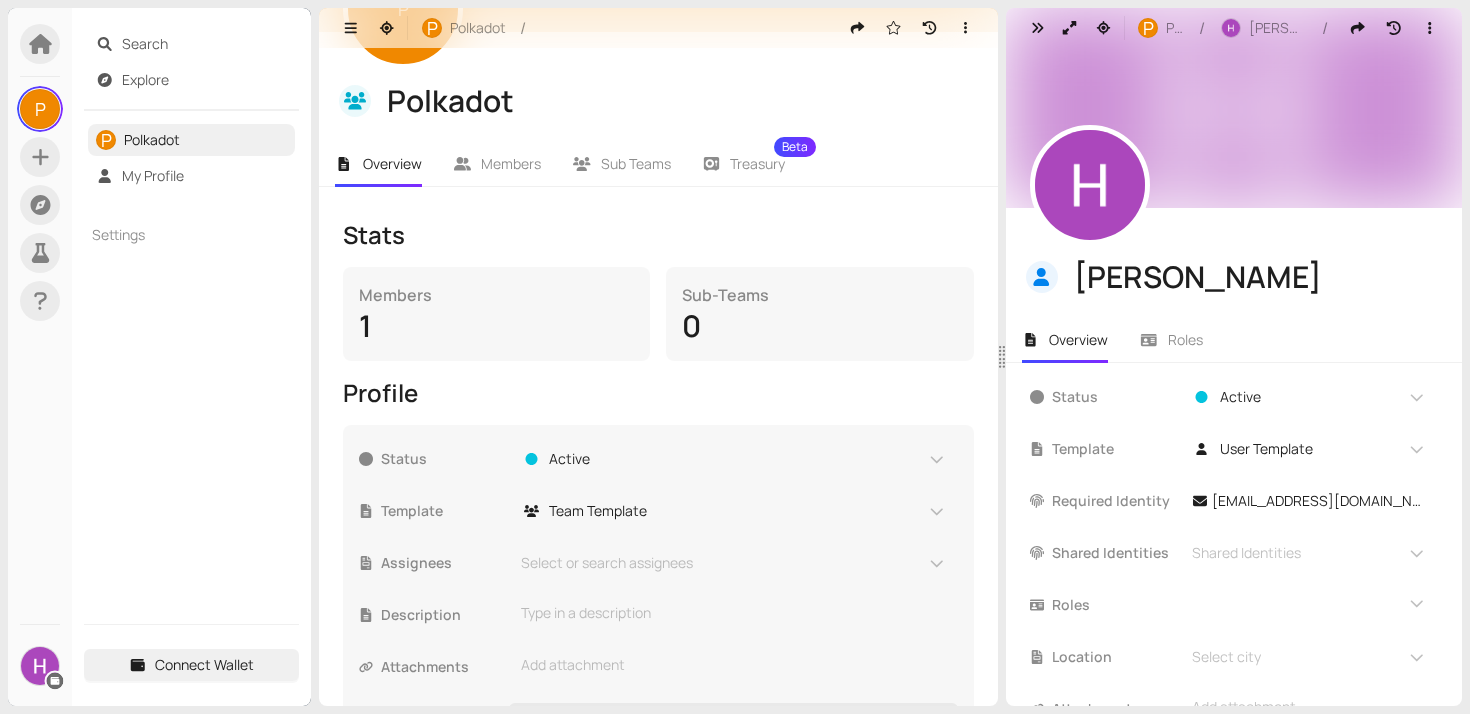 scroll, scrollTop: 134, scrollLeft: 0, axis: vertical 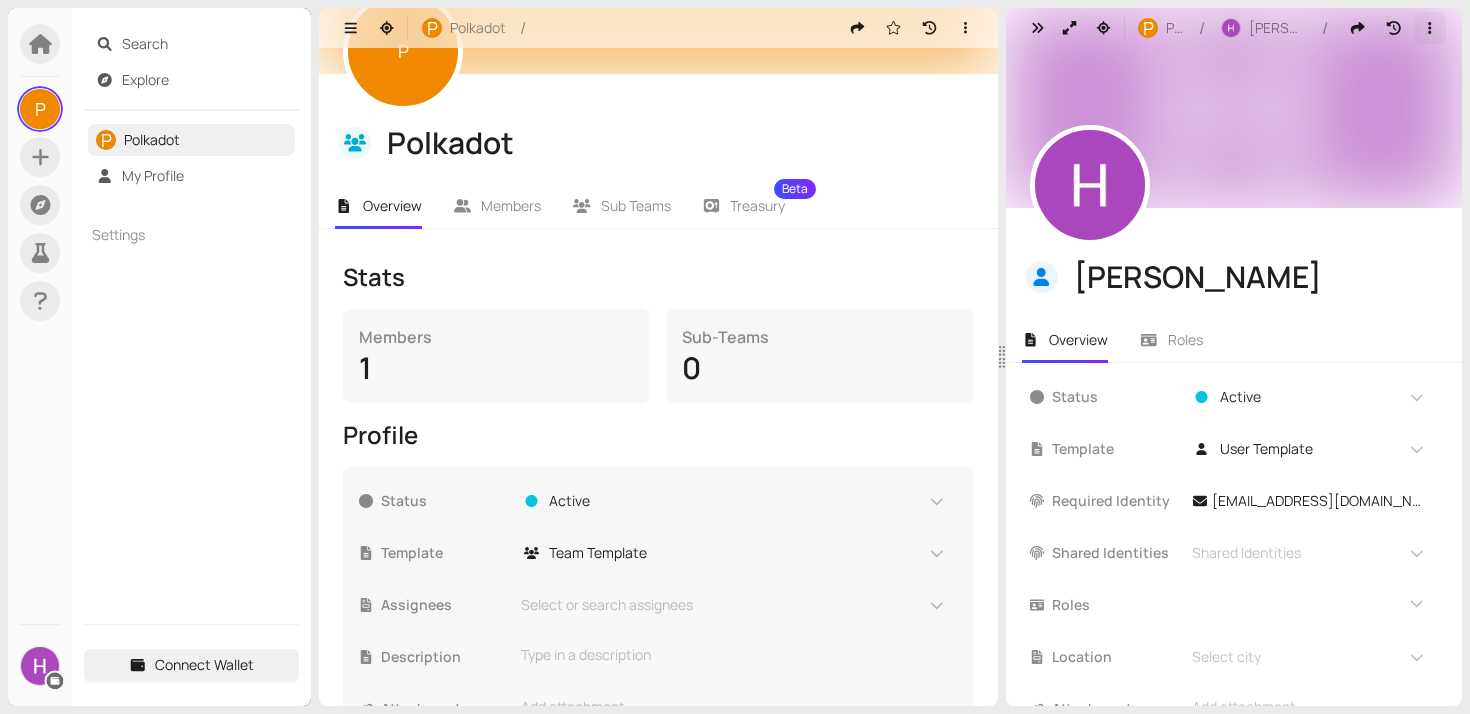 click at bounding box center [1430, 28] 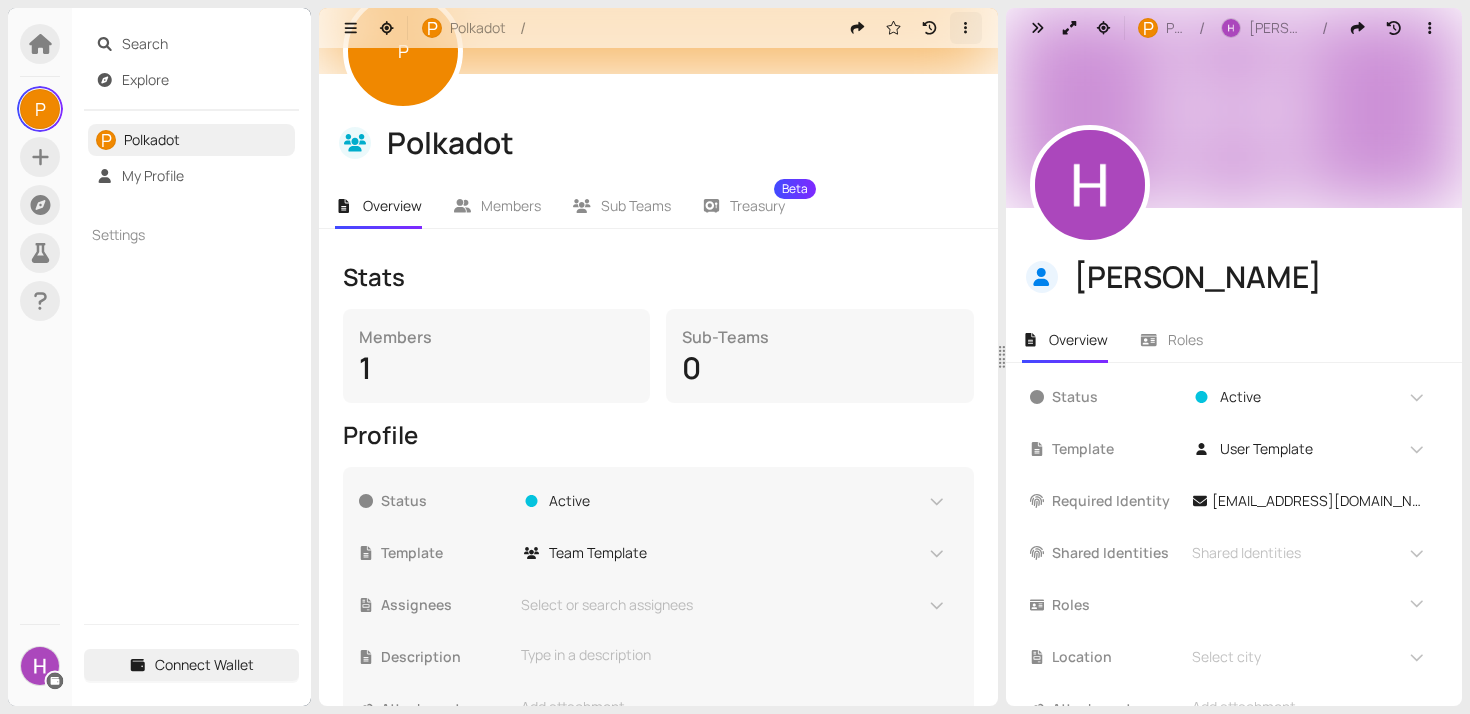 click 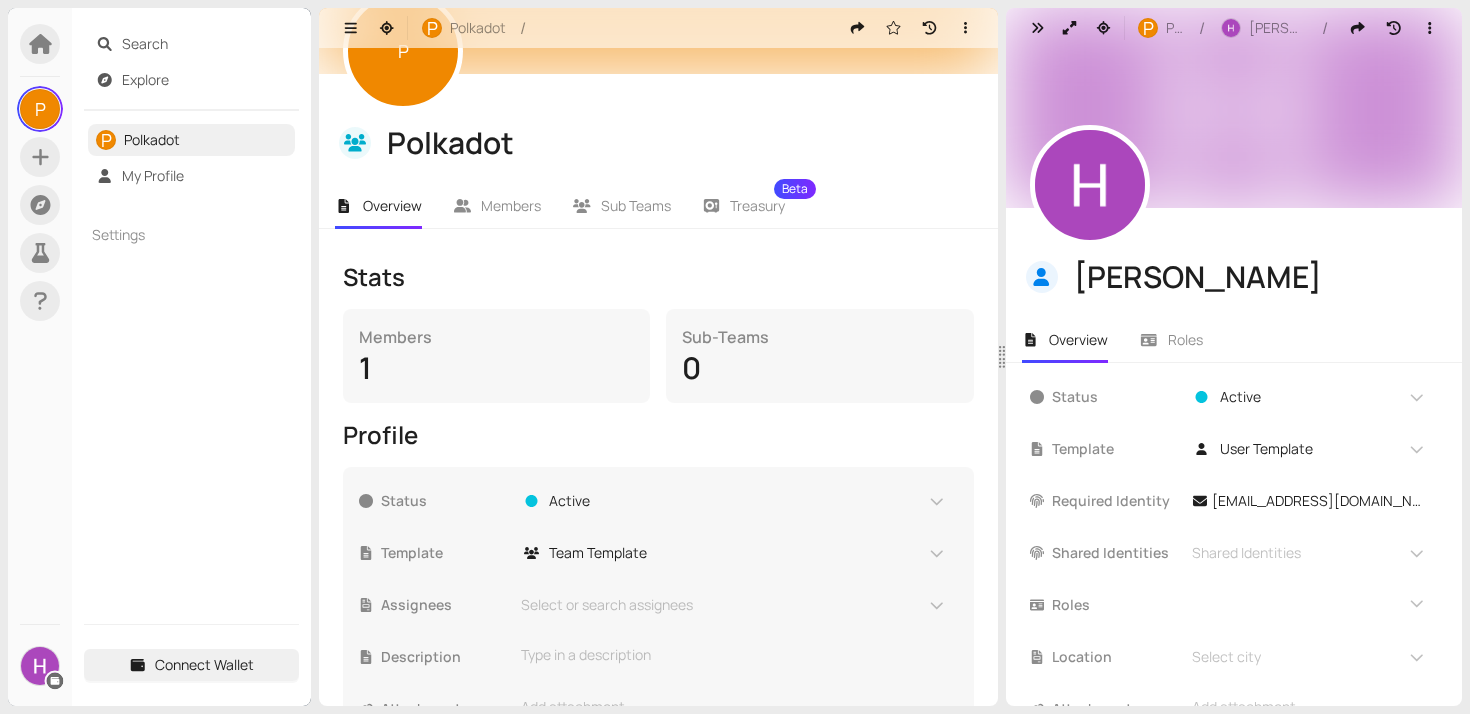 click on "Polkadot" at bounding box center (658, 139) 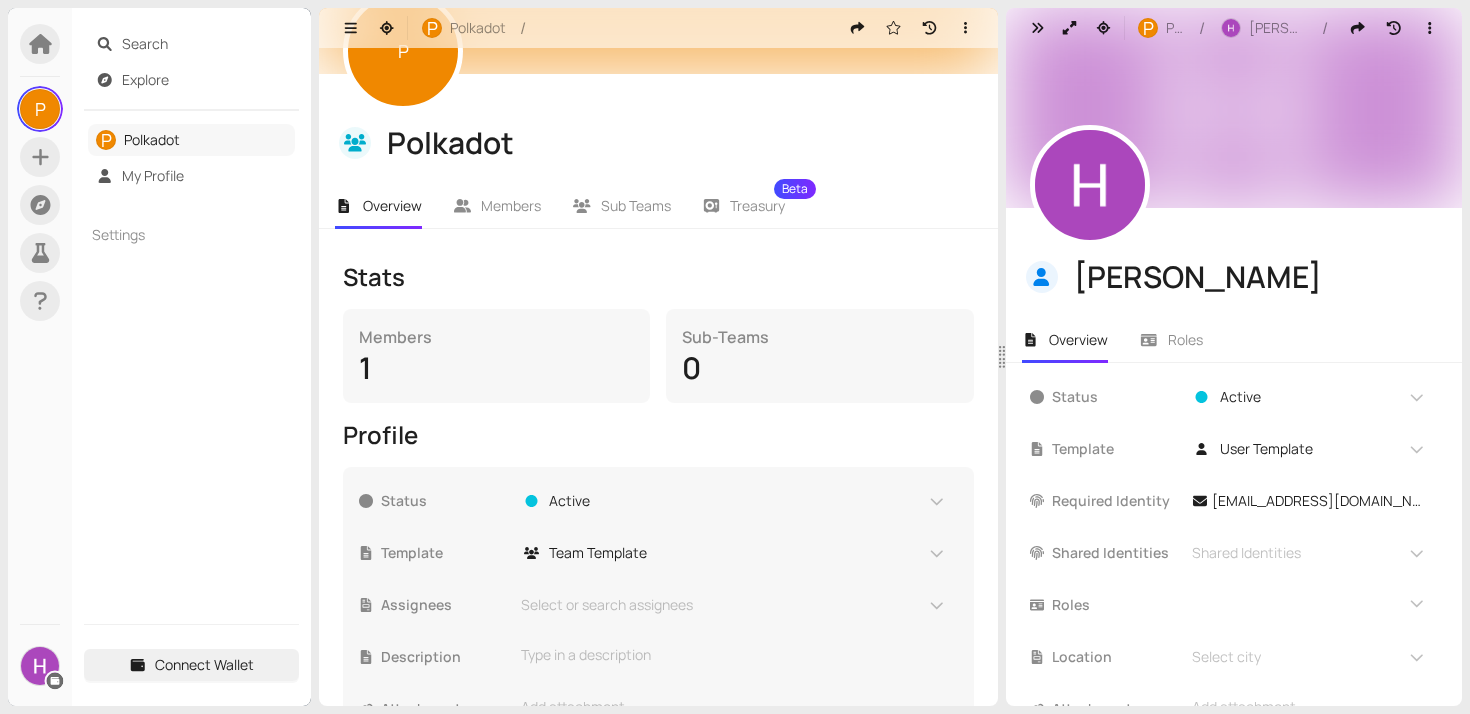 click on "Polkadot" at bounding box center (152, 139) 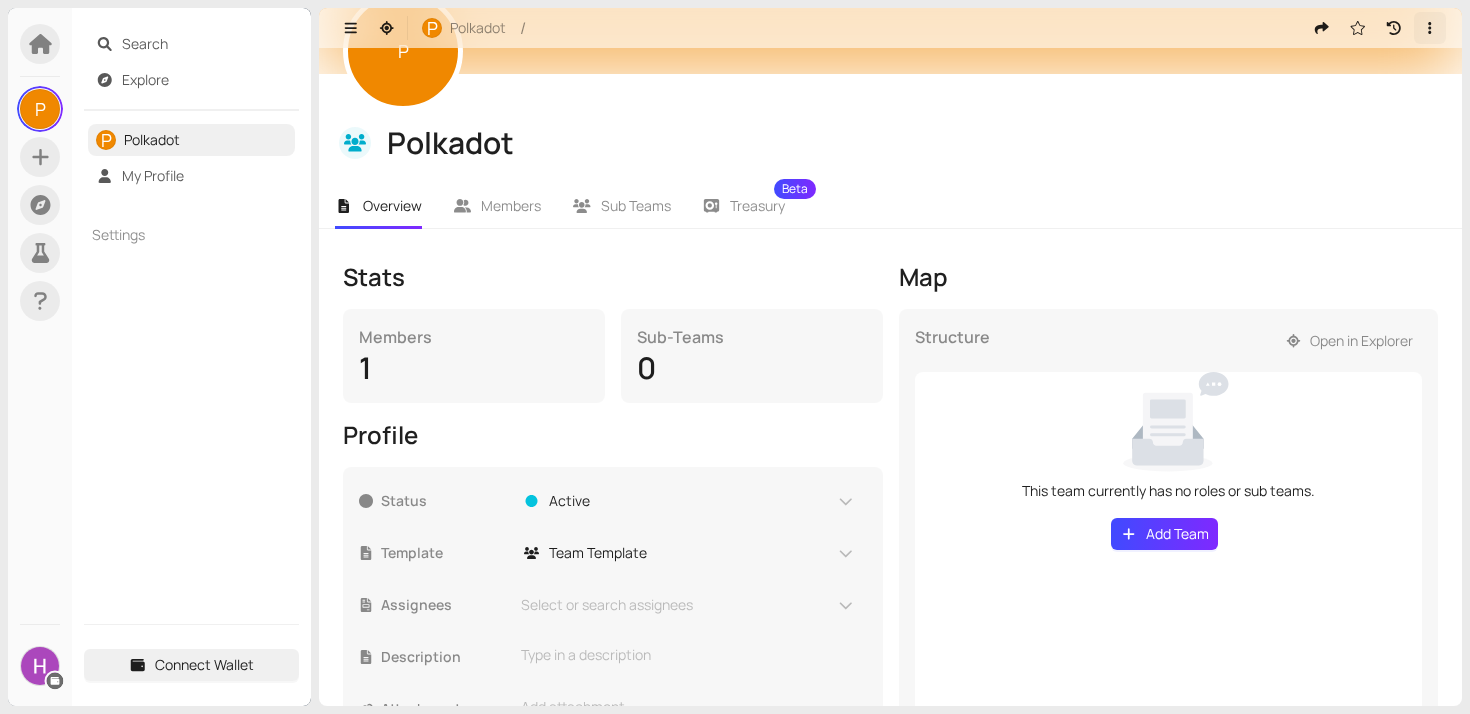 click 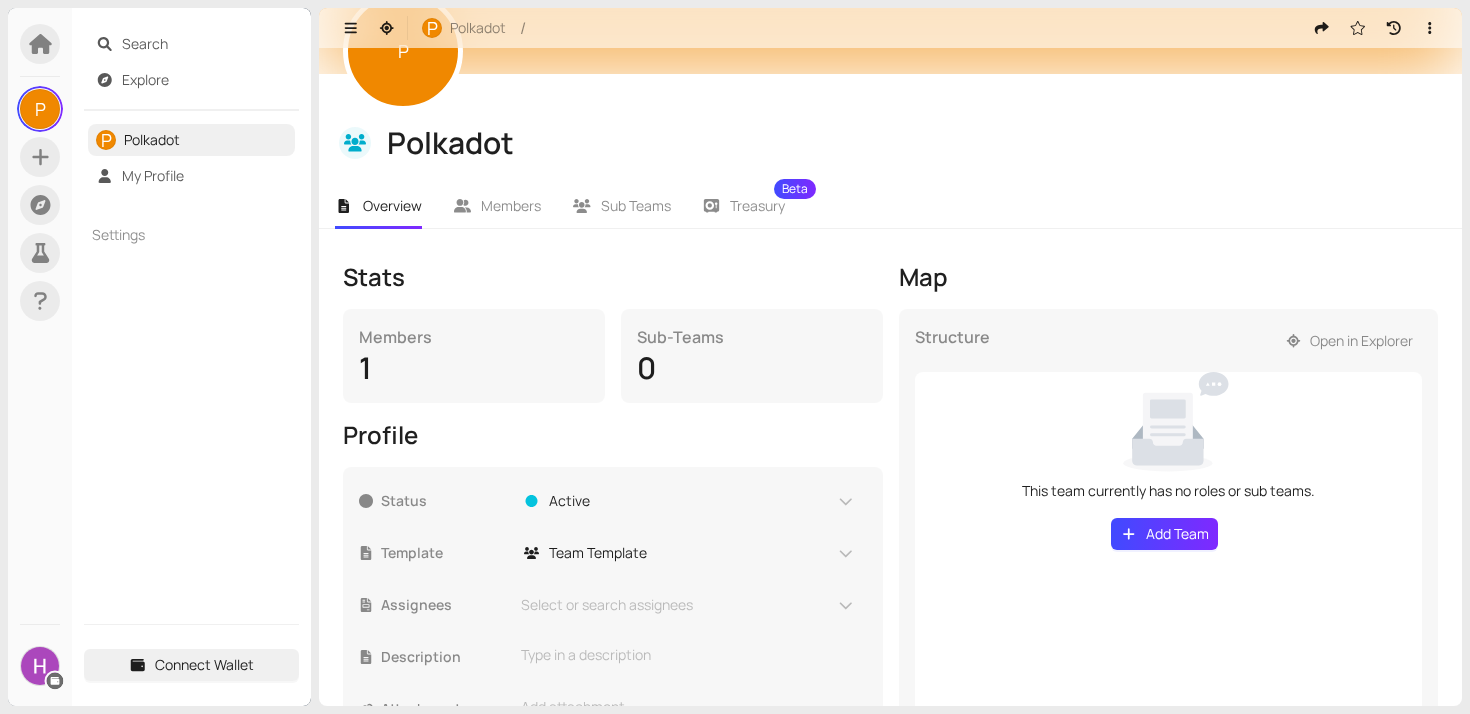 click on "1" at bounding box center [474, 368] 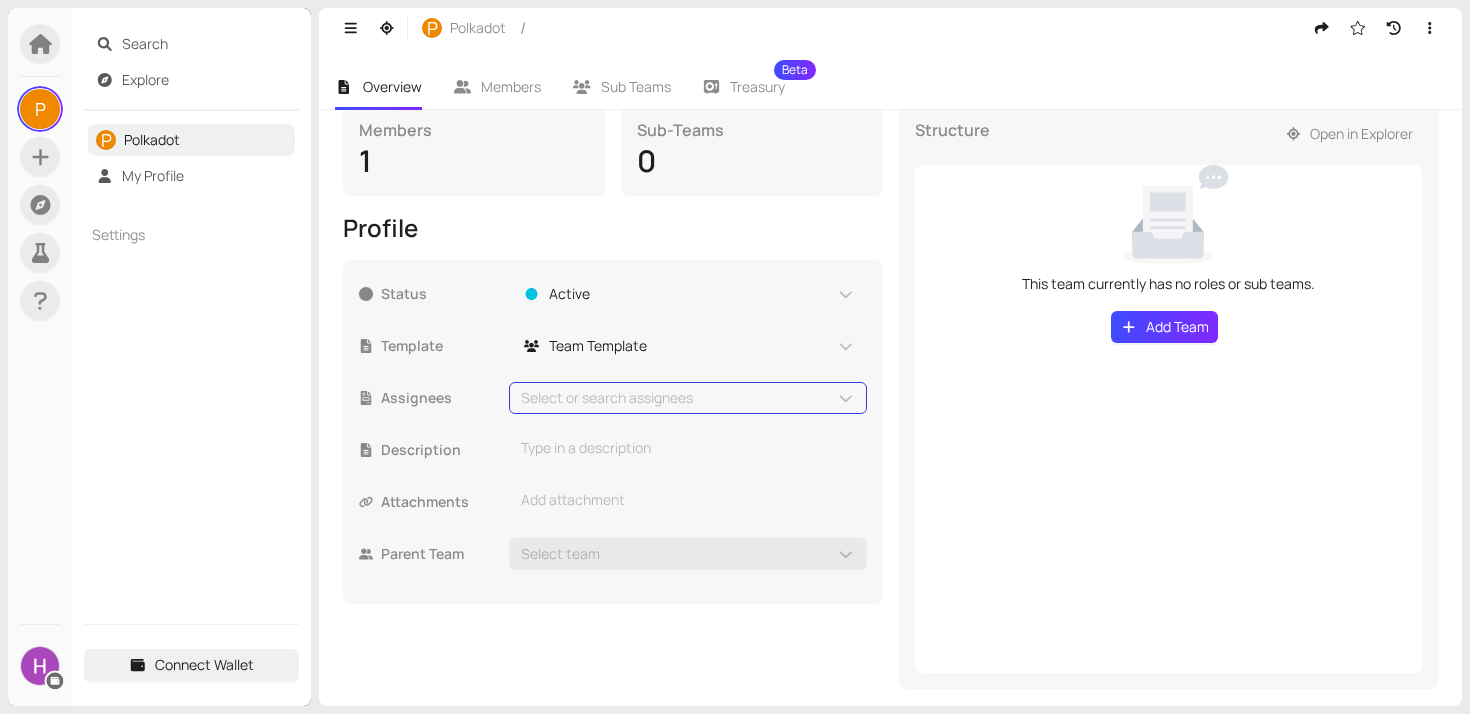 scroll, scrollTop: 339, scrollLeft: 0, axis: vertical 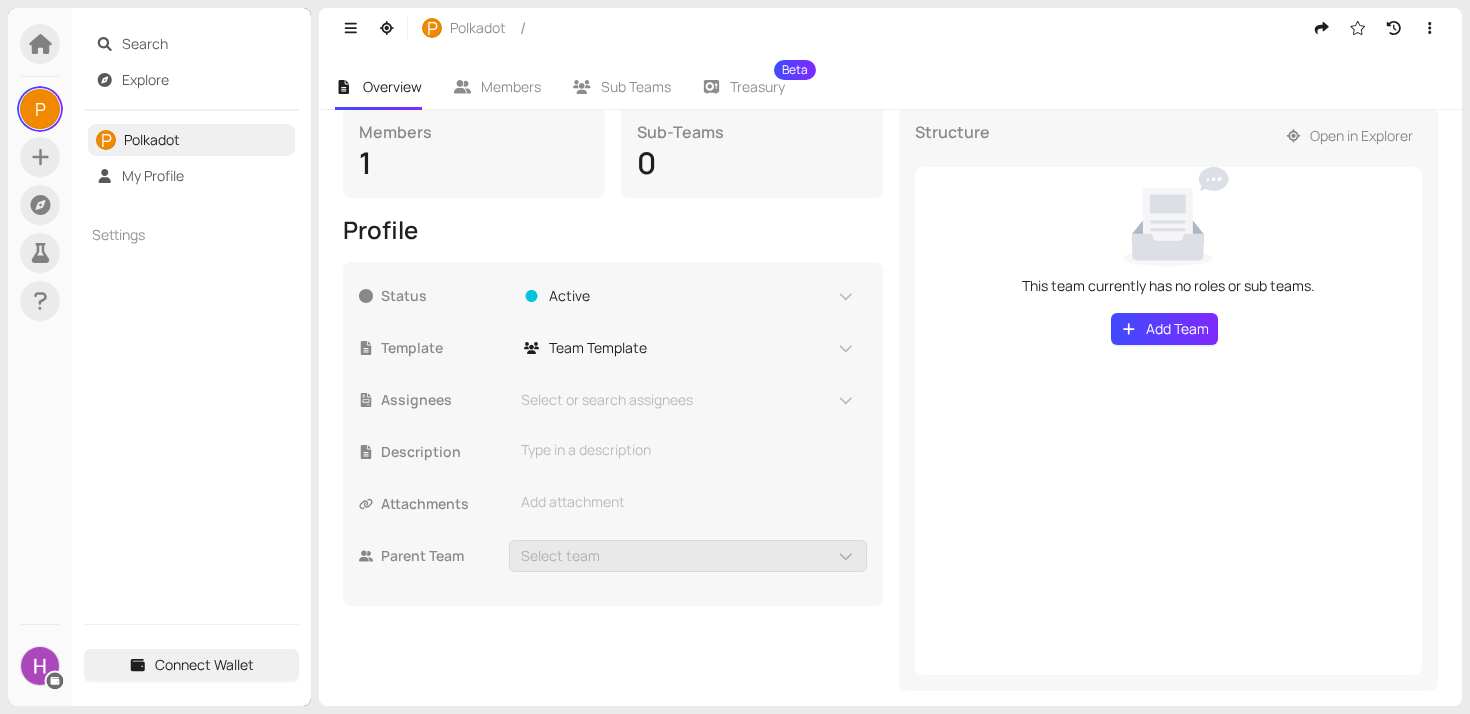 click on "Select team" at bounding box center [557, 556] 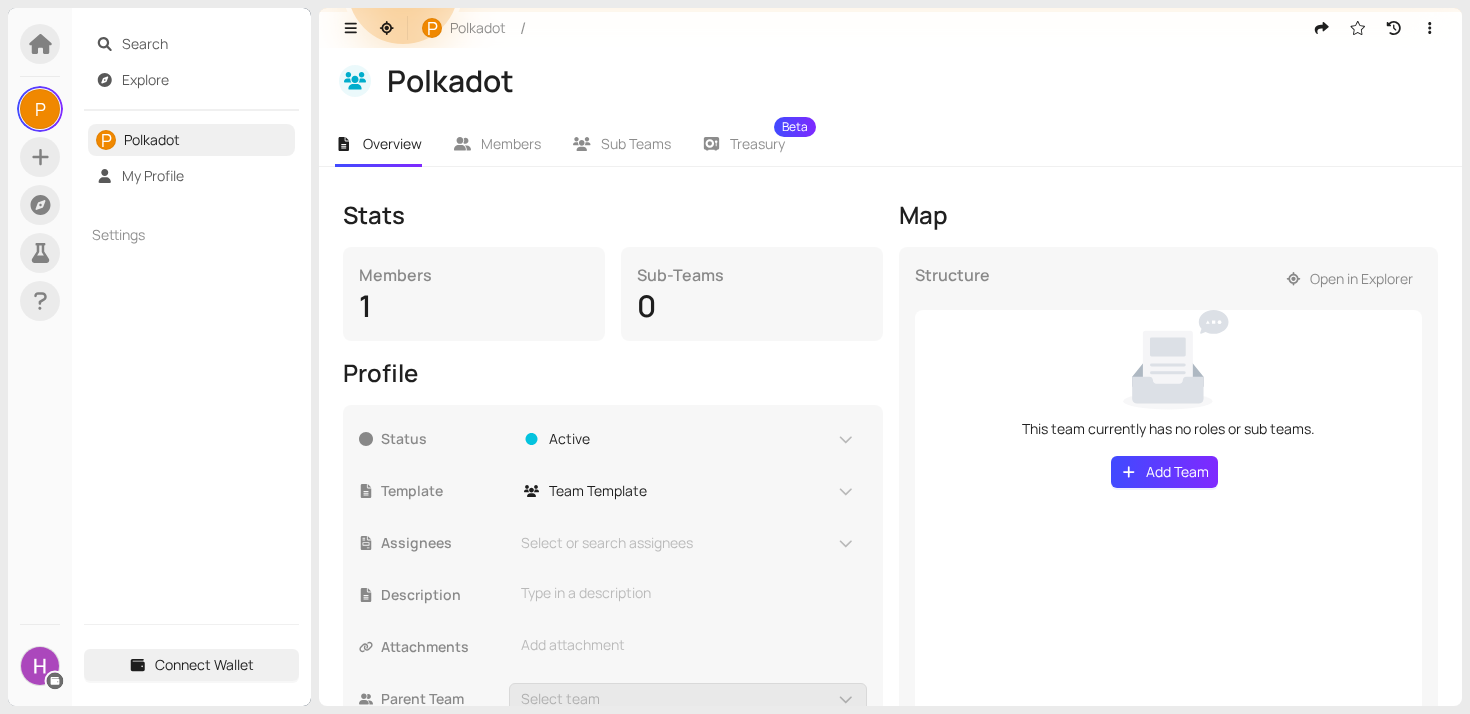 scroll, scrollTop: 192, scrollLeft: 0, axis: vertical 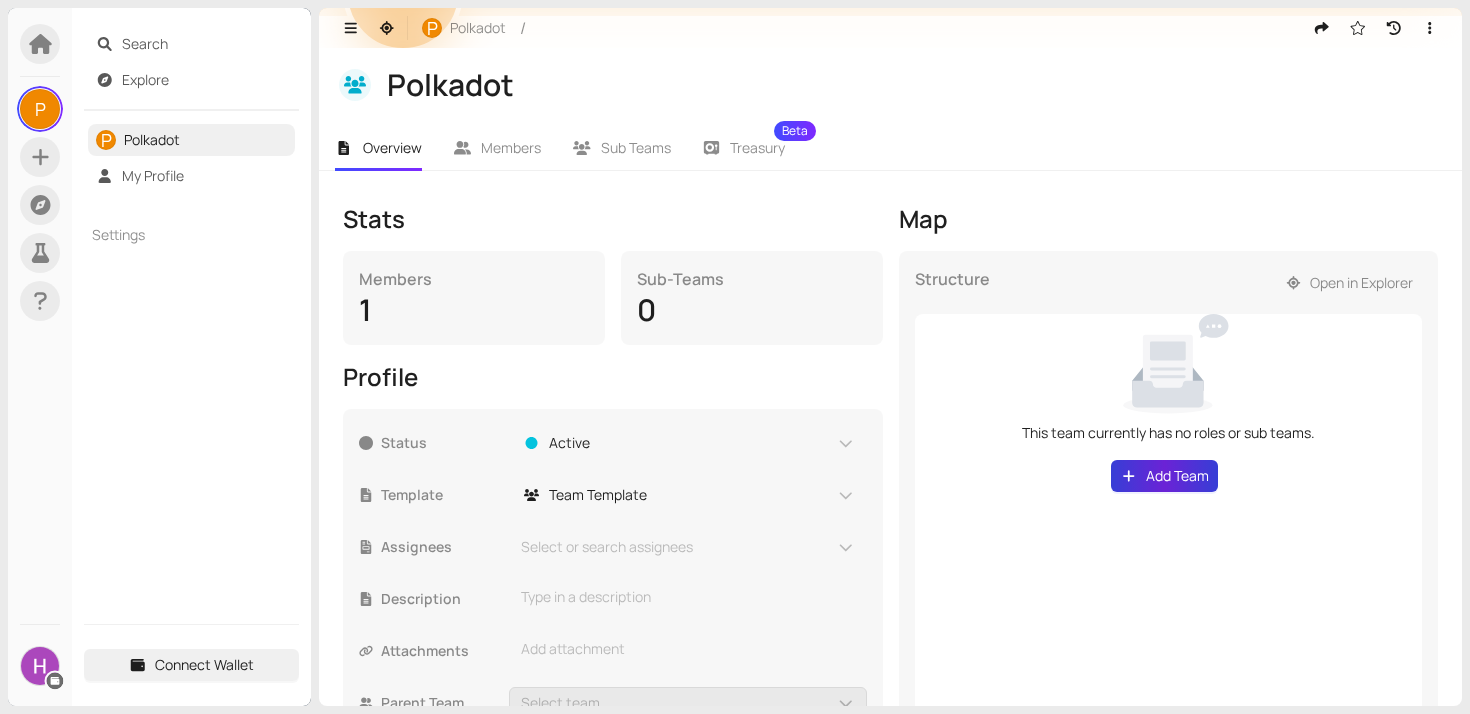 click on "Add Team" at bounding box center [1177, 476] 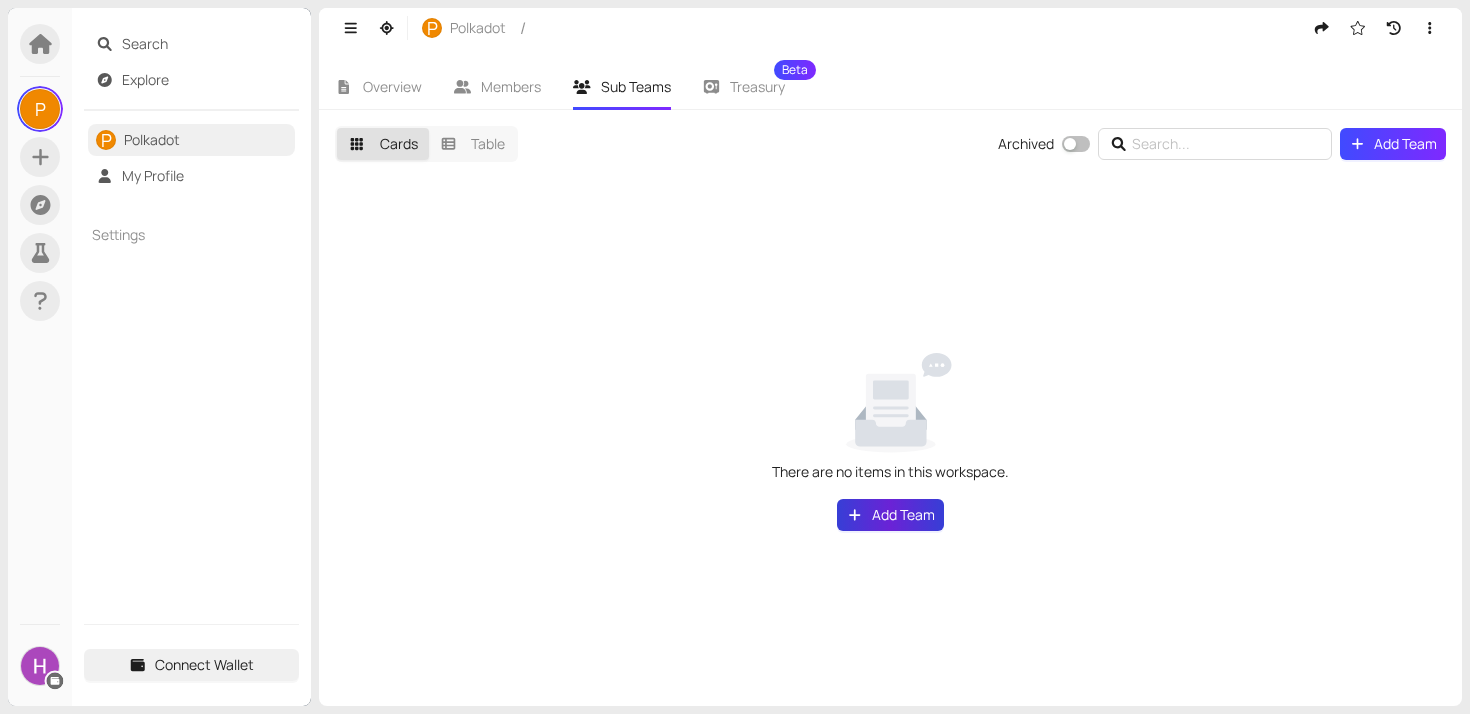 click on "Add Team" at bounding box center [890, 515] 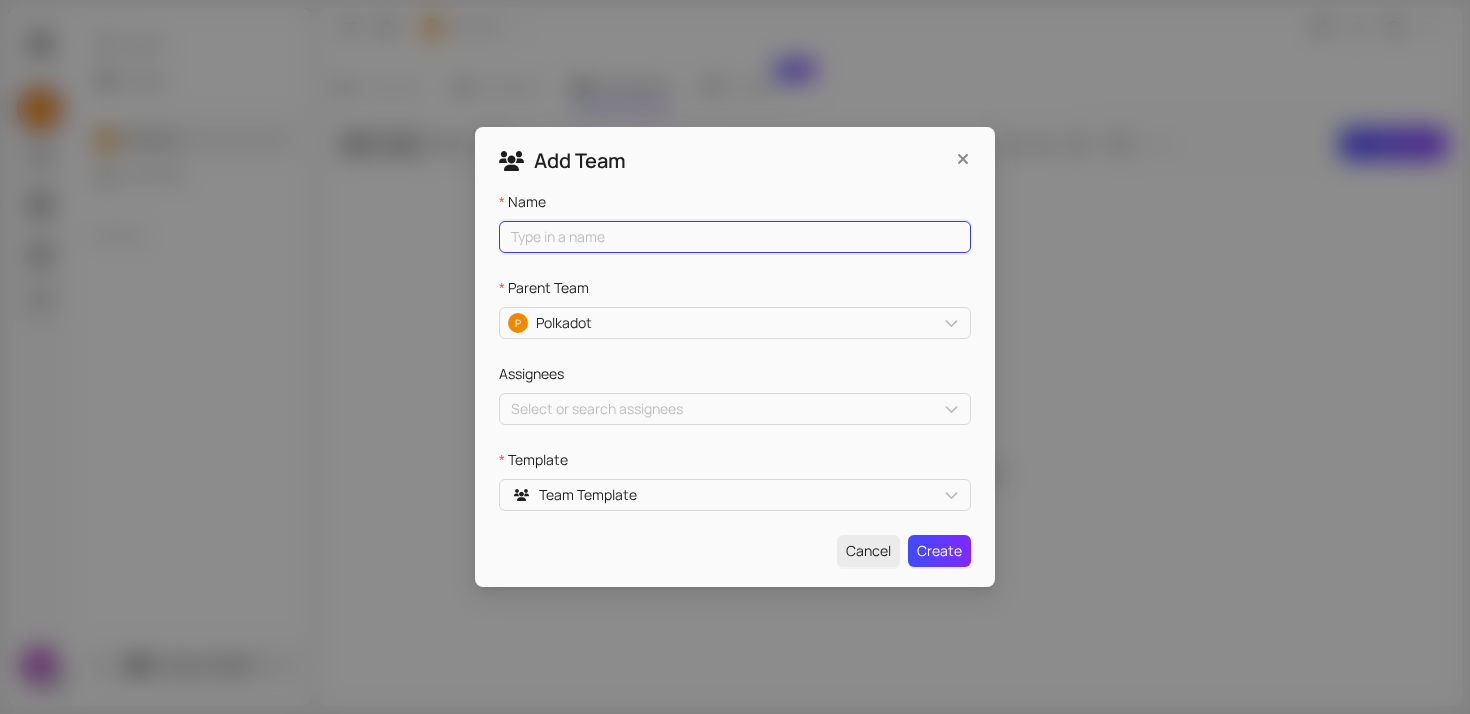 click on "Name" at bounding box center (735, 237) 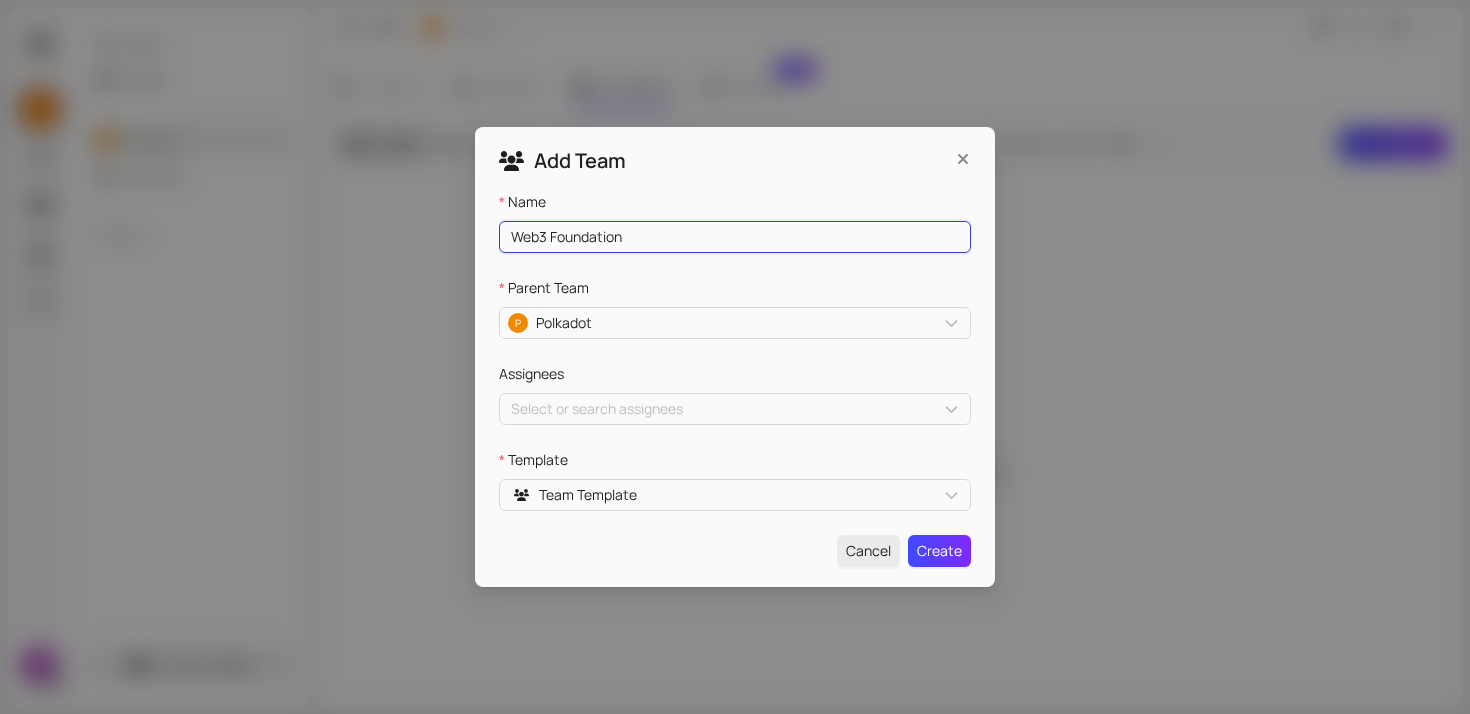 type on "Web3 Foundation" 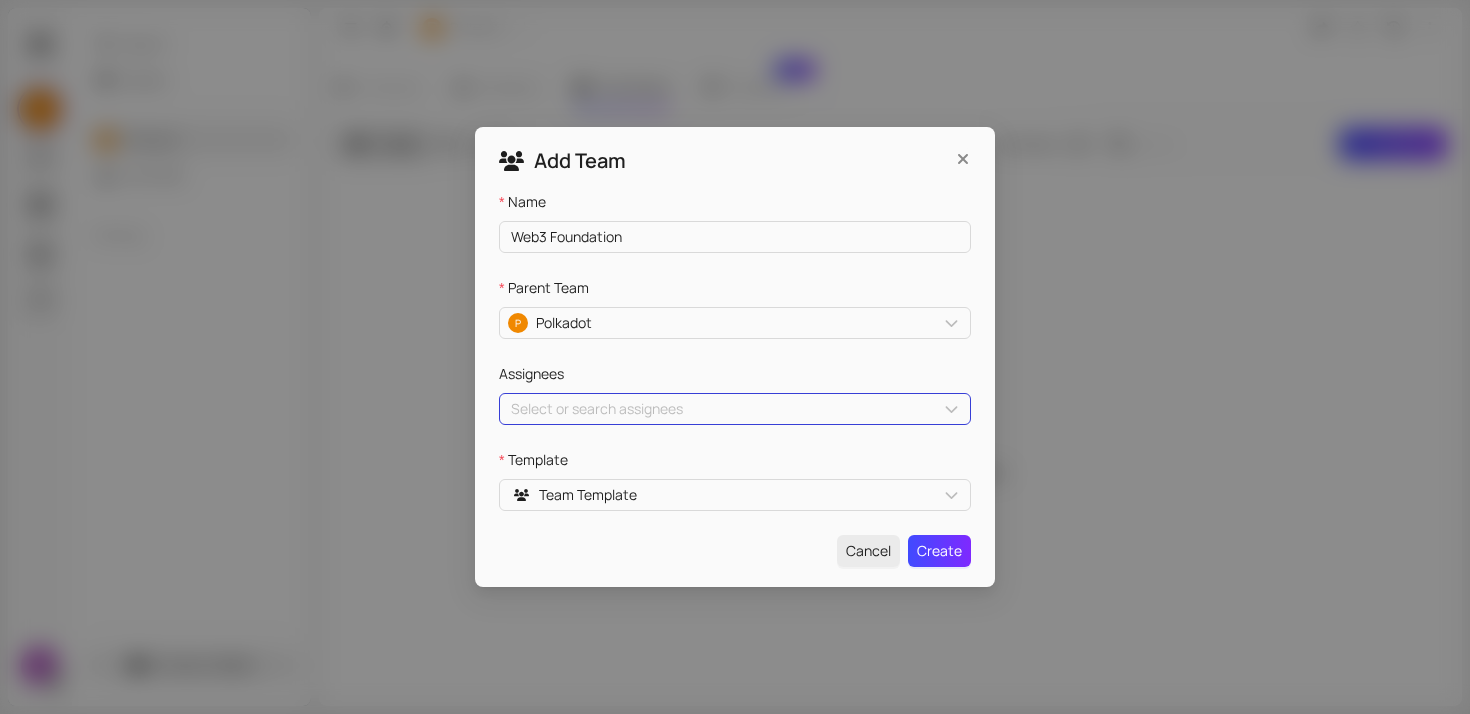 click on "Select or search assignees 4FKyJ62csW~user Users Hayley Watkins" at bounding box center [735, 409] 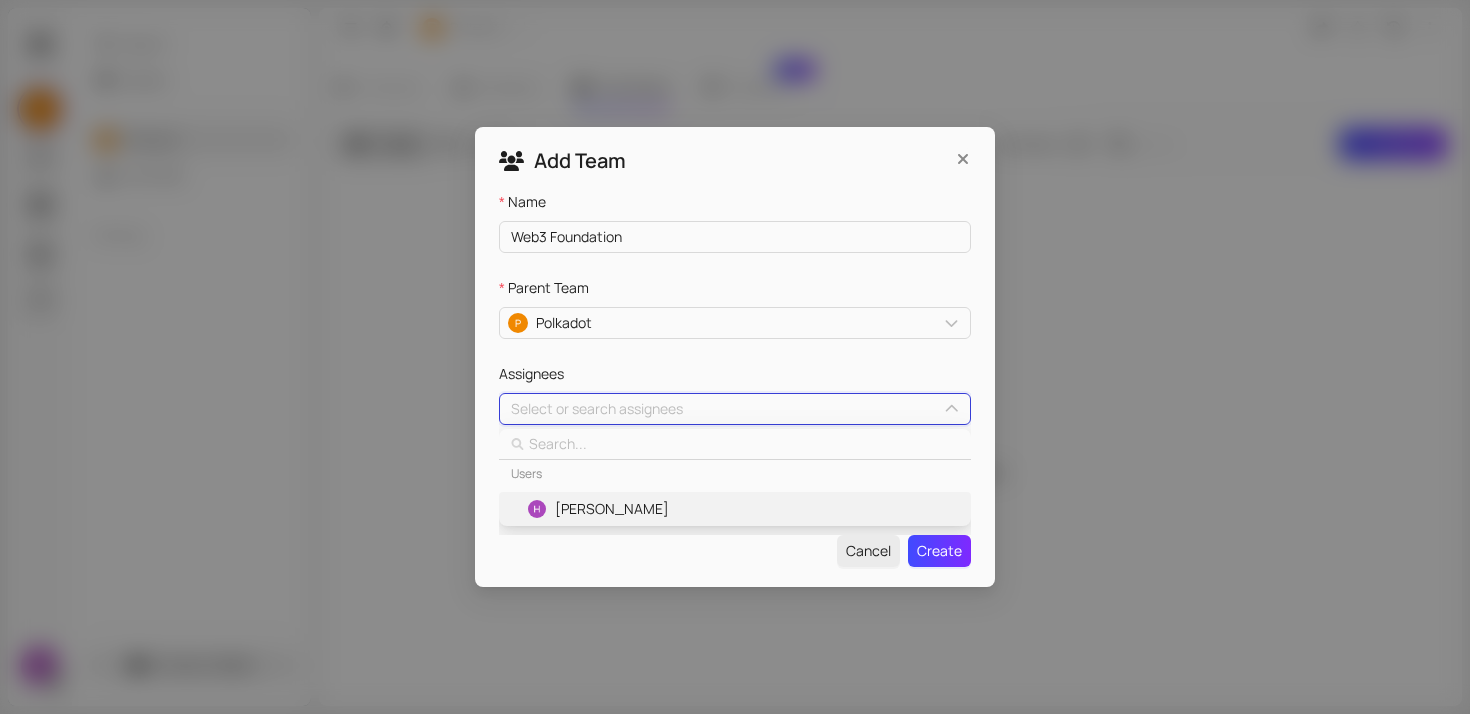 click on "[PERSON_NAME]" at bounding box center (612, 509) 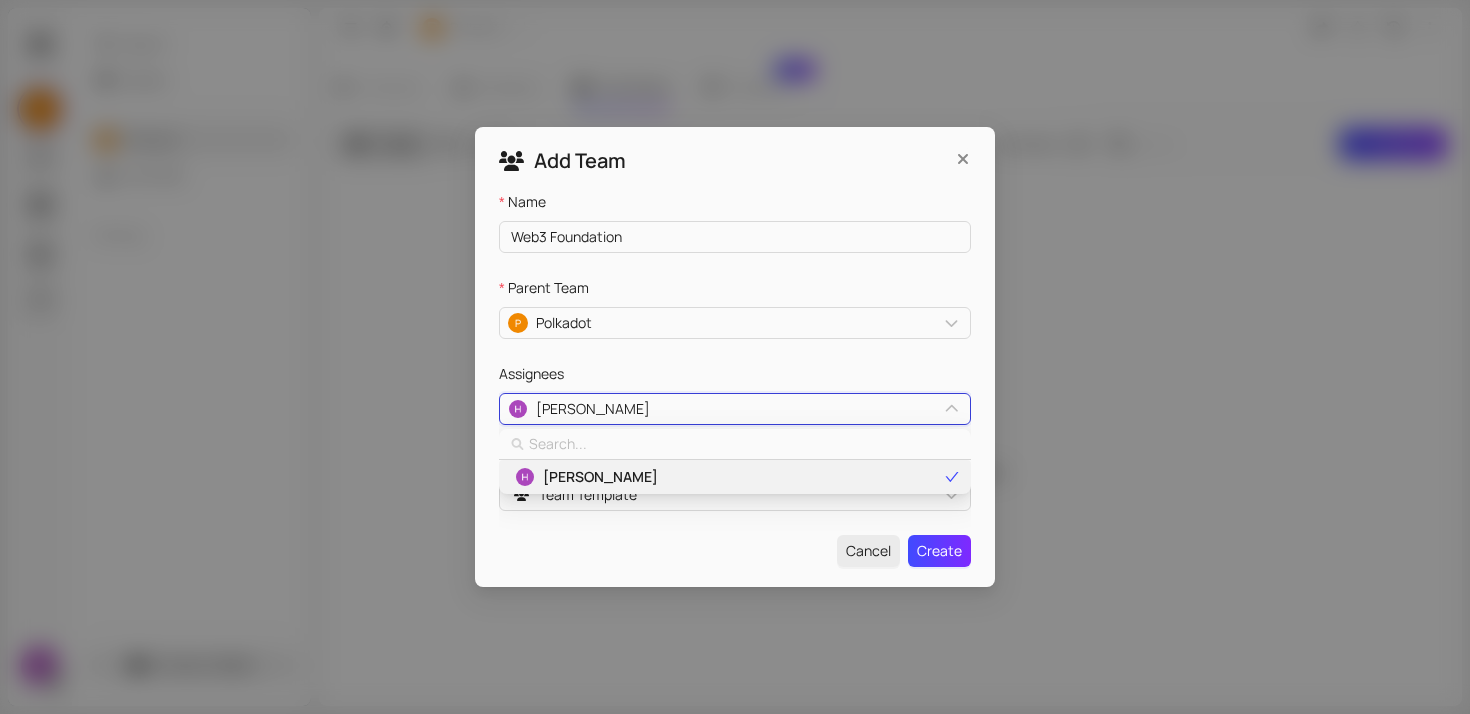 click on "[PERSON_NAME]" at bounding box center [727, 477] 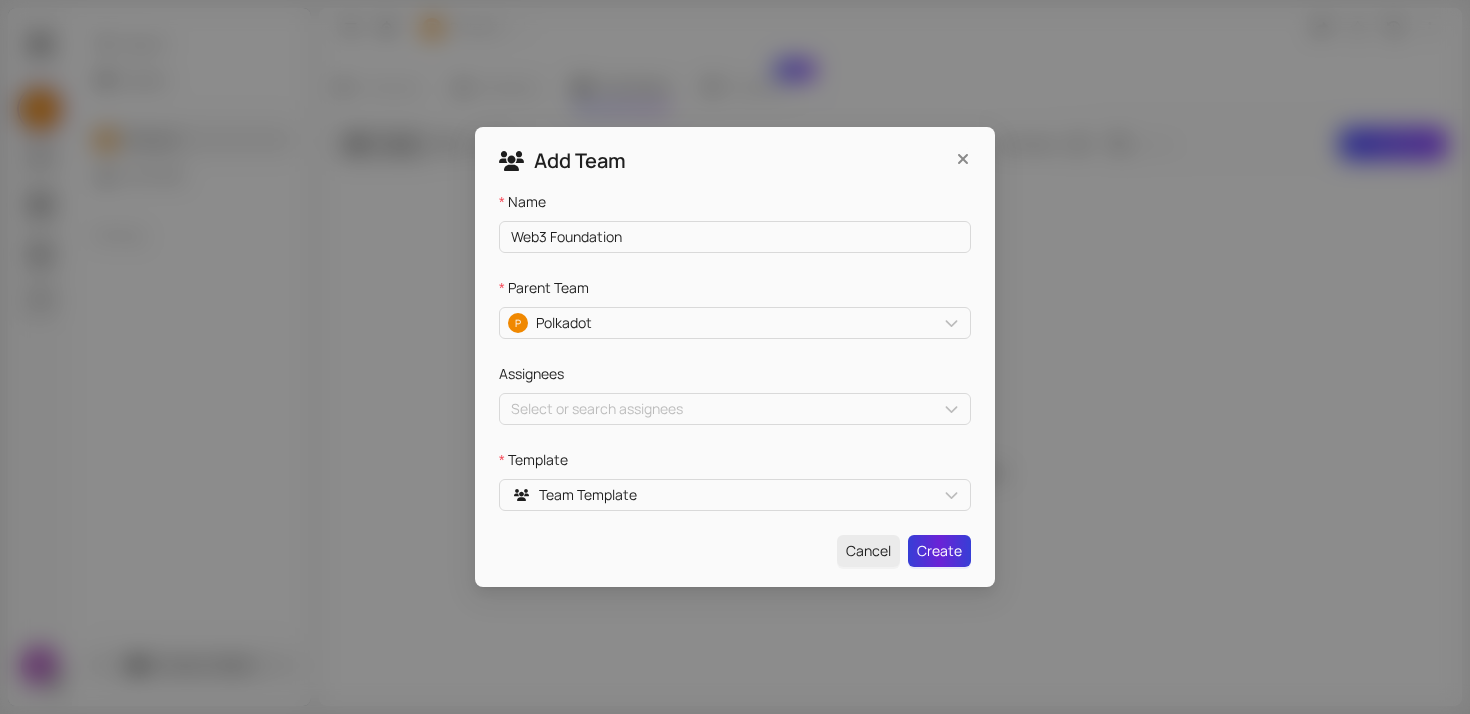 click on "Create" at bounding box center [939, 551] 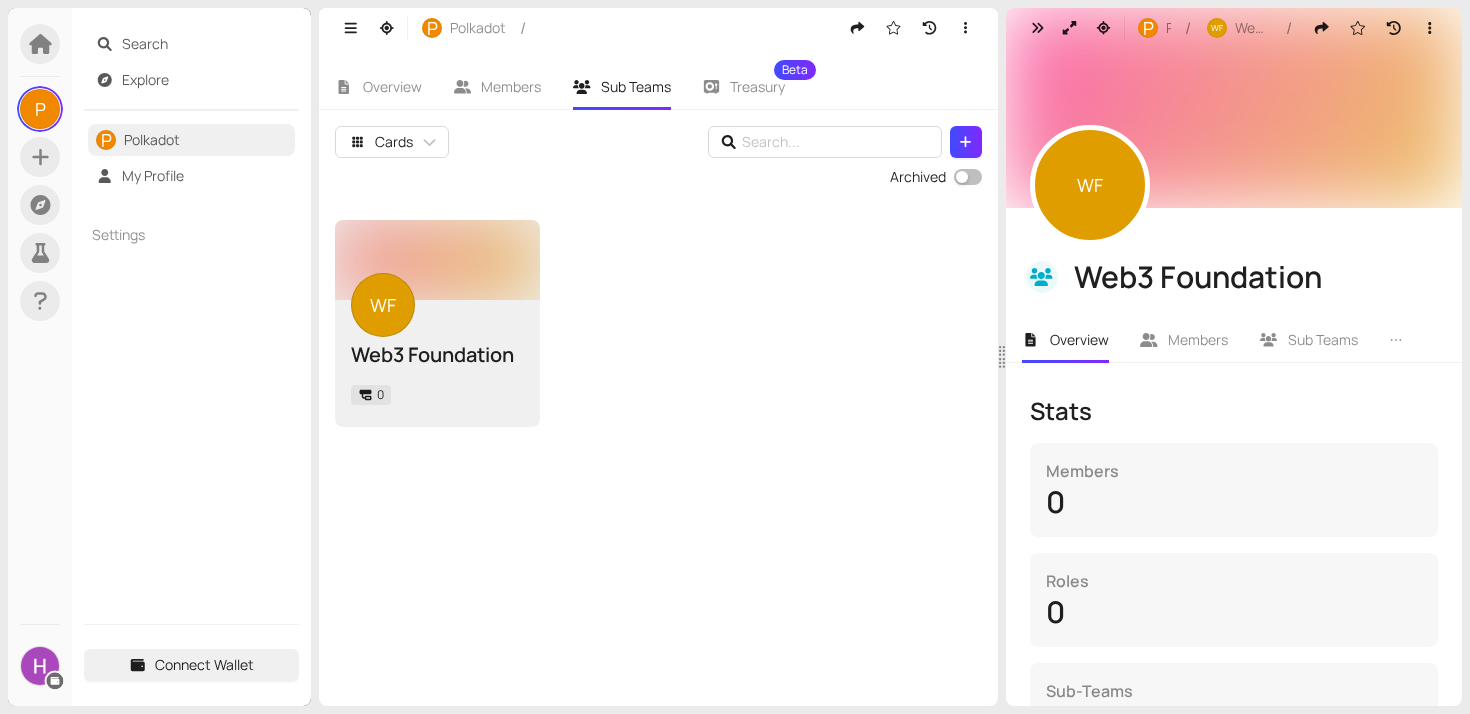 click on "WF Web3 Foundation 0" at bounding box center (658, 323) 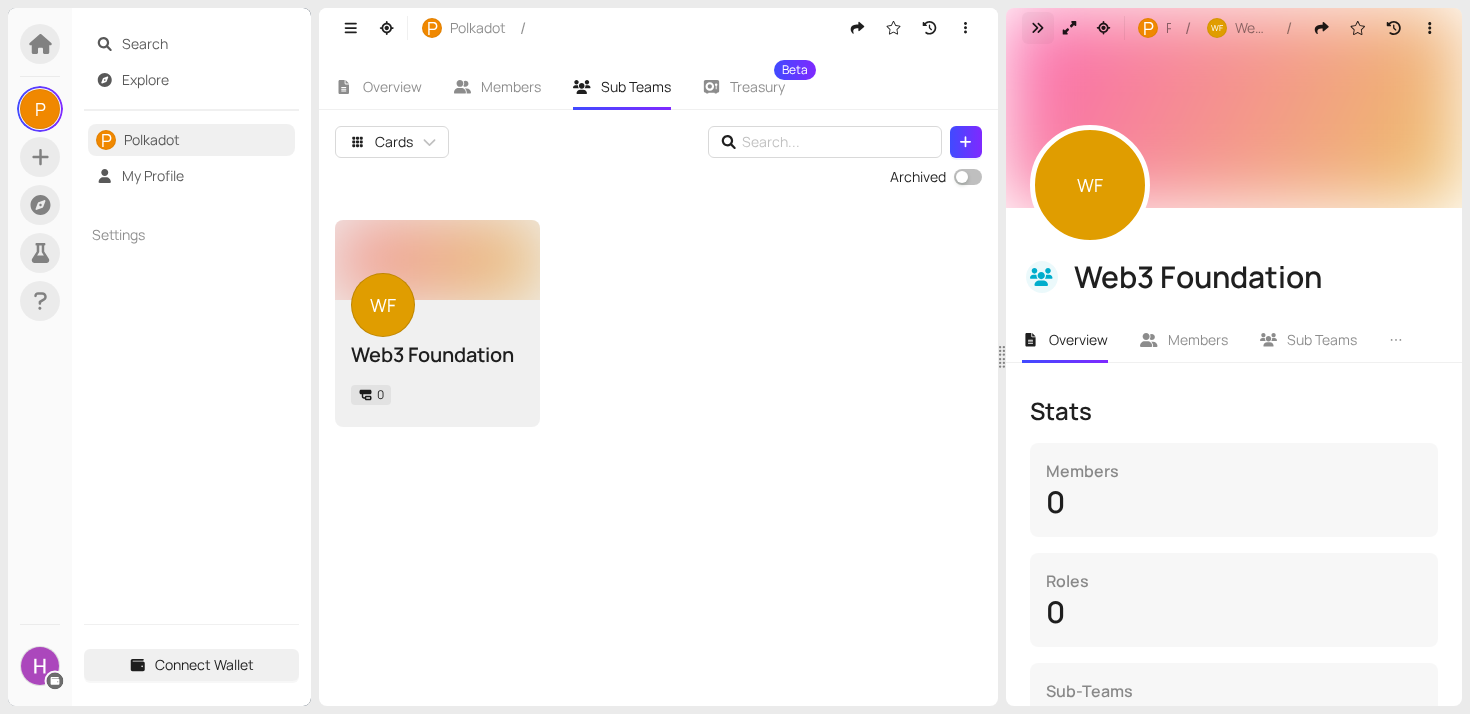 click at bounding box center (1038, 28) 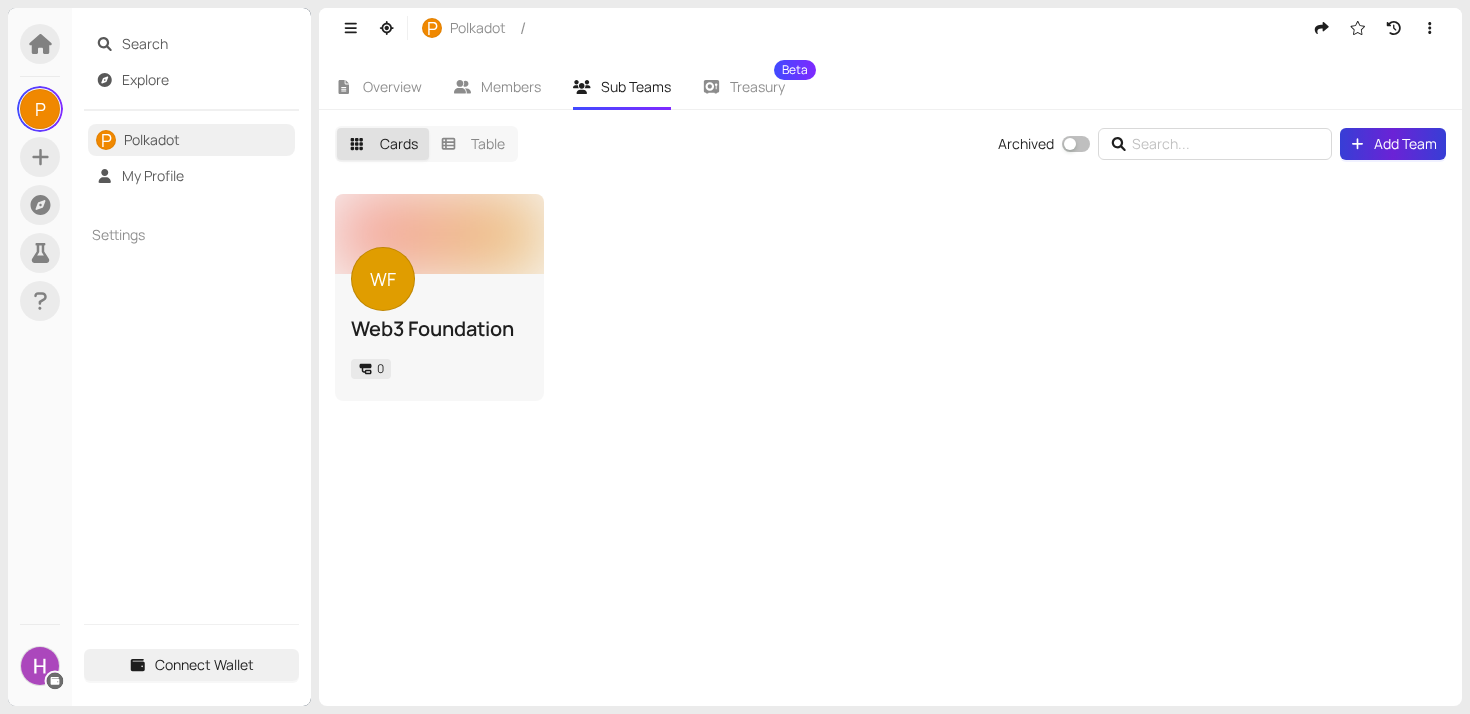 click on "Add Team" at bounding box center (1405, 144) 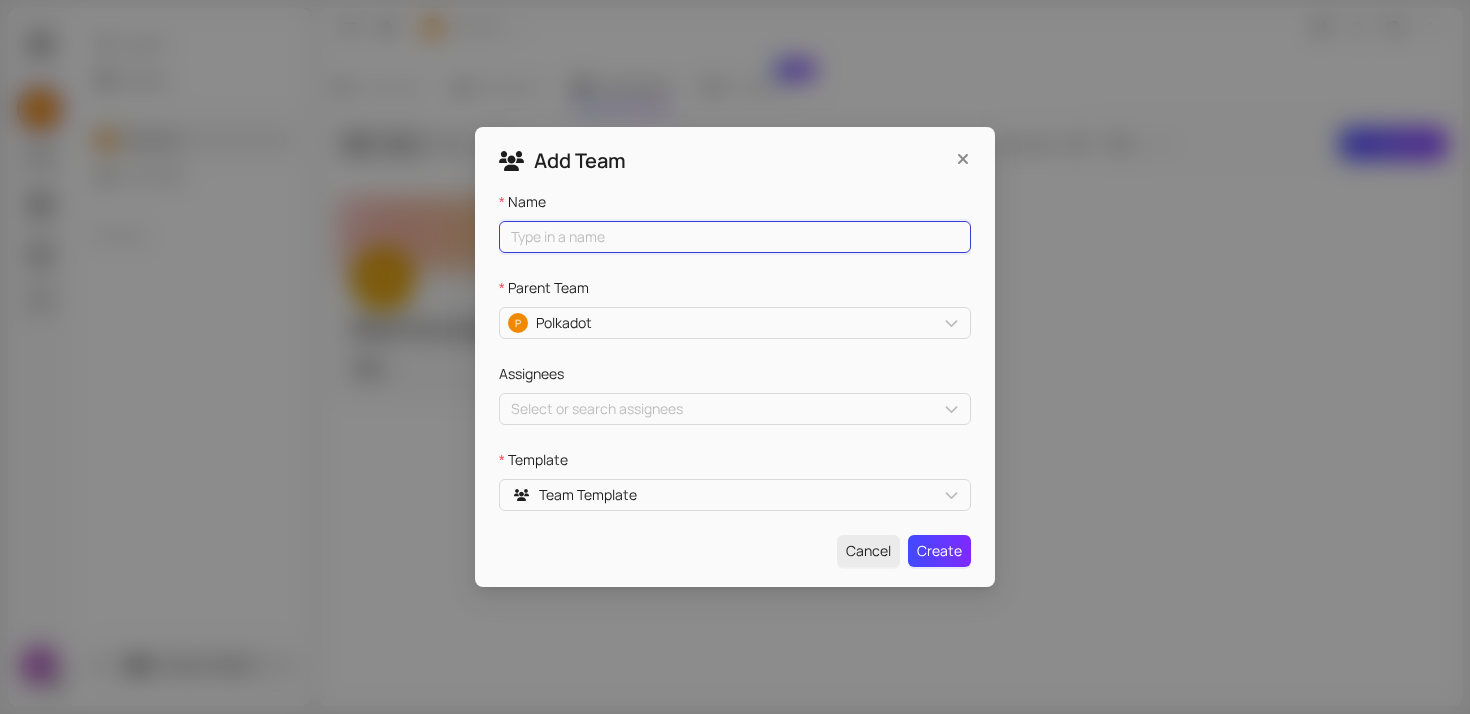 click on "Name" at bounding box center (735, 237) 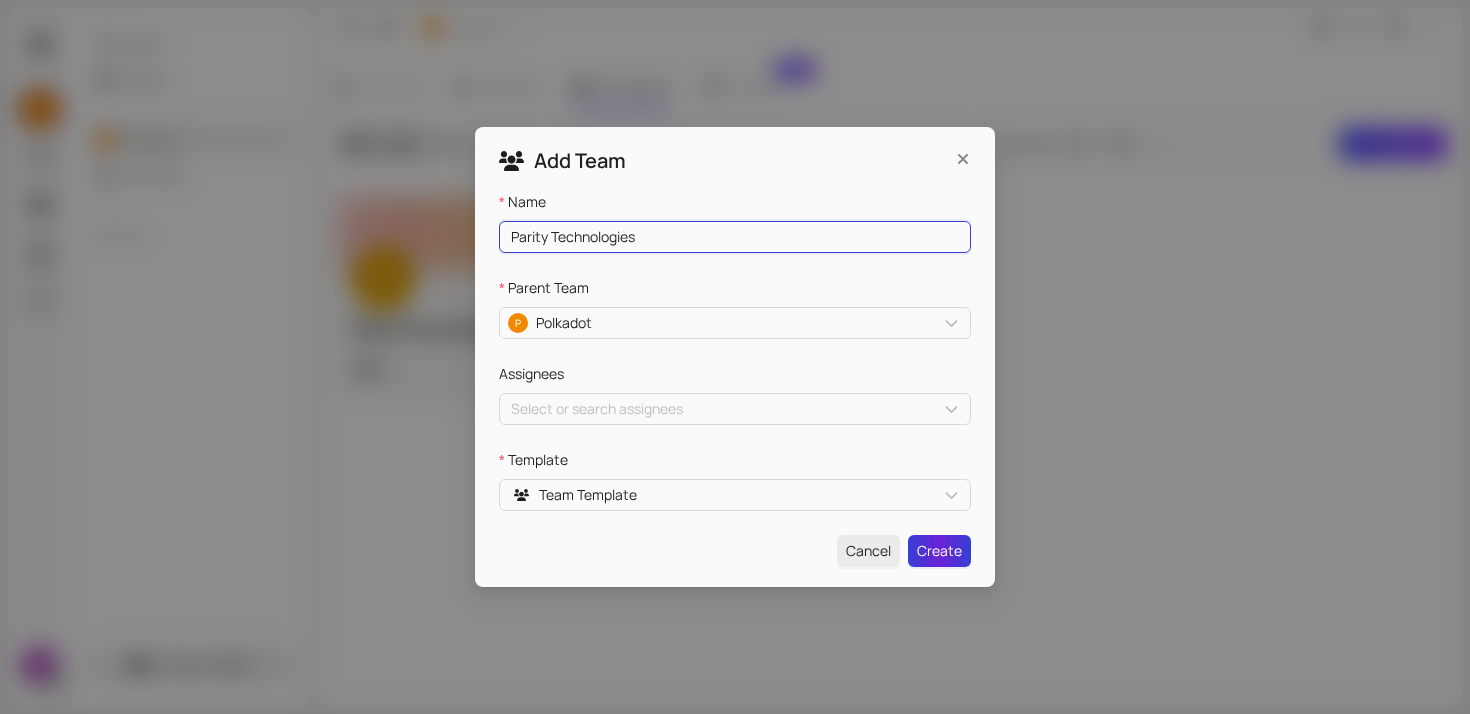 type on "Parity Technologies" 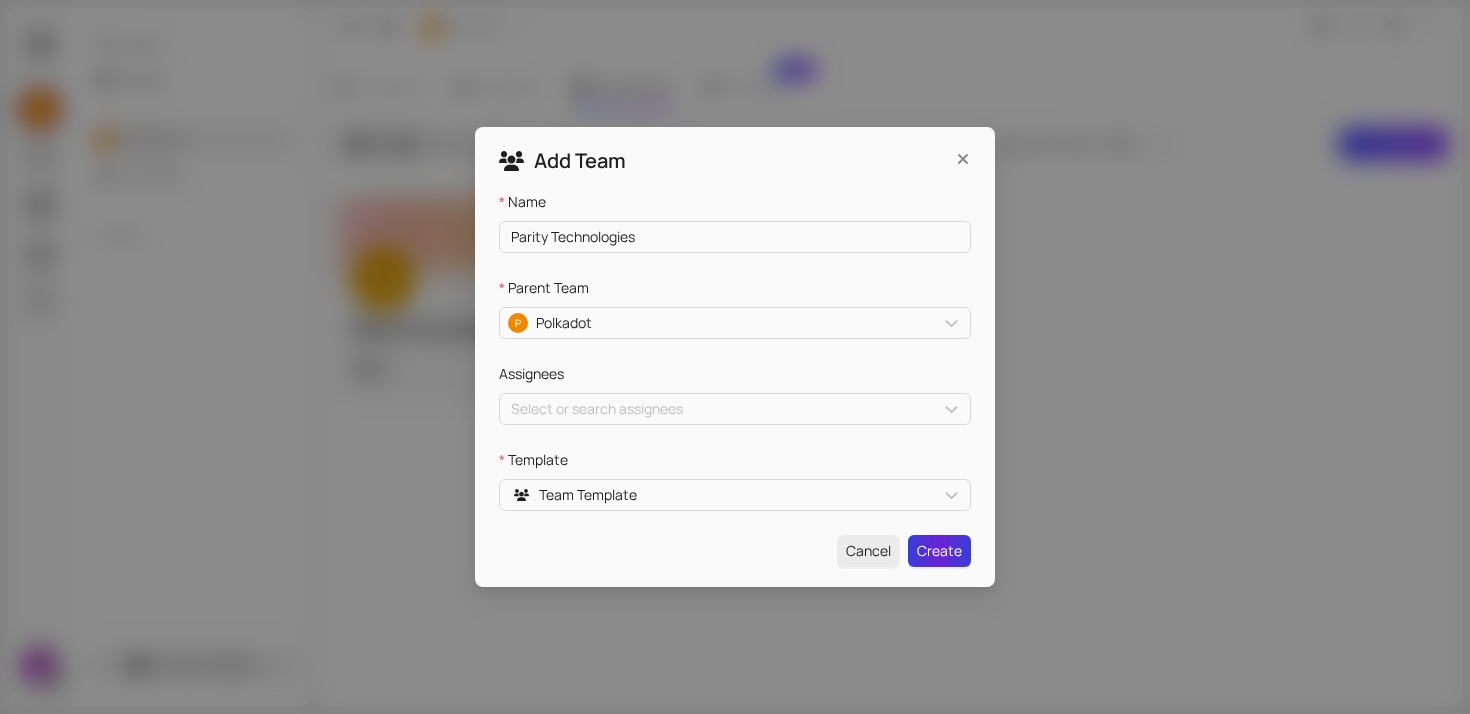 click on "Create" at bounding box center (939, 551) 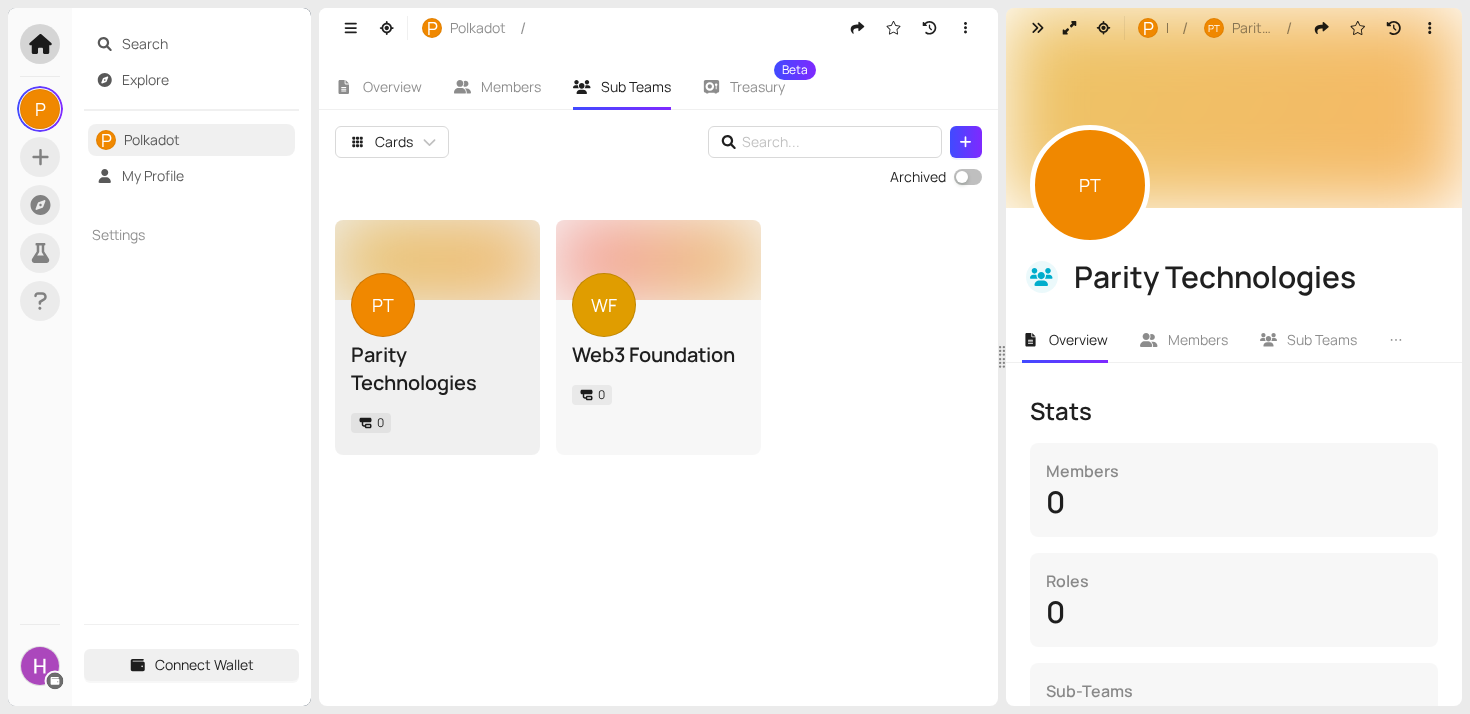 click at bounding box center (40, 44) 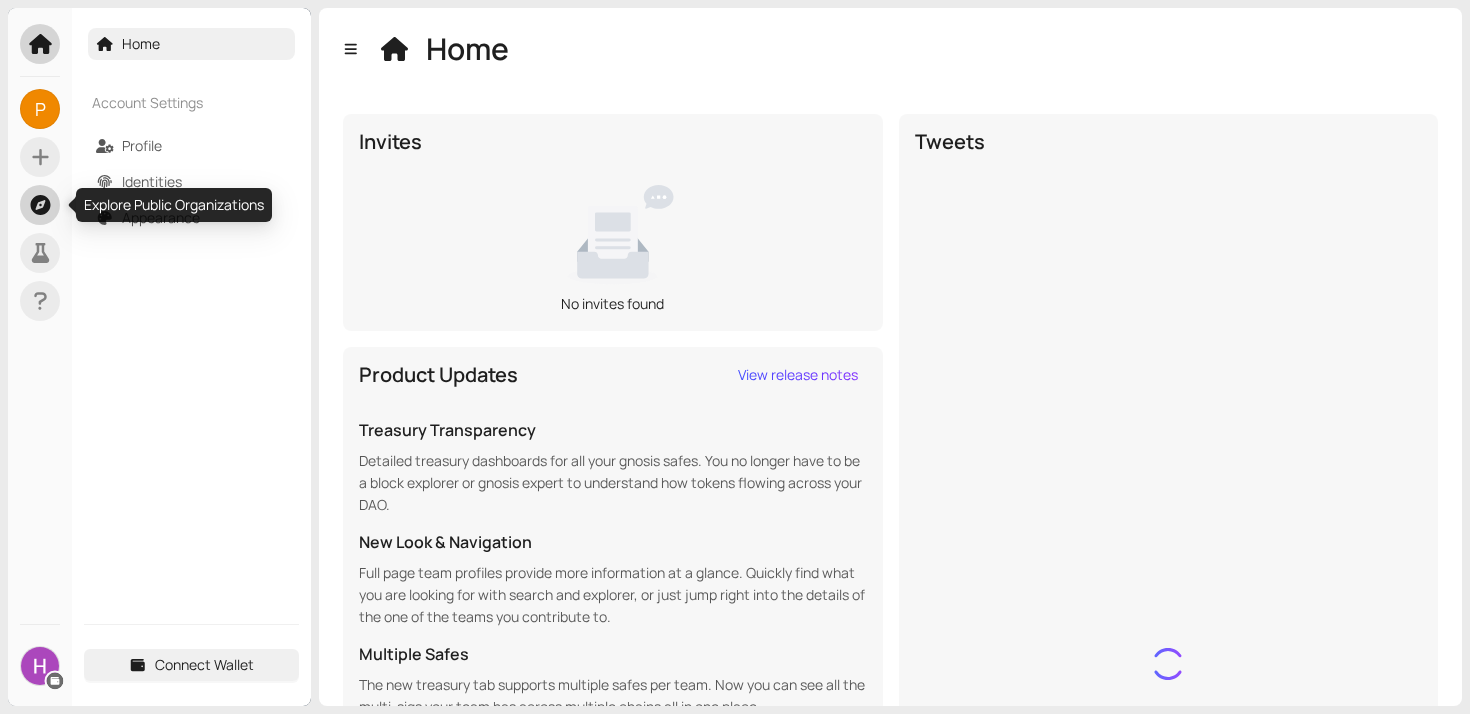 click 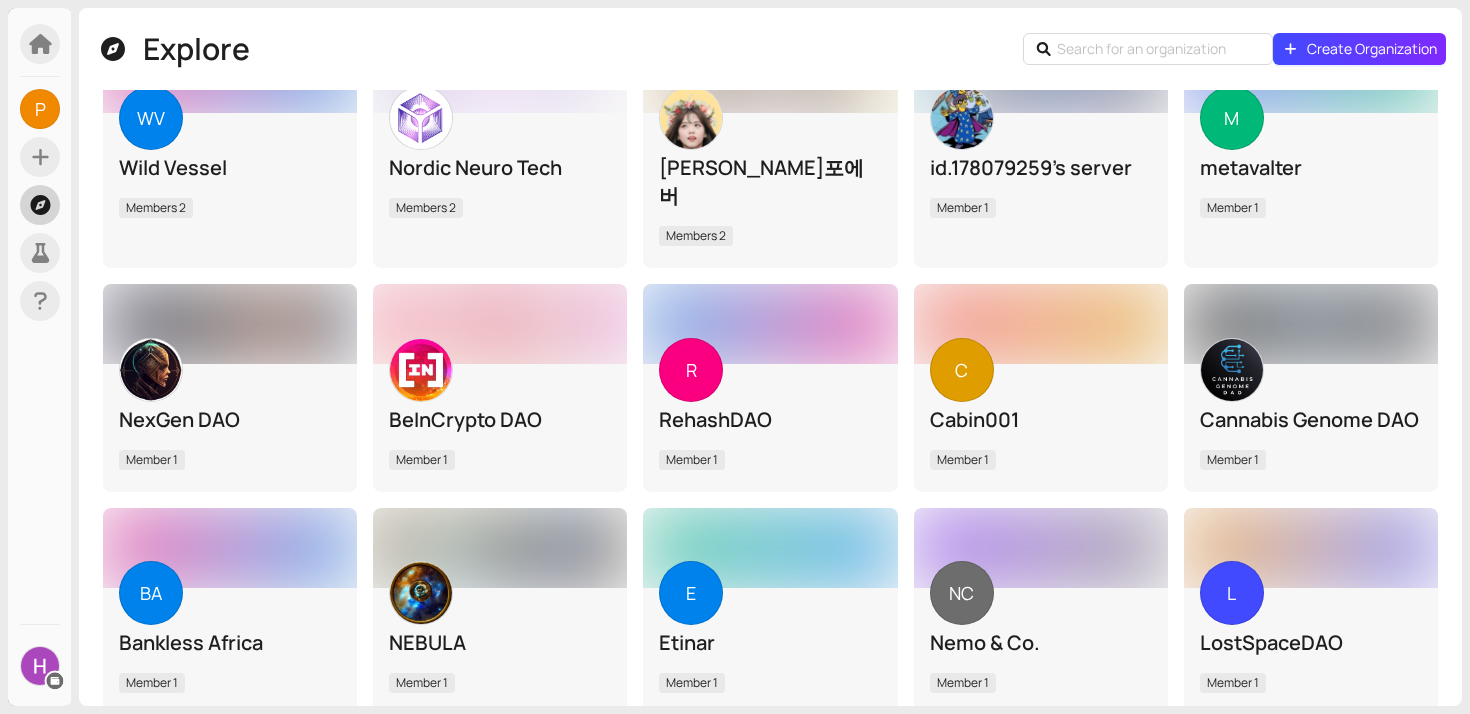 scroll, scrollTop: 4321, scrollLeft: 0, axis: vertical 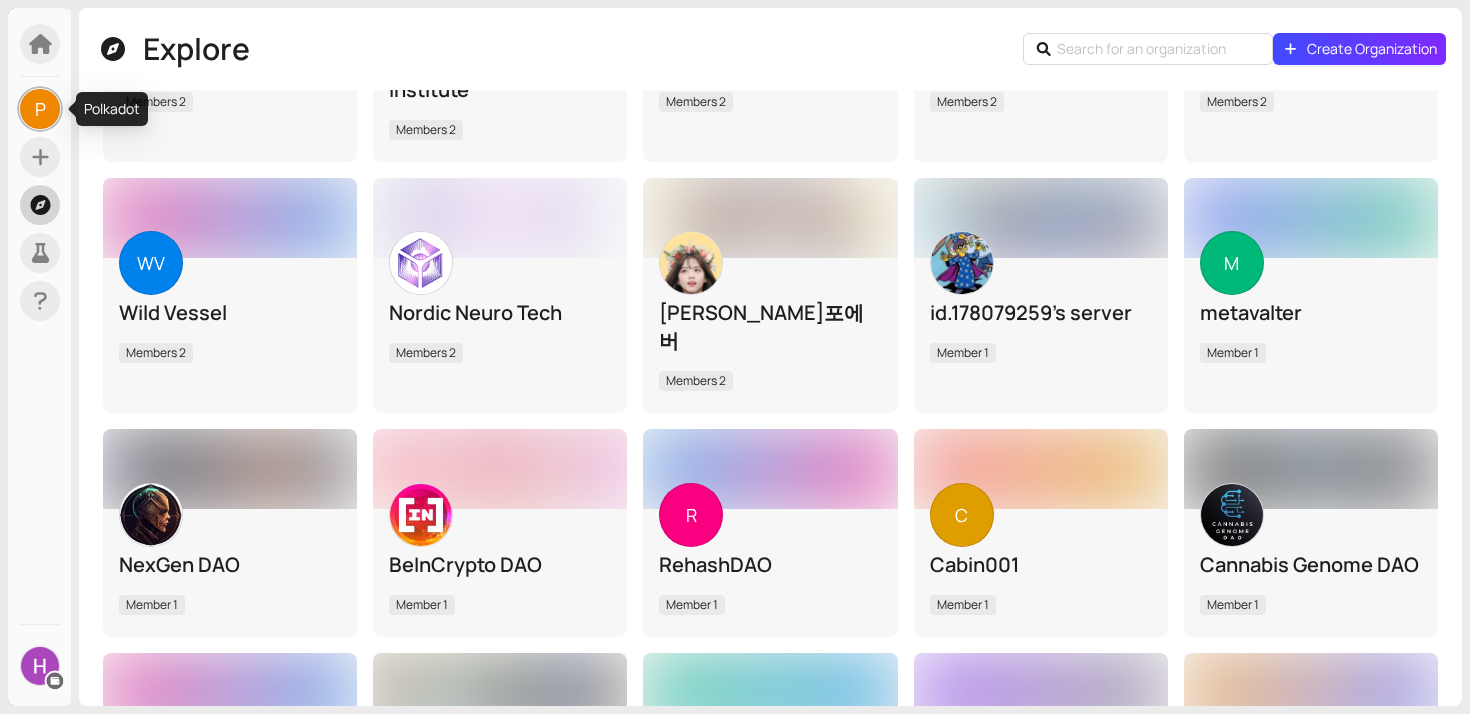 click on "P" at bounding box center (40, 109) 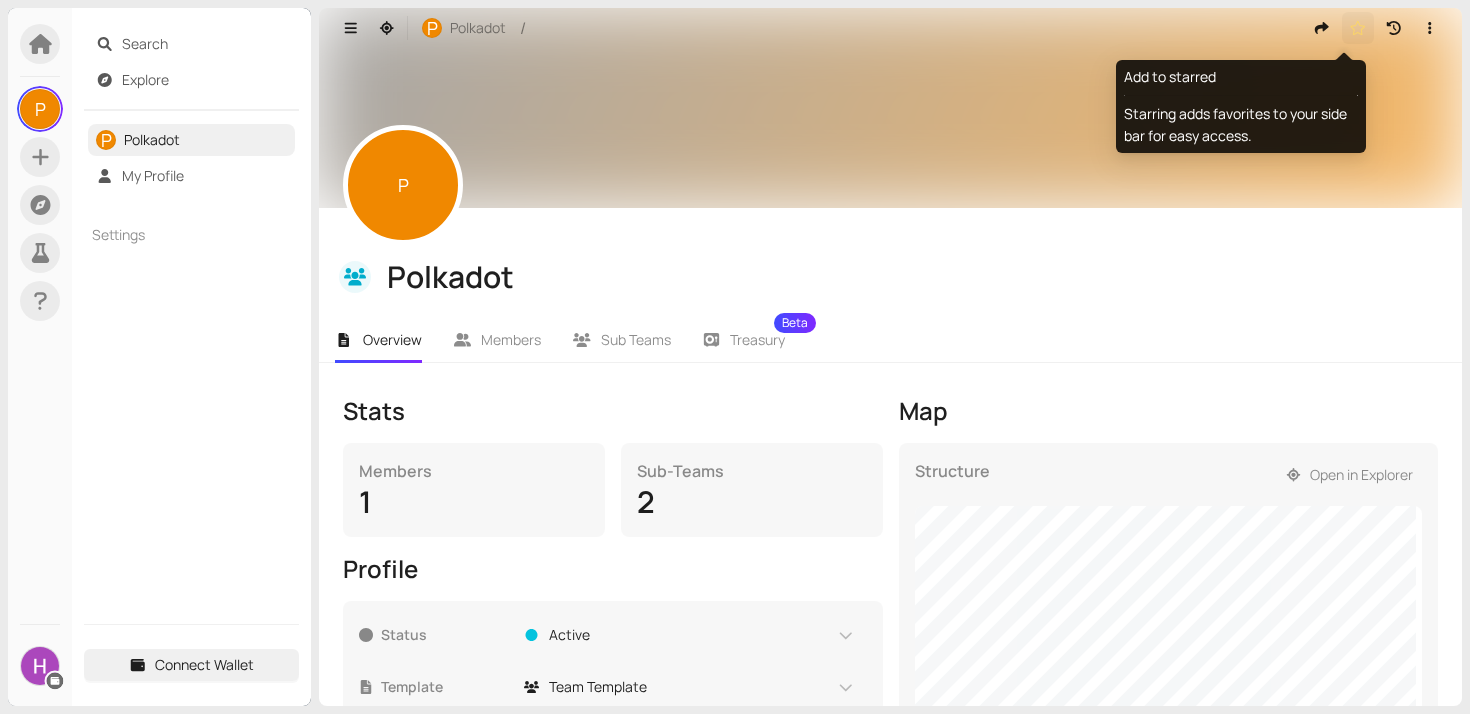 click at bounding box center [1358, 28] 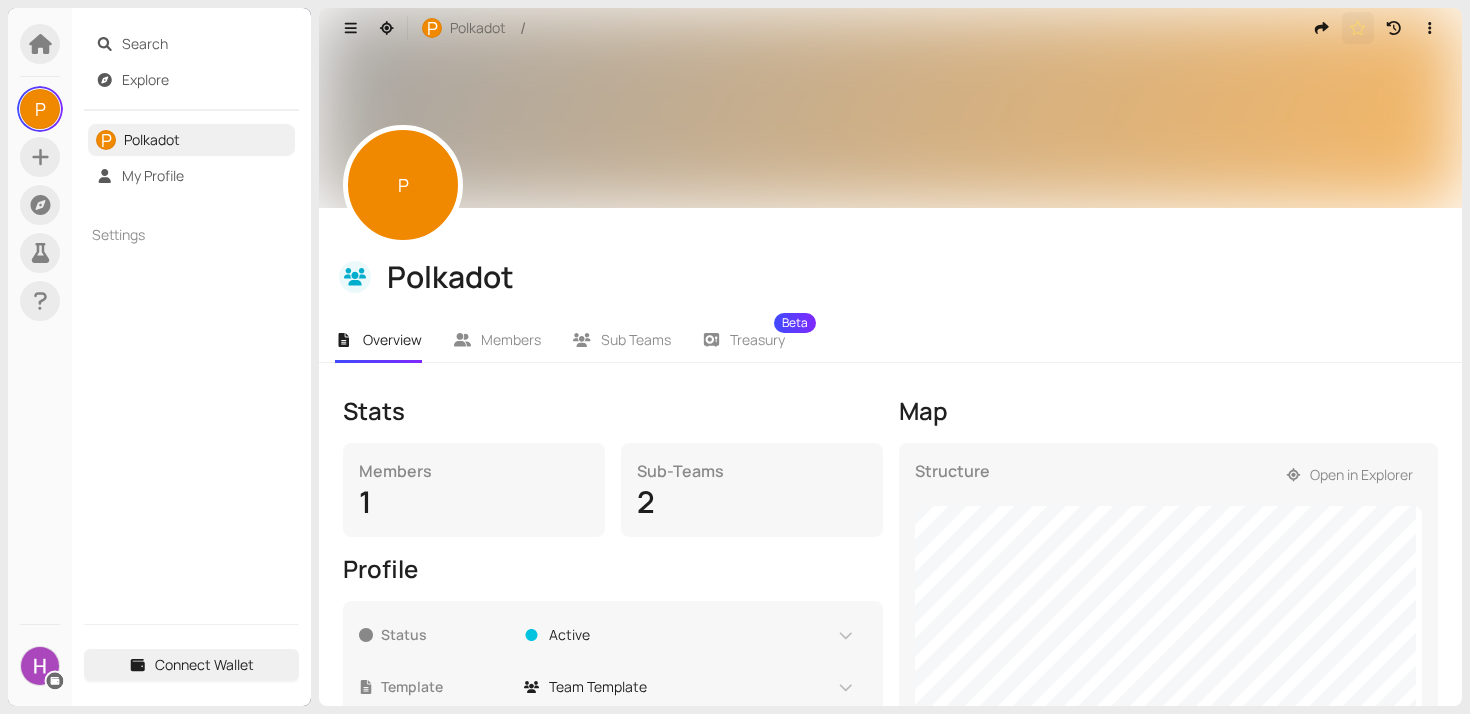 click at bounding box center (1358, 28) 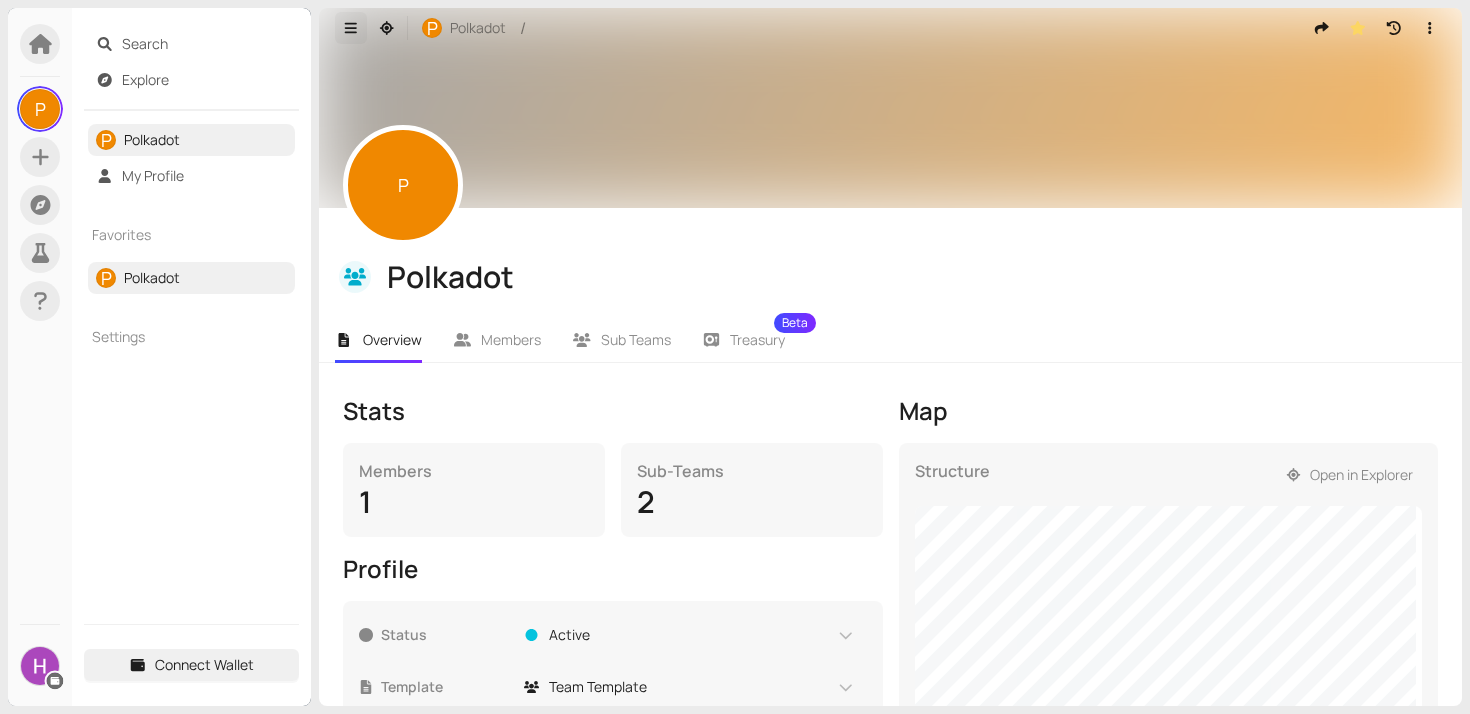 click 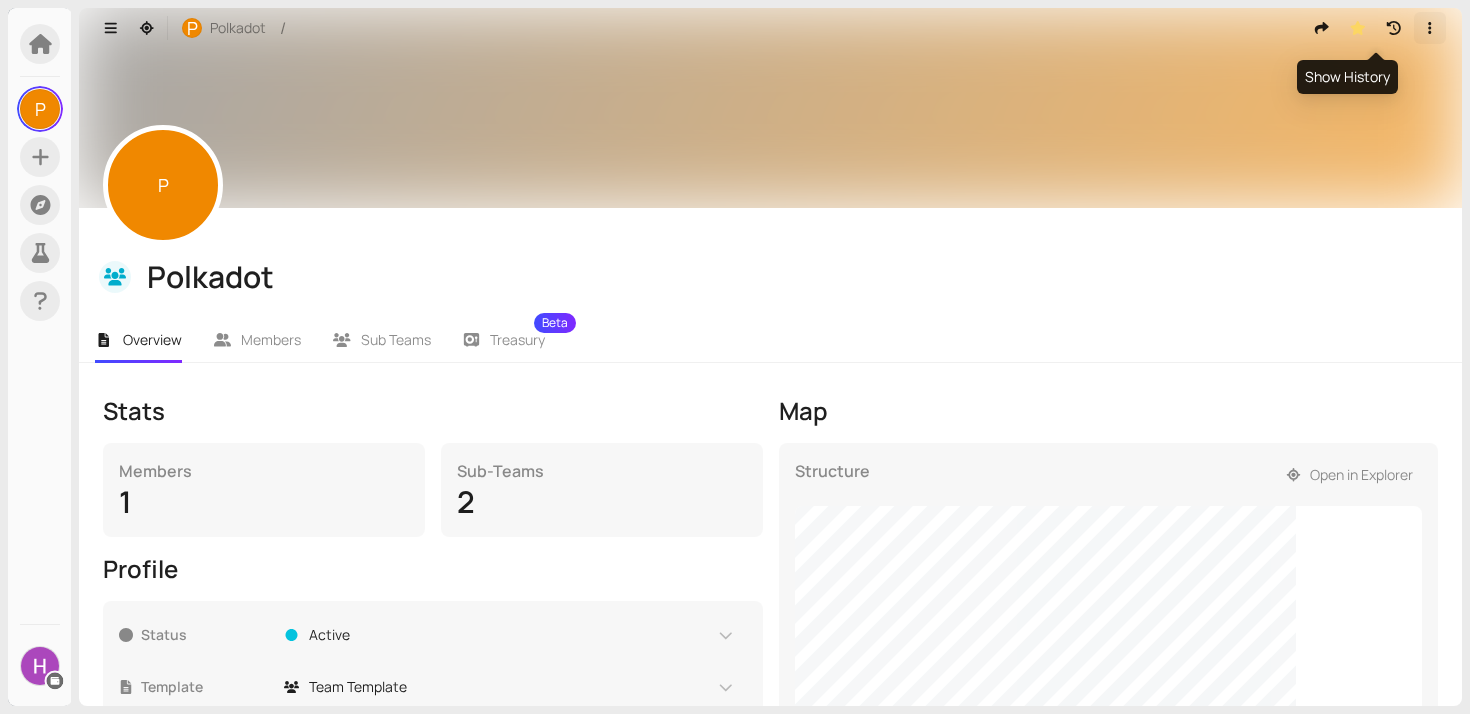 click 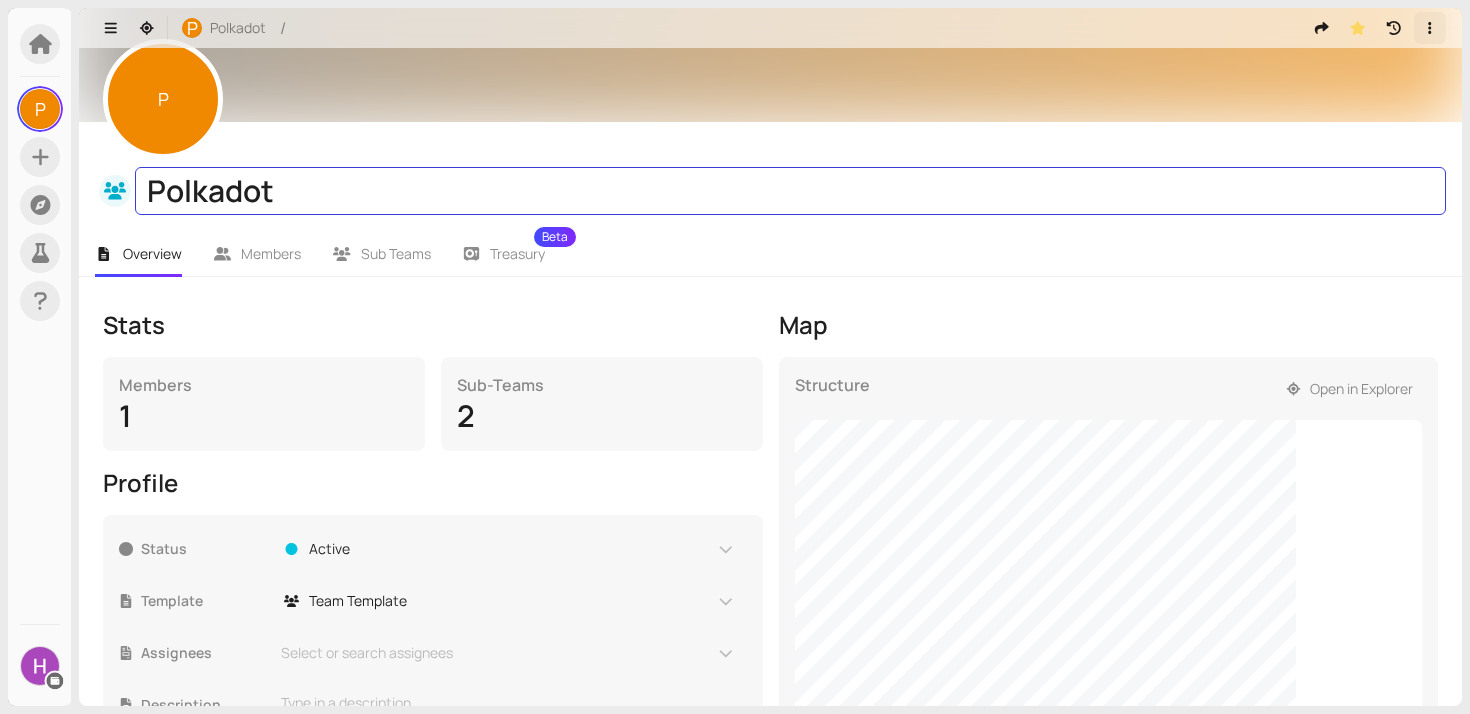 scroll, scrollTop: 461, scrollLeft: 0, axis: vertical 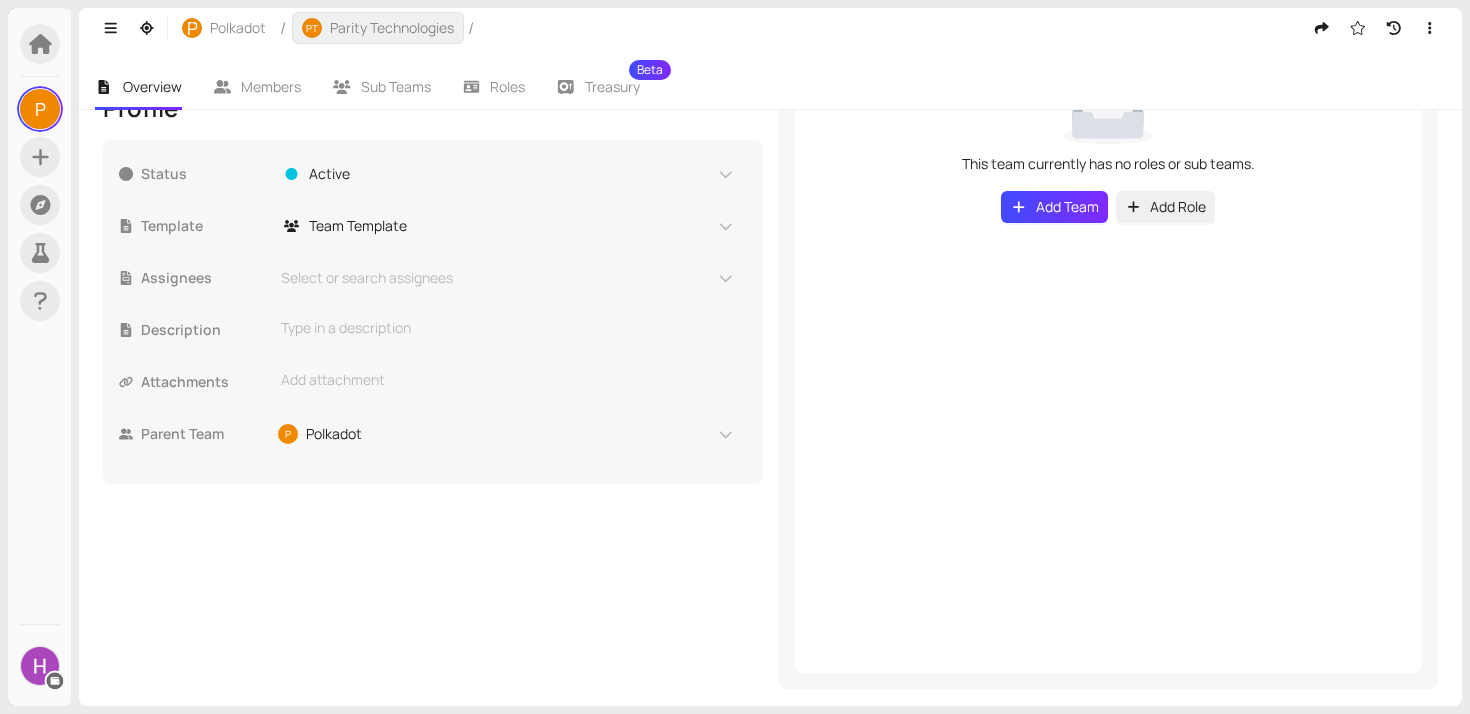 click on "Parity Technologies" at bounding box center (392, 28) 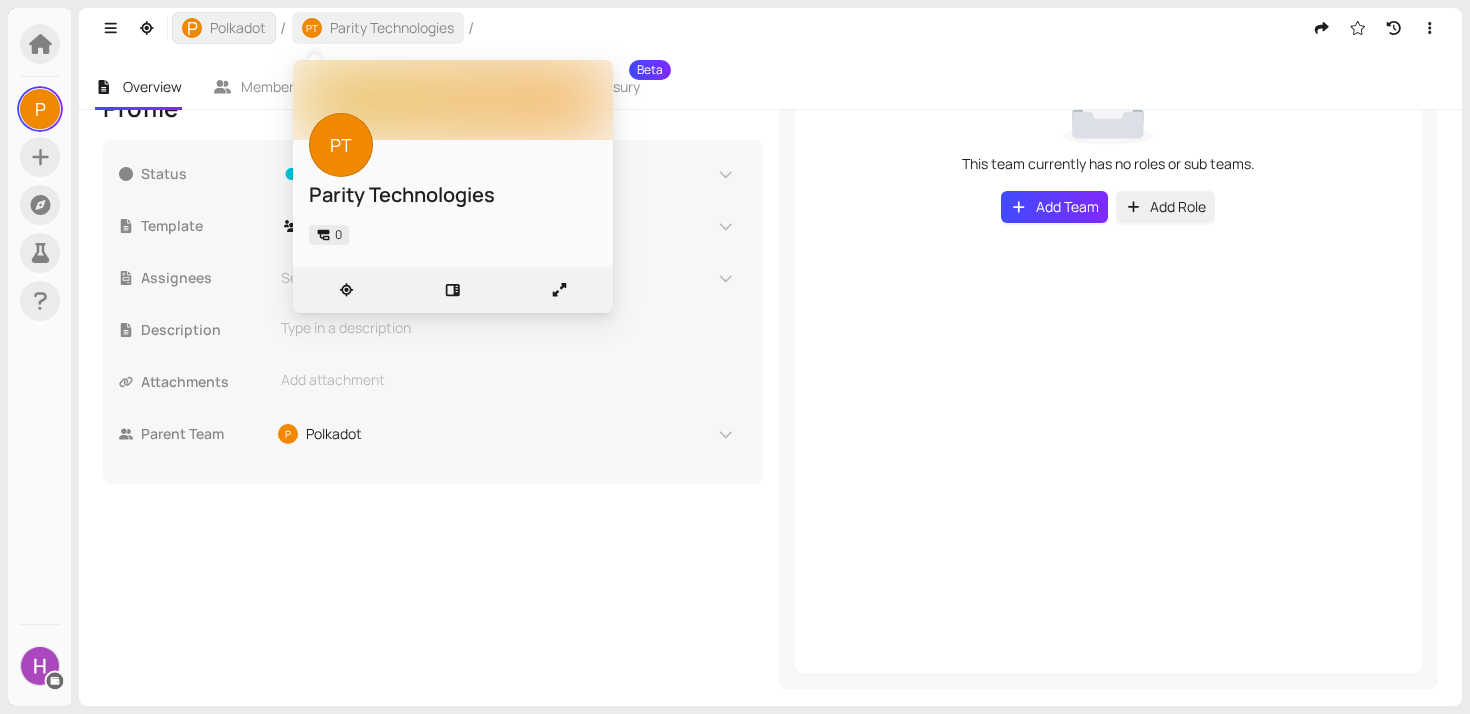 click on "Polkadot" at bounding box center [238, 28] 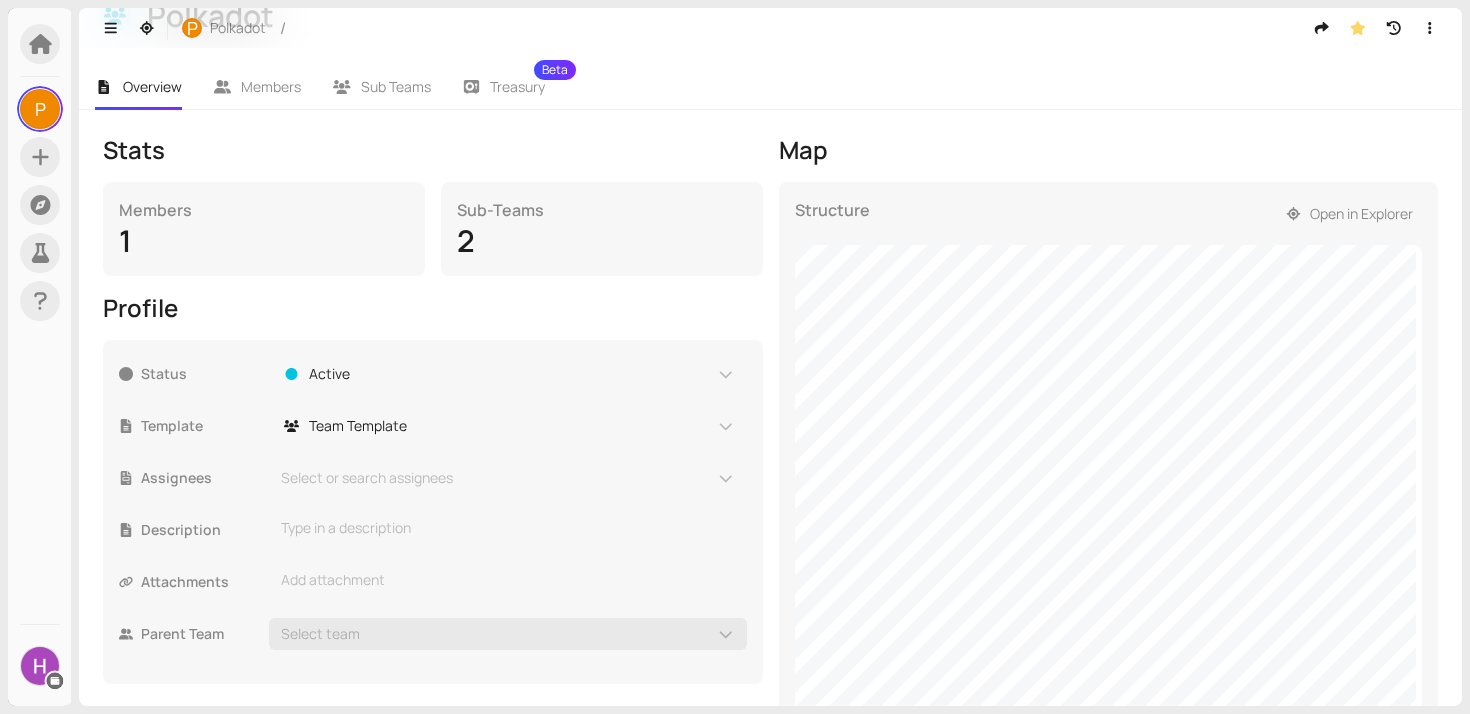 scroll, scrollTop: 182, scrollLeft: 0, axis: vertical 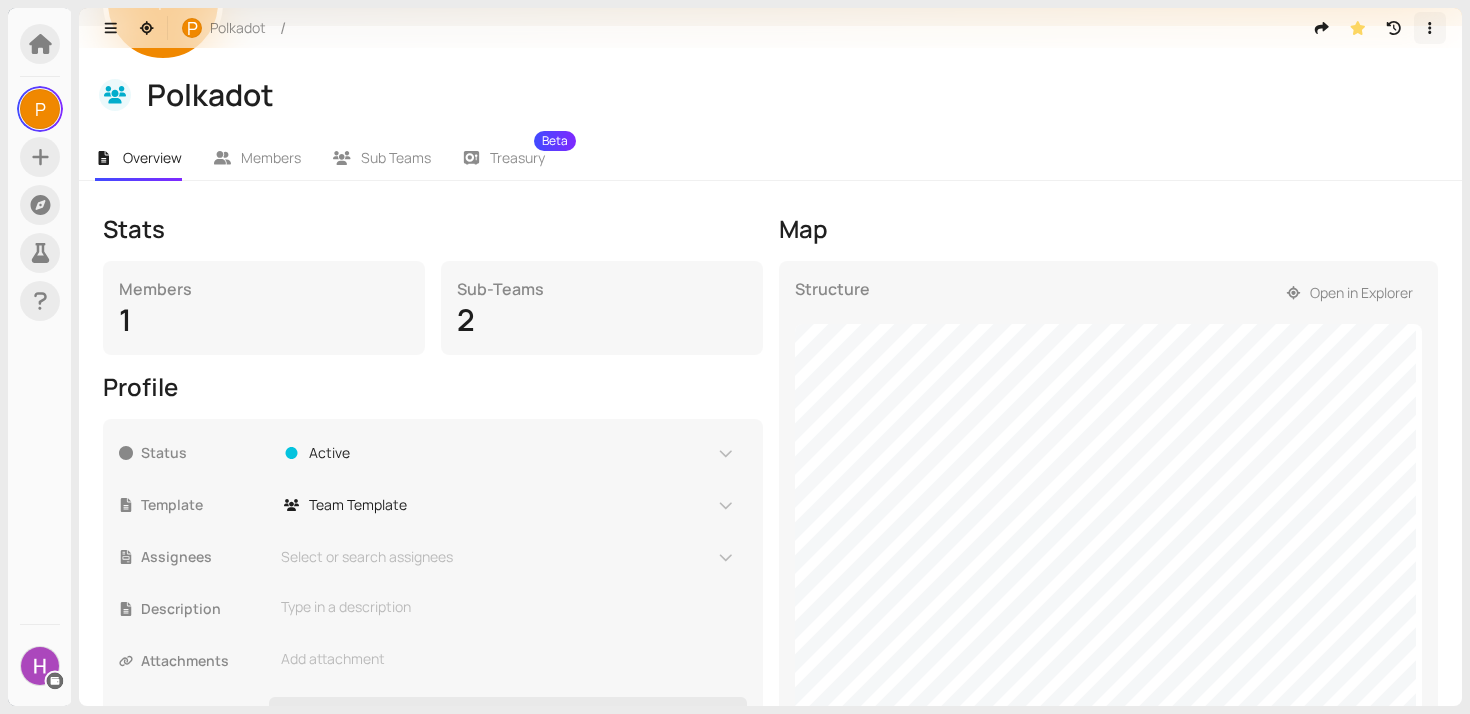 click 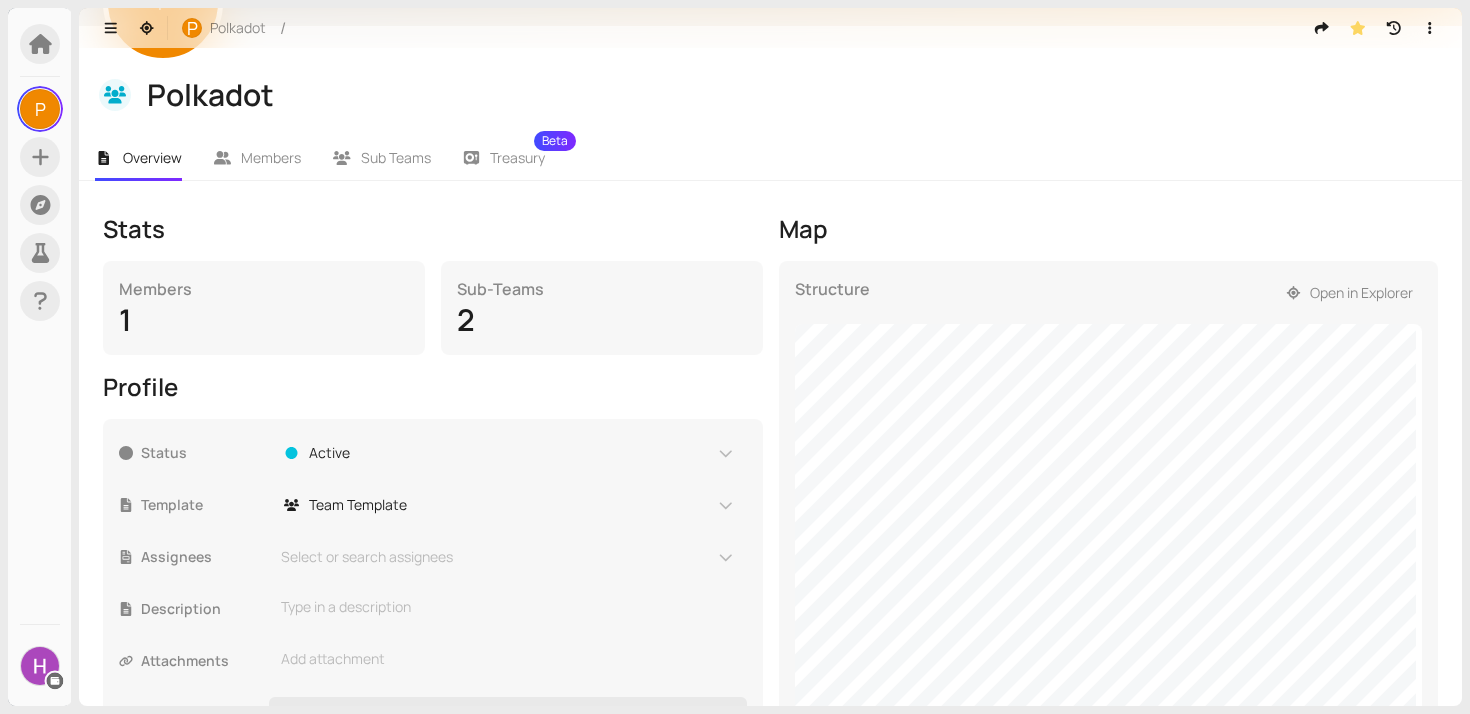 click on "1" at bounding box center [264, 320] 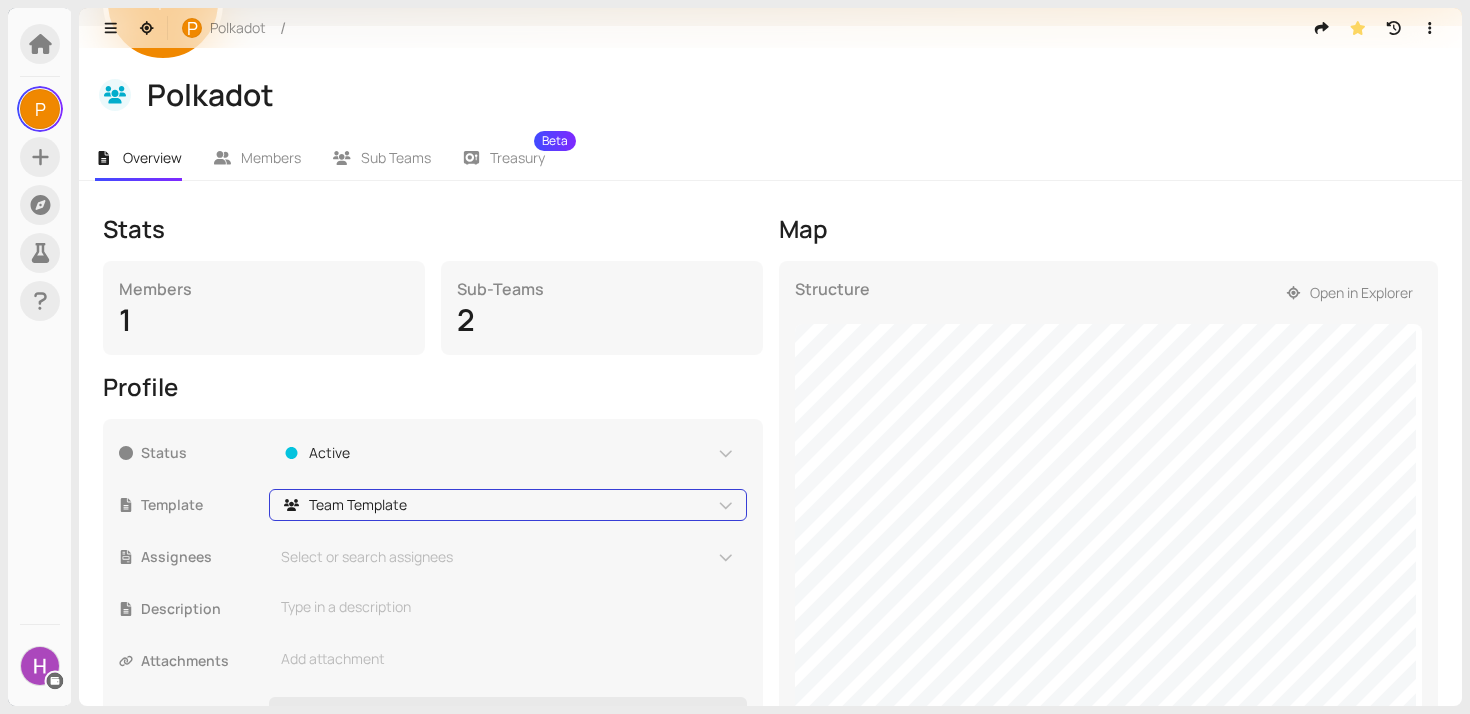 click on "Team Template" at bounding box center (358, 505) 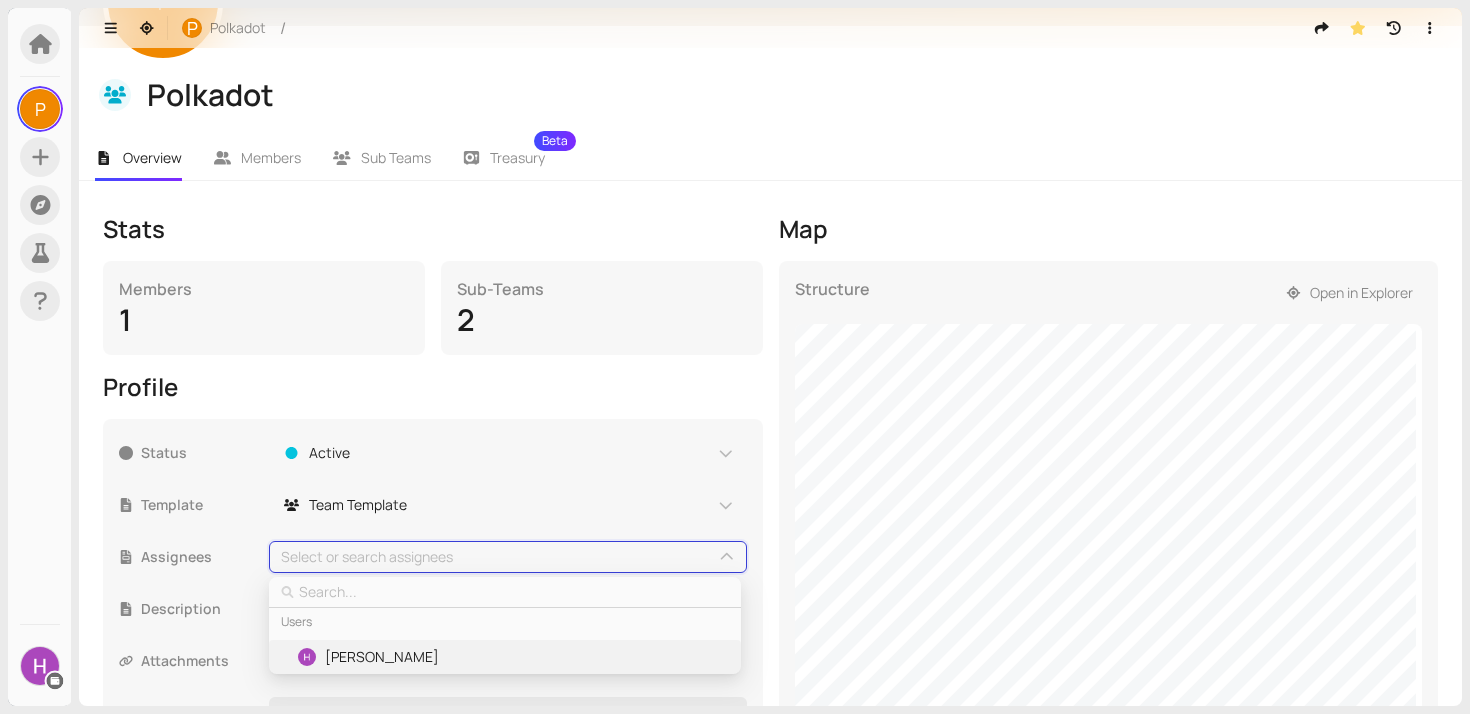 click on "[PERSON_NAME]" at bounding box center [382, 657] 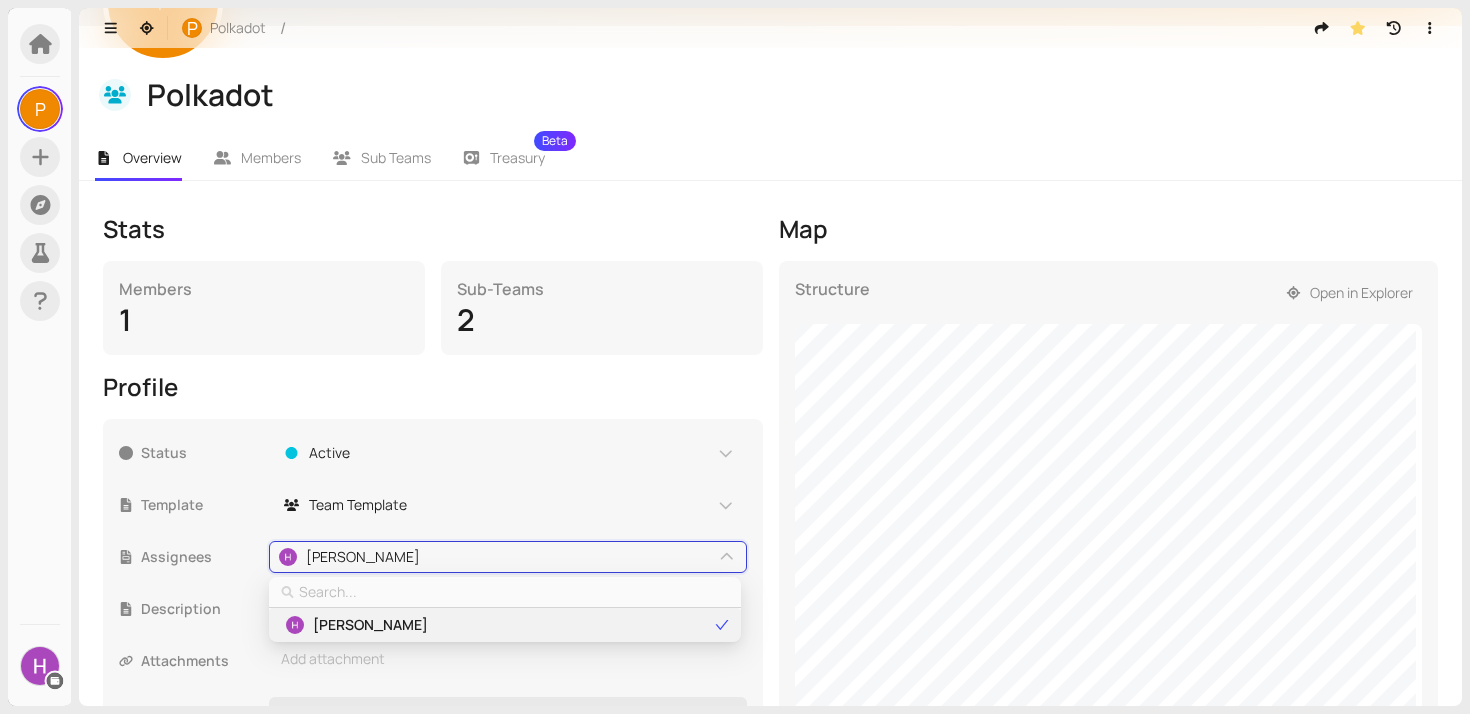 click on "[PERSON_NAME]" at bounding box center (498, 625) 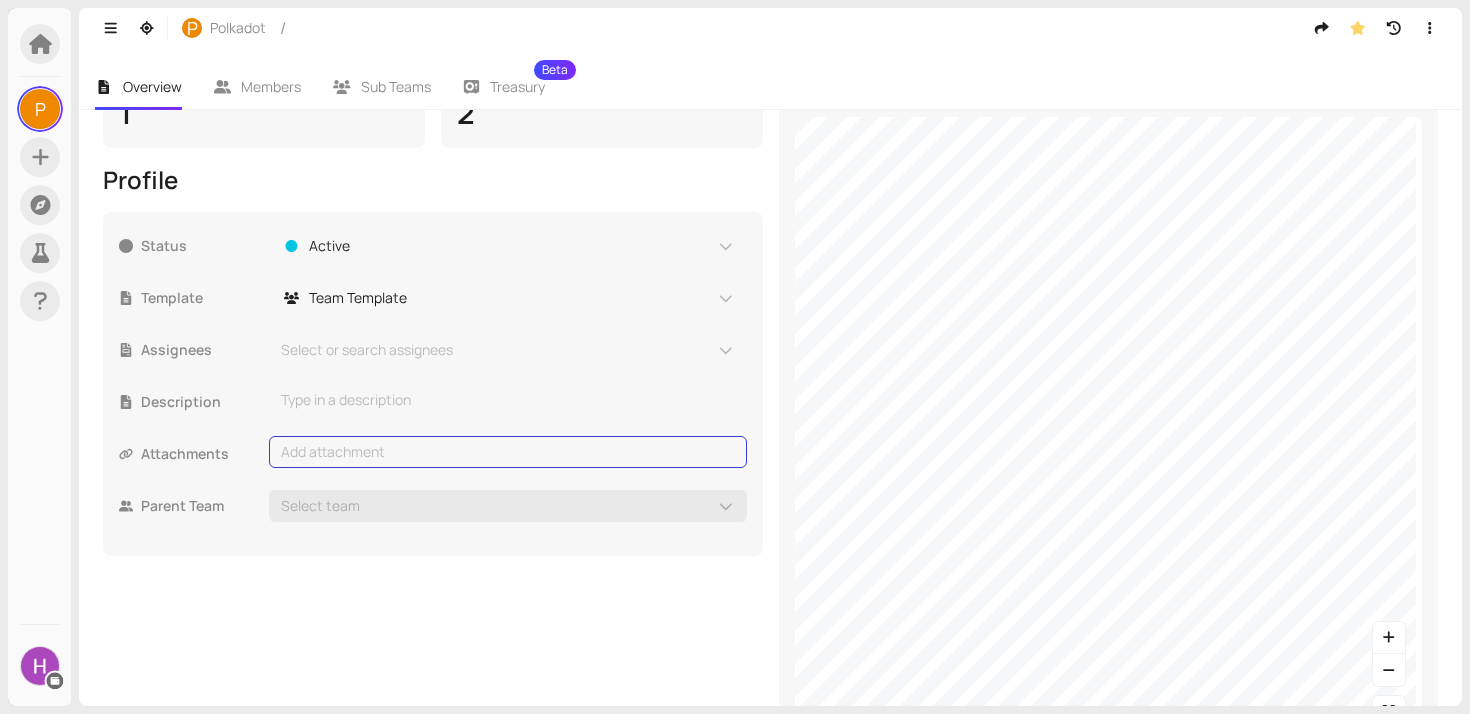 scroll, scrollTop: 414, scrollLeft: 0, axis: vertical 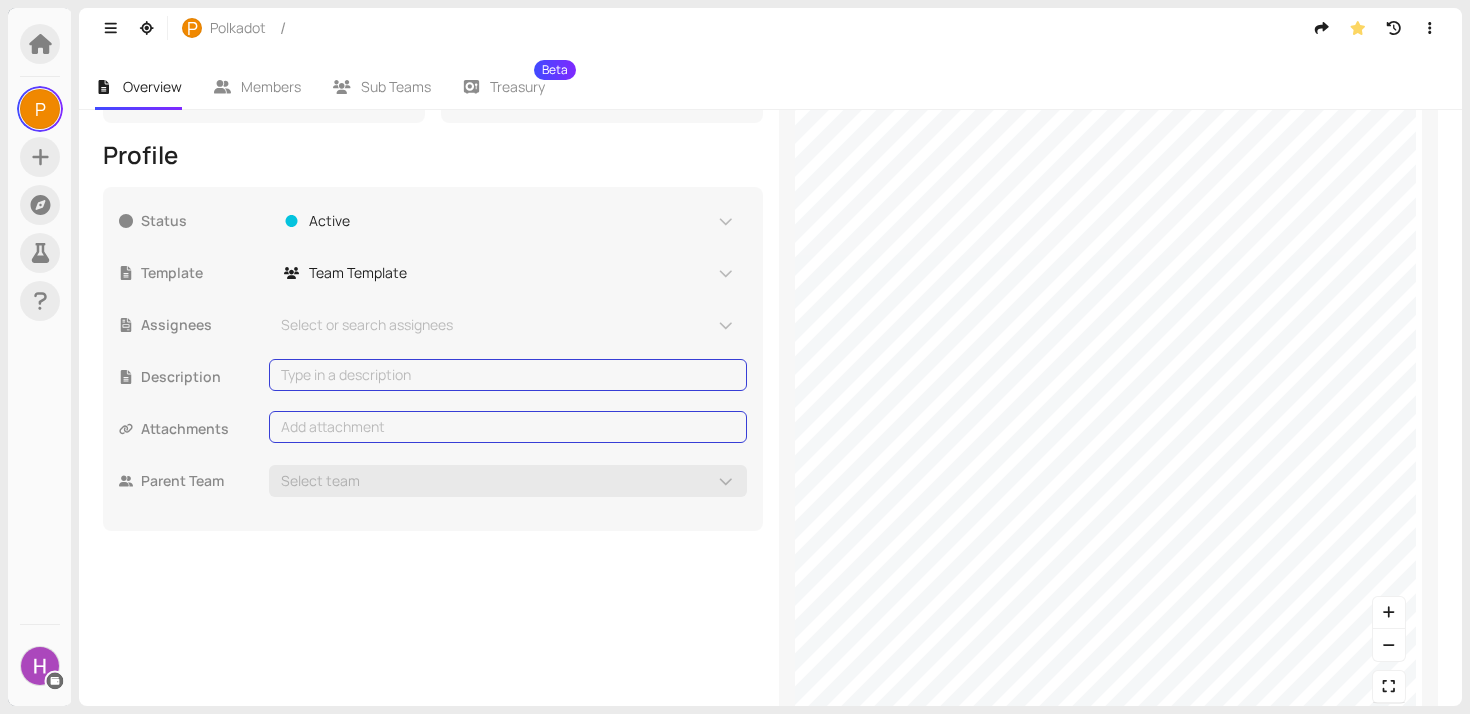 click on "Add attachment" at bounding box center [508, 427] 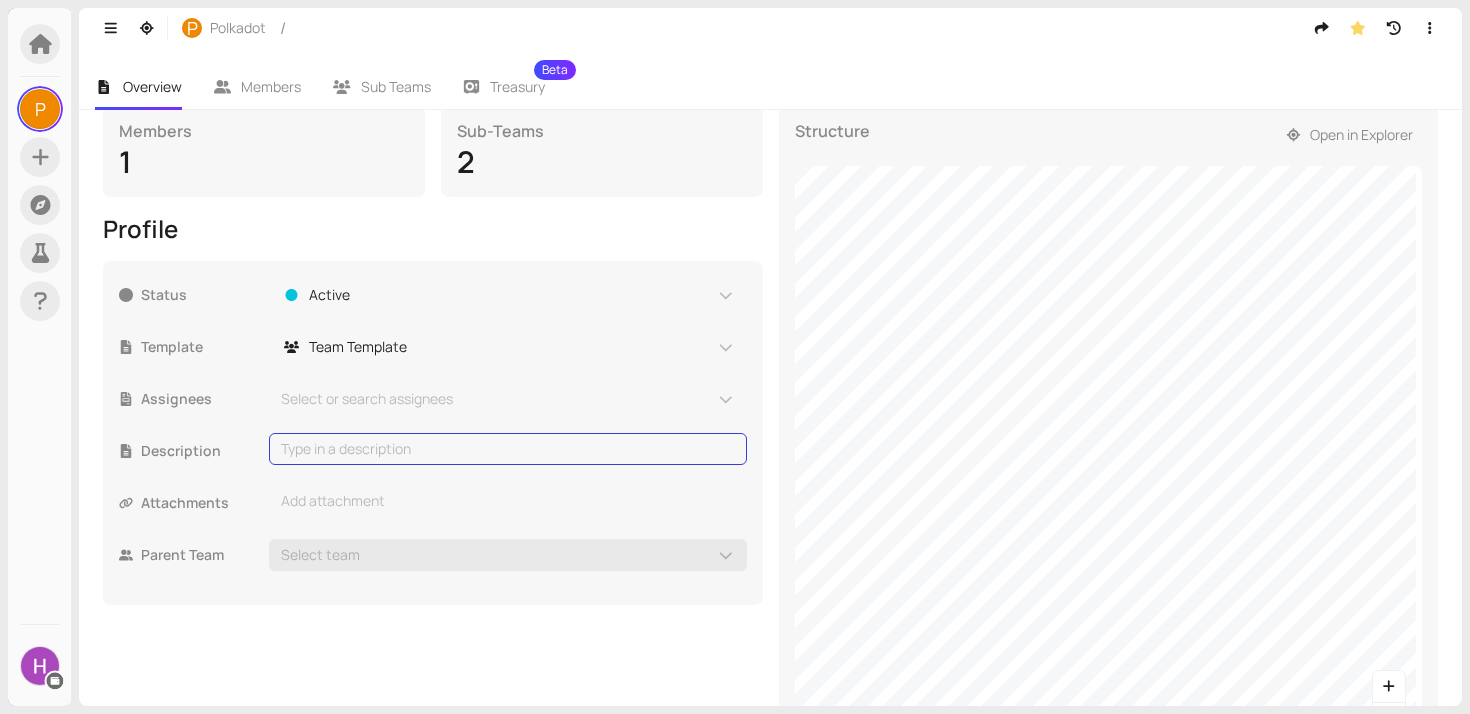 scroll, scrollTop: 225, scrollLeft: 0, axis: vertical 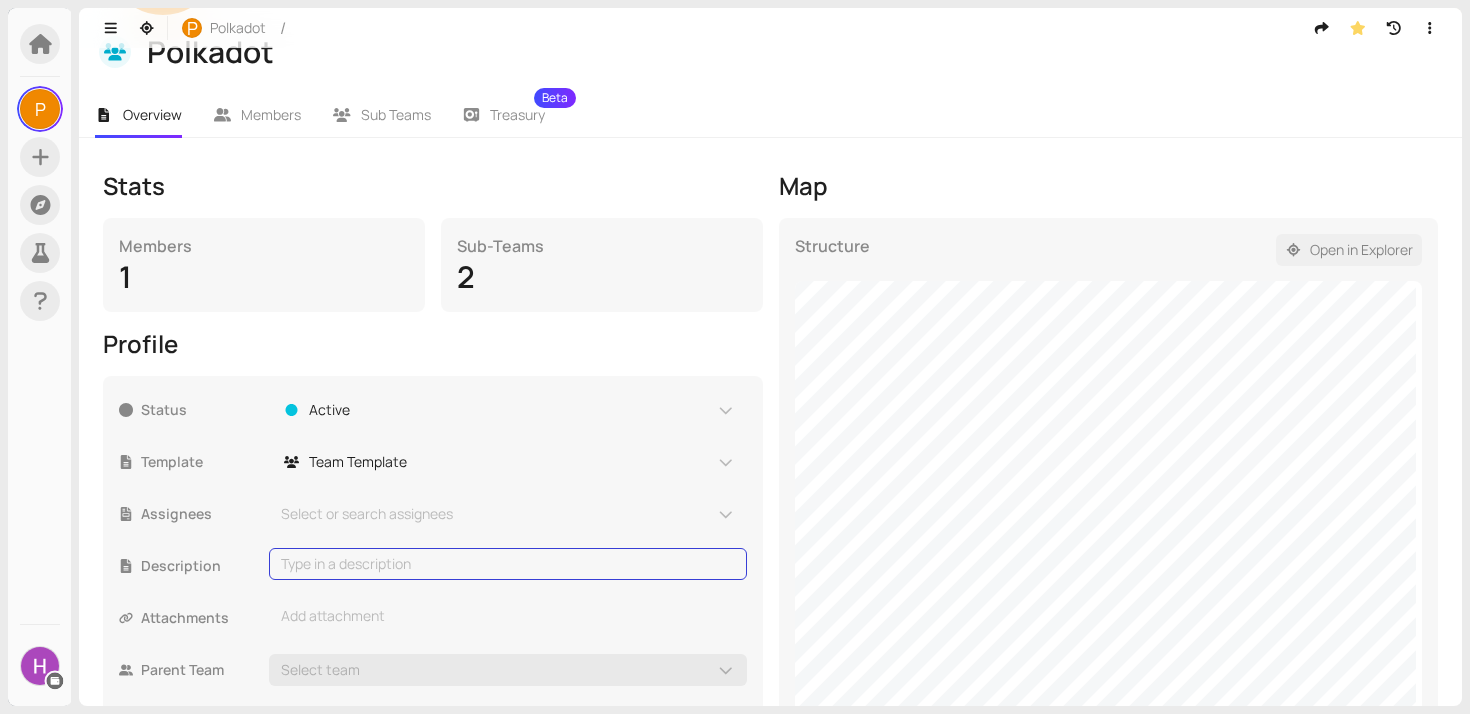 click on "Open in Explorer" at bounding box center (1361, 250) 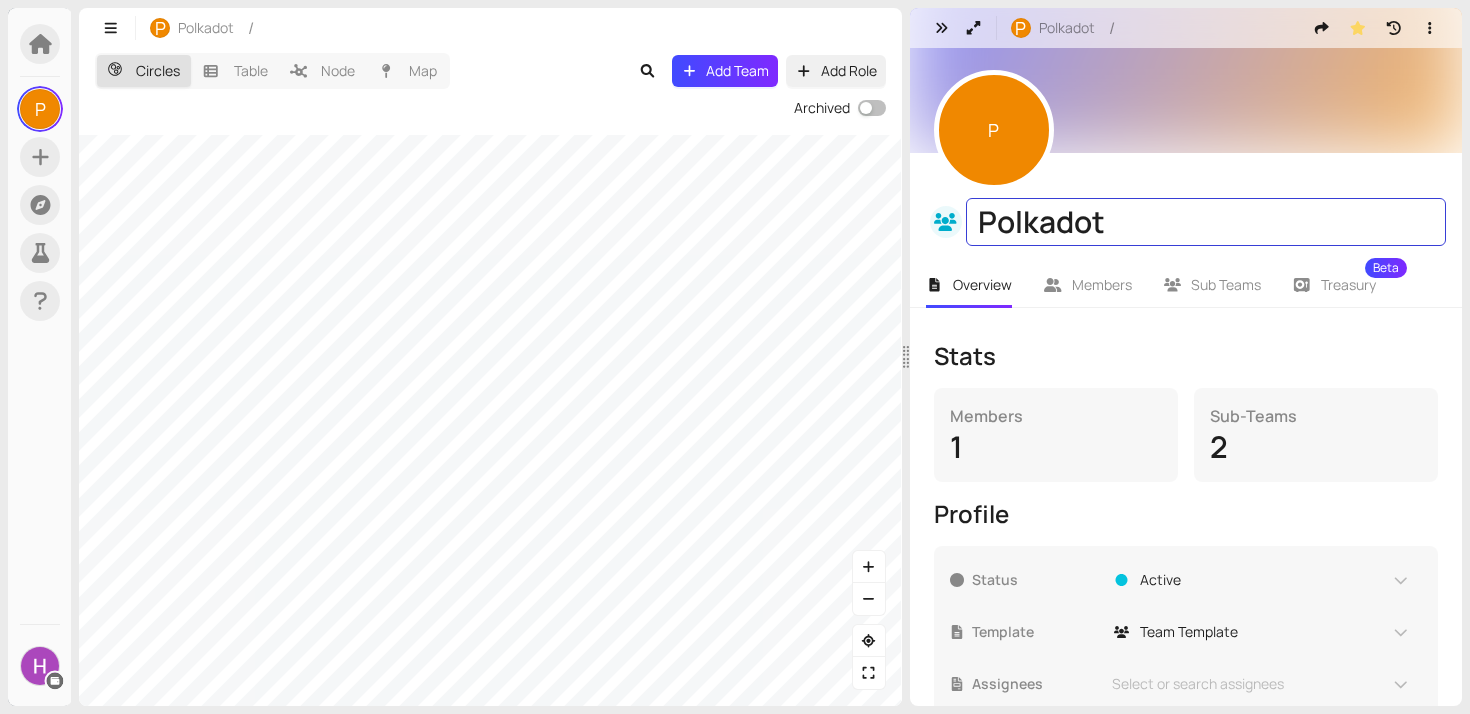 scroll, scrollTop: 0, scrollLeft: 0, axis: both 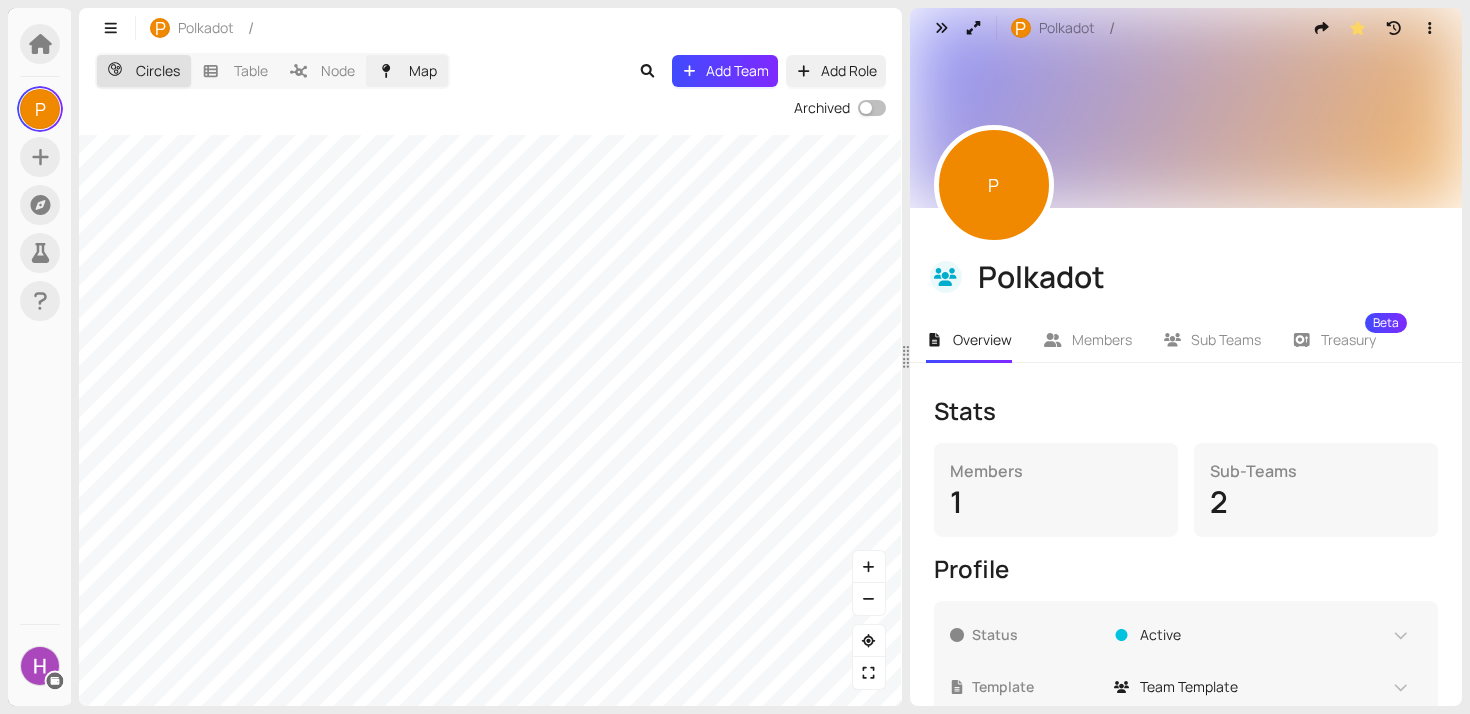 click on "Map" at bounding box center [407, 71] 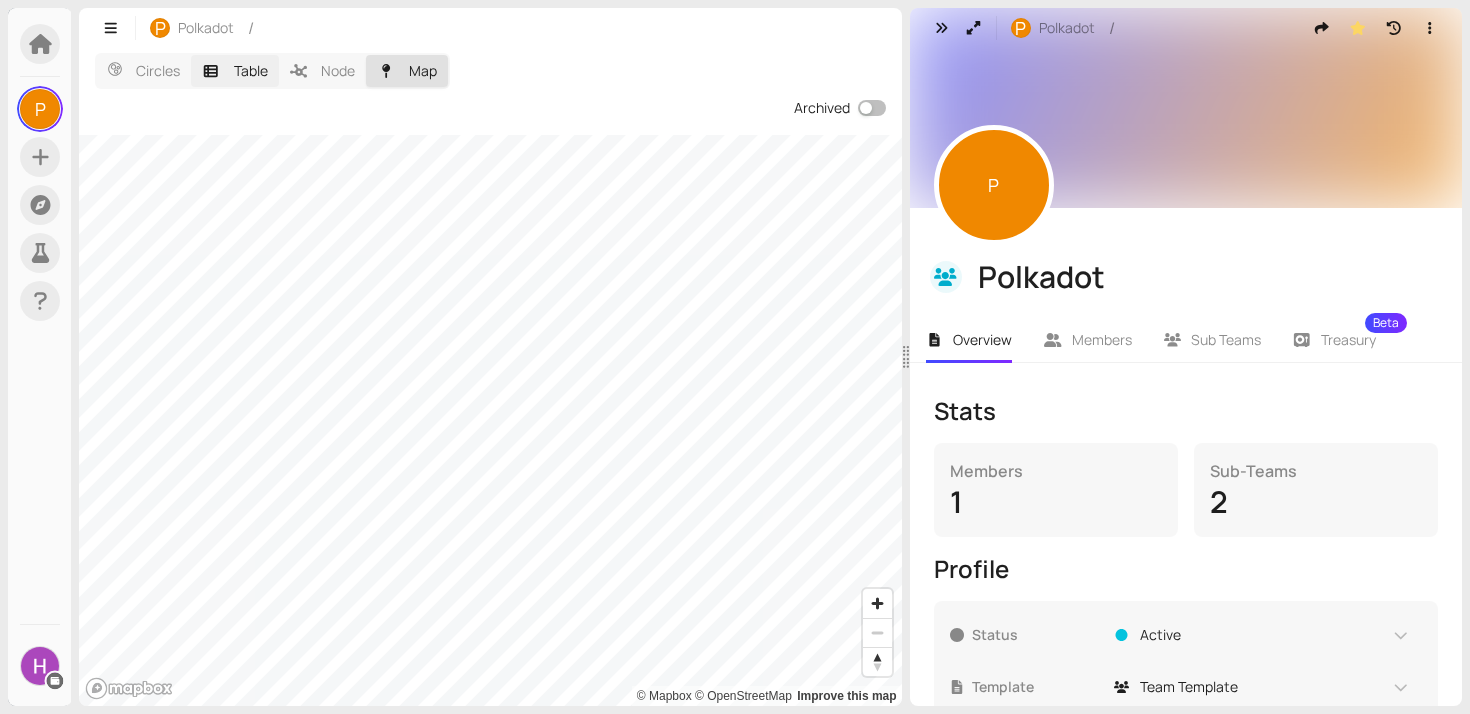 click on "Table" at bounding box center (235, 71) 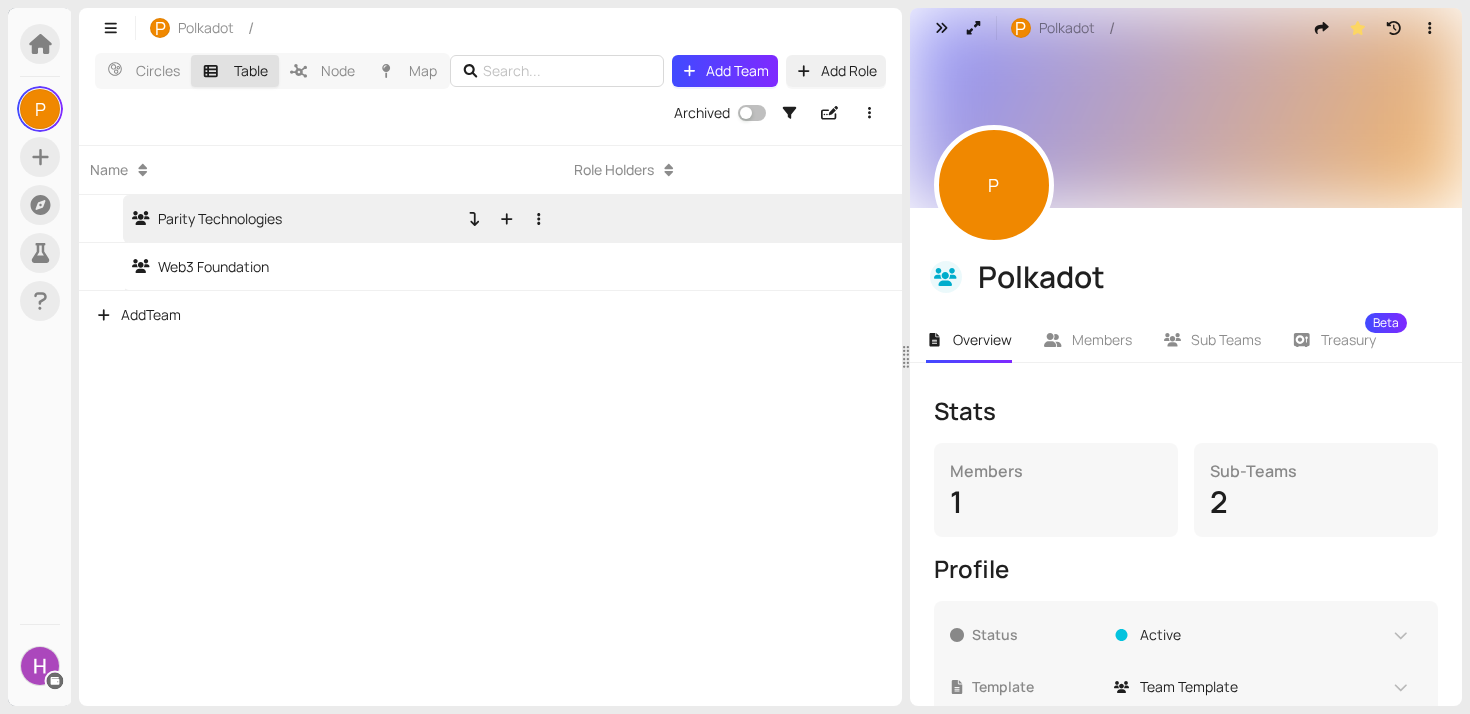 click on "Parity Technologies" at bounding box center (207, 219) 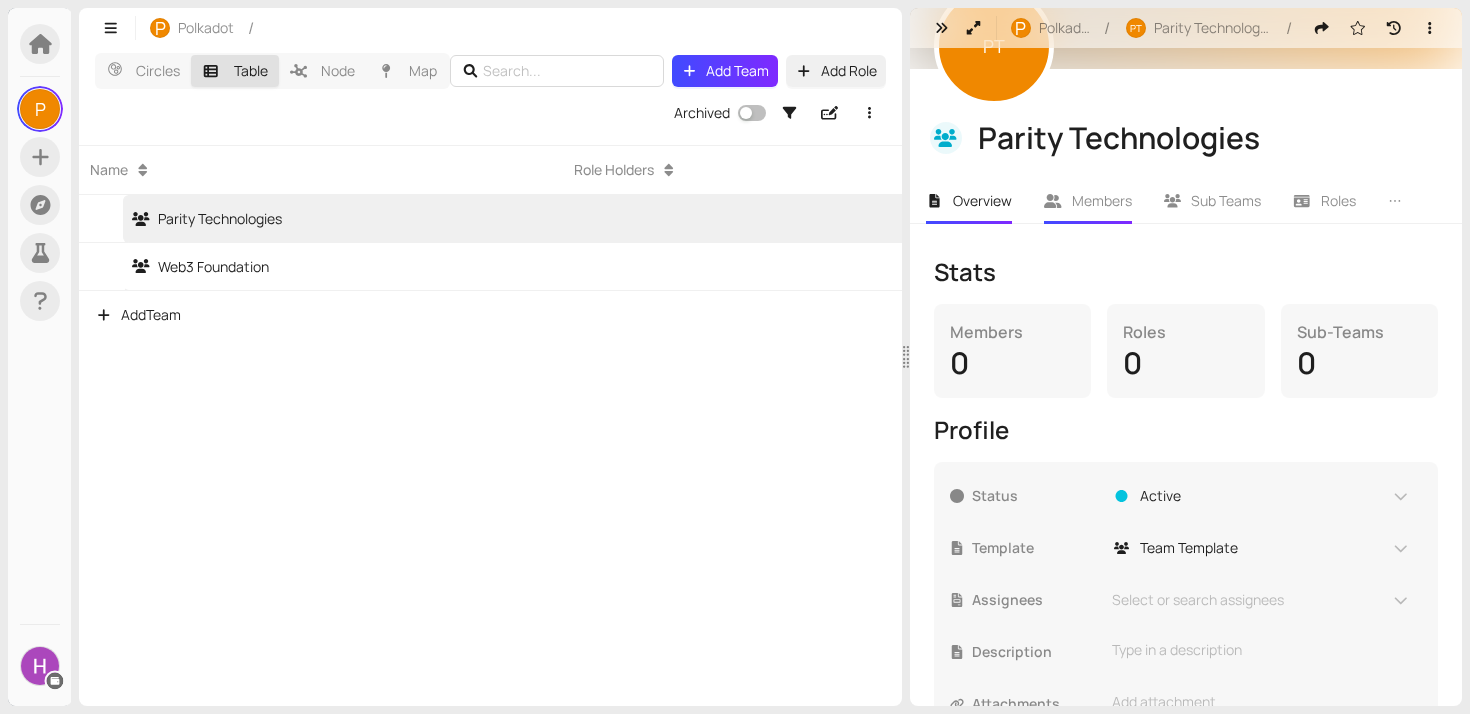 scroll, scrollTop: 140, scrollLeft: 0, axis: vertical 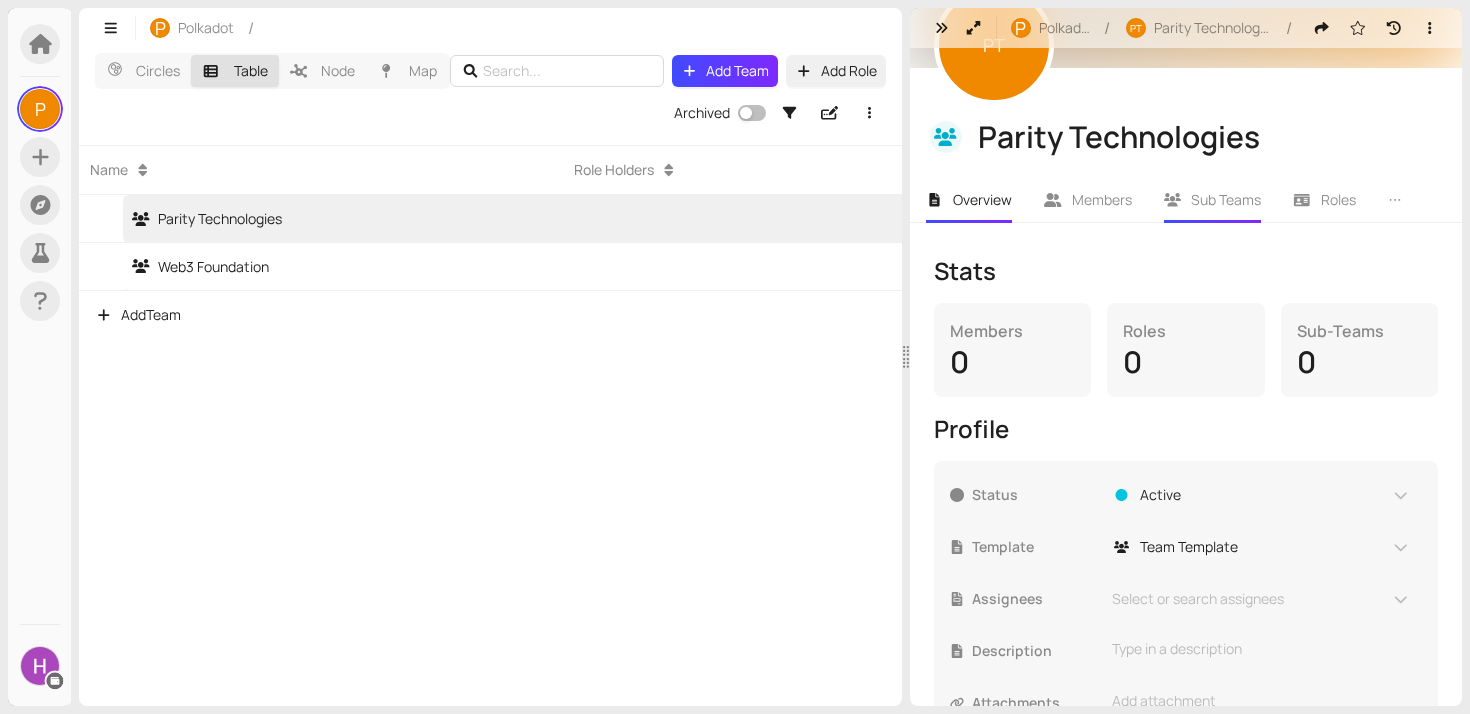 click on "Sub Teams" at bounding box center (1213, 200) 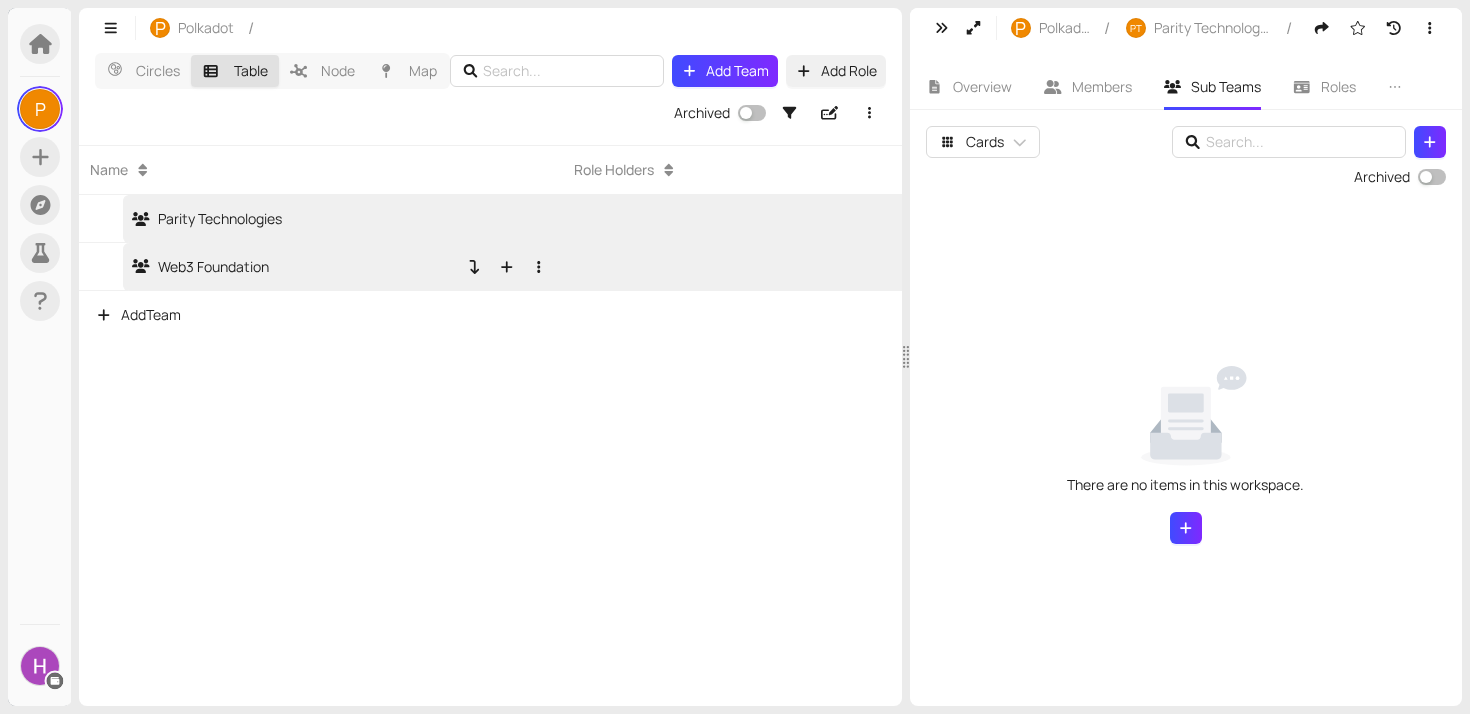 click on "Web3 Foundation" at bounding box center (295, 266) 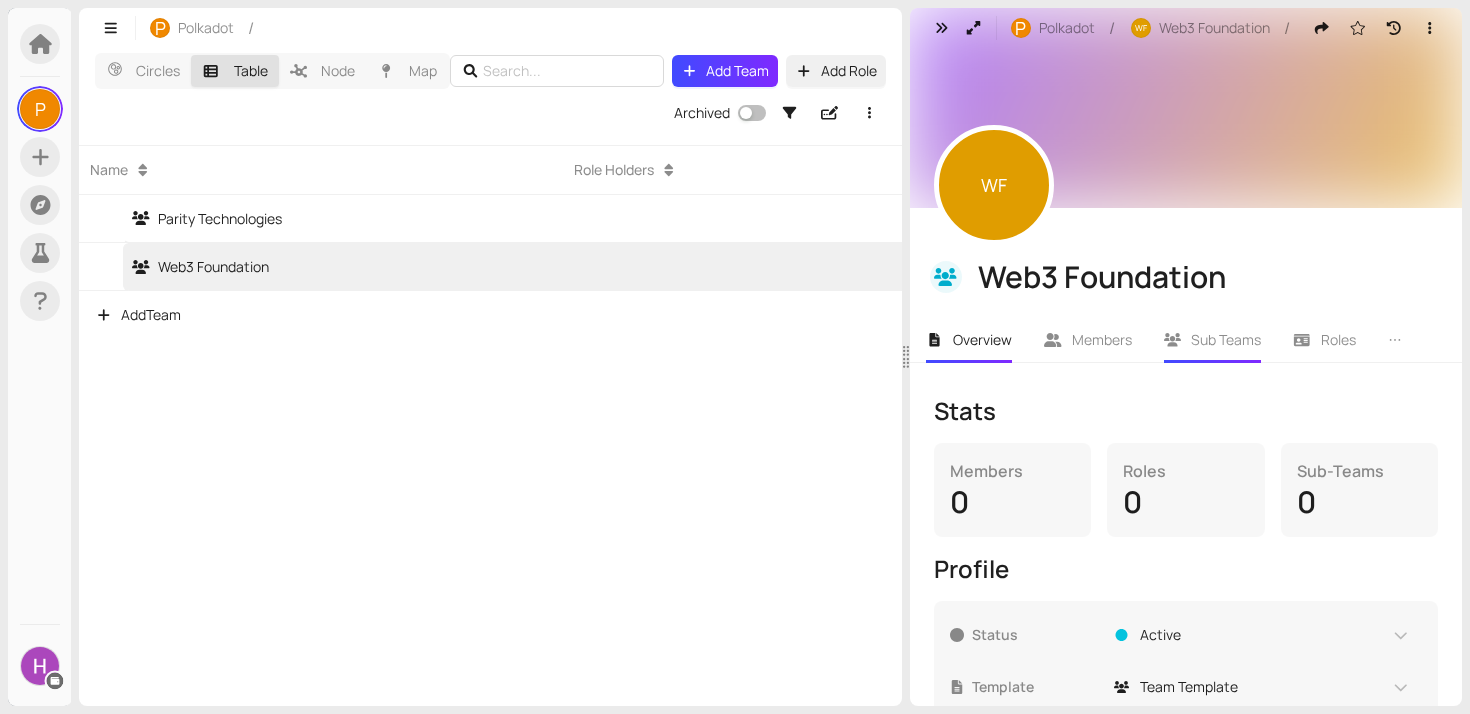 click on "Sub Teams" at bounding box center (1226, 339) 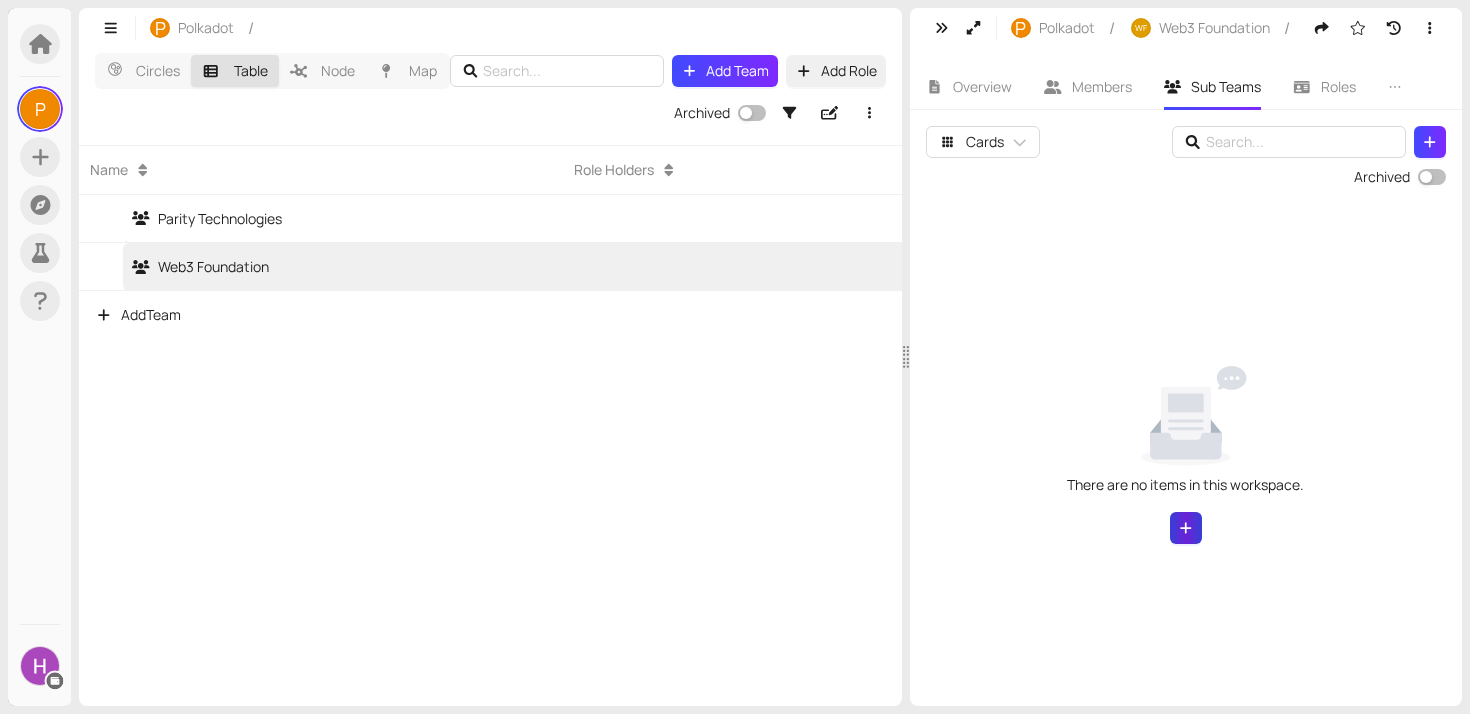 click at bounding box center (1186, 528) 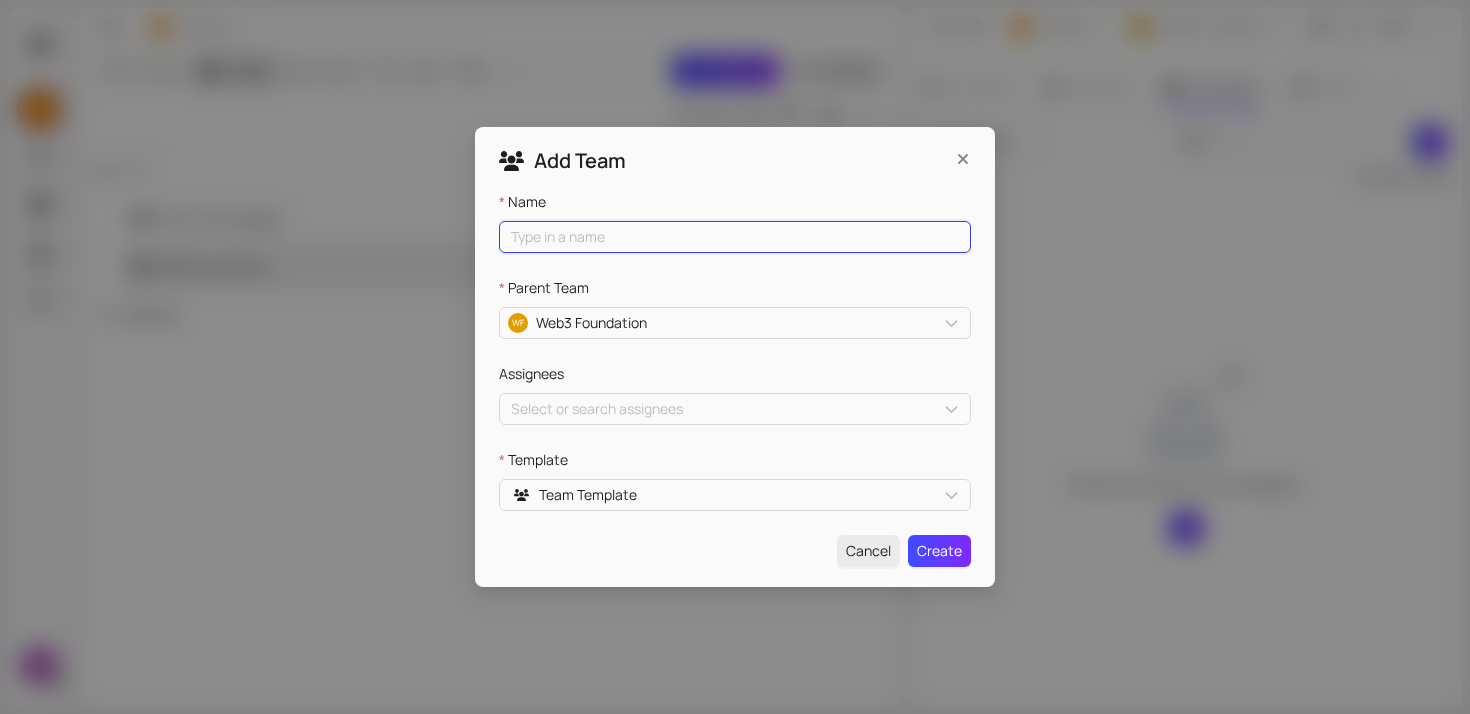 click on "Name" at bounding box center [735, 237] 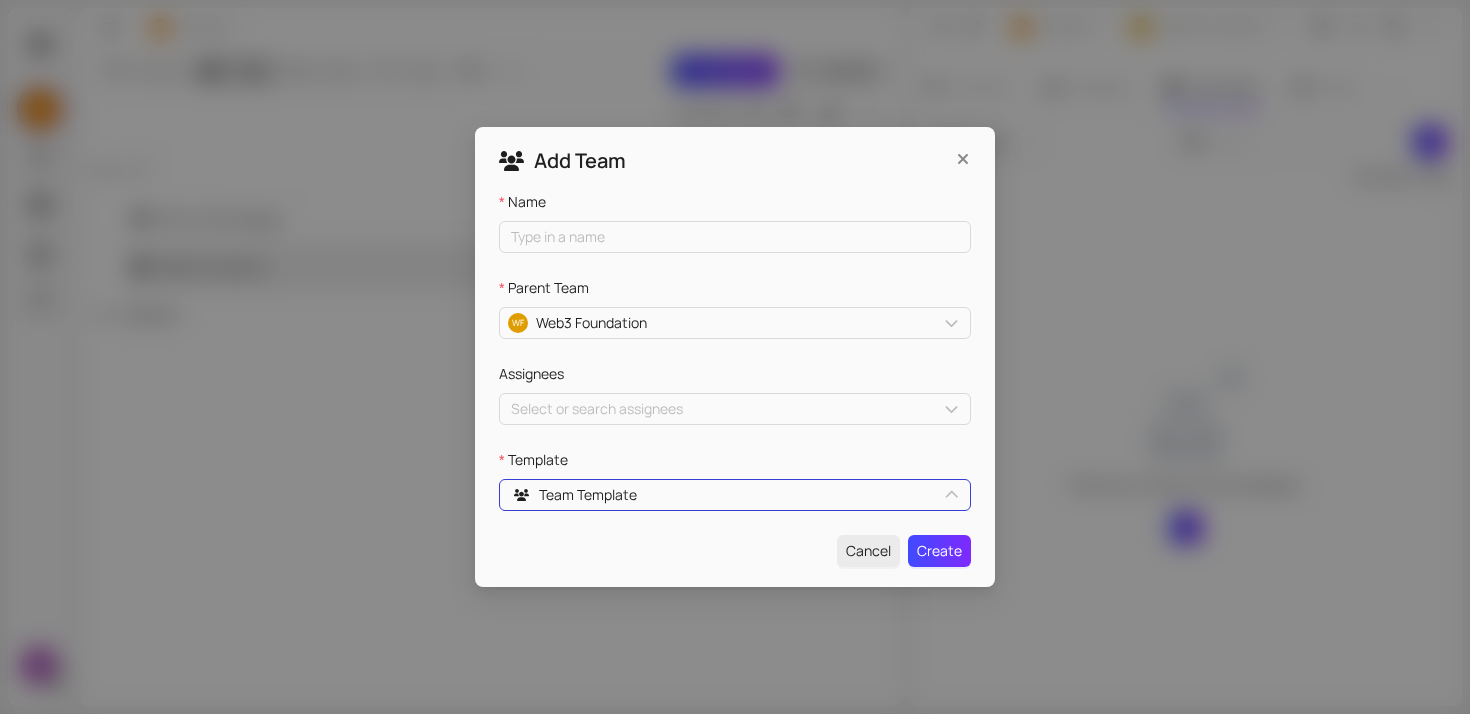 click on "Team Template JUA8htTbhG Team Template" at bounding box center (735, 495) 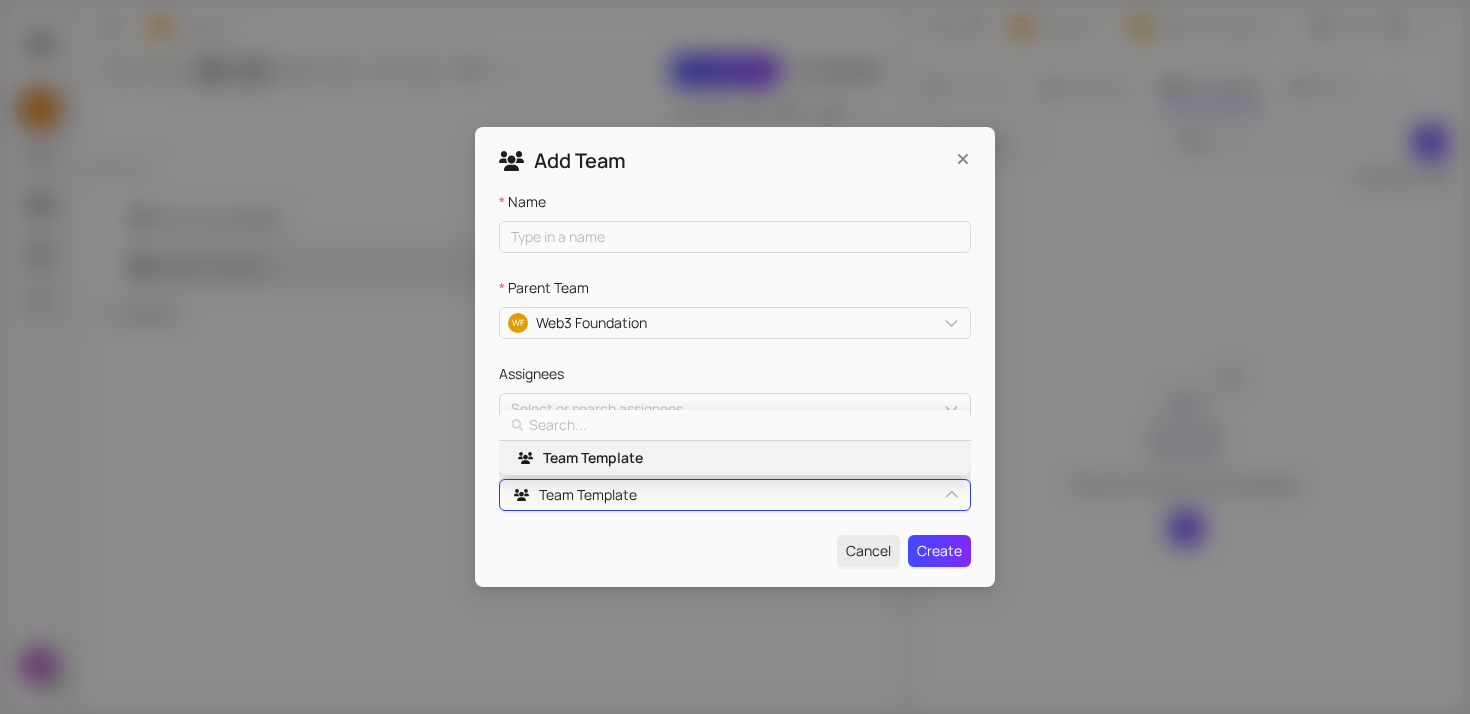 type on "t" 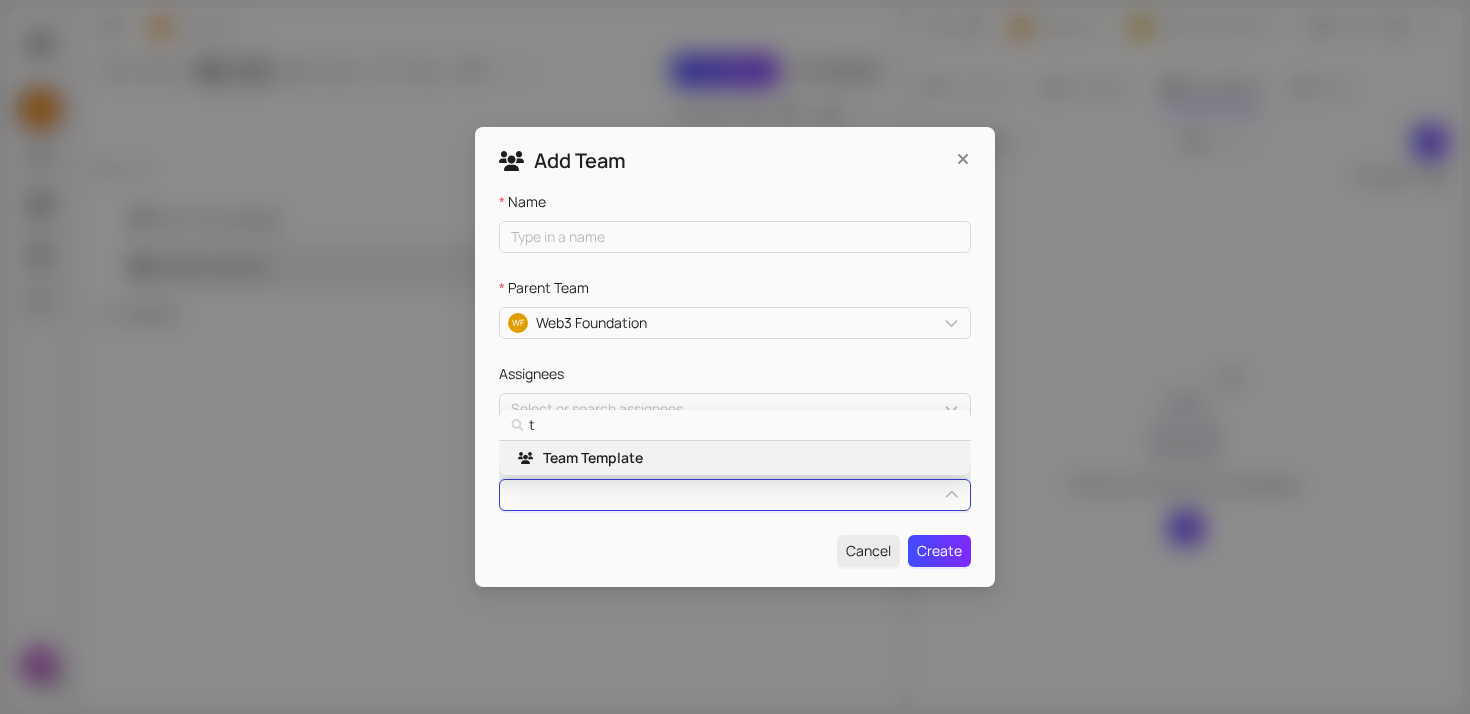type 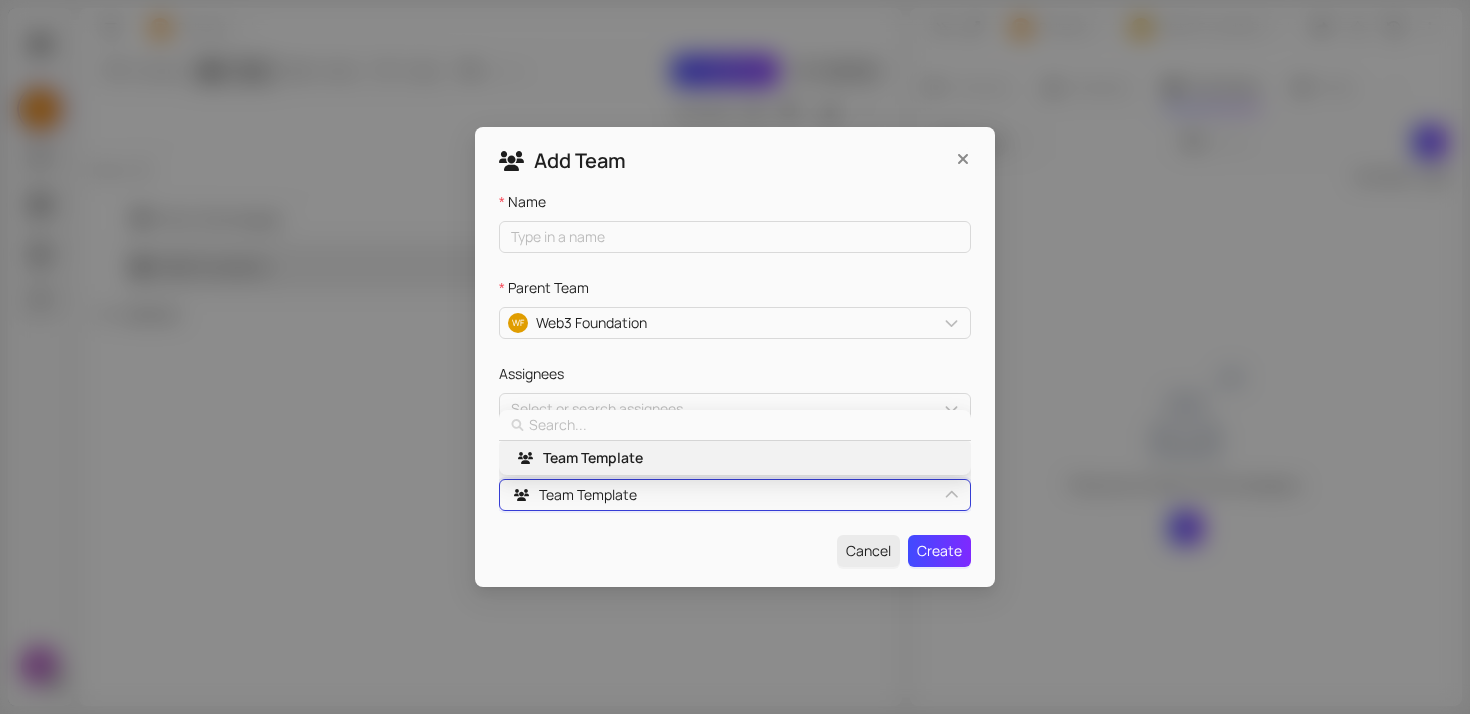 type on "t" 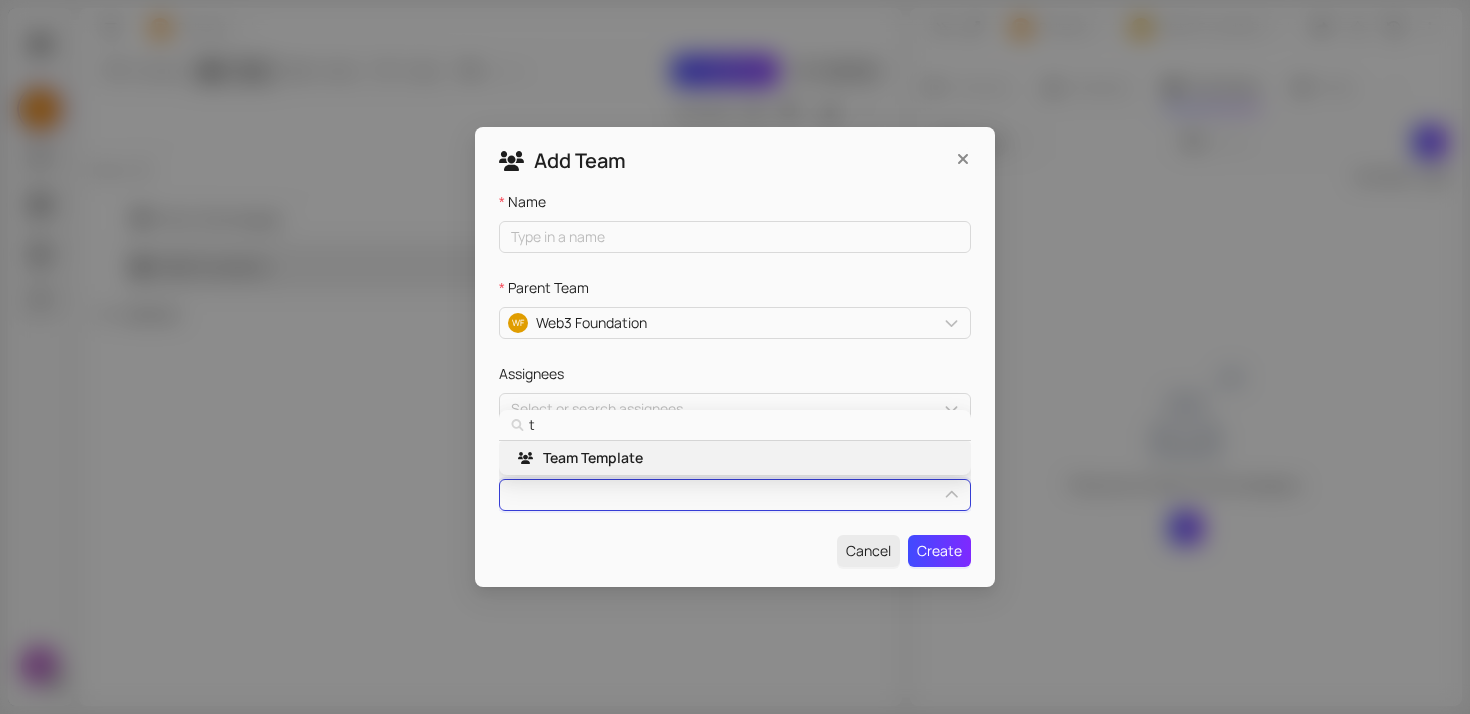 type on "te" 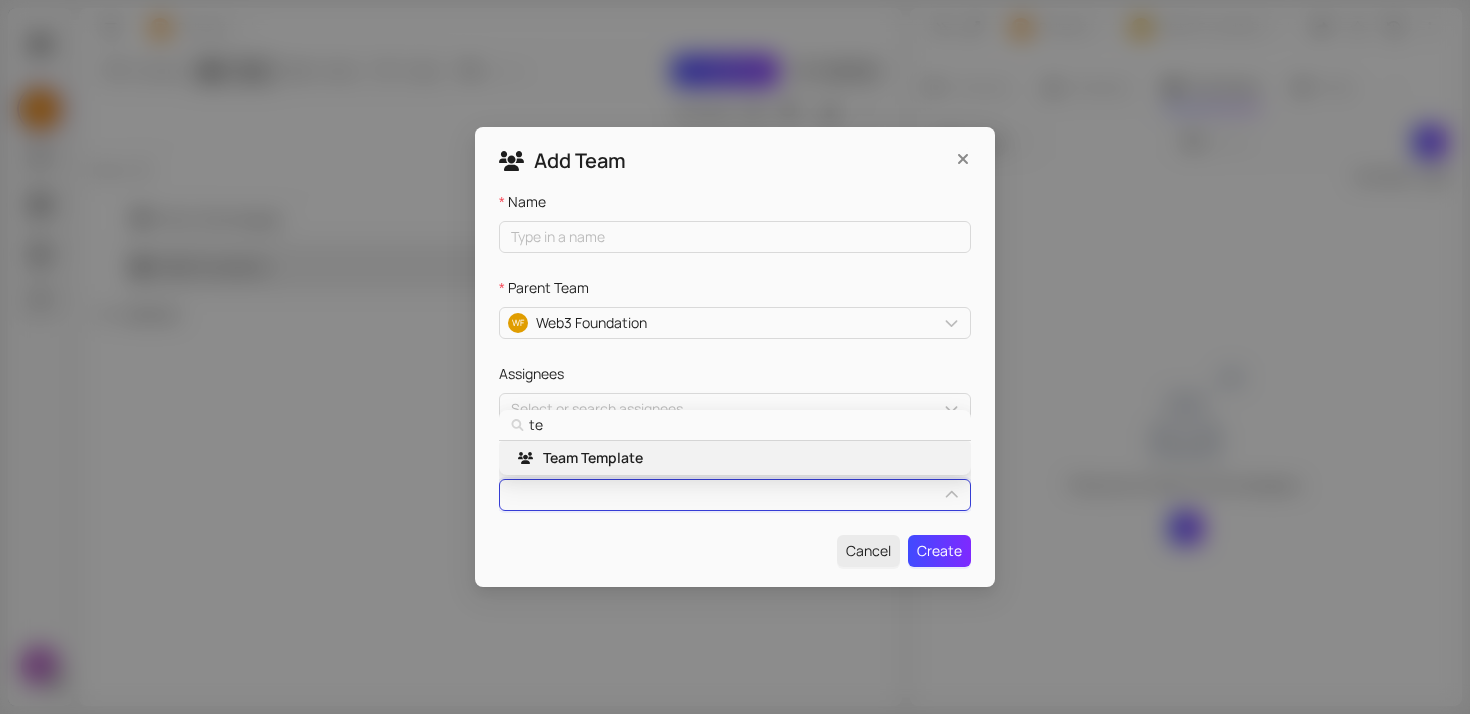 type on "tem" 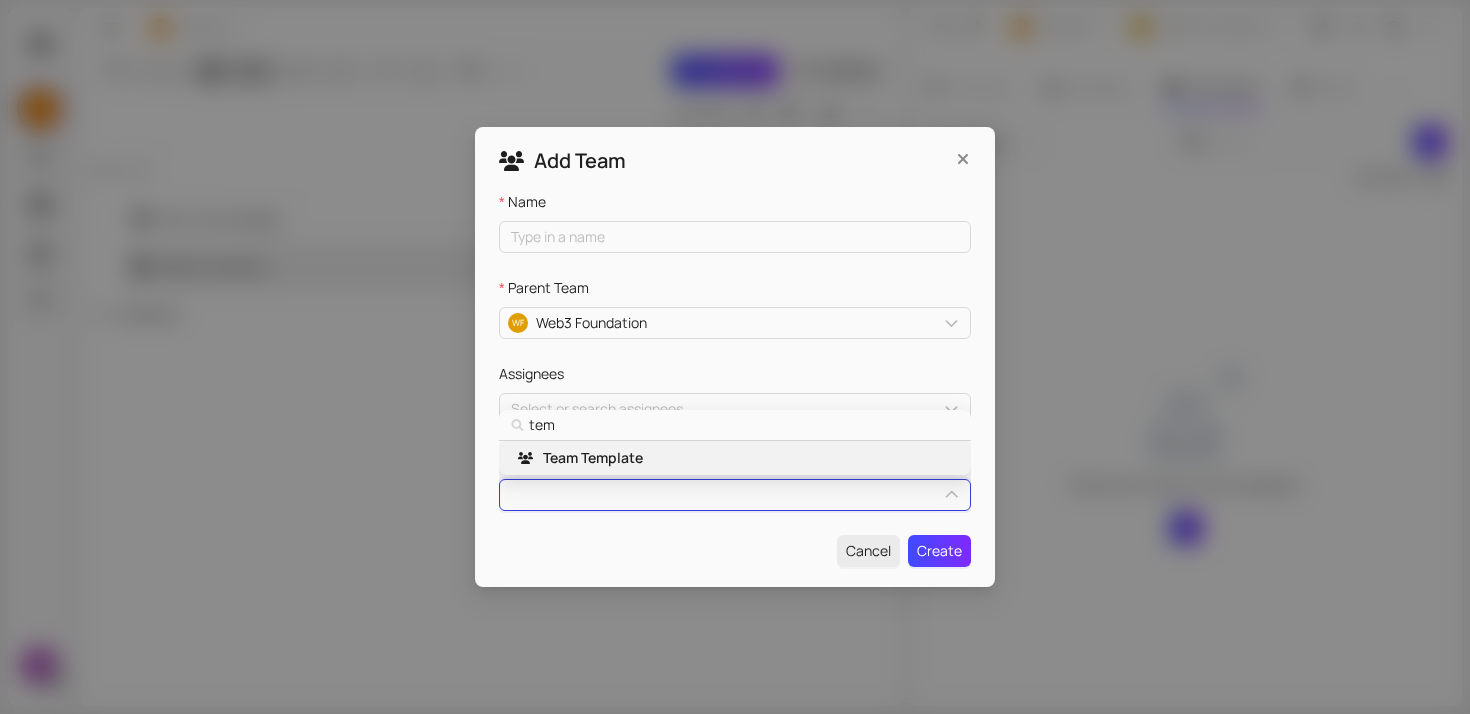 type on "temp" 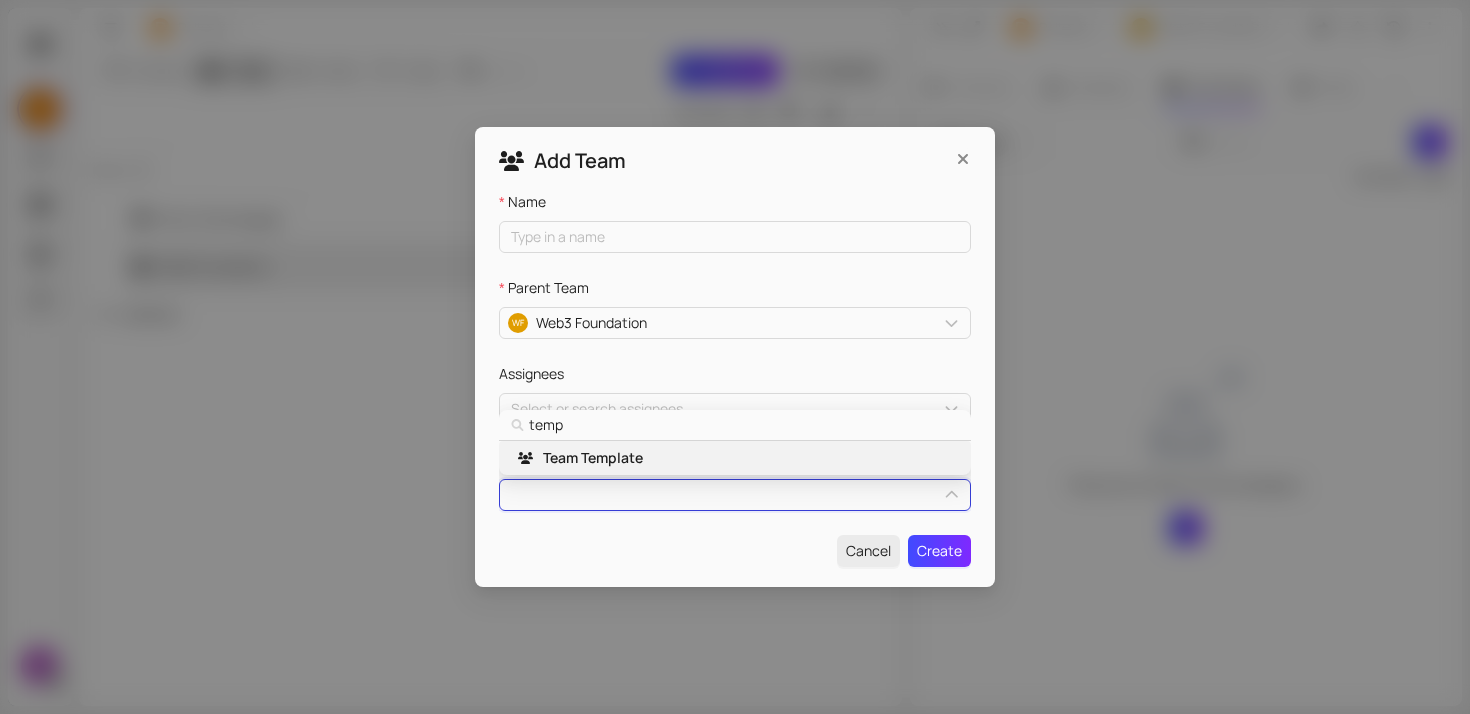 type 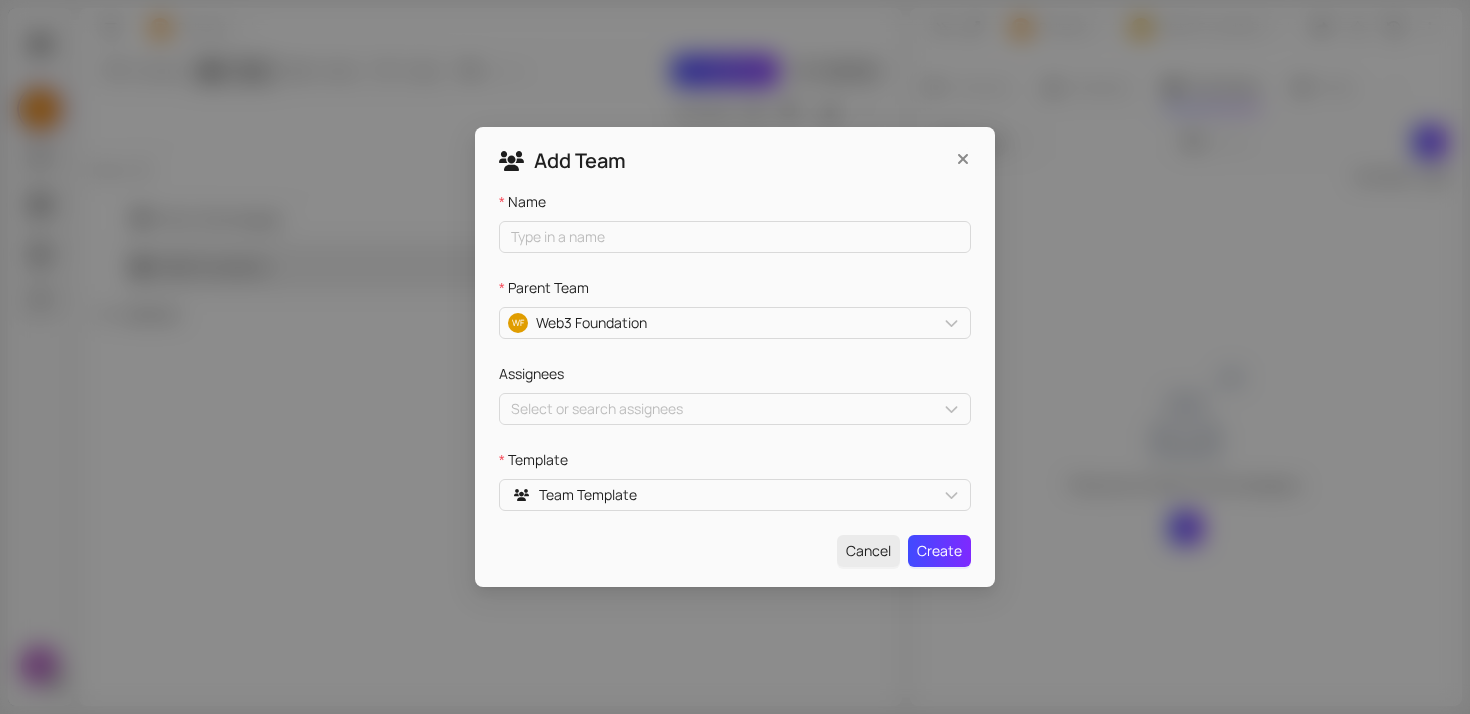 click on "Add Team Name Parent Team WF Web3 Foundation   Assignees   Select or search assignees Template Team Template JUA8htTbhG Team Template Cancel Create" at bounding box center (735, 357) 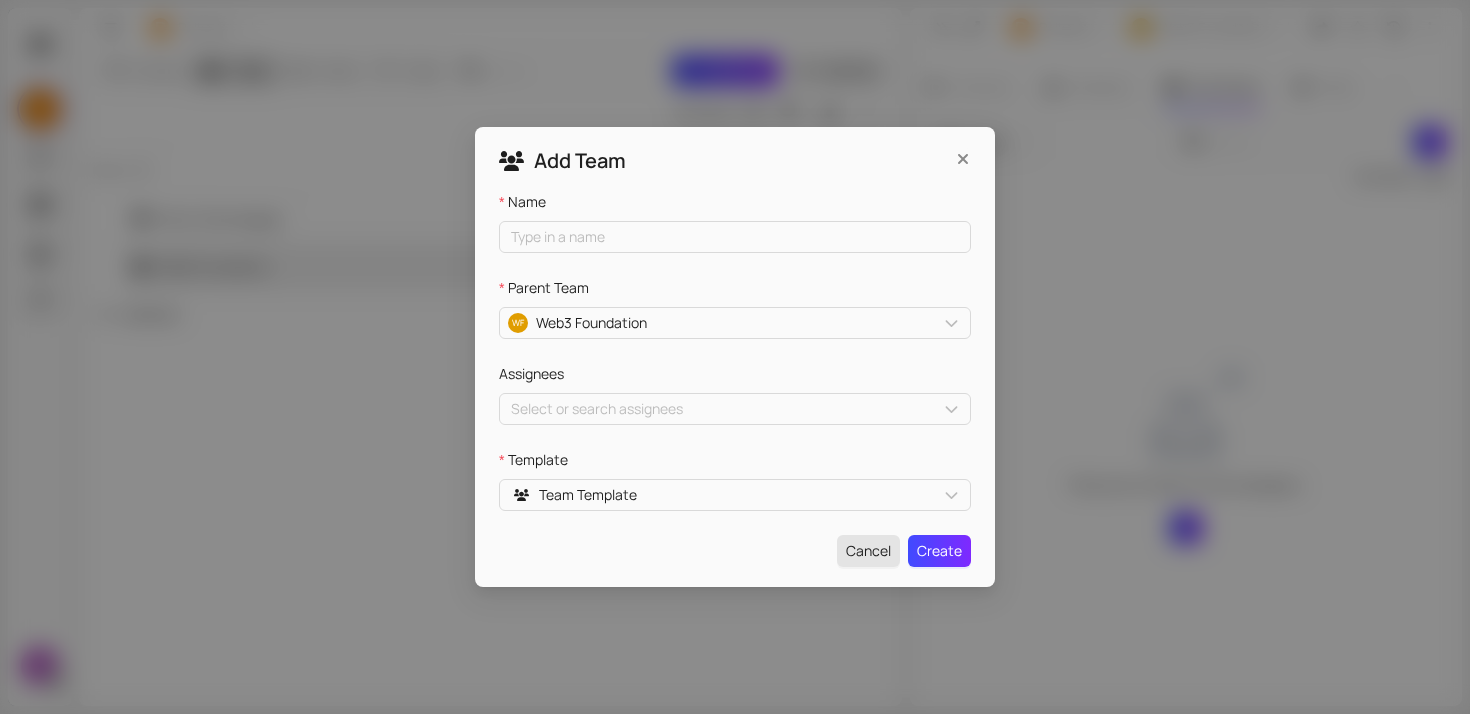 click on "Cancel" at bounding box center [868, 551] 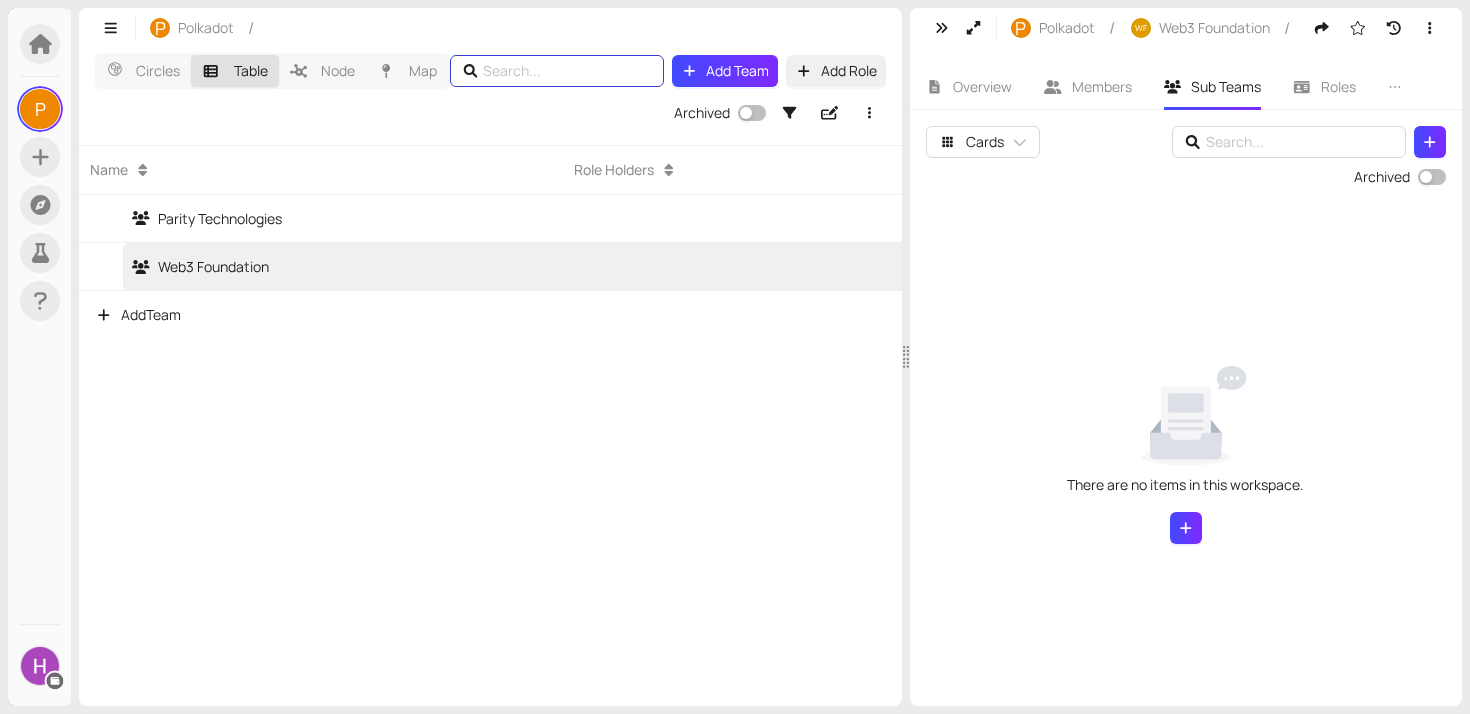 click at bounding box center [557, 71] 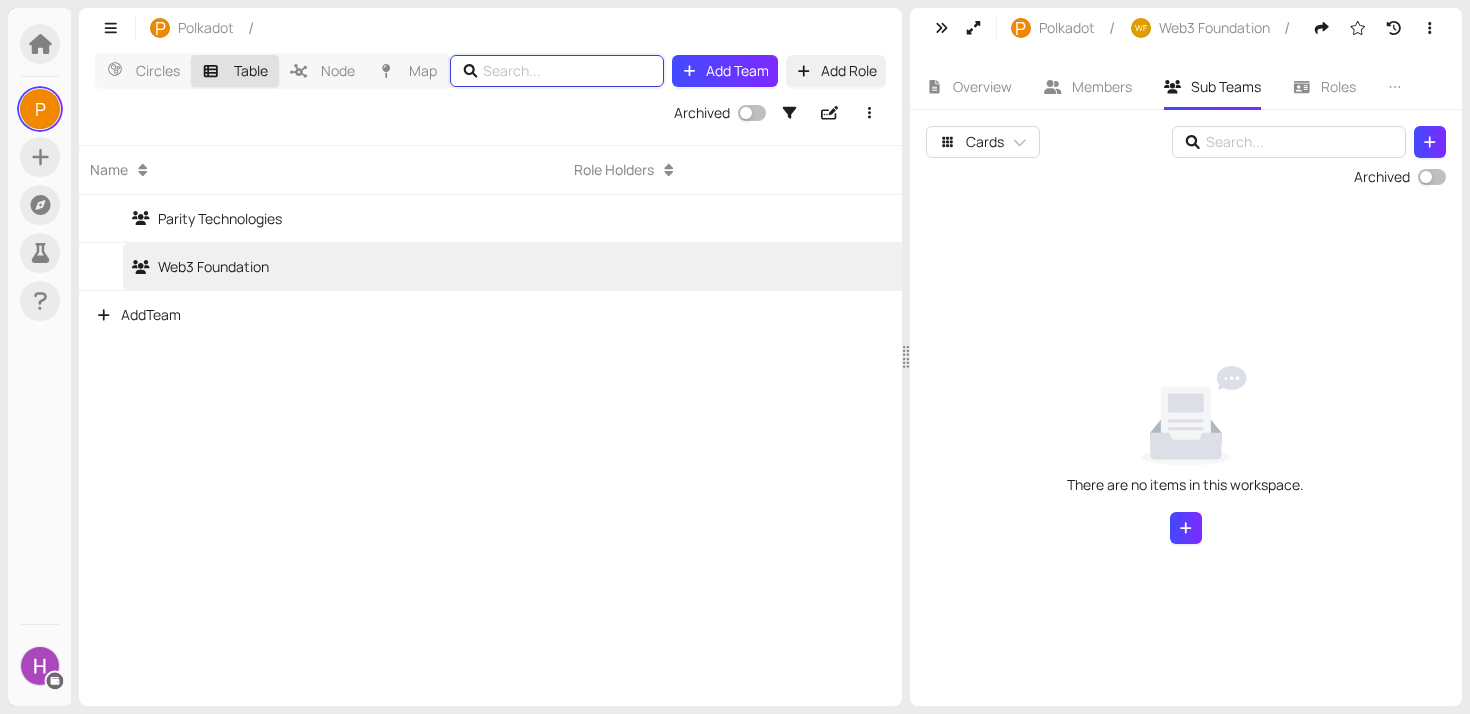 click on "Archived" at bounding box center (780, 113) 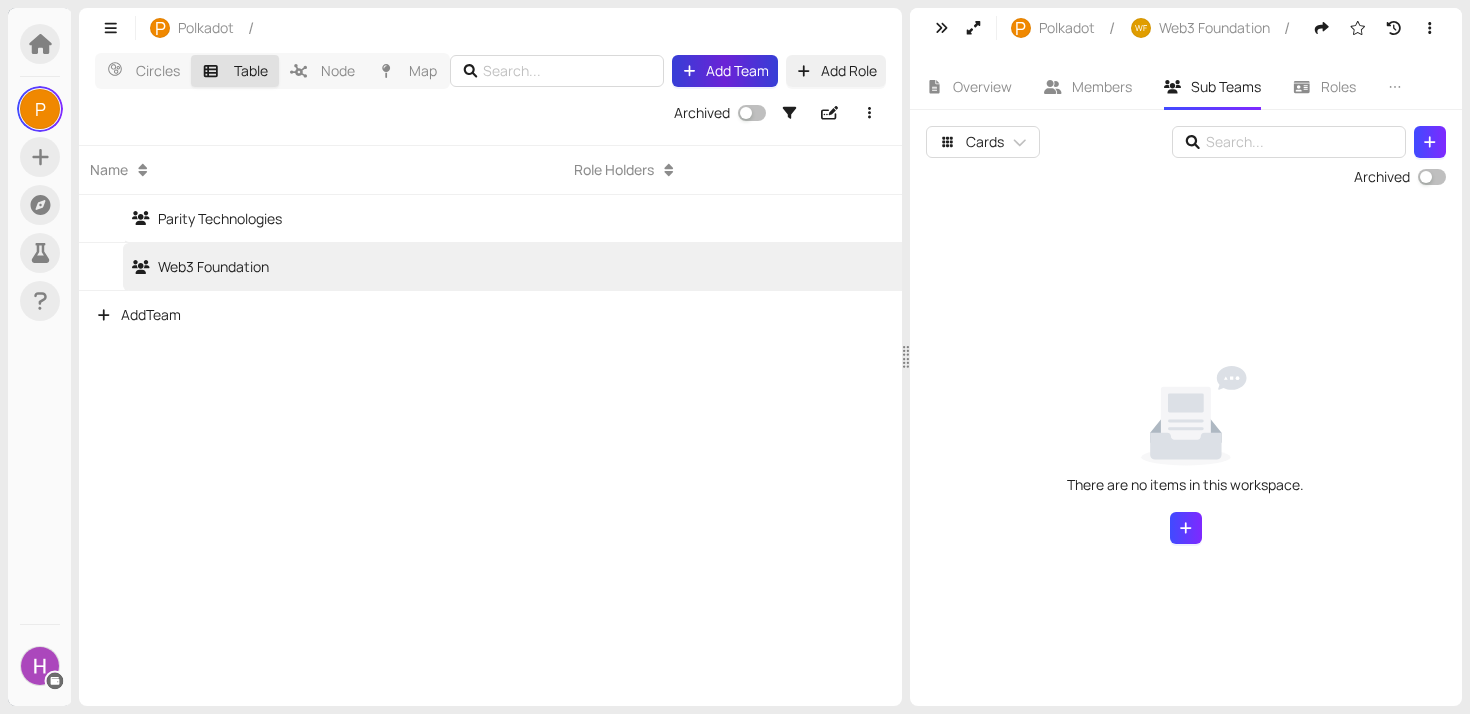 click on "Add Team" at bounding box center (725, 71) 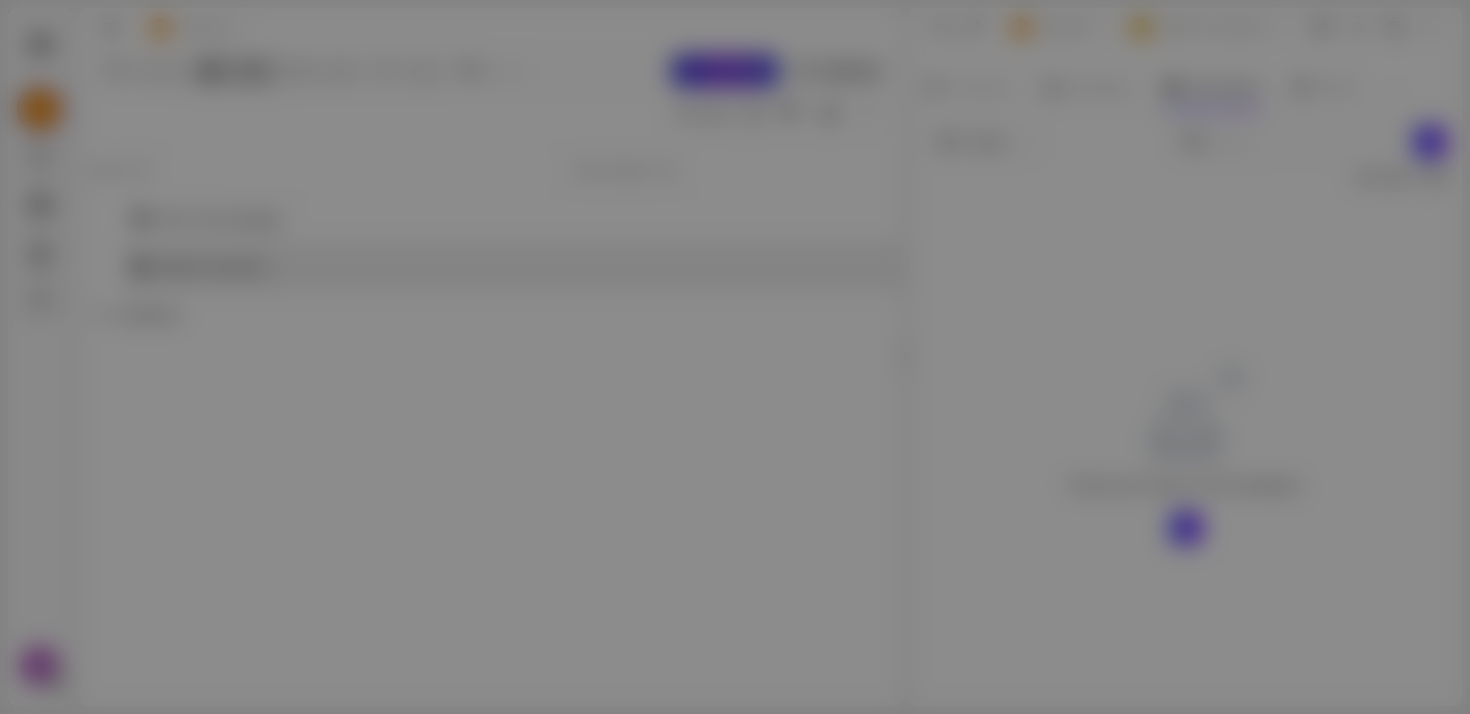 type 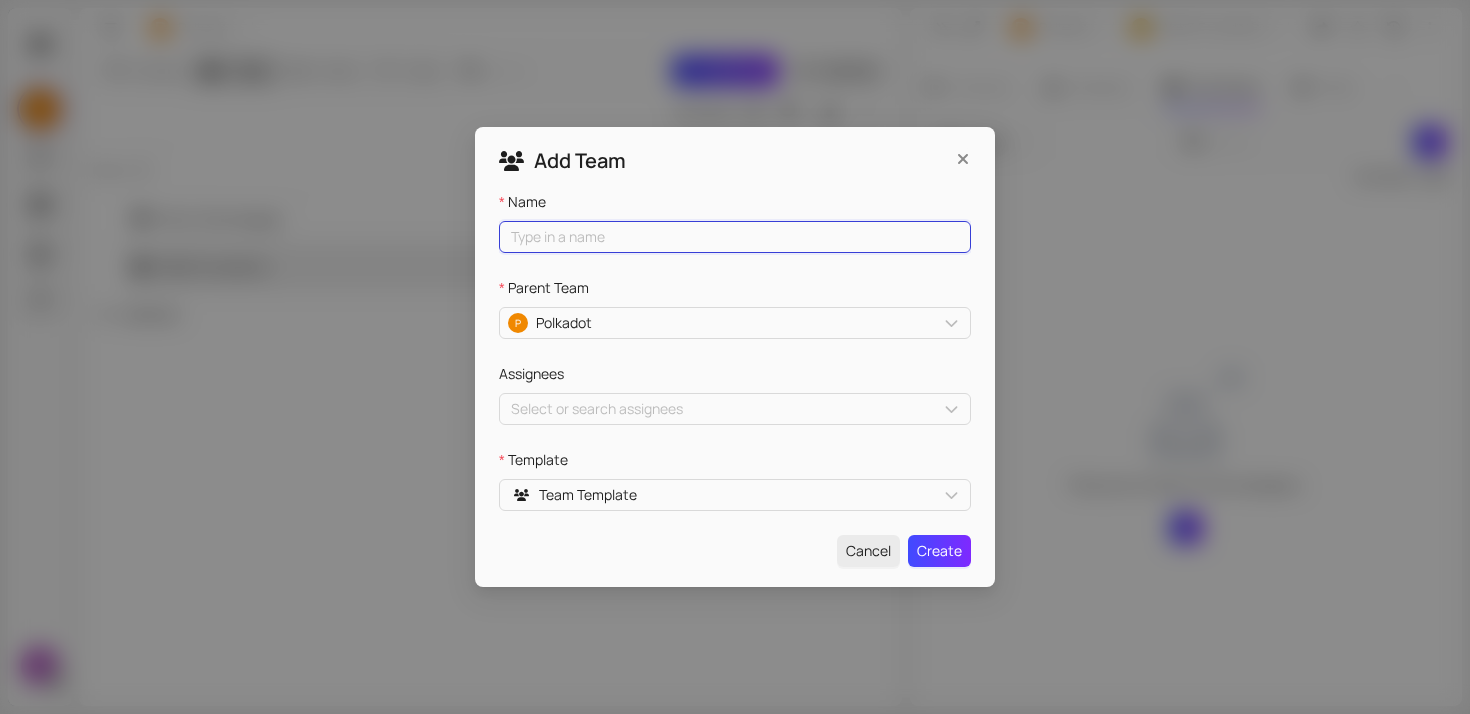 click on "Name" at bounding box center (735, 237) 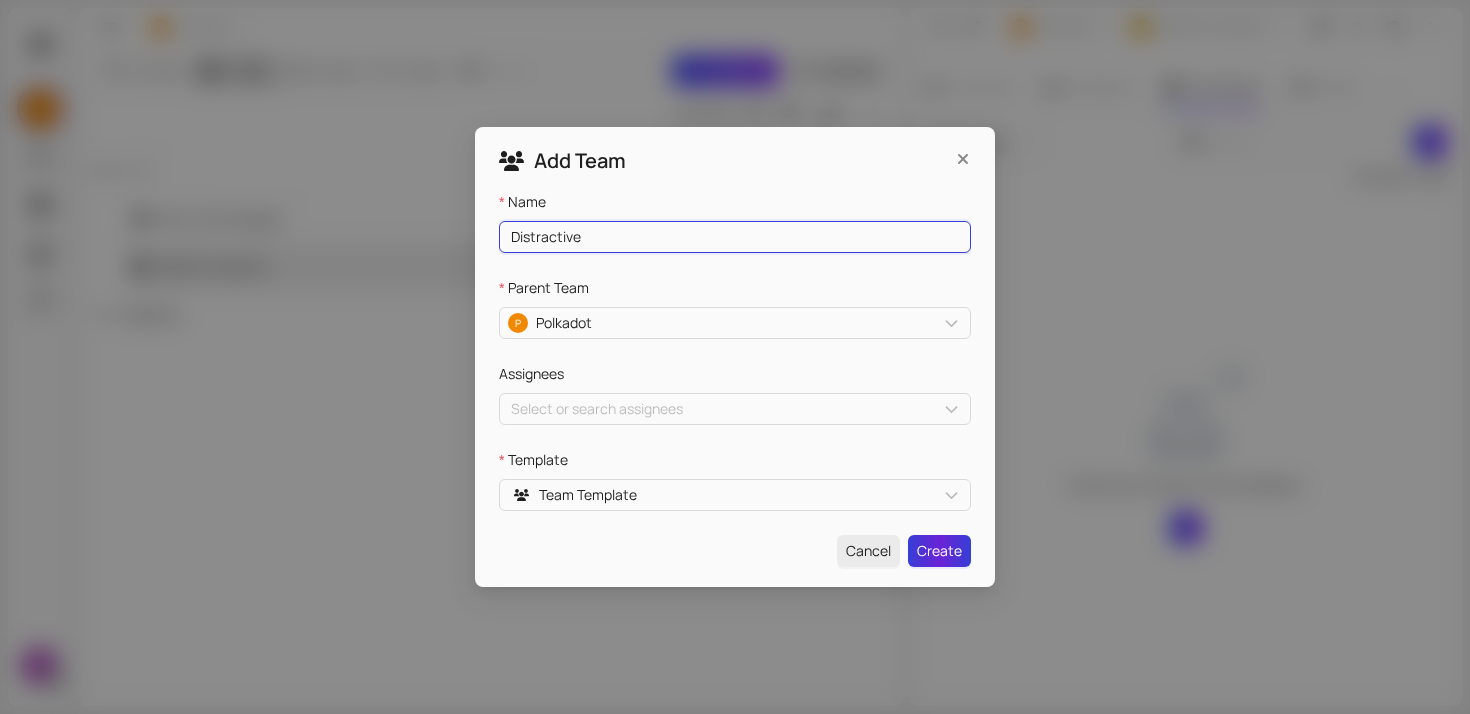 type on "Distractive" 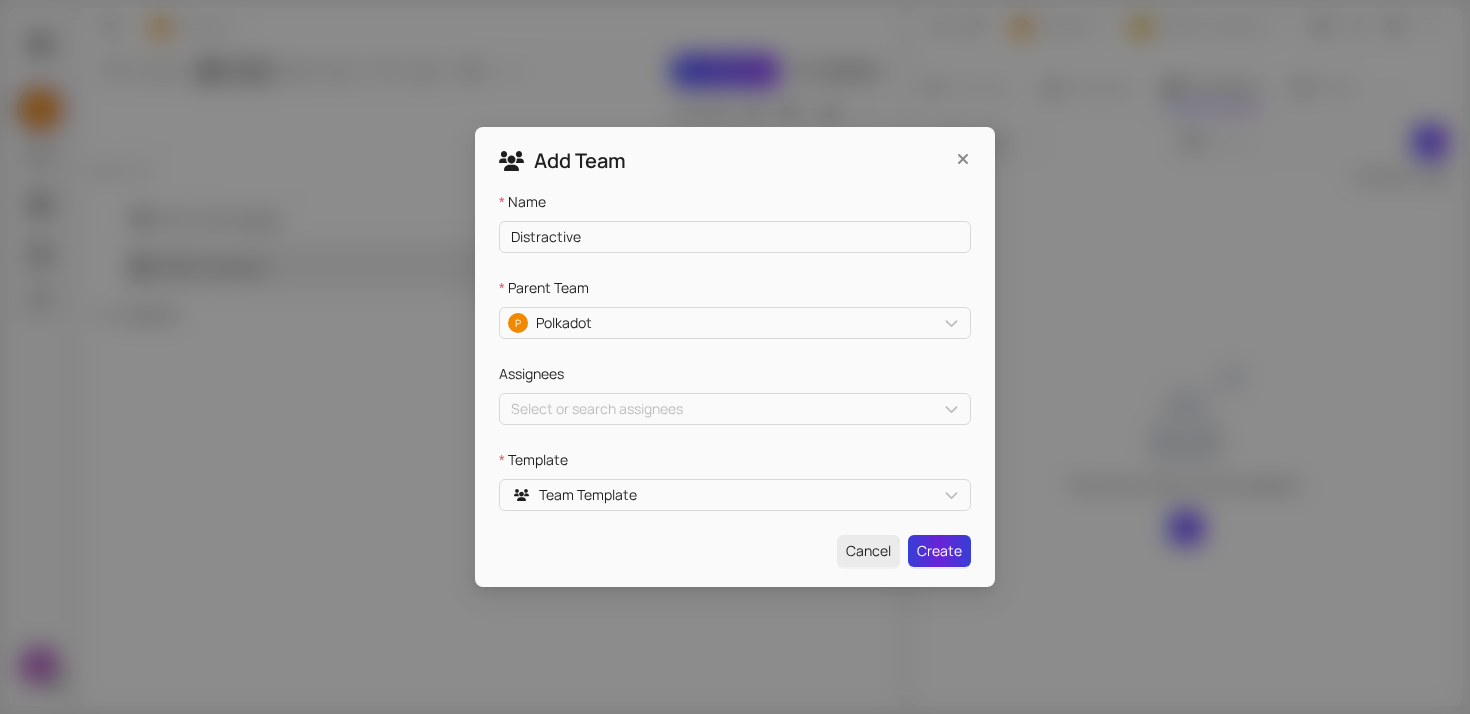 click on "Create" at bounding box center [939, 551] 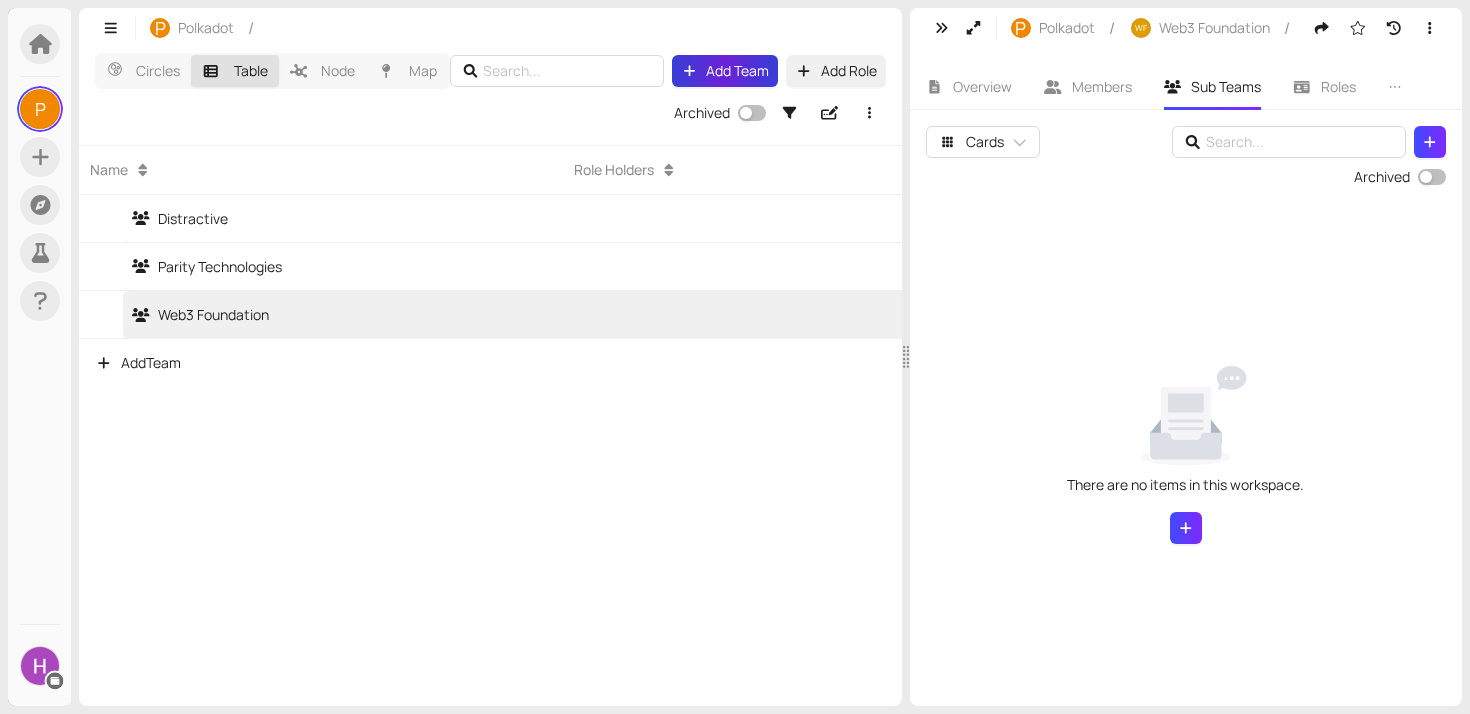 click on "Add Team" at bounding box center (737, 71) 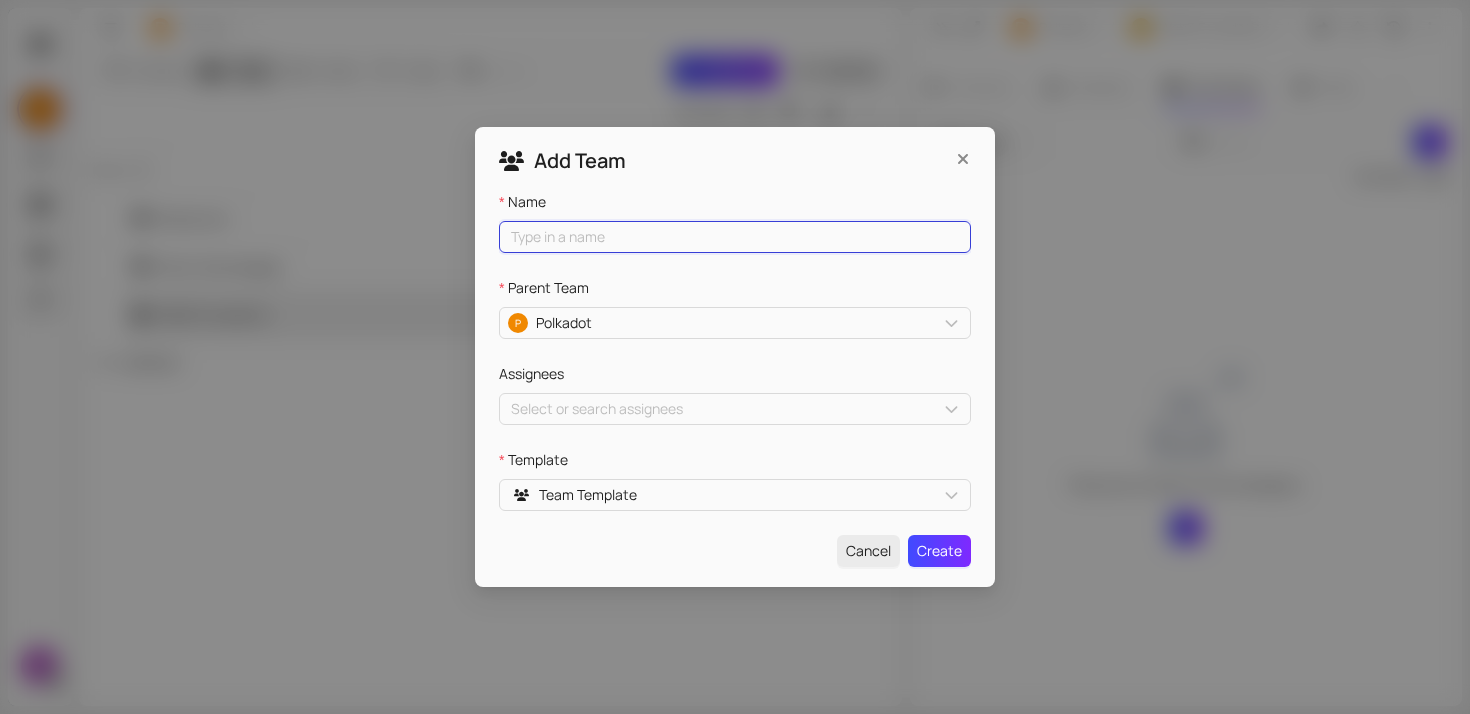 click on "Name" at bounding box center (735, 237) 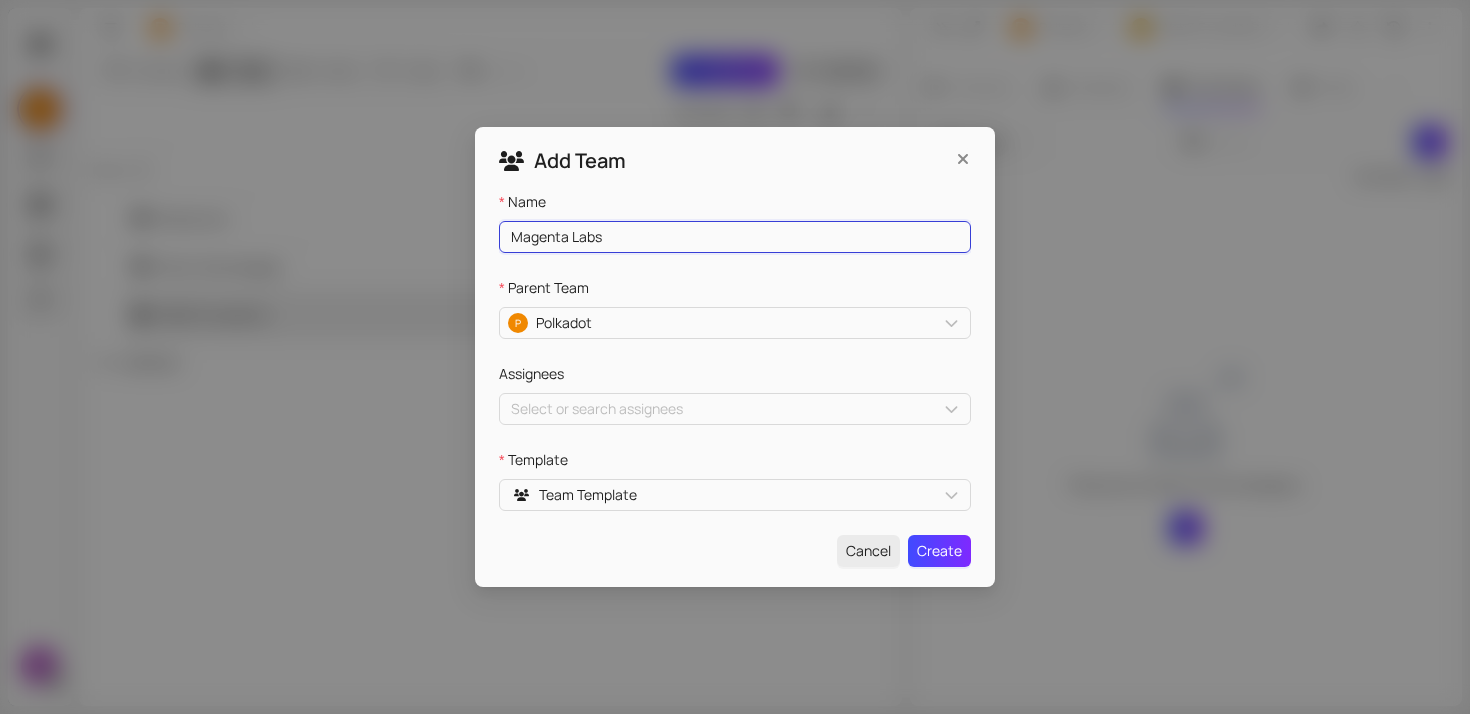 type on "Magenta Labs" 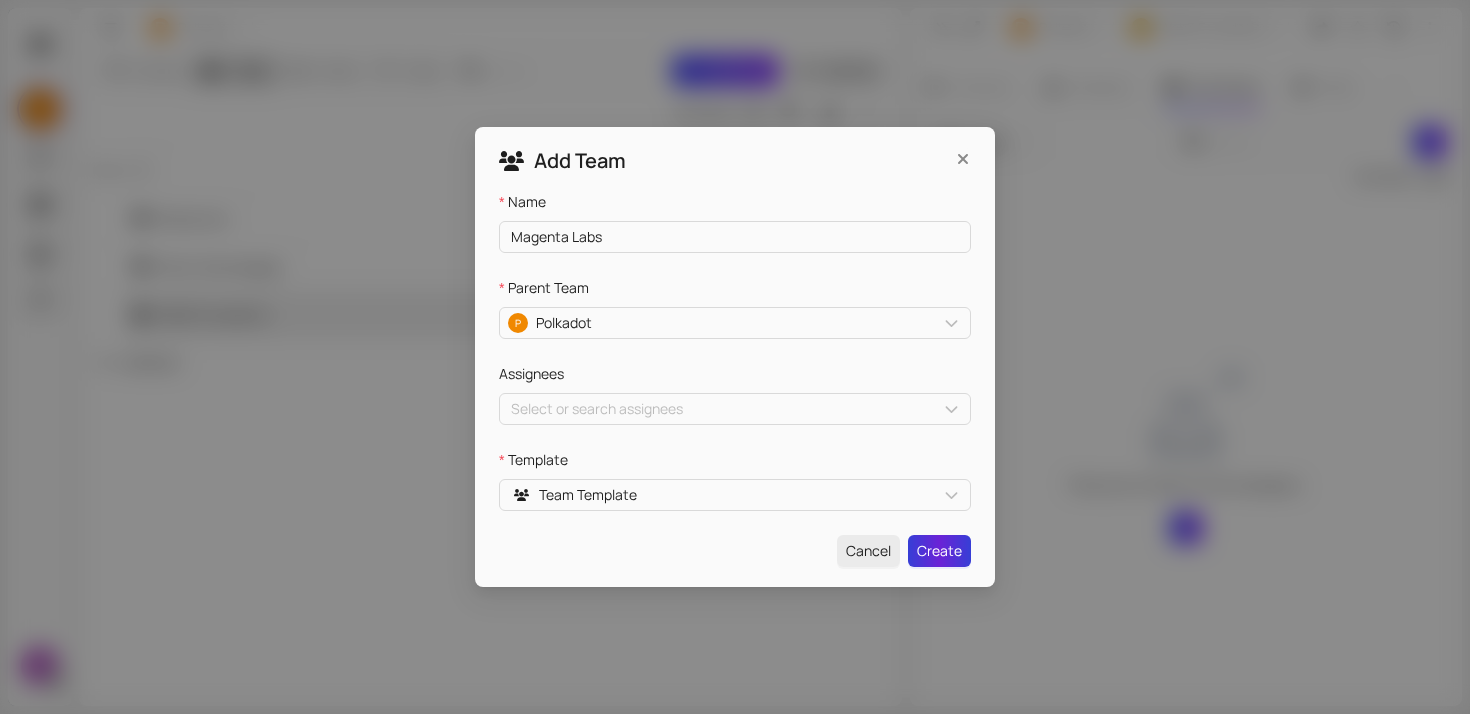 click on "Create" at bounding box center [939, 551] 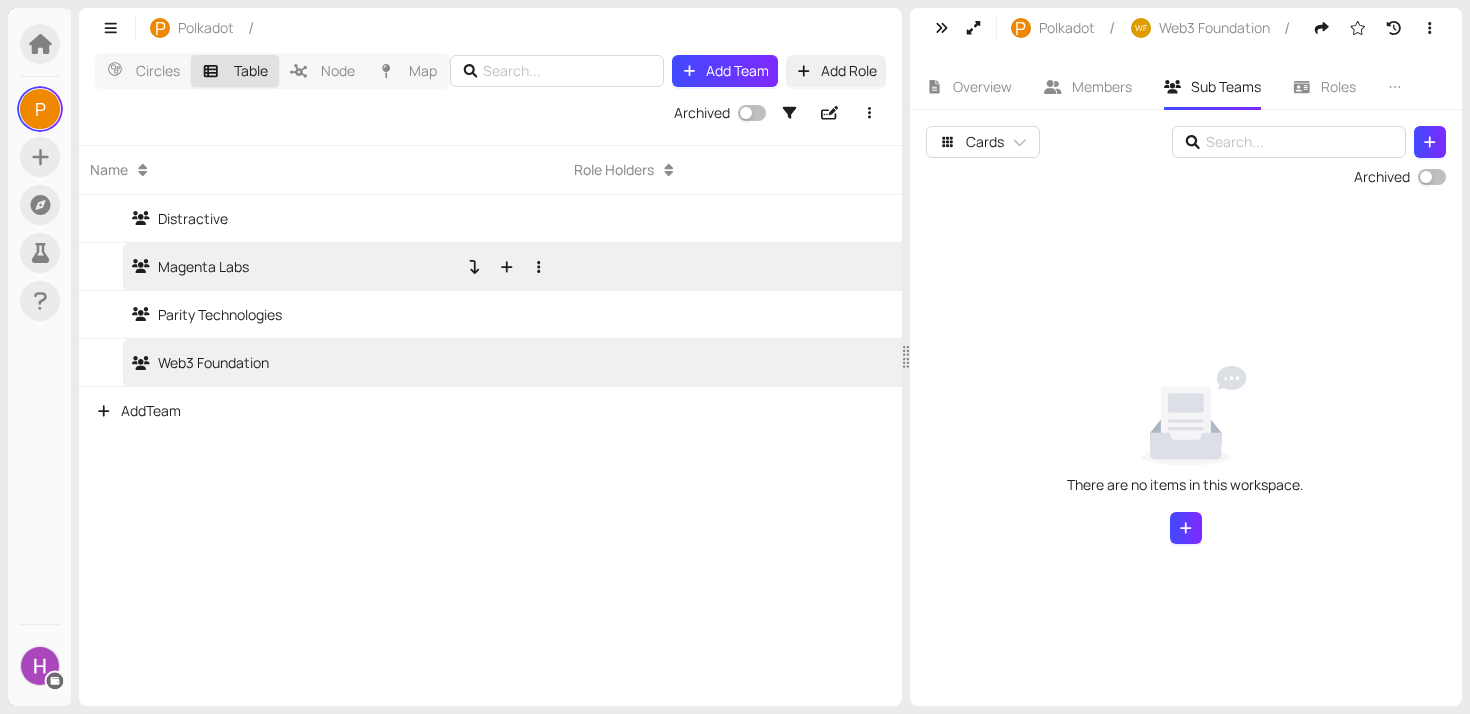 click on "Magenta Labs" at bounding box center [190, 267] 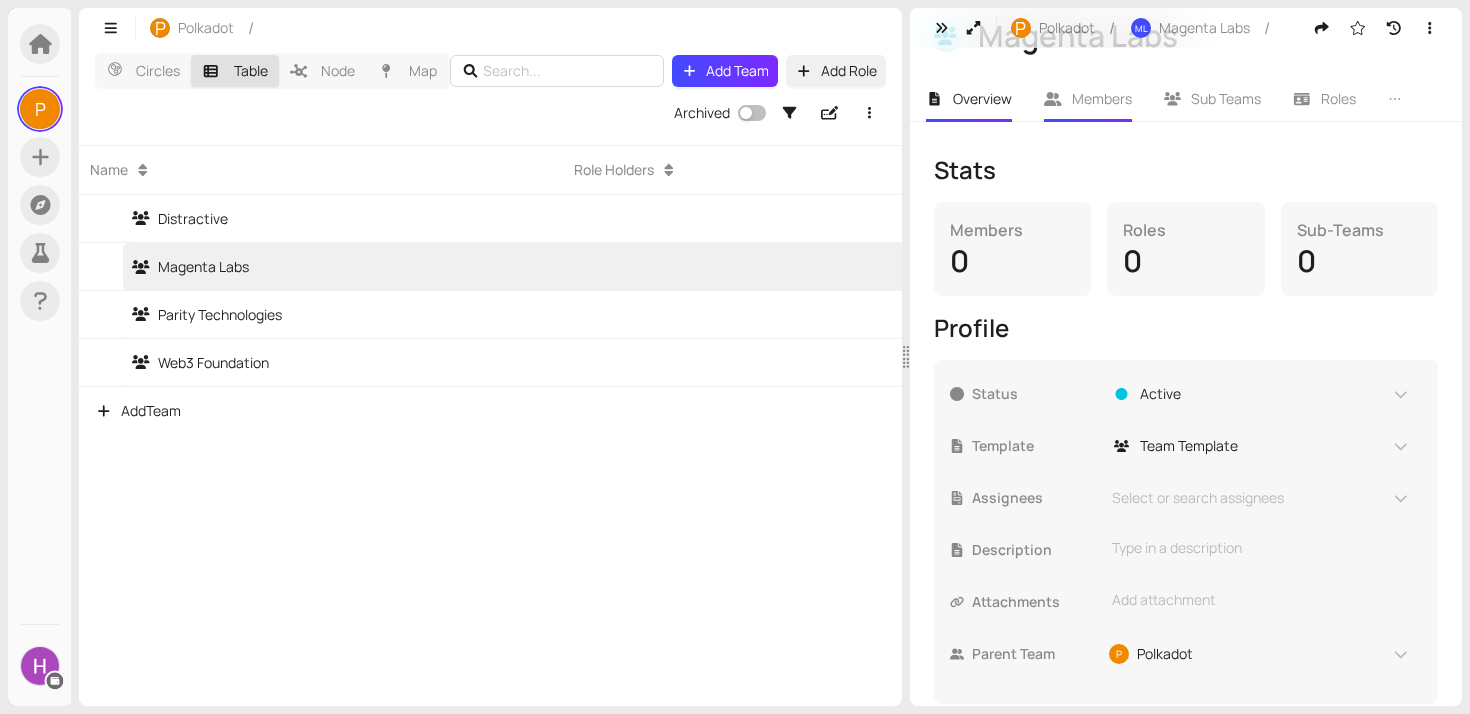 scroll, scrollTop: 263, scrollLeft: 0, axis: vertical 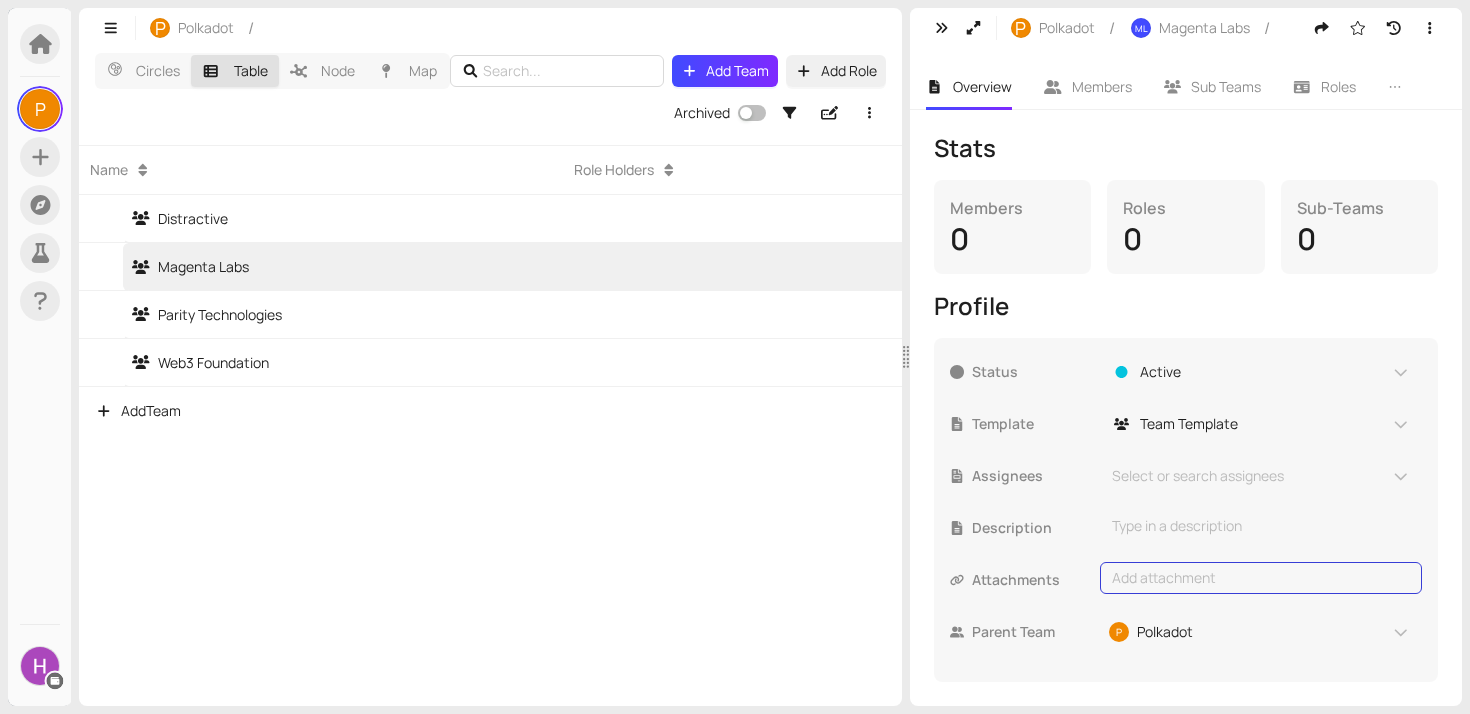 click on "Add attachment" at bounding box center [1261, 578] 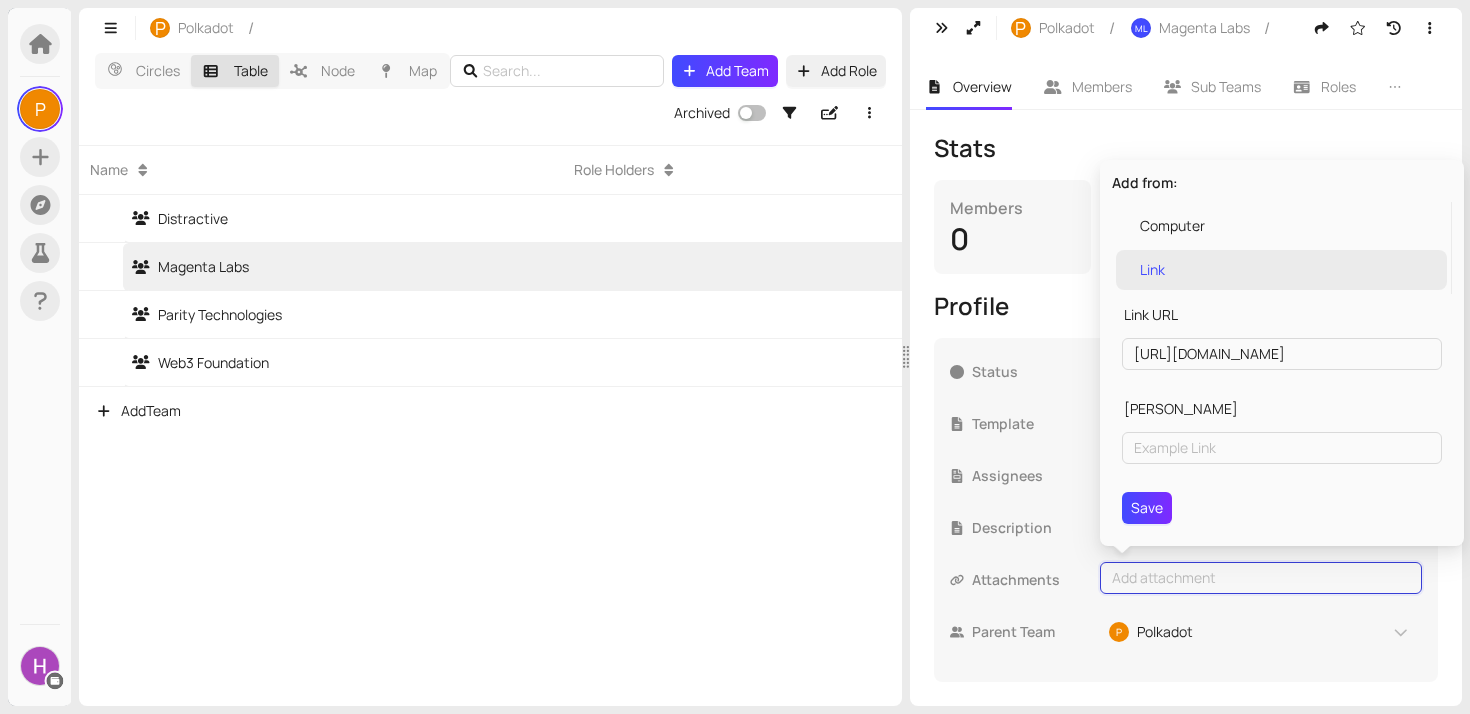 type on "https://magentalabs.io/" 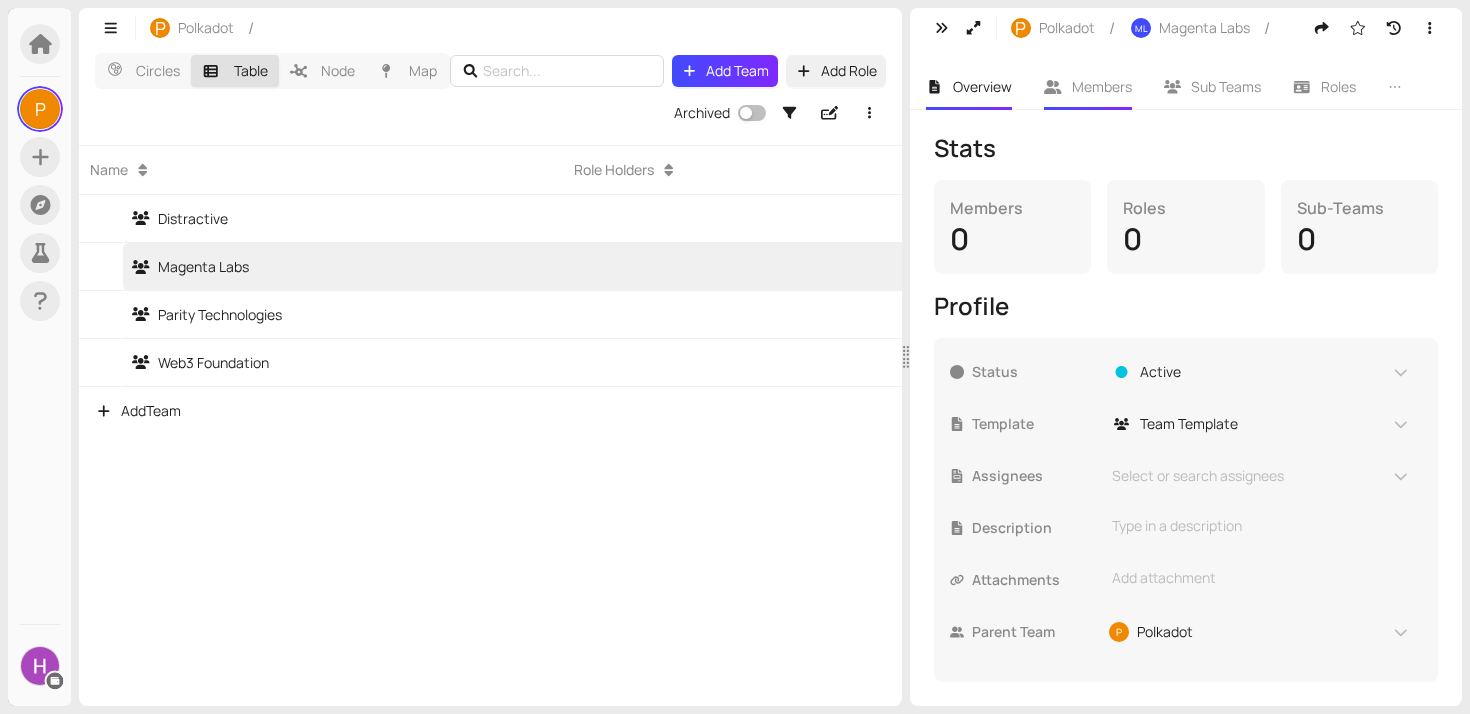 click on "Members" at bounding box center (1088, 87) 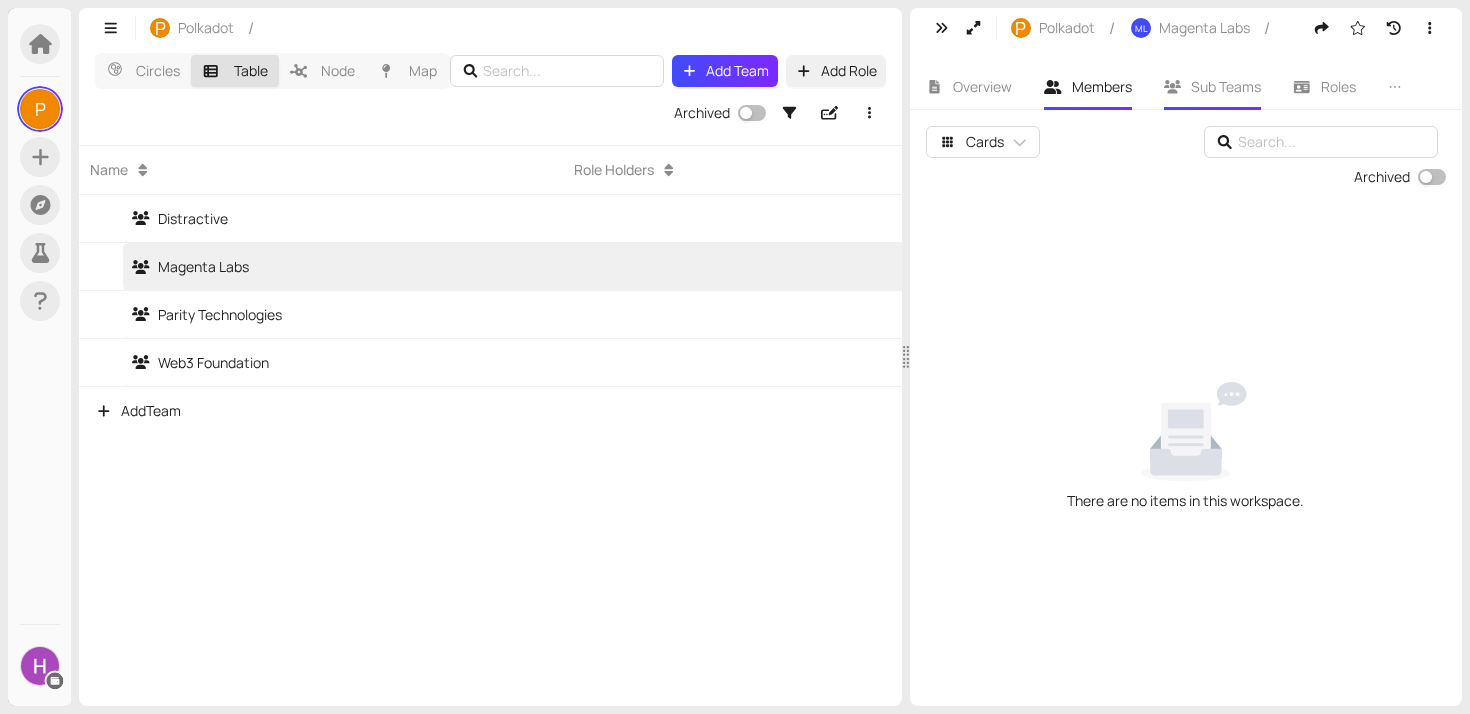 click on "Sub Teams" at bounding box center [1226, 86] 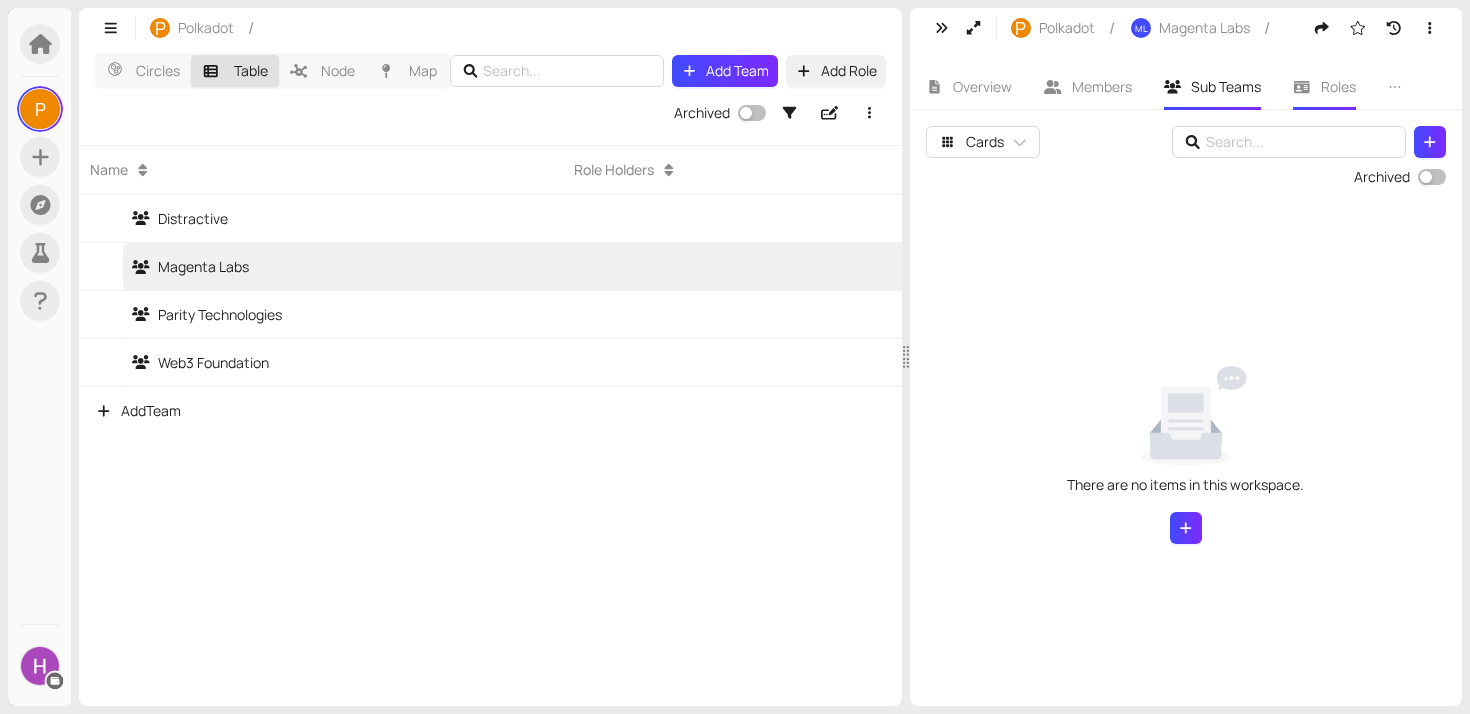click on "Roles" at bounding box center (1324, 87) 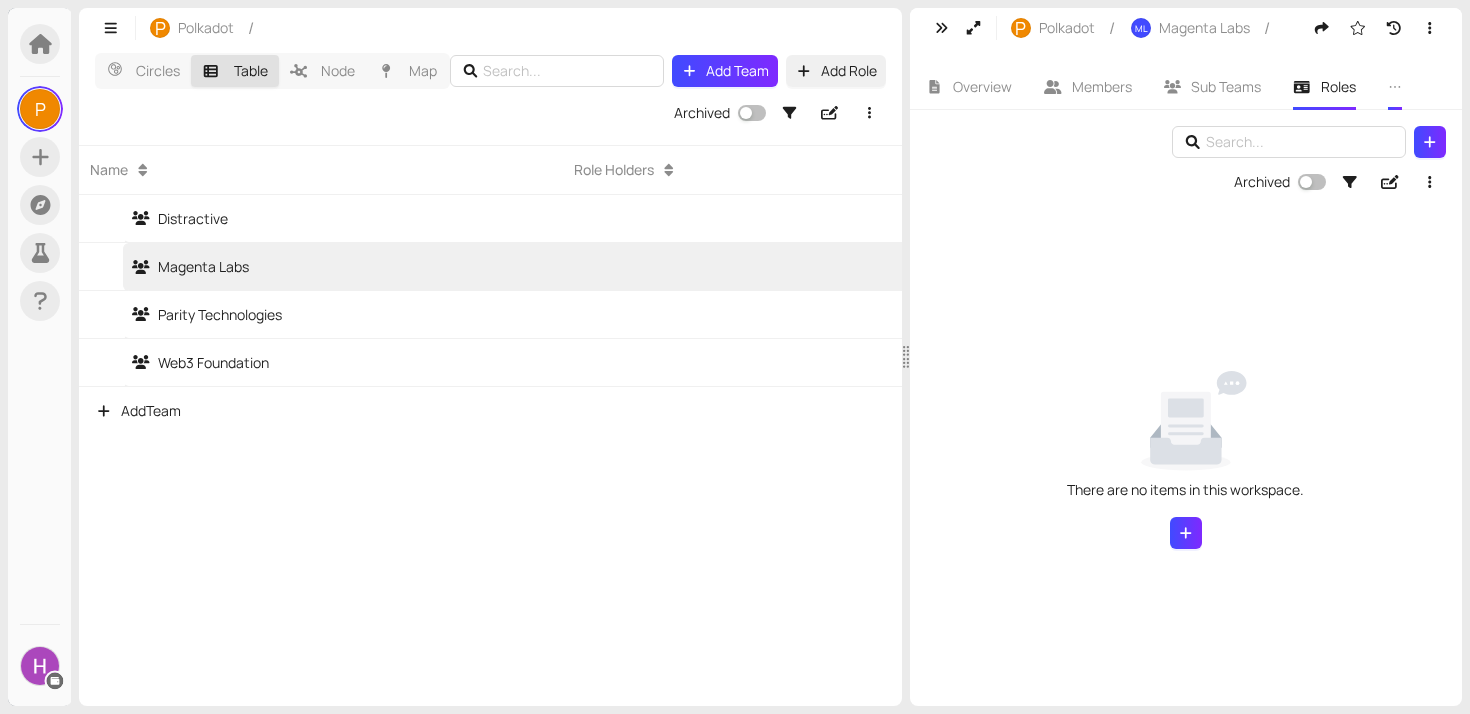 click at bounding box center (1395, 87) 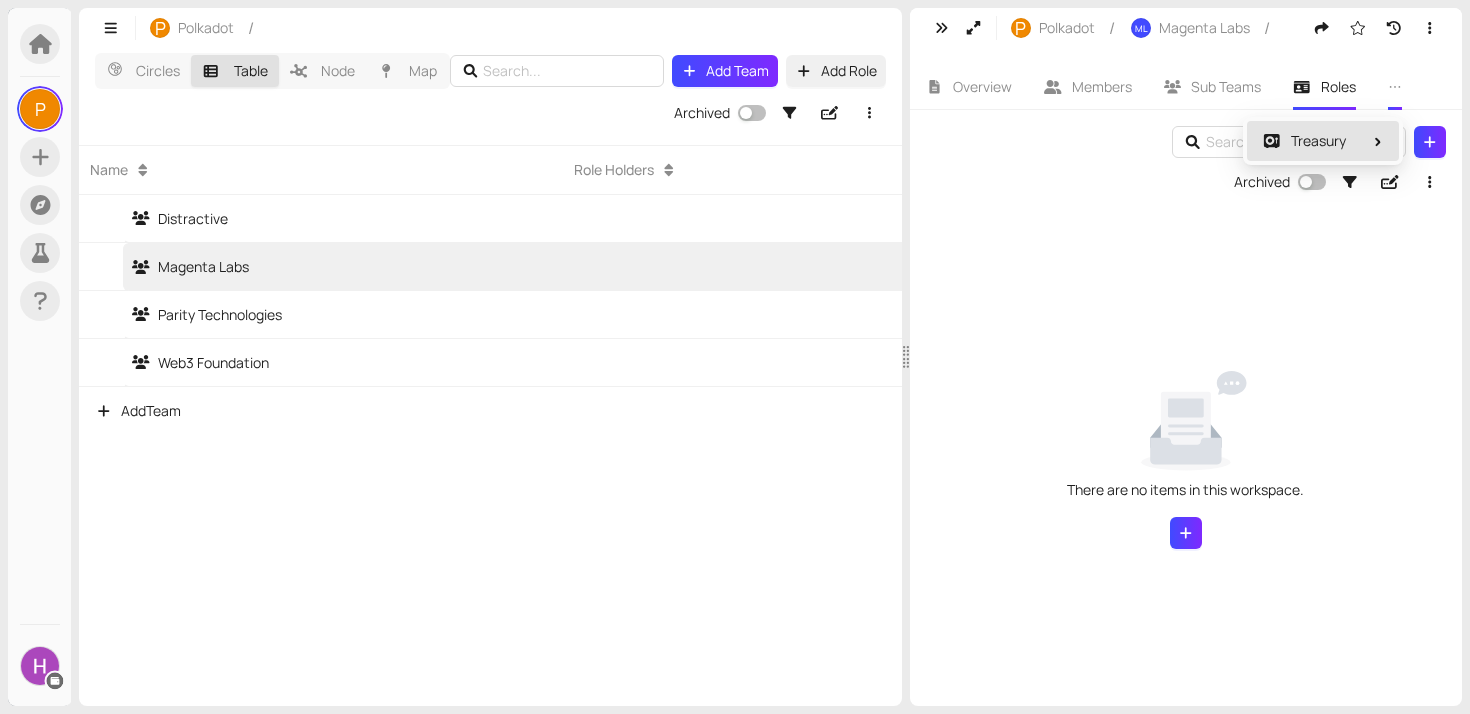 click on "Treasury Beta" at bounding box center (1323, 141) 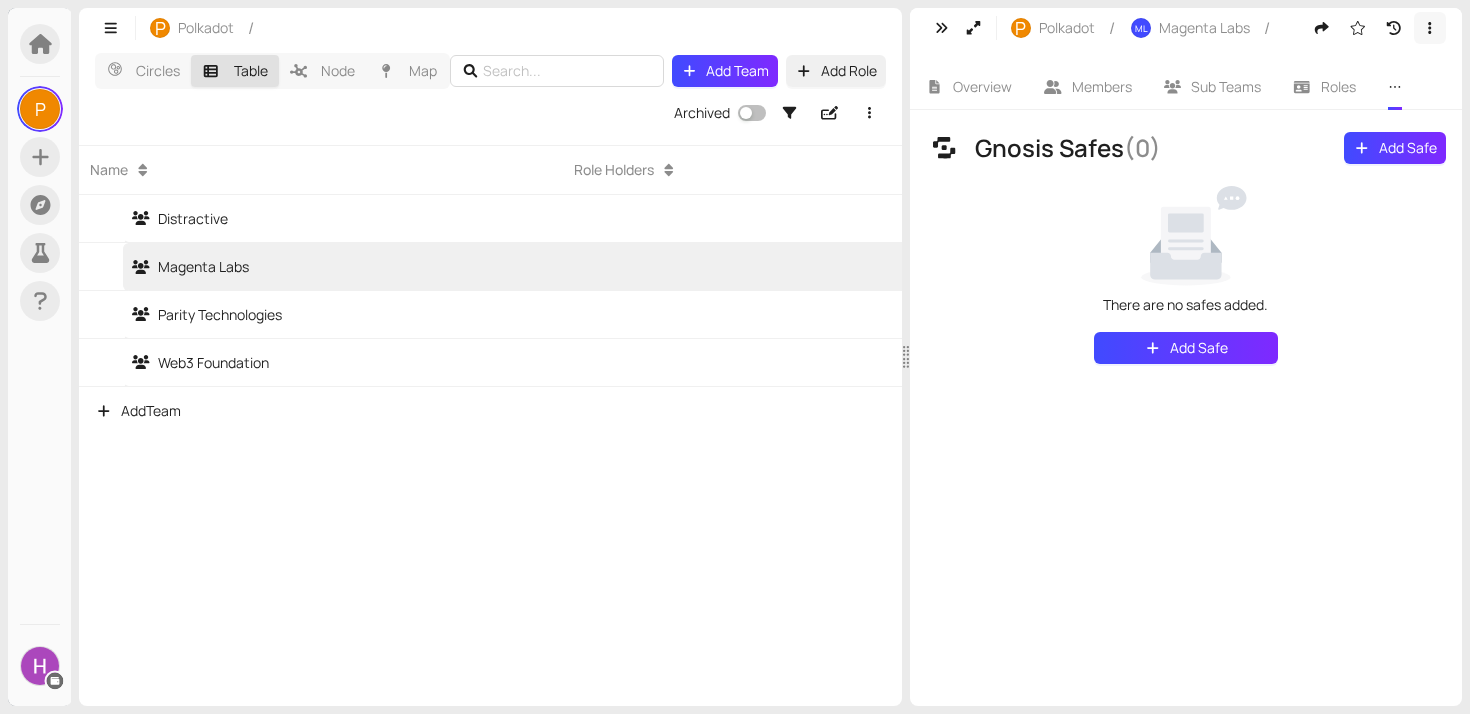 click 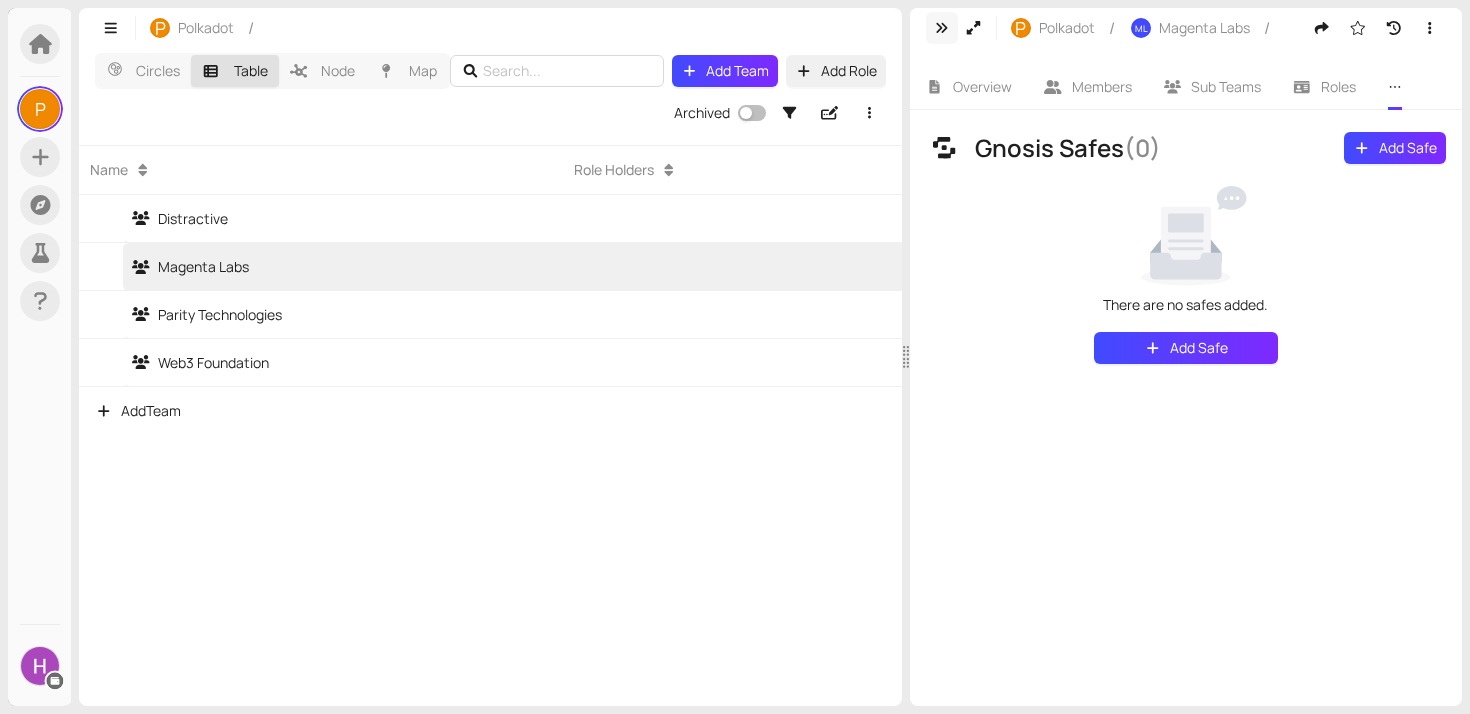 click 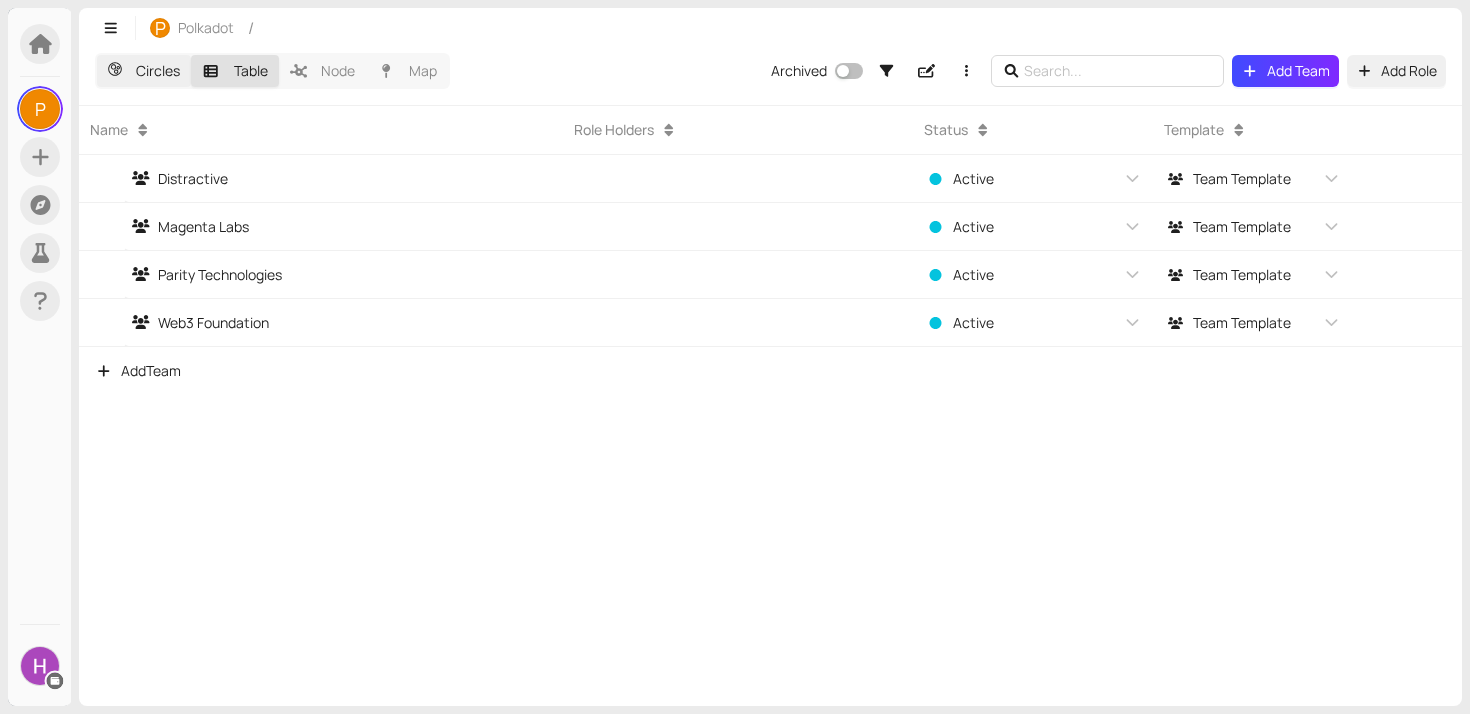 click on "Circles" at bounding box center [144, 71] 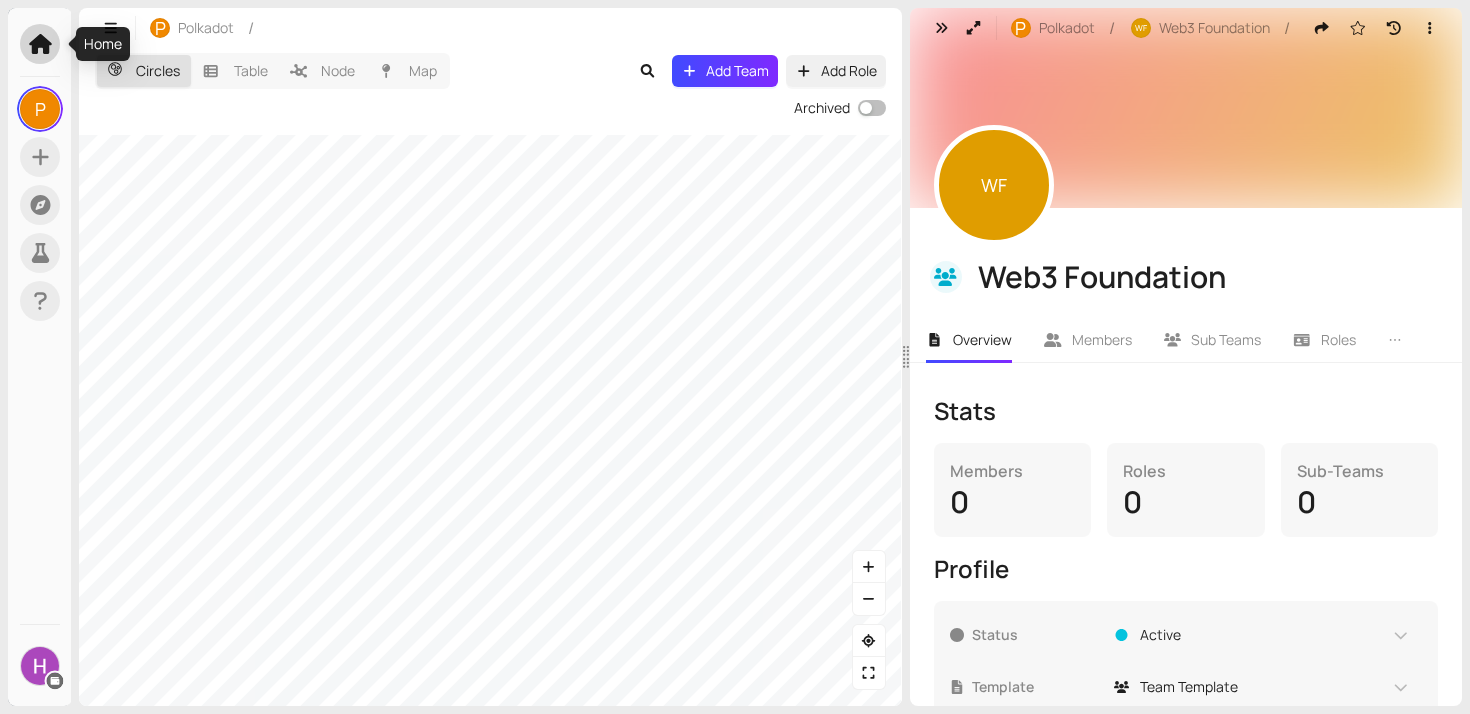 click 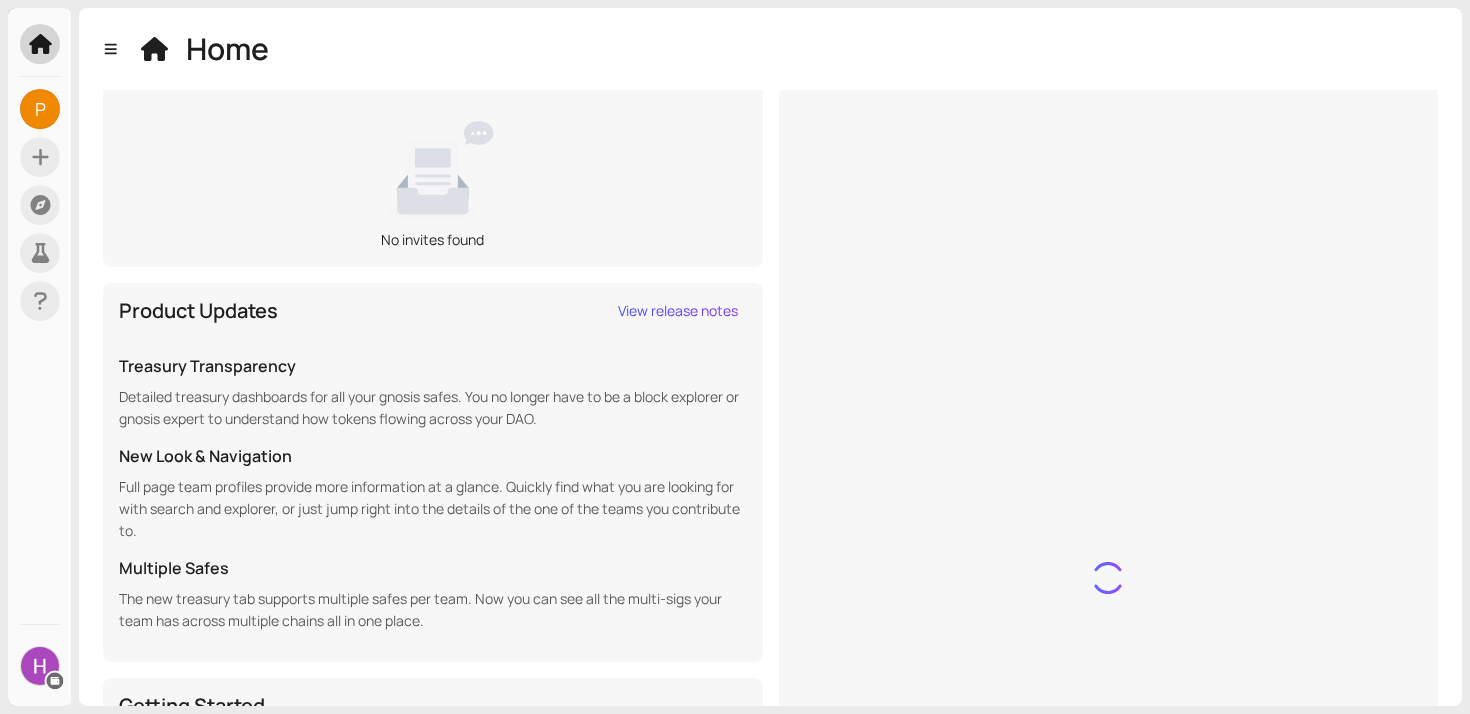scroll, scrollTop: 73, scrollLeft: 0, axis: vertical 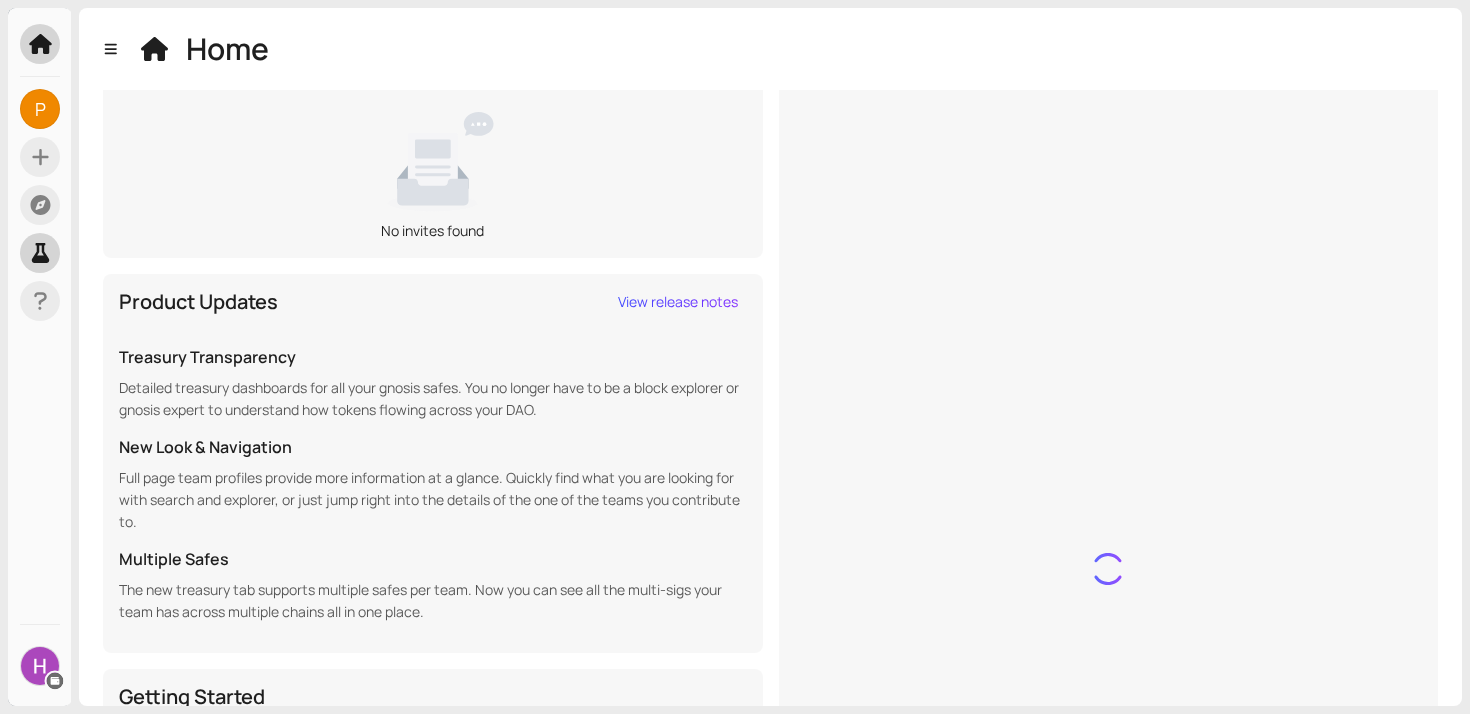 click 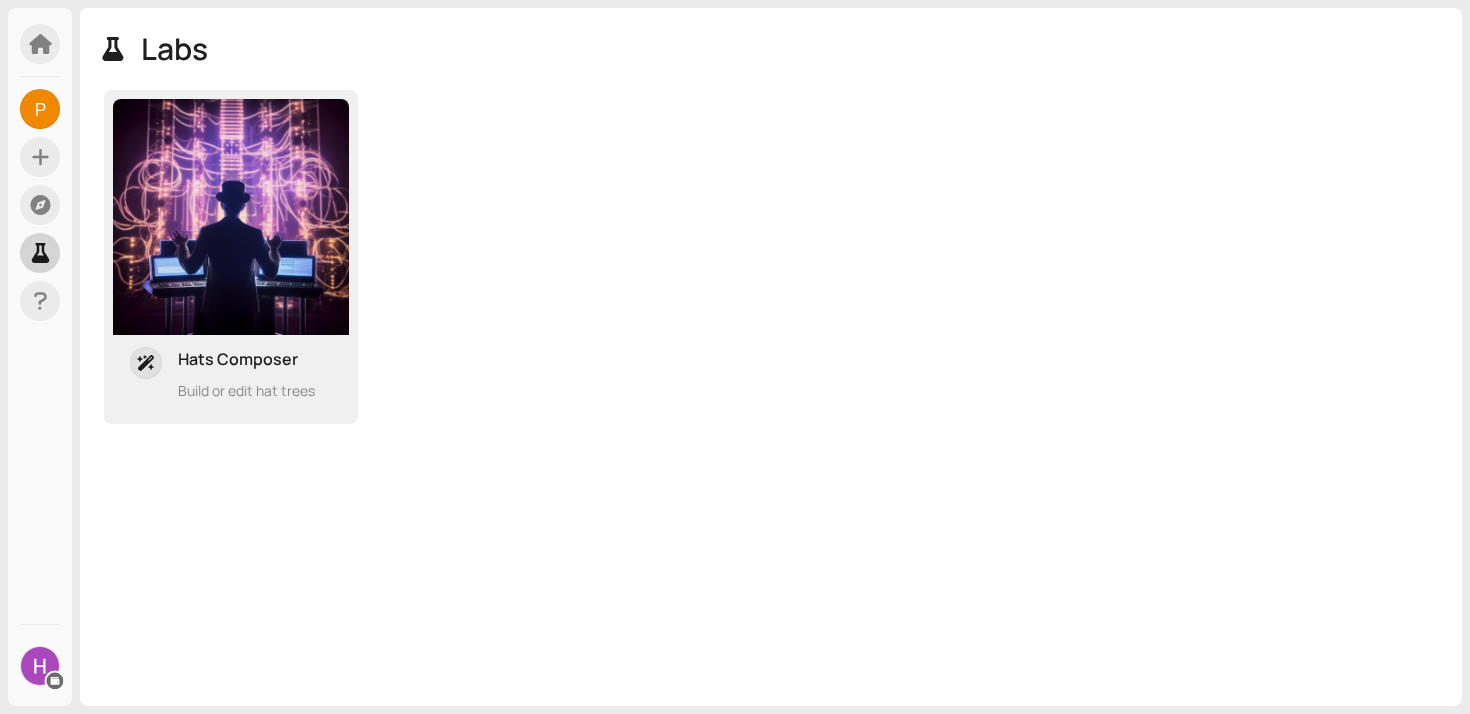 click at bounding box center [231, 217] 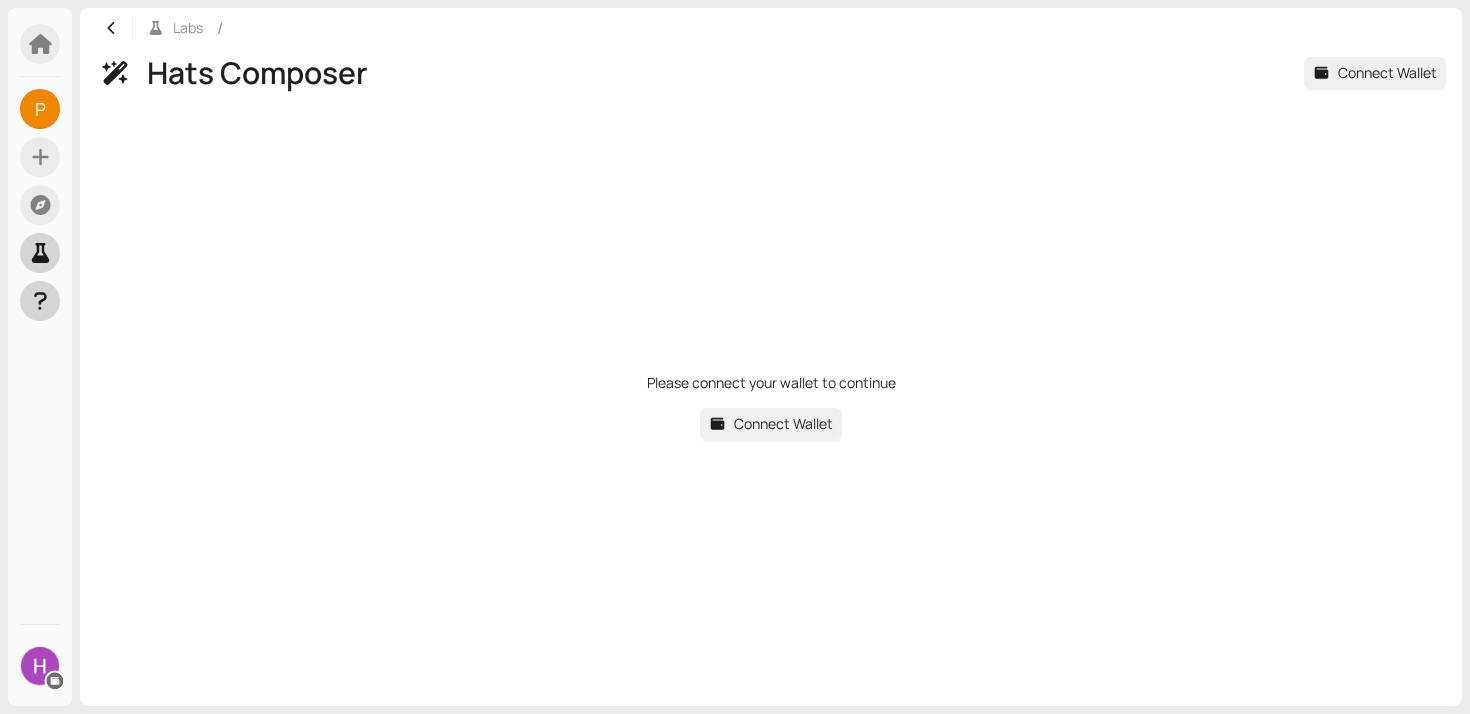 click 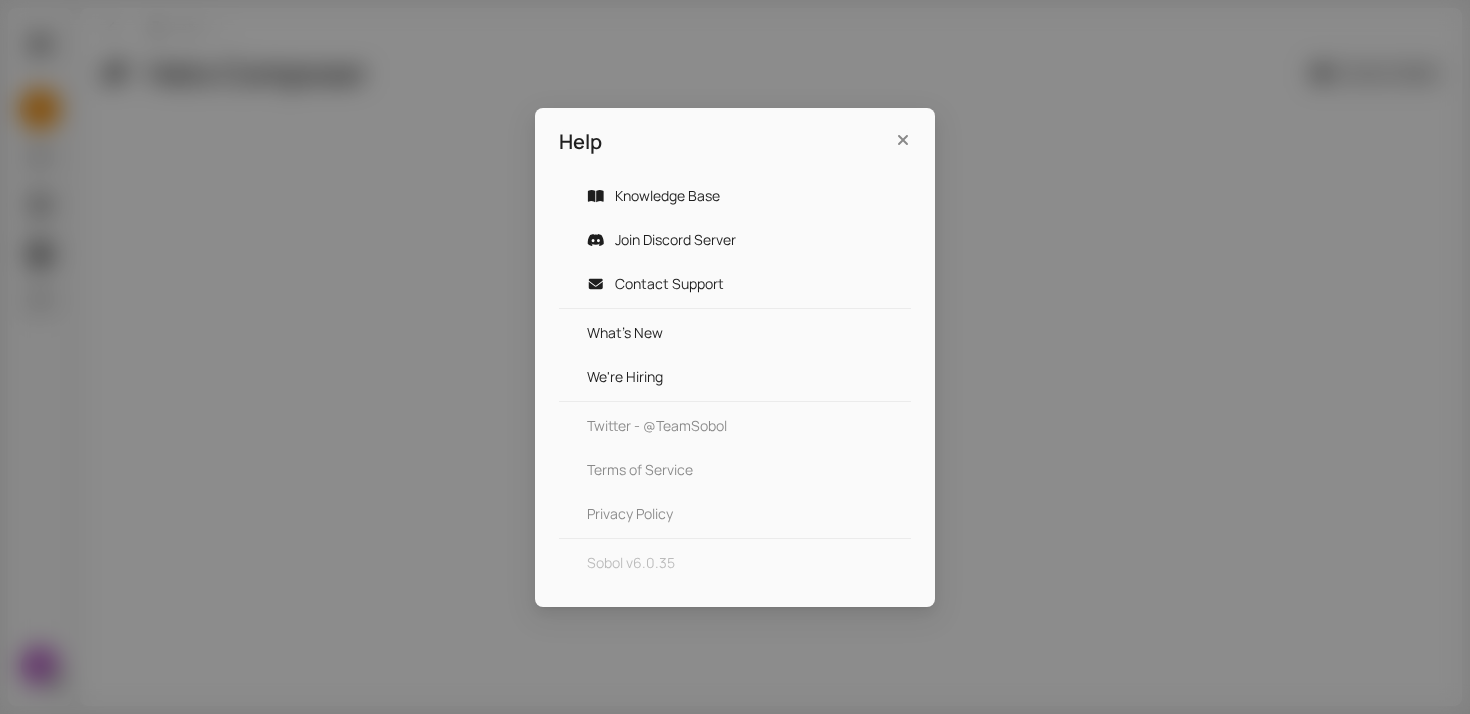 click on "Help Knowledge Base Join Discord Server Contact Support What's New We're Hiring Twitter - @TeamSobol Terms of Service Privacy Policy Sobol v6.0.35" at bounding box center (735, 357) 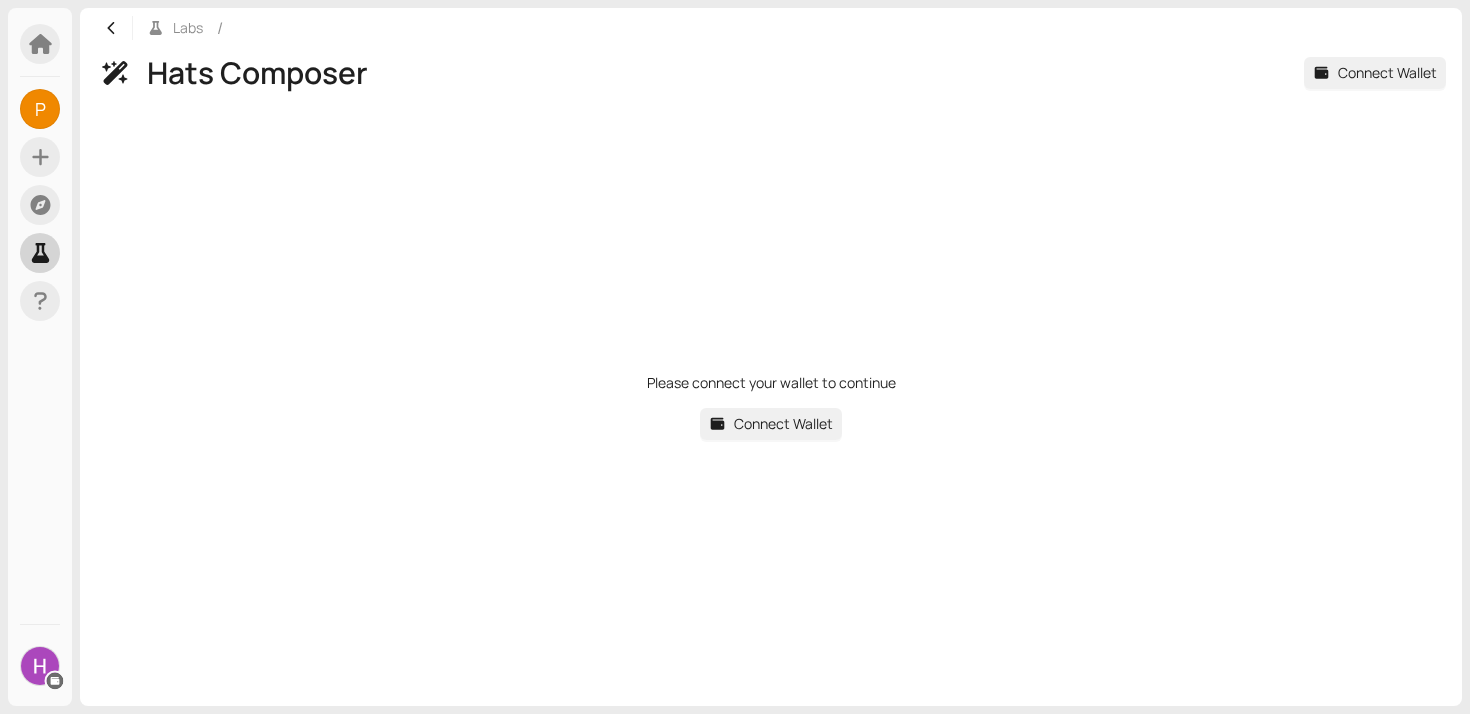 click at bounding box center (40, 666) 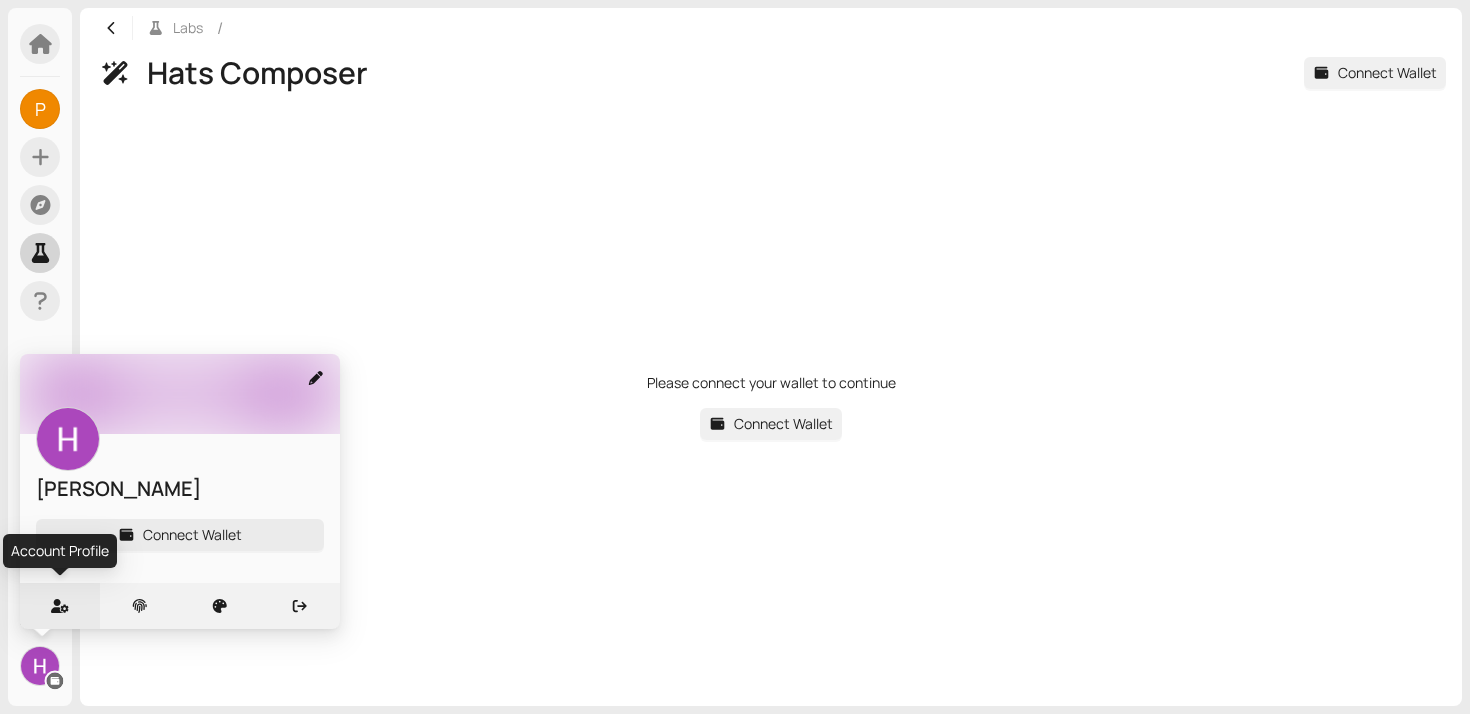 click 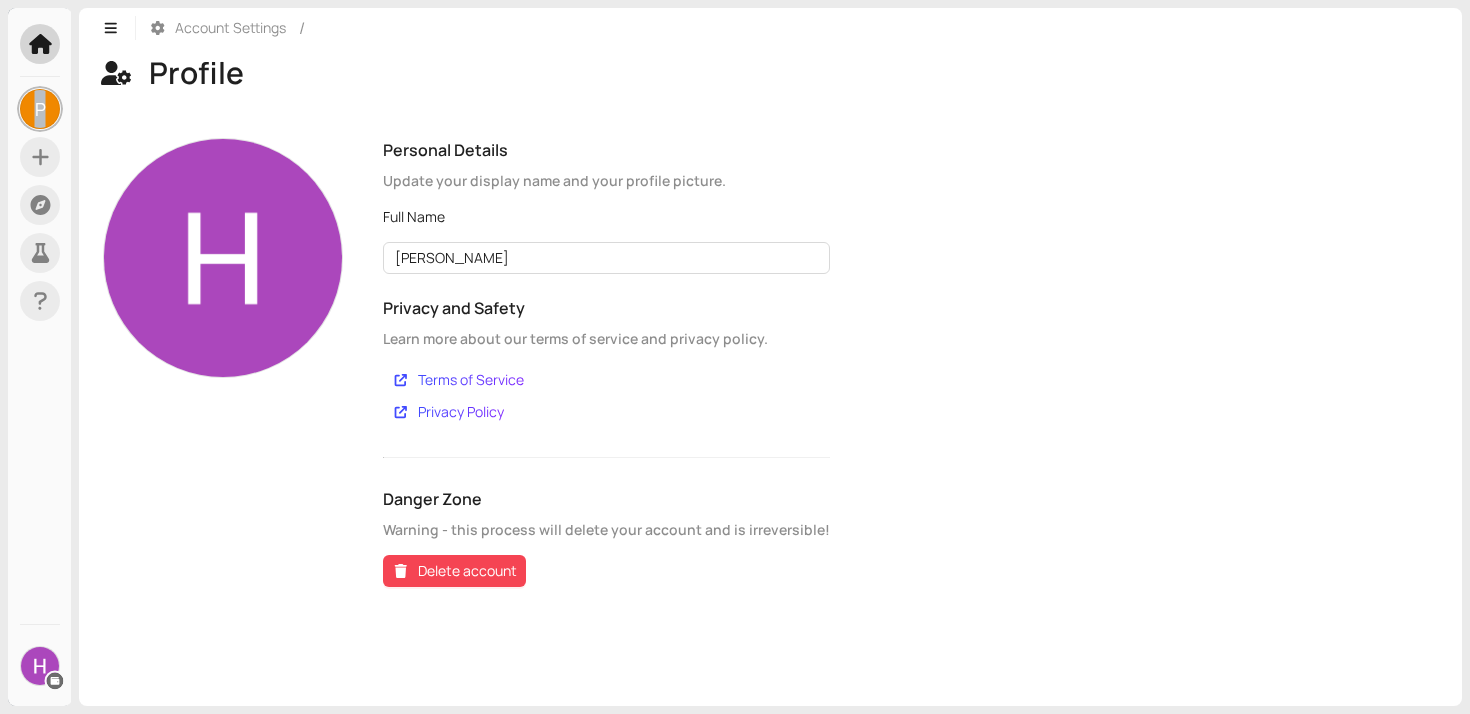 click on "P" at bounding box center (40, 109) 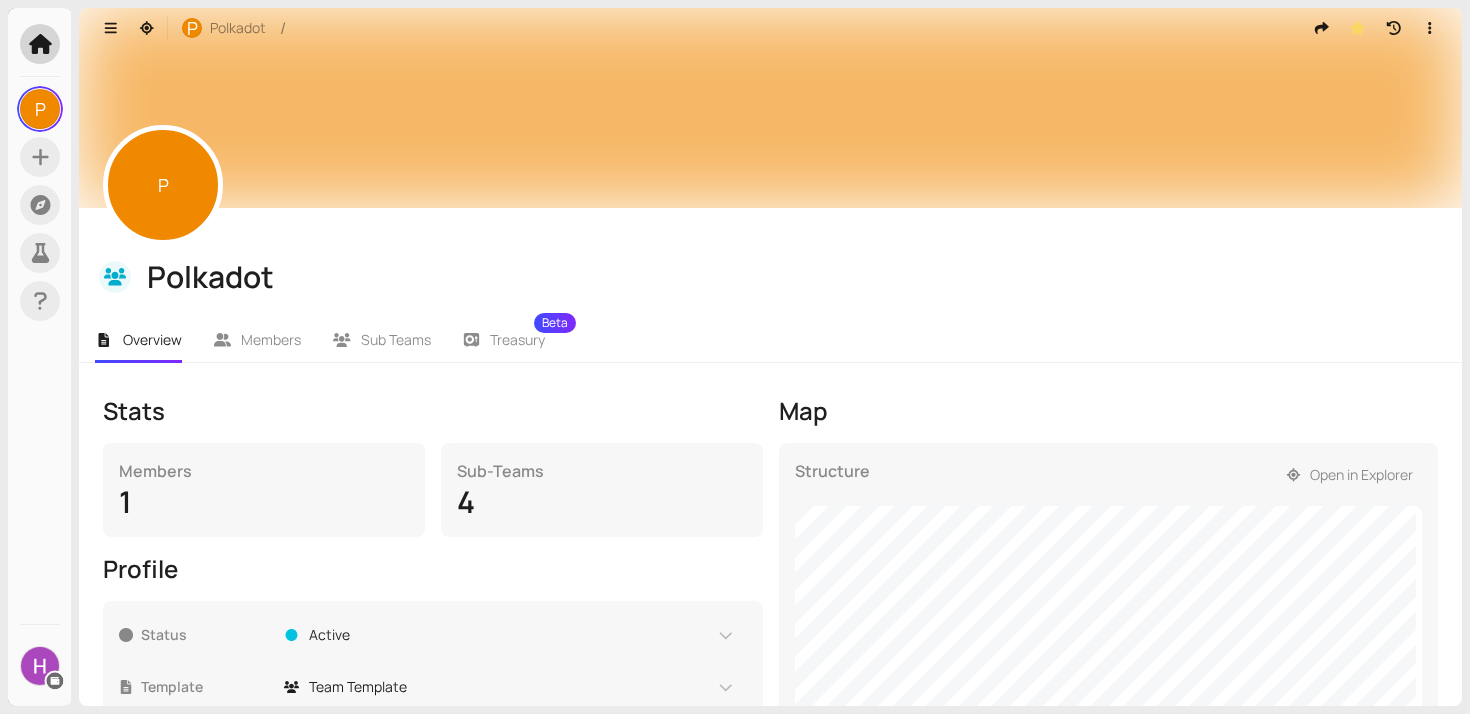 click at bounding box center [40, 44] 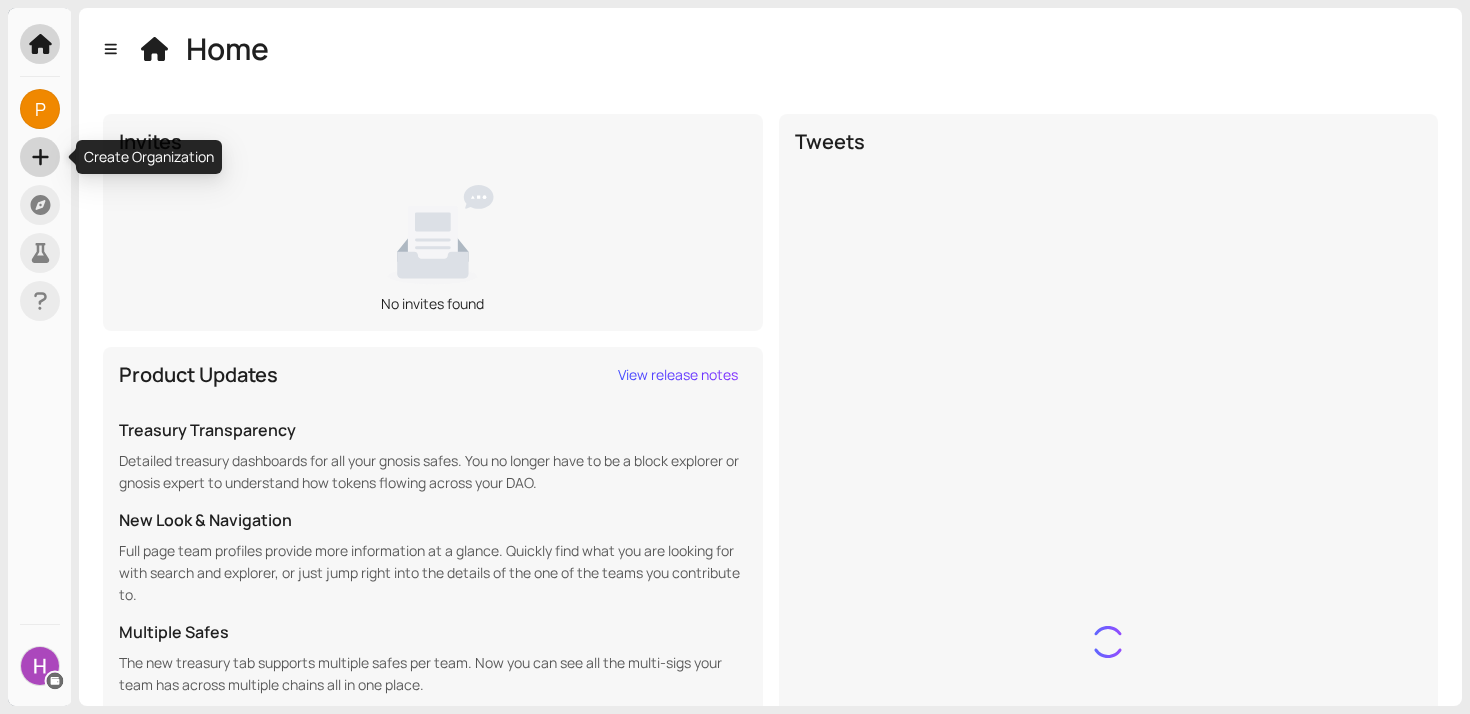 click at bounding box center [40, 157] 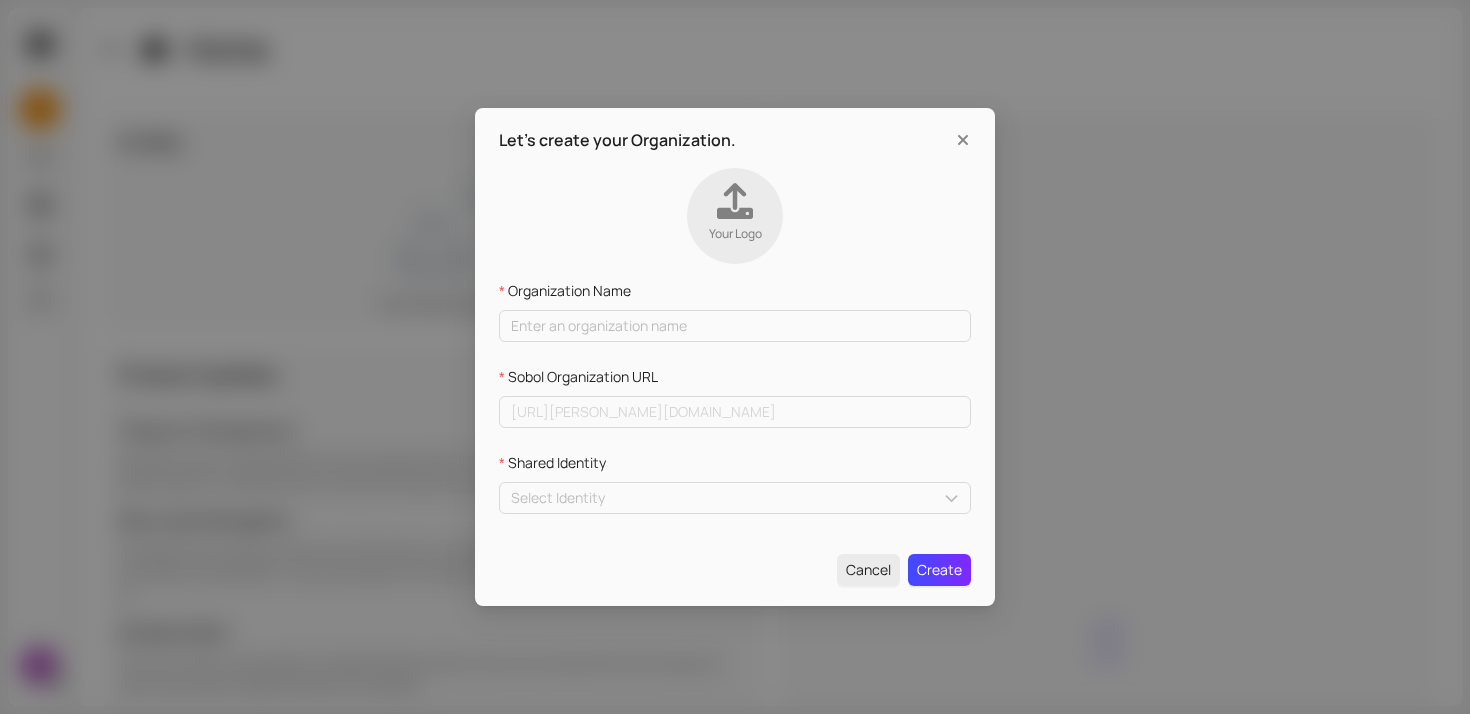 click on "Let's create your Organization. Your Logo Organization Name Sobol Organization URL https://sobol.io/d/ Shared Identity Select Identity Cancel Create" at bounding box center (735, 357) 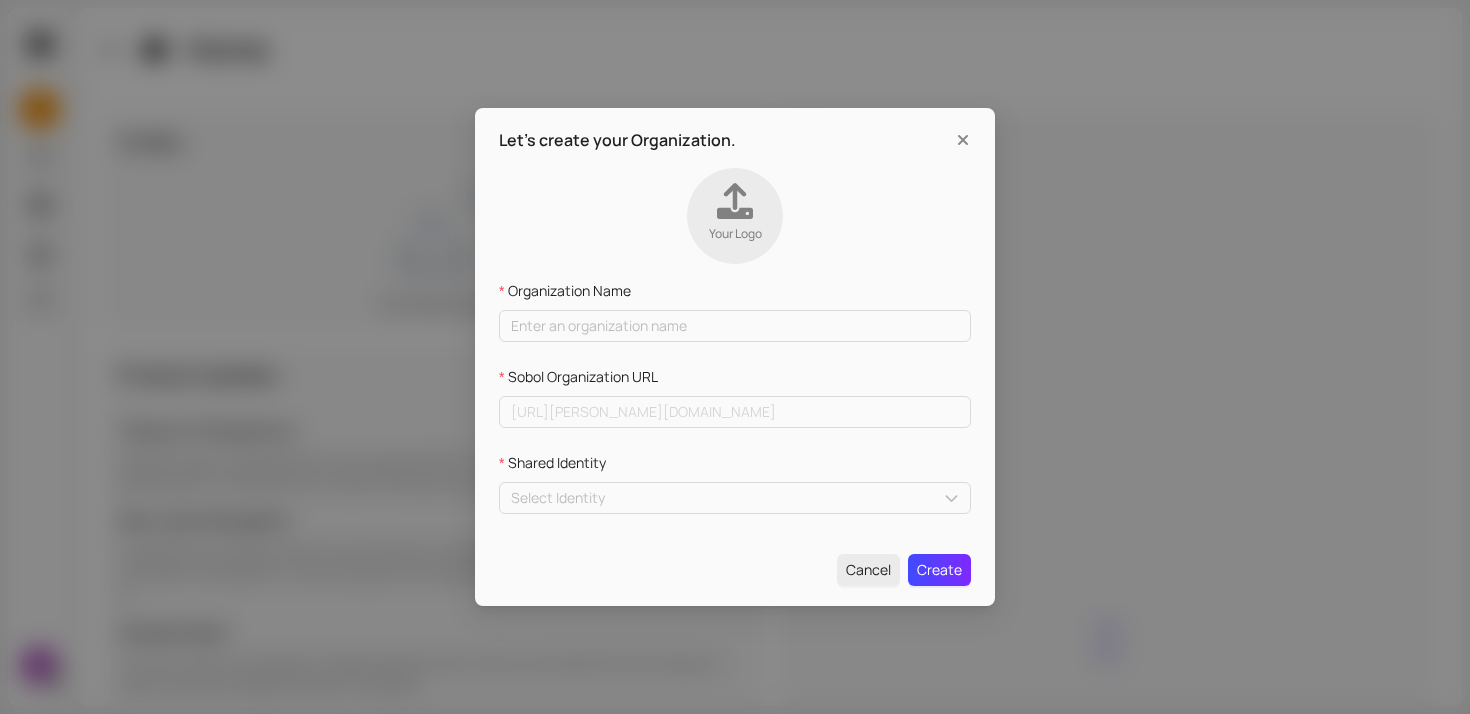 click on "Let's create your Organization. Your Logo Organization Name Sobol Organization URL https://sobol.io/d/ Shared Identity Select Identity Cancel Create" at bounding box center (735, 357) 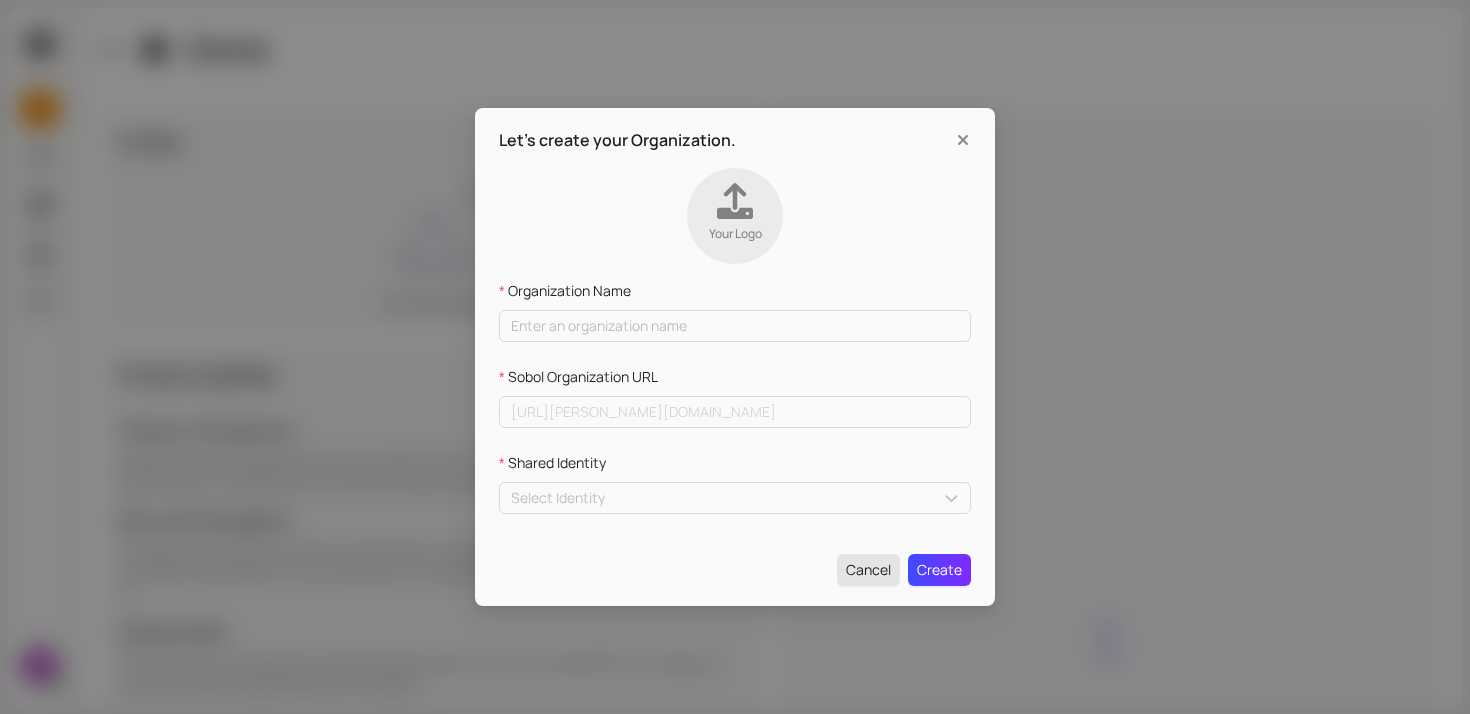 click on "Cancel" at bounding box center (868, 570) 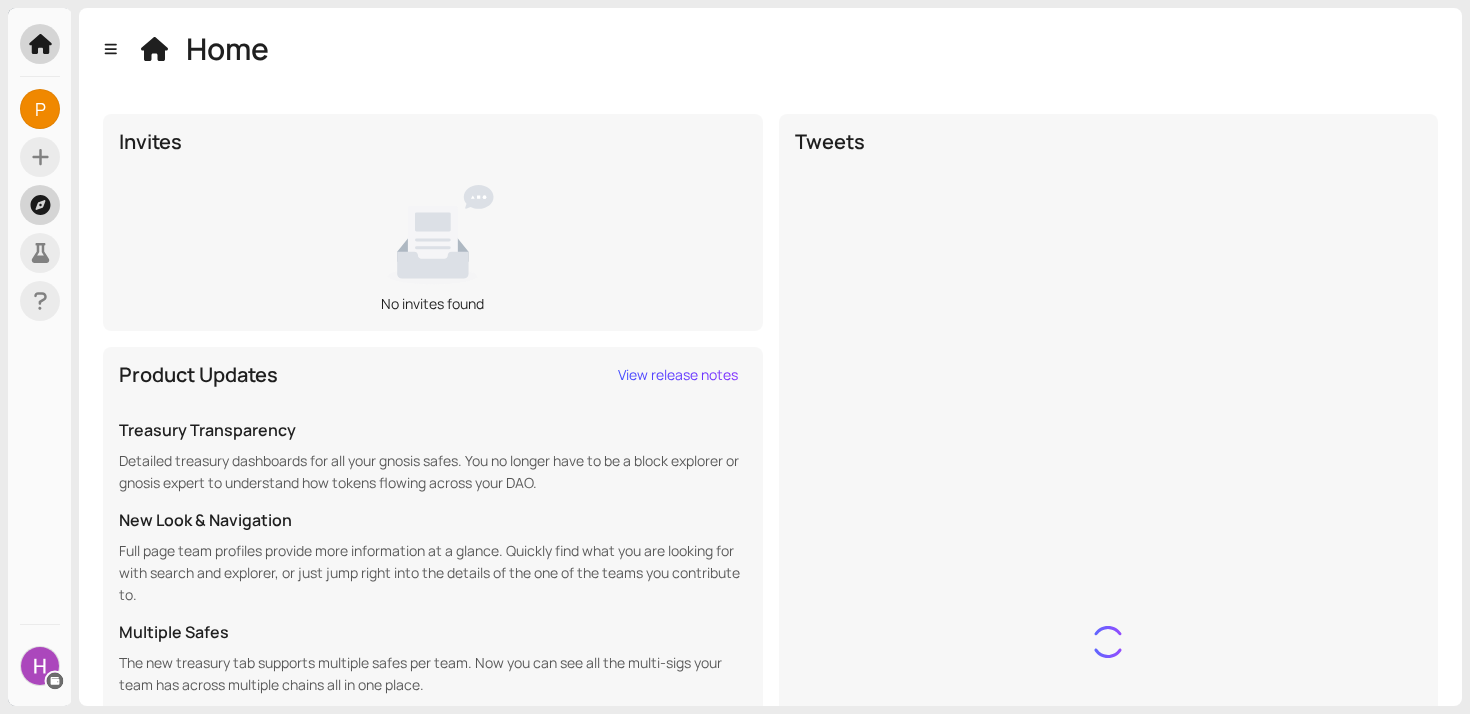 click 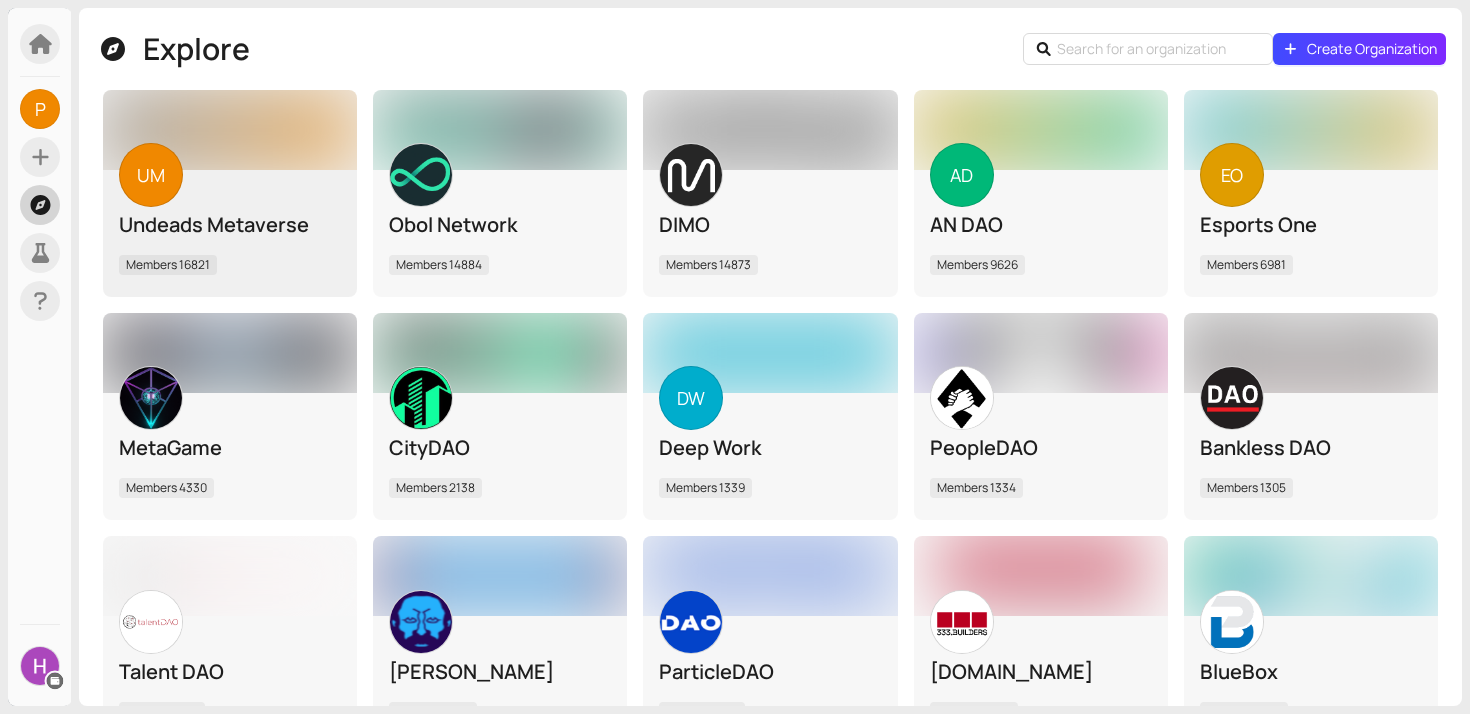 click on "UM Undeads Metaverse Members   16821" at bounding box center (230, 233) 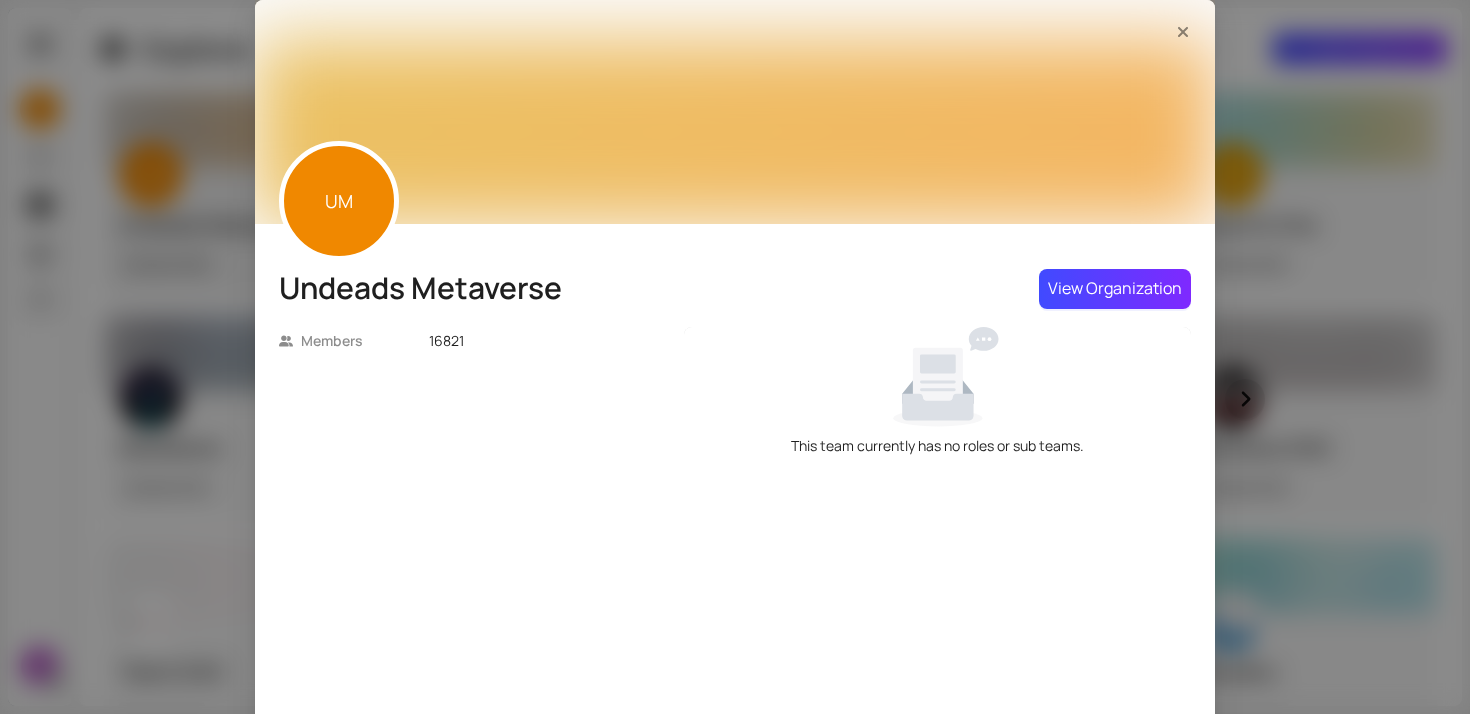 scroll, scrollTop: 0, scrollLeft: 0, axis: both 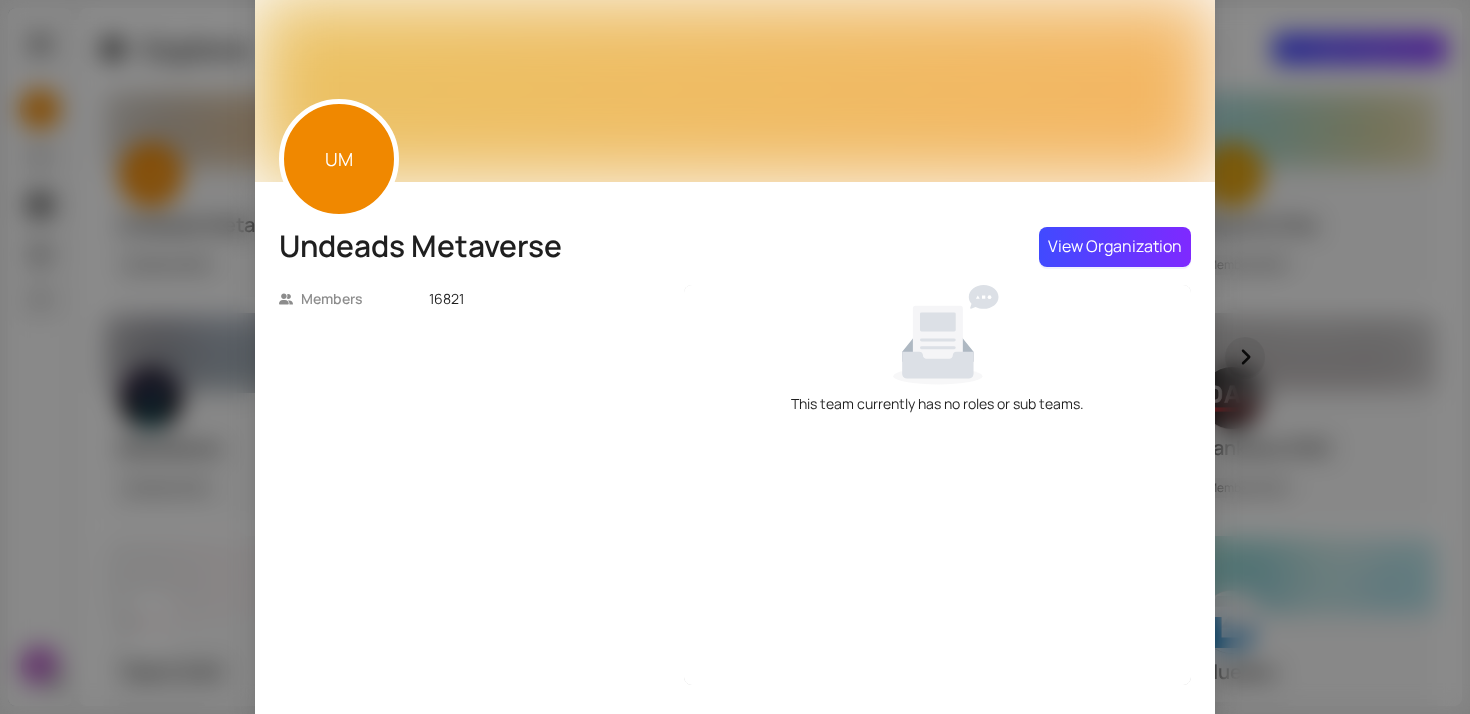 click on "UM Undeads Metaverse Members 16821 View Organization" at bounding box center (735, 357) 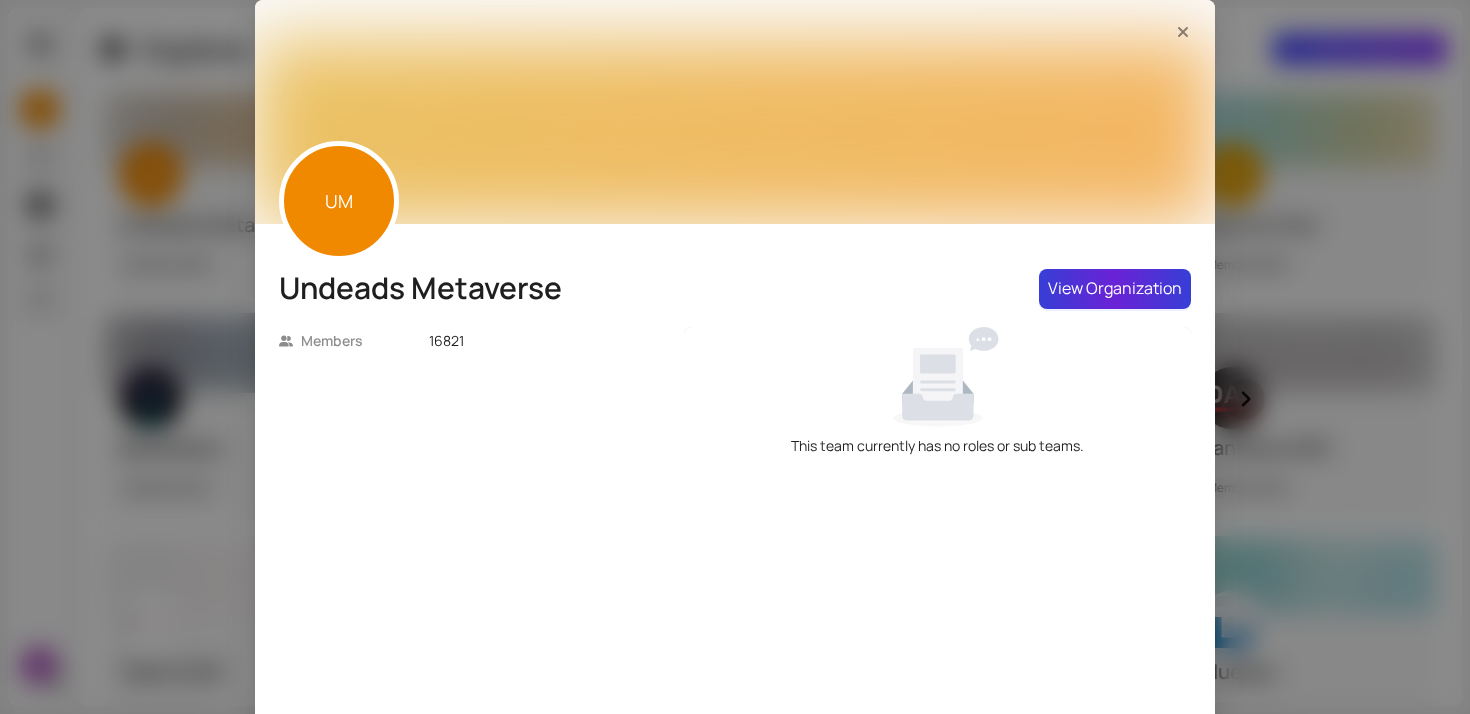 click on "View Organization" at bounding box center (1115, 288) 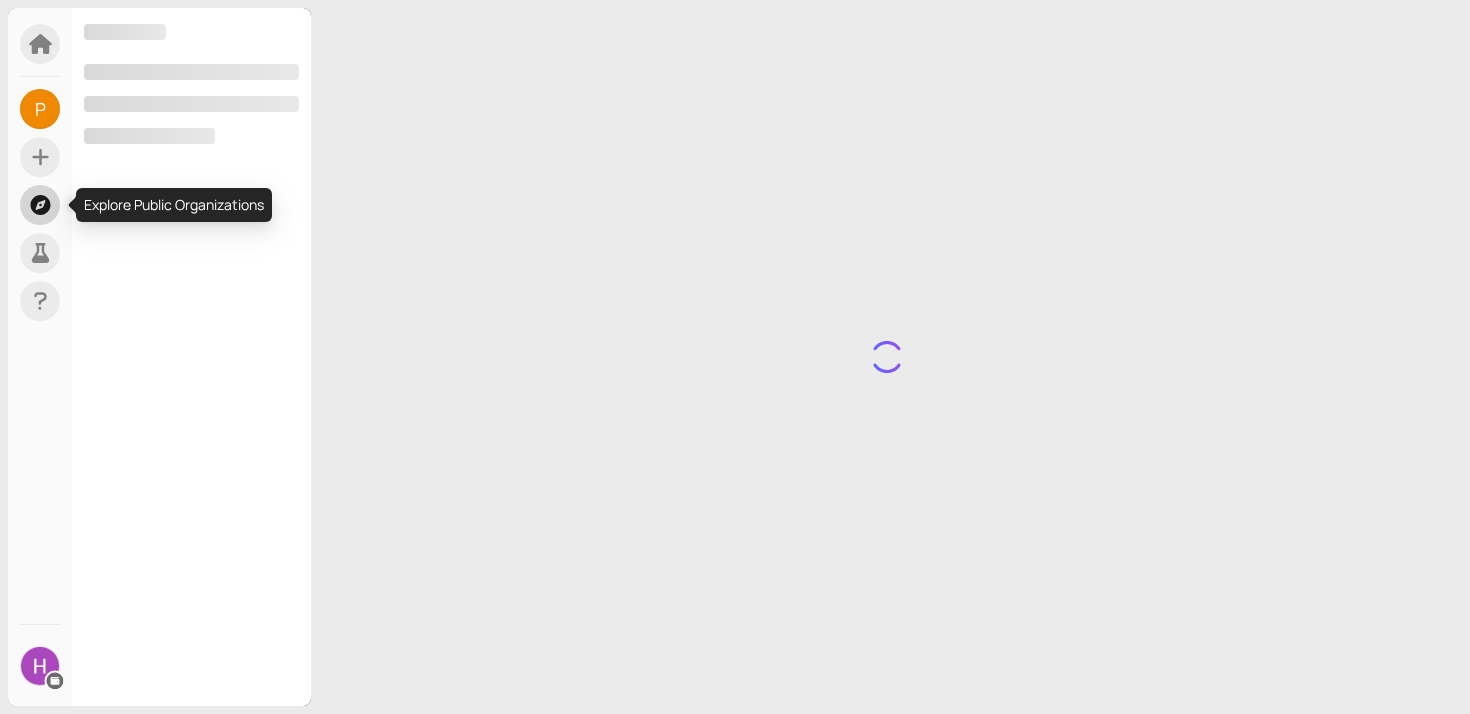click 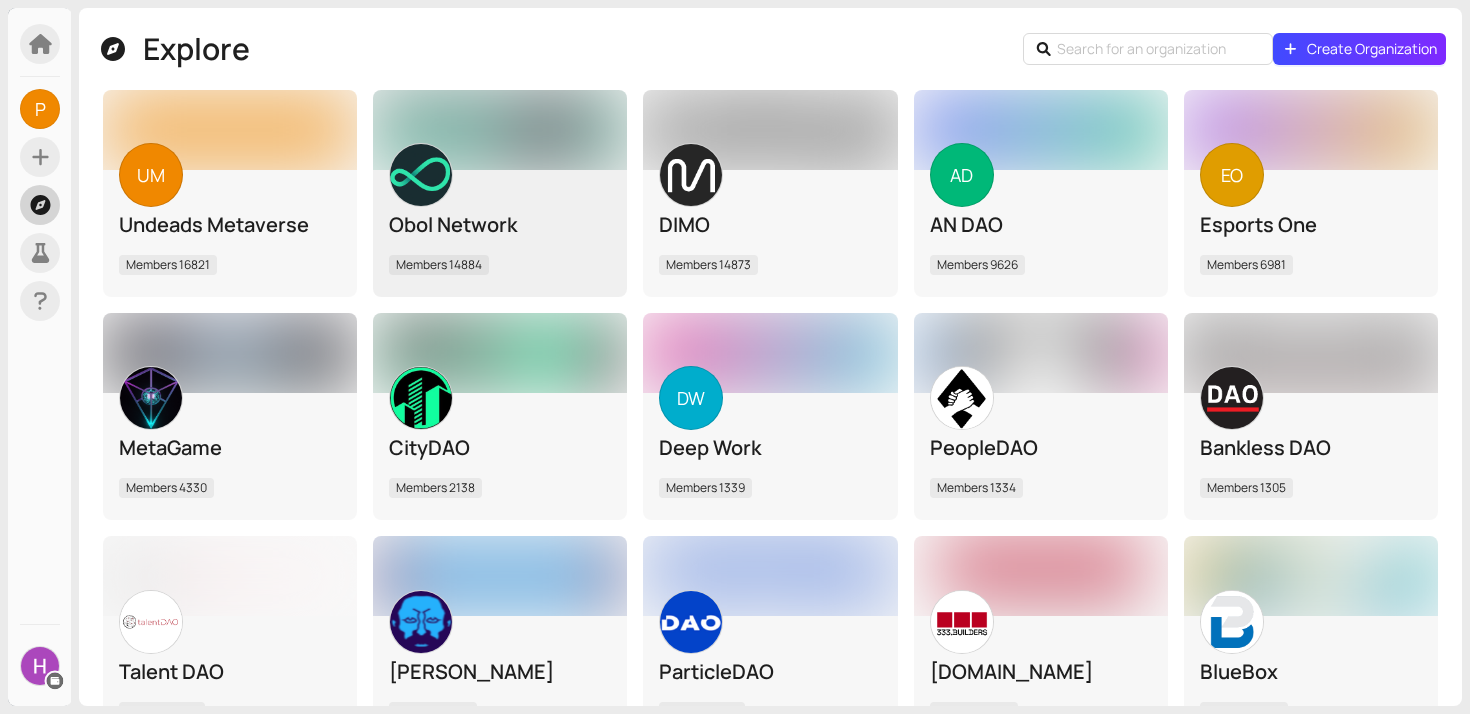 click on "Members   14884" at bounding box center (500, 268) 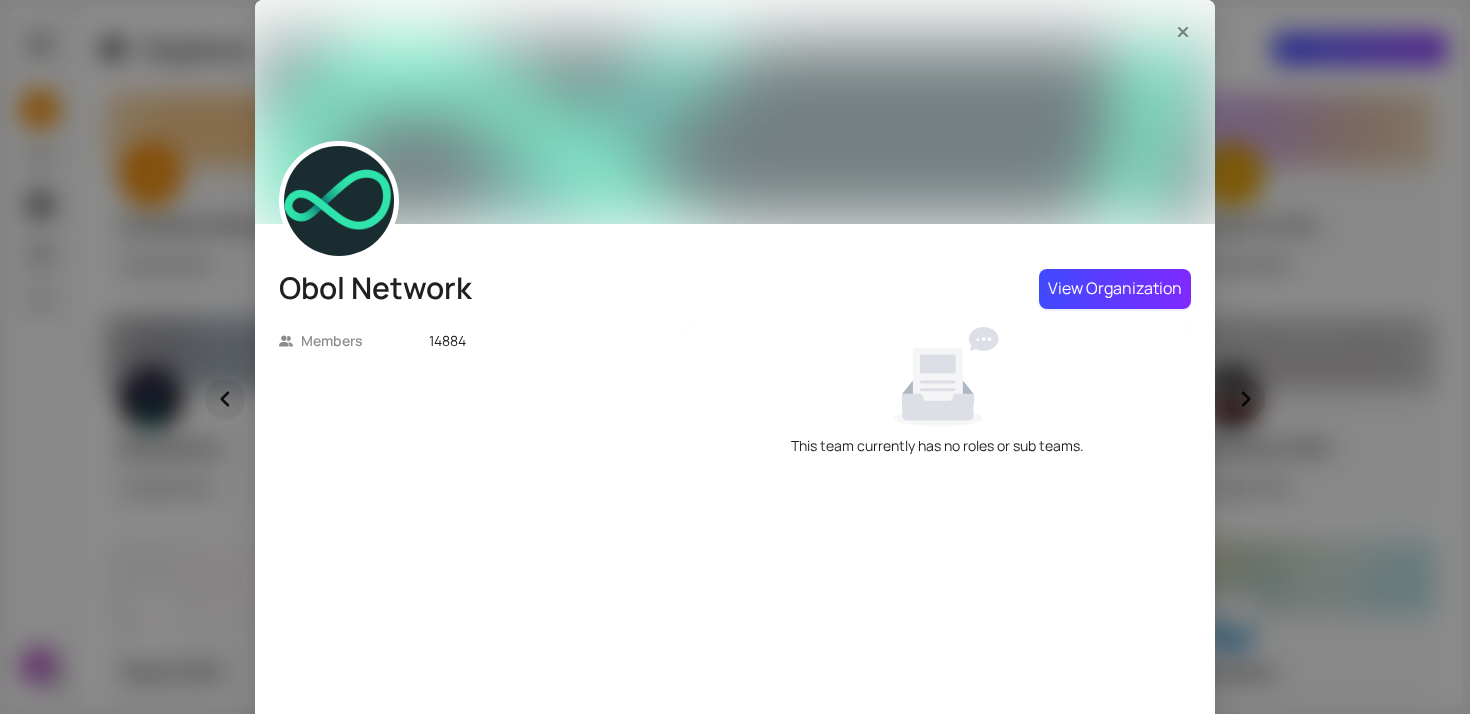 scroll, scrollTop: 0, scrollLeft: 0, axis: both 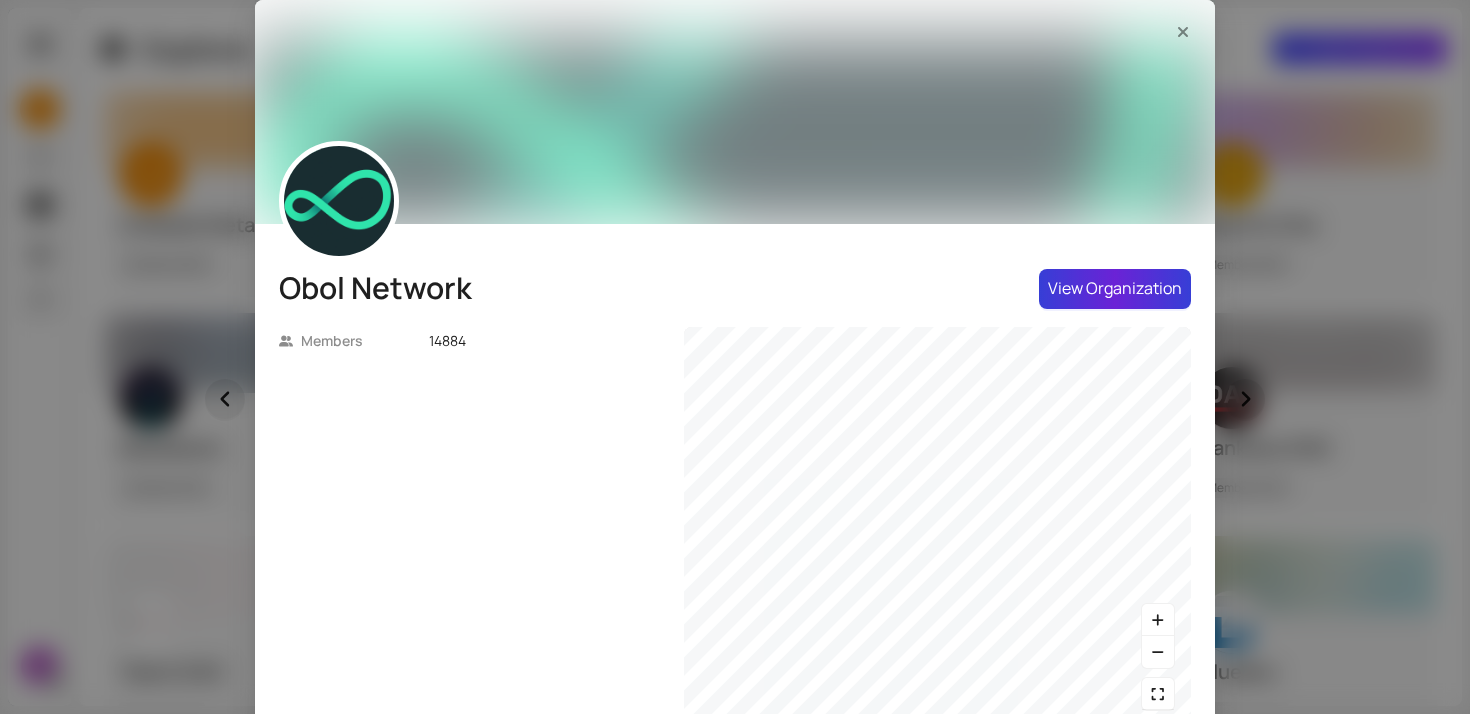 click on "View Organization" at bounding box center (1115, 288) 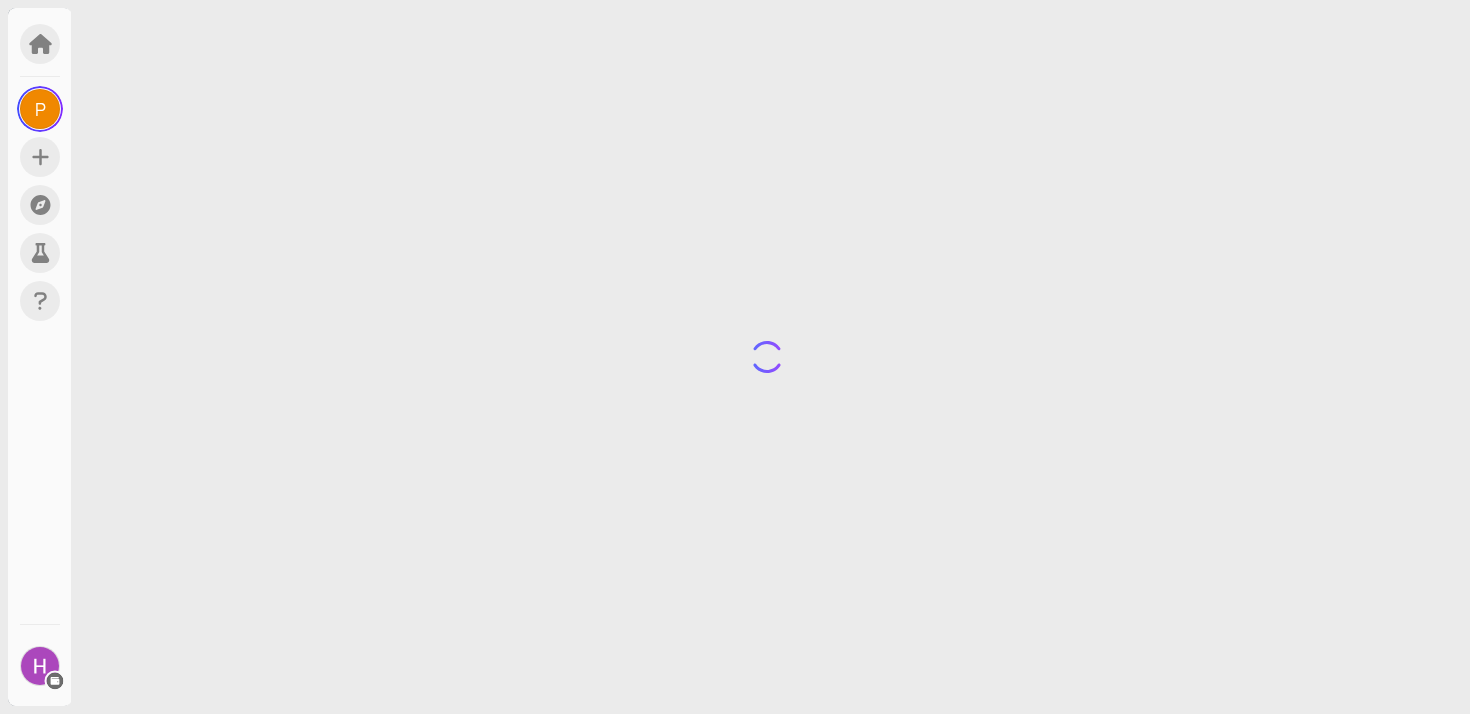 scroll, scrollTop: 0, scrollLeft: 0, axis: both 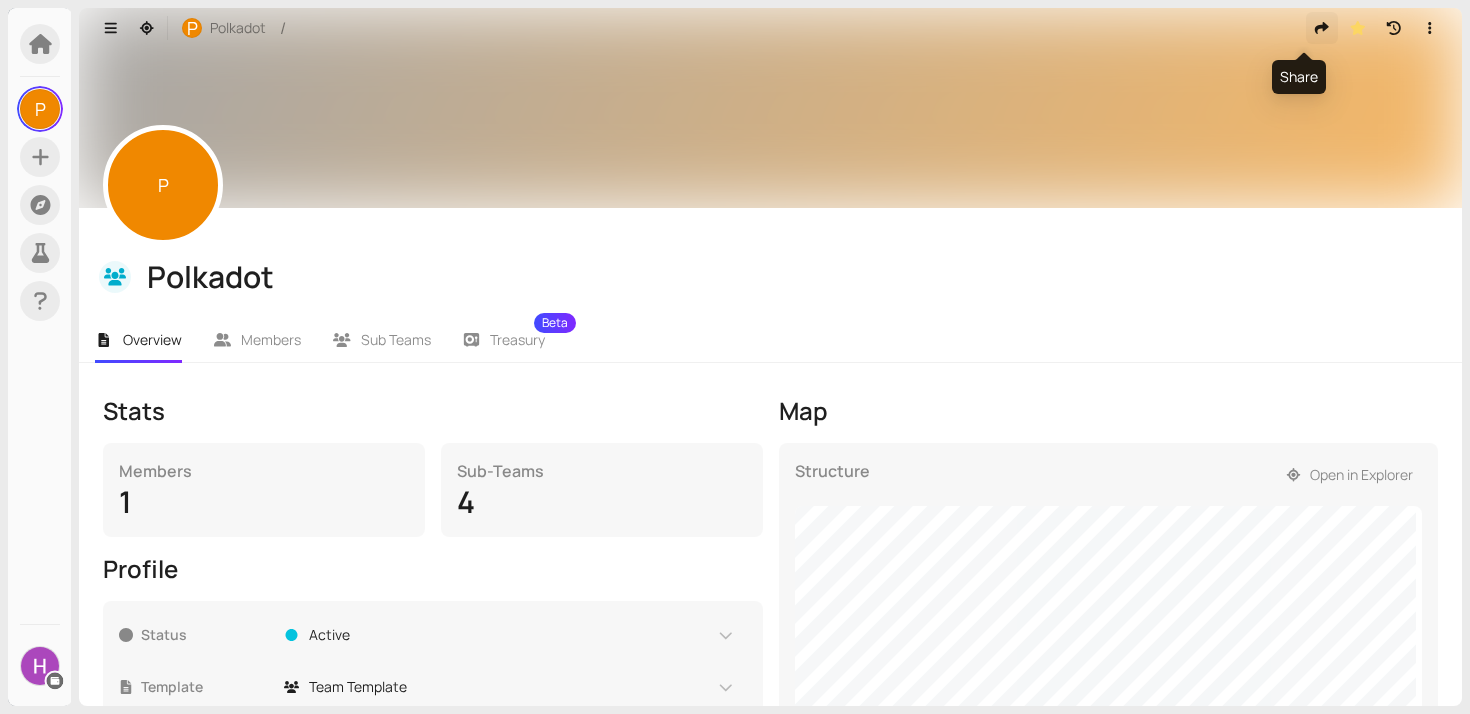 click at bounding box center (1322, 28) 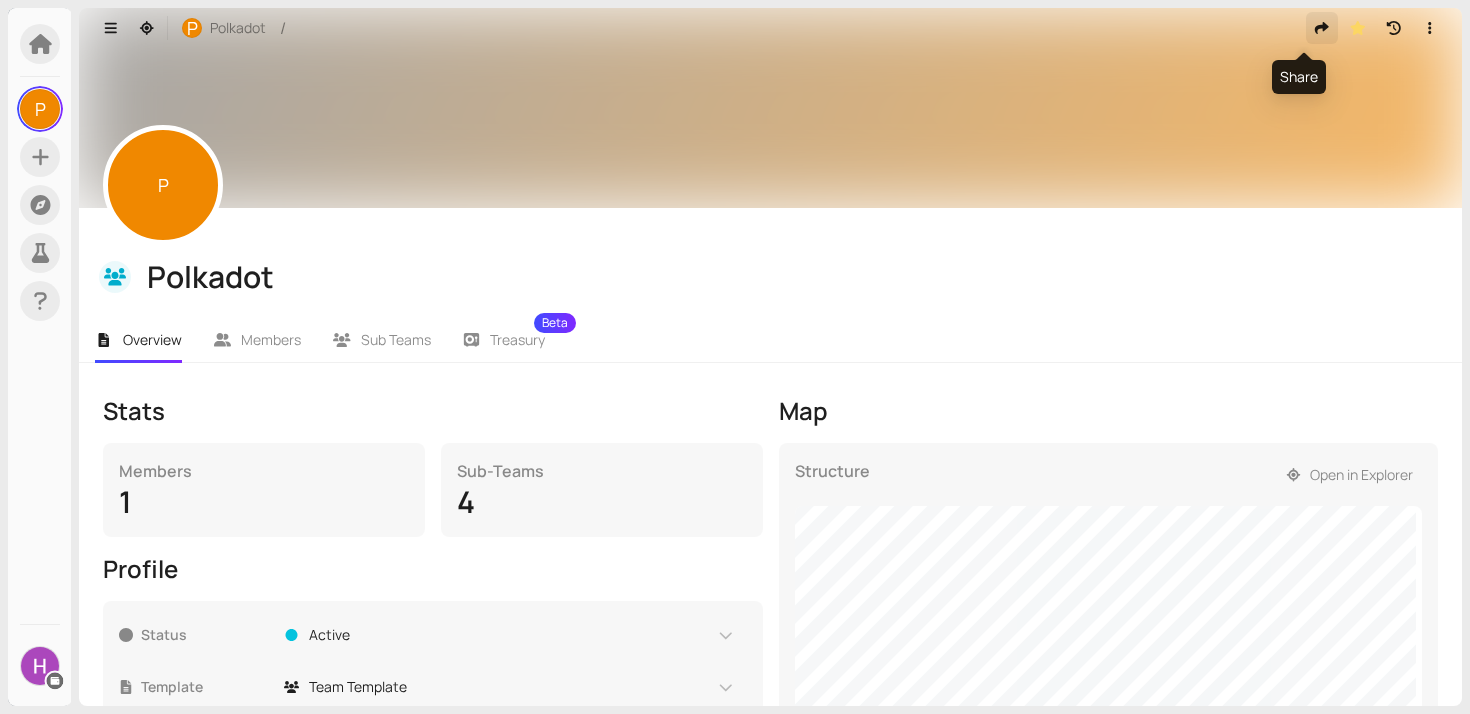scroll, scrollTop: 0, scrollLeft: 192, axis: horizontal 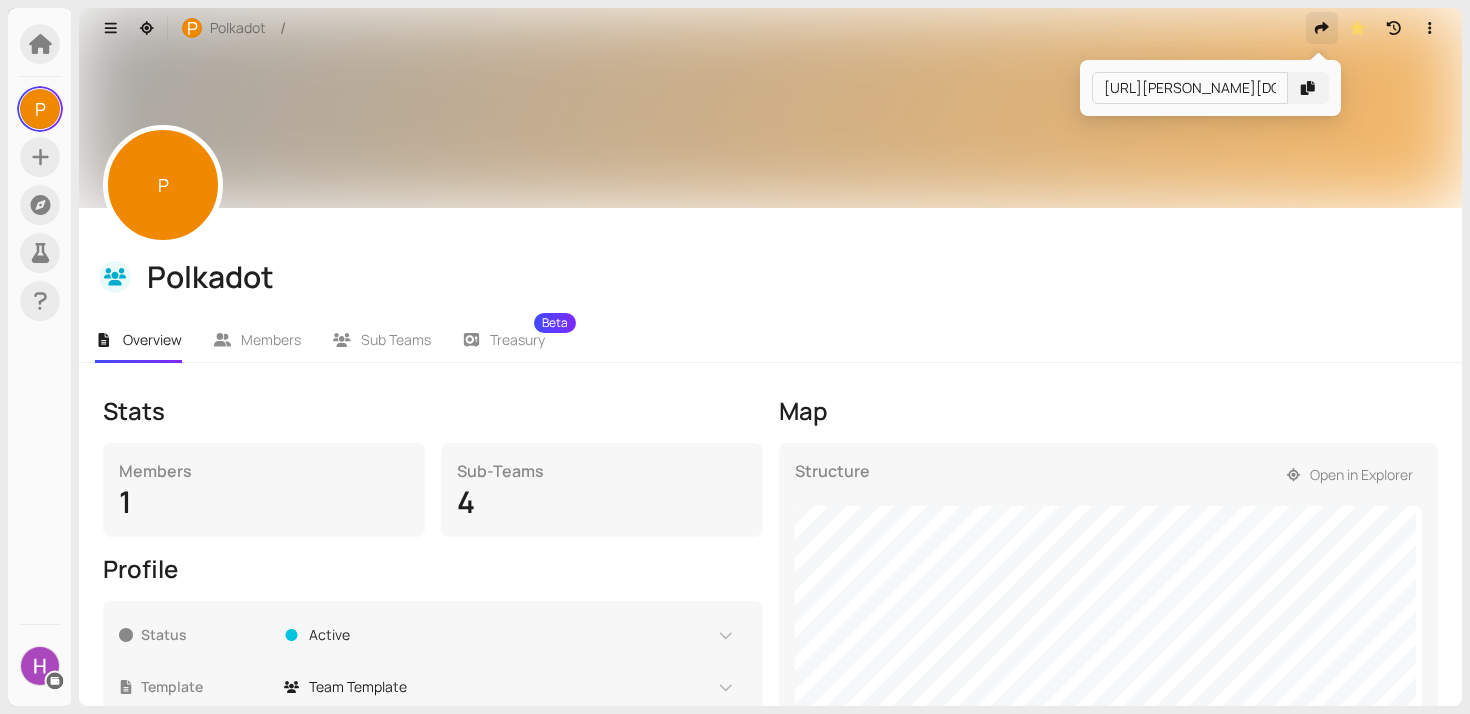 click at bounding box center [1308, 88] 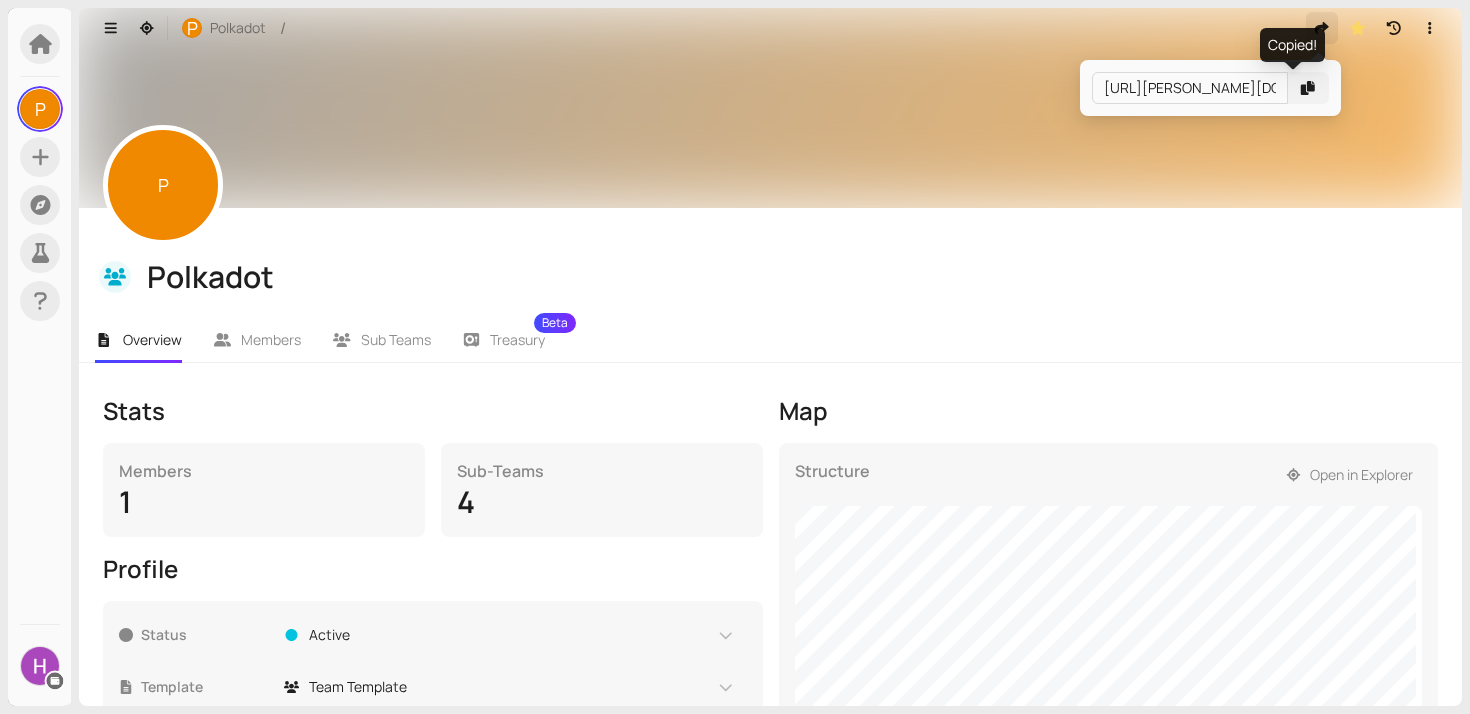 click 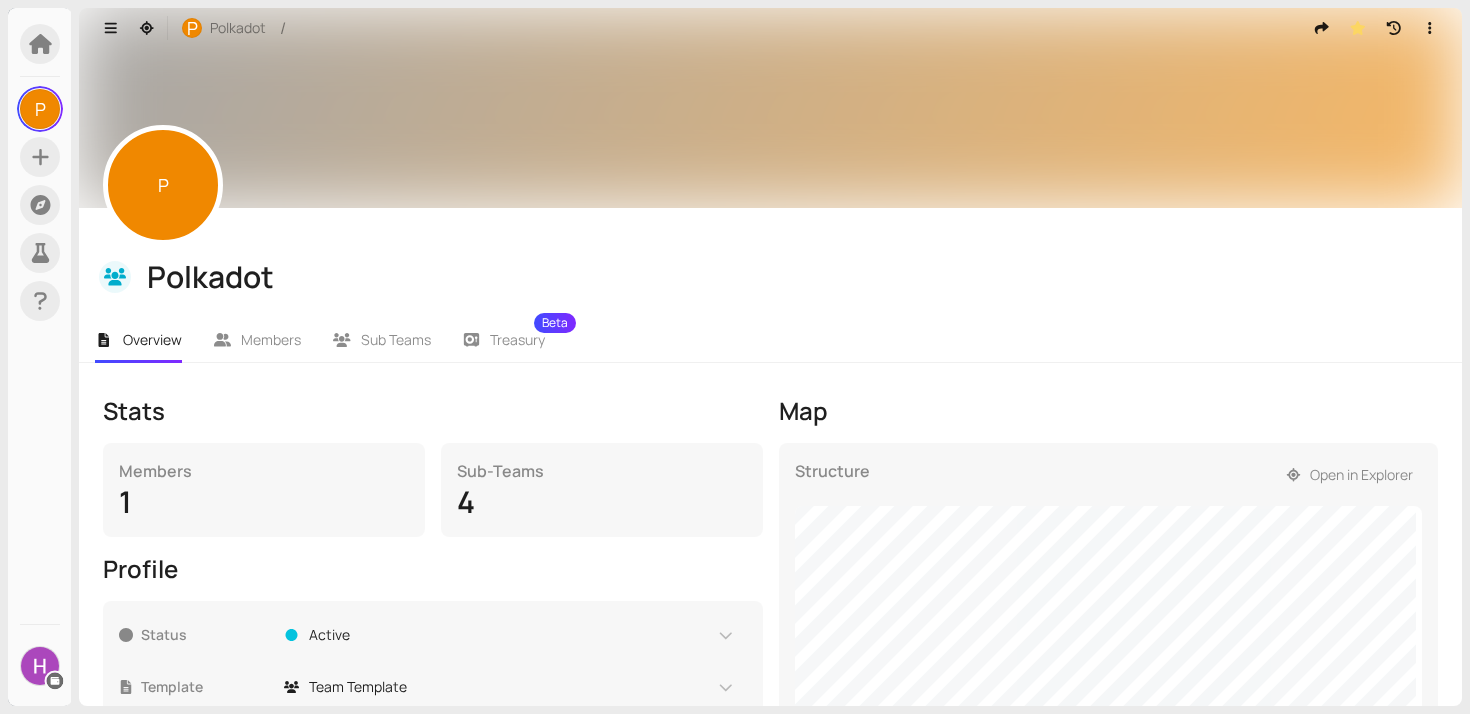 click on "Overview Members Sub Teams Treasury Beta" at bounding box center [770, 332] 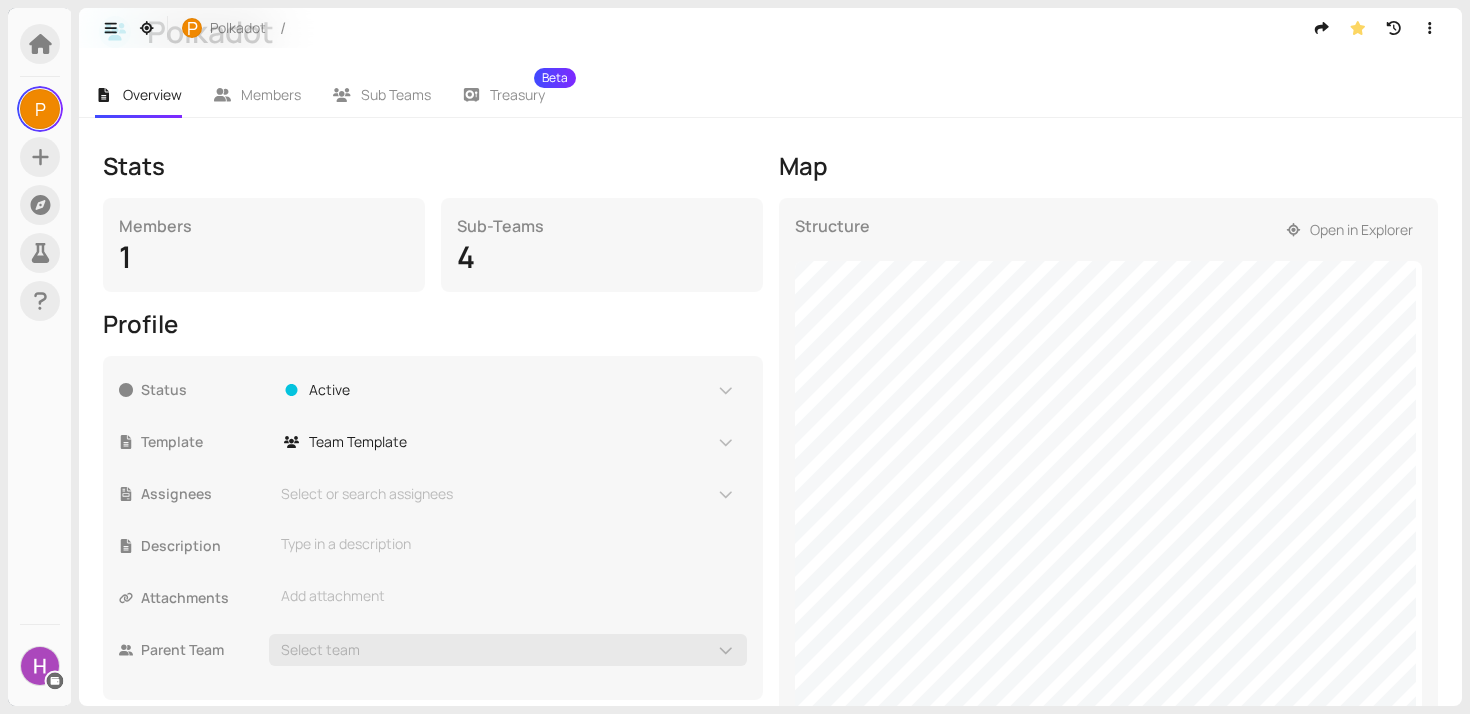 scroll, scrollTop: 260, scrollLeft: 0, axis: vertical 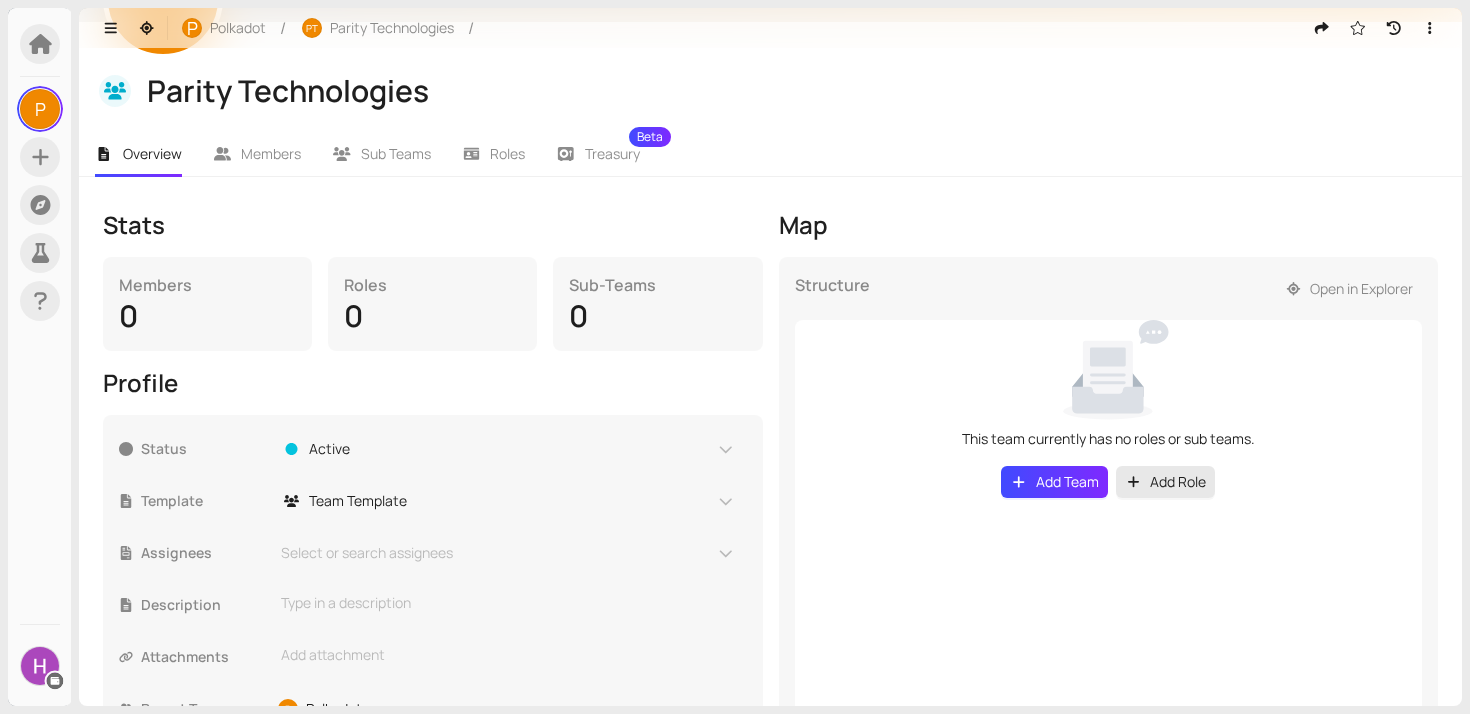 click on "Add Role" at bounding box center [1178, 482] 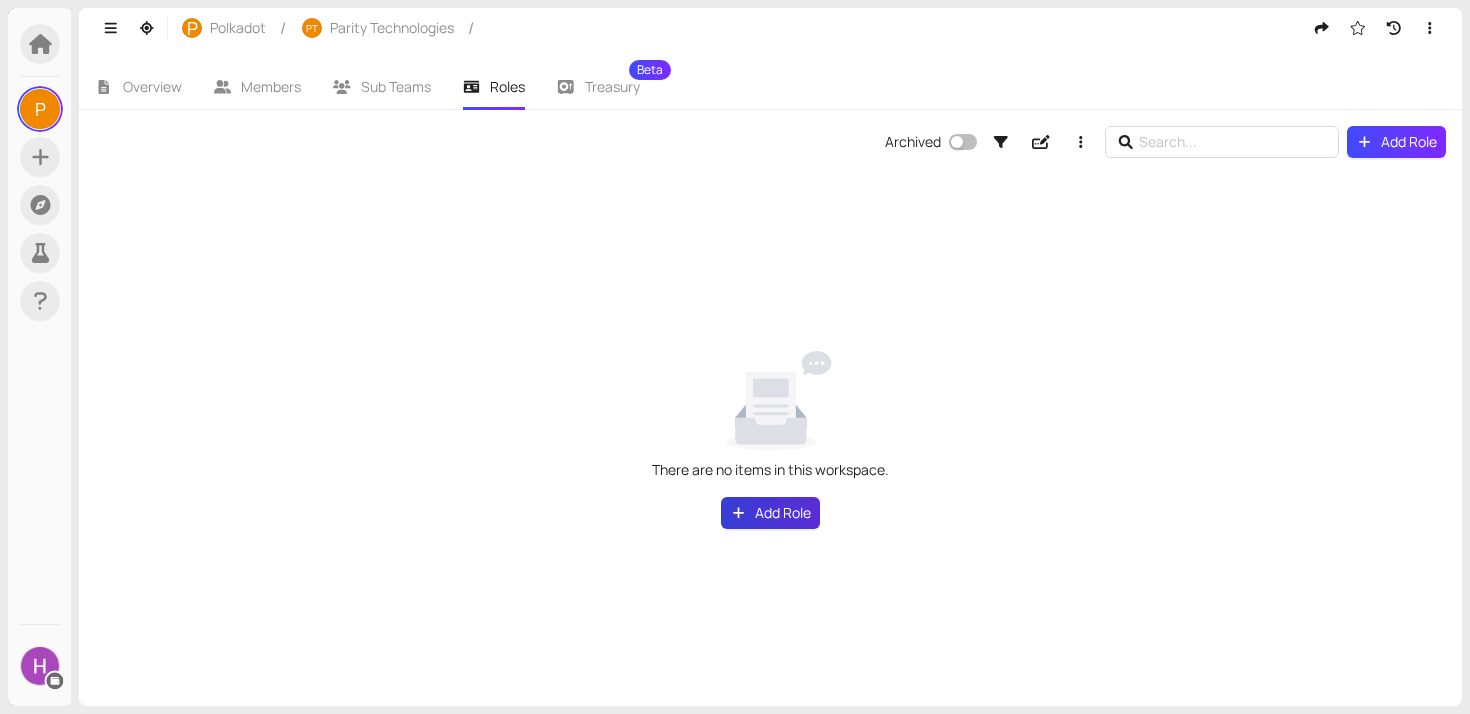 click on "Add Role" at bounding box center (783, 513) 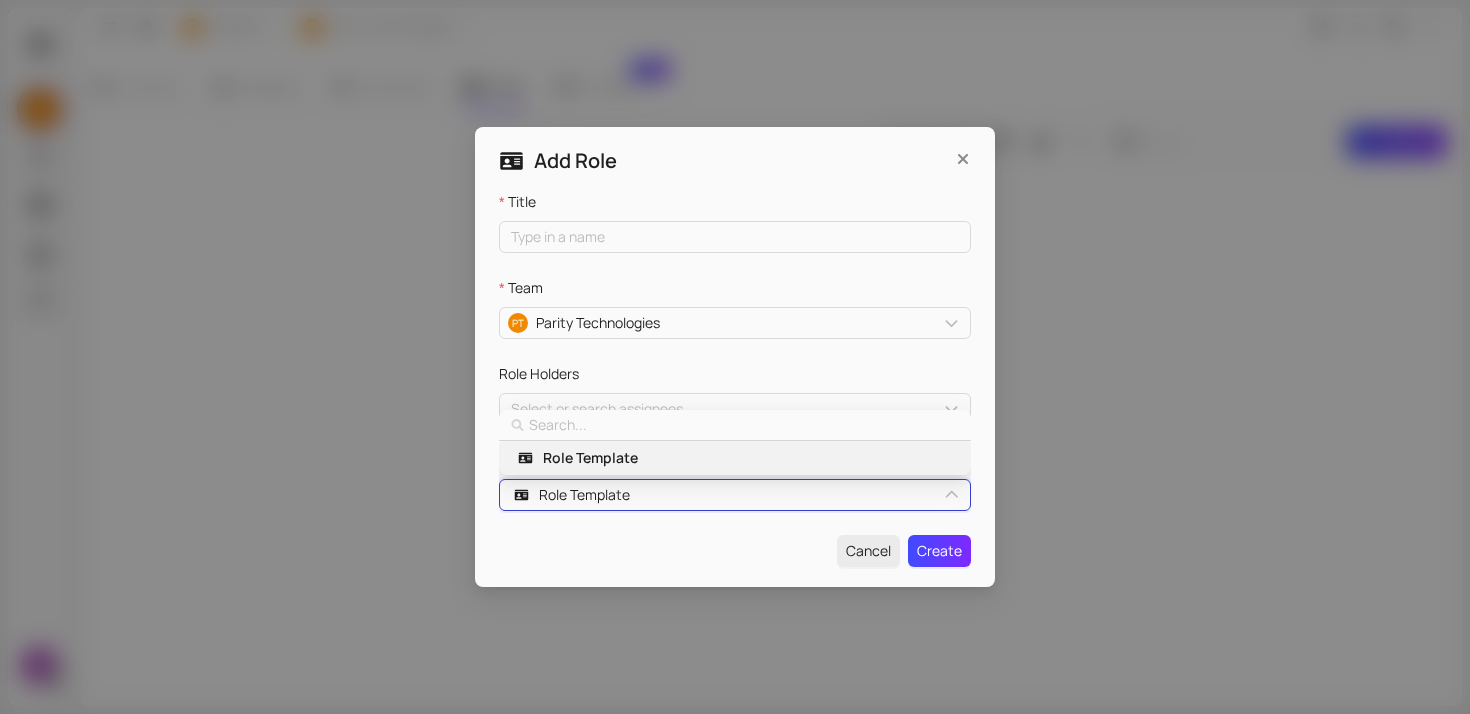 click on "Role Template Tozz27vkkh Role Template" at bounding box center (735, 495) 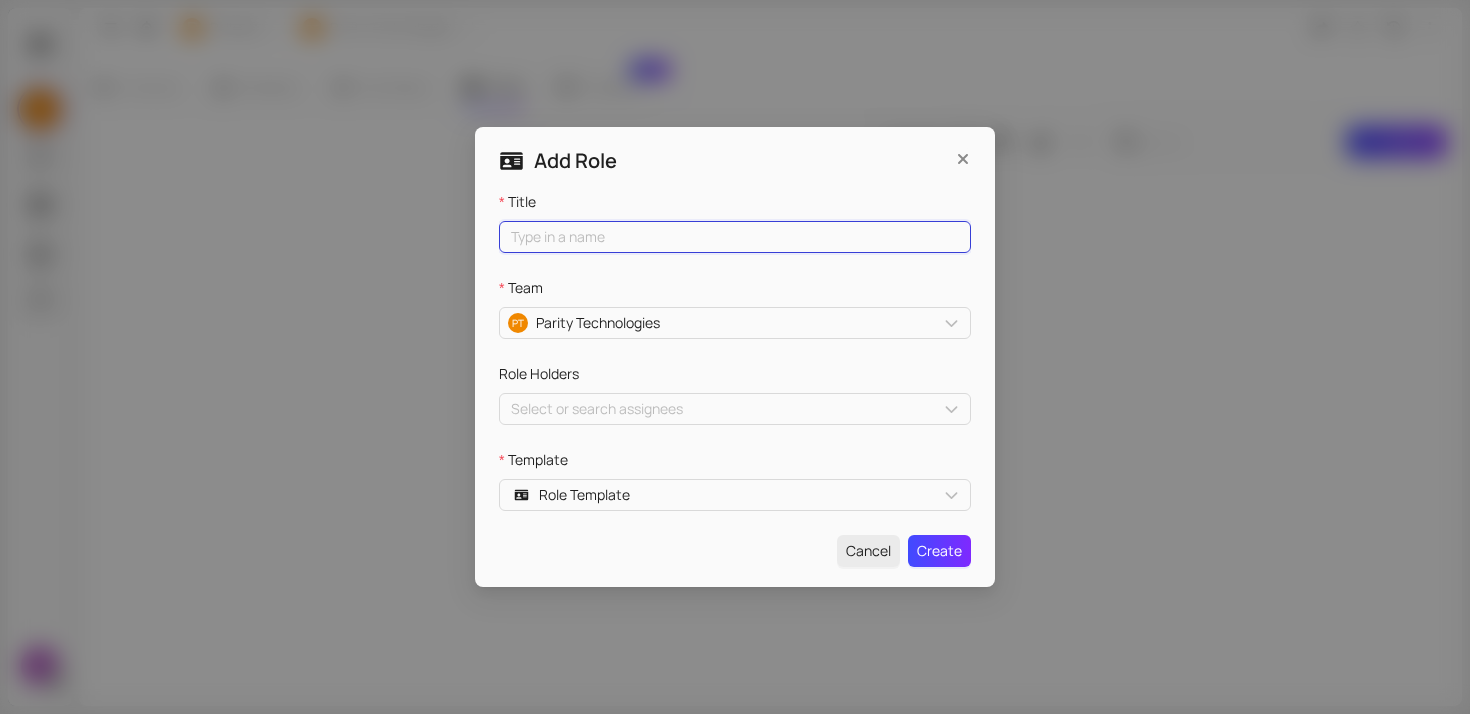 click on "Title" at bounding box center [735, 237] 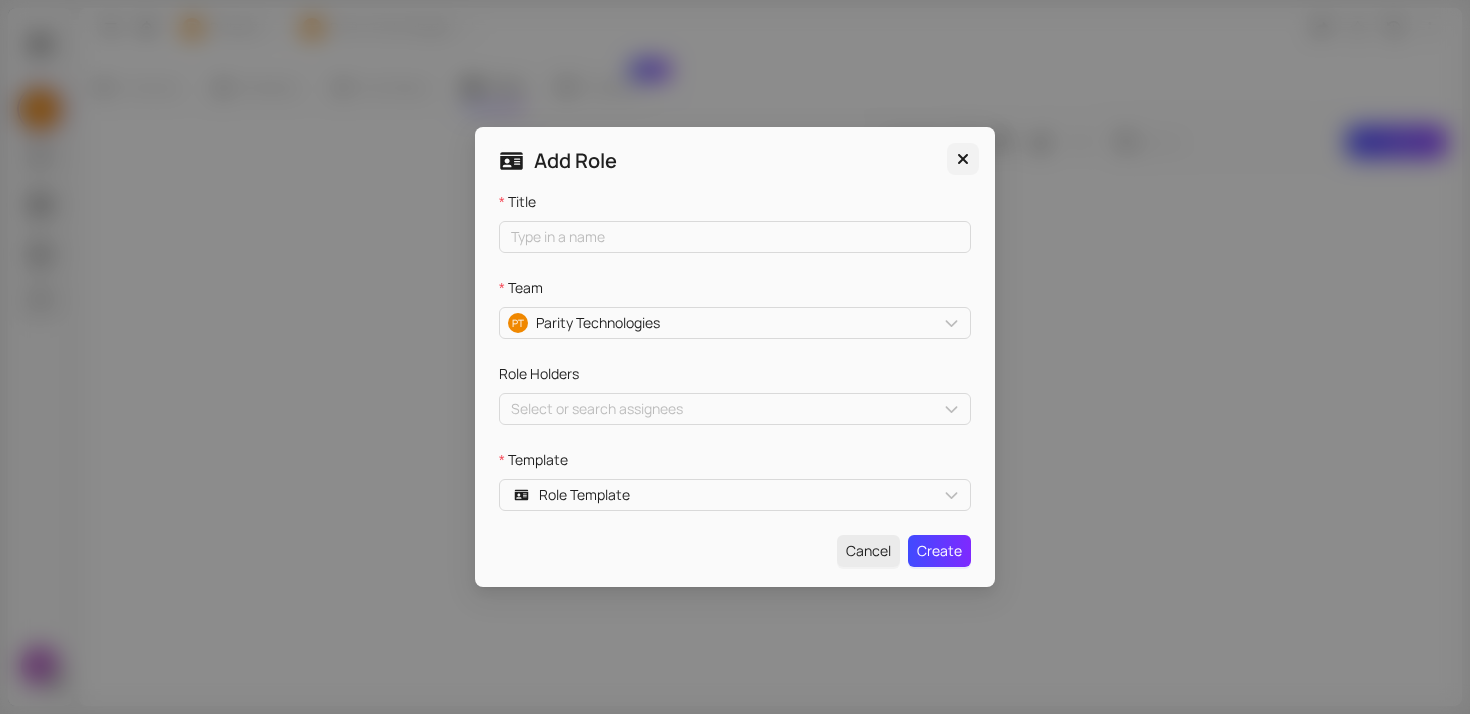 click at bounding box center [963, 159] 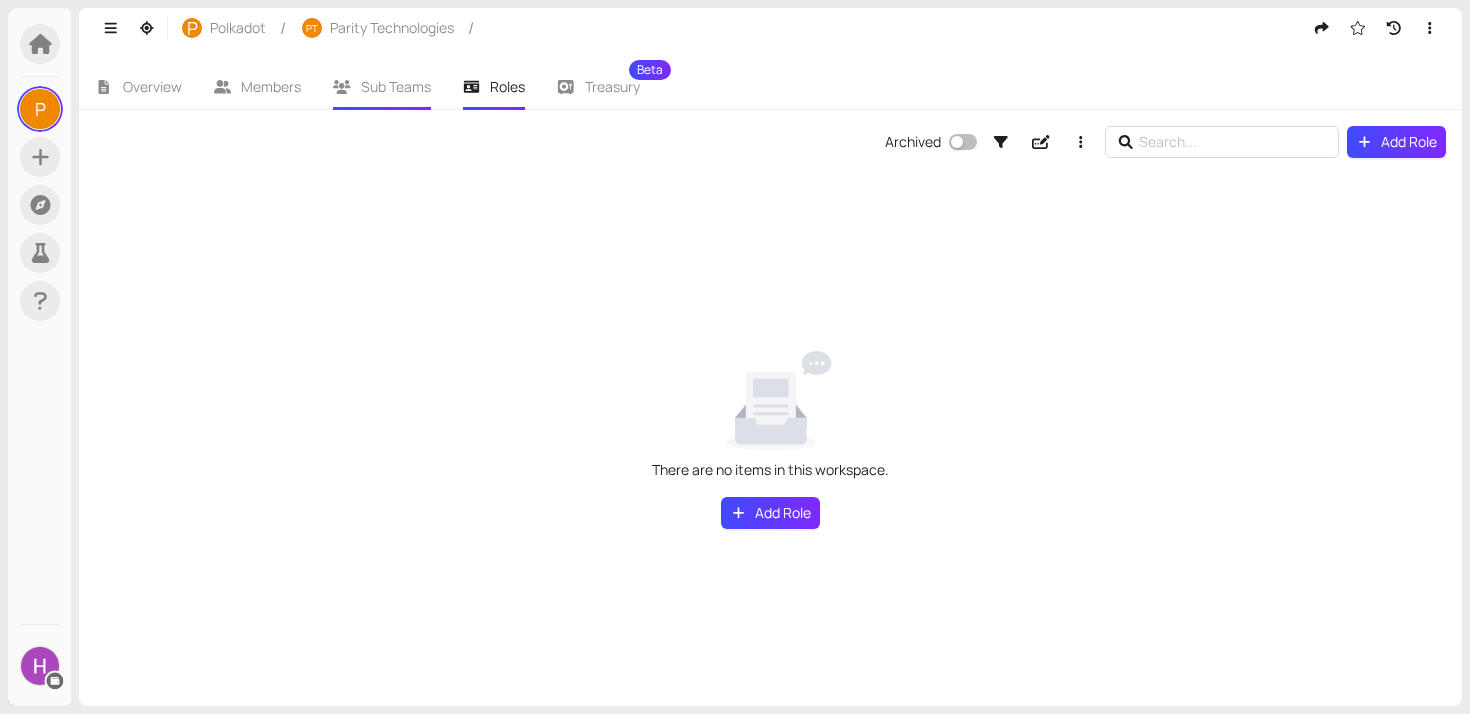 click on "Sub Teams" at bounding box center (382, 87) 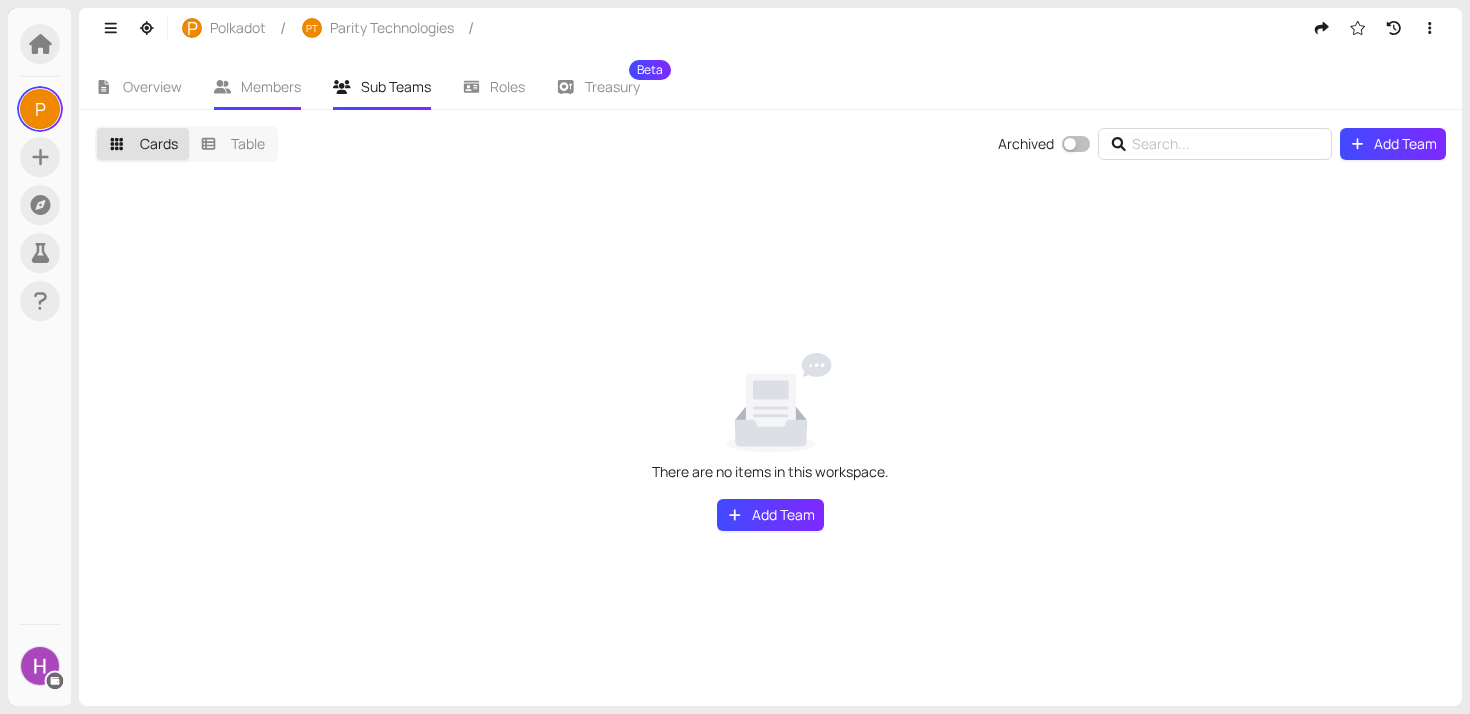 click on "Members" at bounding box center [271, 86] 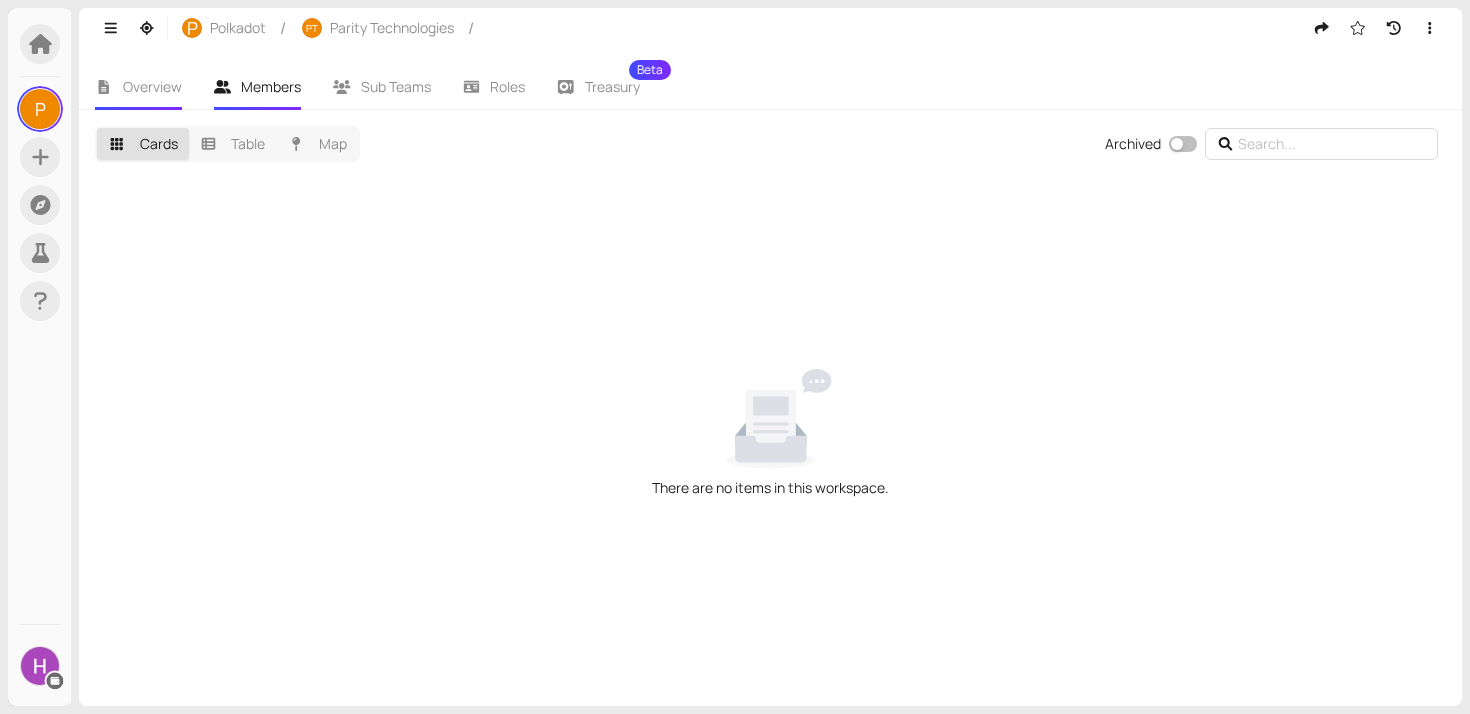 click on "Overview" at bounding box center [152, 86] 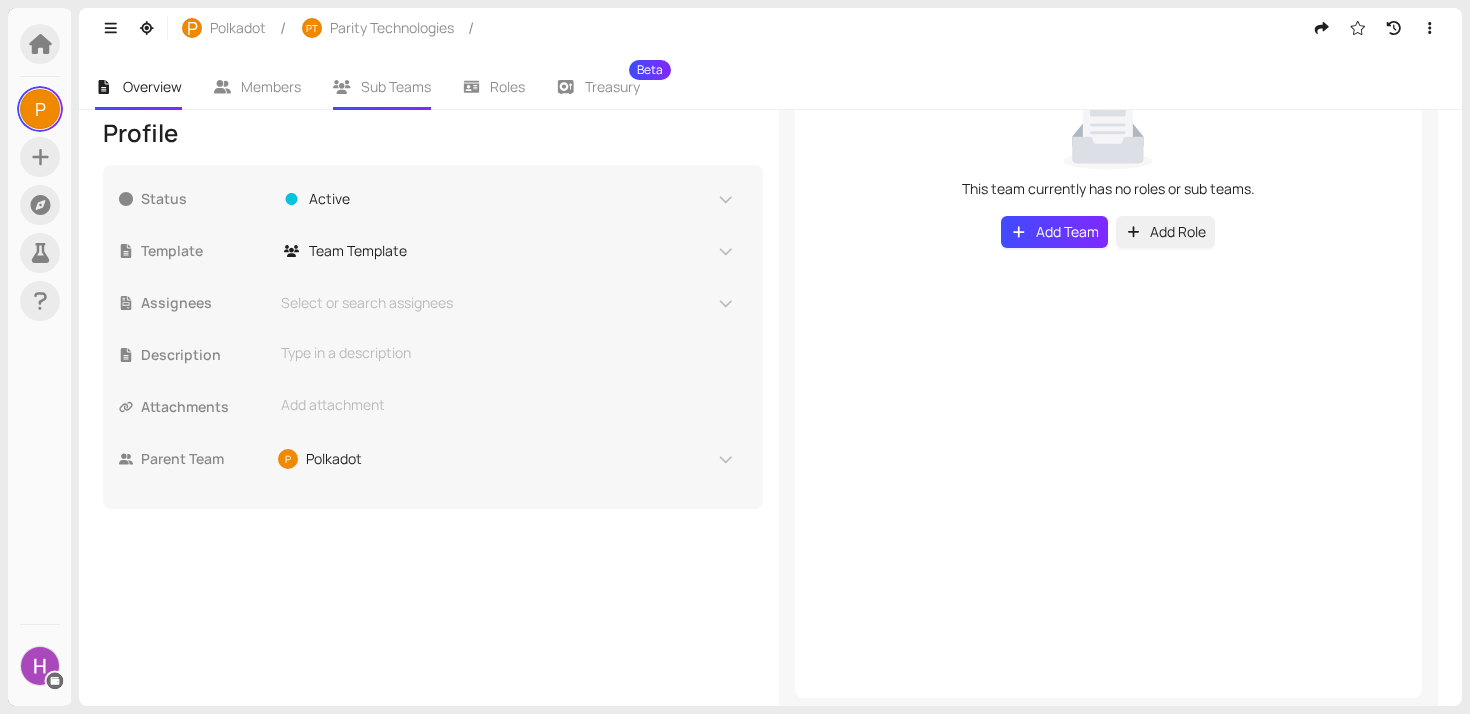 scroll, scrollTop: 417, scrollLeft: 0, axis: vertical 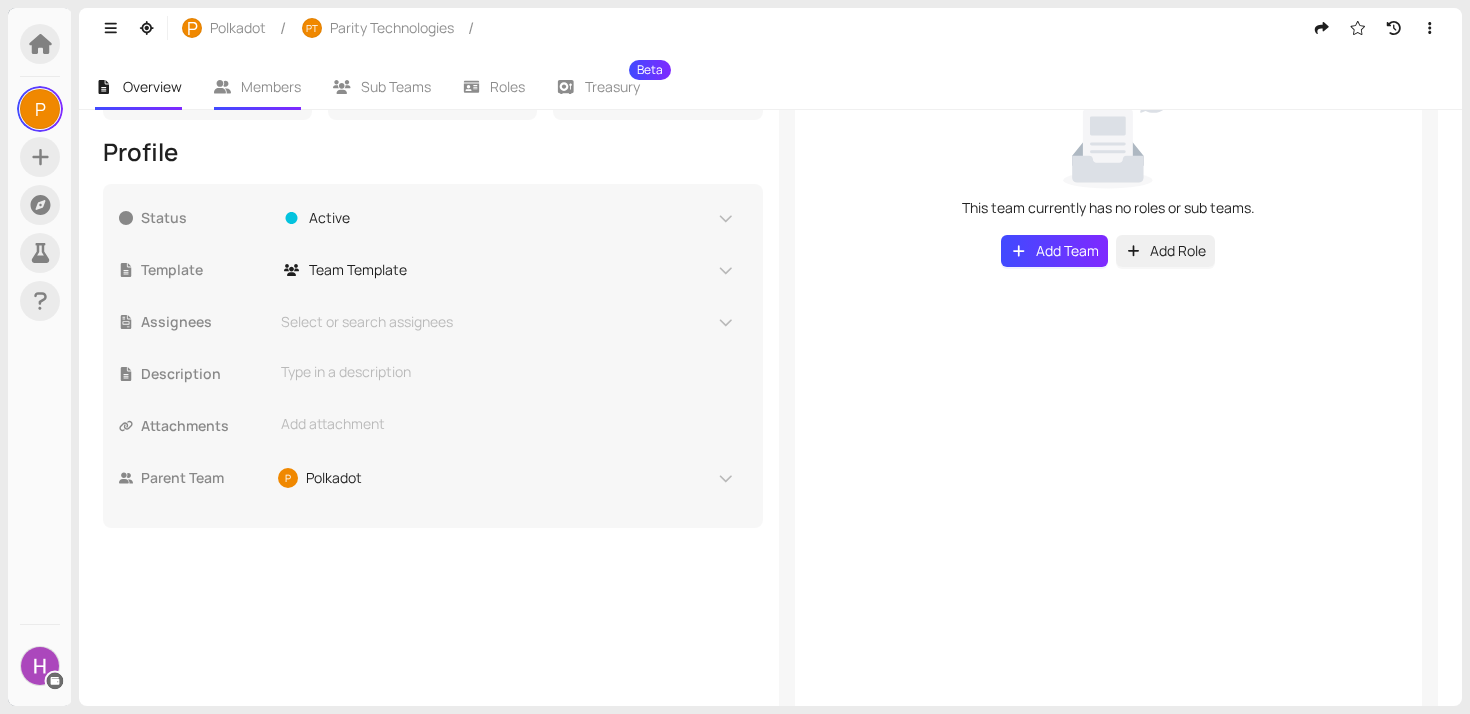click on "Members" at bounding box center [271, 86] 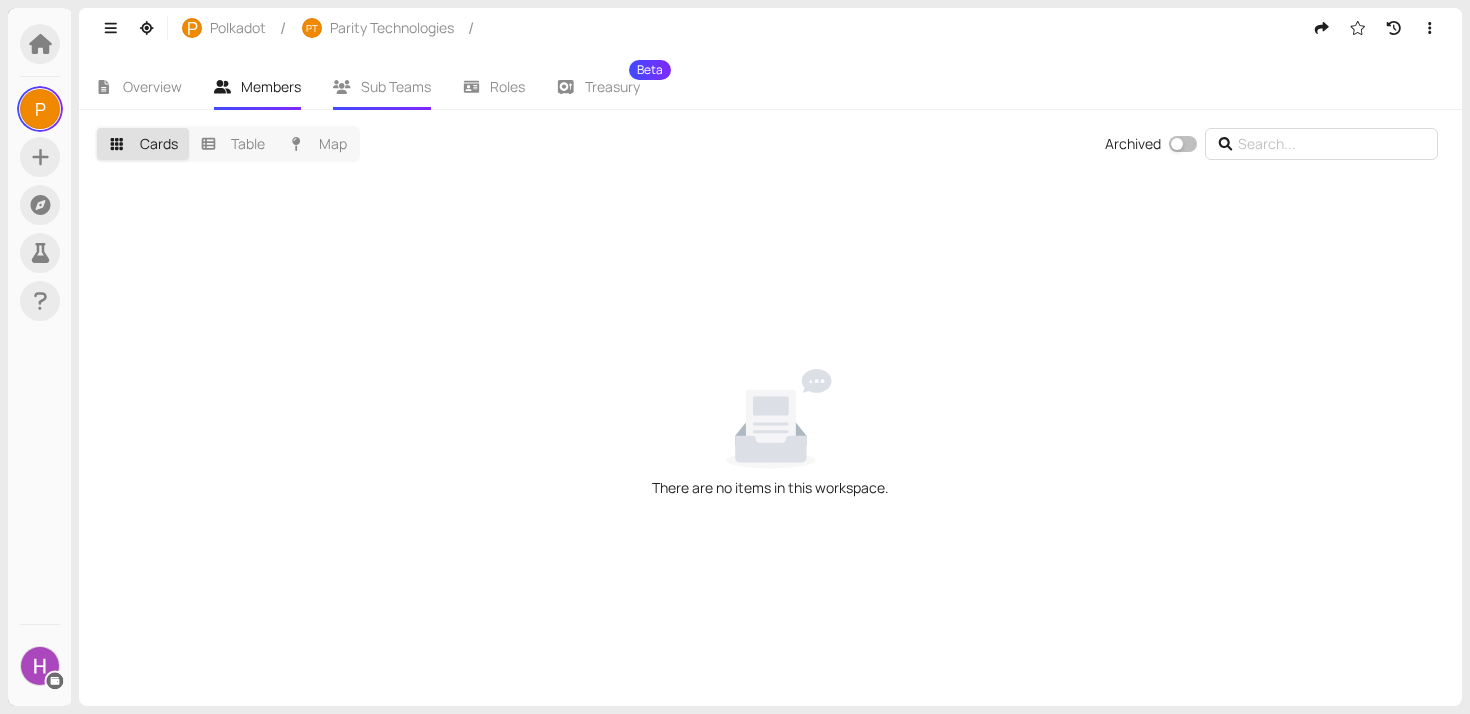 click on "Sub Teams" at bounding box center (382, 87) 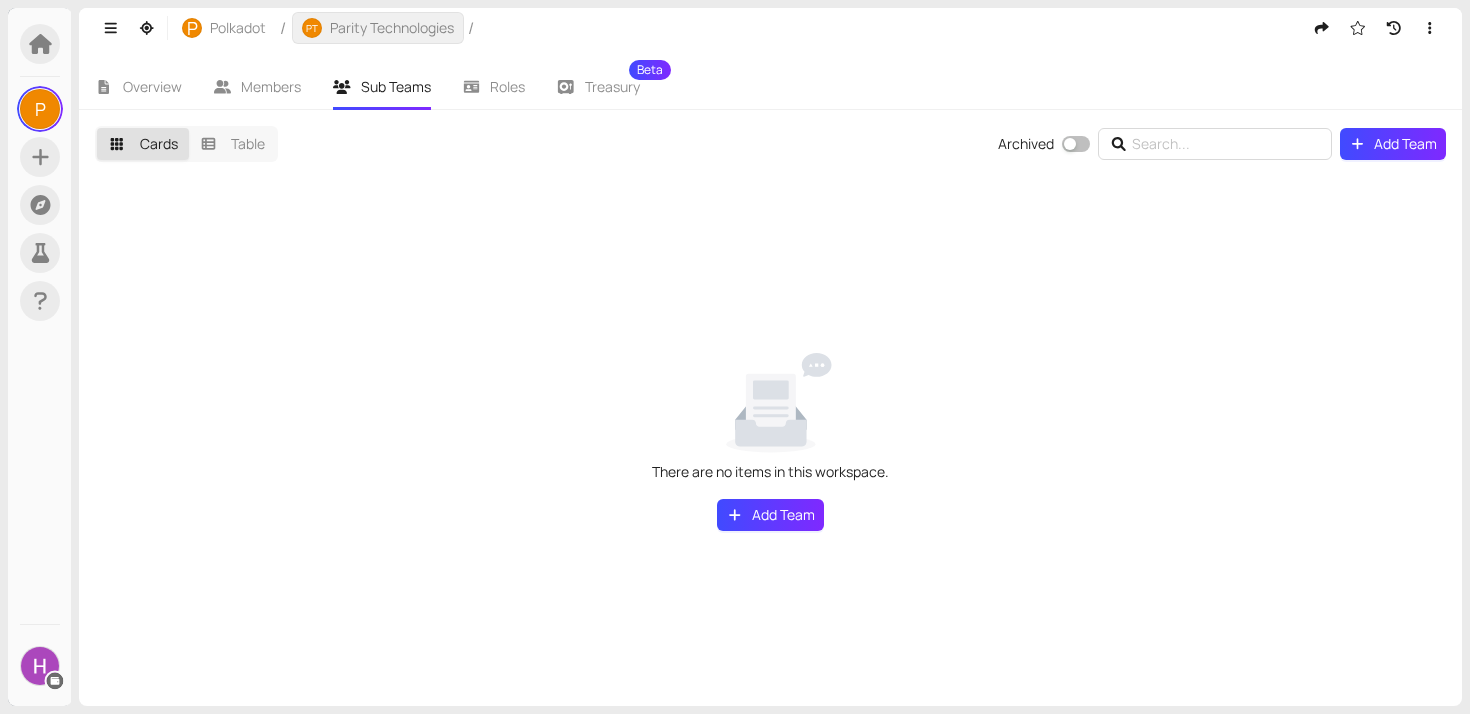 click on "Parity Technologies" at bounding box center (392, 28) 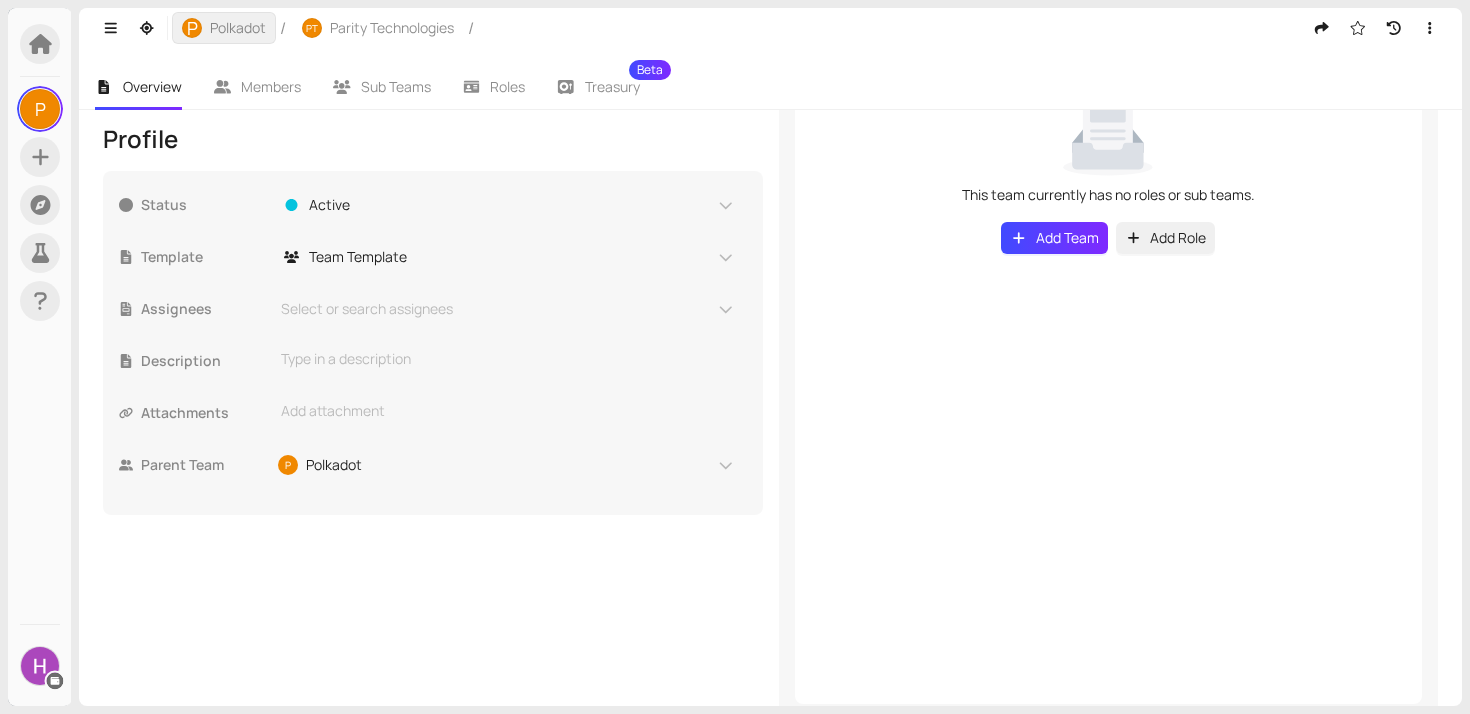 scroll, scrollTop: 461, scrollLeft: 0, axis: vertical 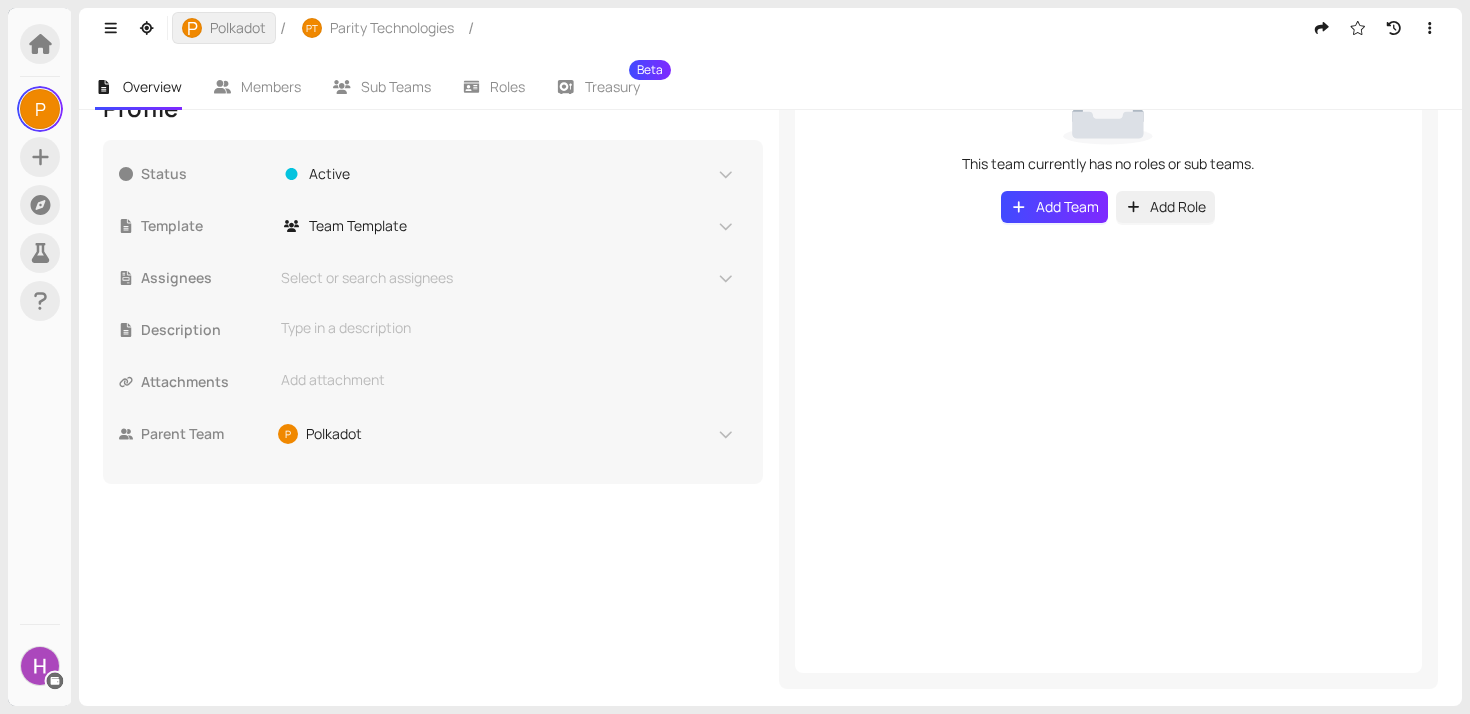 click on "P Polkadot" at bounding box center [224, 28] 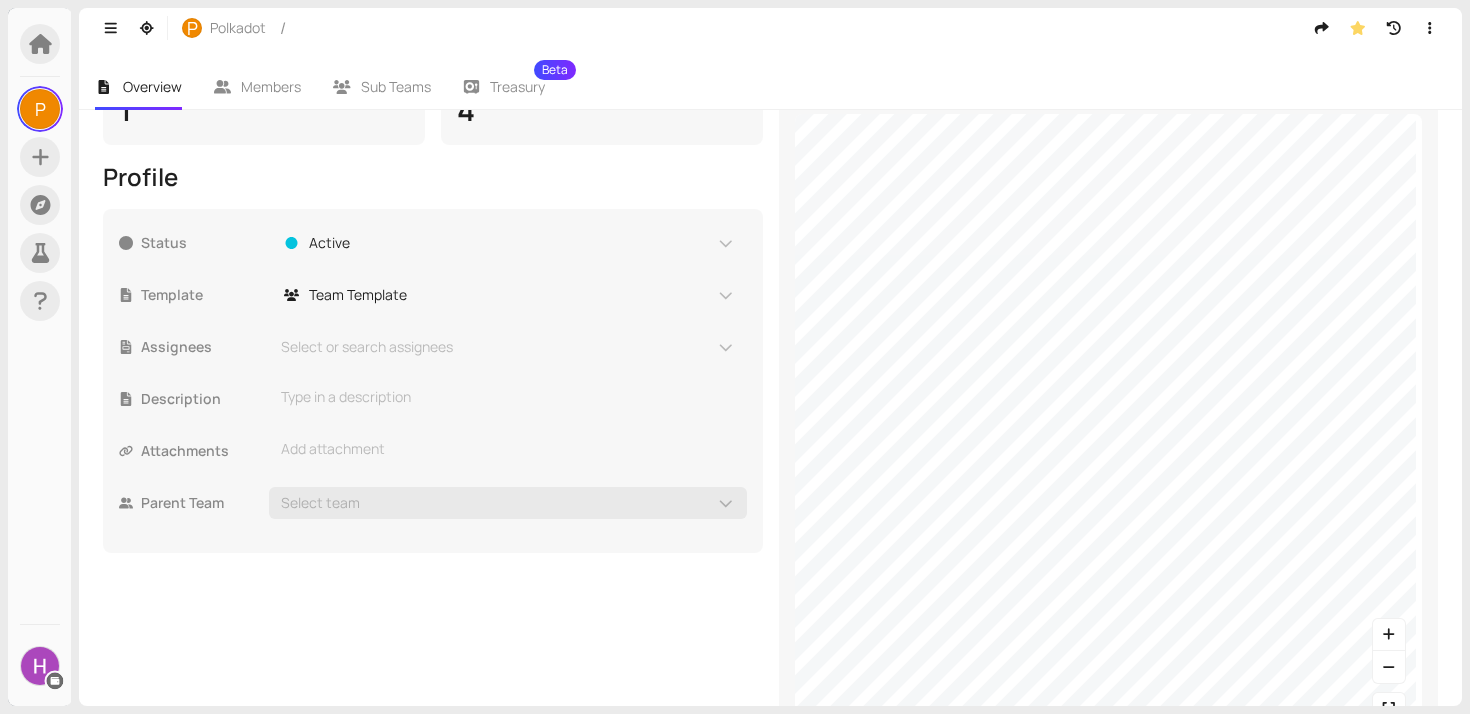 scroll, scrollTop: 408, scrollLeft: 0, axis: vertical 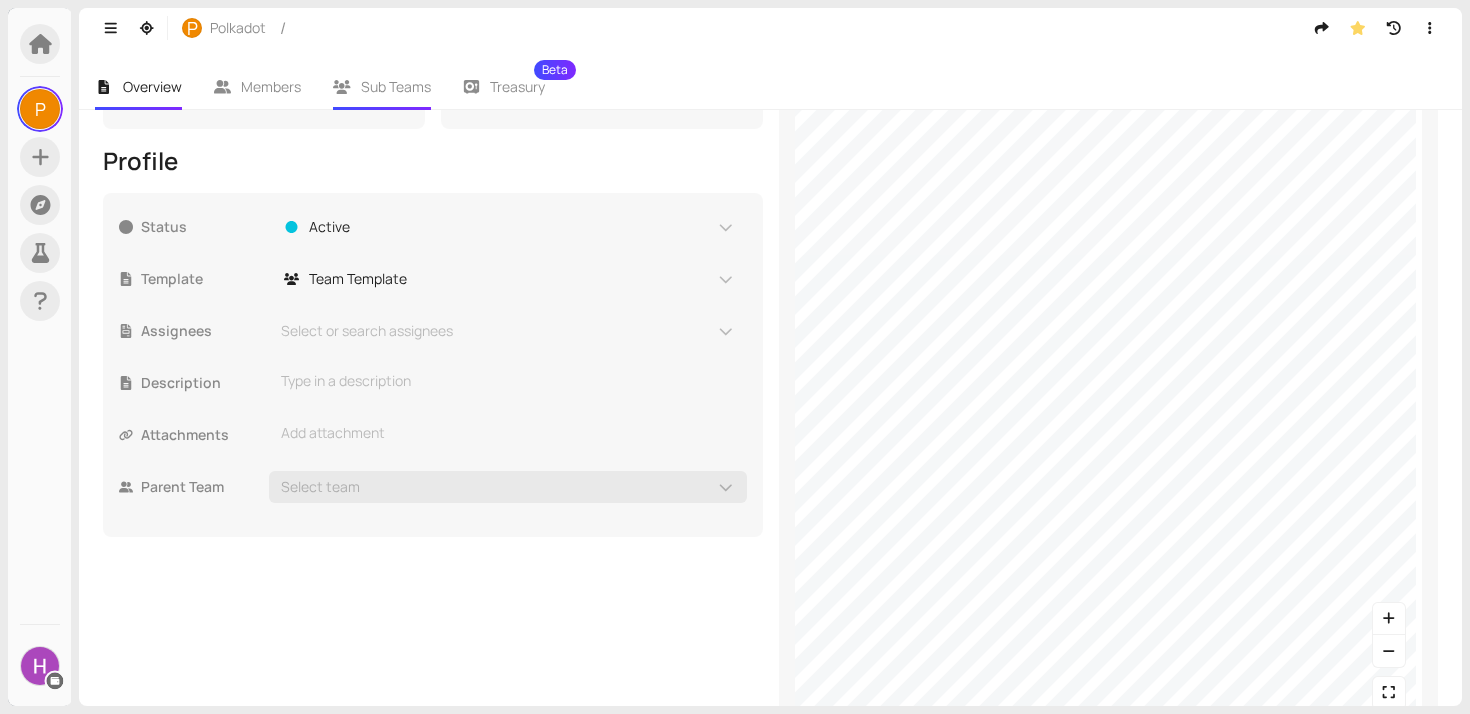 click on "Sub Teams" at bounding box center [396, 86] 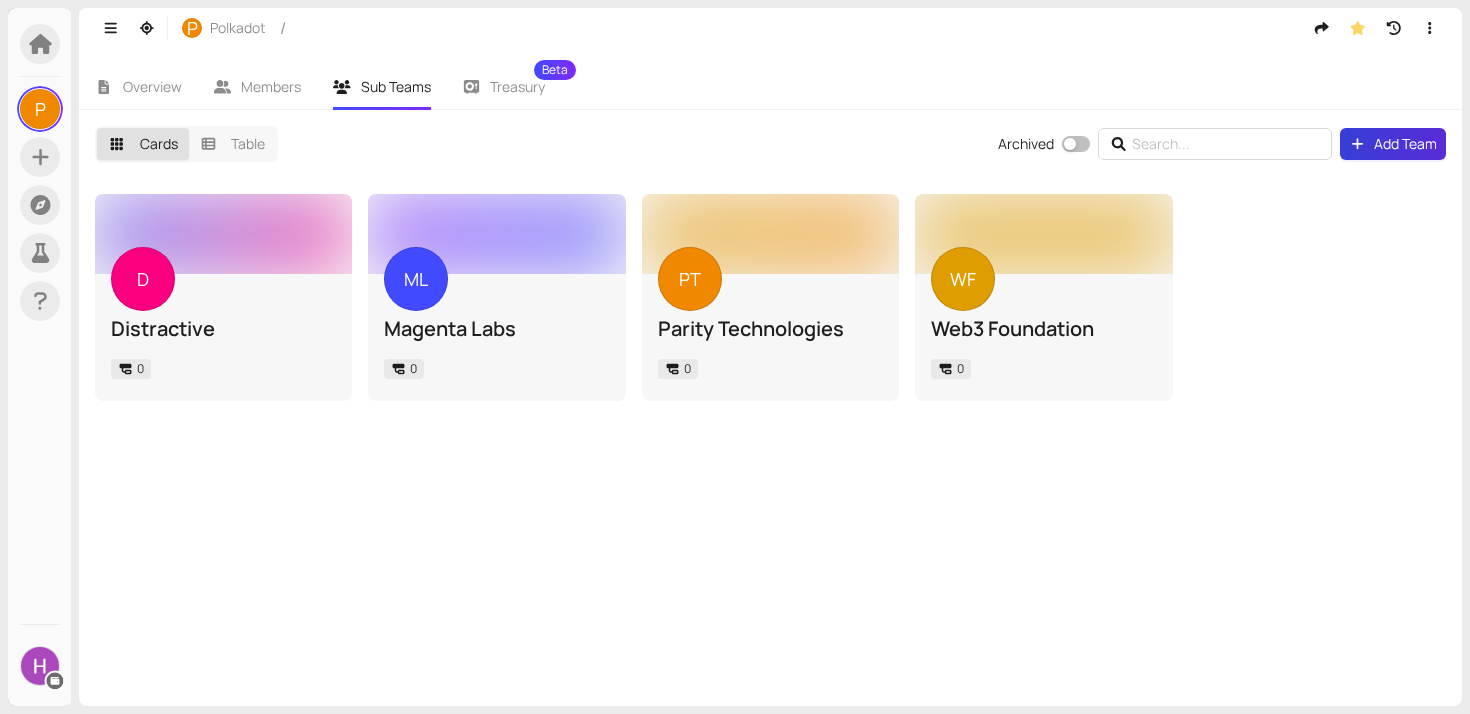 click on "Add Team" at bounding box center [1393, 144] 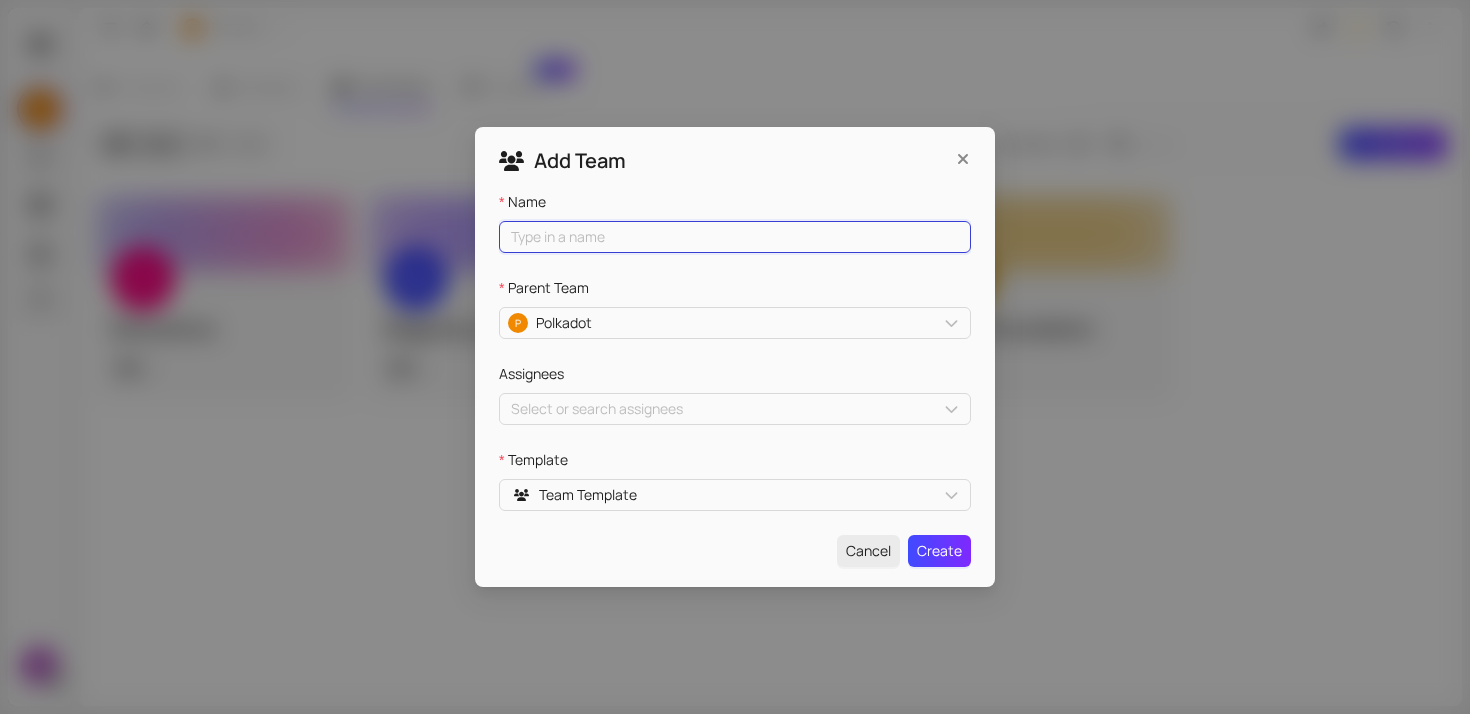 click on "Name" at bounding box center [735, 237] 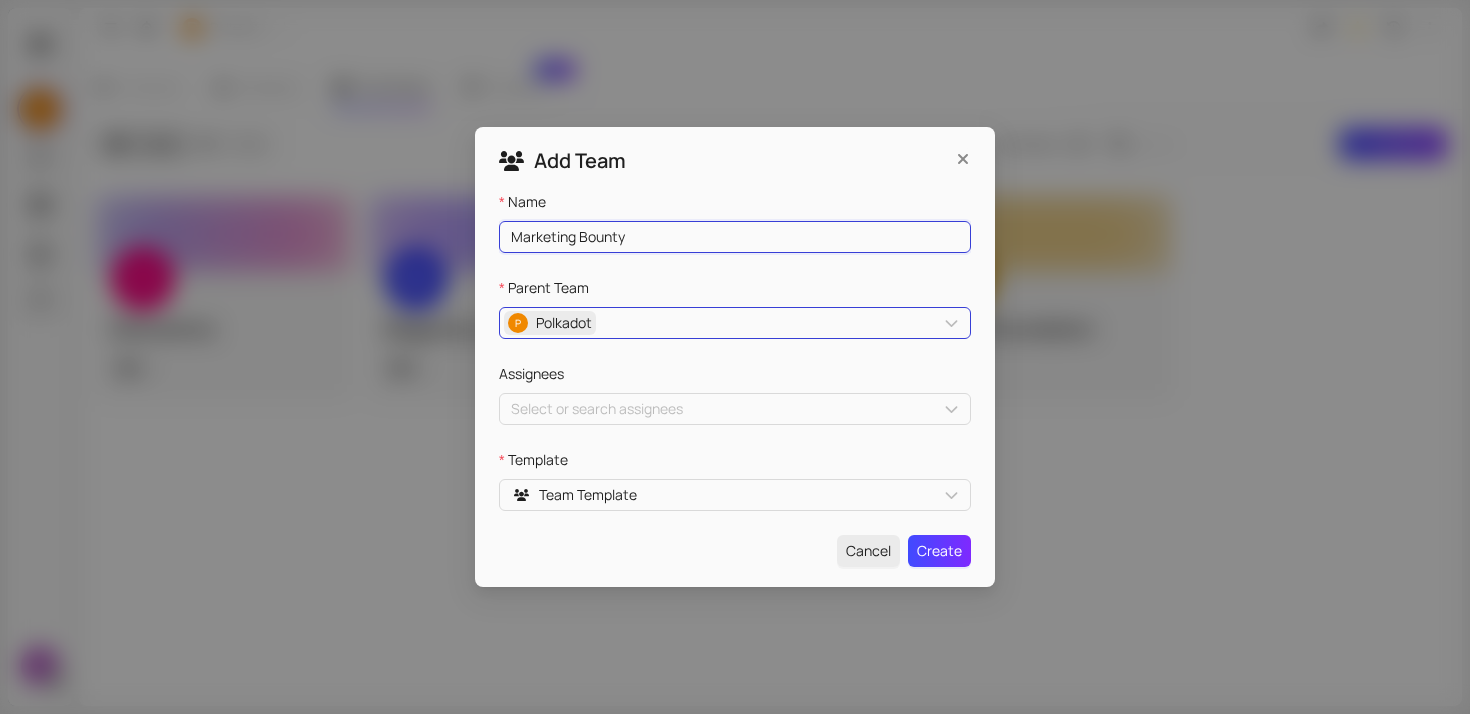 click on "P Polkadot" at bounding box center (550, 323) 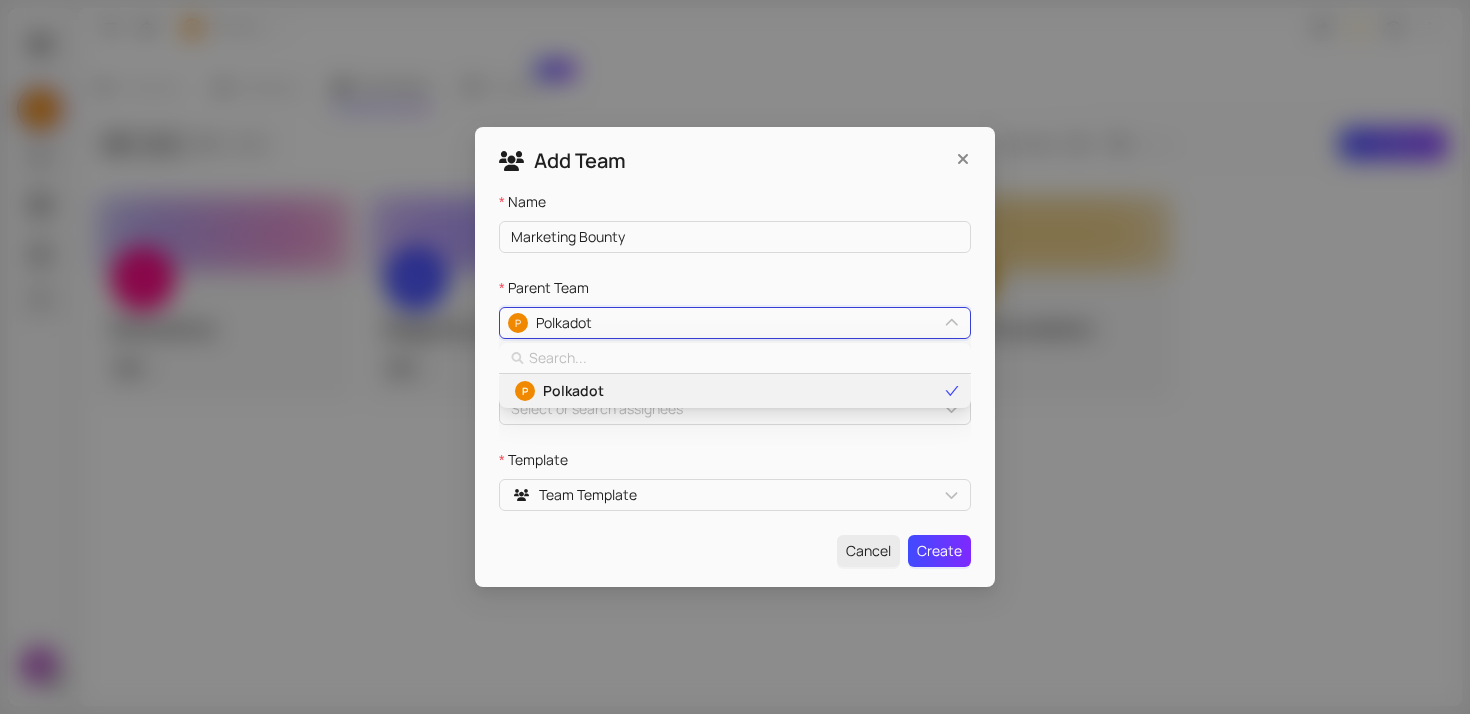 type on "b" 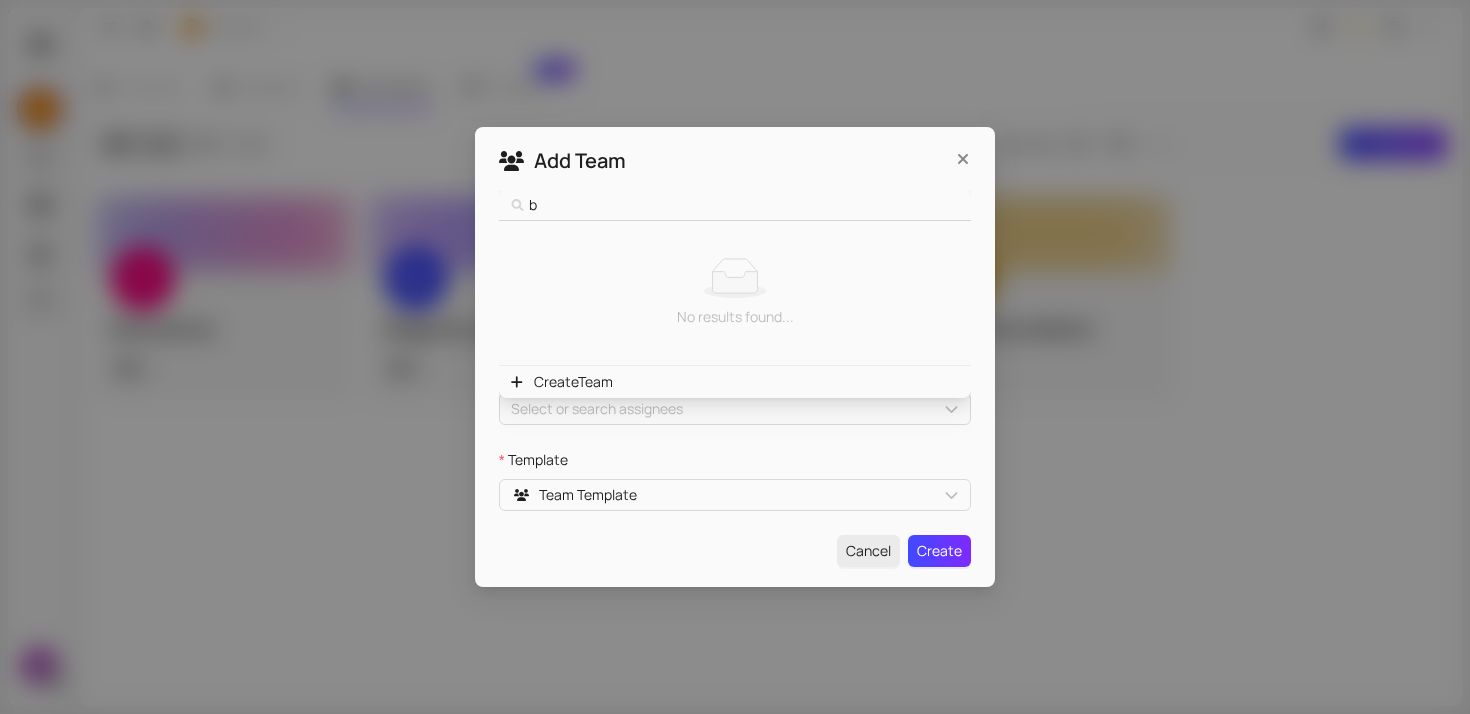 type 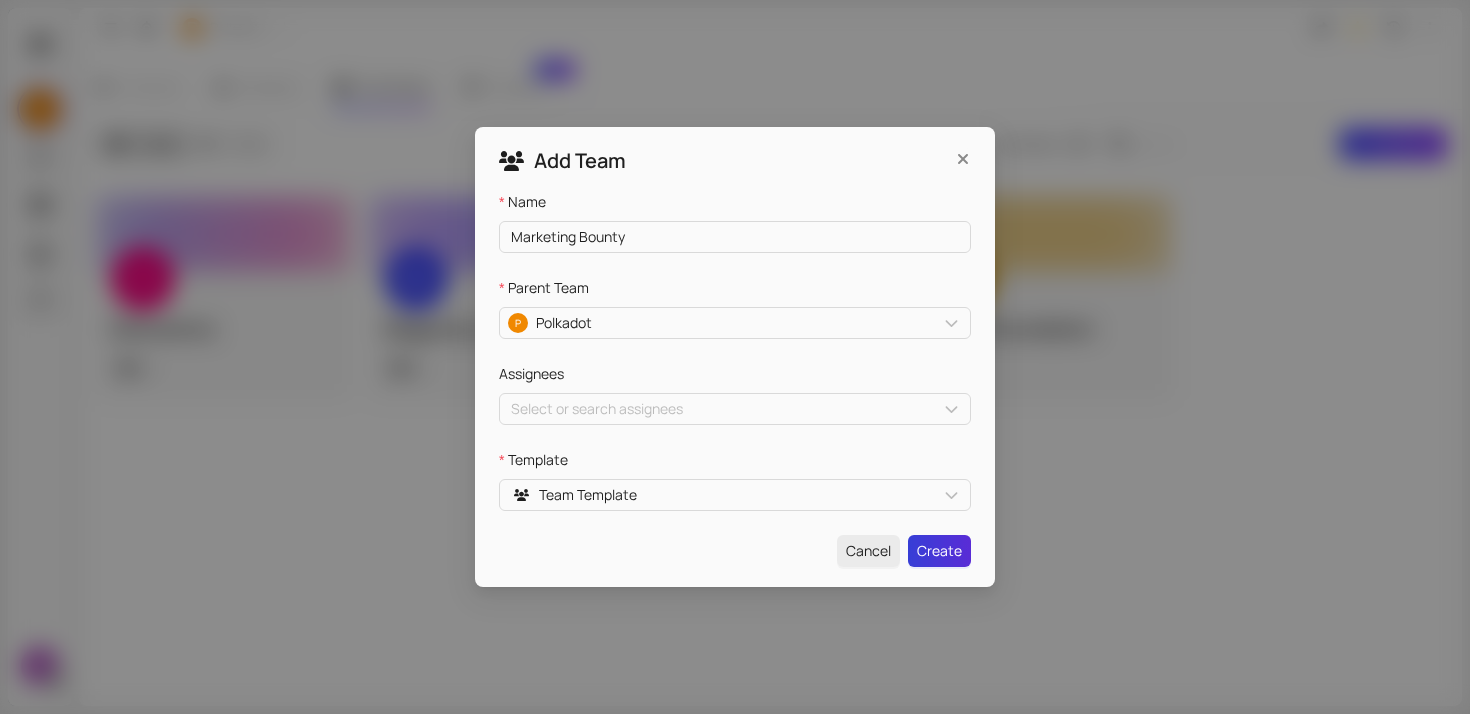 click on "Create" at bounding box center [939, 551] 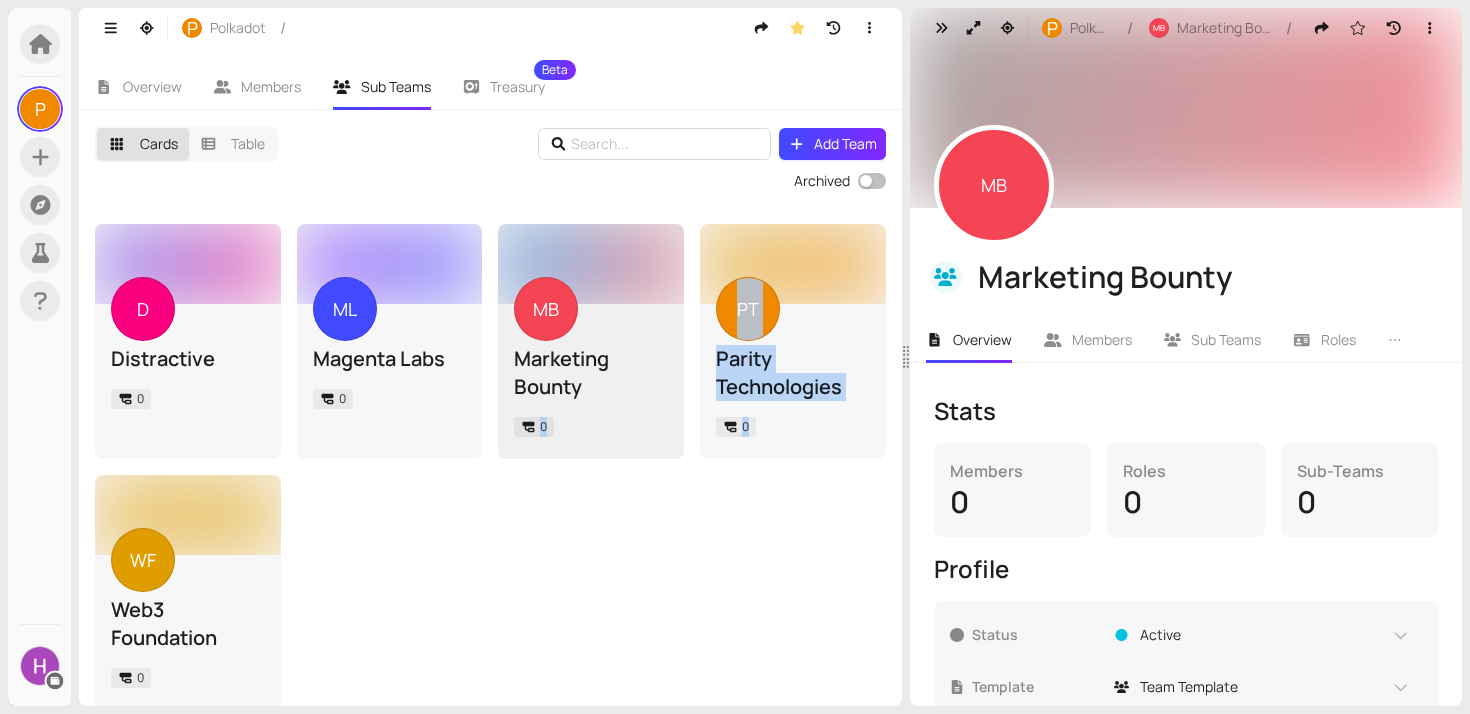 drag, startPoint x: 201, startPoint y: 545, endPoint x: 680, endPoint y: 409, distance: 497.93274 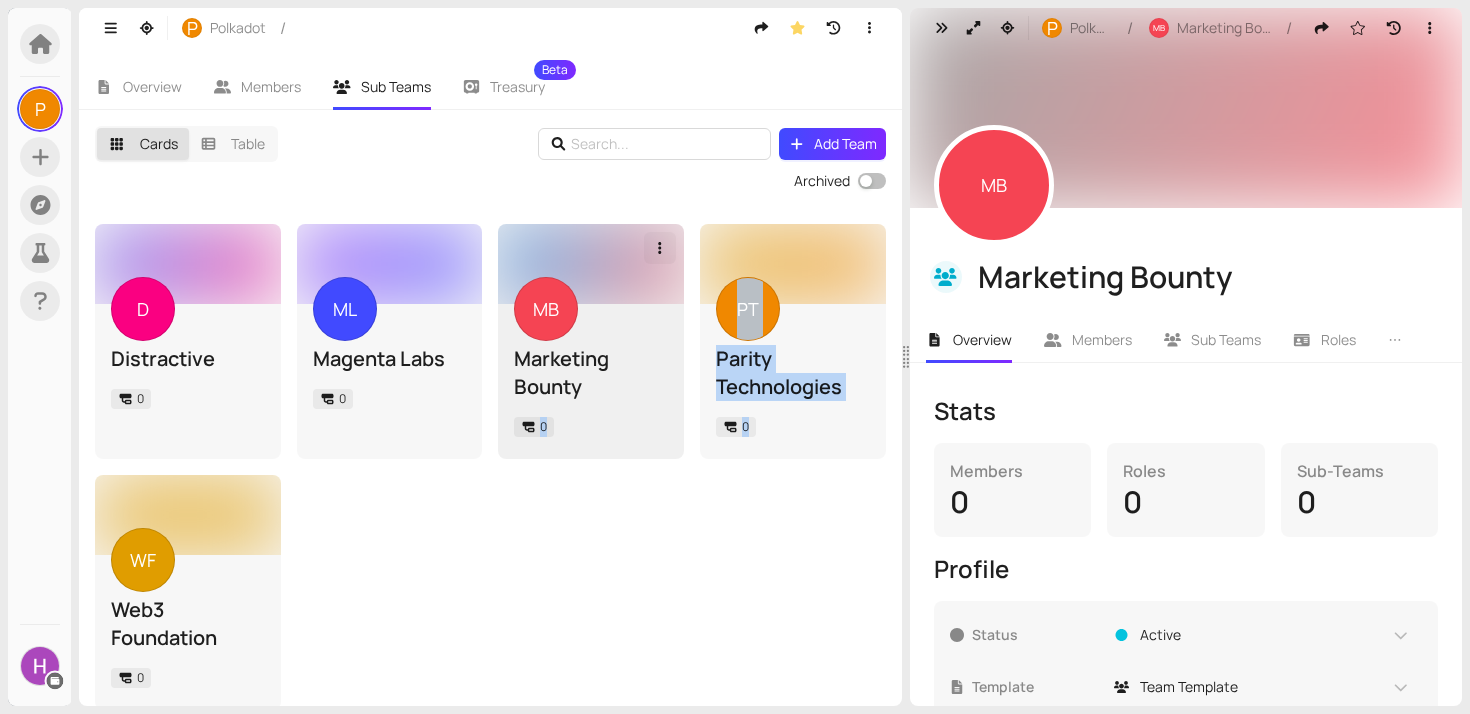 click 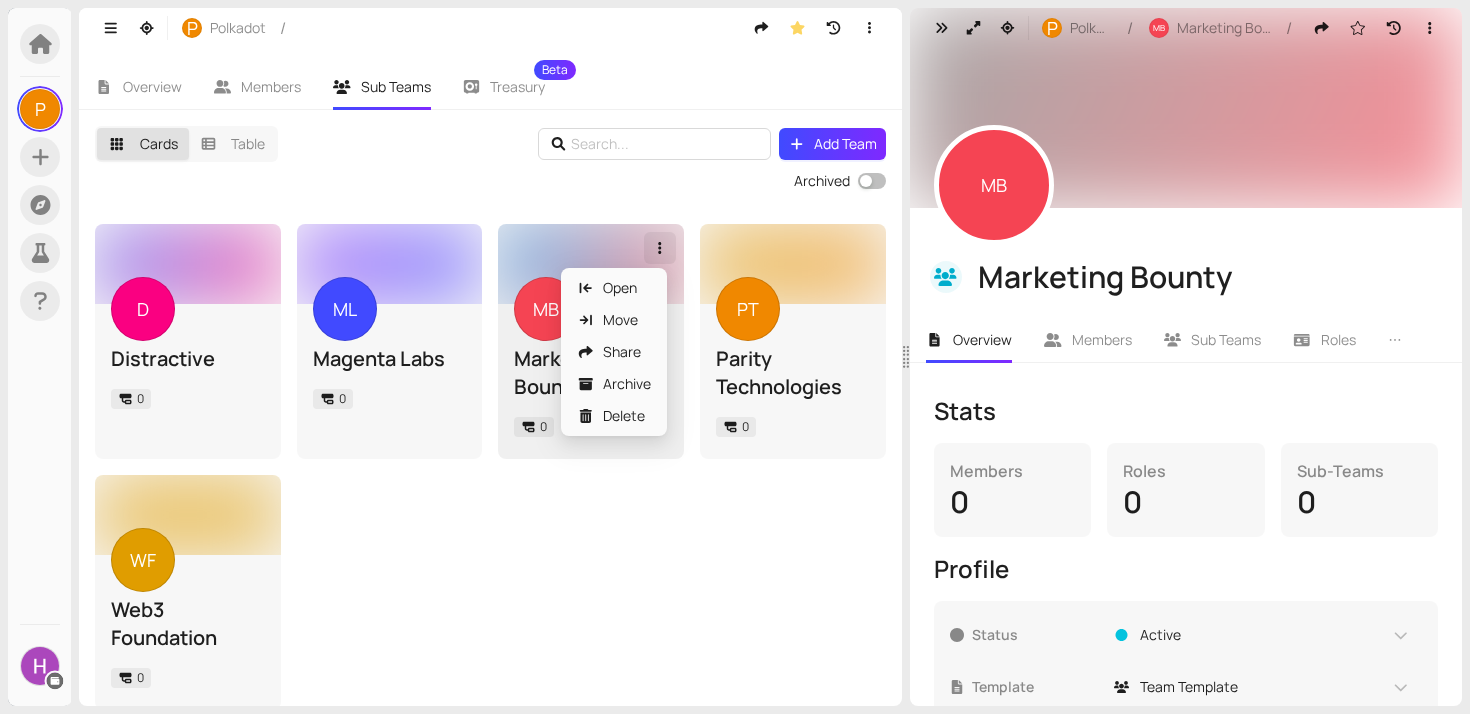 click at bounding box center (591, 264) 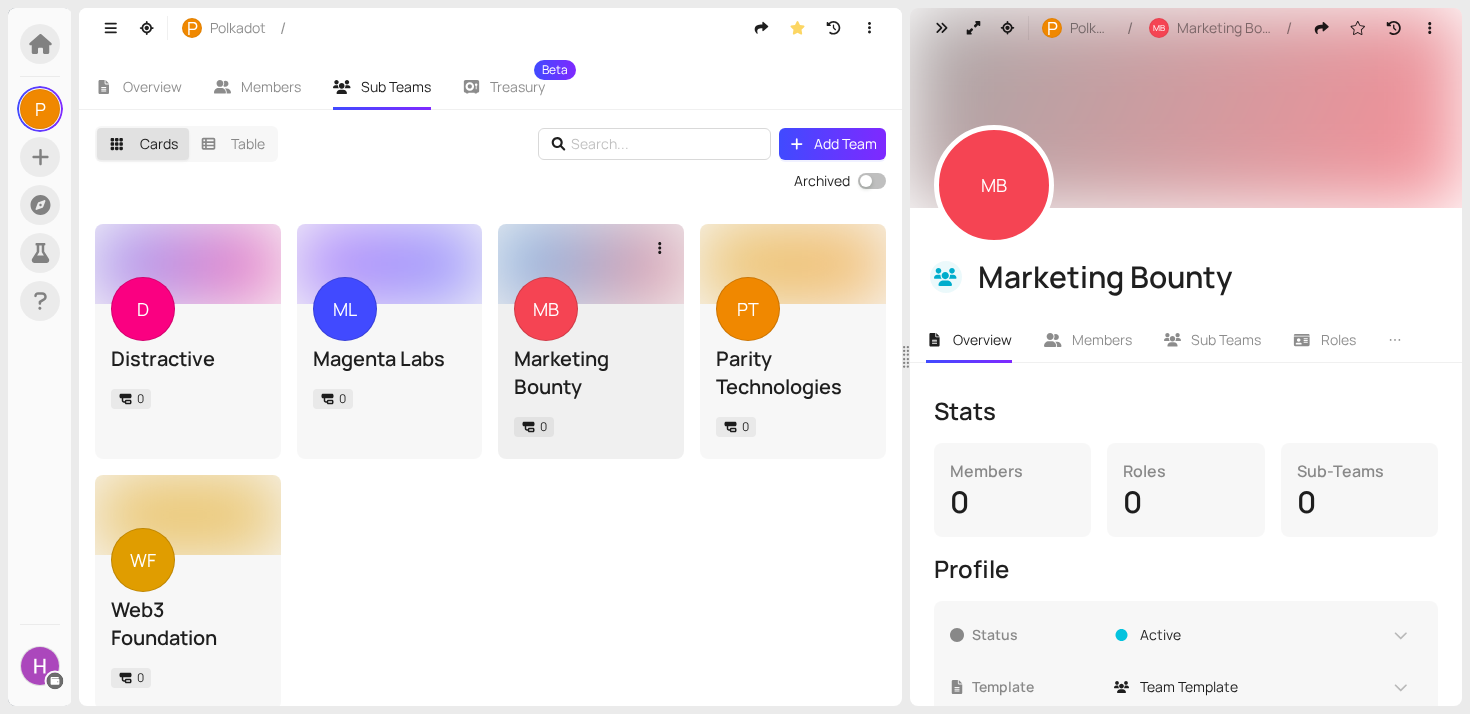 click at bounding box center (591, 264) 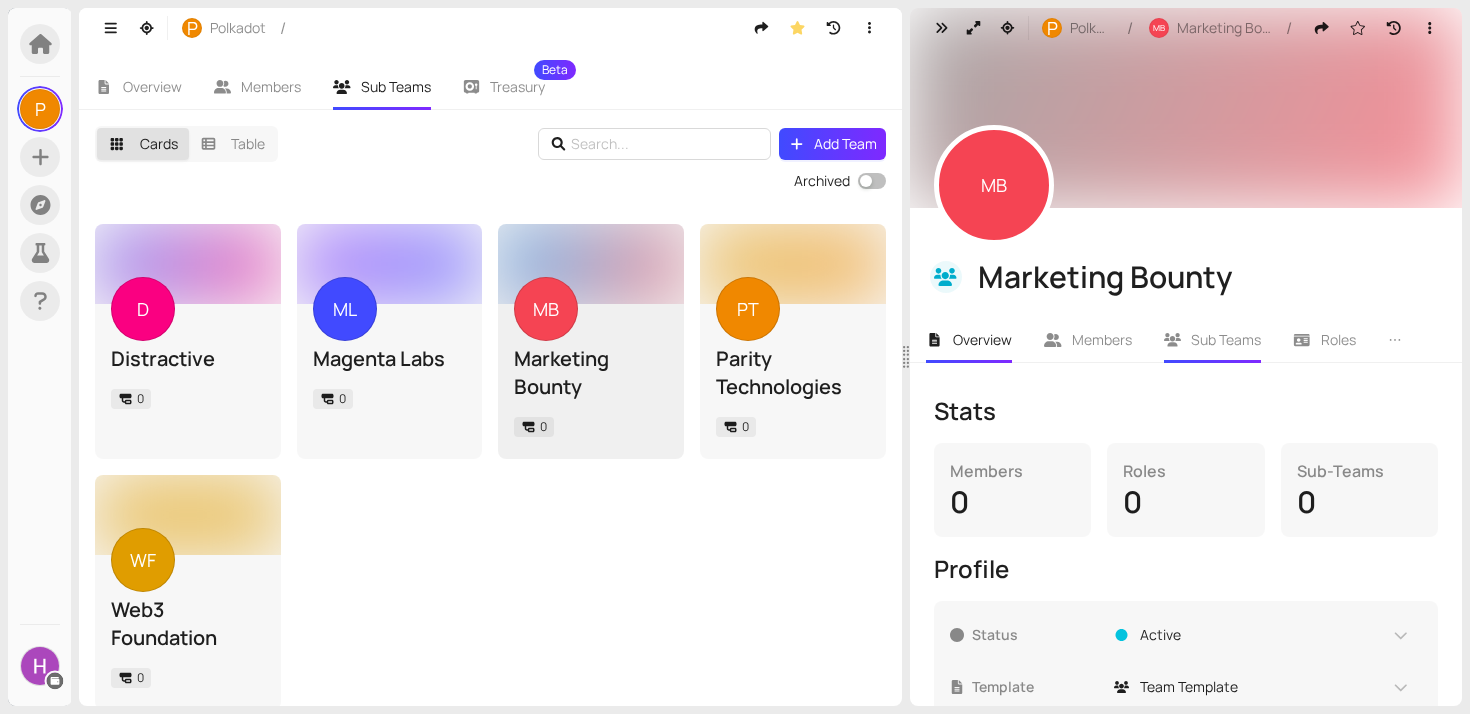 click on "Sub Teams" at bounding box center [1213, 340] 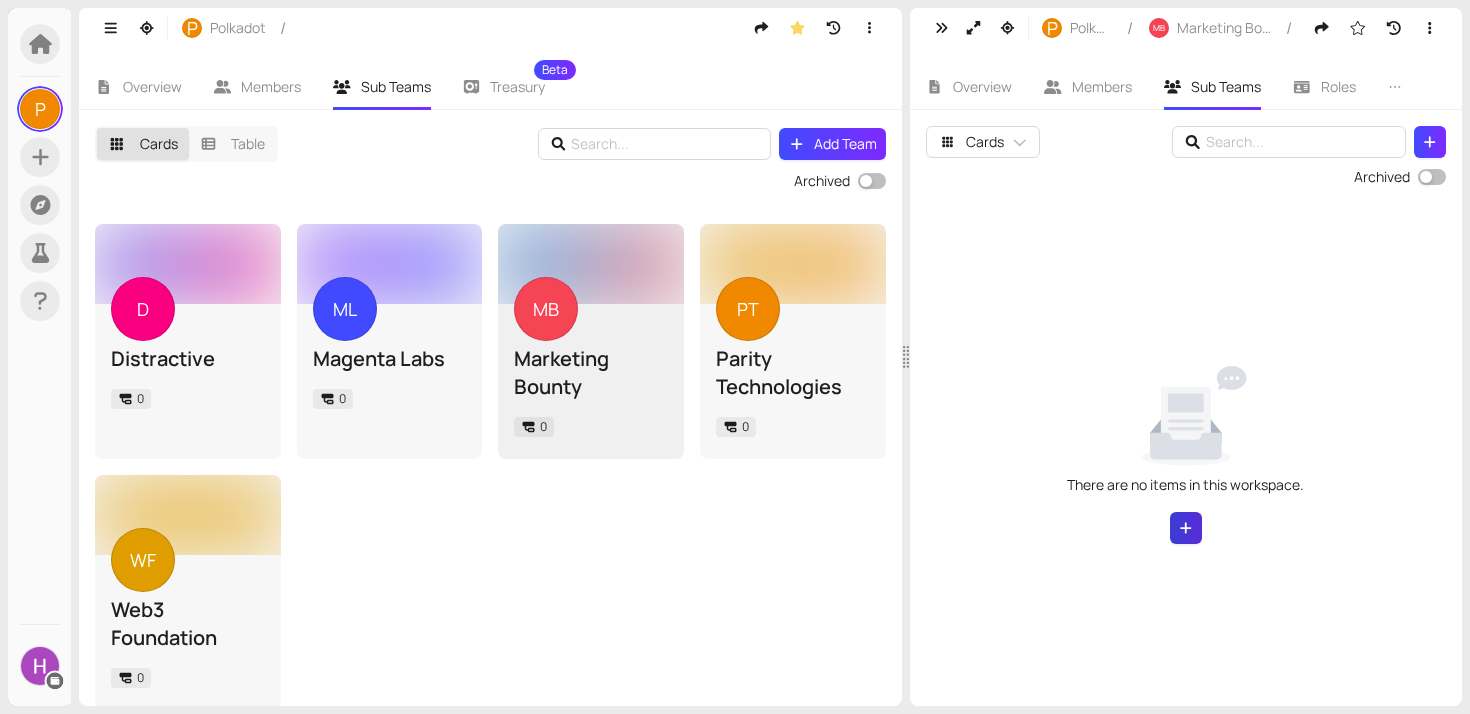 click 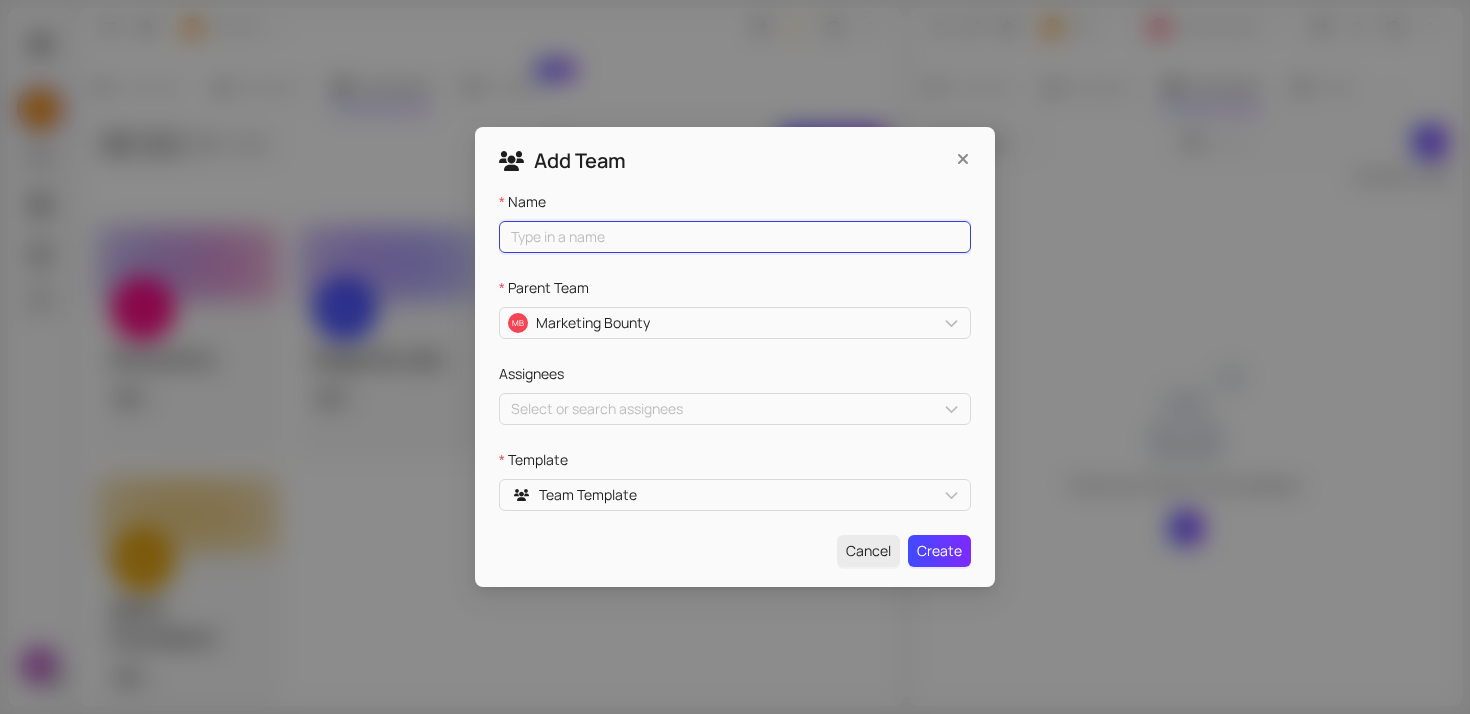 click on "Name" at bounding box center [735, 237] 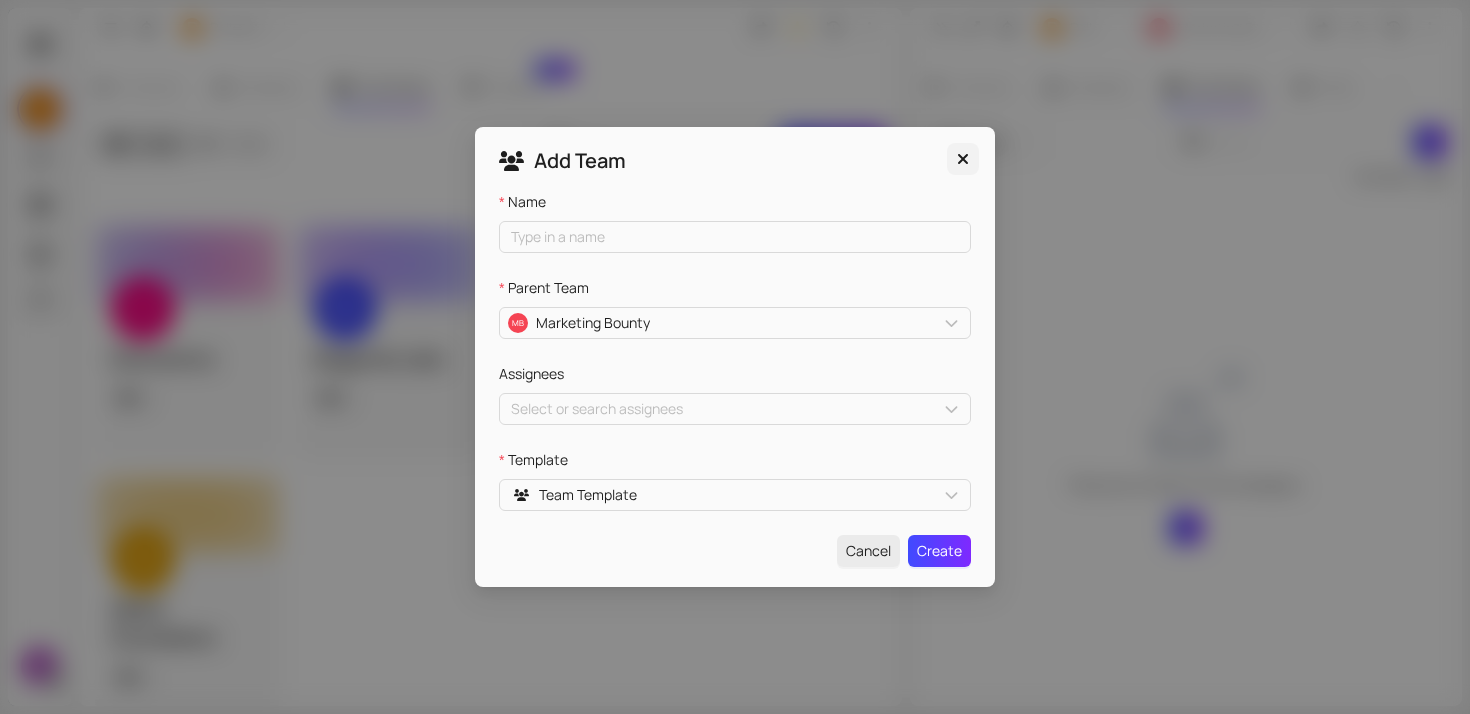 click 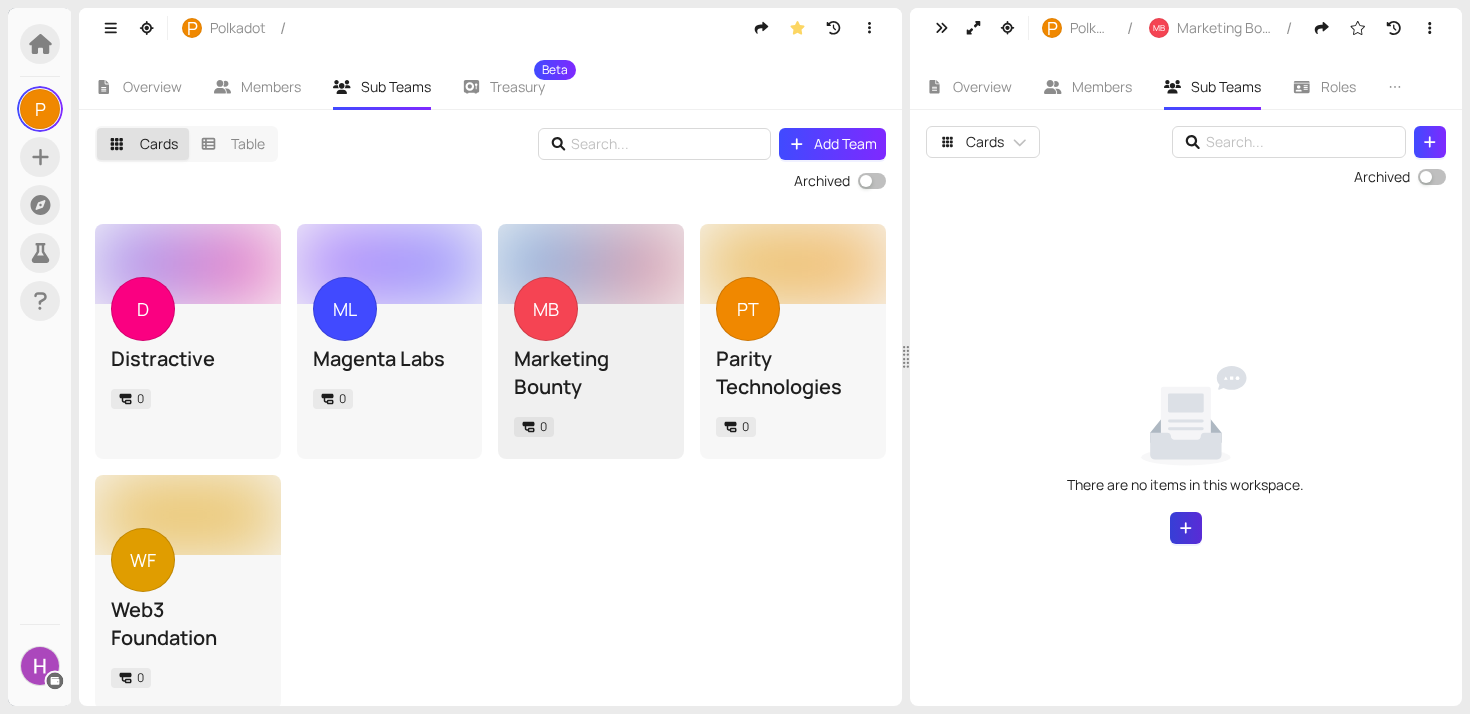 click 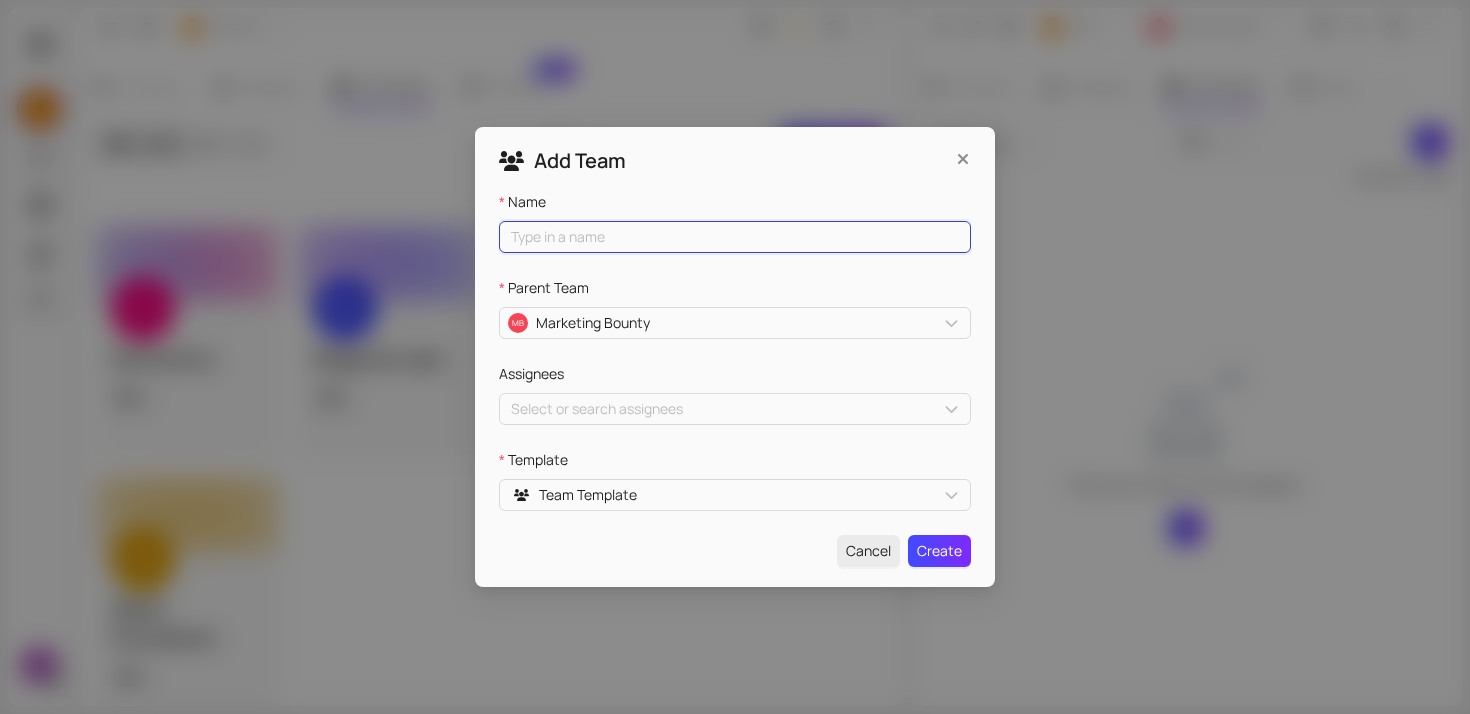 click on "Name" at bounding box center [735, 237] 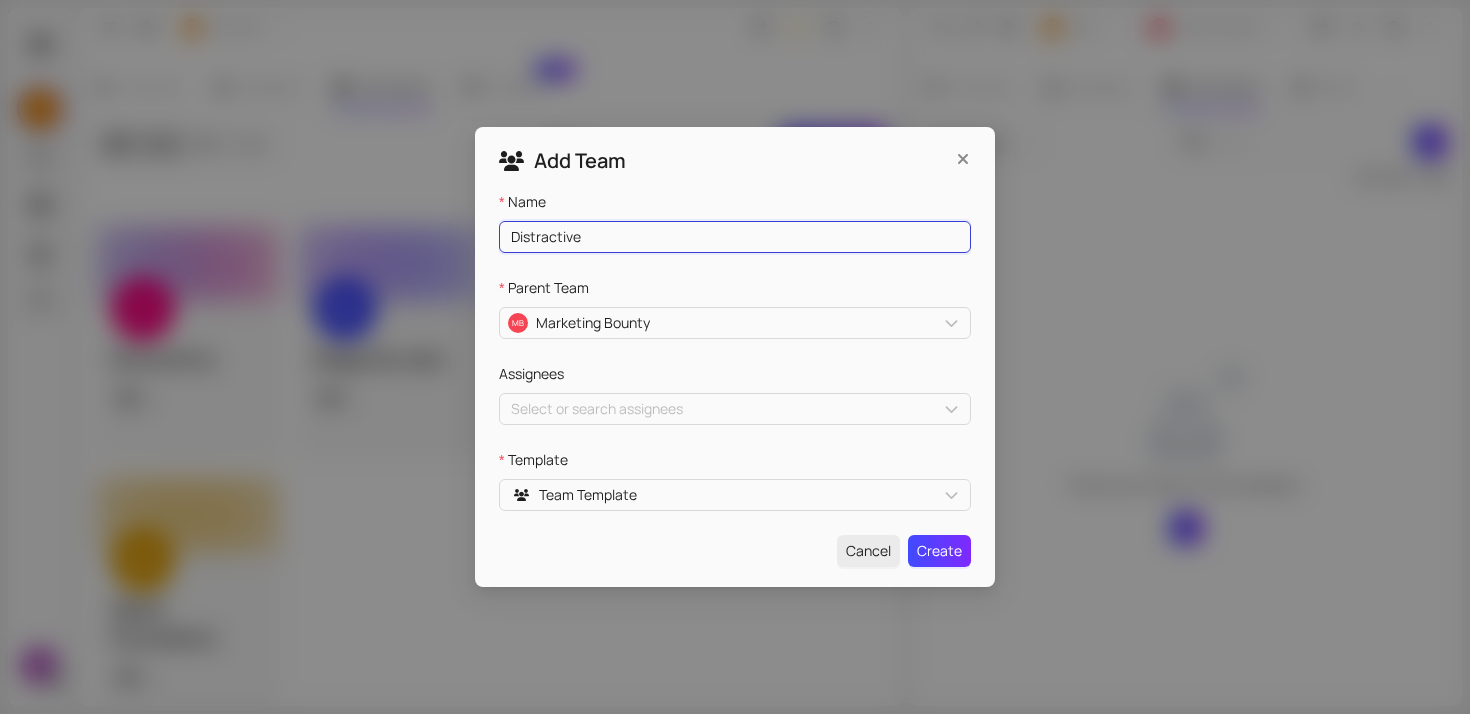 type on "Distractive" 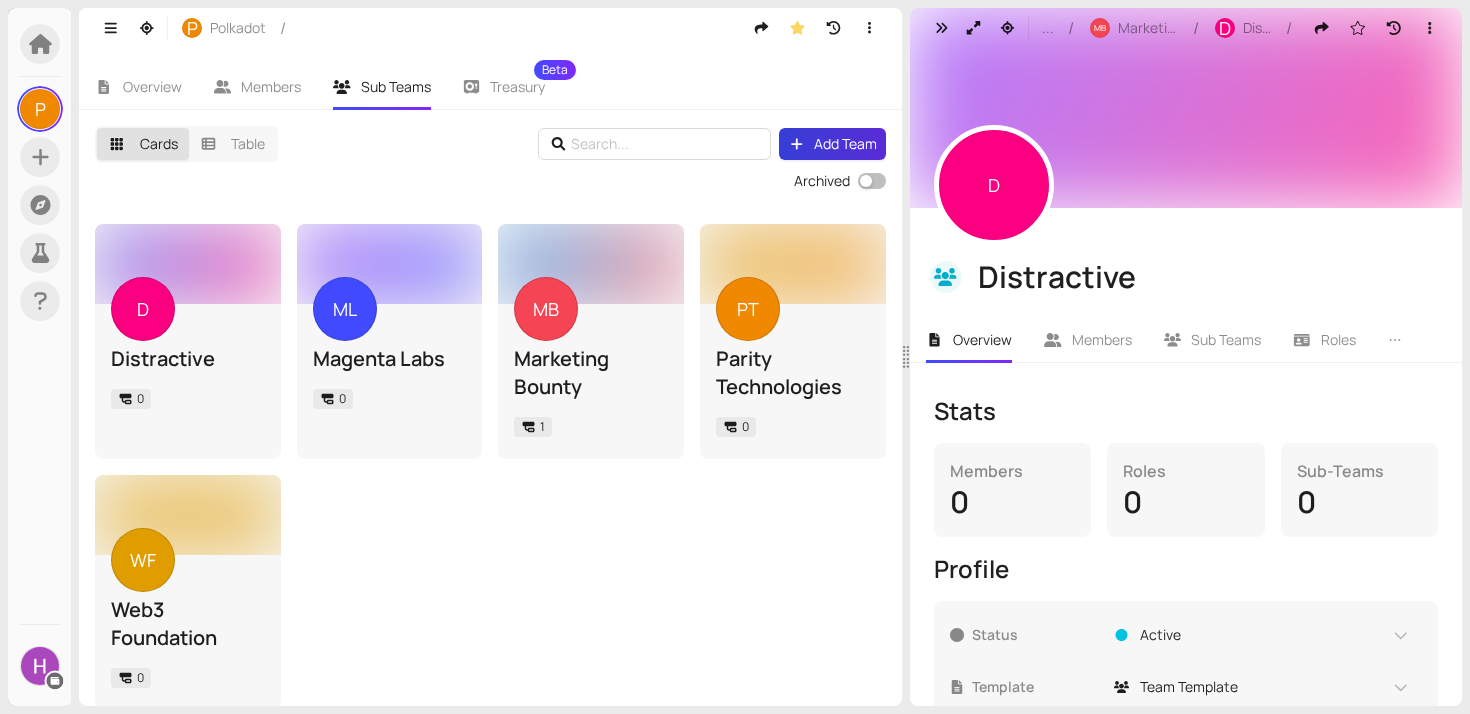 click on "Add Team" at bounding box center (845, 144) 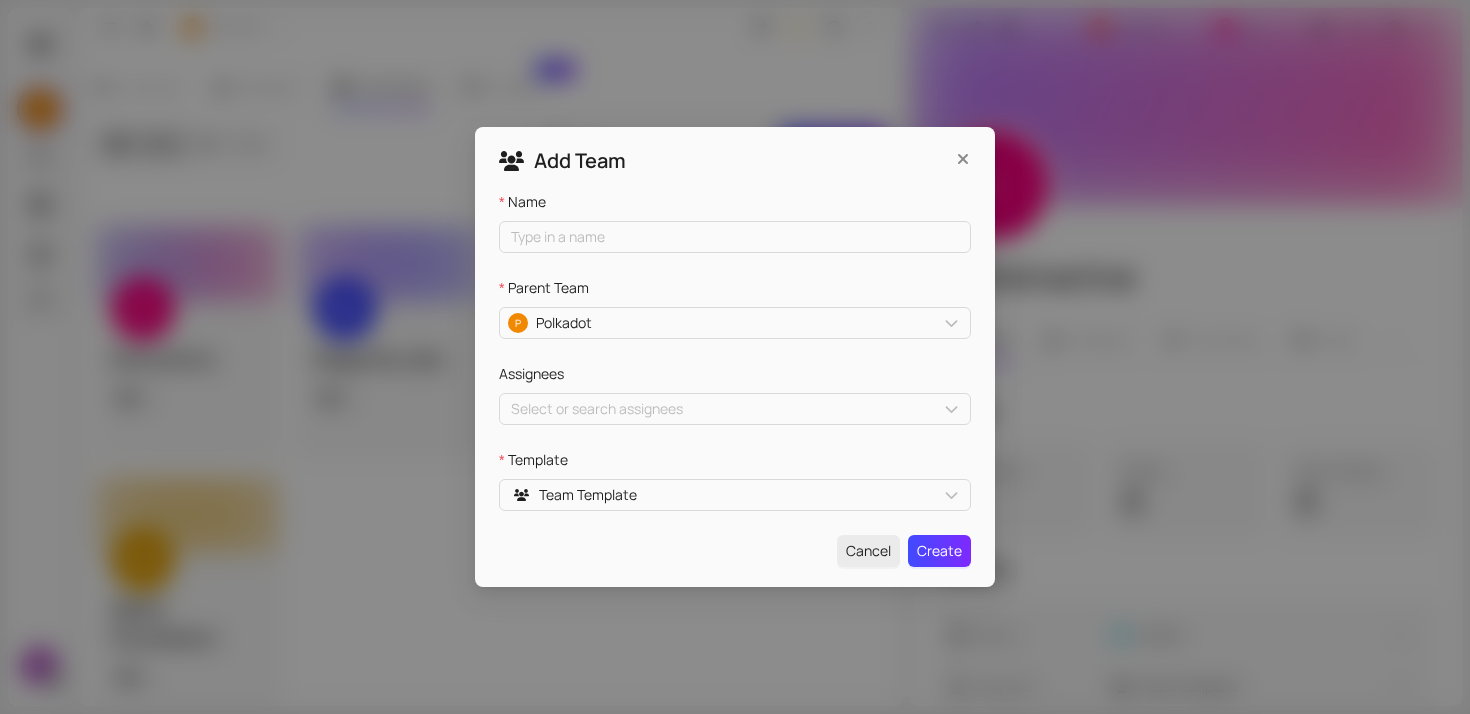 click on "Name" at bounding box center [735, 206] 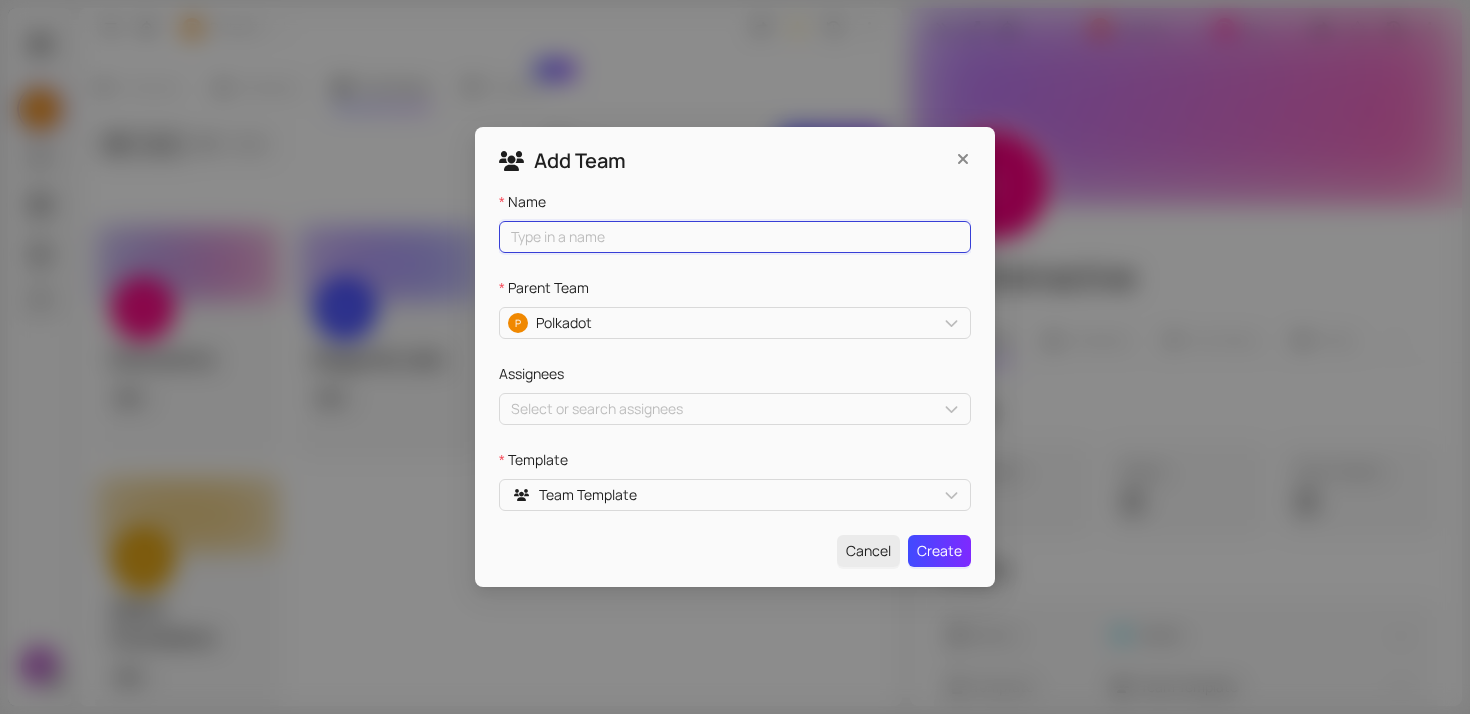 click on "Name" at bounding box center (735, 237) 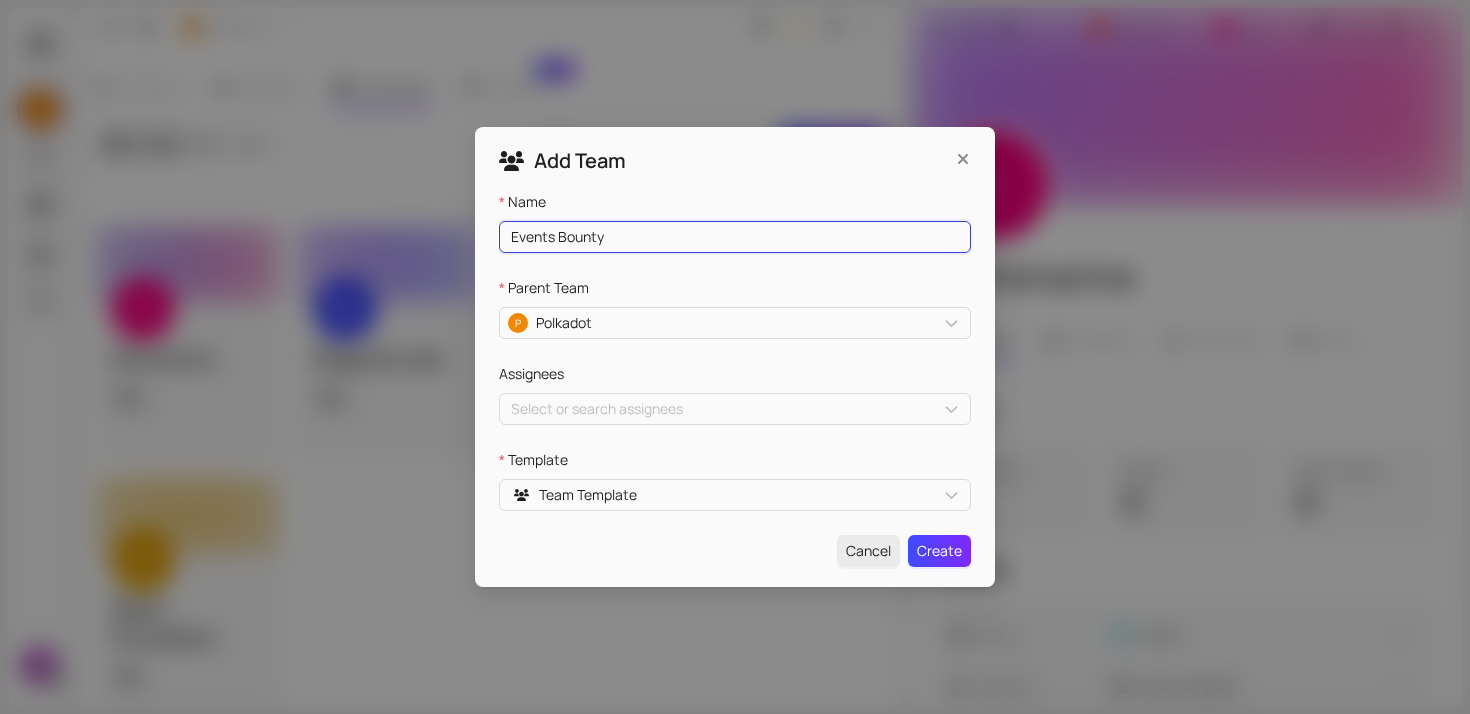 type on "Events Bounty" 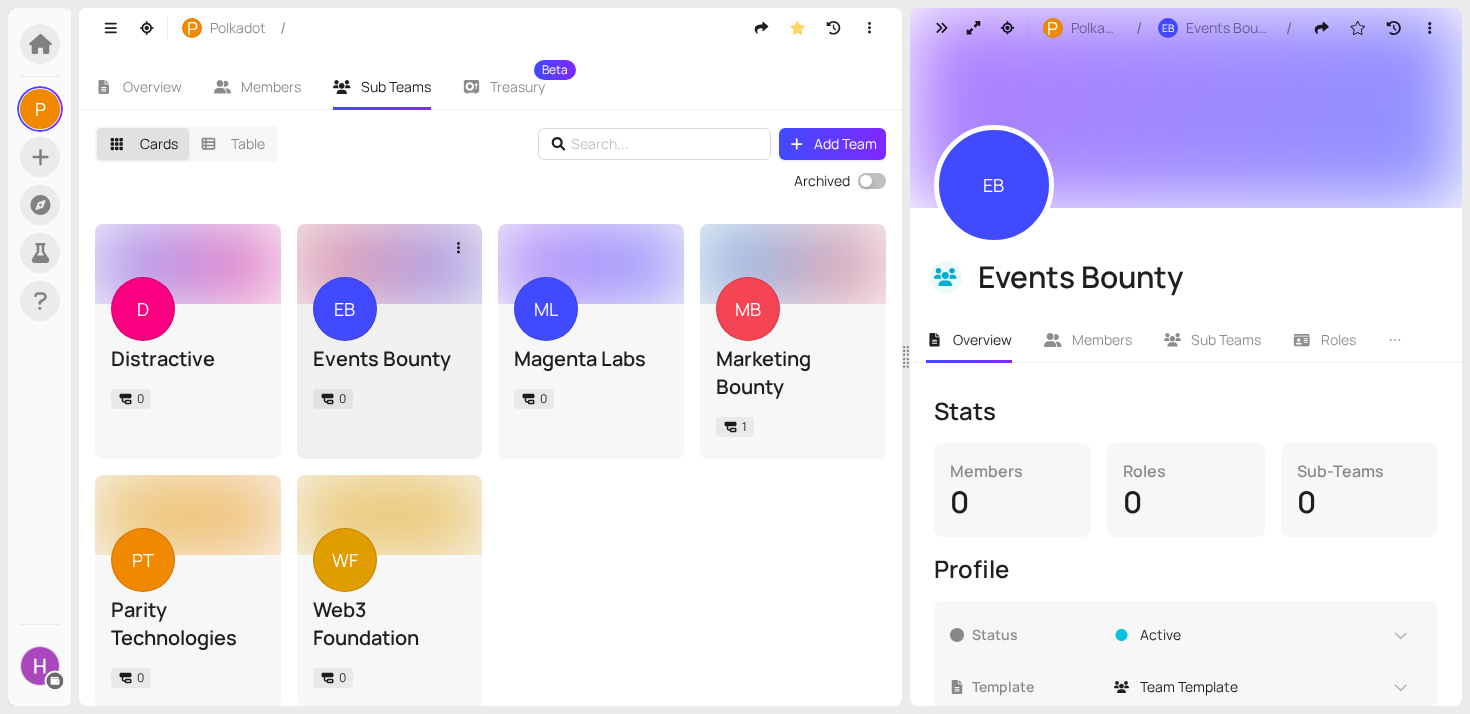 click at bounding box center [390, 264] 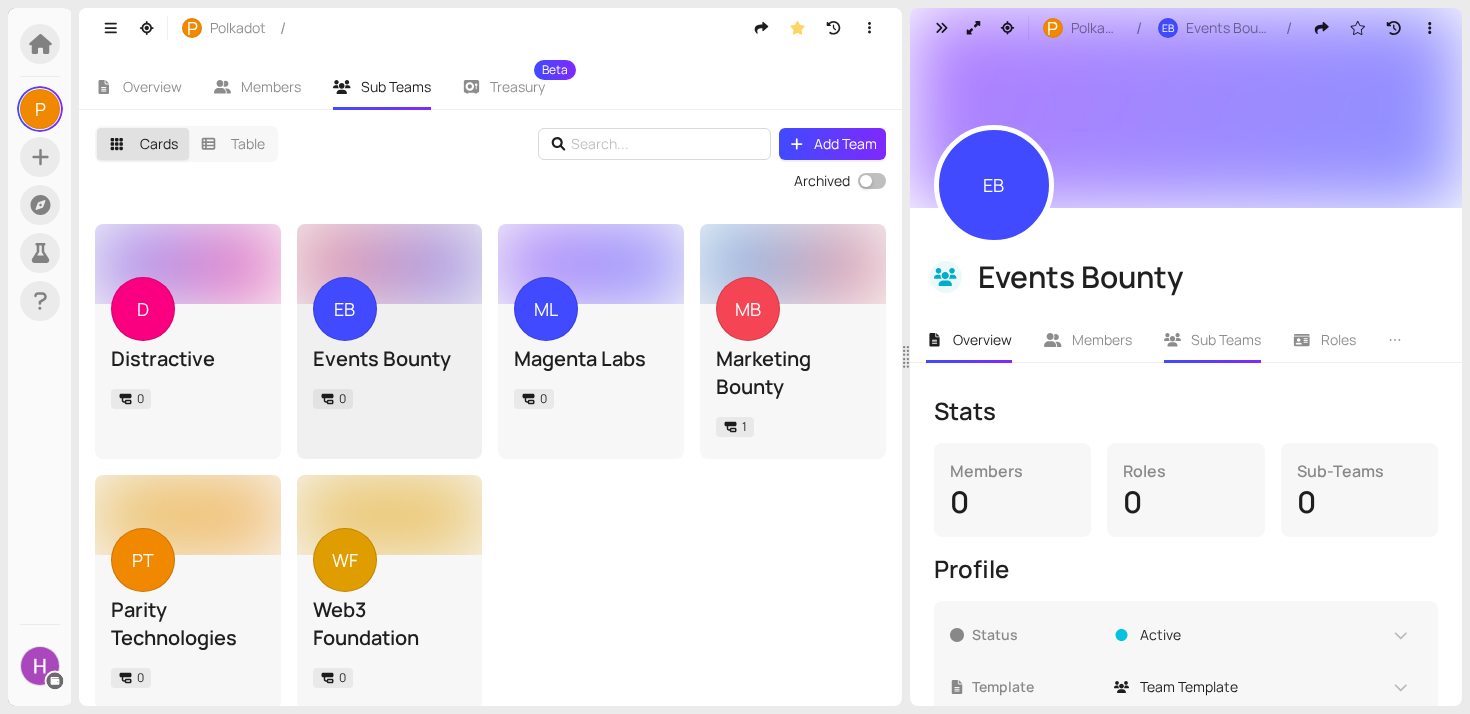 click on "Sub Teams" at bounding box center [1213, 340] 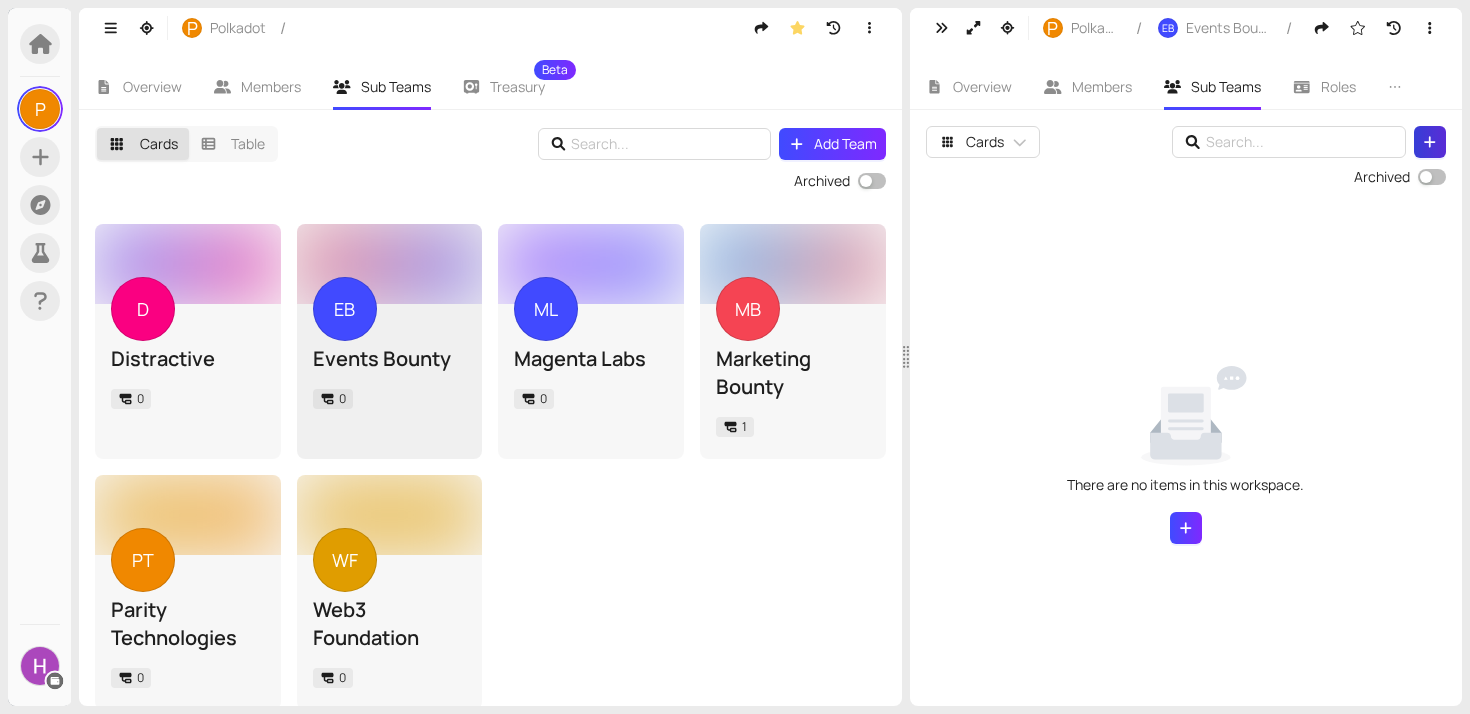 click 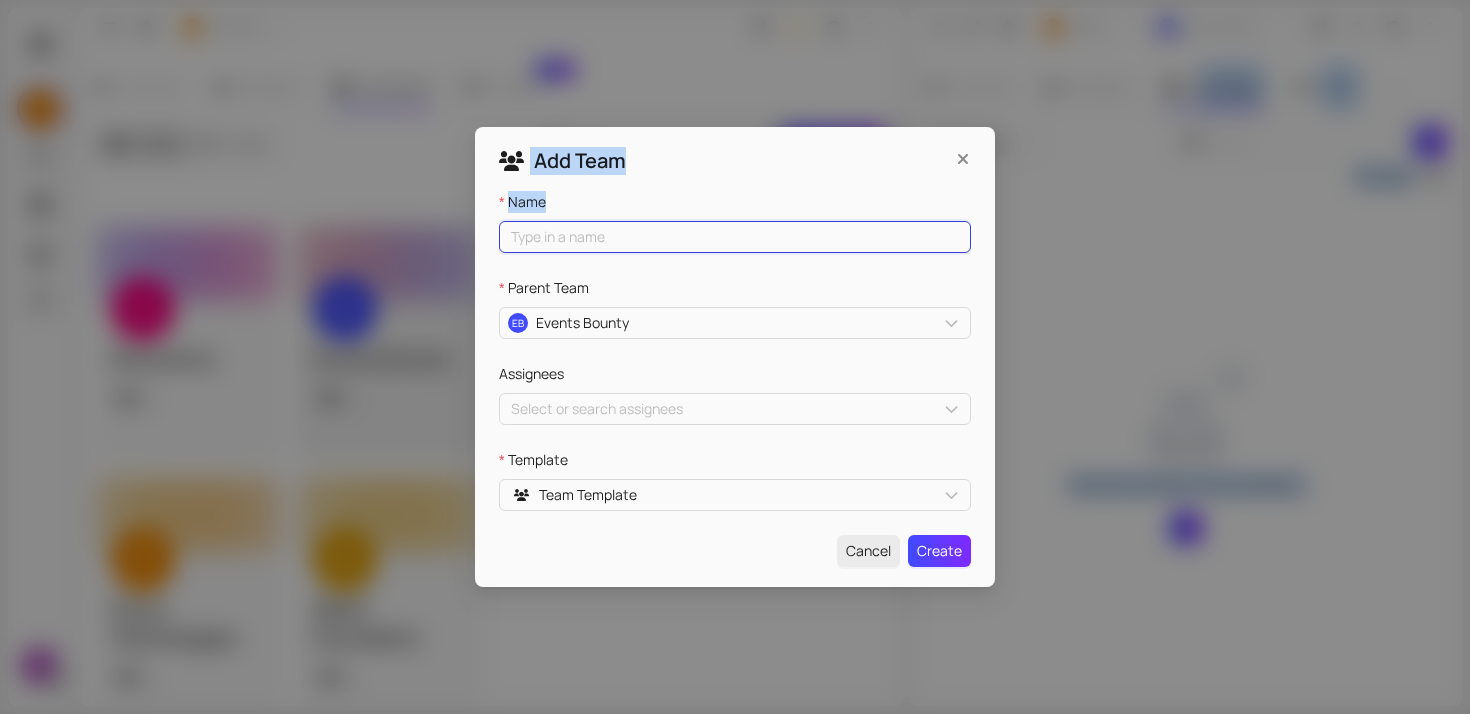 click on "Name" at bounding box center [735, 237] 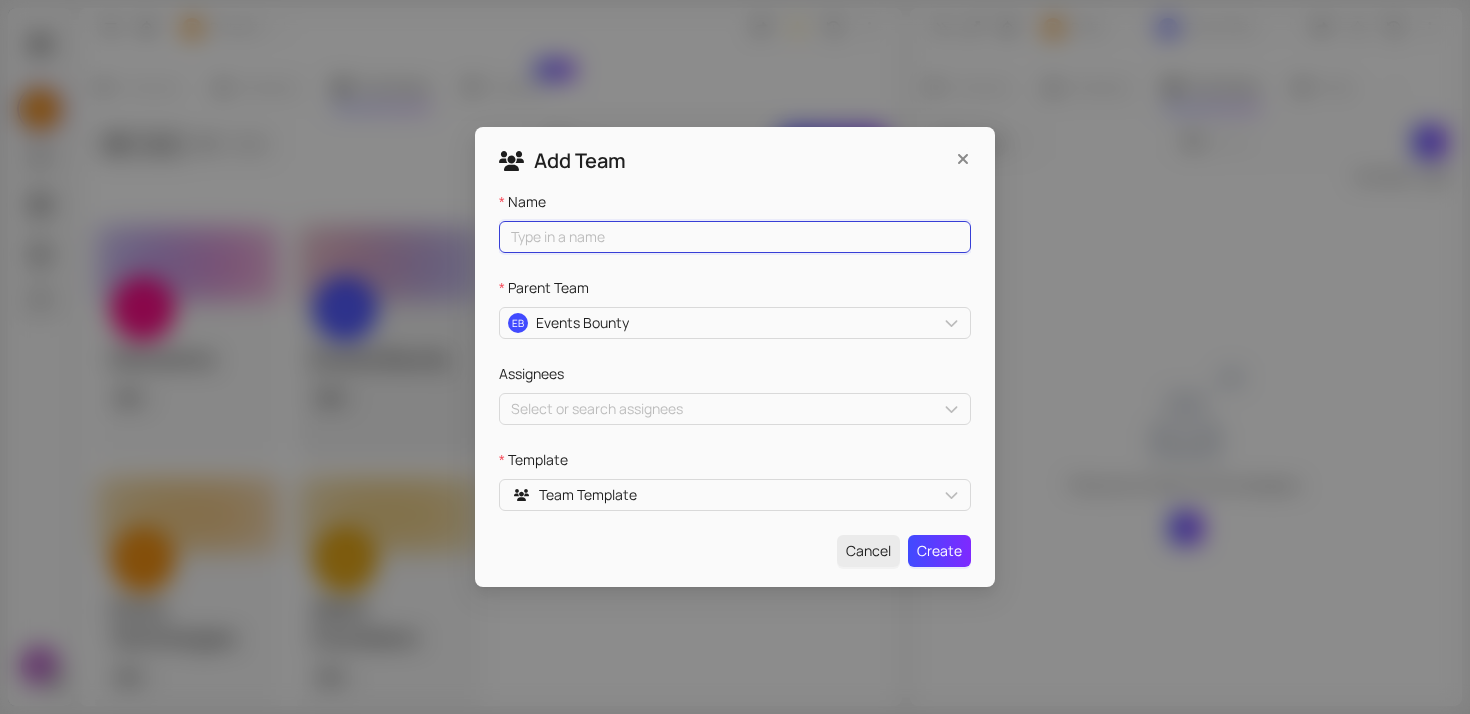 click on "Name" at bounding box center (735, 237) 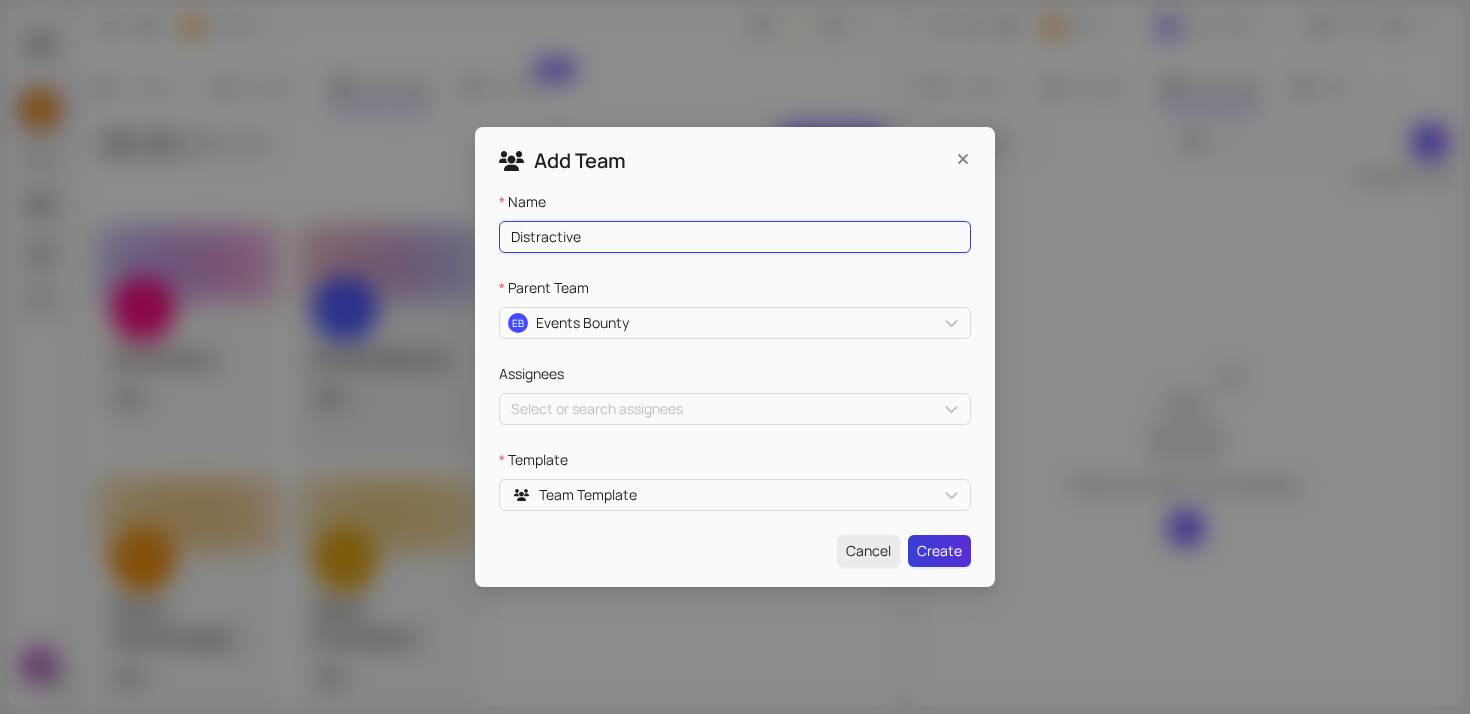 type on "Distractive" 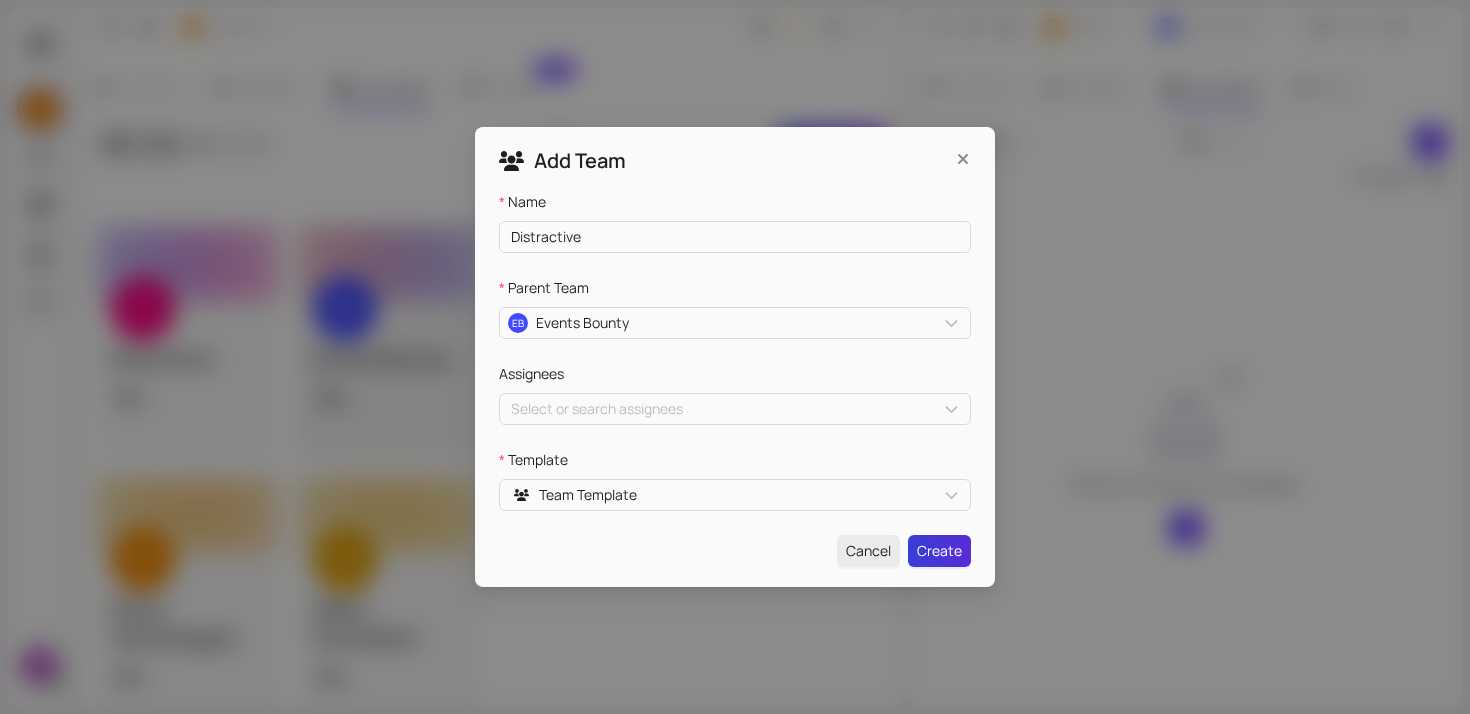 click on "Create" at bounding box center (939, 551) 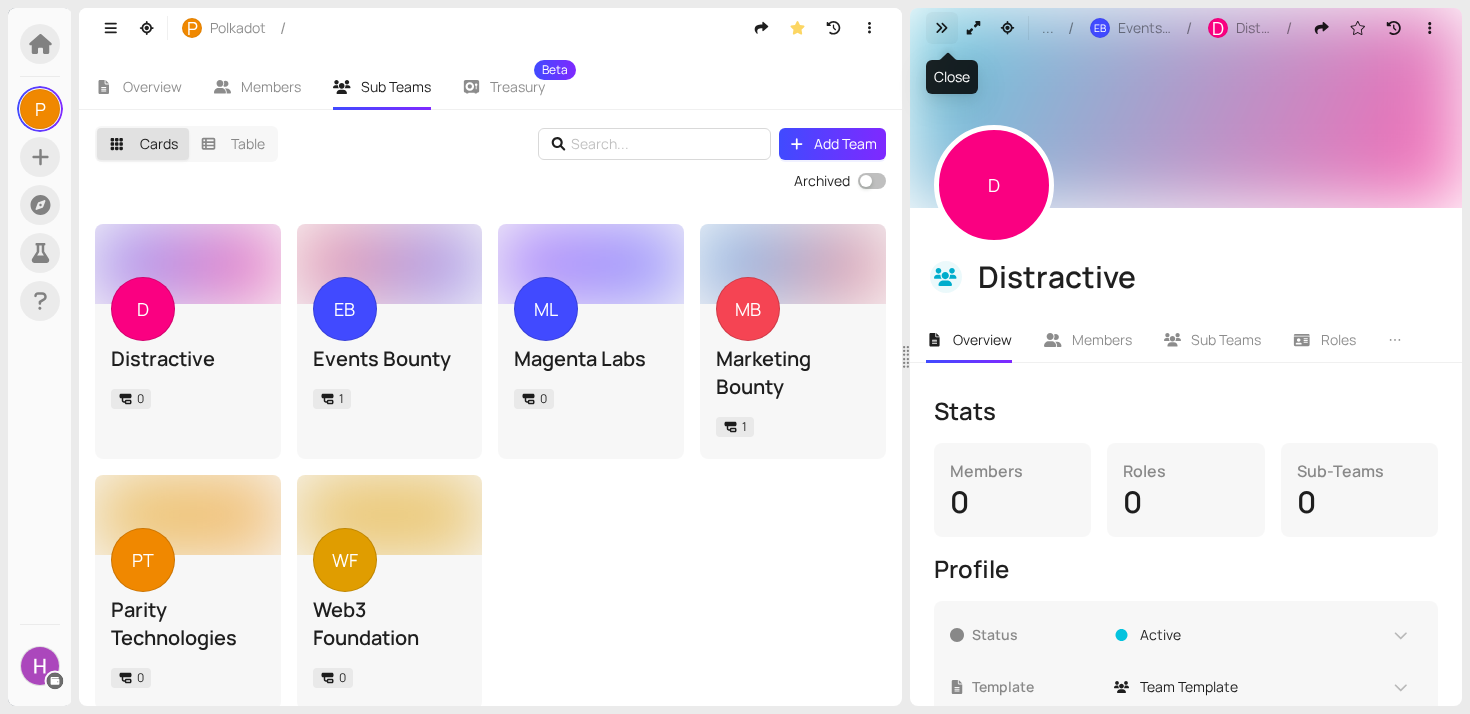 click 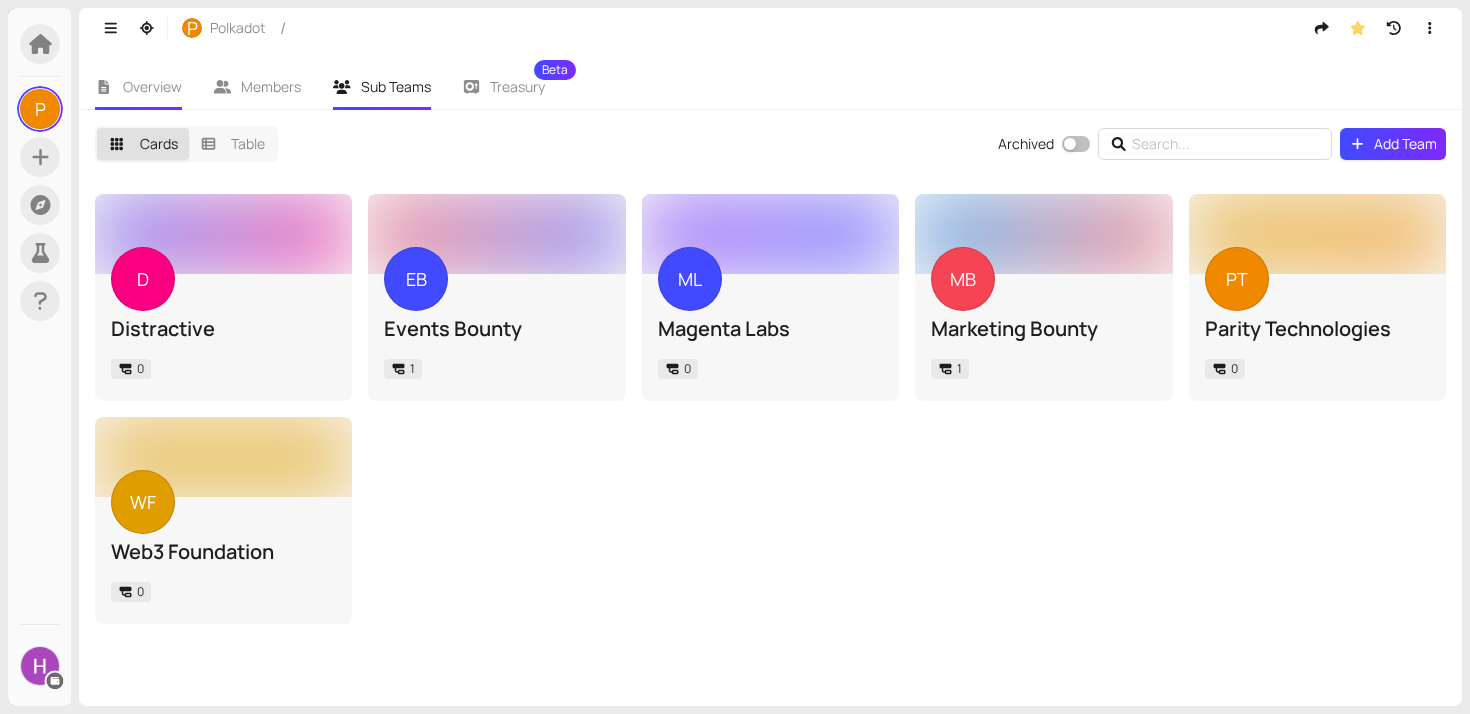 click on "Overview" at bounding box center [152, 86] 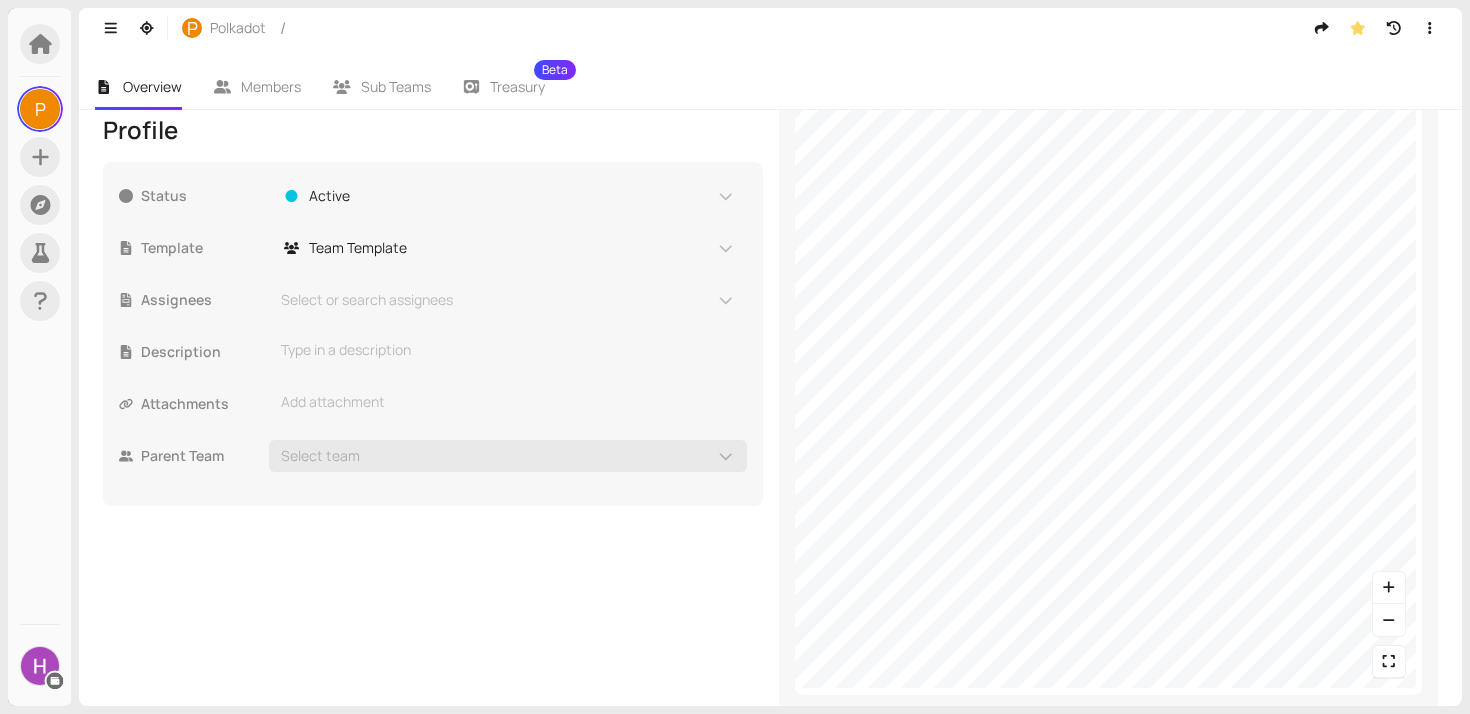 scroll, scrollTop: 461, scrollLeft: 0, axis: vertical 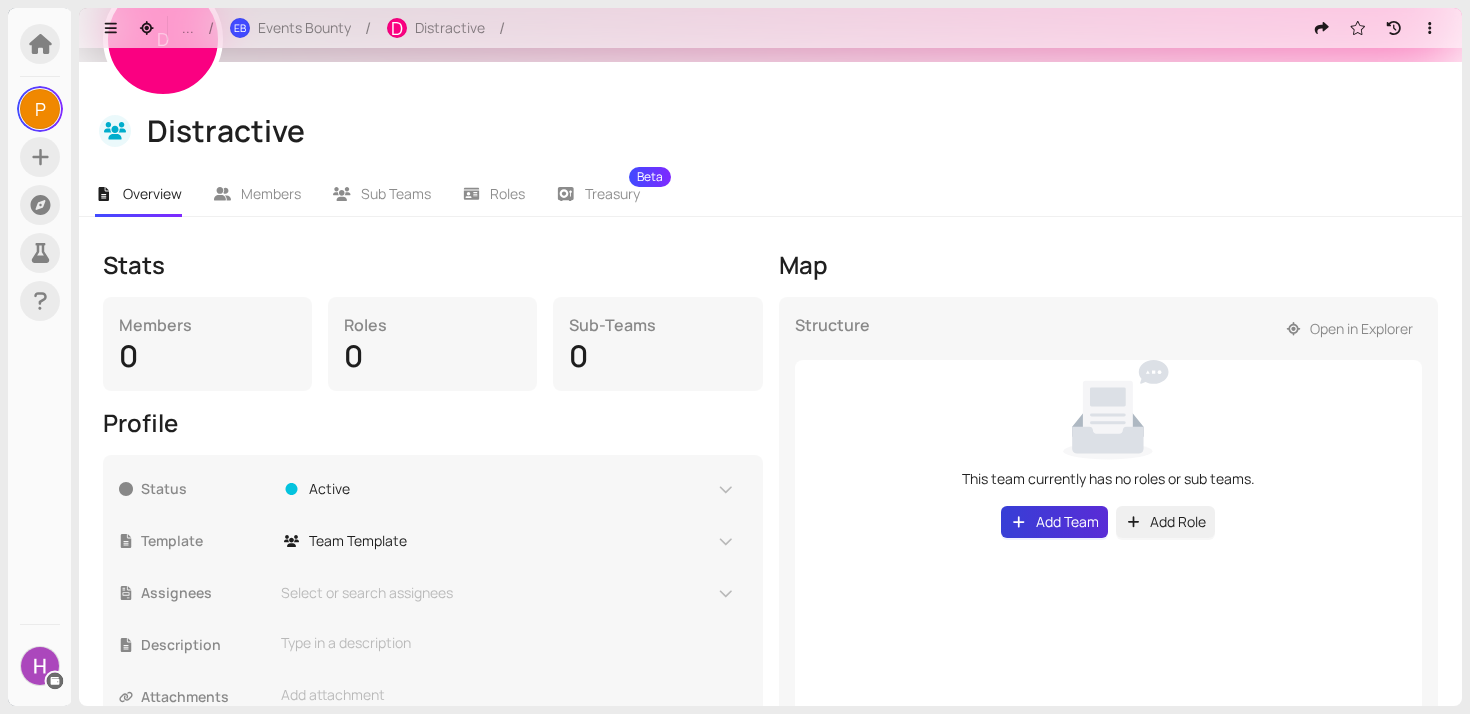 click on "Add Team" at bounding box center (1067, 522) 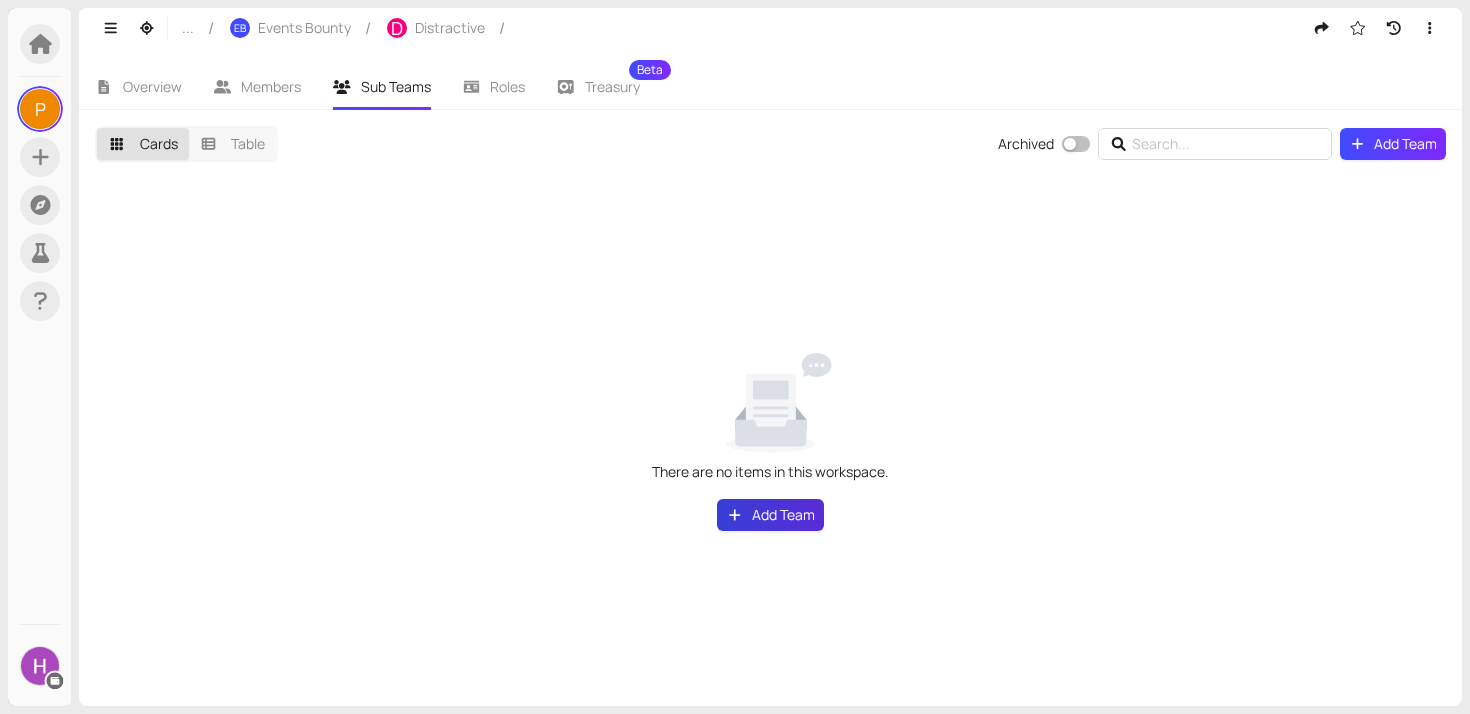 click on "Add Team" at bounding box center [783, 515] 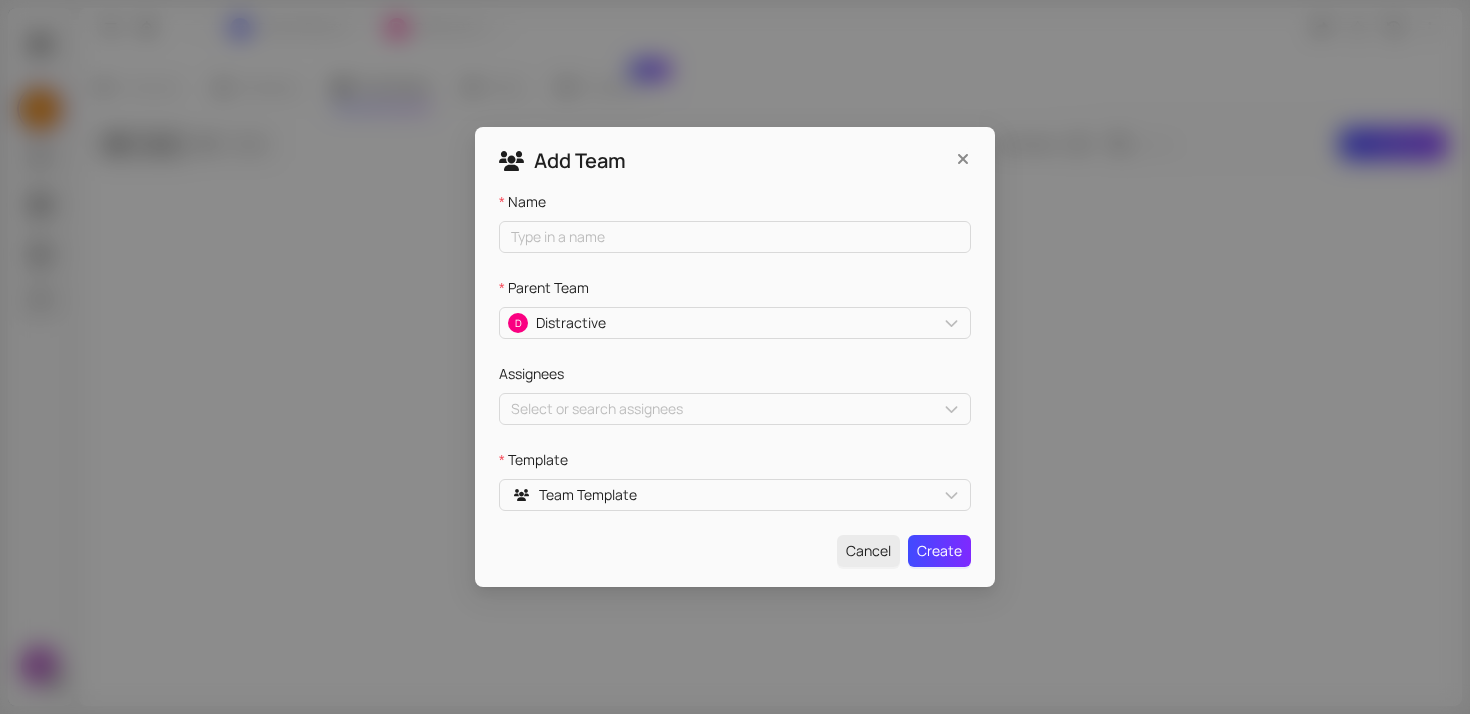 click on "Name Parent Team D Distractive   Assignees   Select or search assignees Template Team Template" at bounding box center (735, 351) 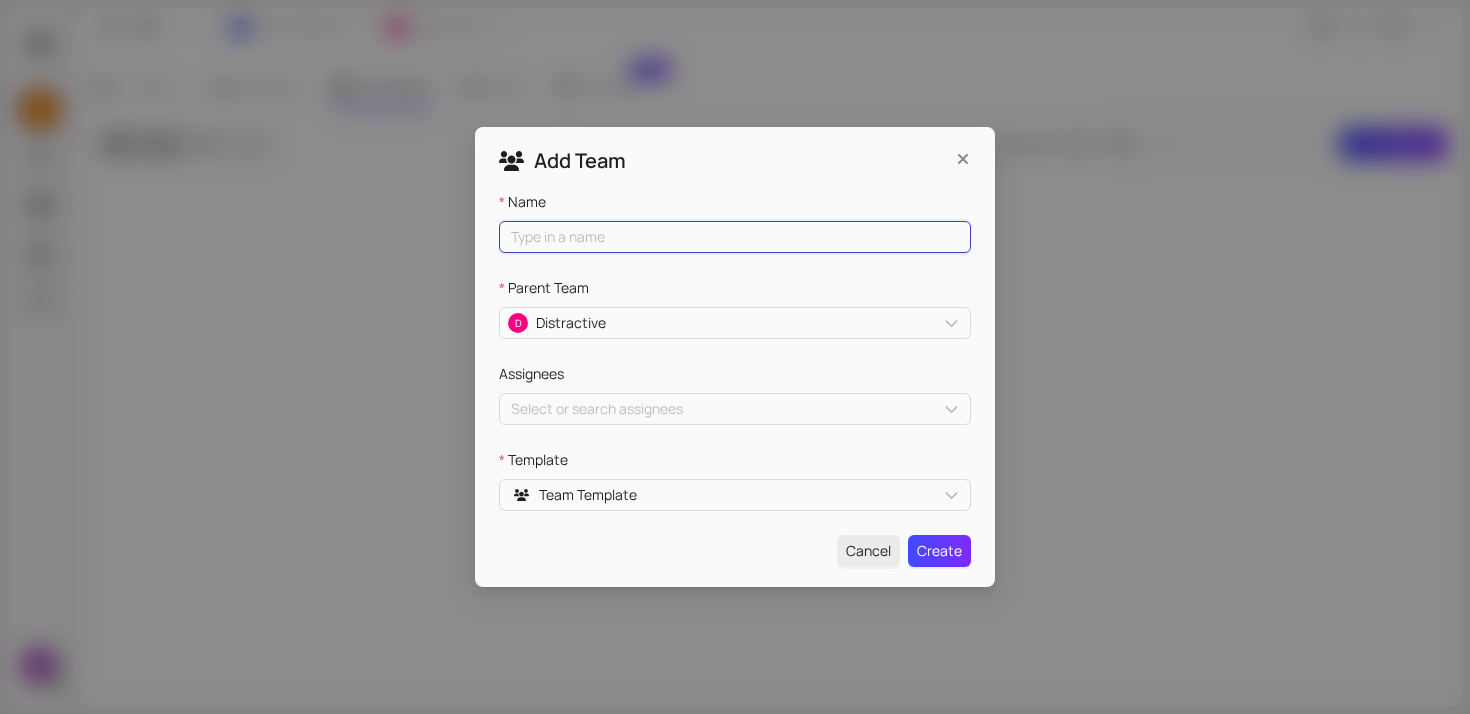 click on "Name" at bounding box center (735, 237) 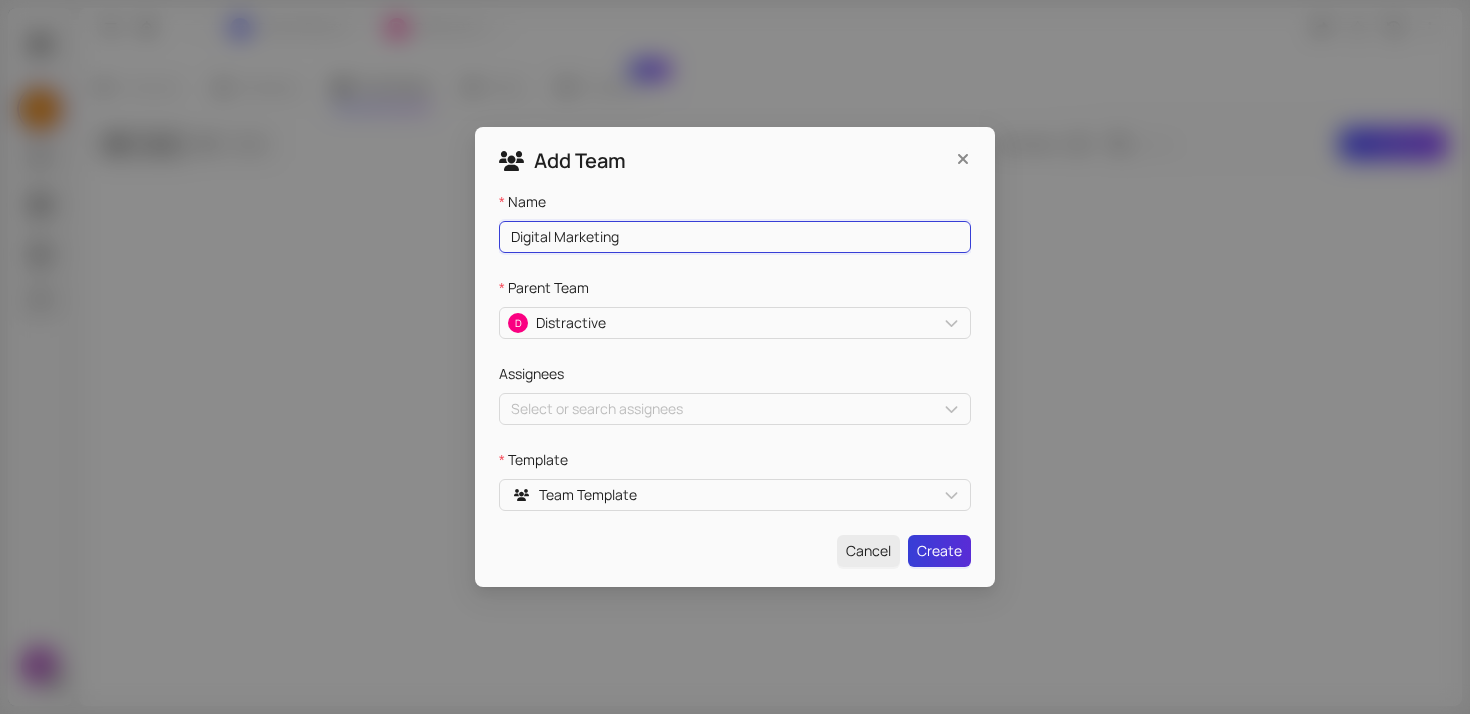 type on "Digital Marketing" 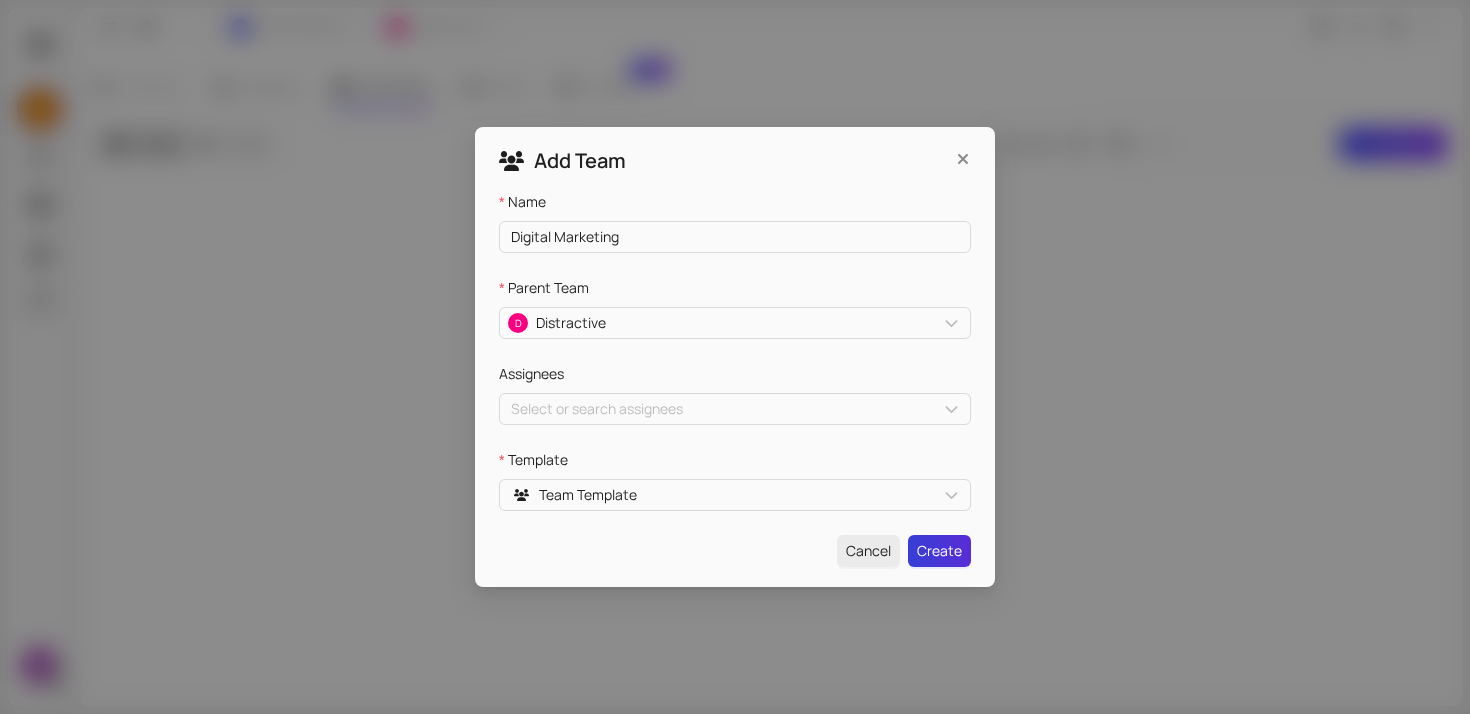 click on "Create" at bounding box center [939, 551] 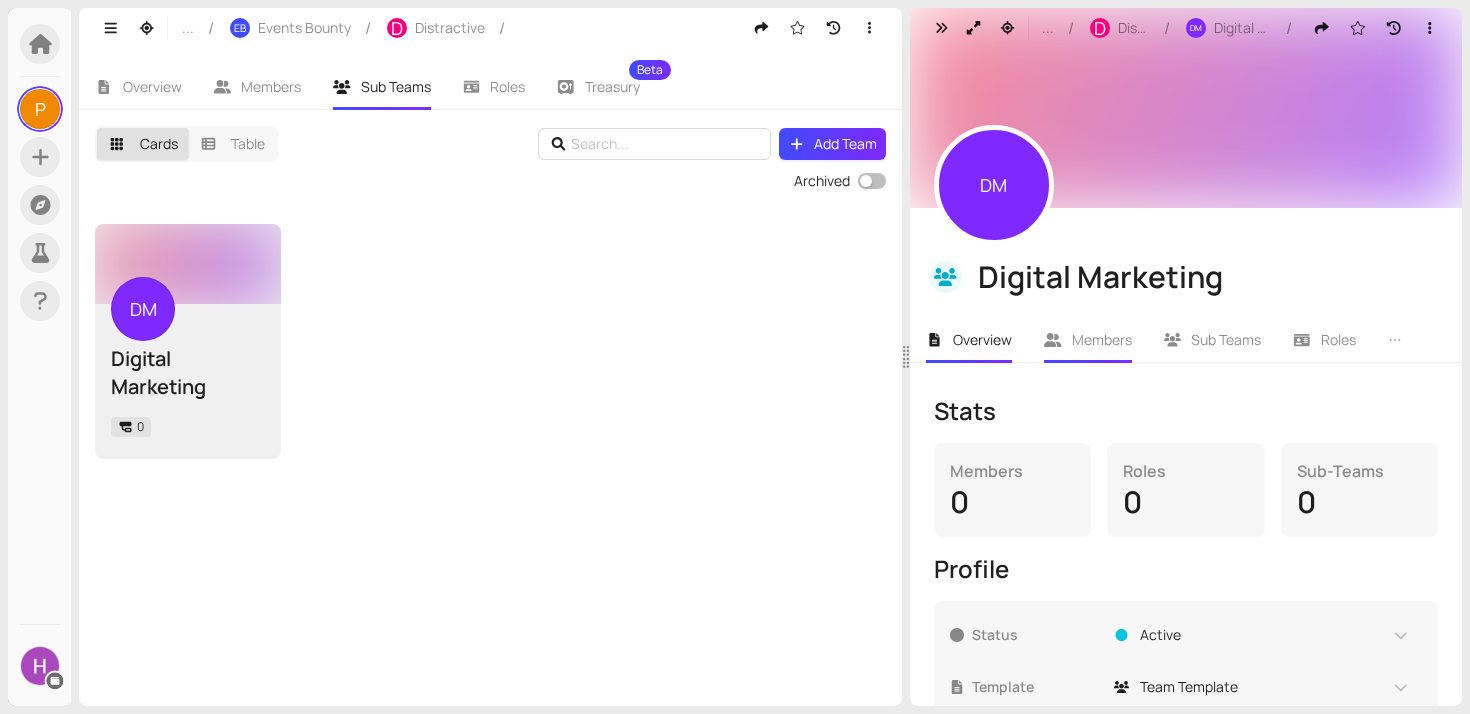 click on "Members" at bounding box center (1088, 340) 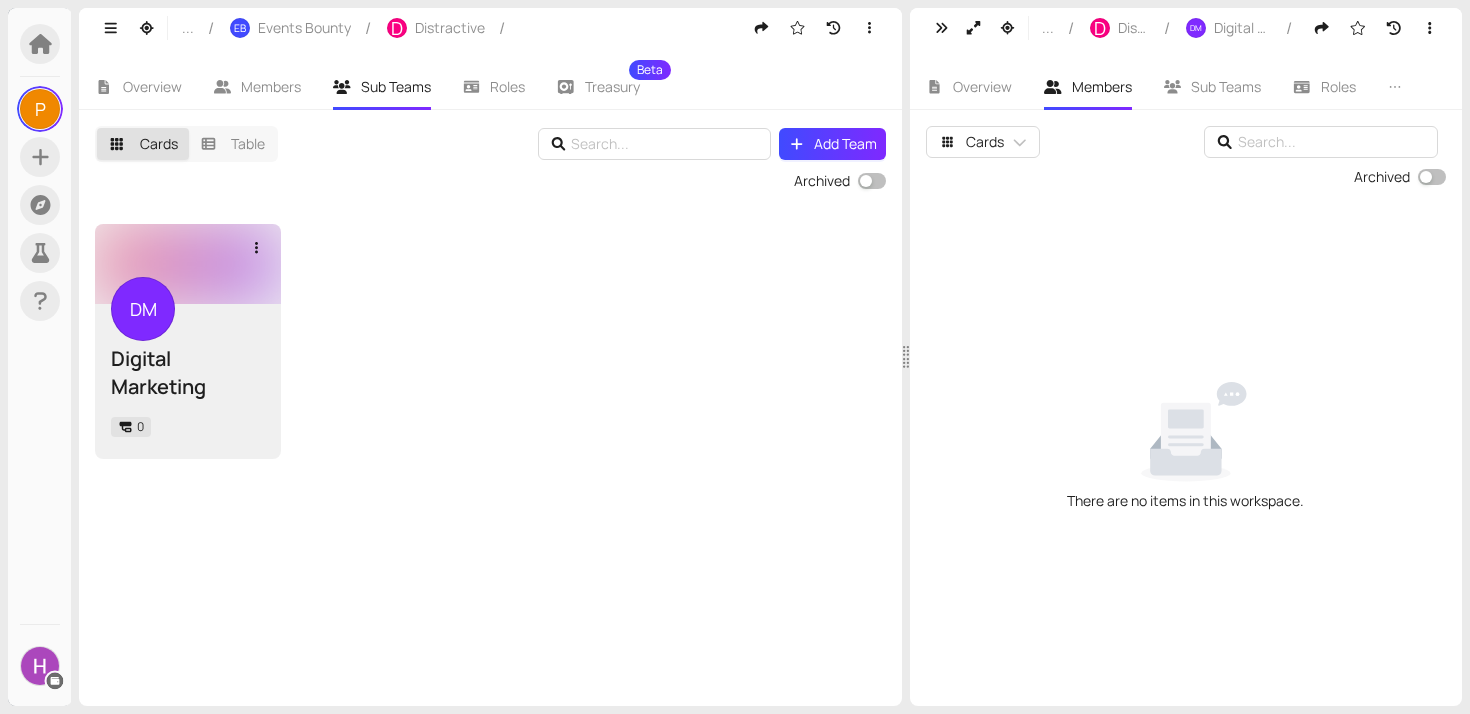 click on "DM Digital Marketing 0" at bounding box center [188, 381] 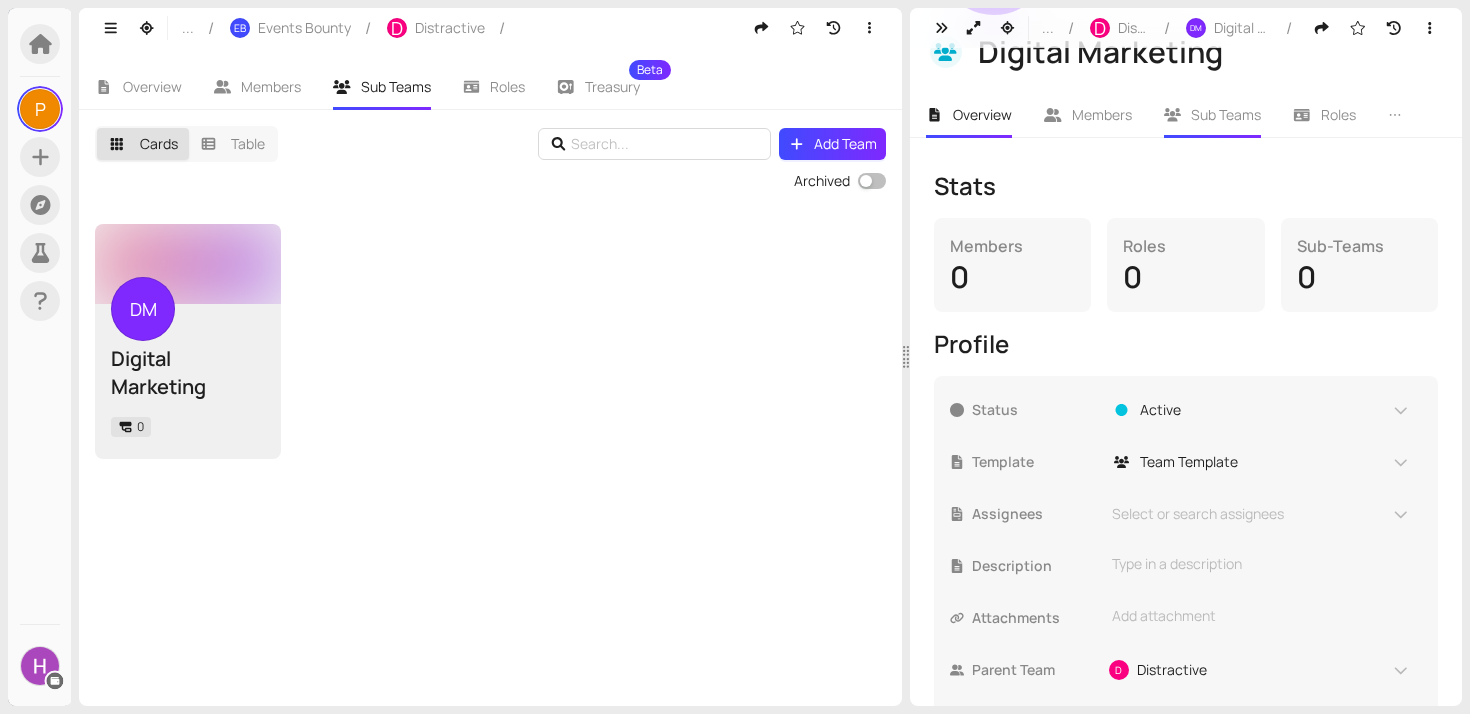 scroll, scrollTop: 230, scrollLeft: 0, axis: vertical 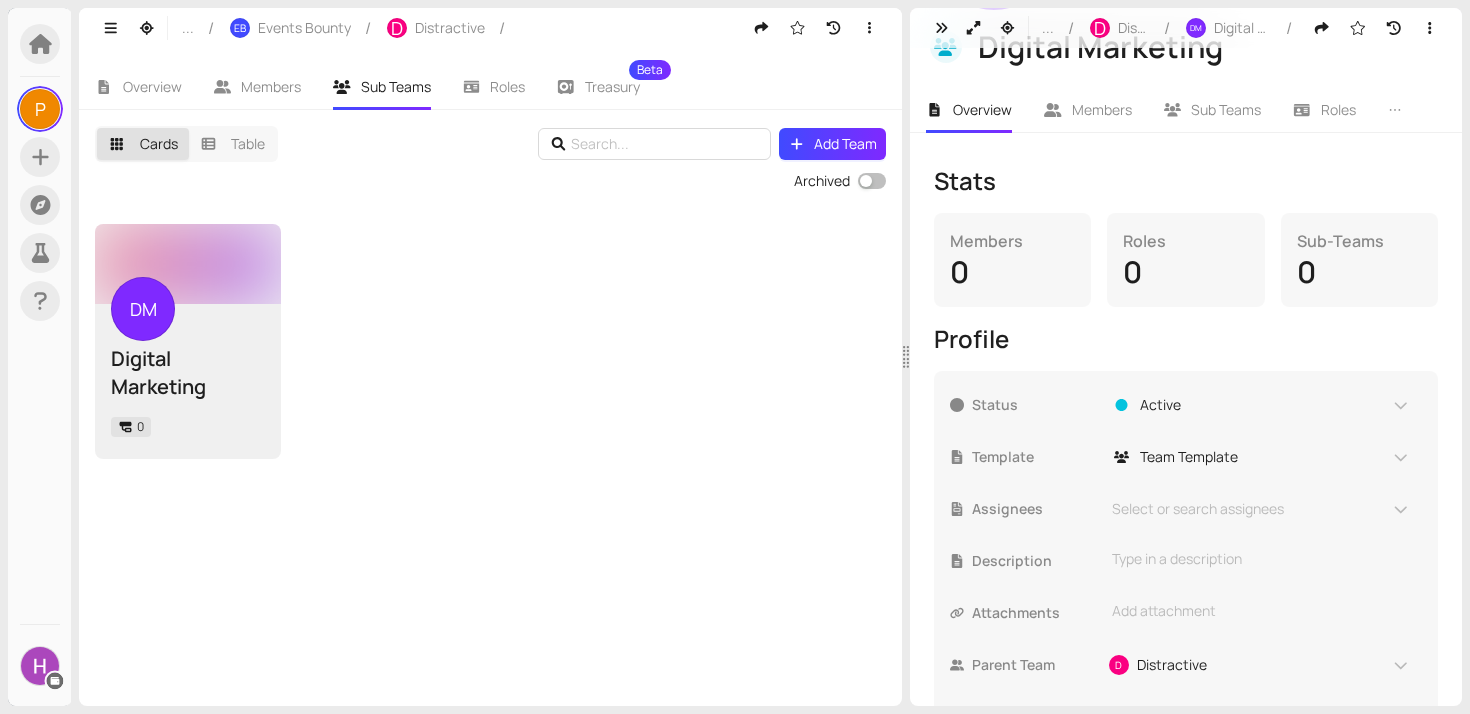 click on "Stats Members 0 Roles 0 Sub-Teams 0 Profile Status Active Template Team Template Assignees Select or search assignees Description Type in a description This textbox supports   markdown  and  ":" emojis. Attachments Add attachment Parent Team D Distractive" at bounding box center [1186, 436] 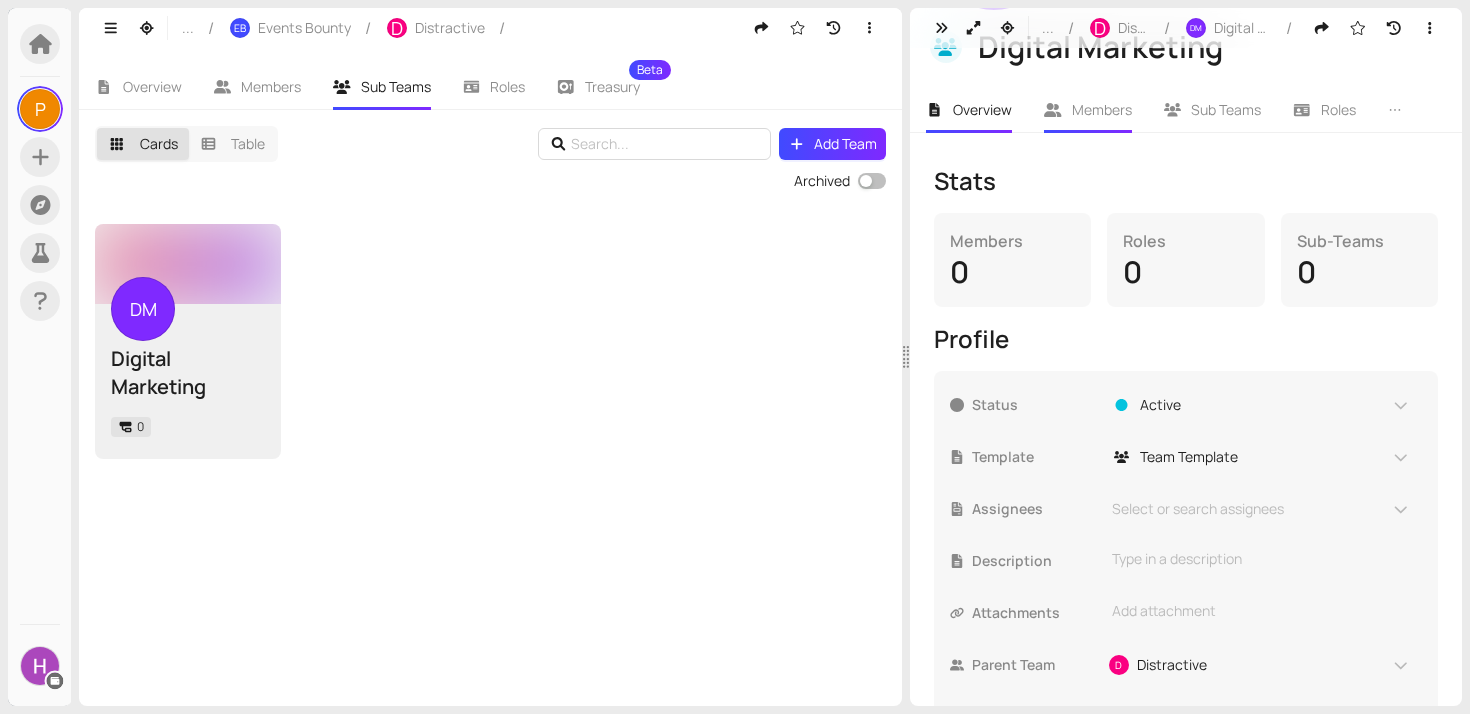 click on "Members" at bounding box center [1102, 109] 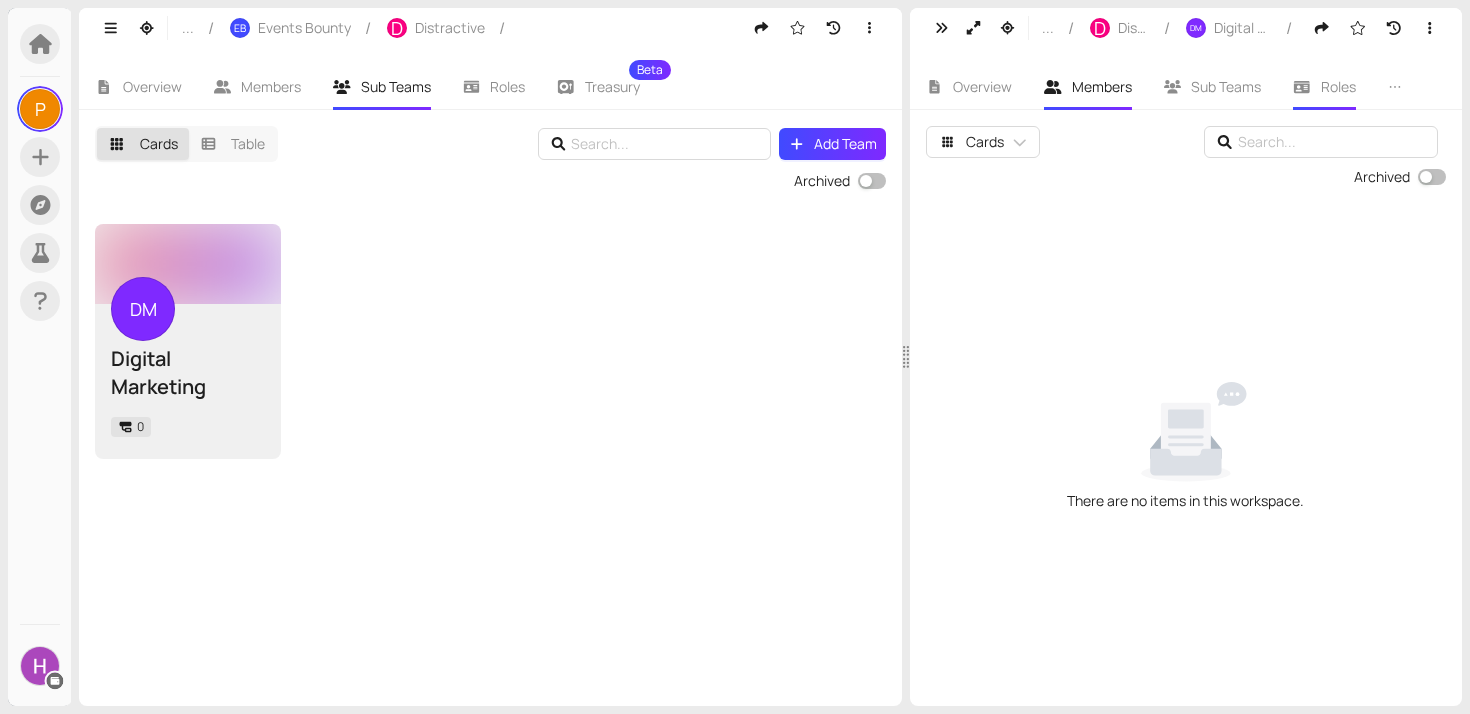 click on "Roles" at bounding box center (1324, 87) 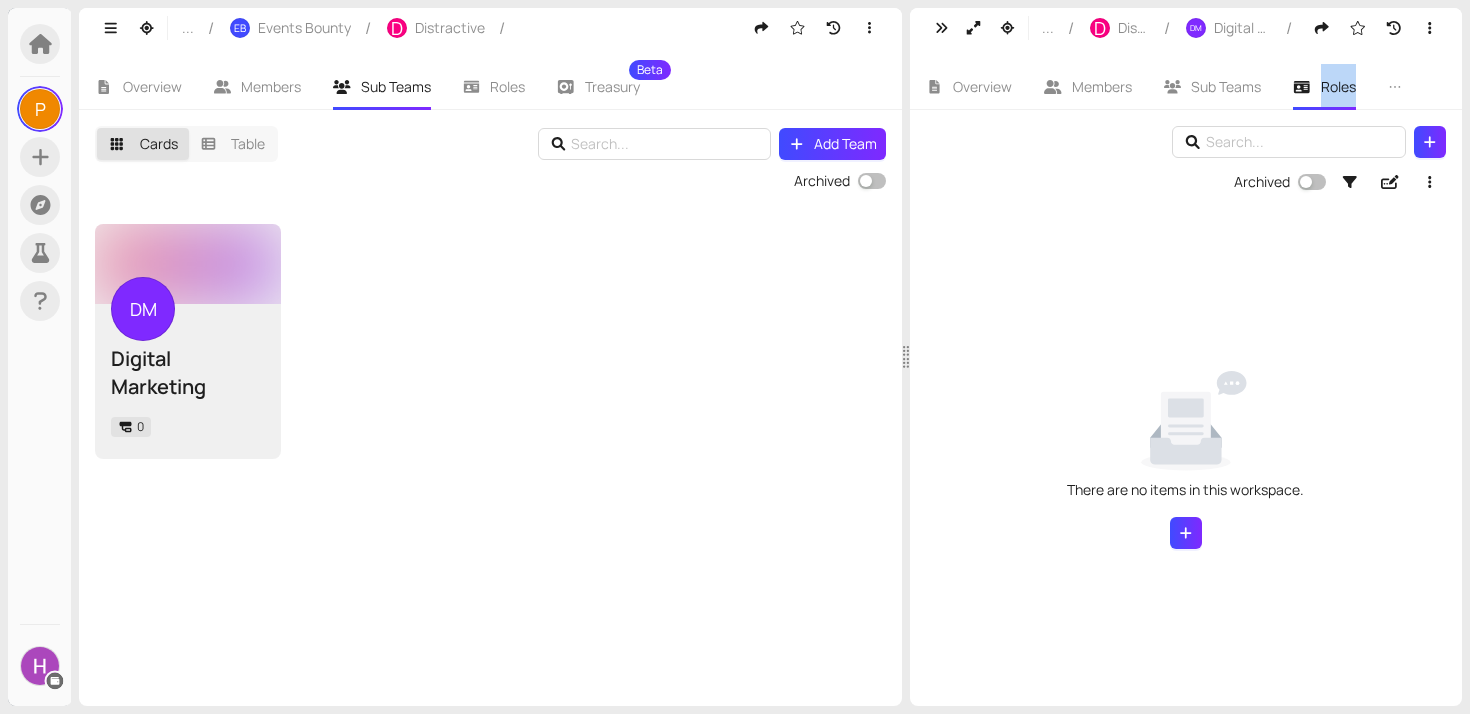 click on "Roles" at bounding box center (1324, 87) 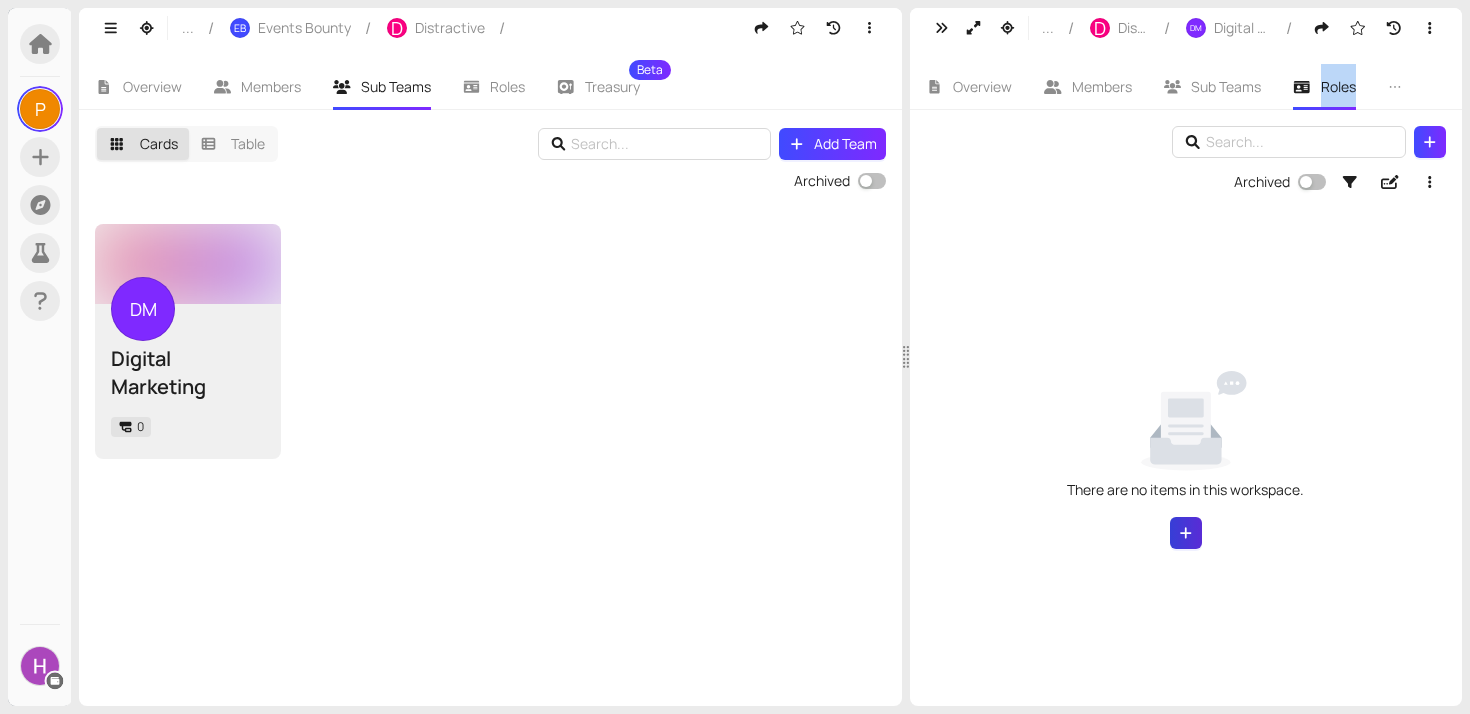 click 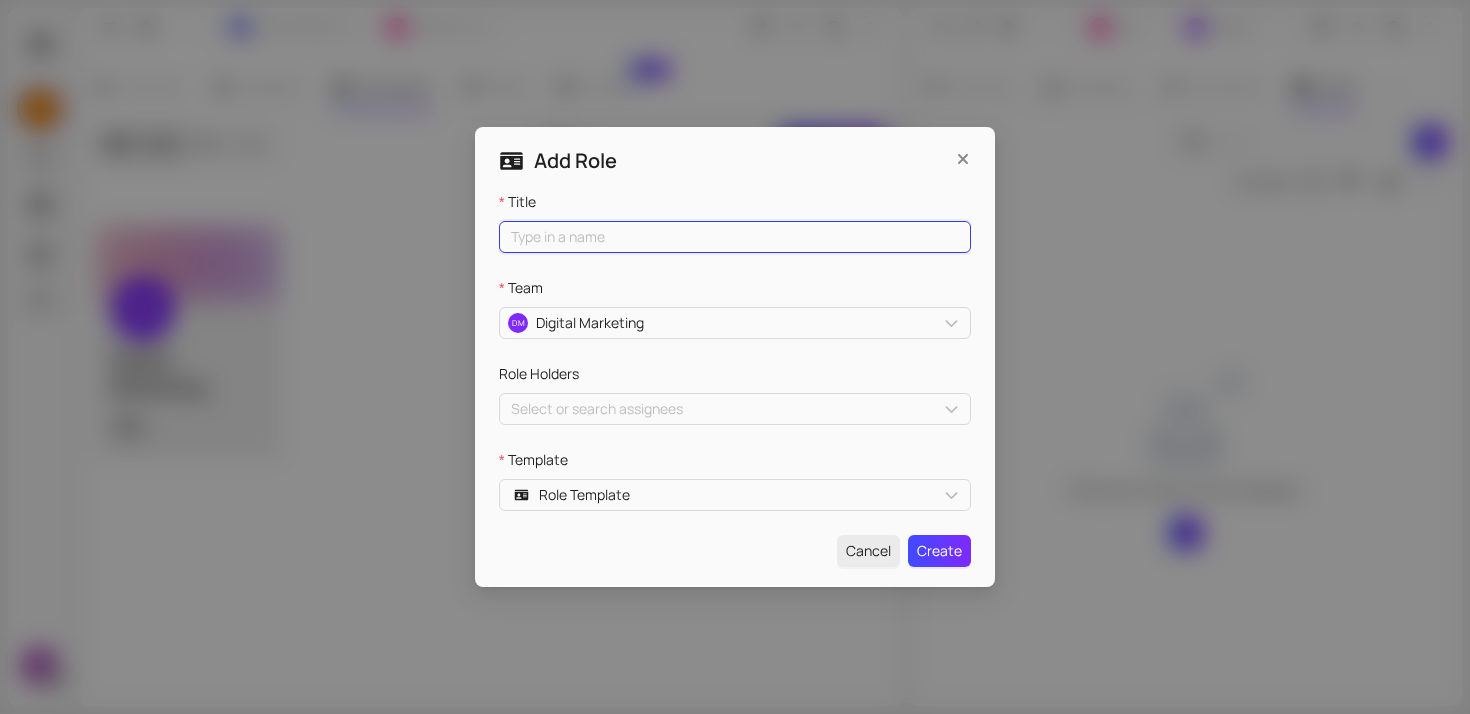 click on "Title" at bounding box center [735, 237] 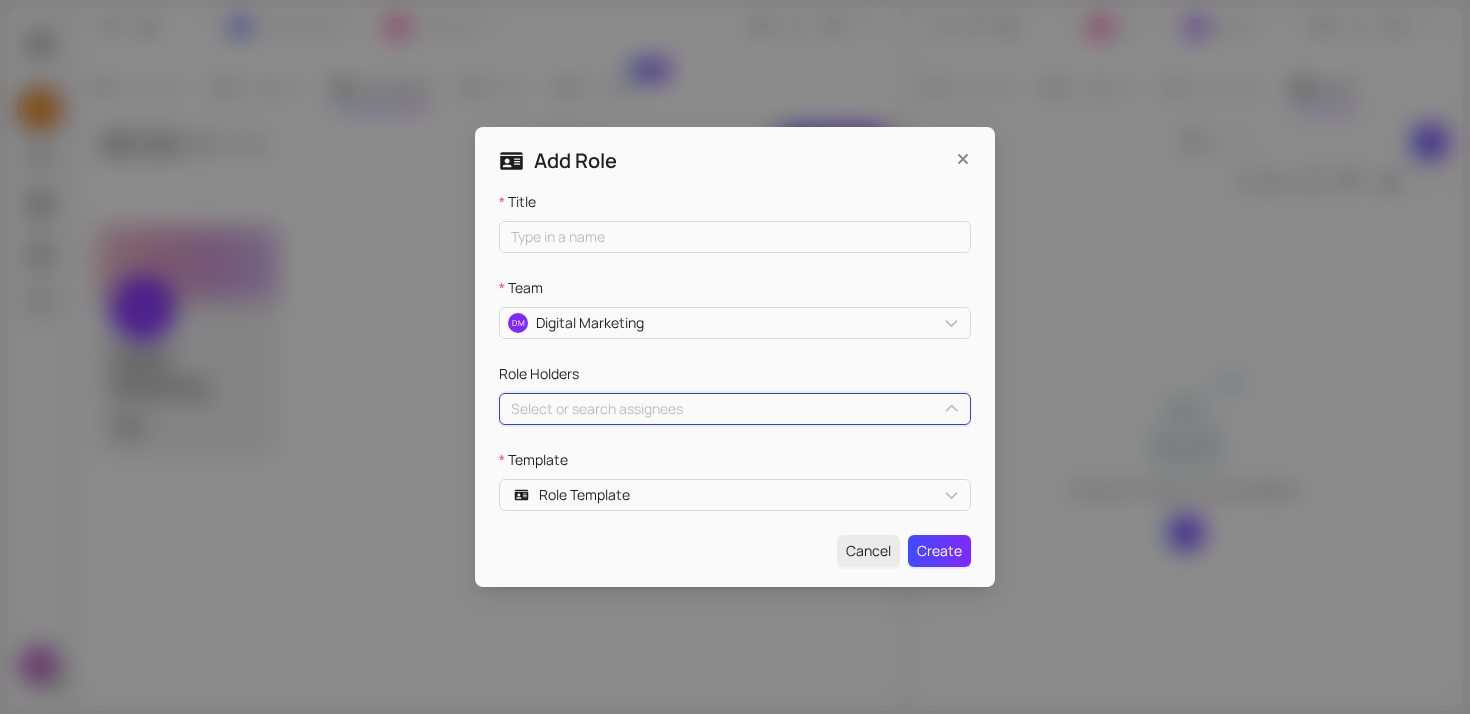click on "Select or search assignees 4FKyJ62csW~user Hayley Watkins" at bounding box center (735, 409) 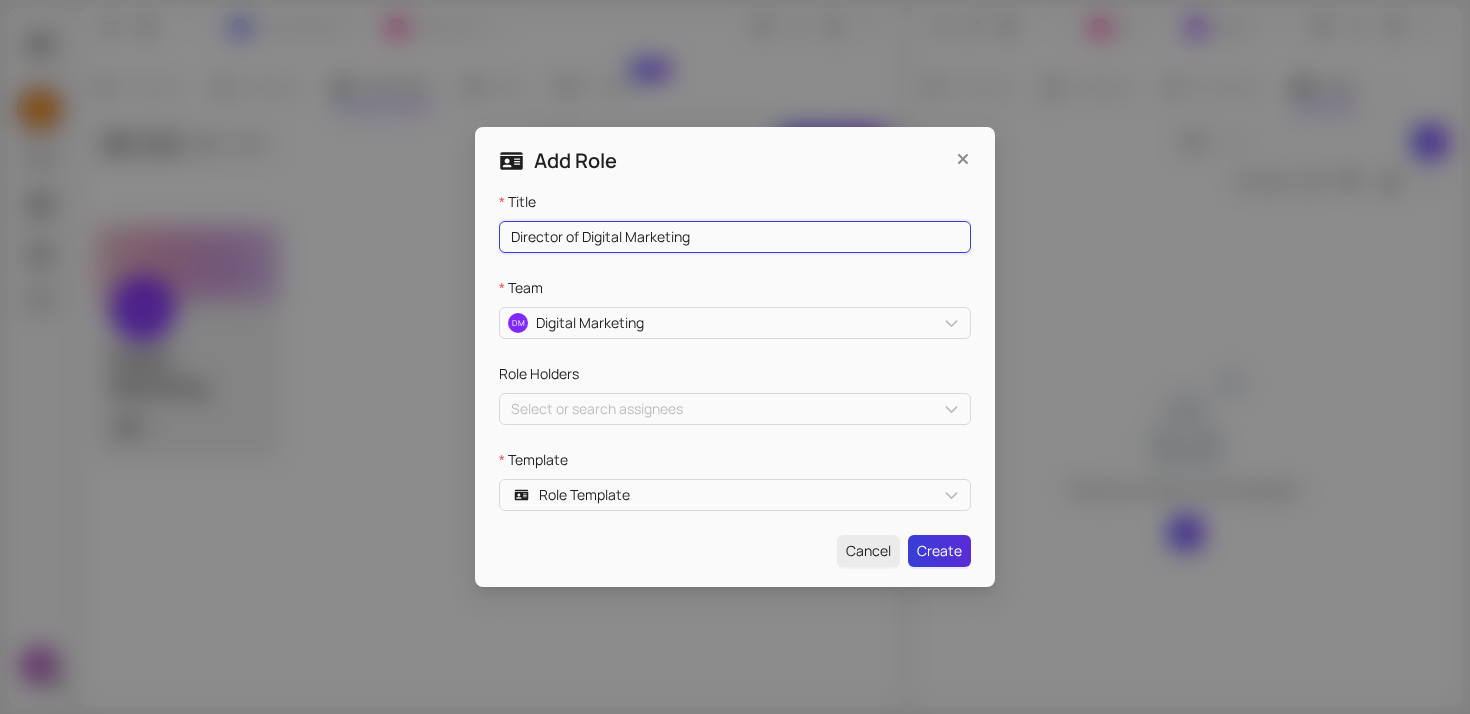 type on "Director of Digital Marketing" 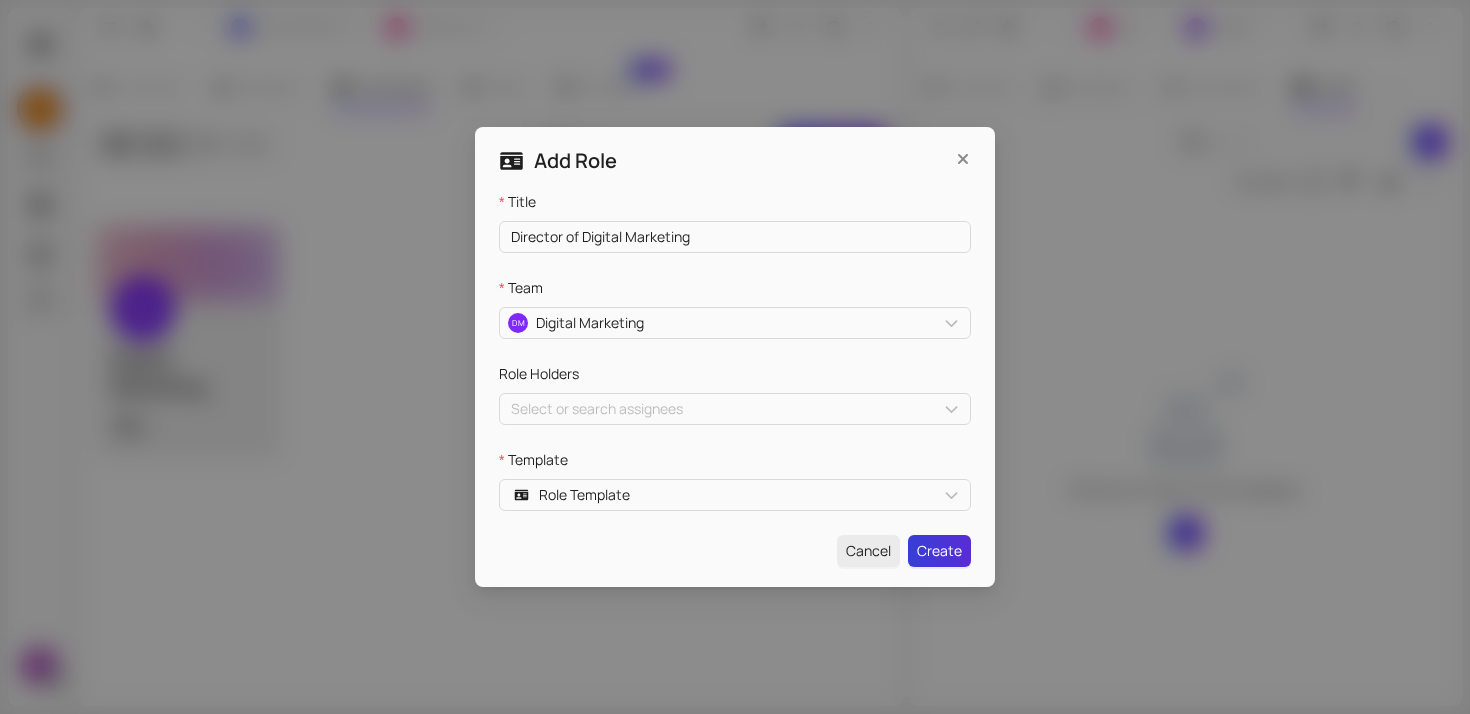 click on "Create" at bounding box center [939, 551] 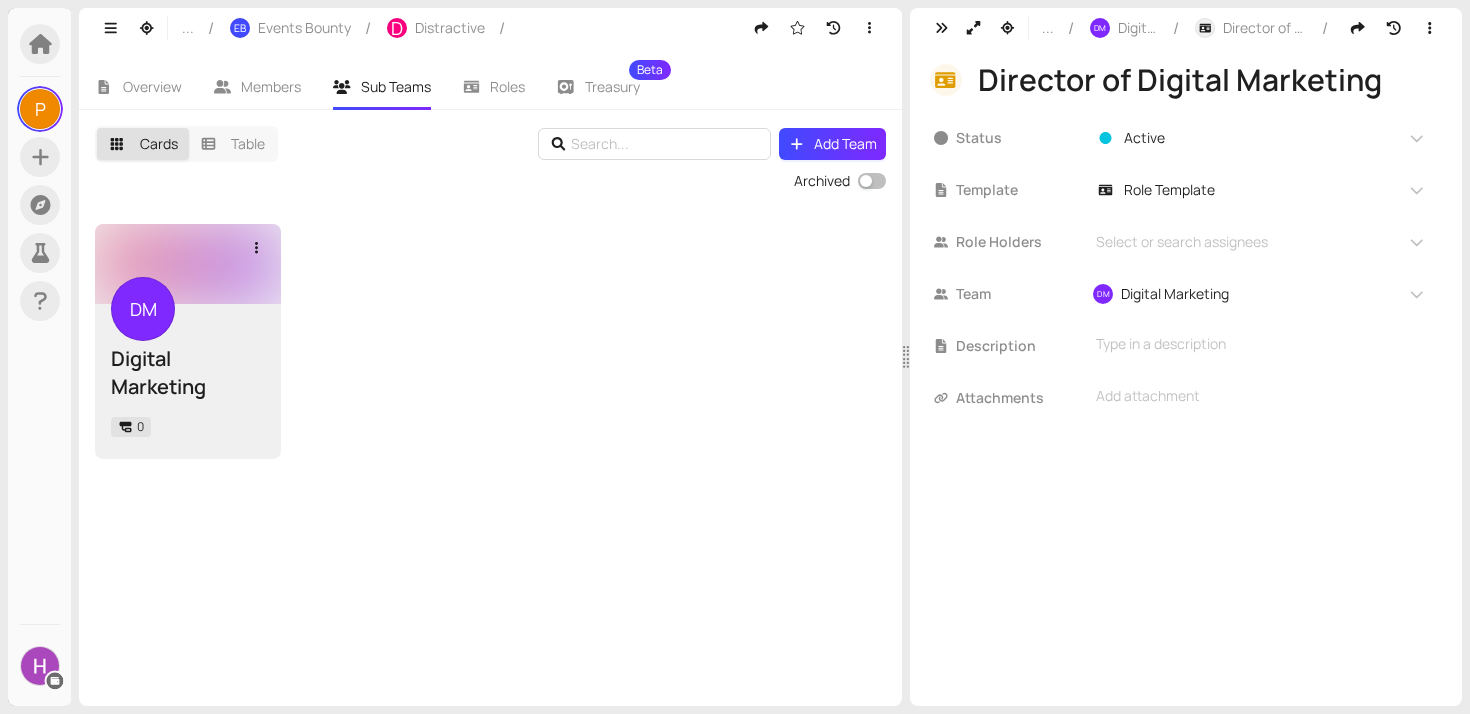 click at bounding box center (188, 264) 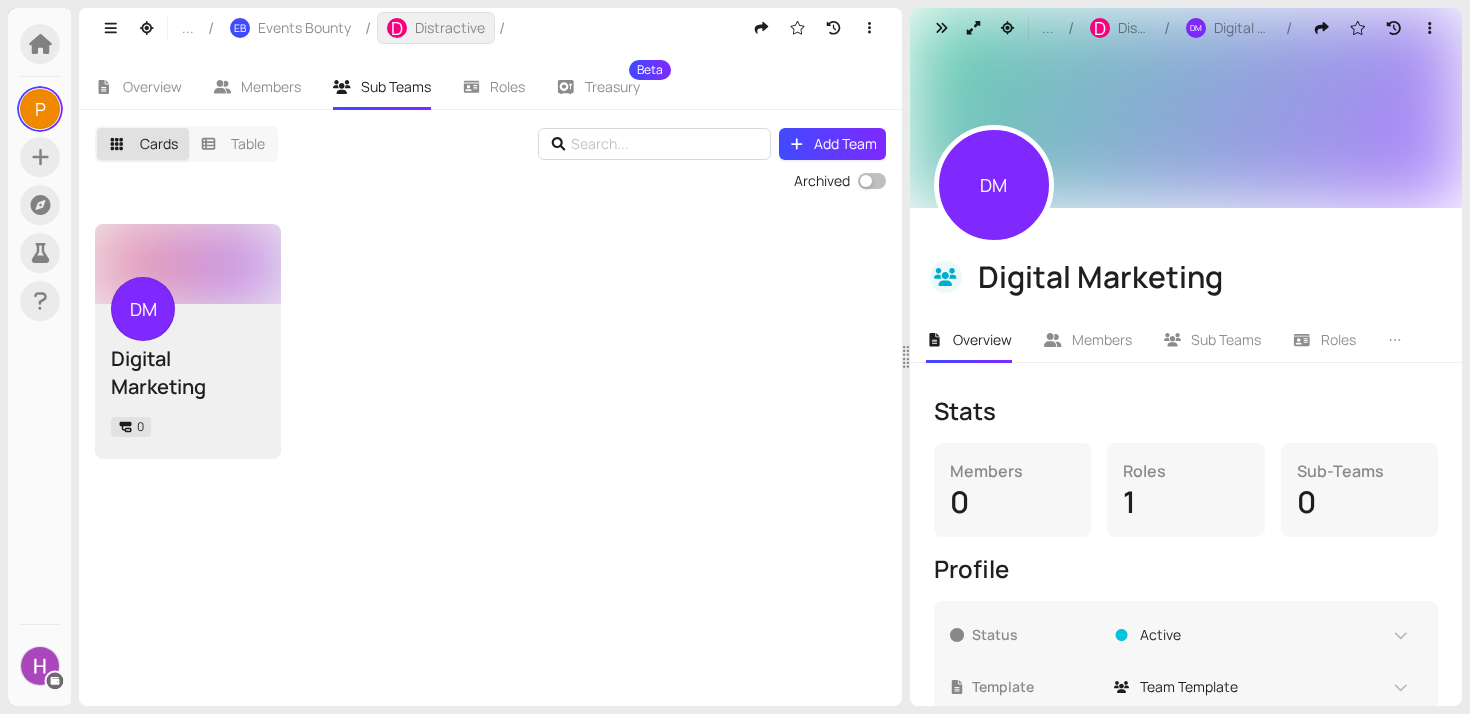 click on "D Distractive" at bounding box center (436, 28) 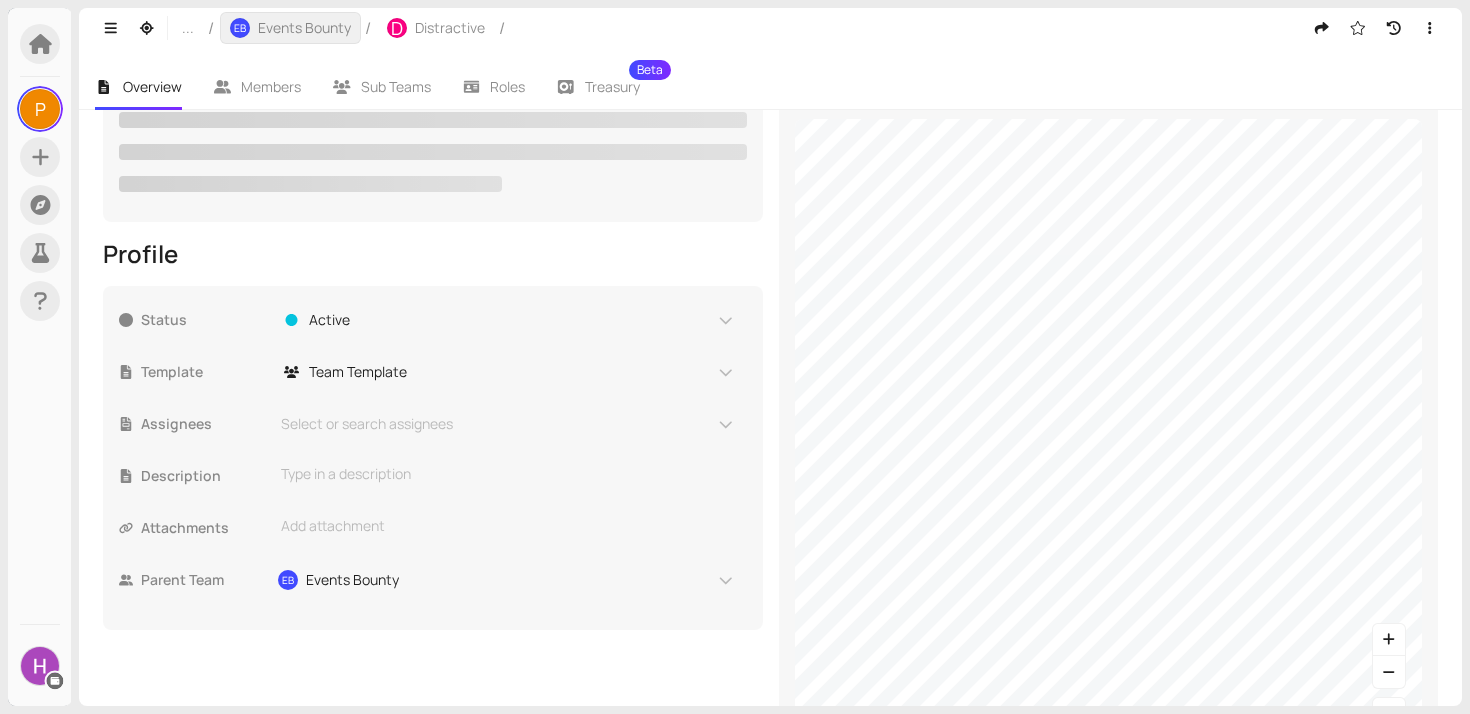 scroll, scrollTop: 430, scrollLeft: 0, axis: vertical 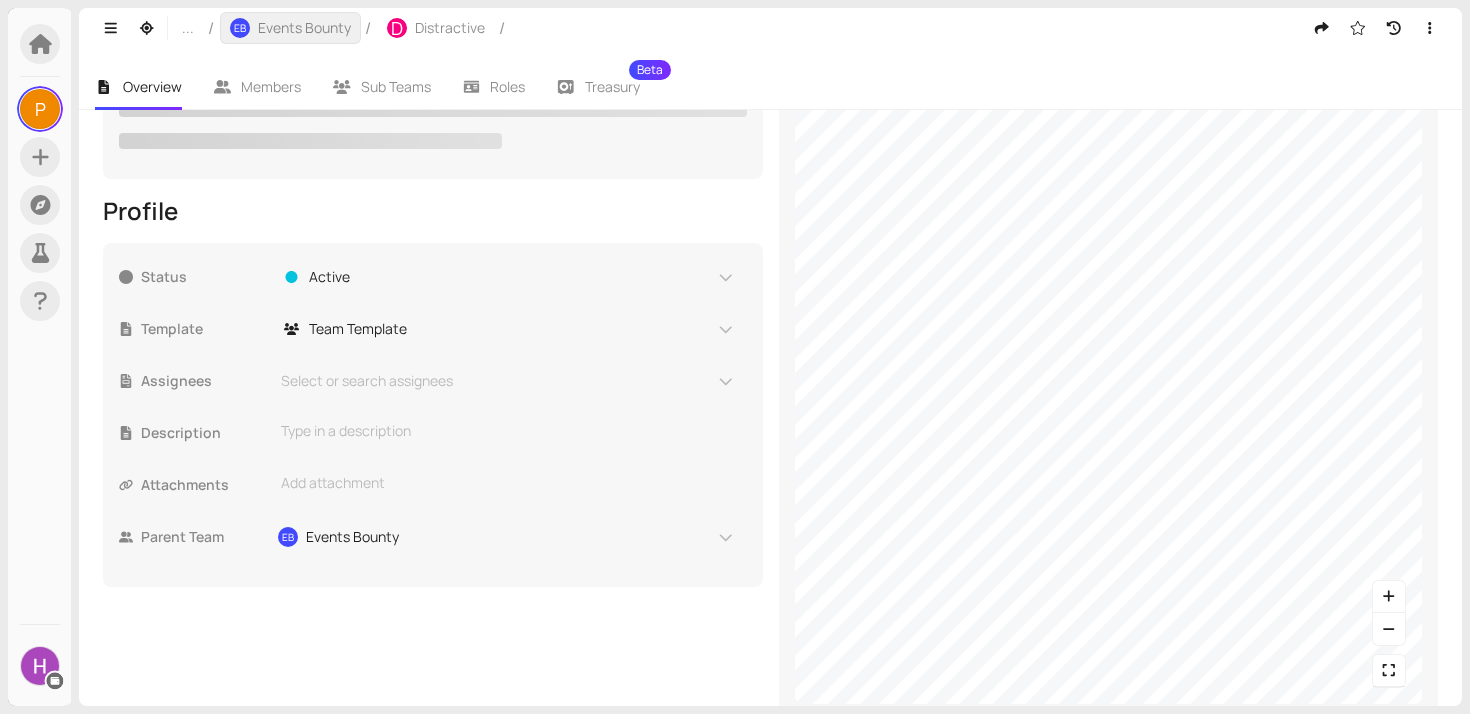 click on "Events Bounty" at bounding box center [304, 28] 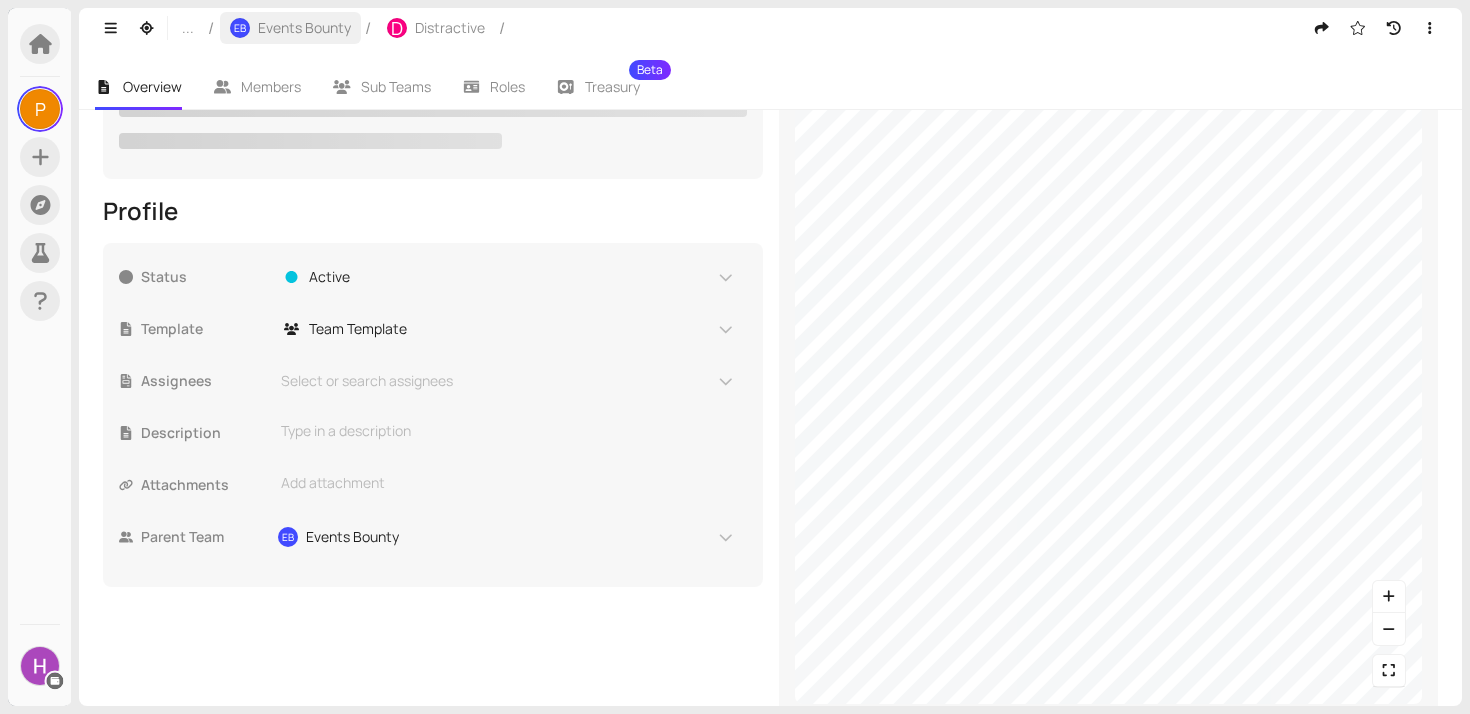 scroll, scrollTop: 0, scrollLeft: 0, axis: both 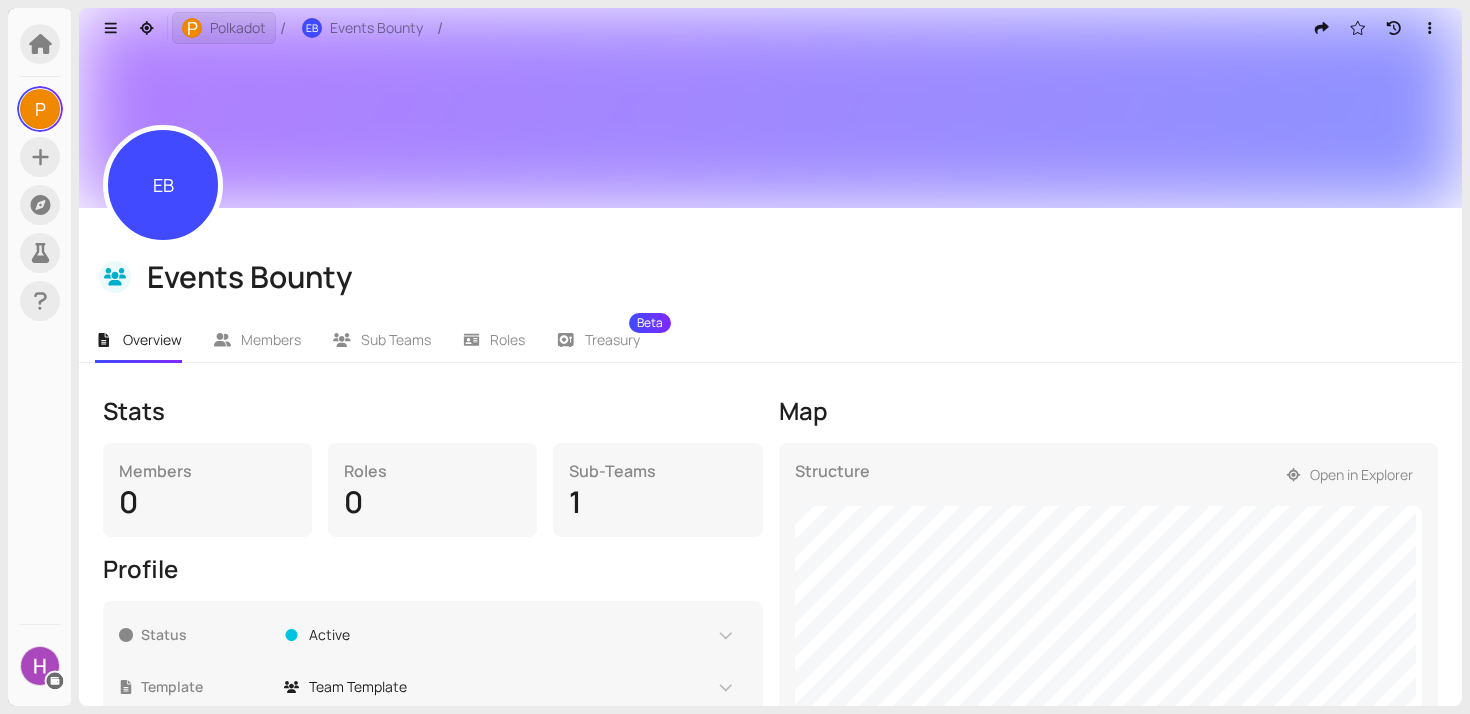 click on "Polkadot" at bounding box center [238, 28] 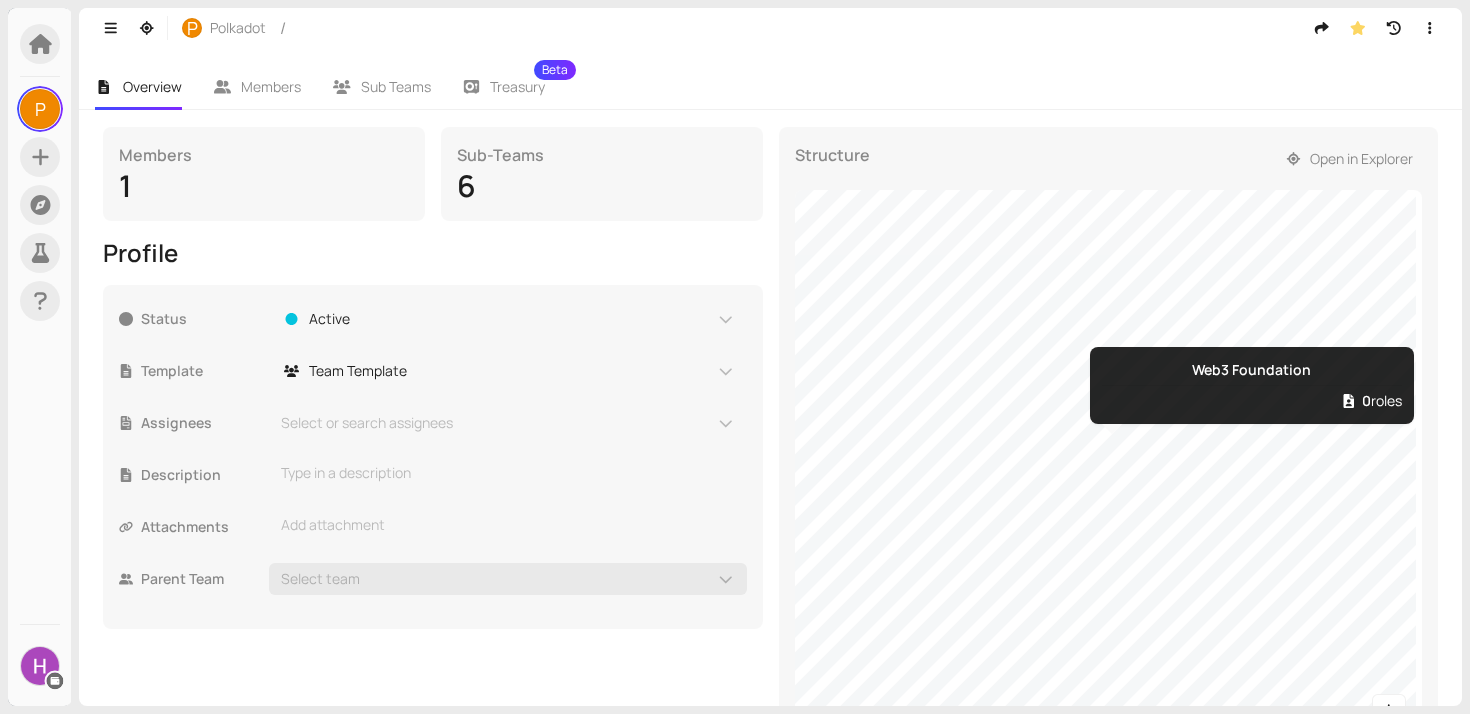 scroll, scrollTop: 317, scrollLeft: 0, axis: vertical 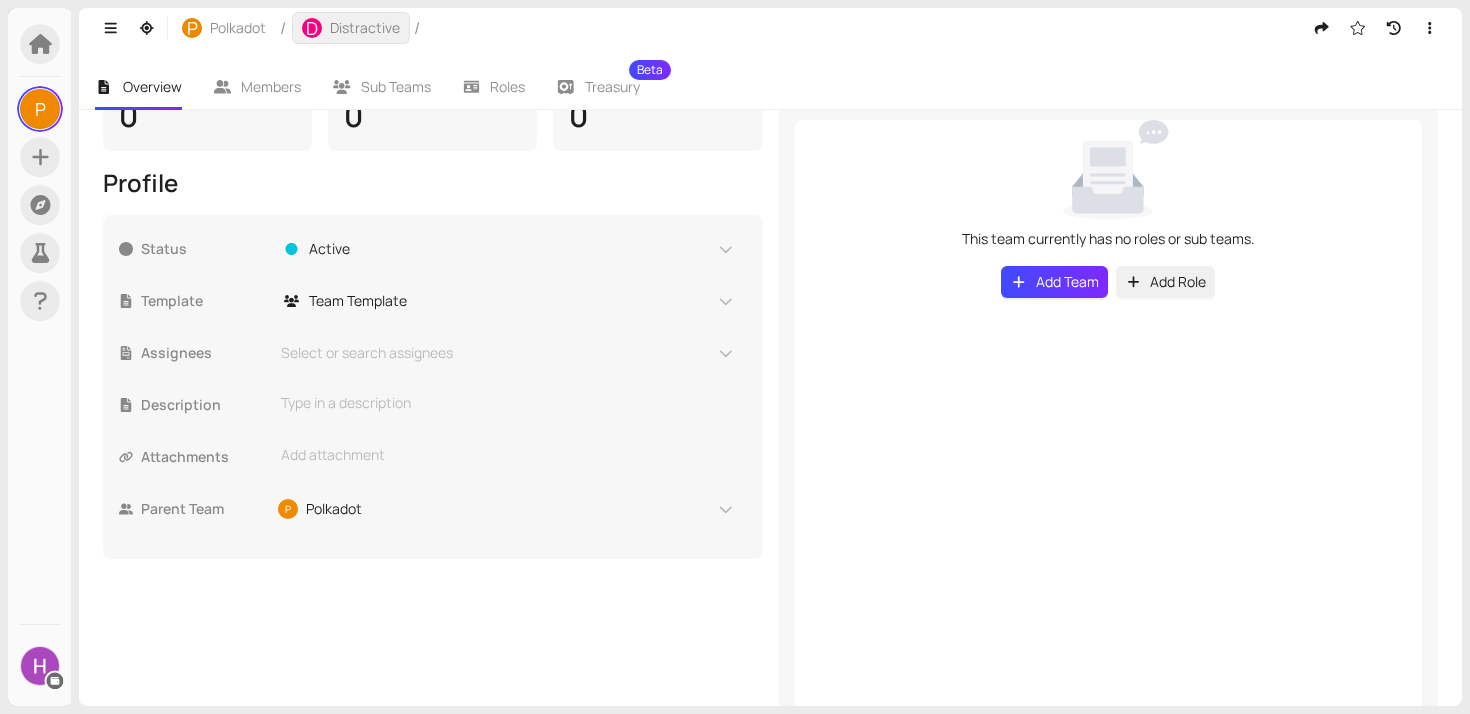 click on "Distractive" at bounding box center (365, 28) 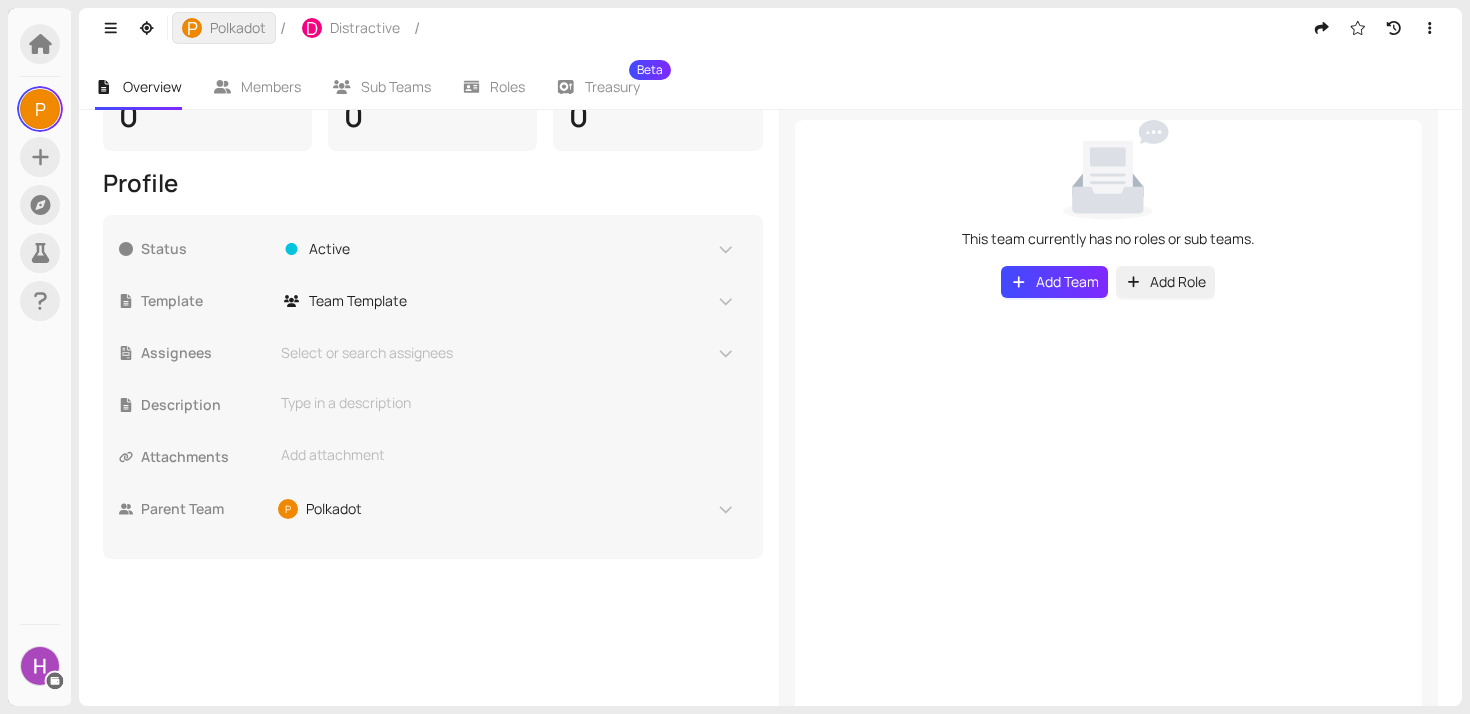 click on "P Polkadot" at bounding box center [224, 28] 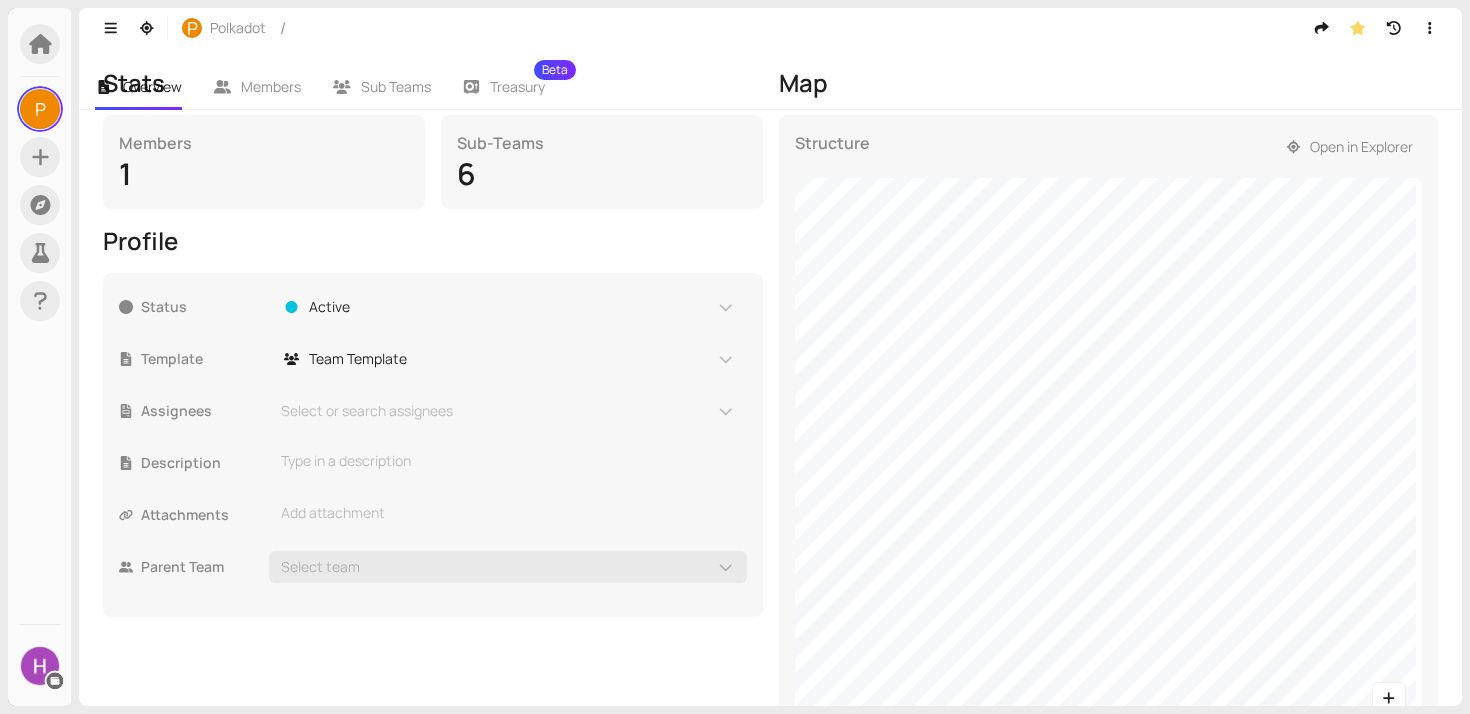 scroll, scrollTop: 86, scrollLeft: 0, axis: vertical 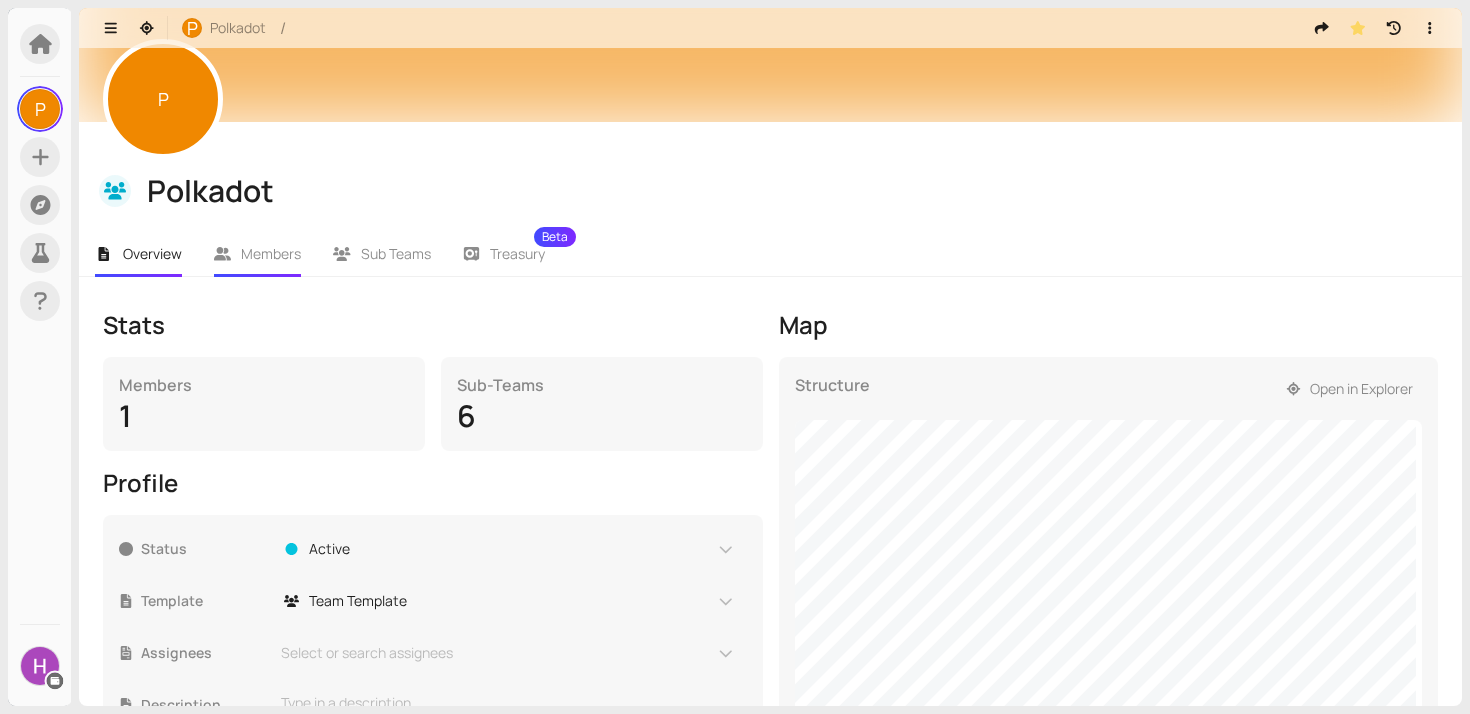 click on "Members" at bounding box center (271, 253) 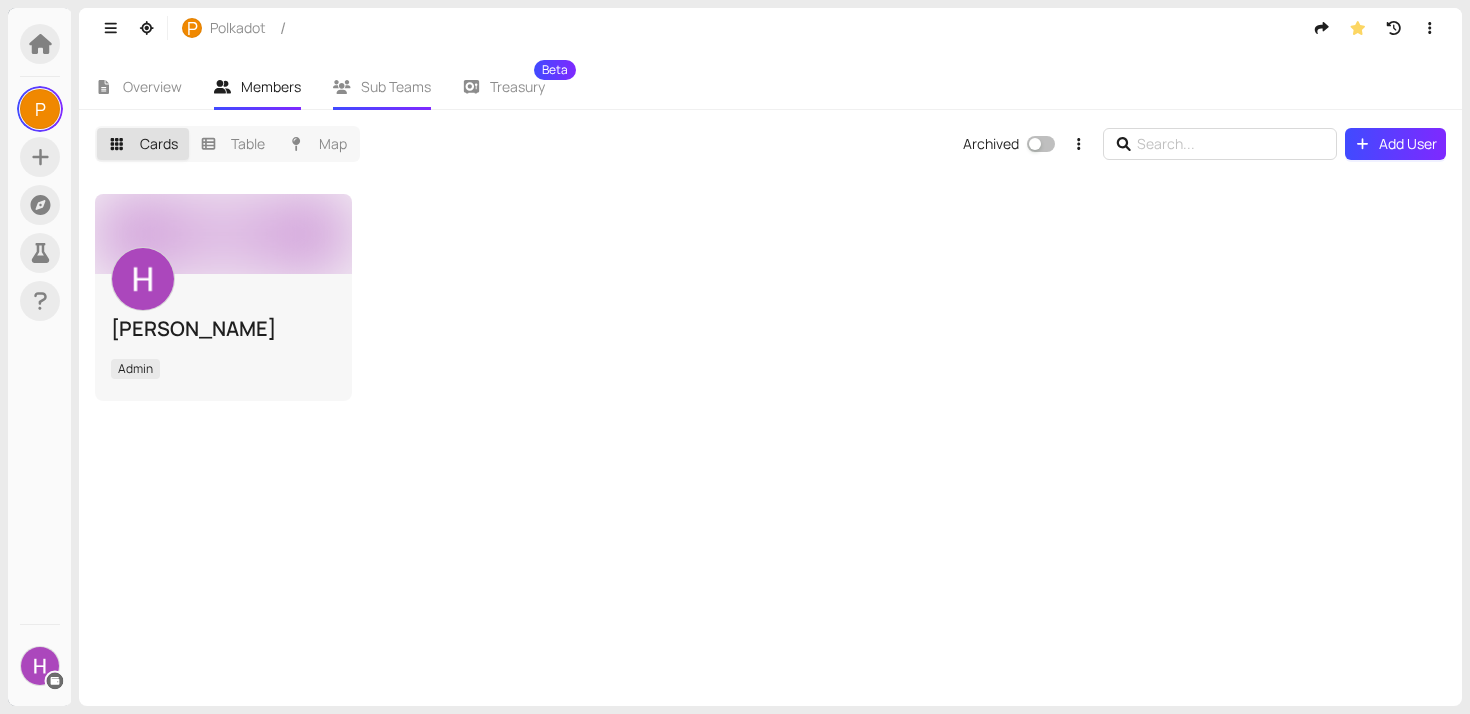 click on "Sub Teams" at bounding box center [396, 86] 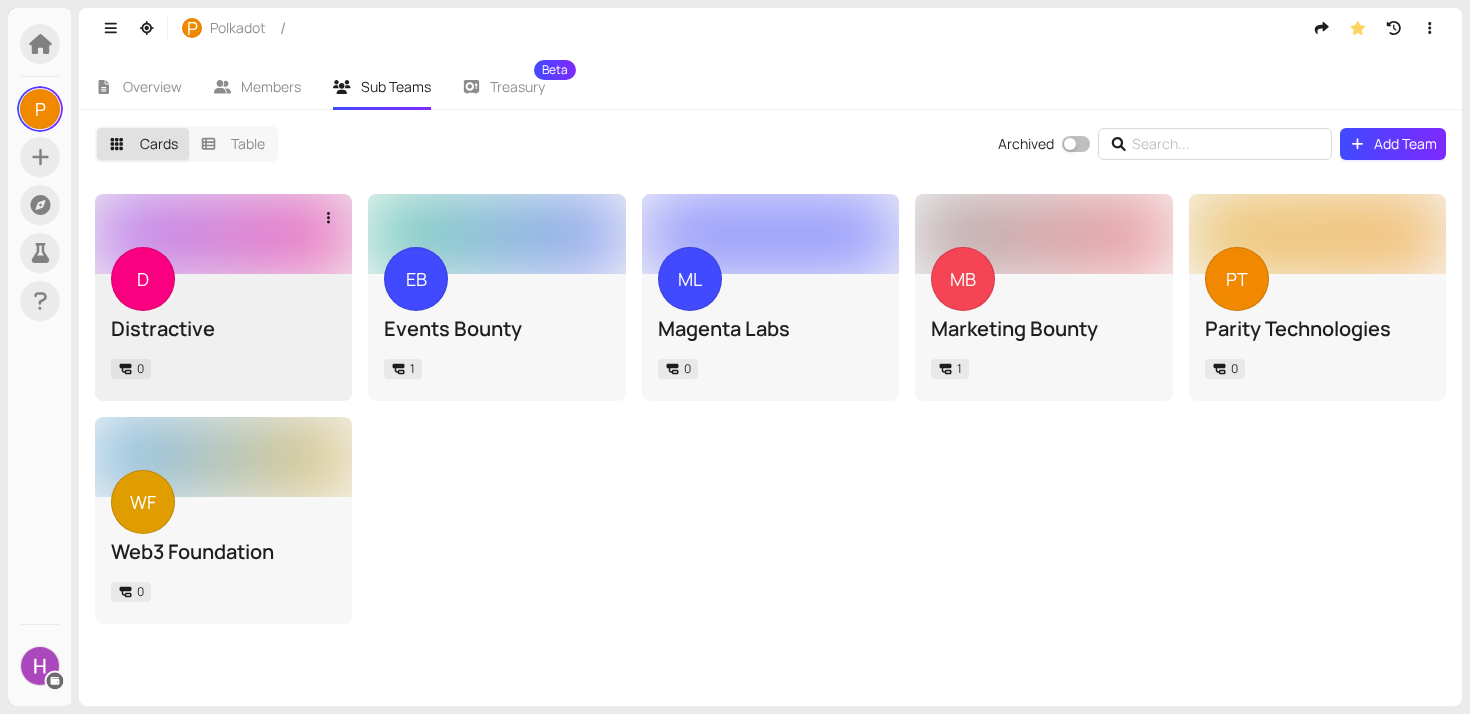 click at bounding box center [223, 234] 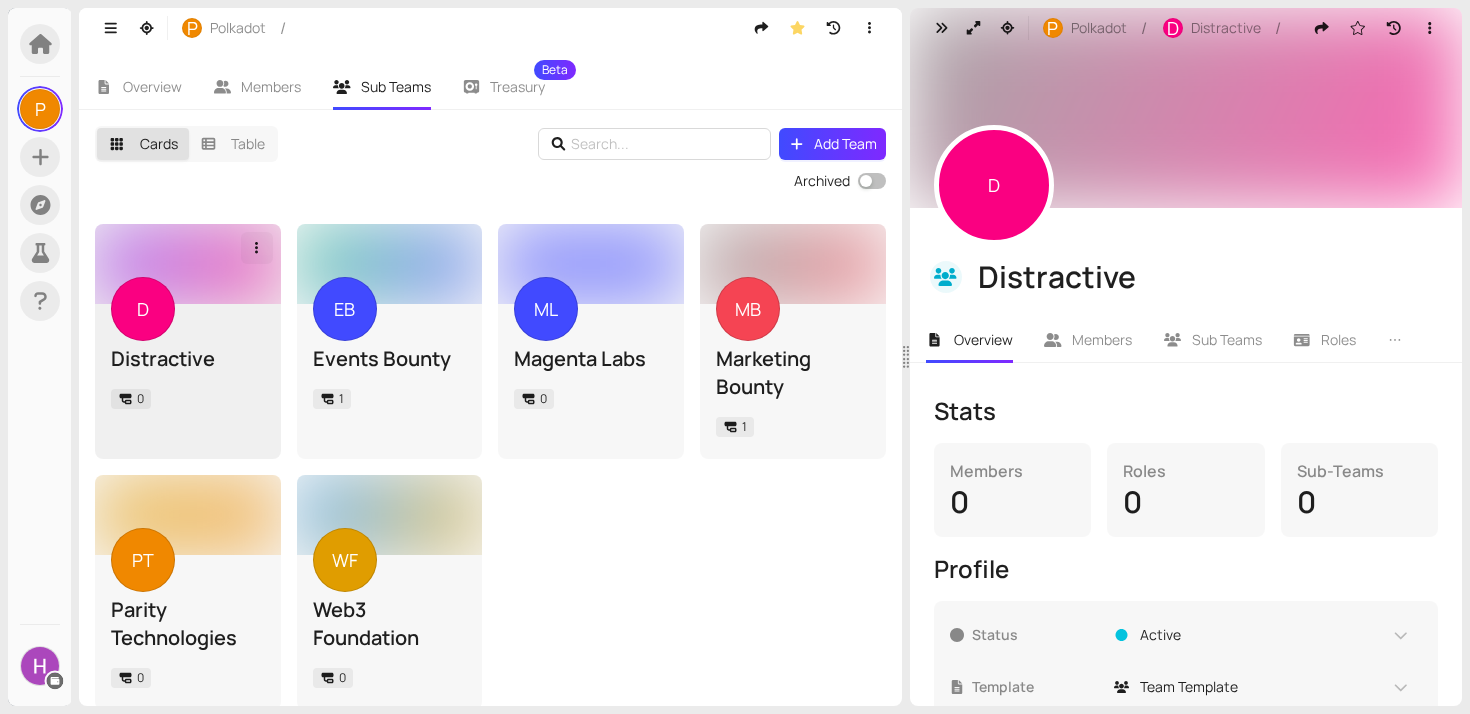 click 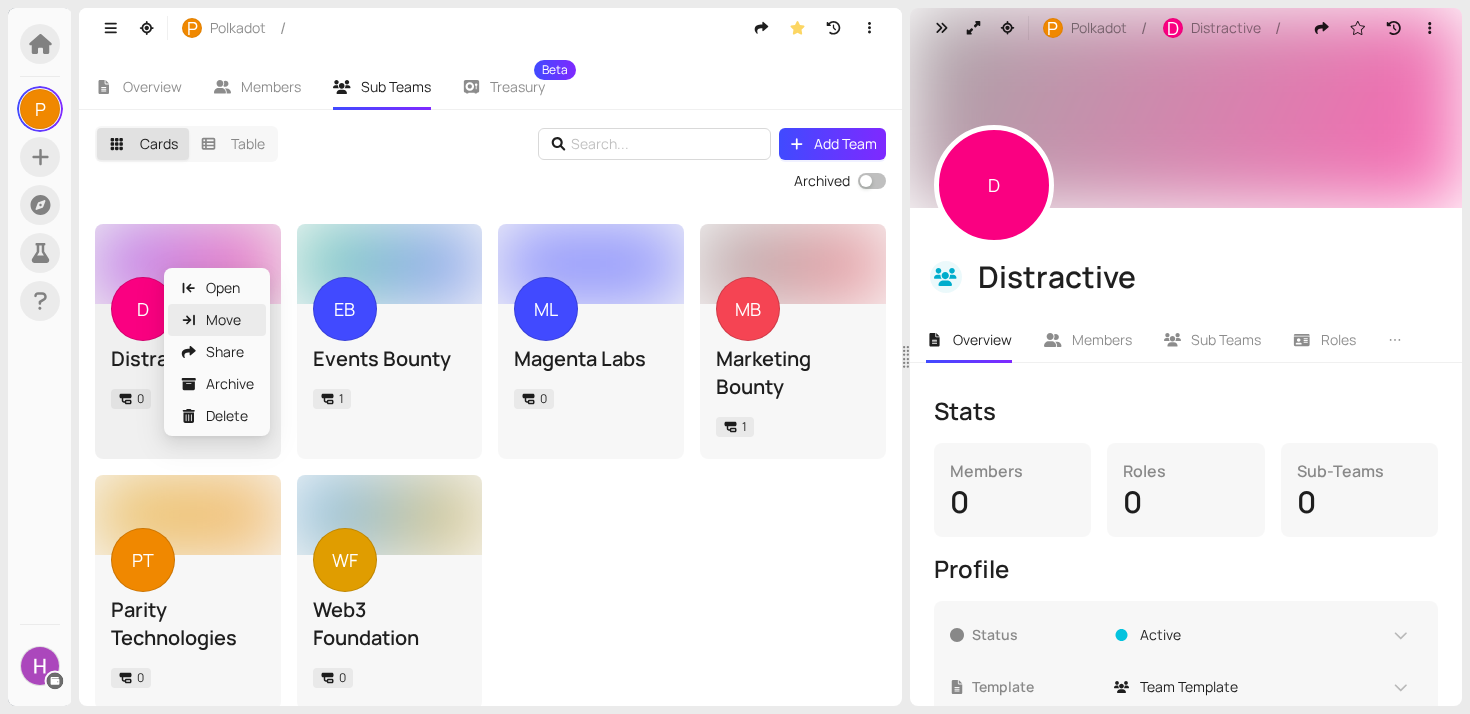 click on "Move" at bounding box center [217, 320] 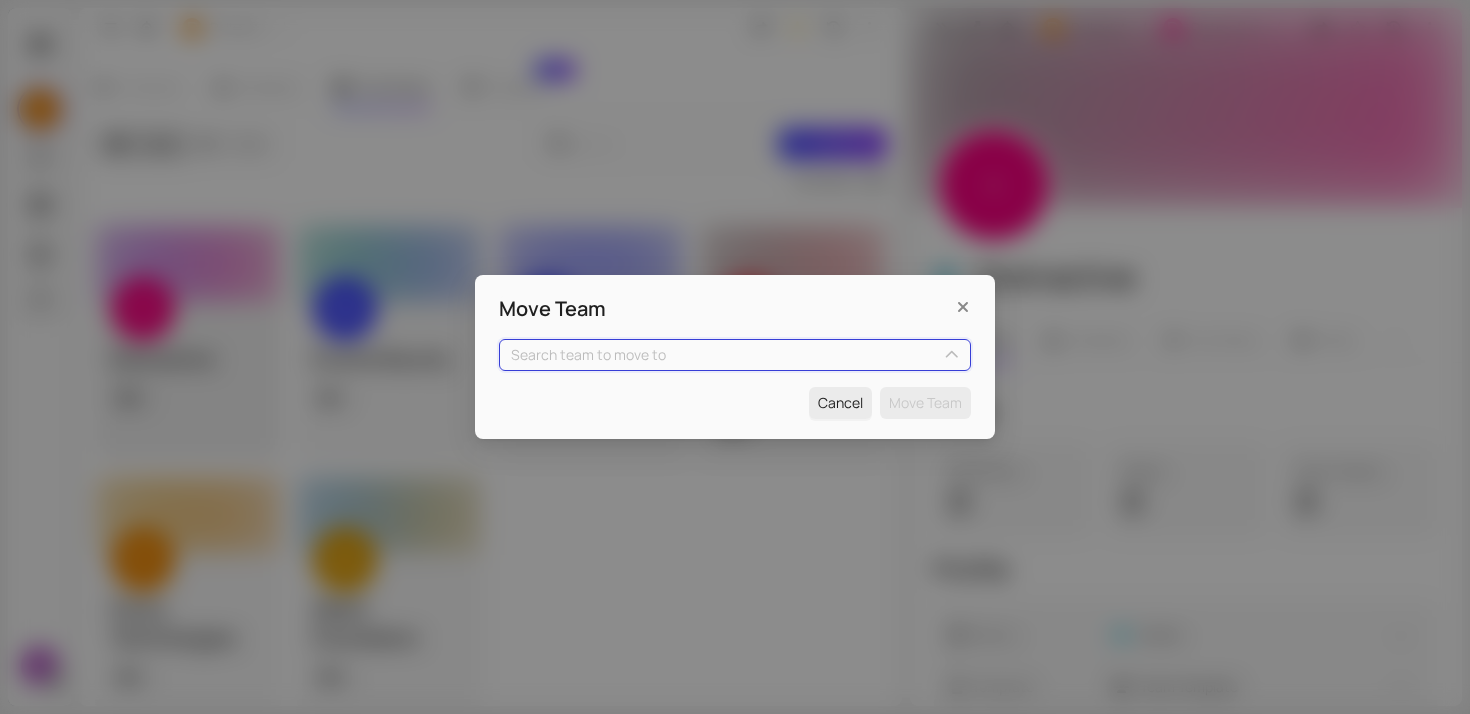 click on "Search team to move to Start typing for more options" at bounding box center [735, 355] 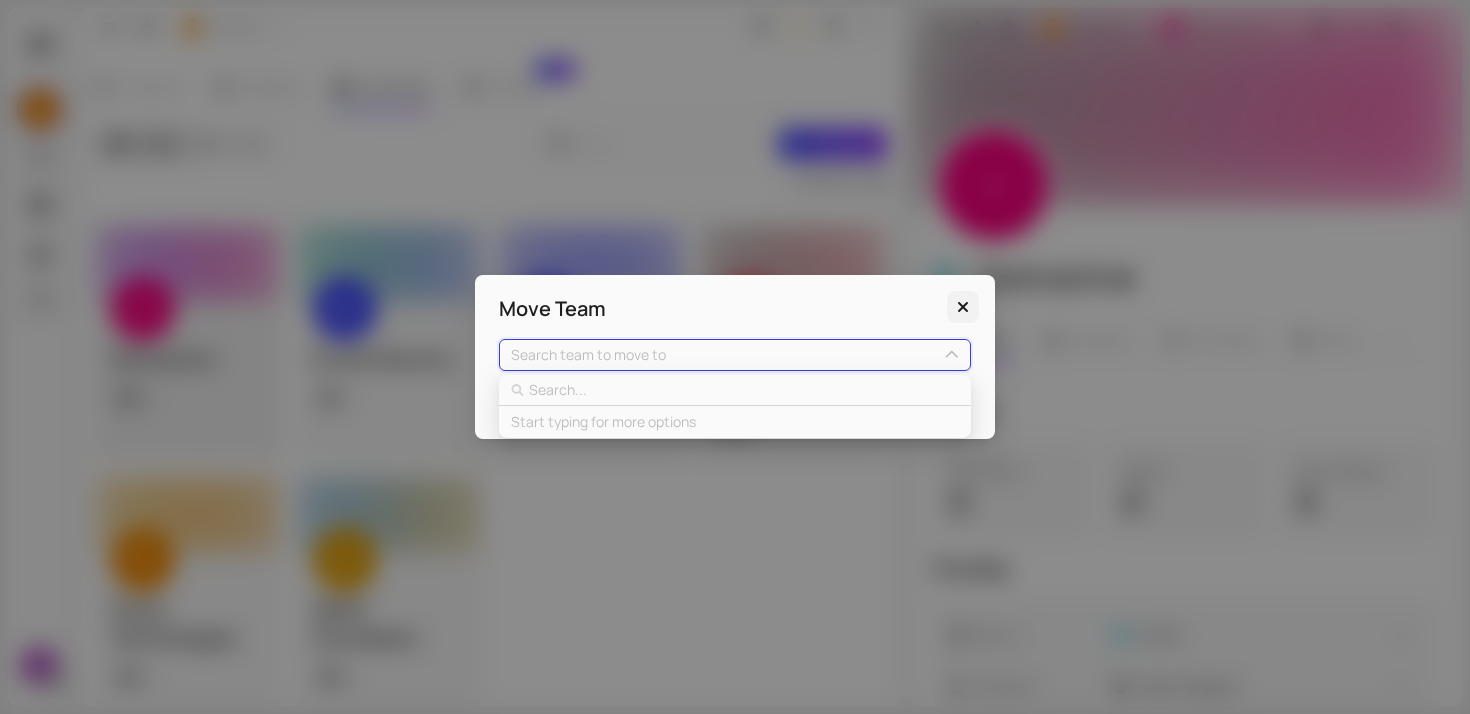click 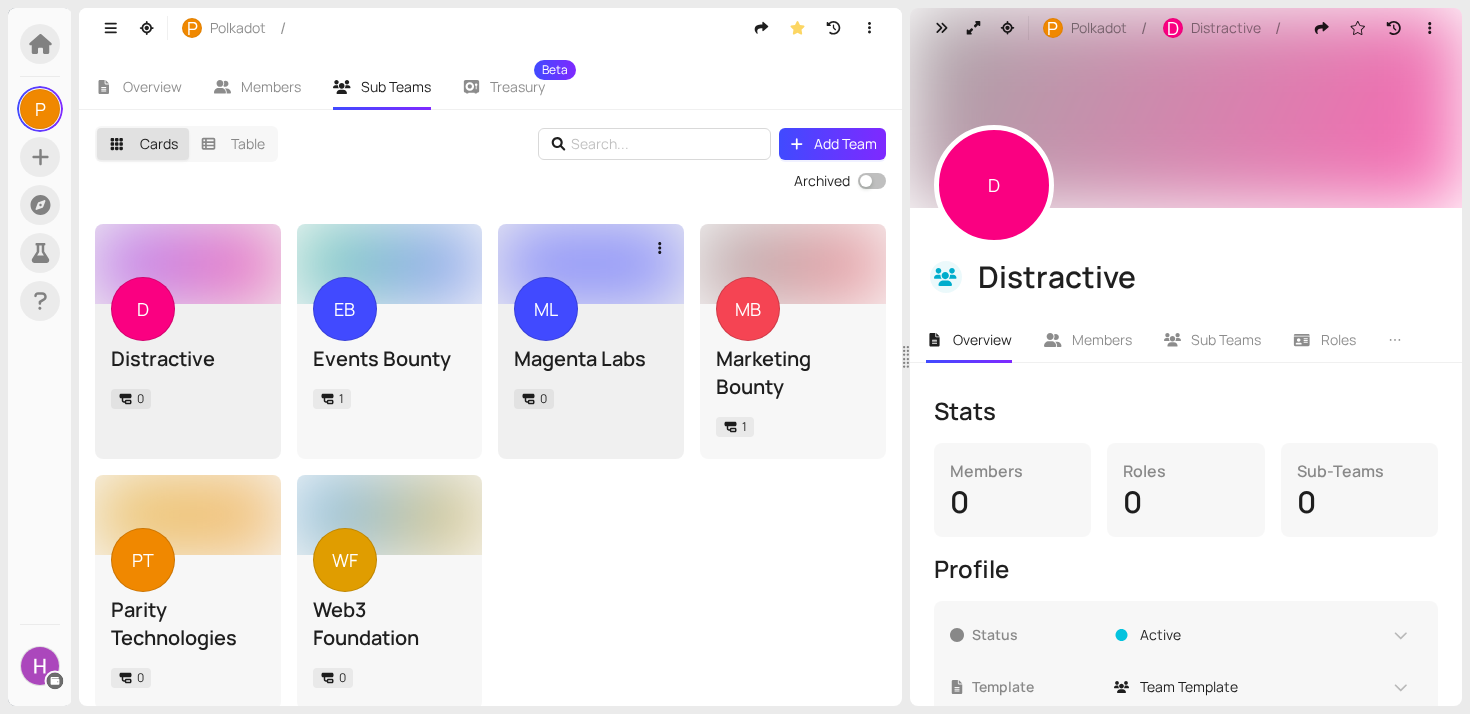 click on "ML Magenta Labs 0" at bounding box center (591, 367) 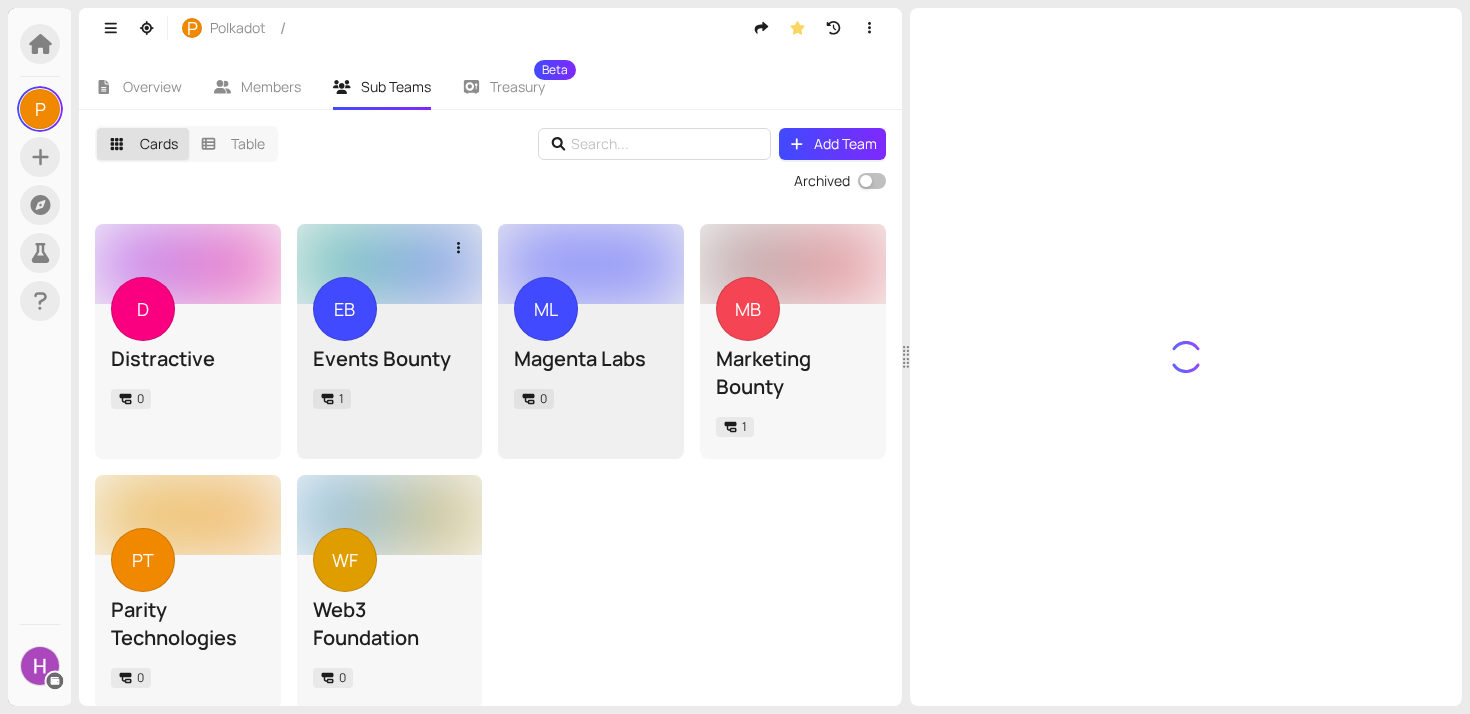 click on "Events Bounty" at bounding box center (390, 359) 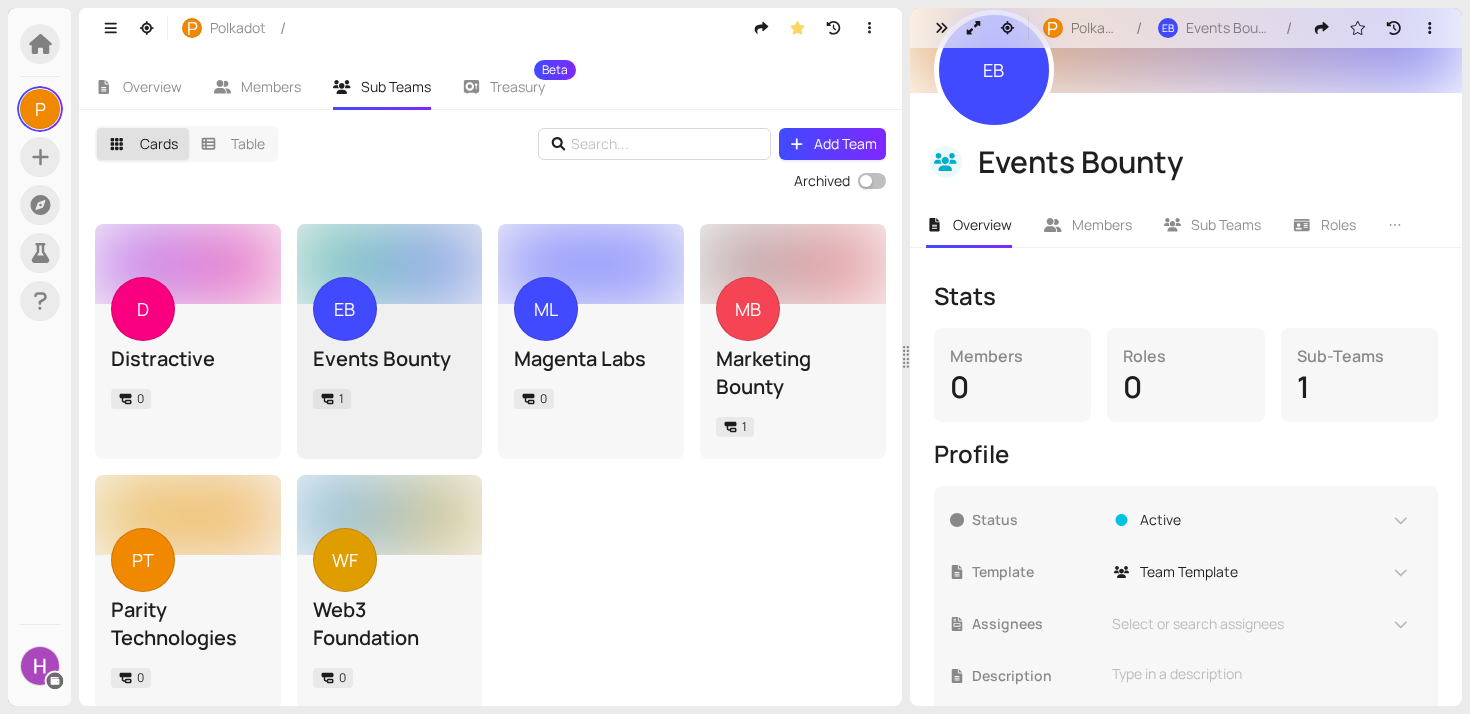 scroll, scrollTop: 116, scrollLeft: 0, axis: vertical 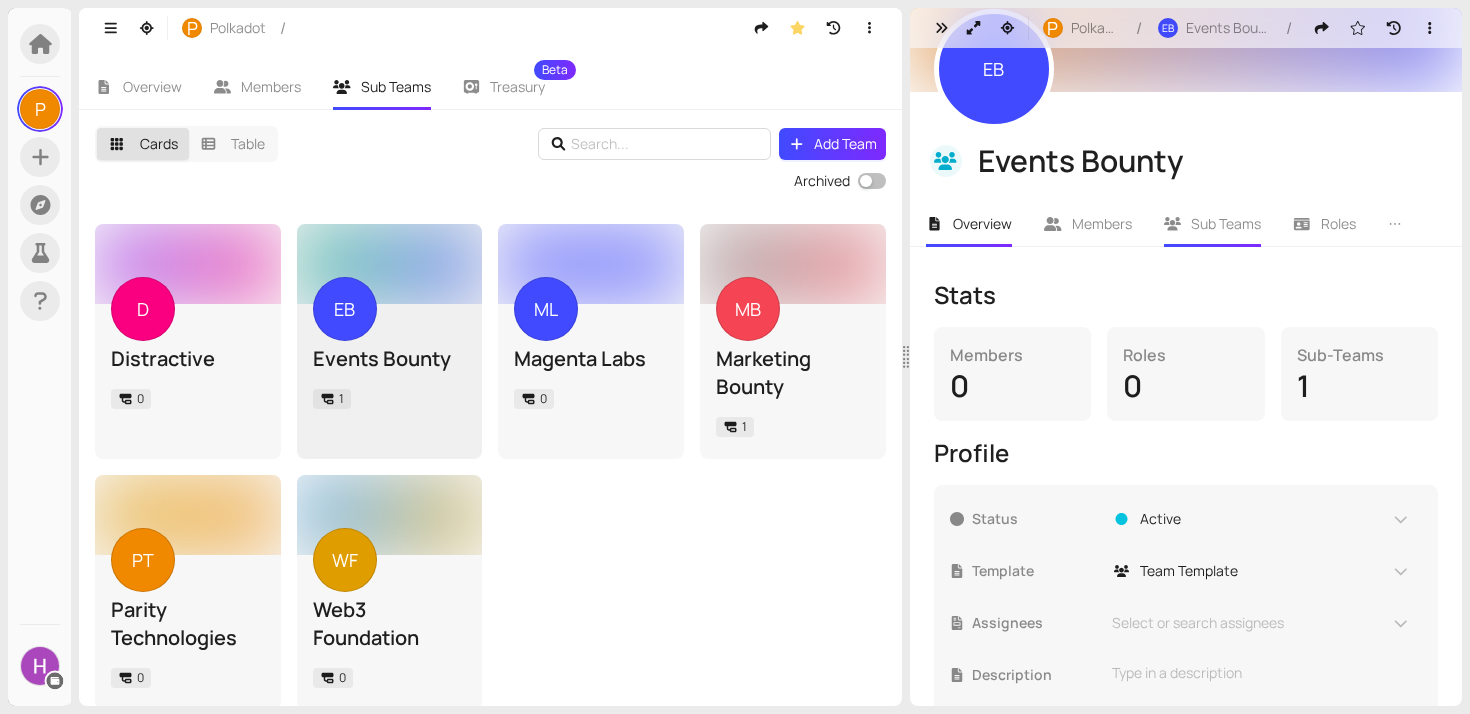 click on "Sub Teams" at bounding box center [1226, 223] 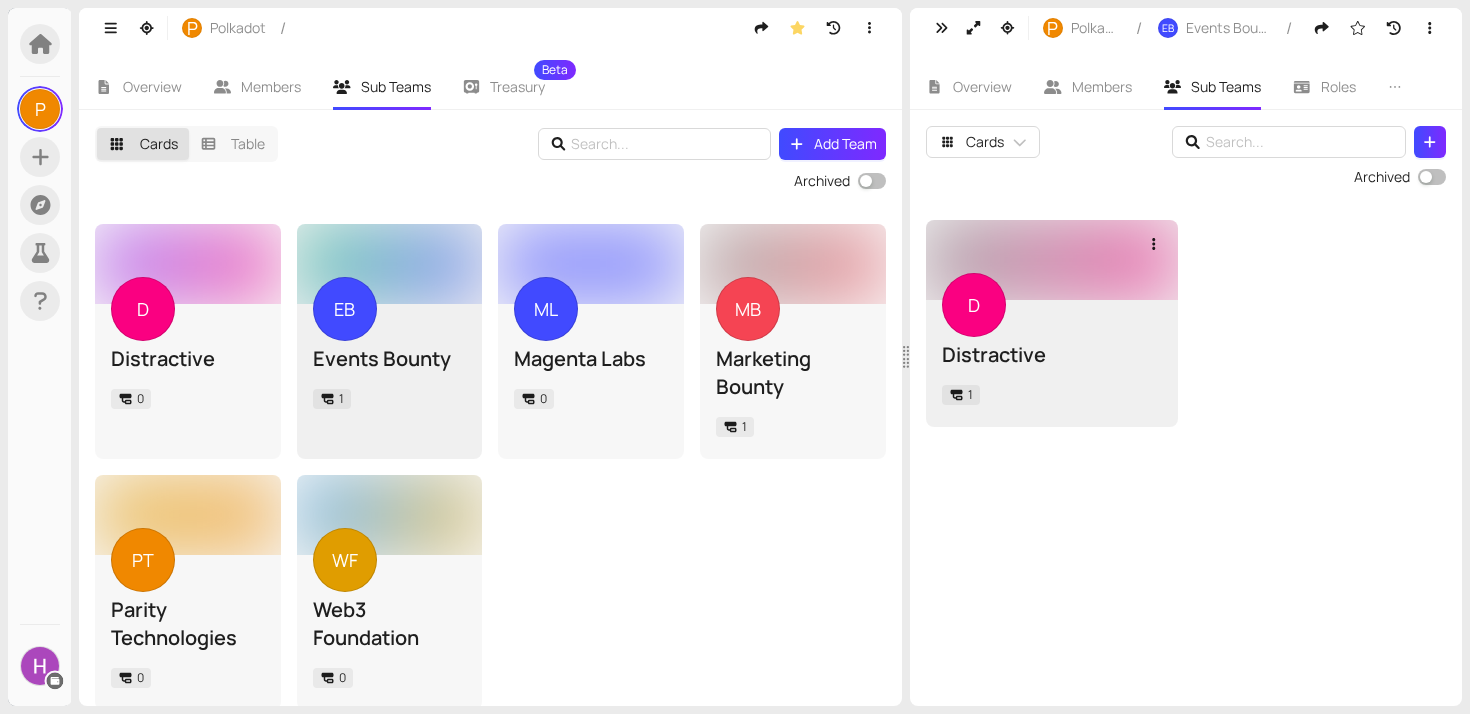click at bounding box center [1052, 260] 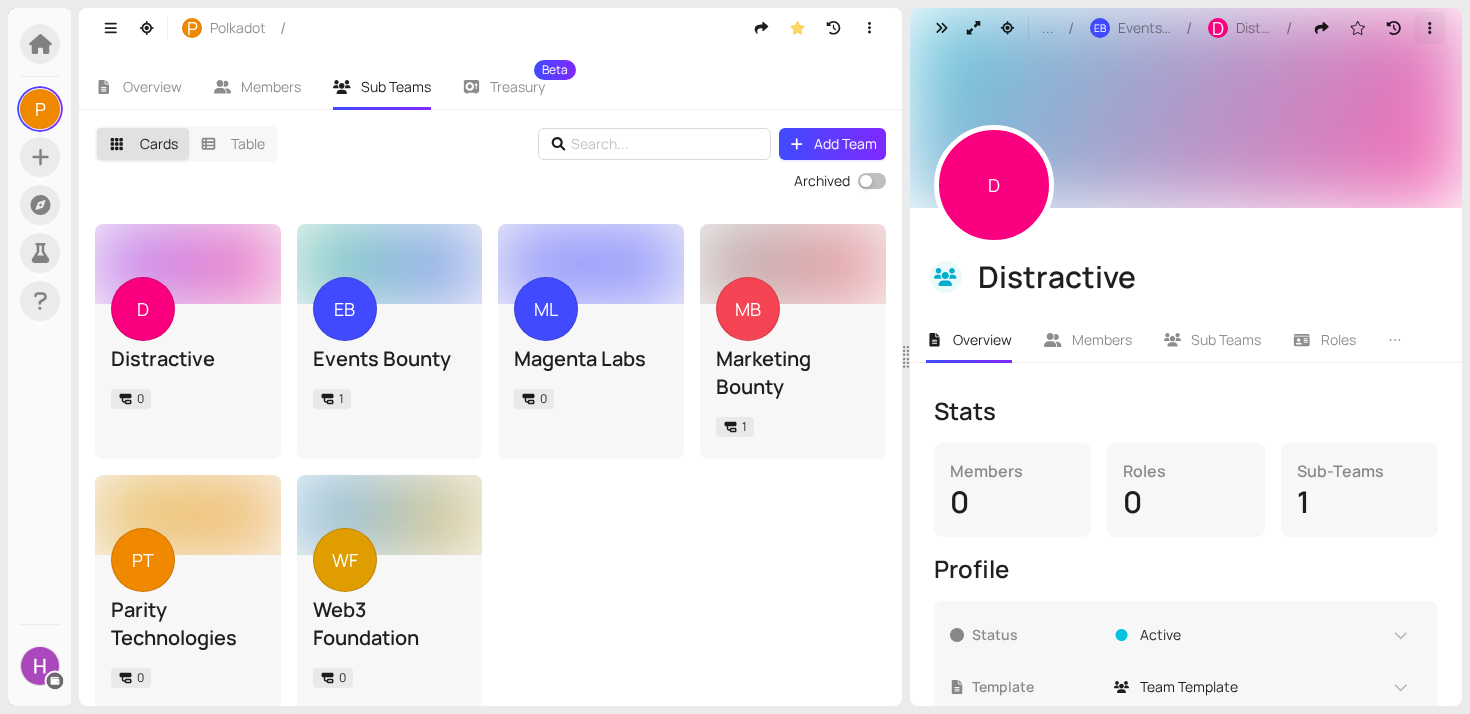 click at bounding box center [1430, 28] 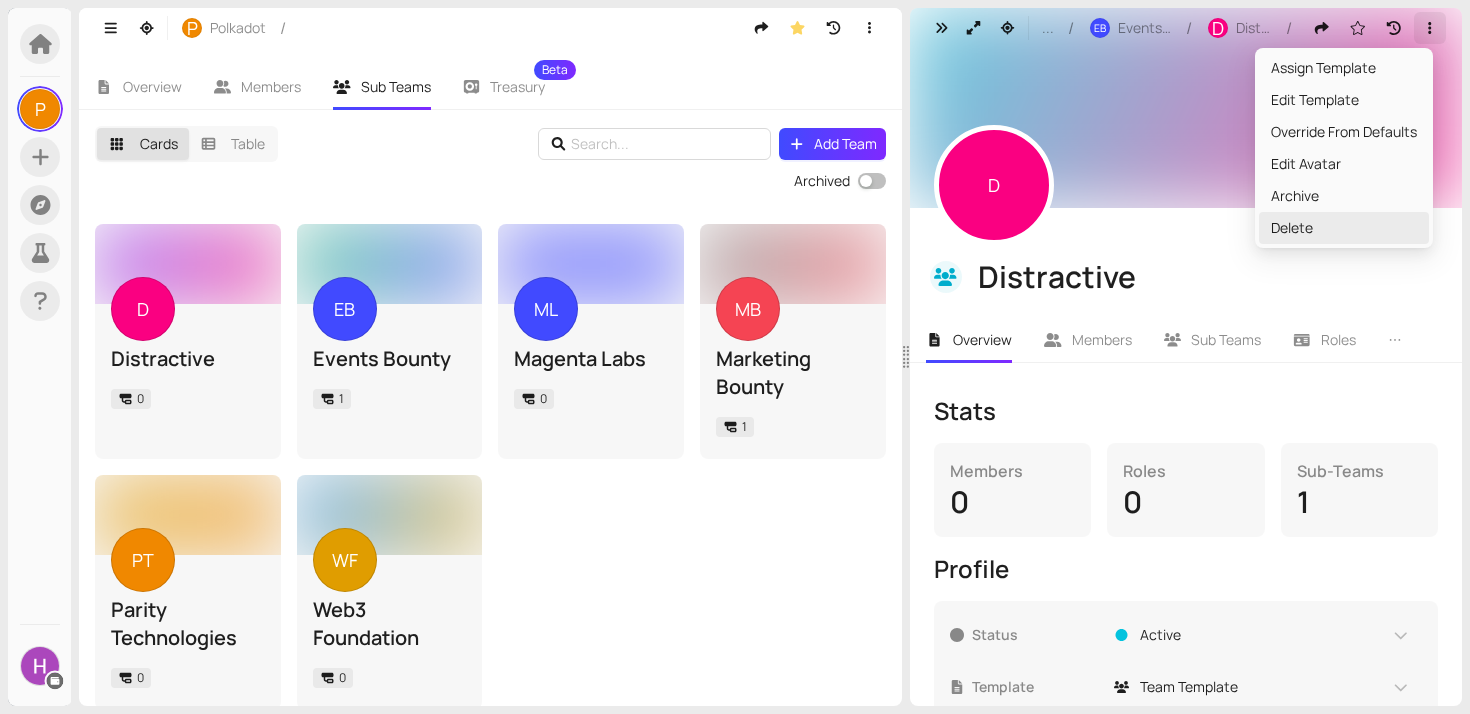 click on "Delete" at bounding box center (1344, 228) 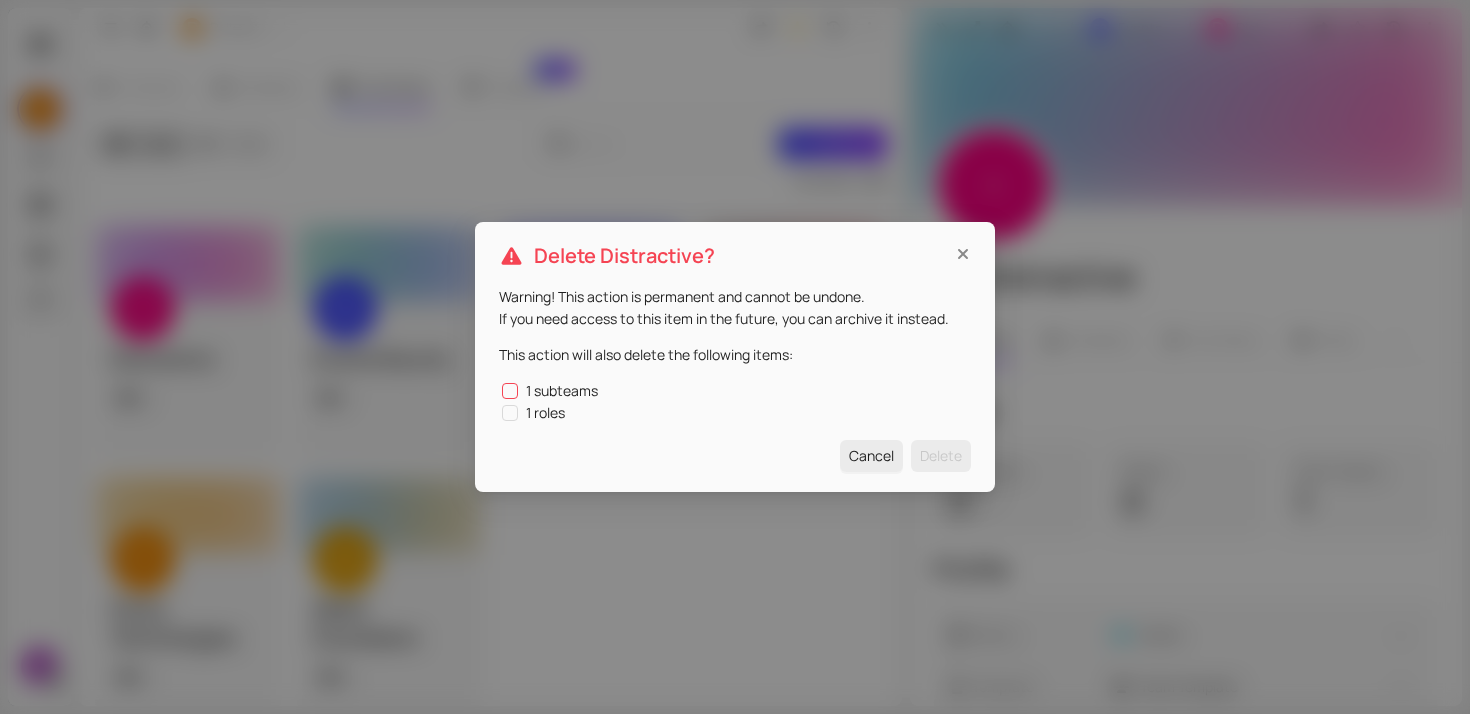 click on "1 subteams" at bounding box center (562, 391) 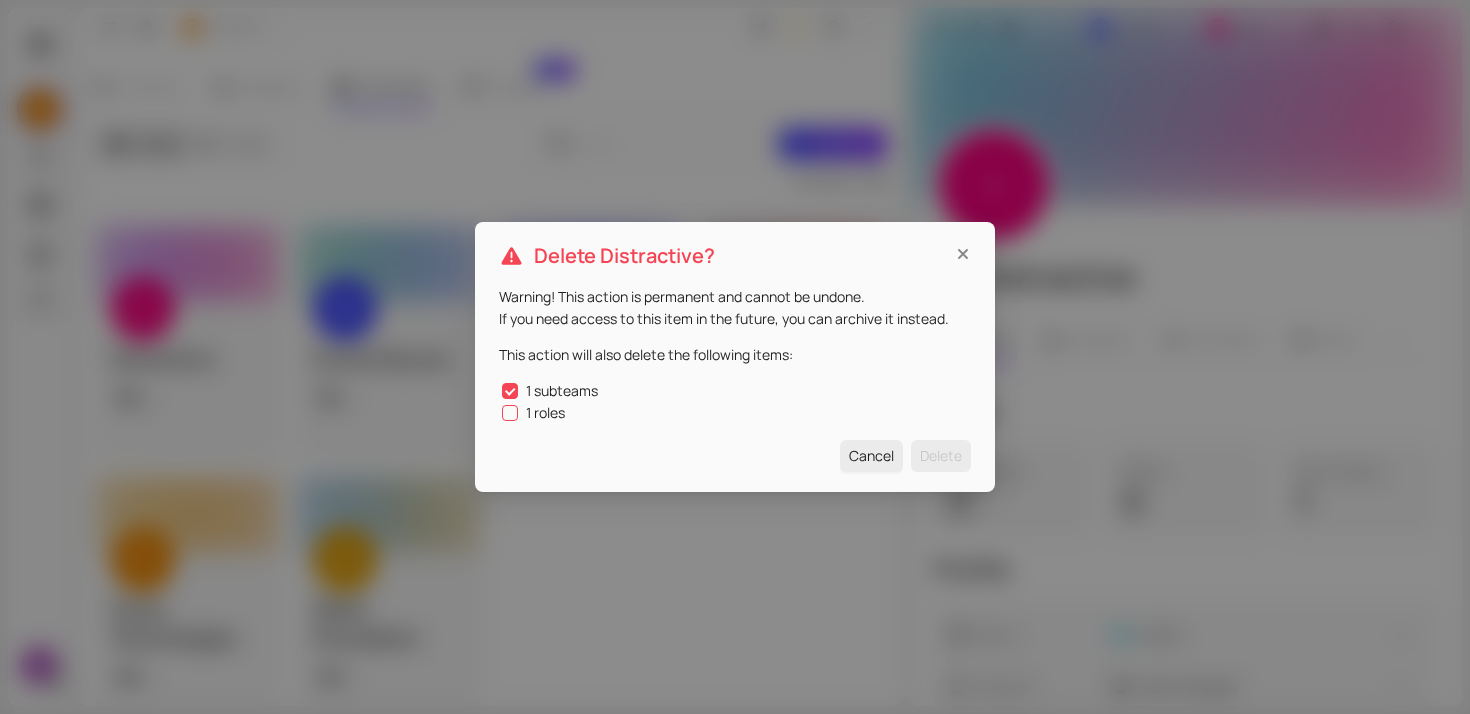 click on "1 roles" at bounding box center [735, 413] 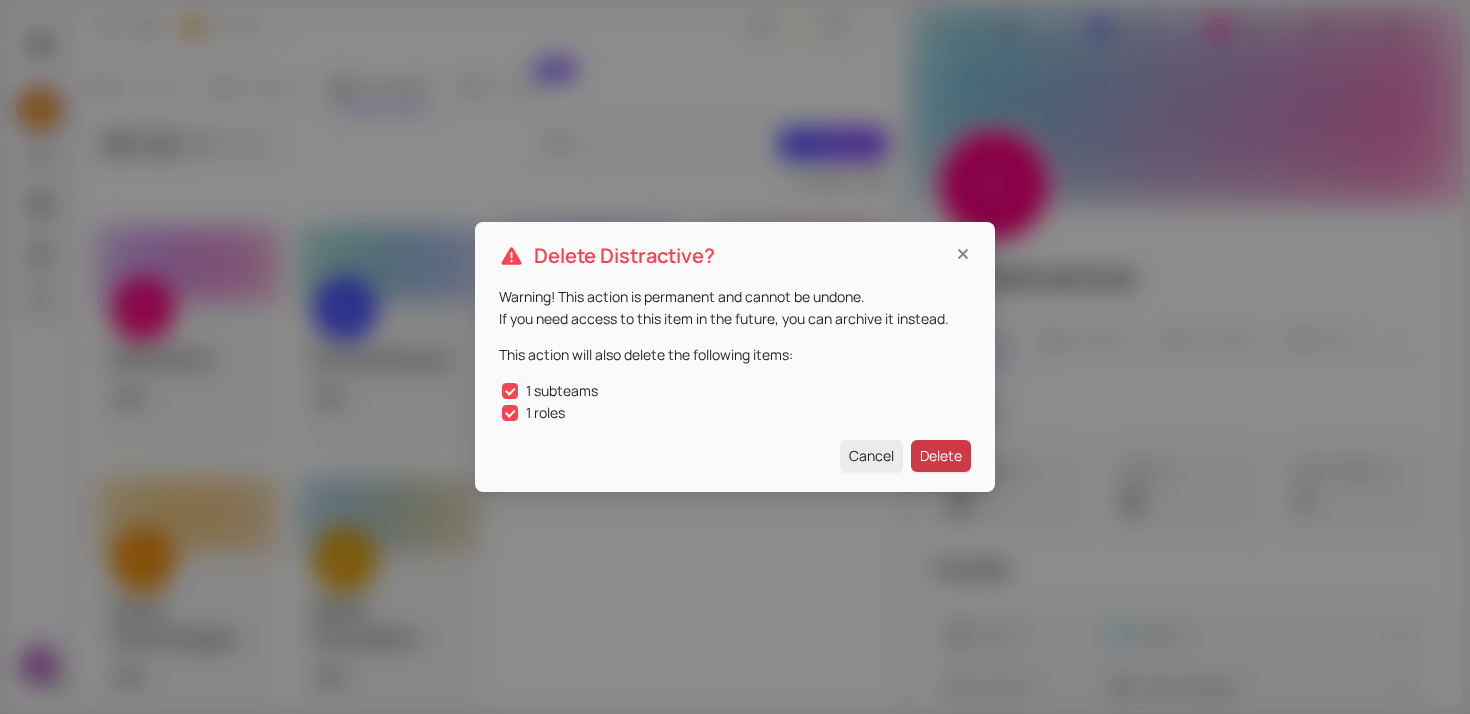 click on "Delete" at bounding box center (941, 456) 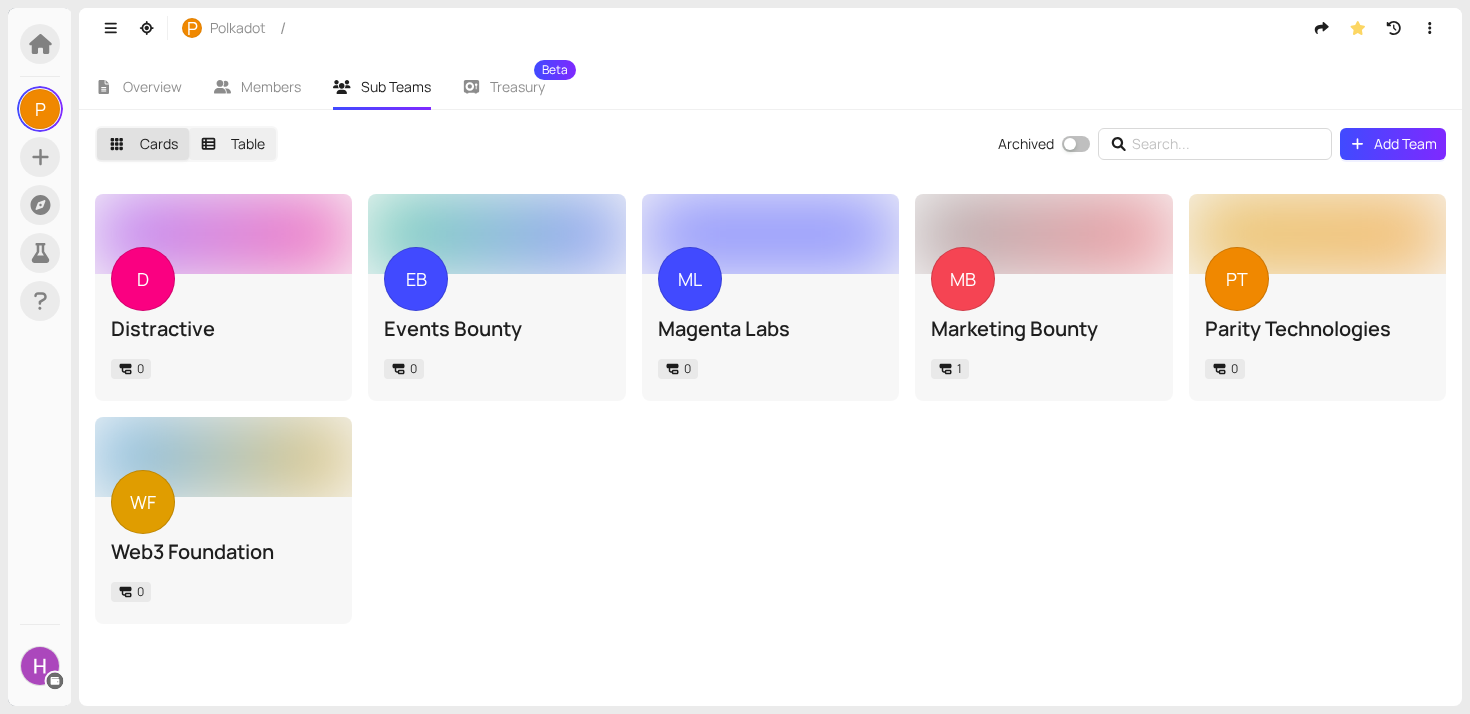 click on "Table" at bounding box center (233, 144) 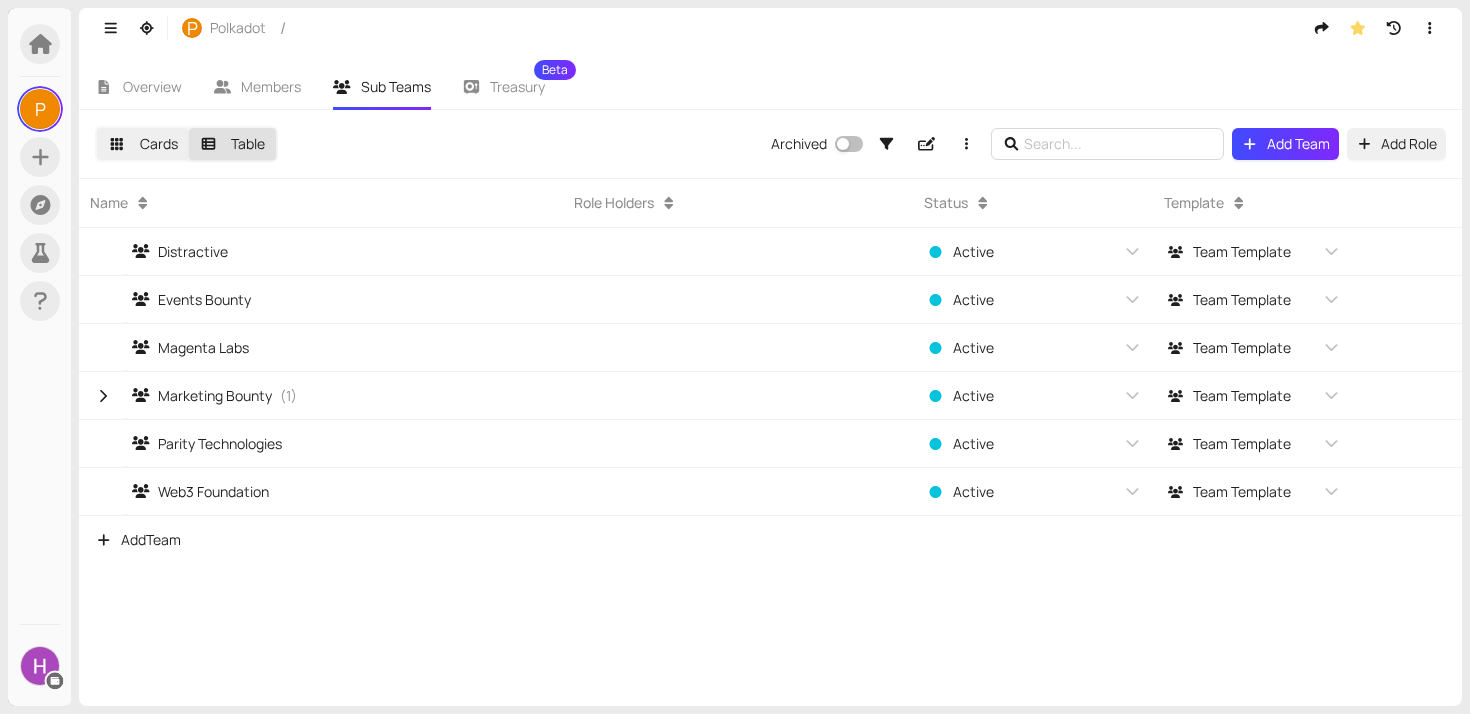 click on "Cards" at bounding box center (143, 144) 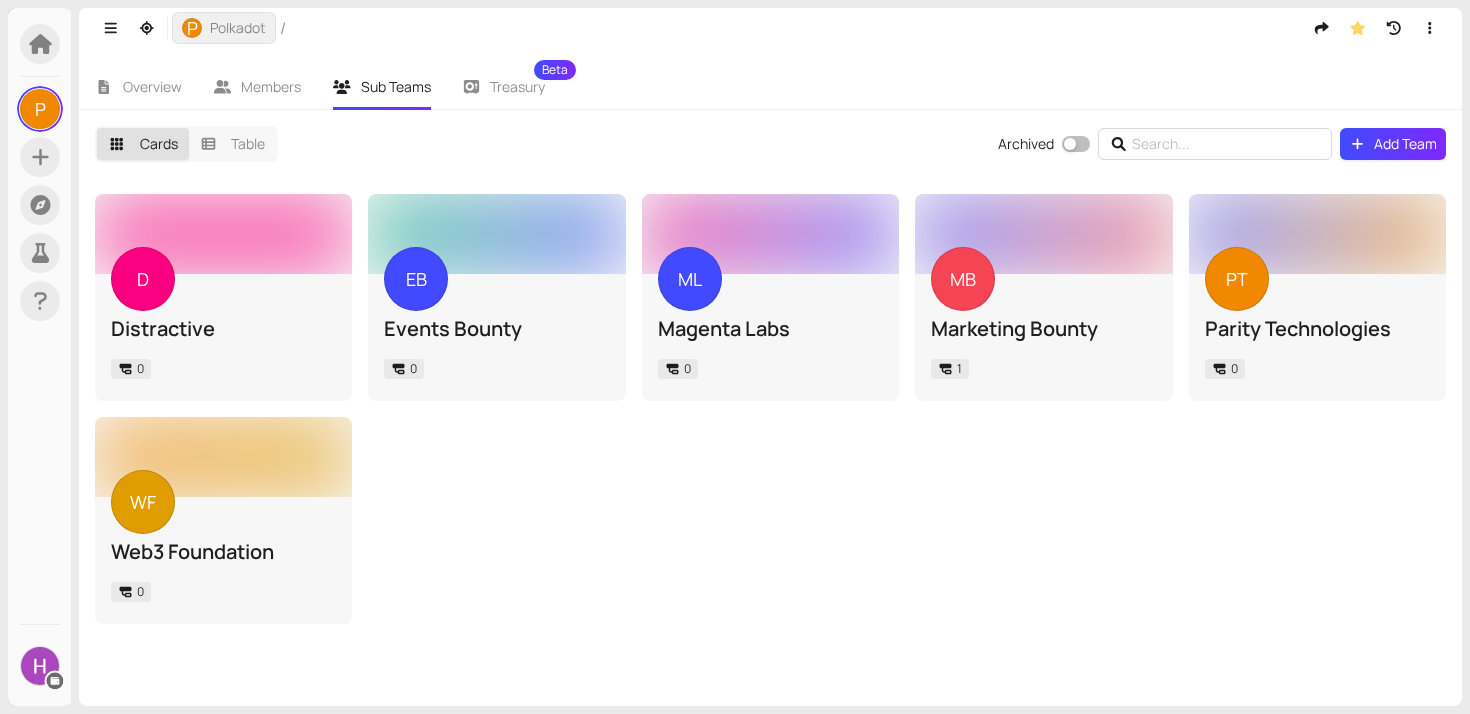 click on "Polkadot" at bounding box center [238, 28] 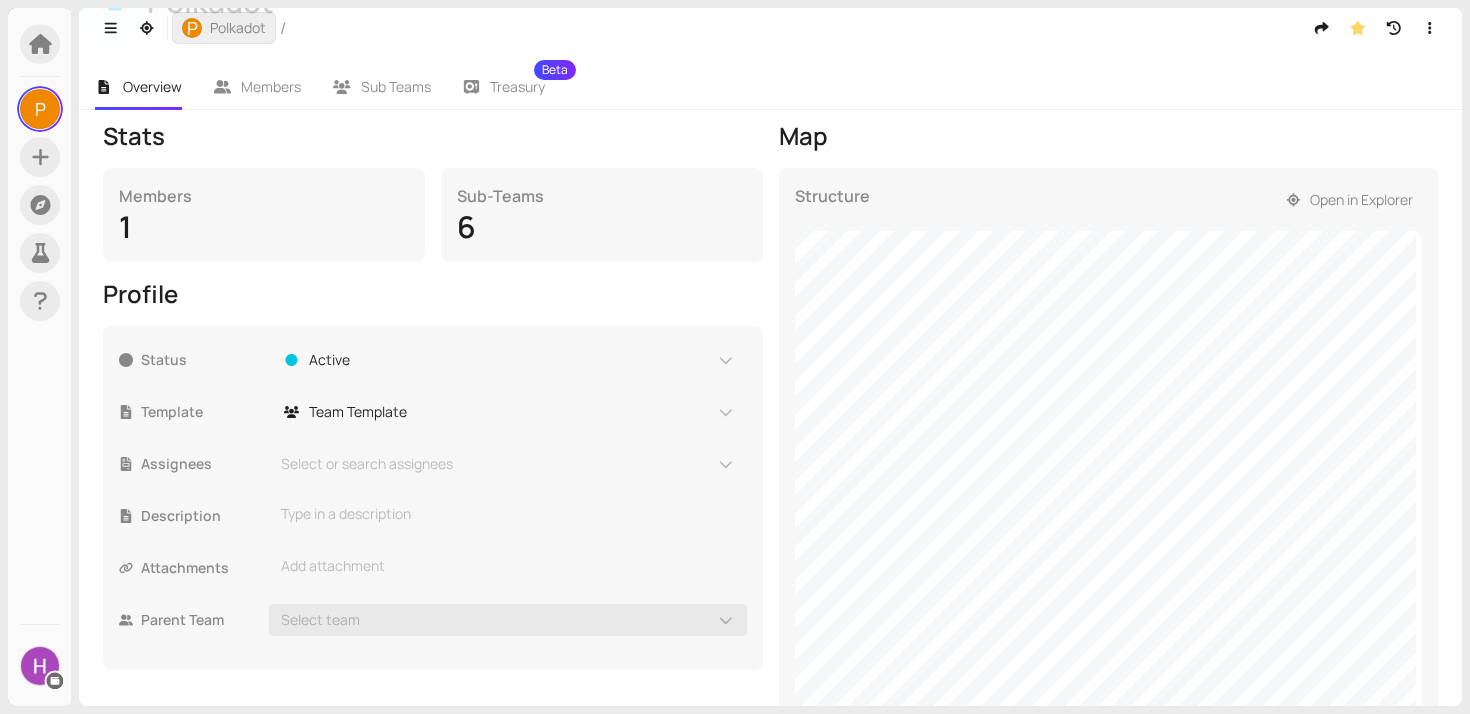 scroll, scrollTop: 316, scrollLeft: 0, axis: vertical 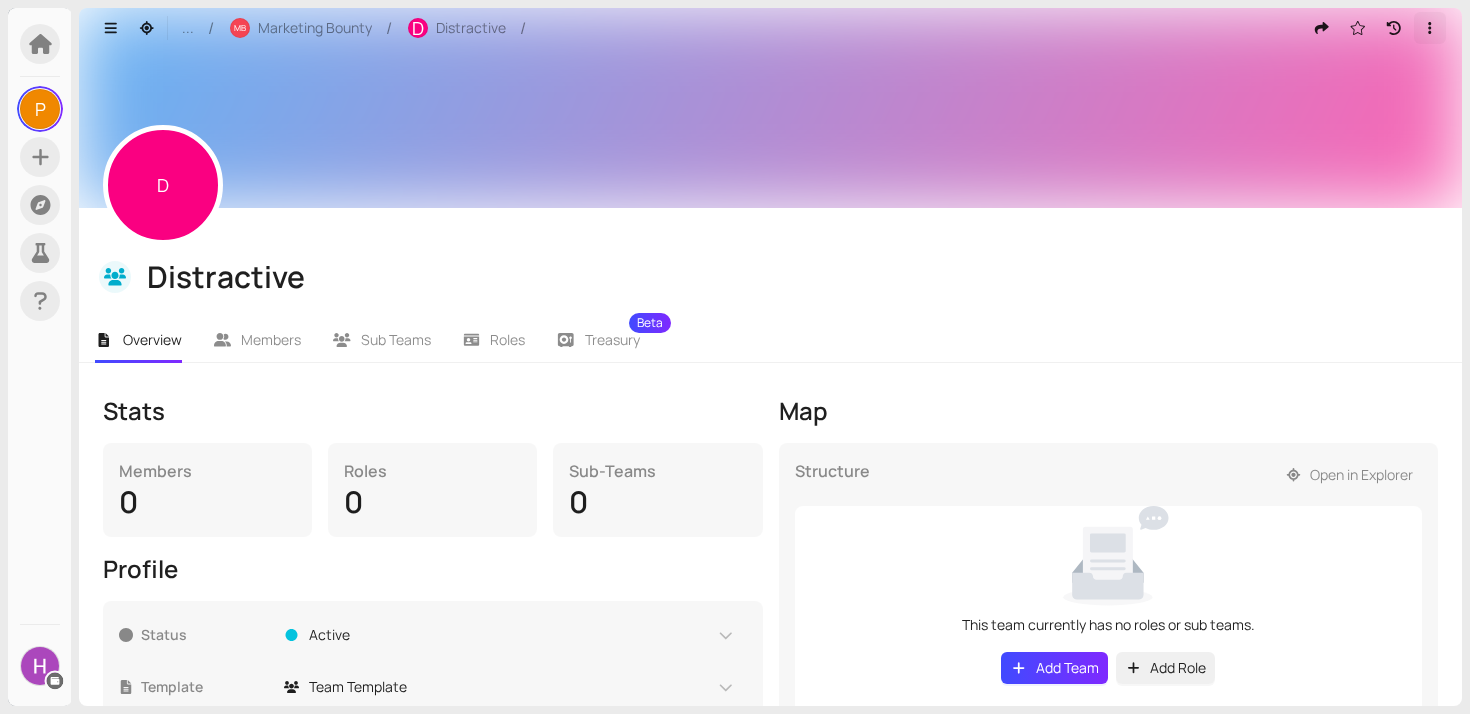 click 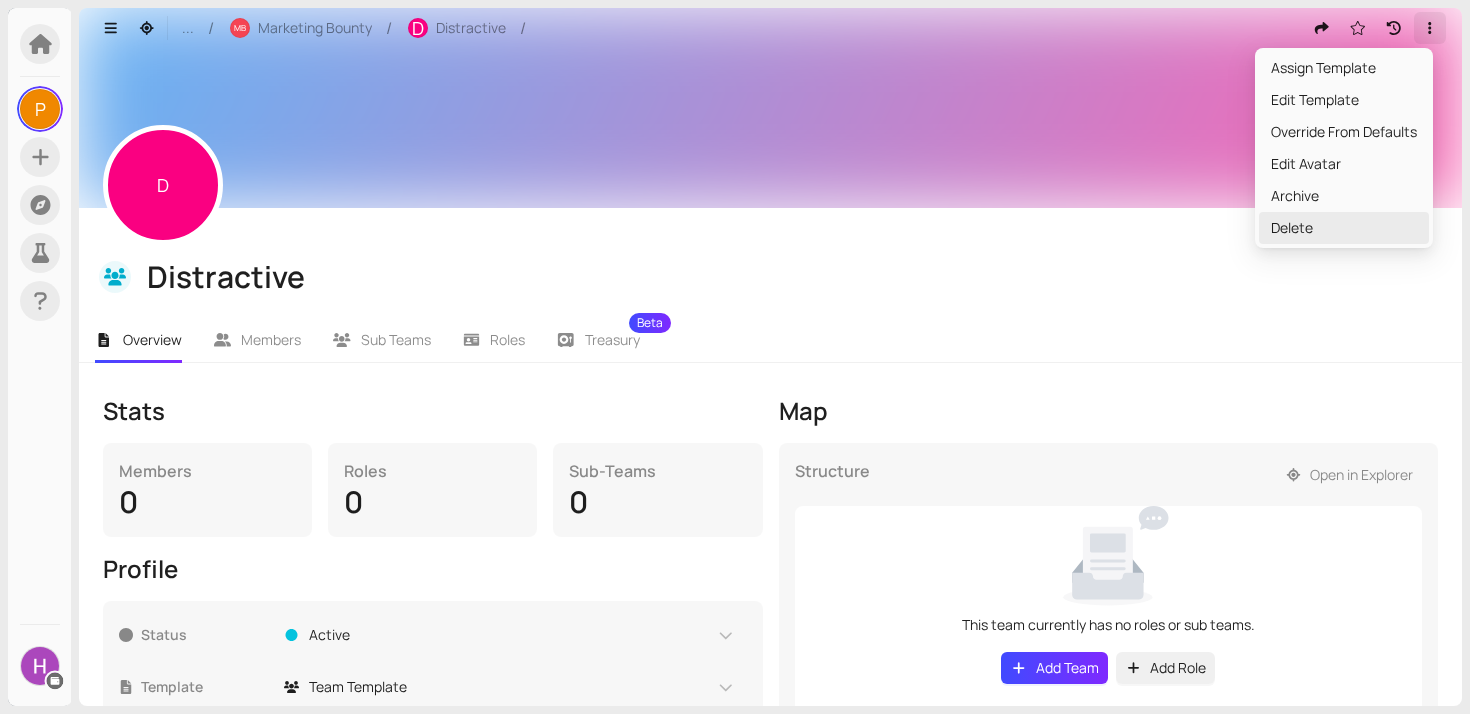 click on "Delete" at bounding box center (1344, 228) 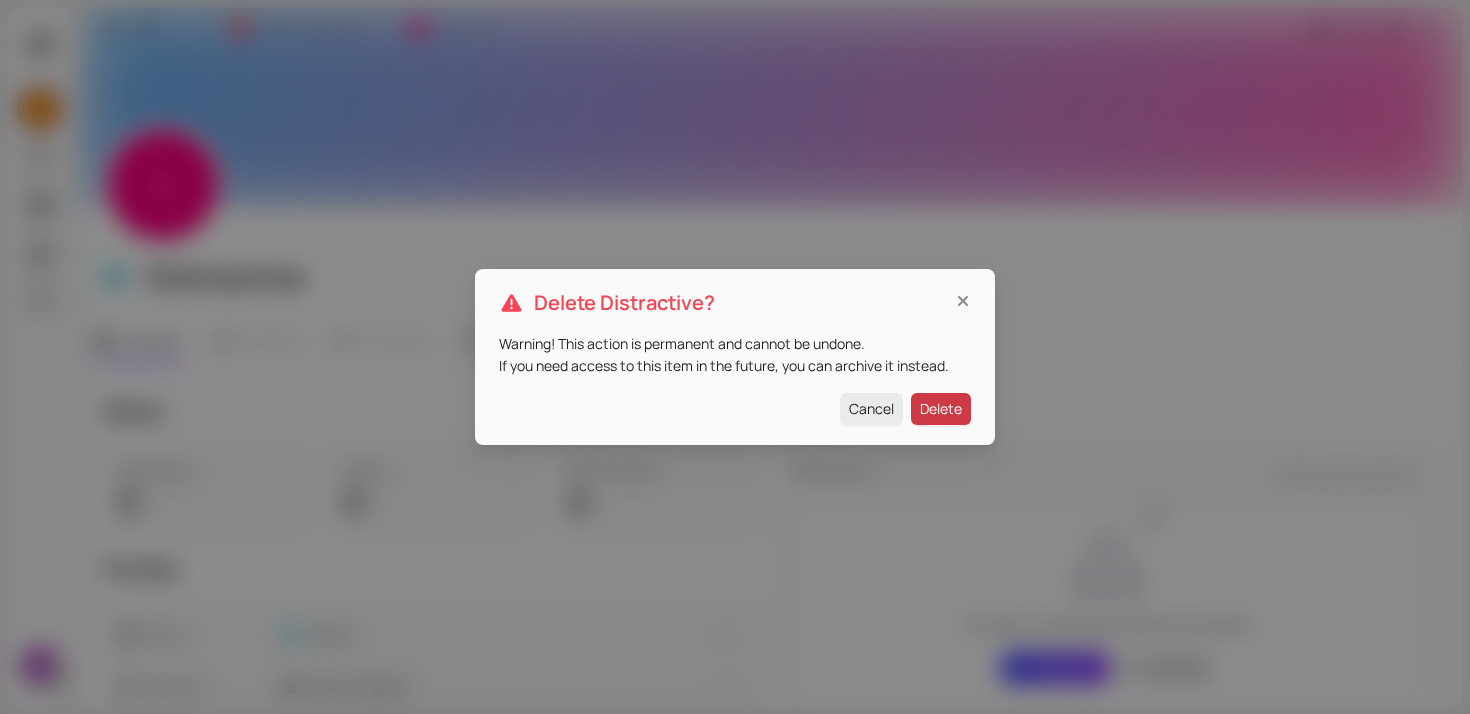 click on "Delete" at bounding box center [941, 409] 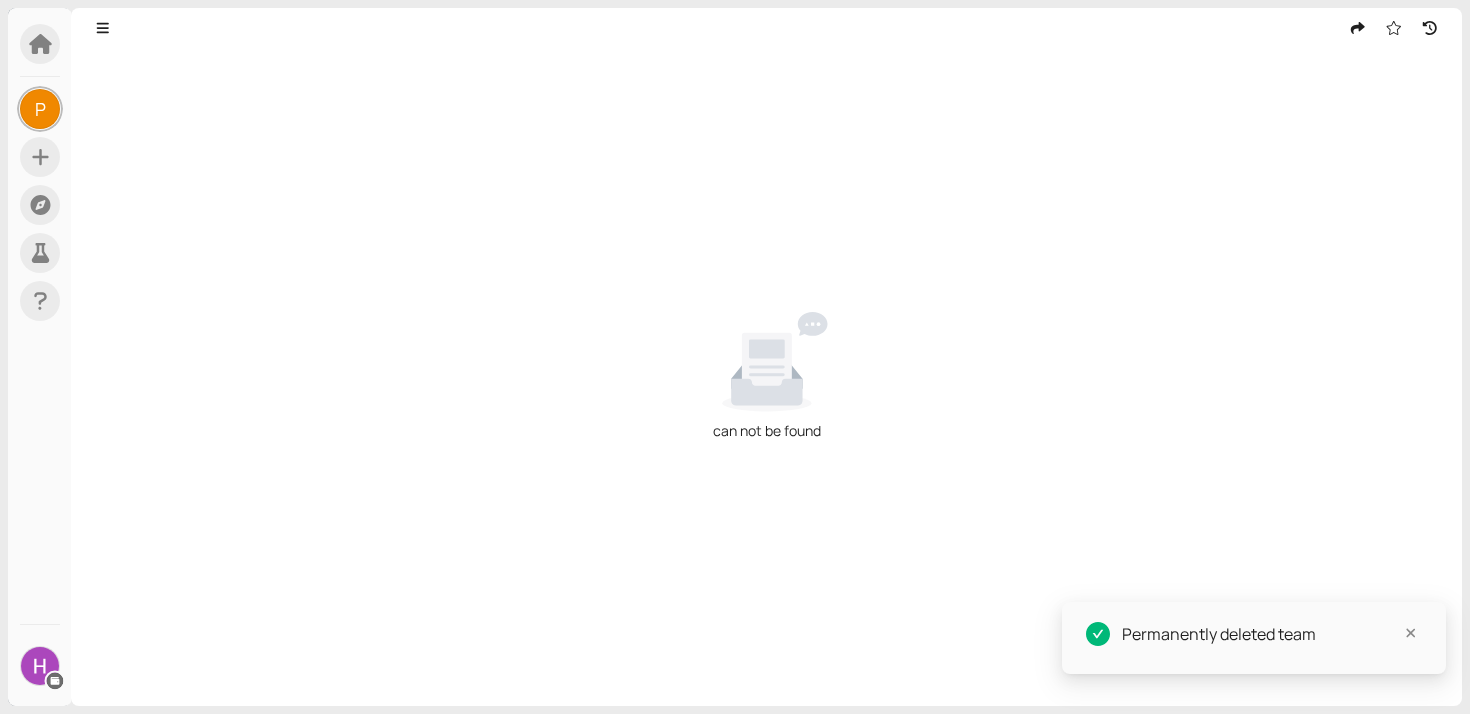 click on "P" at bounding box center (40, 109) 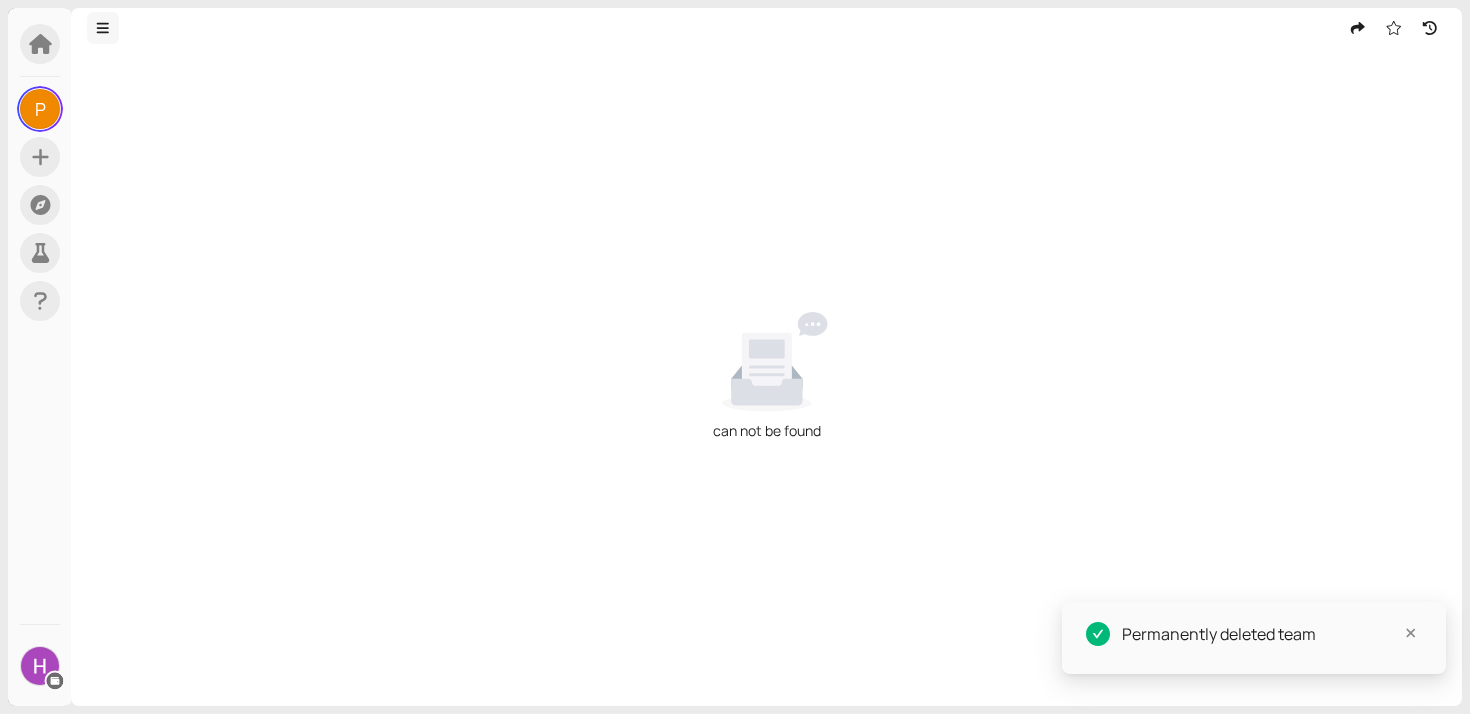 click at bounding box center [103, 28] 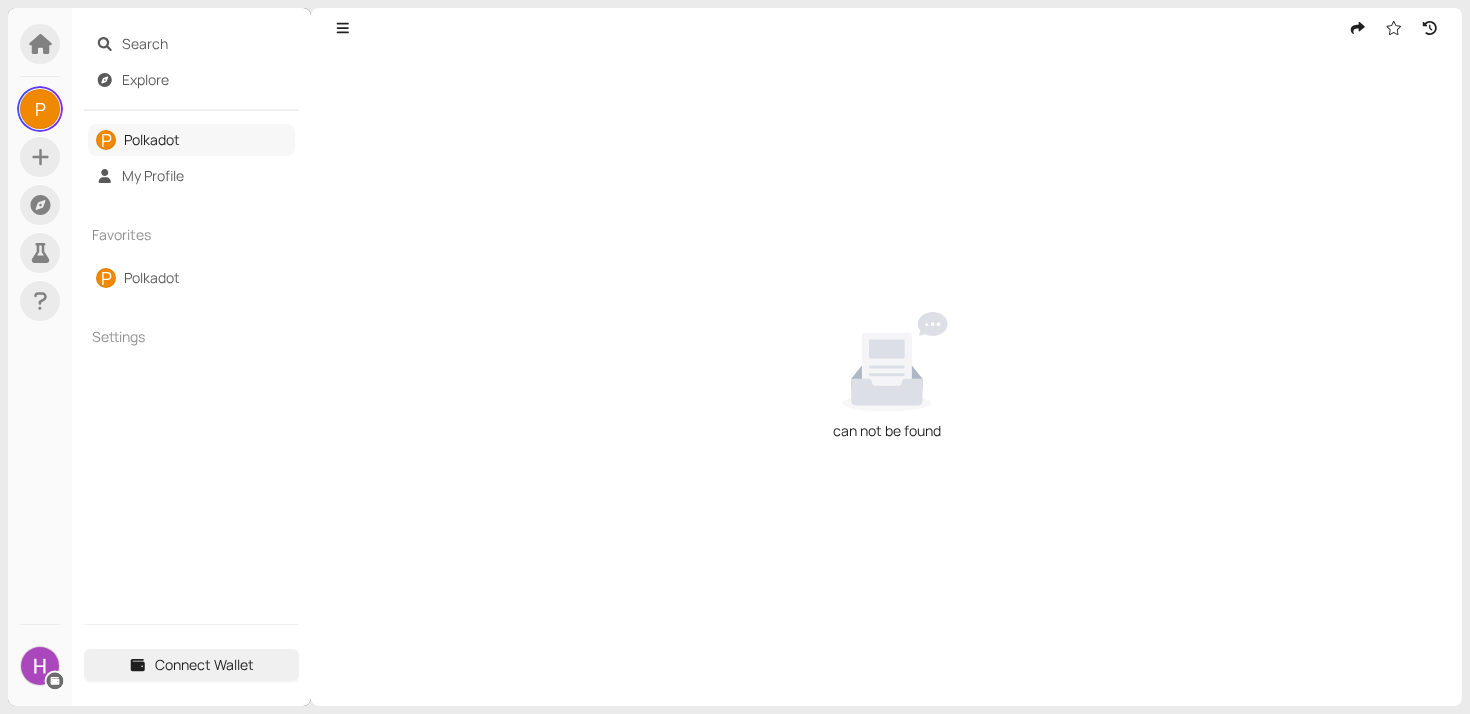 click on "Polkadot" at bounding box center (152, 139) 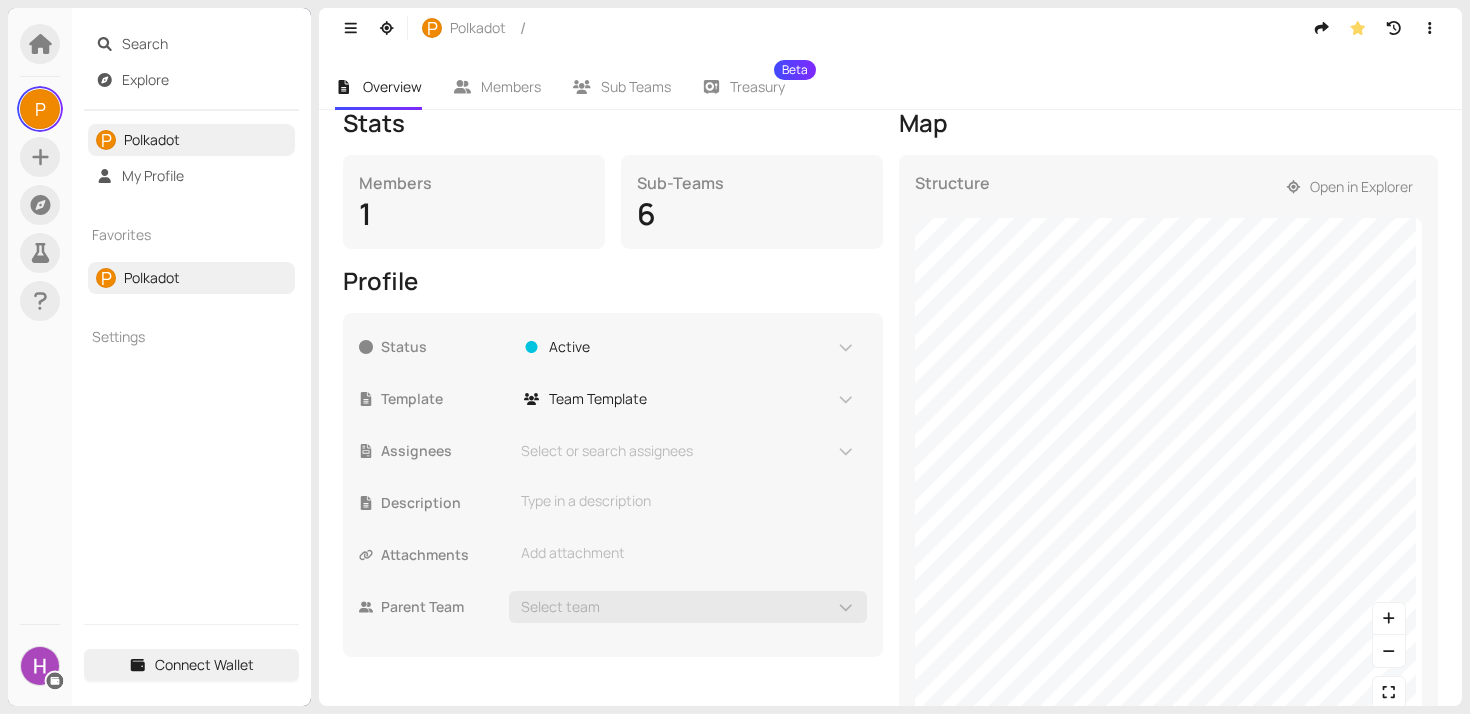 scroll, scrollTop: 301, scrollLeft: 0, axis: vertical 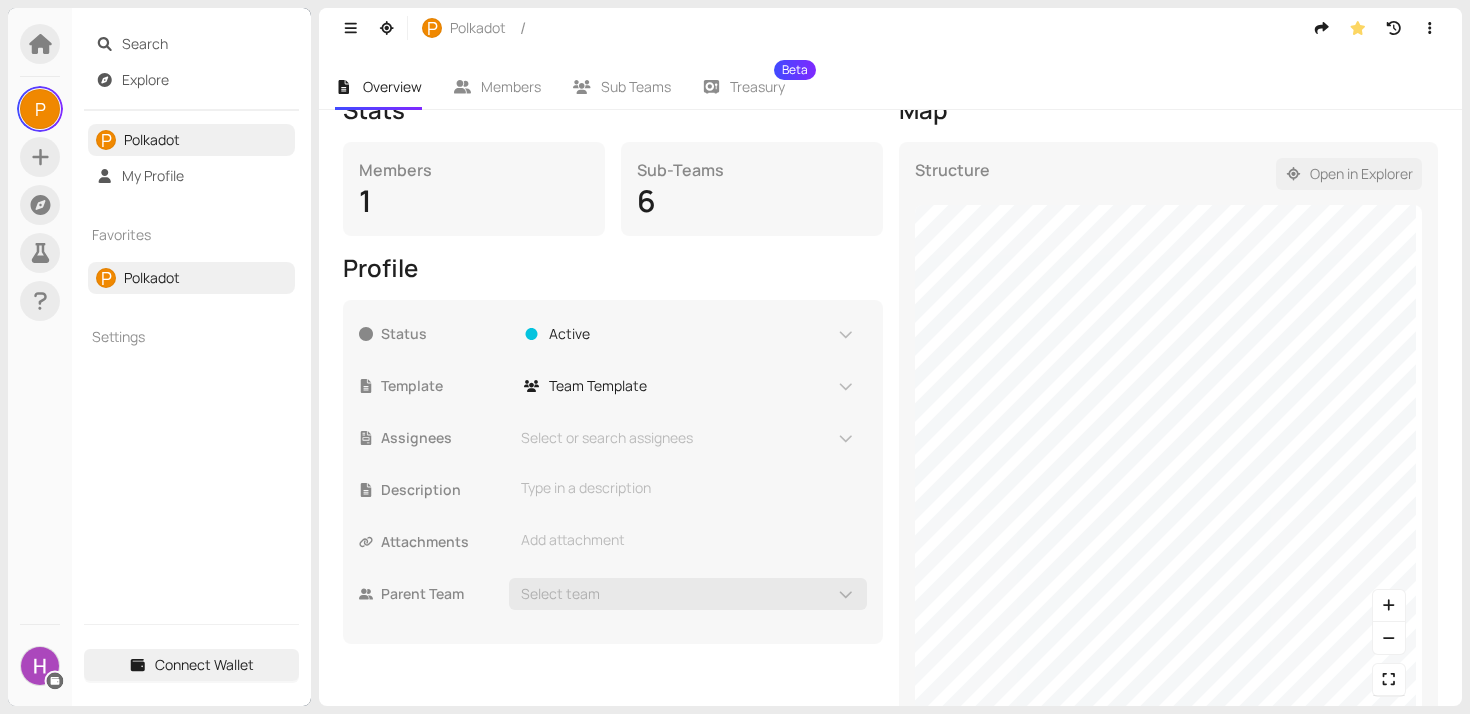 click on "Open in Explorer" at bounding box center [1361, 174] 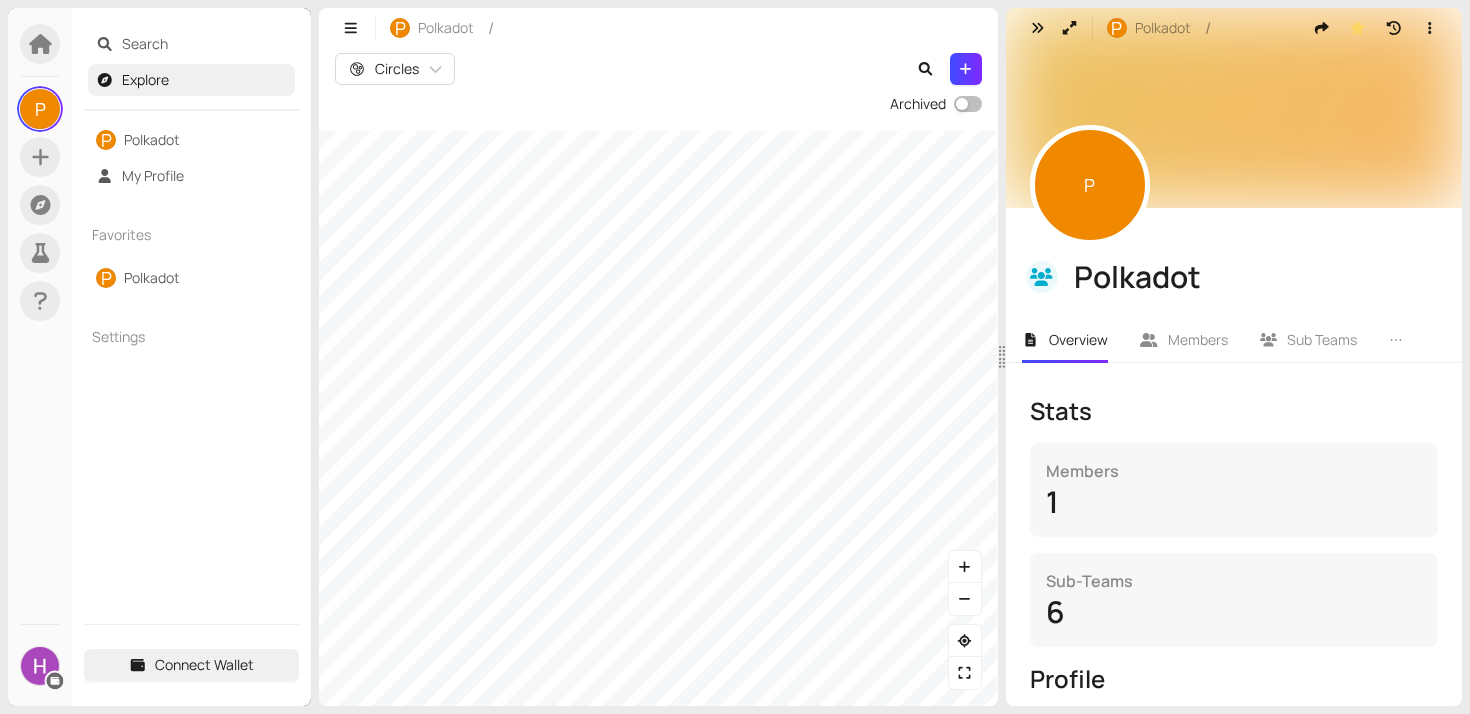 click on "Circles" at bounding box center (622, 69) 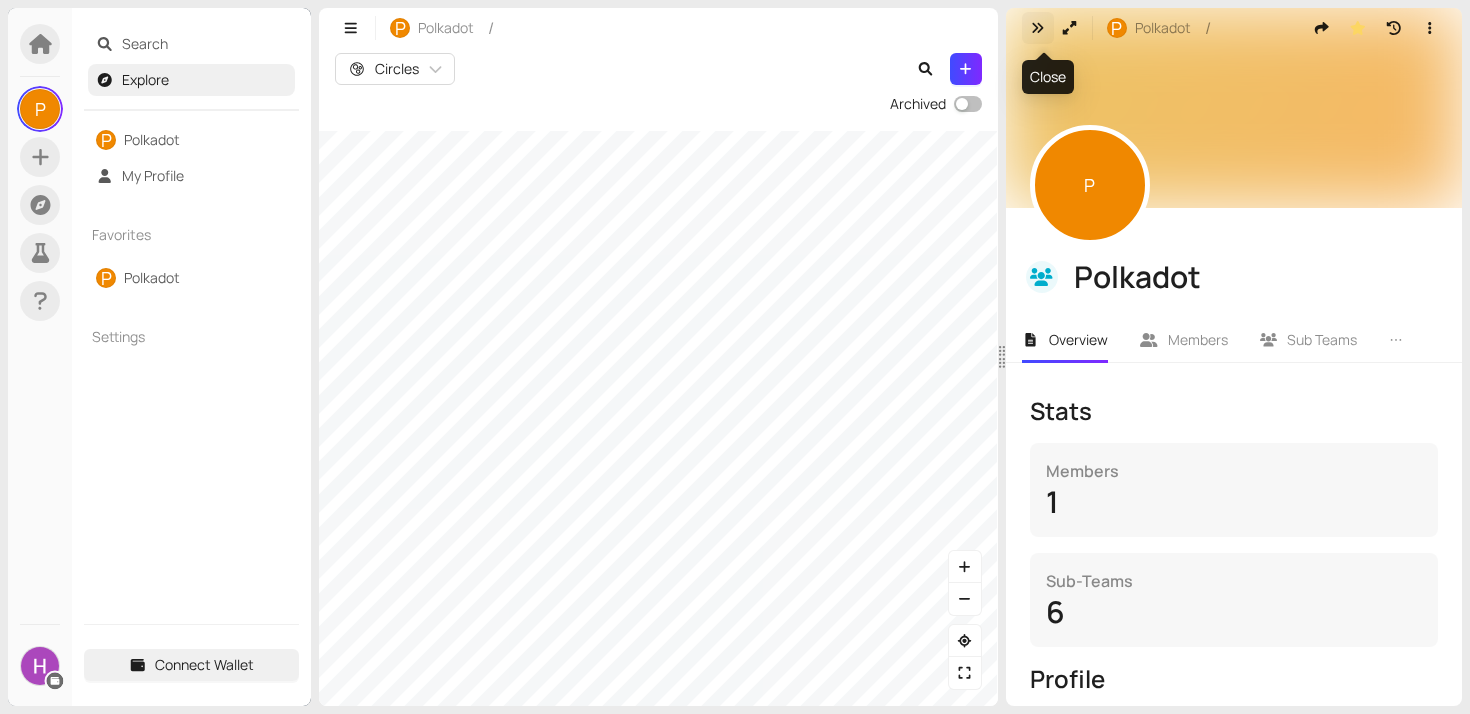 click 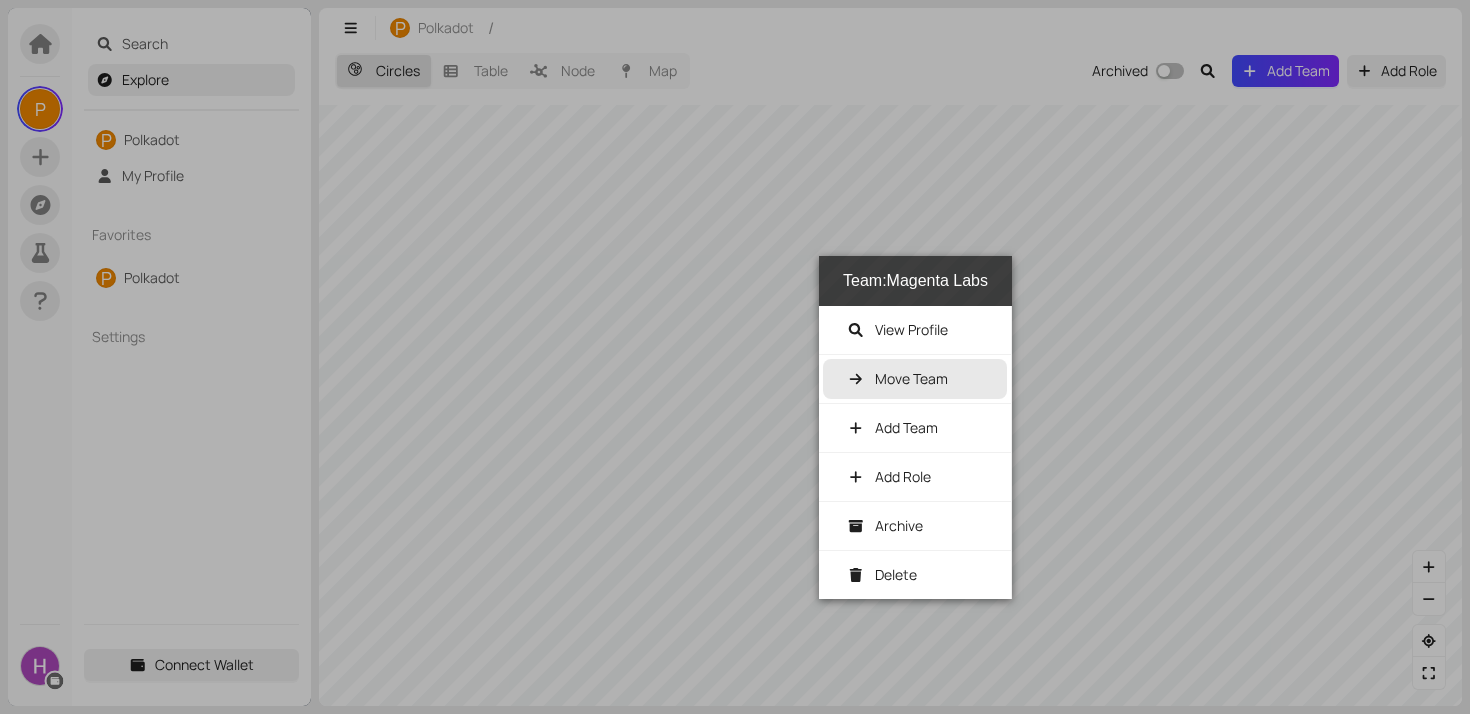 click on "Move Team" at bounding box center (911, 378) 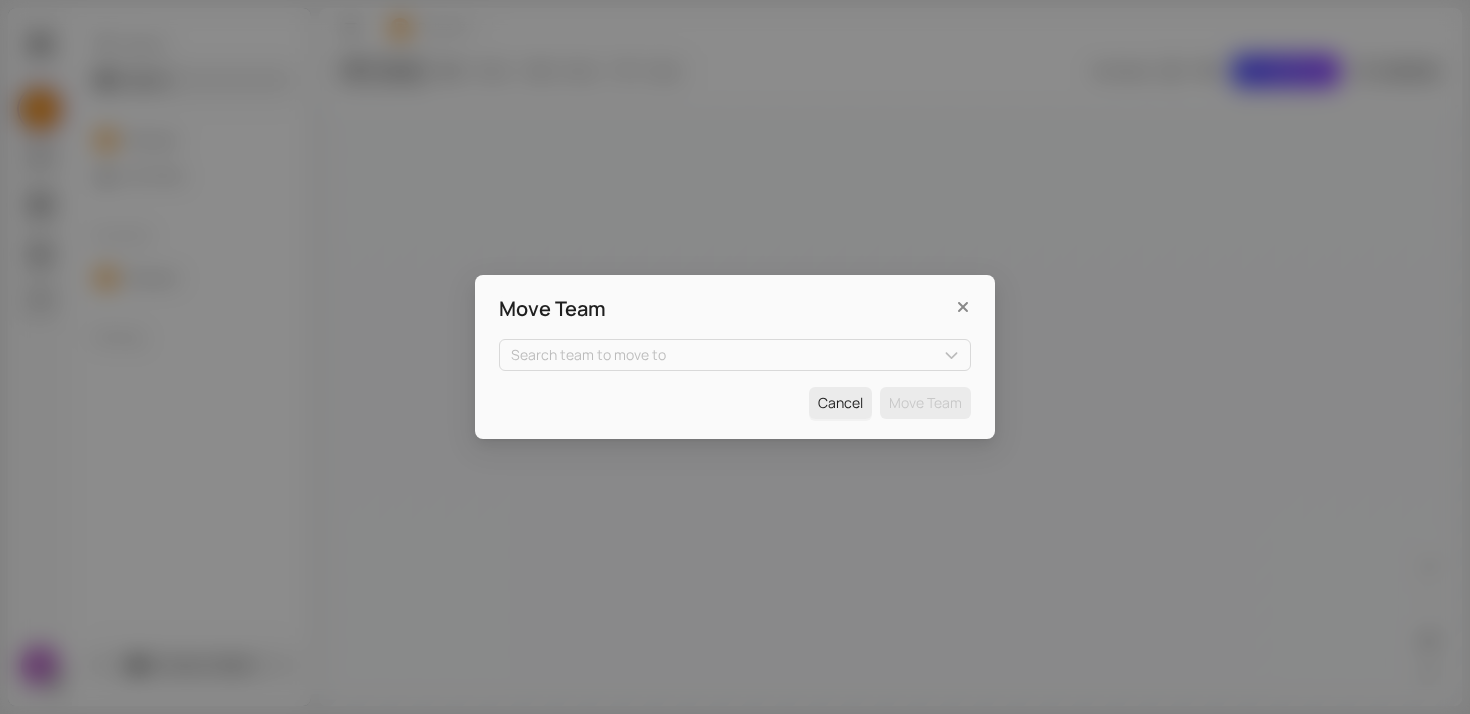 click on "Move Team   Search team to move to Cancel Move Team" at bounding box center [735, 357] 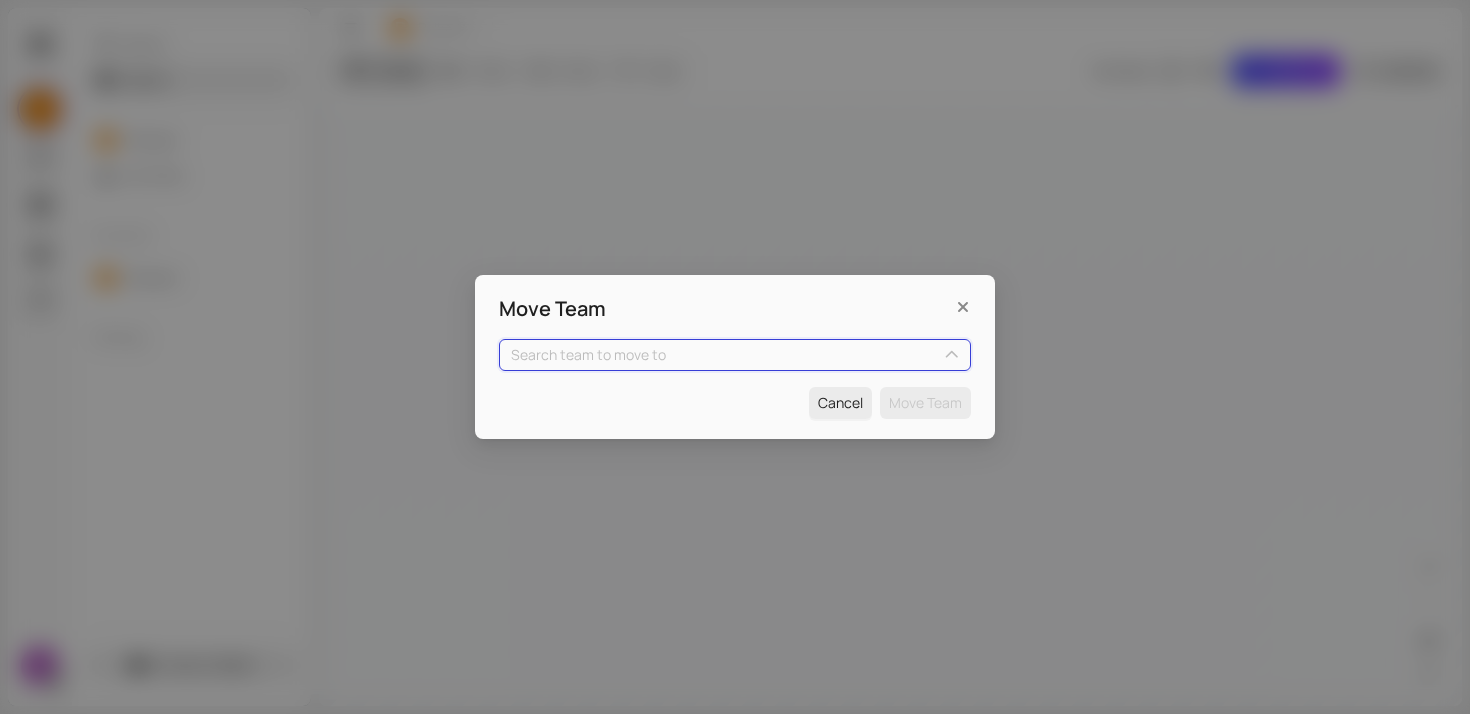 click on "Search team to move to Start typing for more options" at bounding box center [735, 355] 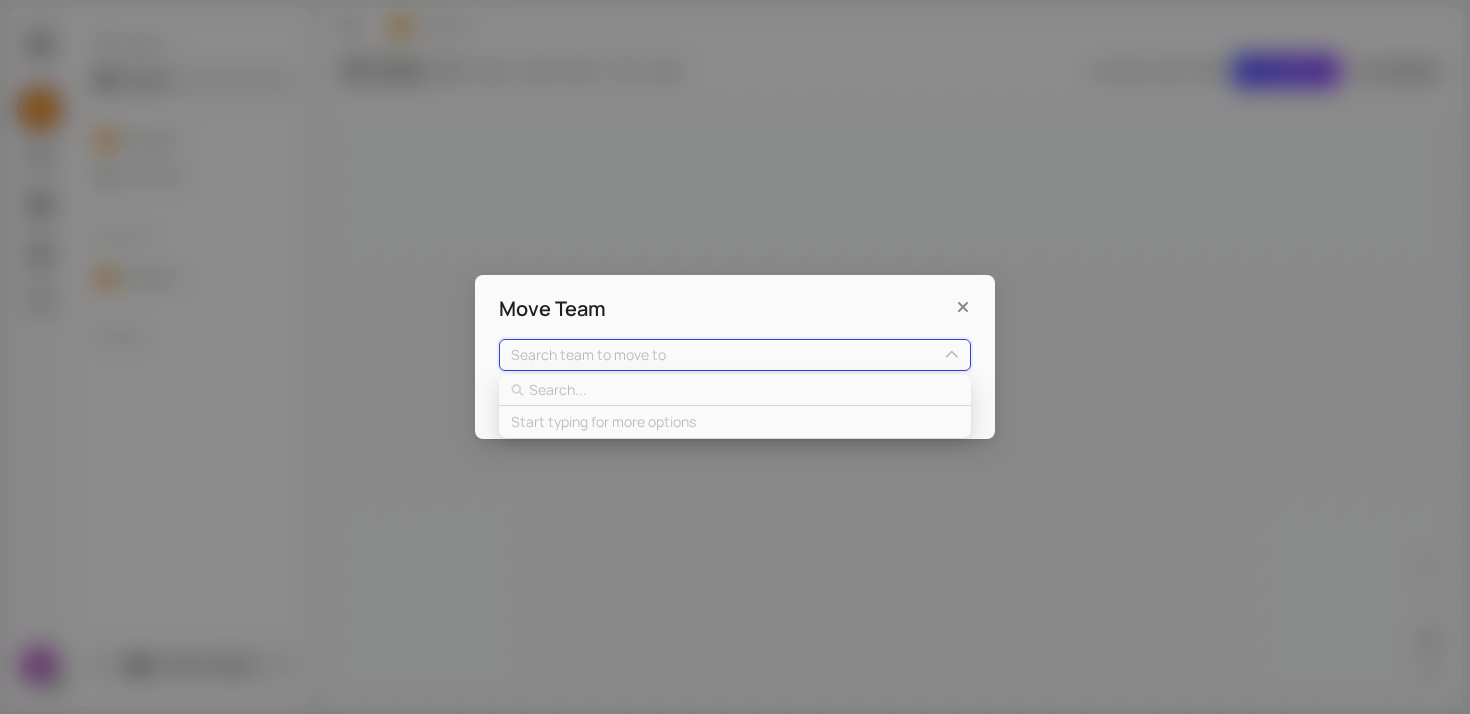 type on "m" 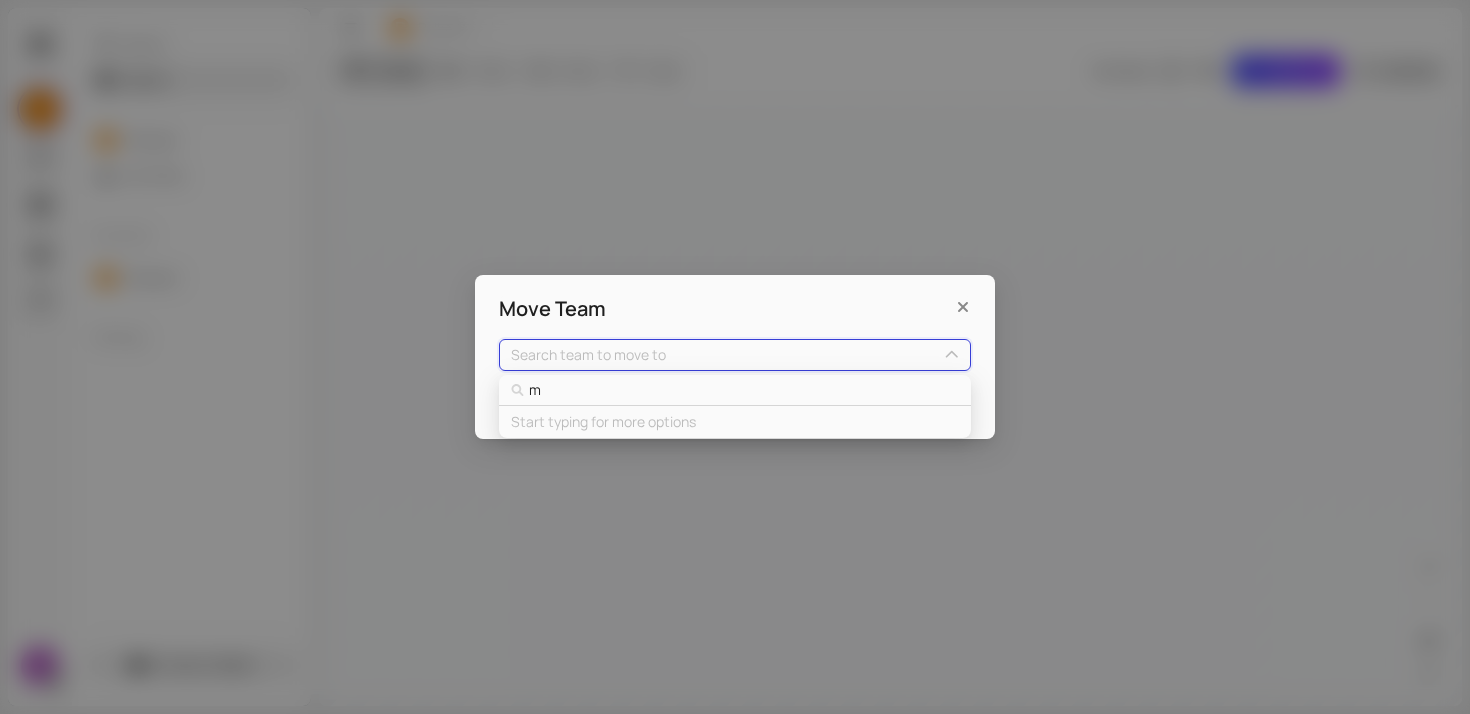 type on "ma" 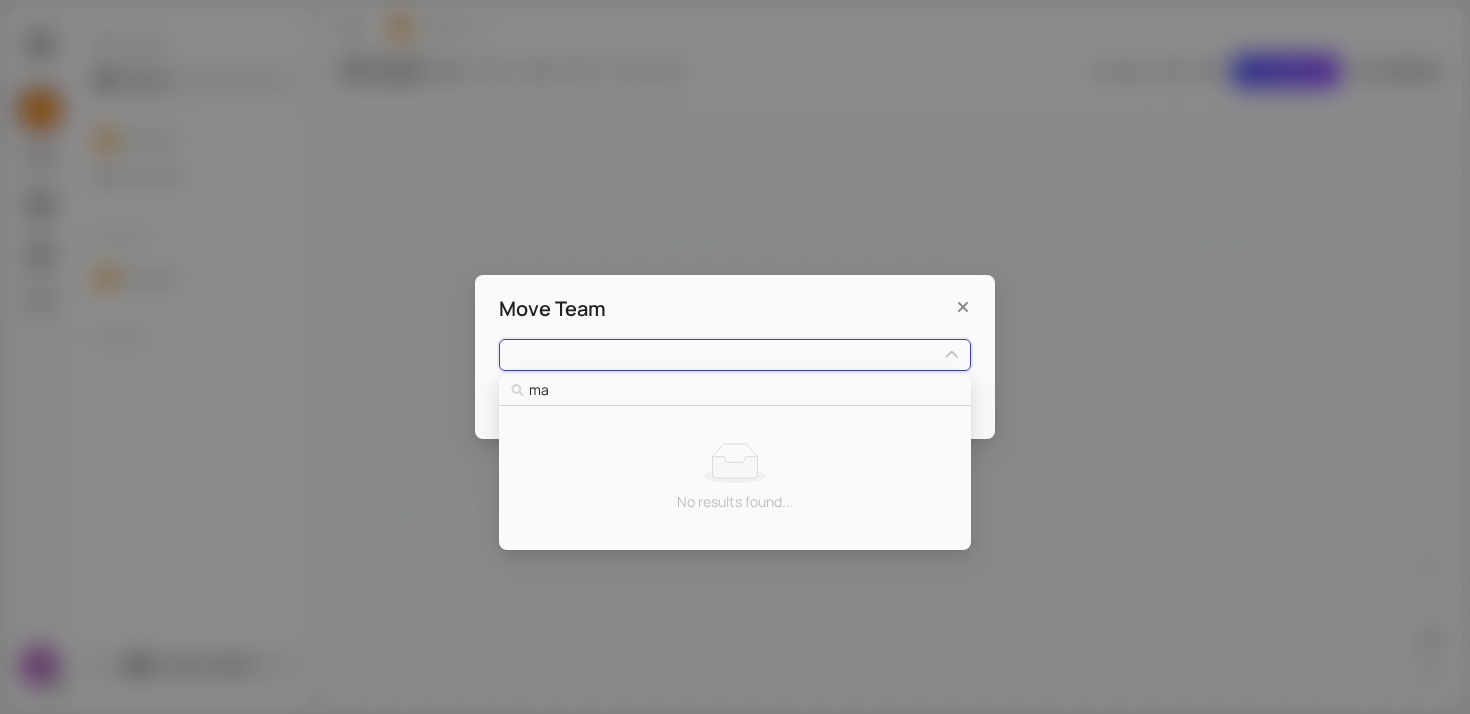 type on "mar" 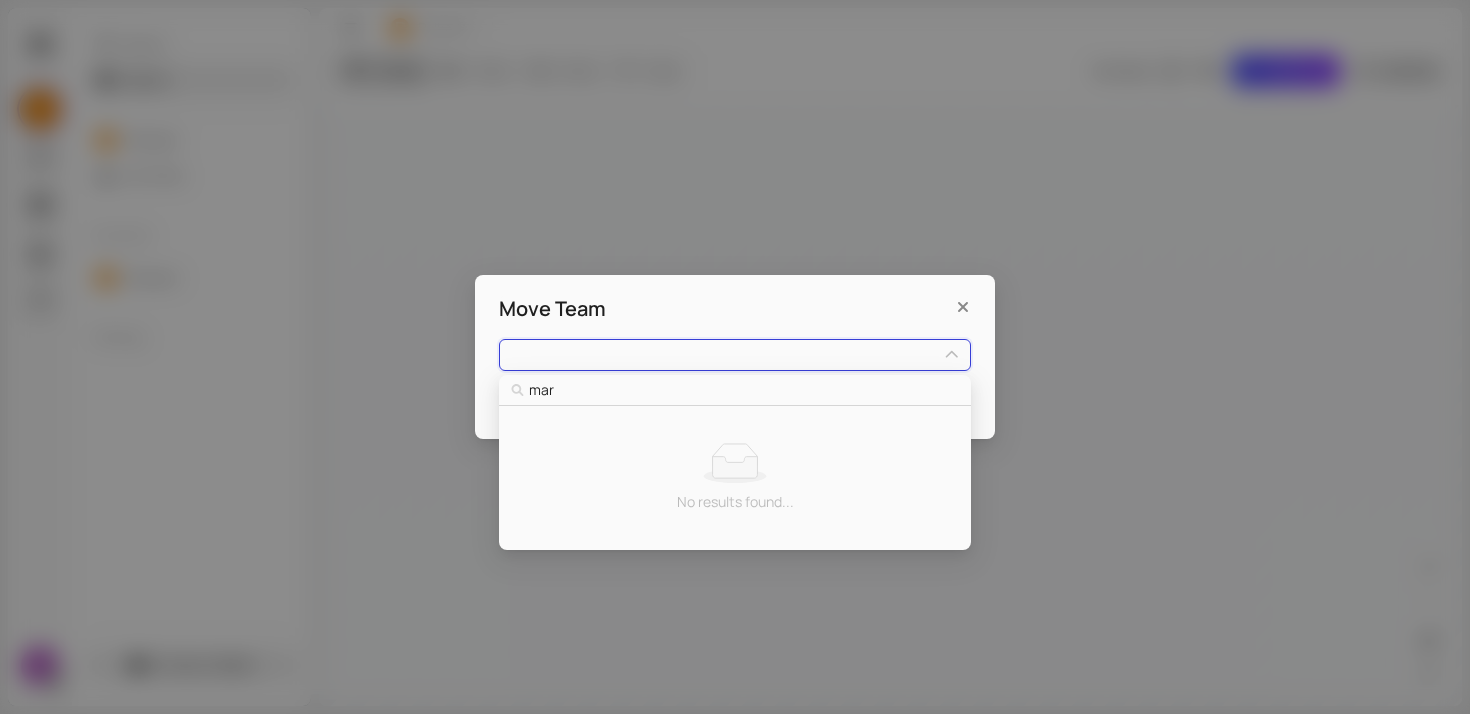type on "mark" 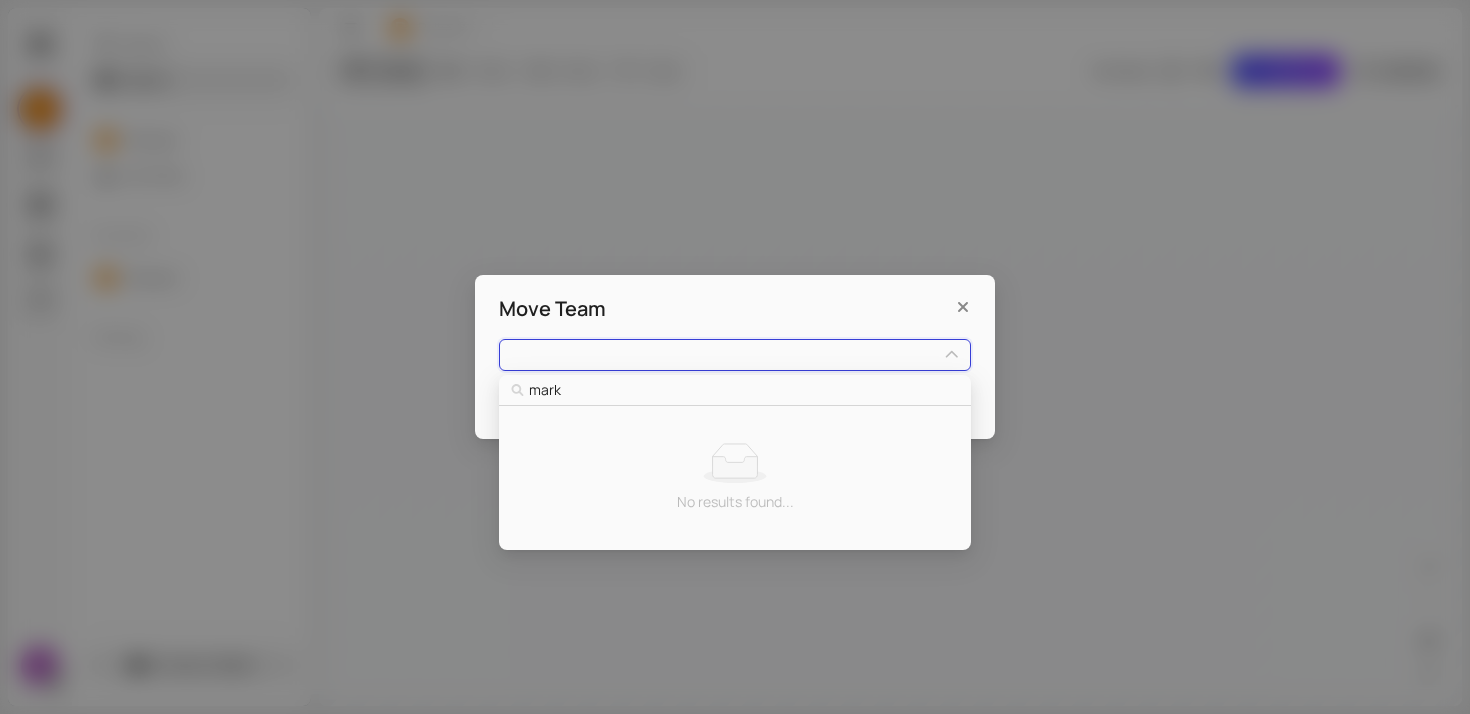 type on "marke" 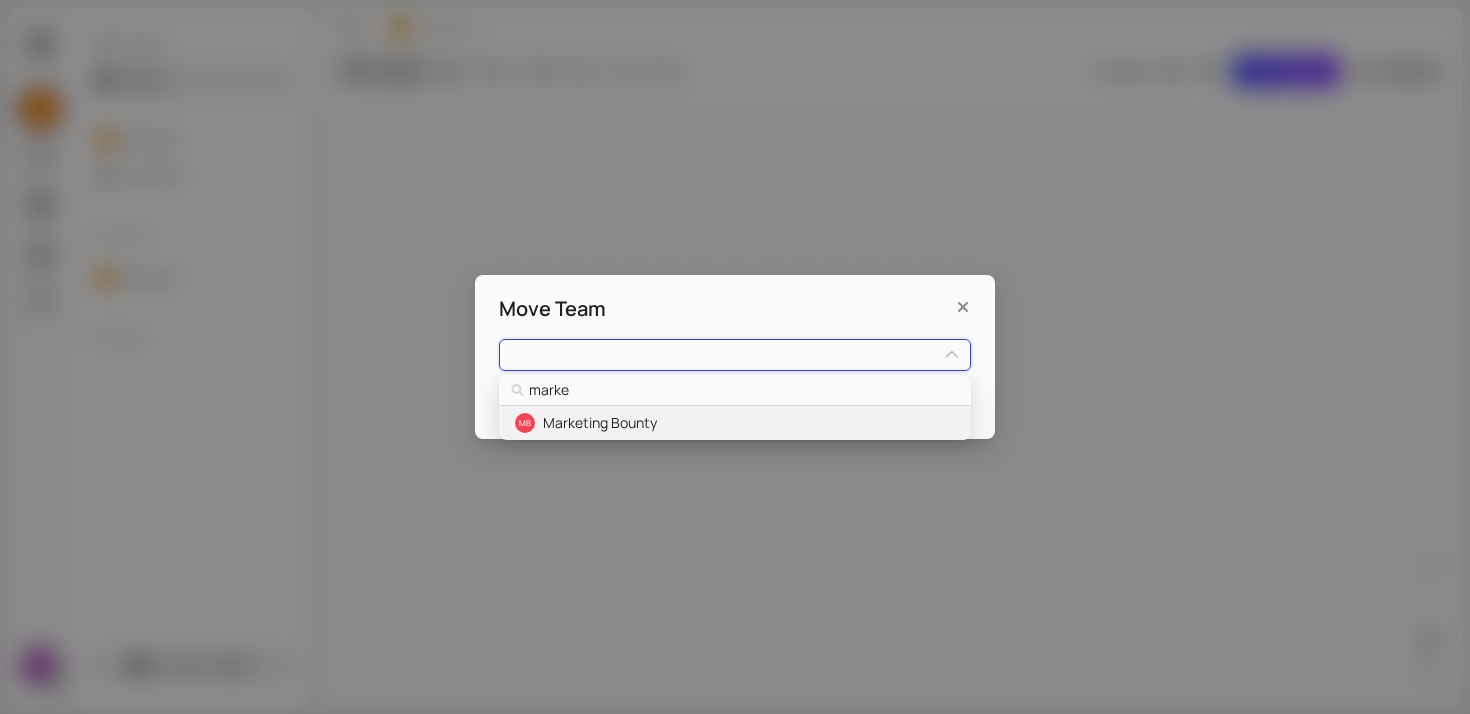 click on "MB Marketing Bounty" at bounding box center [734, 423] 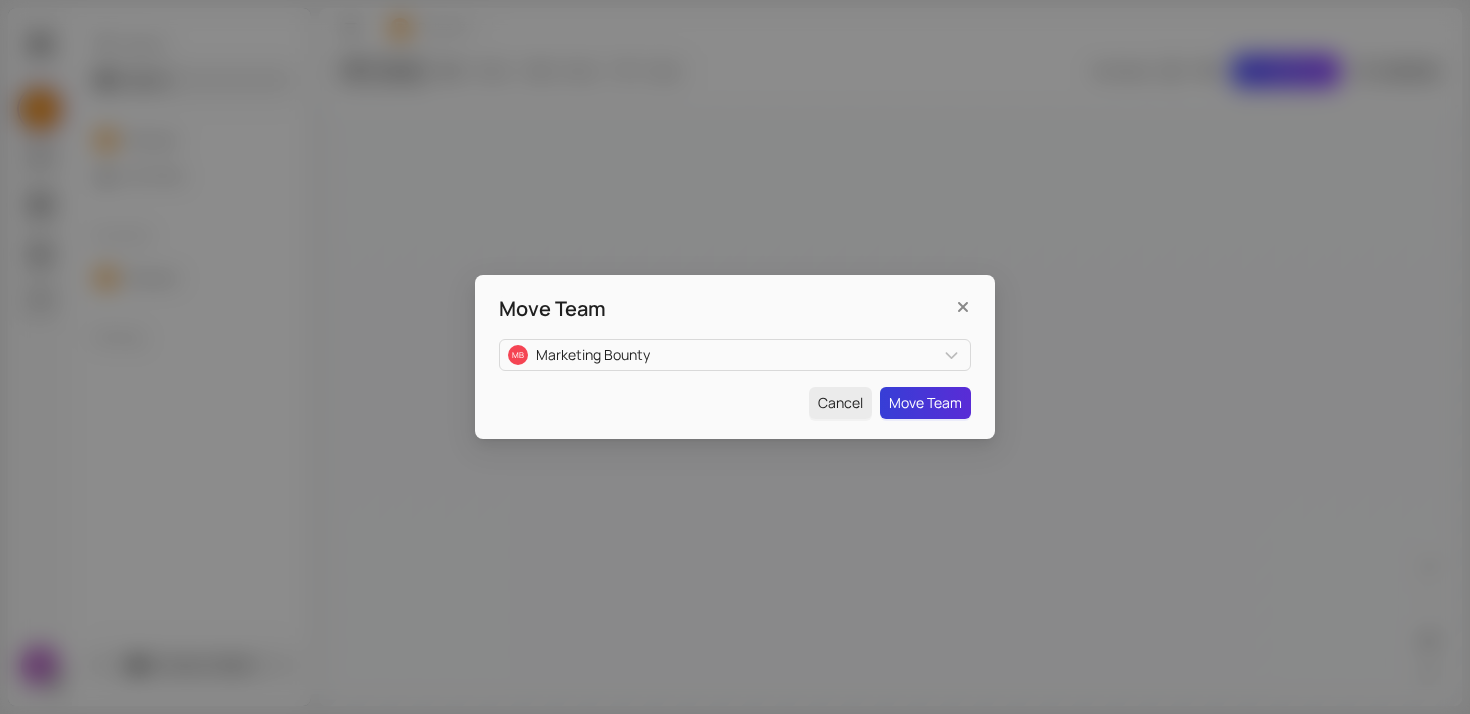 click on "Move Team" at bounding box center (925, 403) 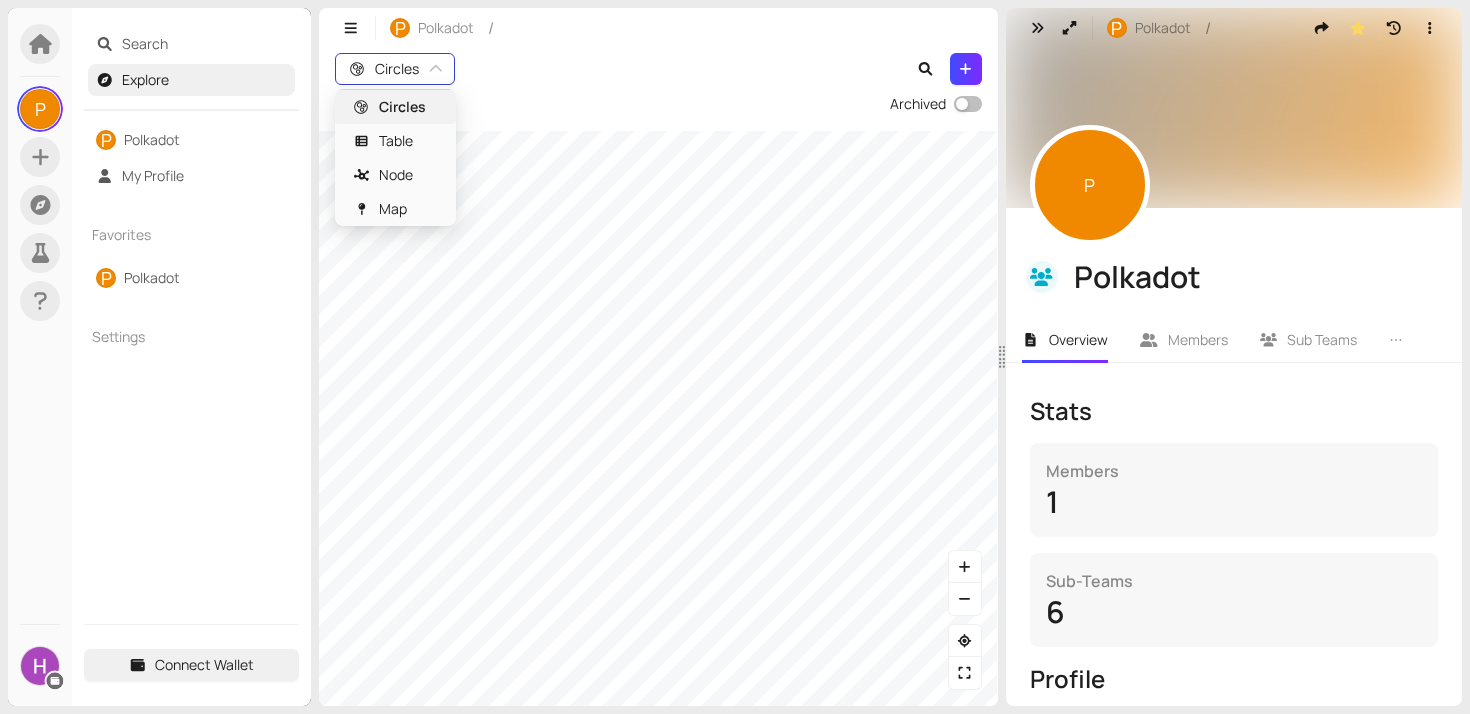 click on "Circles Circles Table Circles Table Node Map" at bounding box center [395, 69] 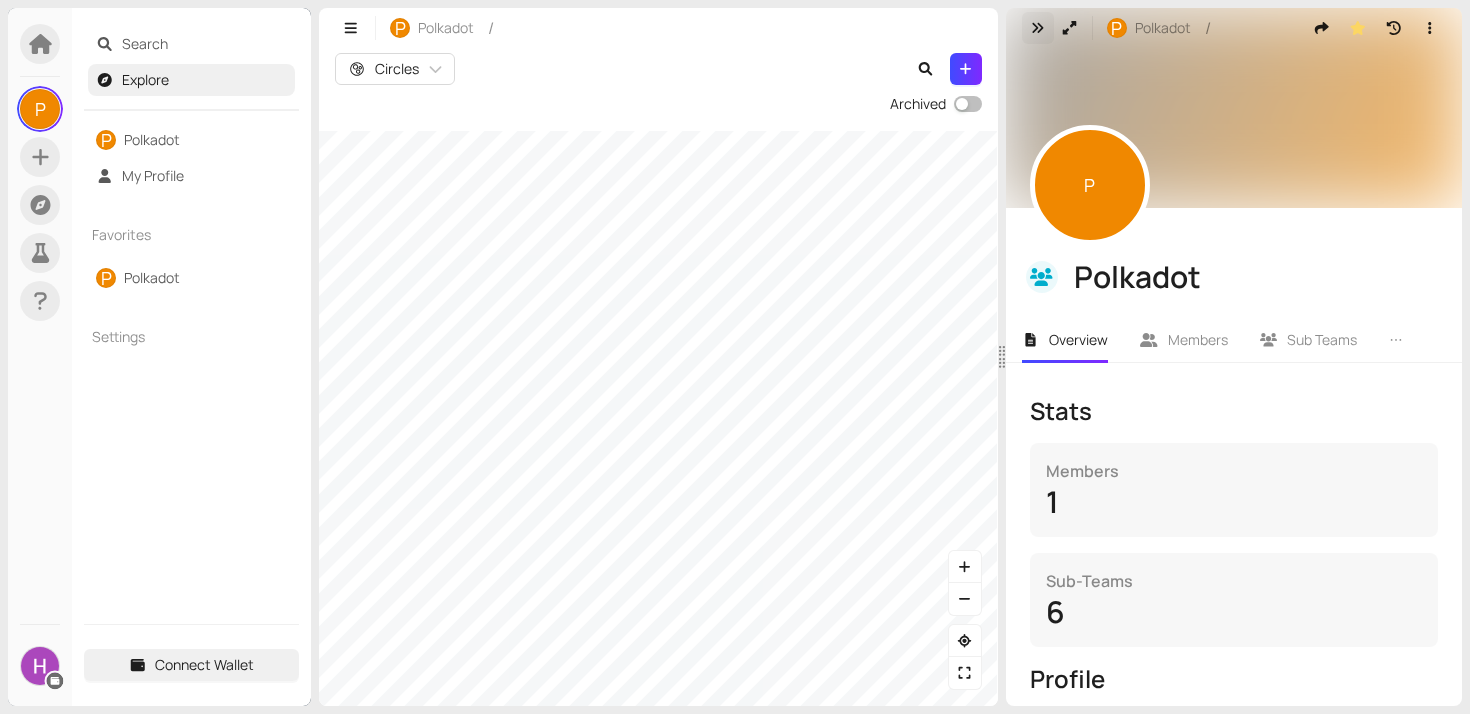 click 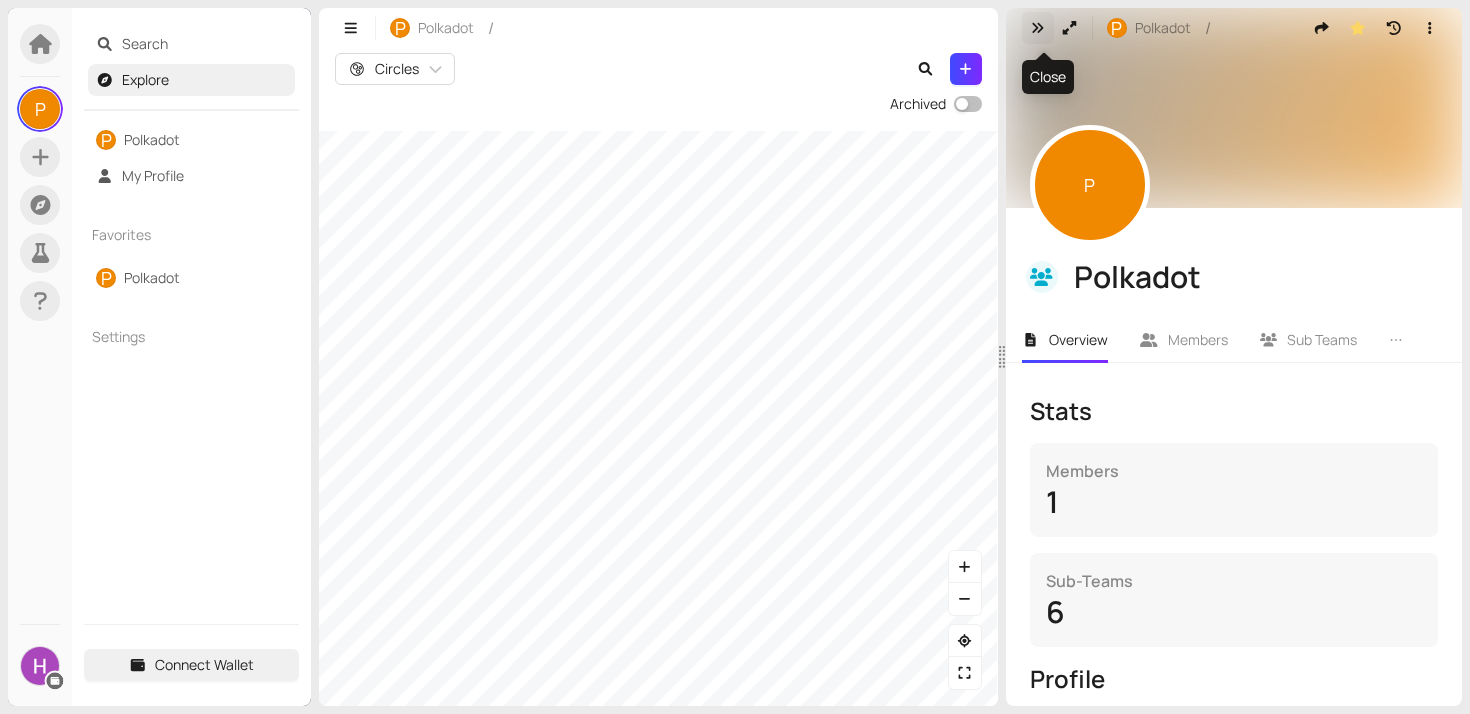 click at bounding box center (1038, 28) 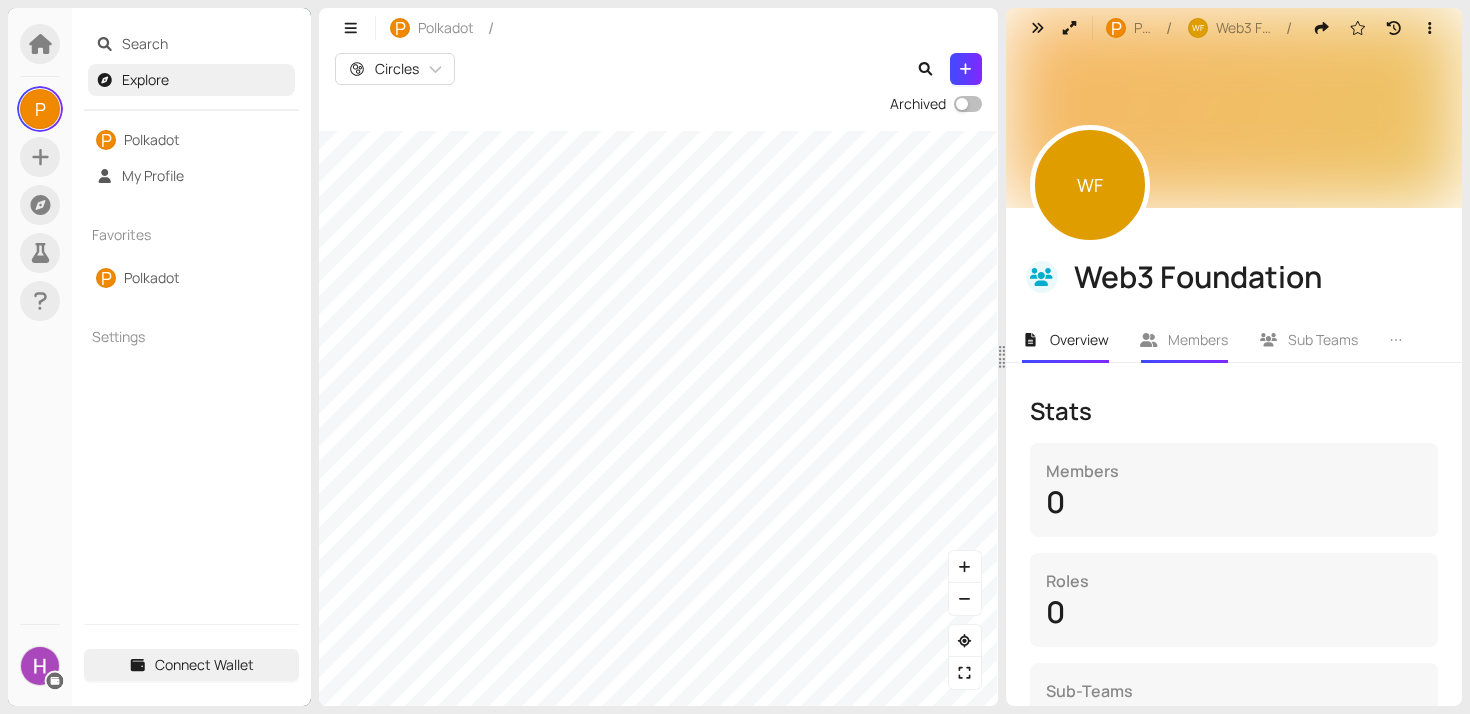 click on "Members" at bounding box center (1184, 340) 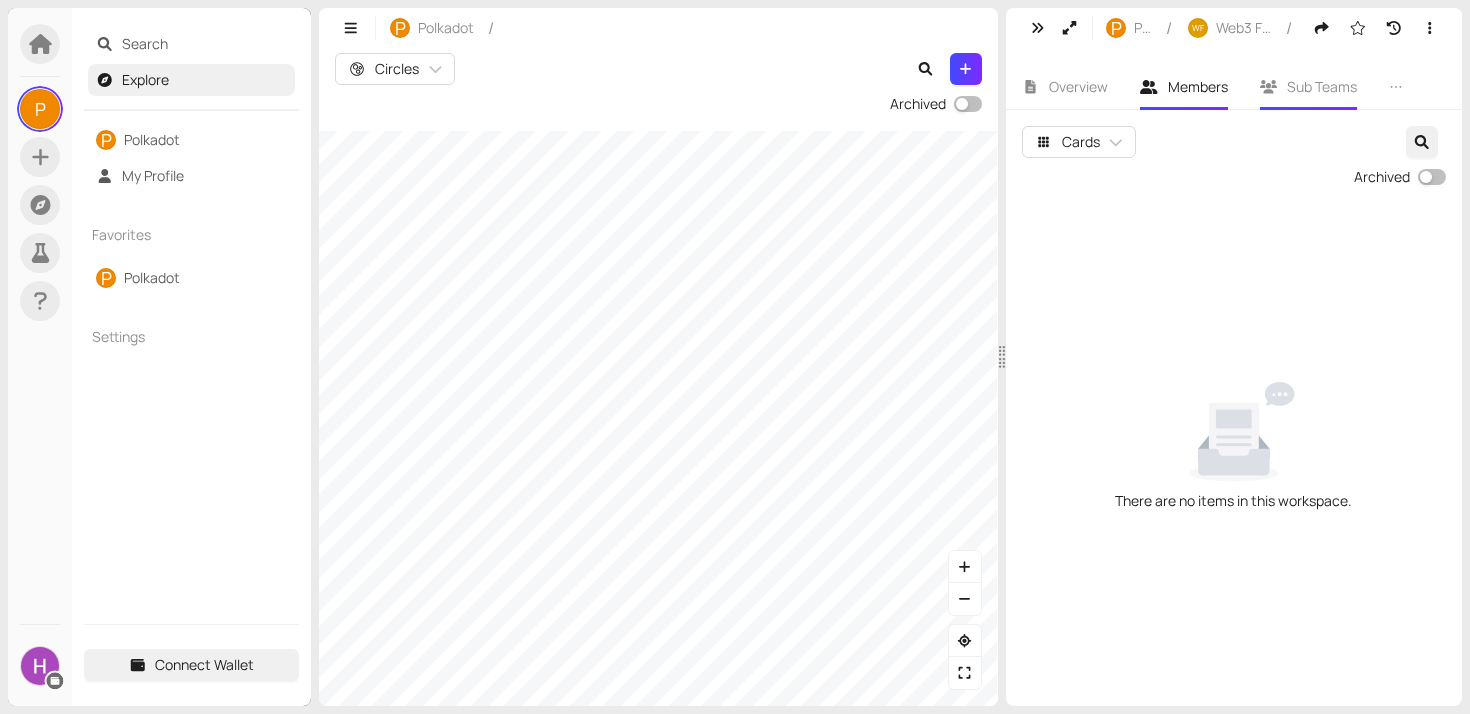 click on "Sub Teams" at bounding box center [1322, 86] 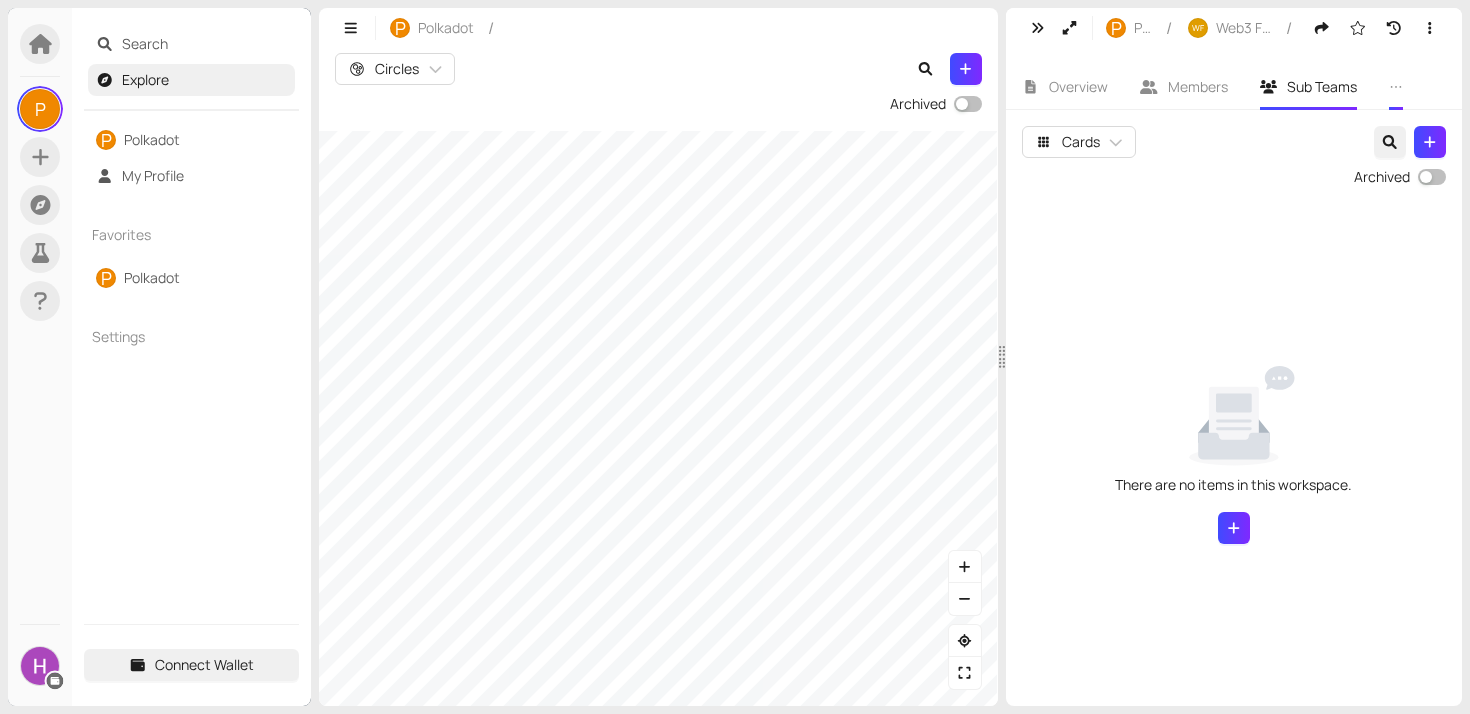 click 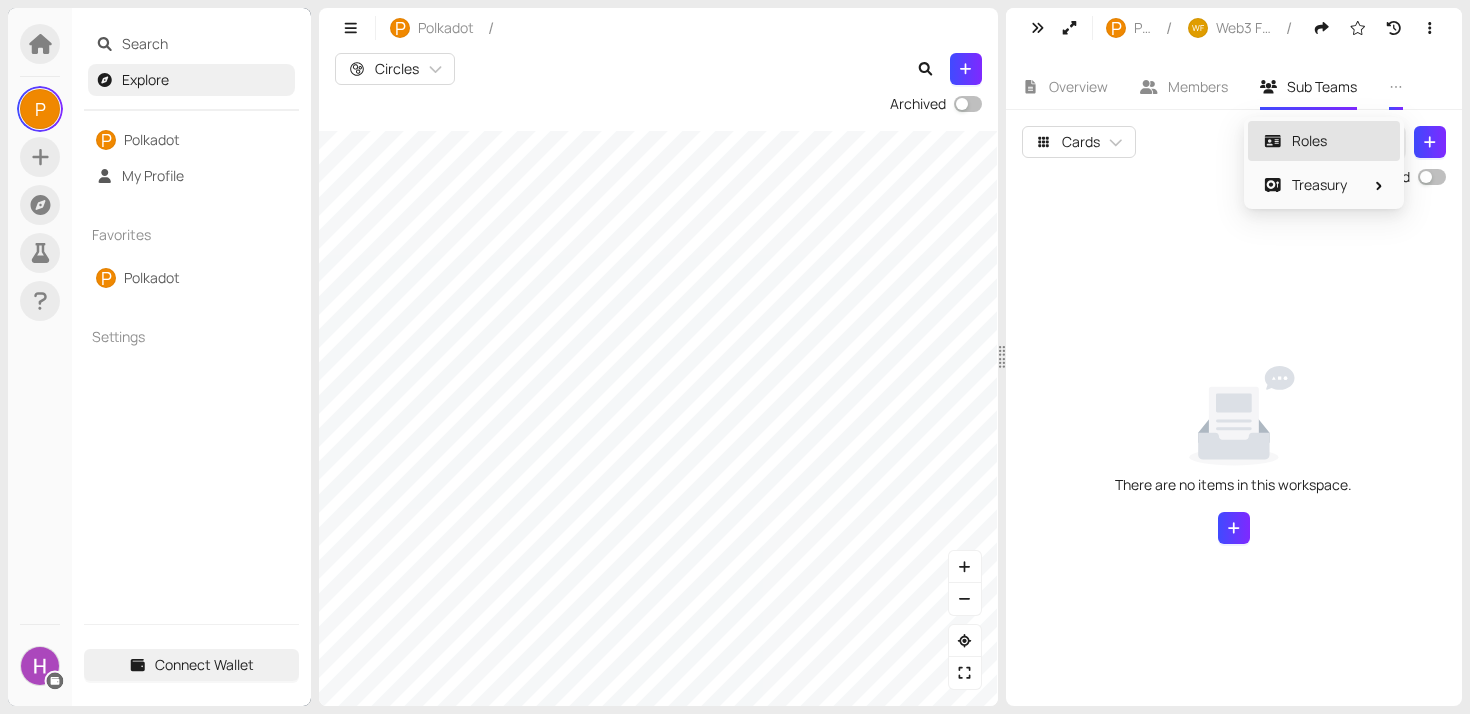 click on "Roles" at bounding box center (1324, 141) 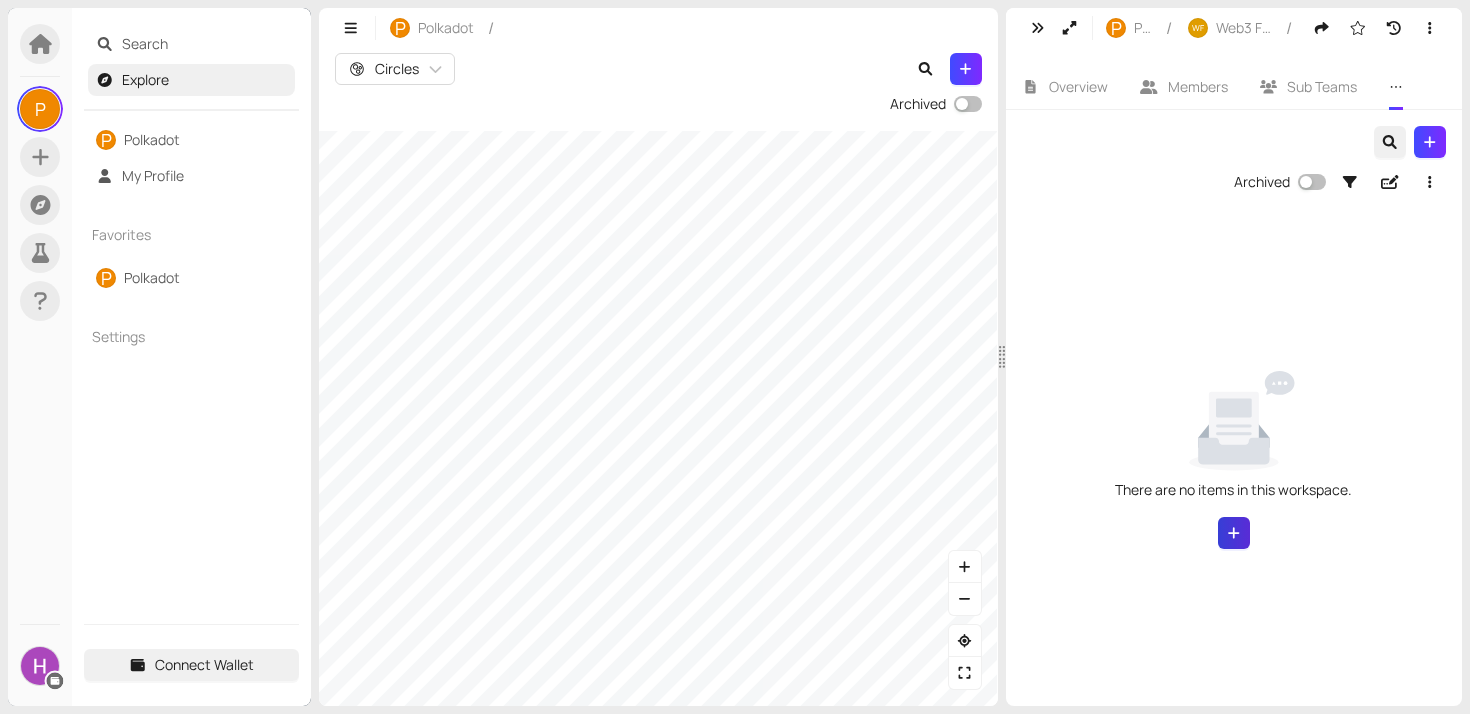 click at bounding box center [1234, 533] 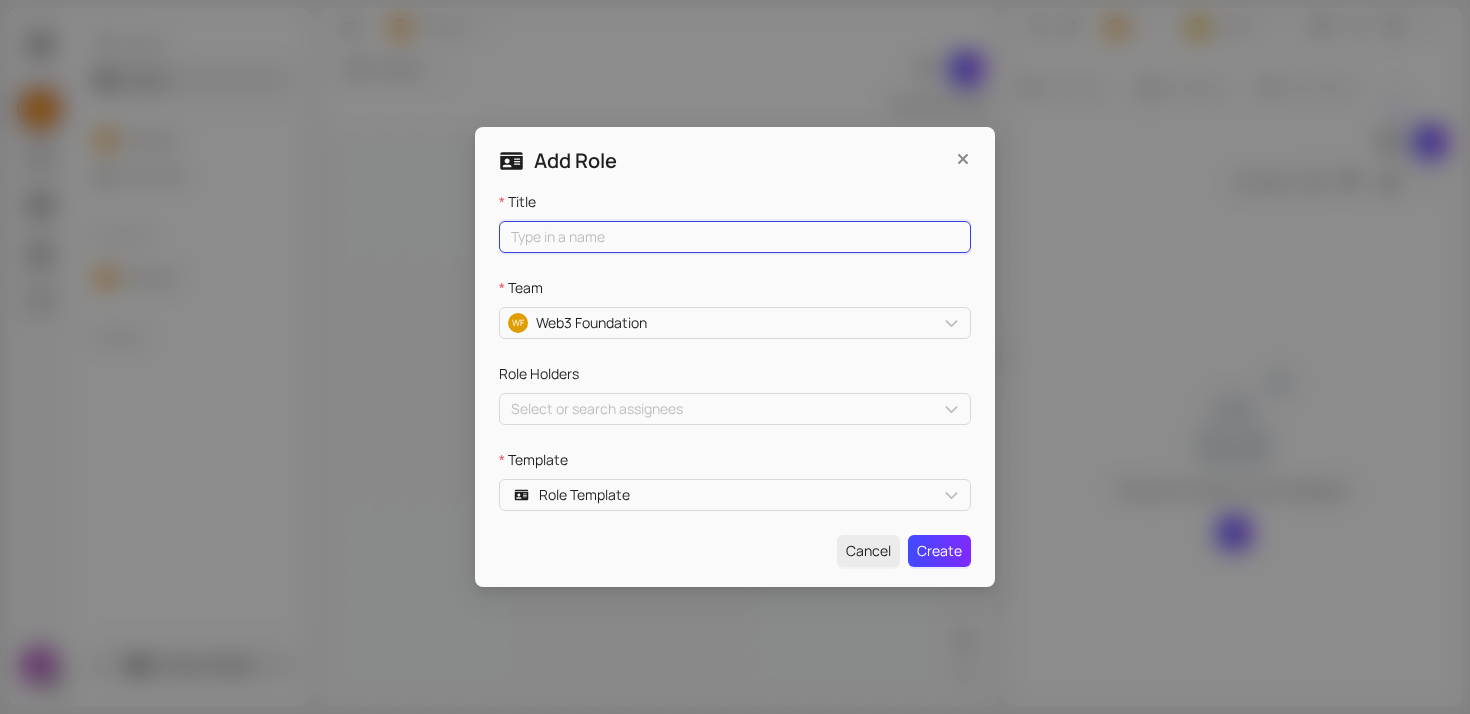 click on "Title" at bounding box center (735, 237) 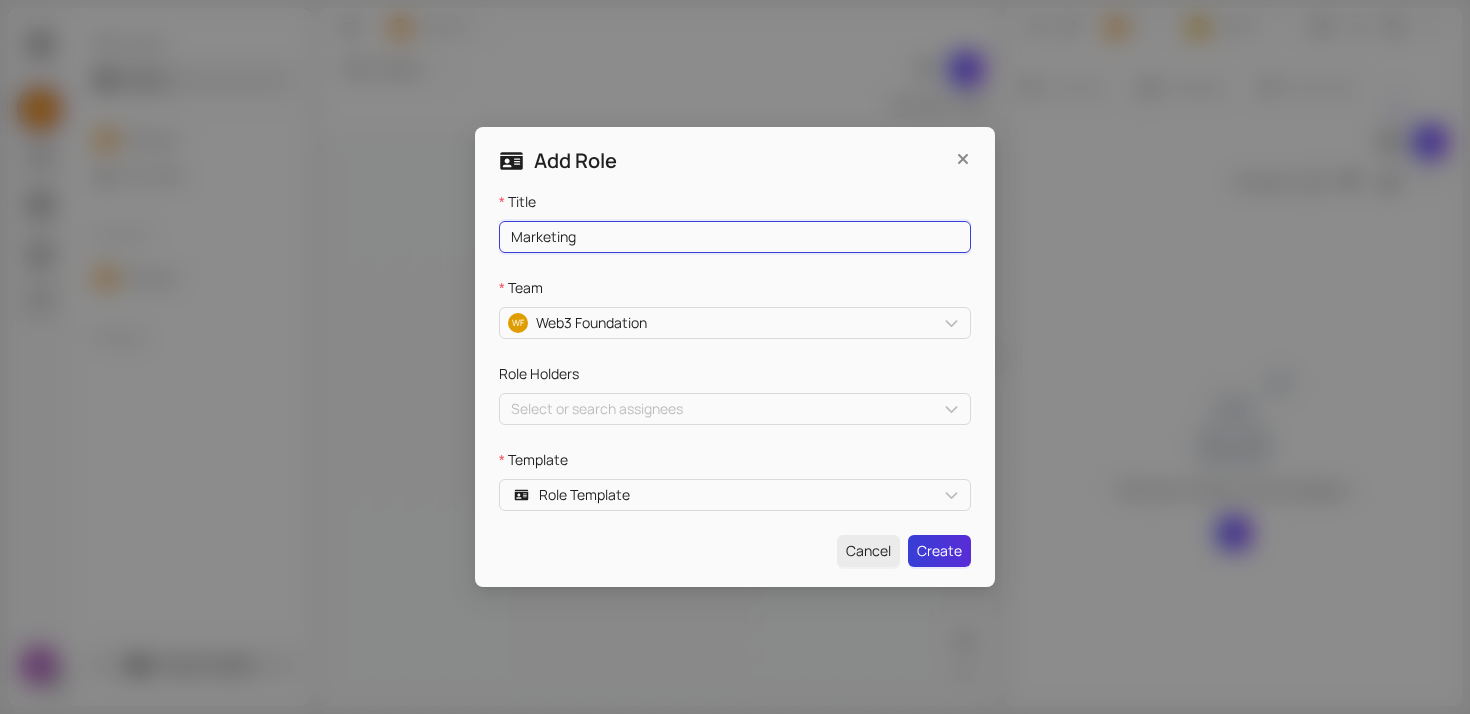 type on "Marketing" 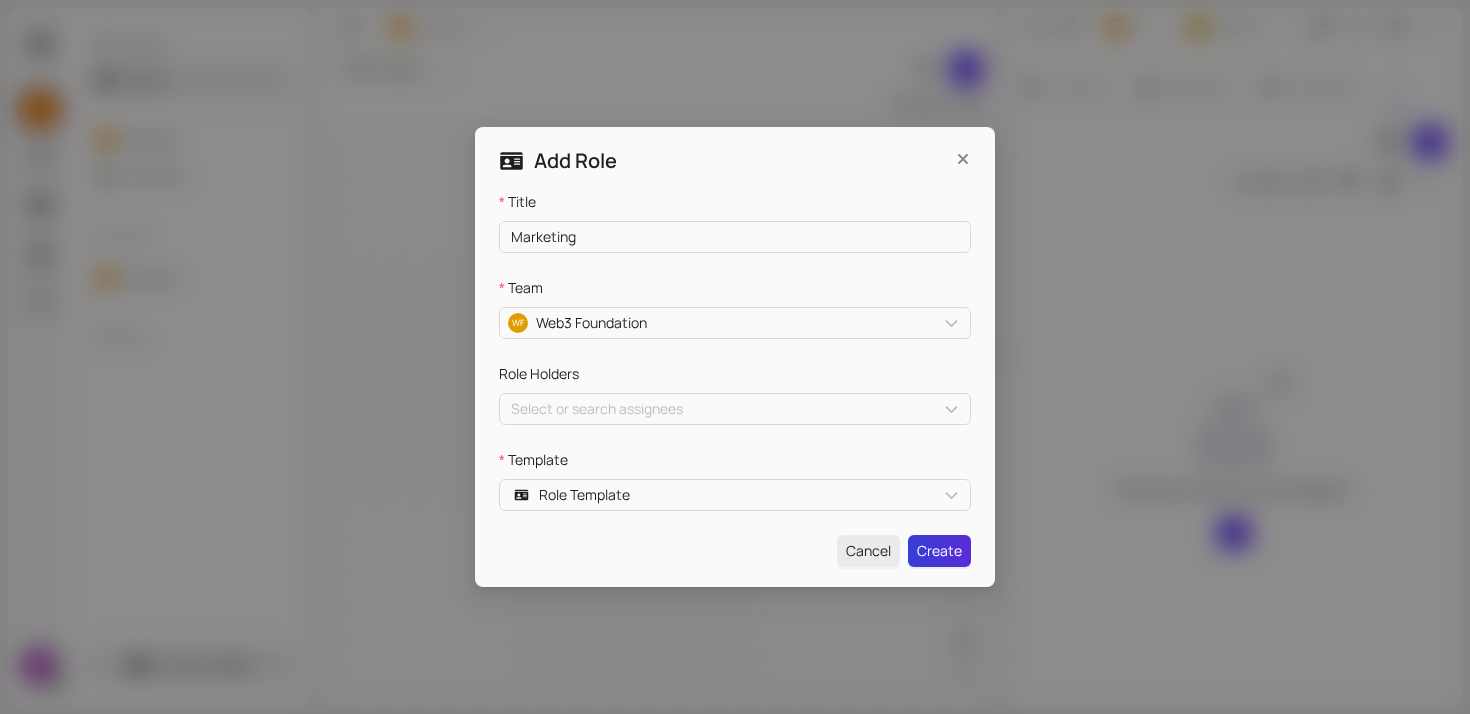 click on "Create" at bounding box center (939, 551) 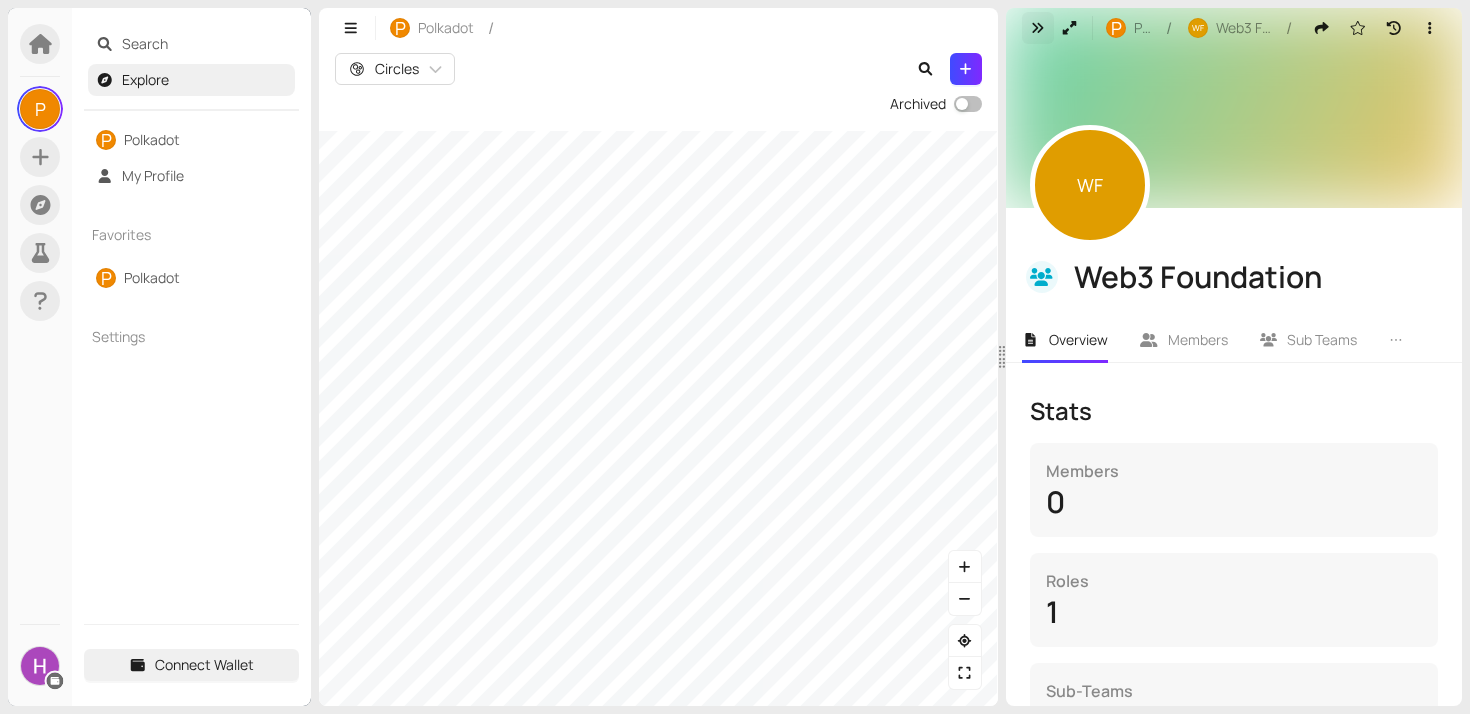 click at bounding box center (1038, 28) 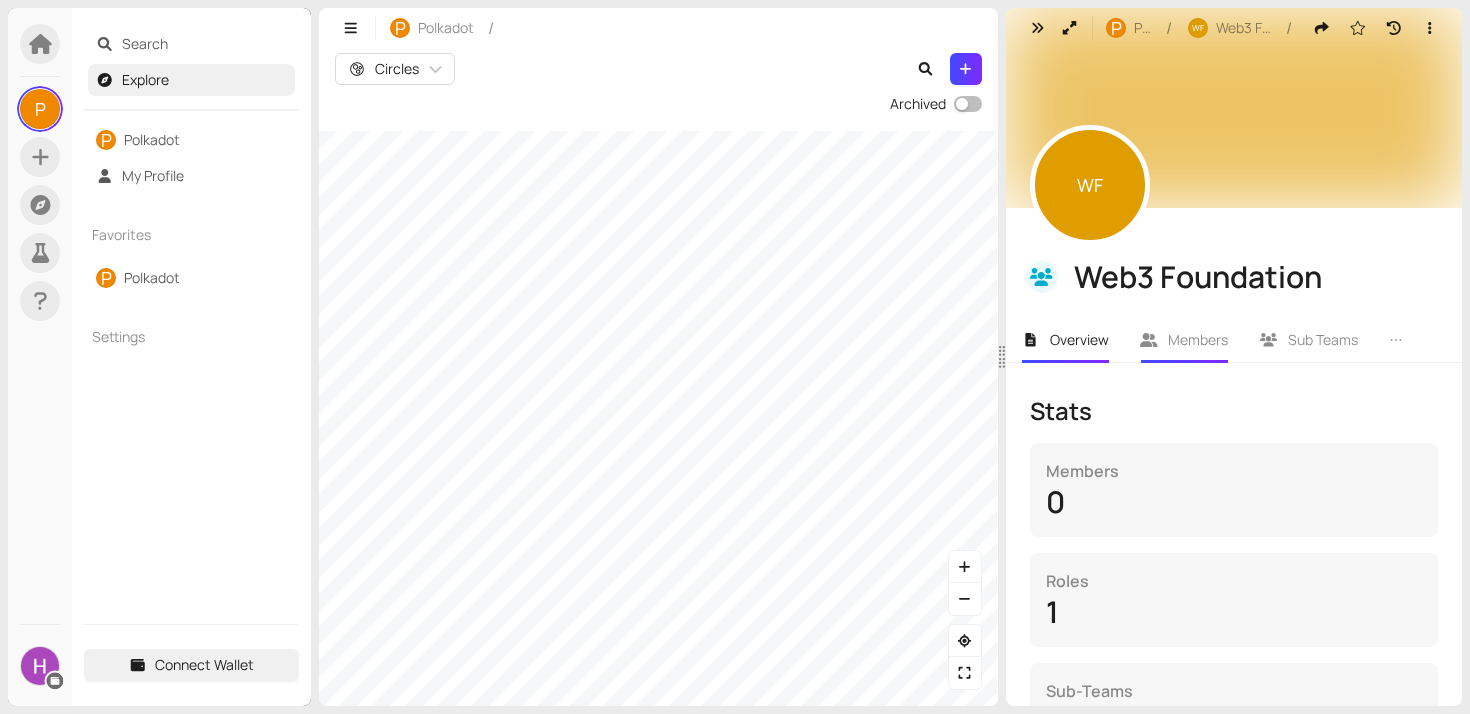 click on "Members" at bounding box center [1198, 339] 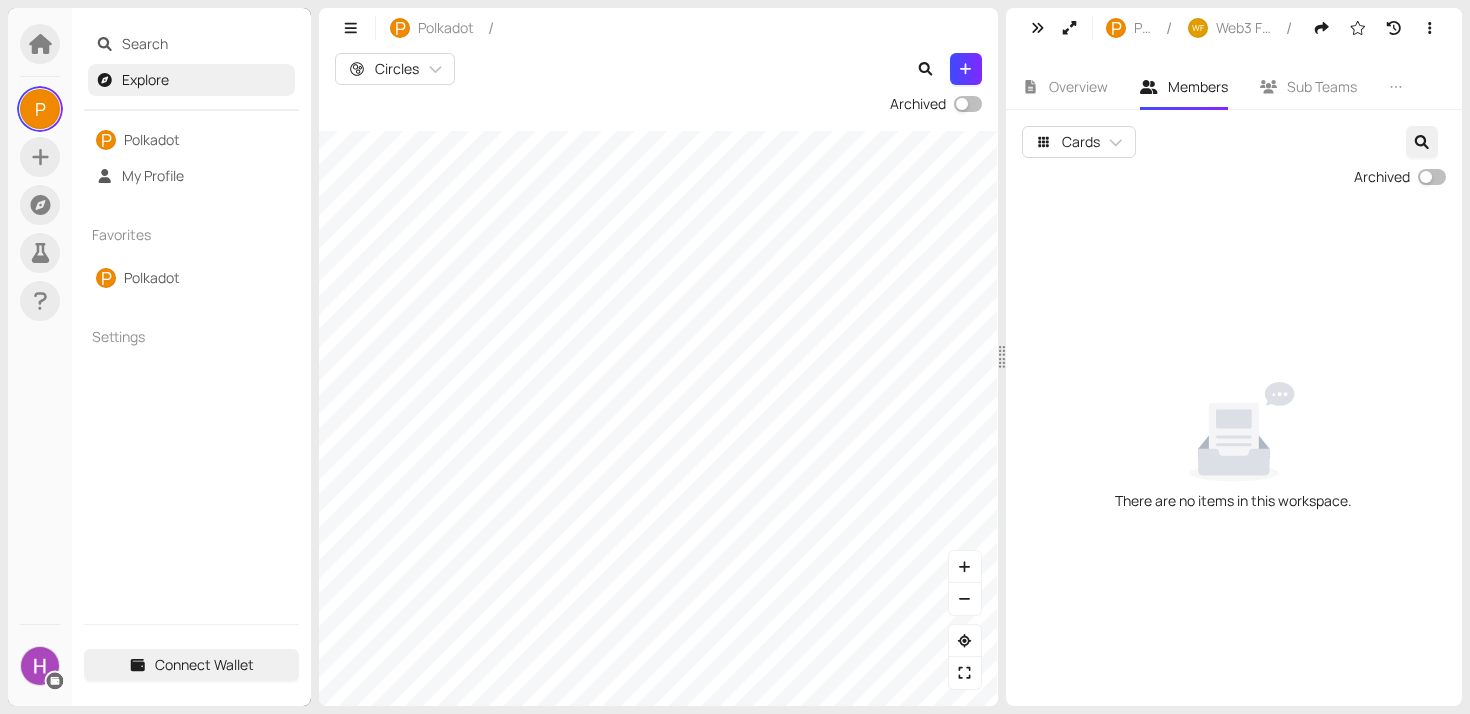 click on "There are no items in this workspace." at bounding box center (1234, 455) 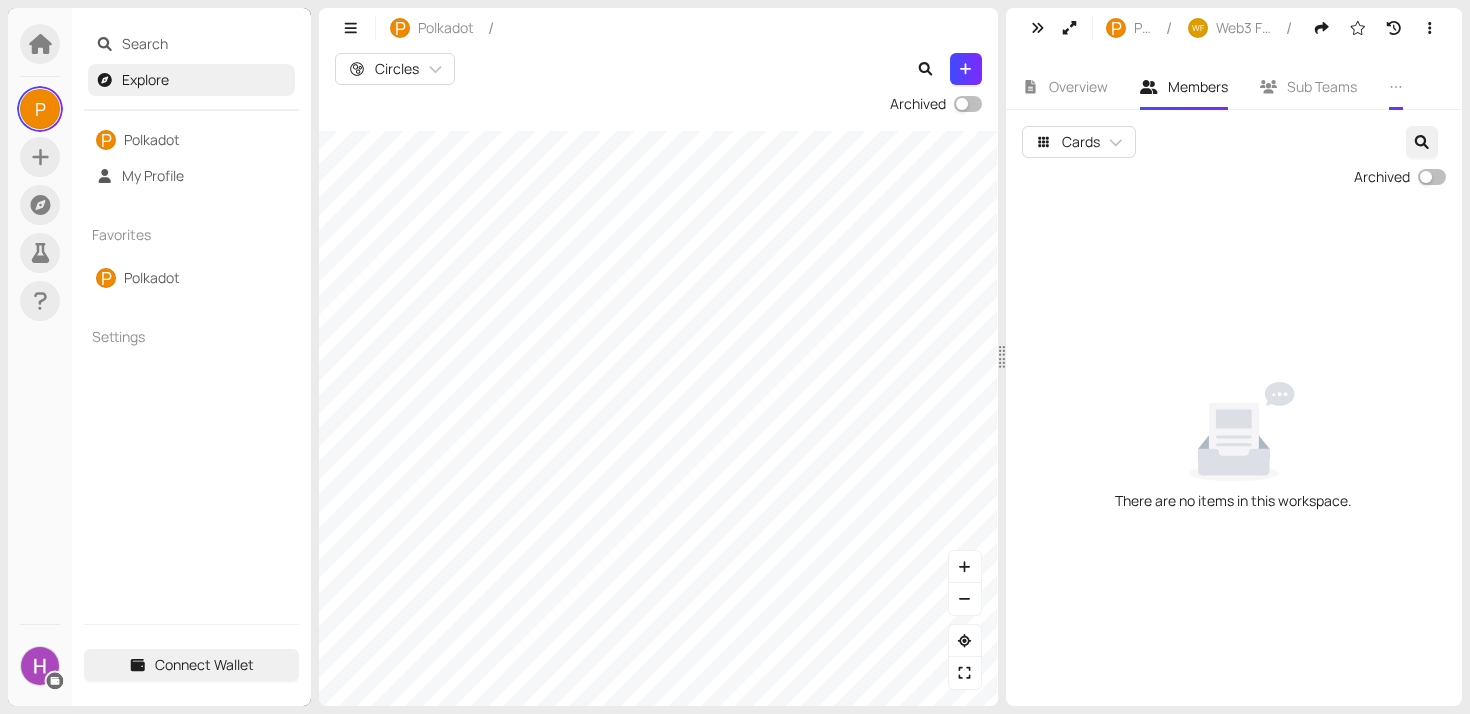 click 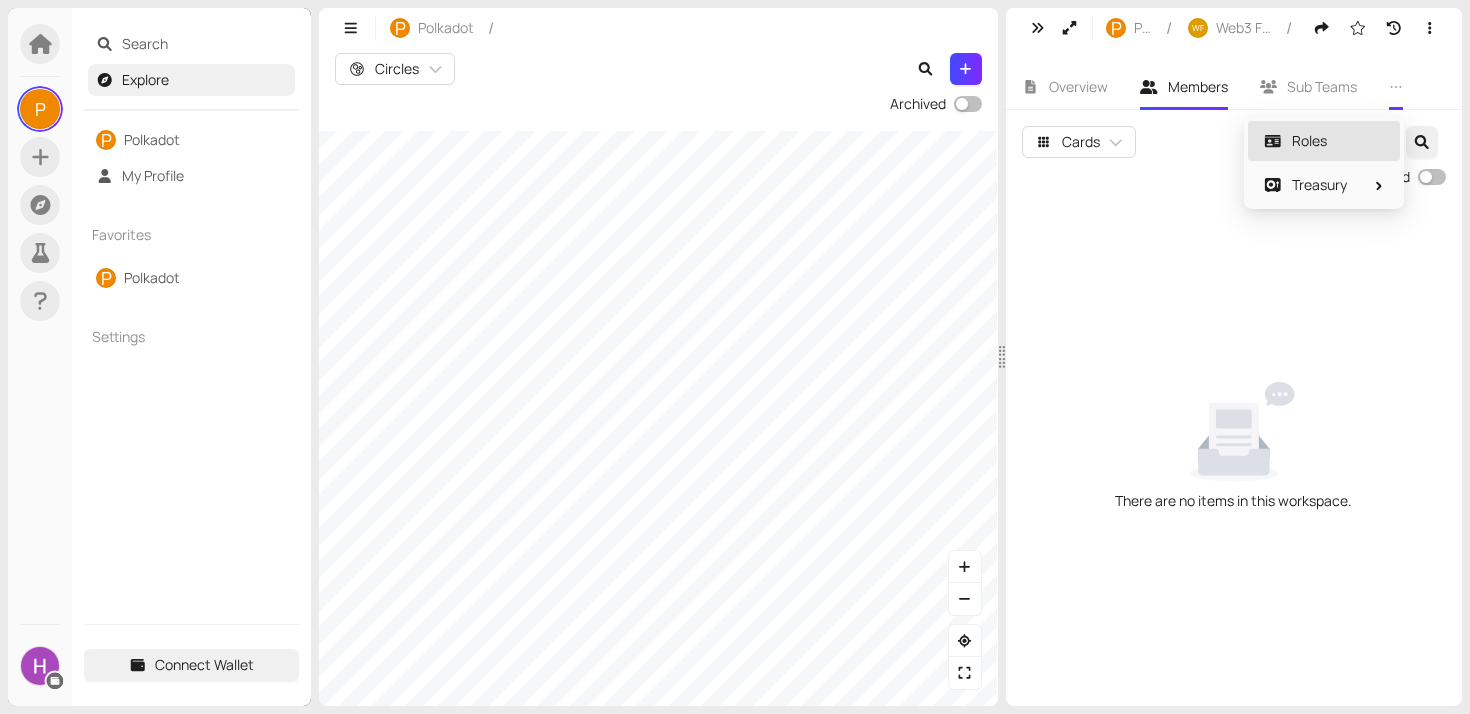 click on "Roles" at bounding box center (1309, 140) 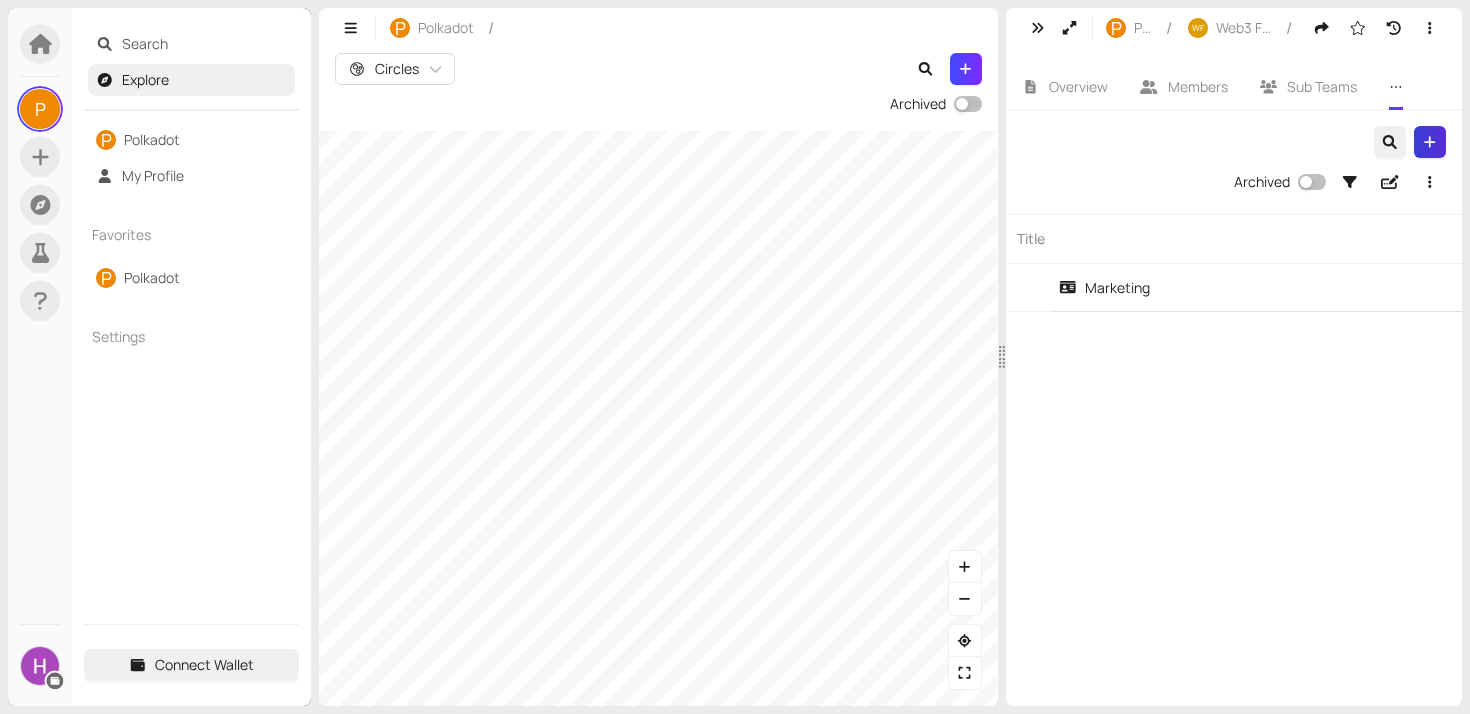 click 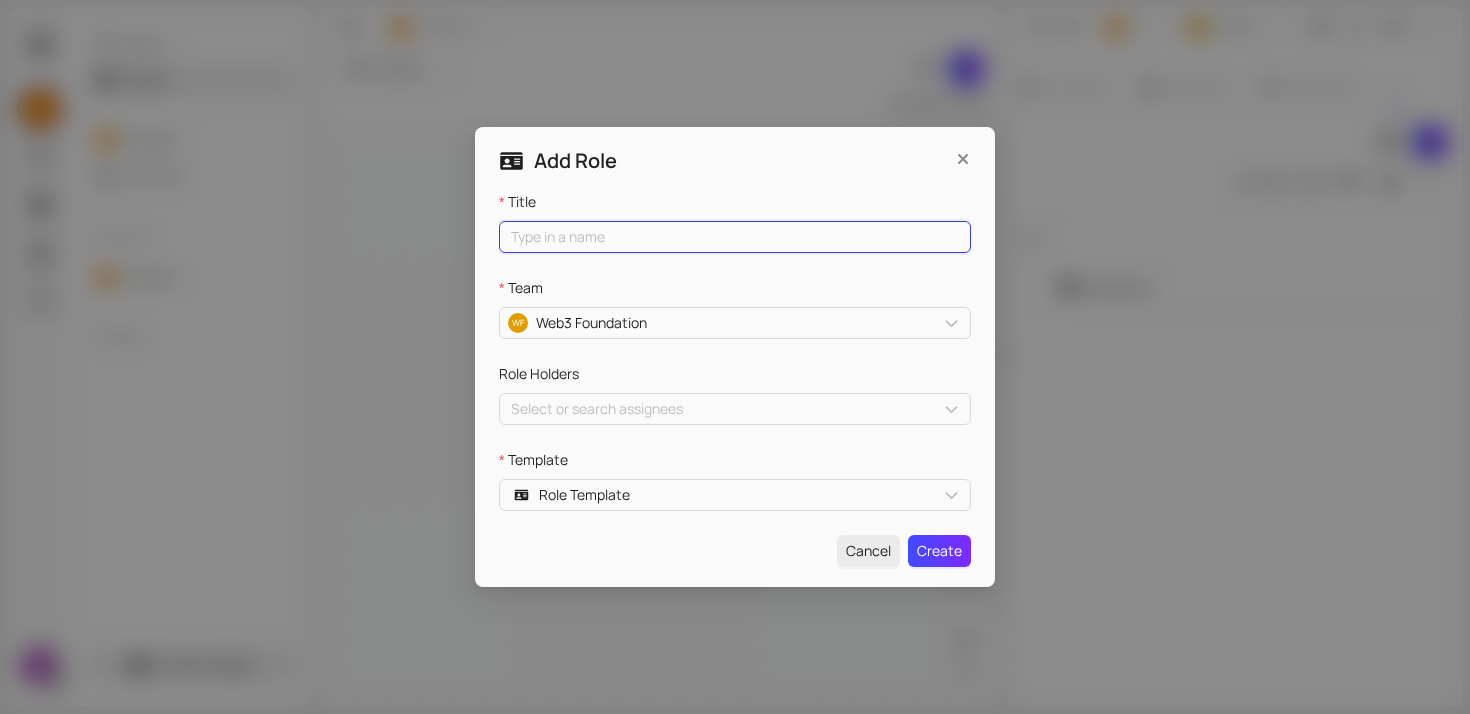 click on "Title" at bounding box center (735, 237) 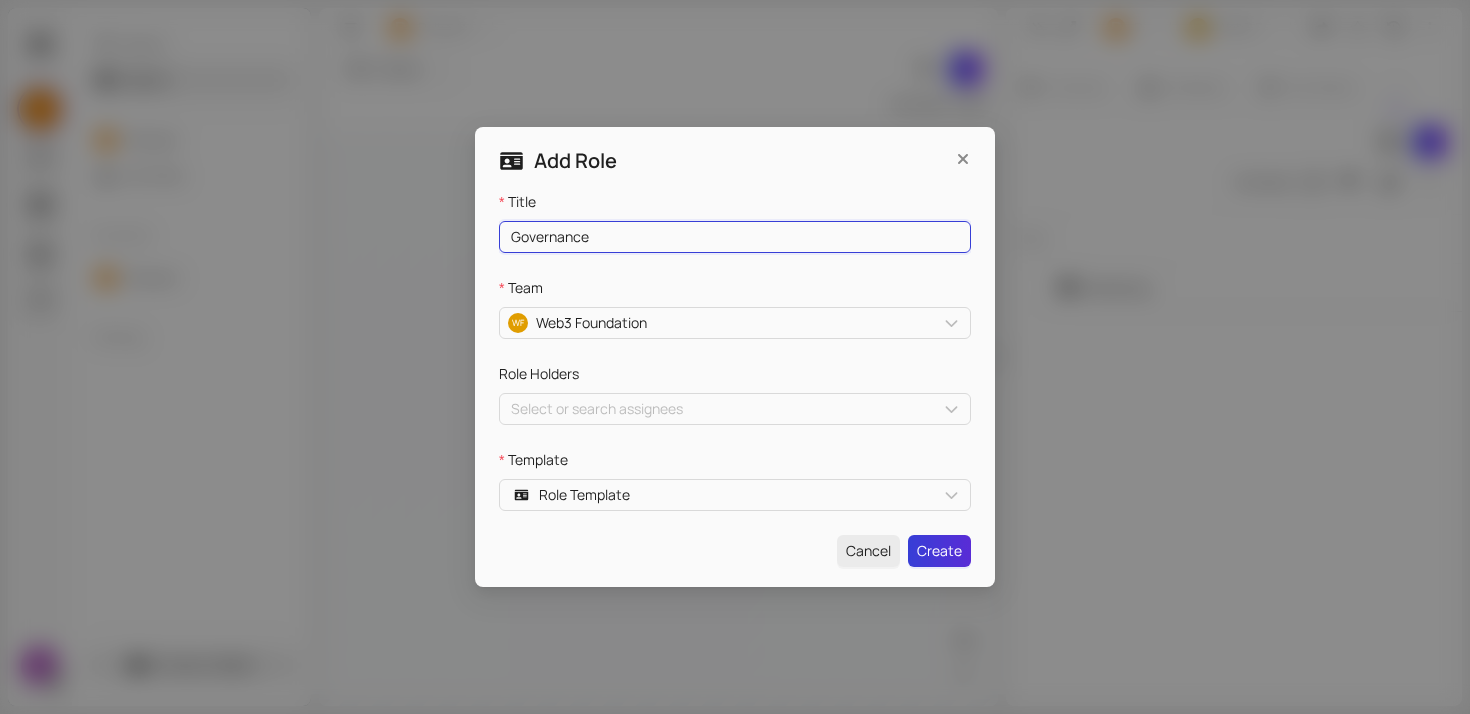 type on "Governance" 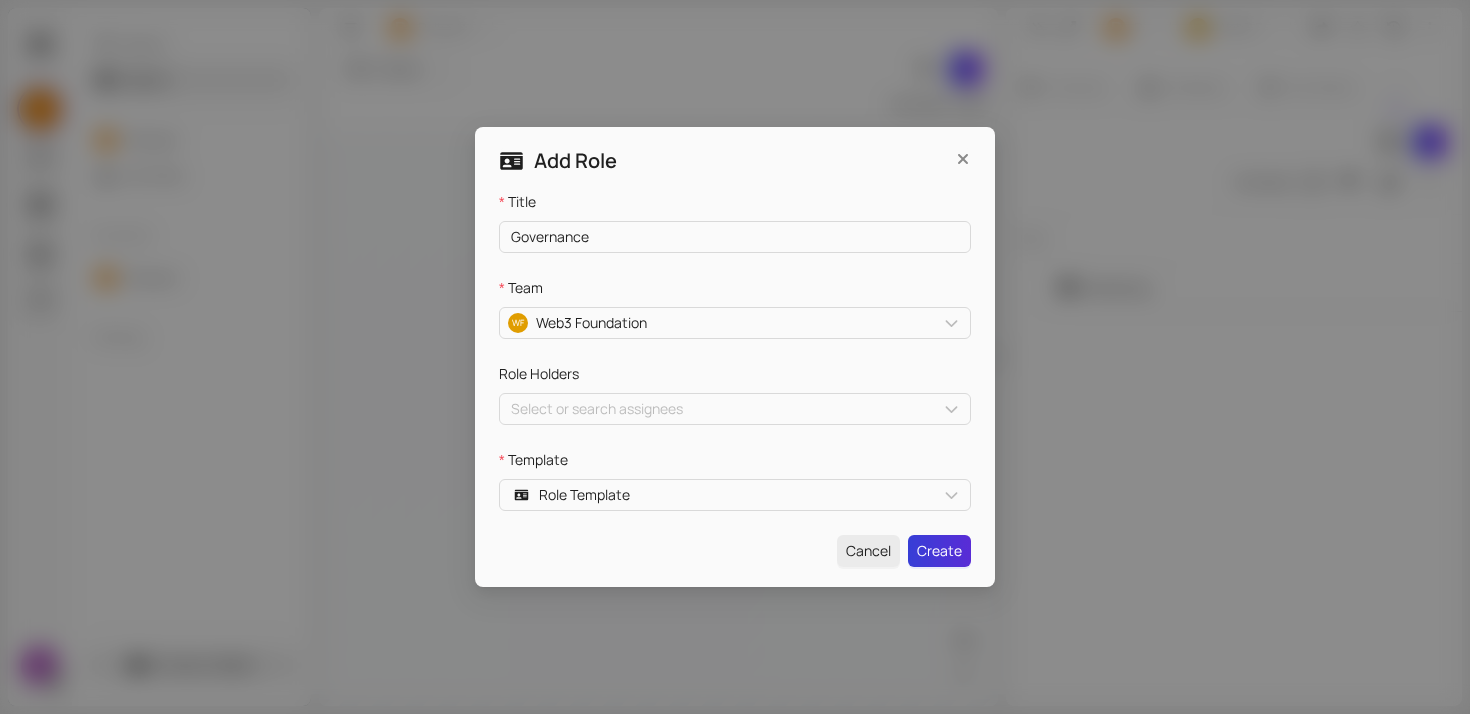 click on "Create" at bounding box center [939, 551] 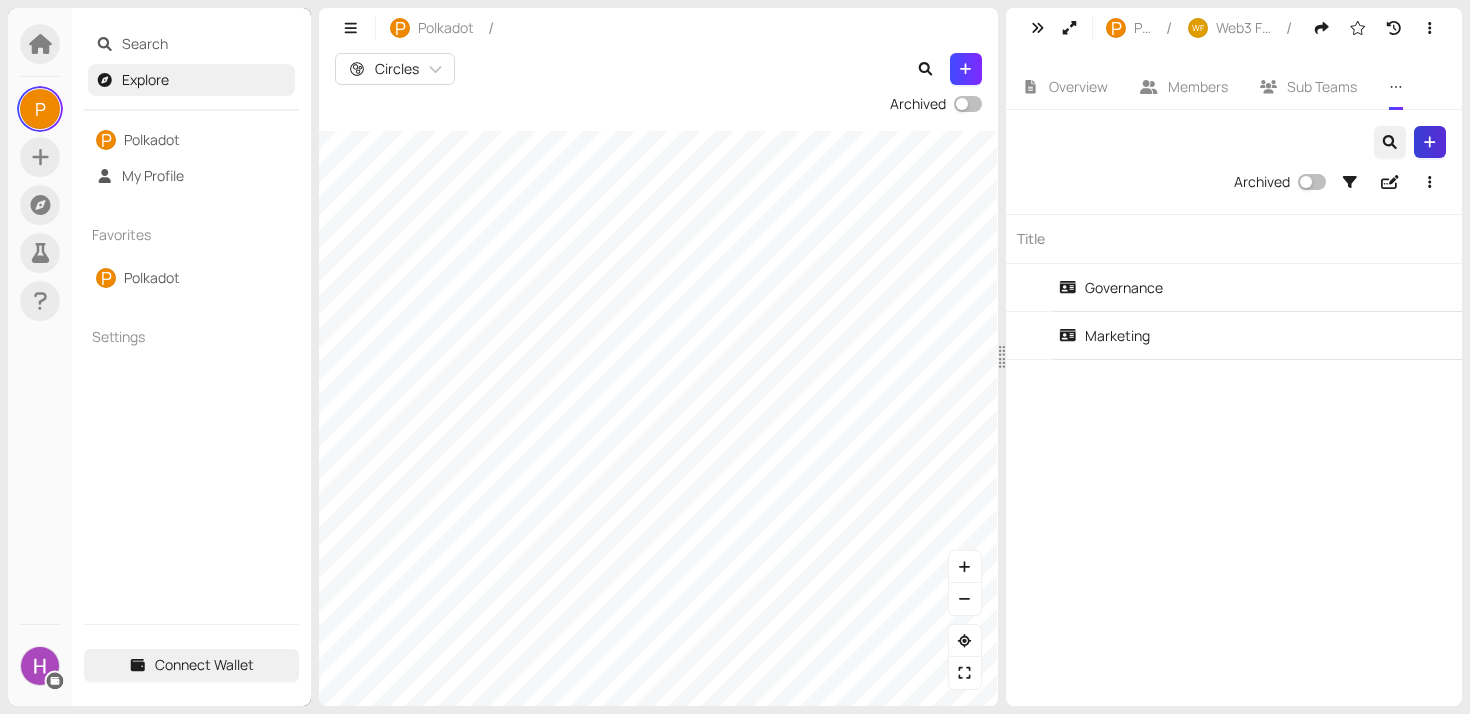 click at bounding box center (1430, 142) 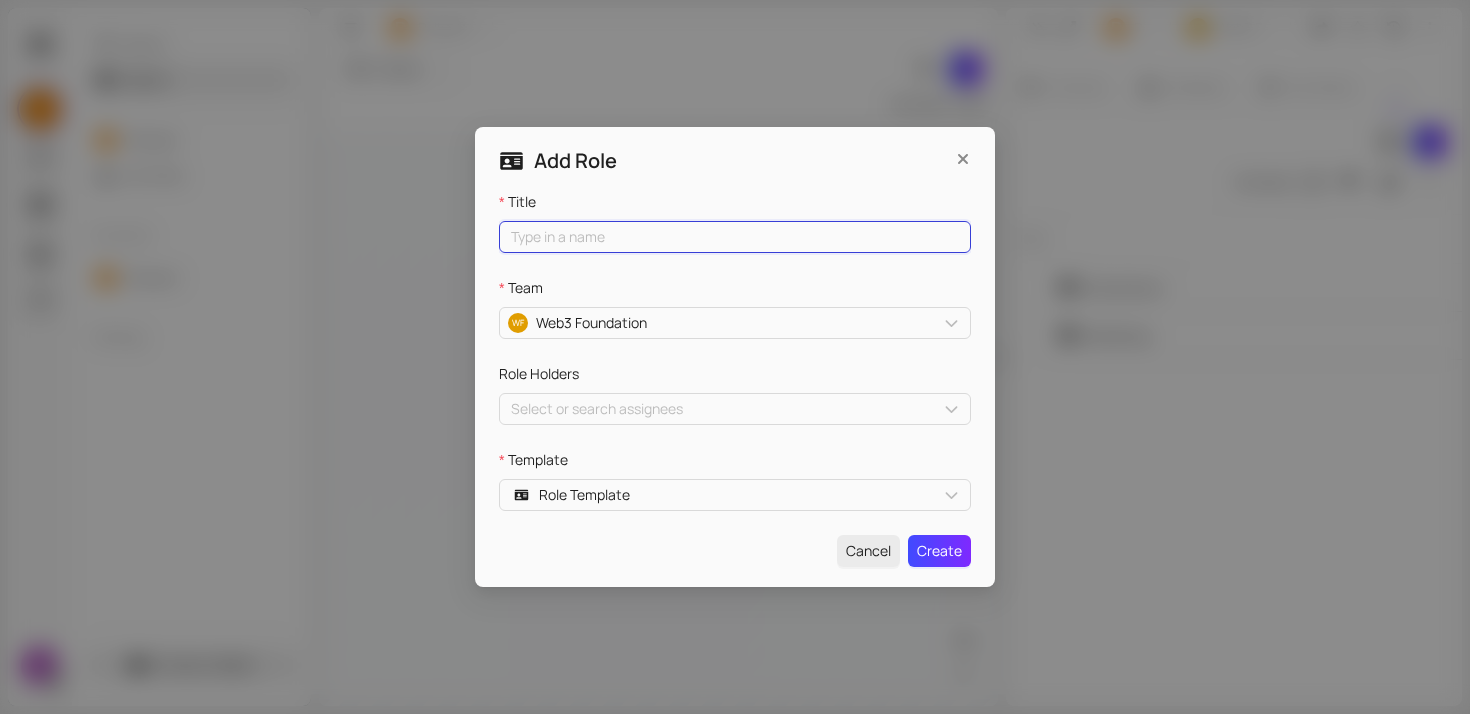 click on "Title" at bounding box center (735, 237) 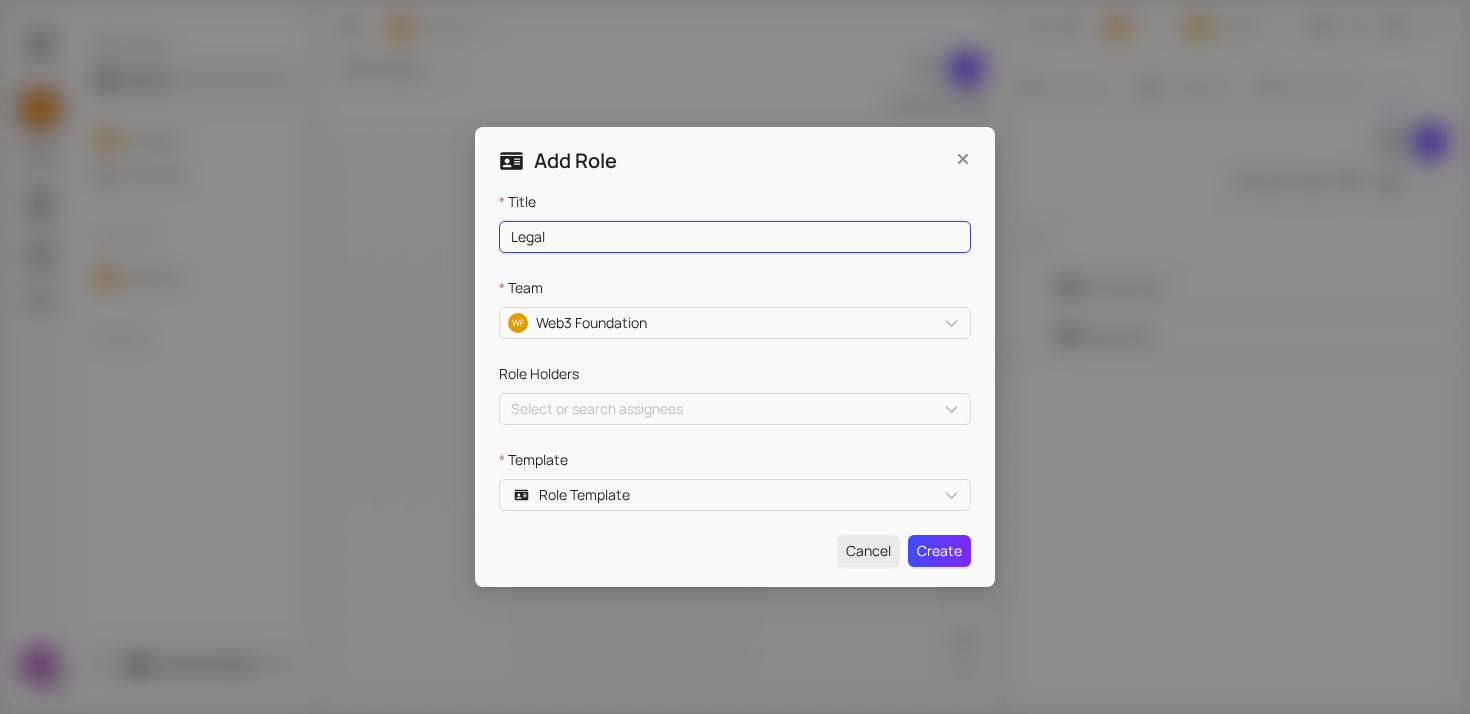 type on "Legal" 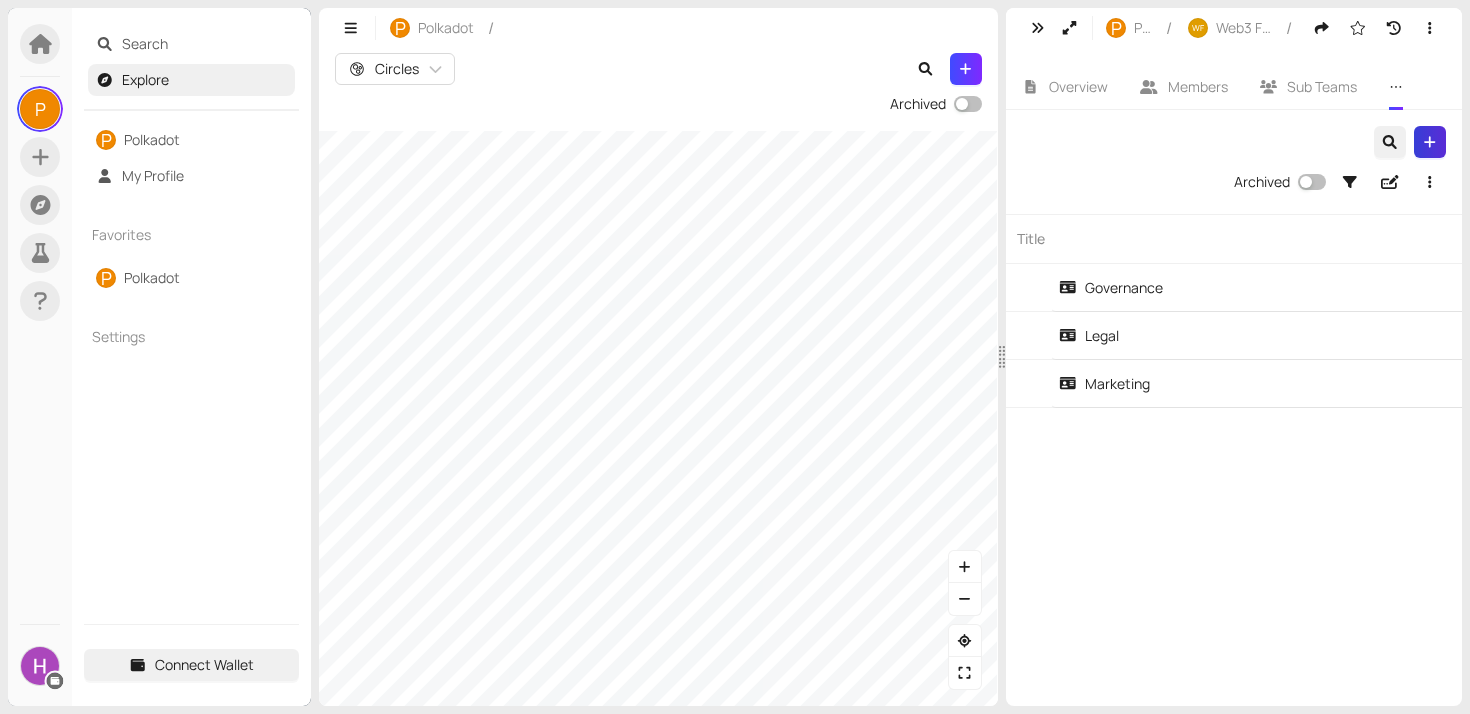 click at bounding box center (1430, 142) 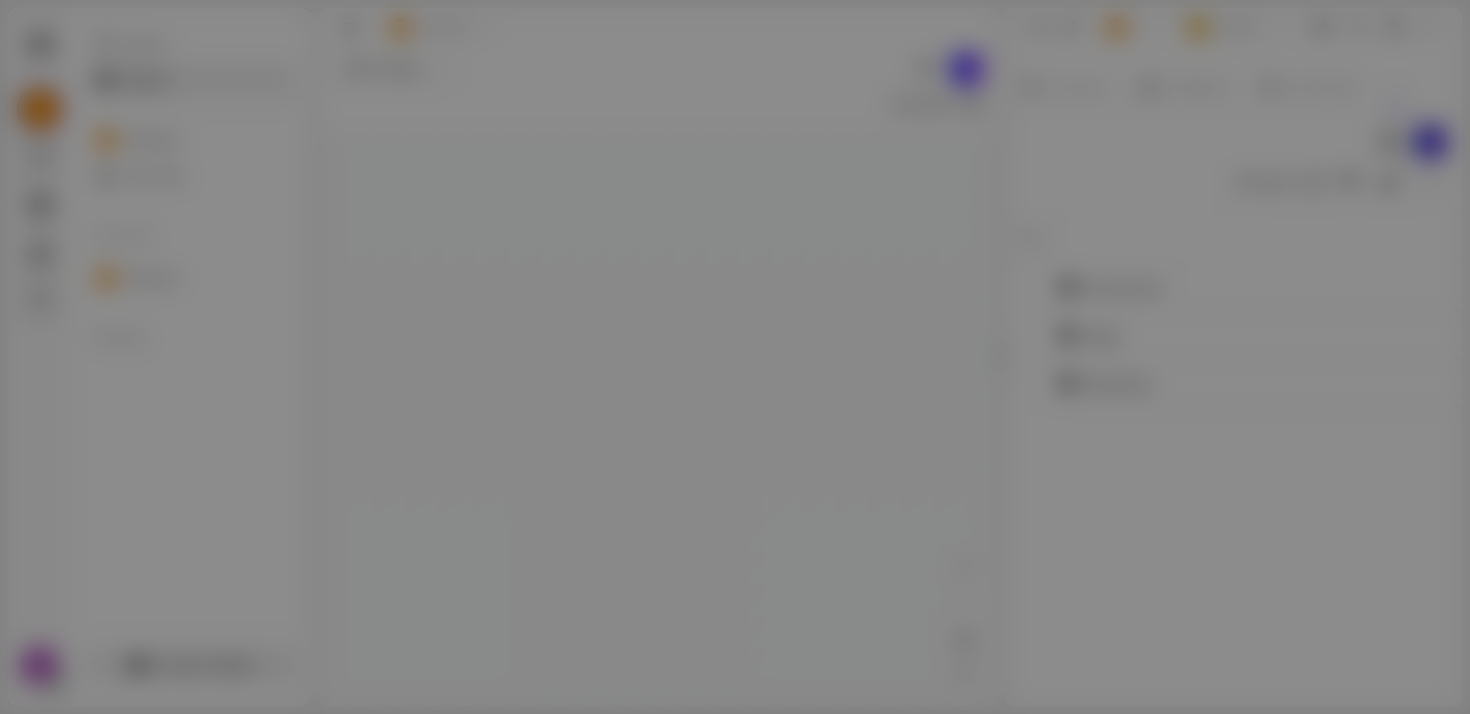 type 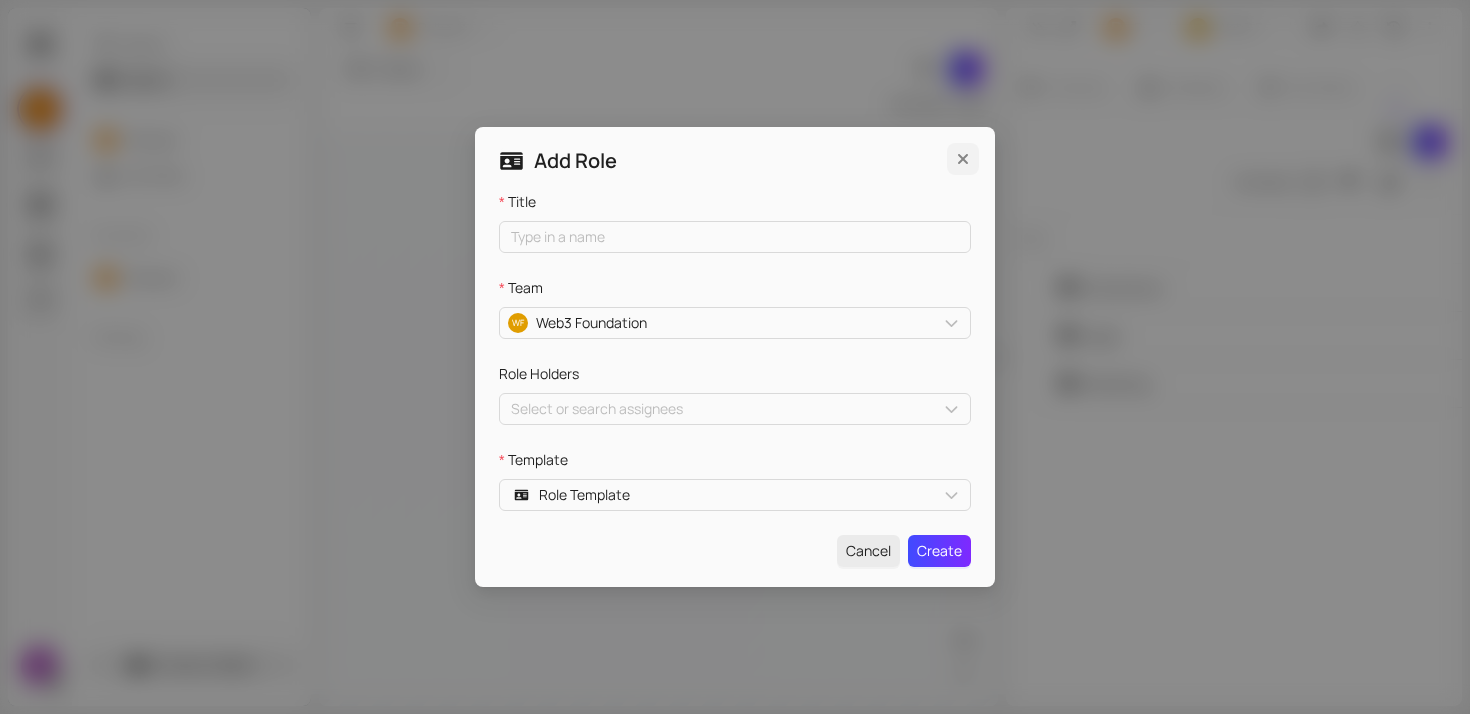 type 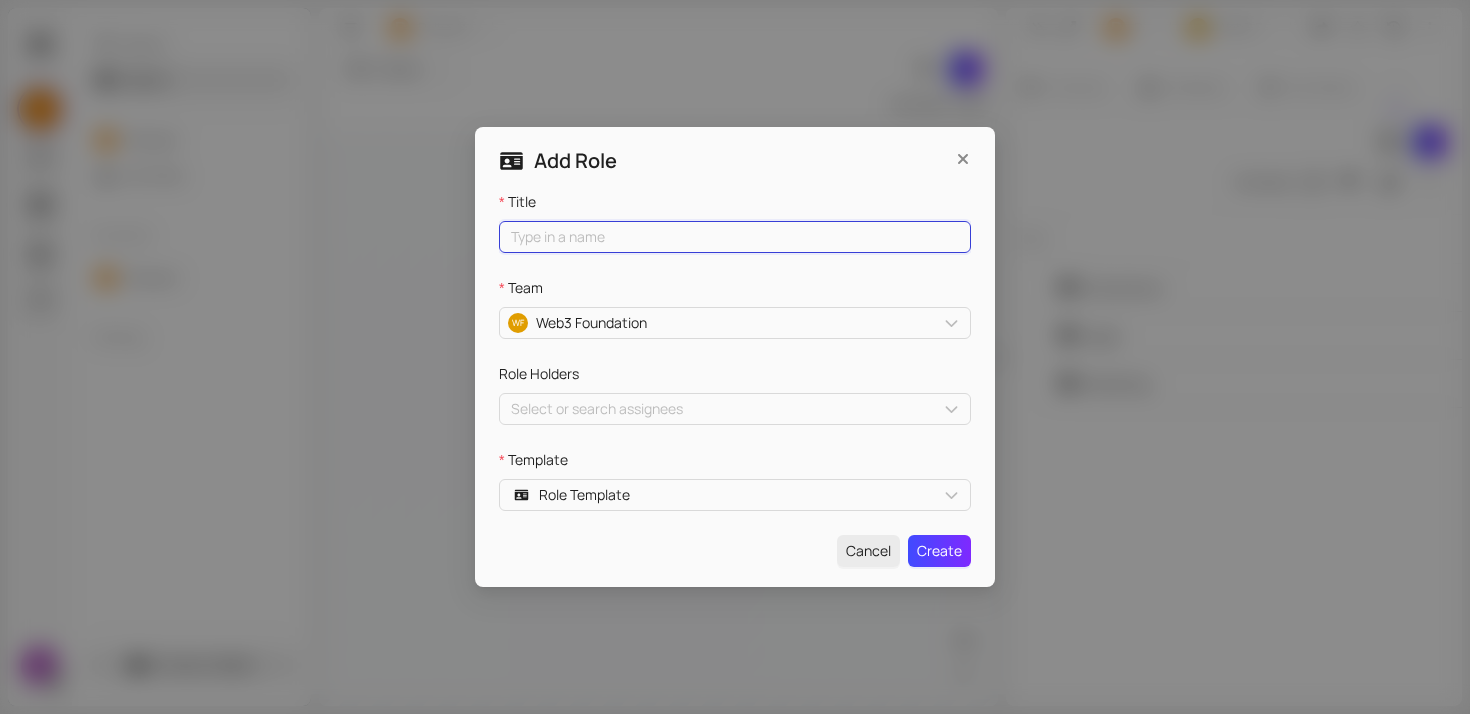 click on "Title" at bounding box center (735, 237) 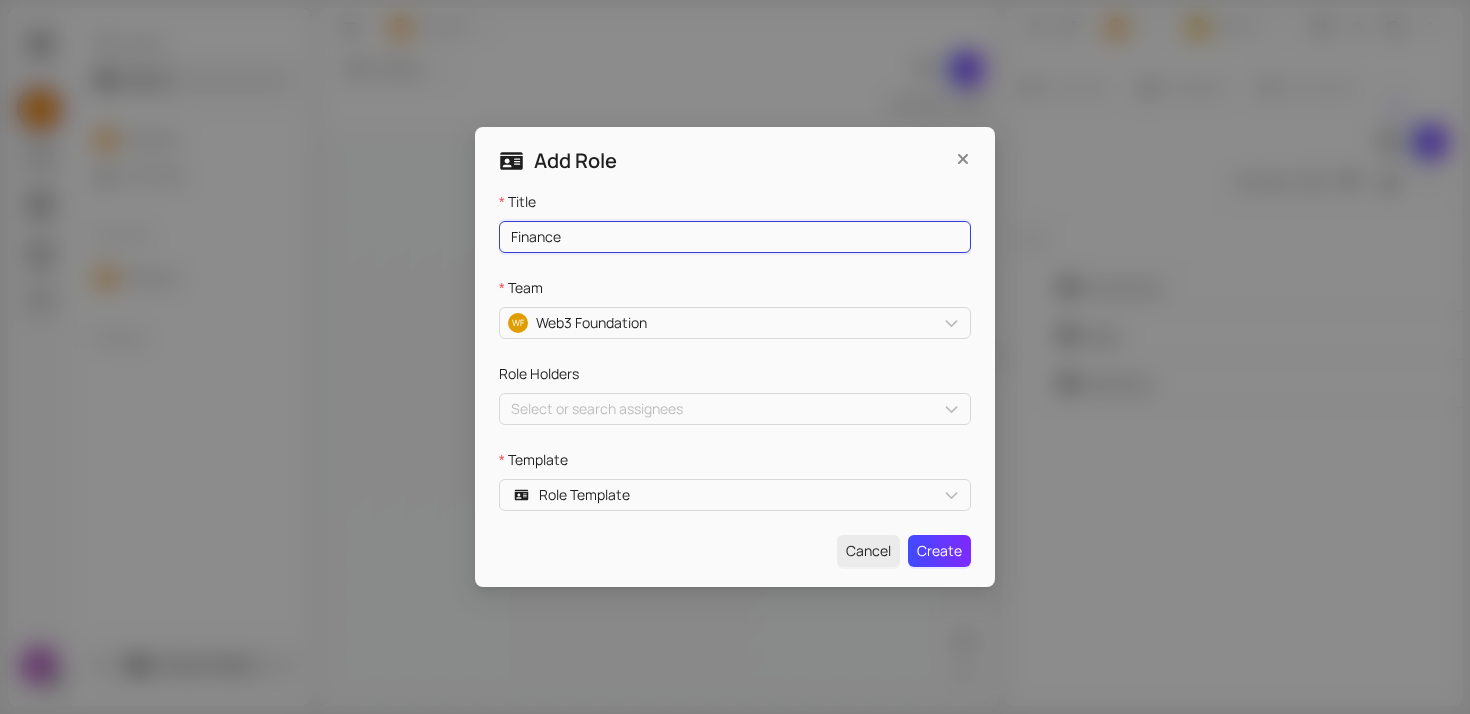 type on "Finance" 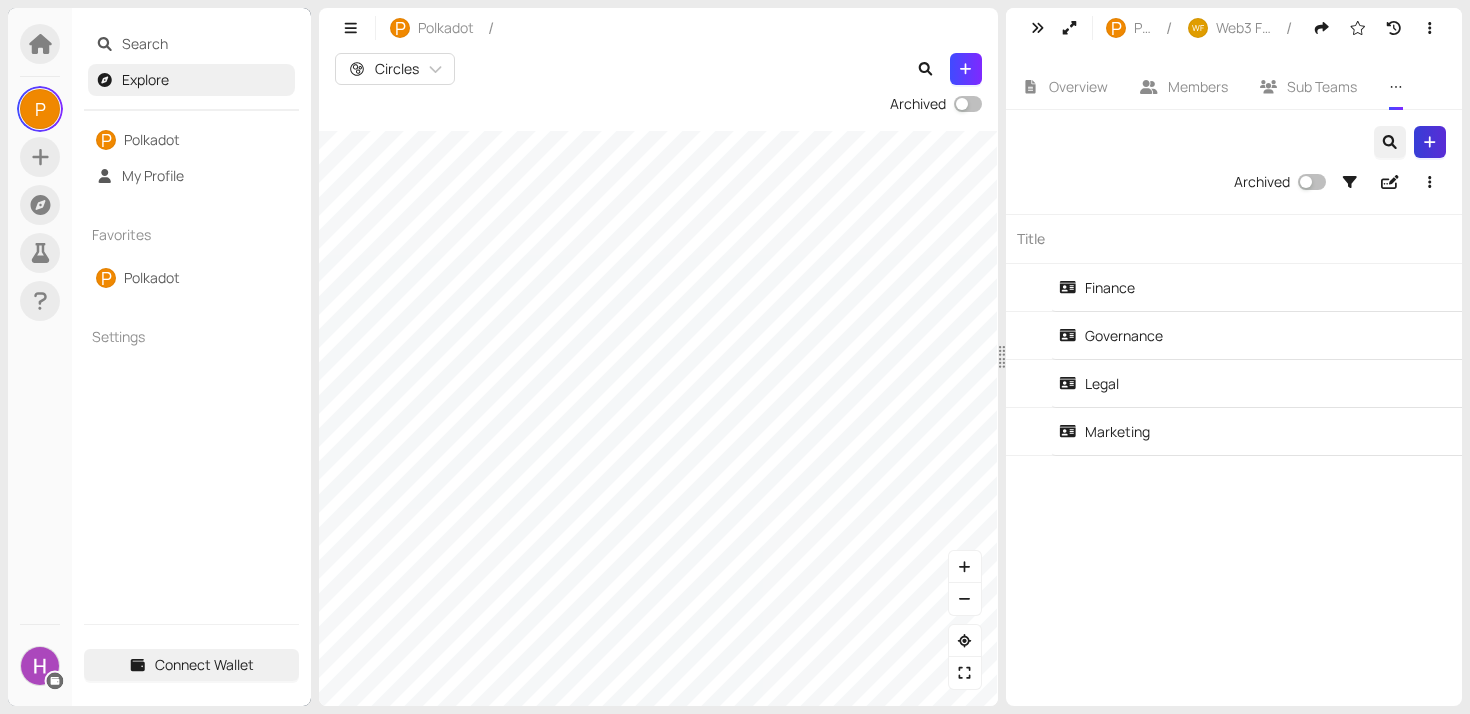 click 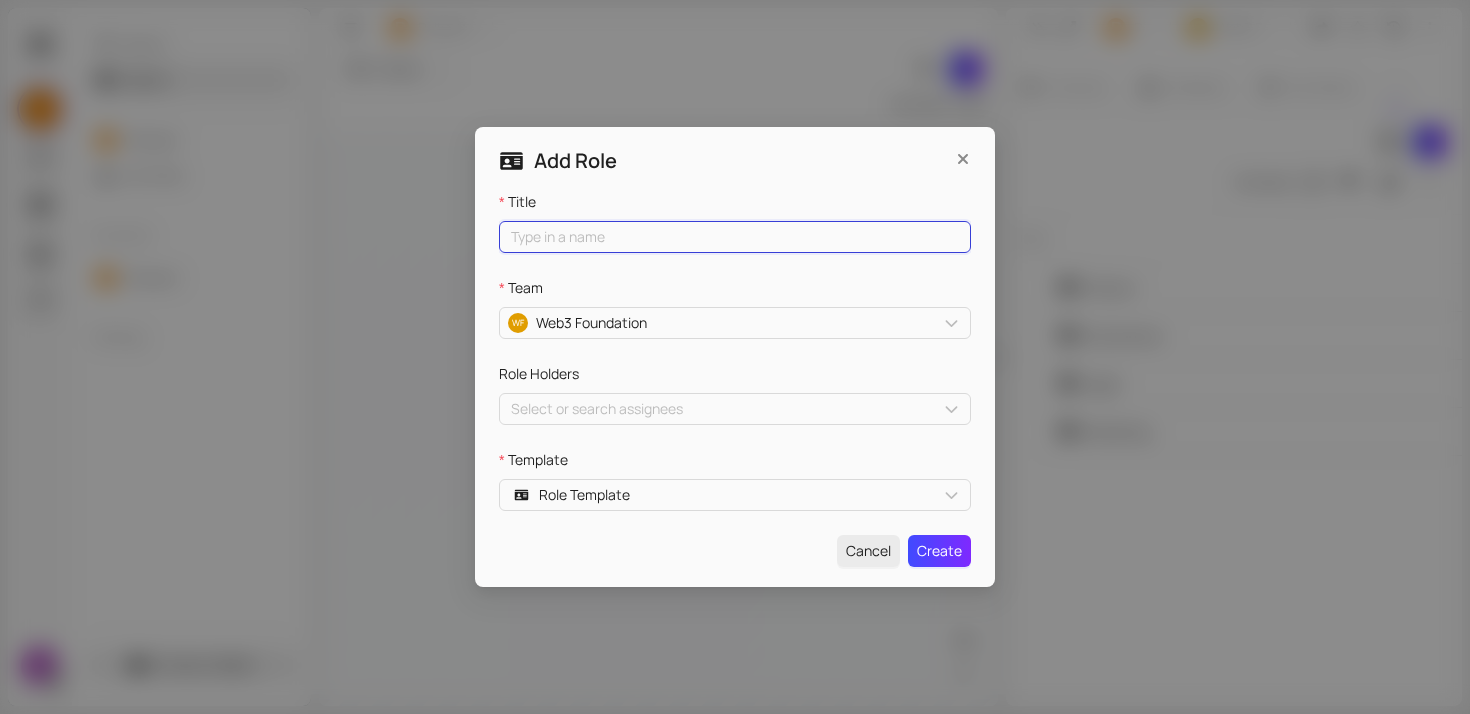 click on "Title" at bounding box center [735, 237] 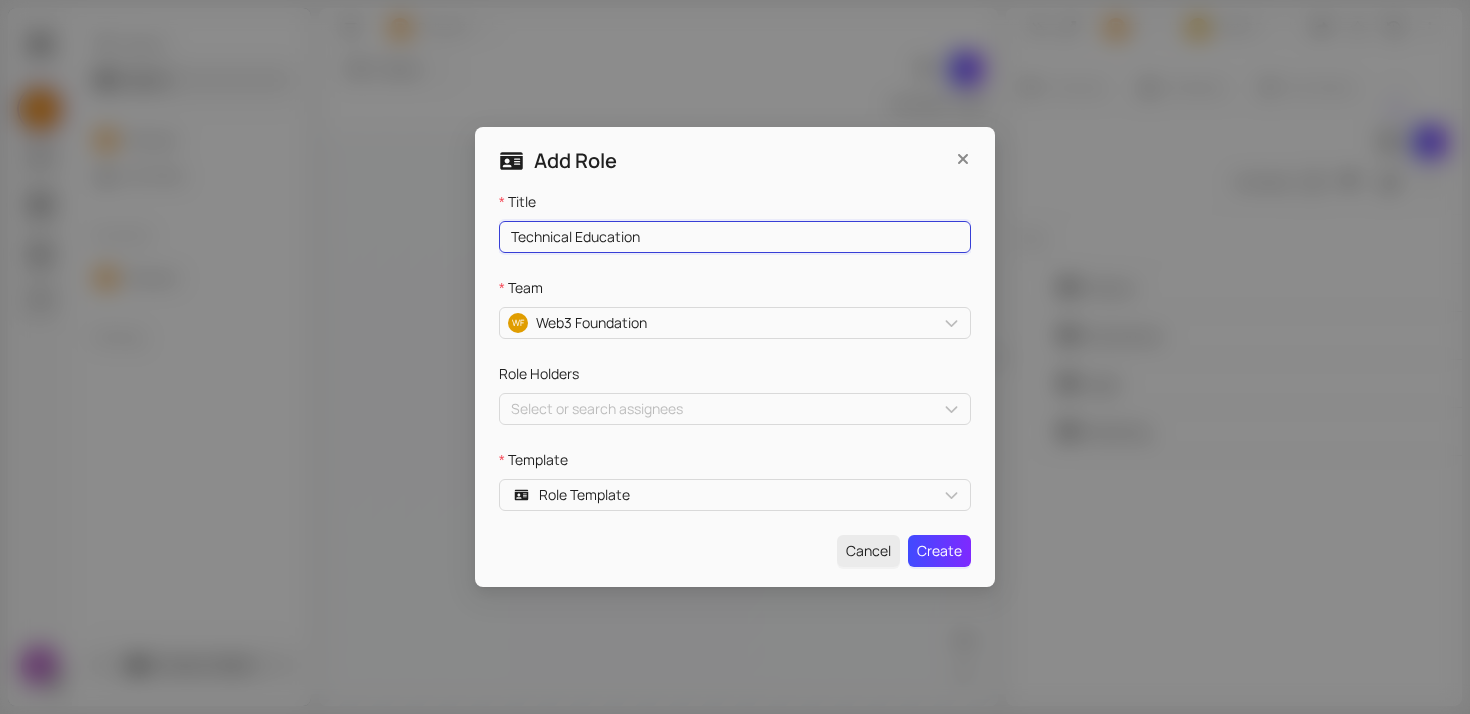 type on "Technical Education" 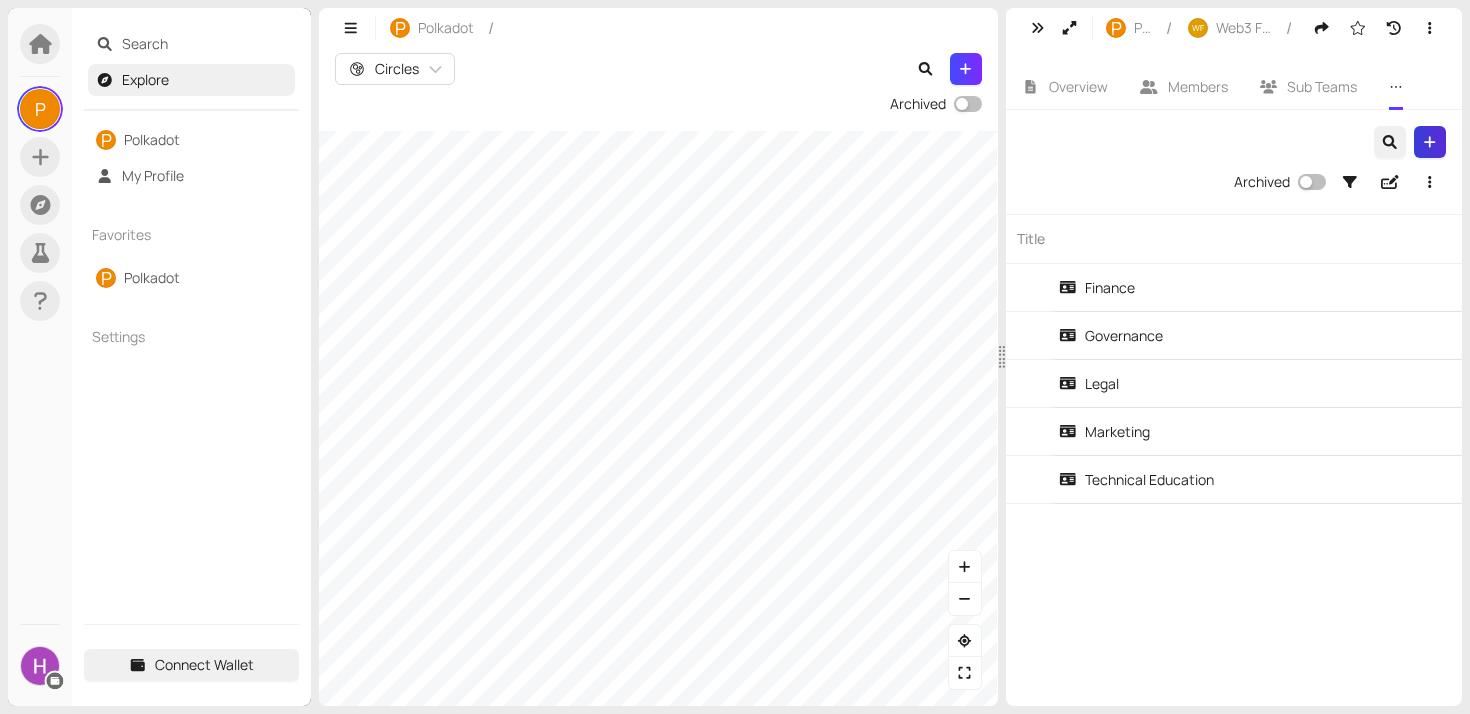 click 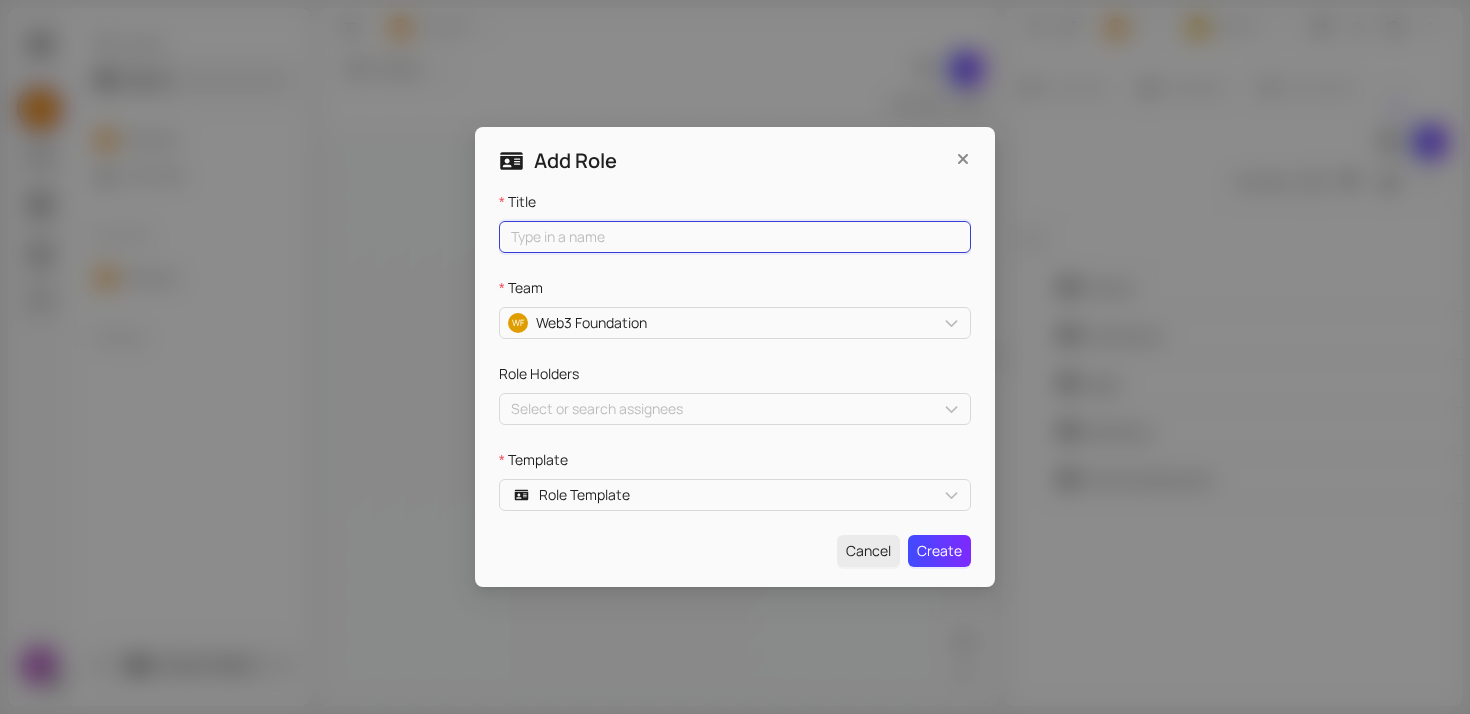 click on "Title" at bounding box center (735, 237) 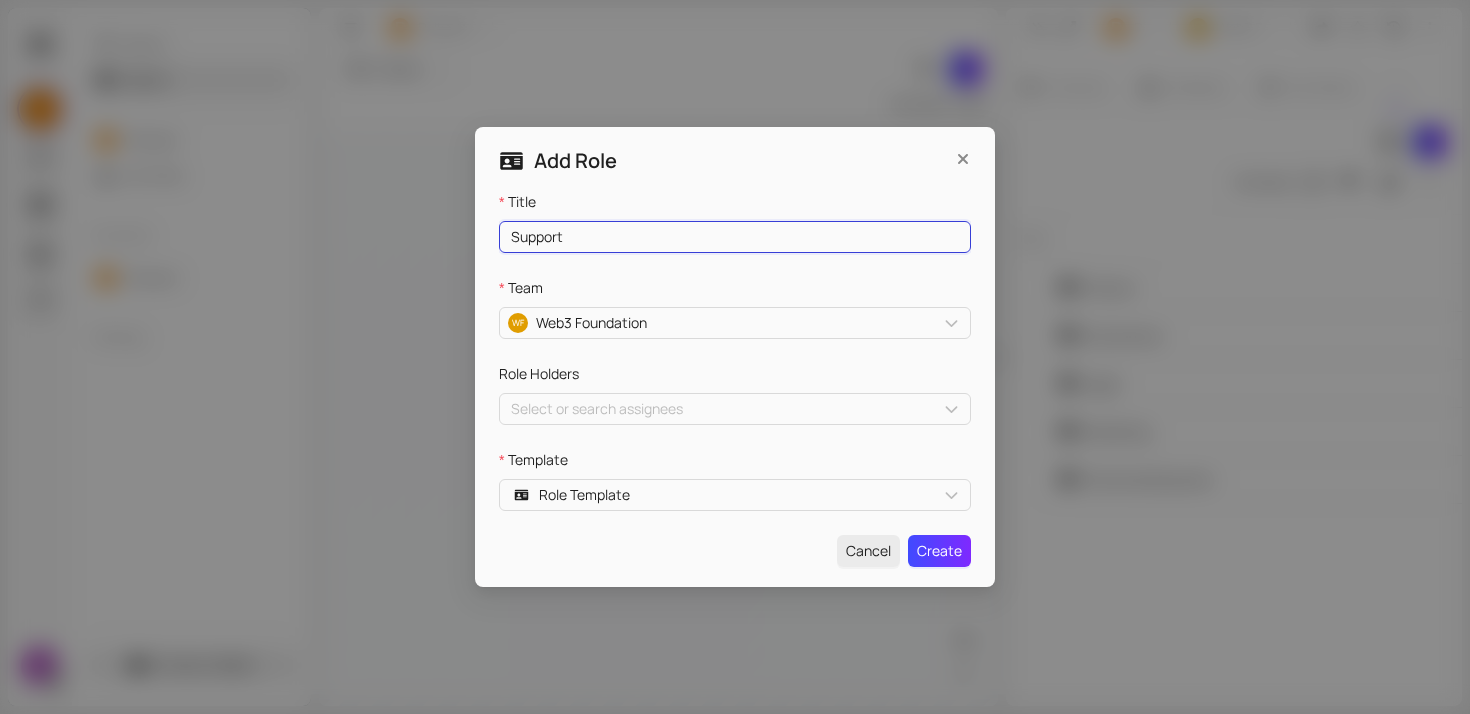 type on "Support" 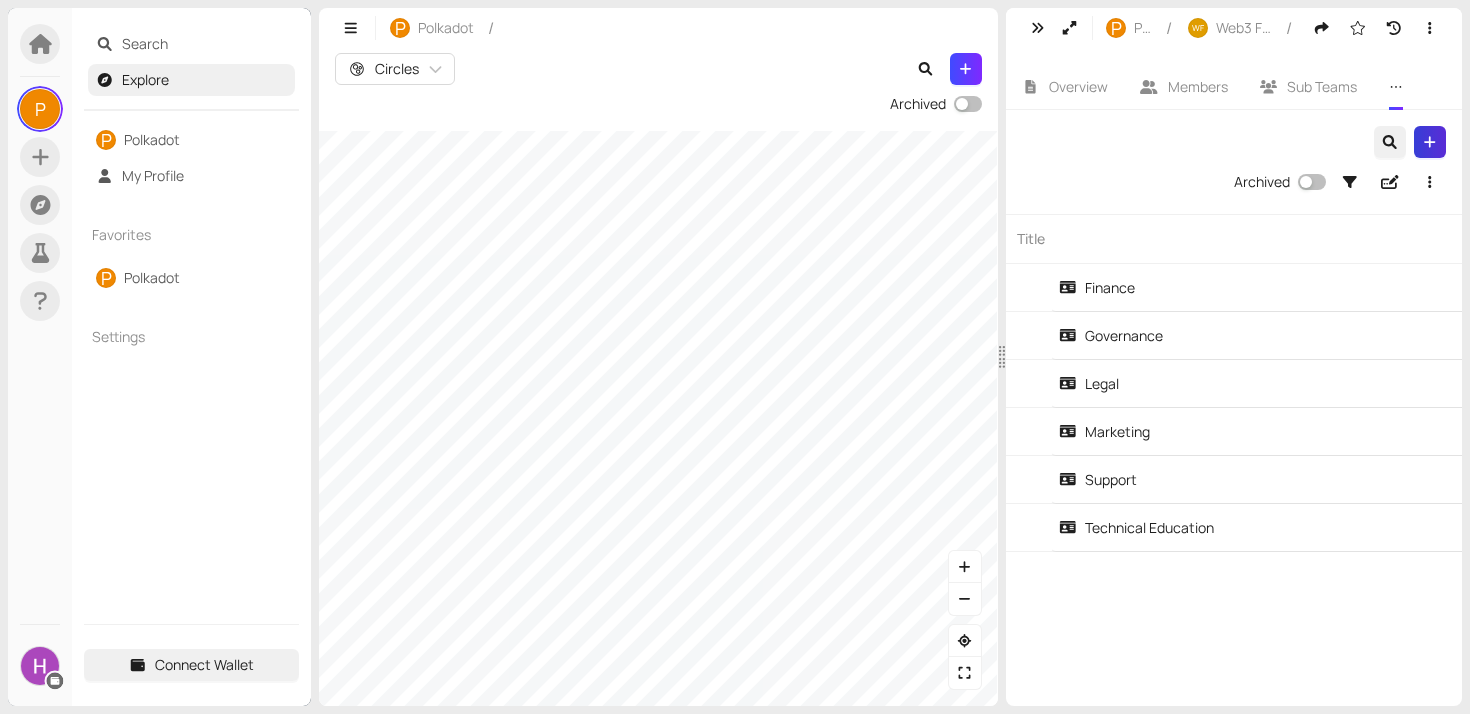click 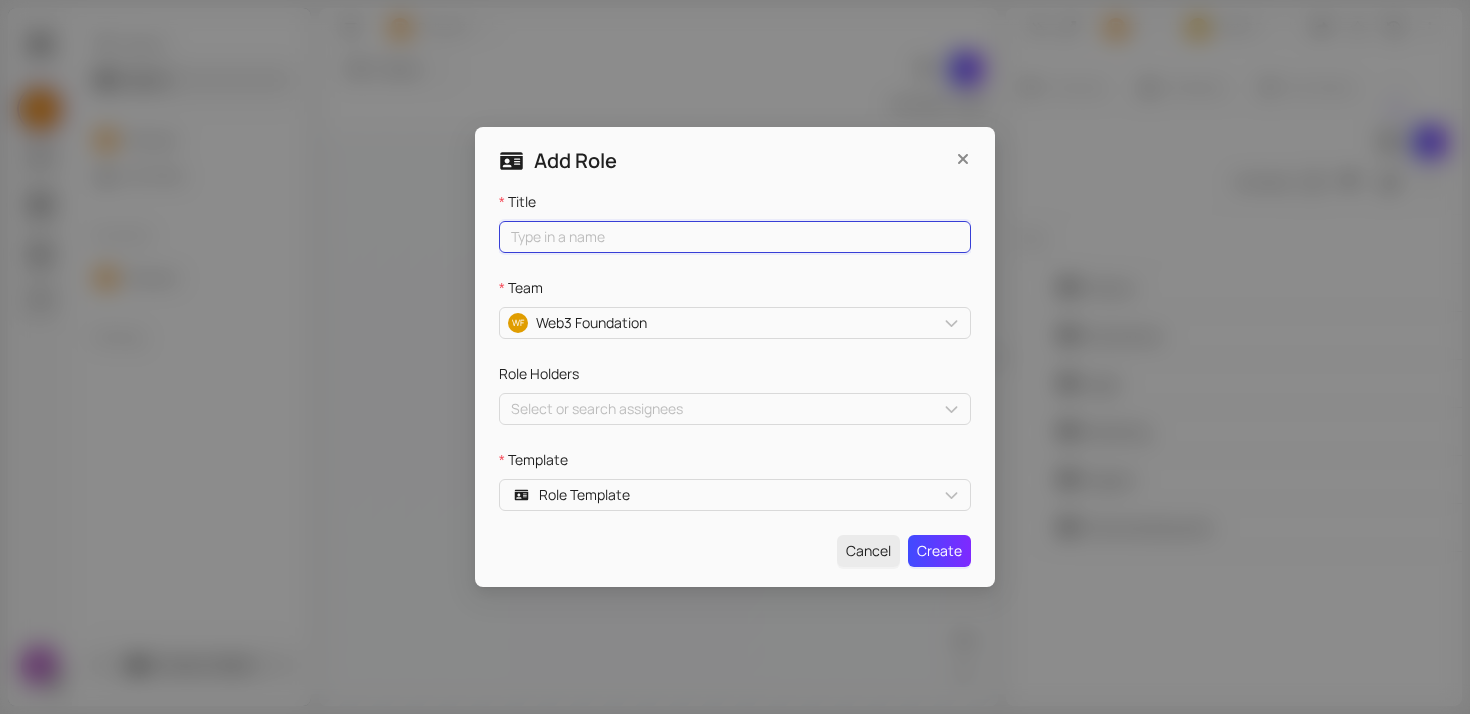 click on "Title" at bounding box center [735, 237] 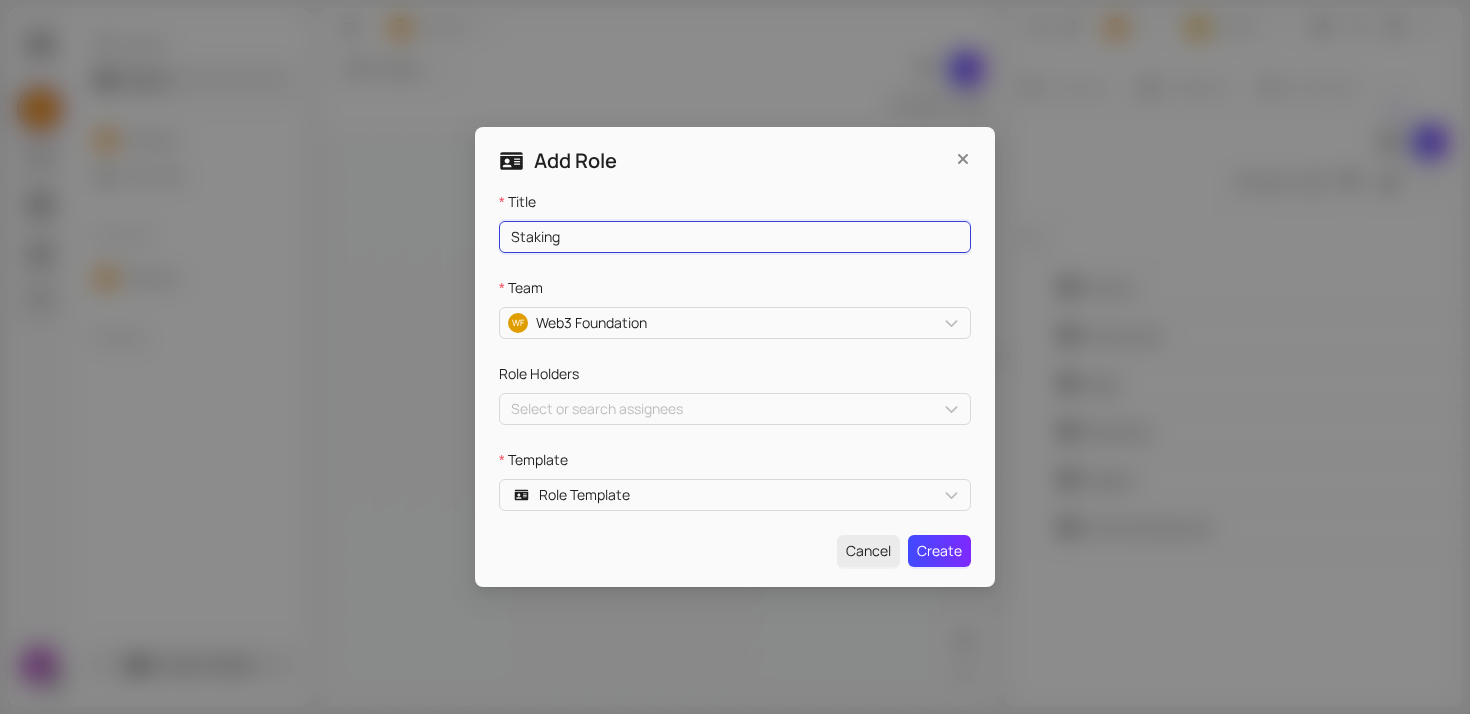 type on "Staking" 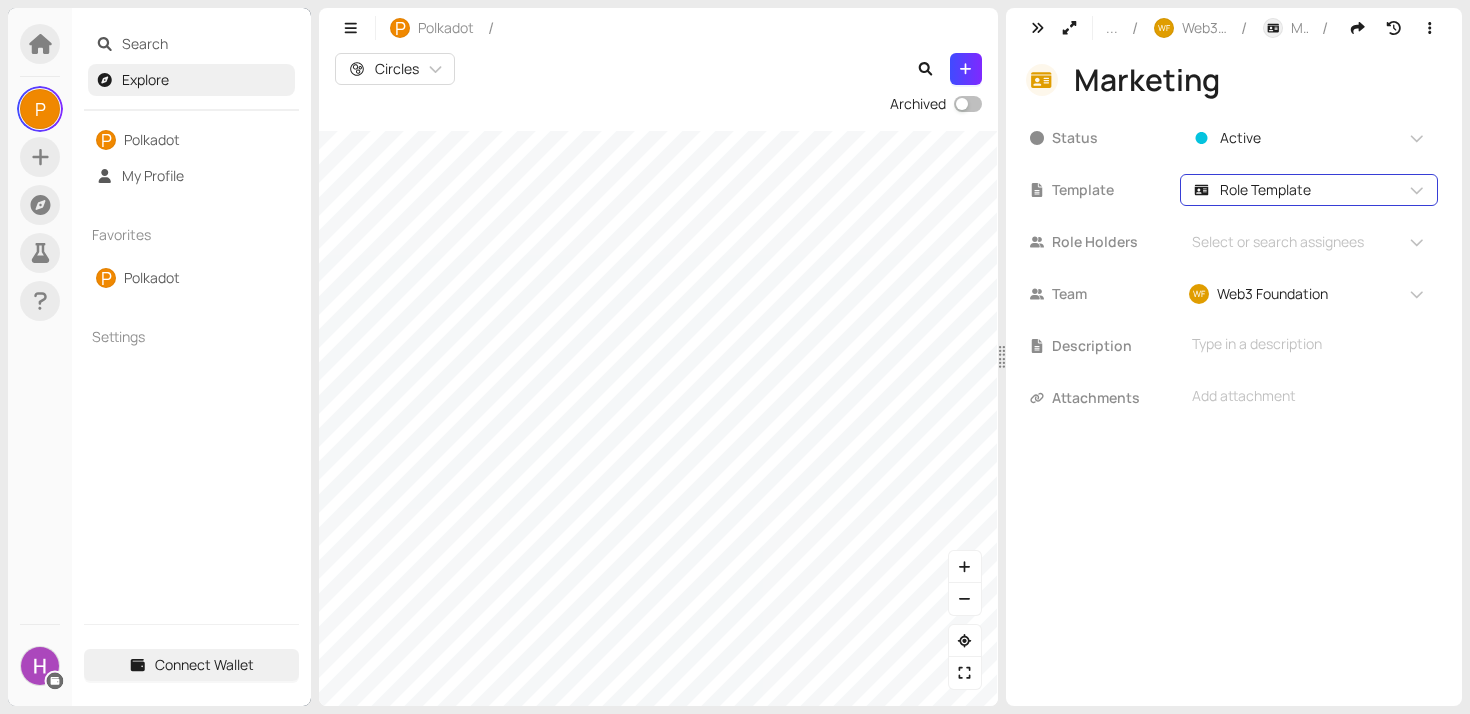 click on "Role Template" at bounding box center [1265, 190] 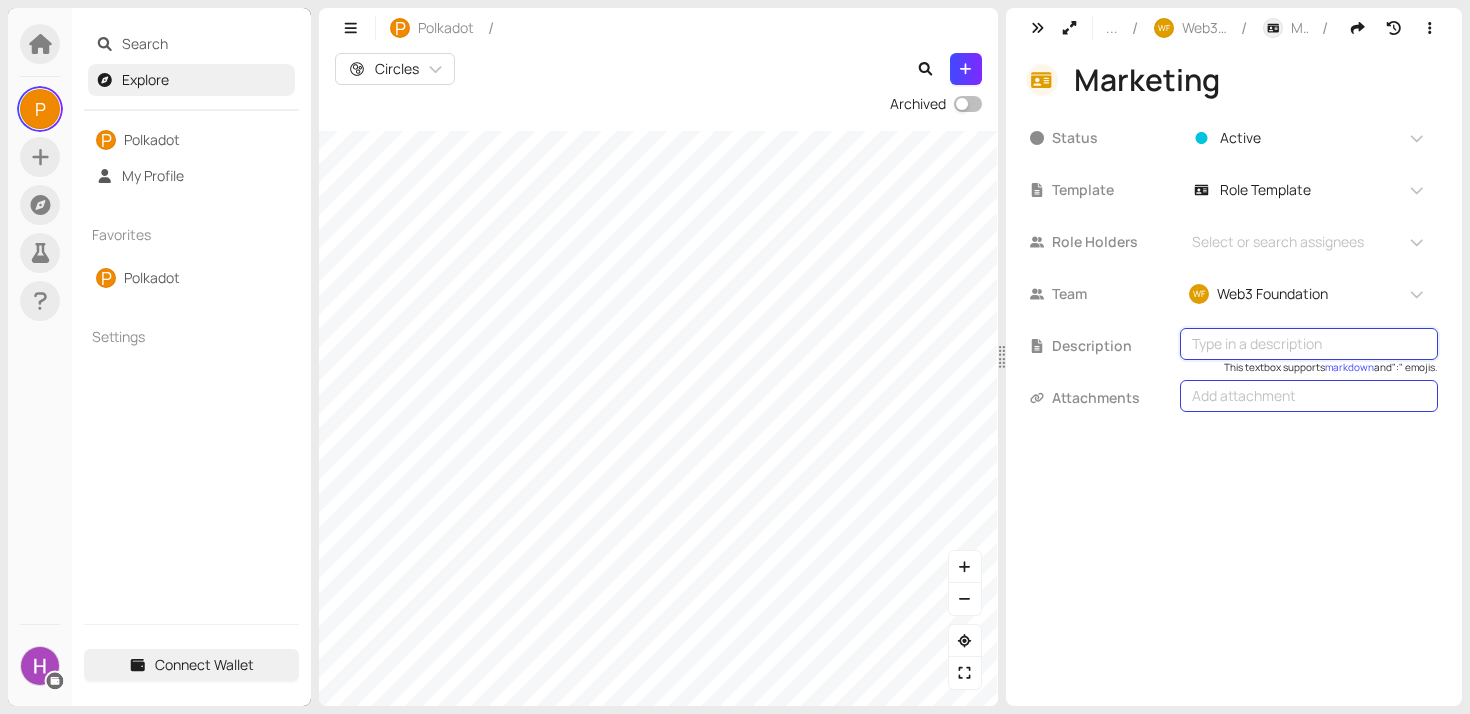 click on "Add attachment" at bounding box center [1309, 396] 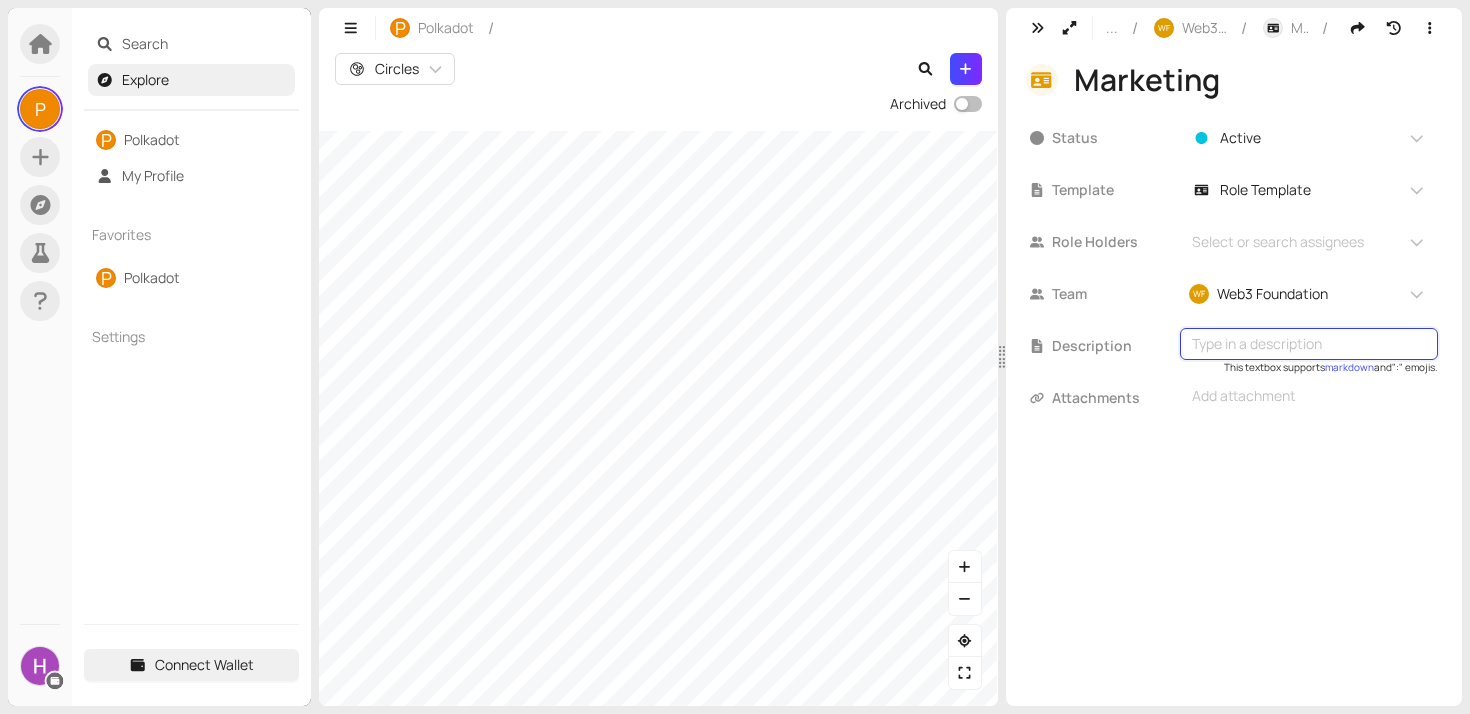 click at bounding box center [1309, 344] 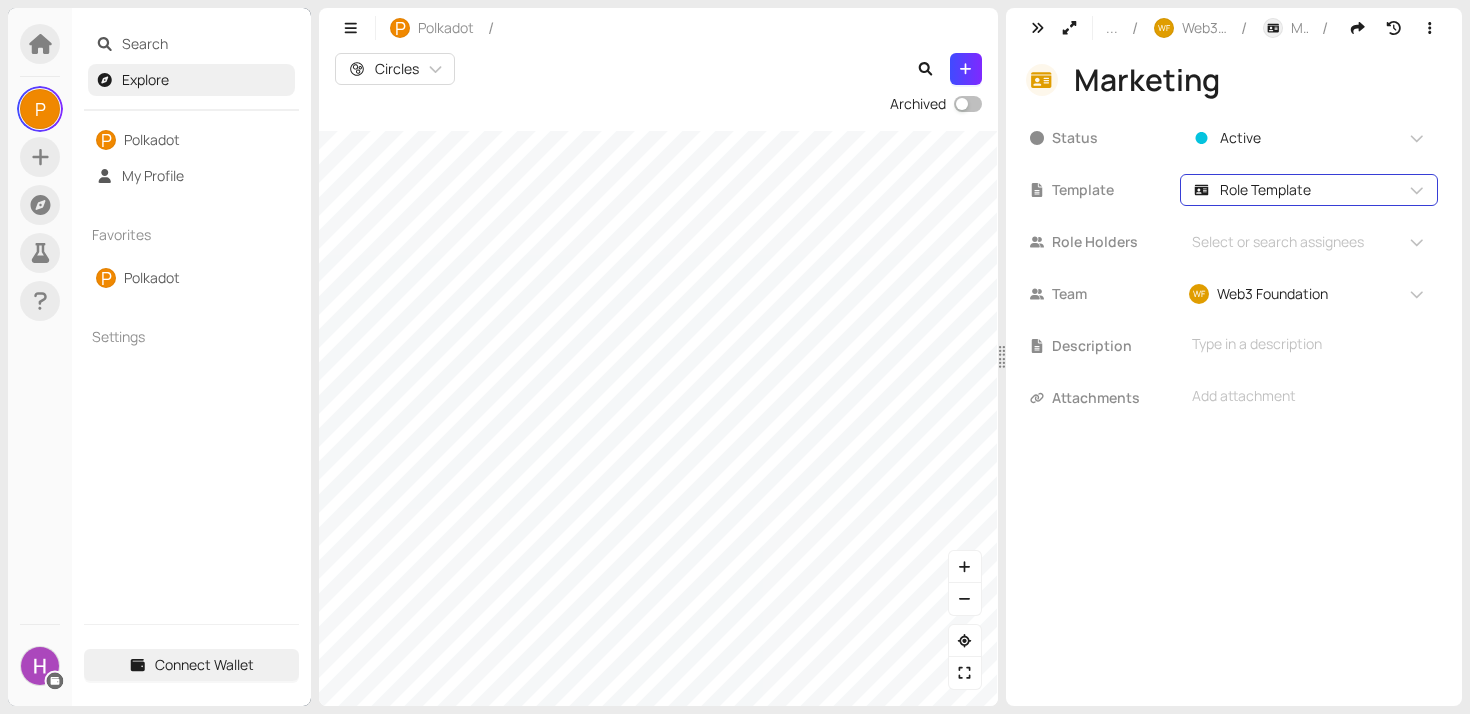 click on "Role Template" at bounding box center [1265, 190] 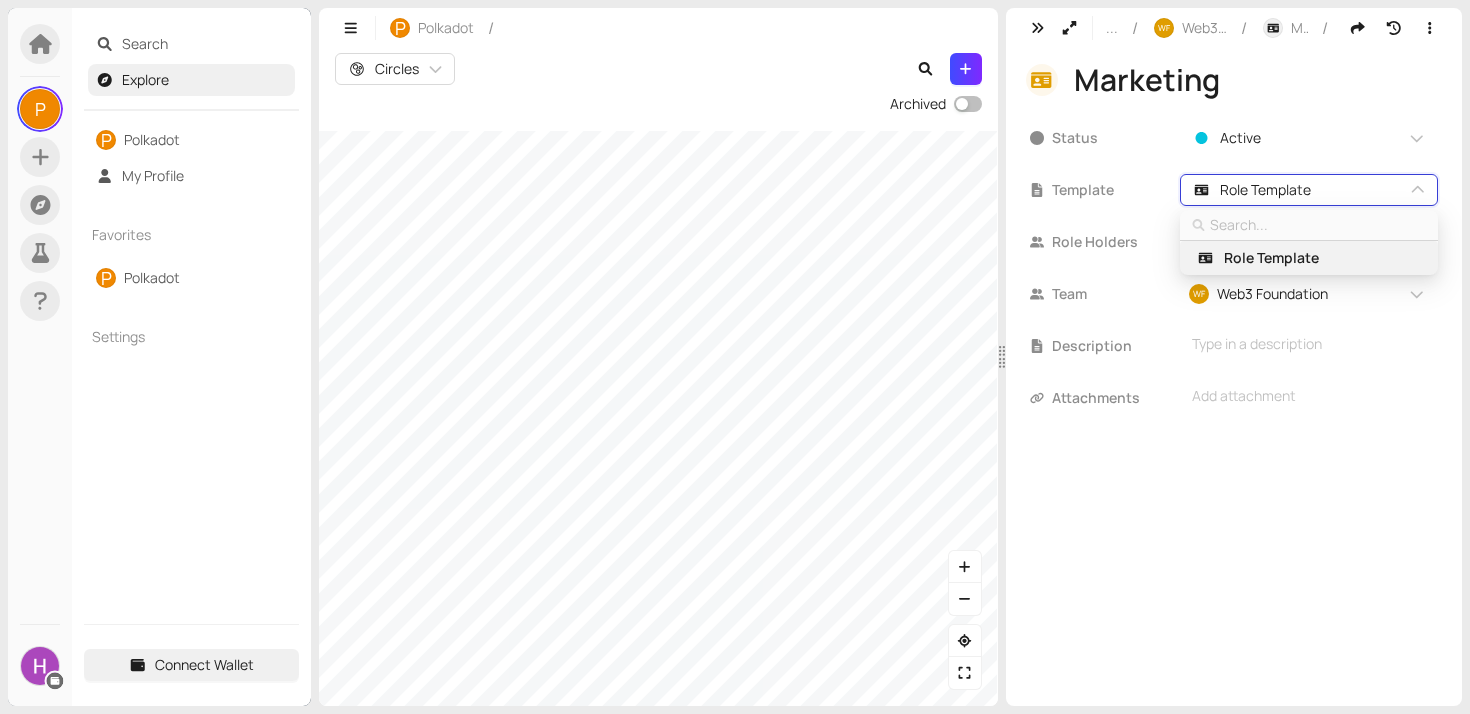 type on "t" 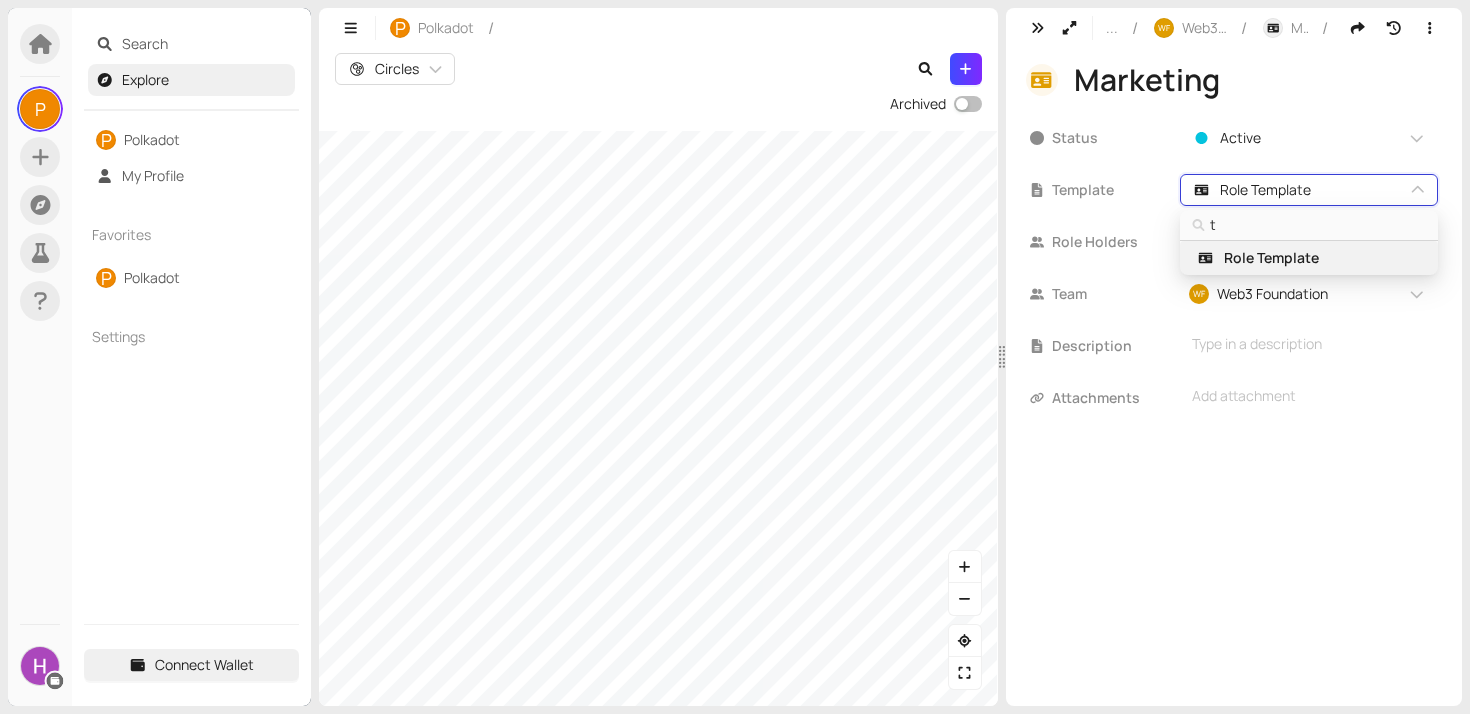 type on "te" 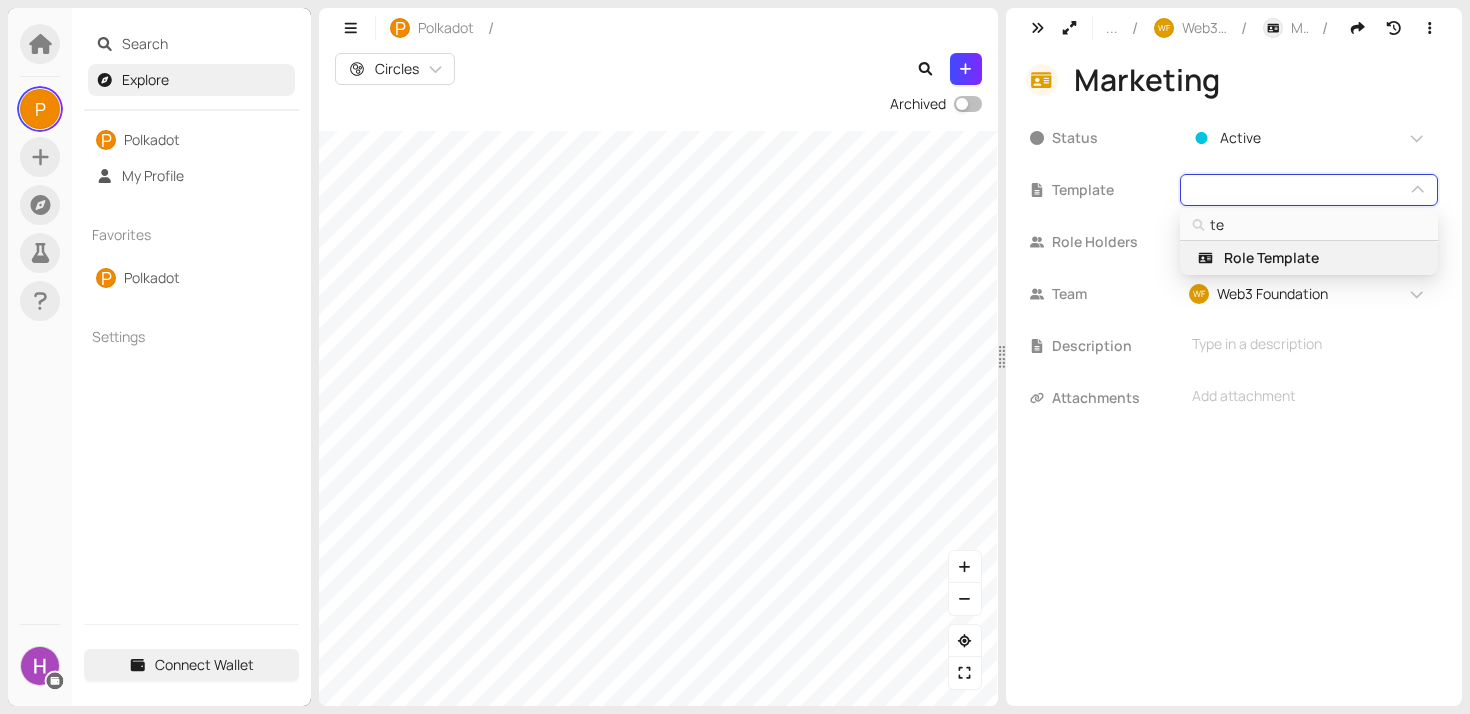 type on "tem" 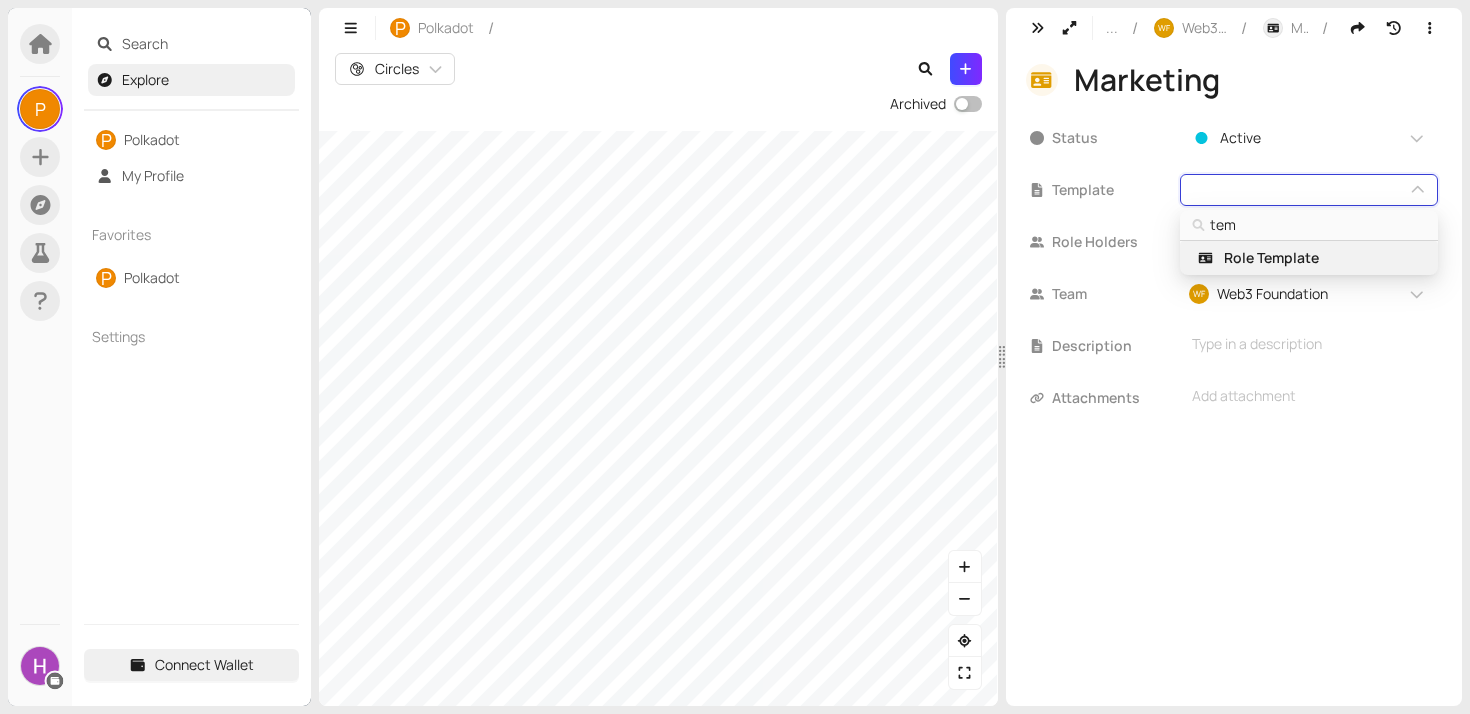 type on "te" 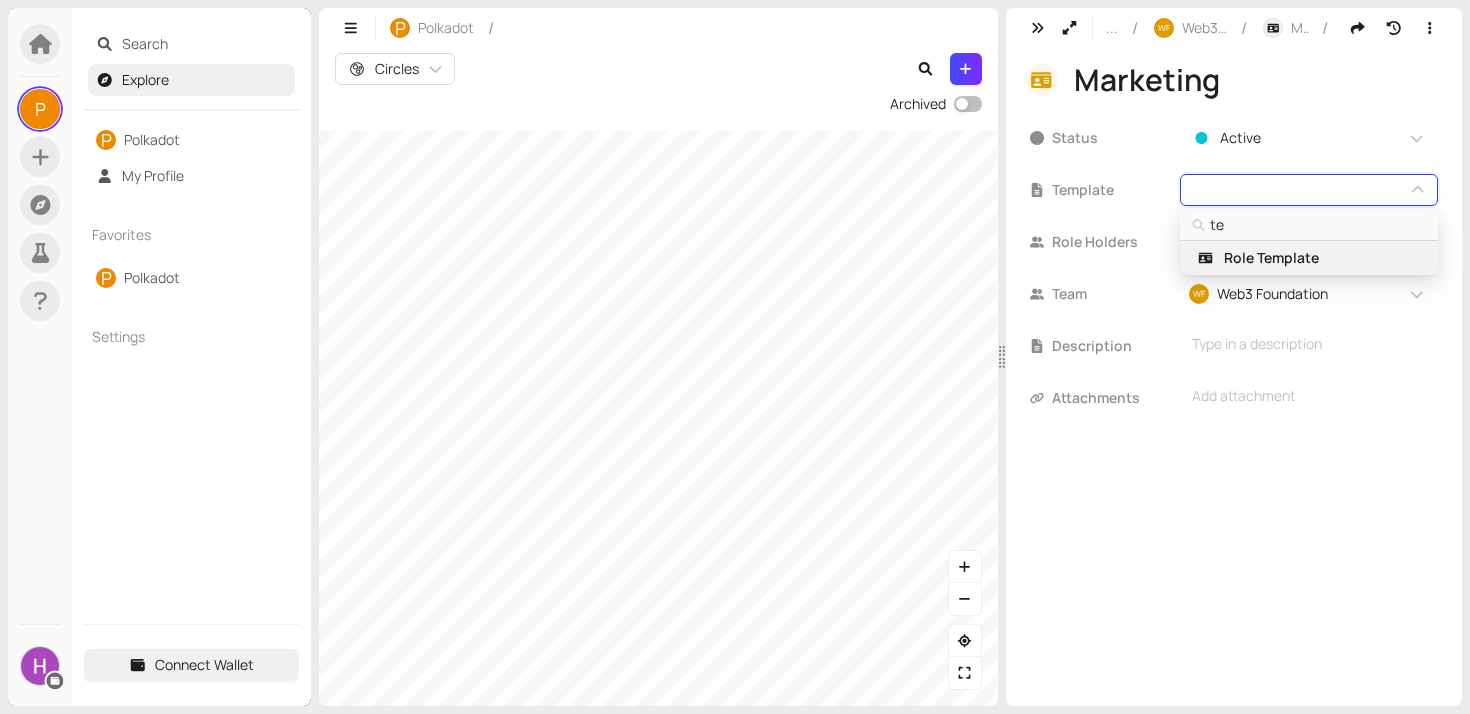 type on "t" 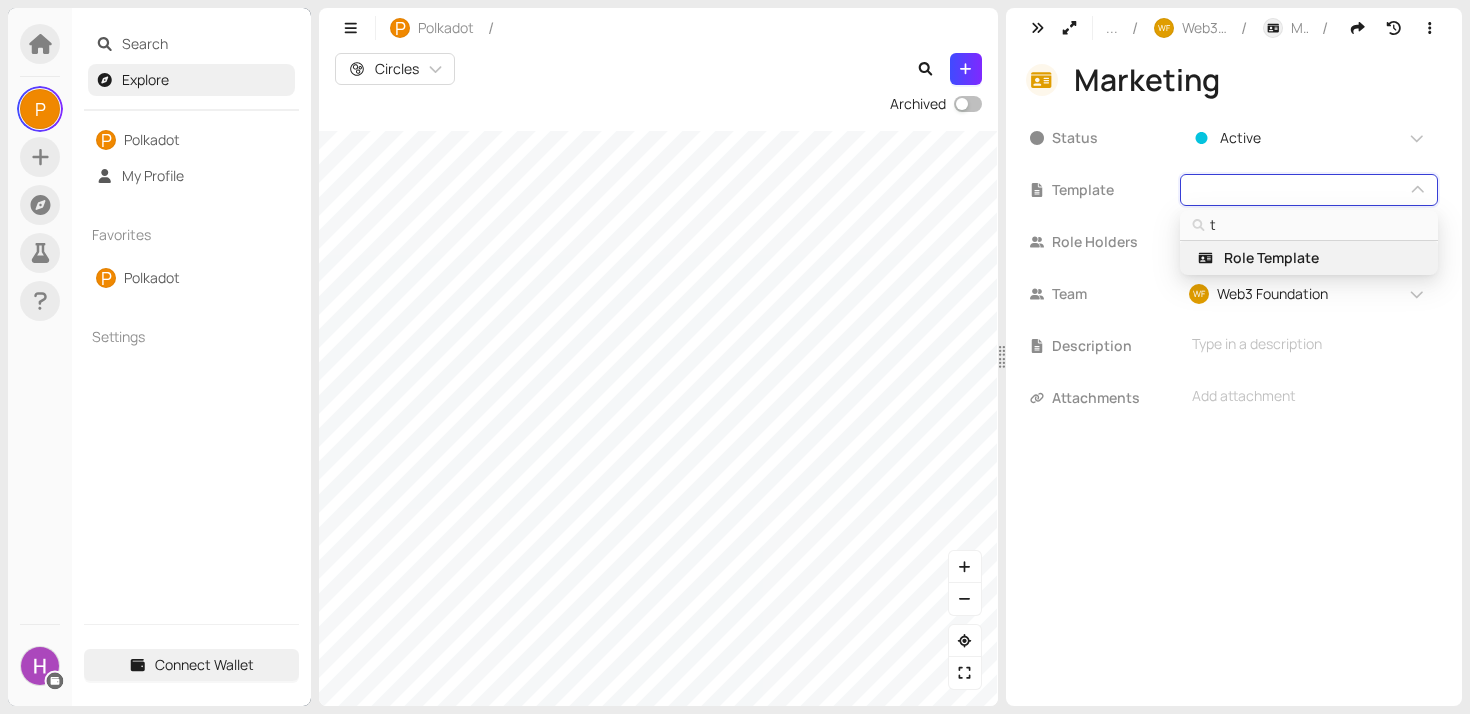 type 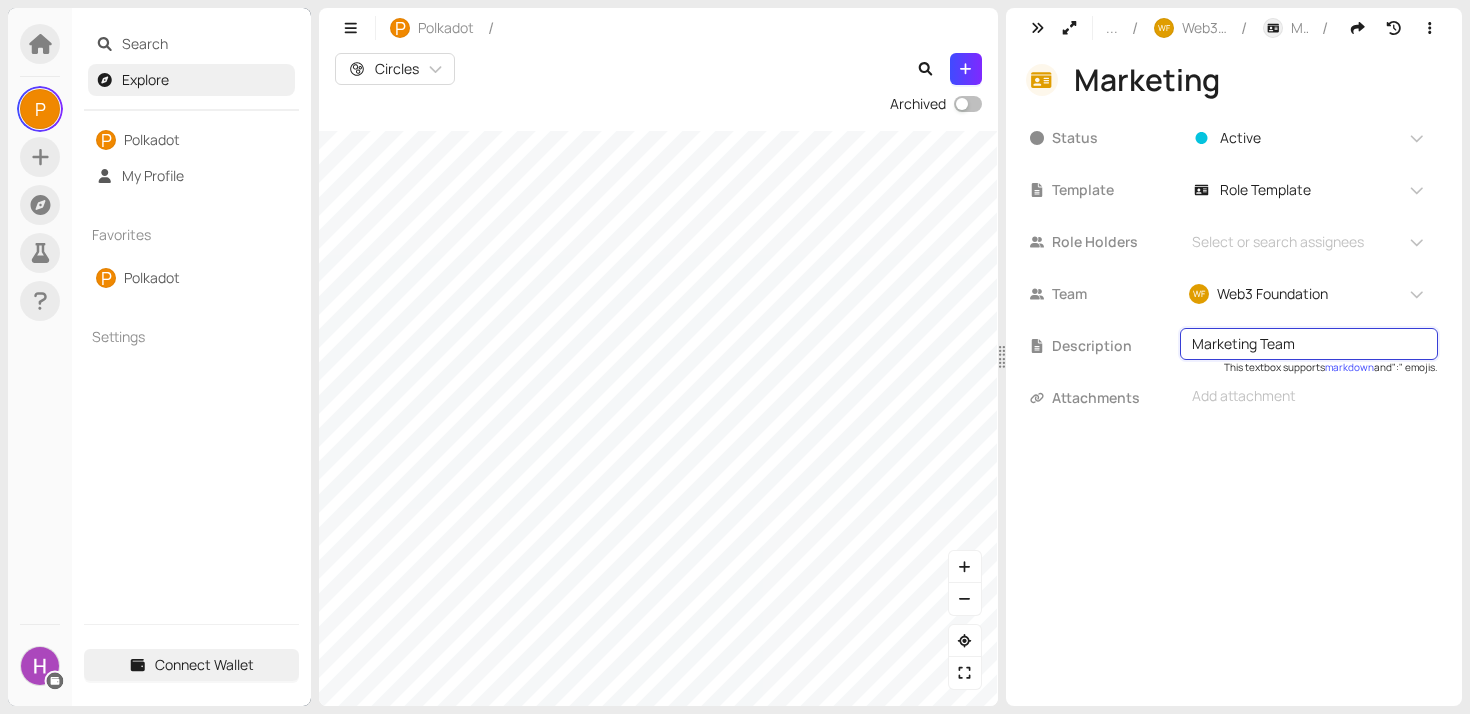 type on "Marketing Team" 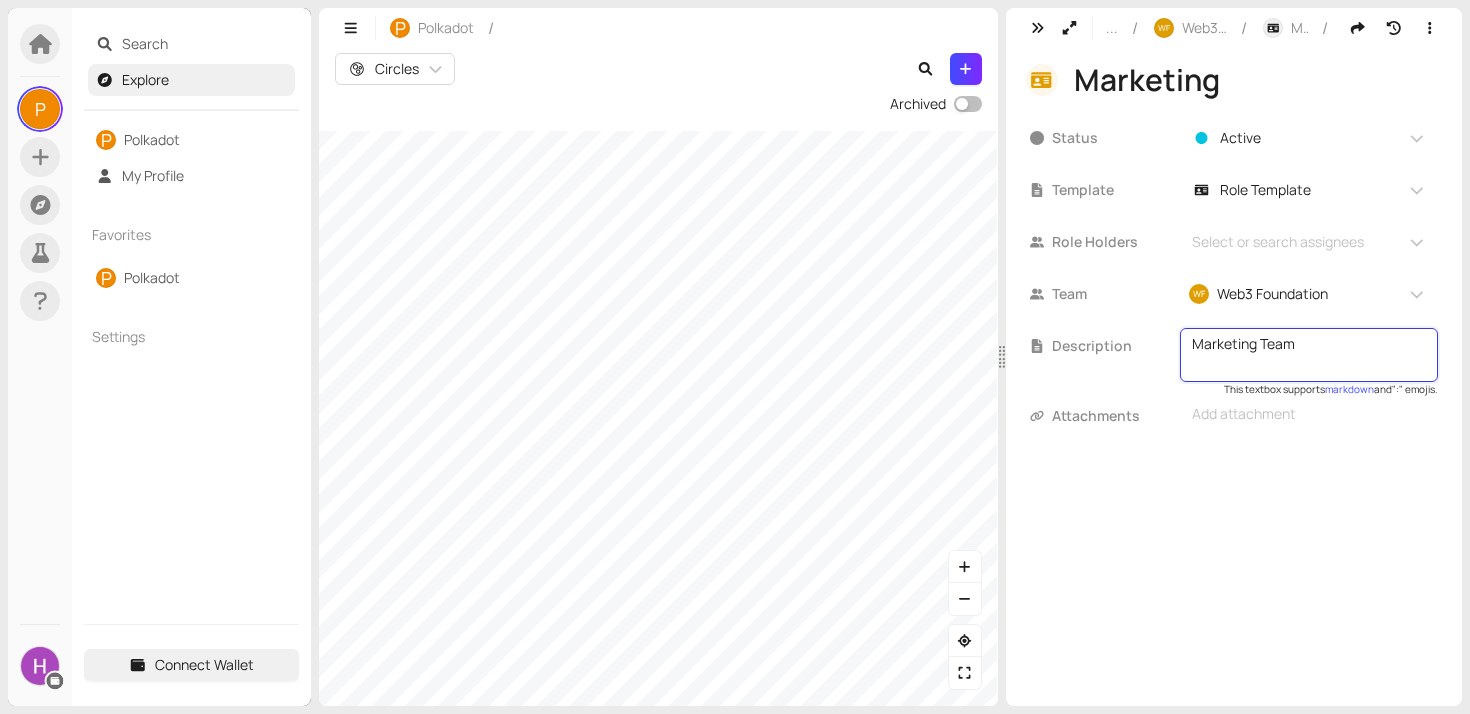 click on "... / WF Web3 Foundation / Marketing / Marketing Status Active Template Role Template Role Holders Select or search assignees Team WF Web3 Foundation Description Marketing Team
This textbox supports   markdown  and  ":" emojis. Attachments Add attachment" at bounding box center [1234, 357] 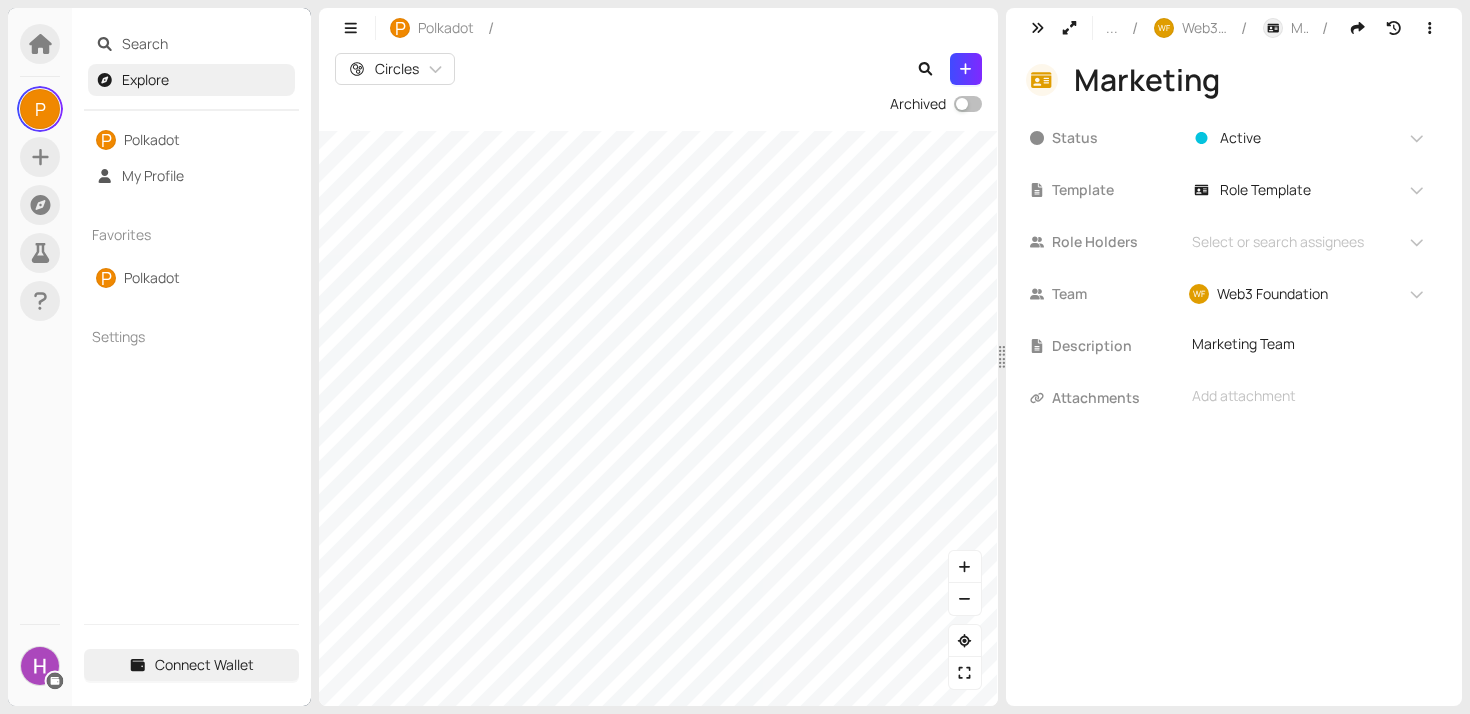 click on "... / WF Web3 Foundation / Marketing / Marketing Status Active Template Role Template Role Holders Select or search assignees Team WF Web3 Foundation Description Marketing Team
This textbox supports   markdown  and  ":" emojis. Attachments Add attachment" at bounding box center (1234, 357) 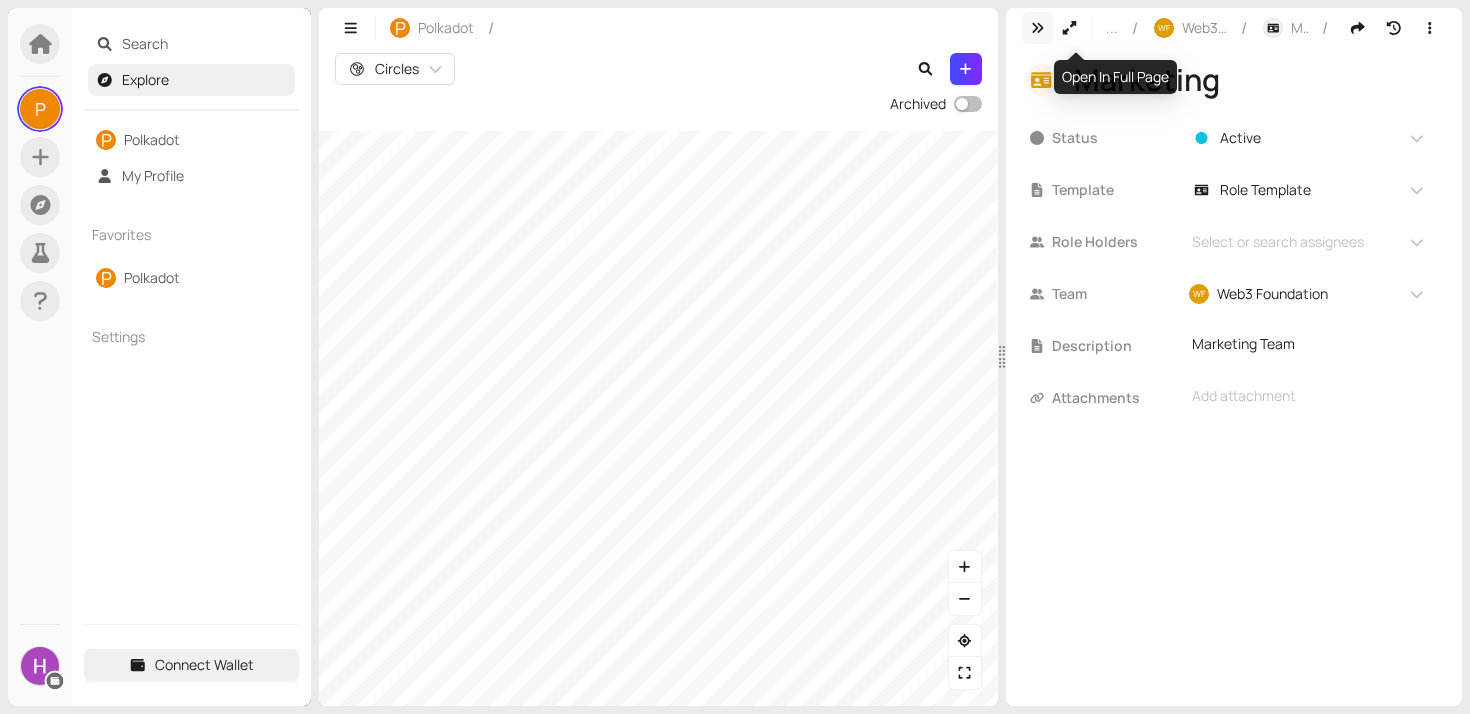 click at bounding box center [1038, 28] 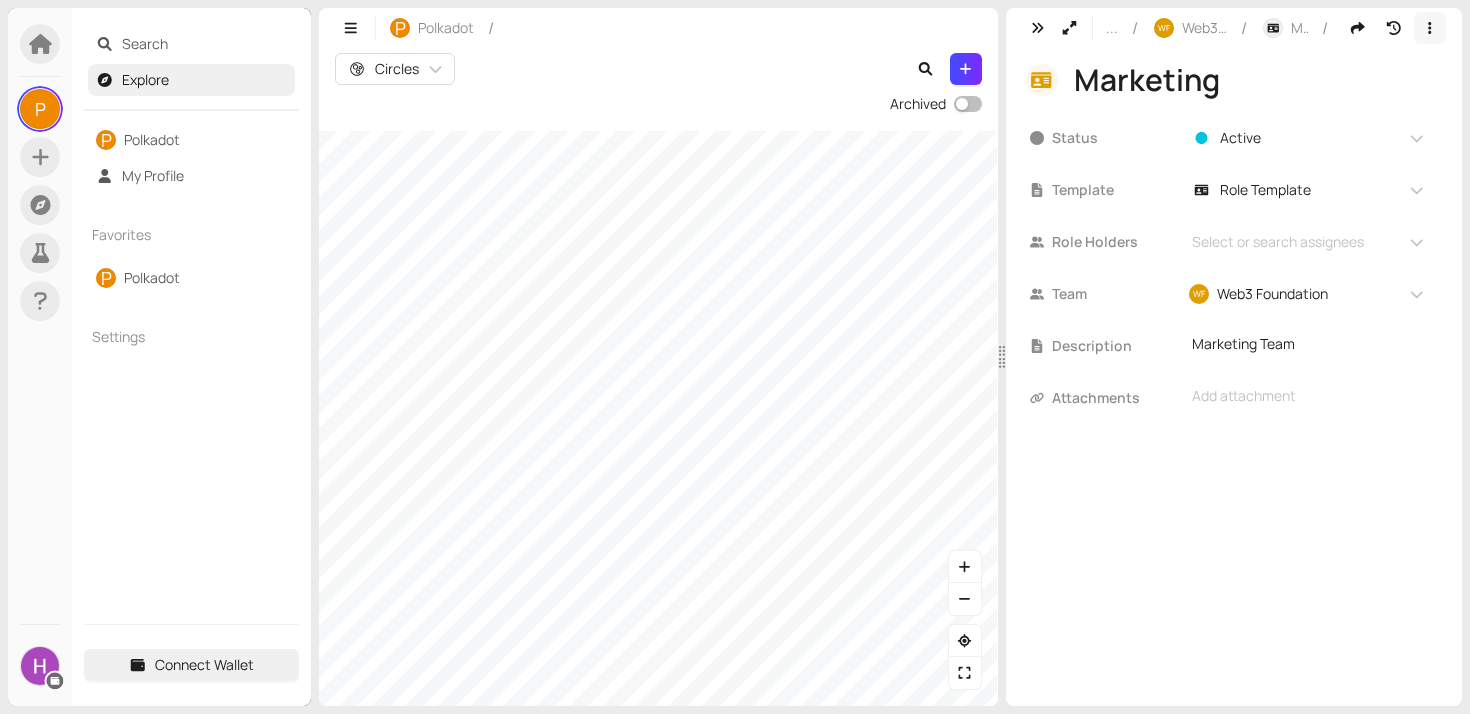click 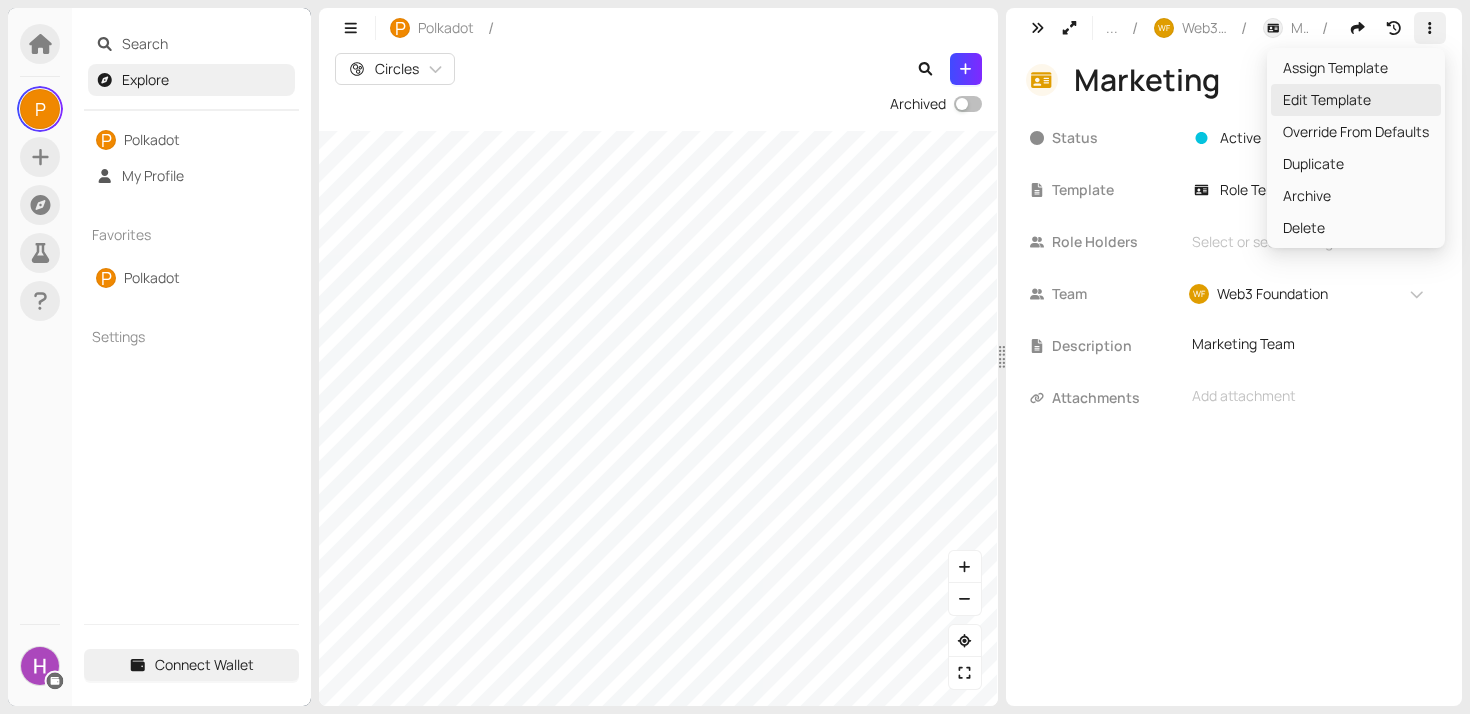 click on "Edit Template" at bounding box center [1356, 100] 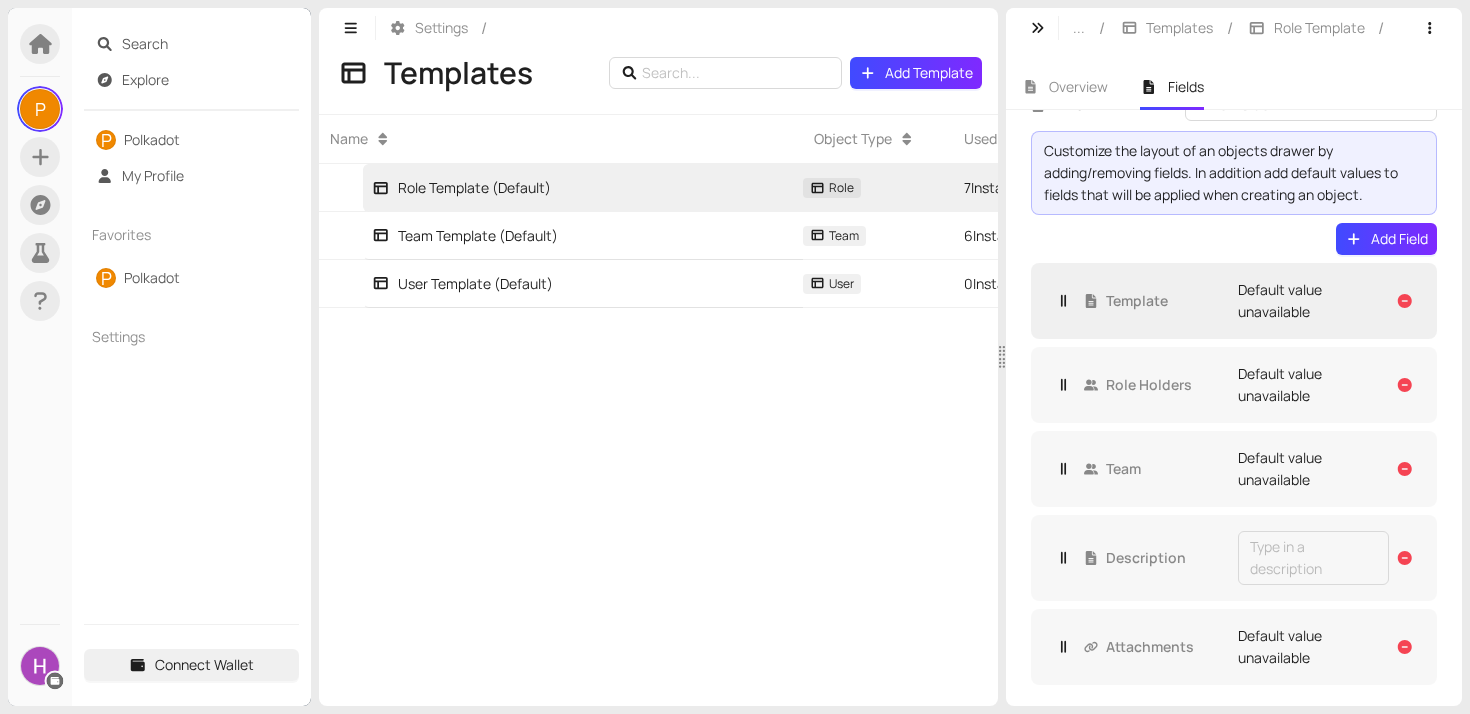 scroll, scrollTop: 44, scrollLeft: 0, axis: vertical 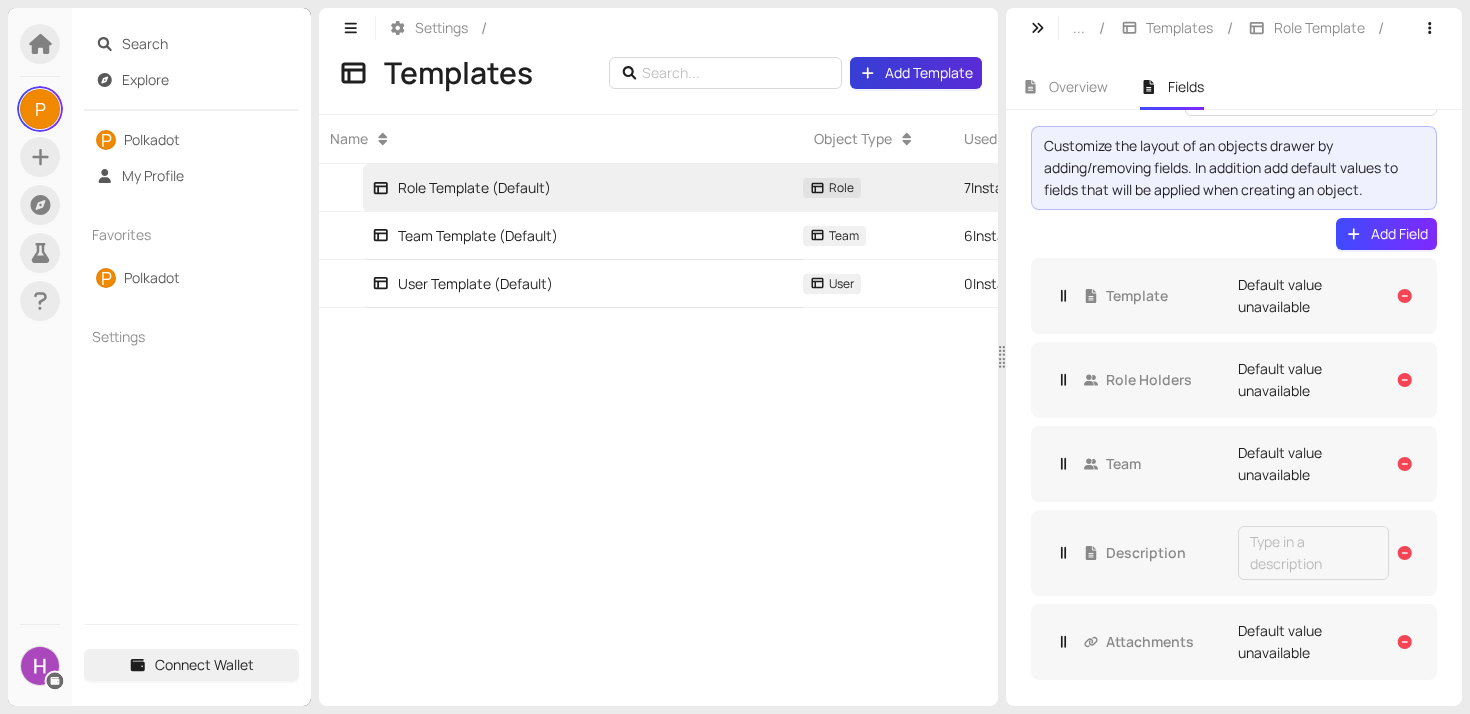 click on "Add Template" at bounding box center [916, 73] 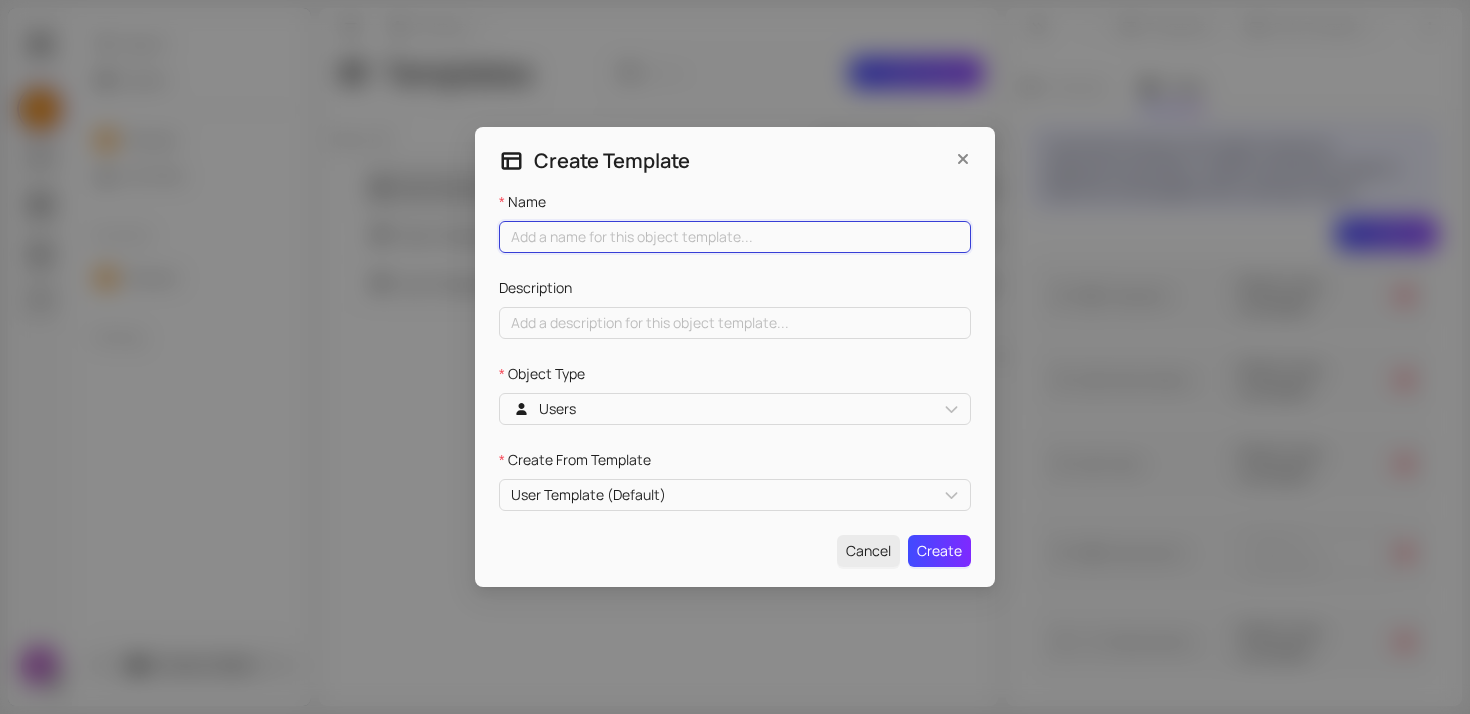 click on "Name" at bounding box center (735, 237) 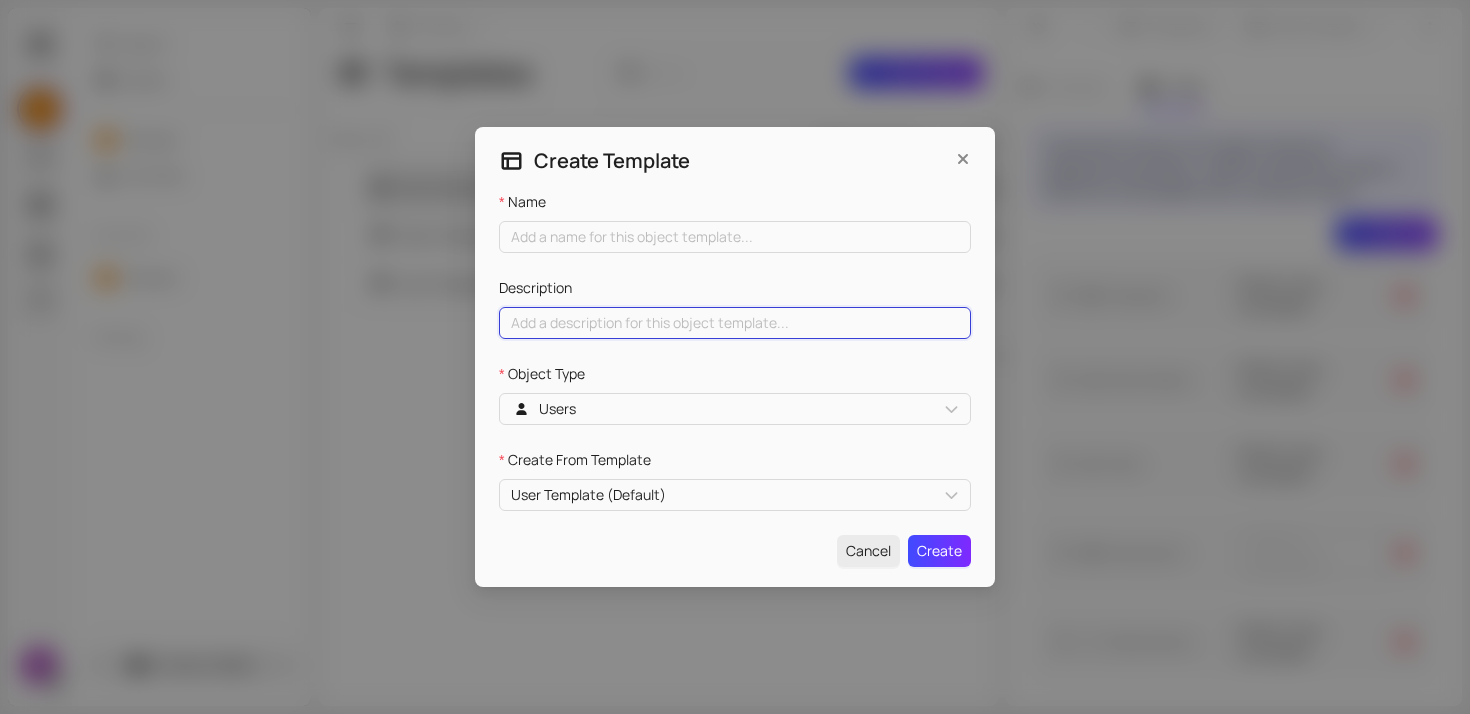 click on "Description" at bounding box center (735, 323) 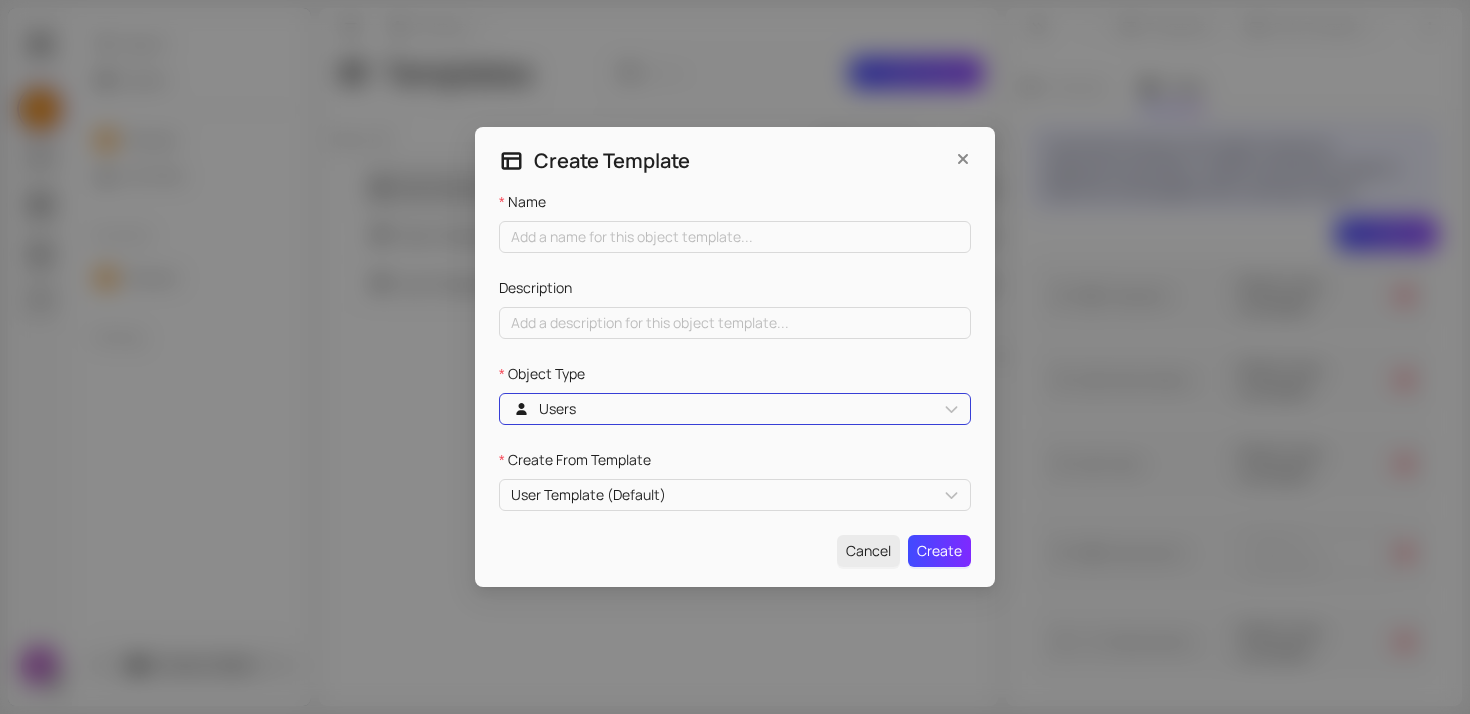 click on "Users" at bounding box center (735, 409) 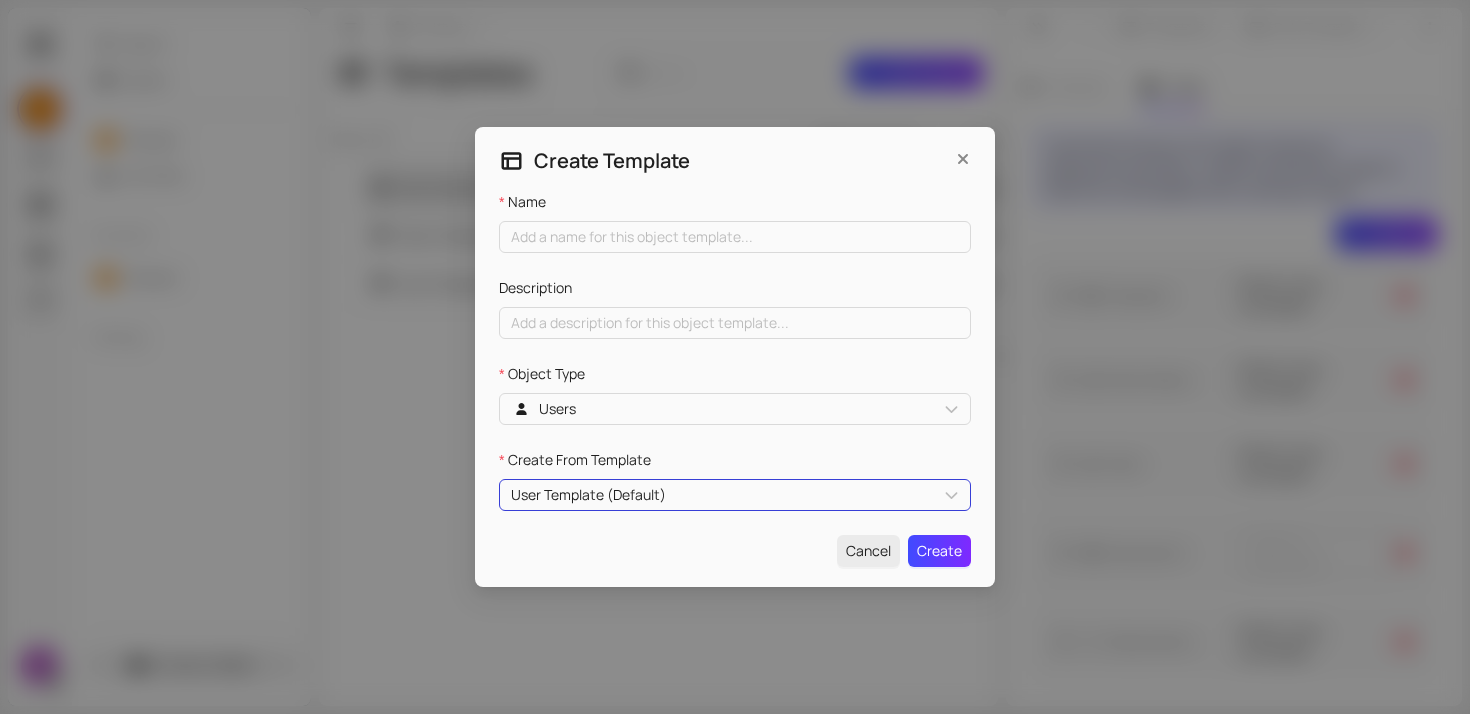 click on "User Template (Default)" at bounding box center [590, 495] 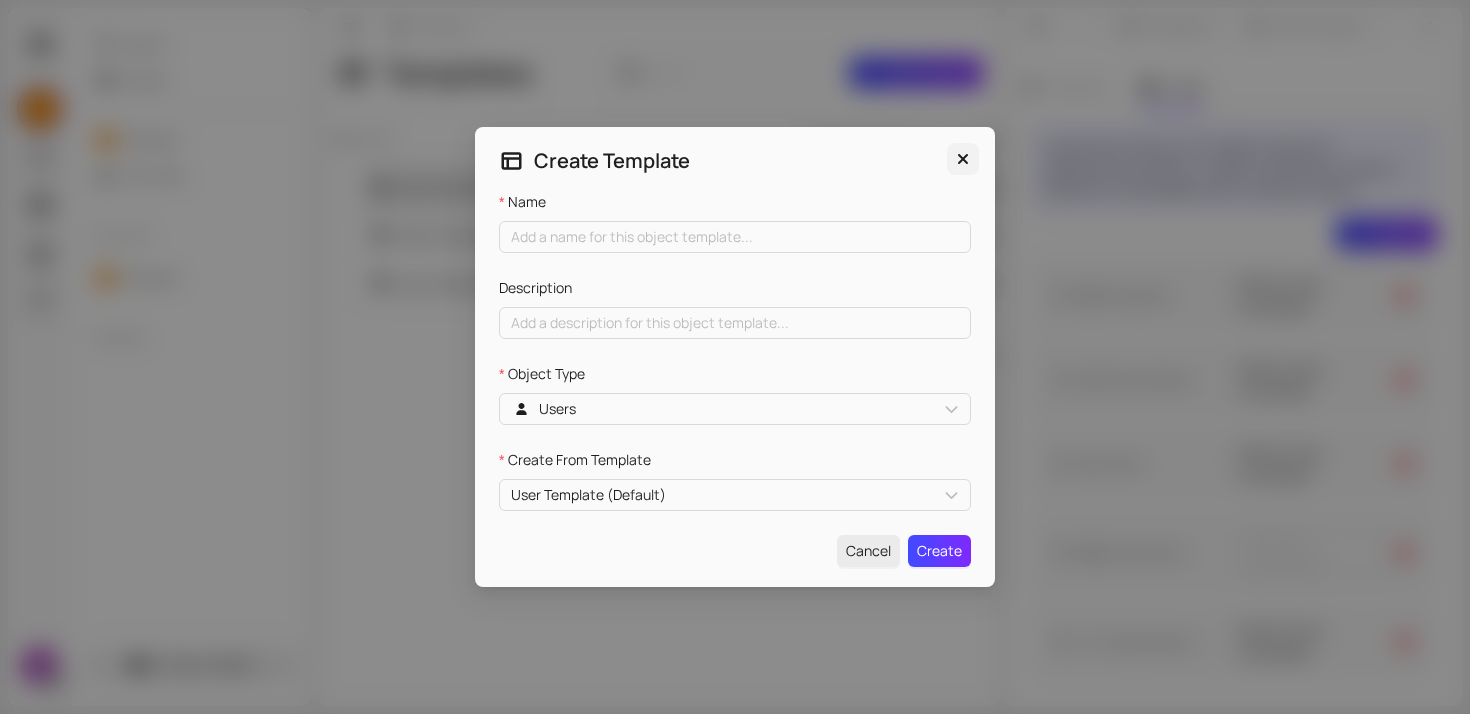 click at bounding box center [963, 159] 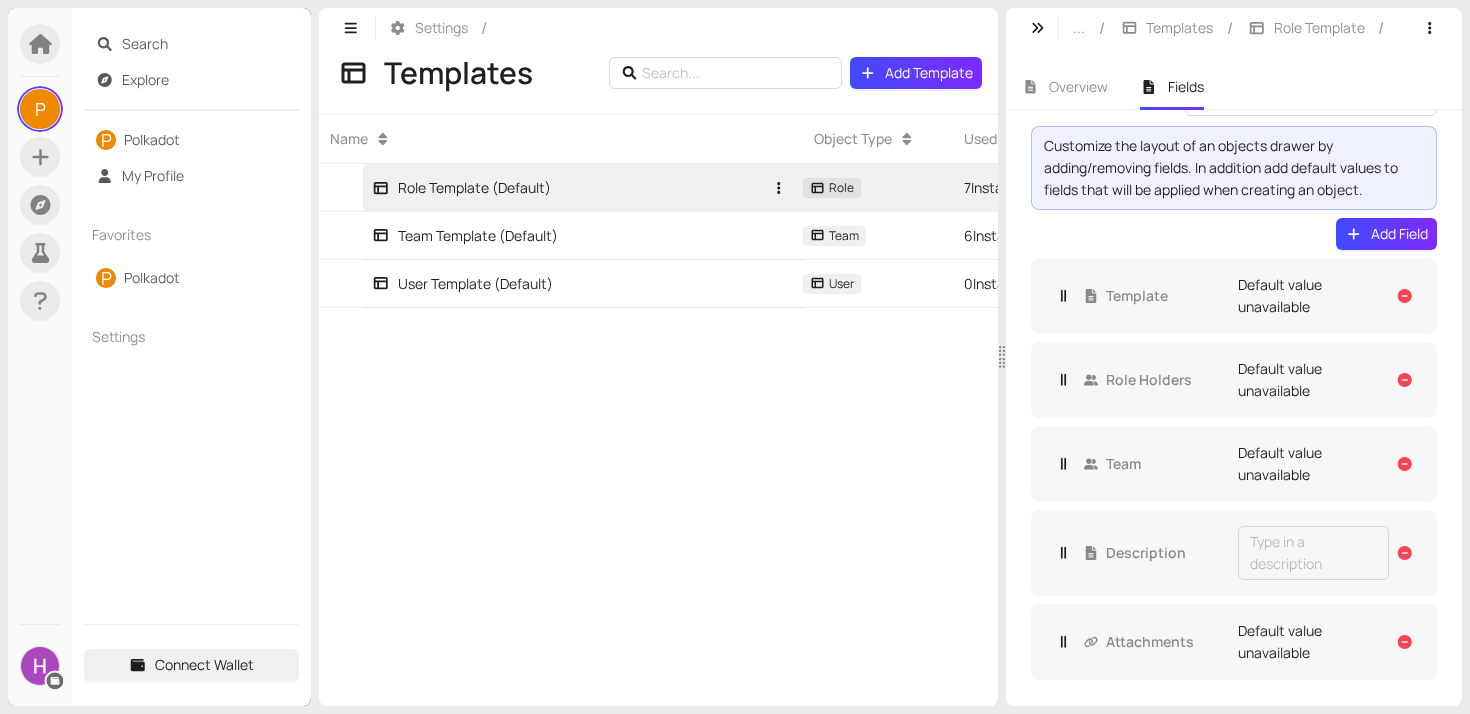 click on "Role Template (Default)" at bounding box center [567, 188] 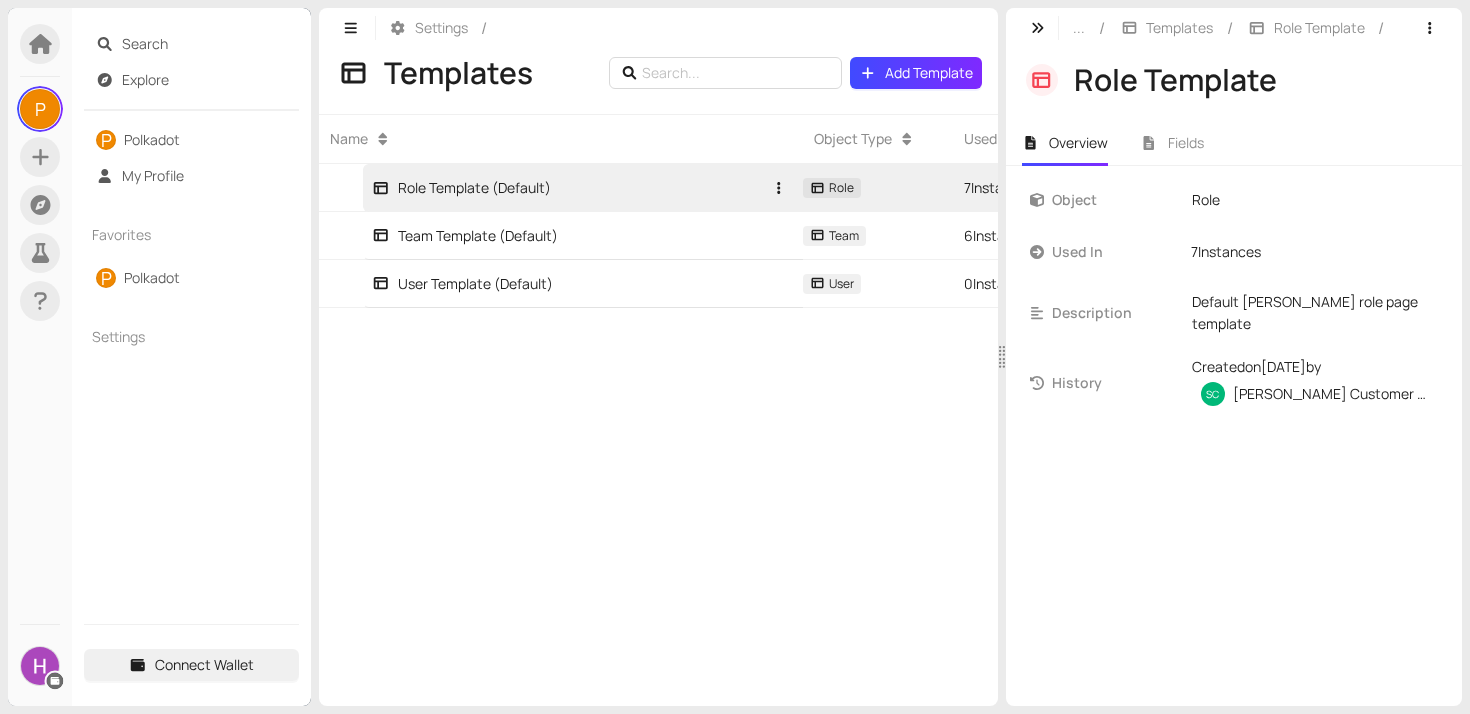 scroll, scrollTop: 0, scrollLeft: 0, axis: both 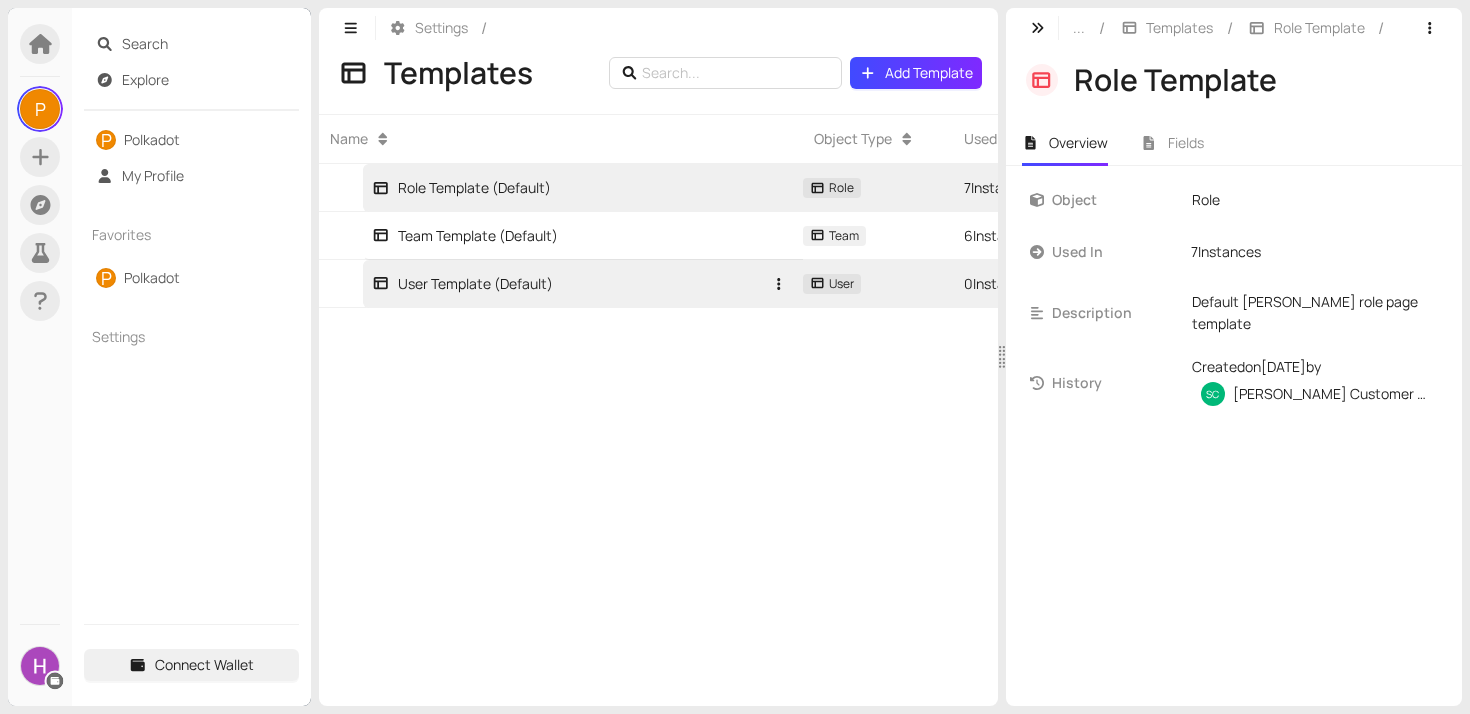 click on "User Template (Default)" at bounding box center (567, 283) 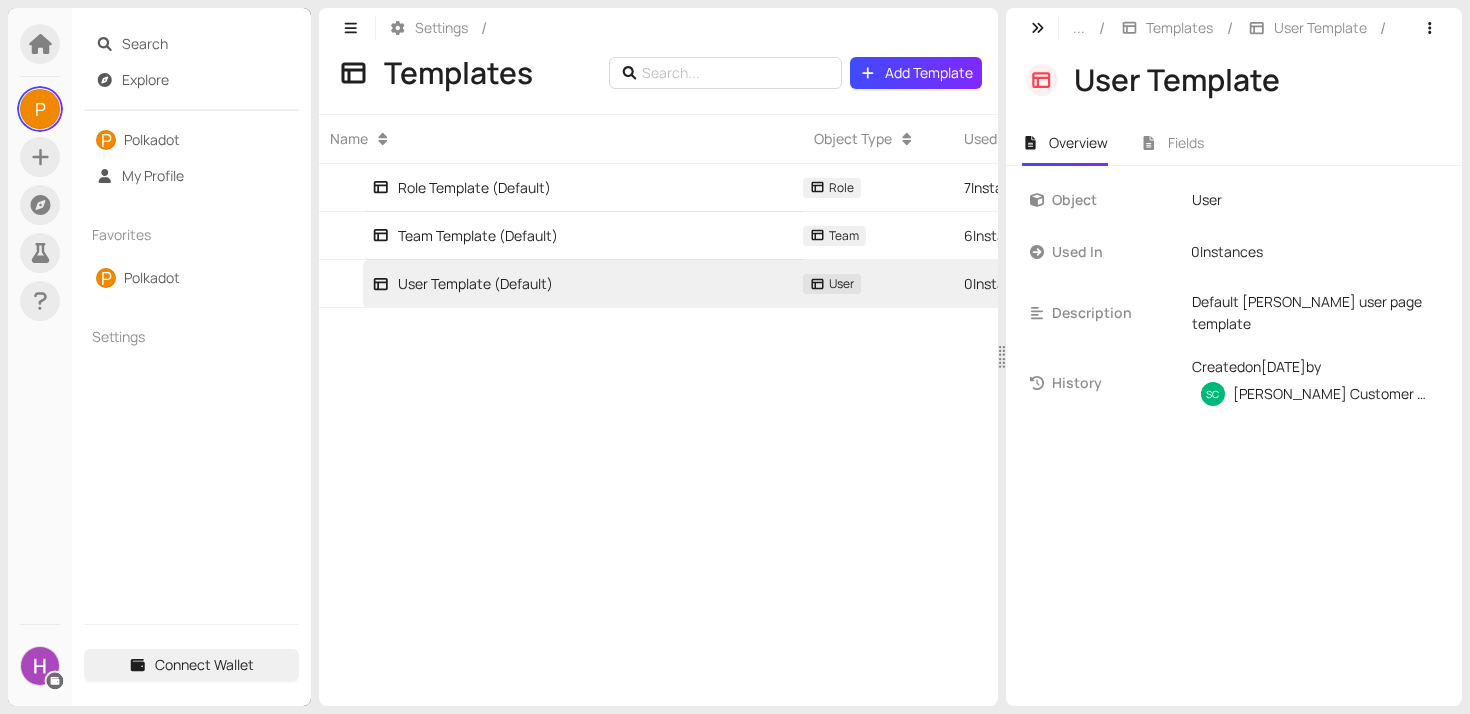 click on "Name Object Type Used In Role Template (Default) Role 7  Instances Team Template (Default) Team 6  Instances User Template (Default) User 0  Instances" at bounding box center (658, 410) 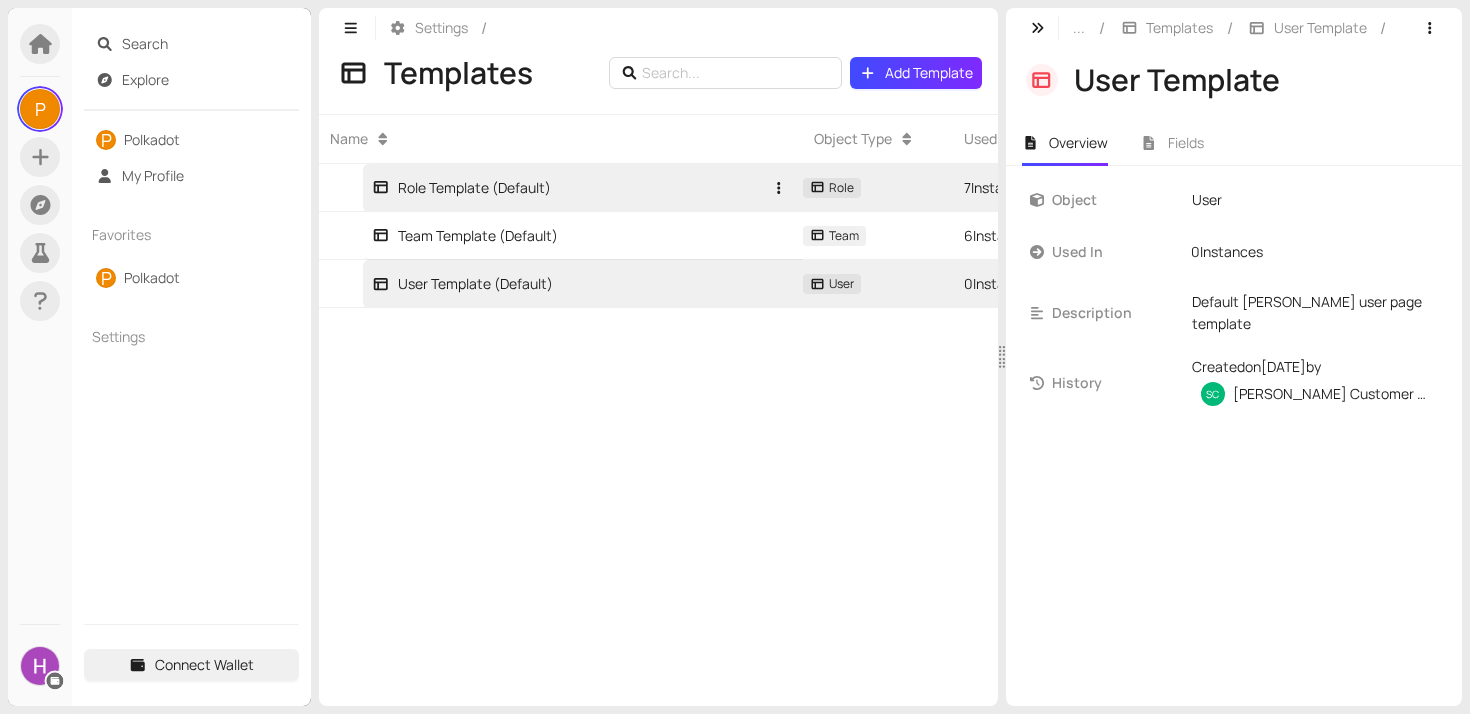 click on "Role Template (Default)" at bounding box center (567, 187) 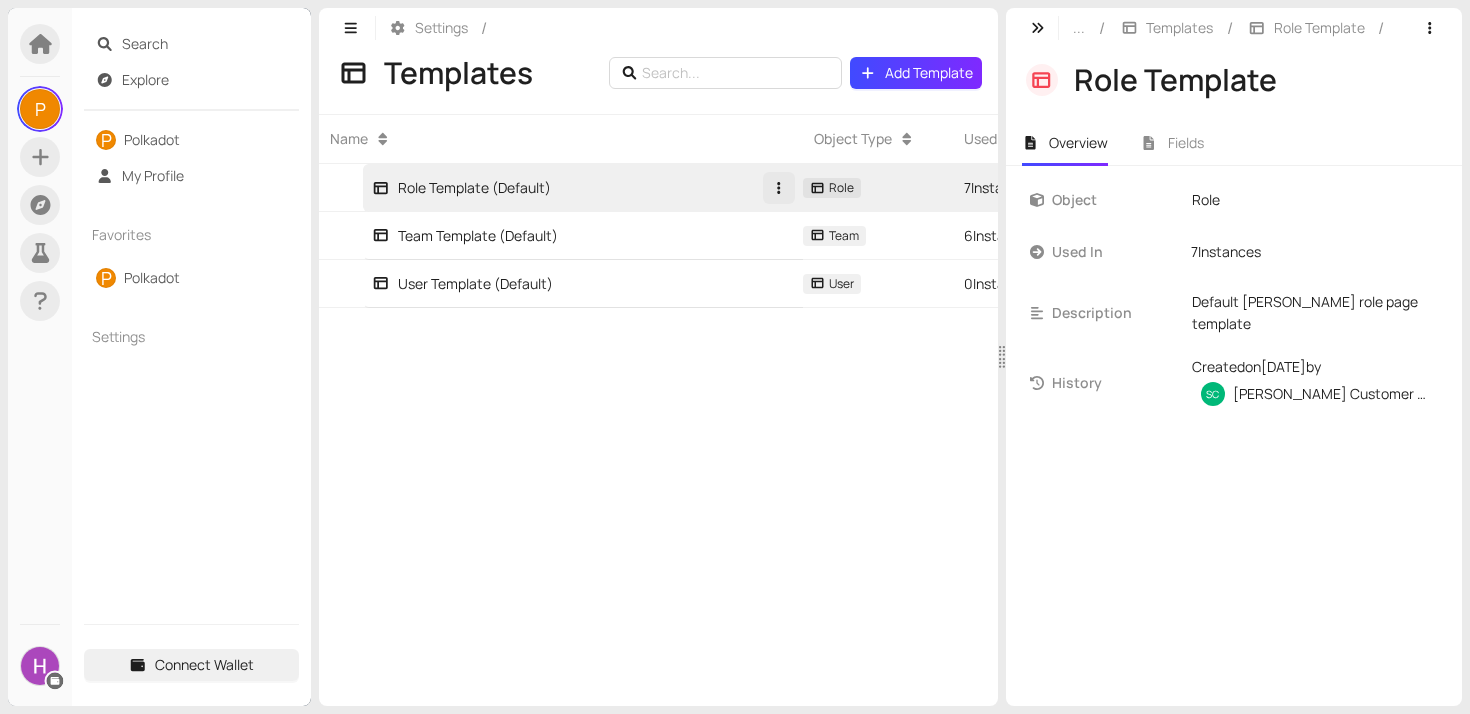 click 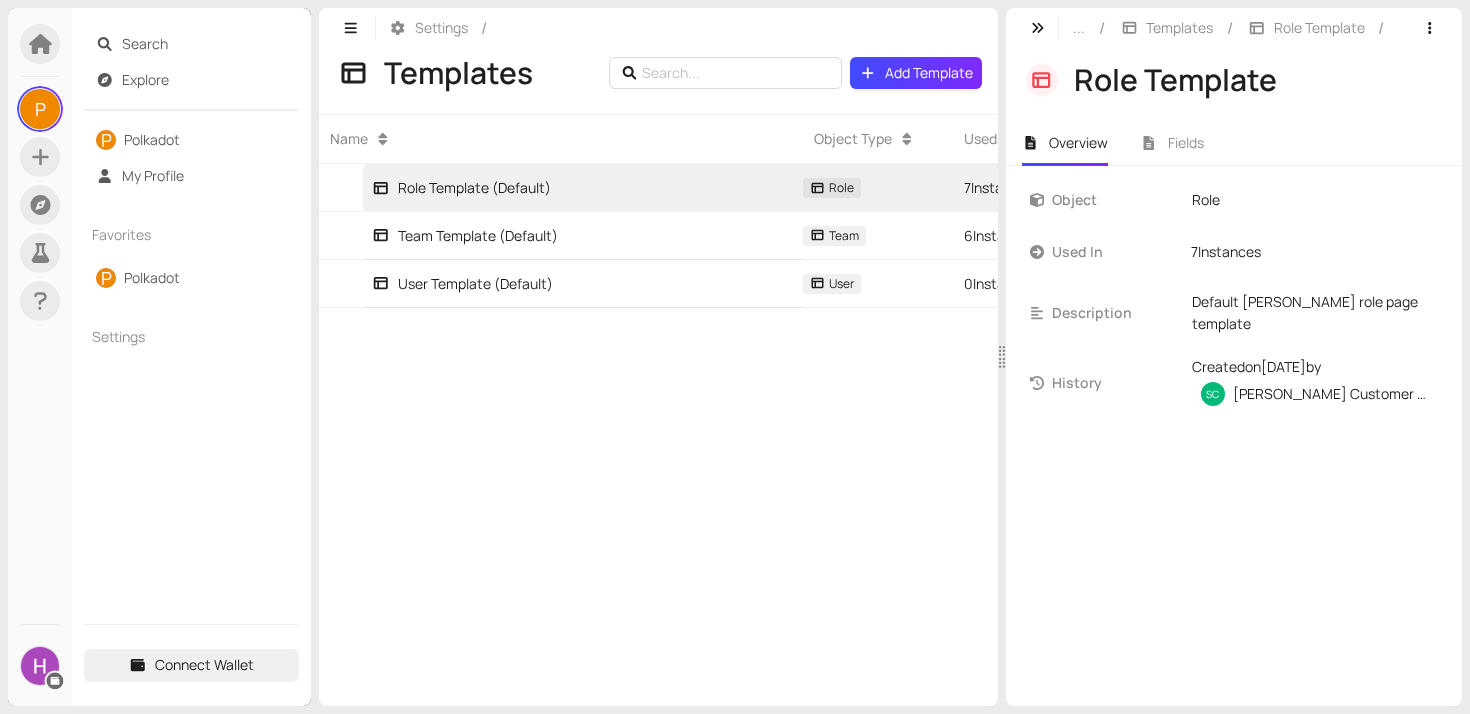 drag, startPoint x: 974, startPoint y: 203, endPoint x: 809, endPoint y: 196, distance: 165.14842 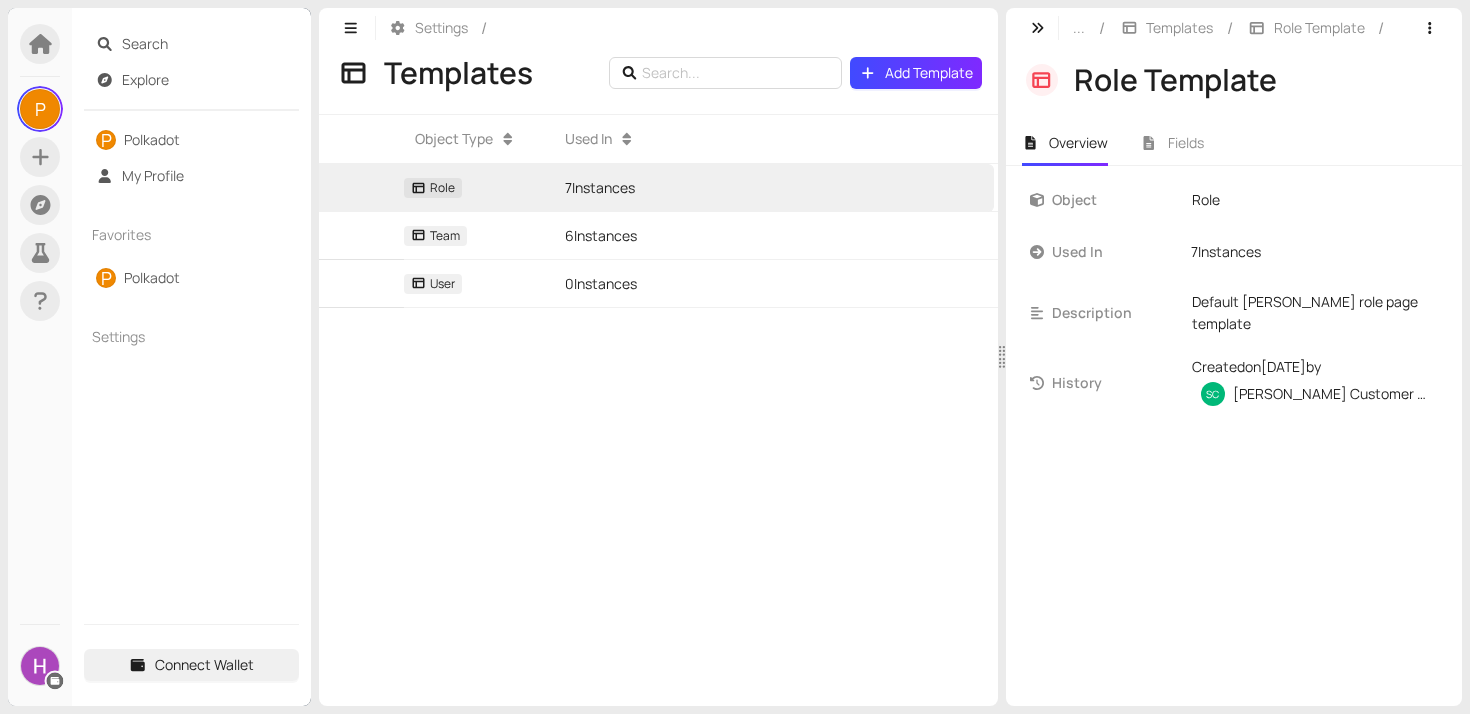 scroll, scrollTop: 0, scrollLeft: 0, axis: both 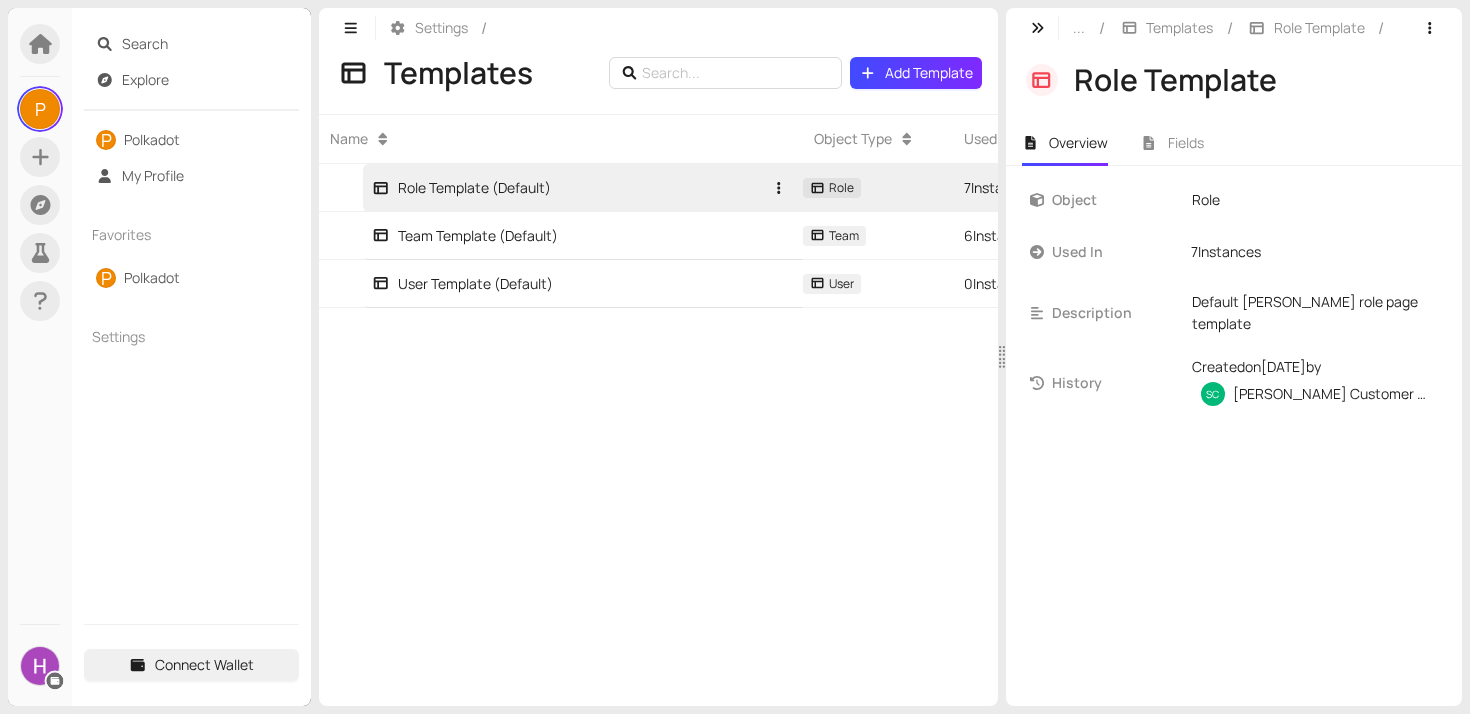click on "Role Template (Default)" at bounding box center (567, 188) 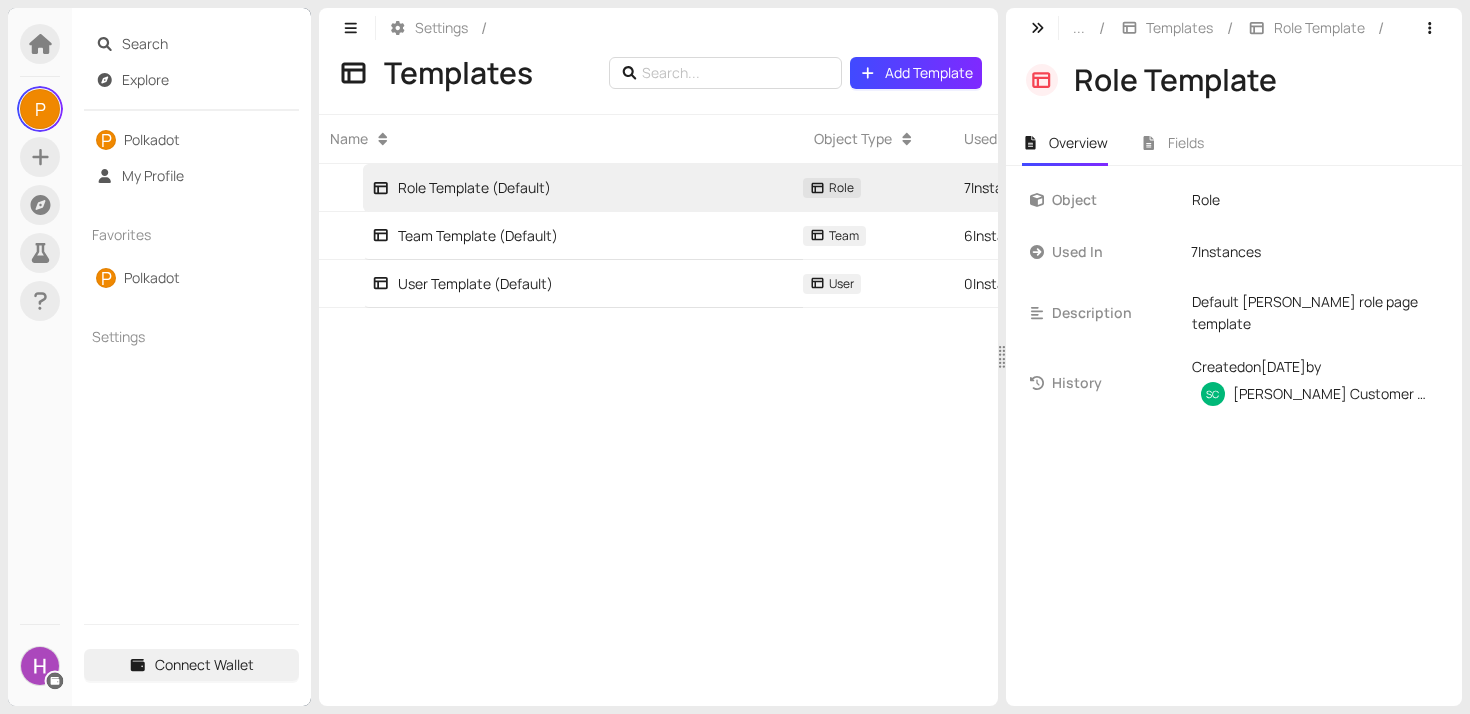 click on "Role" at bounding box center (841, 187) 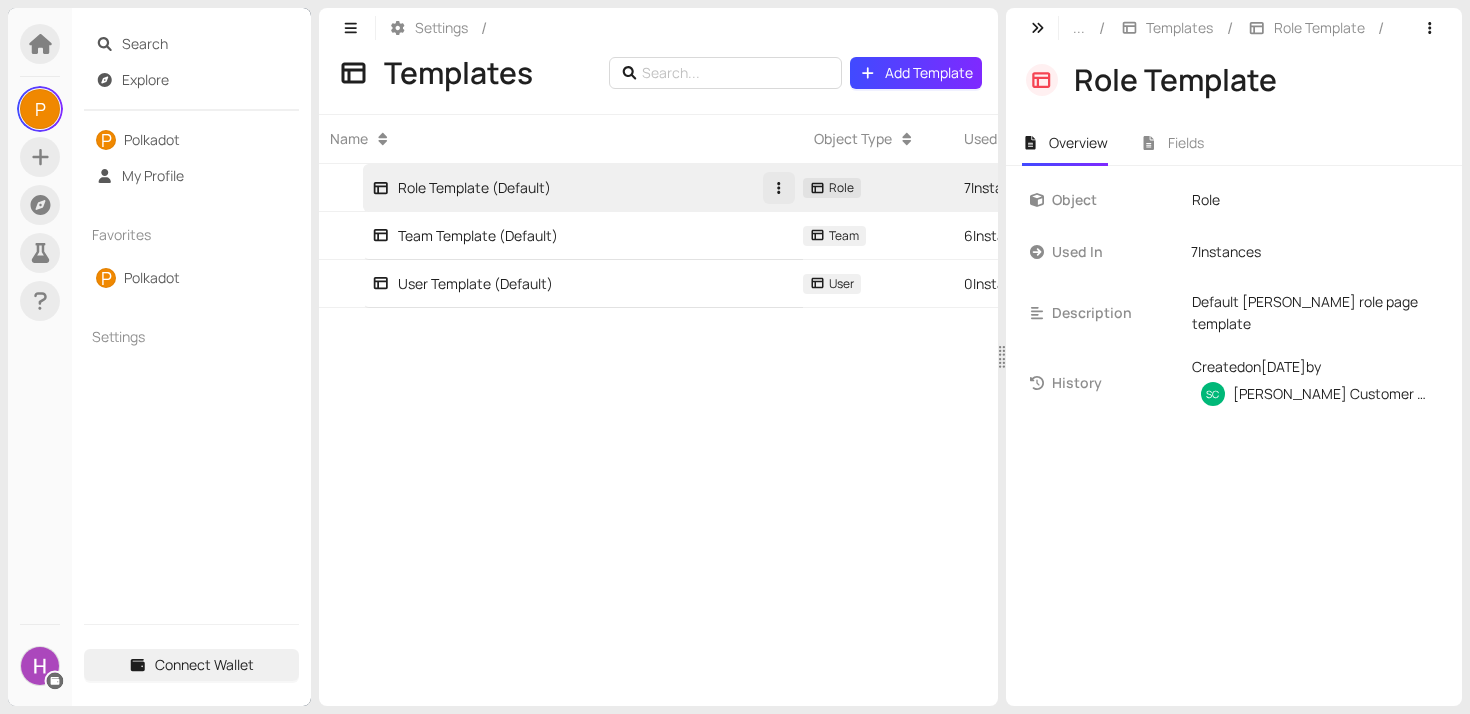 click 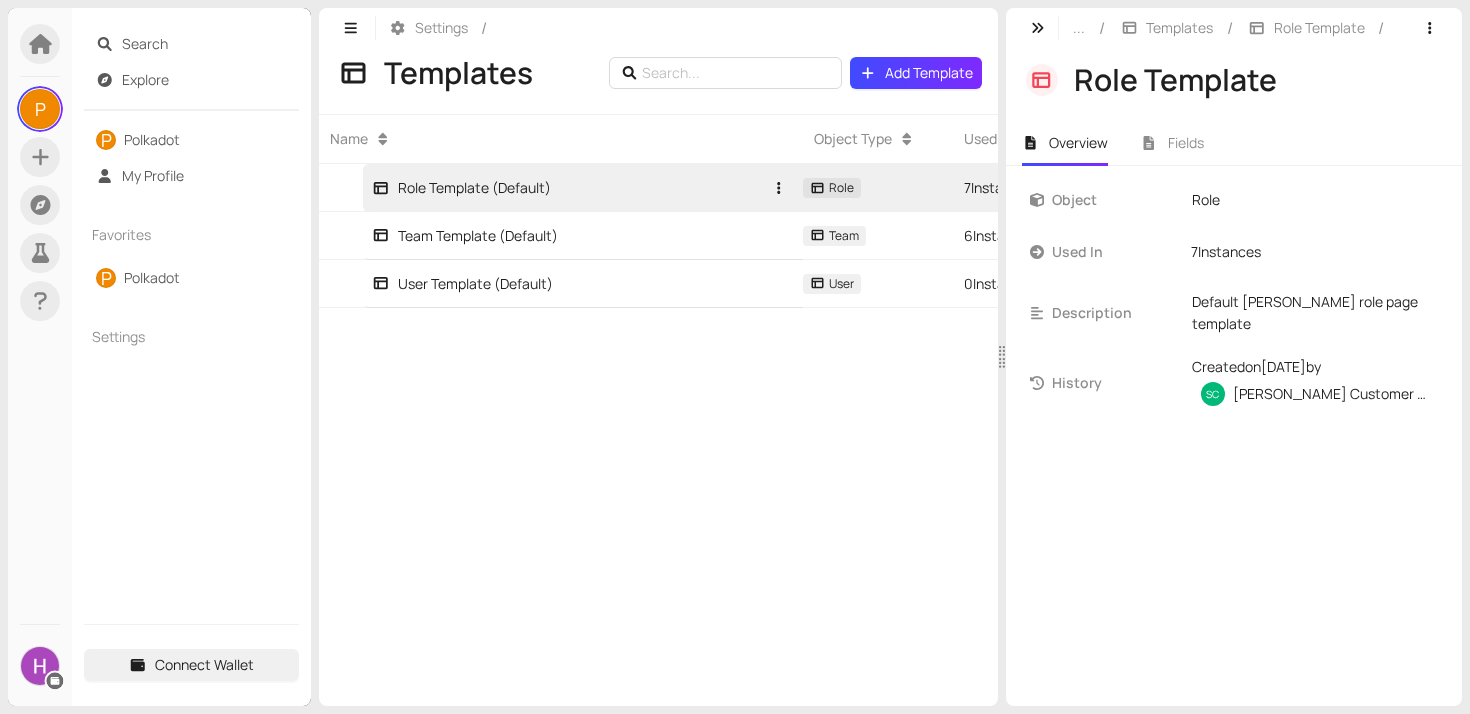 click on "Role Template (Default)" at bounding box center [583, 188] 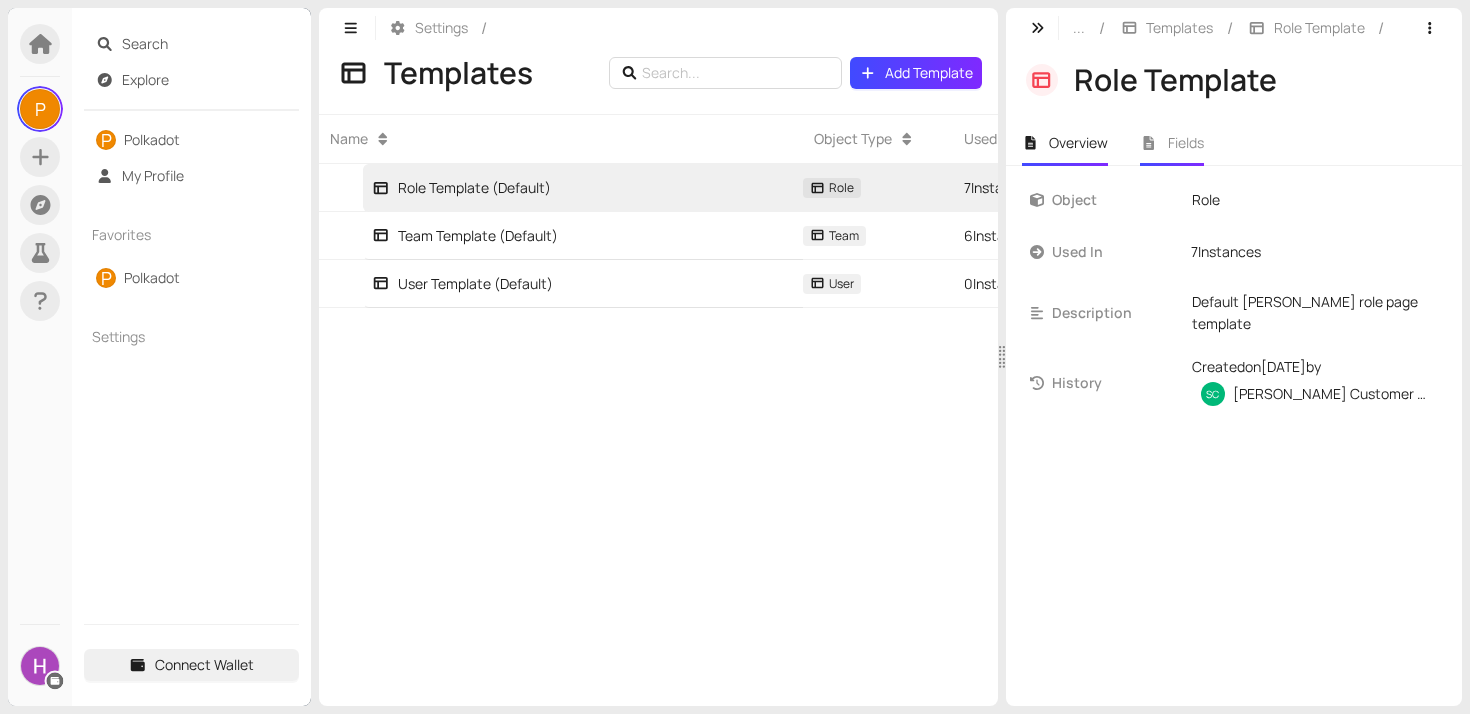 click on "Fields" at bounding box center [1172, 143] 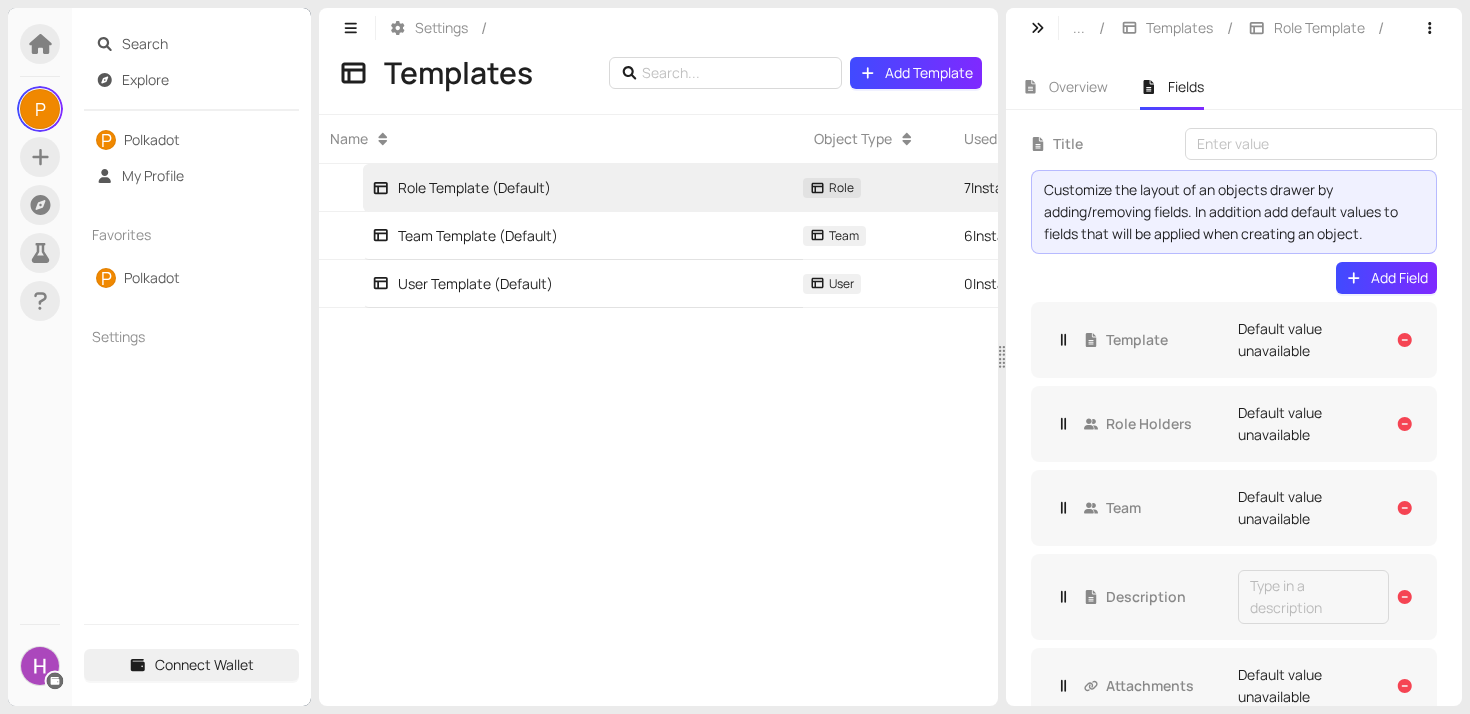 scroll, scrollTop: 50, scrollLeft: 0, axis: vertical 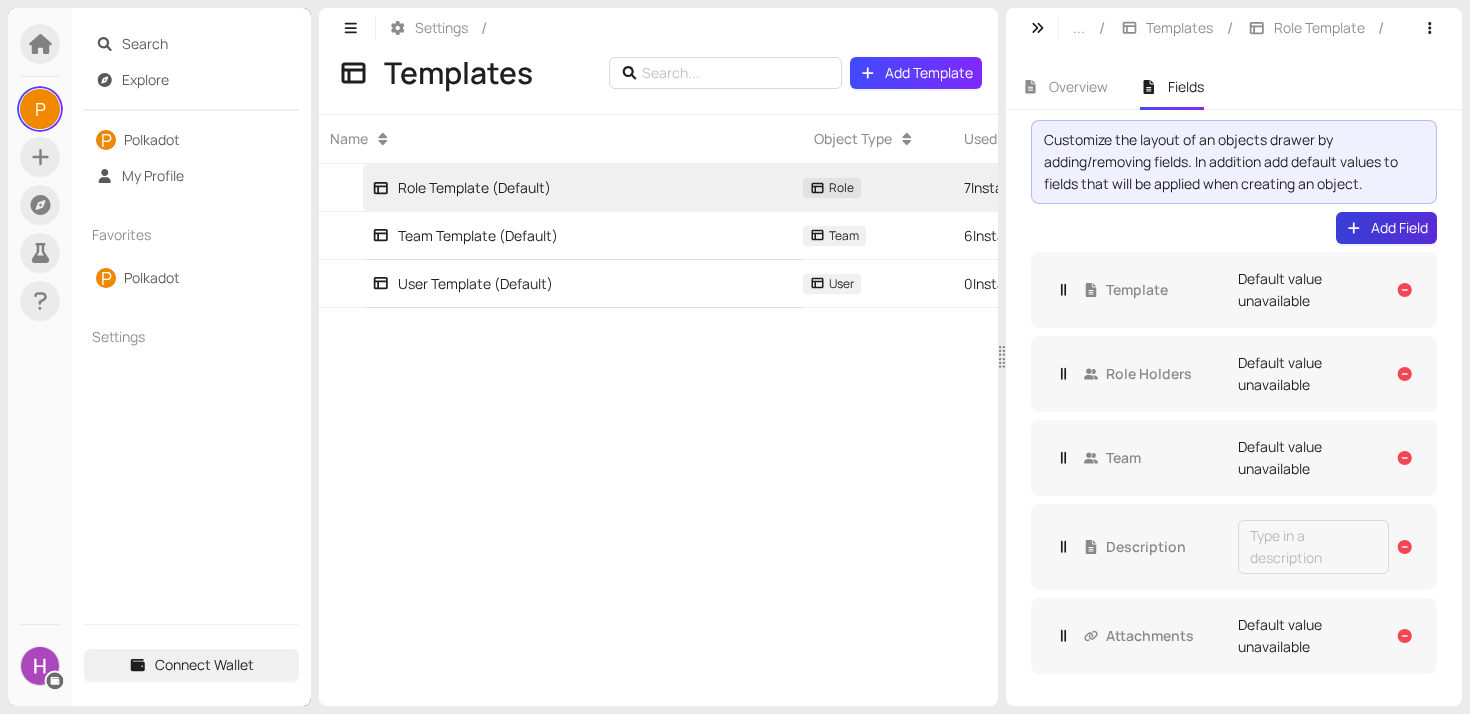 click on "Add Field" at bounding box center [1399, 228] 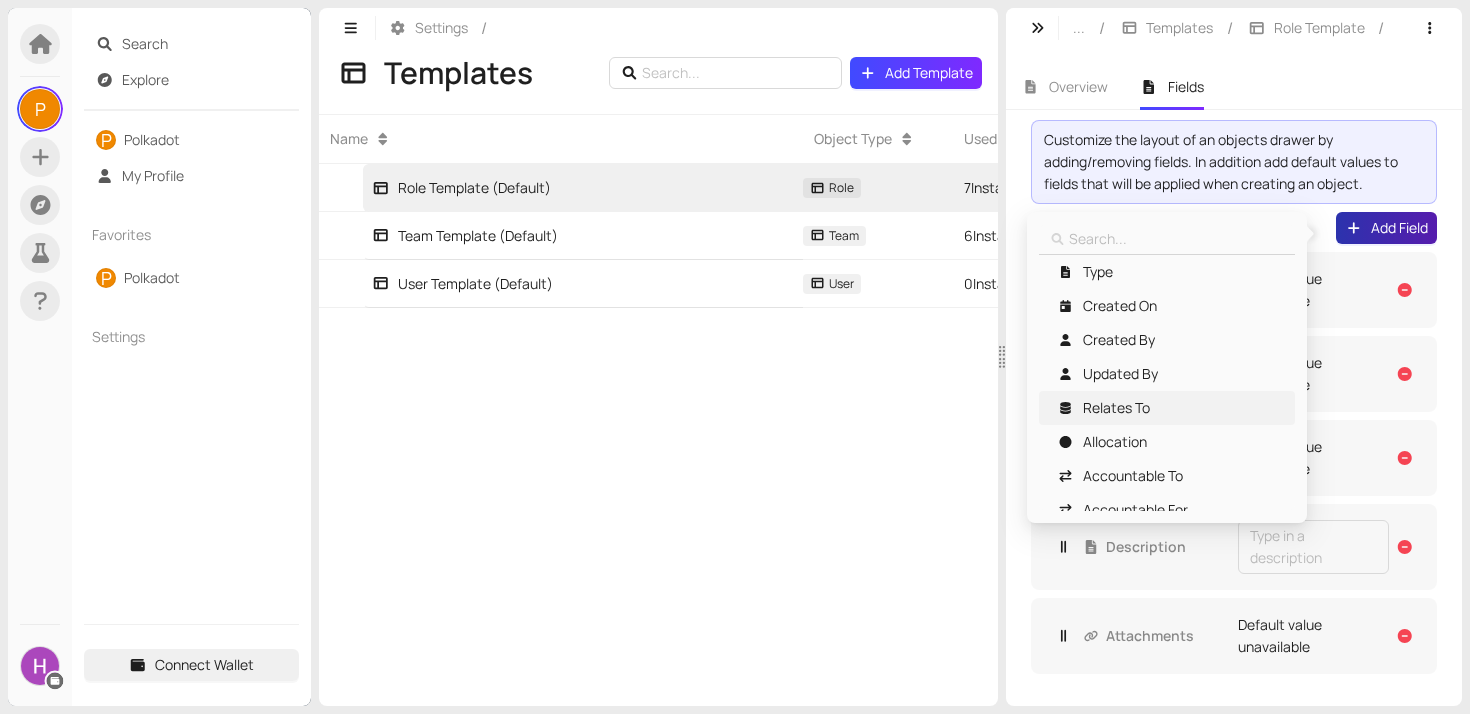 drag, startPoint x: 1093, startPoint y: 474, endPoint x: 1111, endPoint y: 402, distance: 74.215904 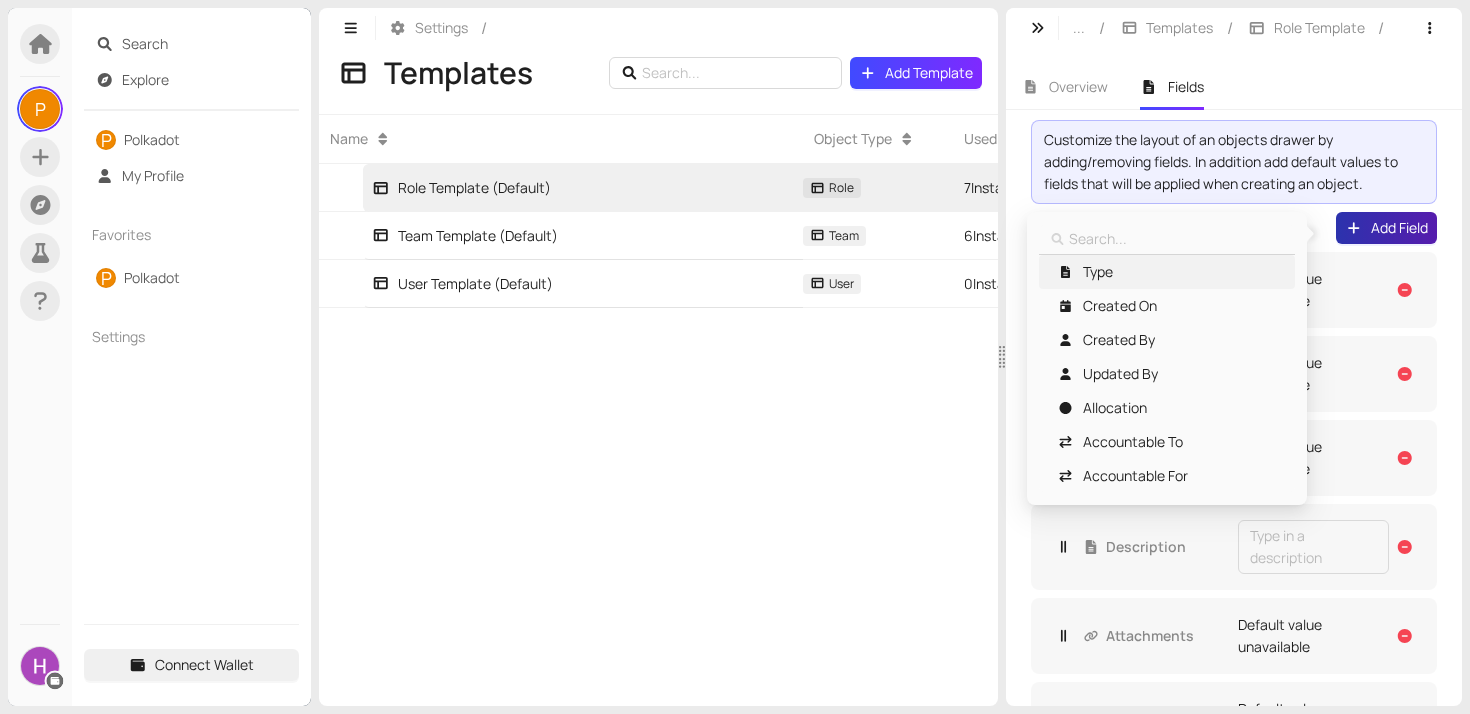 click on "Type" at bounding box center (1166, 272) 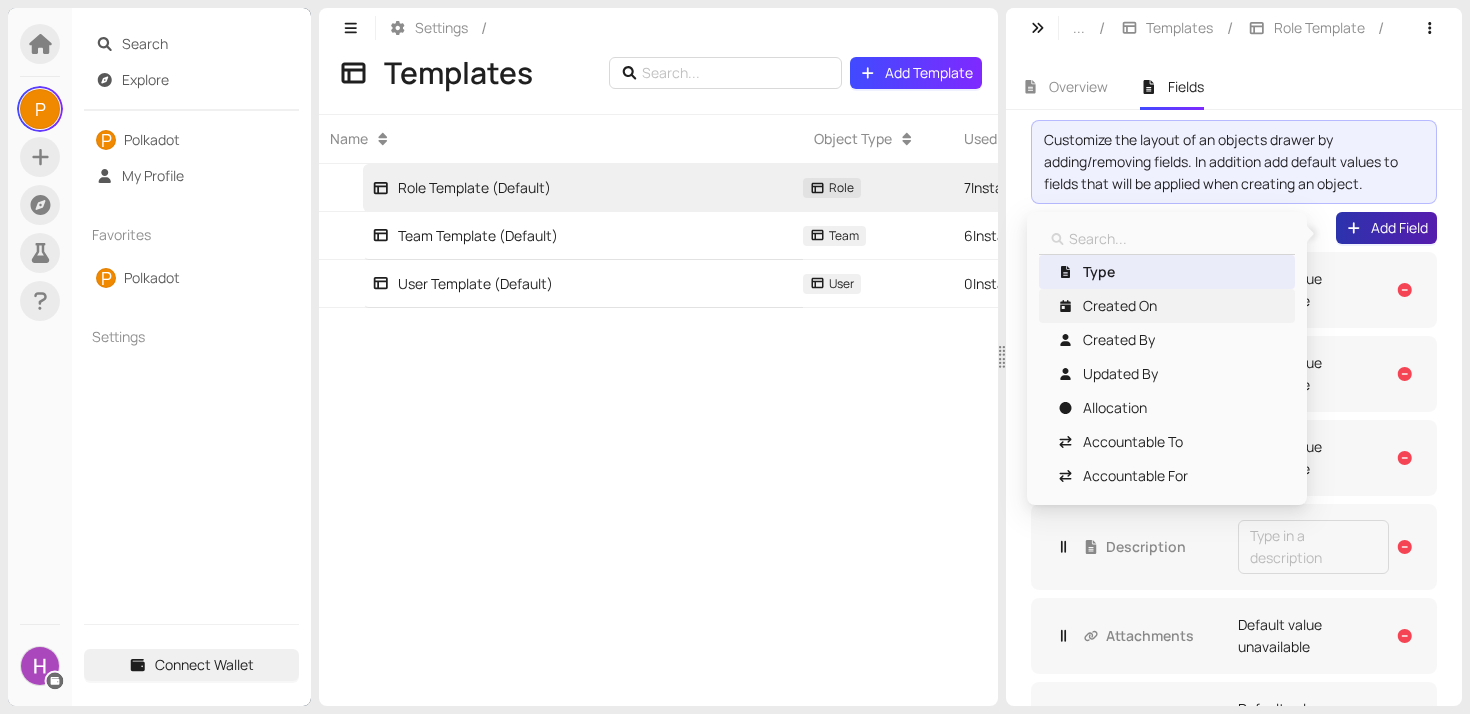 click on "Created On" at bounding box center (1120, 306) 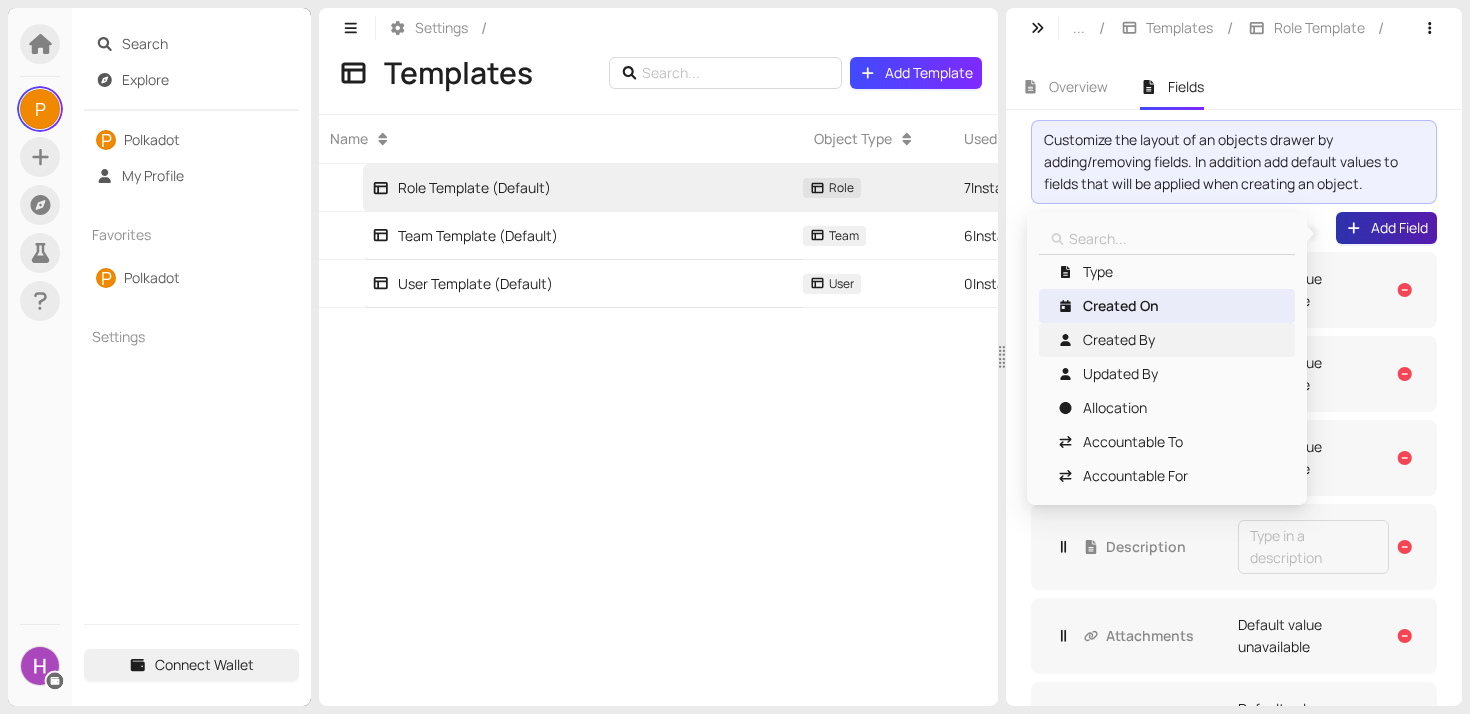 drag, startPoint x: 1125, startPoint y: 330, endPoint x: 1125, endPoint y: 344, distance: 14 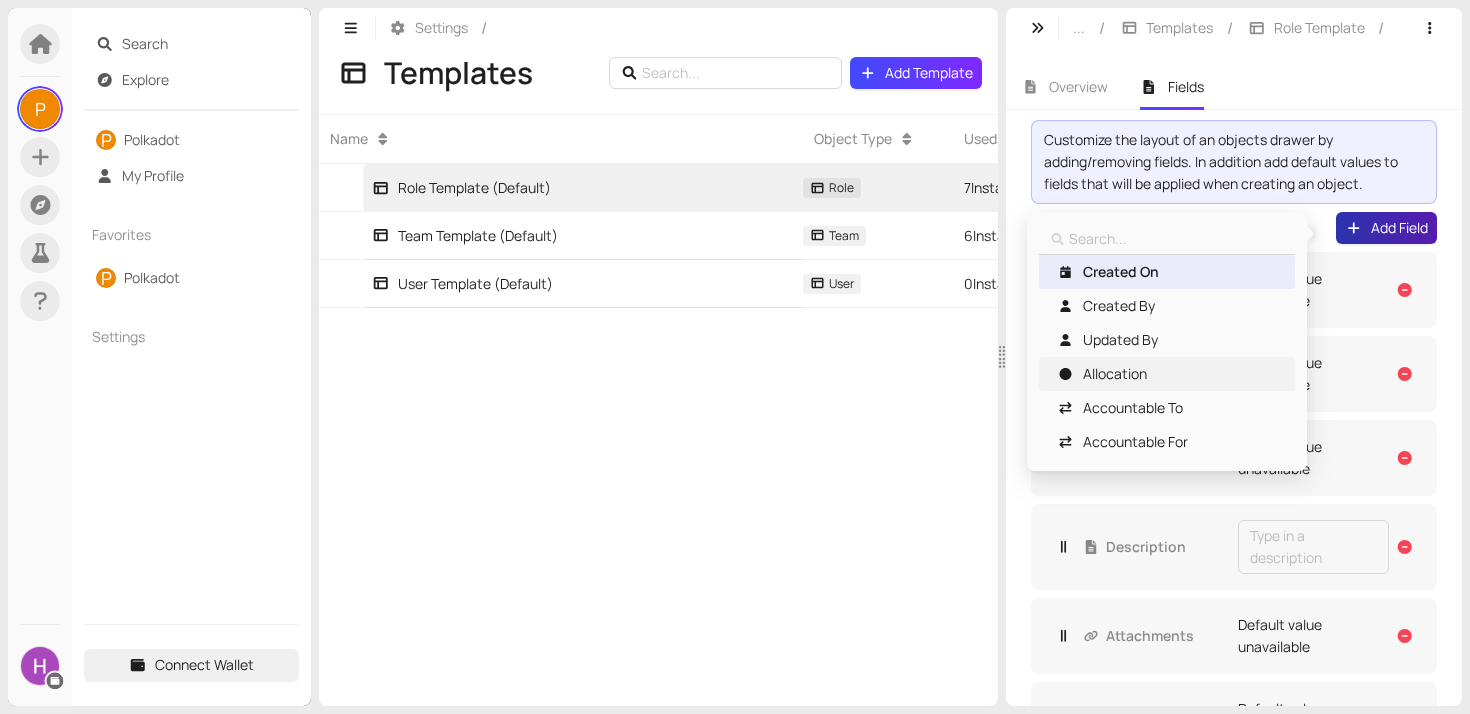 click on "Allocation" at bounding box center [1167, 374] 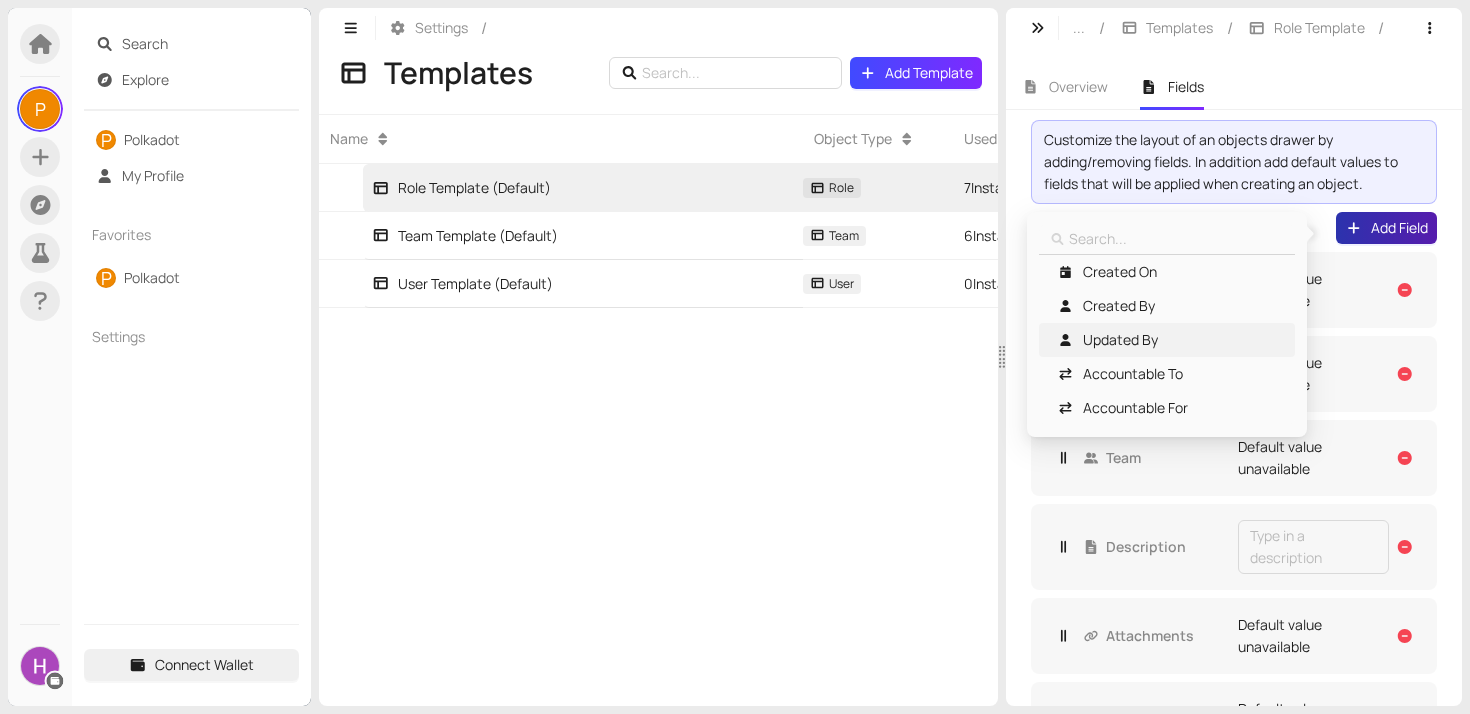 click on "Updated By" at bounding box center [1120, 340] 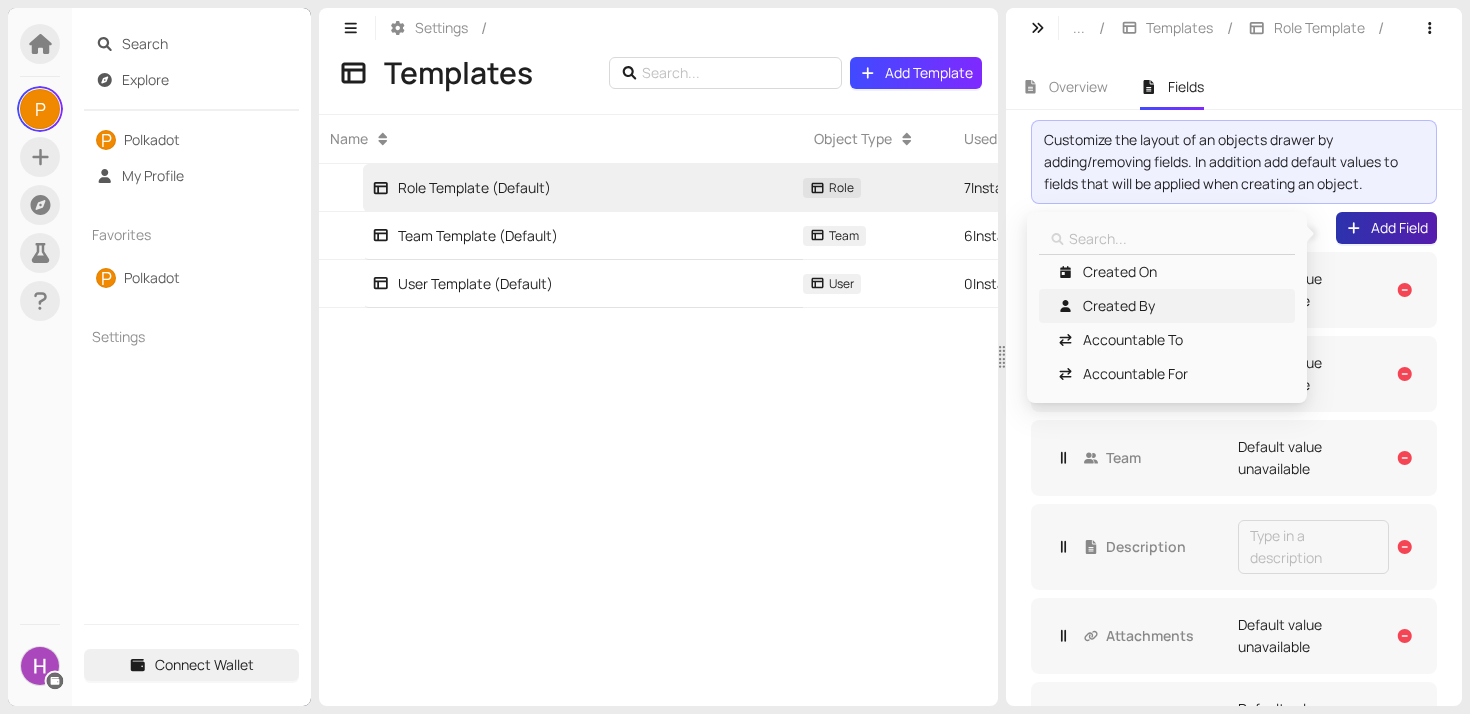 click on "Created By" at bounding box center (1119, 306) 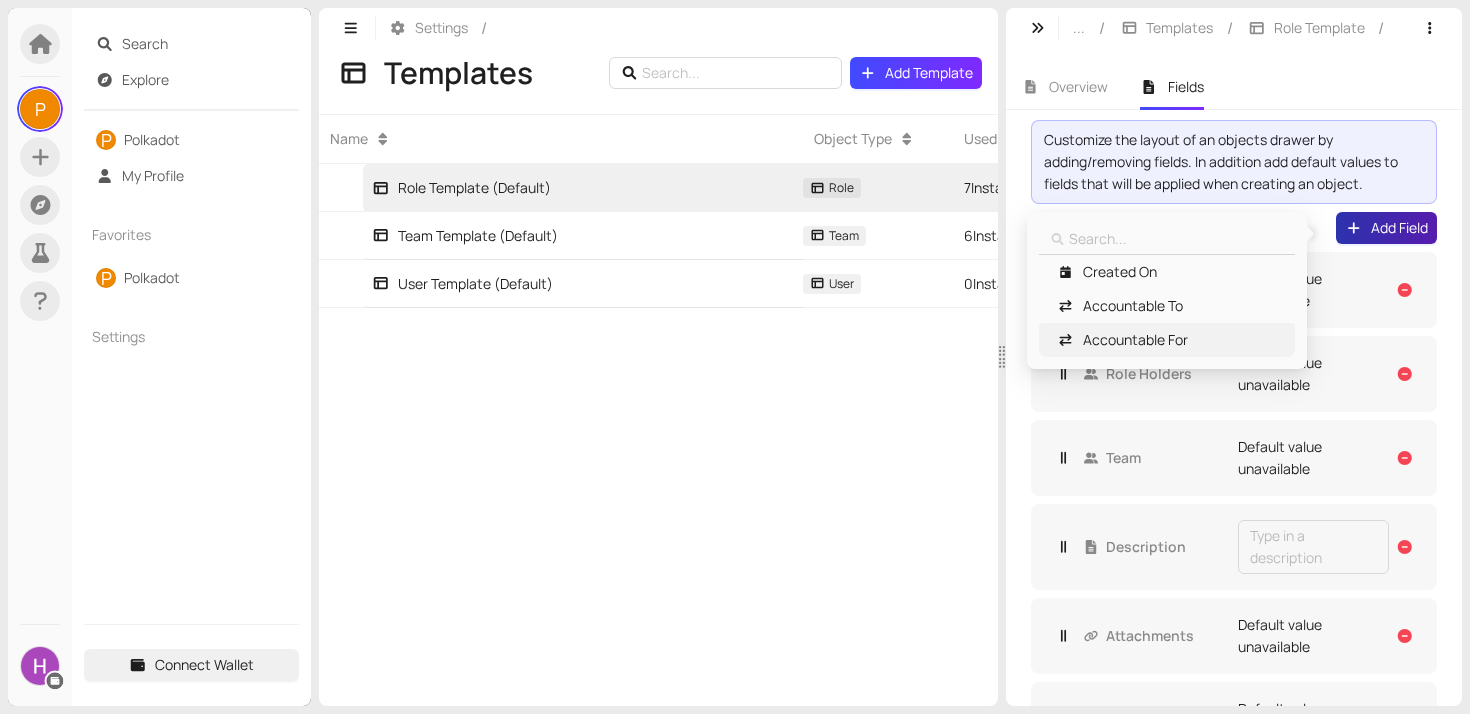 click on "Accountable For" at bounding box center [1135, 340] 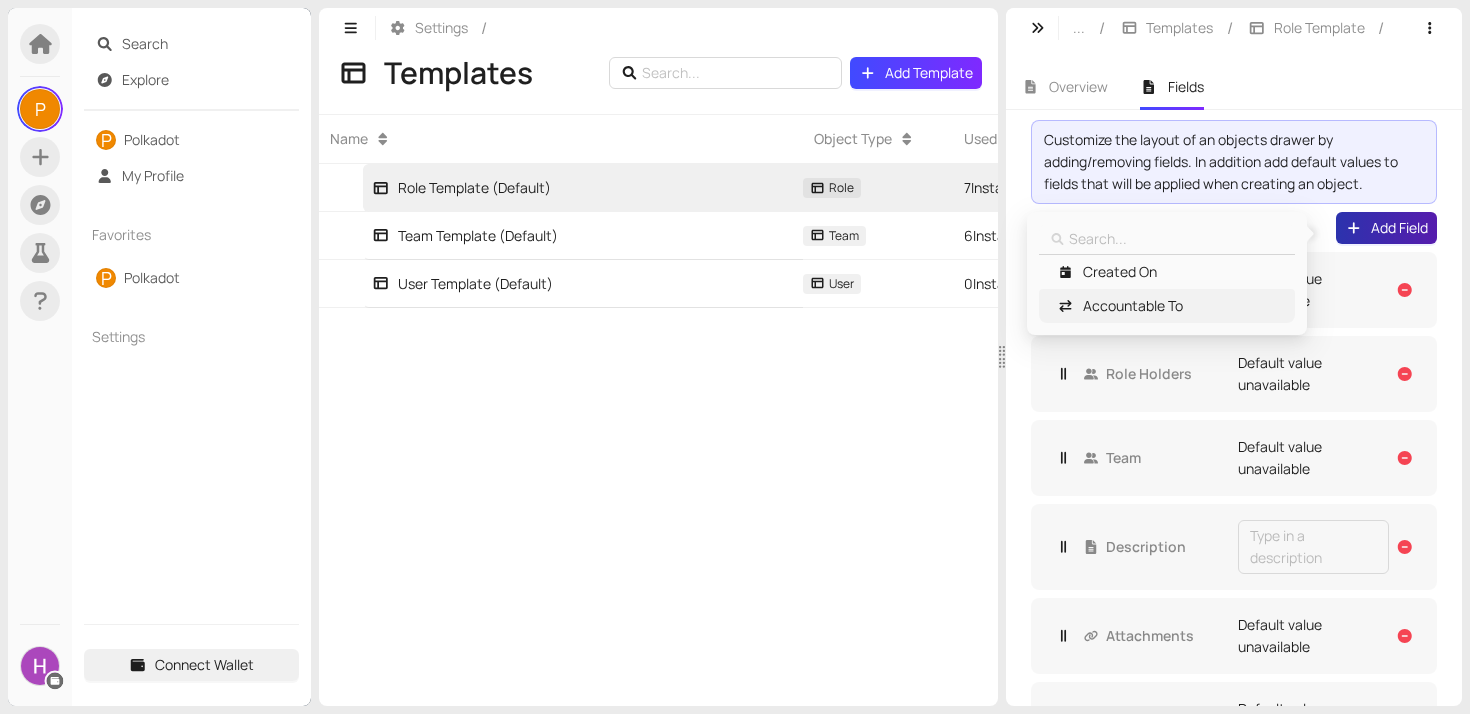 click on "Accountable To" at bounding box center (1133, 306) 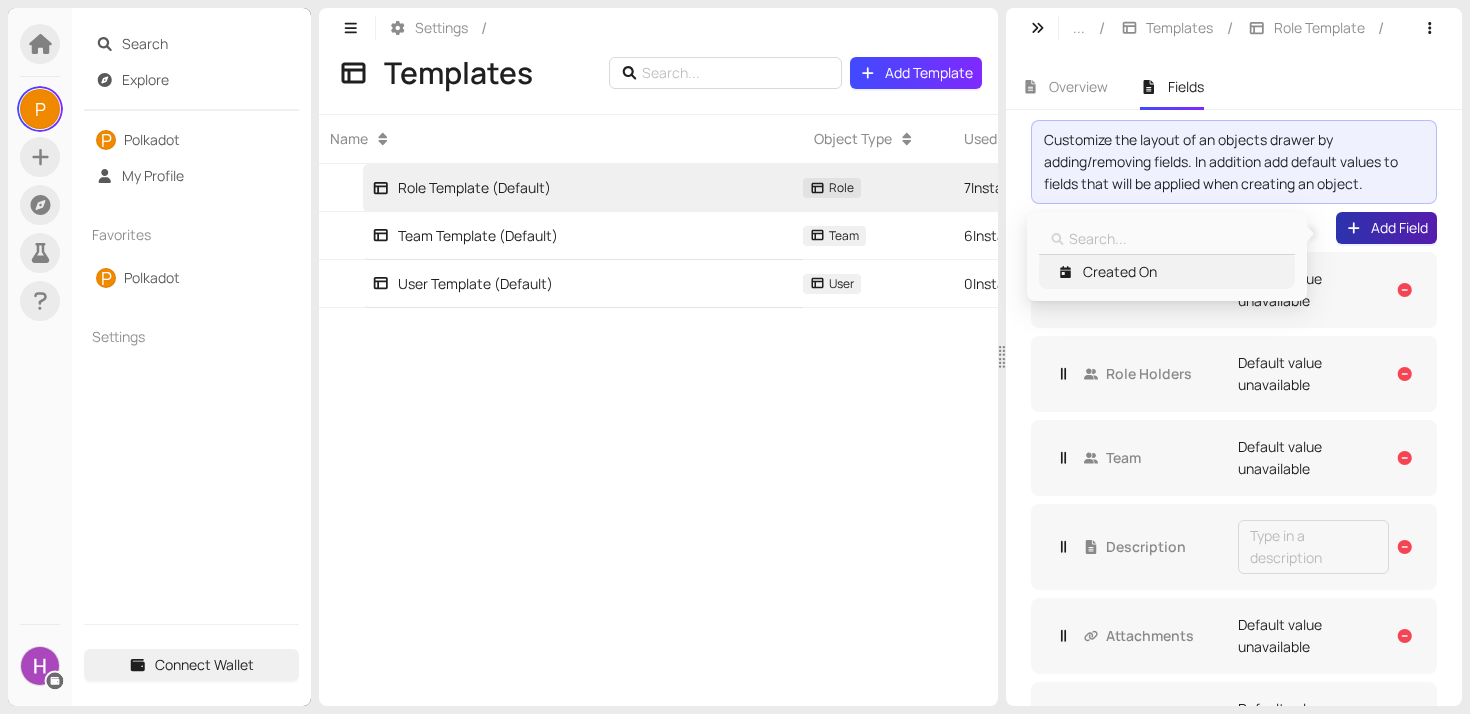 click on "Created On" at bounding box center (1120, 272) 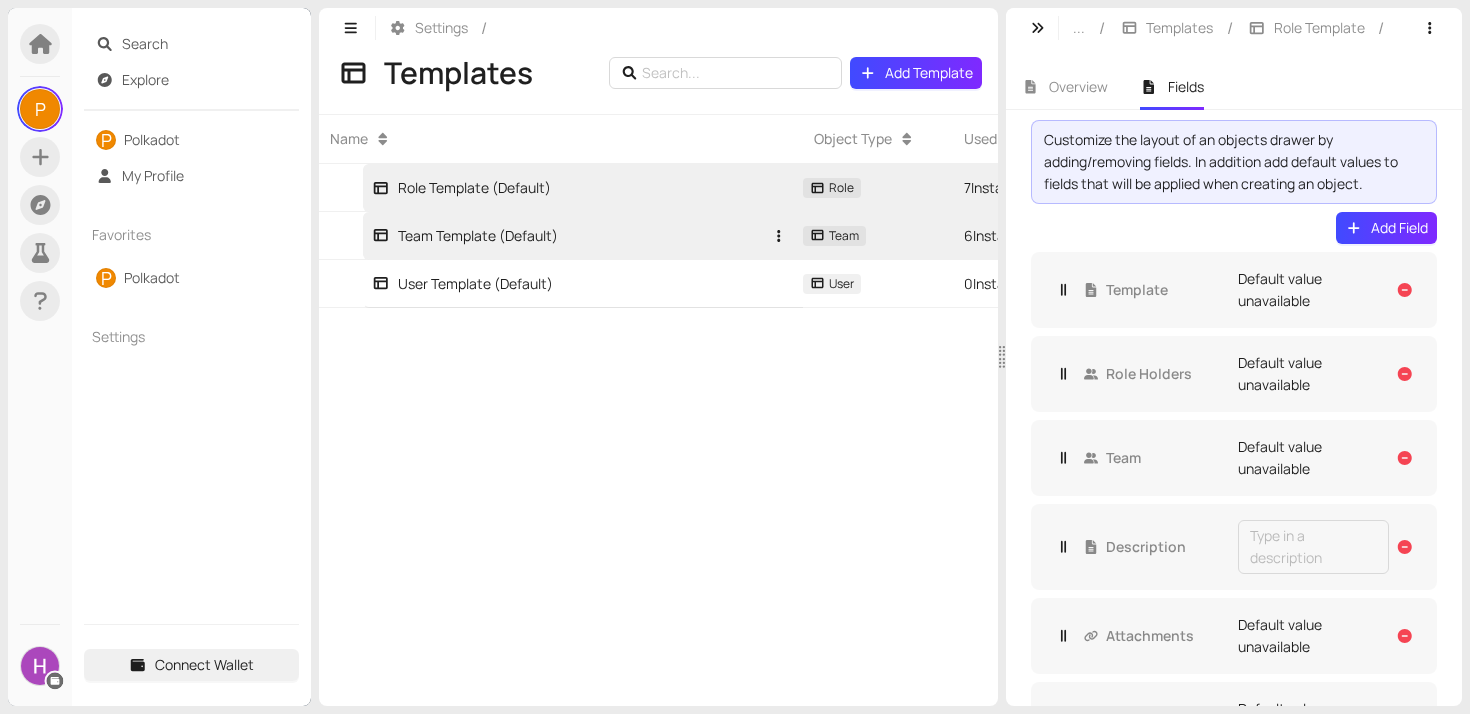 click on "Team Template (Default)" at bounding box center [567, 235] 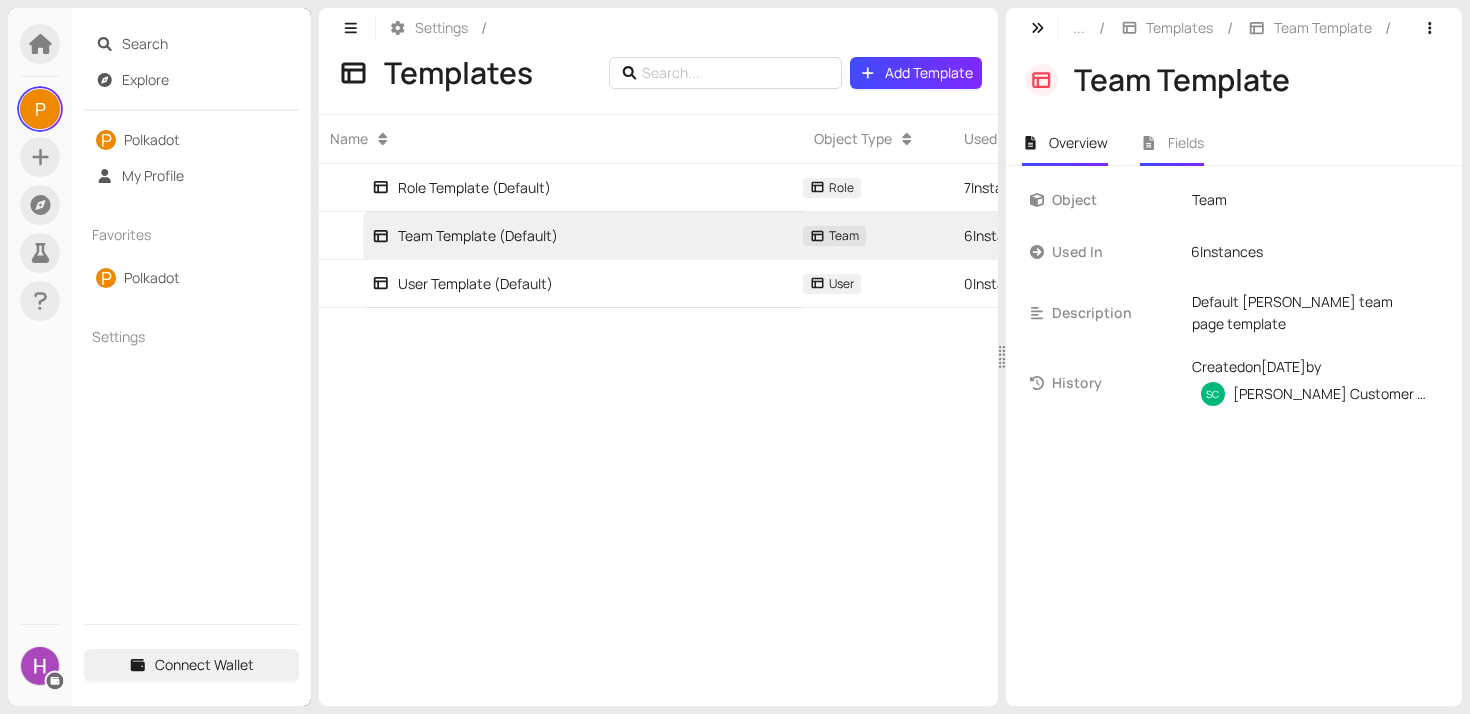 click on "Fields" at bounding box center (1172, 143) 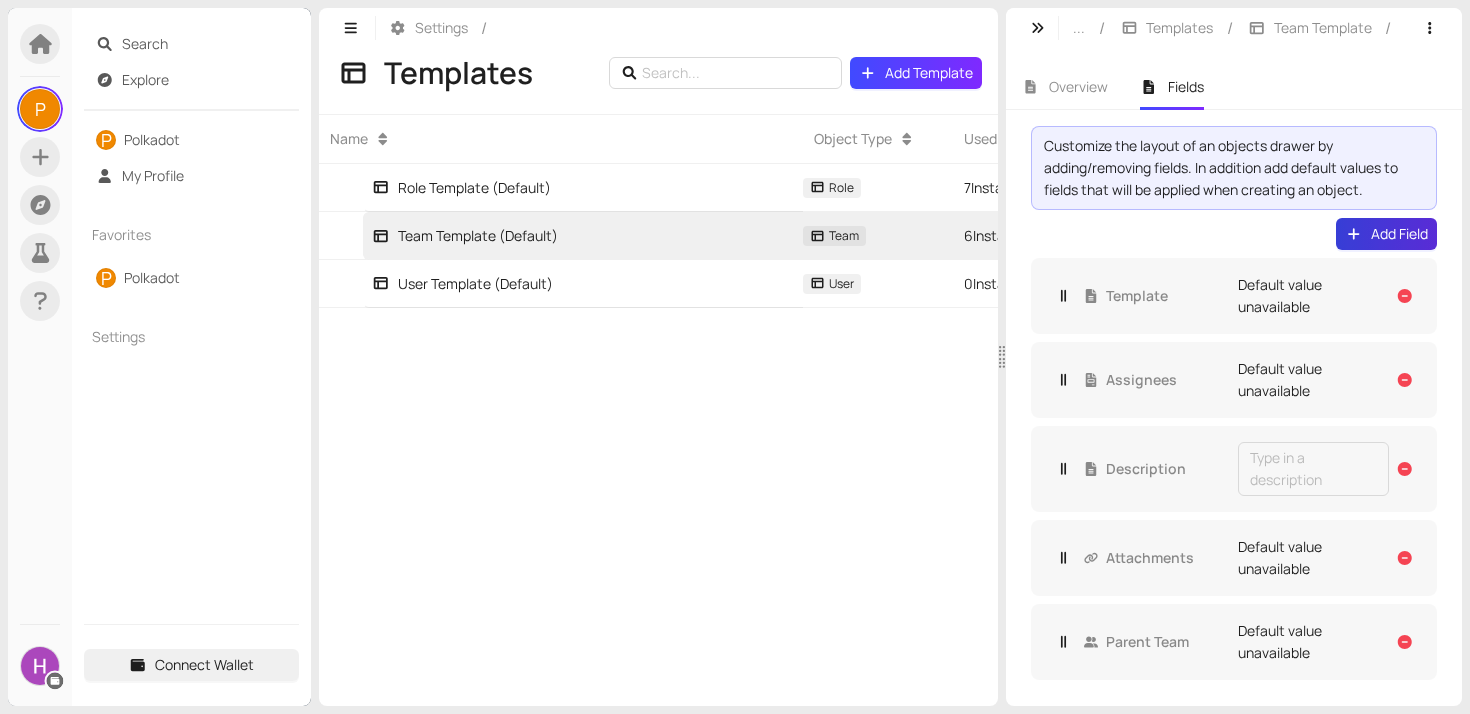 click on "Add Field" at bounding box center [1399, 234] 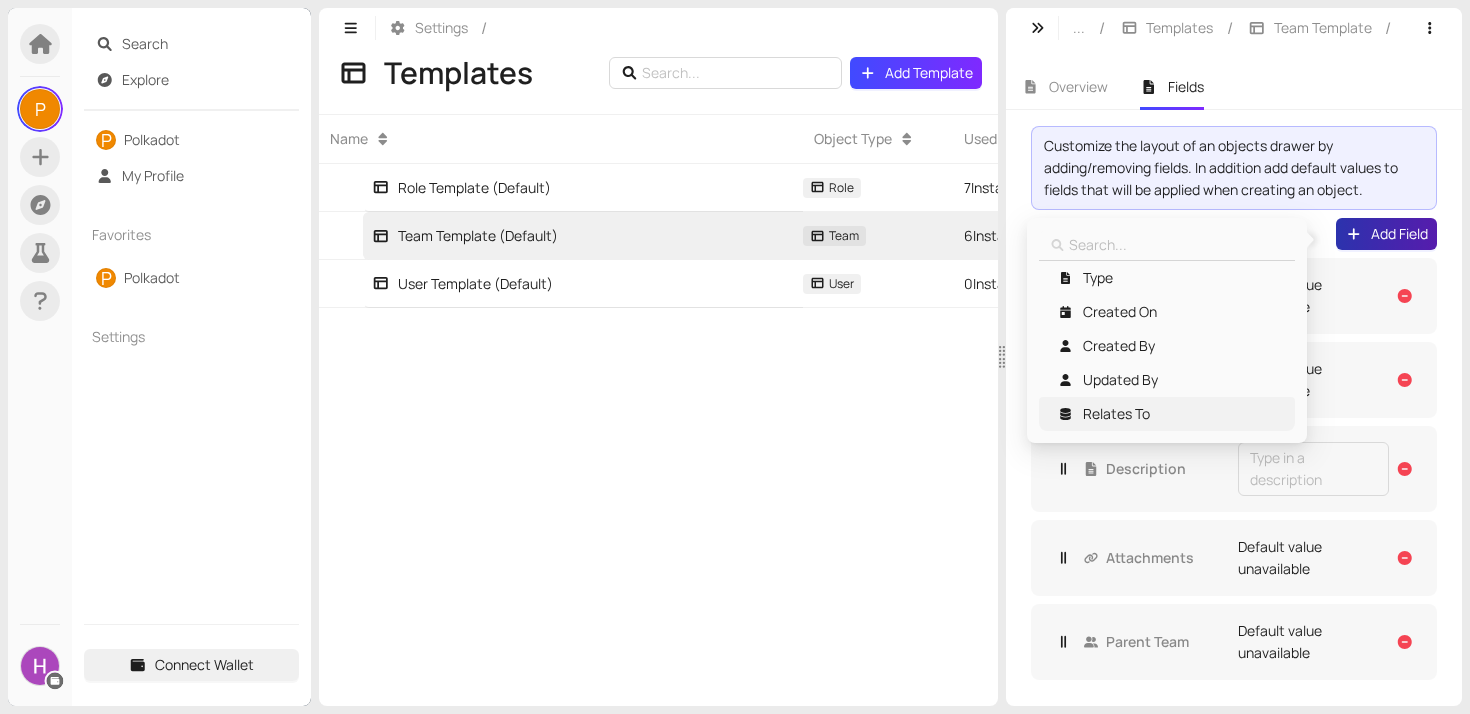 click on "Relates To" at bounding box center [1116, 414] 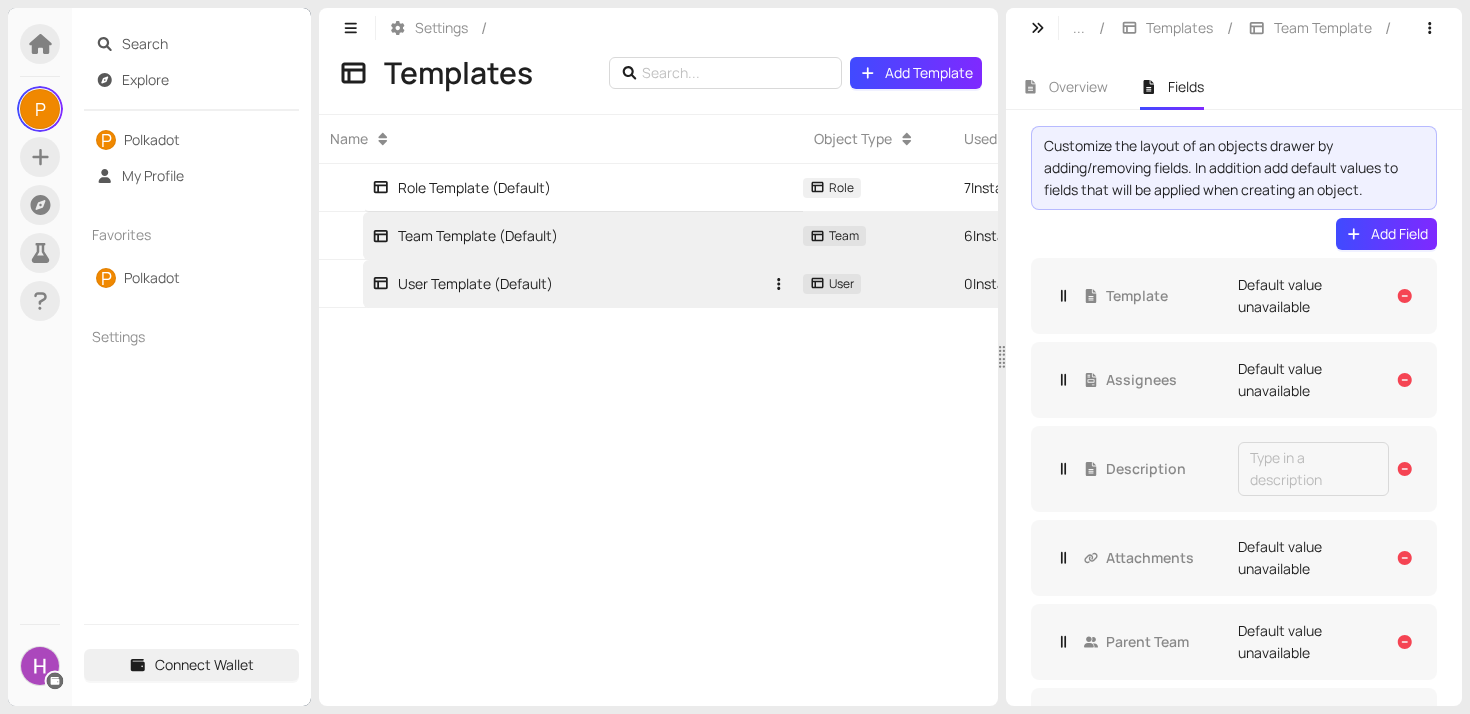 click on "User Template (Default)" at bounding box center [567, 283] 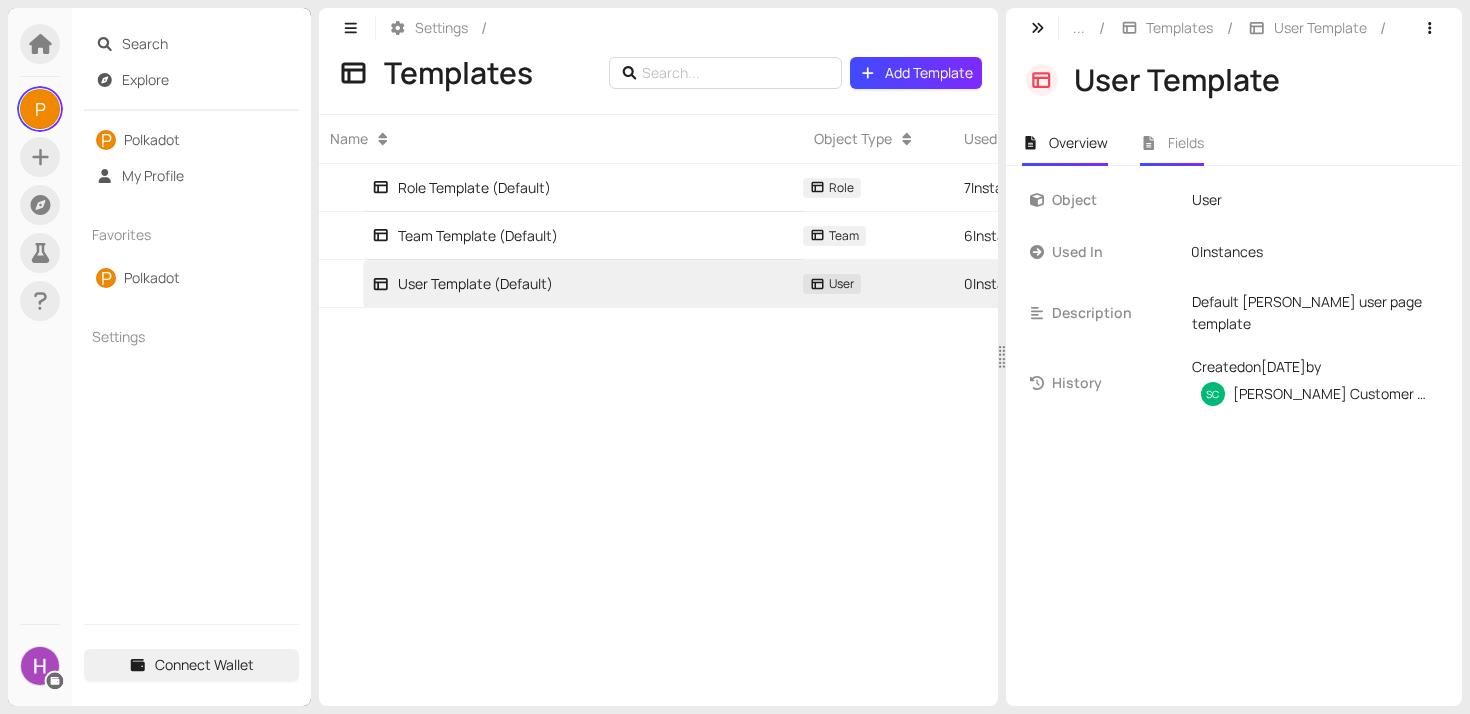 click on "Fields" at bounding box center (1172, 143) 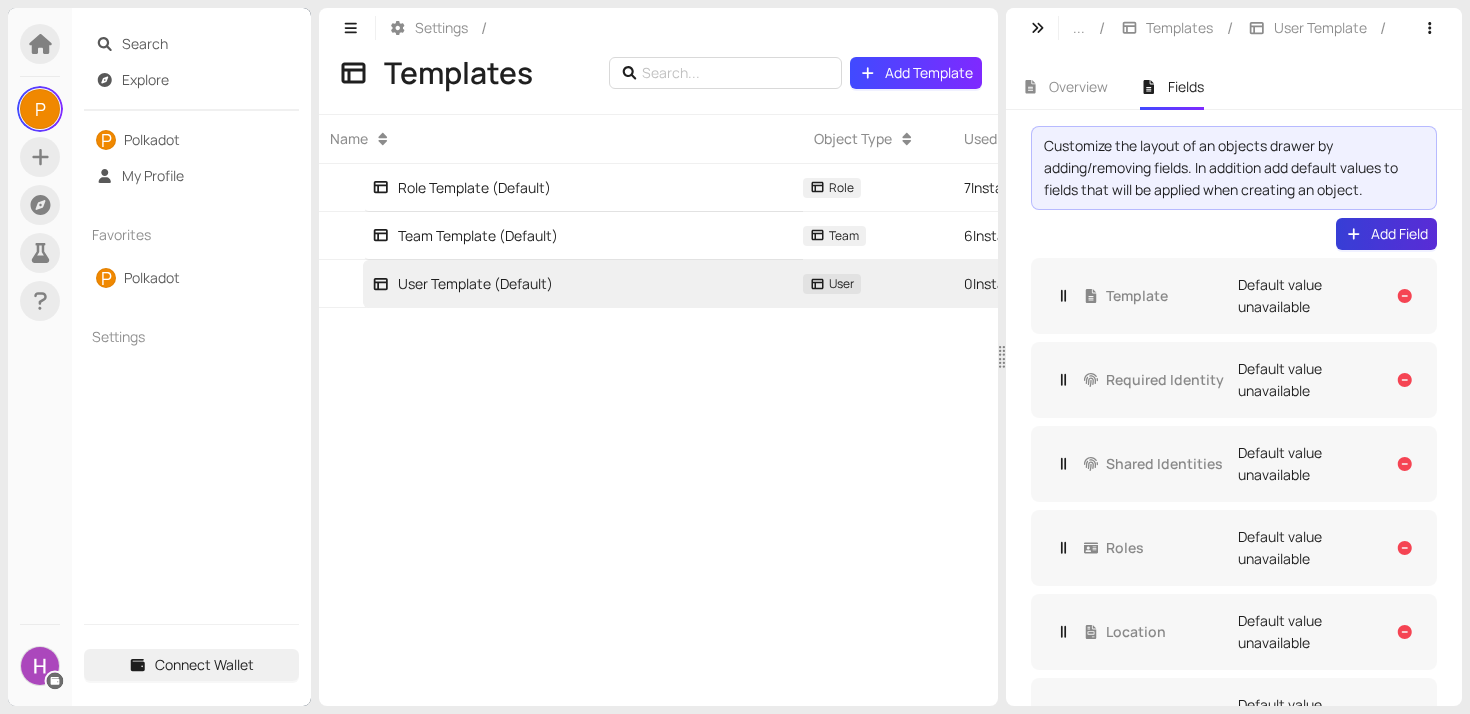 click on "Add Field" at bounding box center [1399, 234] 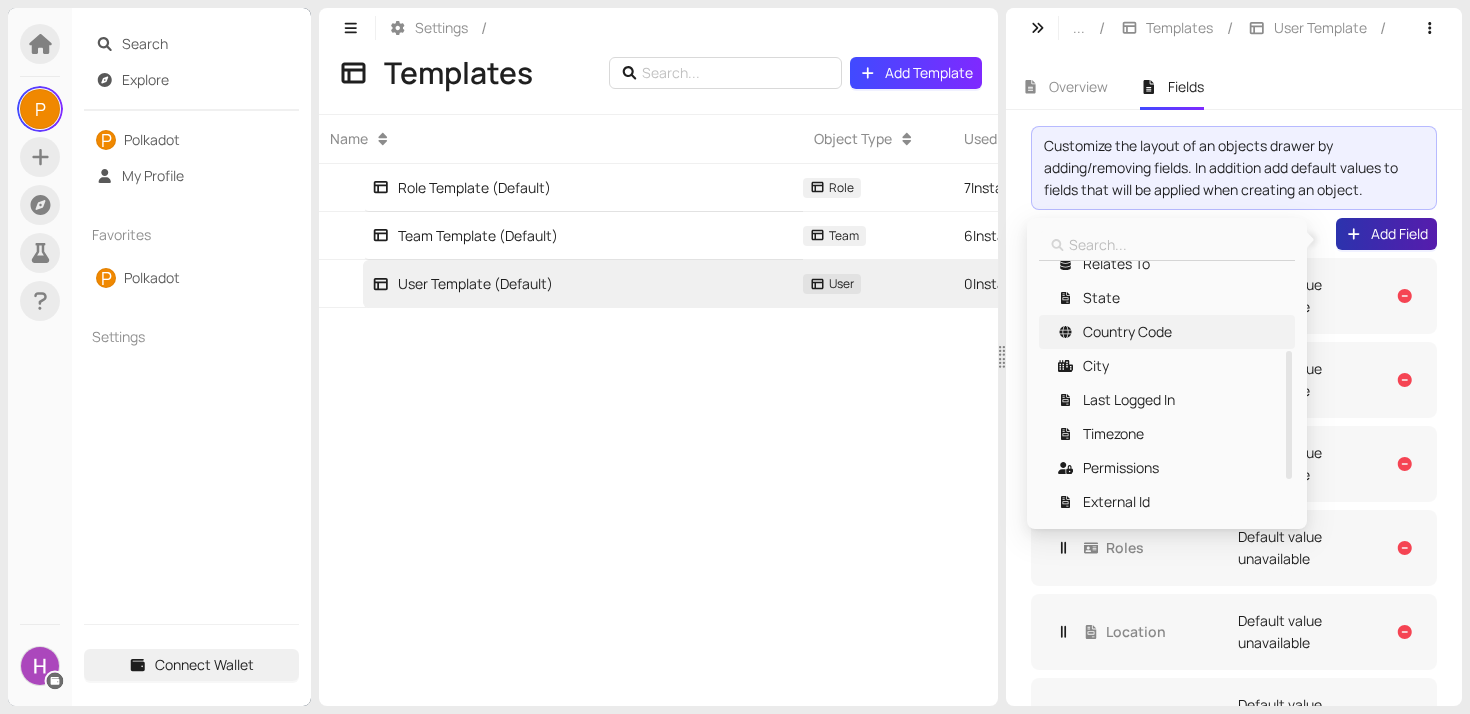 scroll, scrollTop: 150, scrollLeft: 0, axis: vertical 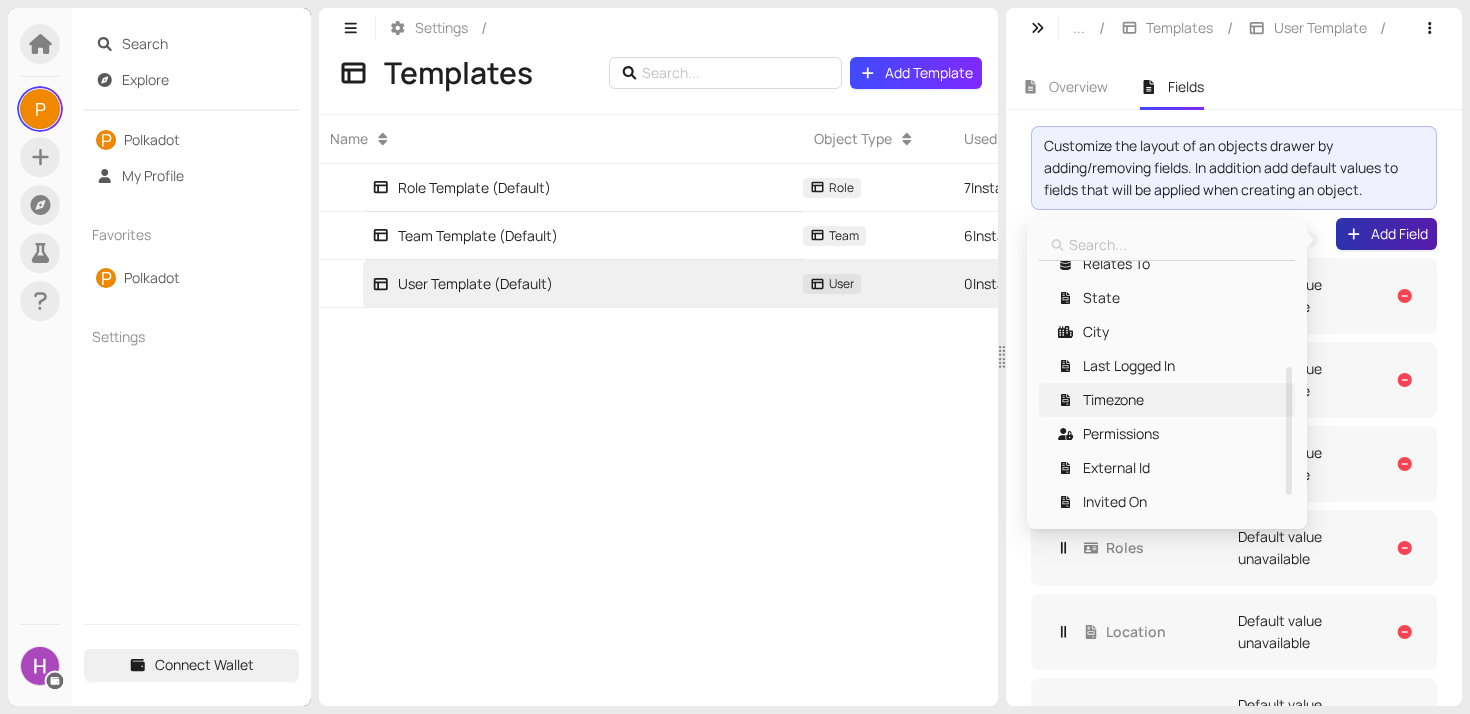 click on "Timezone" at bounding box center (1113, 400) 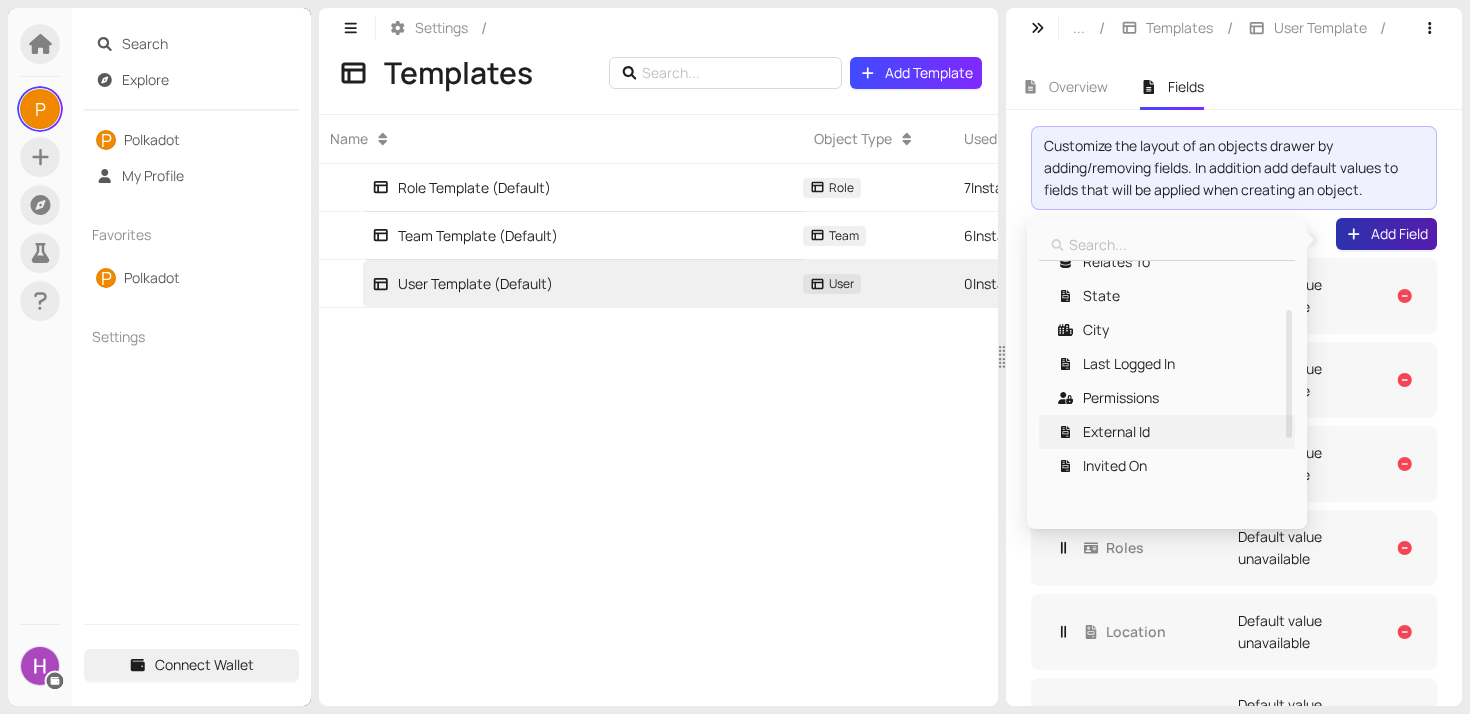 scroll, scrollTop: 0, scrollLeft: 0, axis: both 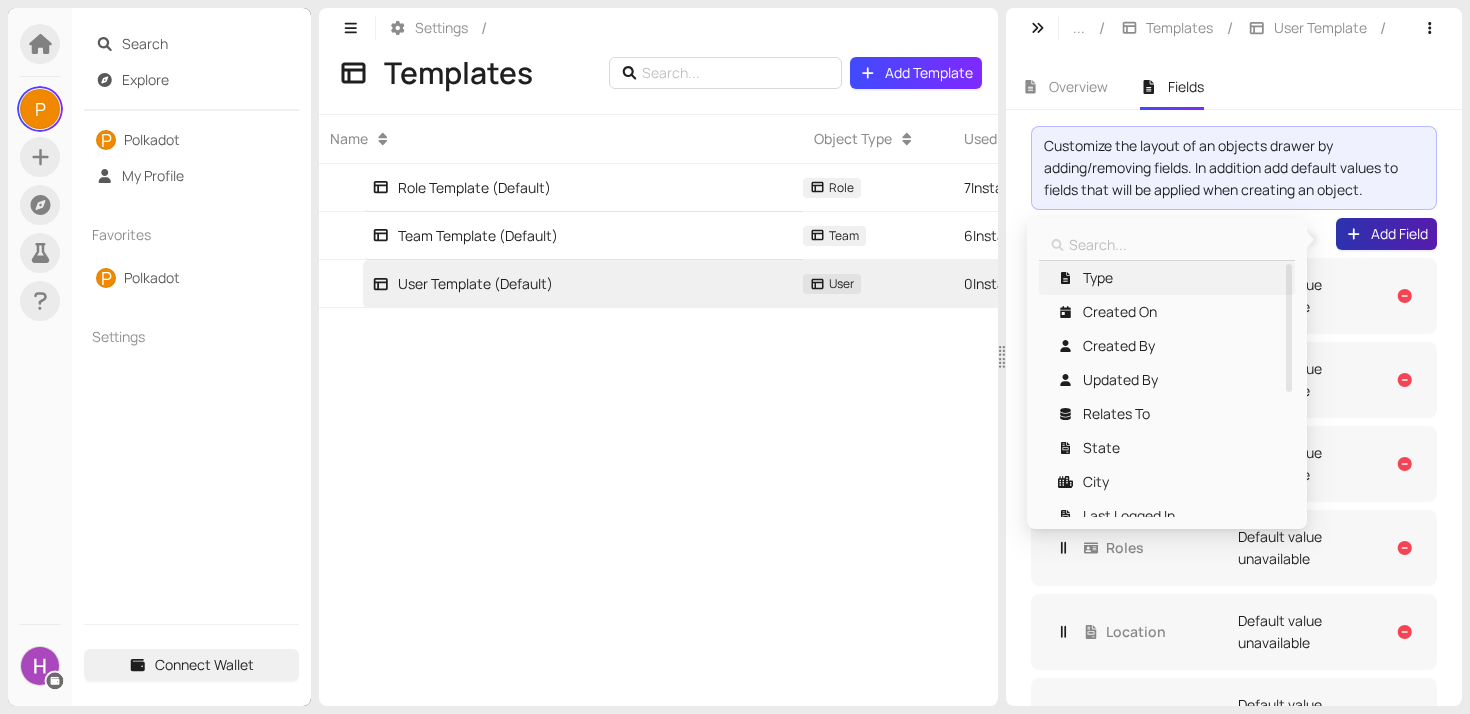 click on "Type" at bounding box center [1166, 278] 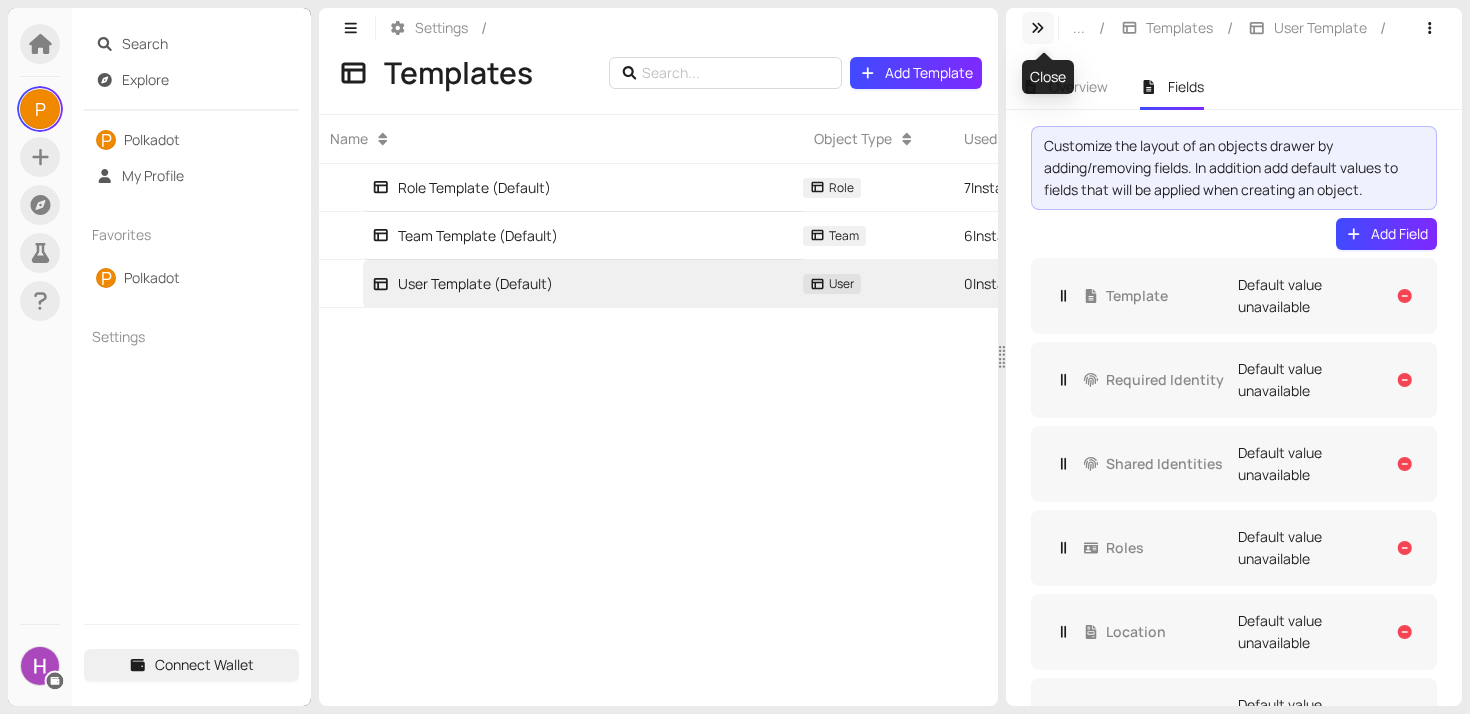 click 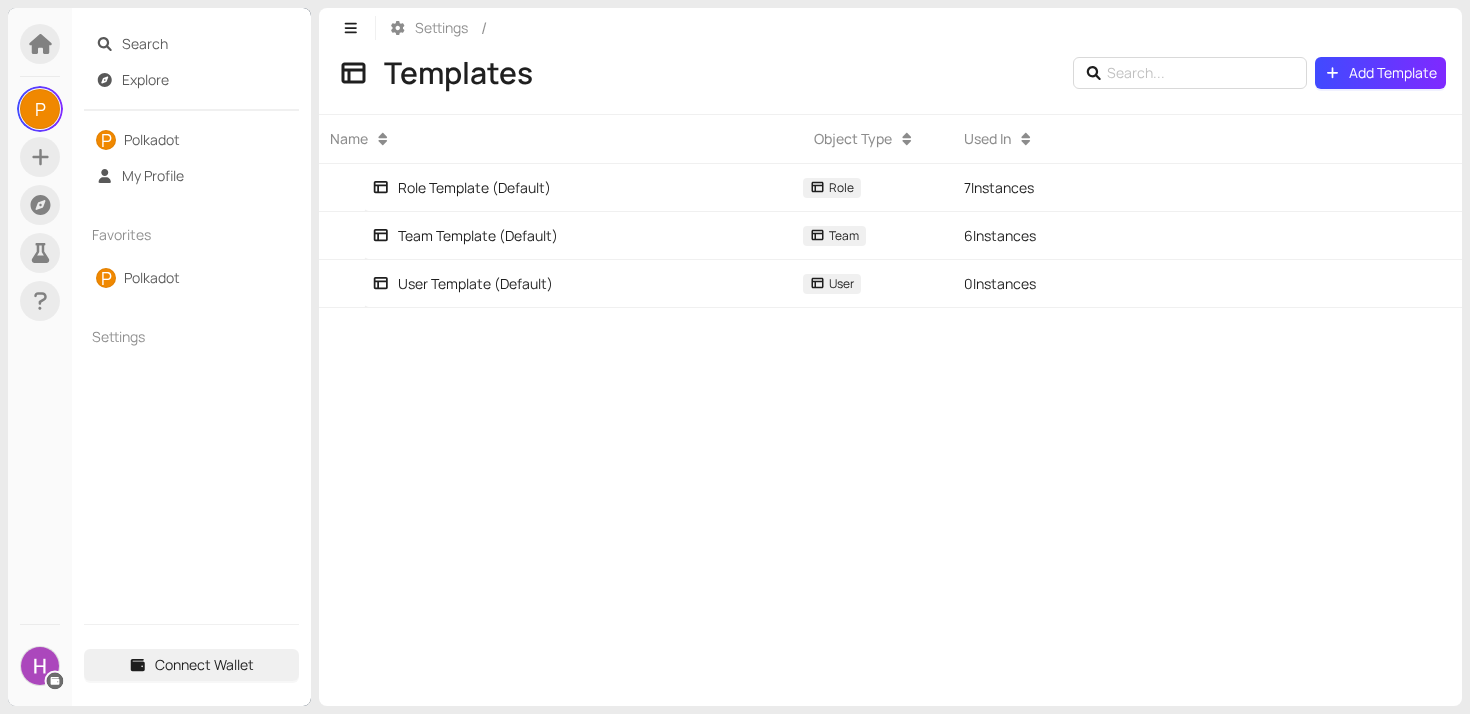 click on "Name Object Type Used In Role Template (Default) Role 7  Instances Team Template (Default) Team 6  Instances User Template (Default) User 0  Instances" at bounding box center [890, 410] 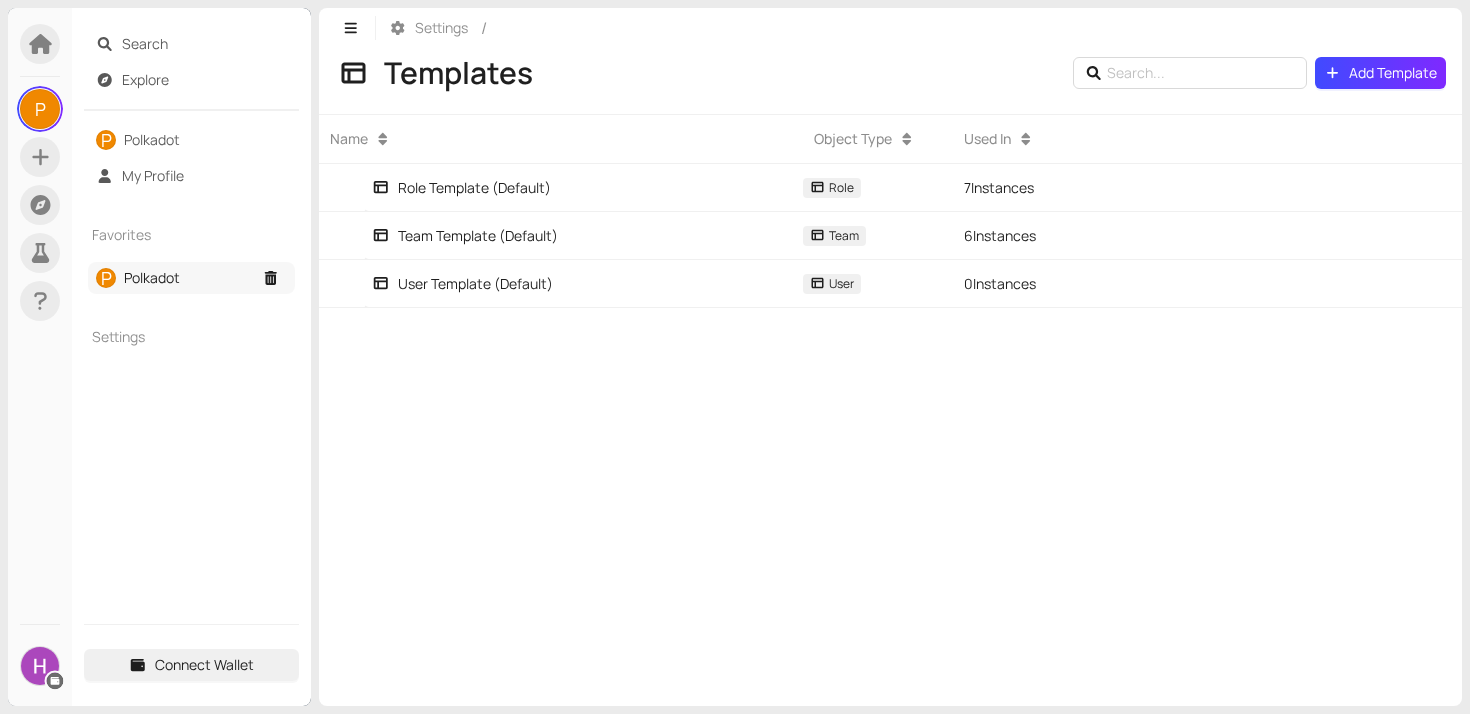 click on "P Polkadot" at bounding box center [191, 278] 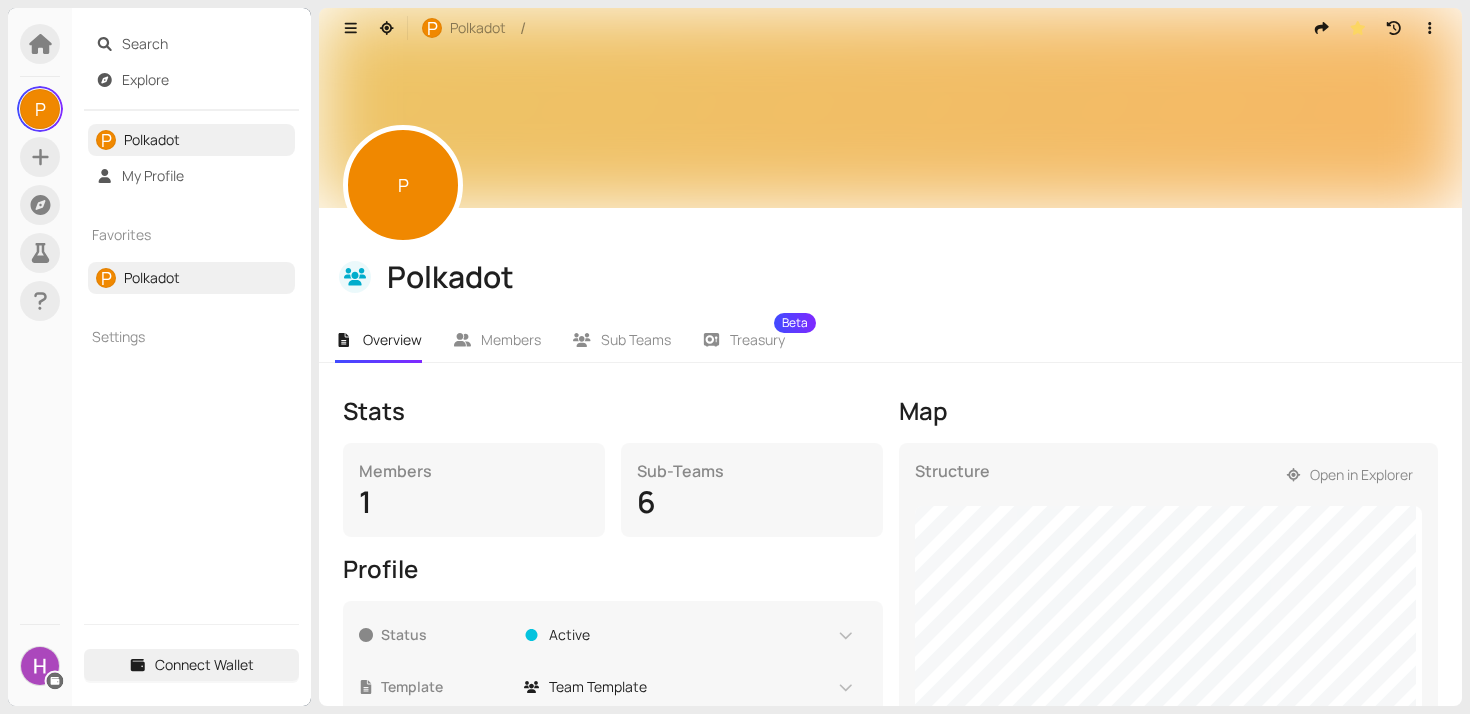 scroll, scrollTop: 2, scrollLeft: 0, axis: vertical 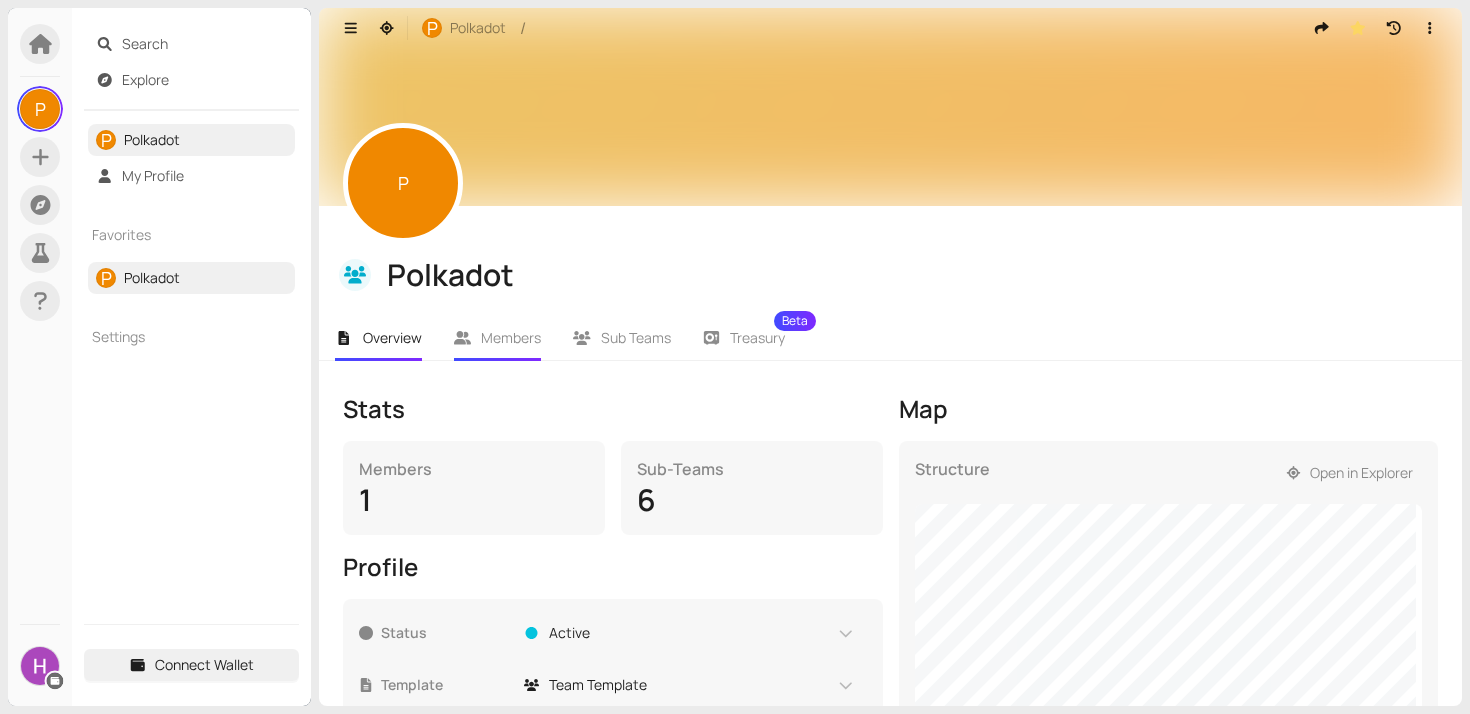 click on "Members" at bounding box center [511, 337] 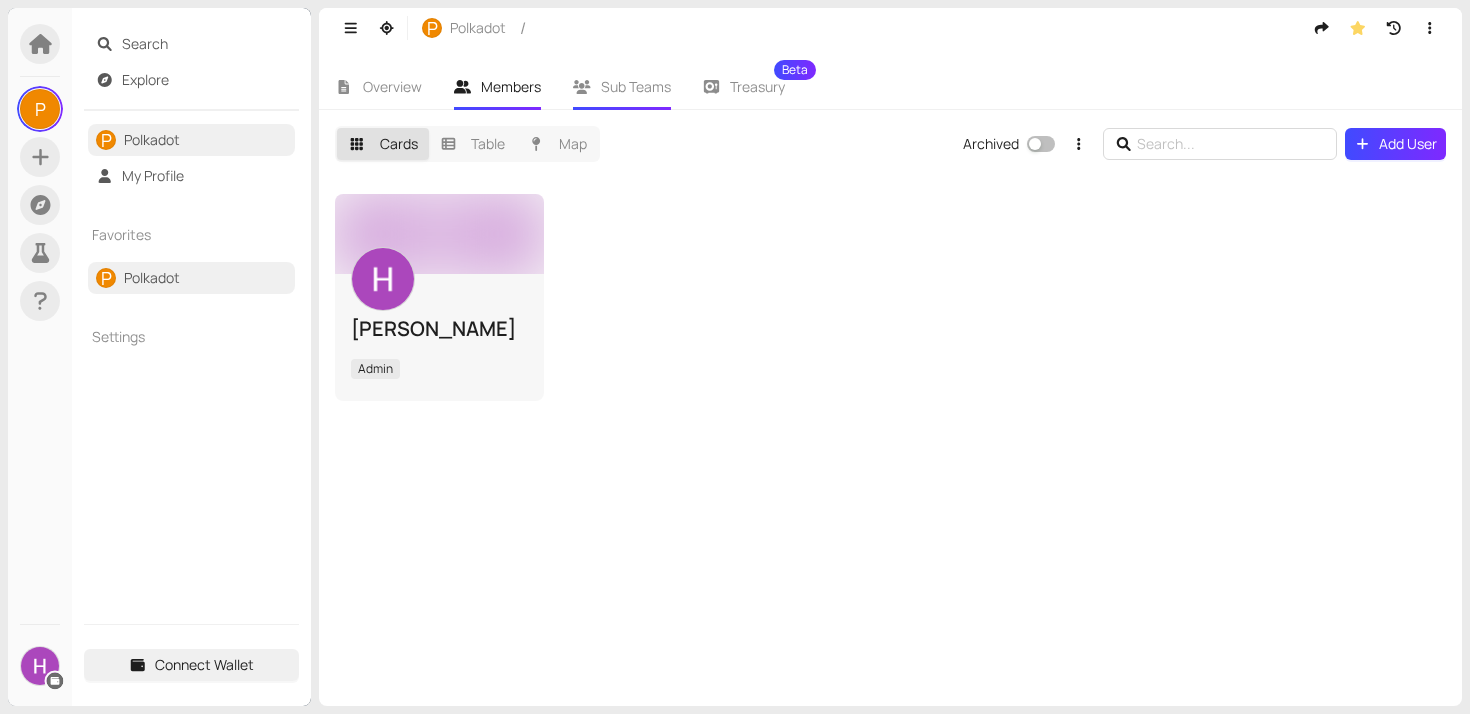click on "Sub Teams" at bounding box center (636, 86) 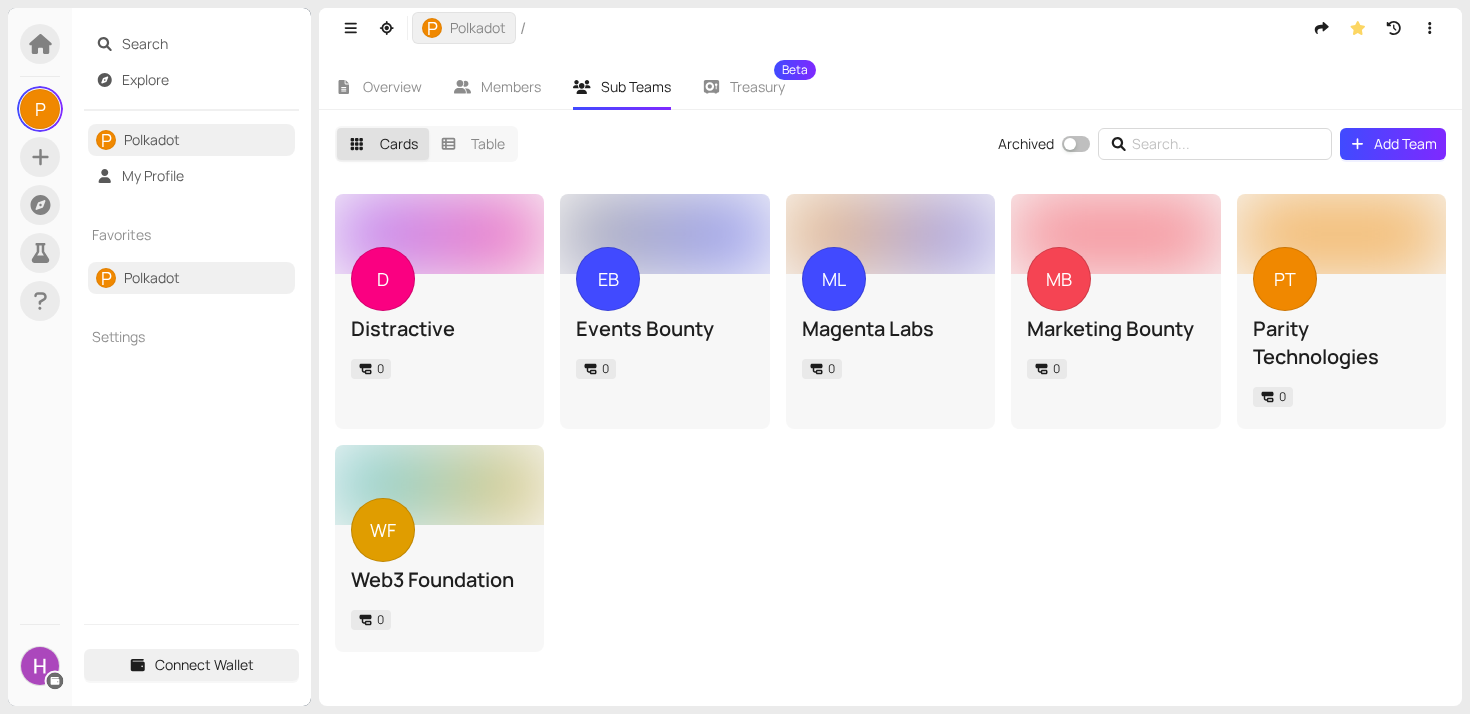 click on "Polkadot" at bounding box center (478, 28) 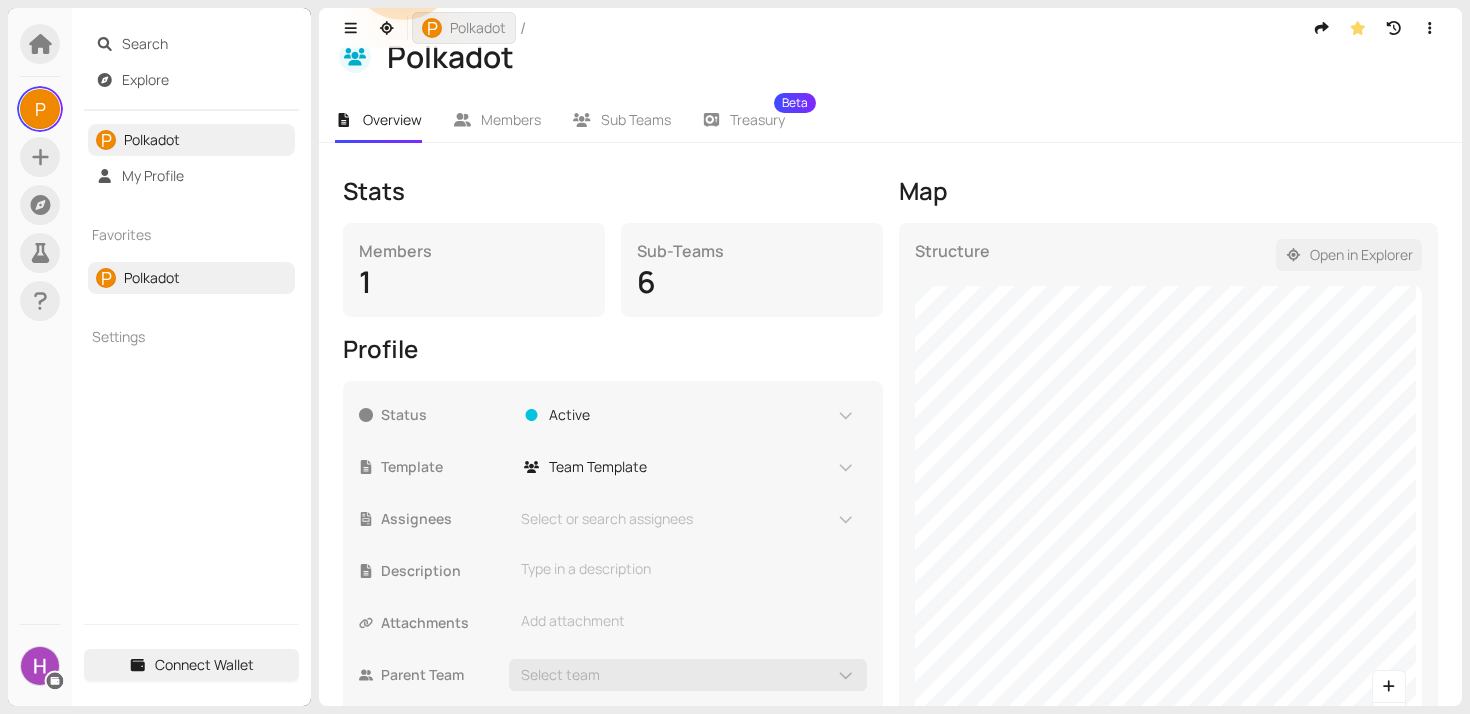 scroll, scrollTop: 260, scrollLeft: 0, axis: vertical 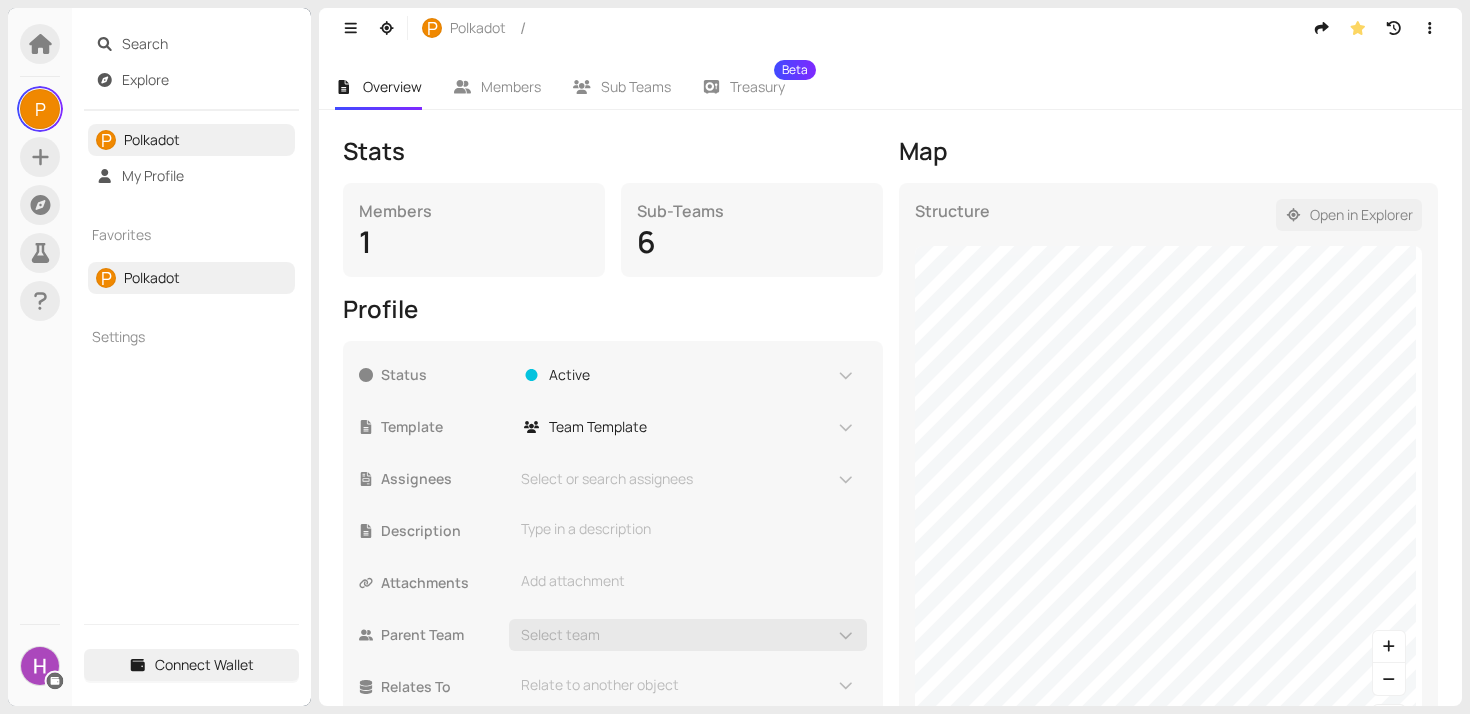 click on "Open in Explorer" at bounding box center (1361, 215) 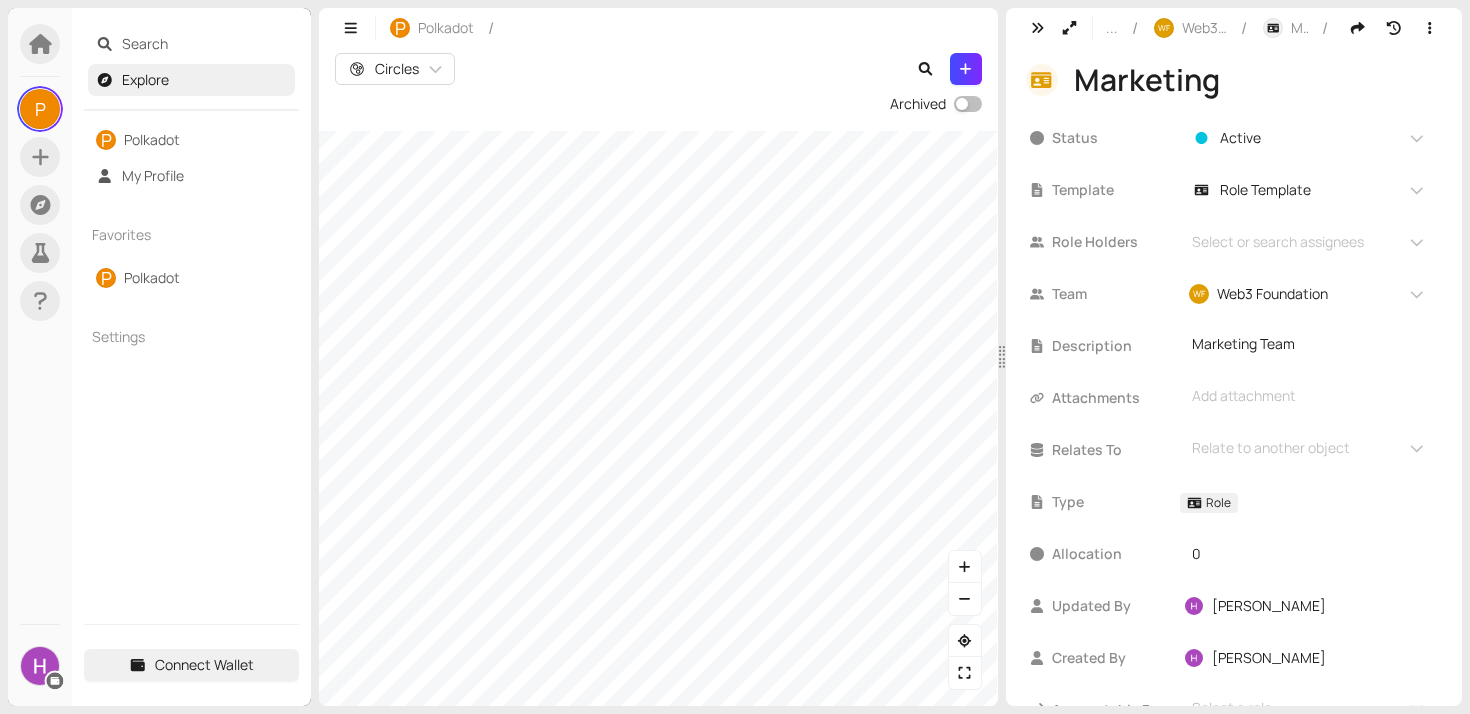 scroll, scrollTop: 167, scrollLeft: 0, axis: vertical 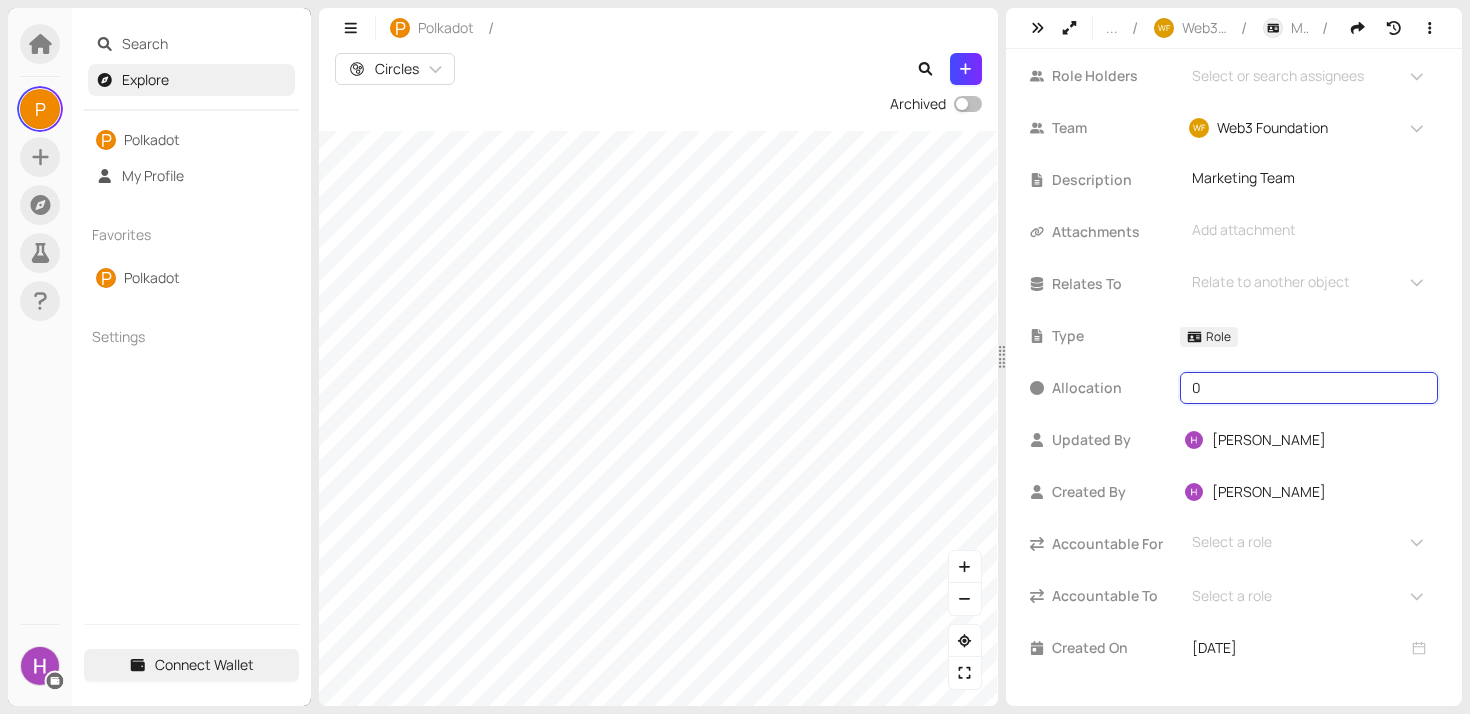 click on "0" at bounding box center [1309, 388] 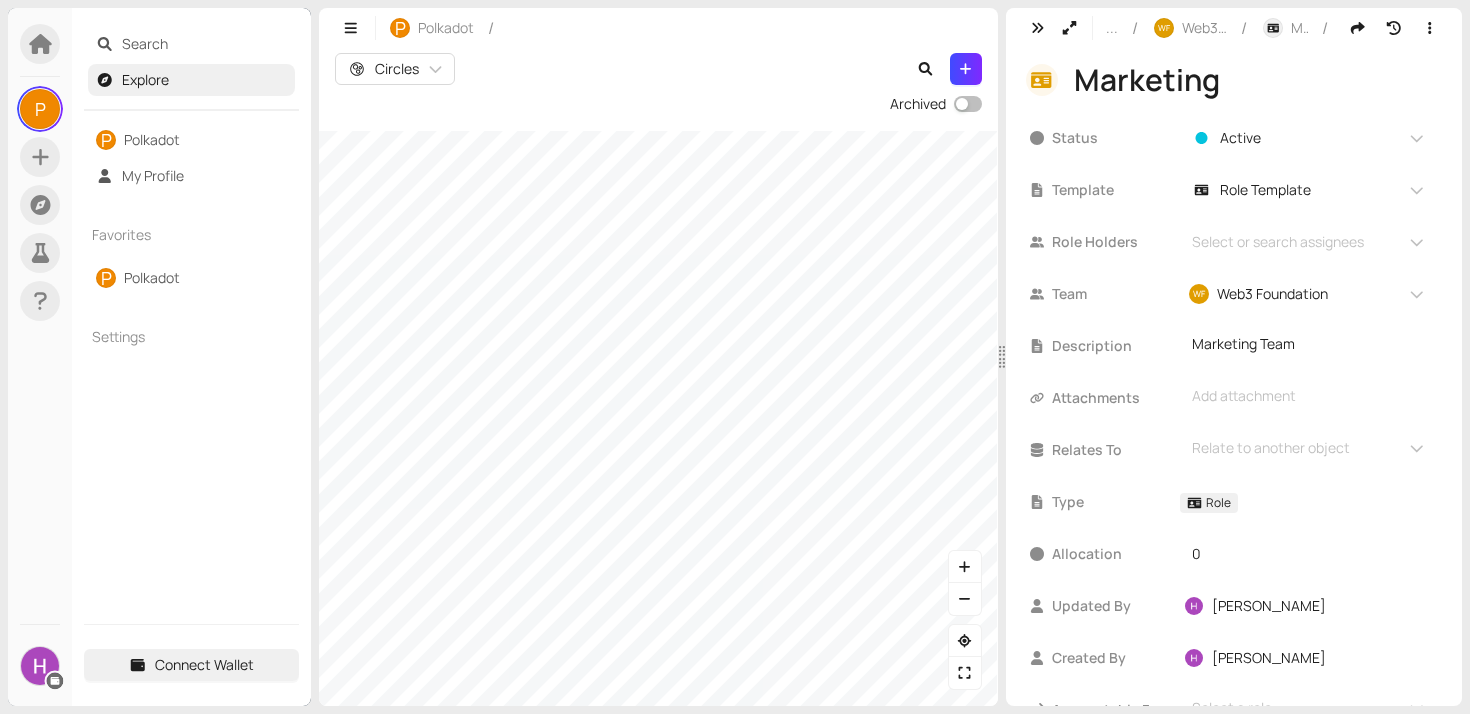 scroll, scrollTop: 1, scrollLeft: 0, axis: vertical 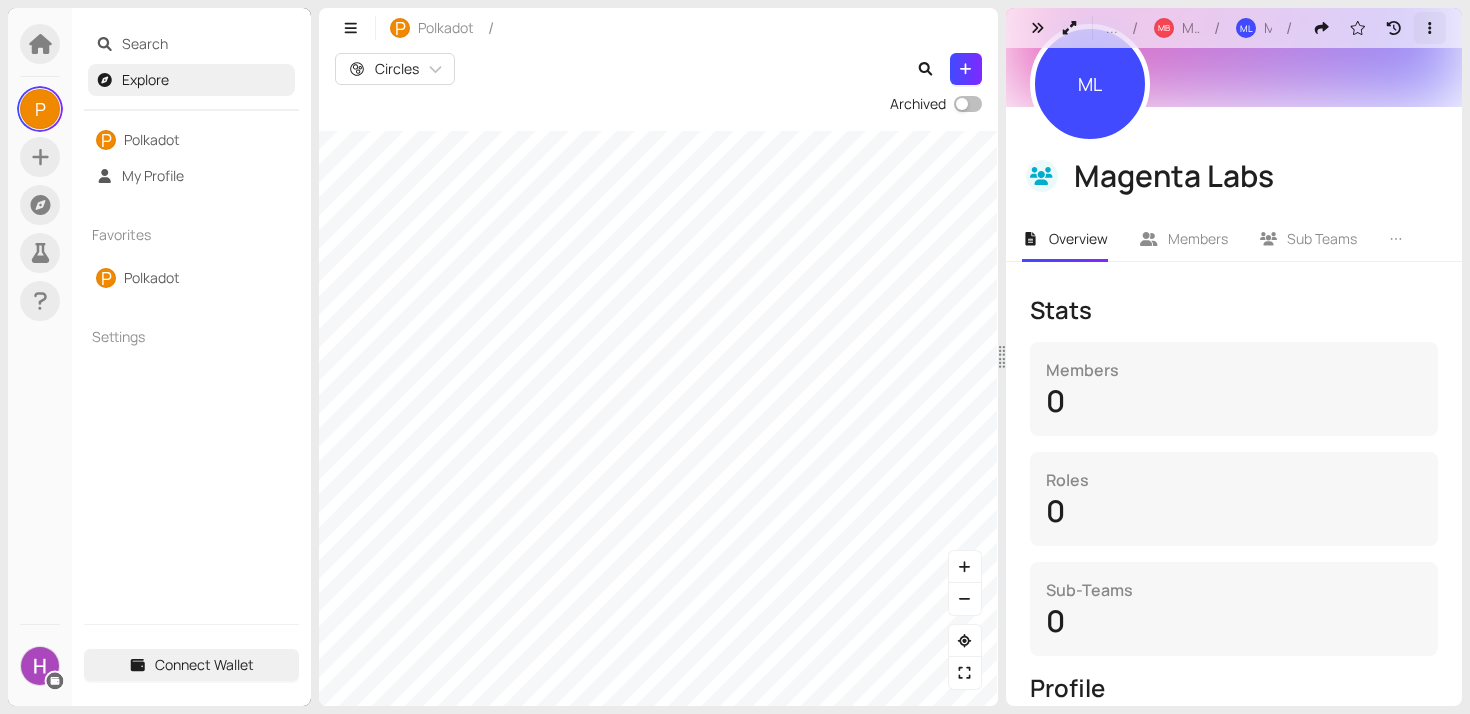 click 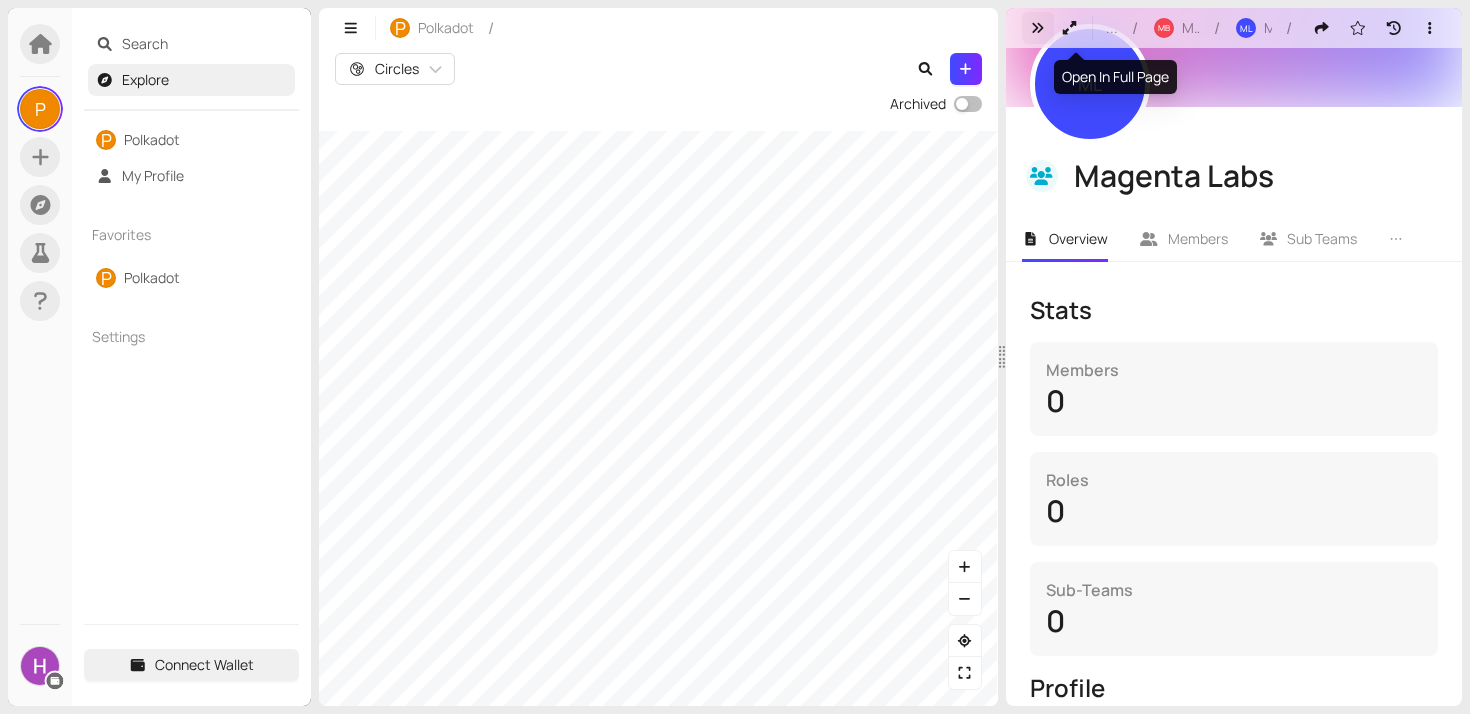 click 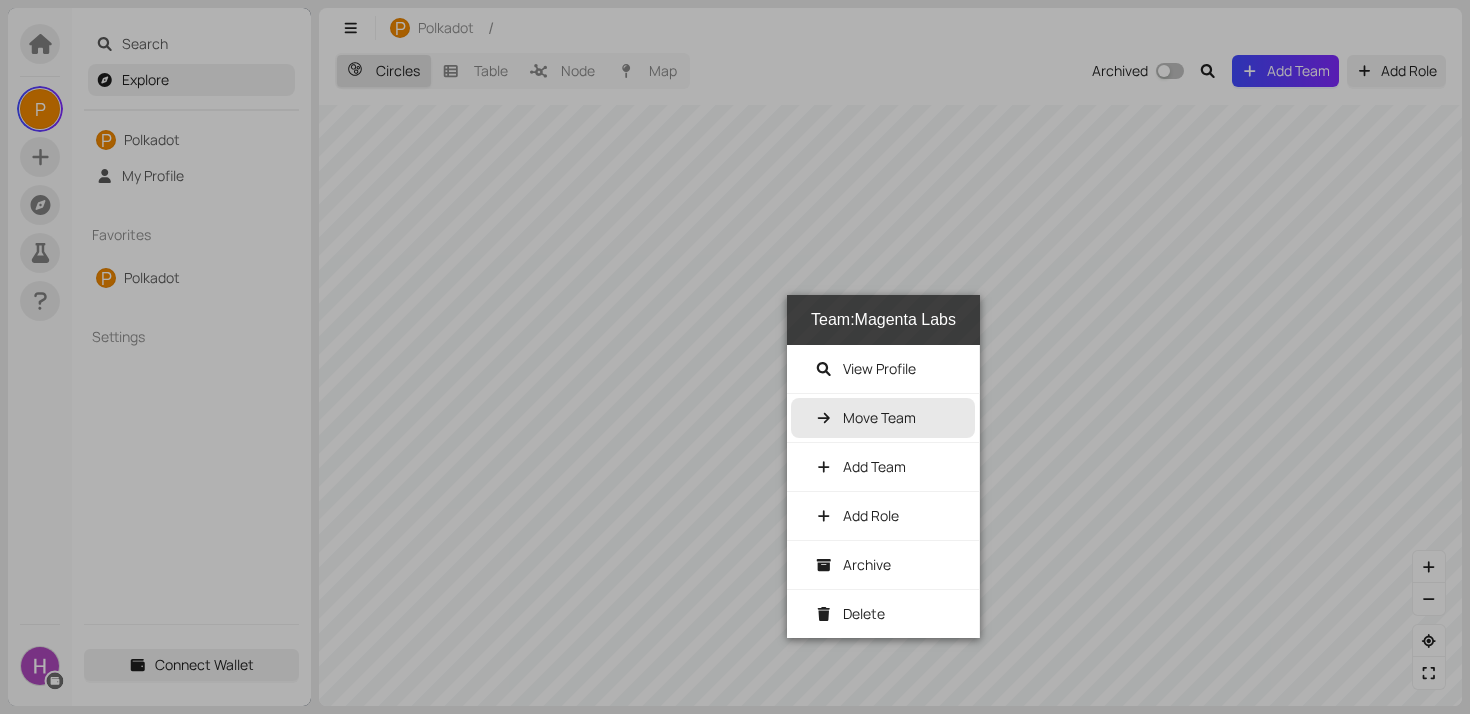 click on "Move Team" at bounding box center (879, 417) 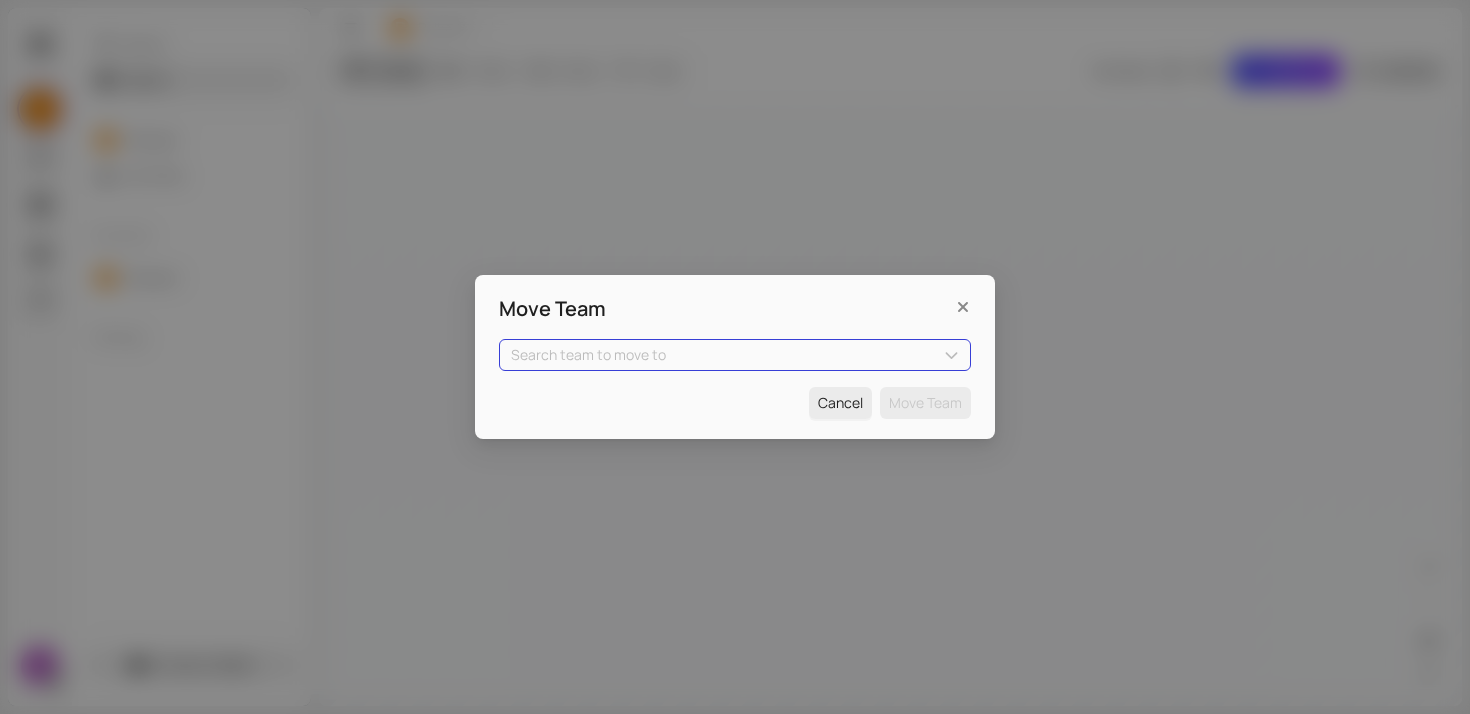 click on "Search team to move to" at bounding box center [735, 355] 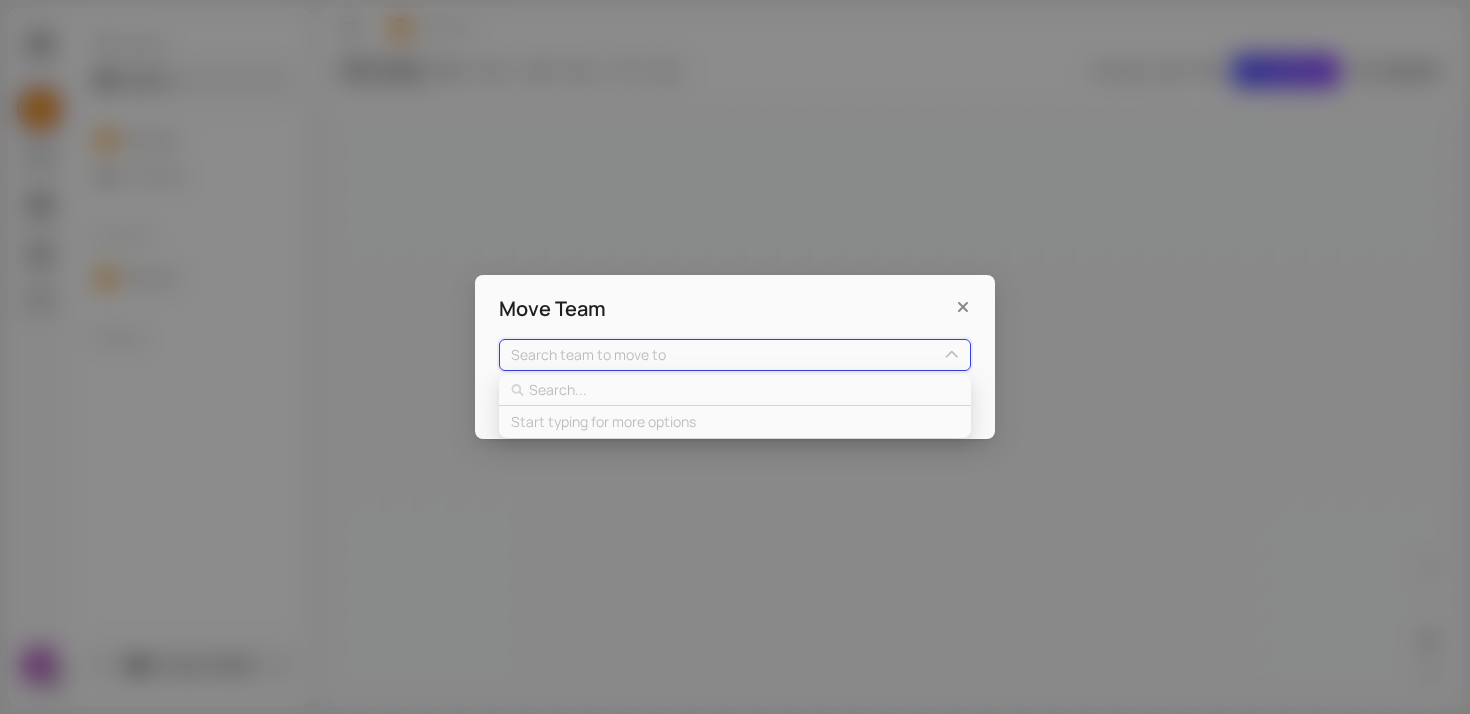 type on "p" 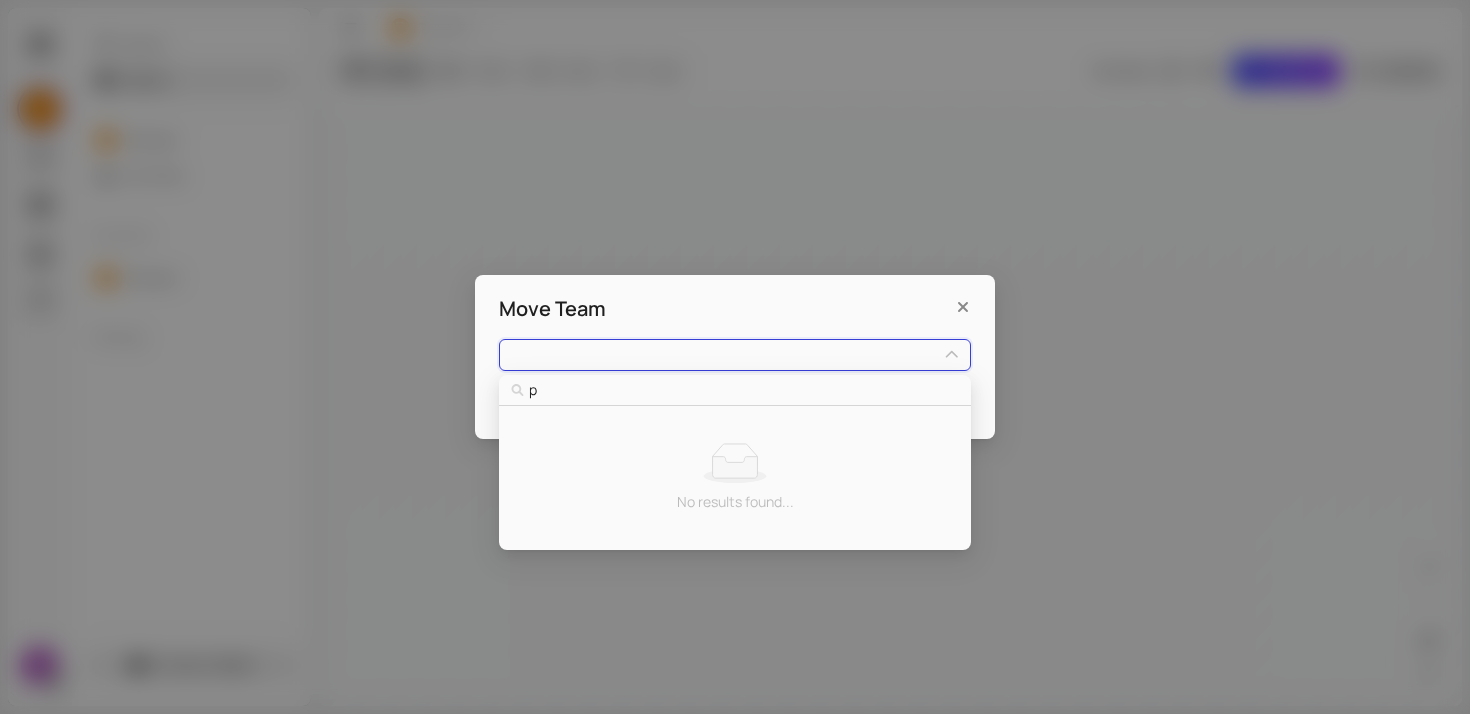 type on "po" 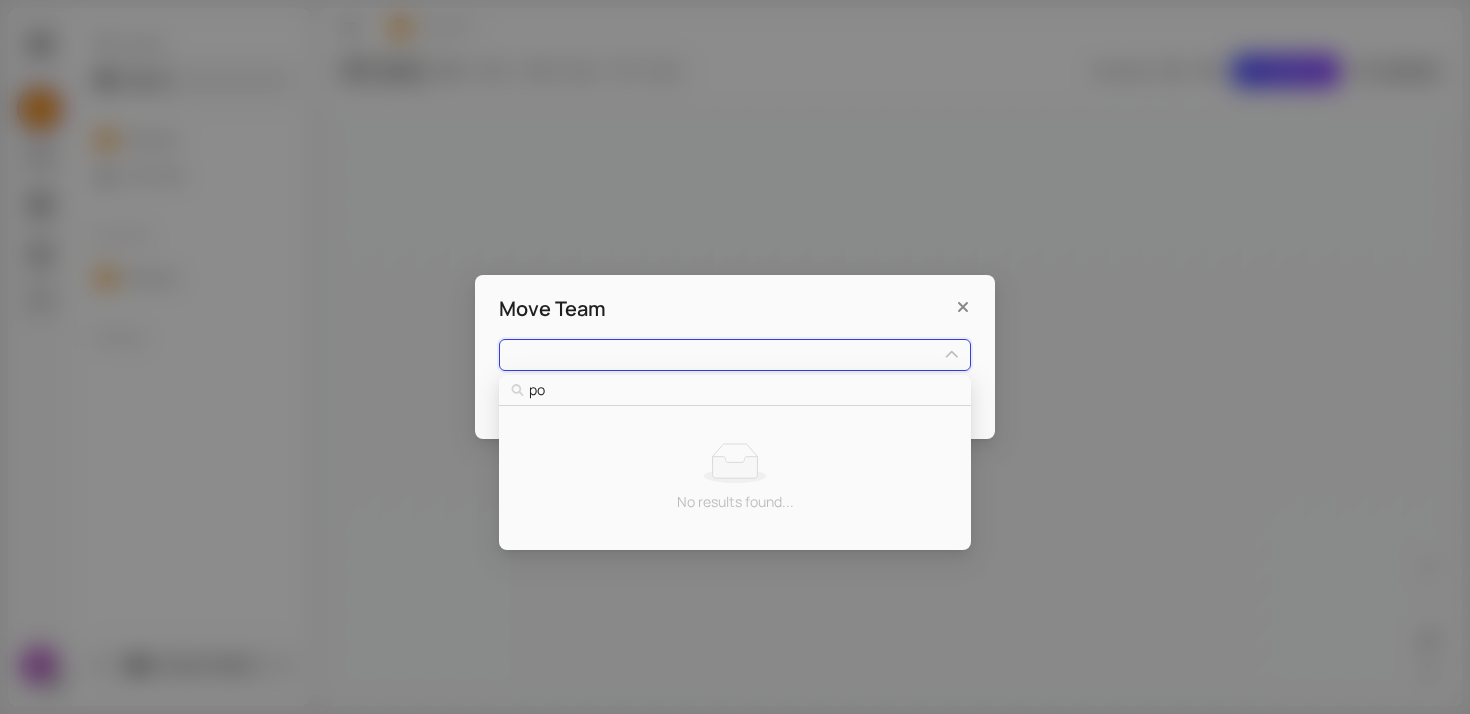 type on "pol" 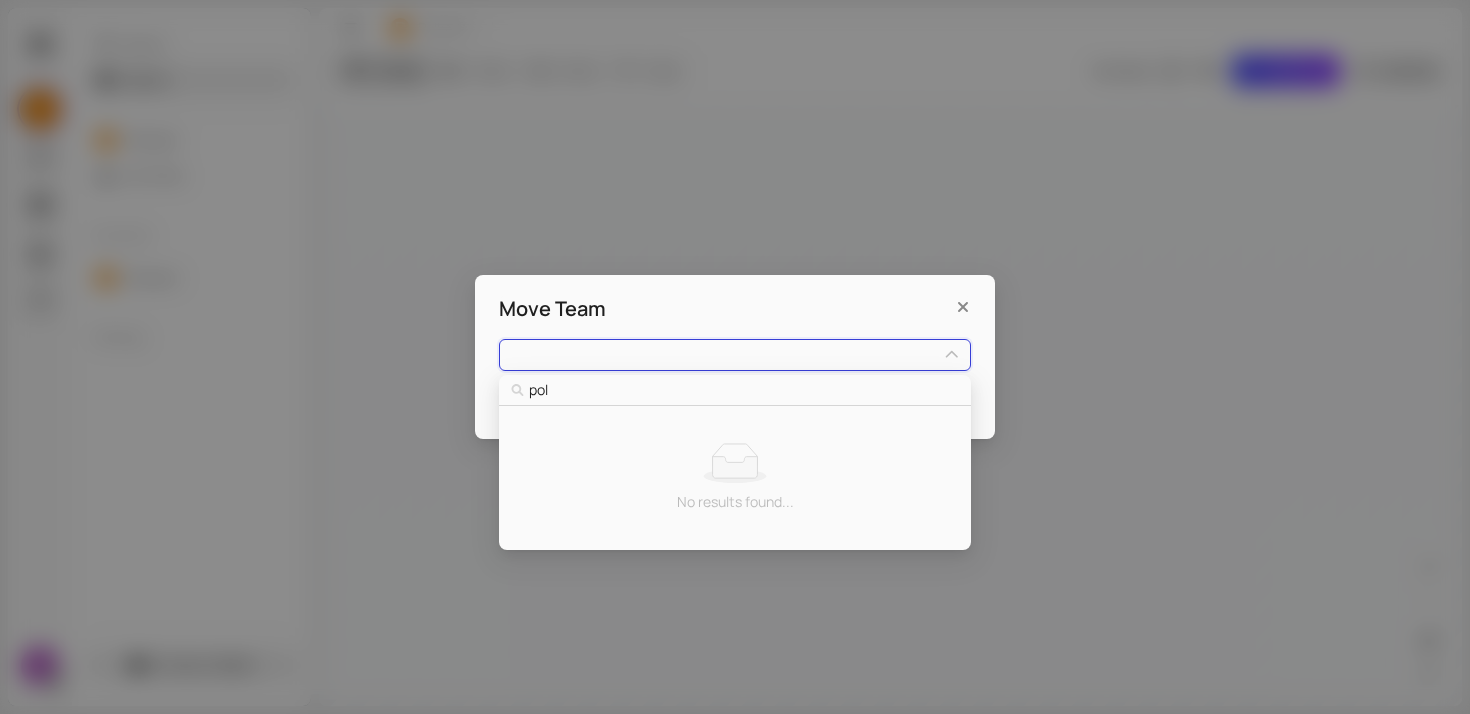 type on "polk" 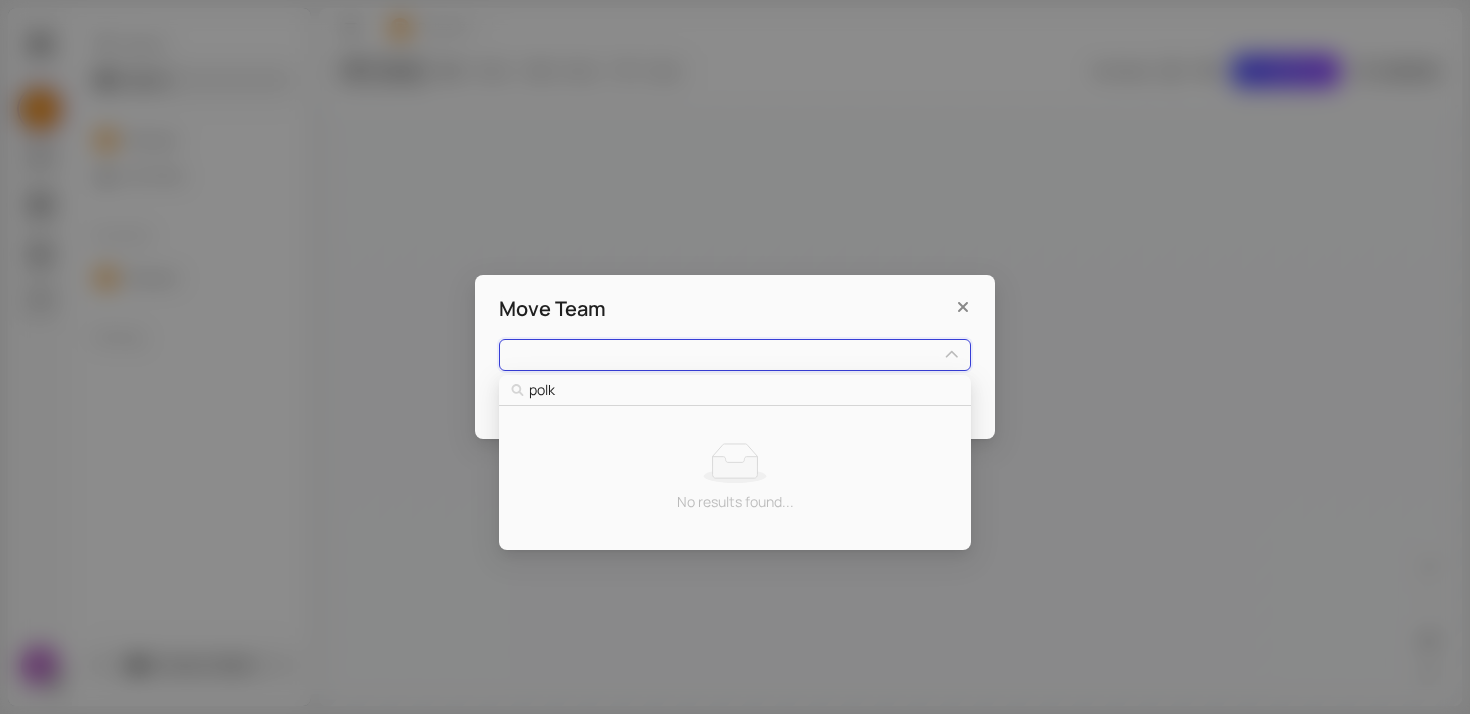 type on "polka" 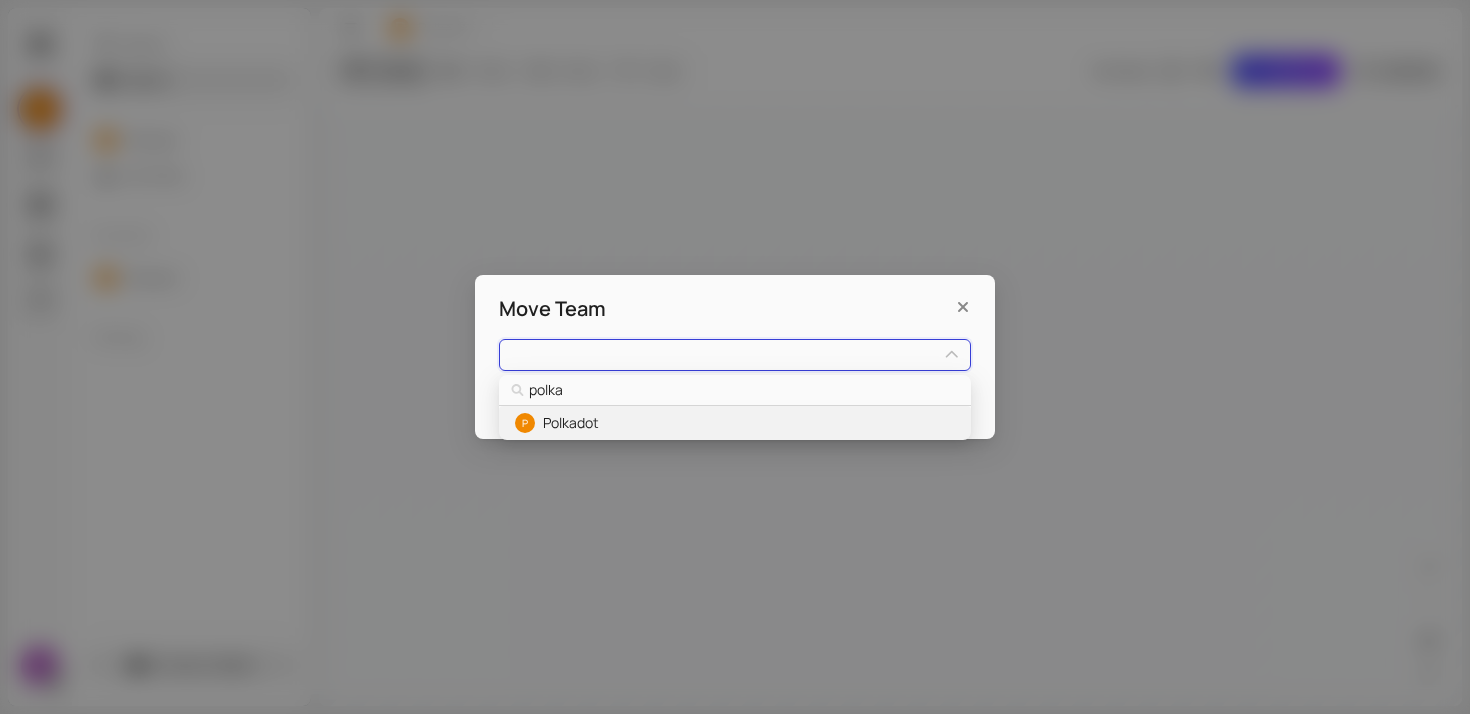 click on "P Polkadot" at bounding box center (734, 423) 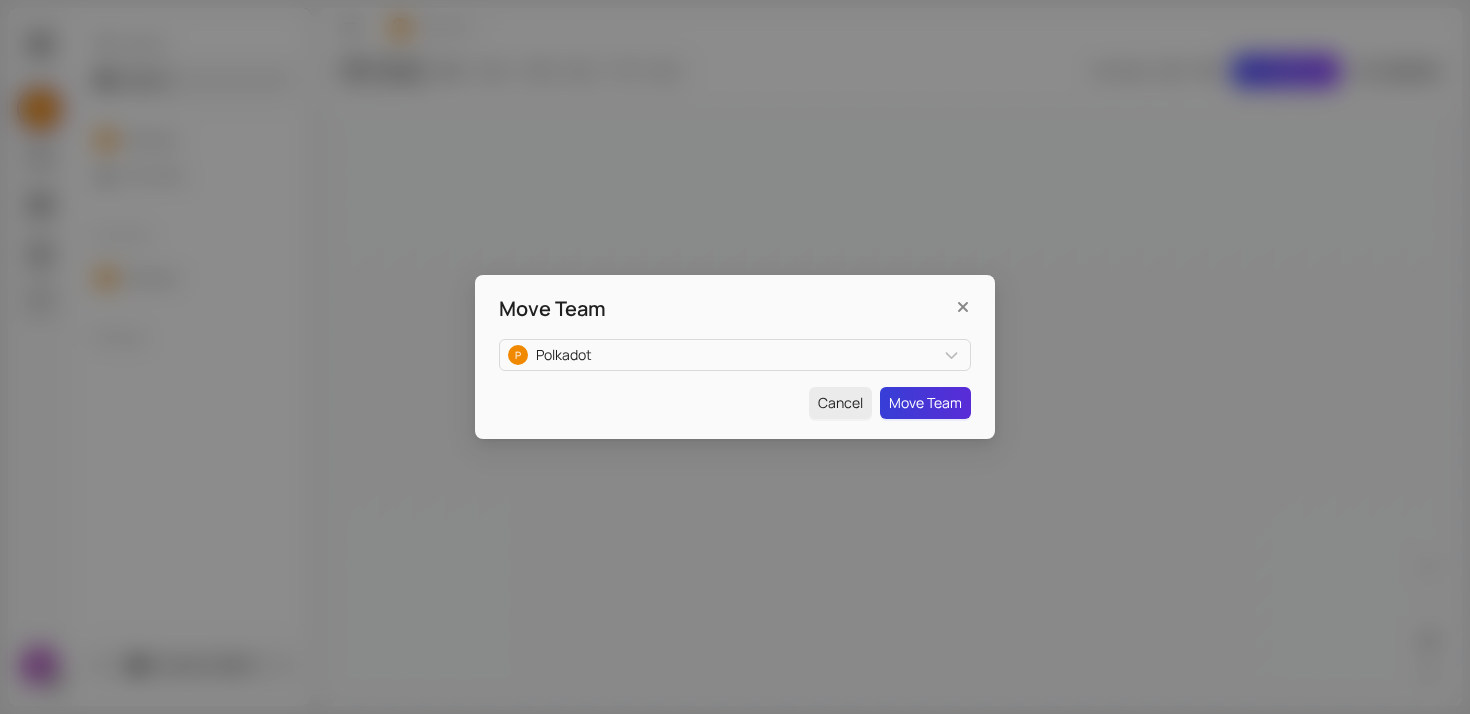 click on "Move Team" at bounding box center [925, 403] 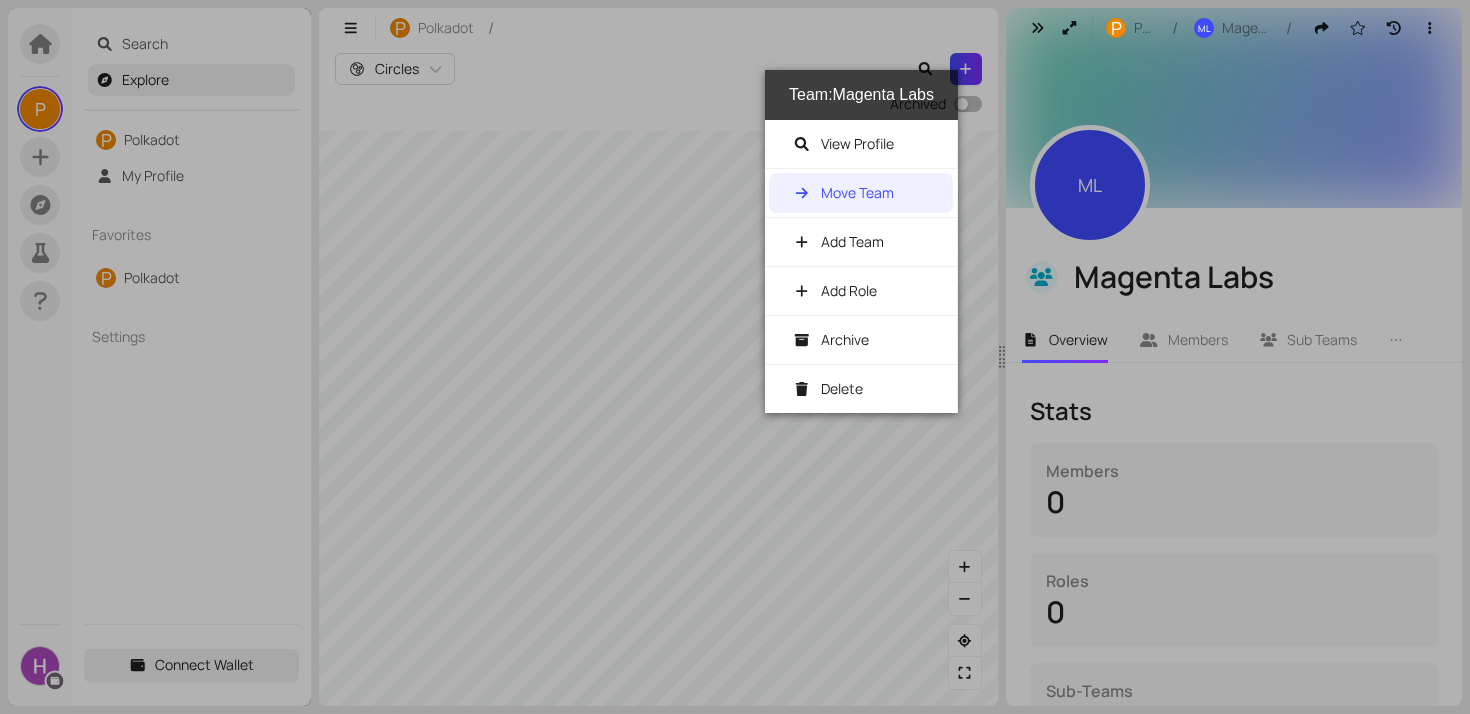 click on "Magenta Labs" at bounding box center [1234, 273] 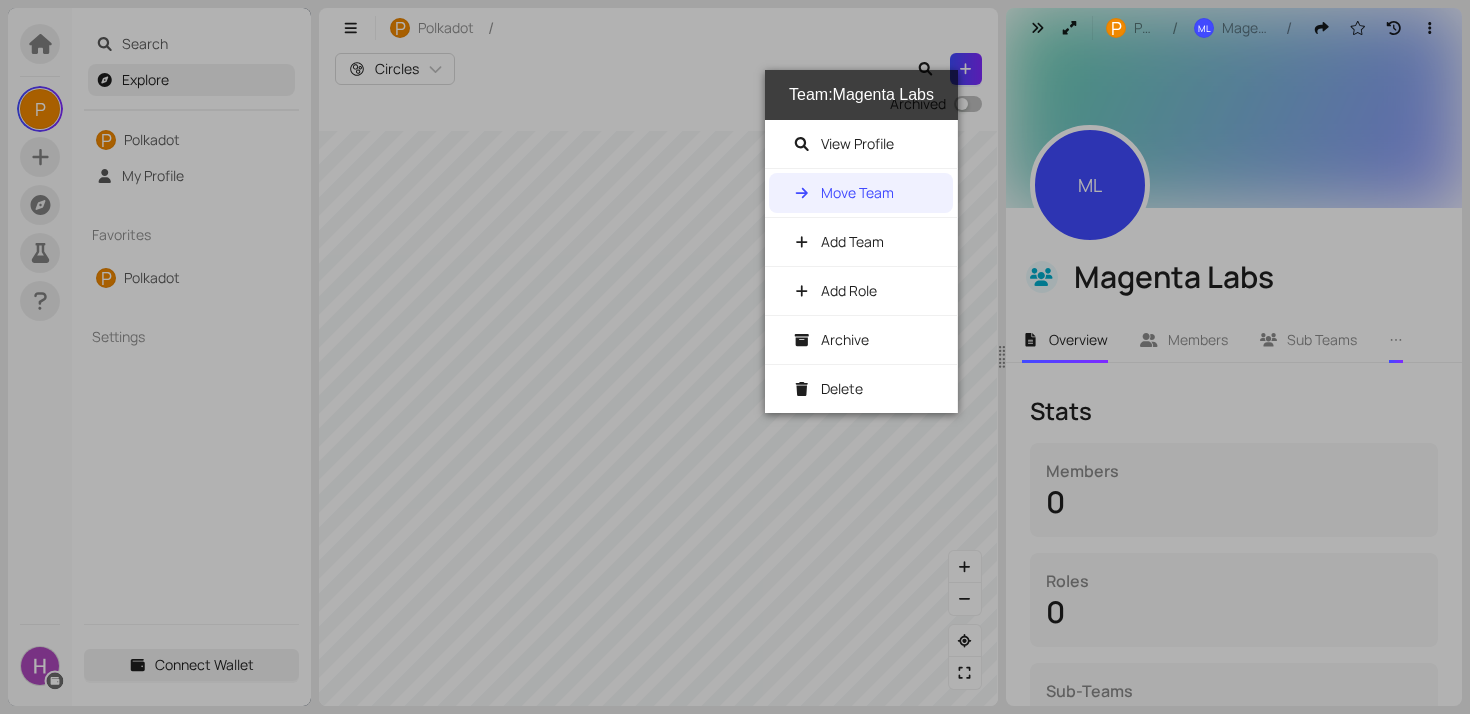 click at bounding box center [1396, 340] 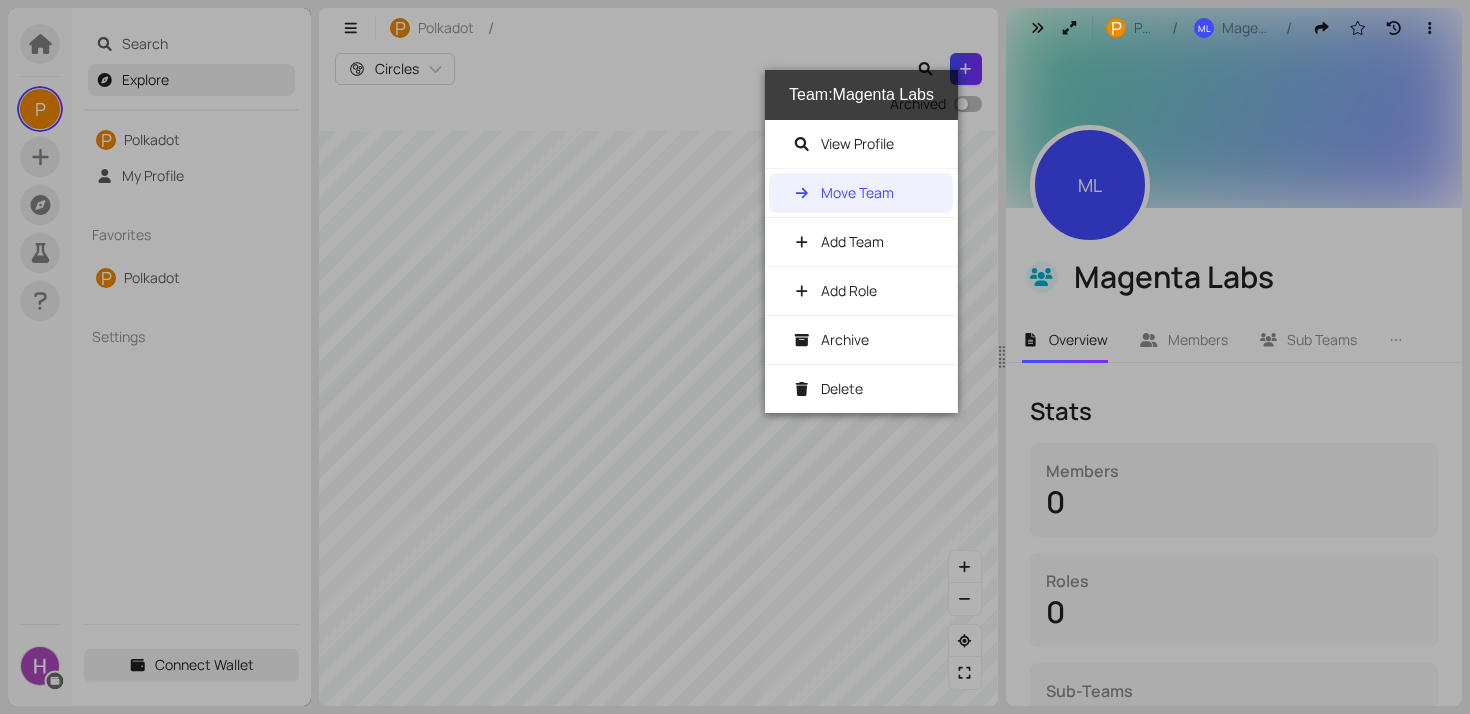 click on "P Polkadot /" at bounding box center [658, 28] 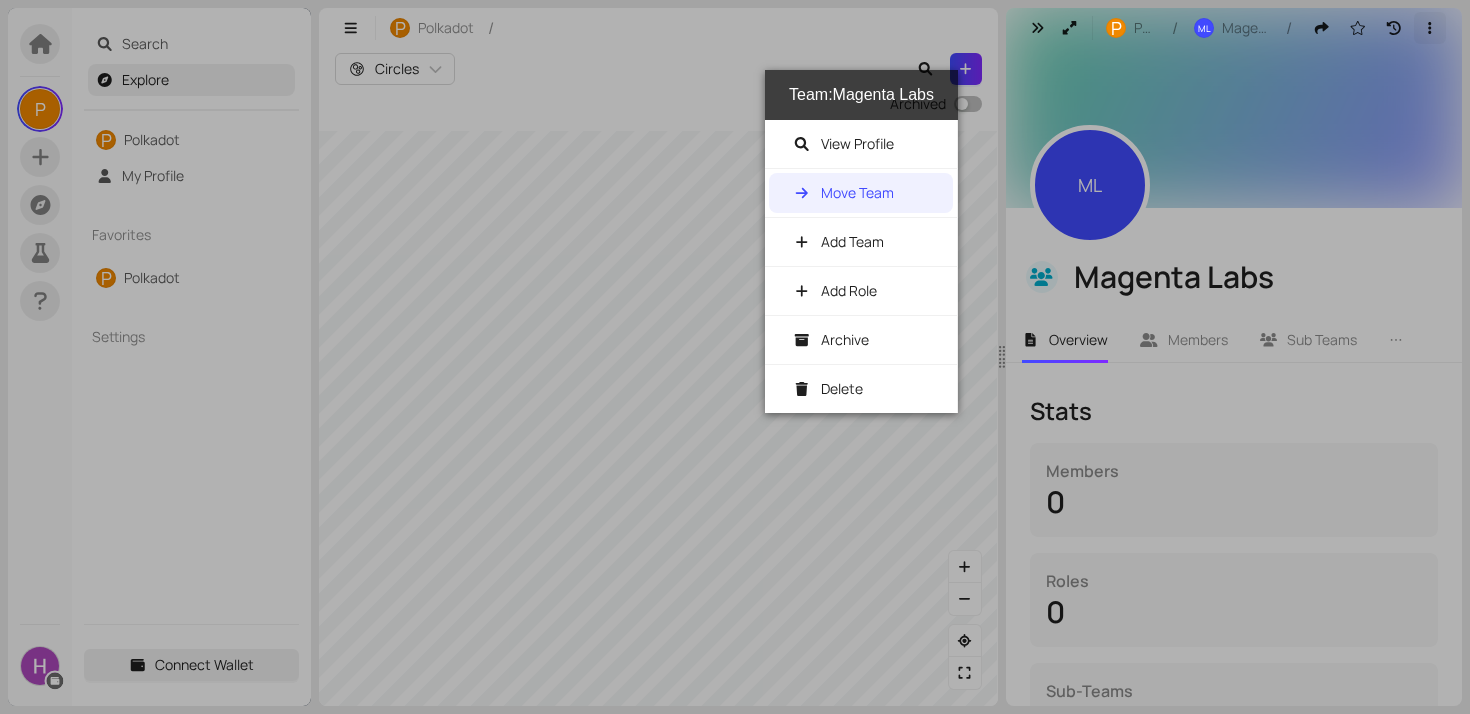 click at bounding box center [1430, 28] 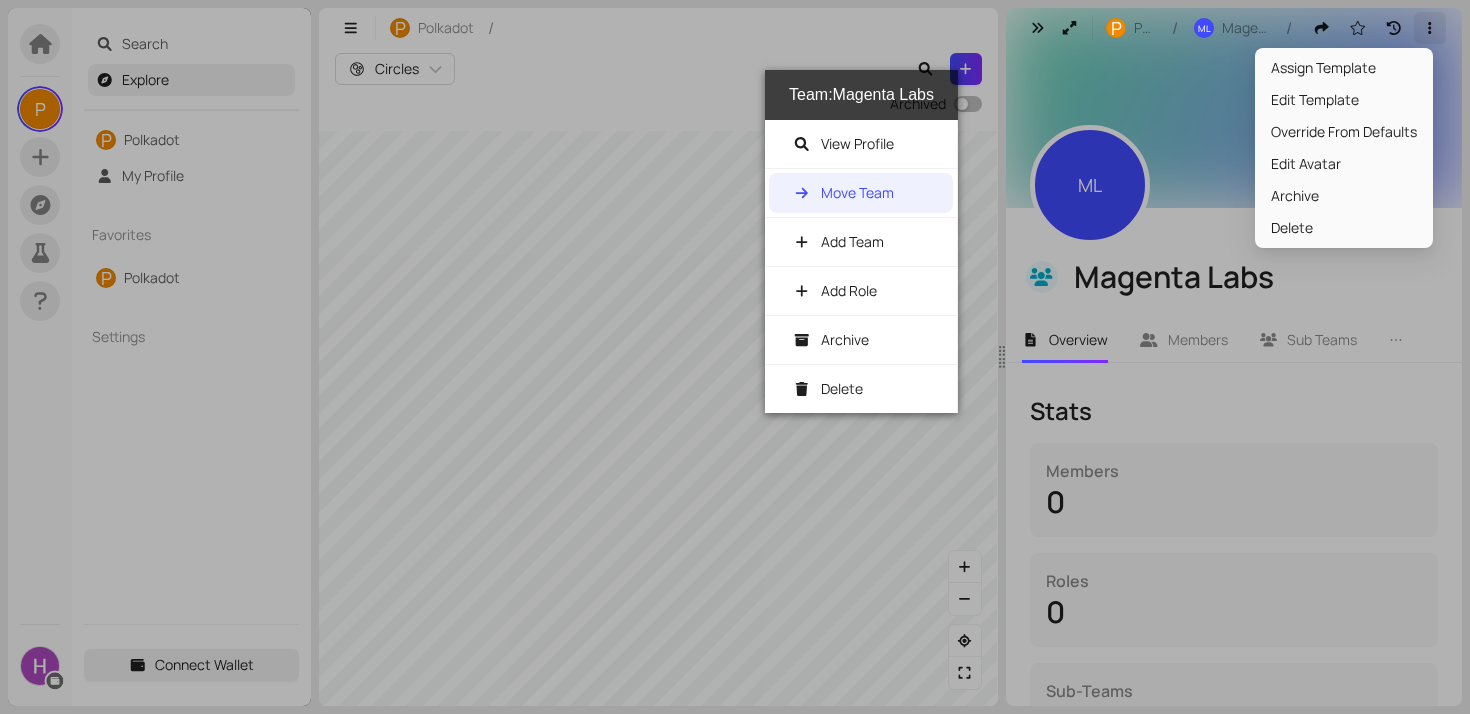 click 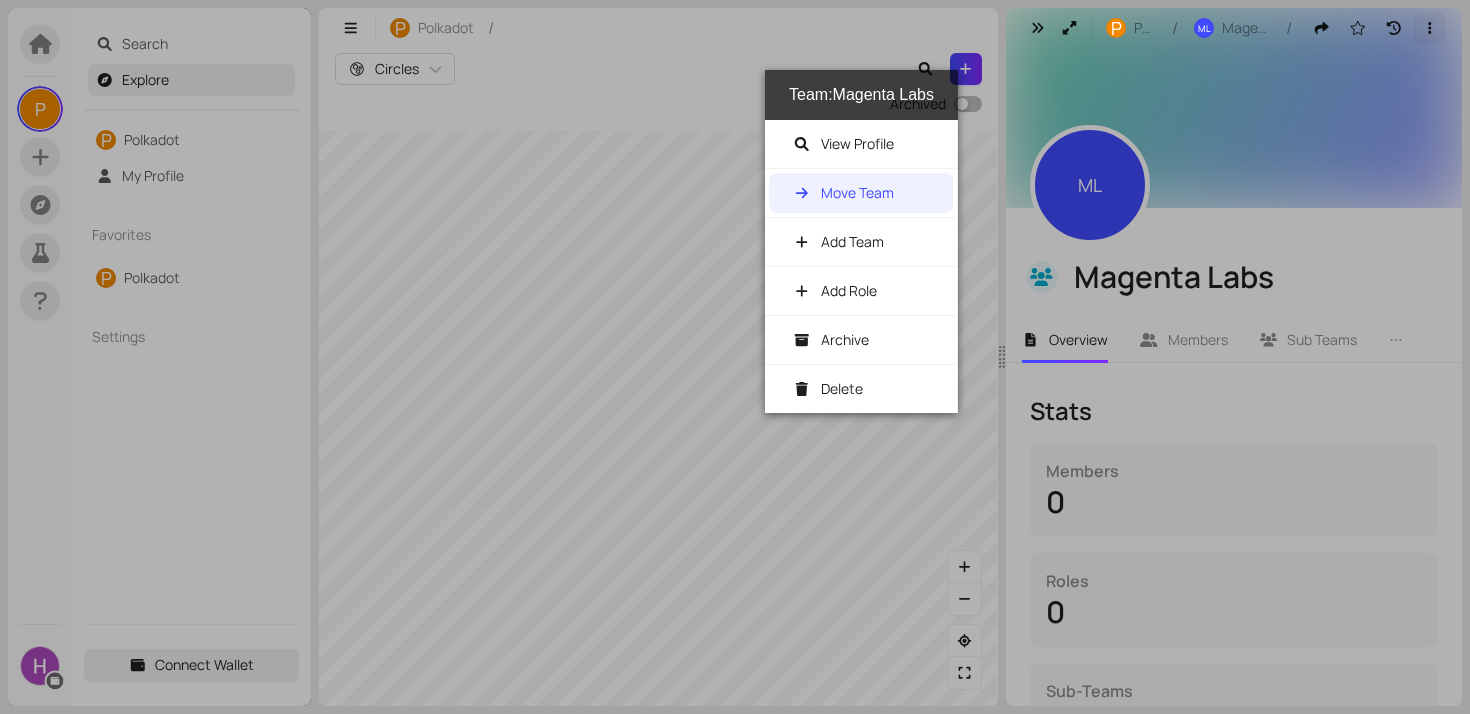 click 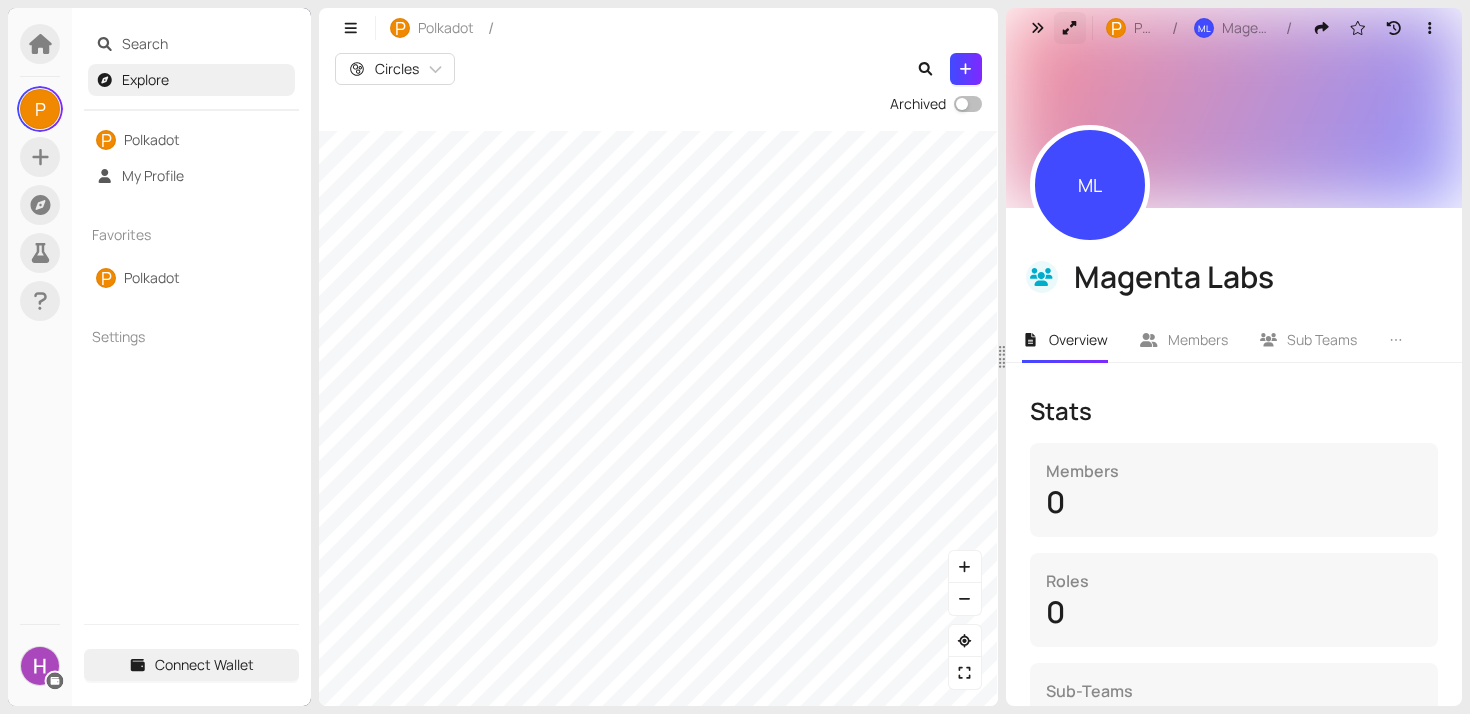 click 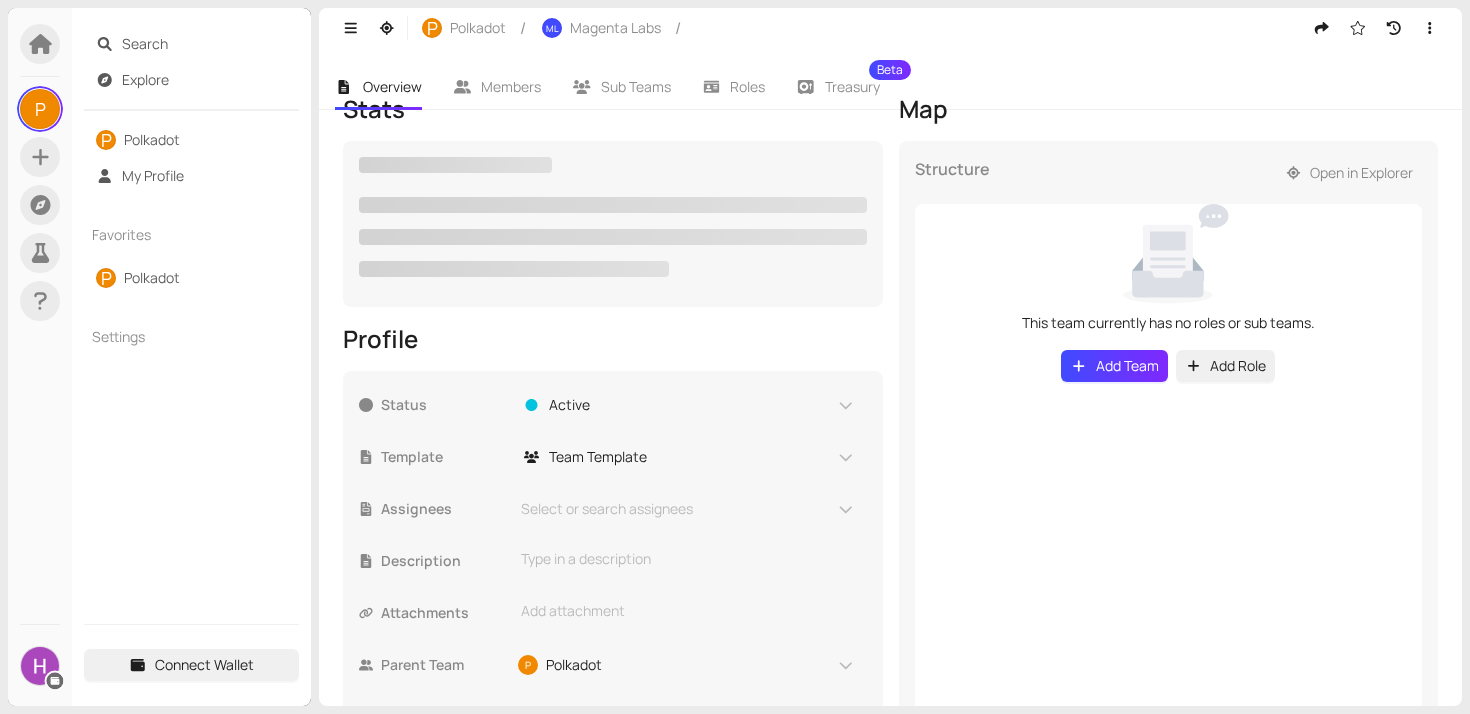 scroll, scrollTop: 341, scrollLeft: 0, axis: vertical 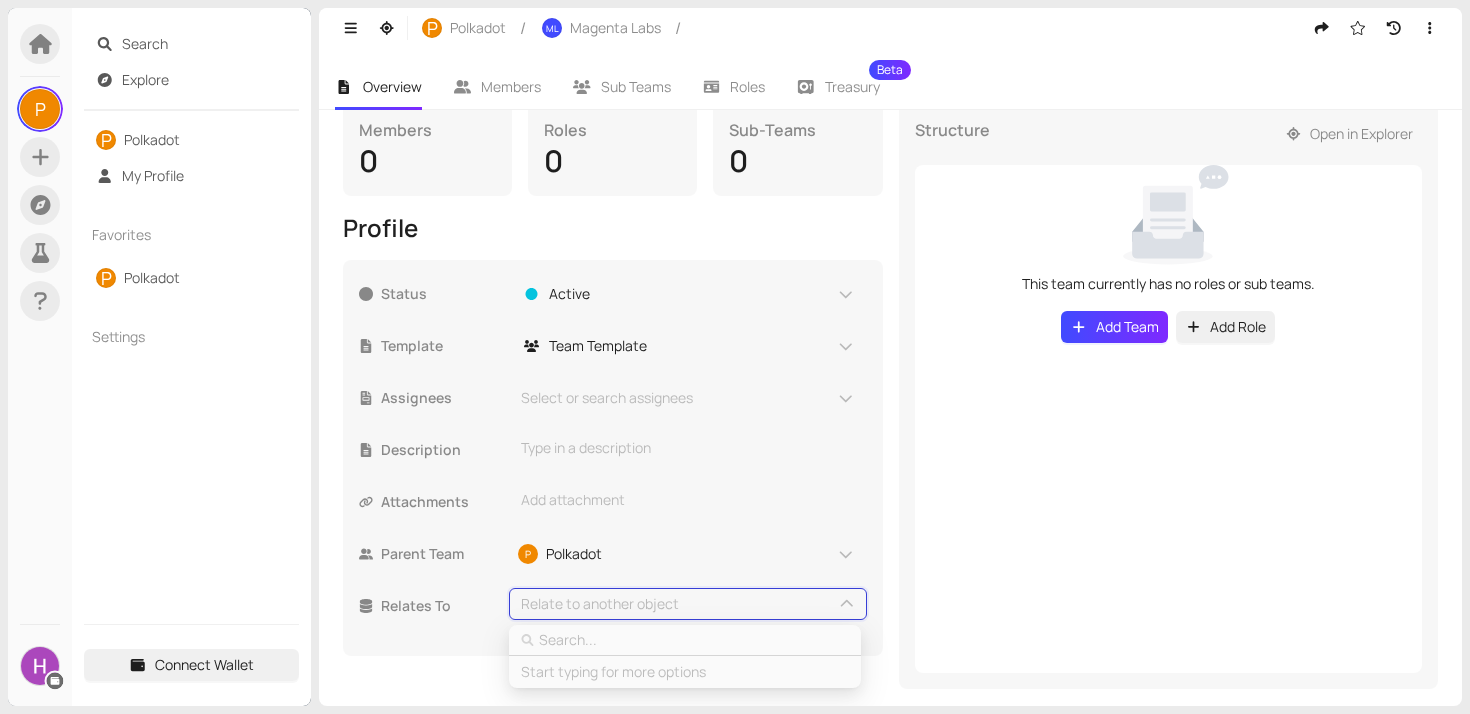 type on "m" 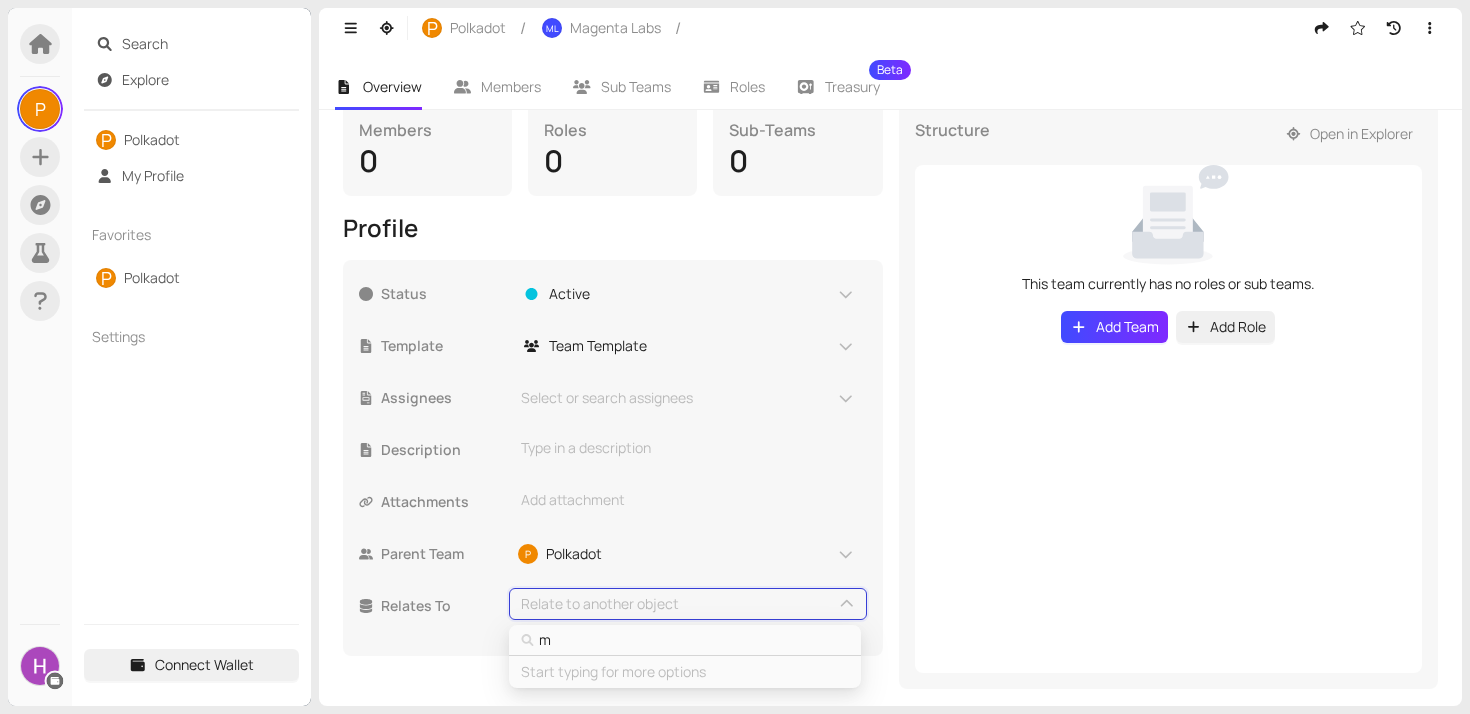 type on "ma" 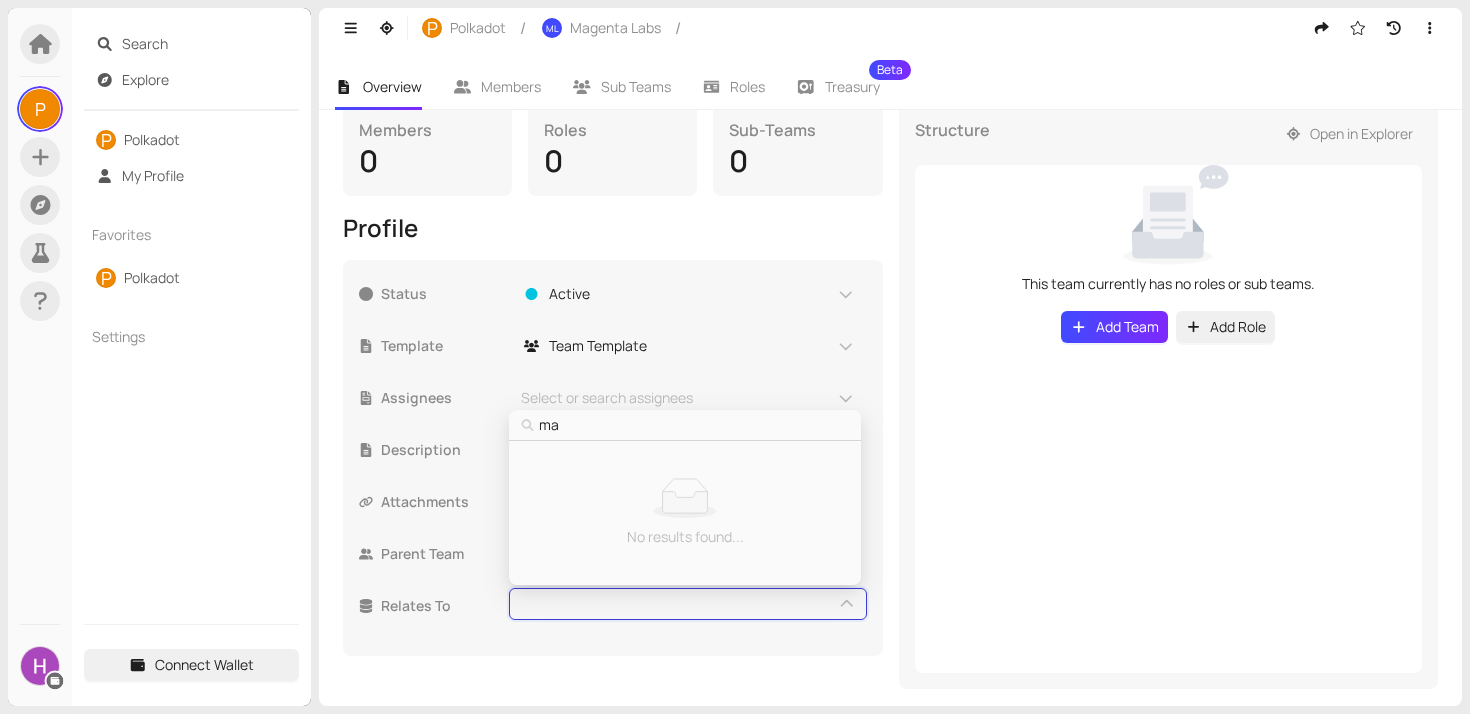 type on "mar" 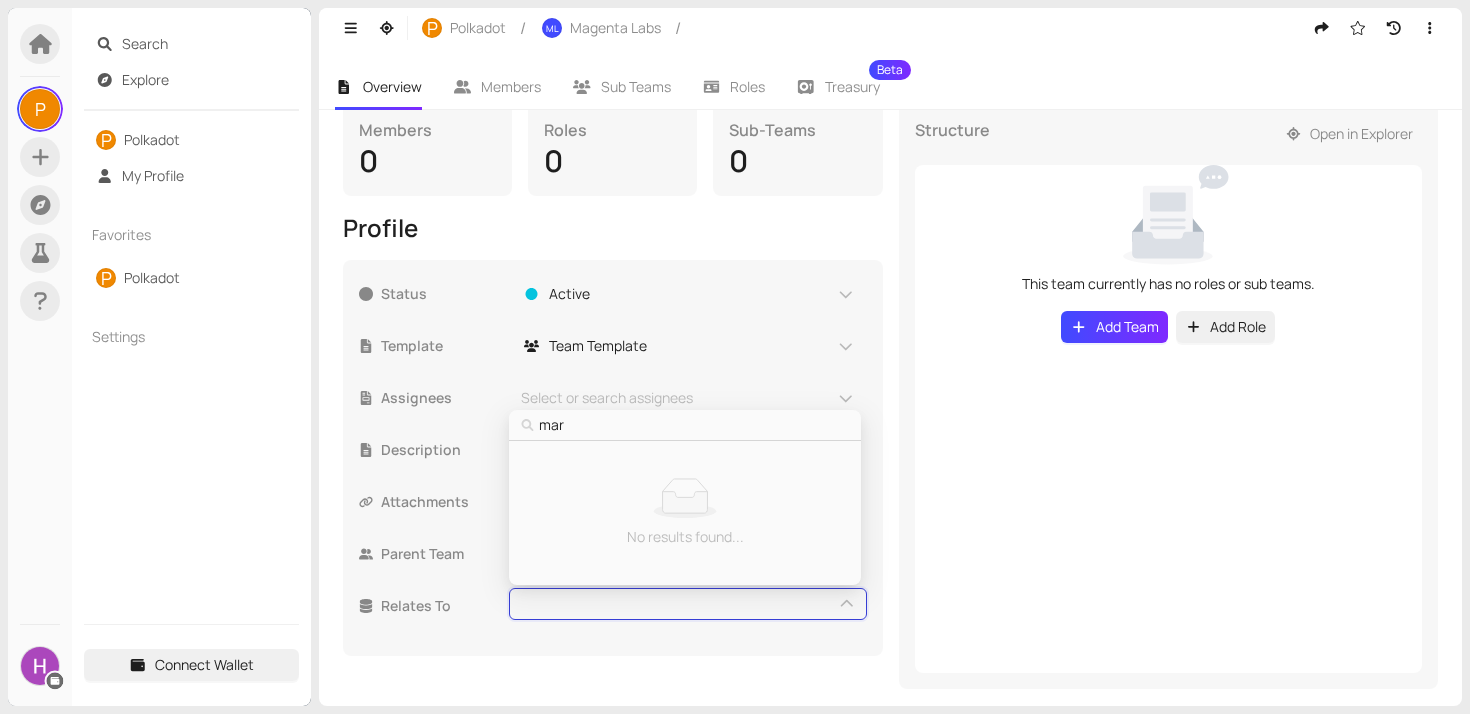 type on "mark" 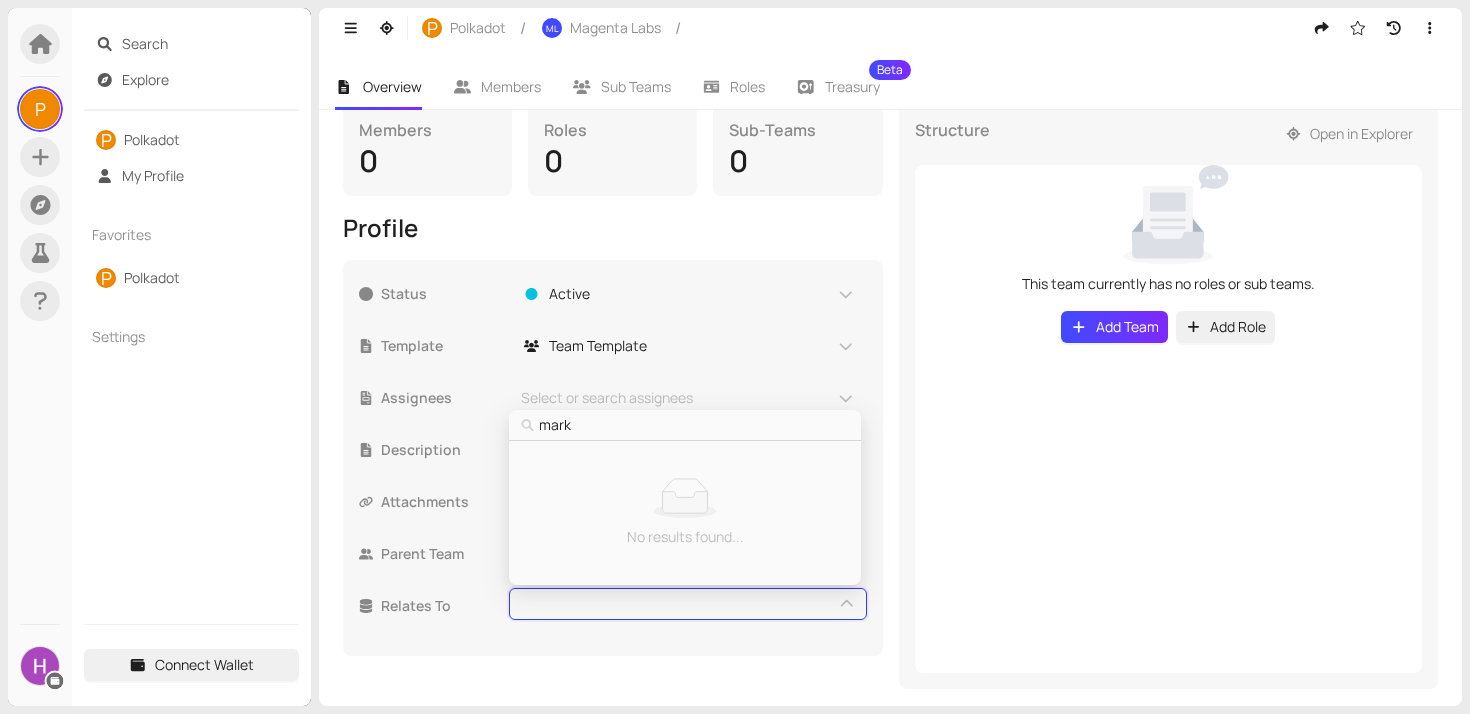 type on "marke" 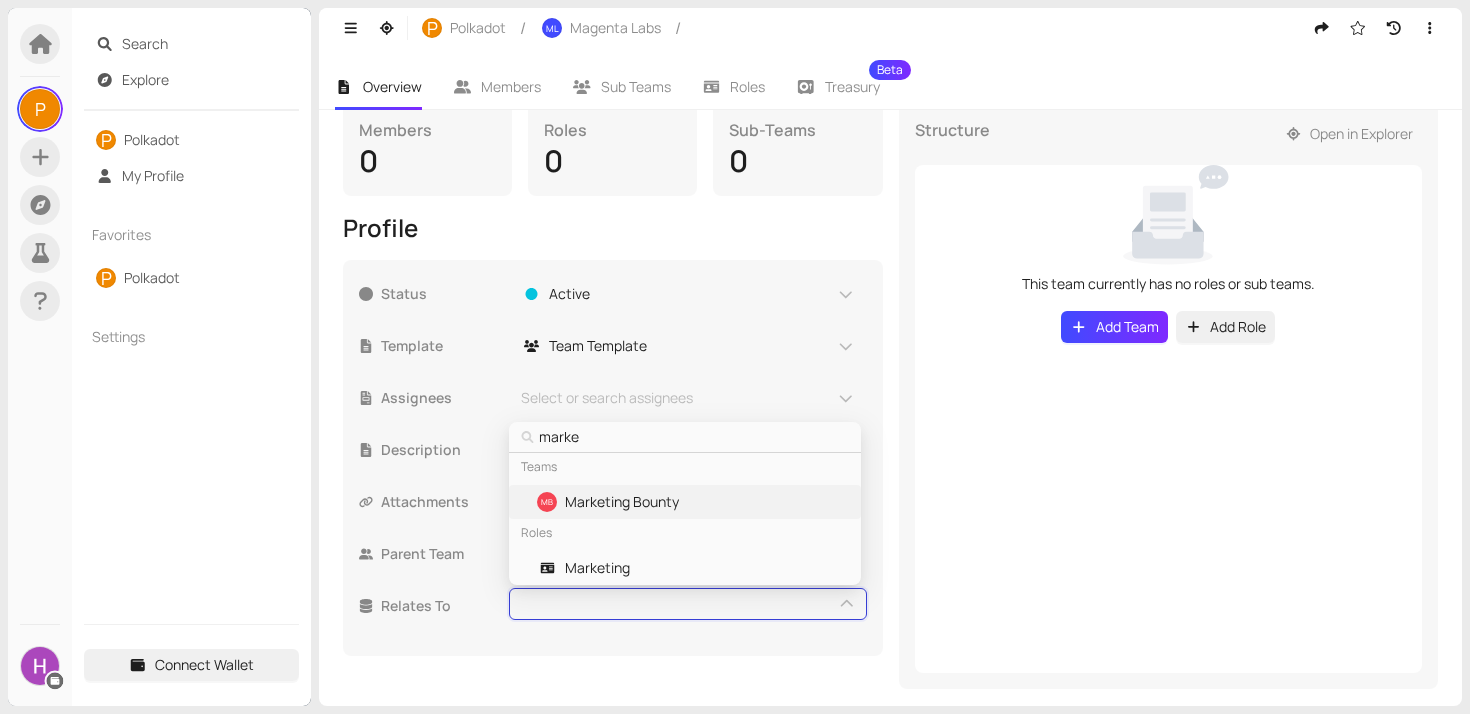 click on "Marketing Bounty" at bounding box center (622, 502) 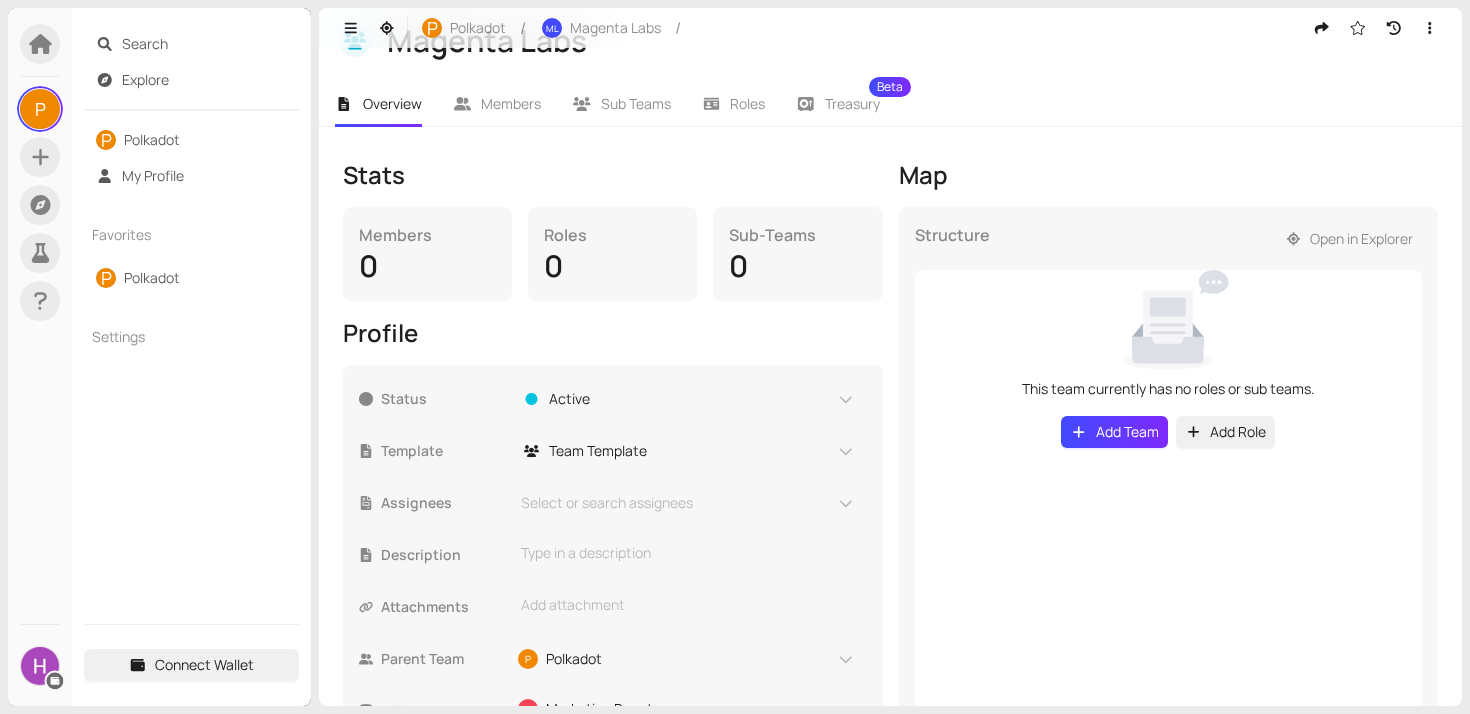 scroll, scrollTop: 159, scrollLeft: 0, axis: vertical 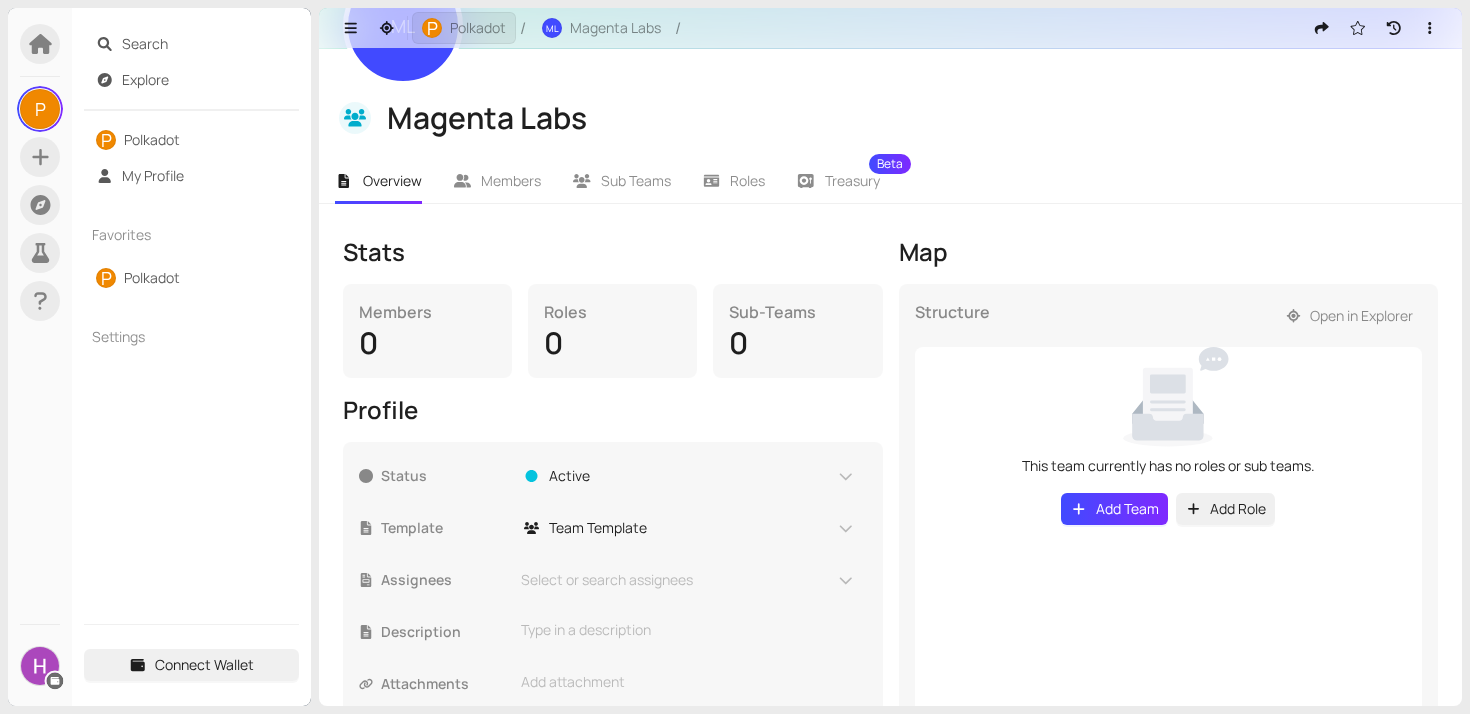 click on "P Polkadot" at bounding box center (464, 28) 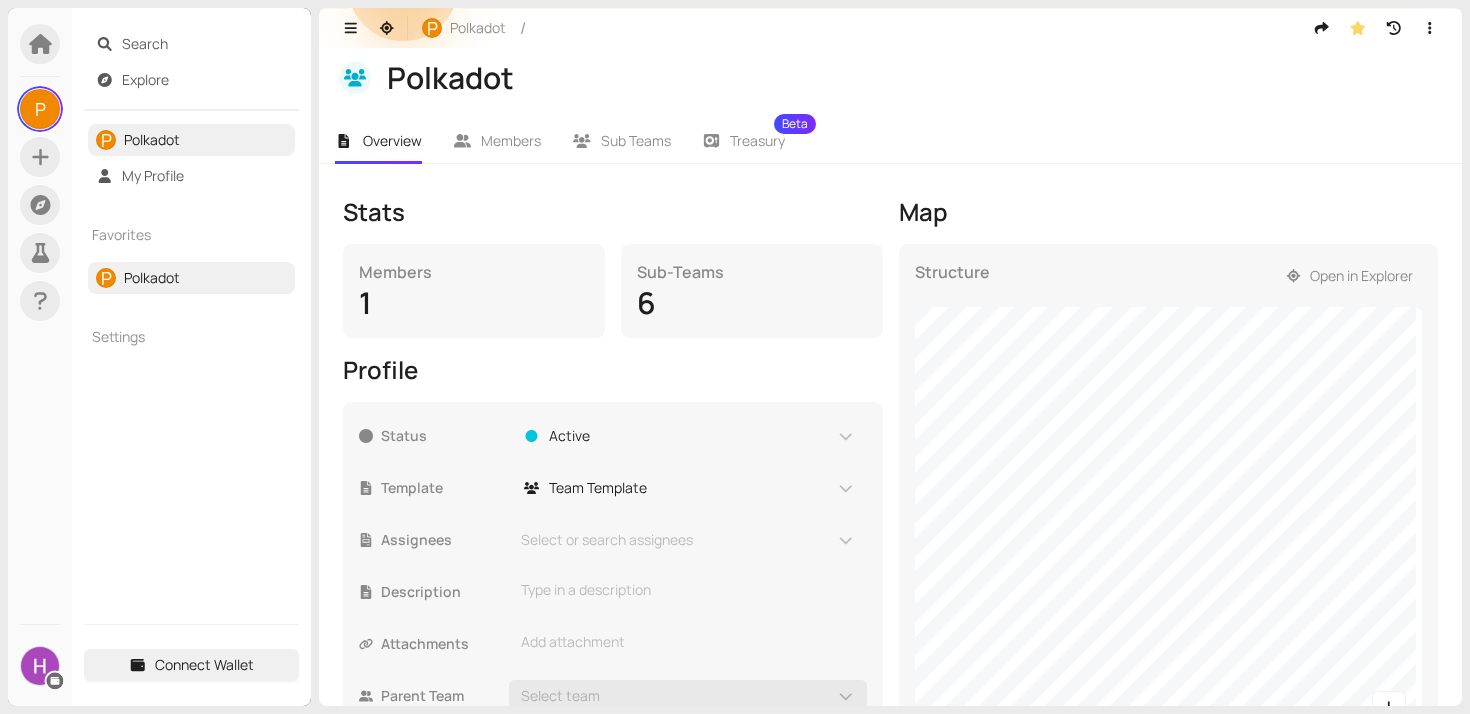 scroll, scrollTop: 229, scrollLeft: 0, axis: vertical 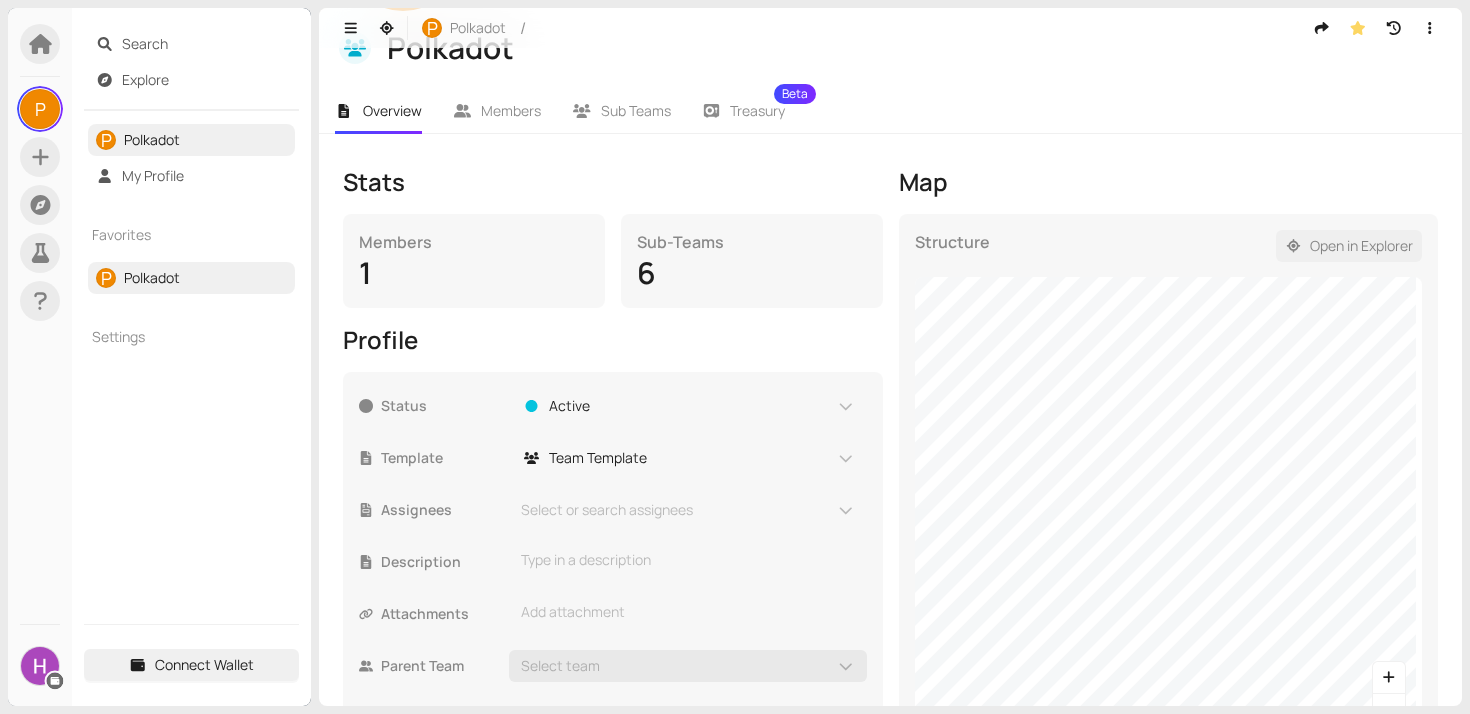 click on "Open in Explorer" at bounding box center [1361, 246] 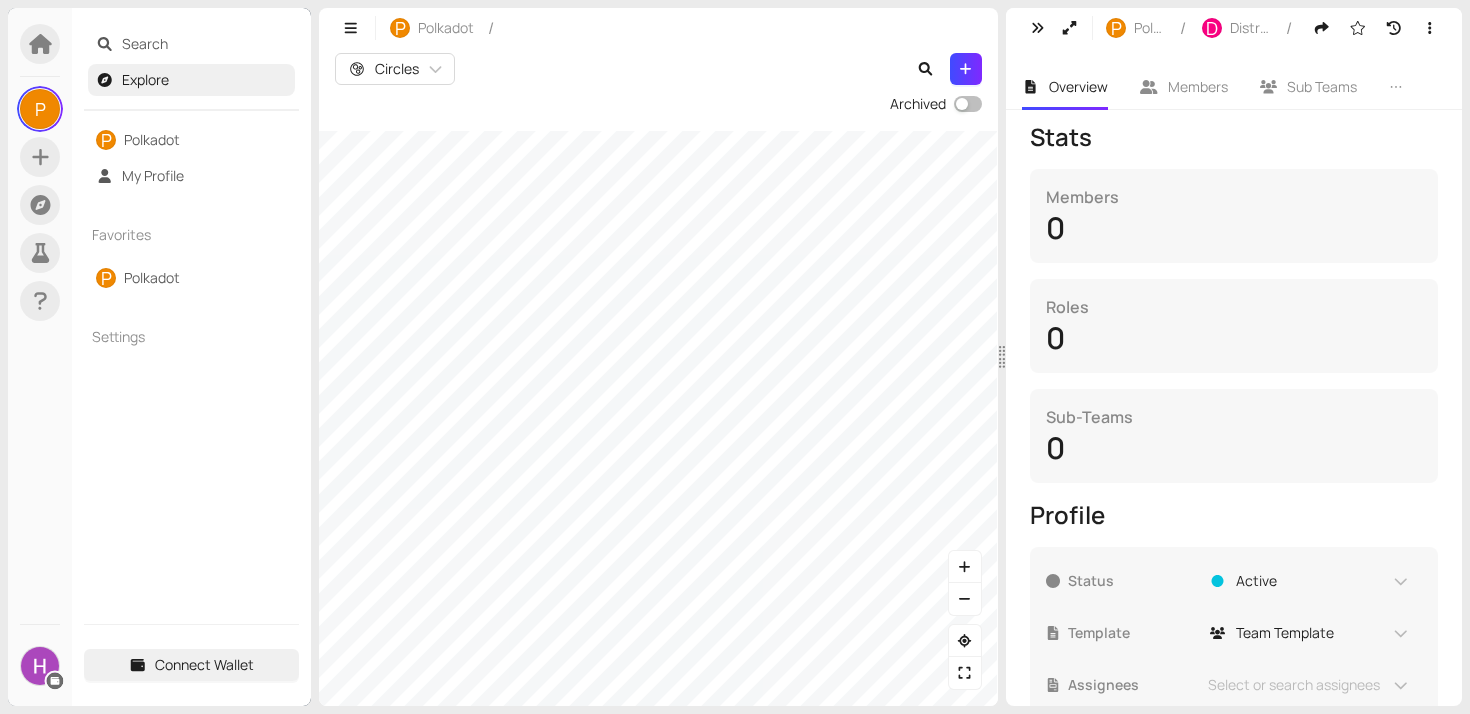 scroll, scrollTop: 535, scrollLeft: 0, axis: vertical 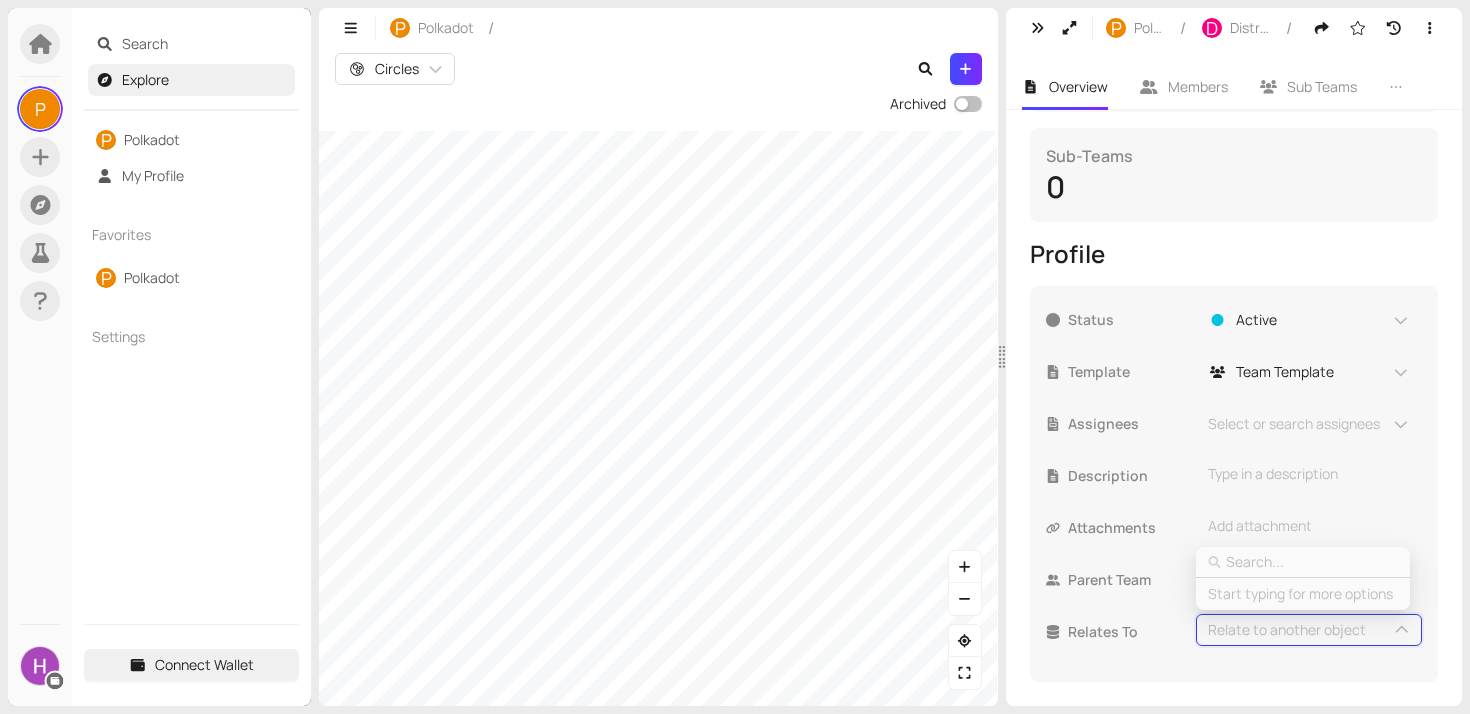 type on "m" 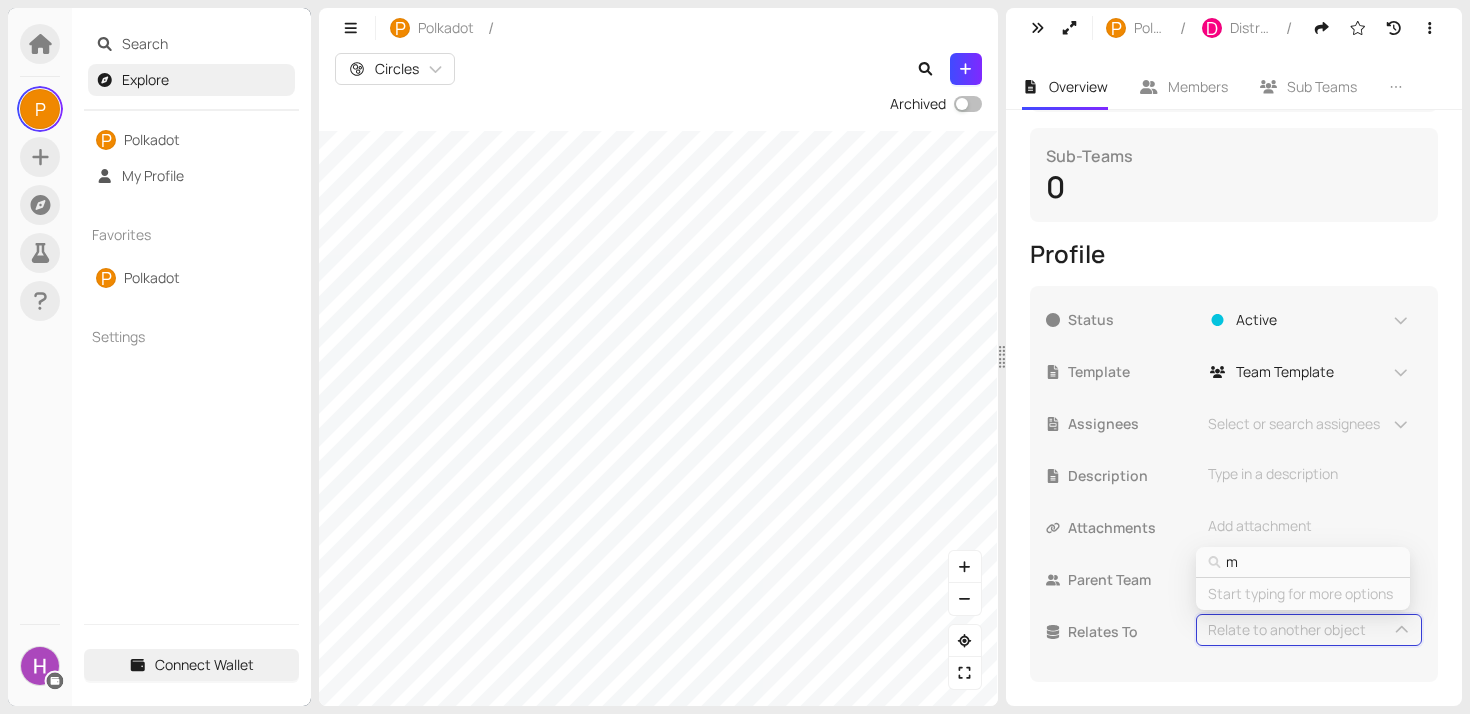 type on "ma" 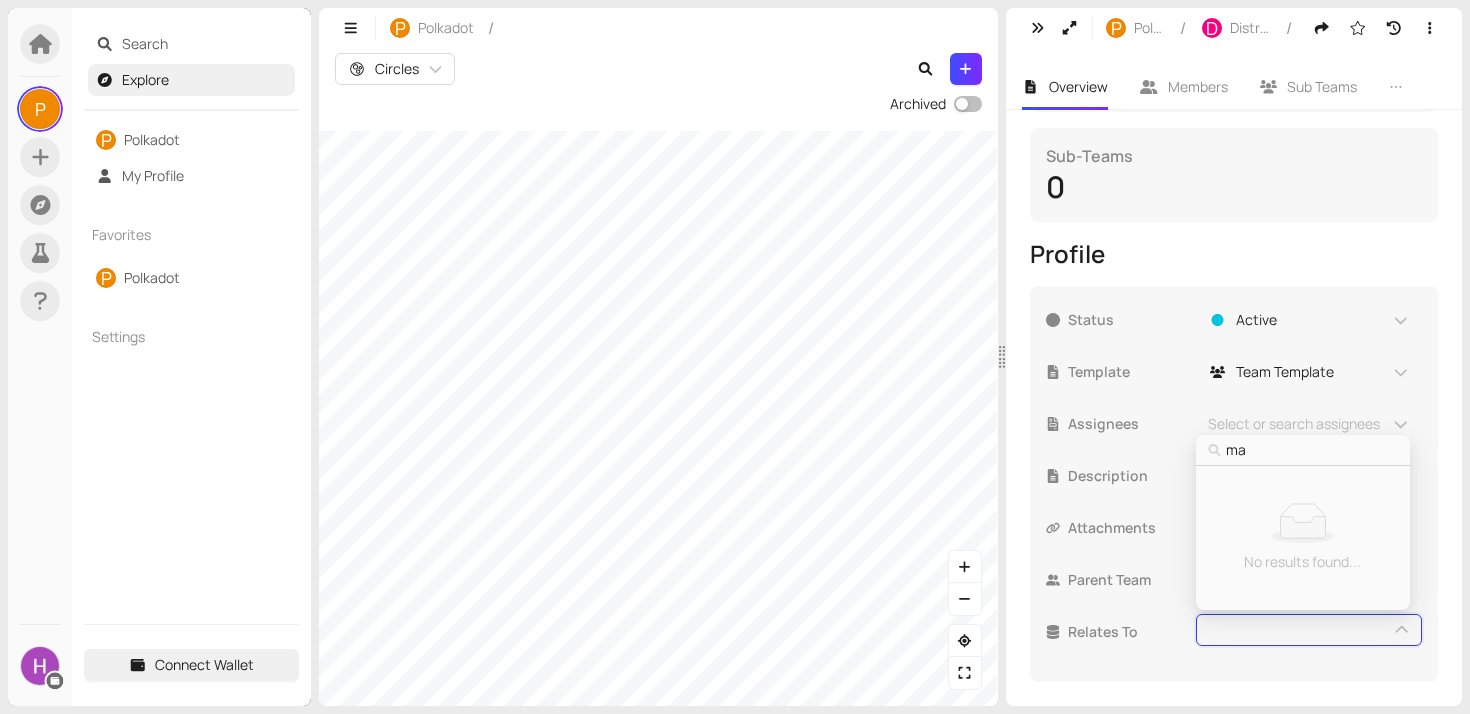 type on "mar" 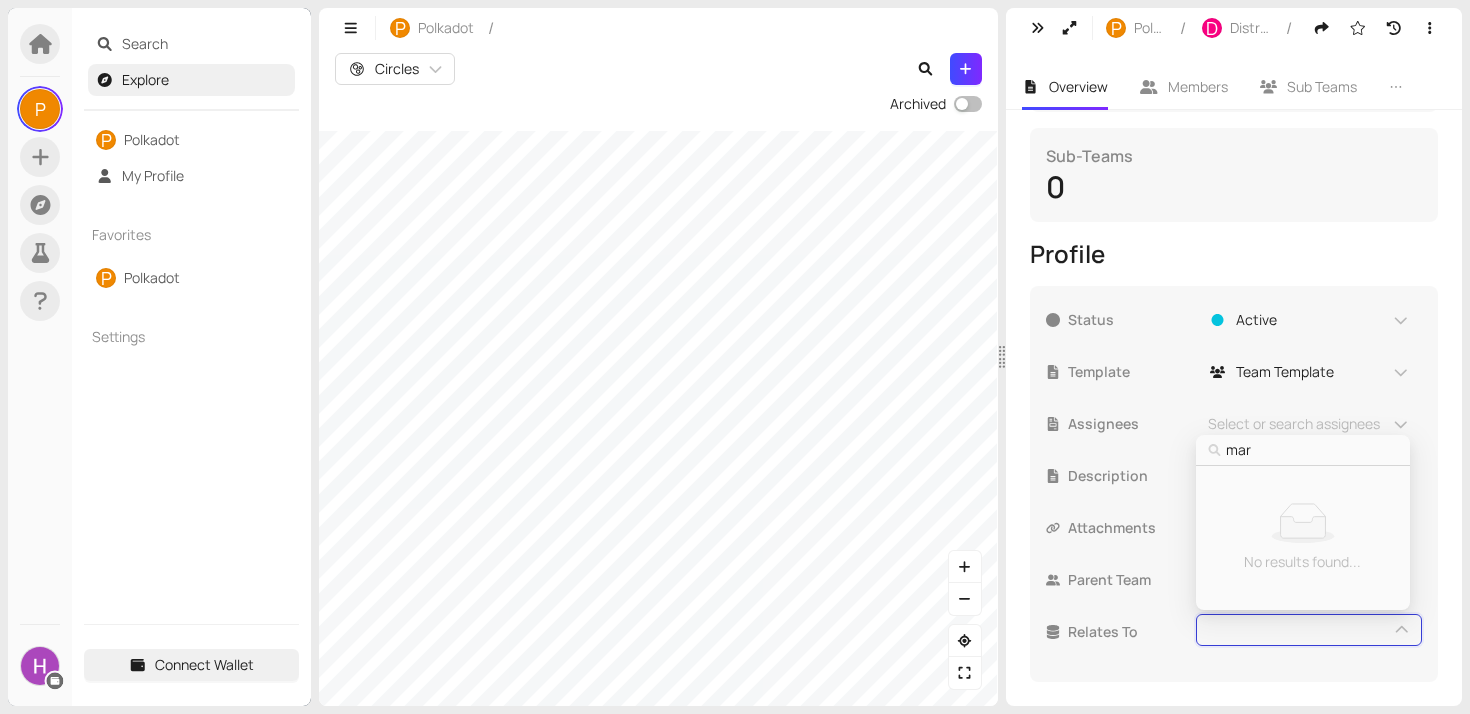 type on "mark" 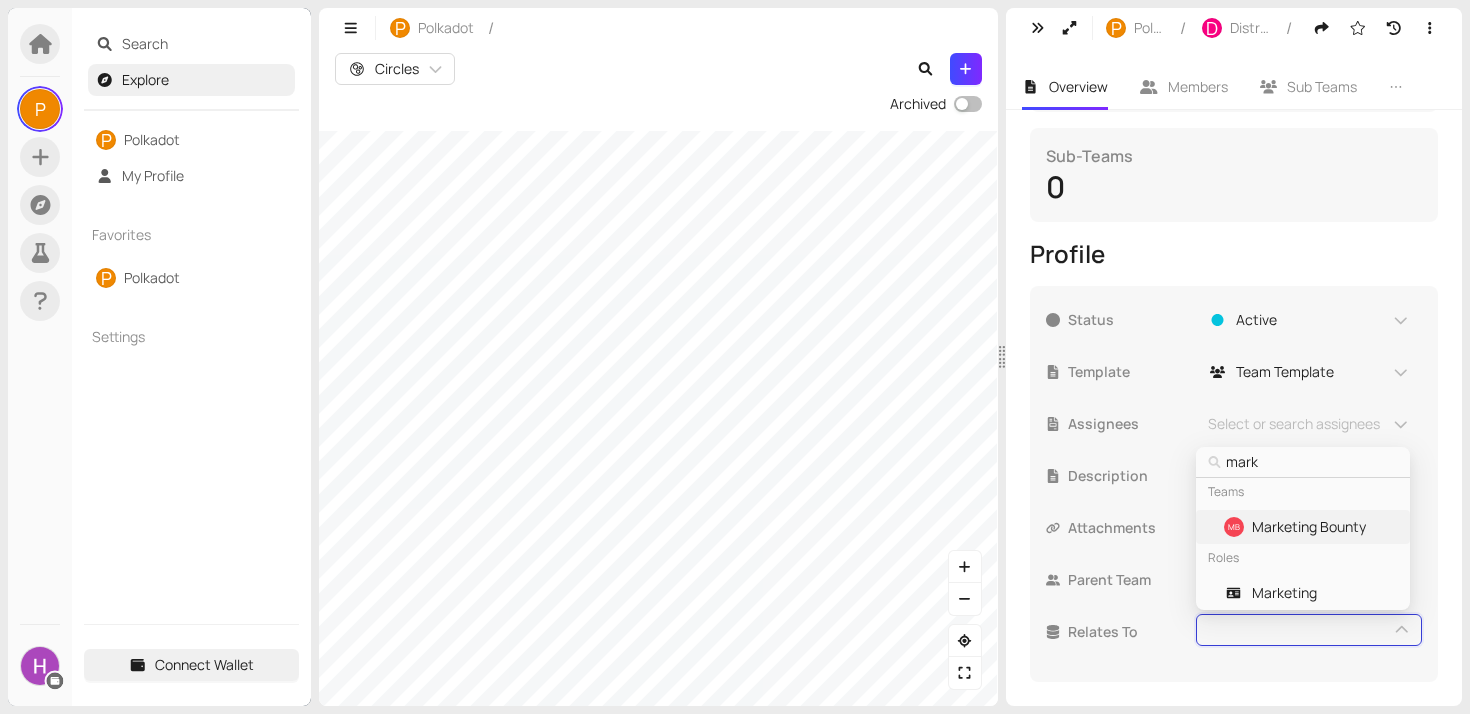 click on "Marketing Bounty" at bounding box center [1309, 527] 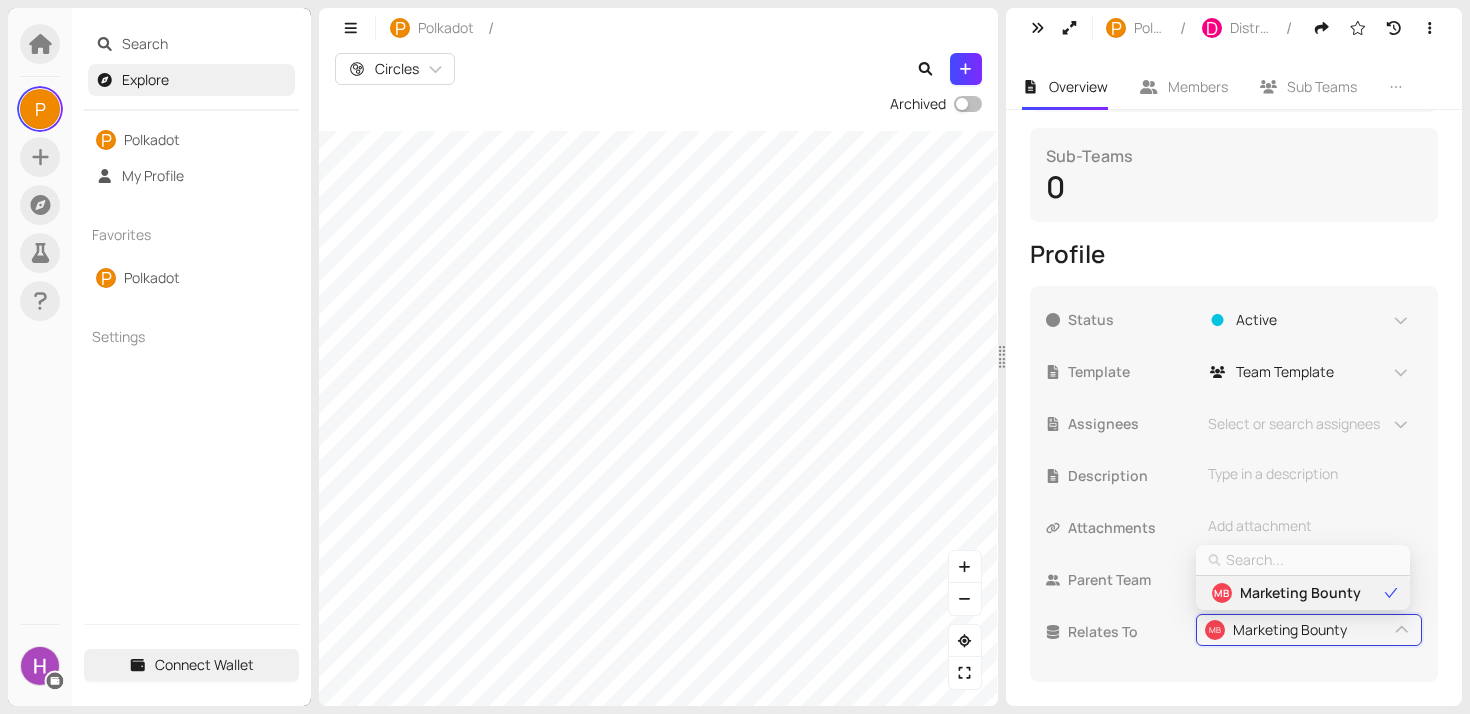 type on "e" 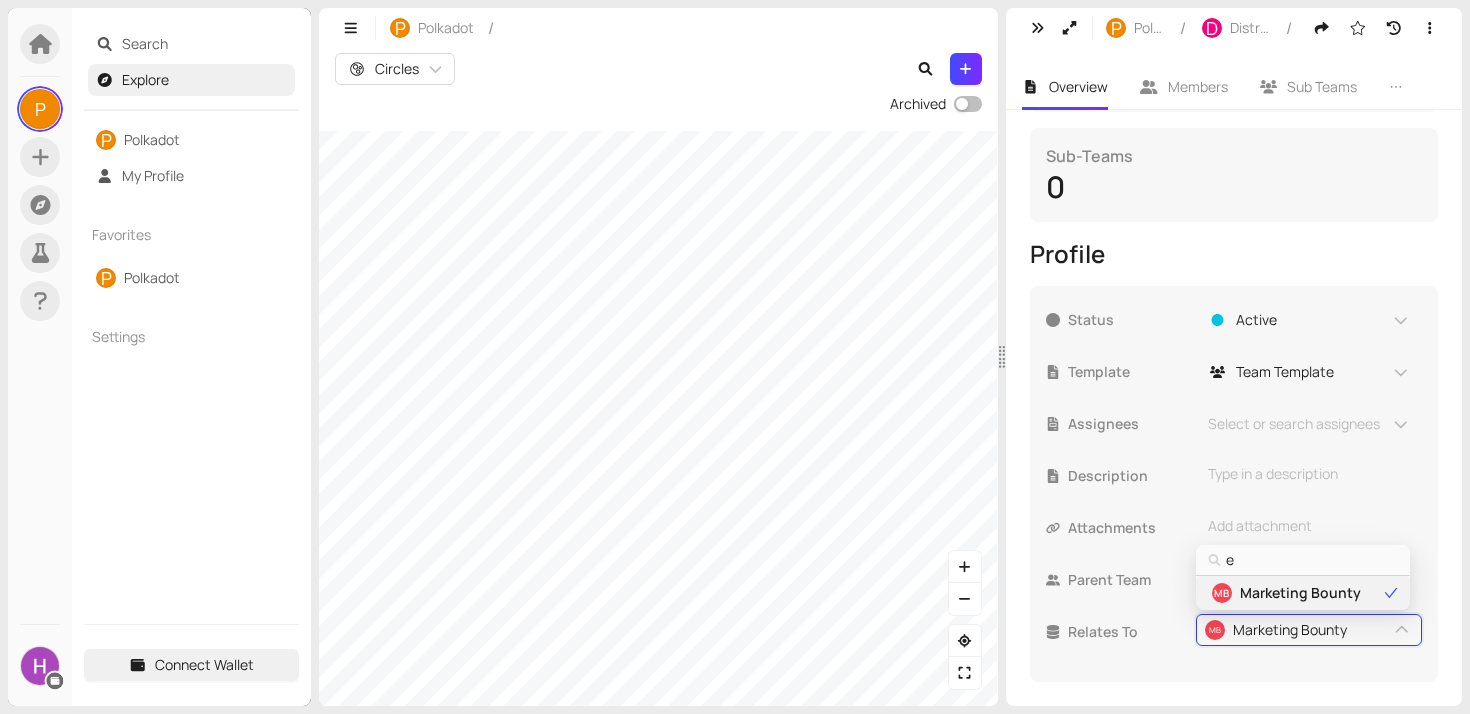 type on "ev" 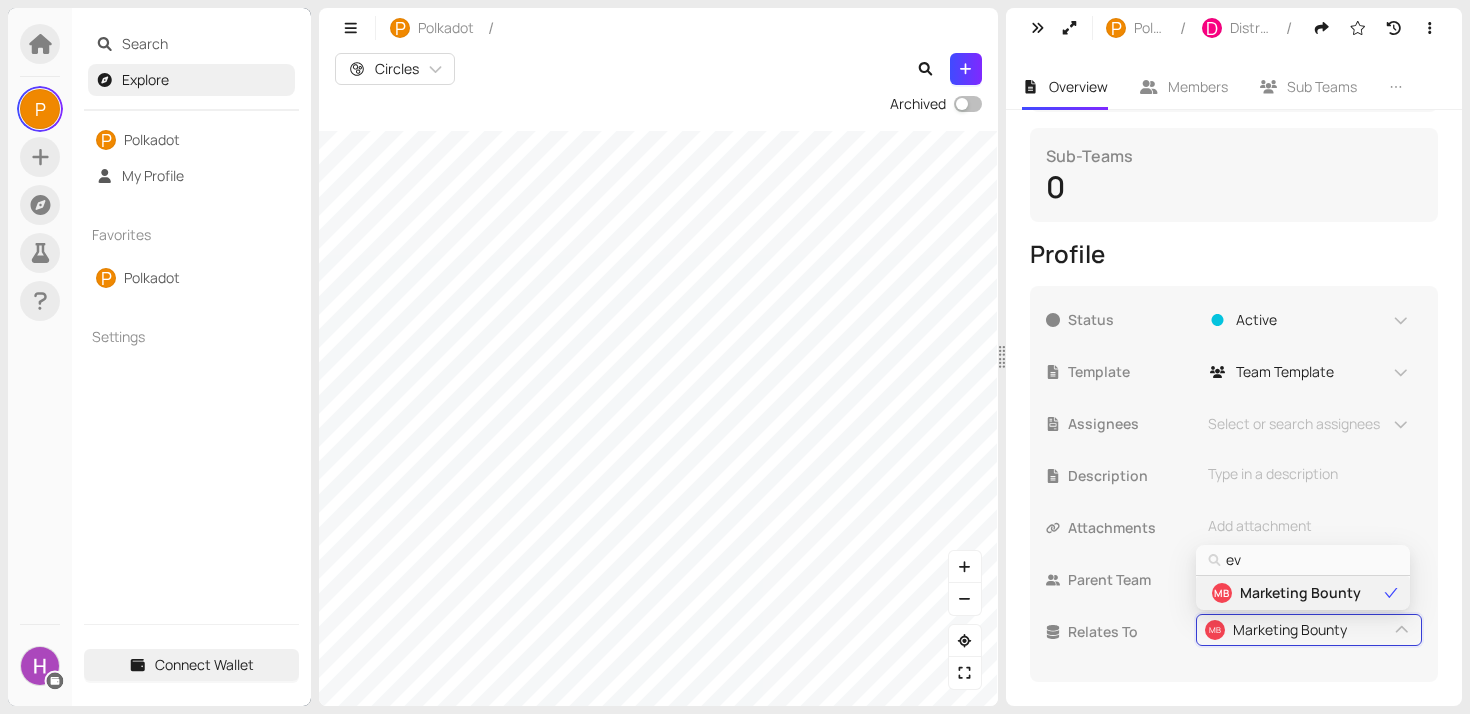 type on "eve" 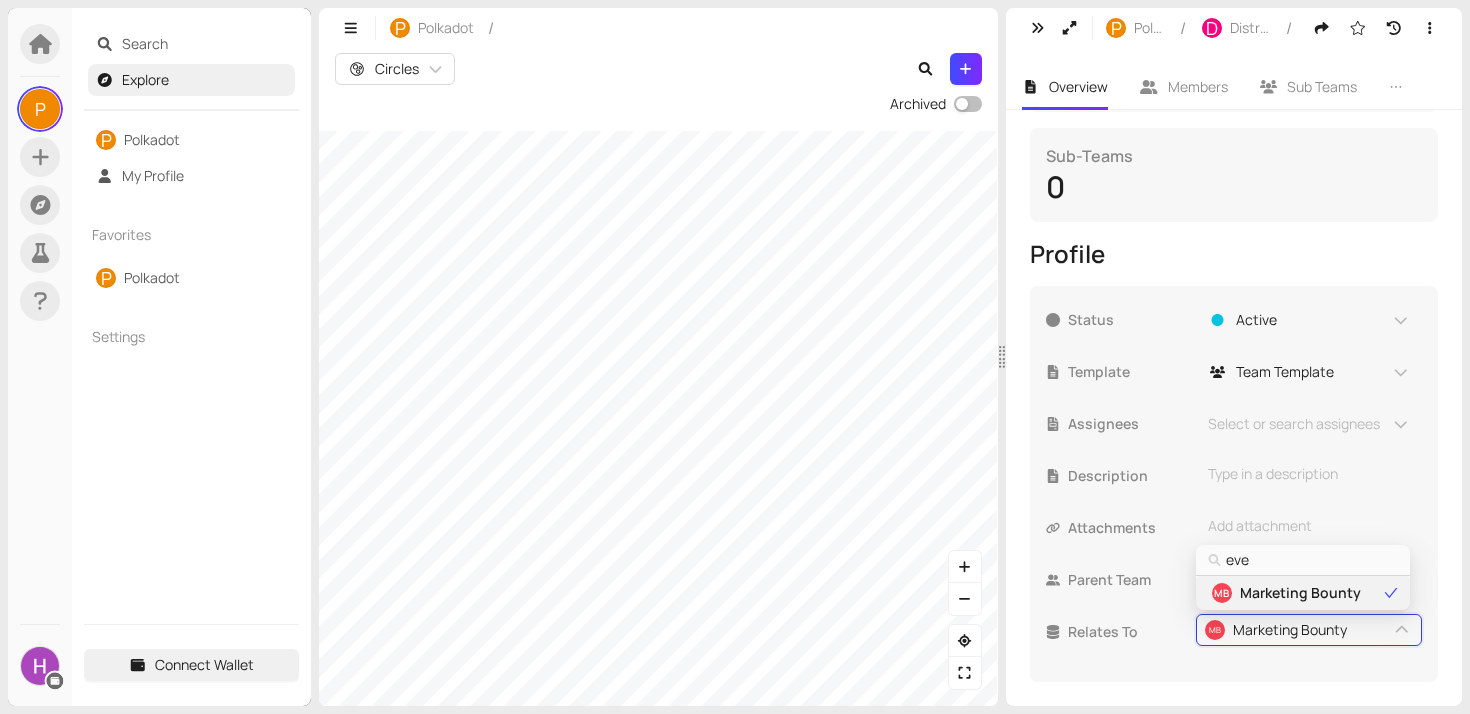 type on "eve" 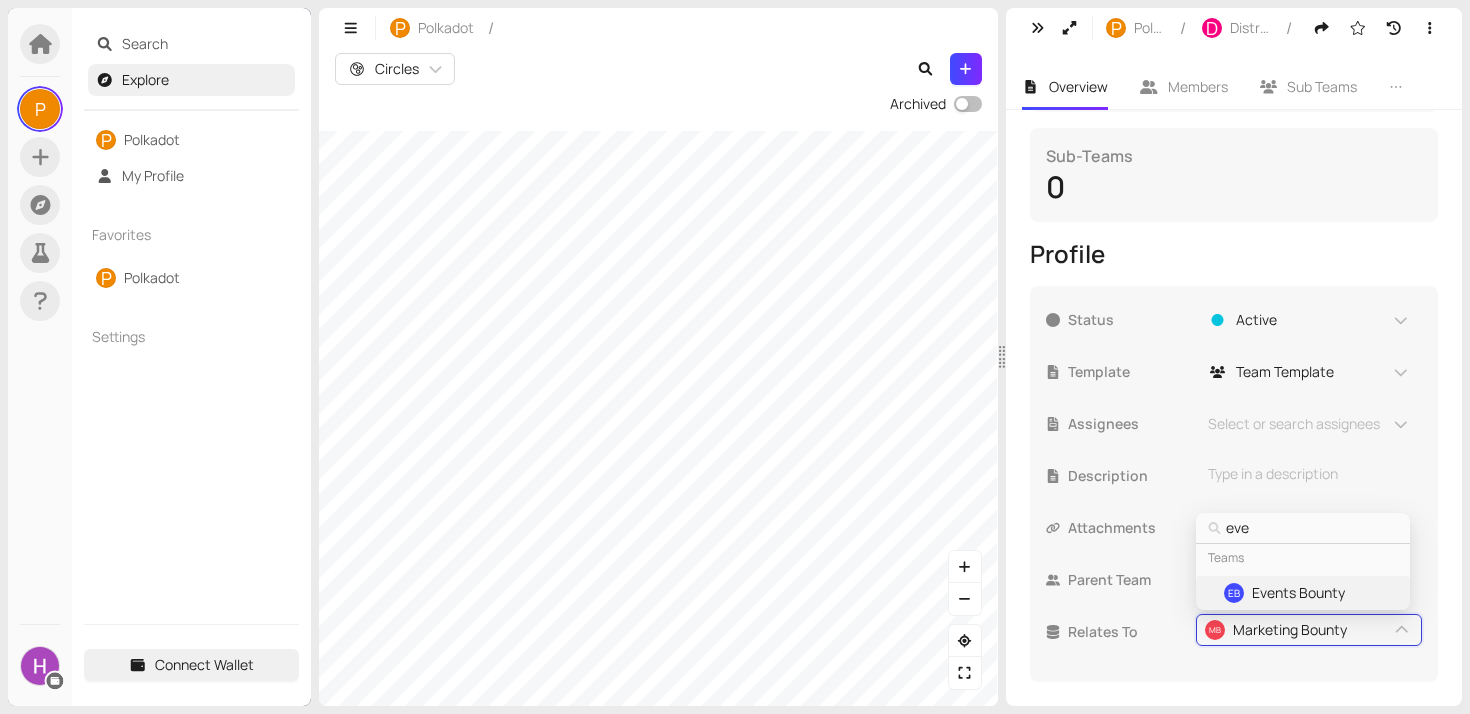 click on "Events Bounty" at bounding box center (1298, 593) 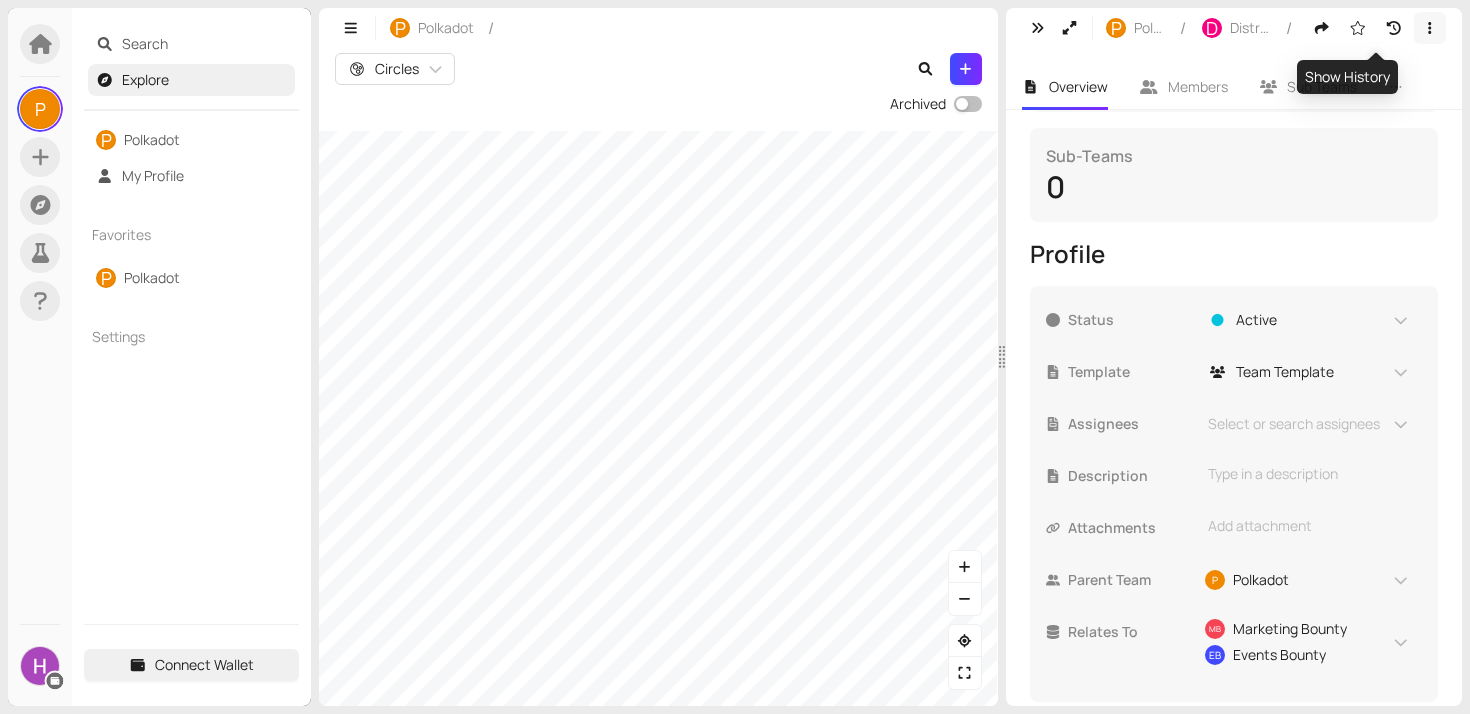 click 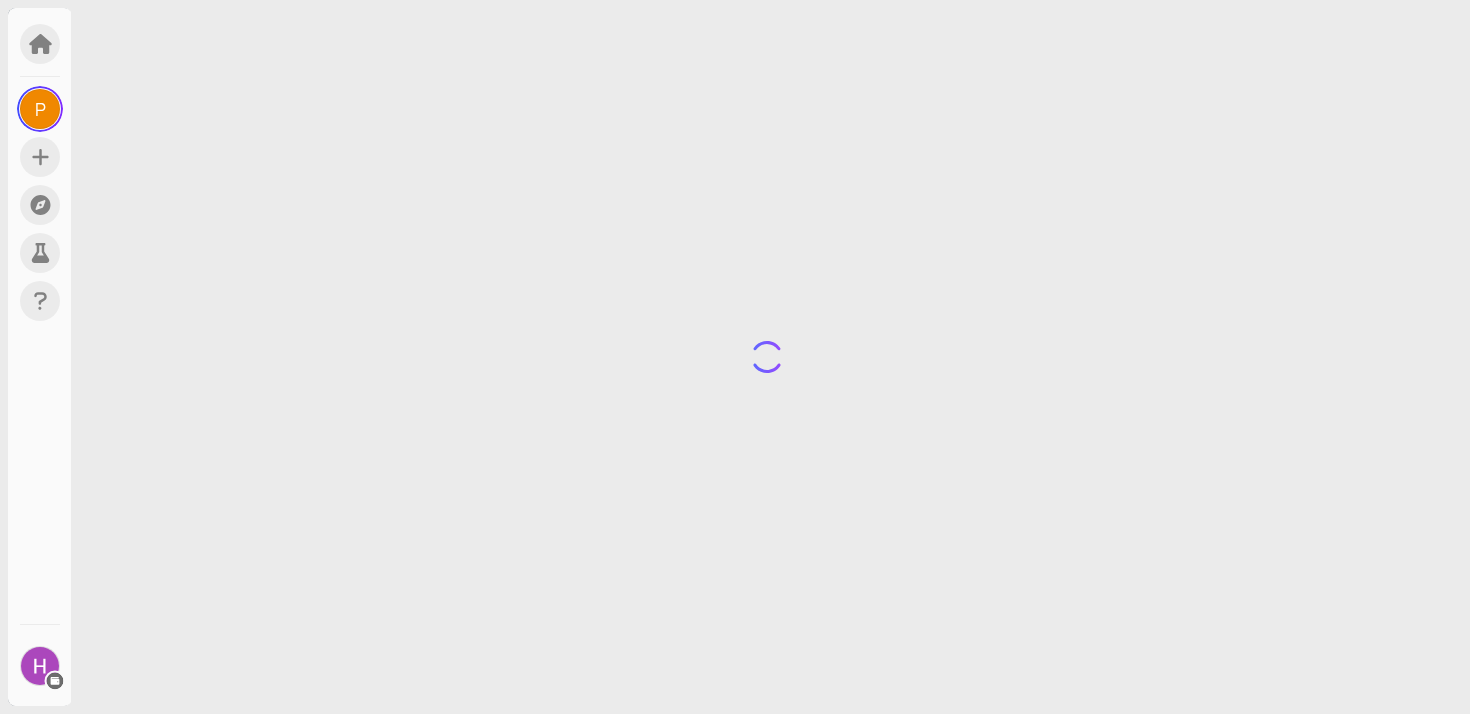 scroll, scrollTop: 0, scrollLeft: 0, axis: both 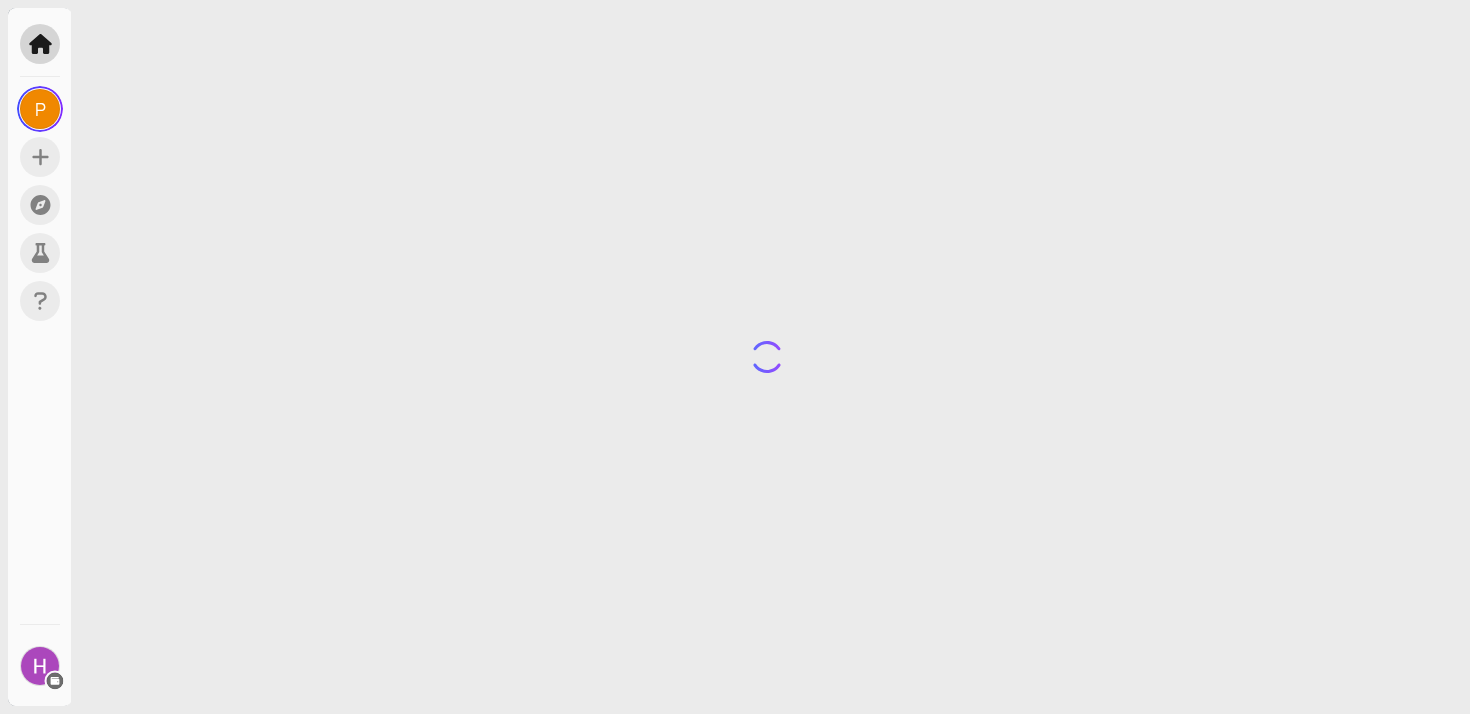 click 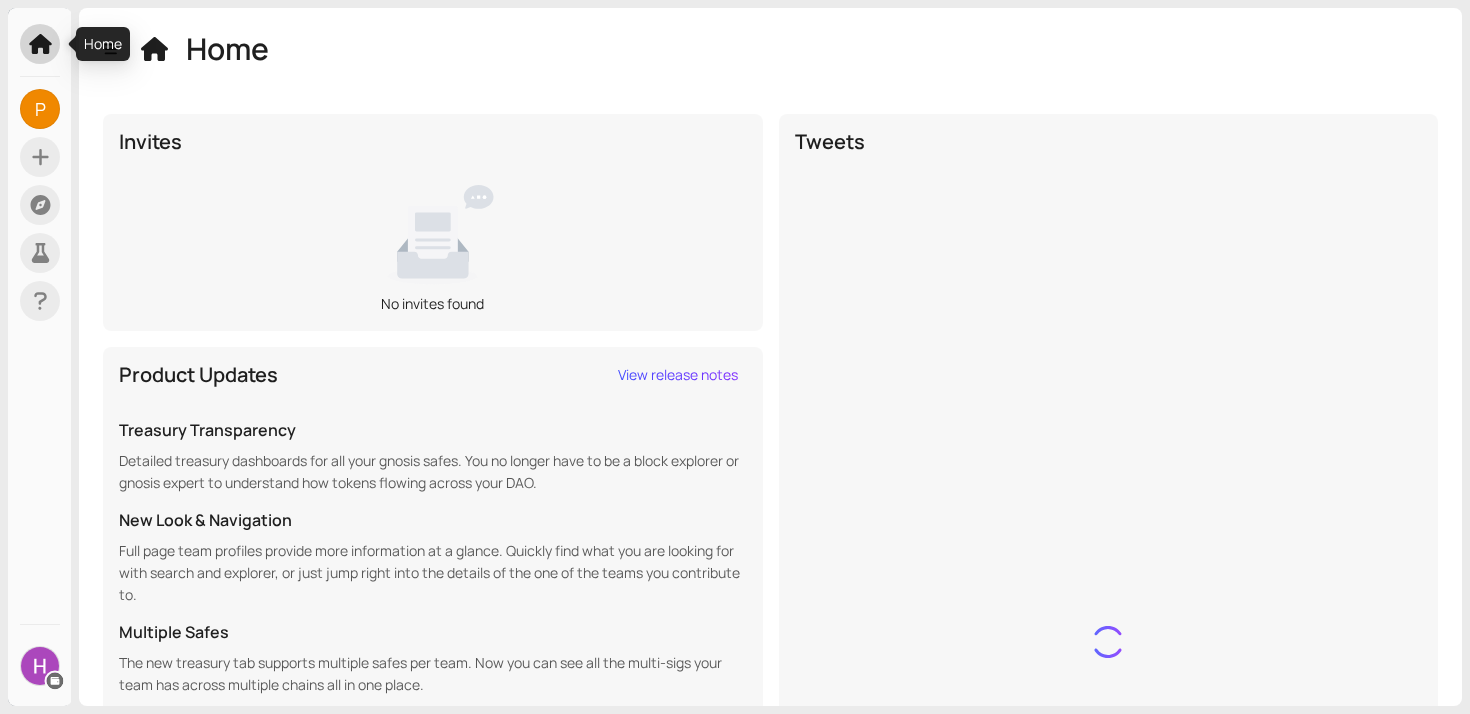 click 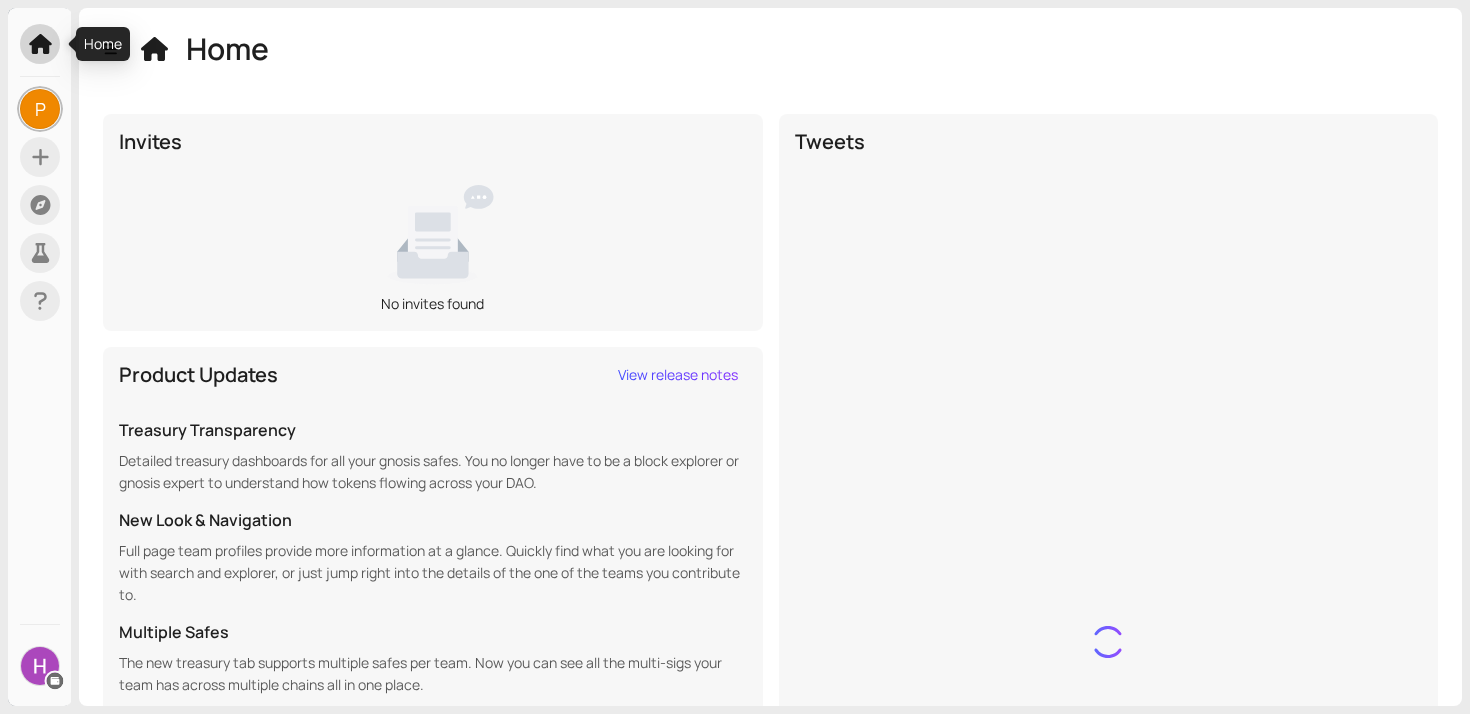 click on "P" at bounding box center (40, 109) 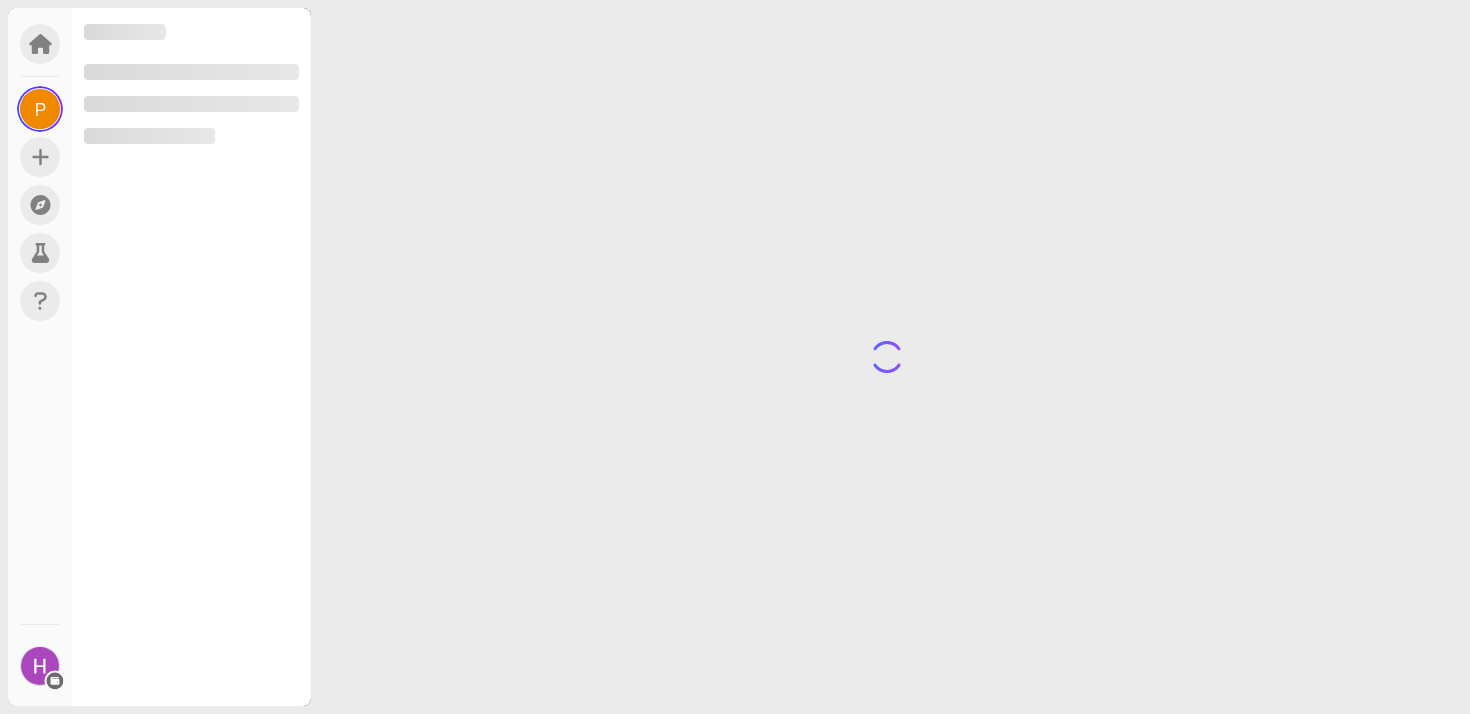 scroll, scrollTop: 0, scrollLeft: 0, axis: both 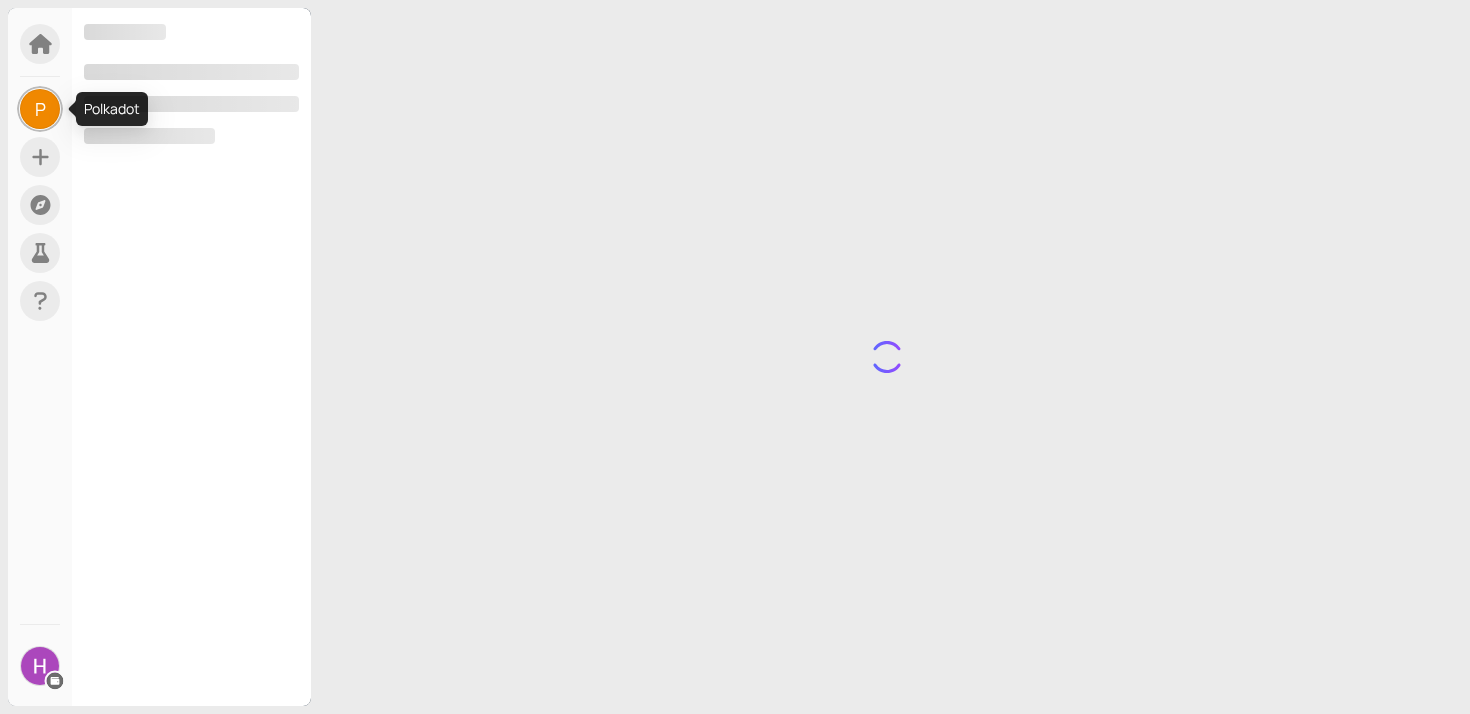 click on "P" at bounding box center (40, 109) 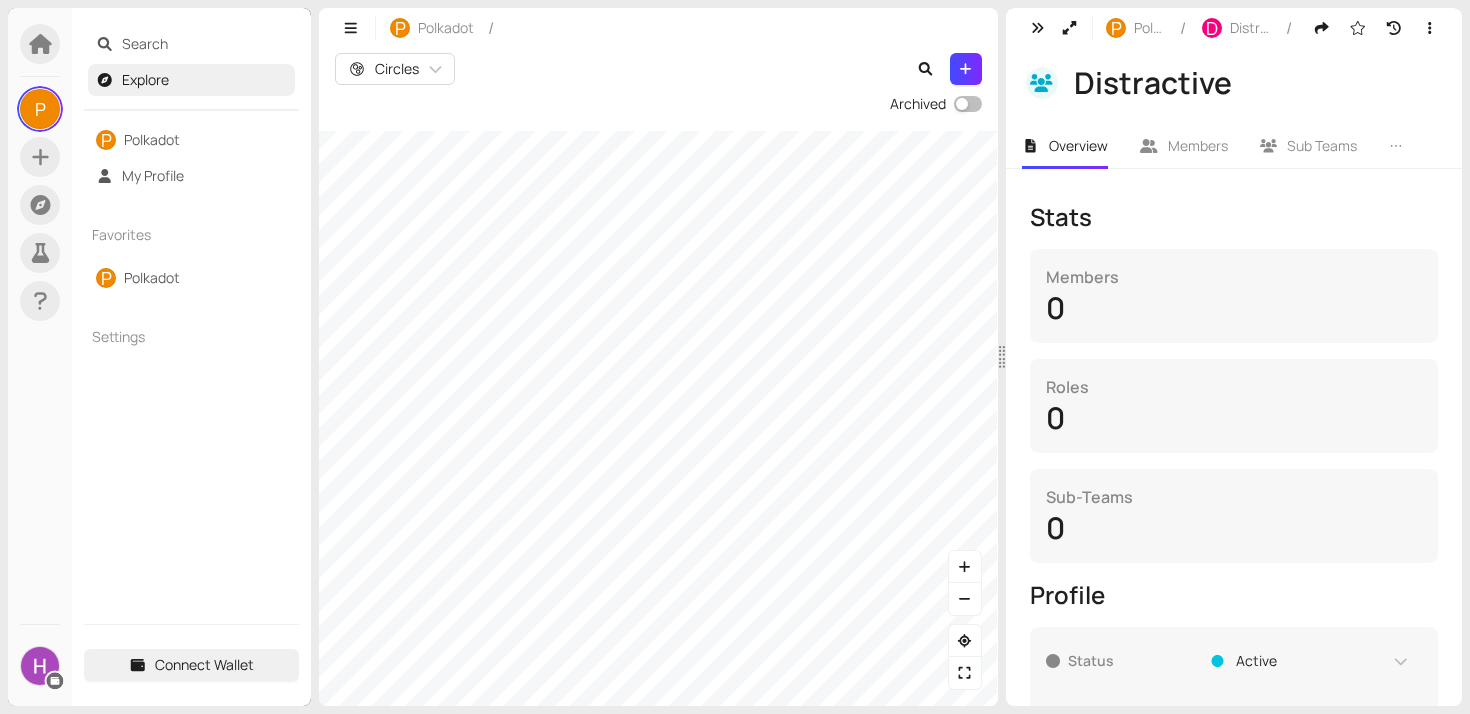 scroll, scrollTop: 555, scrollLeft: 0, axis: vertical 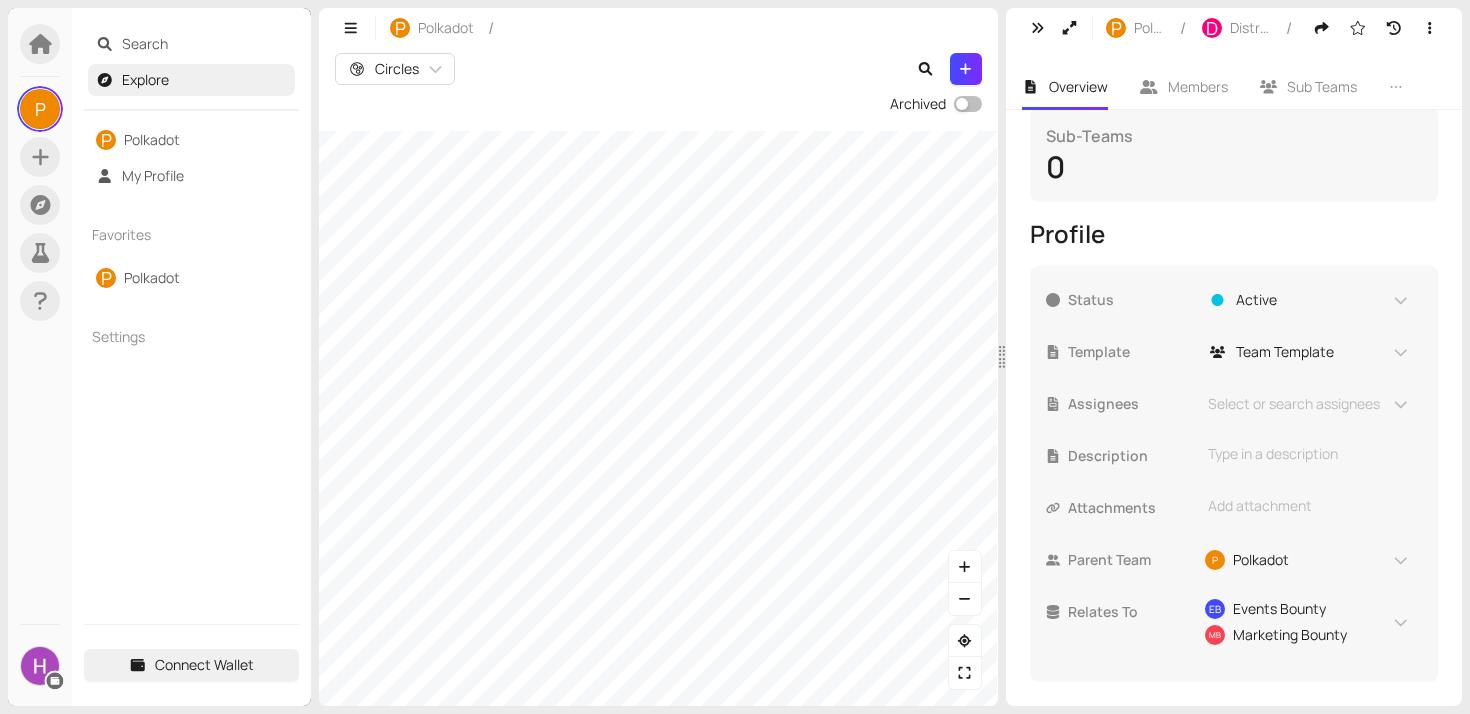 click on "Circles Archived" at bounding box center (658, 377) 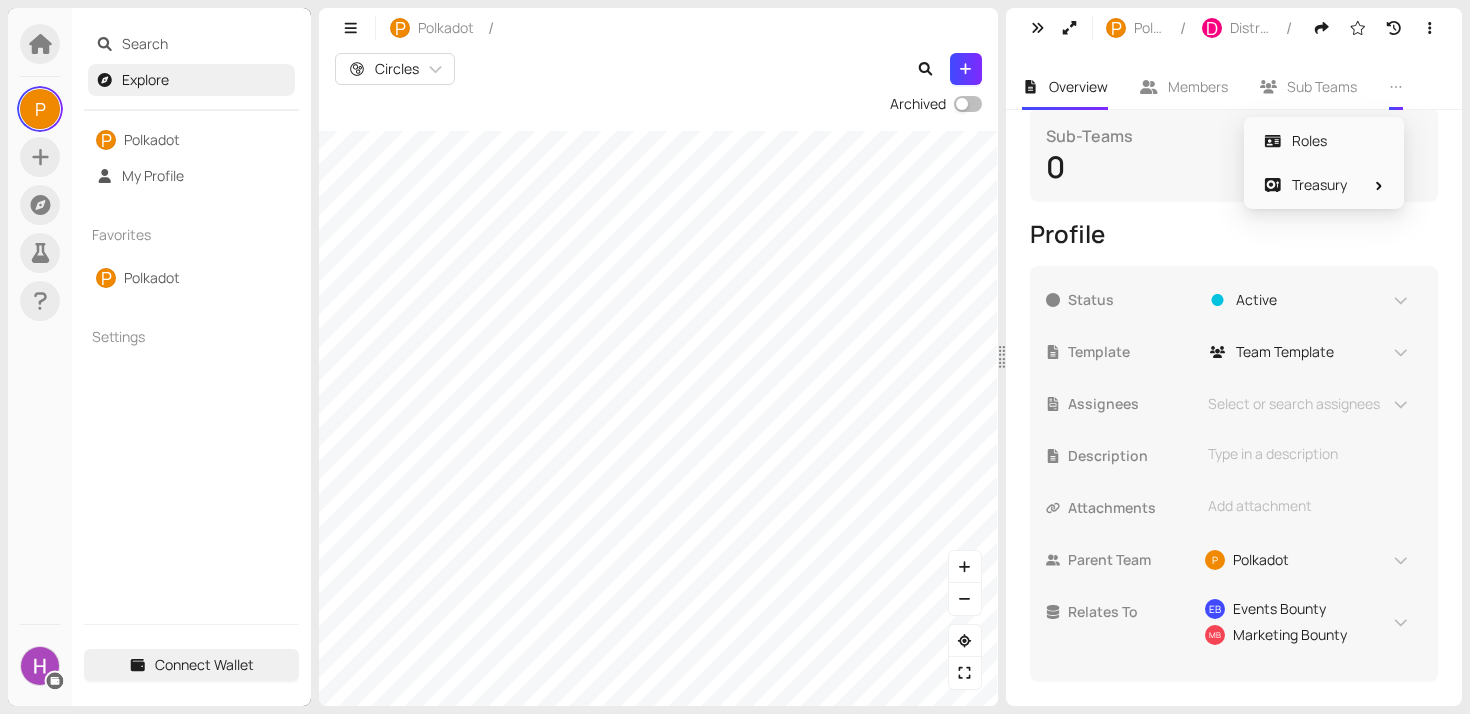 click 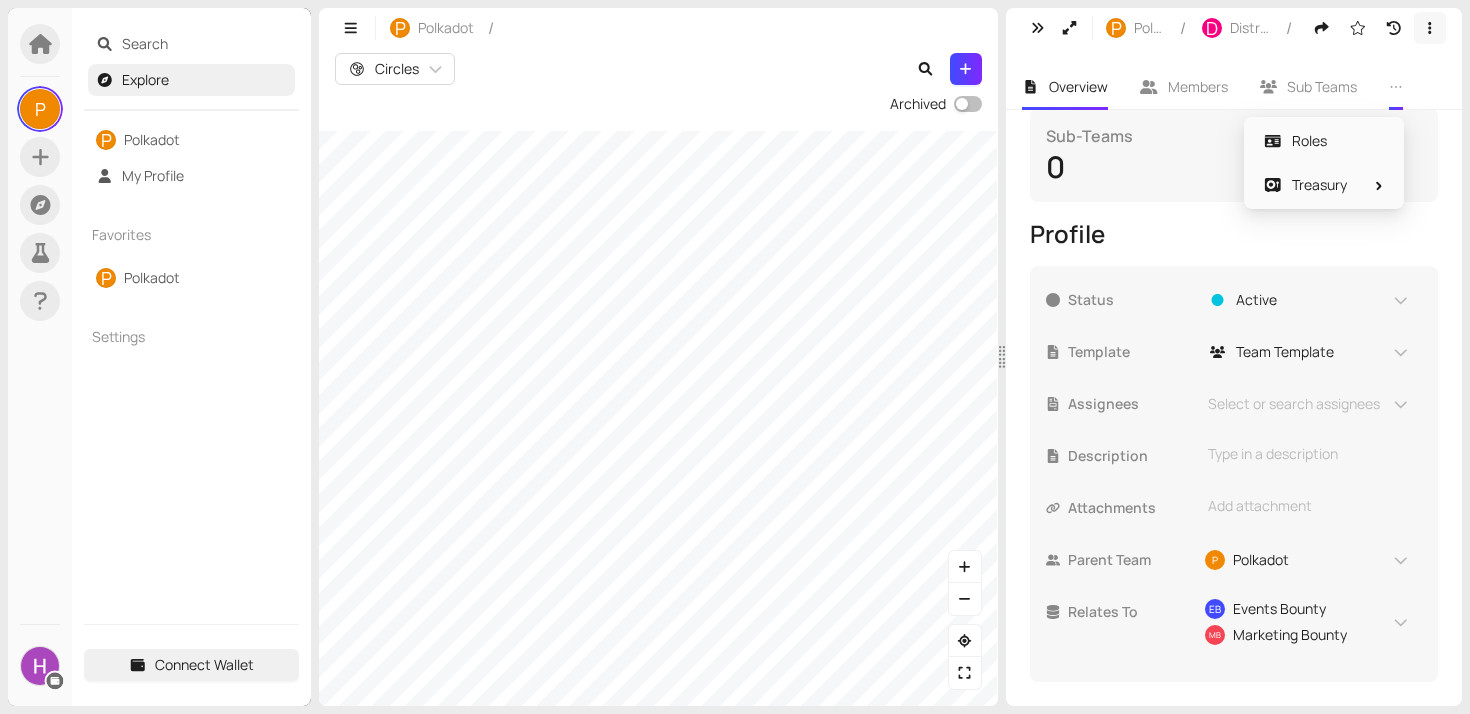 click at bounding box center [1430, 28] 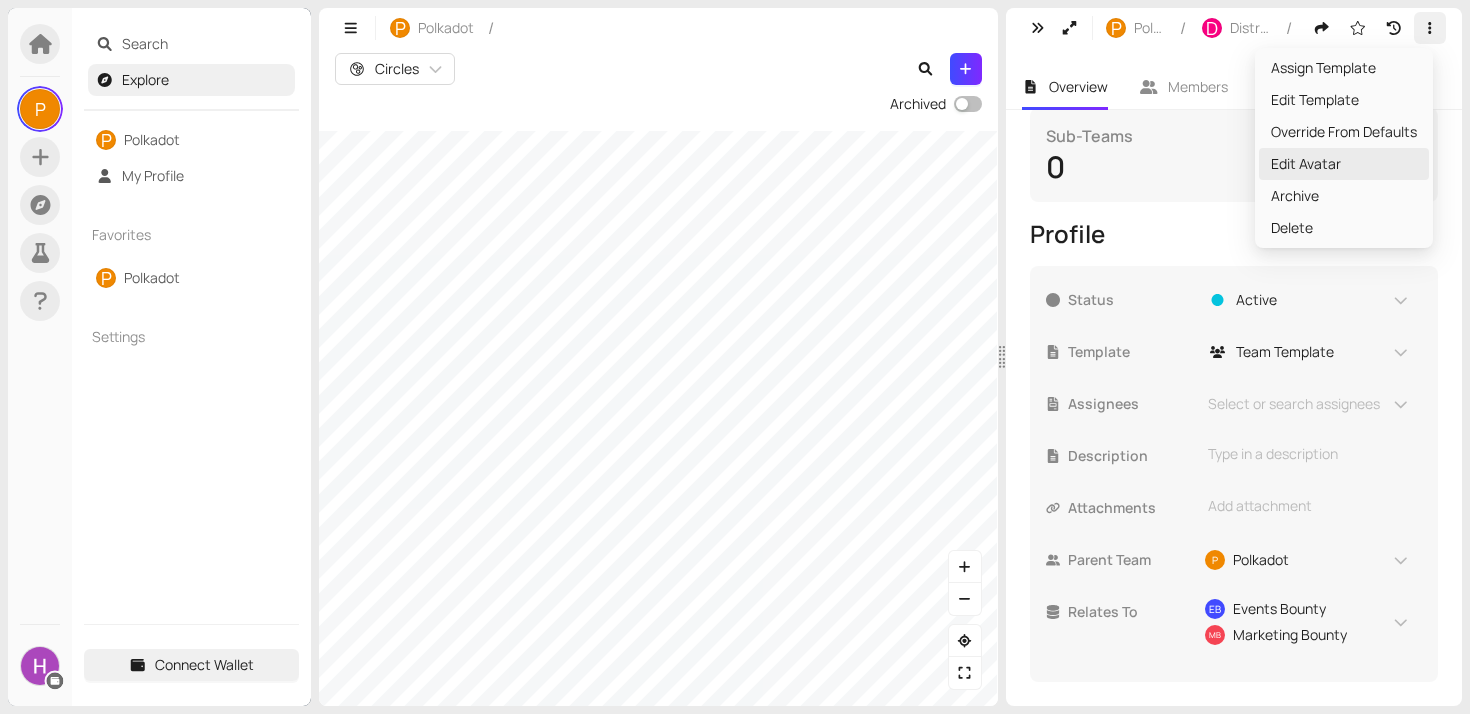 click on "Edit Avatar" at bounding box center (1344, 164) 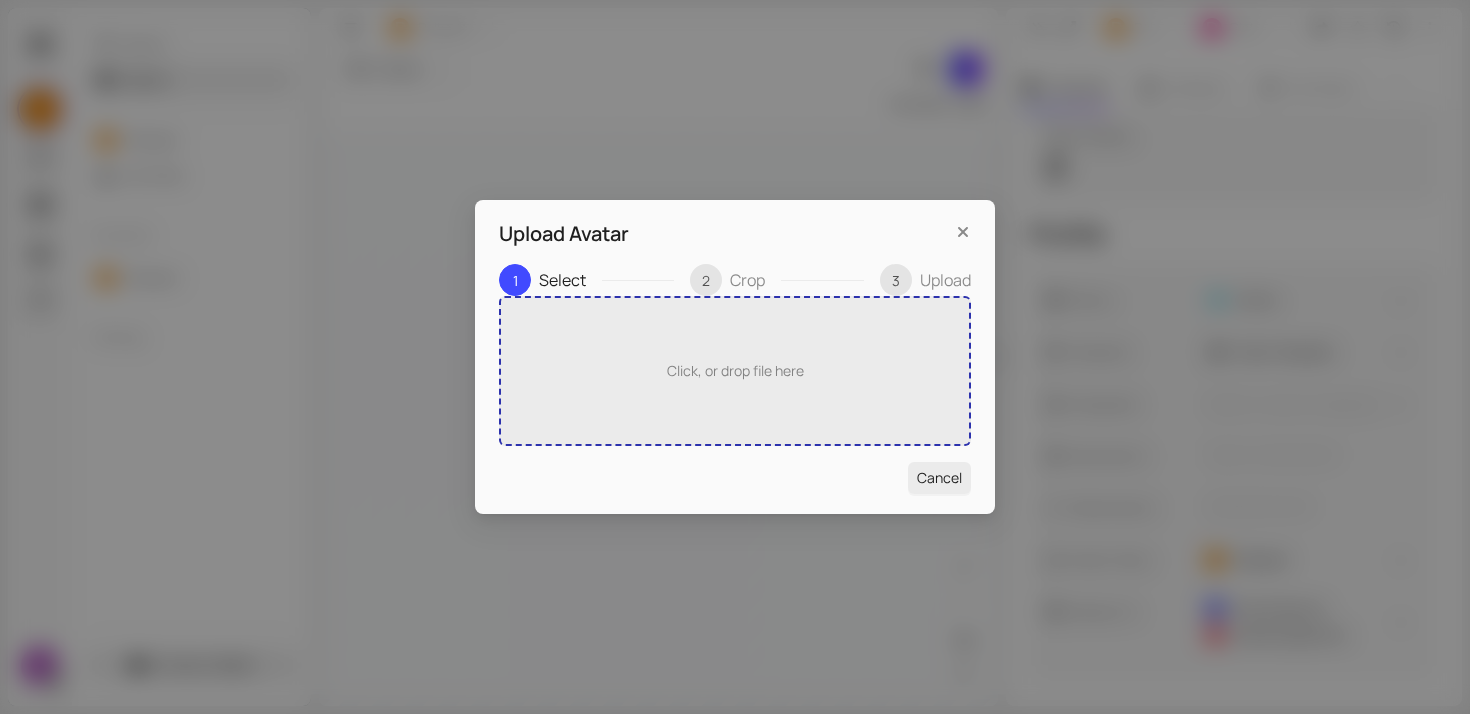 click on "Click, or drop file here" at bounding box center [735, 371] 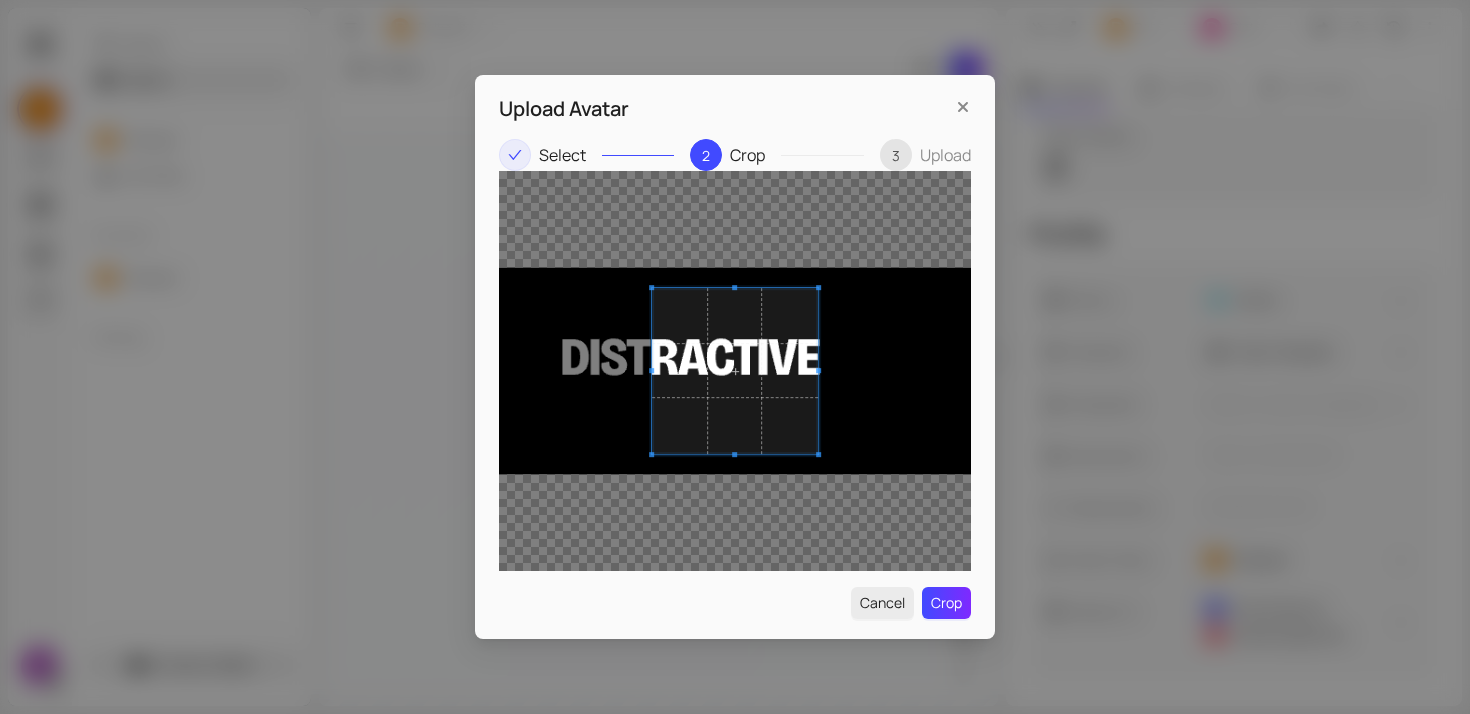 click at bounding box center (735, 371) 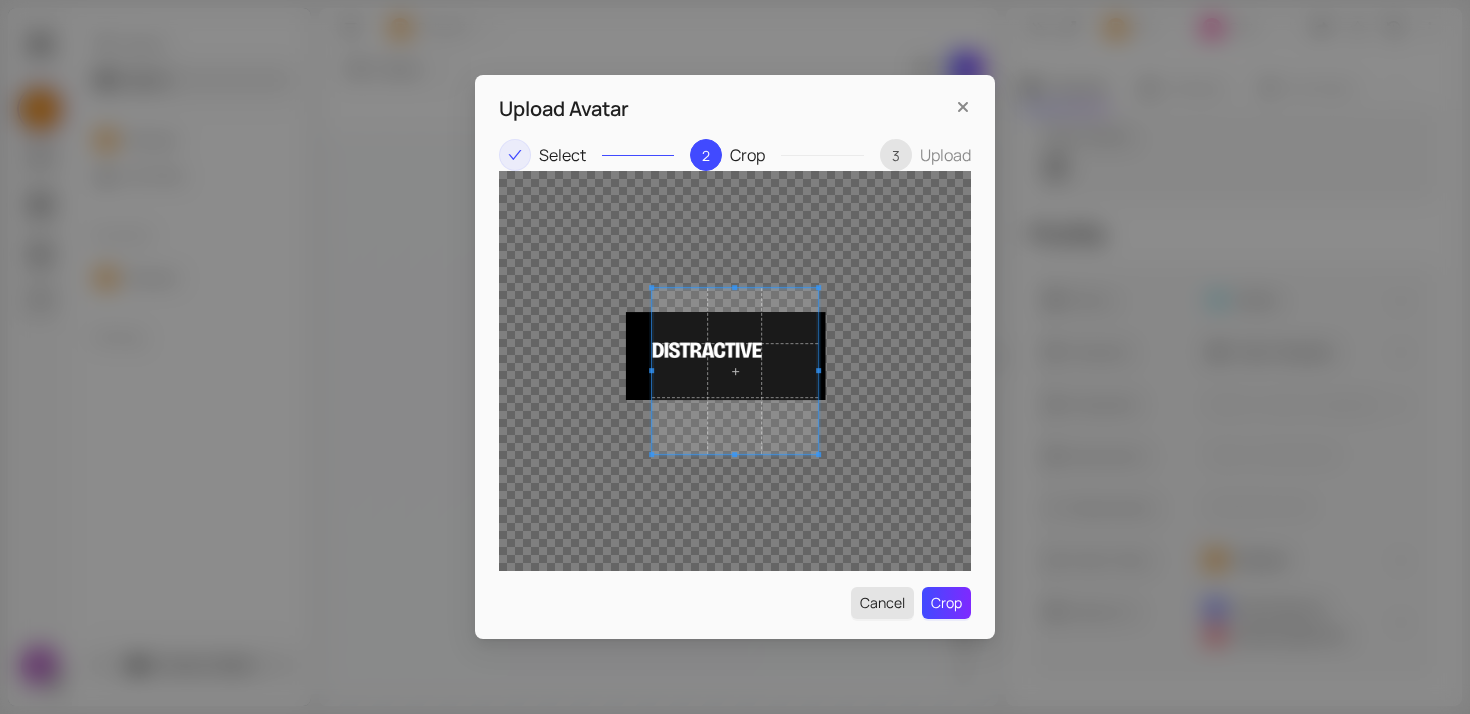 click on "Cancel" at bounding box center (882, 603) 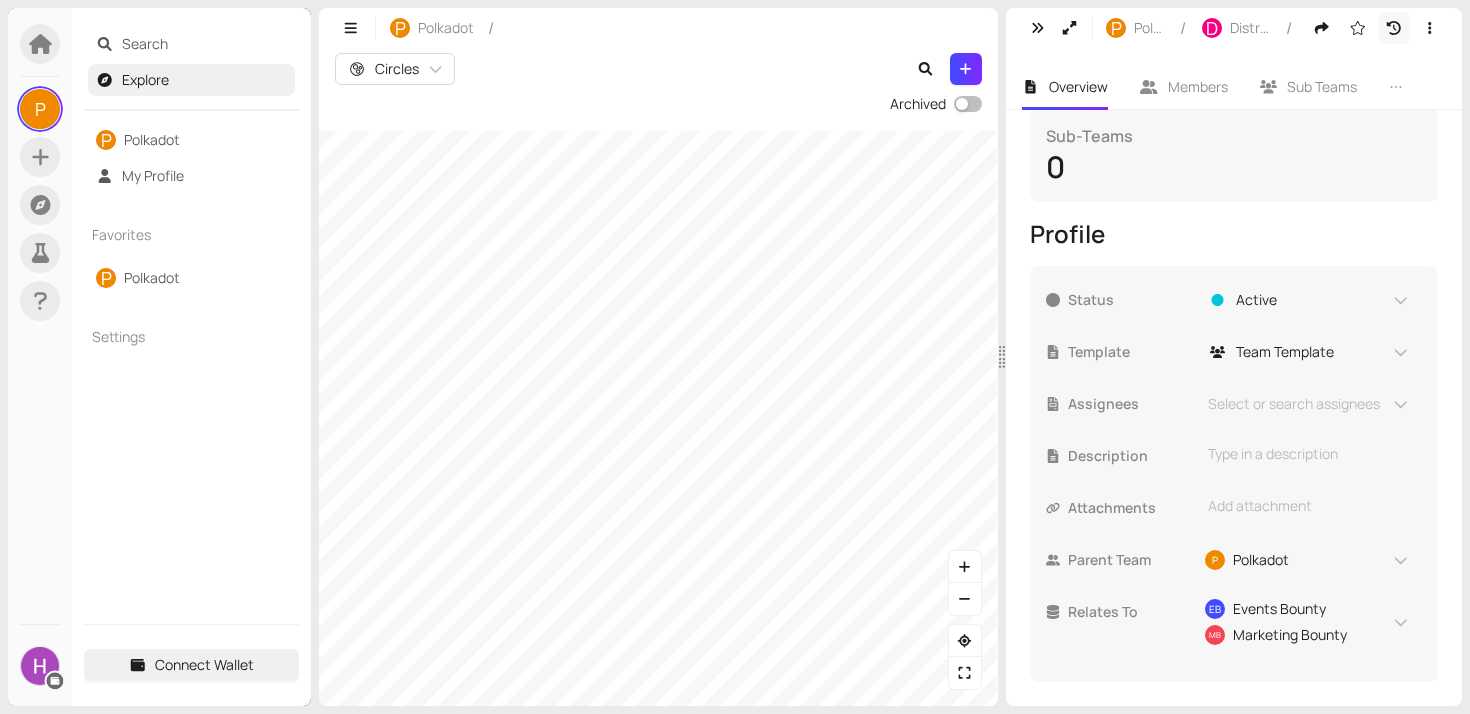 click at bounding box center [1394, 28] 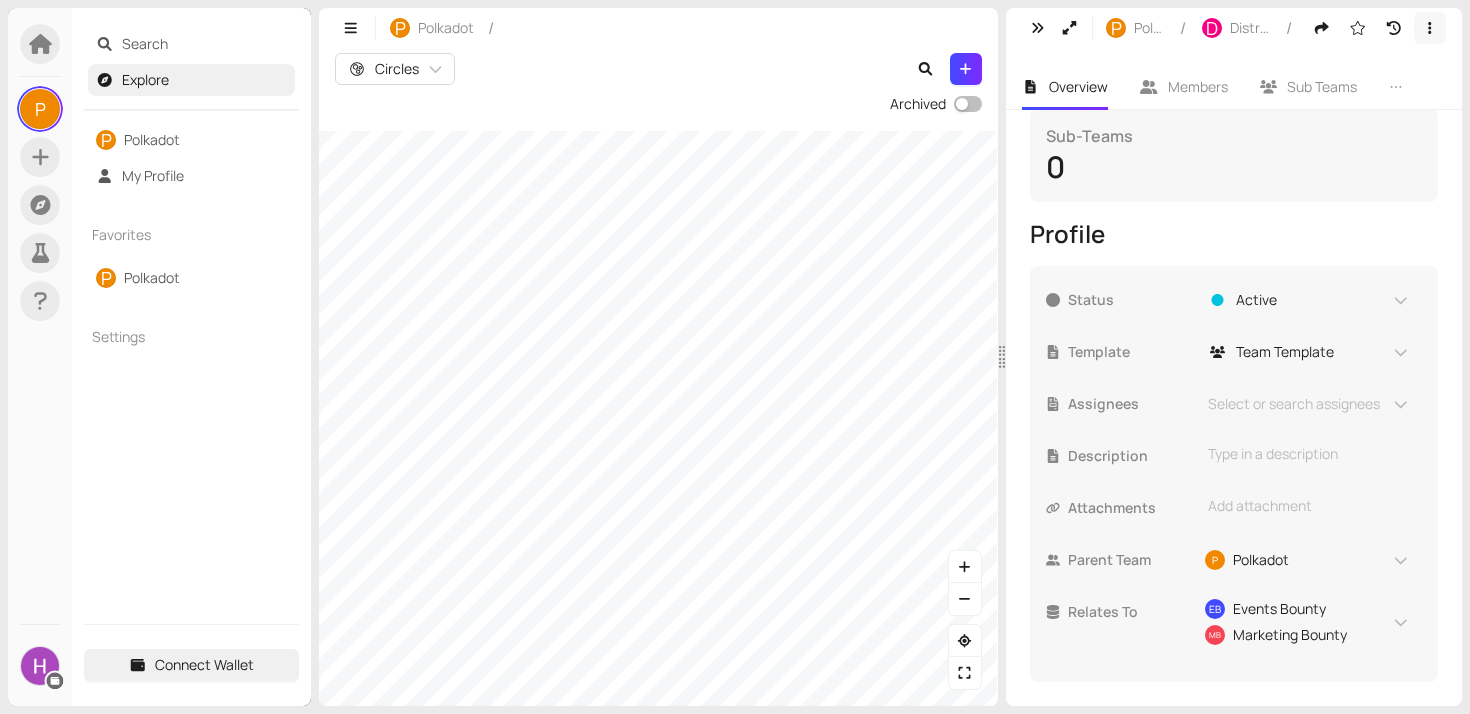 click at bounding box center (1430, 28) 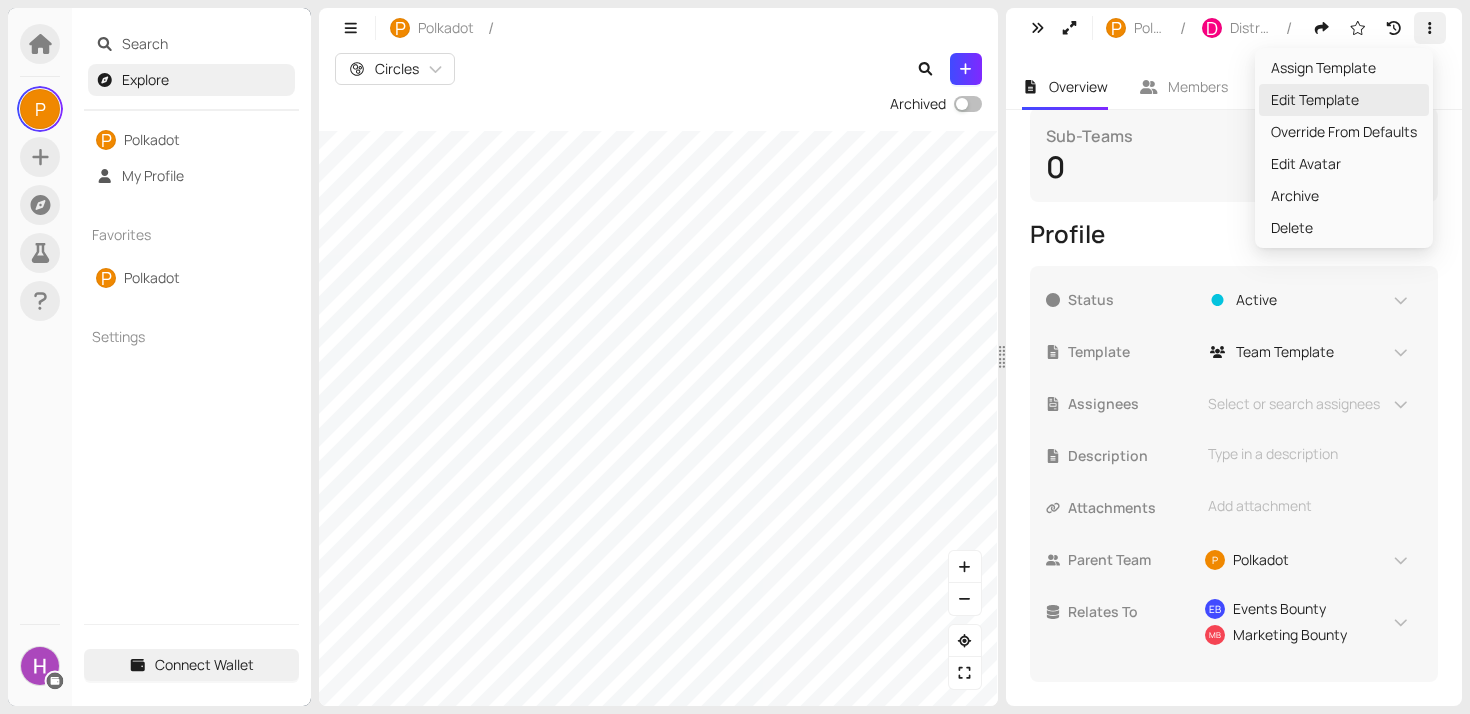 click on "Edit Template" at bounding box center [1344, 100] 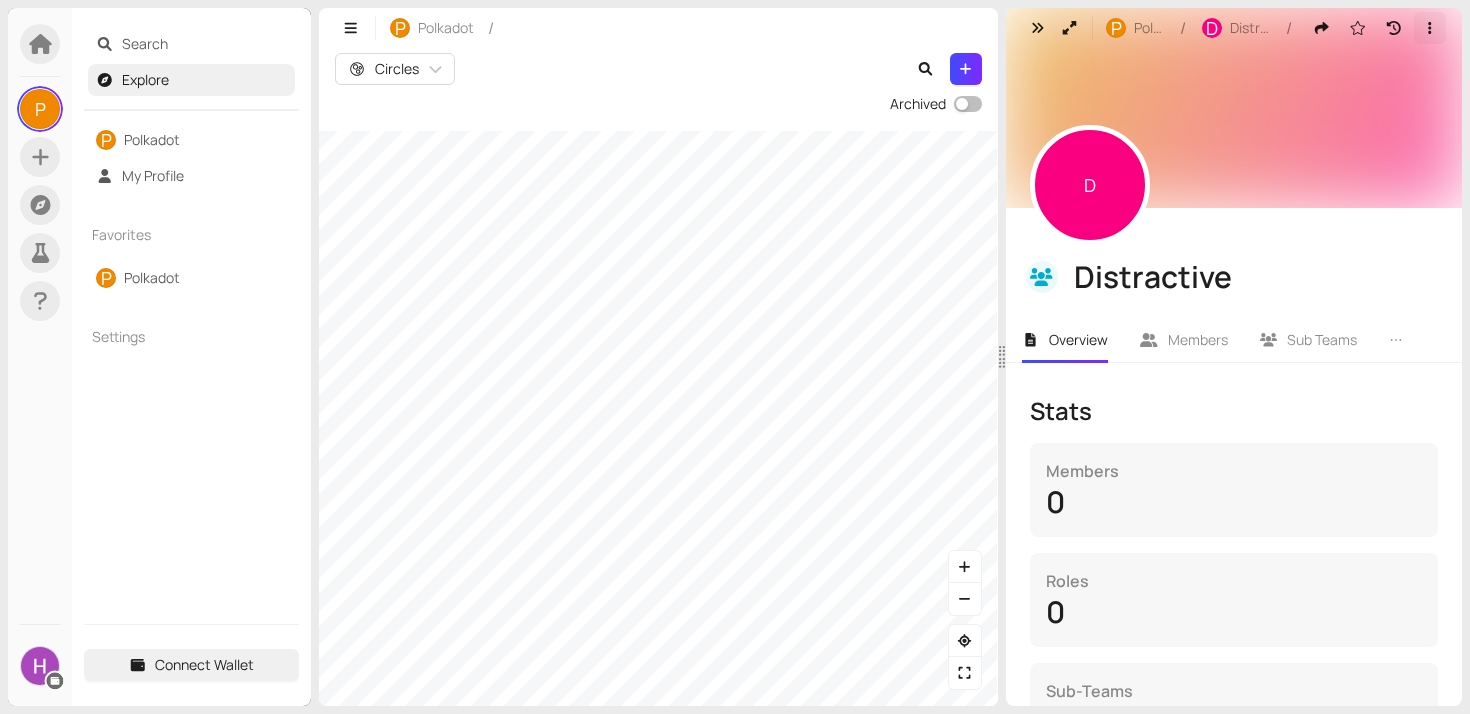 click 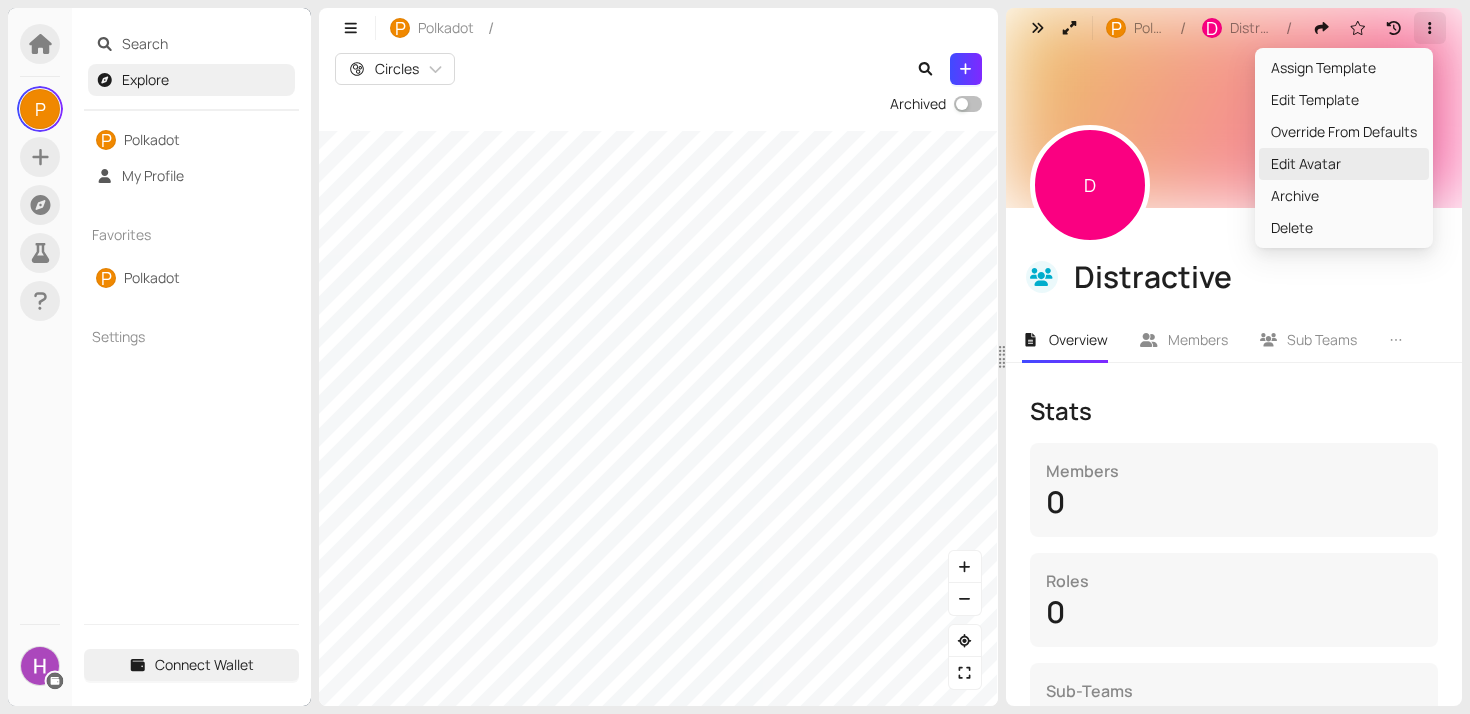click on "Edit Avatar" at bounding box center (1344, 164) 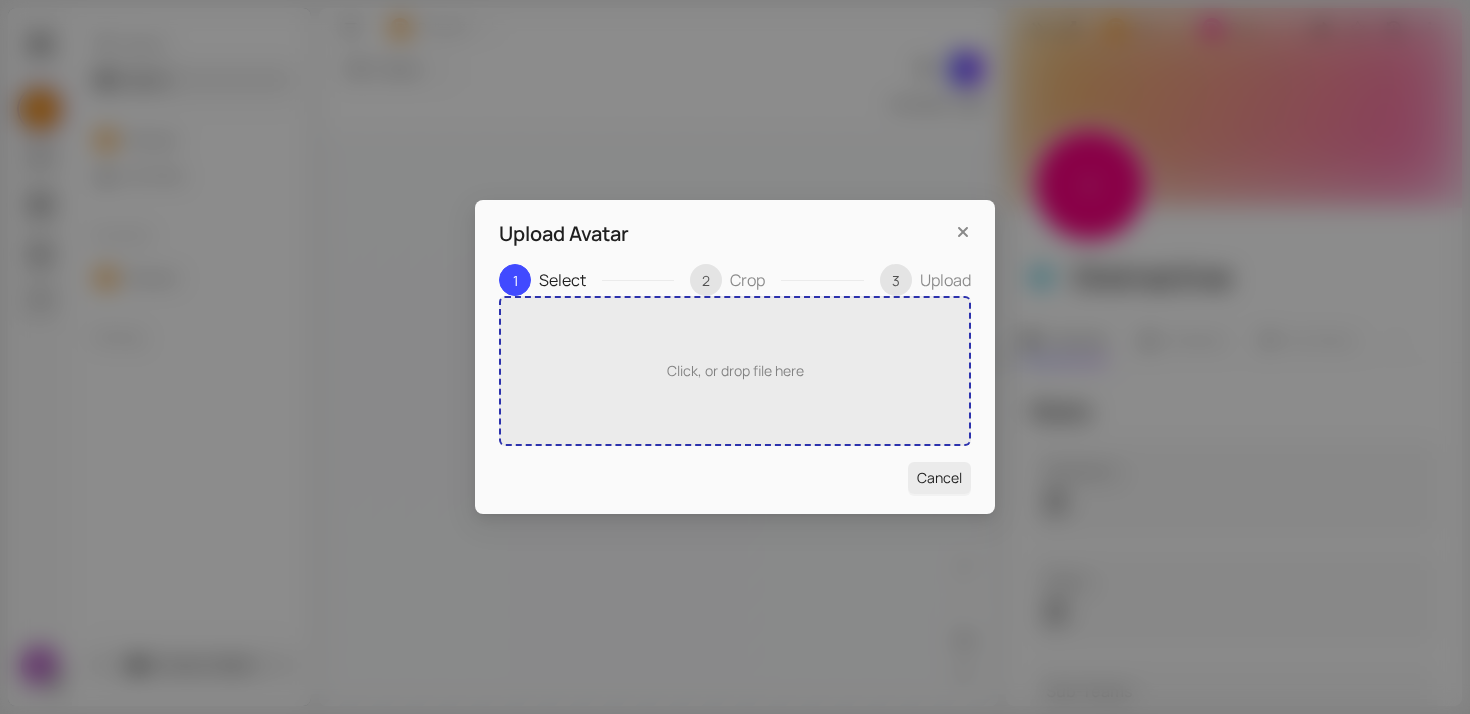 click on "Click, or drop file here" at bounding box center (735, 371) 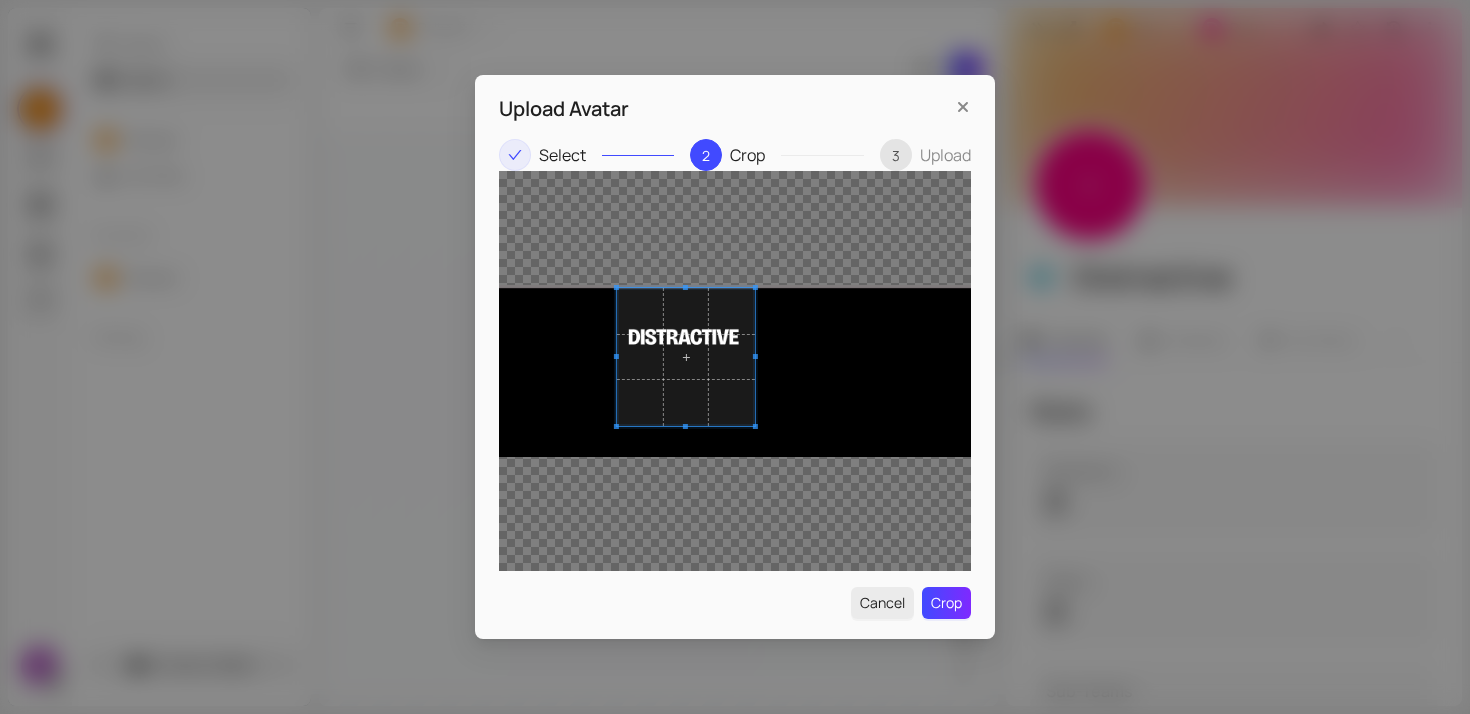 click at bounding box center (686, 357) 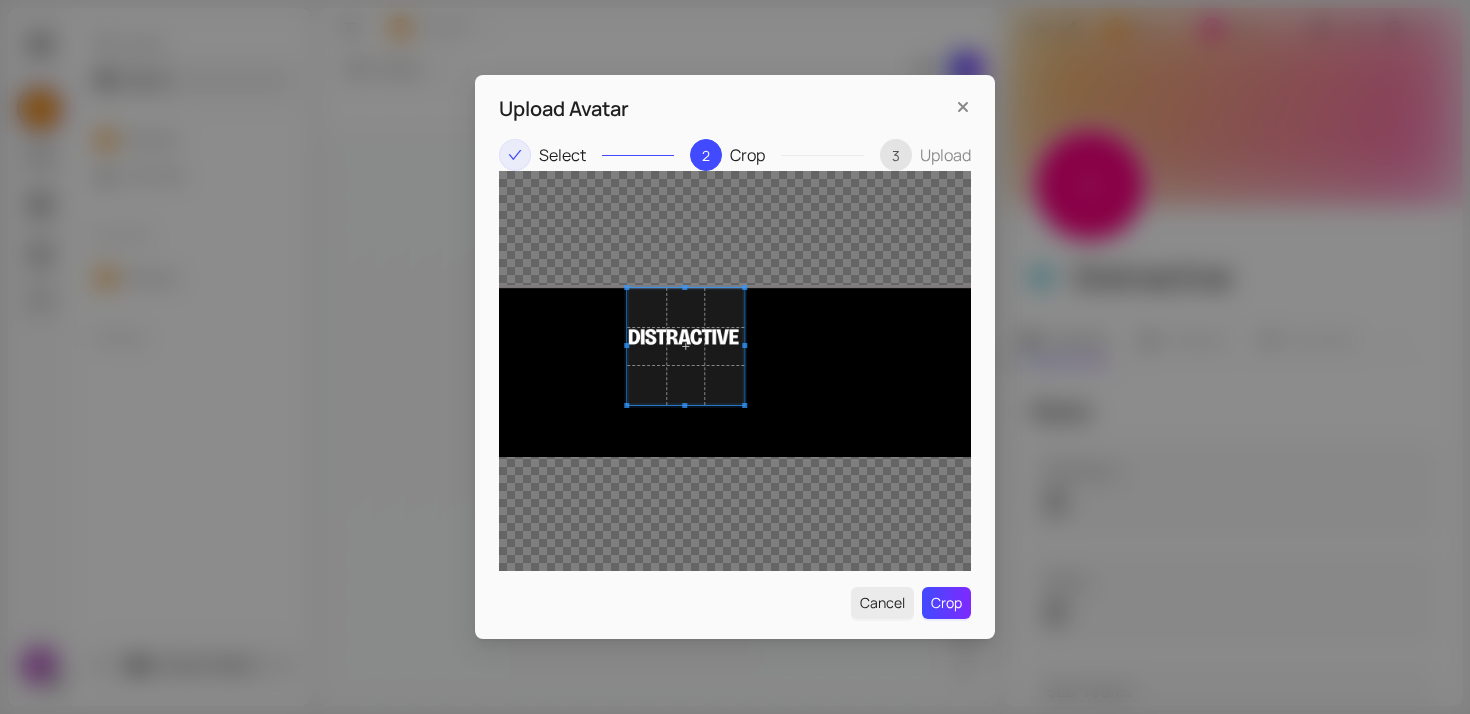 click at bounding box center (685, 346) 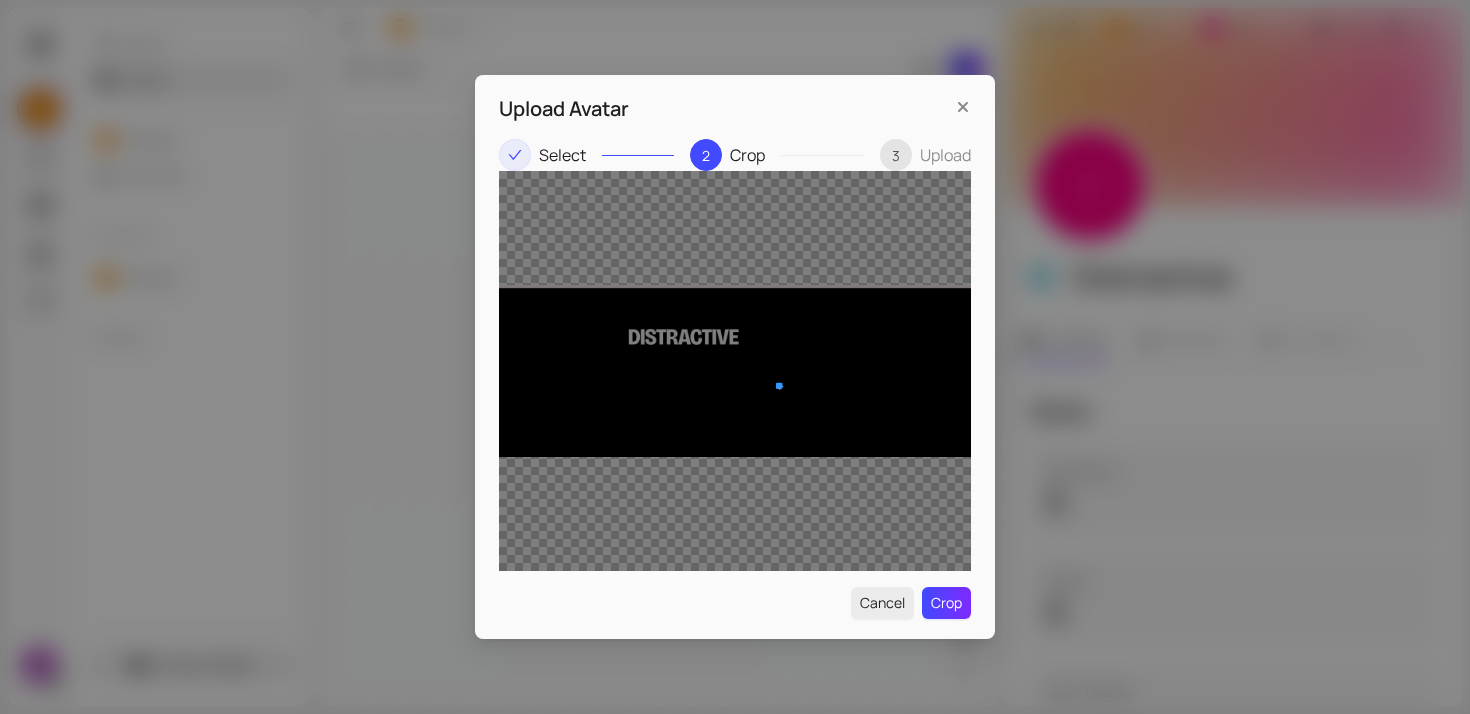 click at bounding box center (735, 371) 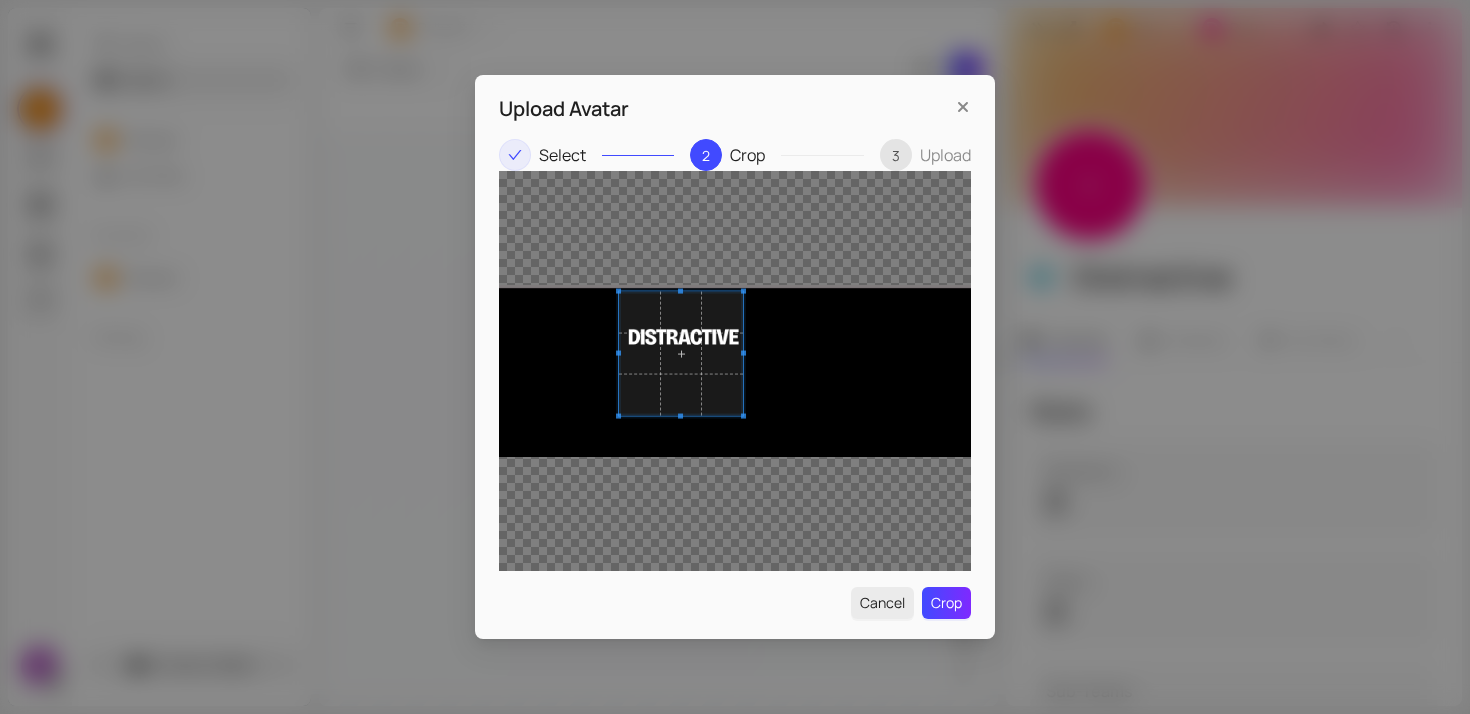 click at bounding box center (735, 371) 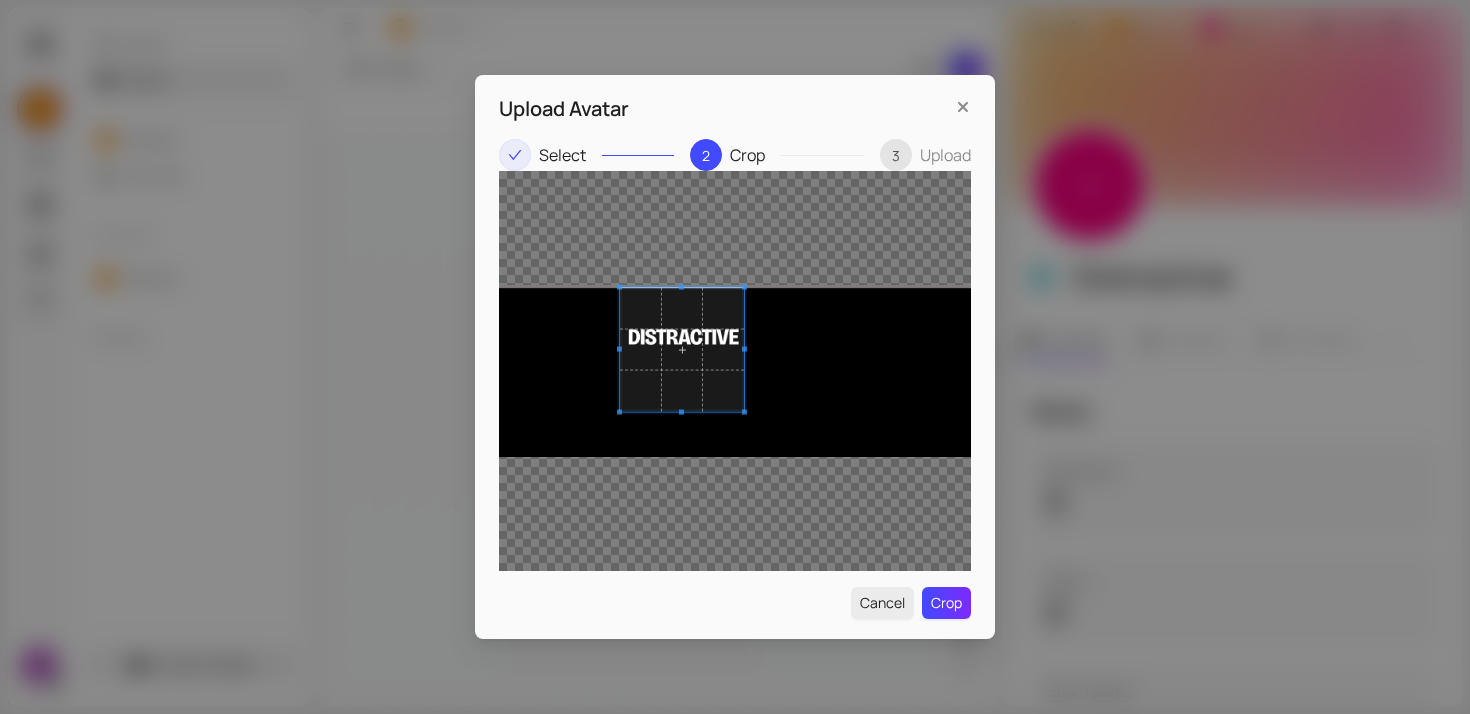 click at bounding box center (682, 350) 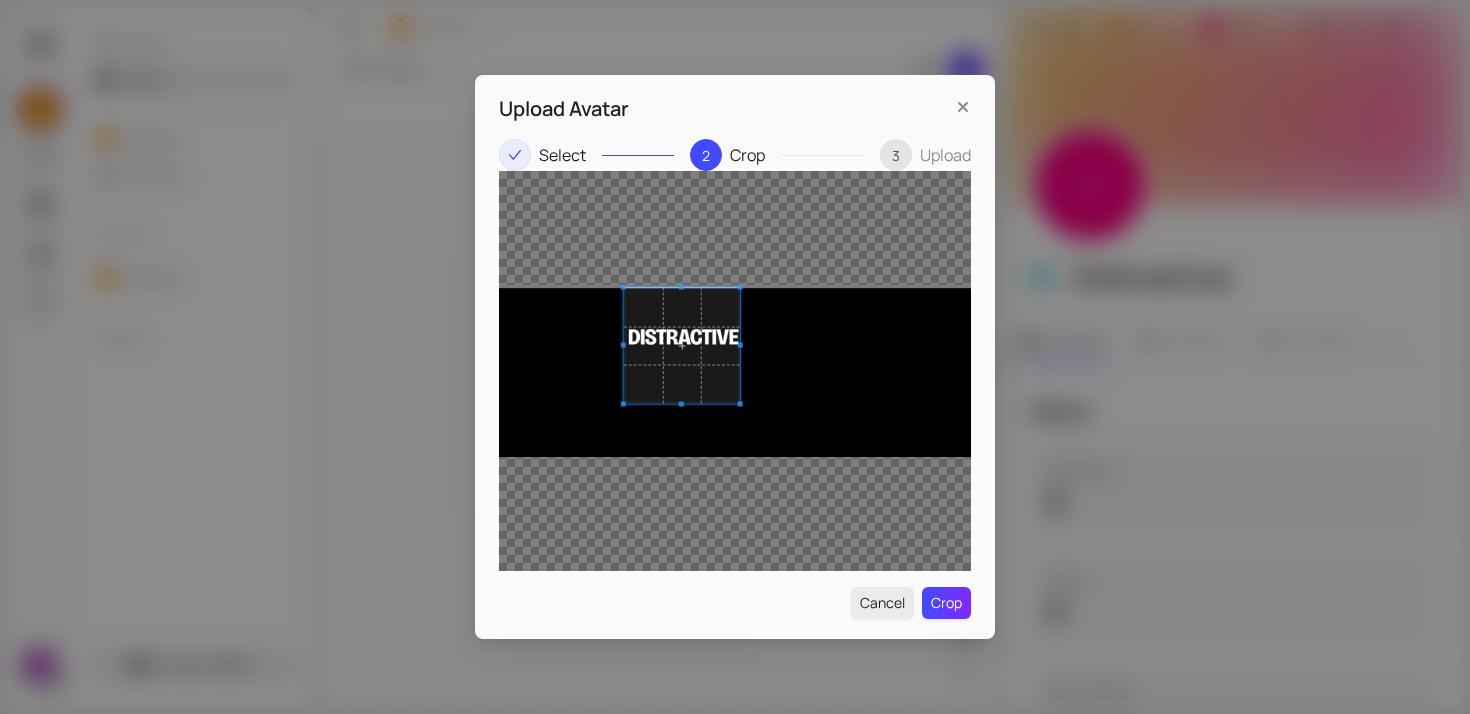 click at bounding box center [681, 404] 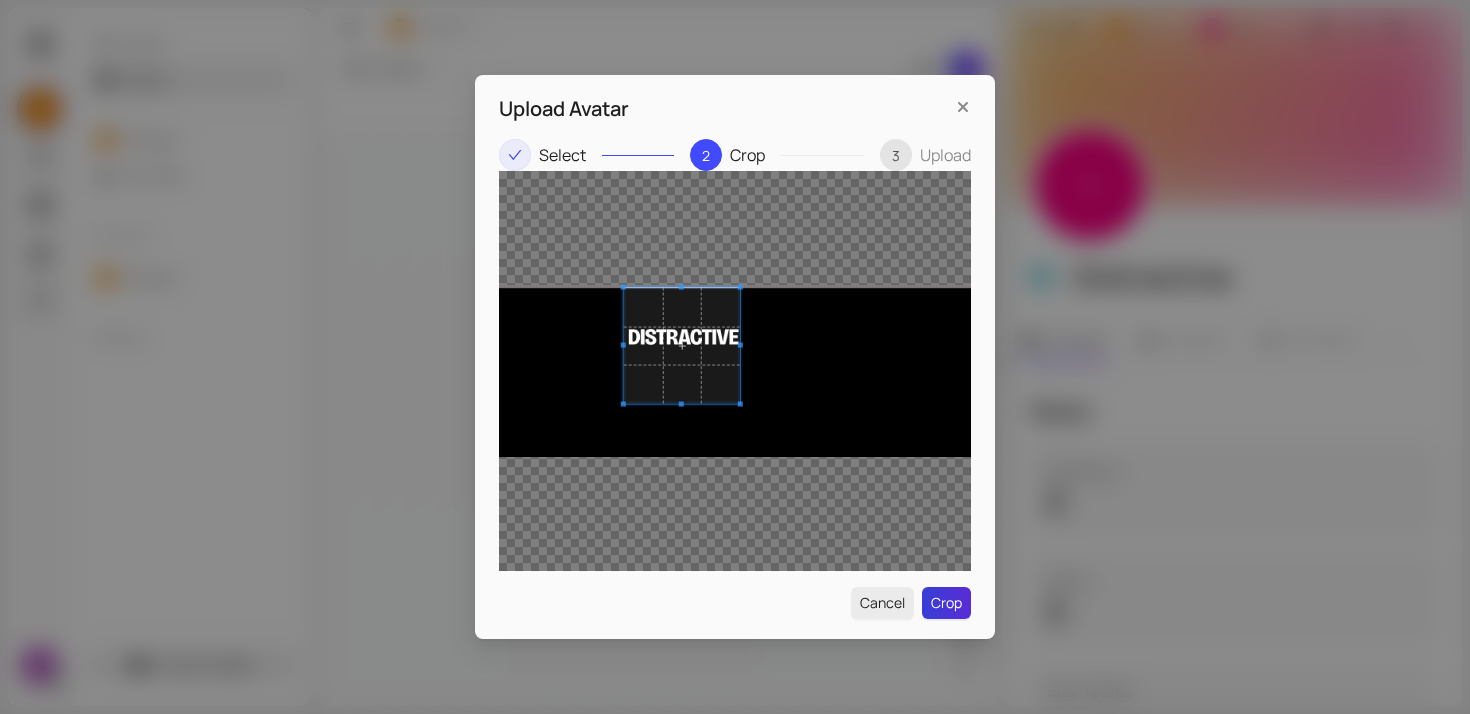 click on "Crop" at bounding box center [946, 603] 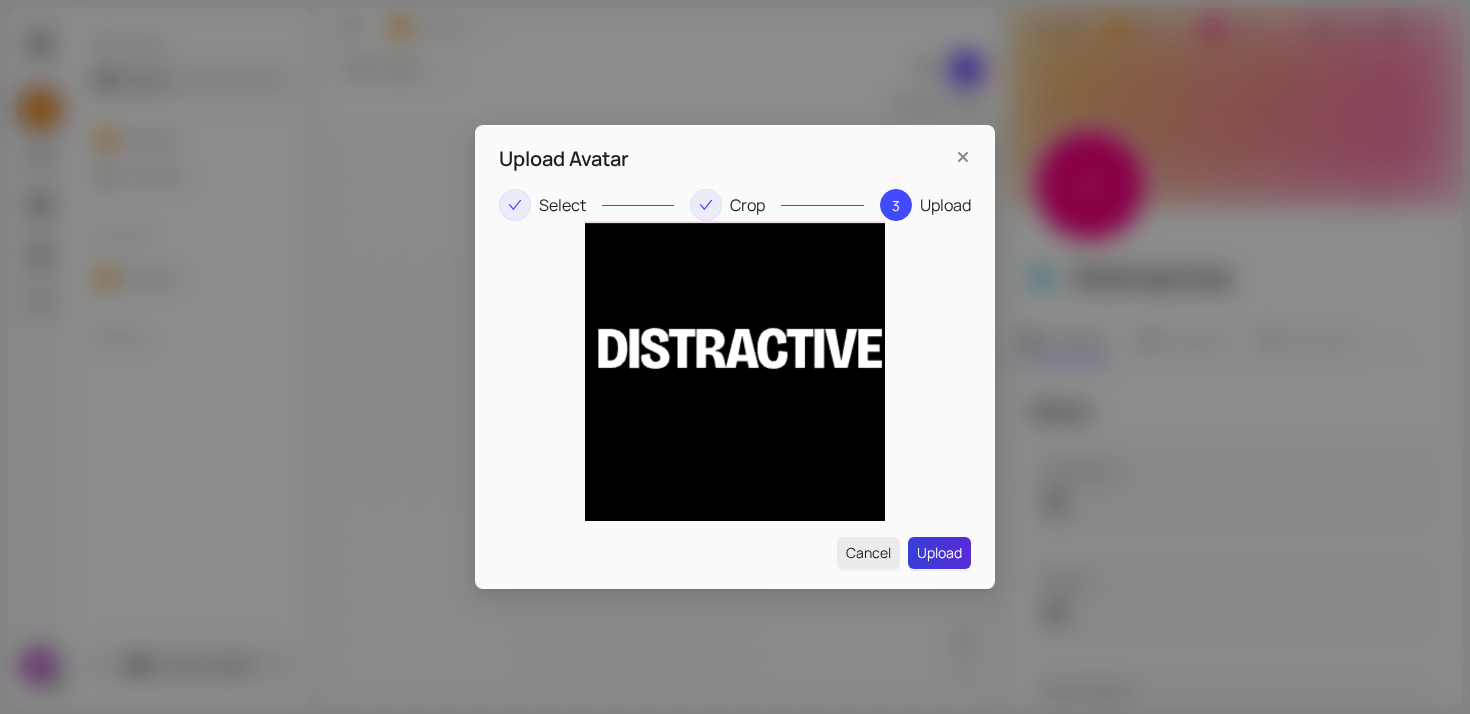click on "Upload" at bounding box center [939, 553] 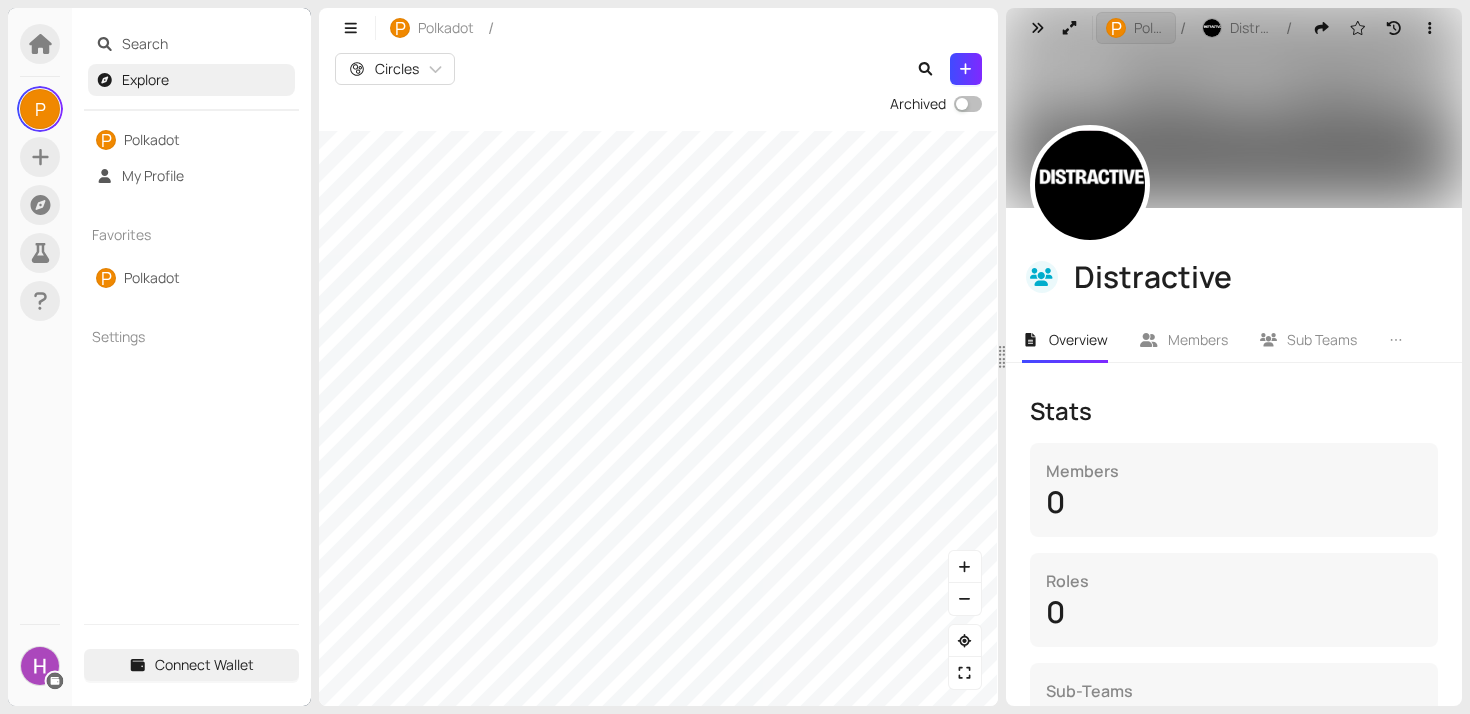 click on "P" at bounding box center [1116, 28] 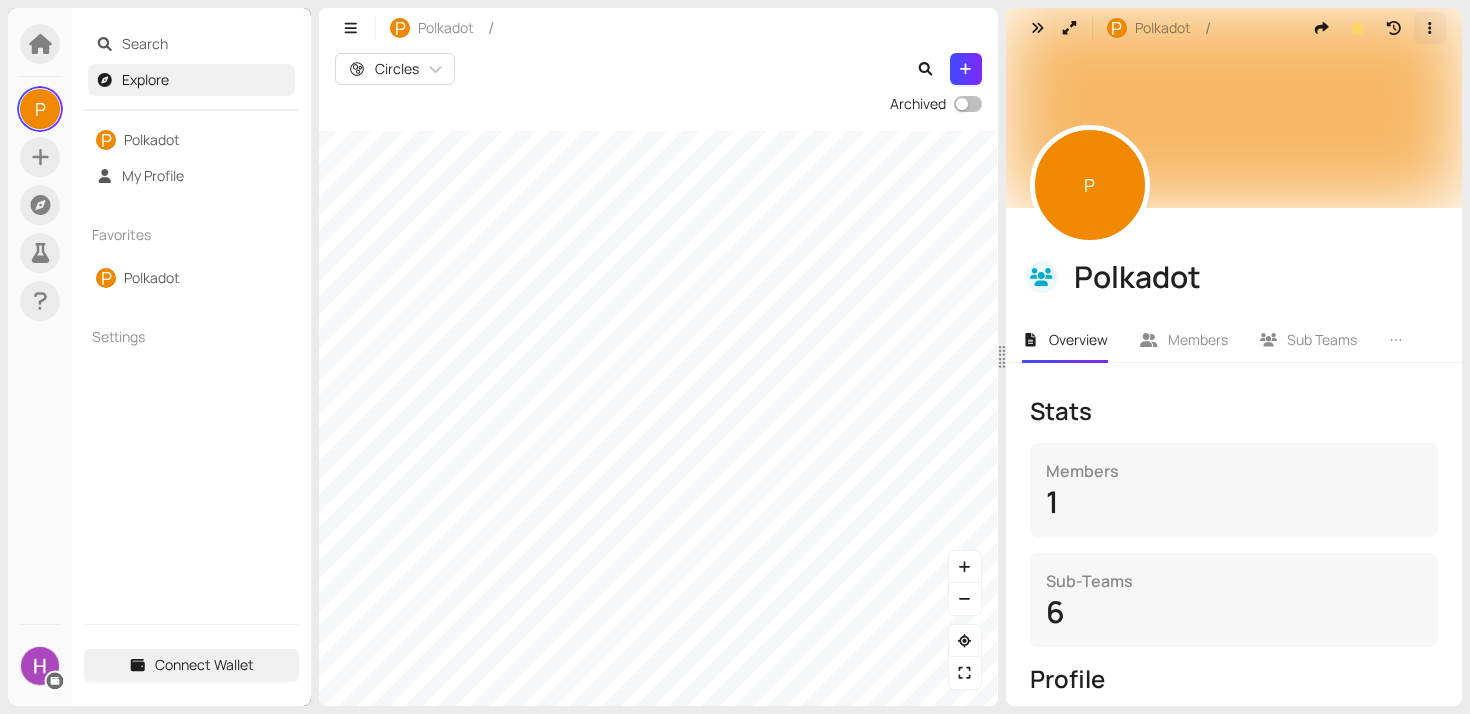 click 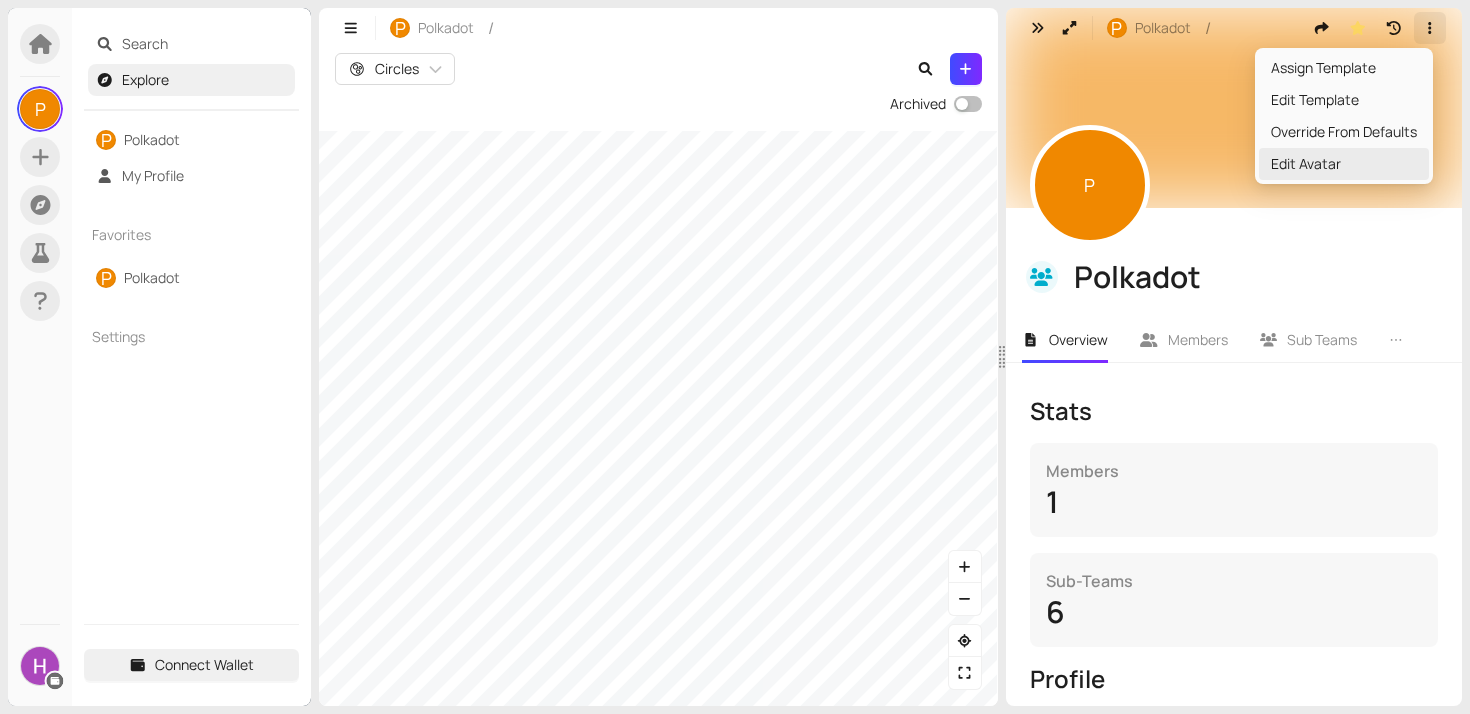 click on "Edit Avatar" at bounding box center (1344, 164) 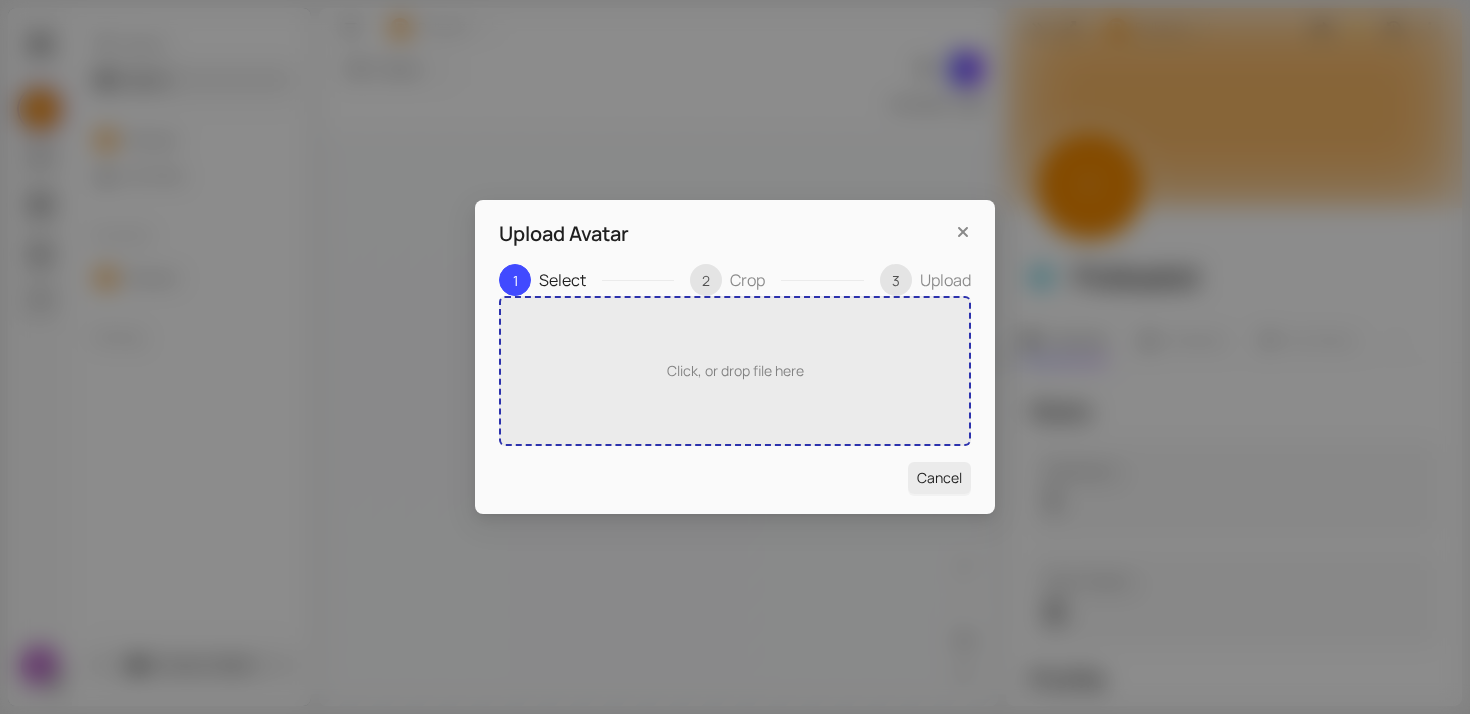 click on "Click, or drop file here" at bounding box center (735, 371) 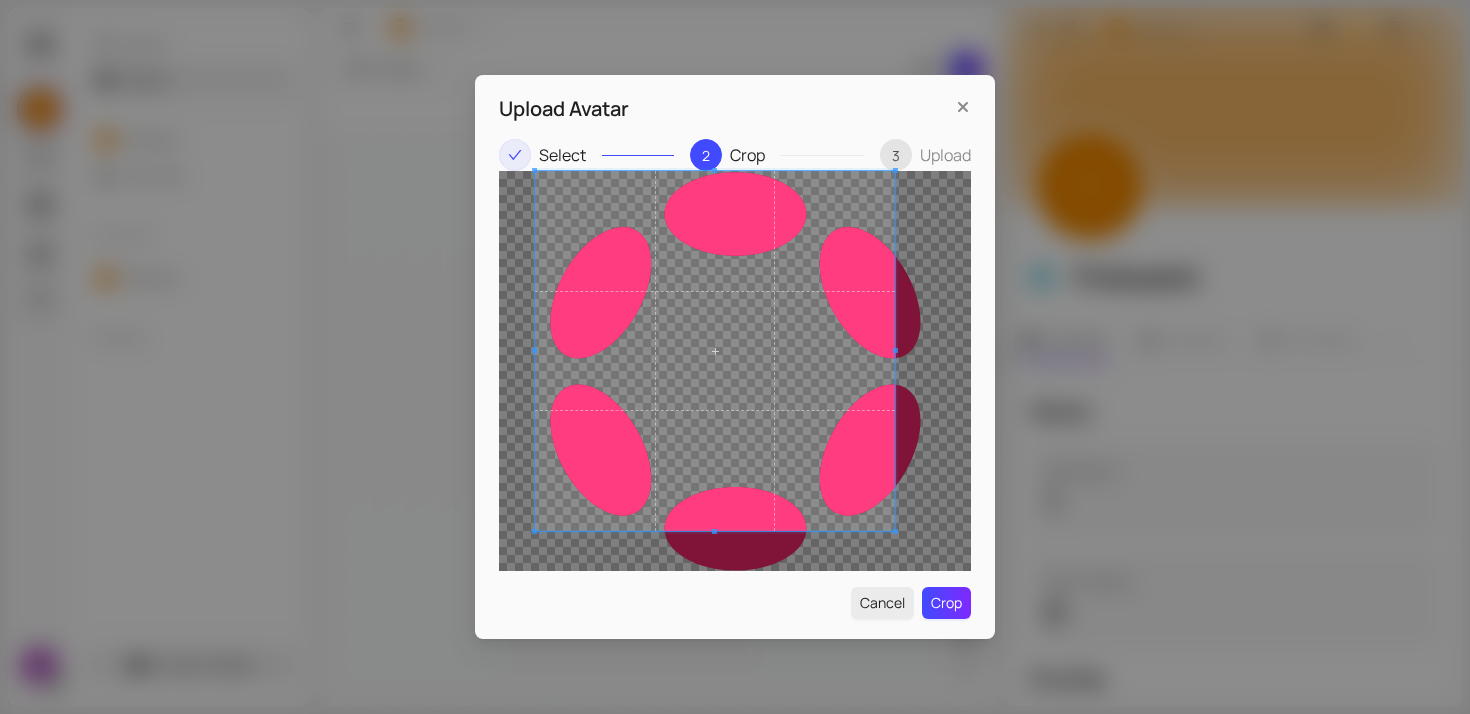 click on "Upload Avatar Select 2 Crop 3 Upload Cancel Crop" at bounding box center [735, 357] 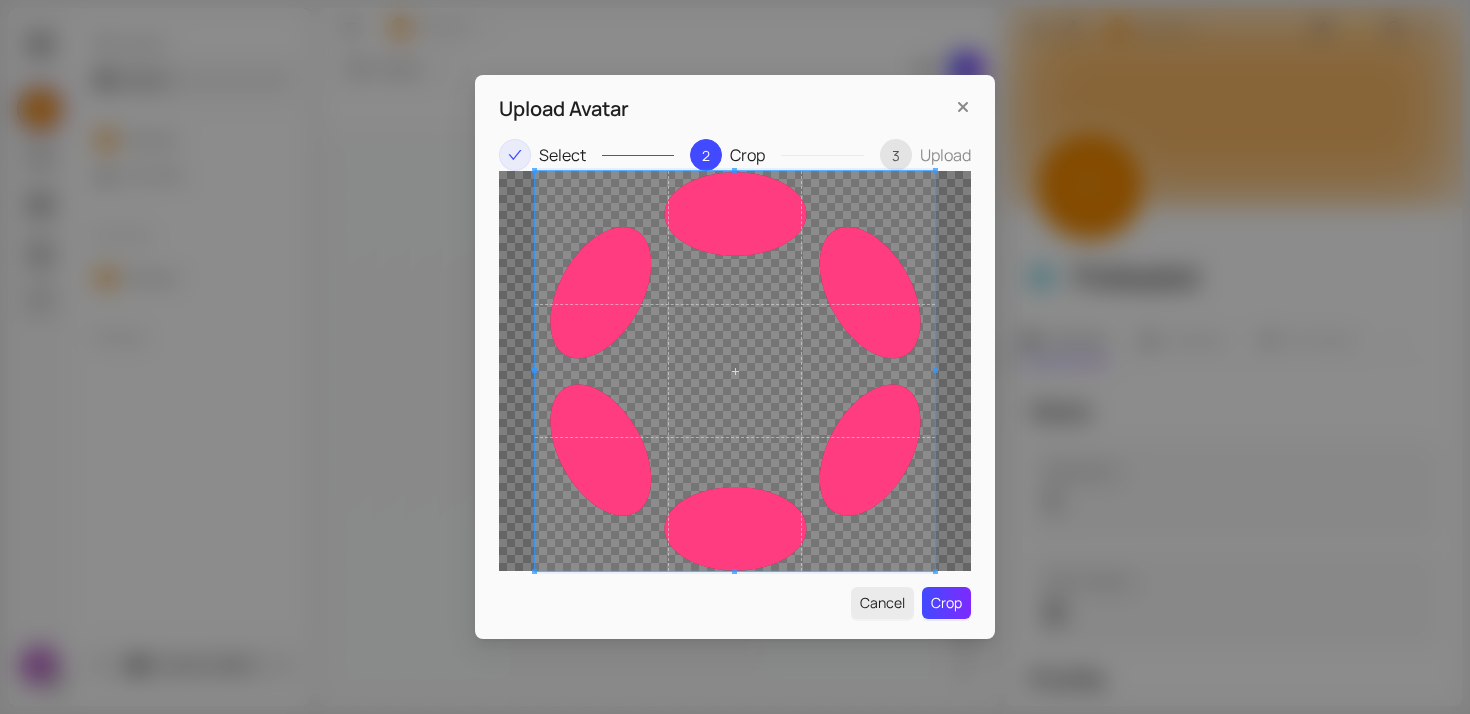 click on "Upload Avatar Select 2 Crop 3 Upload Cancel Crop" at bounding box center [735, 357] 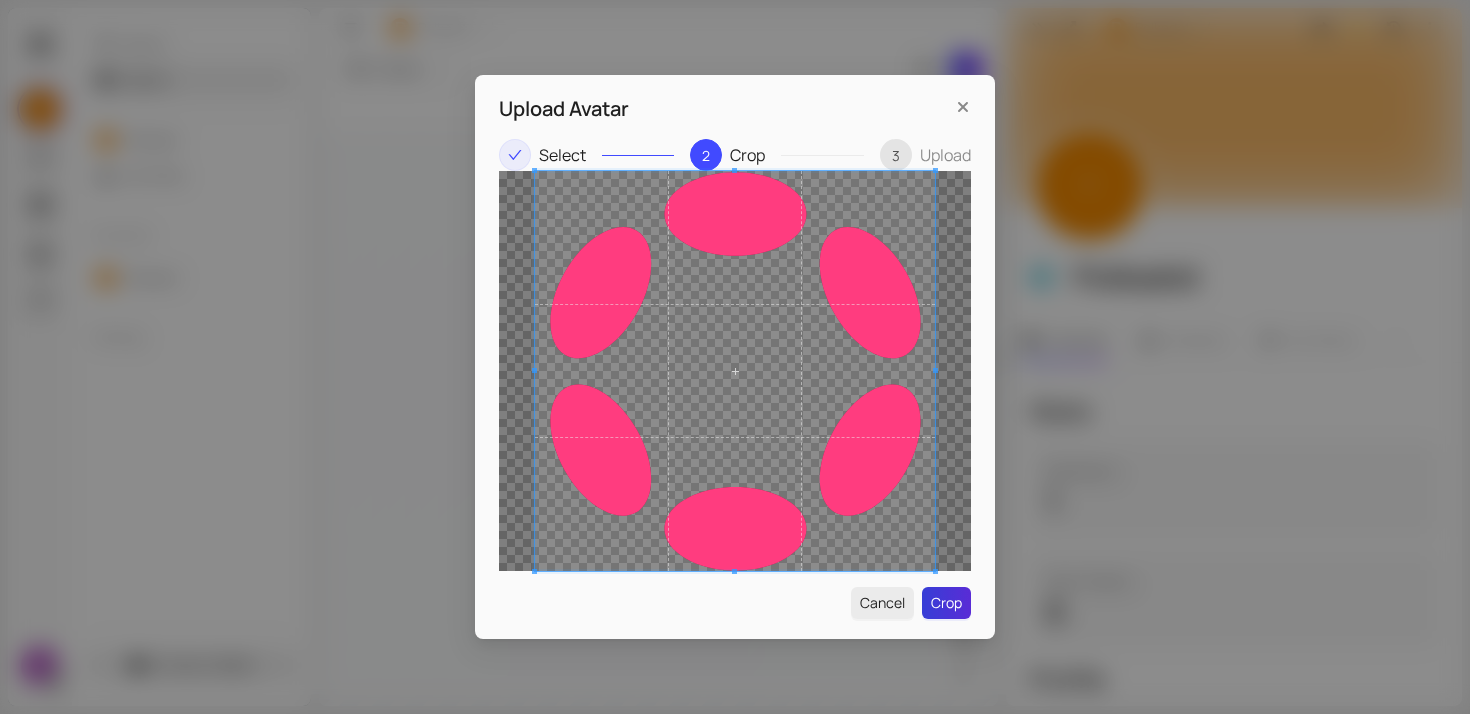 click on "Crop" at bounding box center (946, 603) 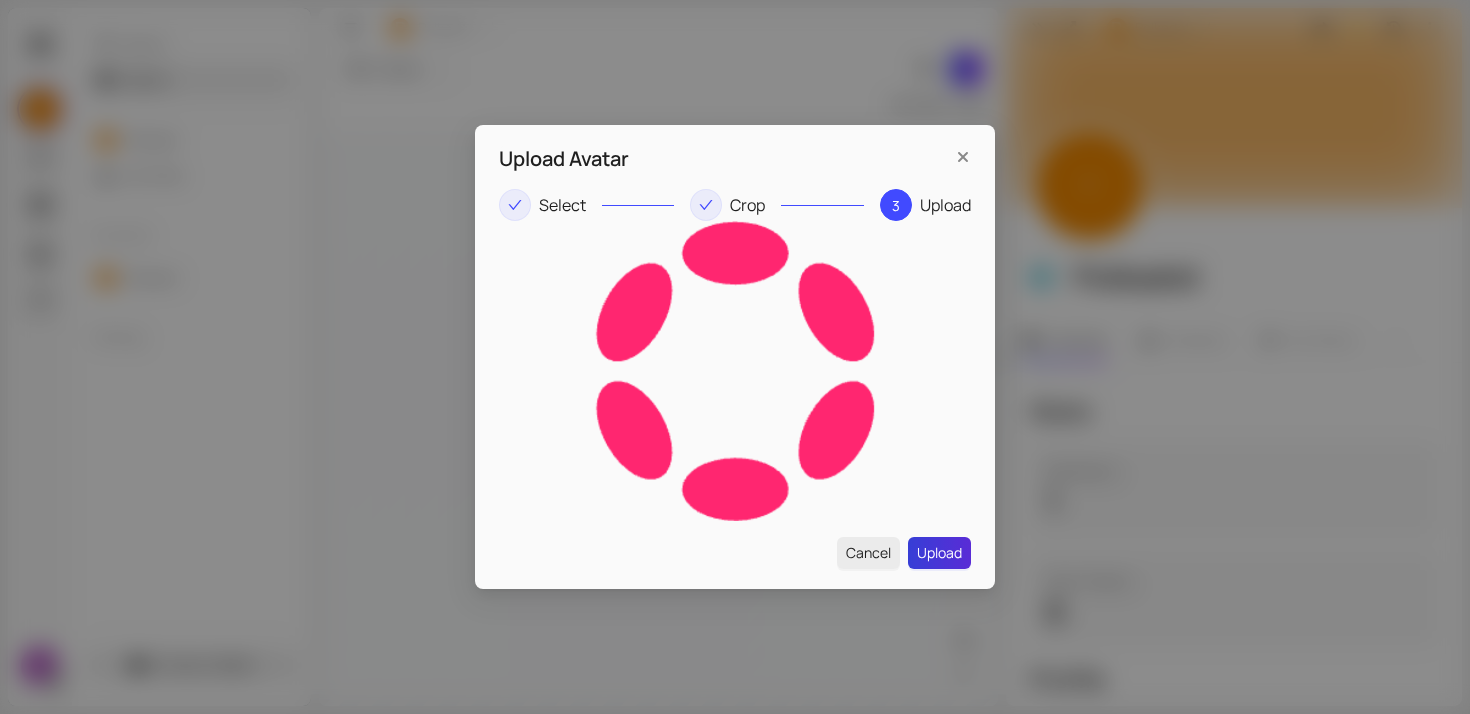 click on "Upload" at bounding box center [939, 553] 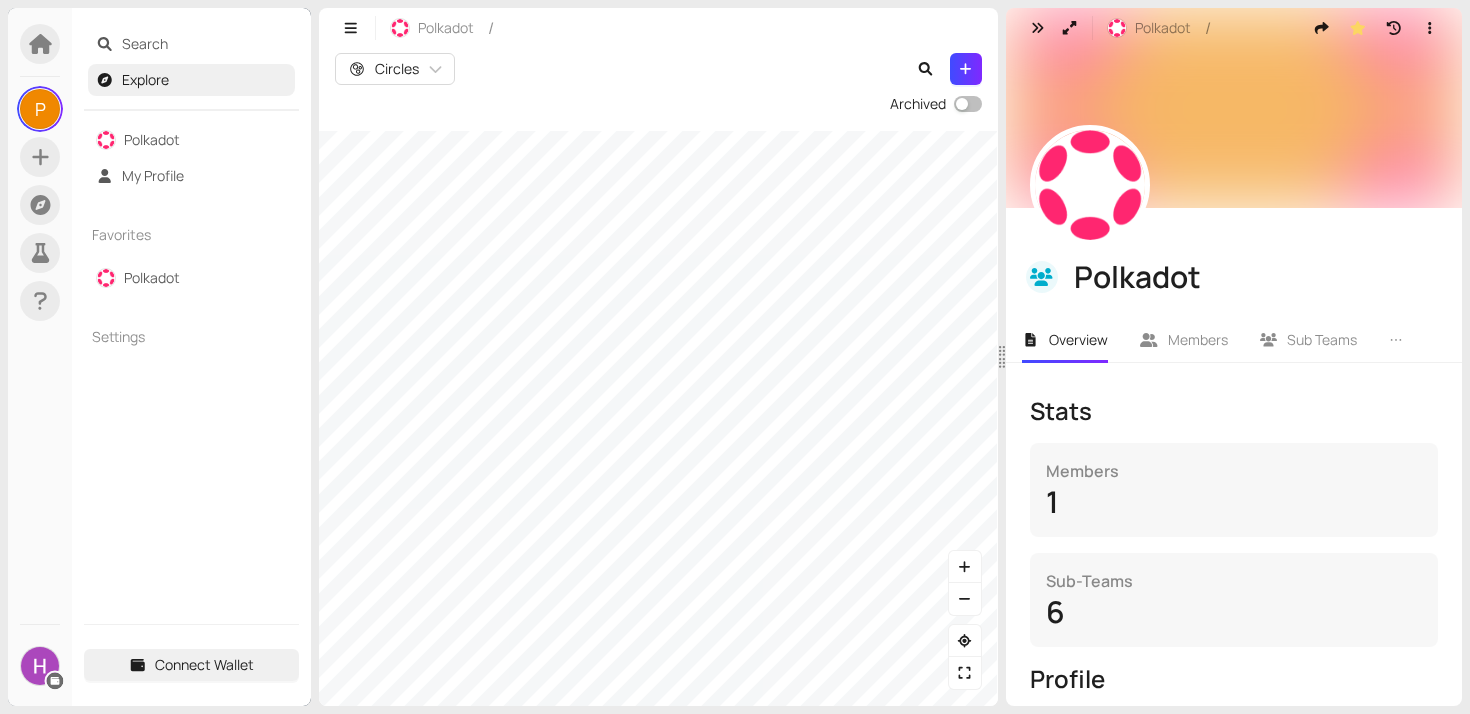 click on "Search Explore Polkadot My Profile Favorites Polkadot Settings Connect Wallet" at bounding box center [191, 357] 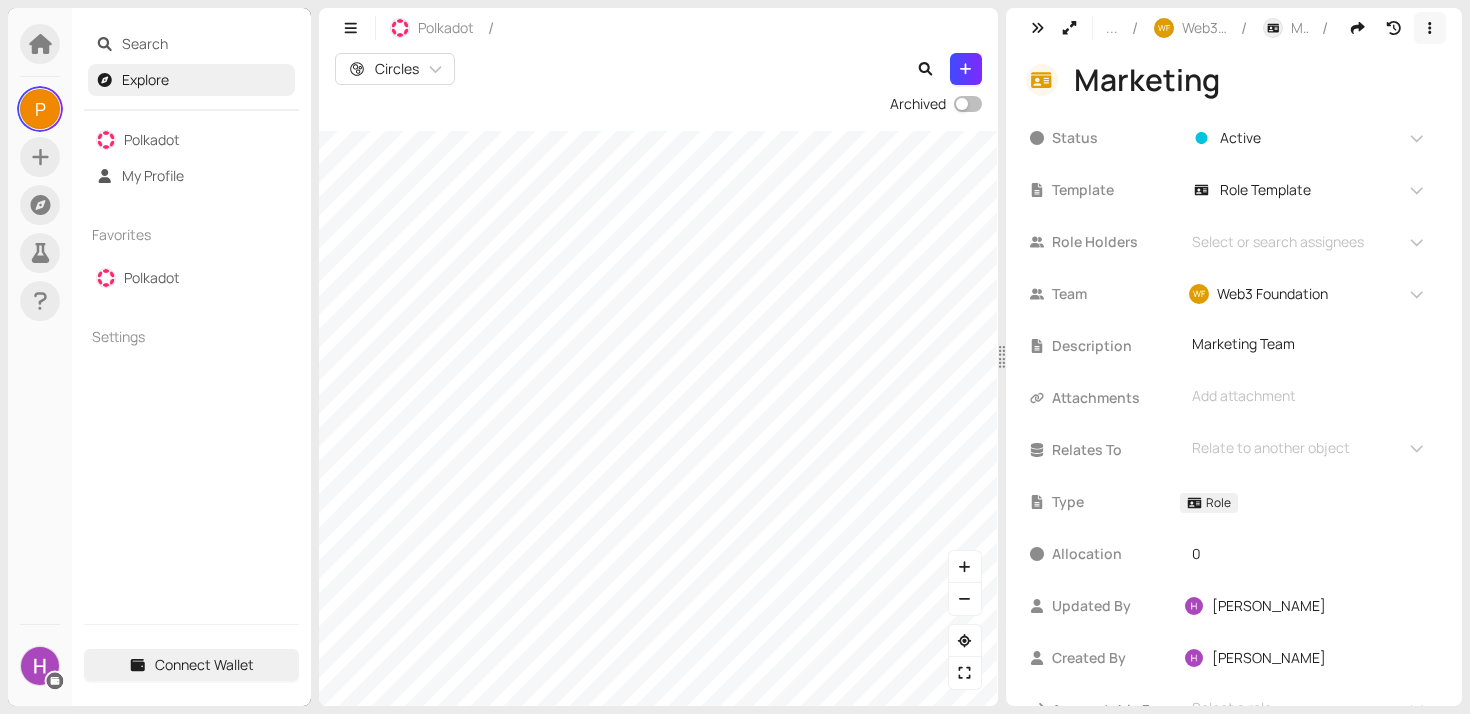 click at bounding box center [1430, 28] 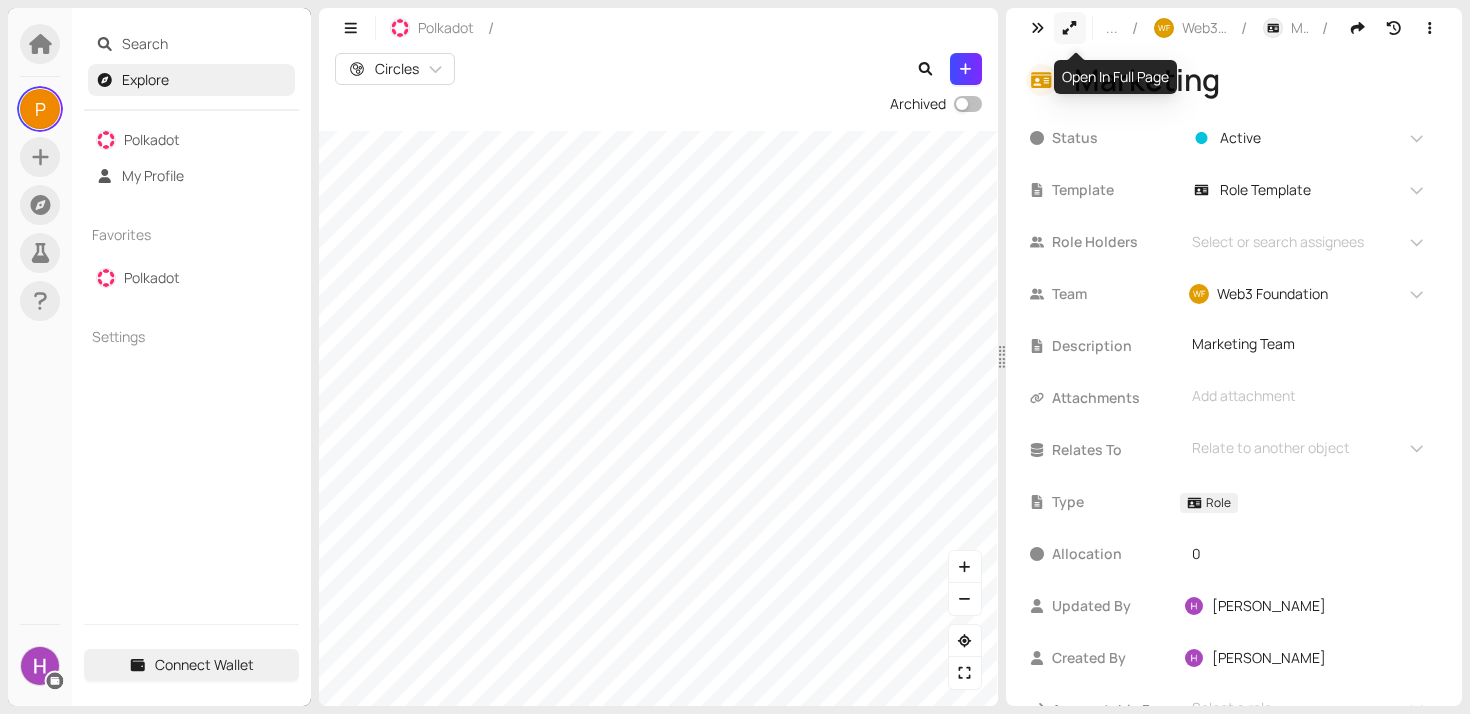 click 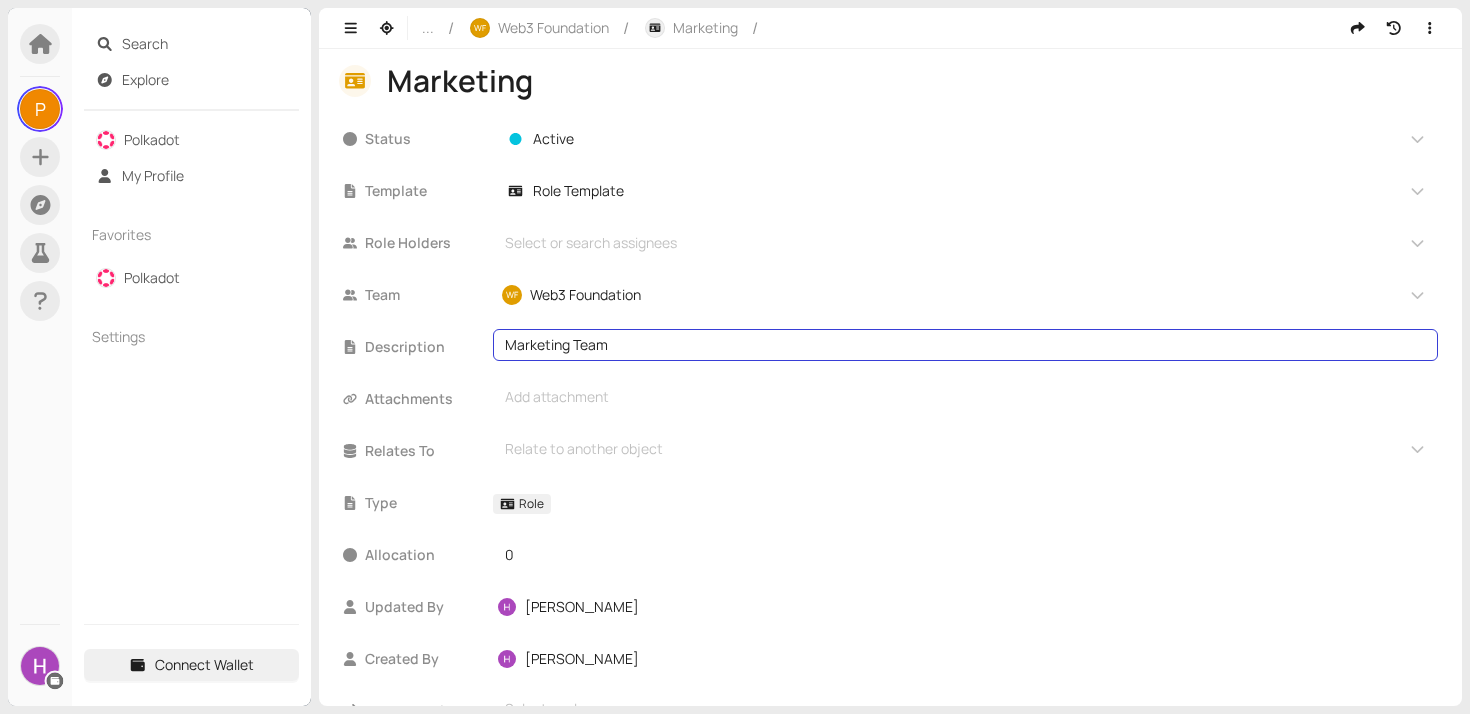 scroll, scrollTop: 167, scrollLeft: 0, axis: vertical 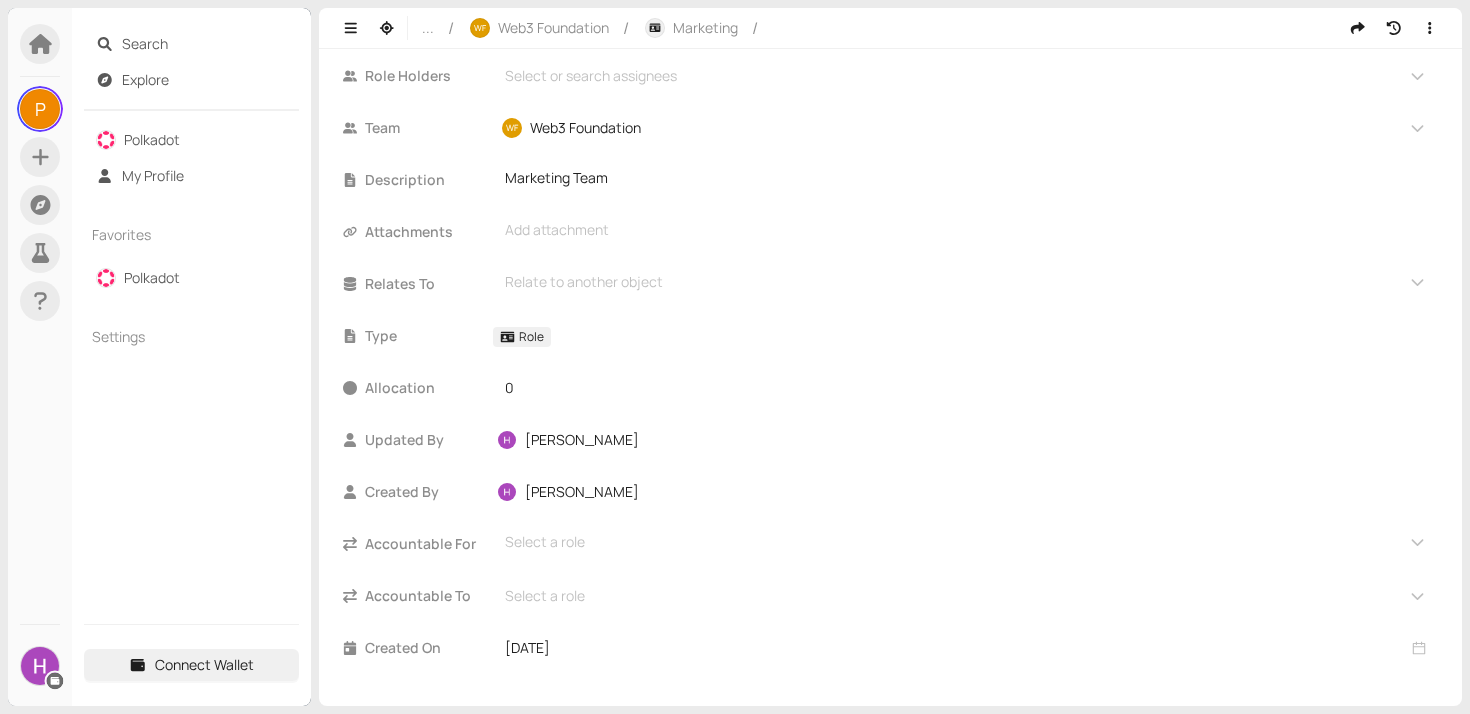 click on "Role" at bounding box center (531, 336) 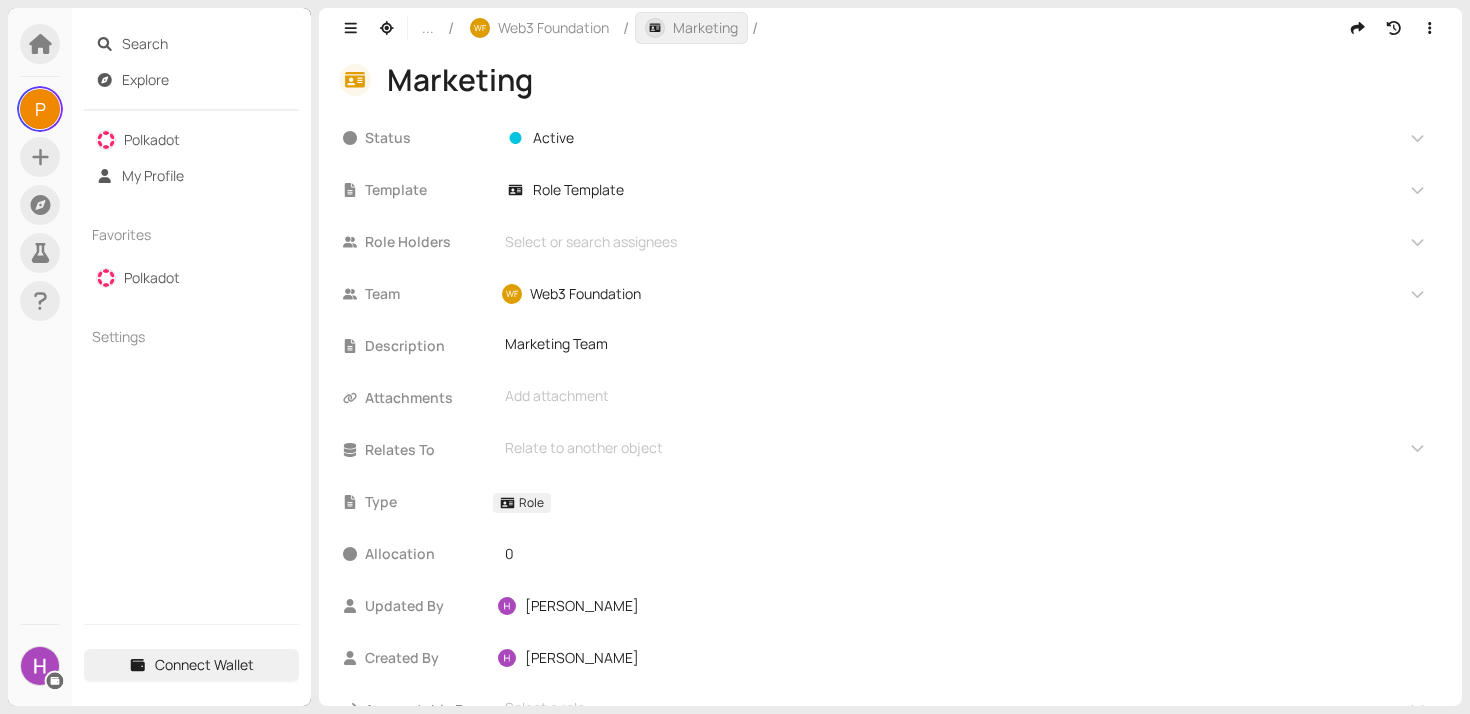 click on "Marketing" at bounding box center (705, 28) 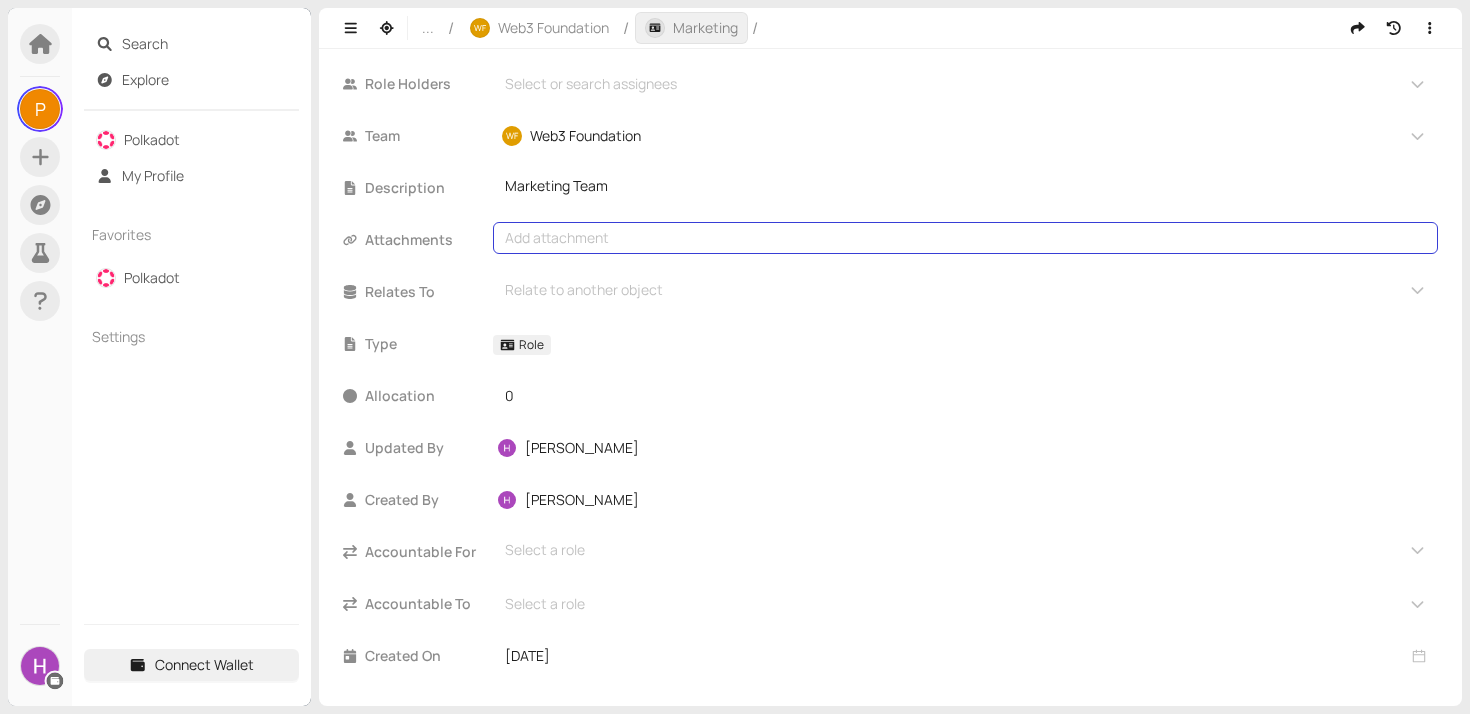 scroll, scrollTop: 167, scrollLeft: 0, axis: vertical 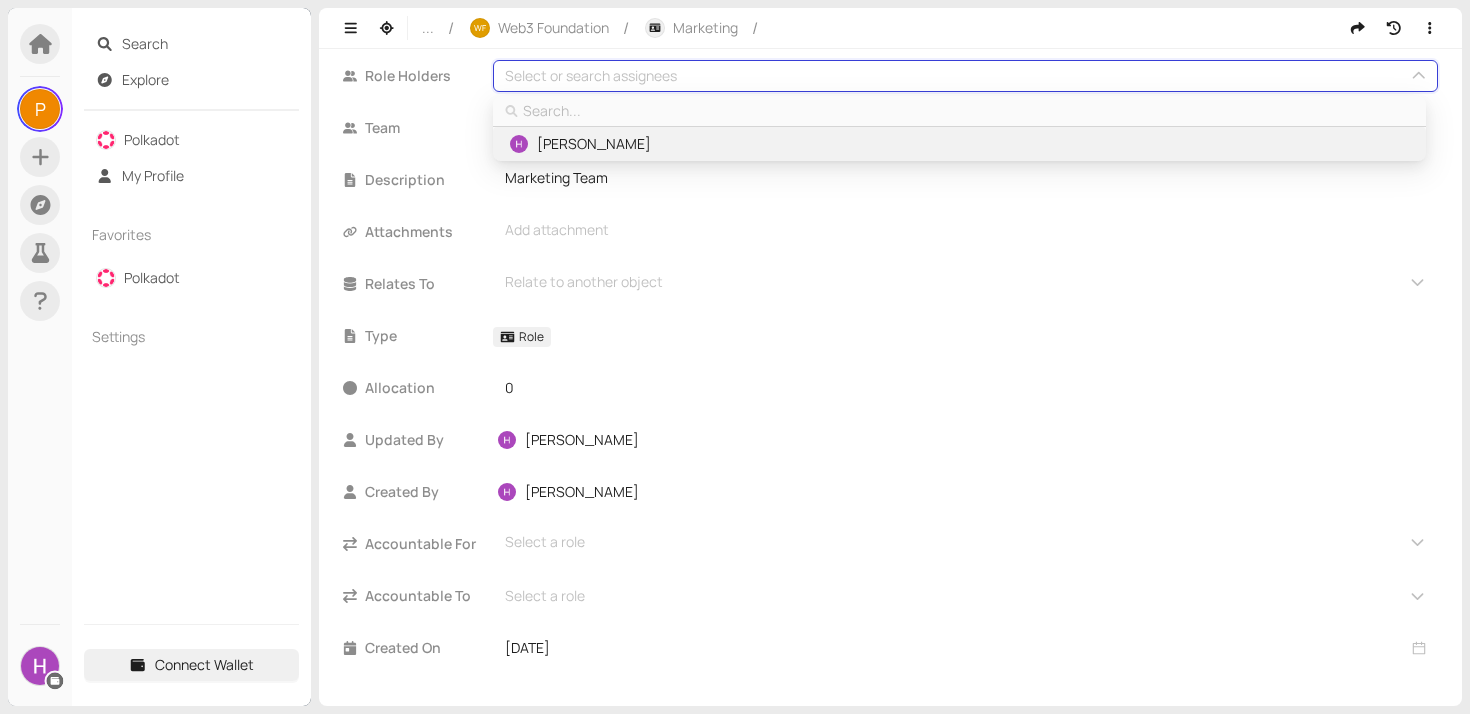 click on "[PERSON_NAME]" at bounding box center [594, 144] 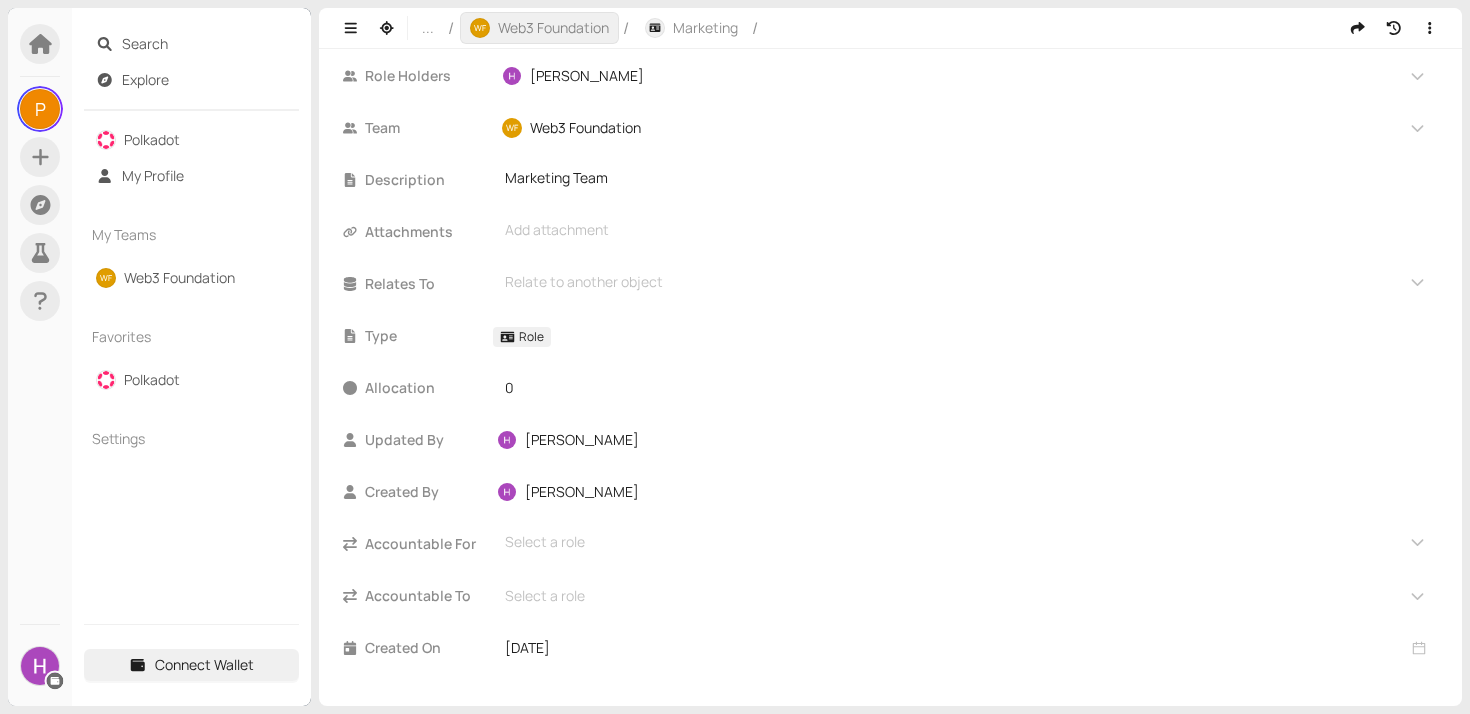 click on "Web3 Foundation" at bounding box center (553, 28) 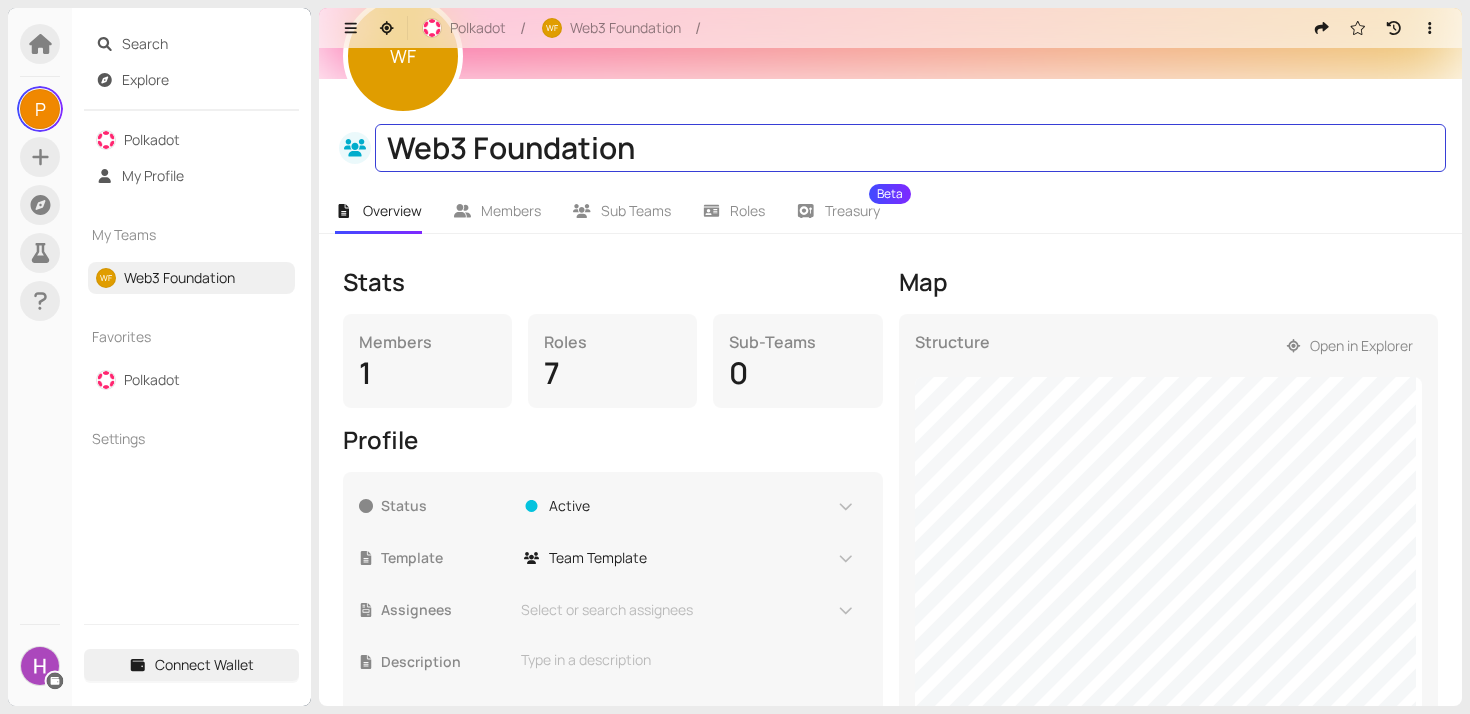 scroll, scrollTop: 135, scrollLeft: 0, axis: vertical 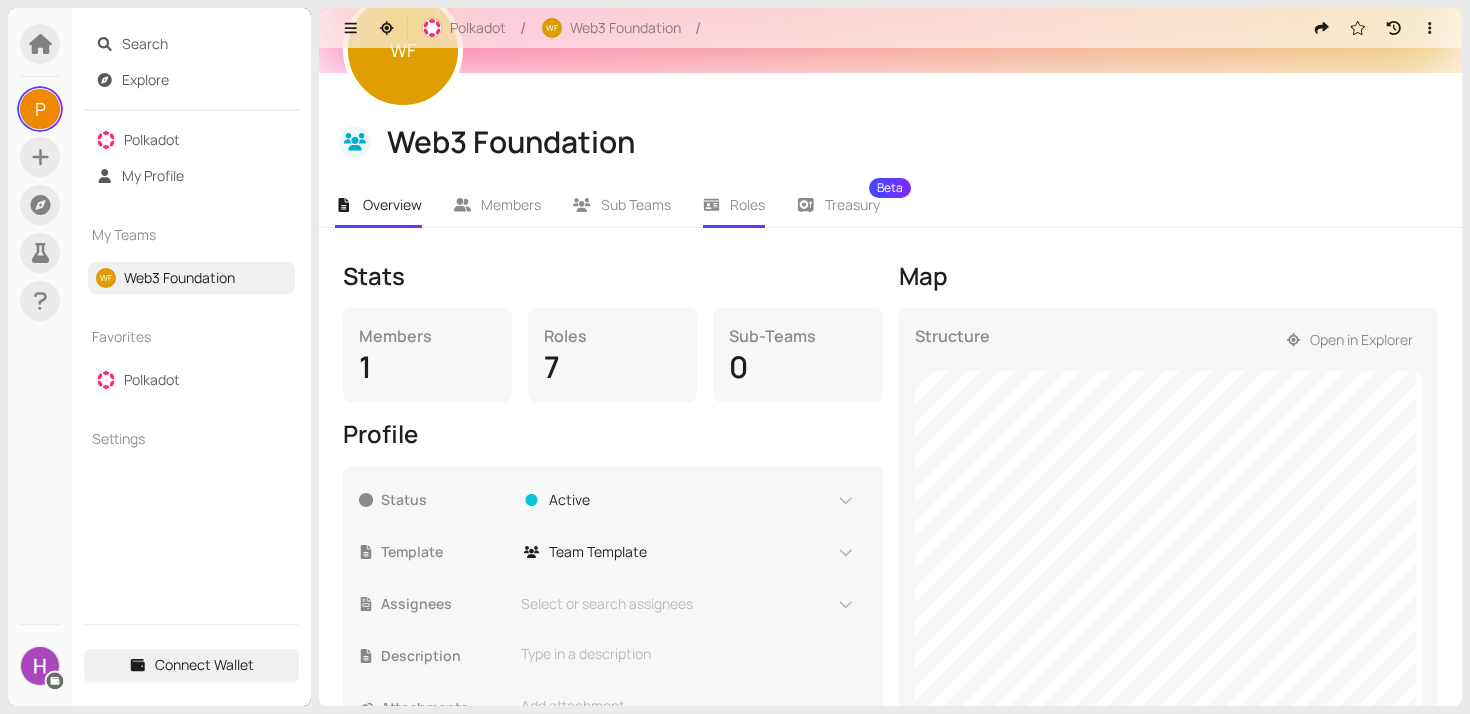 click on "Roles" at bounding box center (747, 204) 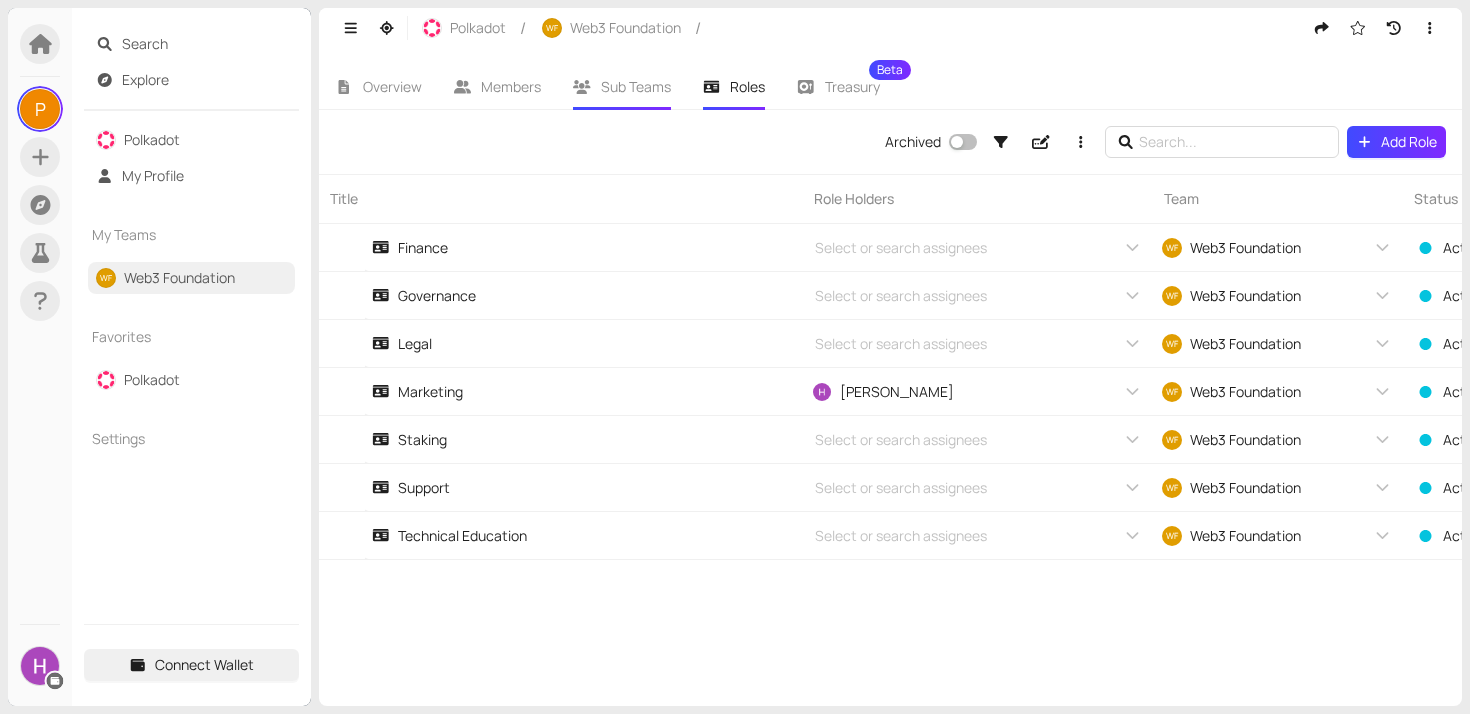 click on "Sub Teams" at bounding box center (636, 86) 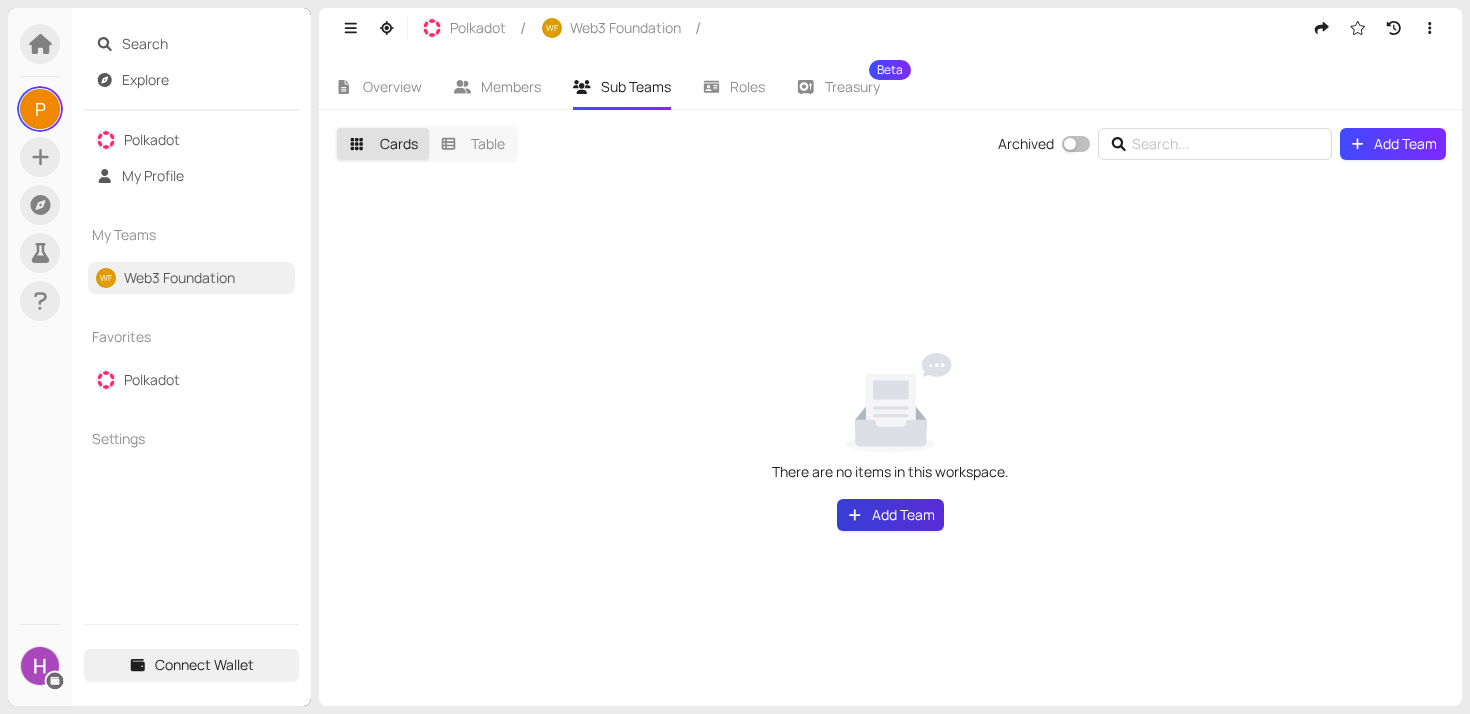click on "Add Team" at bounding box center [903, 515] 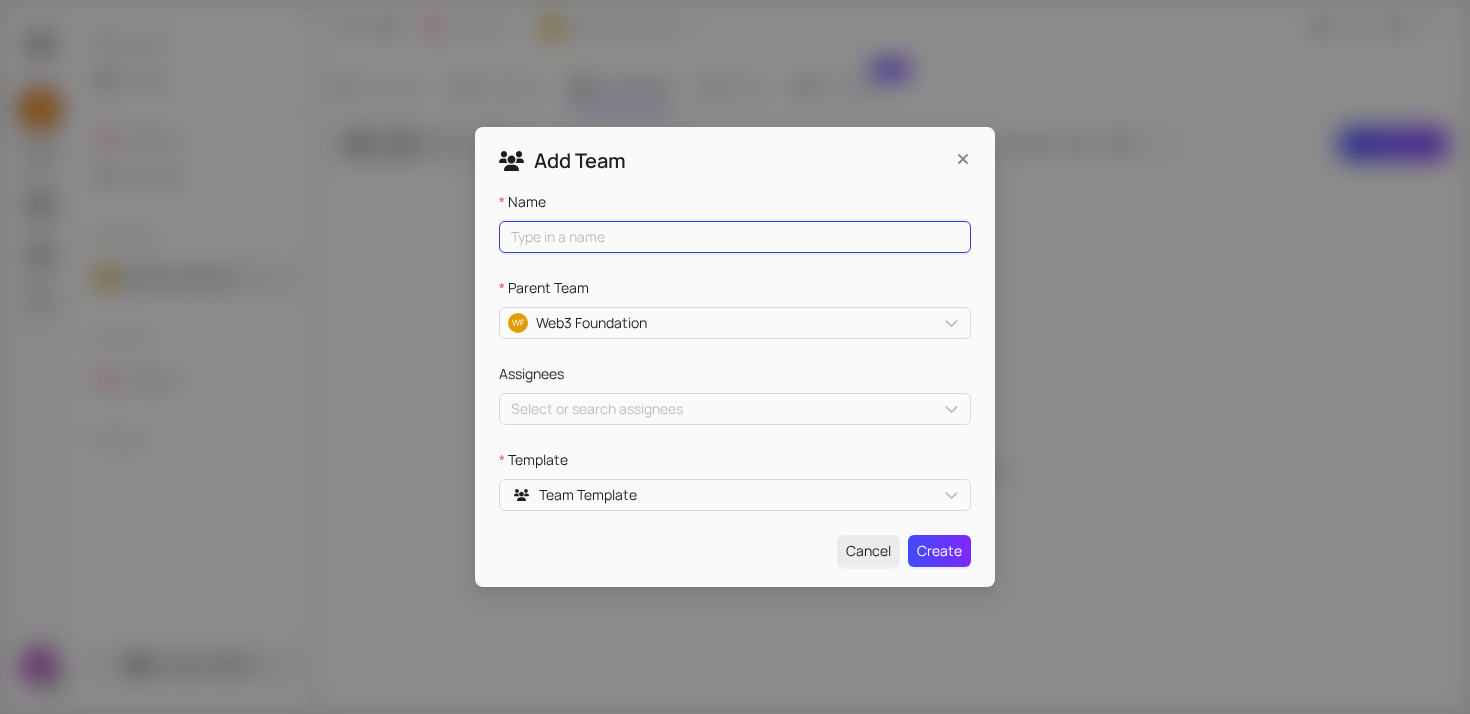 click on "Name" at bounding box center [735, 237] 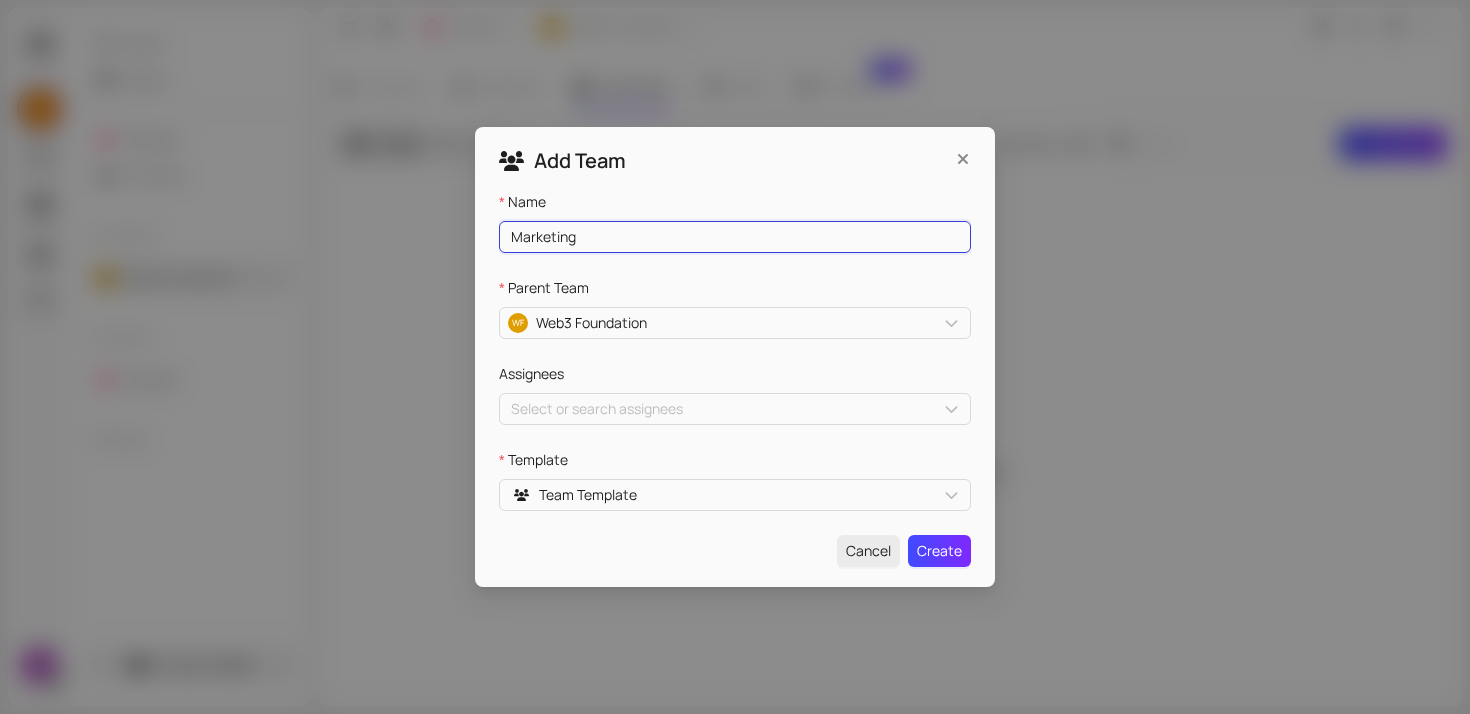 type on "Marketing" 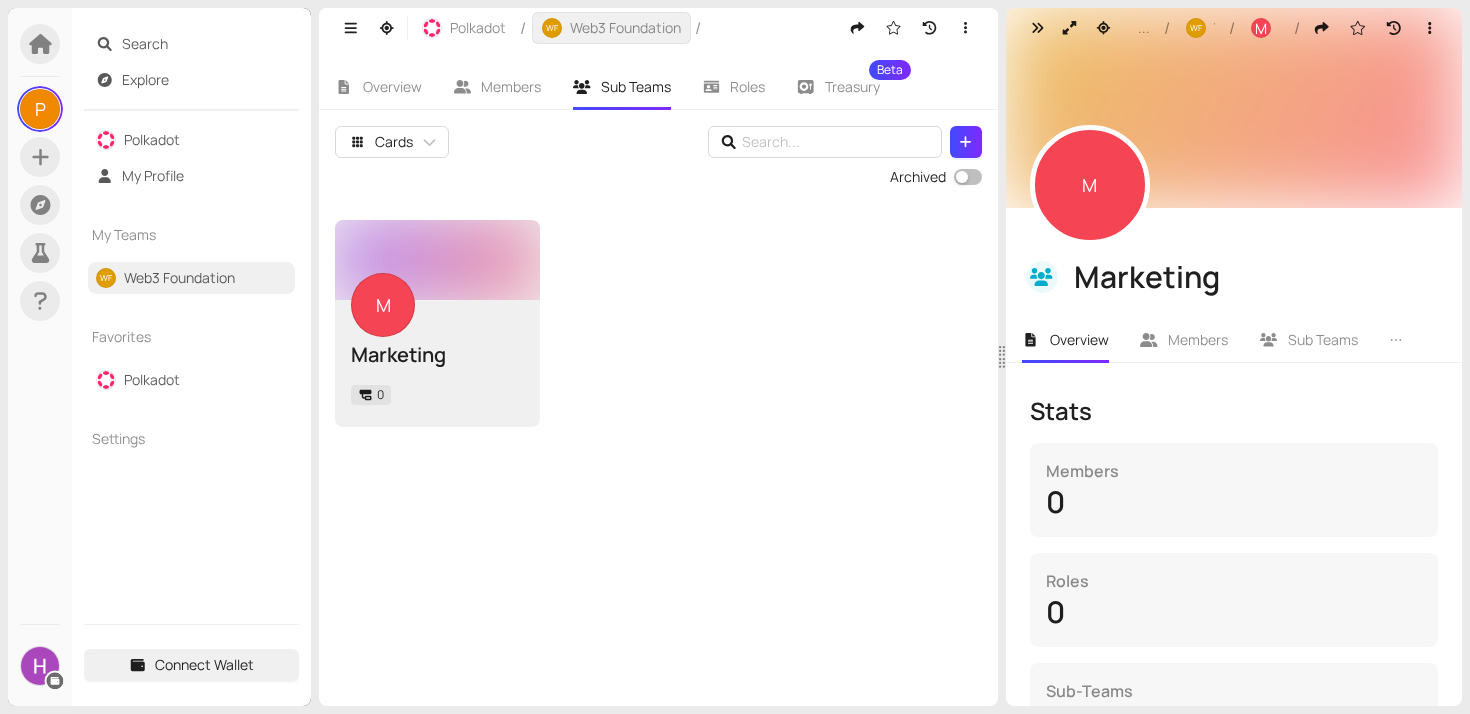 click on "Web3 Foundation" at bounding box center (625, 28) 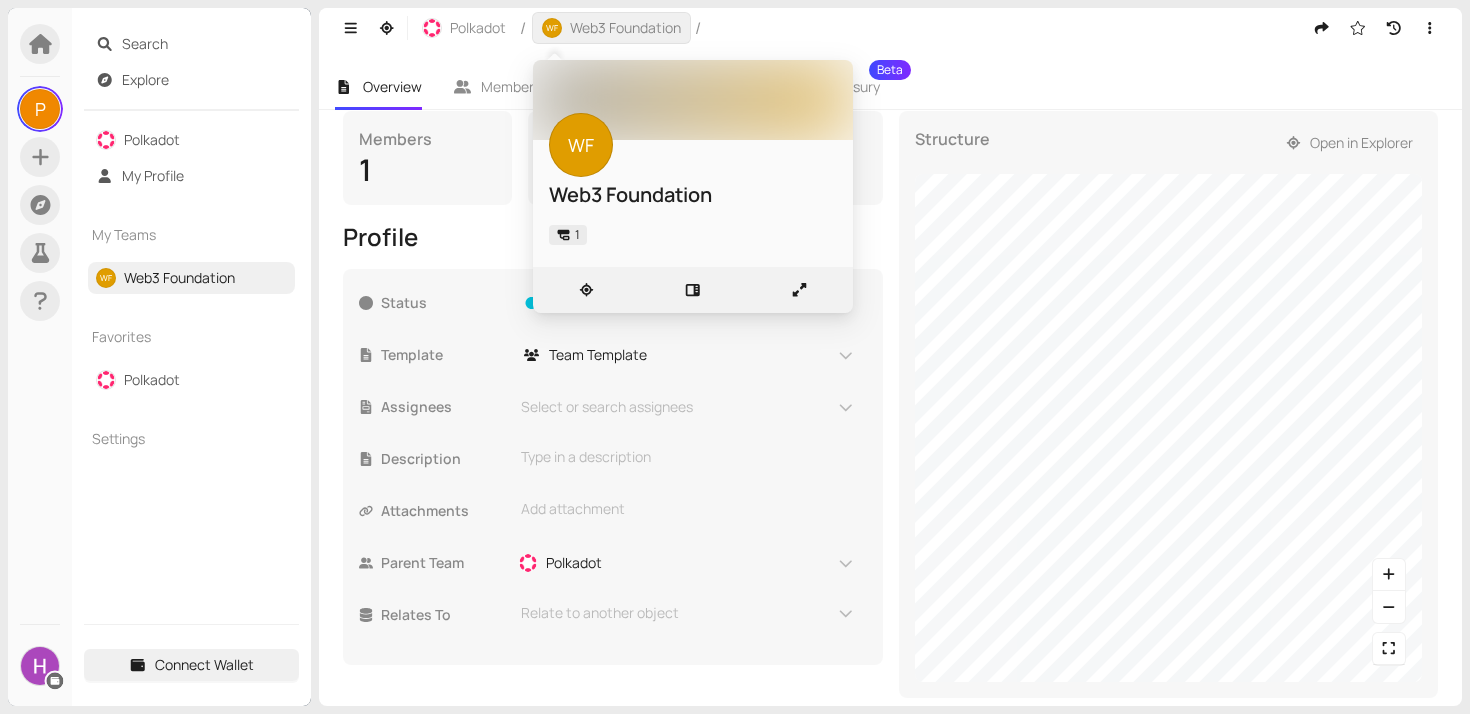 scroll, scrollTop: 341, scrollLeft: 0, axis: vertical 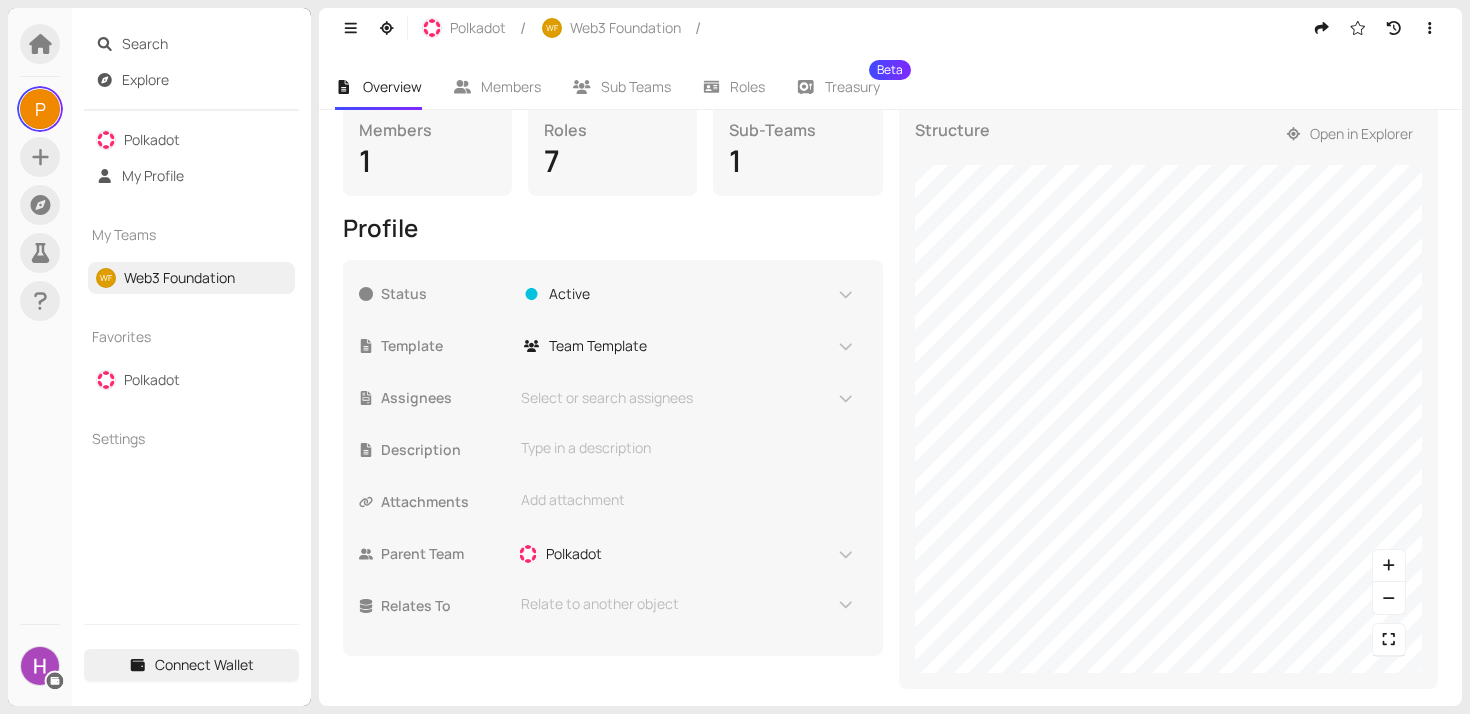 click on "Sub-Teams" at bounding box center [797, 130] 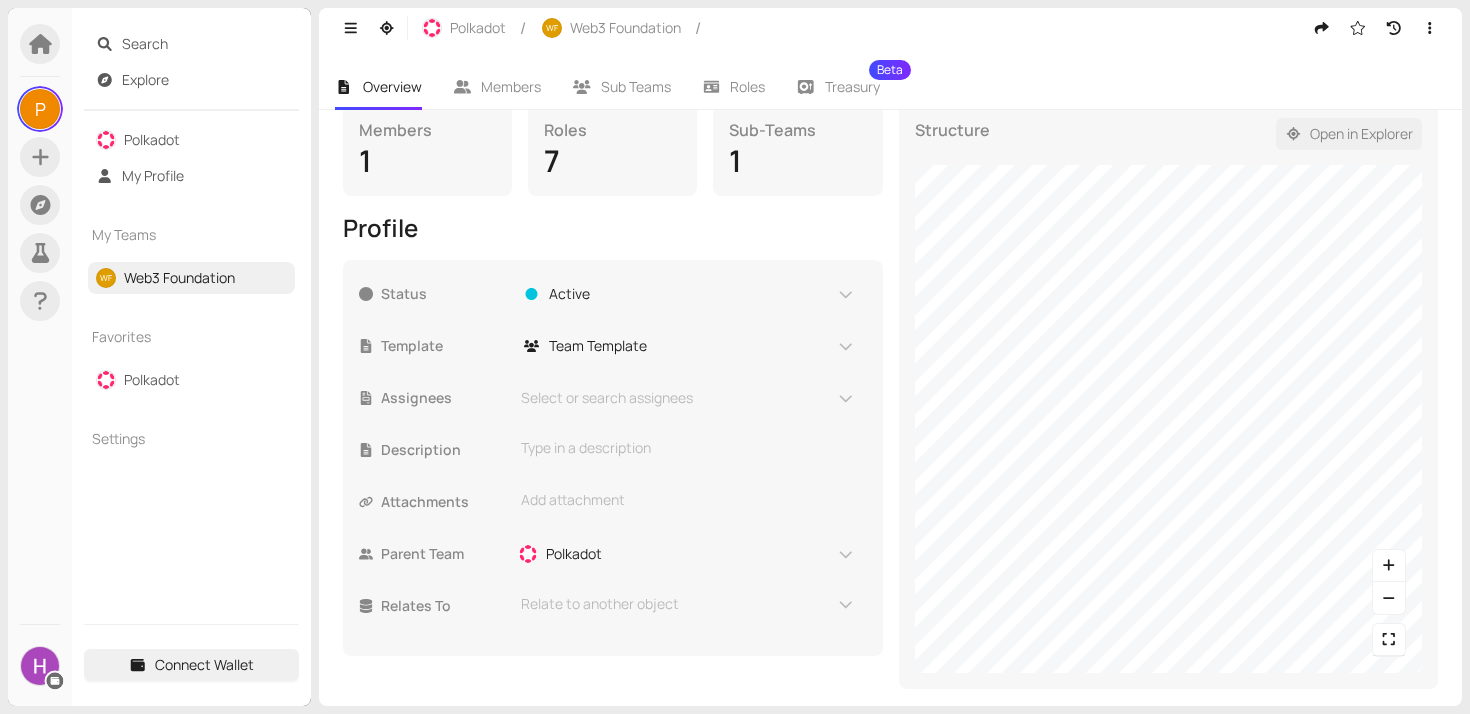click on "Open in Explorer" at bounding box center (1361, 134) 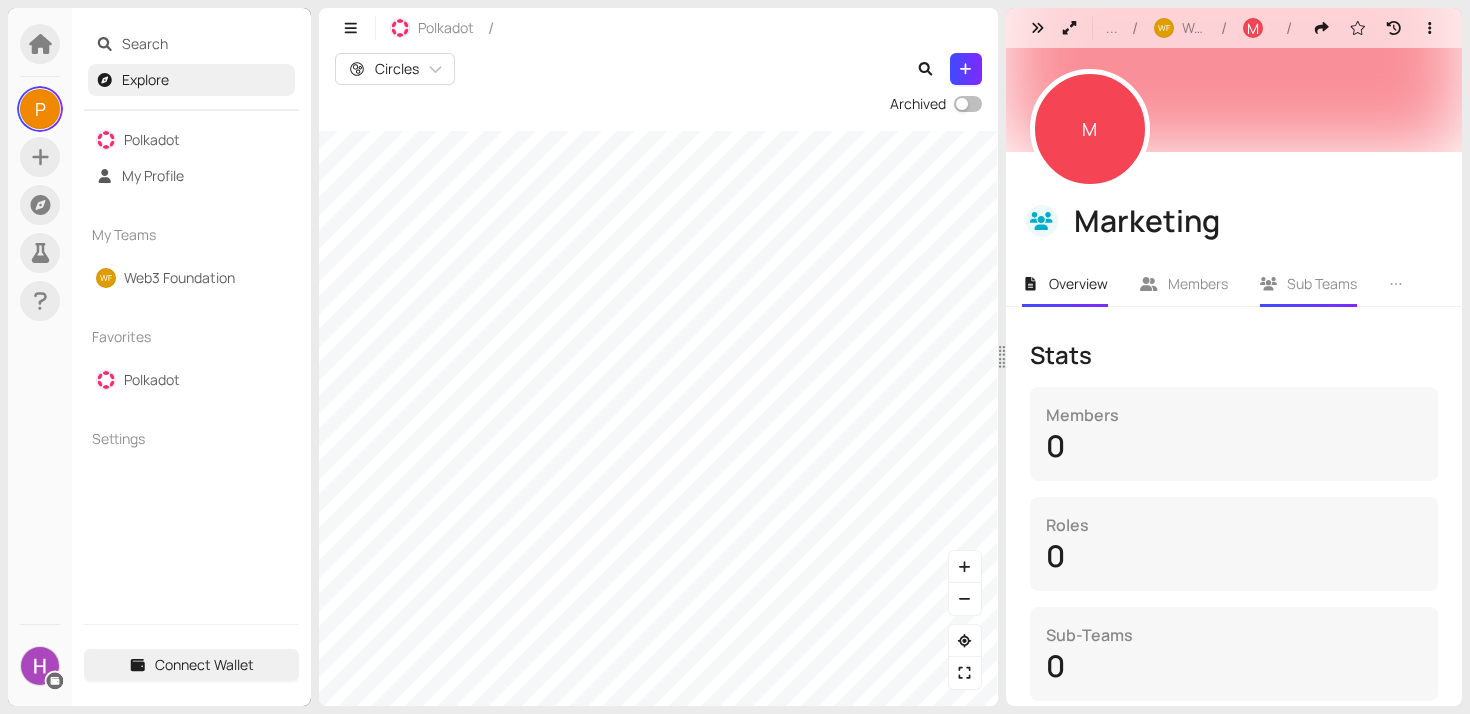 scroll, scrollTop: 0, scrollLeft: 0, axis: both 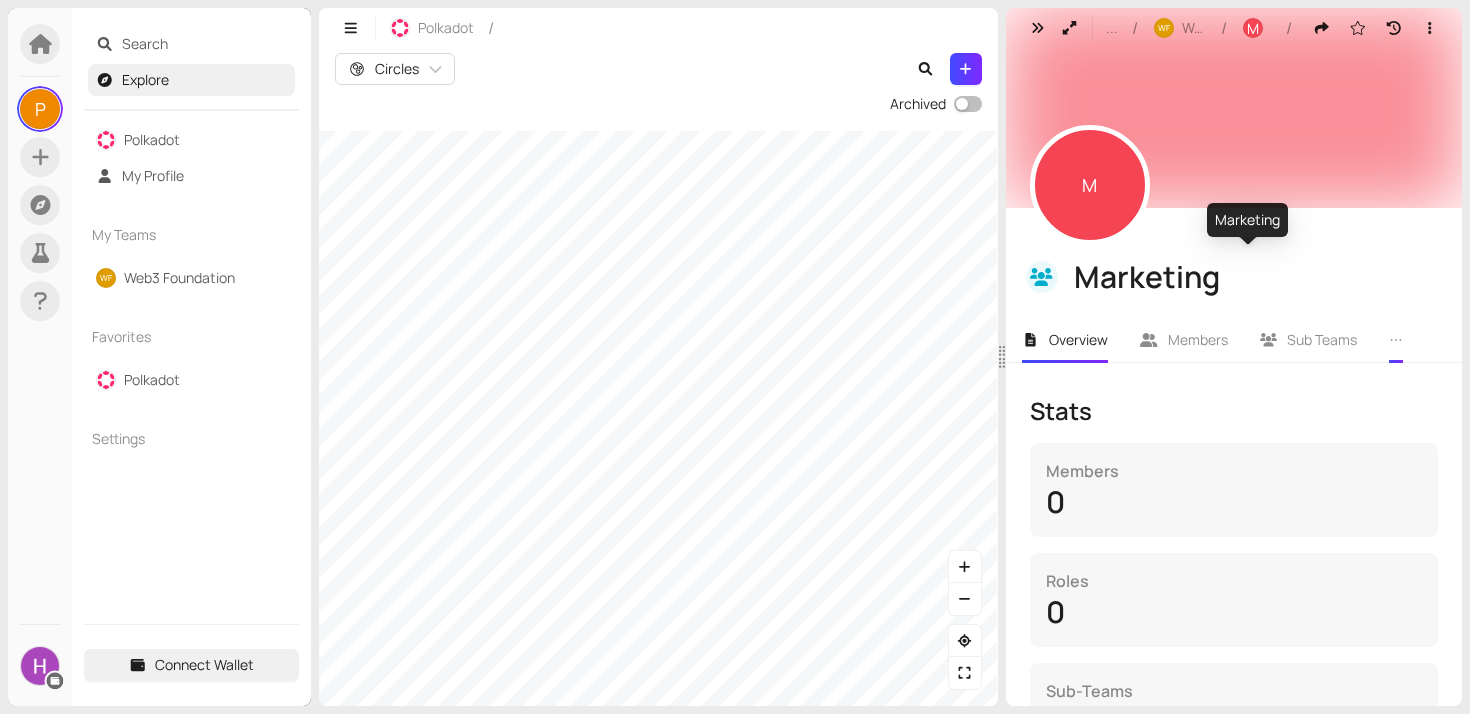 click at bounding box center (1396, 340) 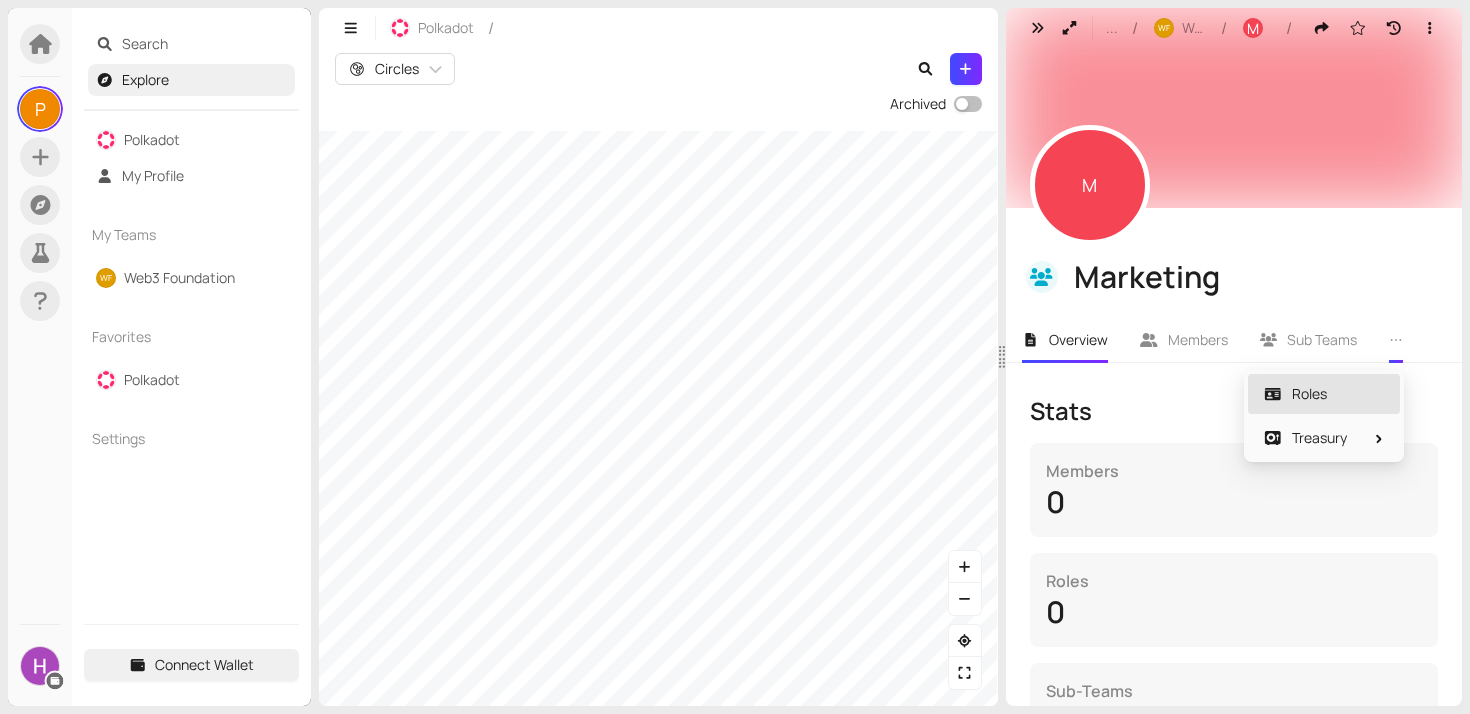 click on "Roles" at bounding box center [1324, 394] 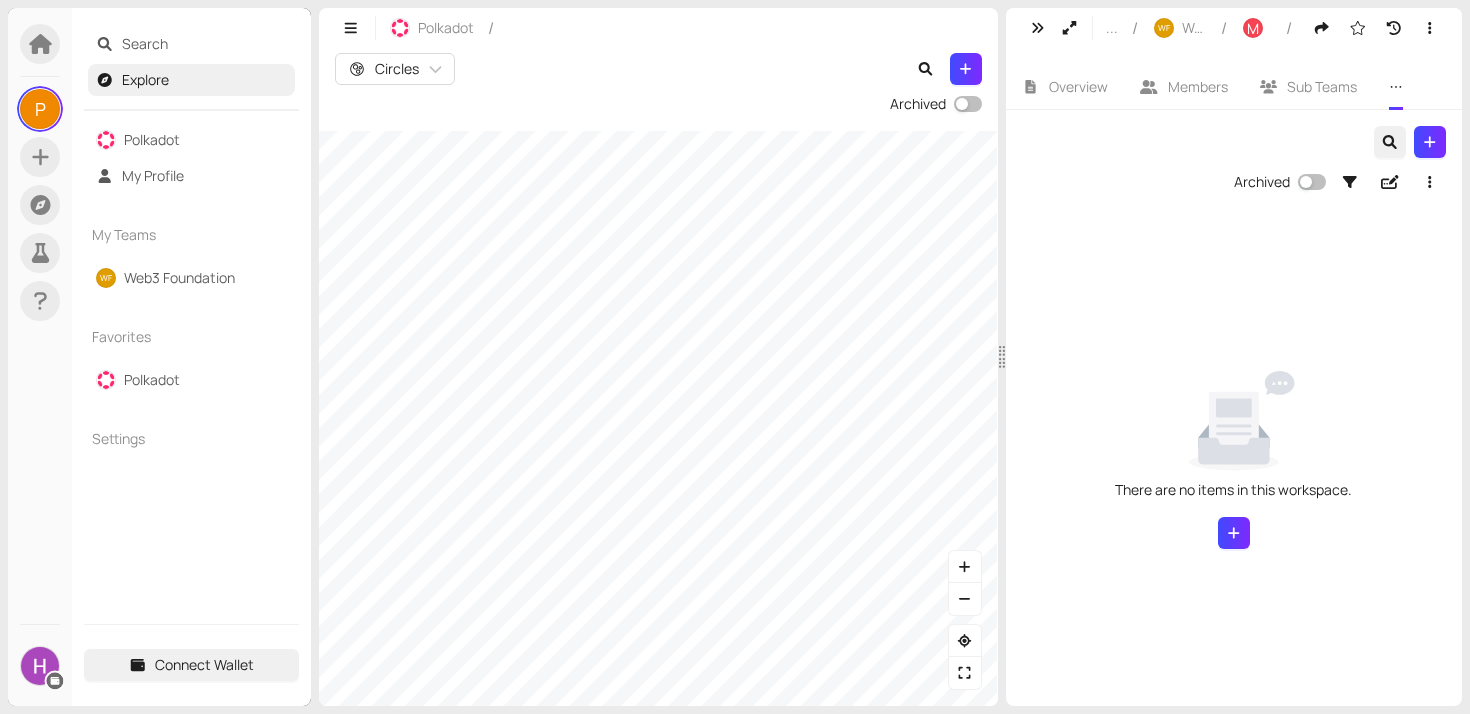 click on "There are no items in this workspace." at bounding box center [1233, 460] 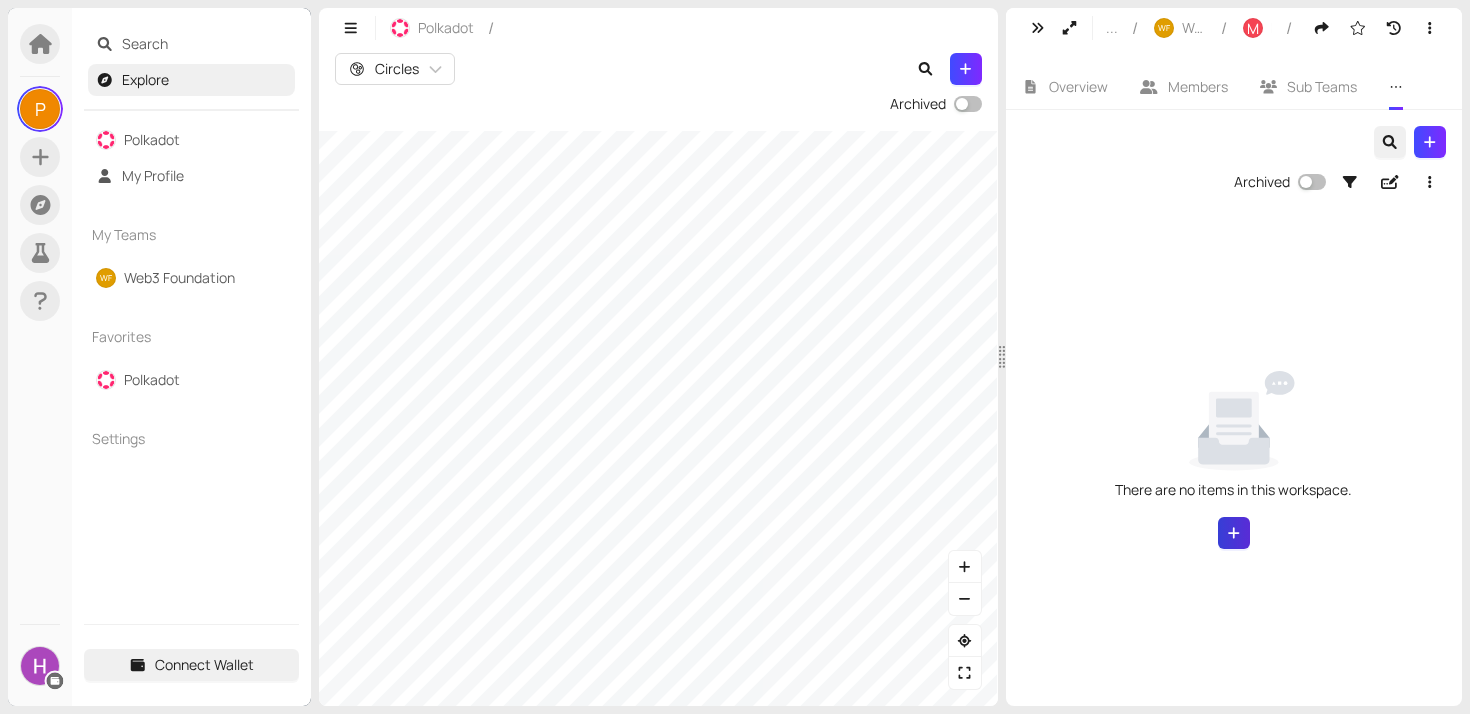 click 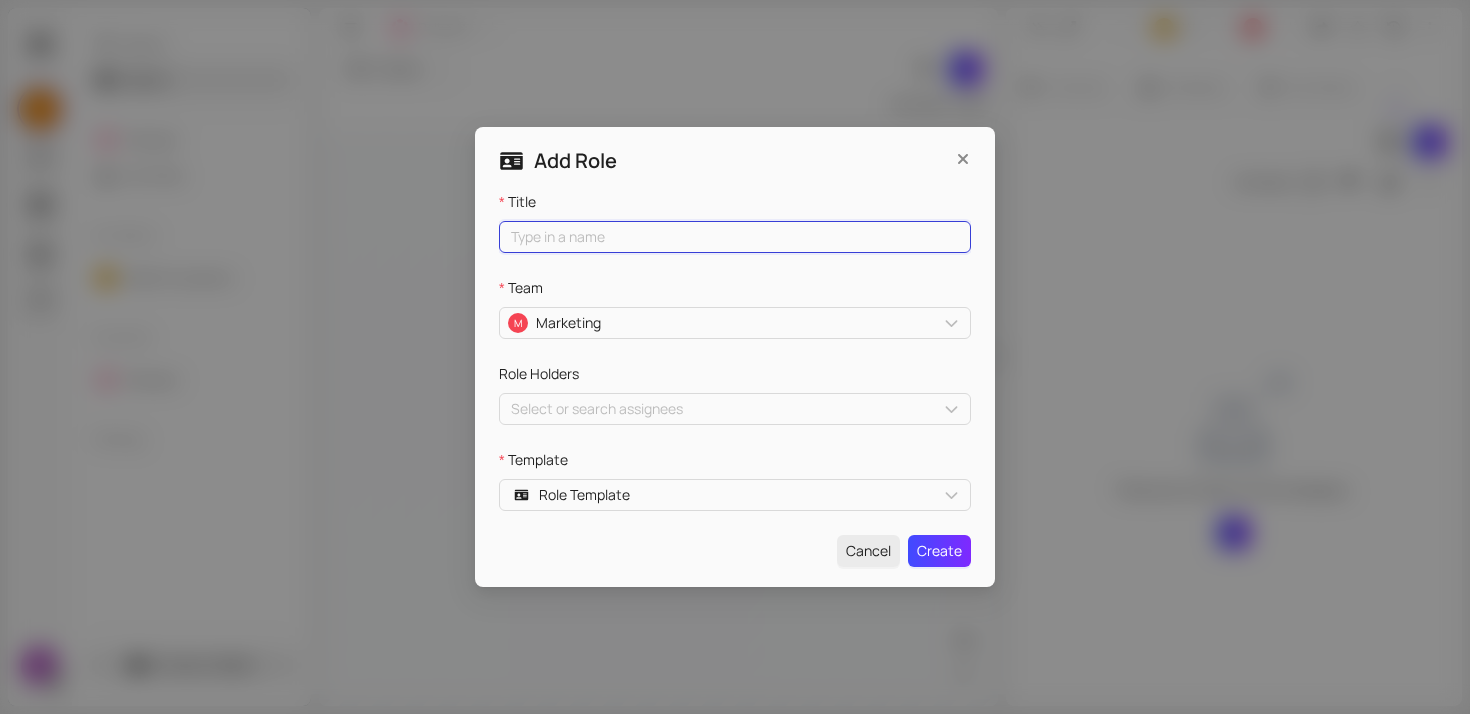 click on "Title" at bounding box center [735, 237] 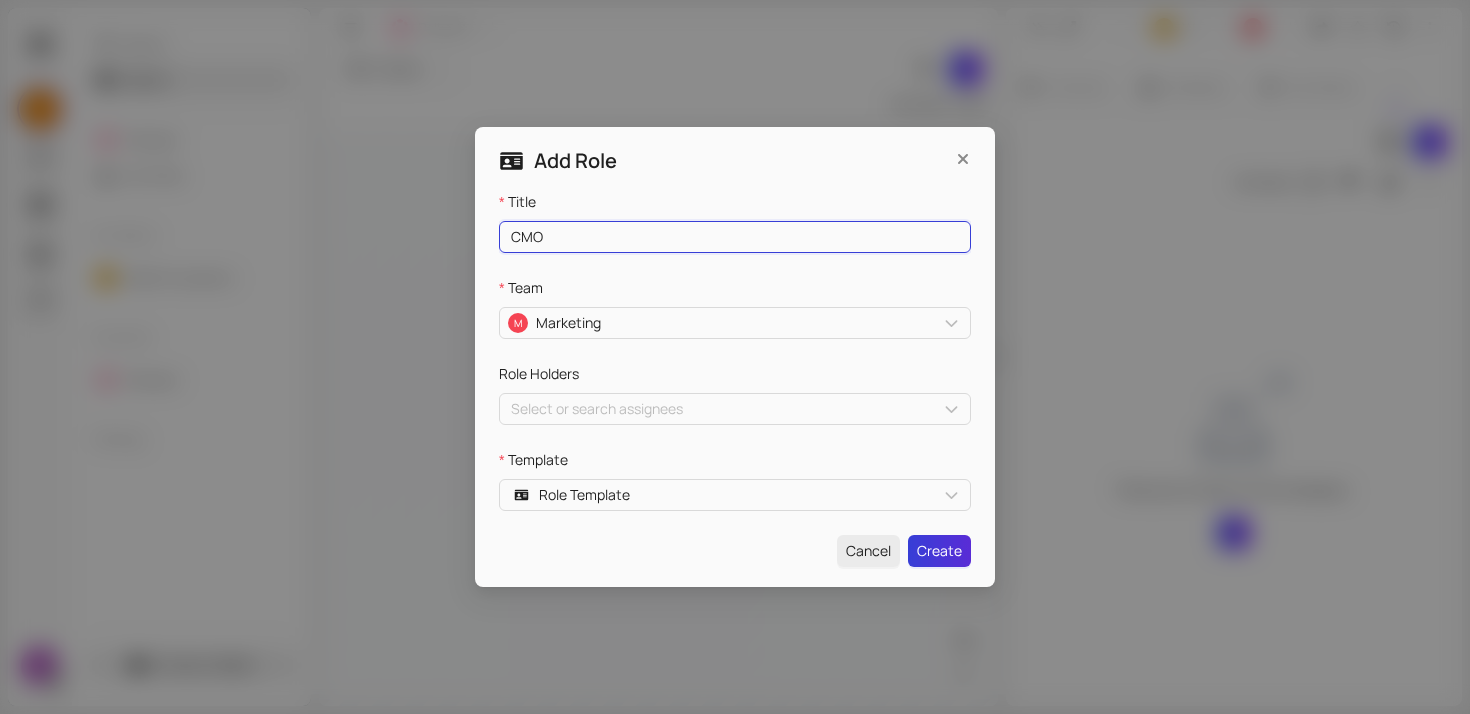 type on "CMO" 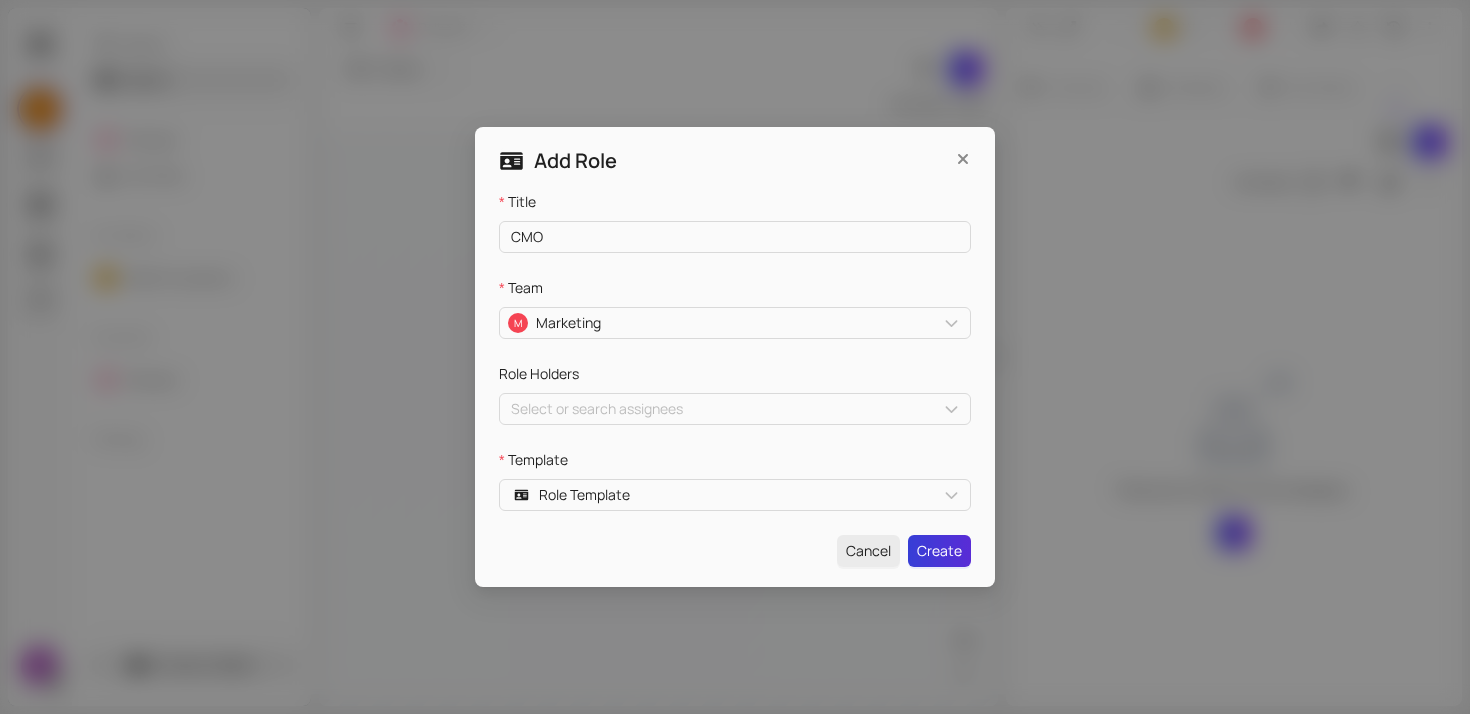 click on "Create" at bounding box center (939, 551) 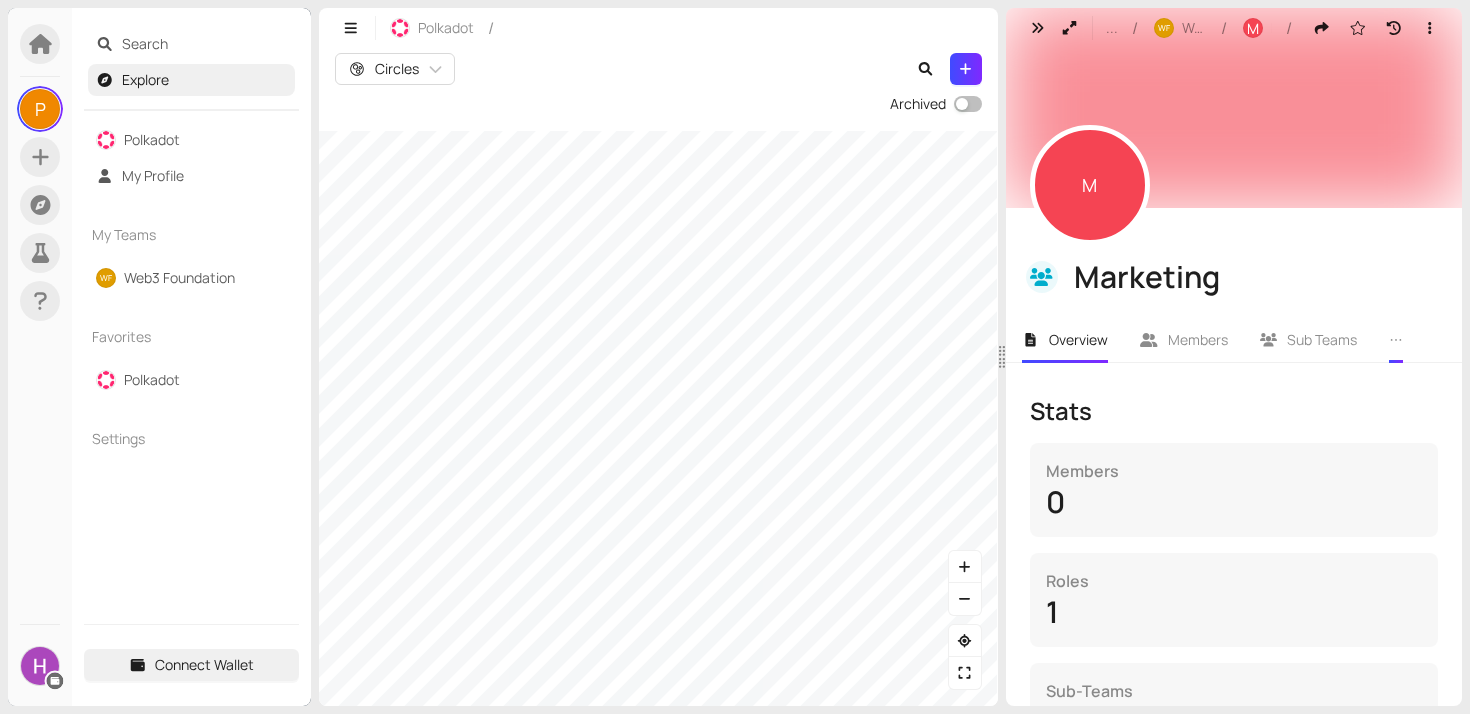 click 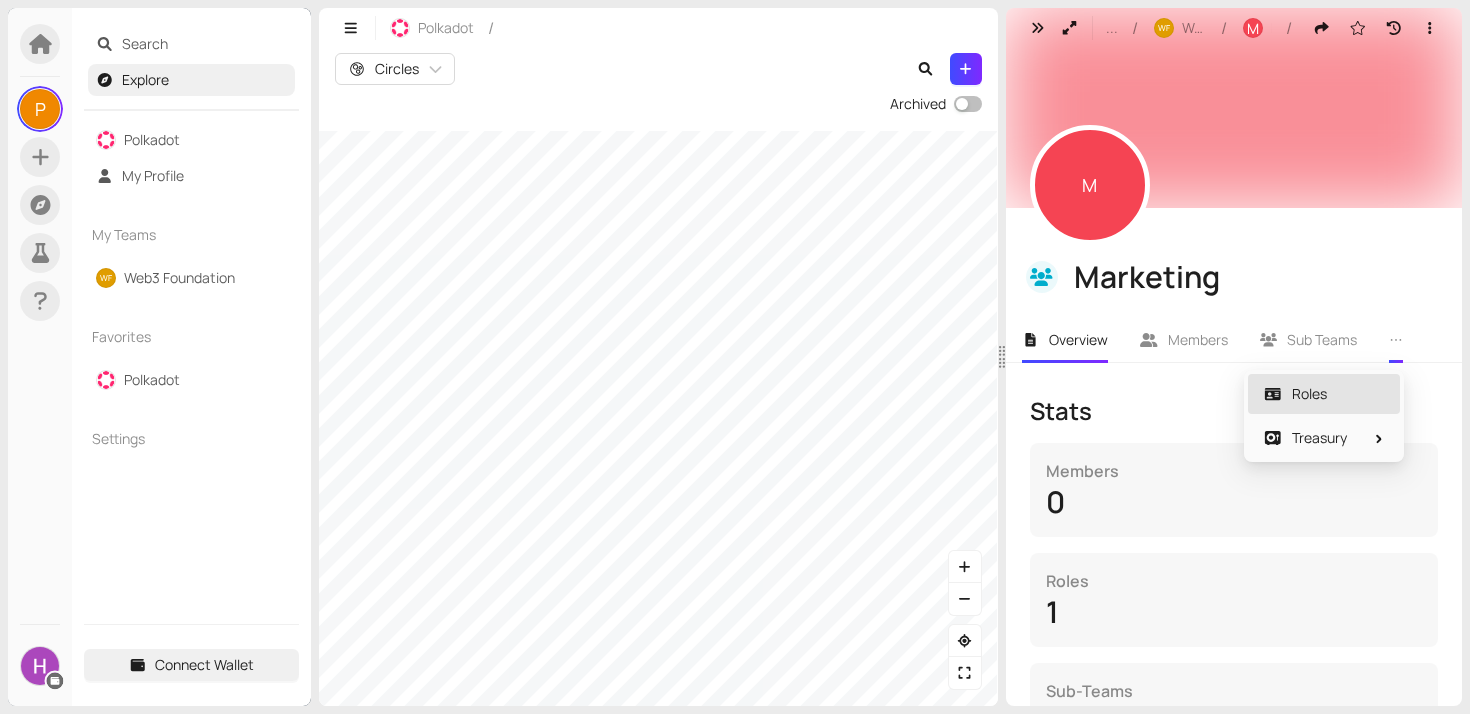 click on "Roles" at bounding box center (1324, 394) 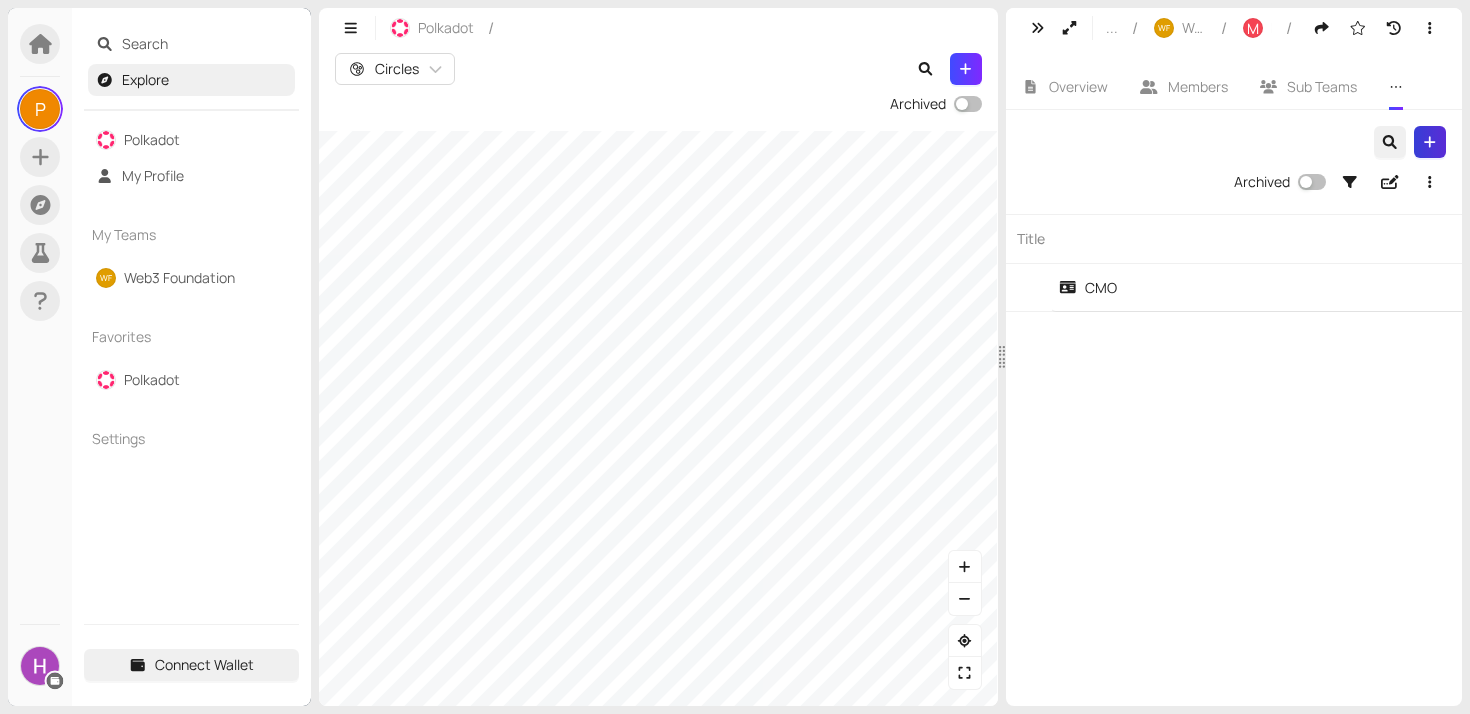 click 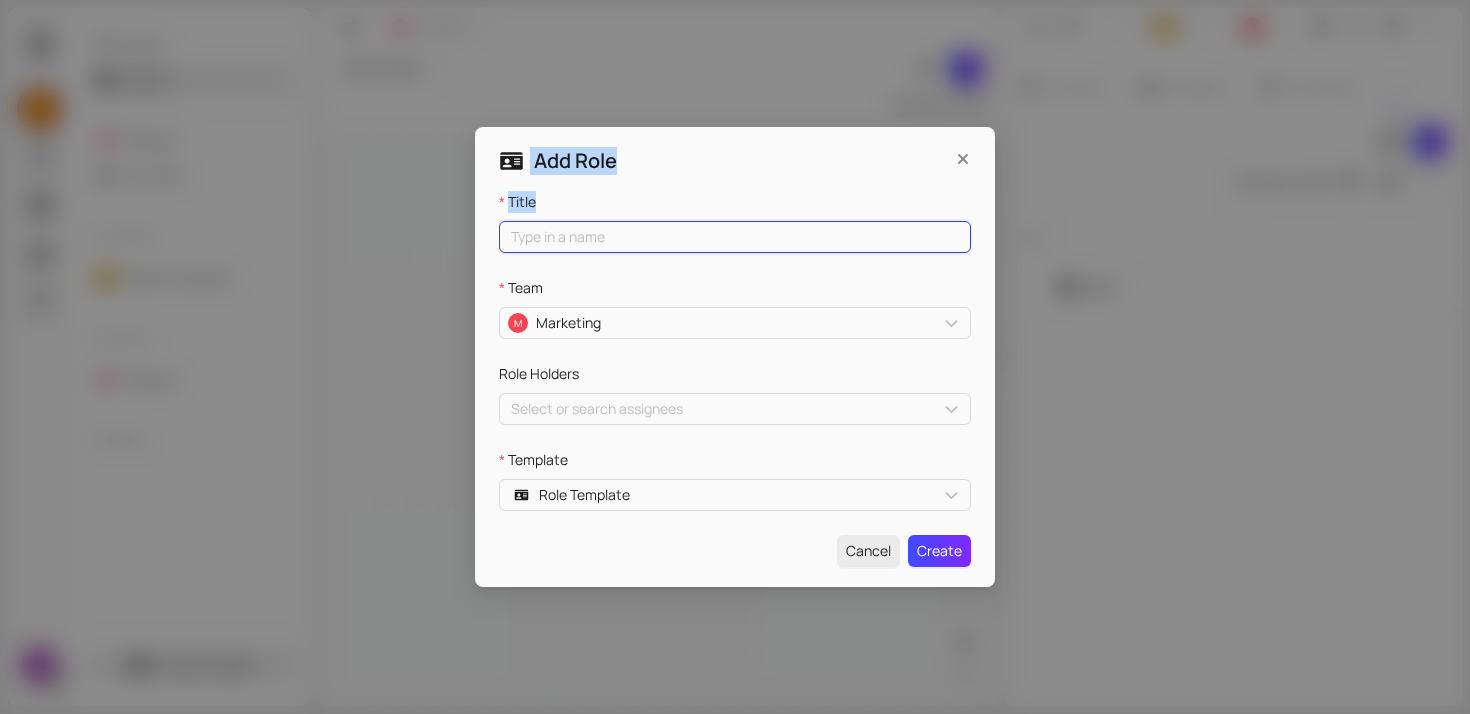 click on "Title" at bounding box center (735, 237) 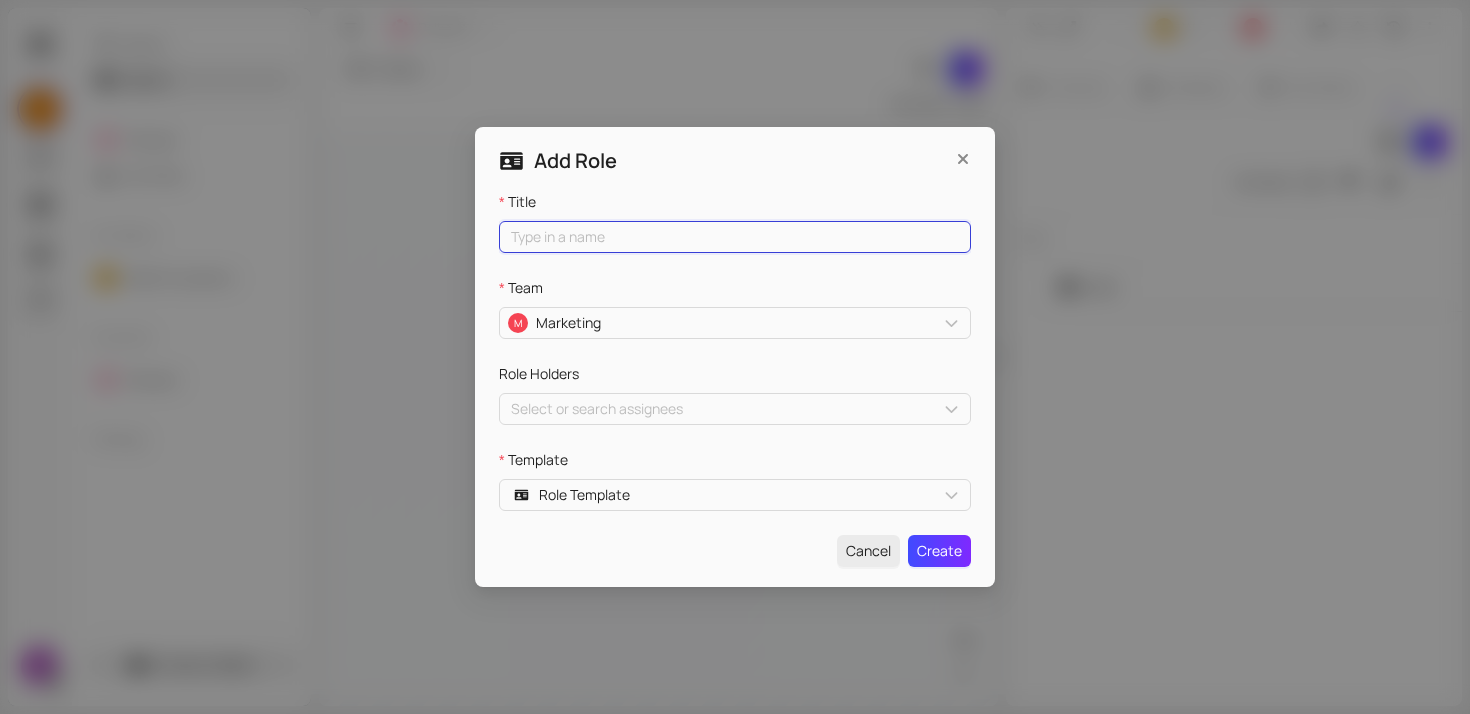 click on "Title" at bounding box center [735, 237] 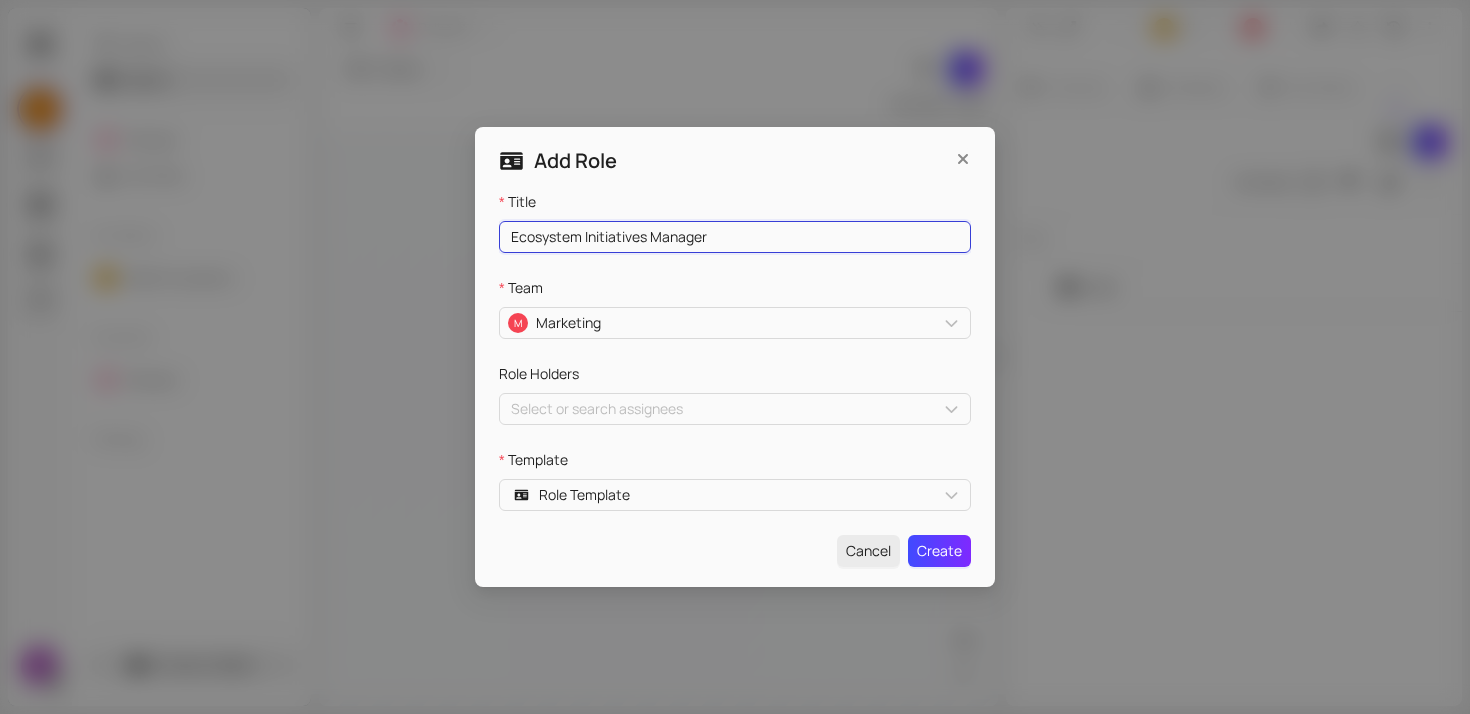 type on "Ecosystem Initiatives Manager" 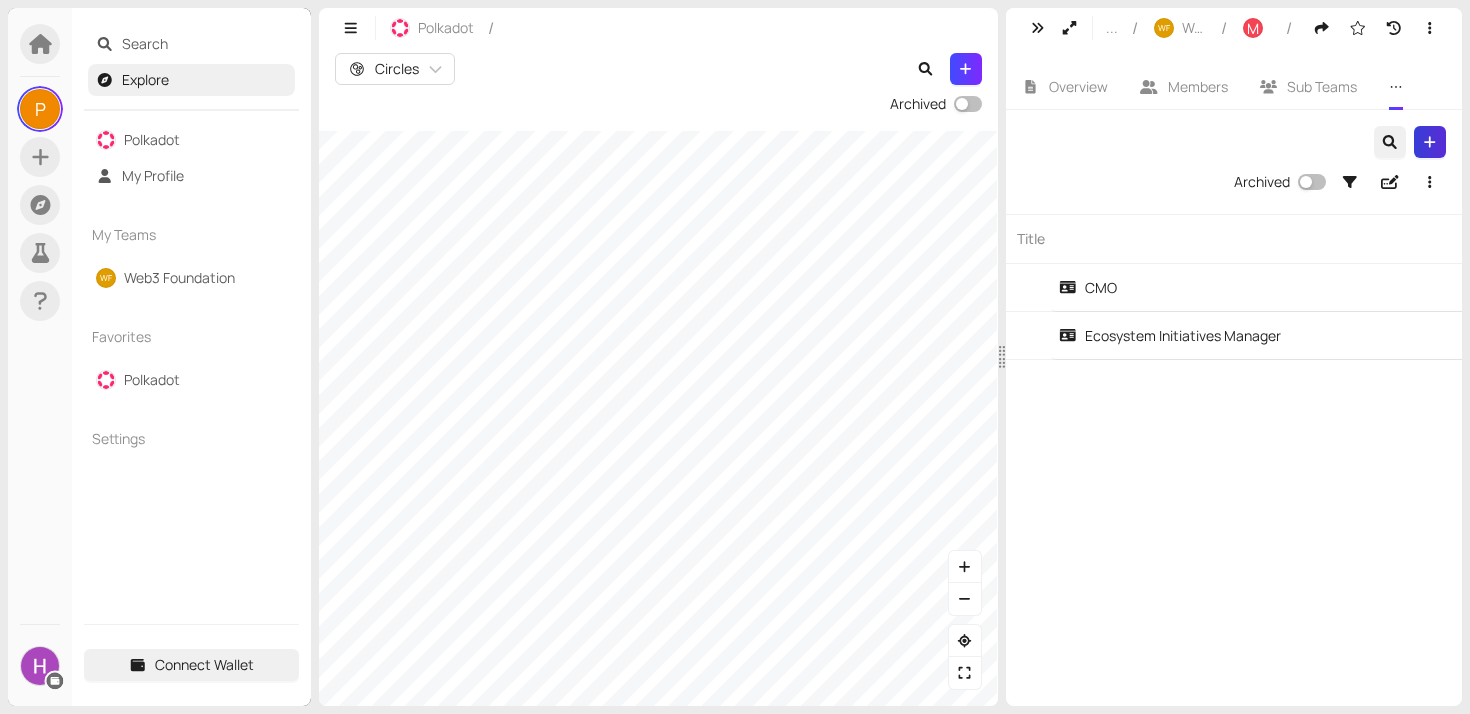 click 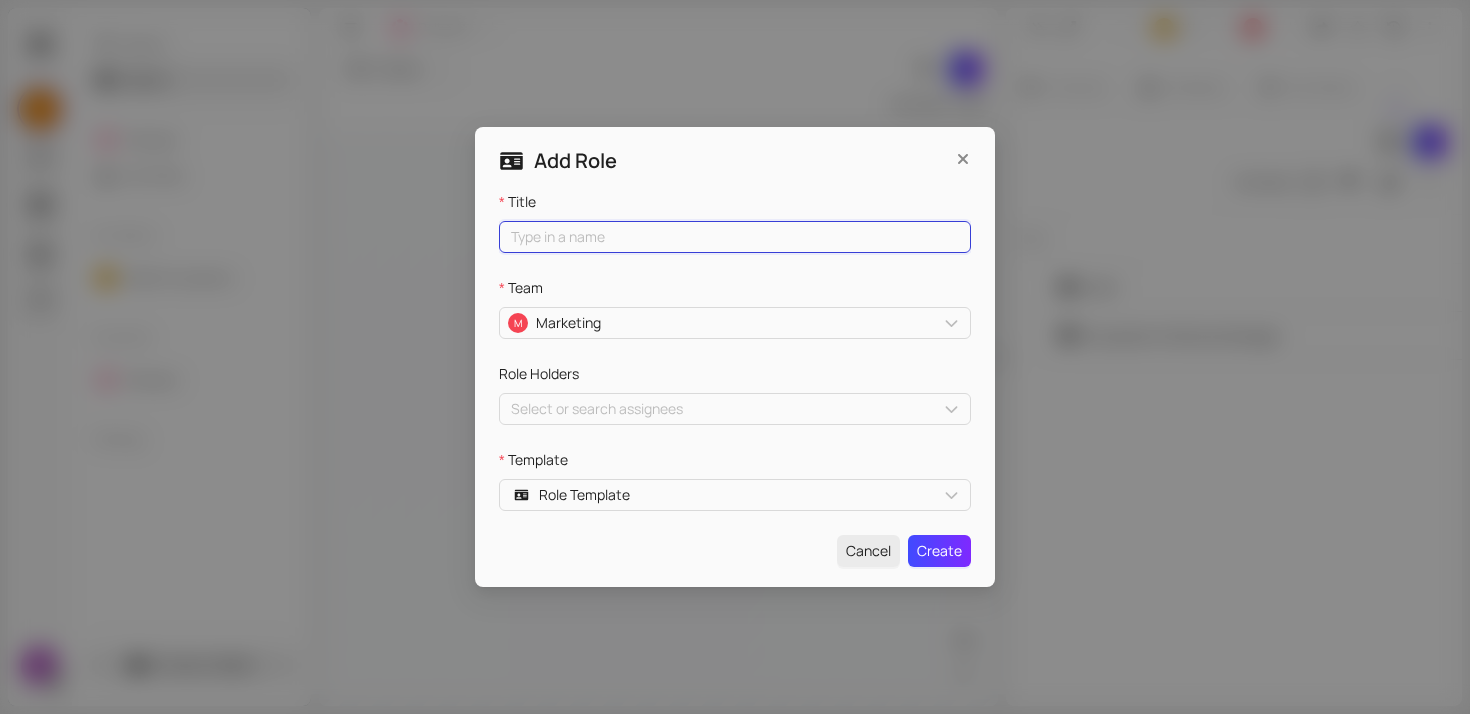 click on "Title" at bounding box center [735, 237] 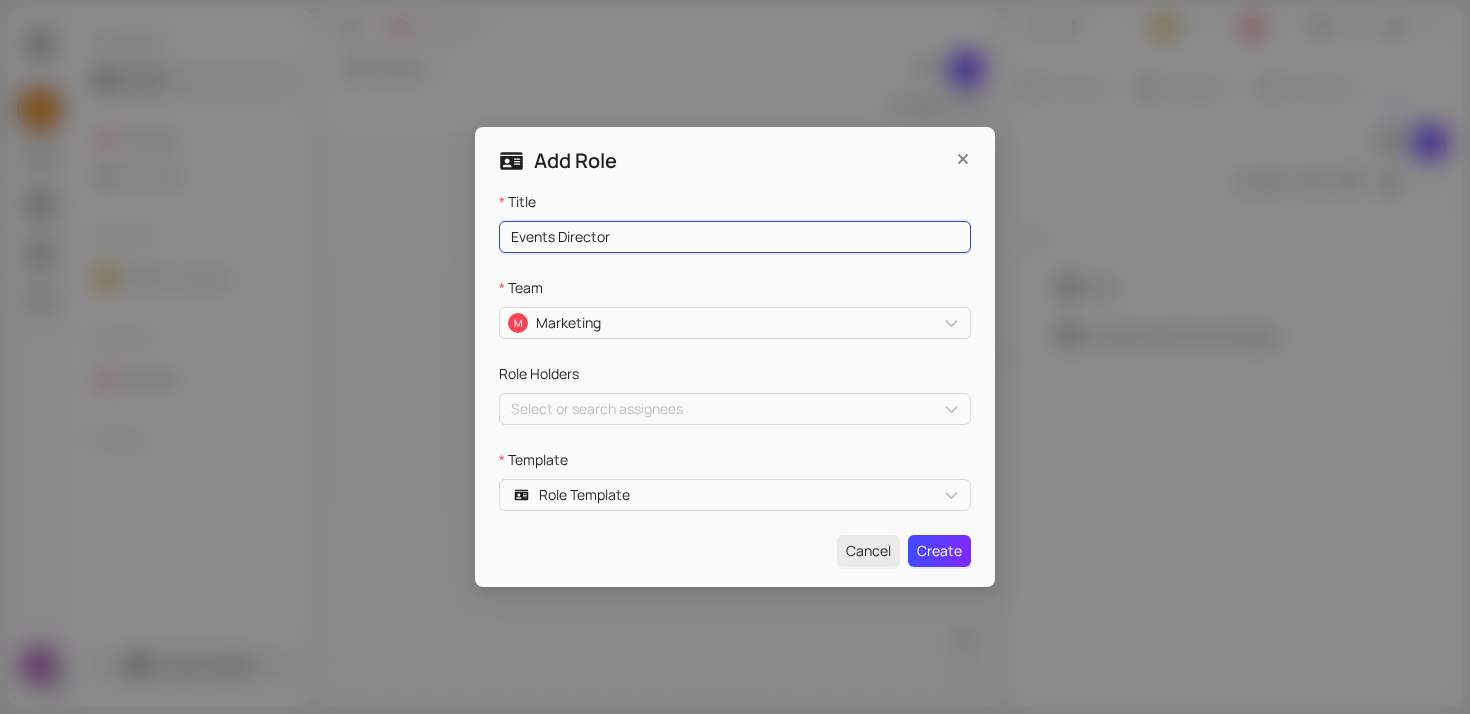 type on "Events Director" 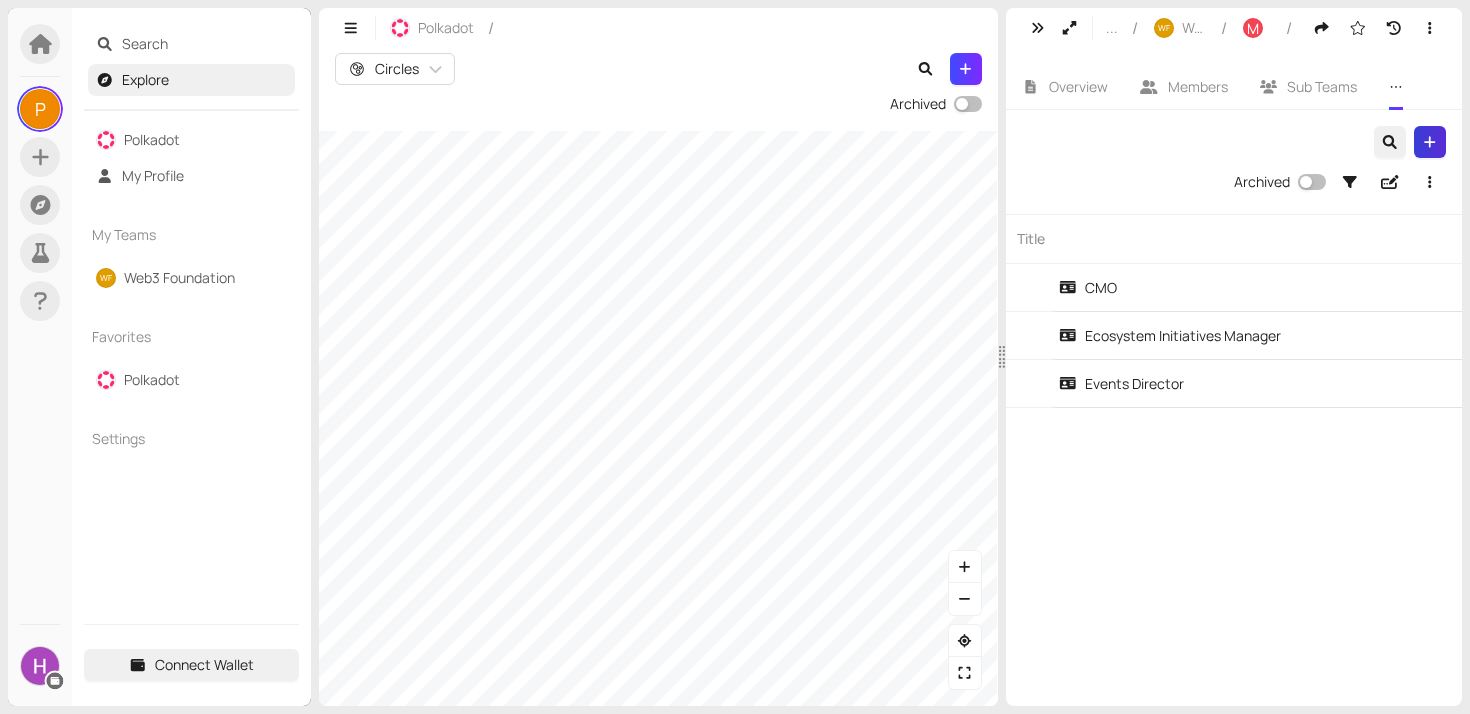 click 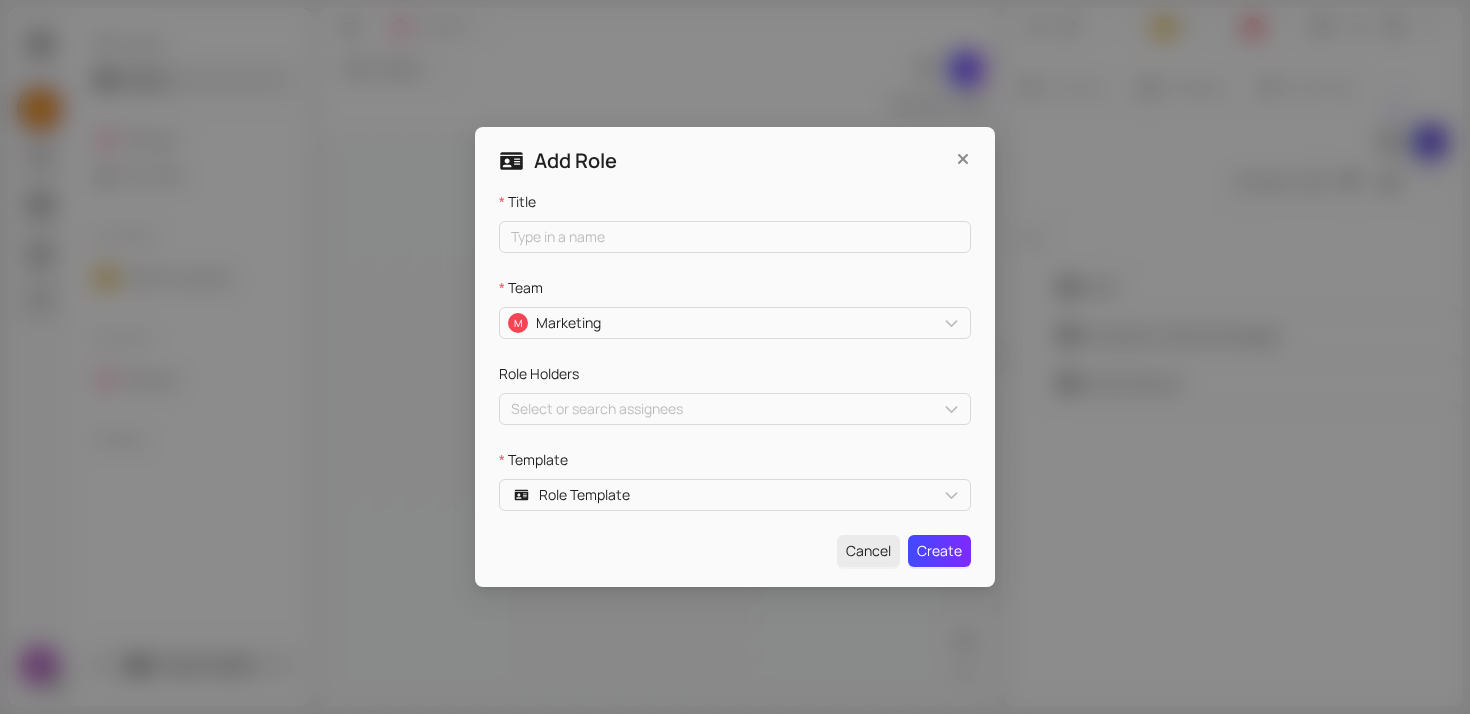 type 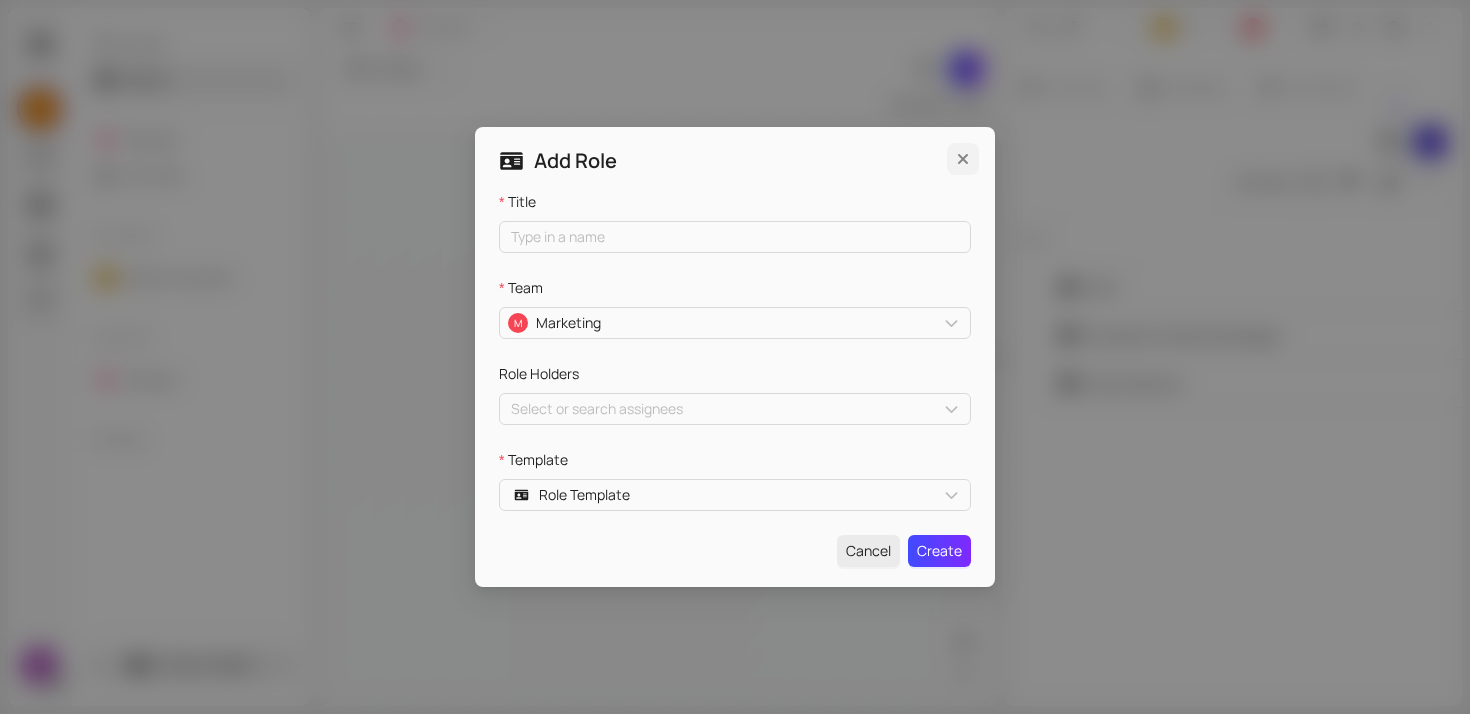 type 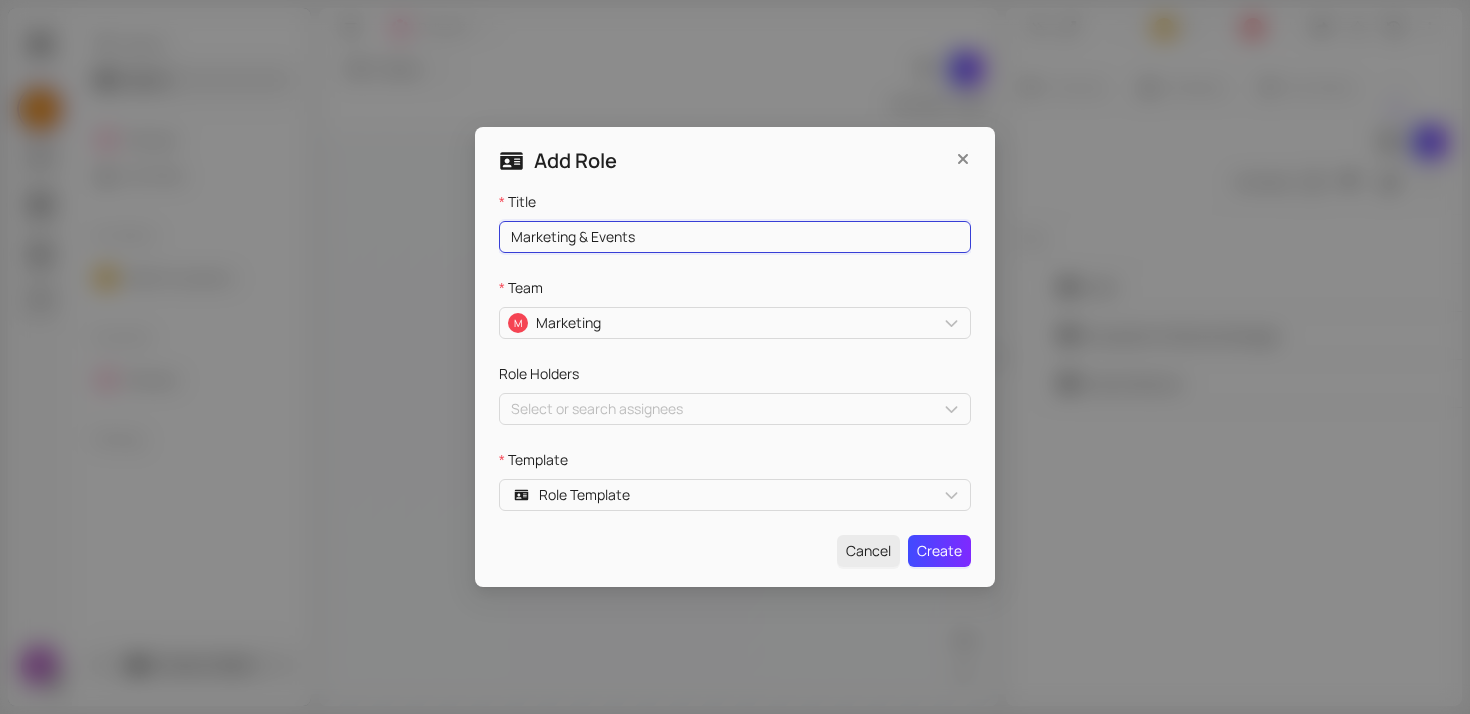type on "Marketing & Events" 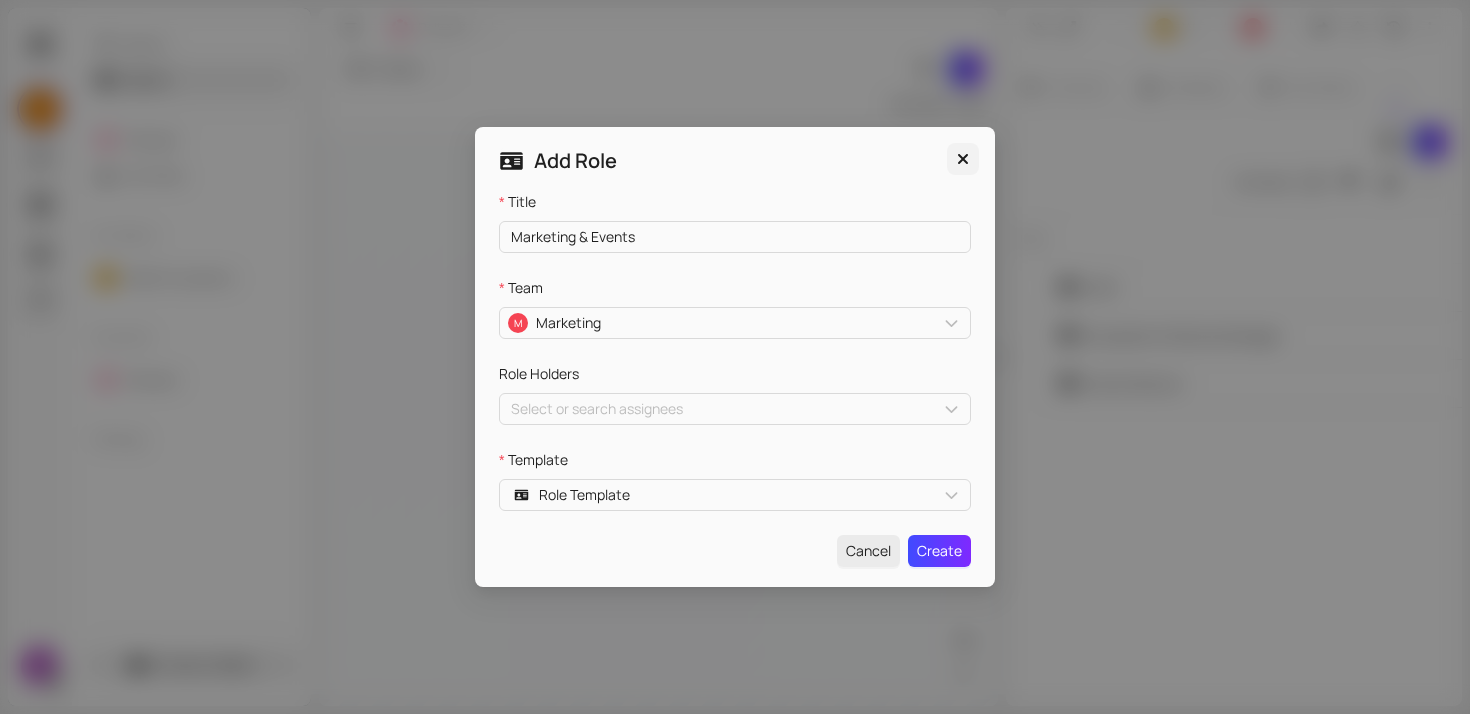click at bounding box center (963, 159) 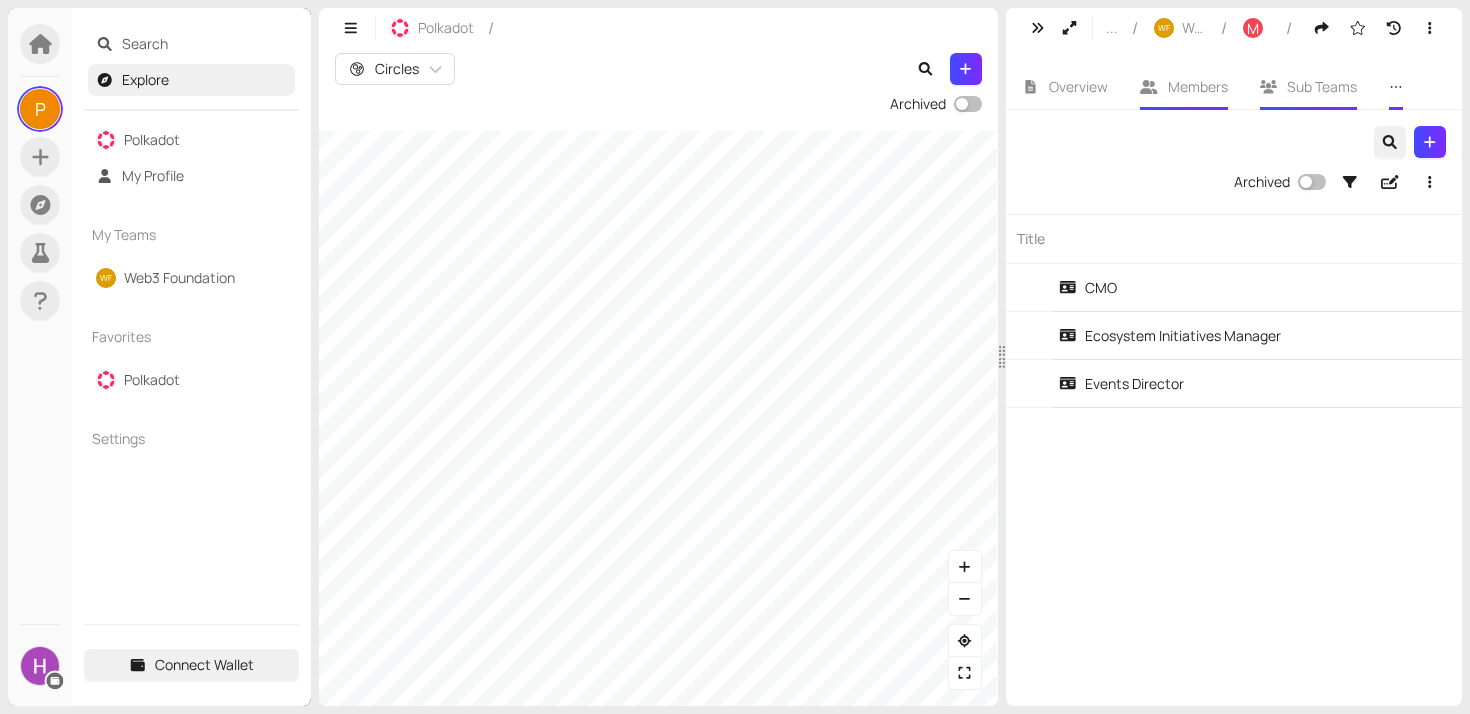 click on "Members" at bounding box center [1198, 86] 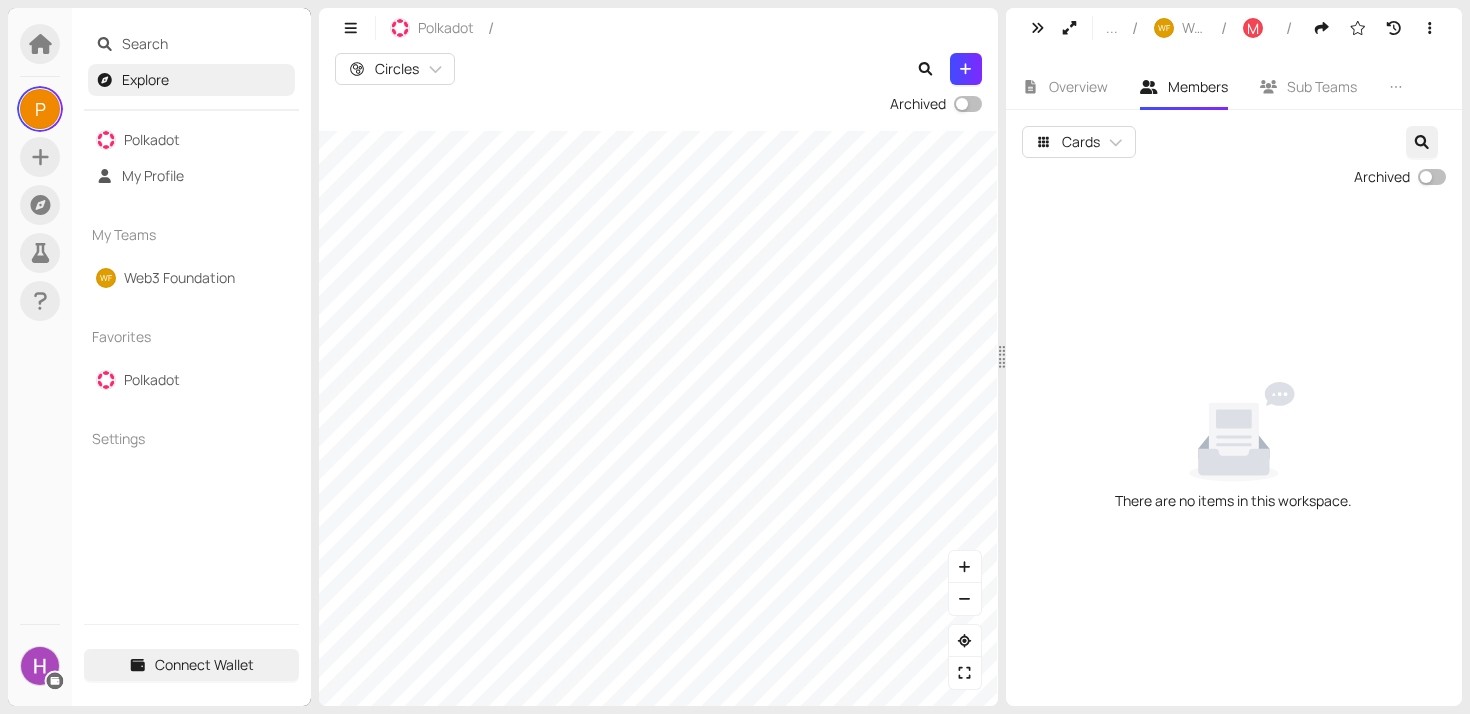 click 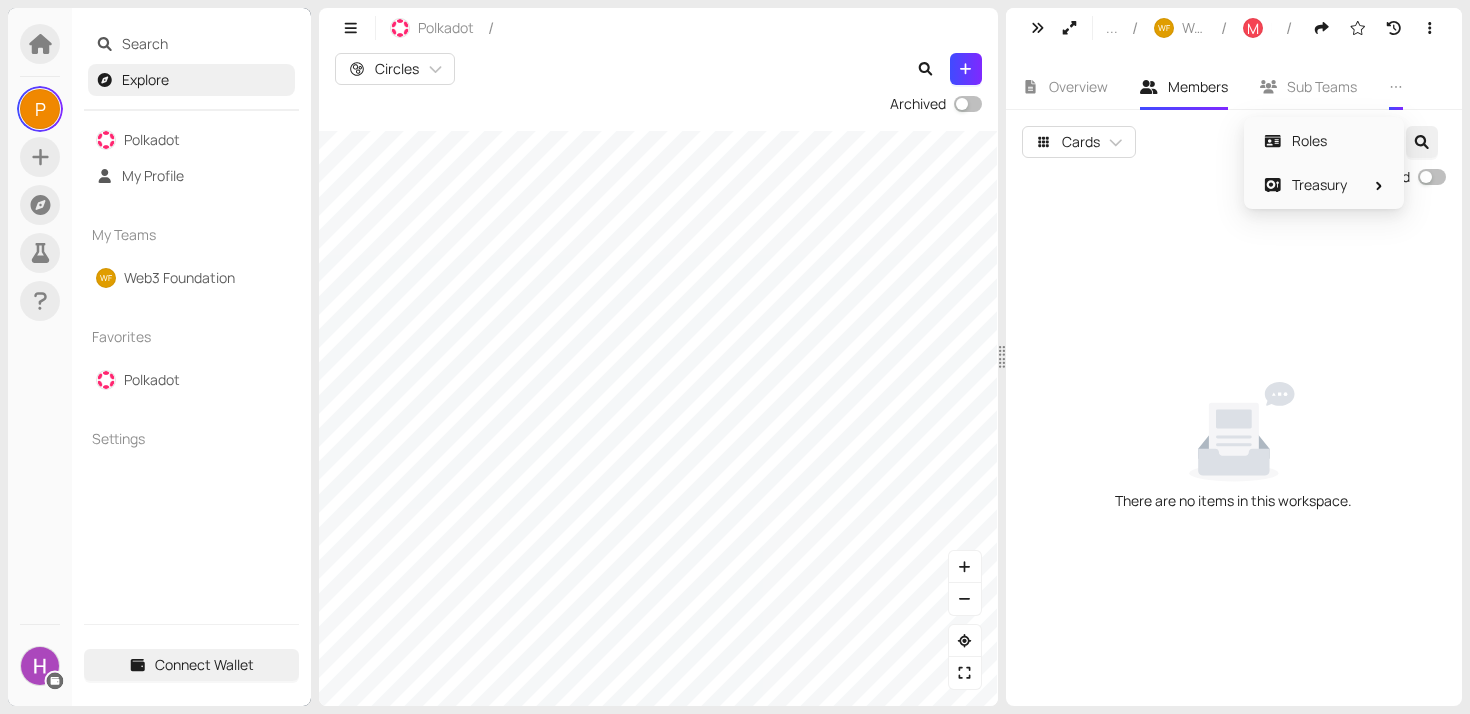click at bounding box center [1396, 87] 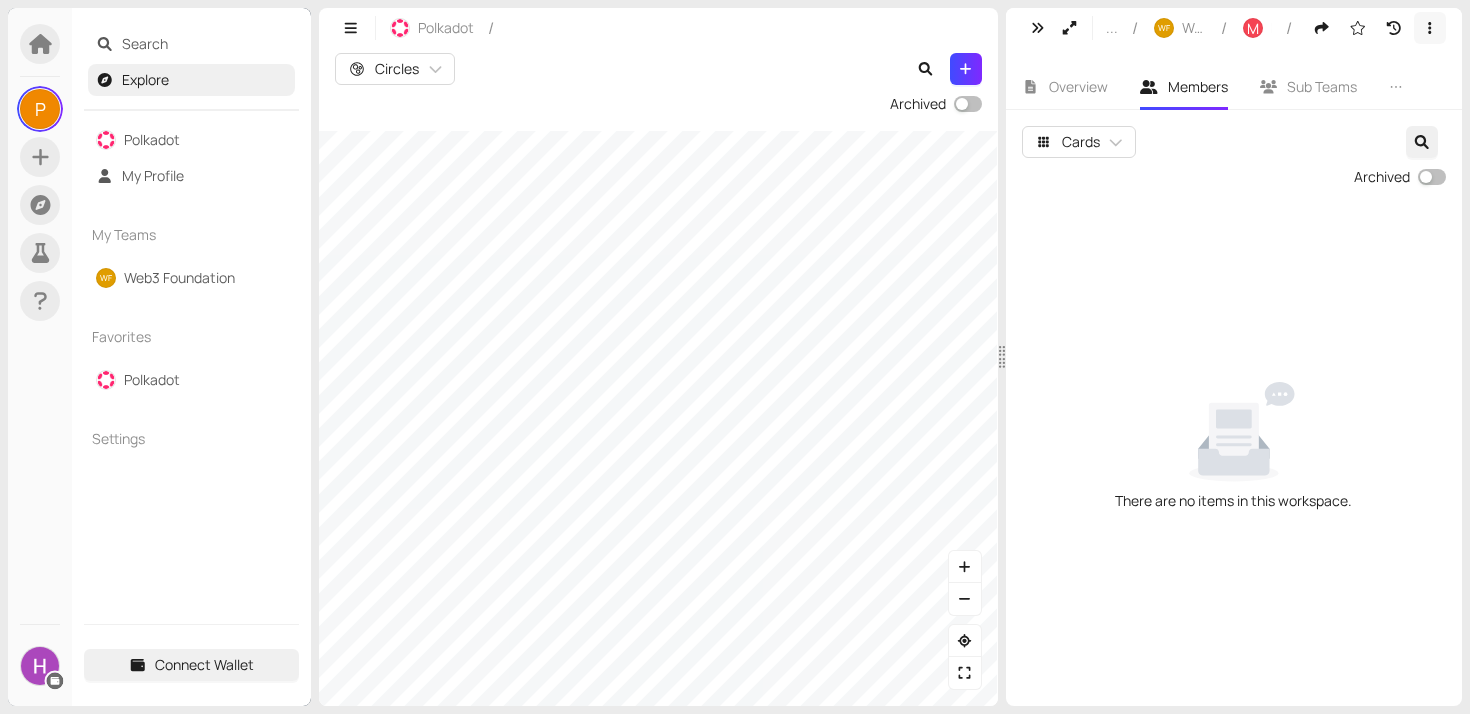 click 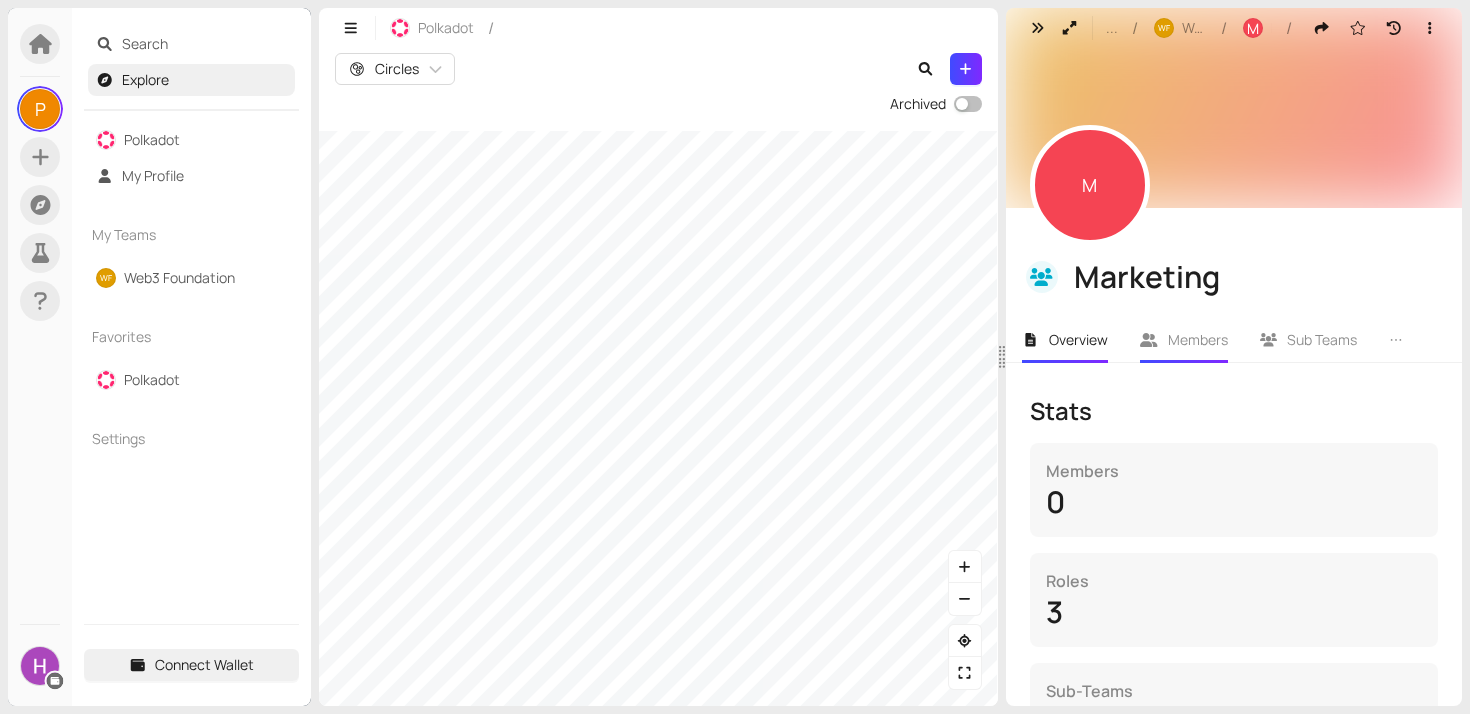 click on "Members" at bounding box center (1198, 339) 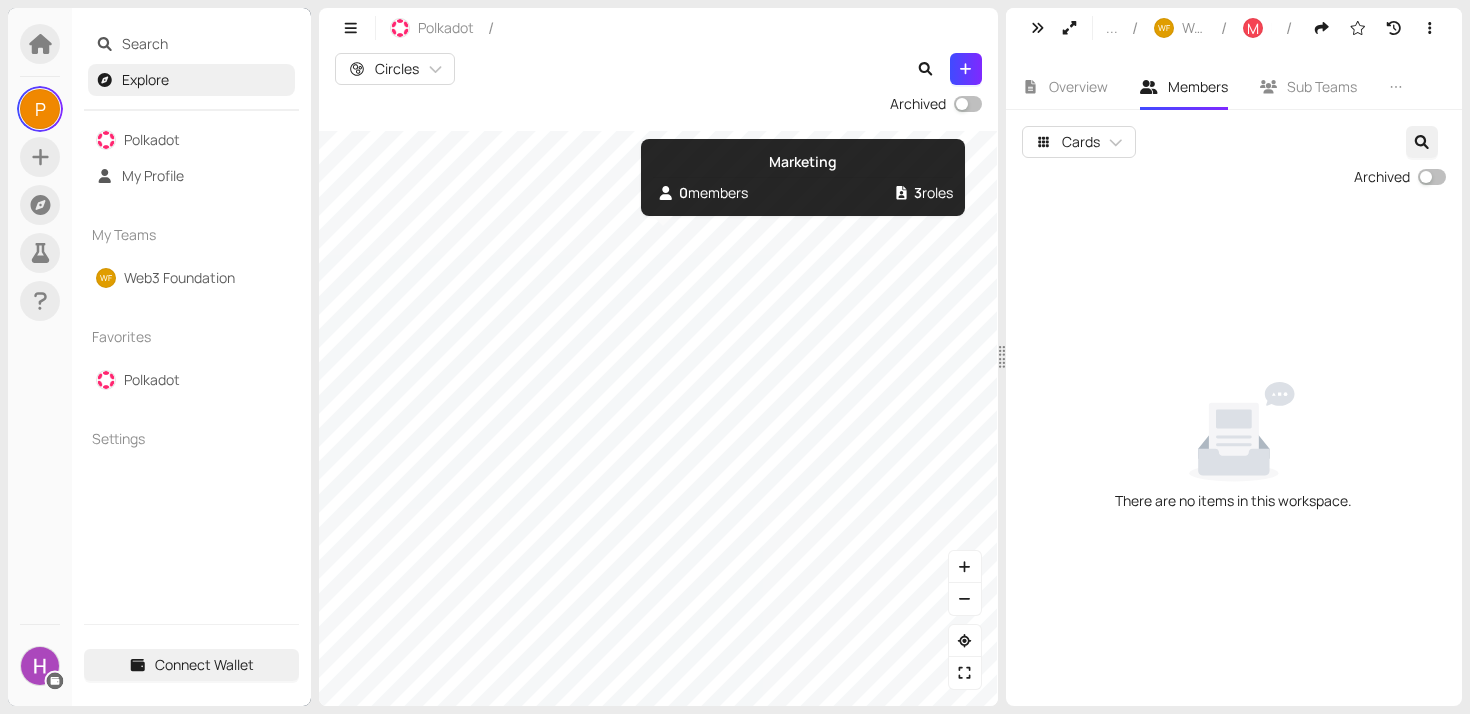 type 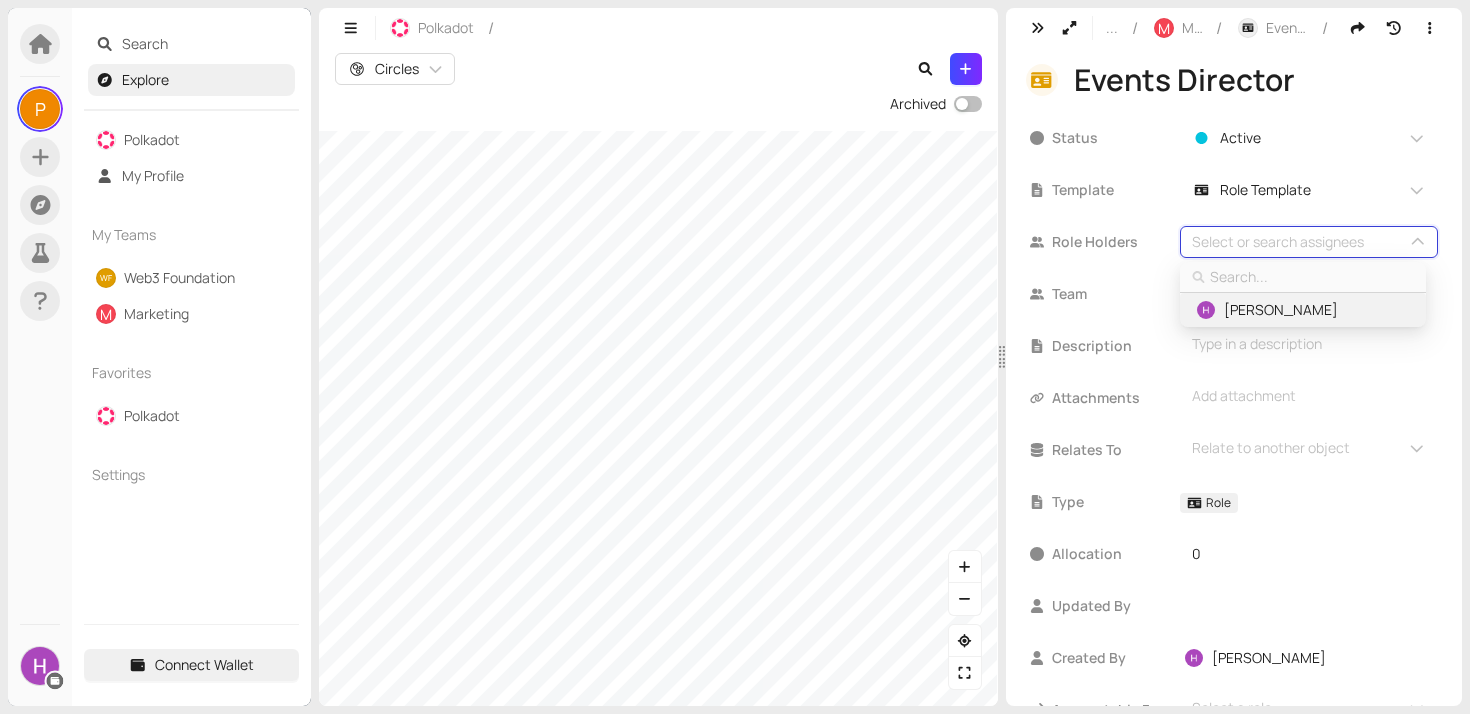type on "J" 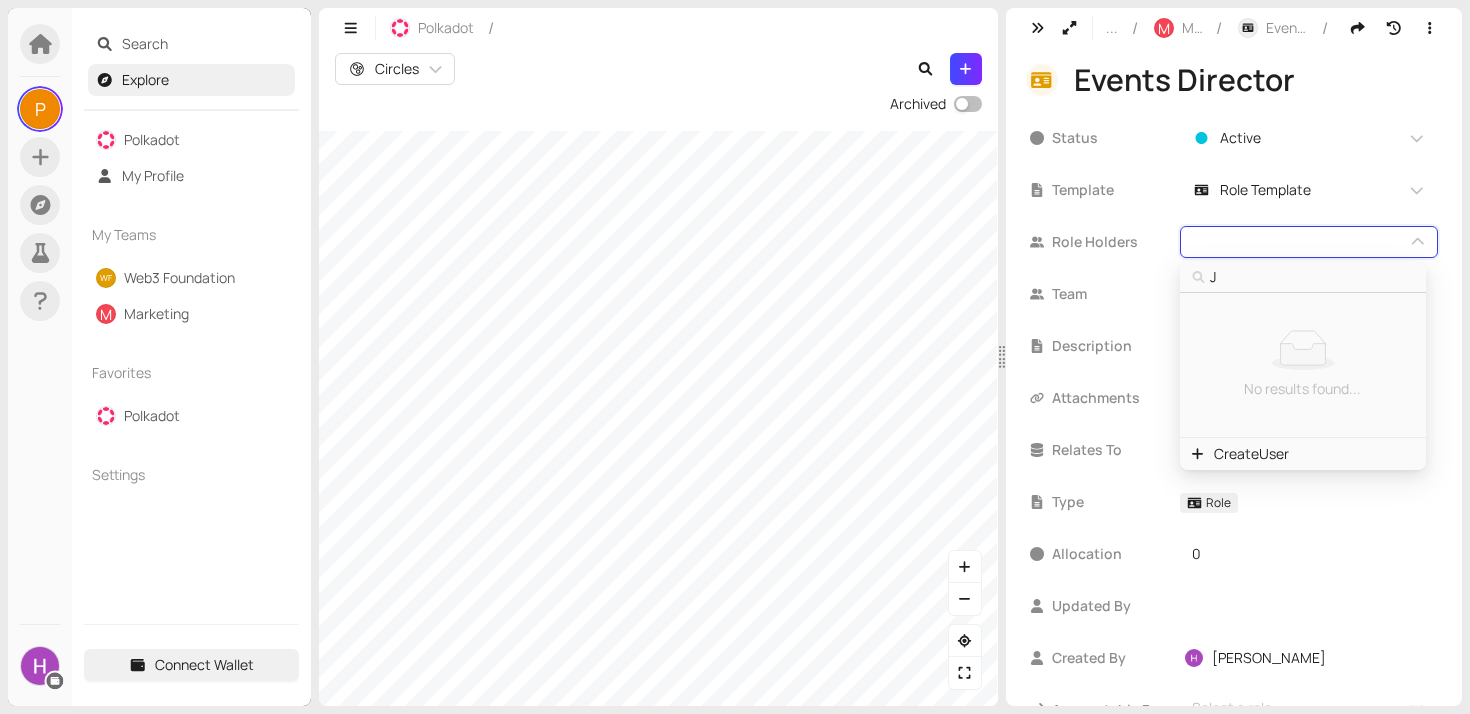 type on "Ja" 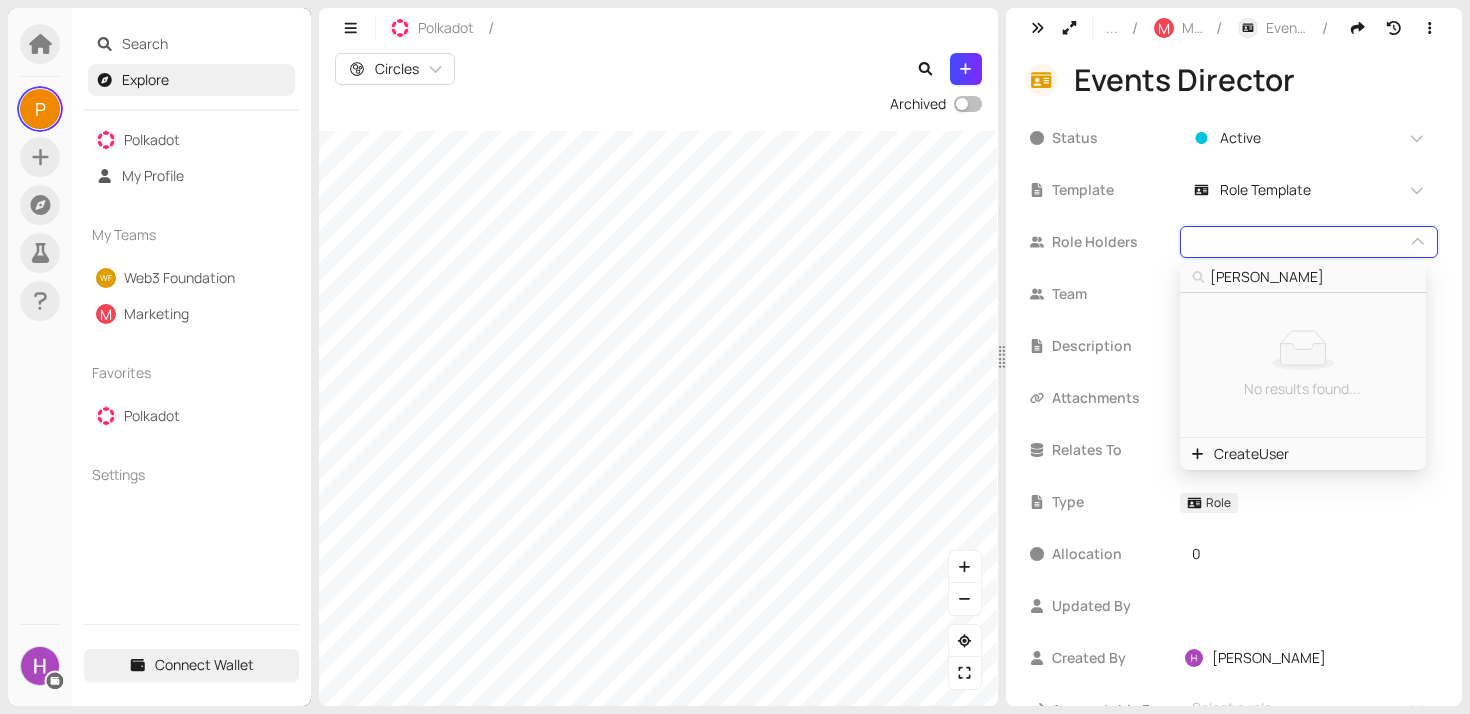 type on "Jam" 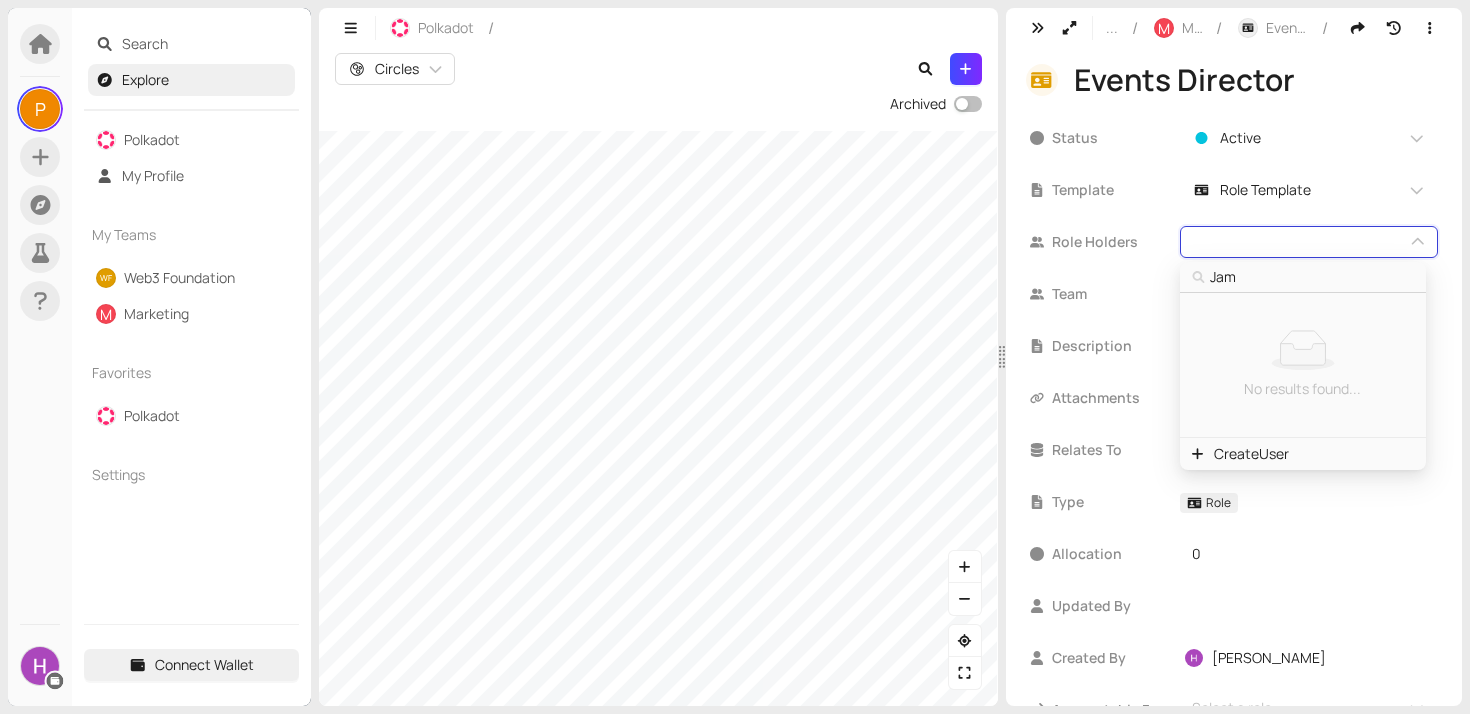type on "Jami" 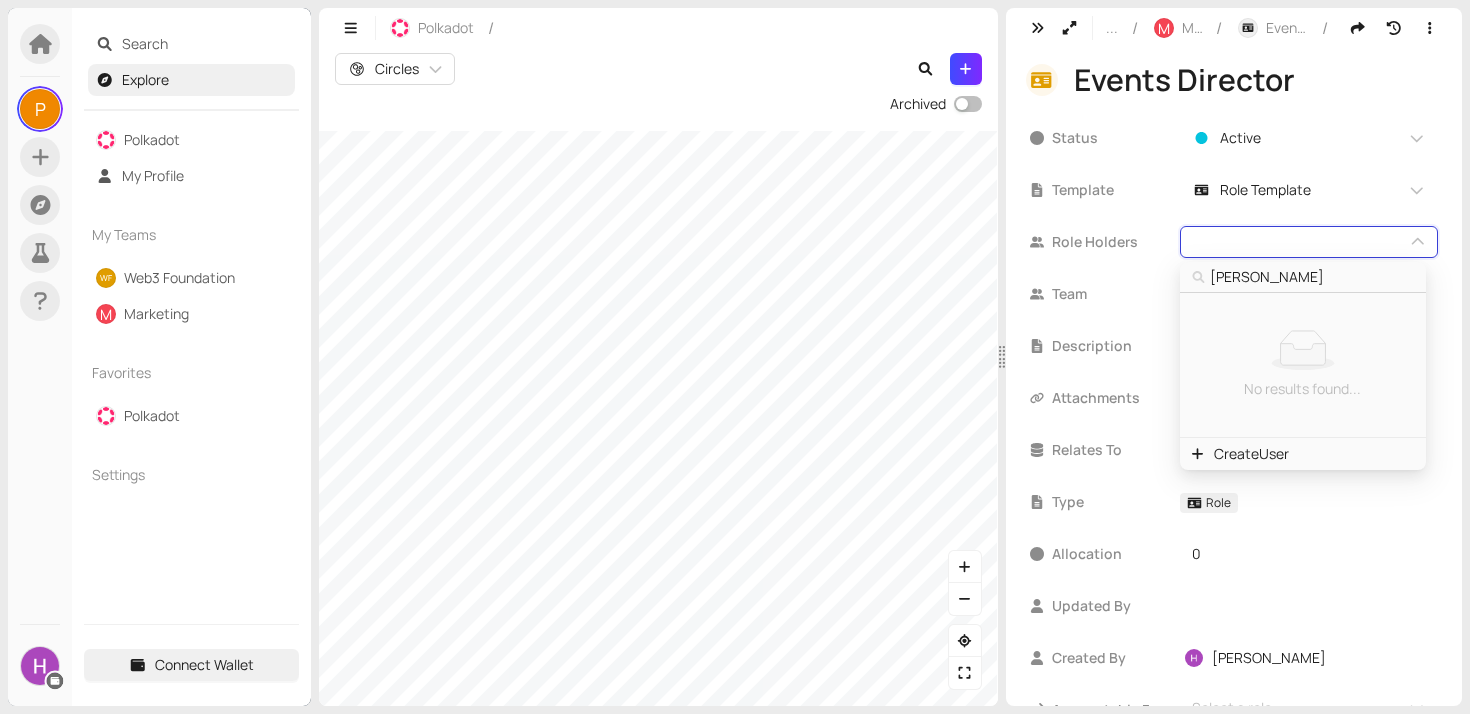 type on "Jamie" 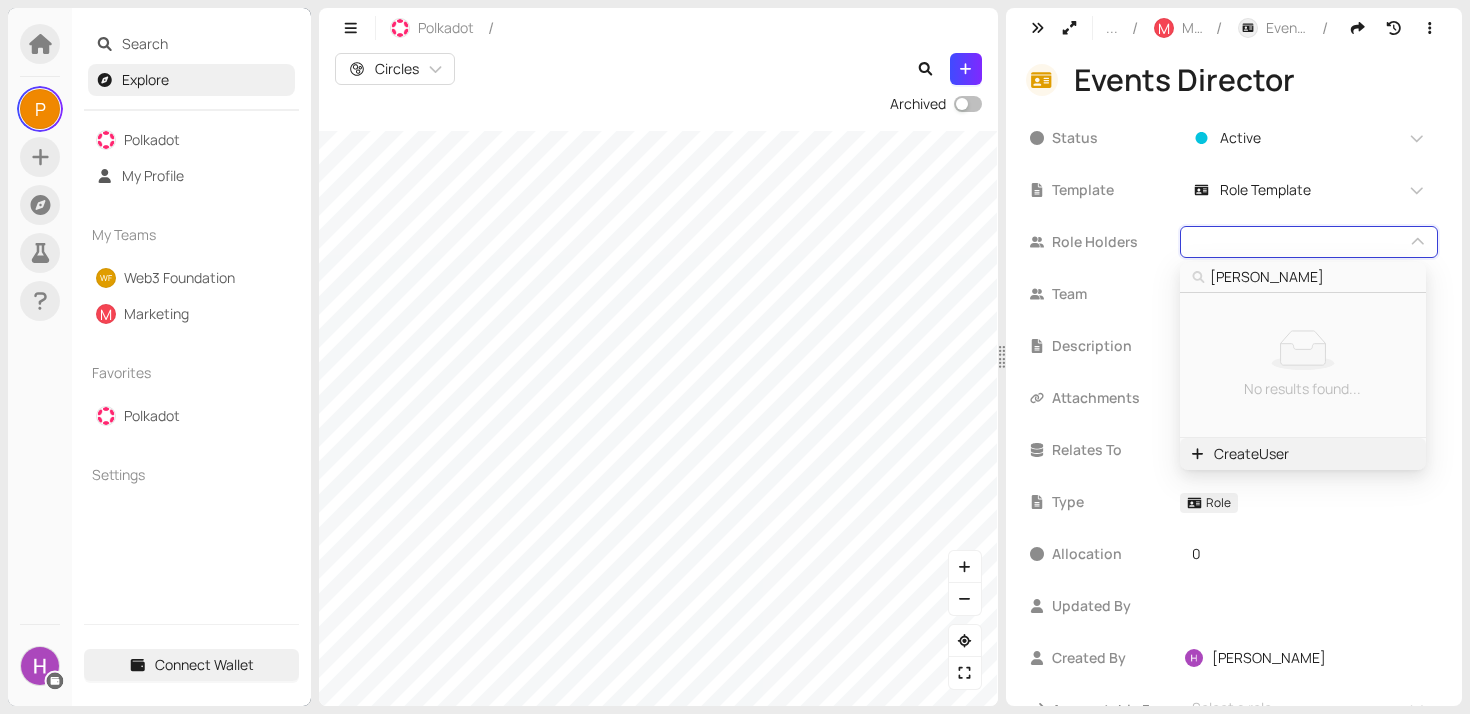 type on "Jamie" 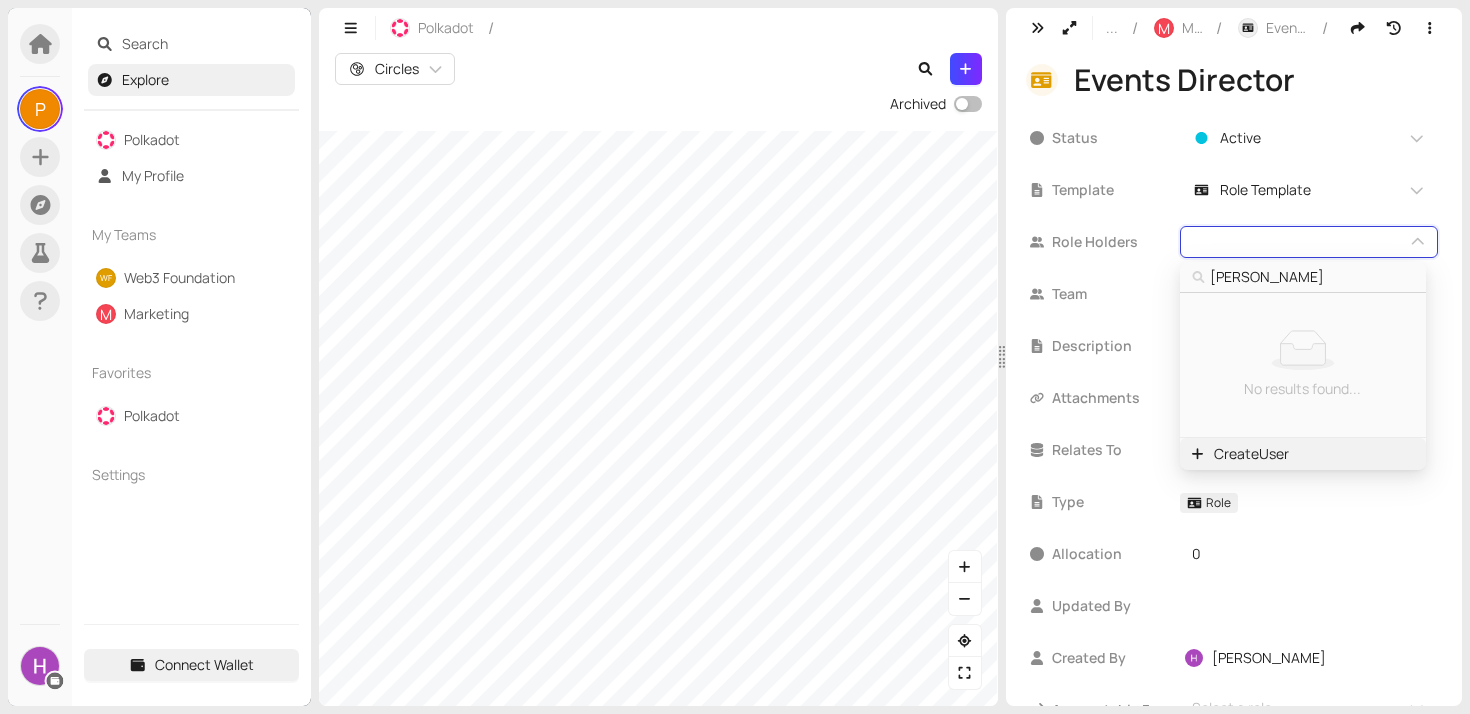 click on "Create  User" at bounding box center [1251, 454] 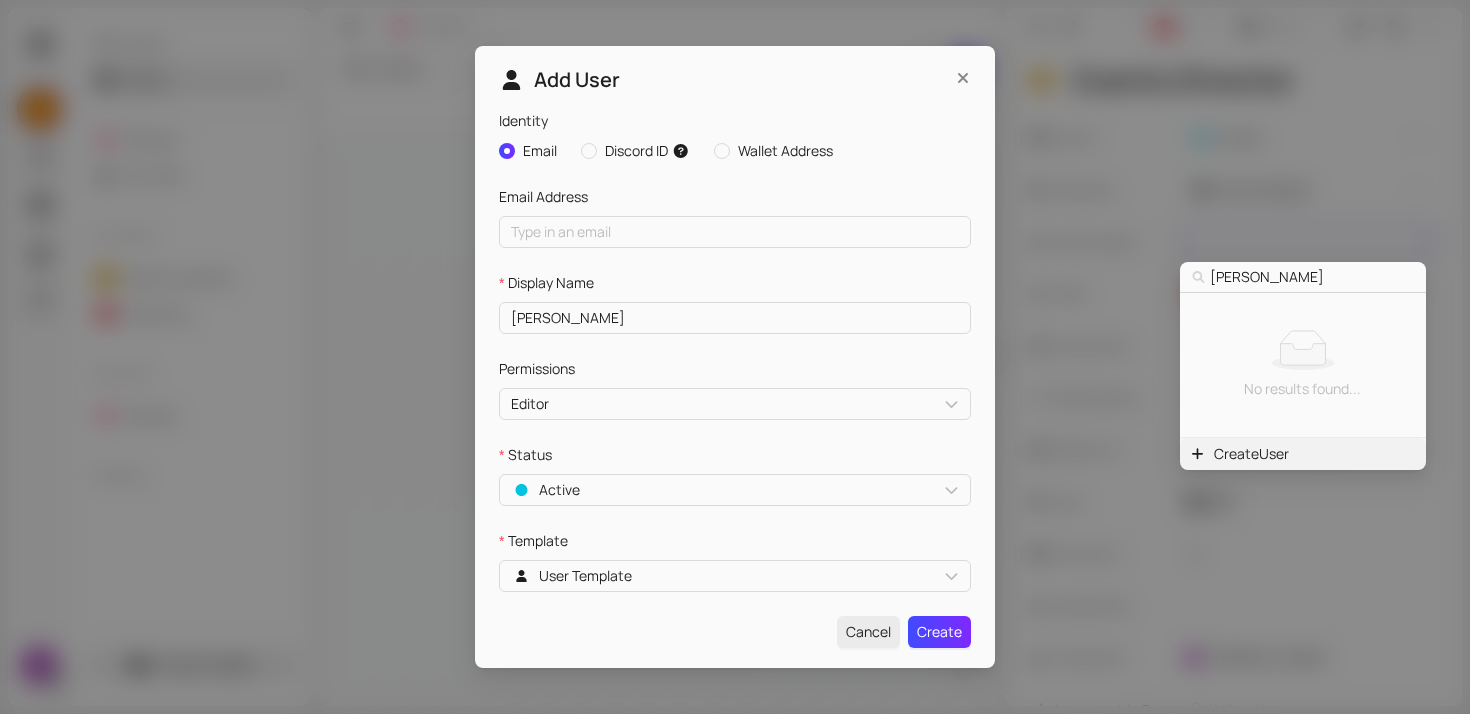 type 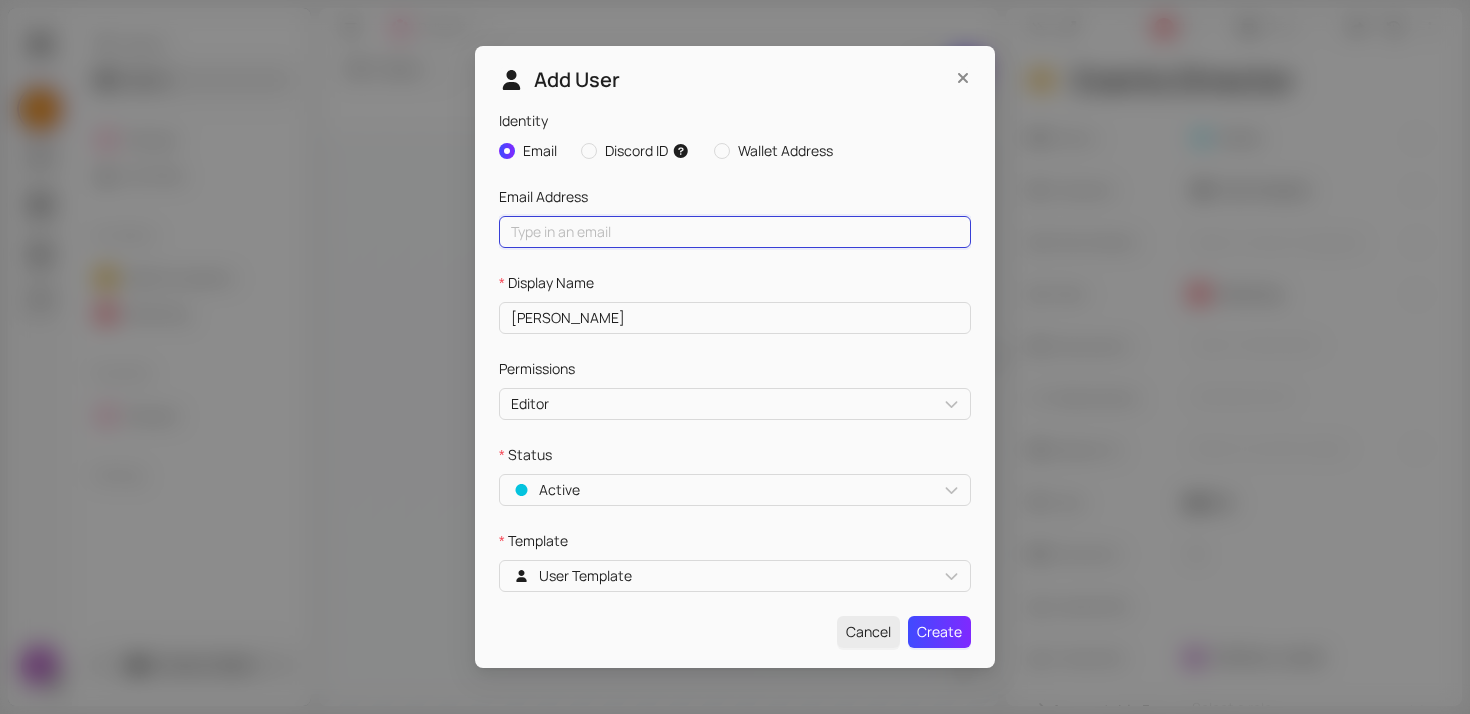 click on "Identity" at bounding box center [735, 232] 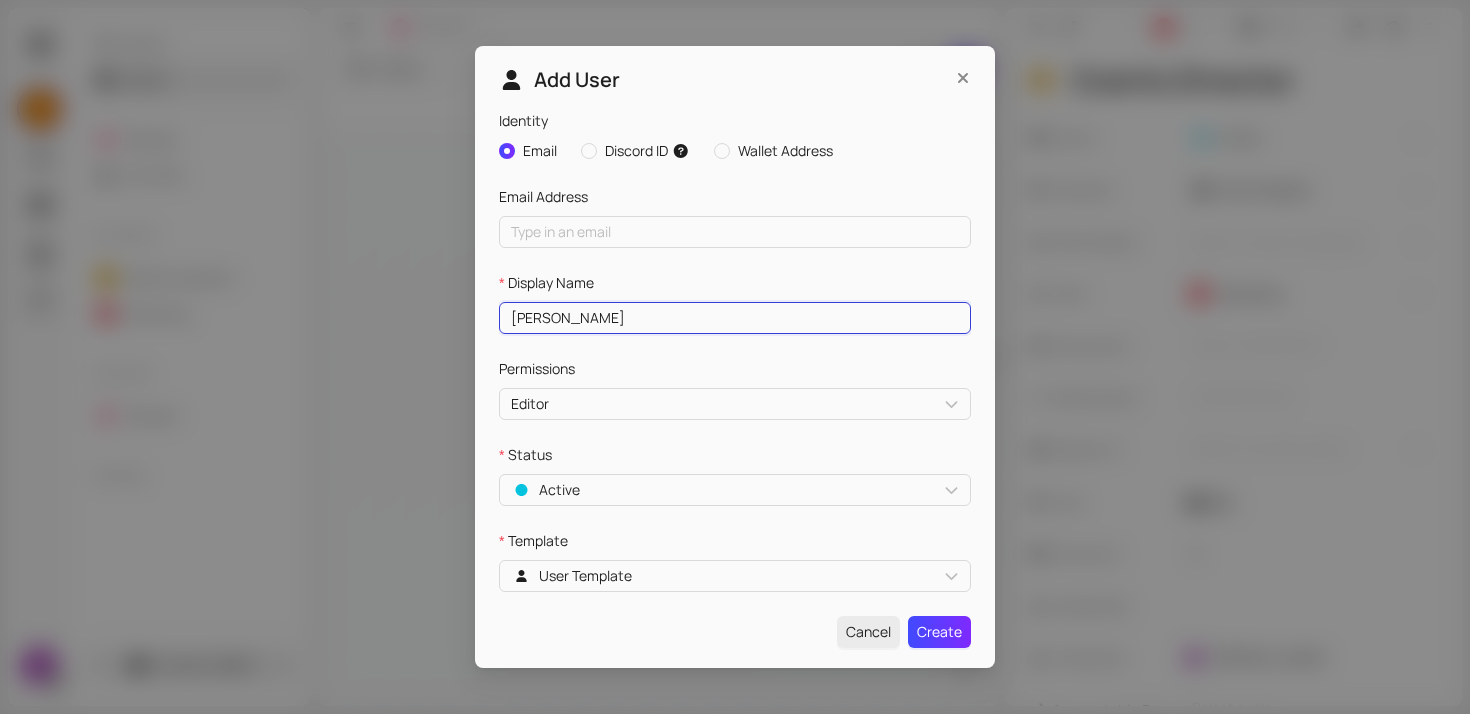 click on "Jamie" at bounding box center [735, 318] 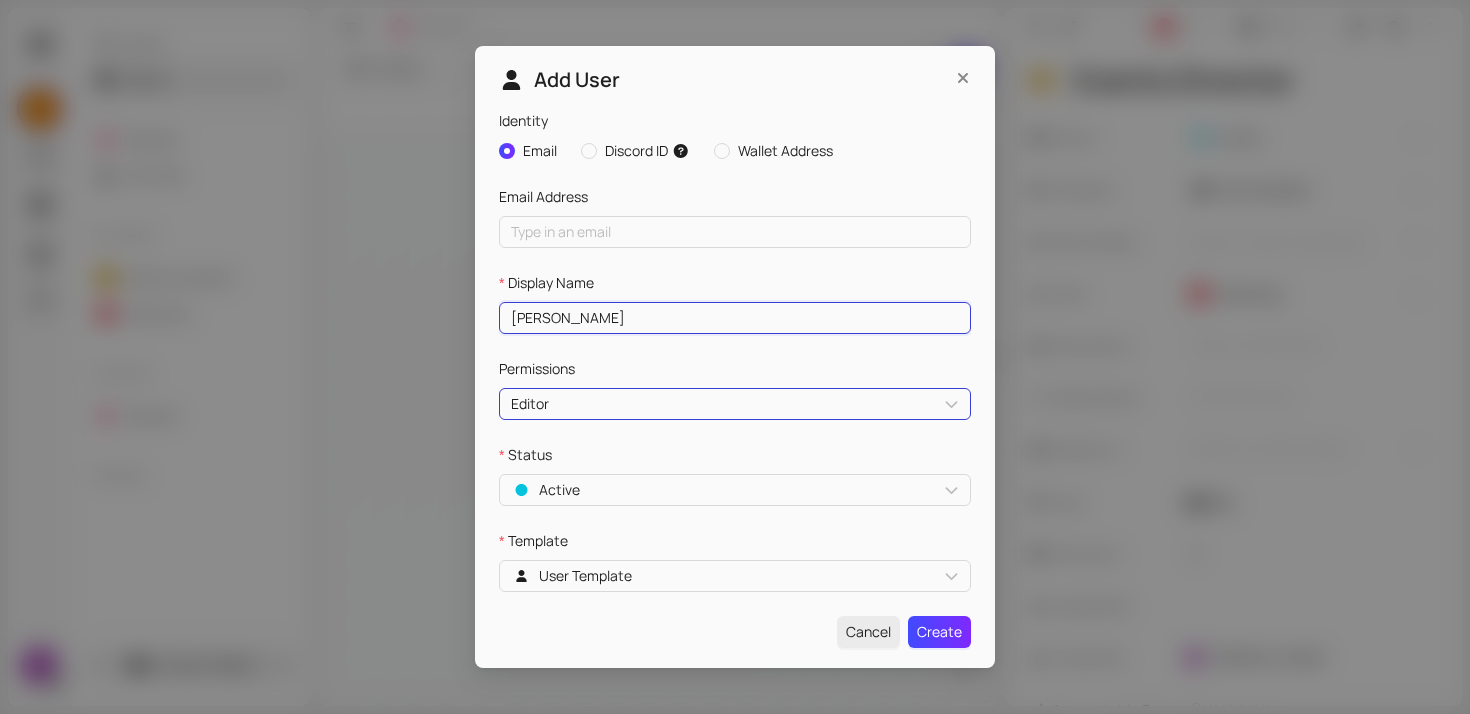 type on "Jamie Berry" 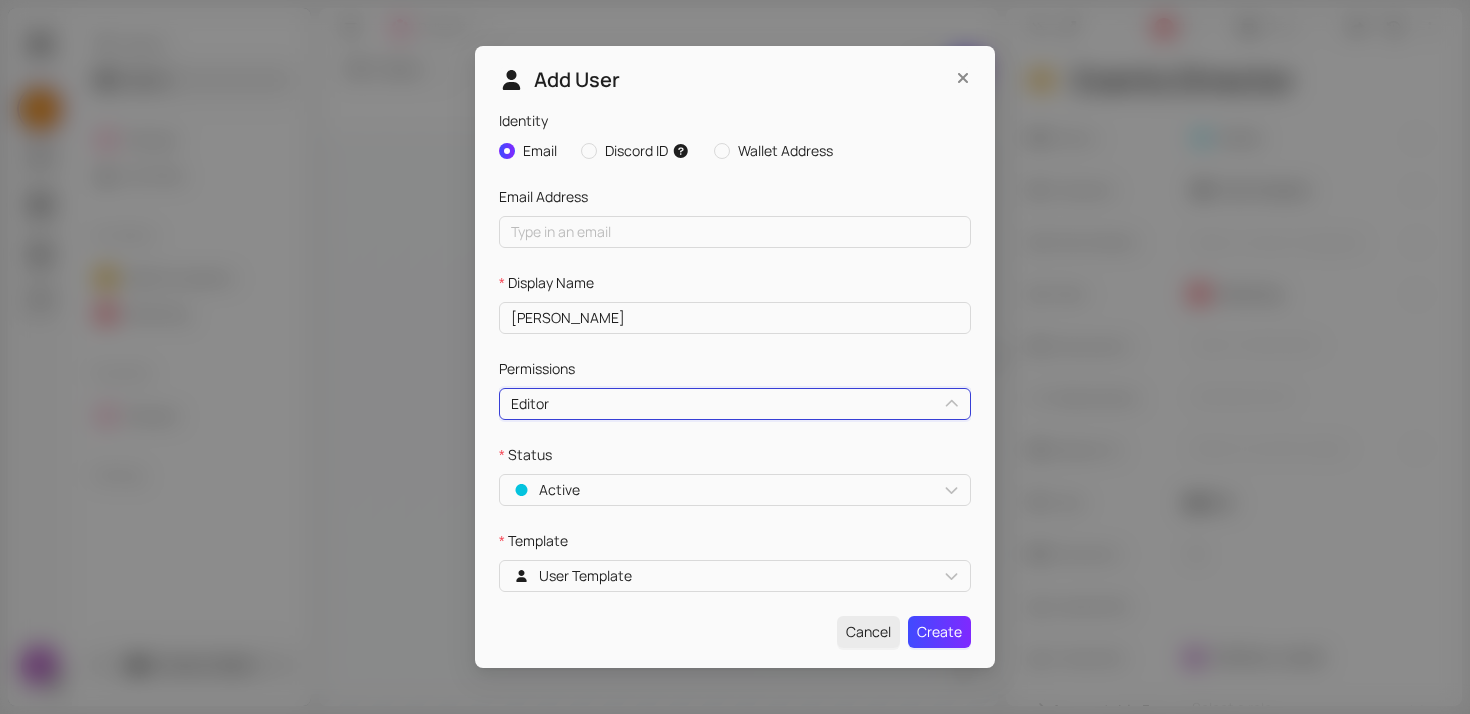 click on "Editor Create, update and delete teams, roles, goals, and agreements. regular read_only Editor Create, update and delete teams, roles, goals, and agreements. Viewer View all teams, roles, goals, agreements and update your personal profile. Admin Manage user accounts and system settings." at bounding box center (735, 404) 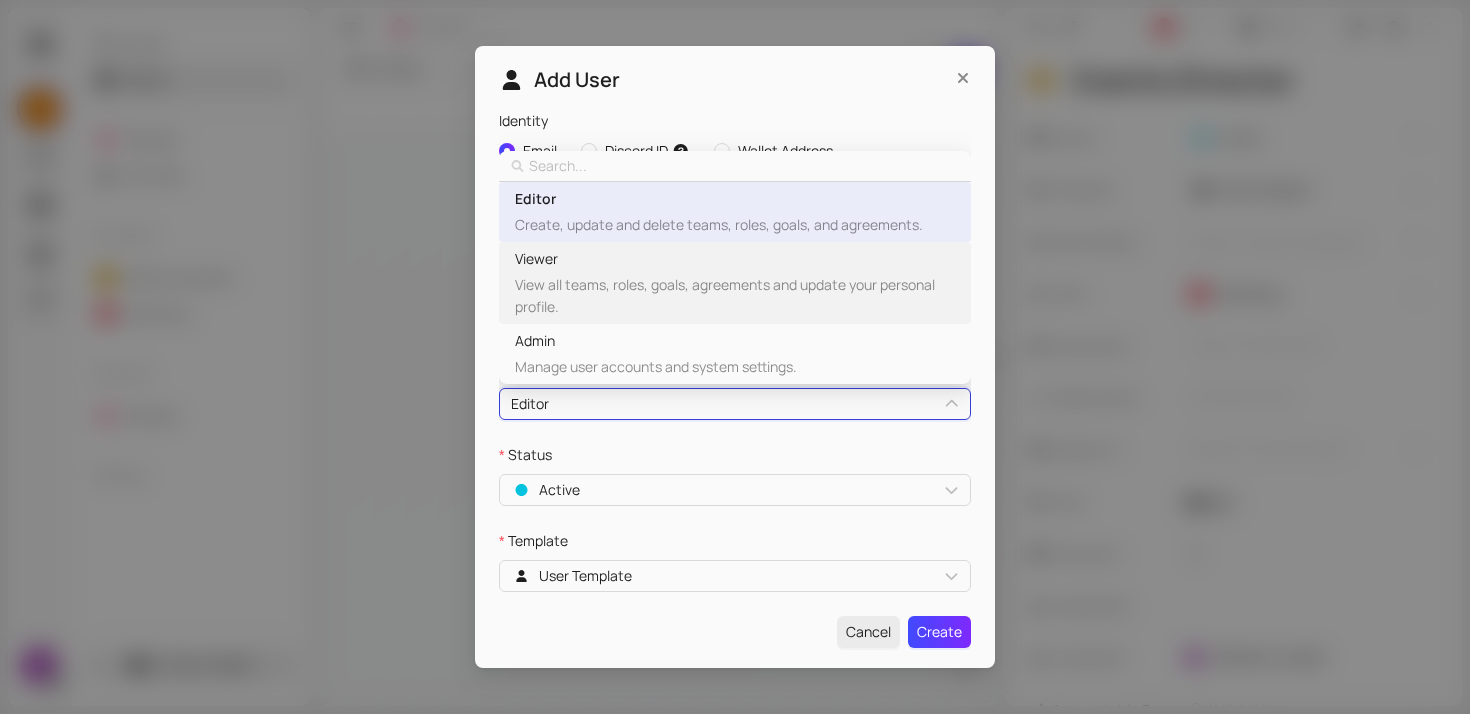 click on "View all teams, roles, goals, agreements and update your personal profile." at bounding box center (734, 296) 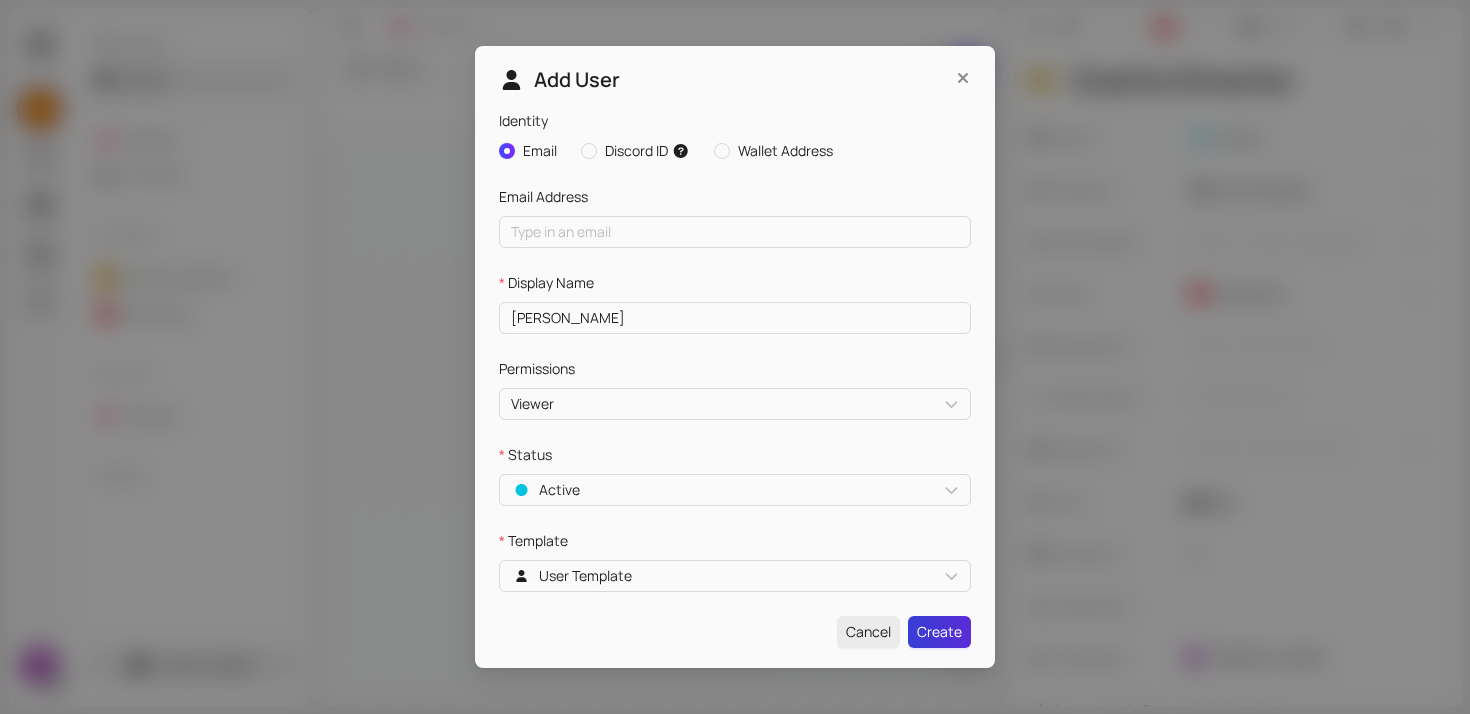 click on "Create" at bounding box center [939, 632] 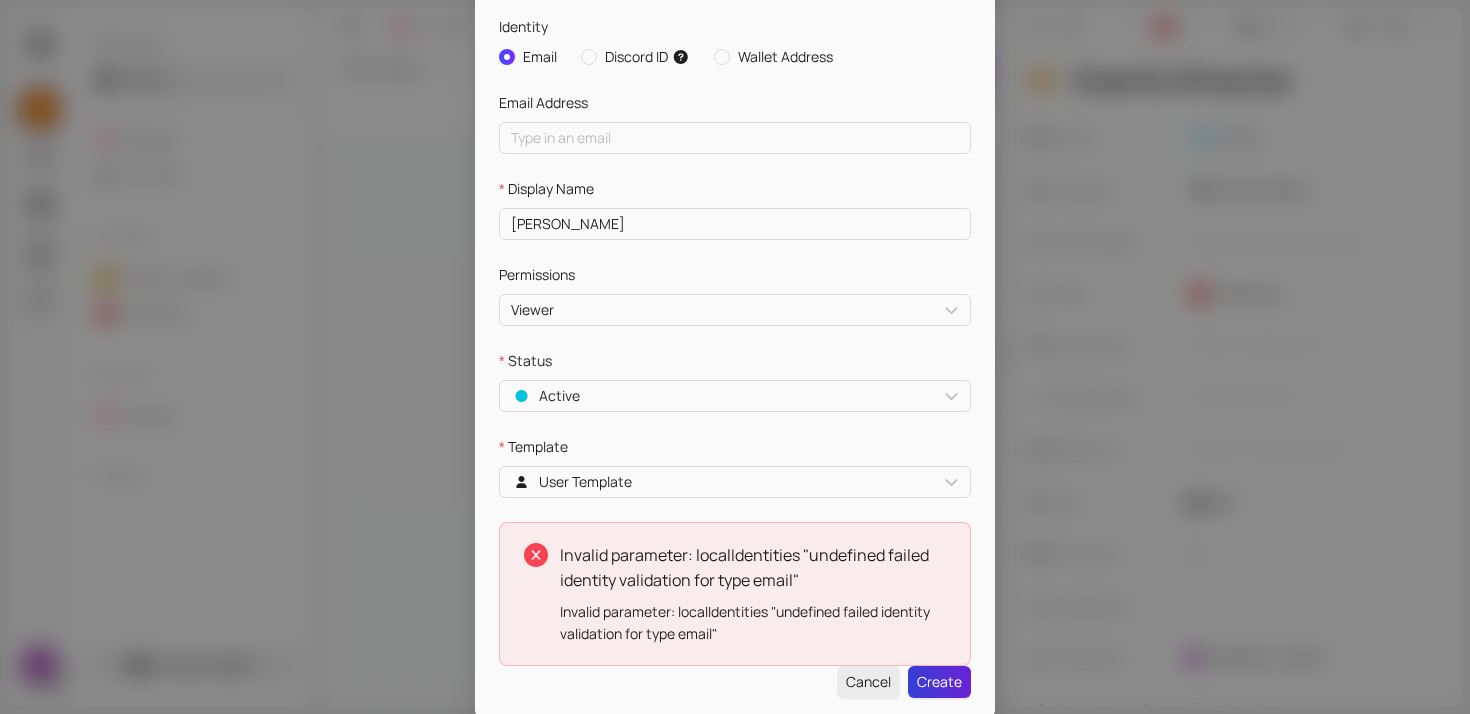 scroll, scrollTop: 54, scrollLeft: 0, axis: vertical 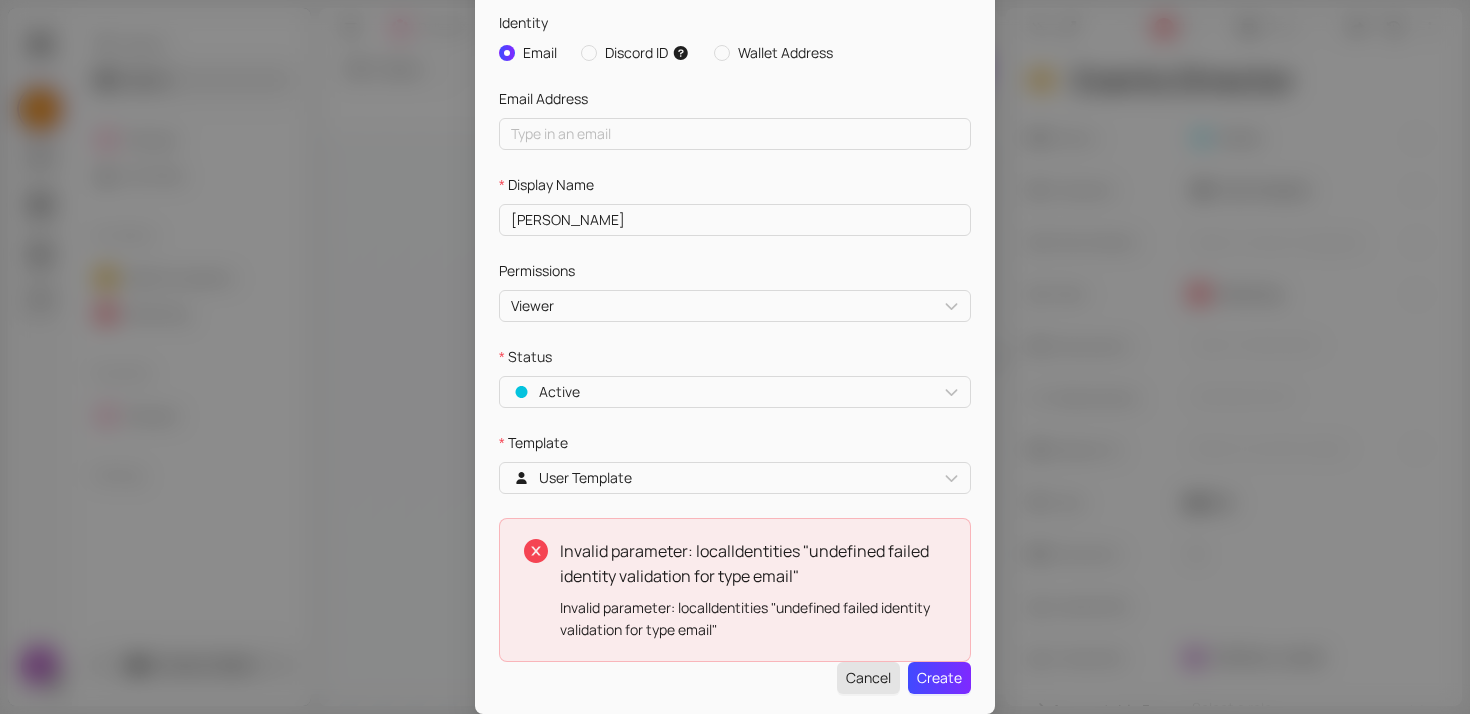 click on "Cancel" at bounding box center [868, 678] 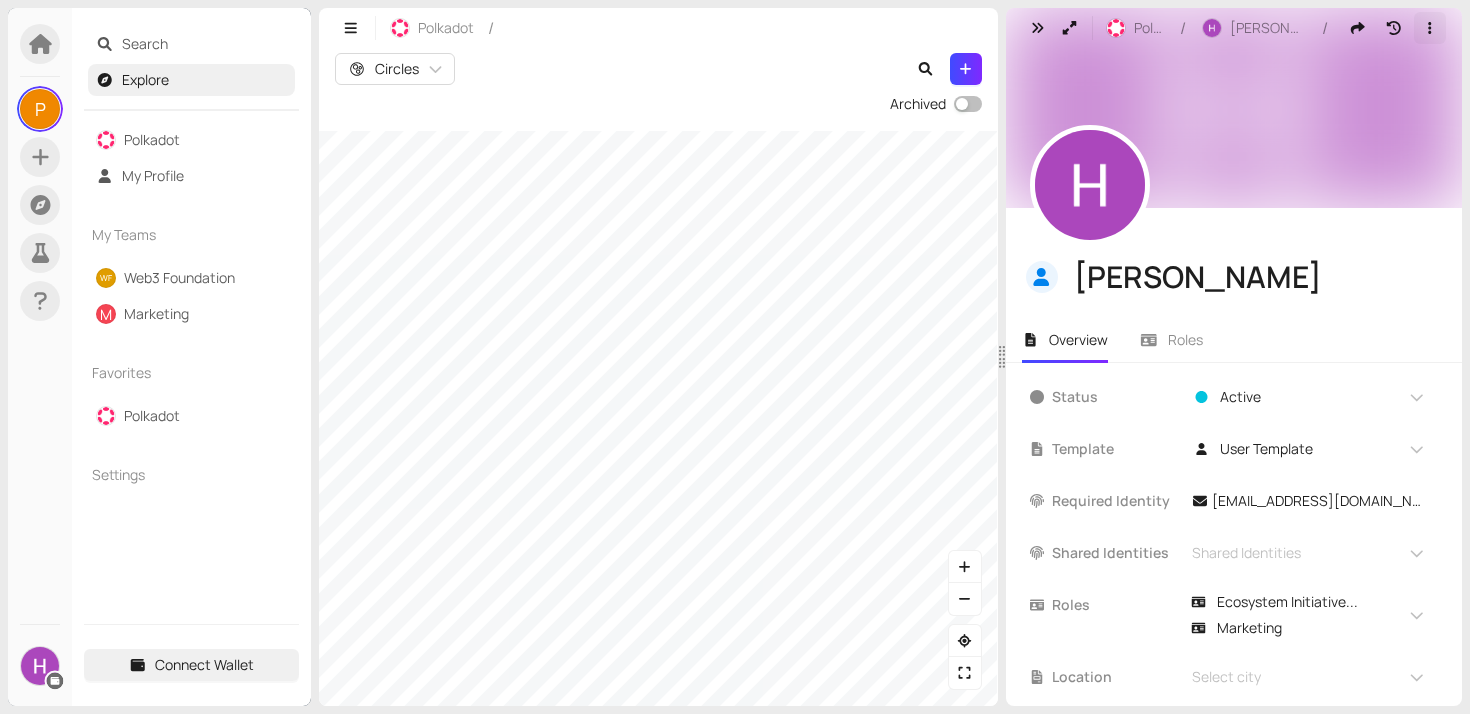 click at bounding box center (1430, 28) 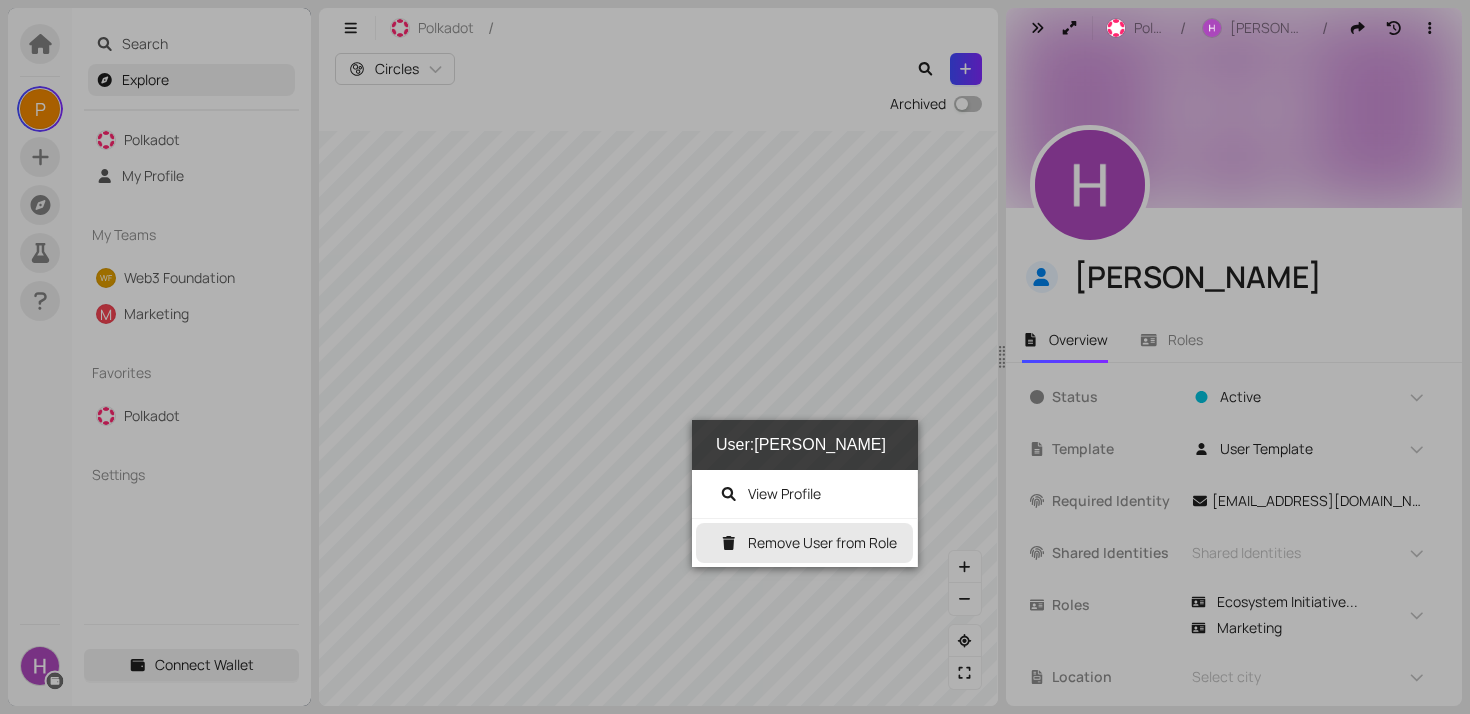 click on "Remove User from Role" at bounding box center (822, 542) 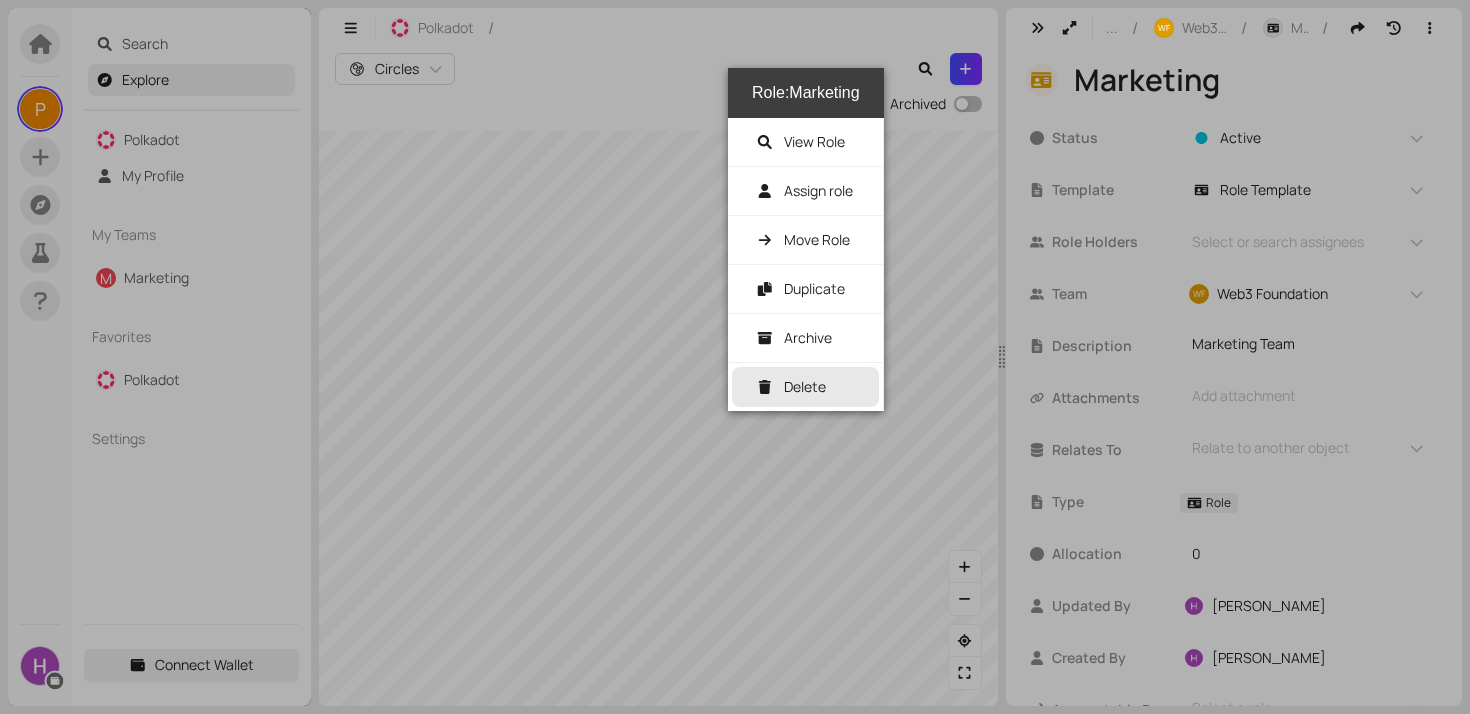 click 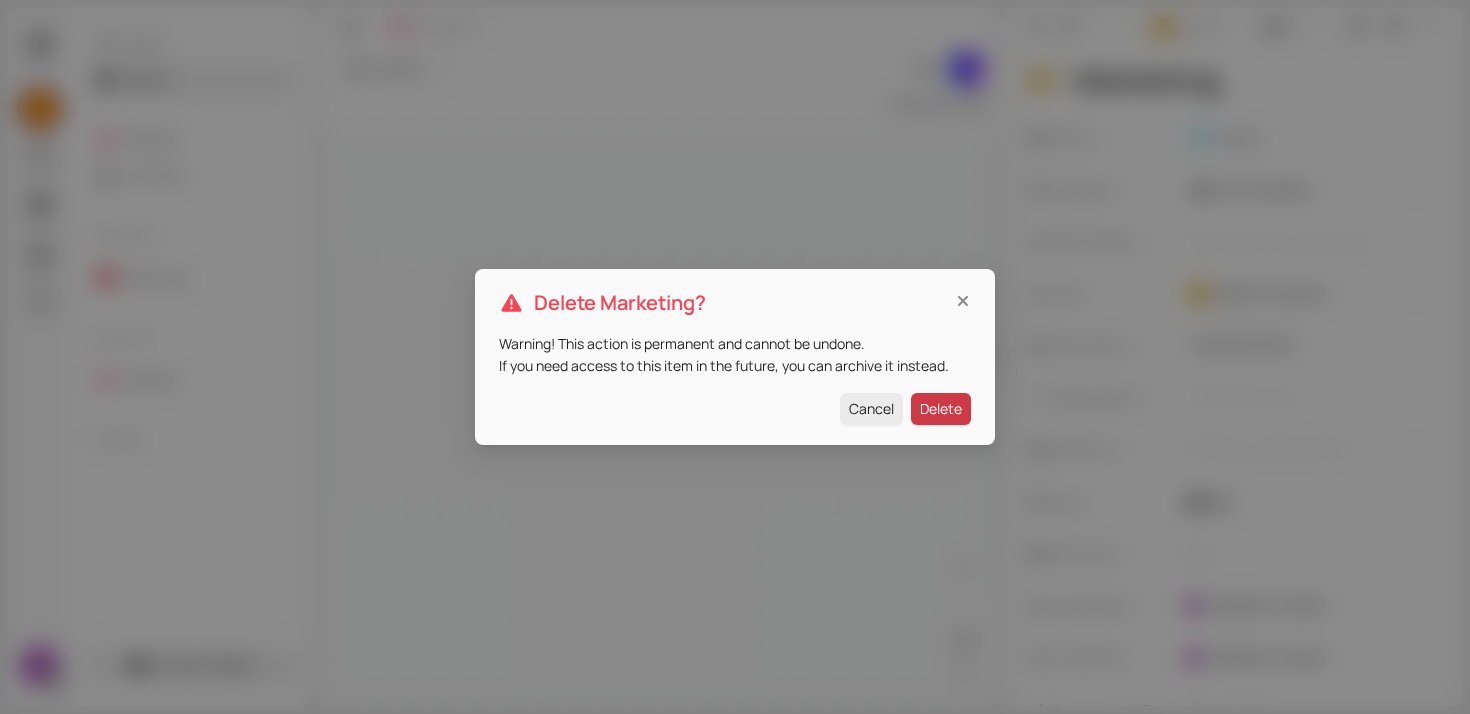 click on "Delete" at bounding box center (941, 409) 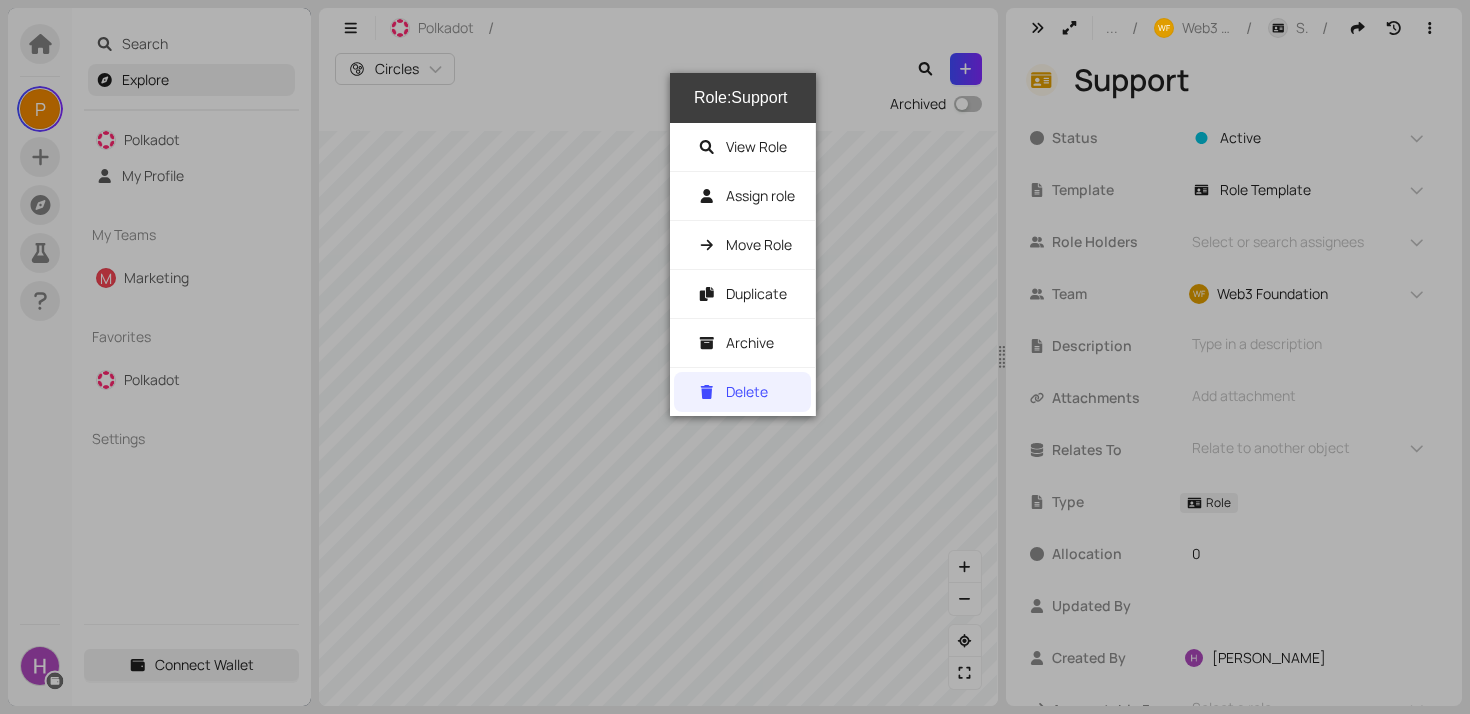 click on "Delete" at bounding box center [747, 391] 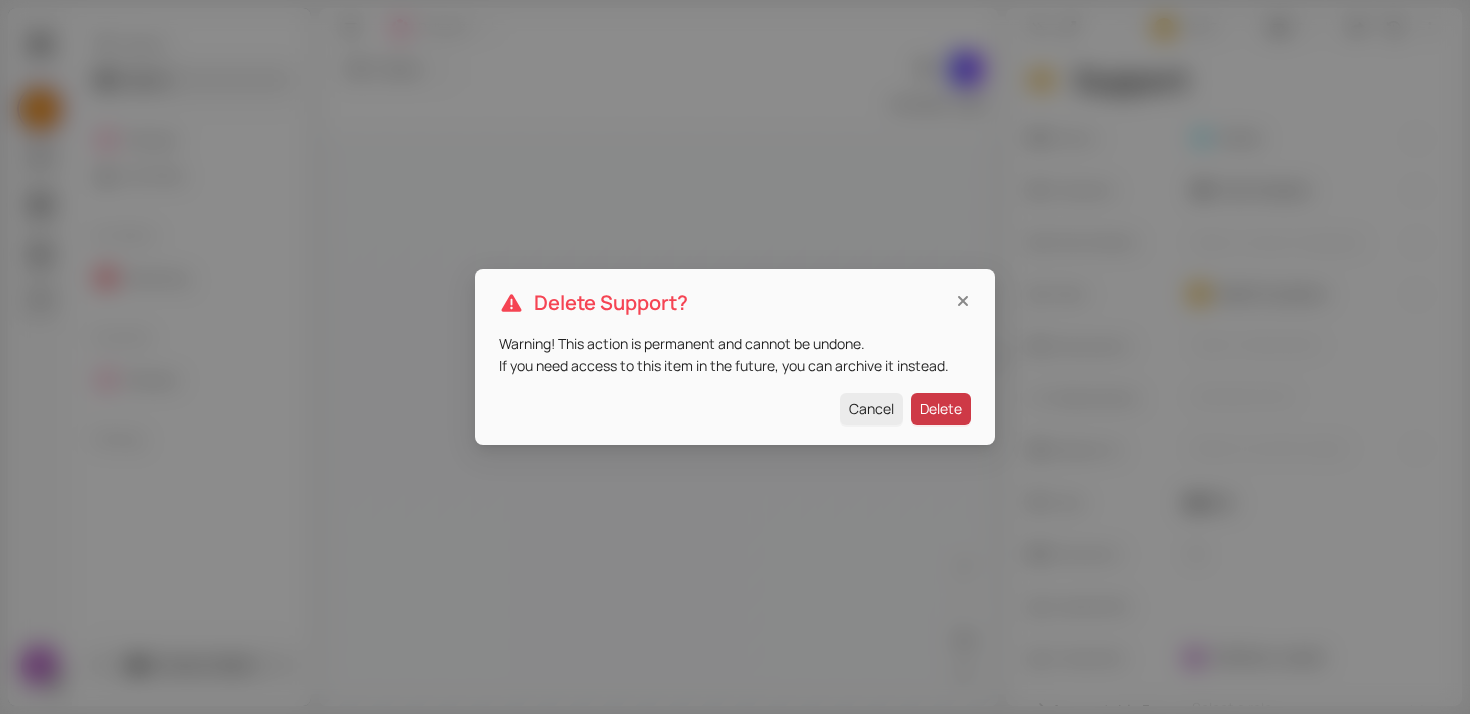 click on "Delete" at bounding box center (941, 409) 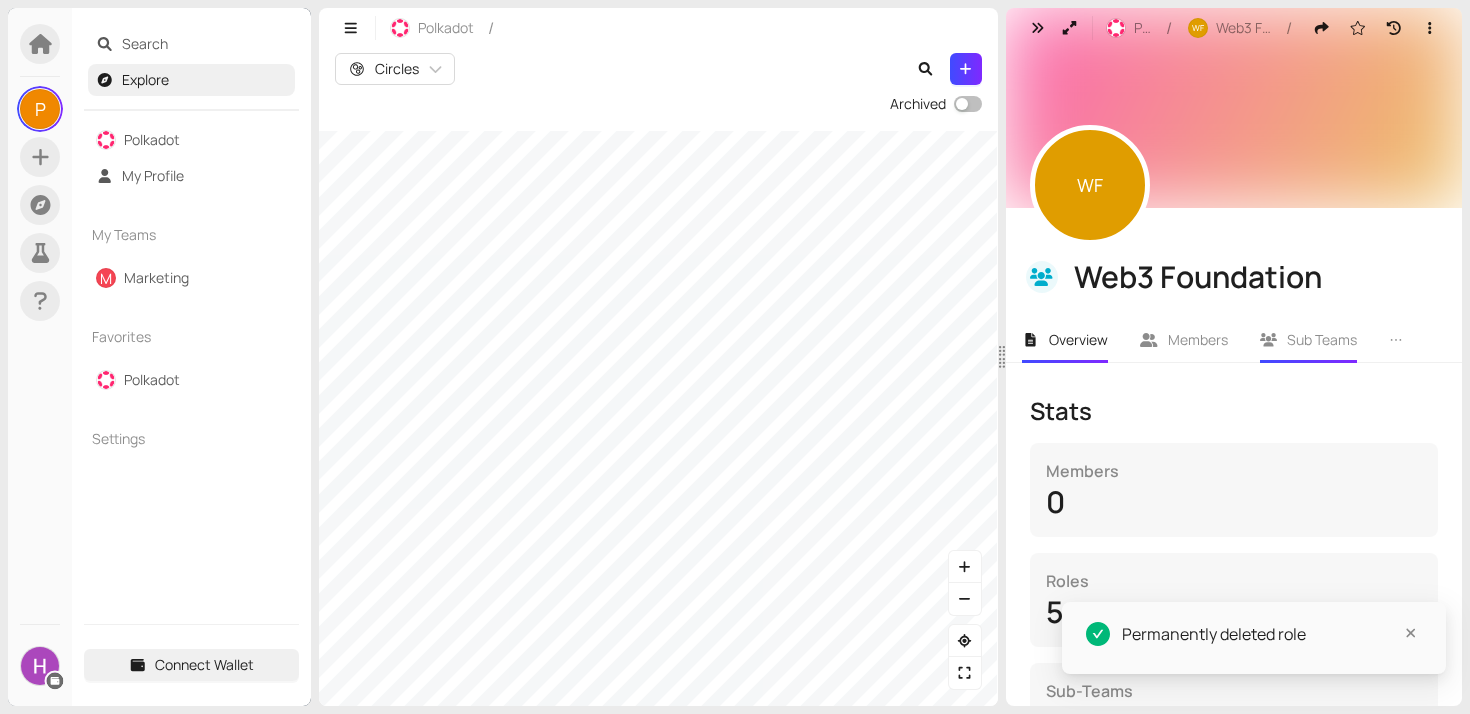 click on "Sub Teams" at bounding box center (1322, 339) 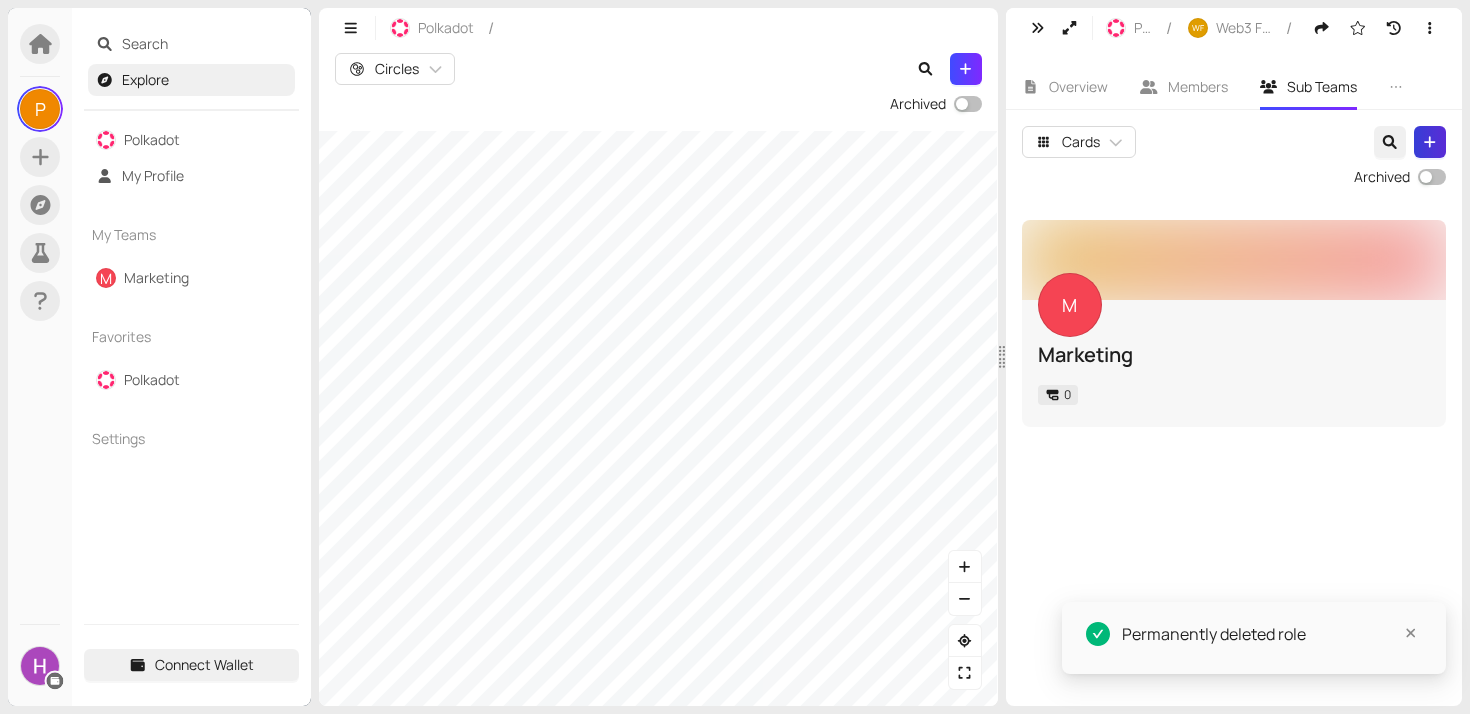 click 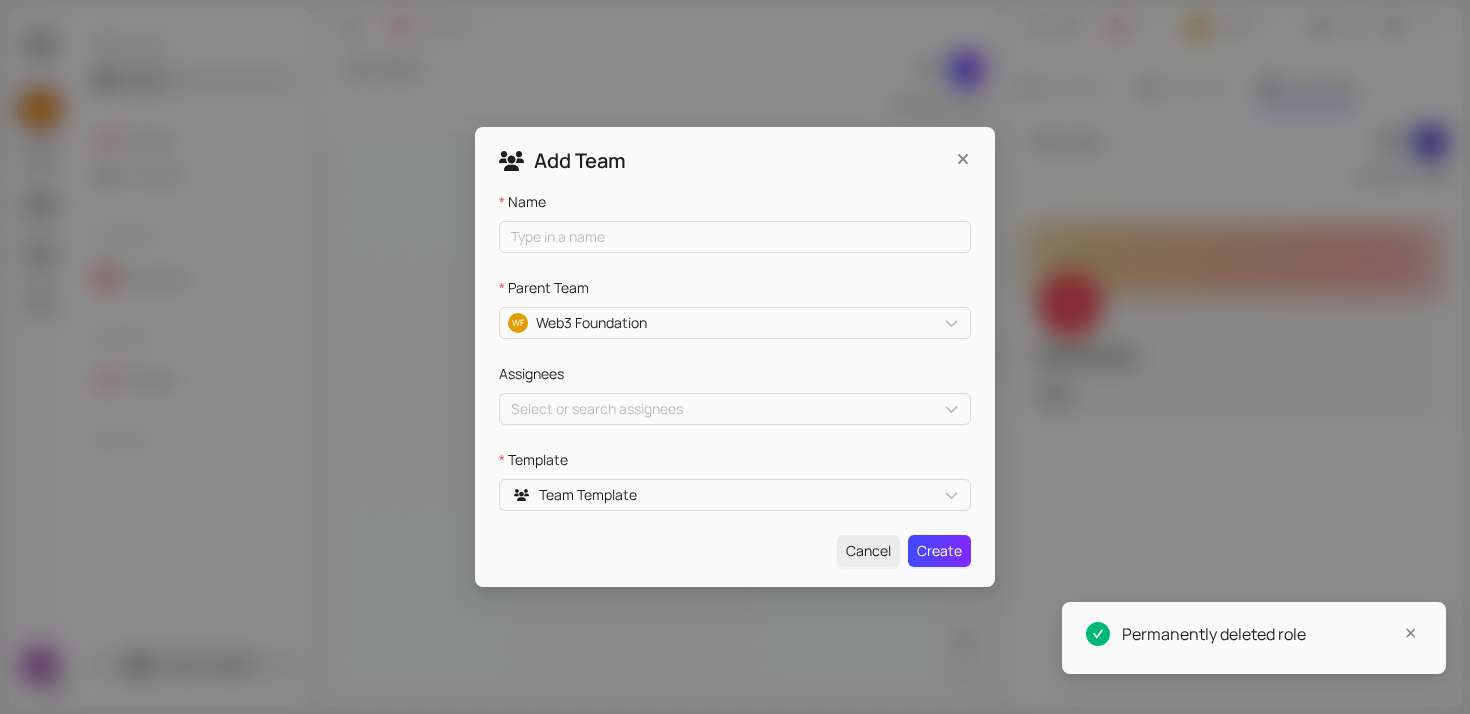 type 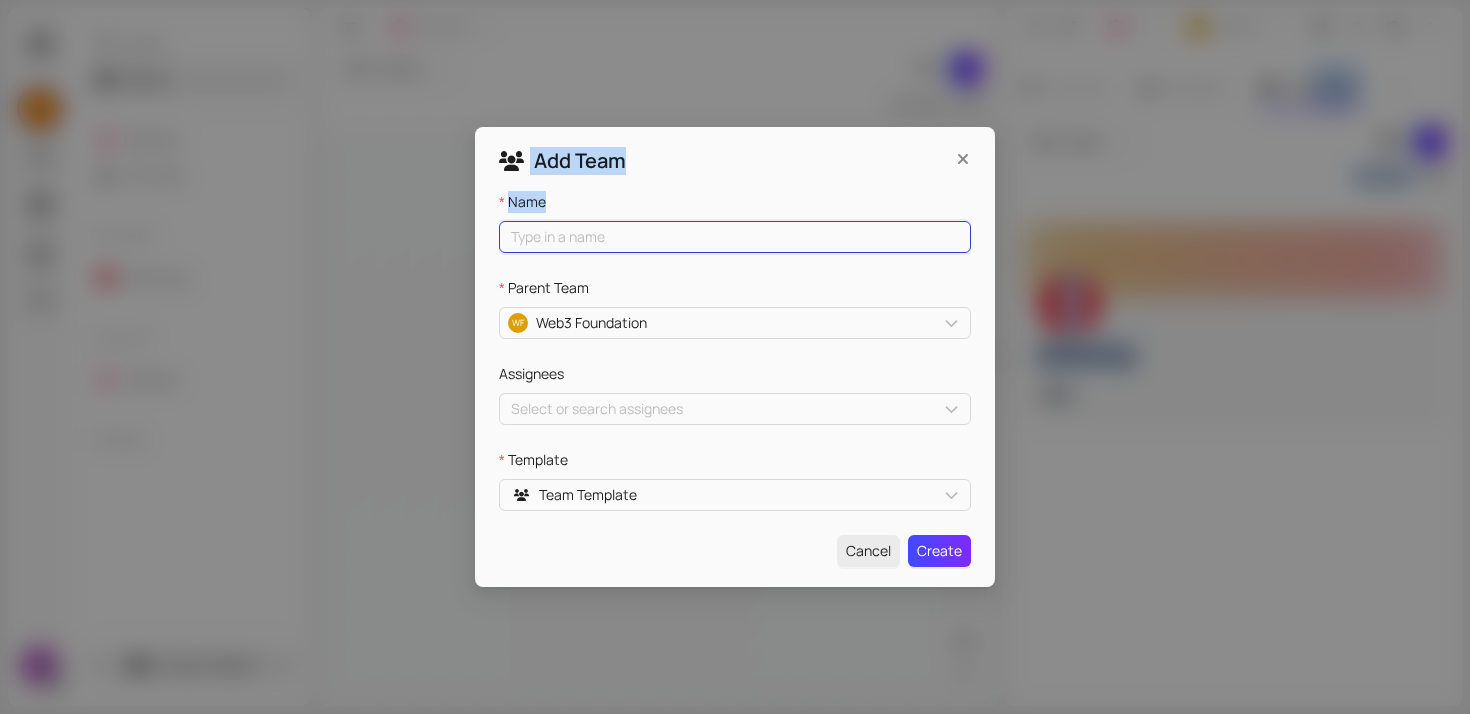 click on "Name" at bounding box center (735, 237) 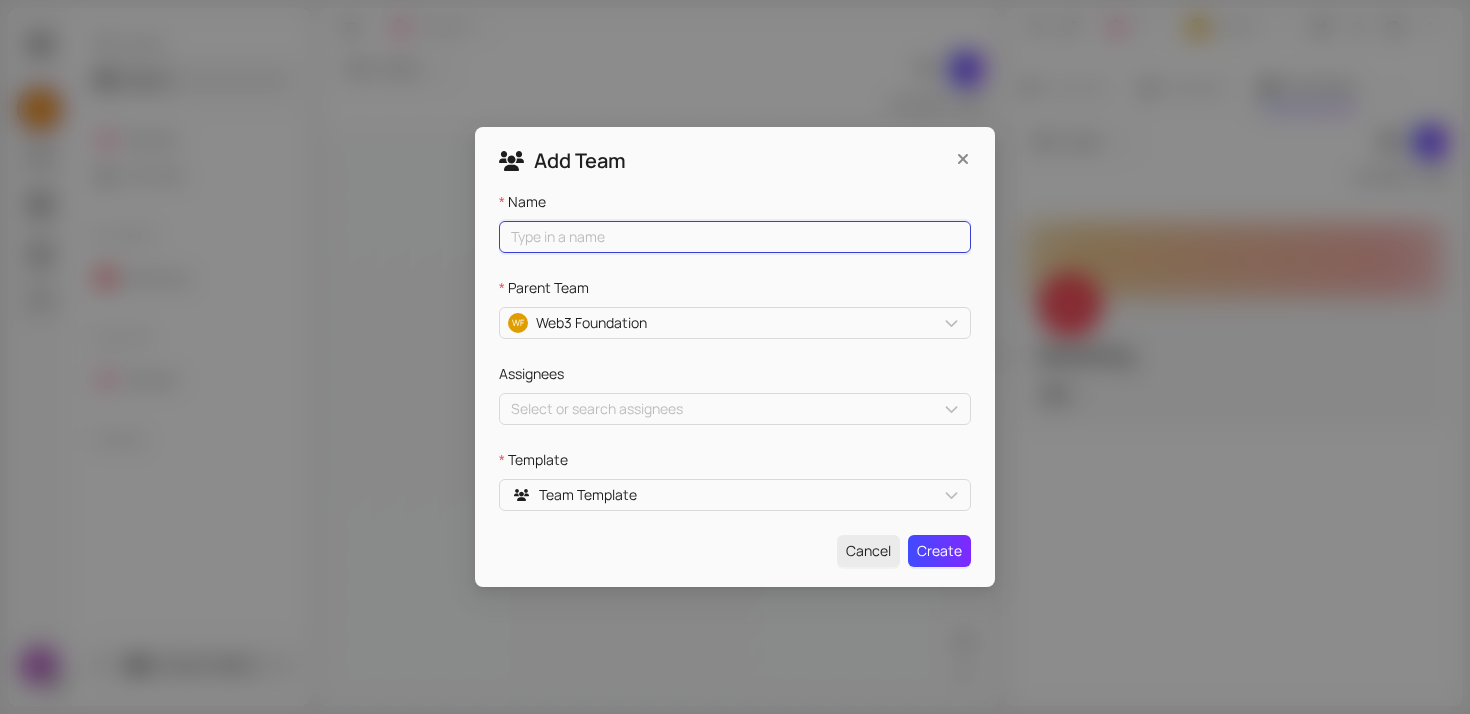click on "Name" at bounding box center [735, 237] 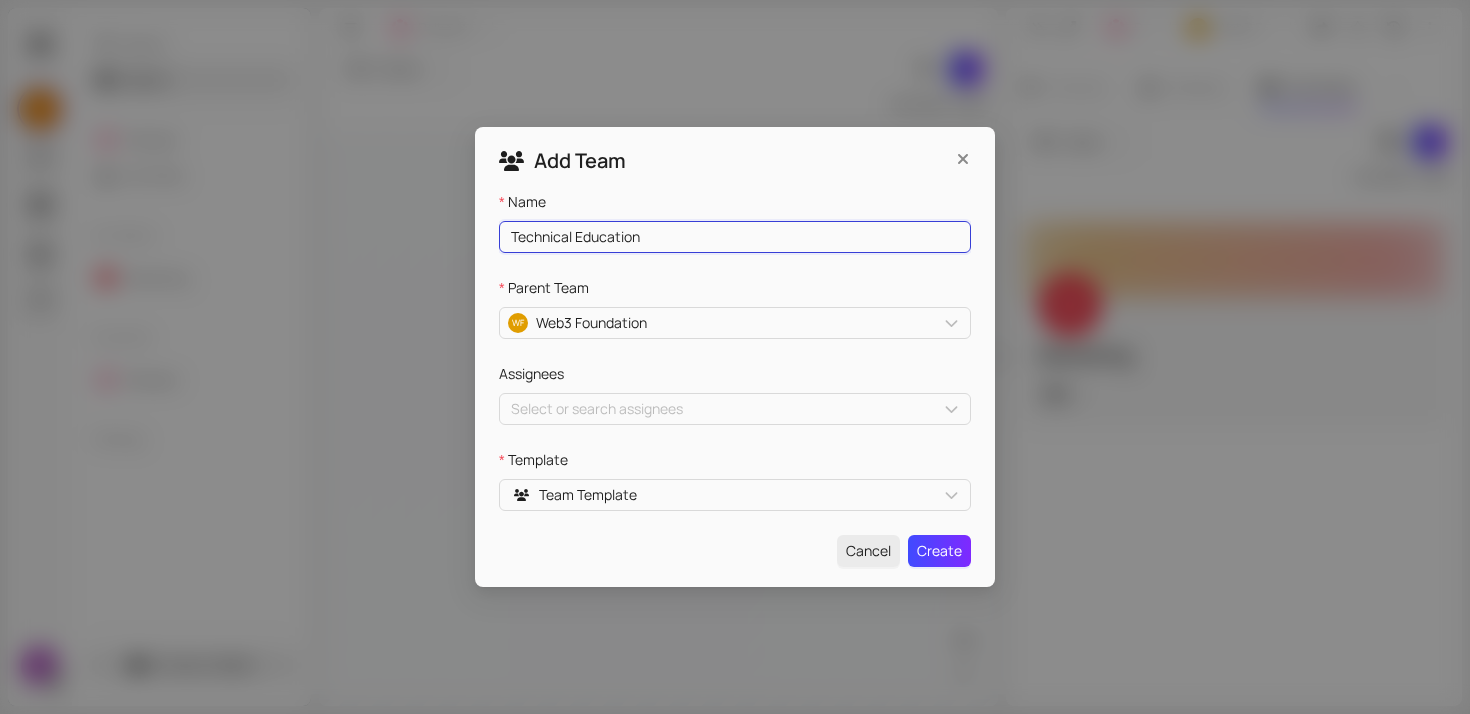 type on "Technical Education" 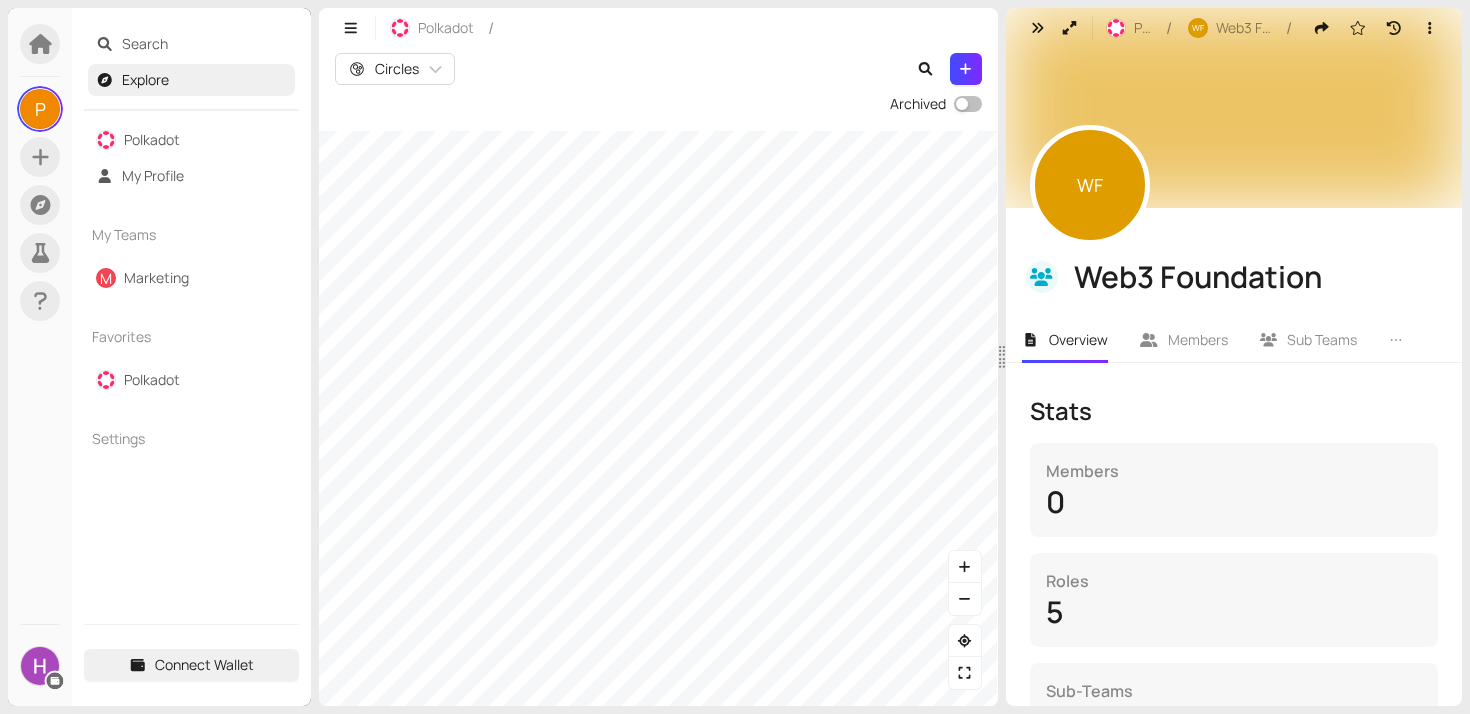 click on "Stats Members 0 Roles 5 Sub-Teams 2 Profile Status Active Template Team Template Assignees Select or search assignees Description Type in a description This textbox supports   markdown  and  ":" emojis. Attachments Add attachment Parent Team Polkadot Relates To Relate to another object" at bounding box center [1234, 802] 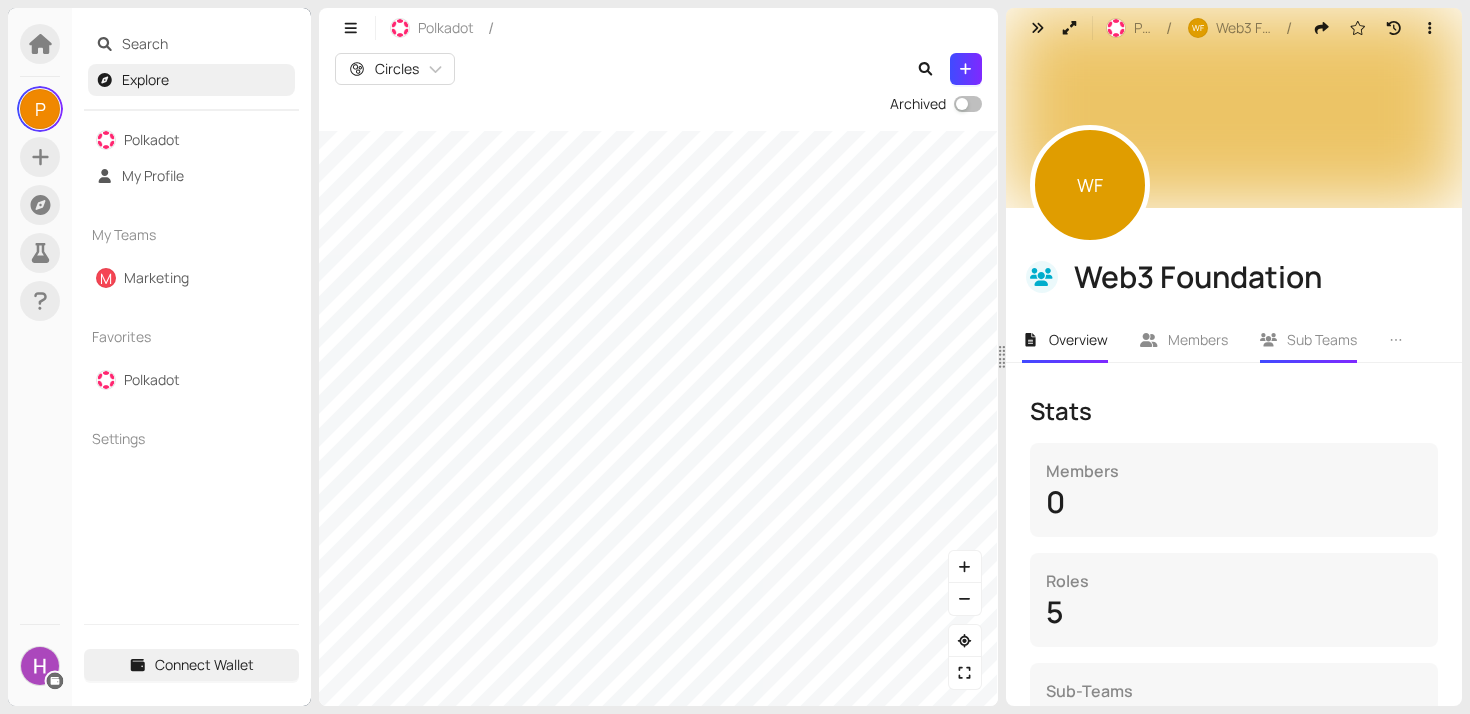 click on "Sub Teams" at bounding box center (1322, 339) 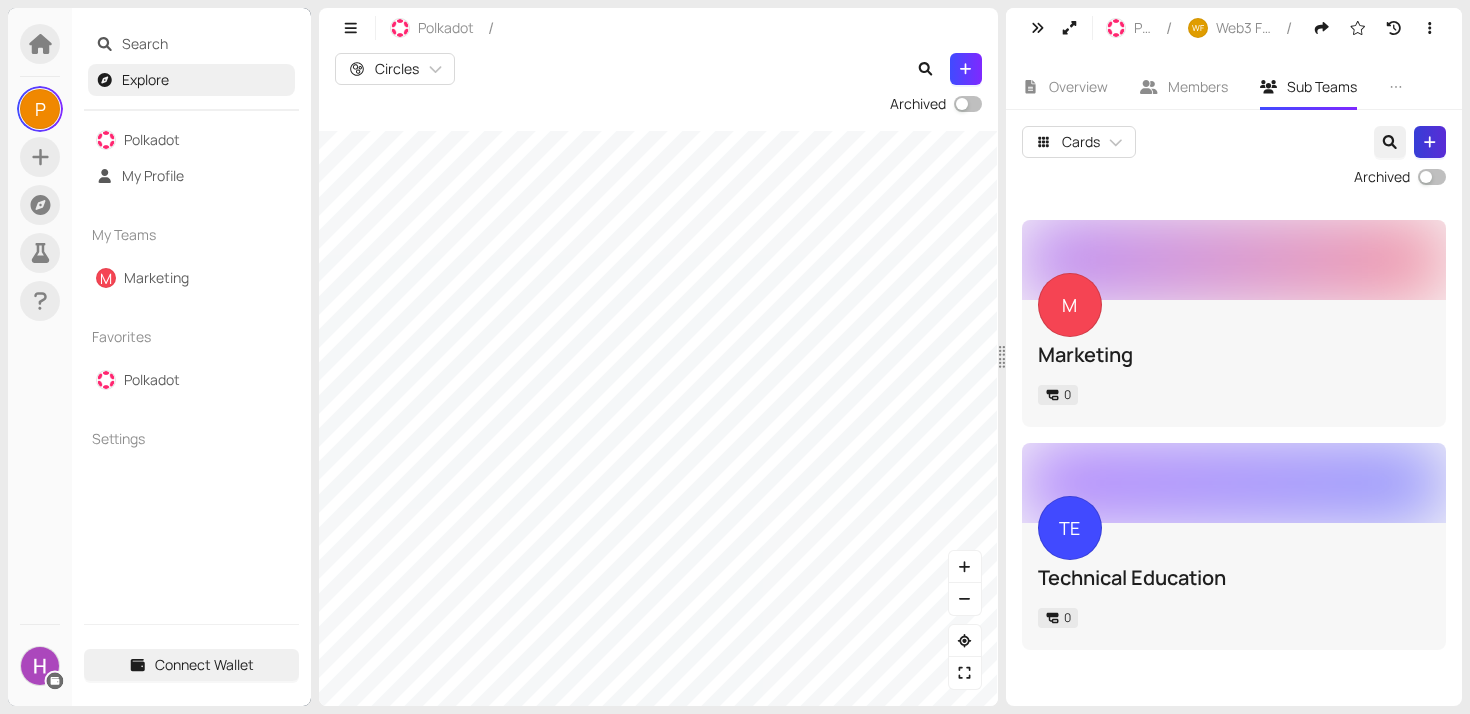 click 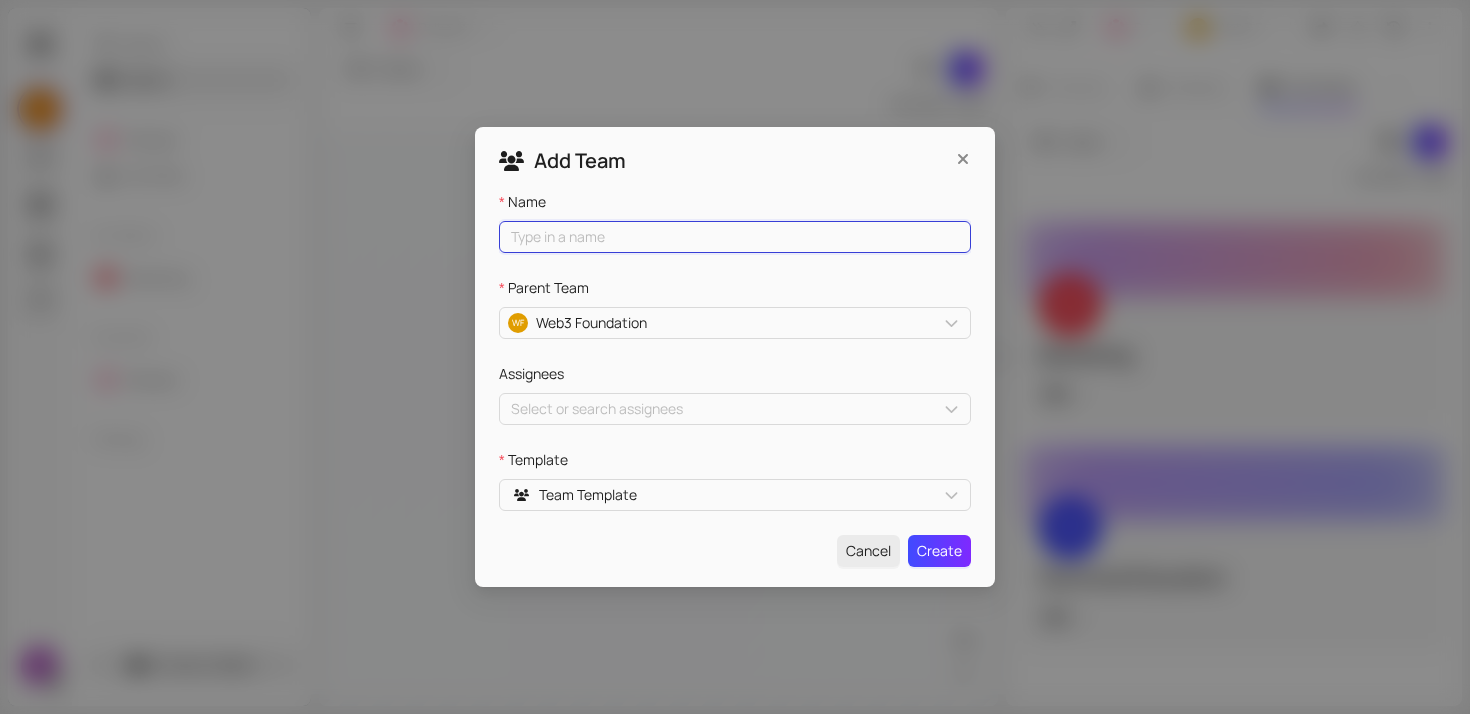 click on "Name" at bounding box center [735, 237] 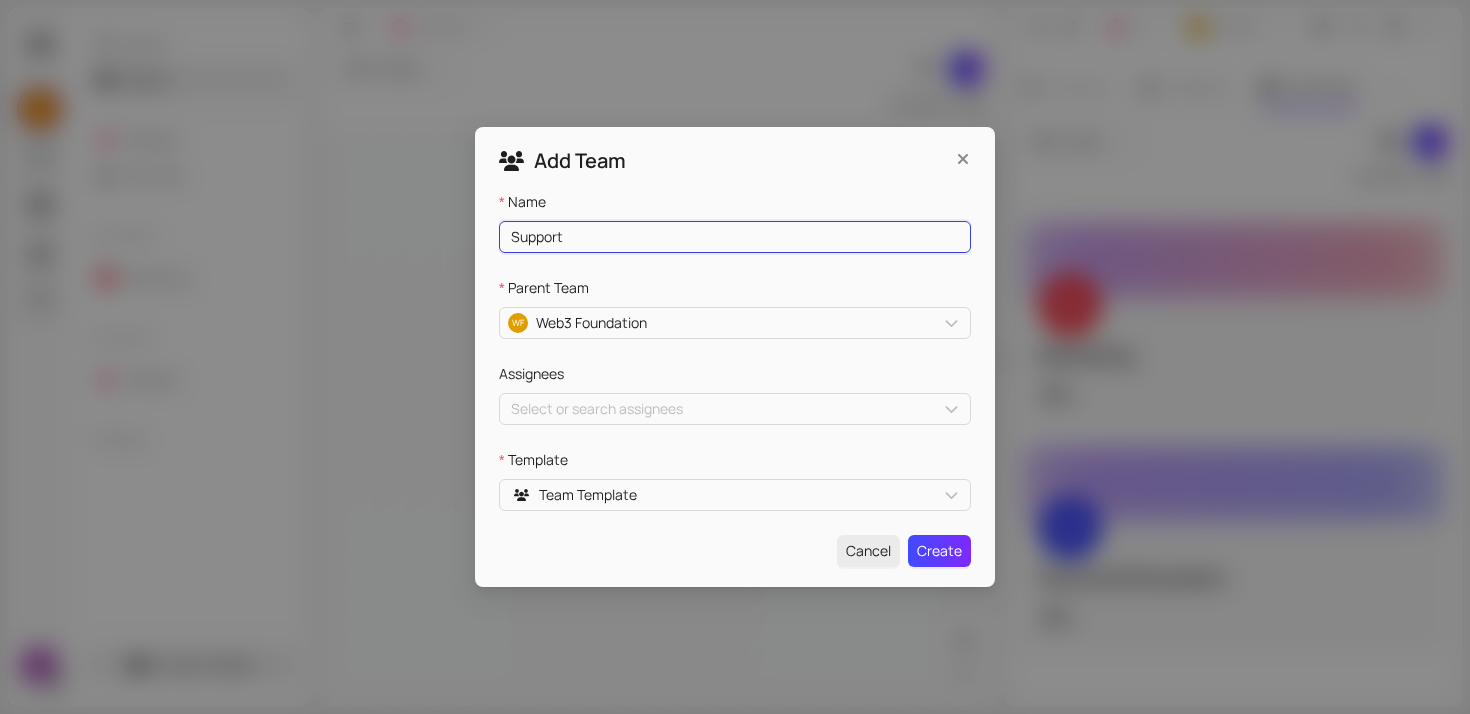 type on "Support" 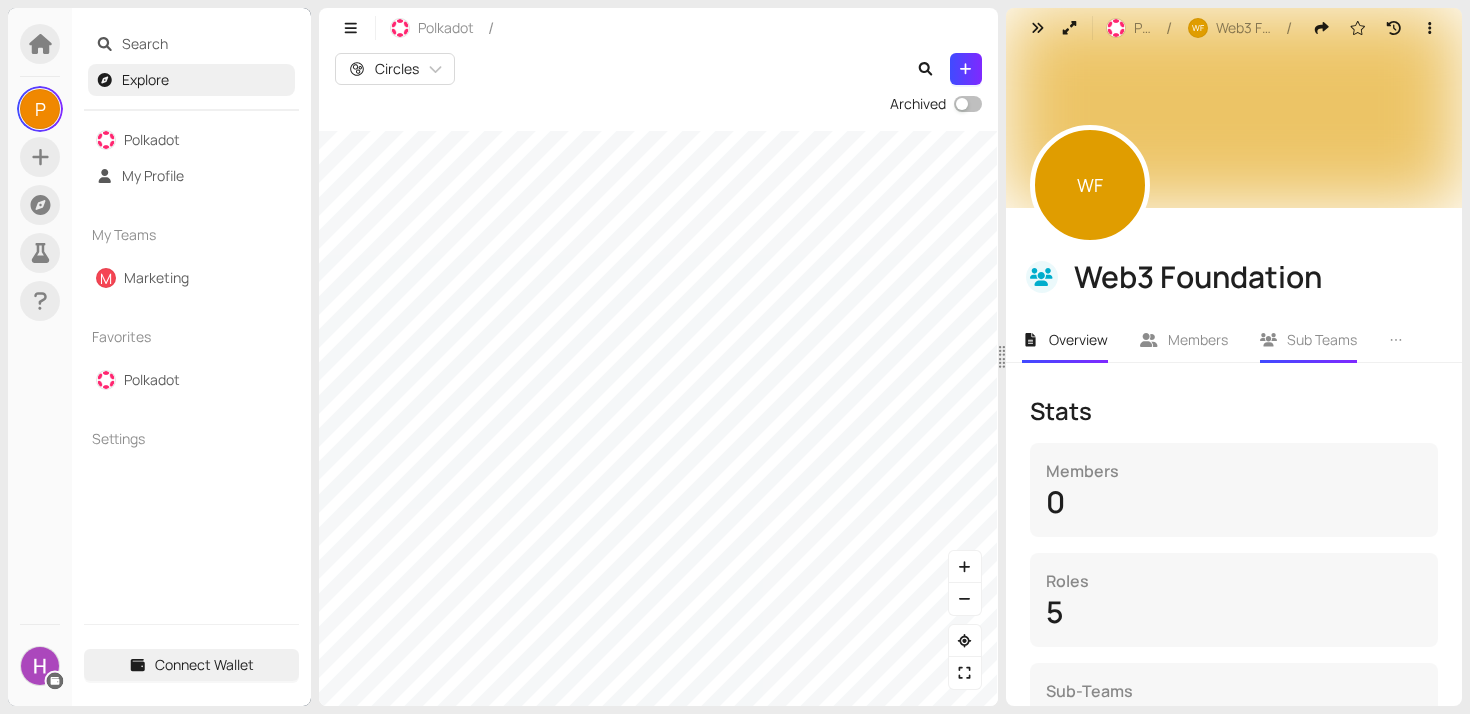 click on "Sub Teams" at bounding box center [1322, 339] 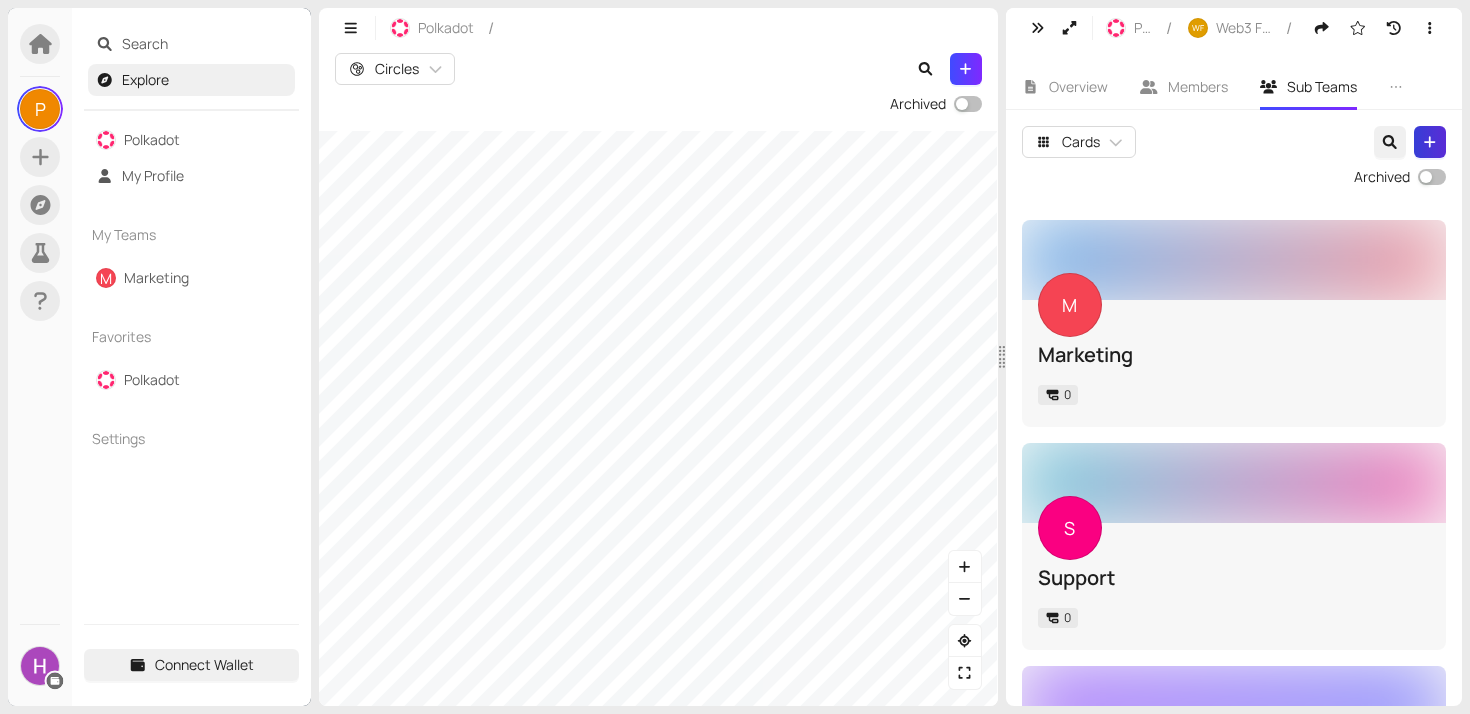 click at bounding box center (1430, 142) 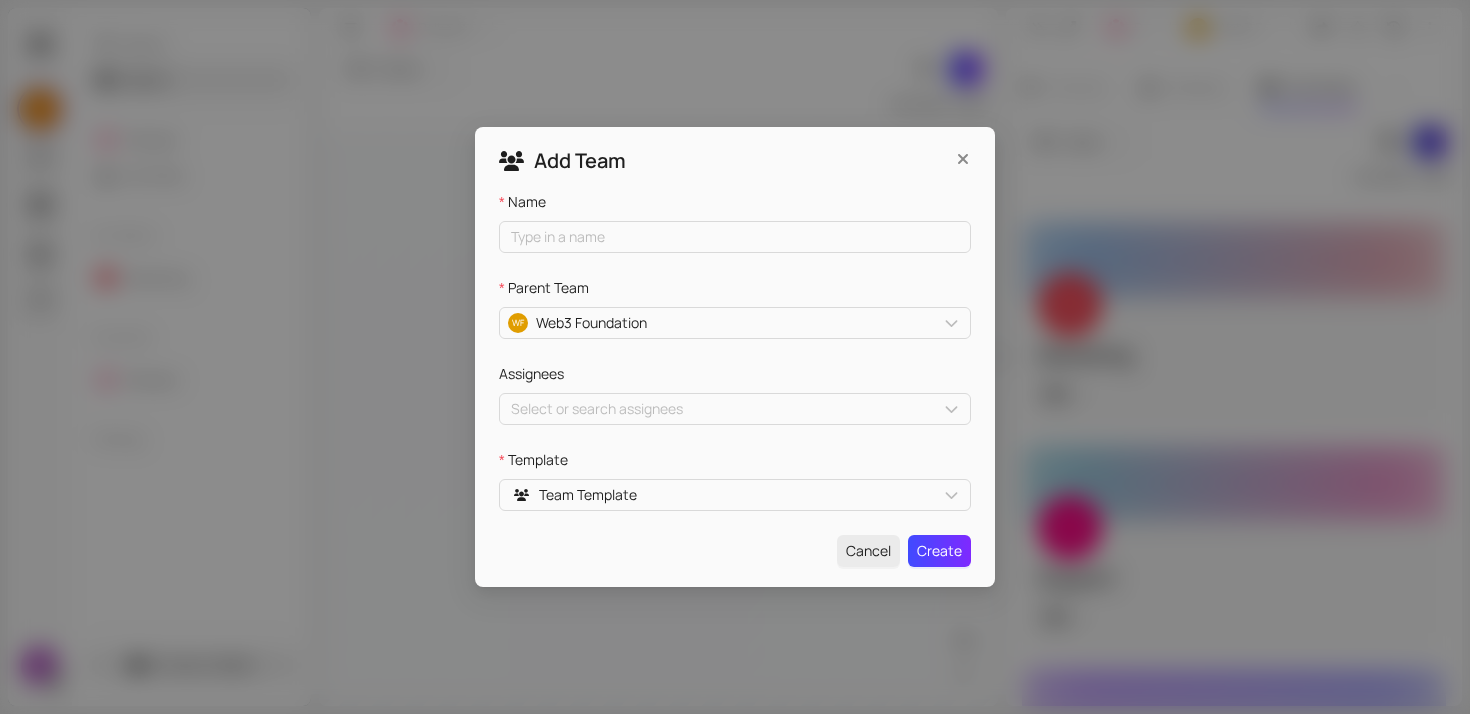 type 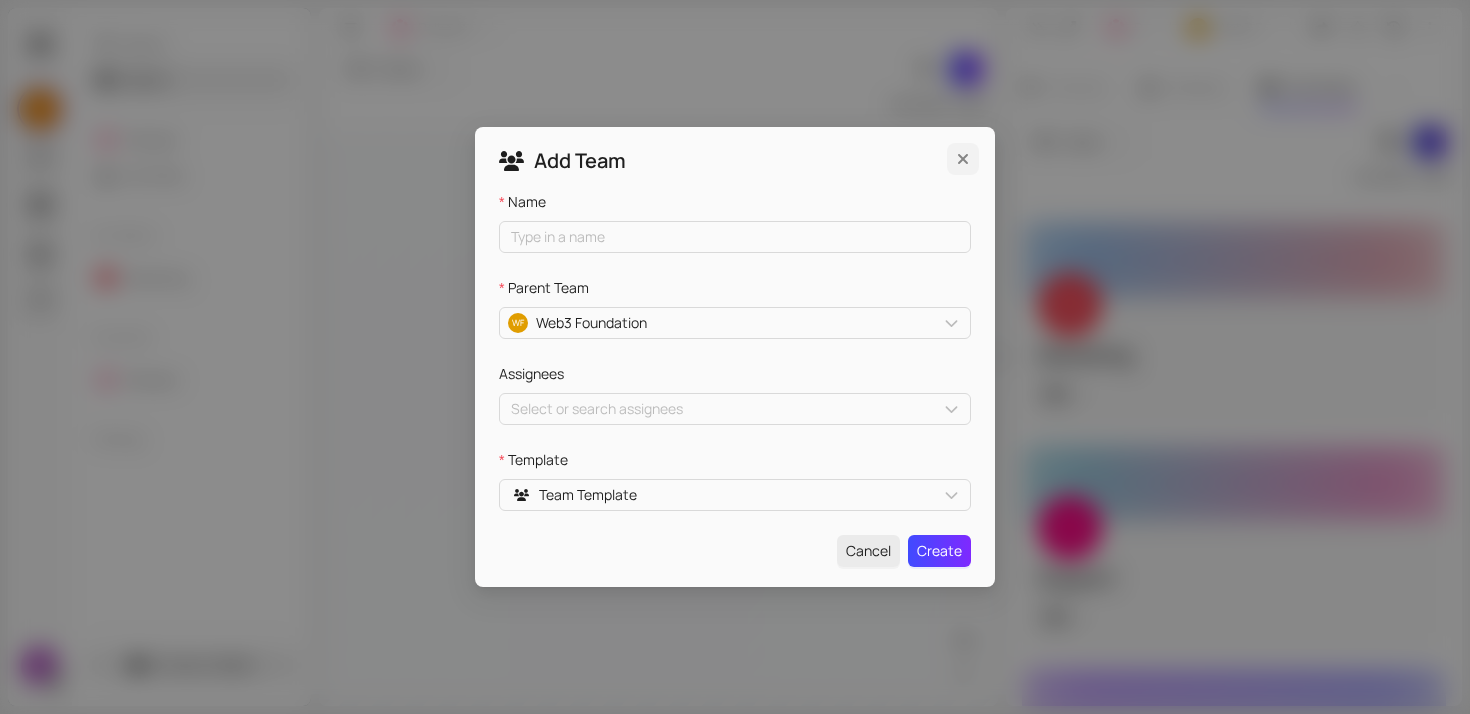 type 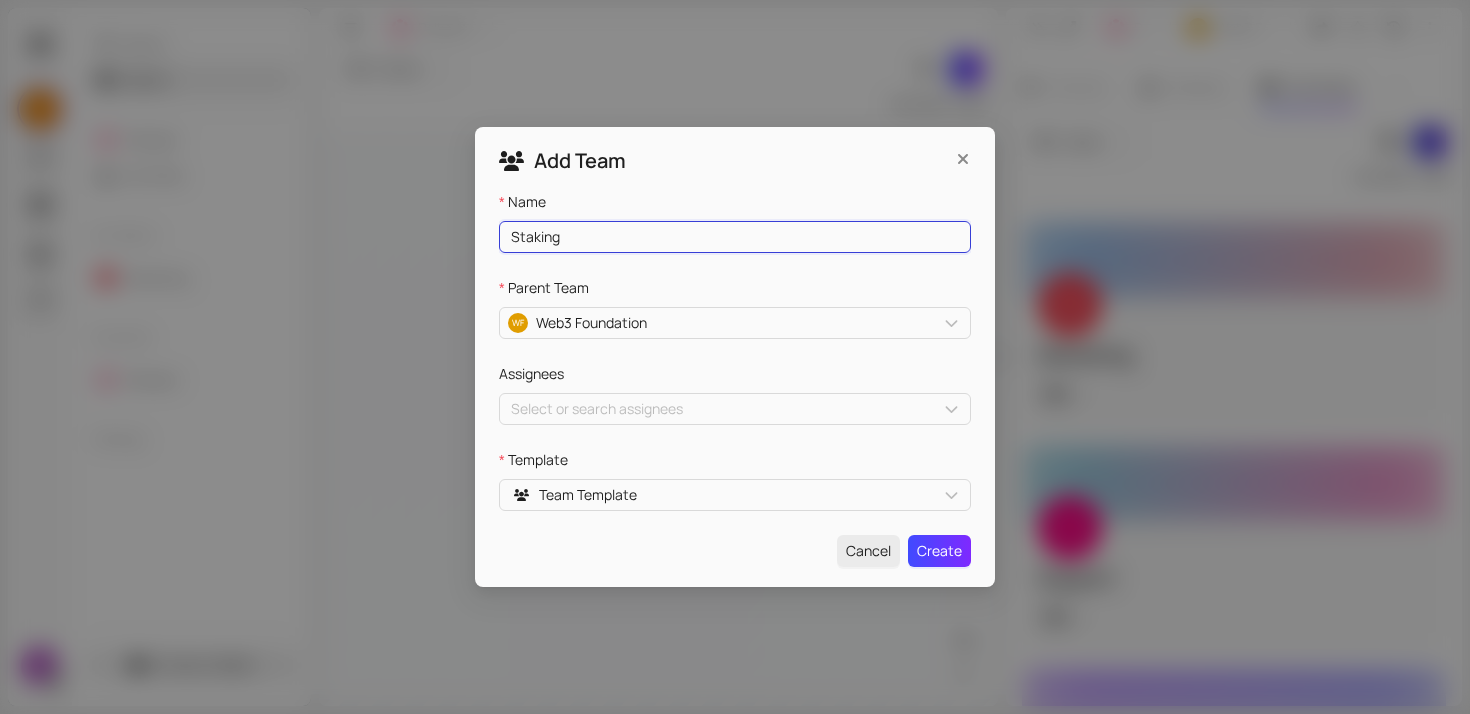 type on "Staking" 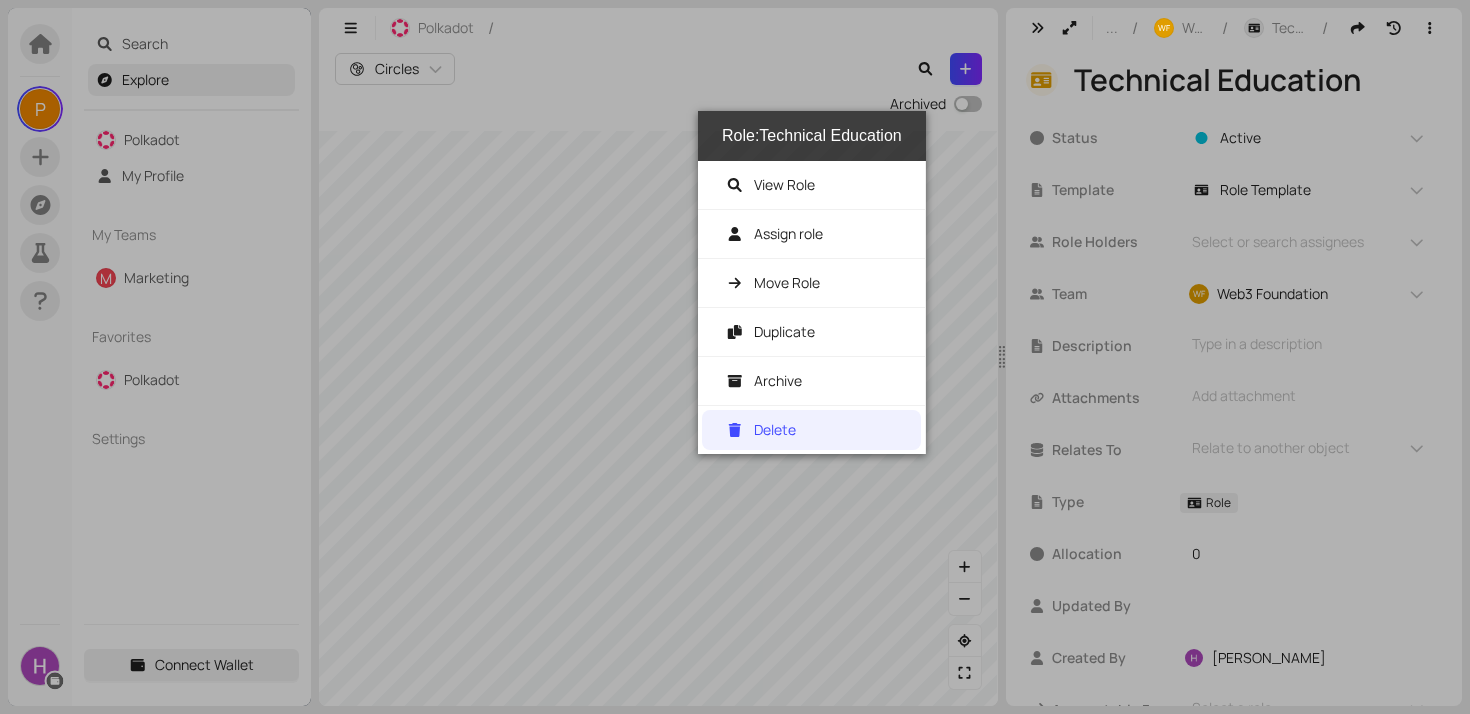 click on "Delete" at bounding box center (775, 429) 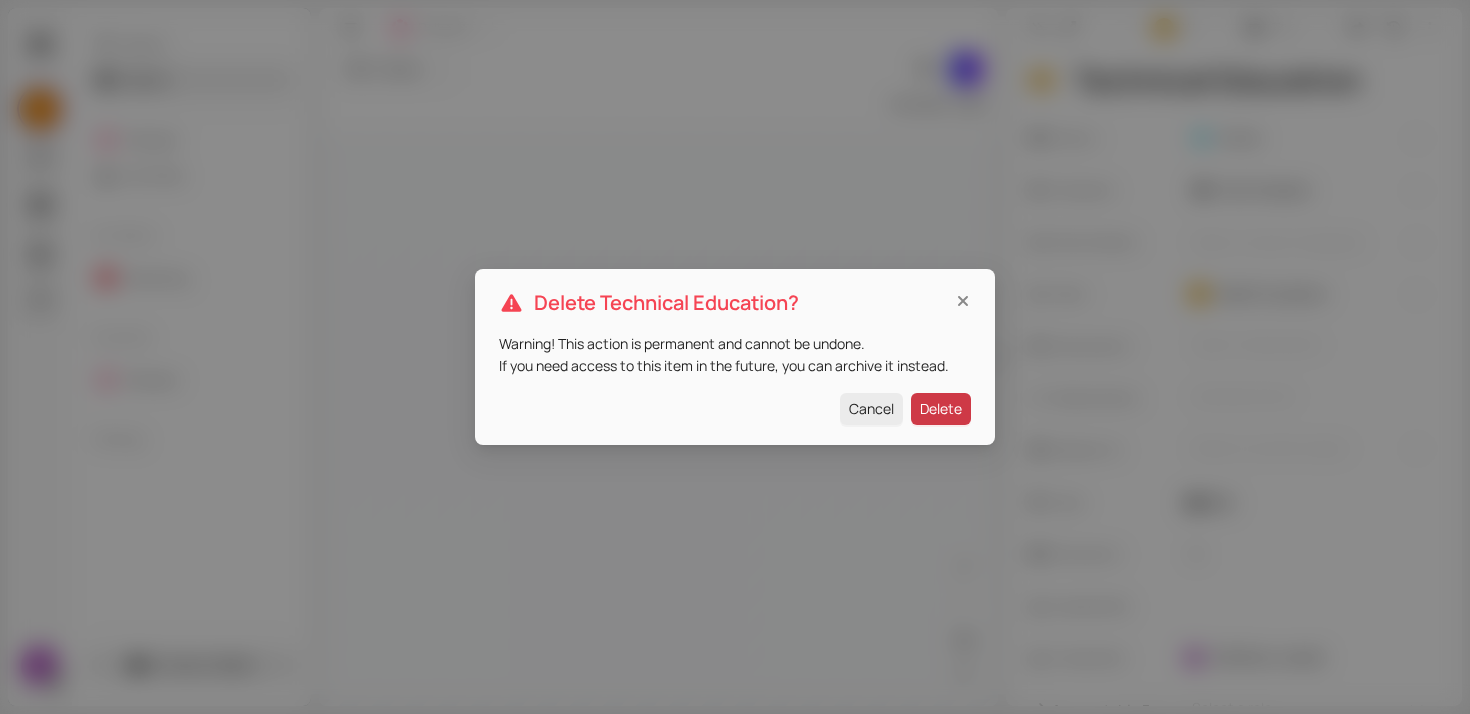 click on "Delete" at bounding box center (941, 409) 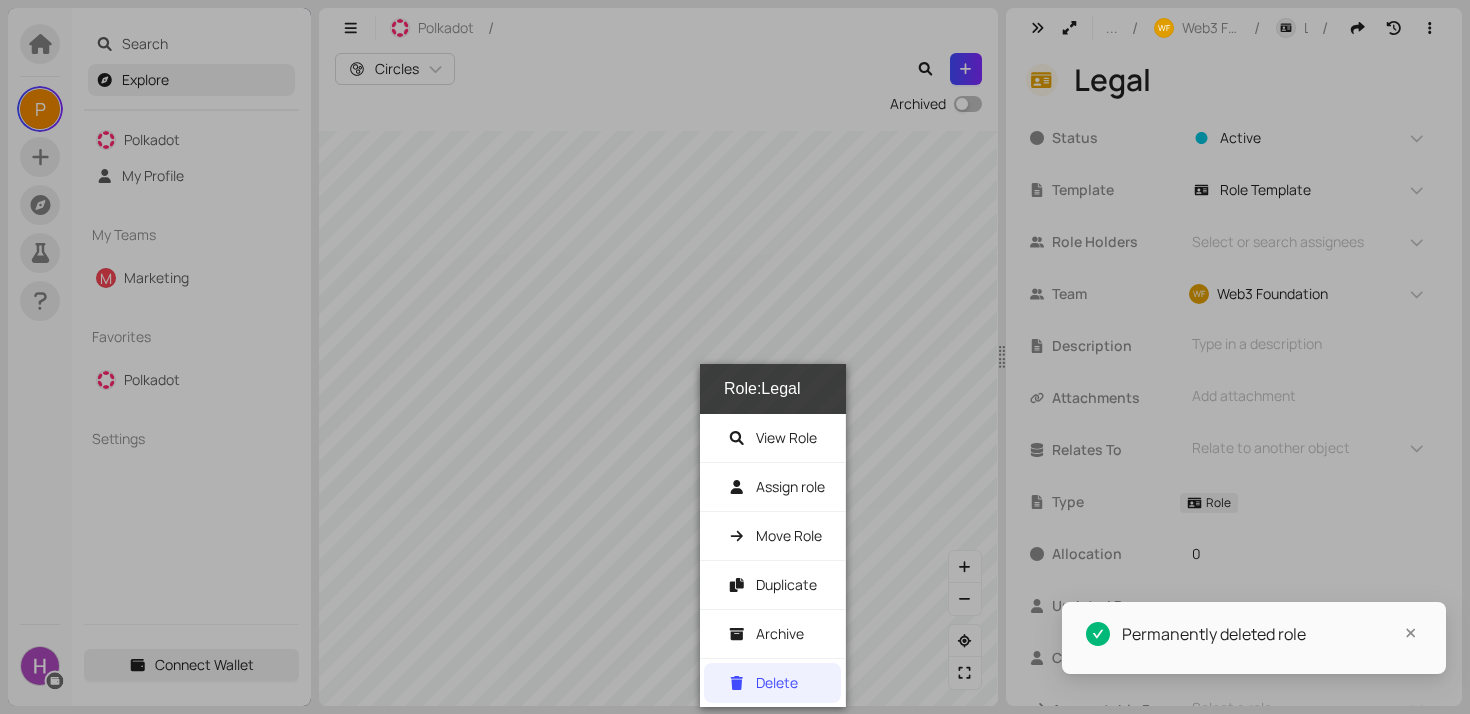 click on "Delete" at bounding box center (777, 682) 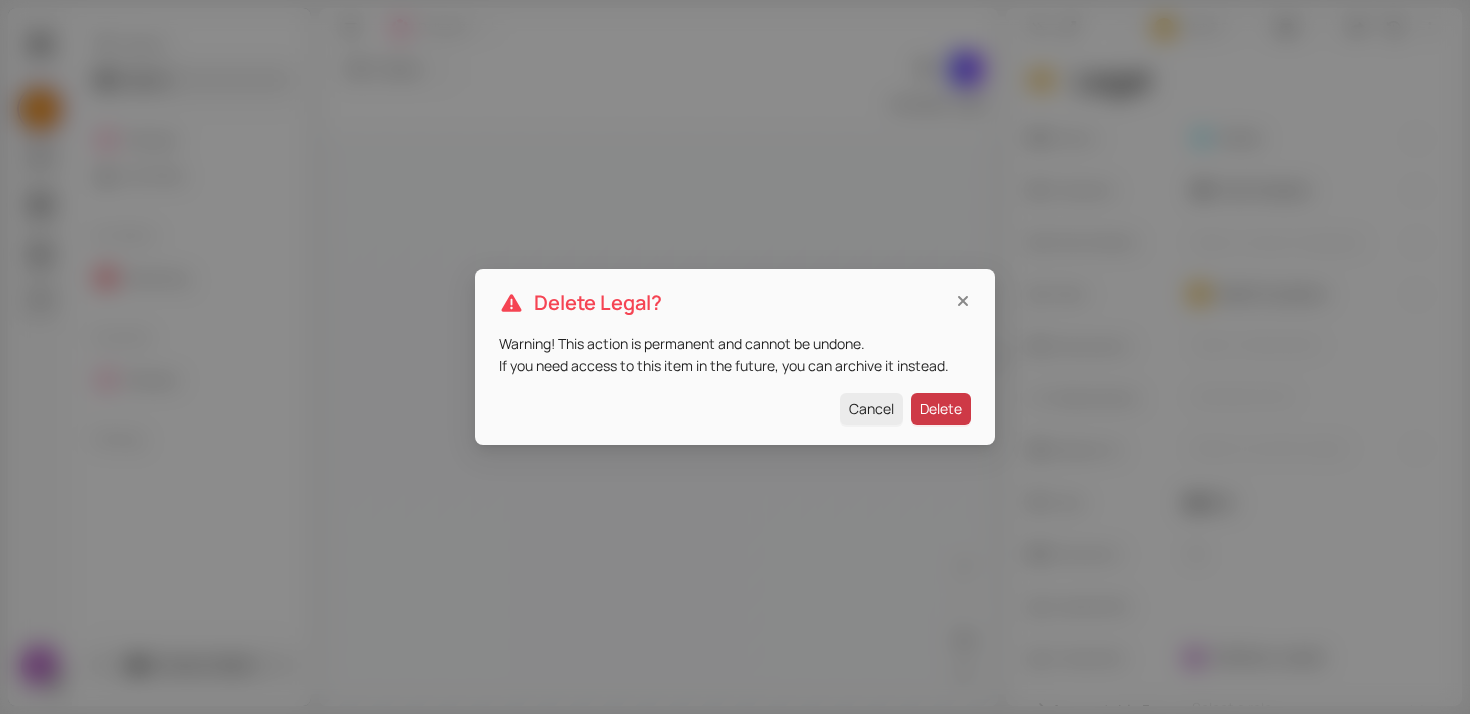 click on "Delete" at bounding box center (941, 409) 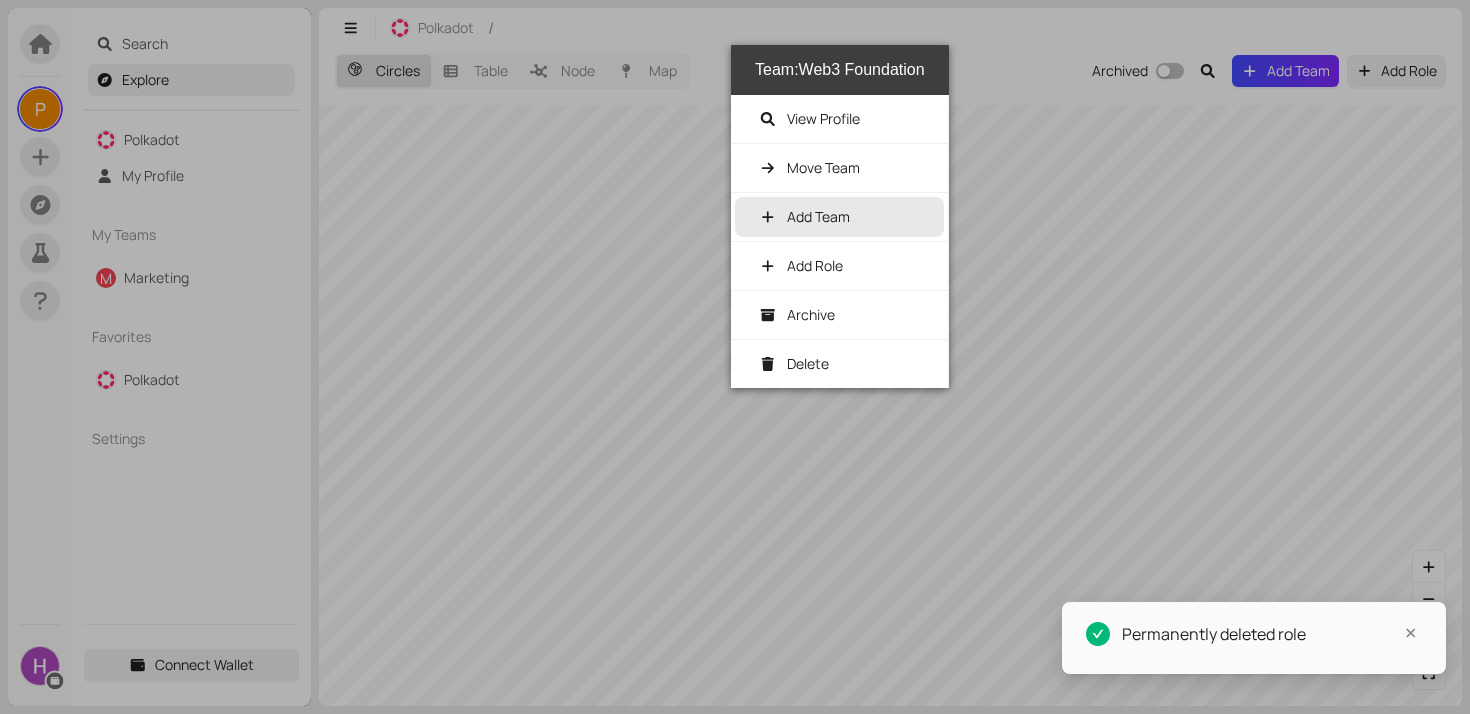 click on "Add Team" at bounding box center (818, 216) 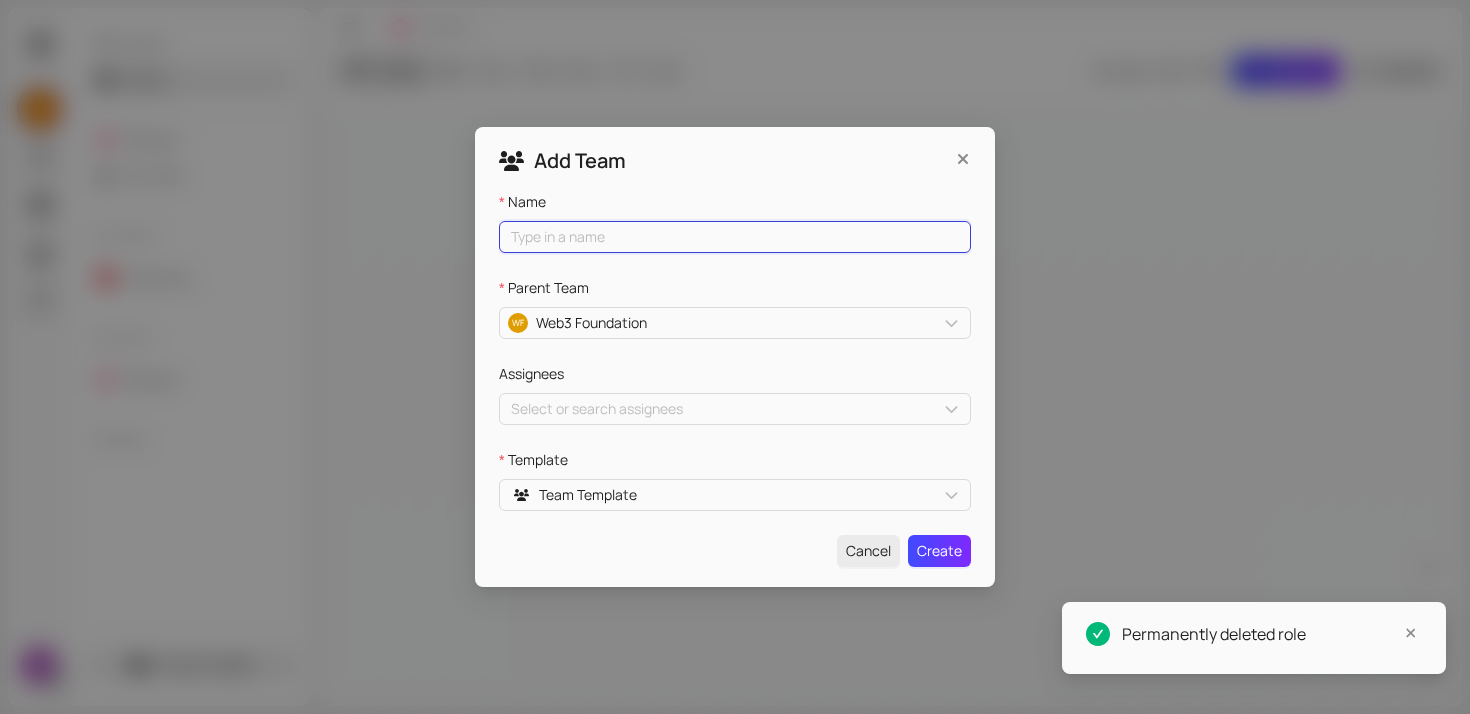 click on "Name" at bounding box center (735, 237) 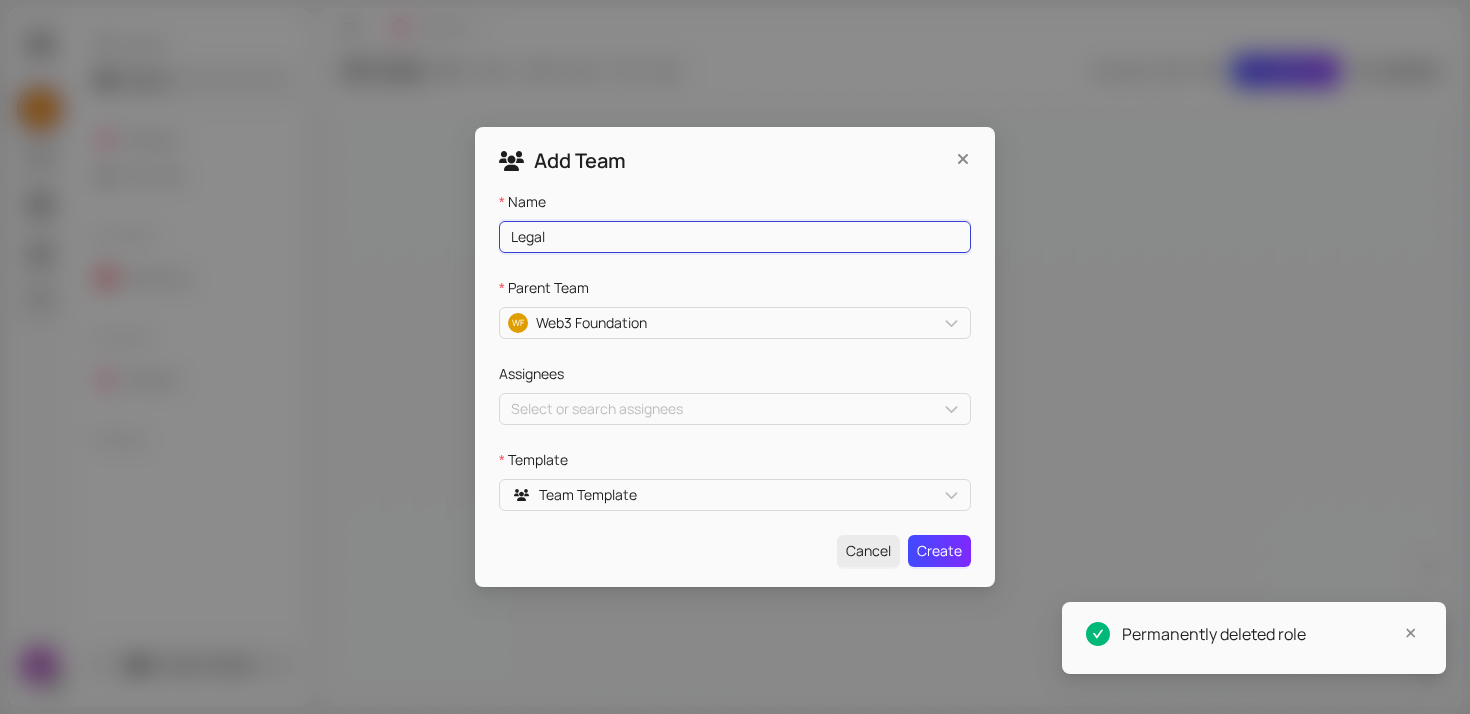 type on "Legal" 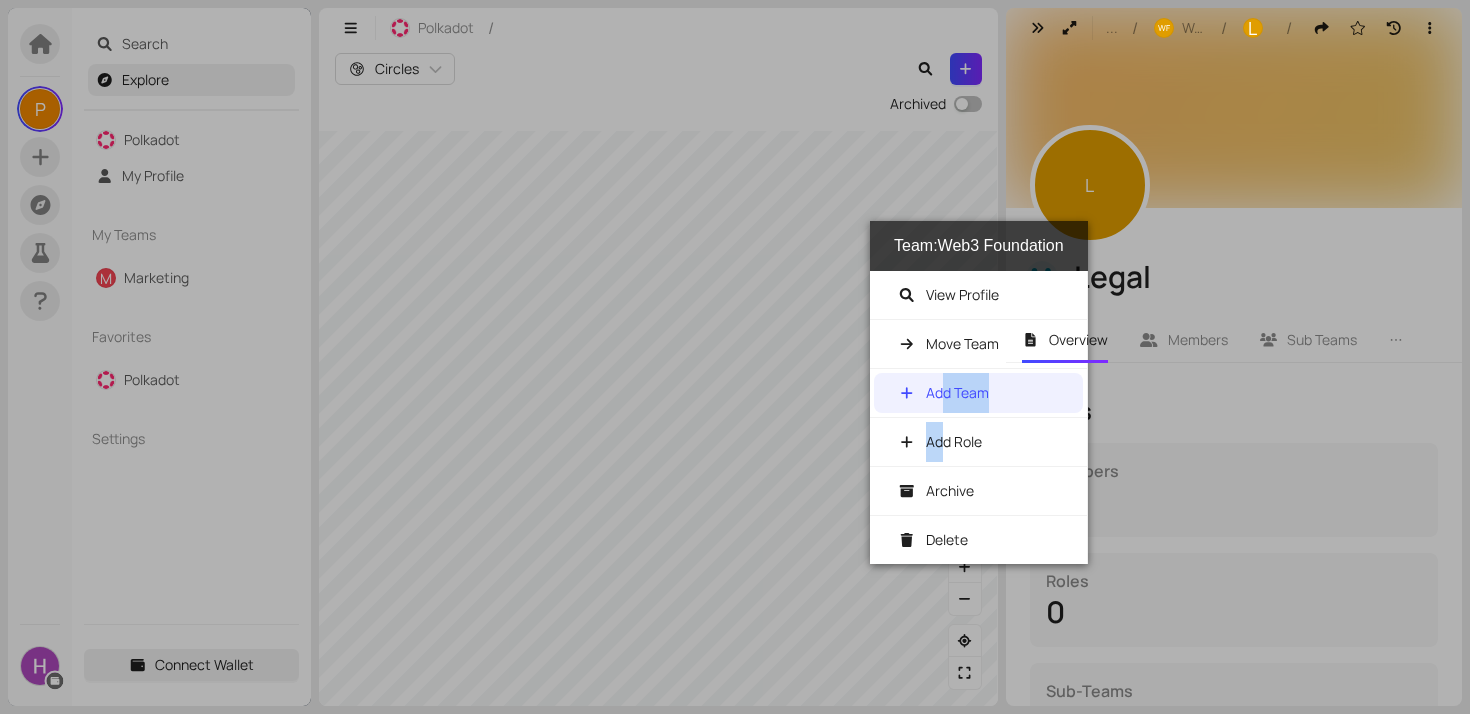 drag, startPoint x: 939, startPoint y: 436, endPoint x: 938, endPoint y: 393, distance: 43.011627 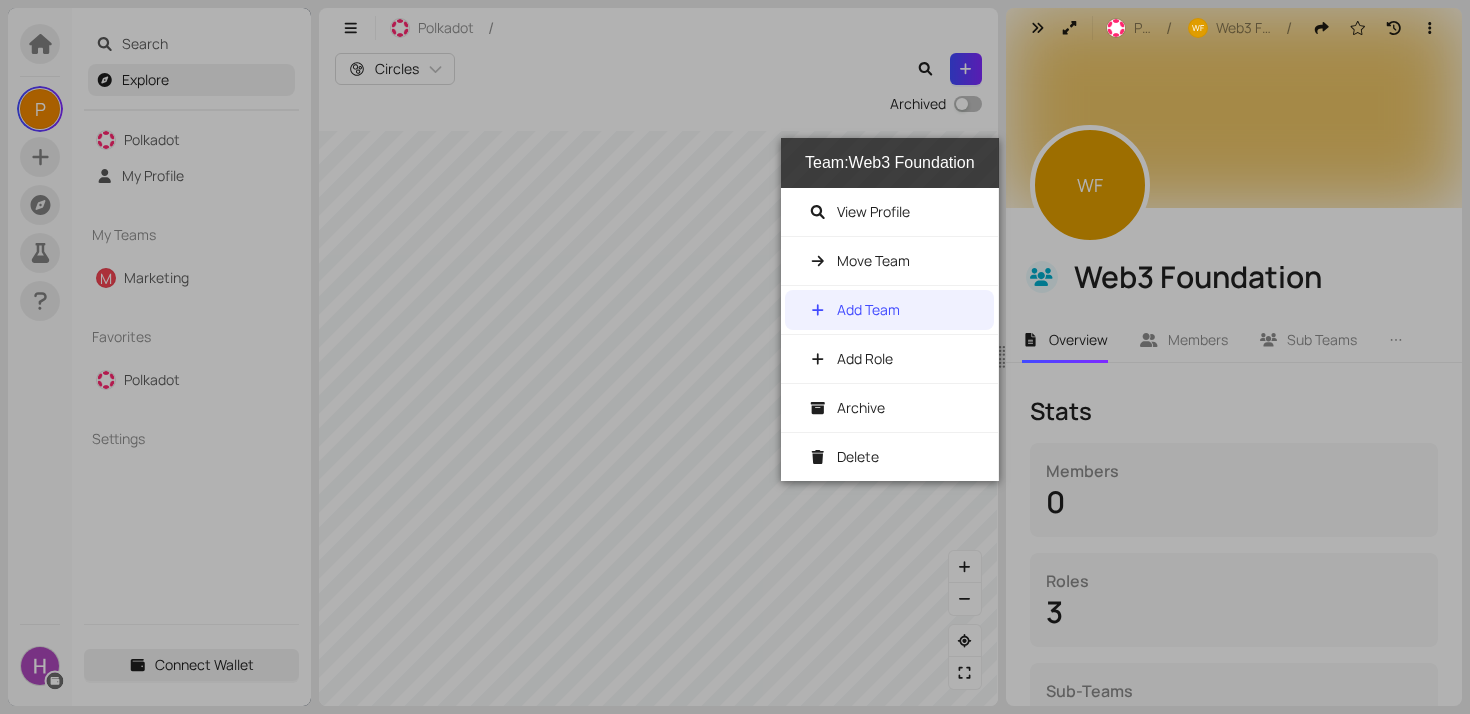 click on "Add Team" at bounding box center [893, 310] 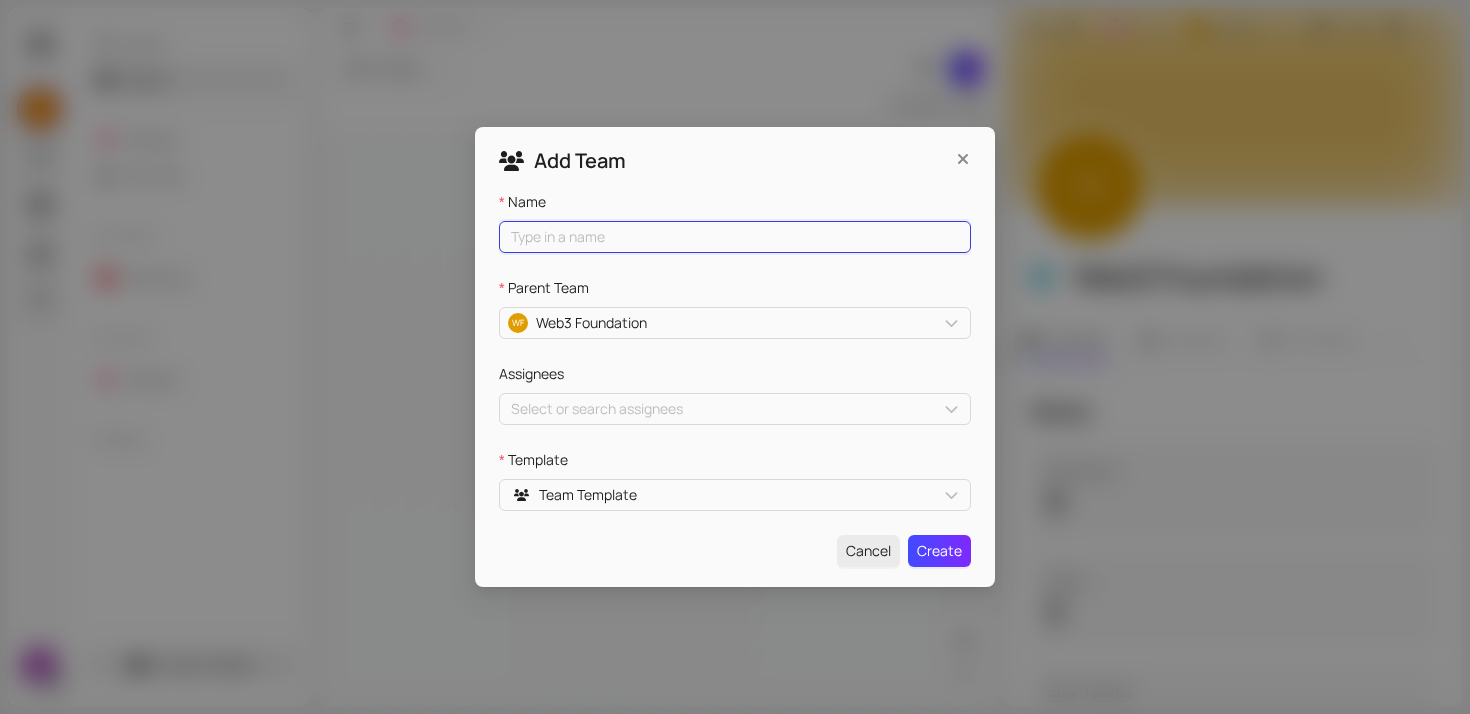 click on "Name" at bounding box center [735, 237] 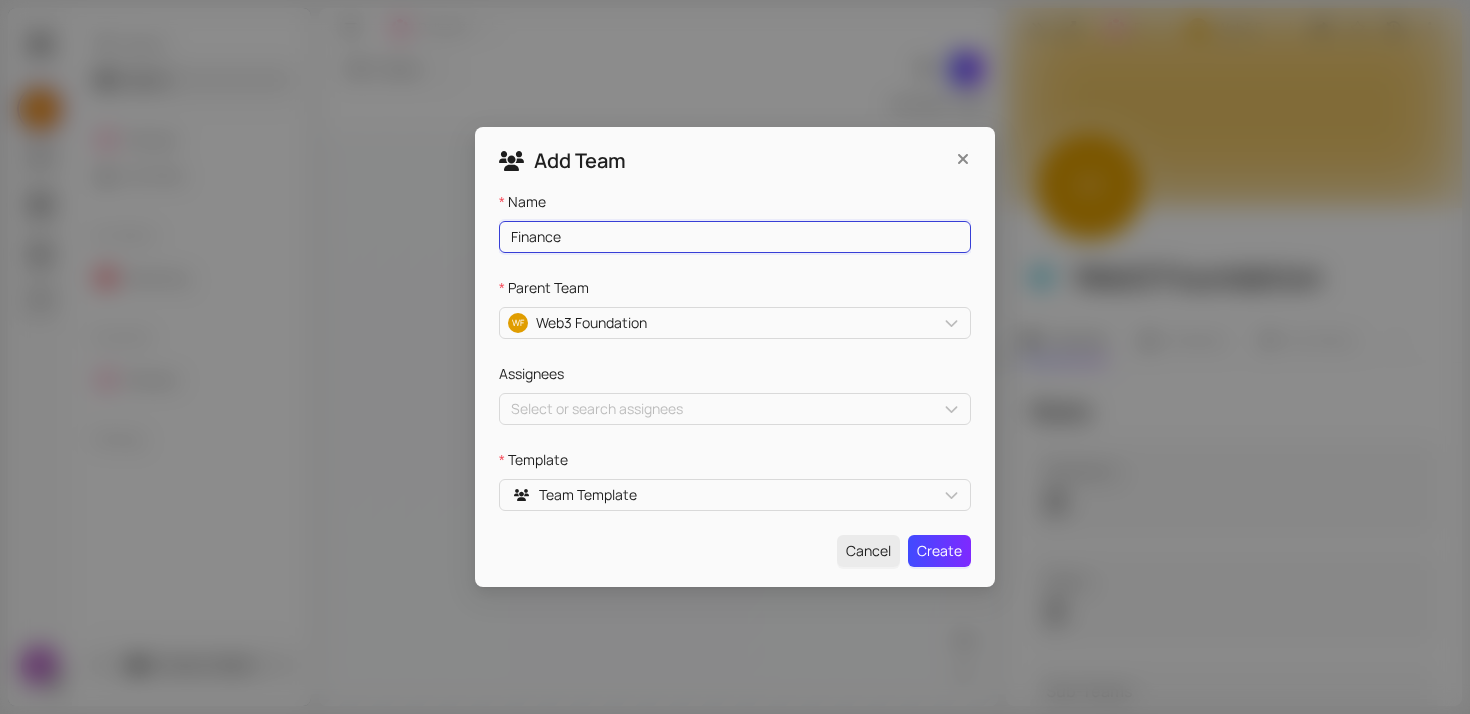 type on "Finance" 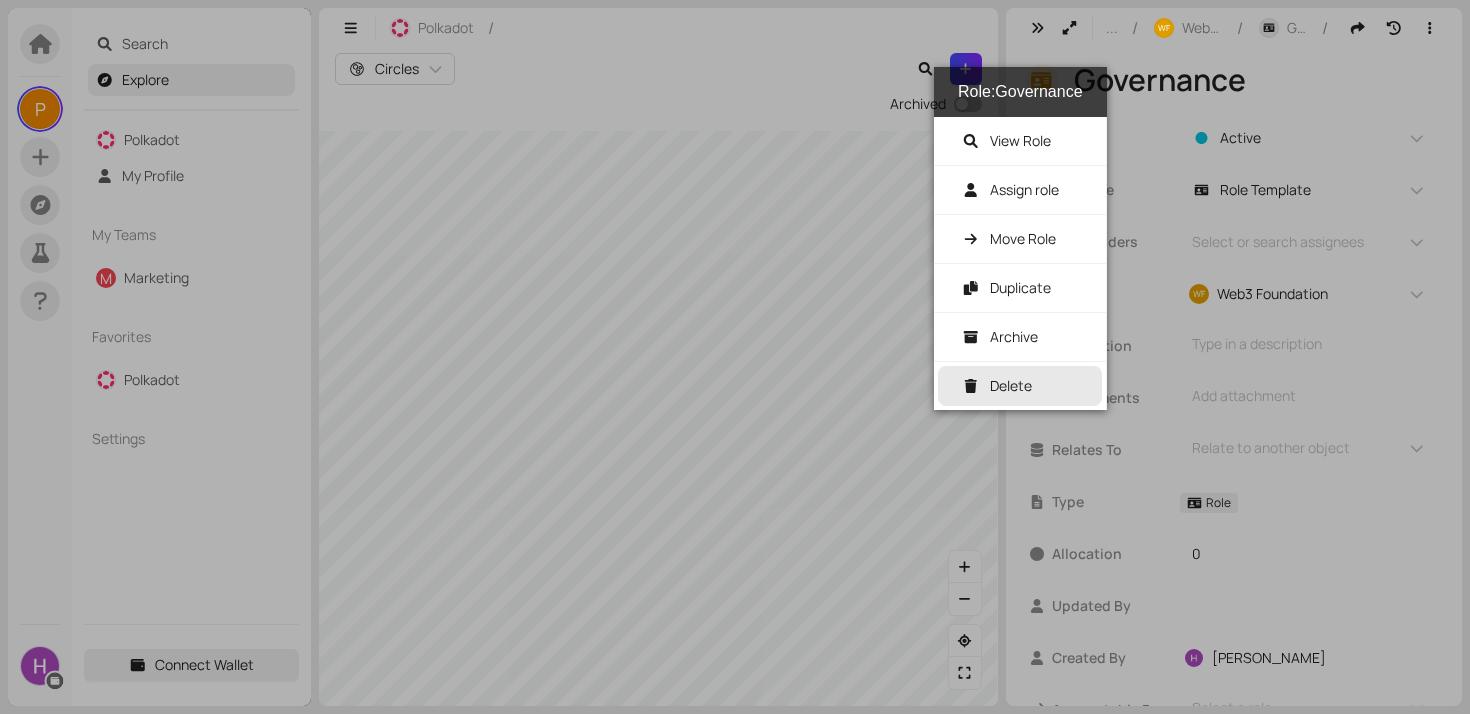 click 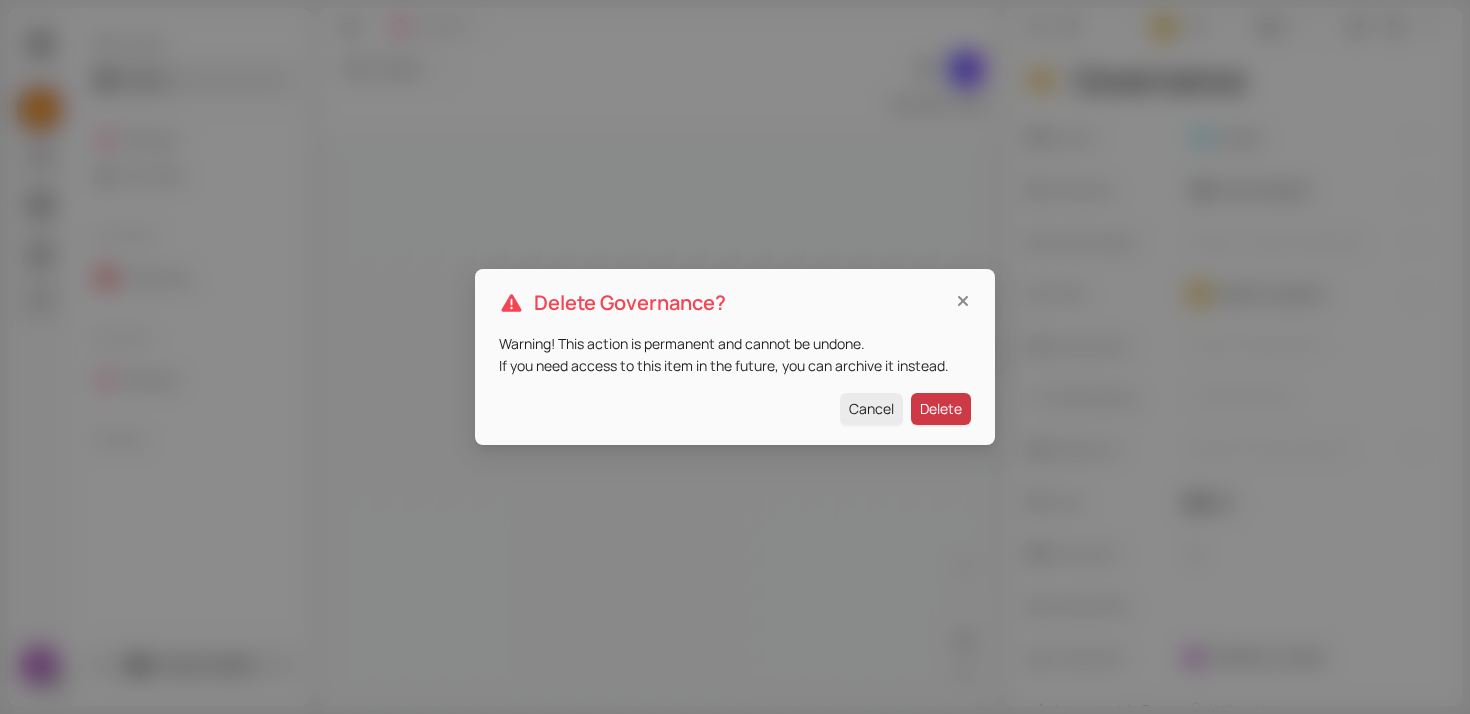 click on "Delete" at bounding box center (941, 409) 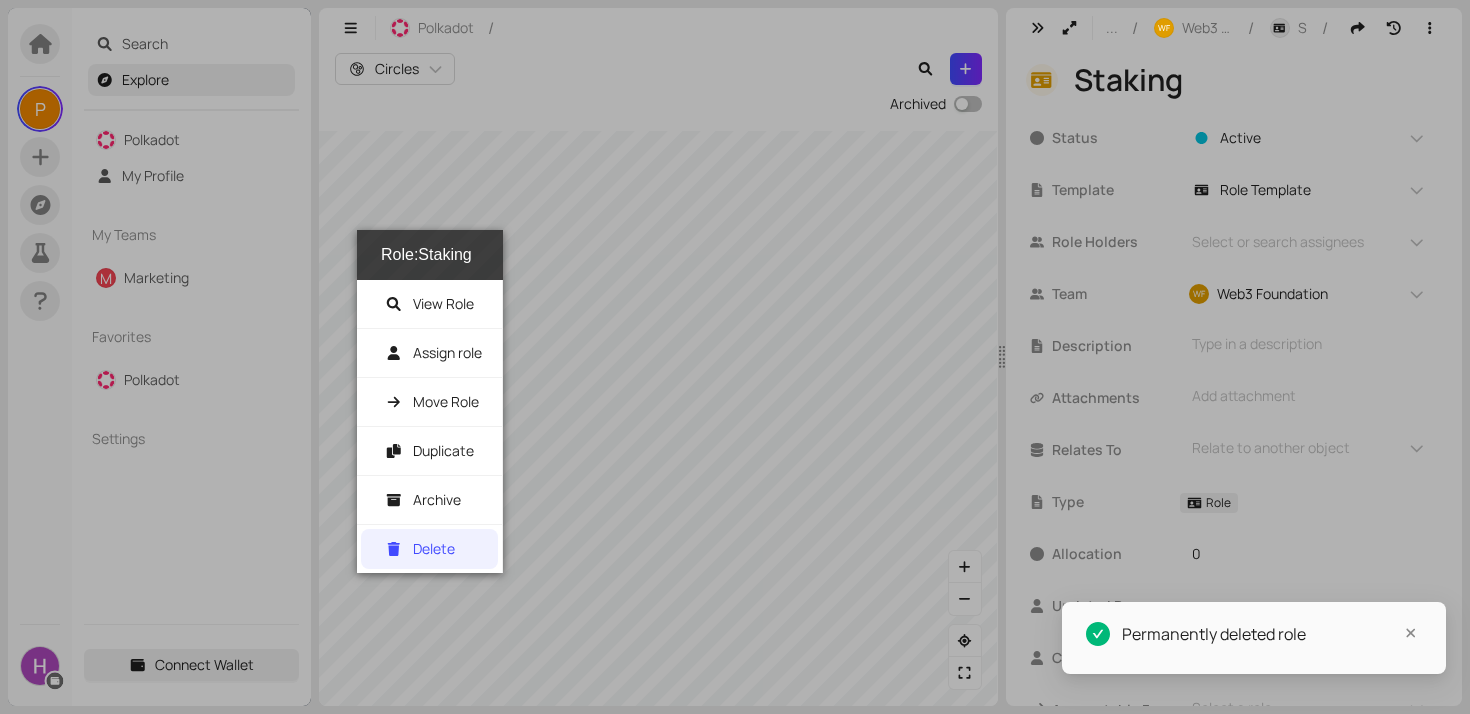 click on "Delete" at bounding box center [434, 548] 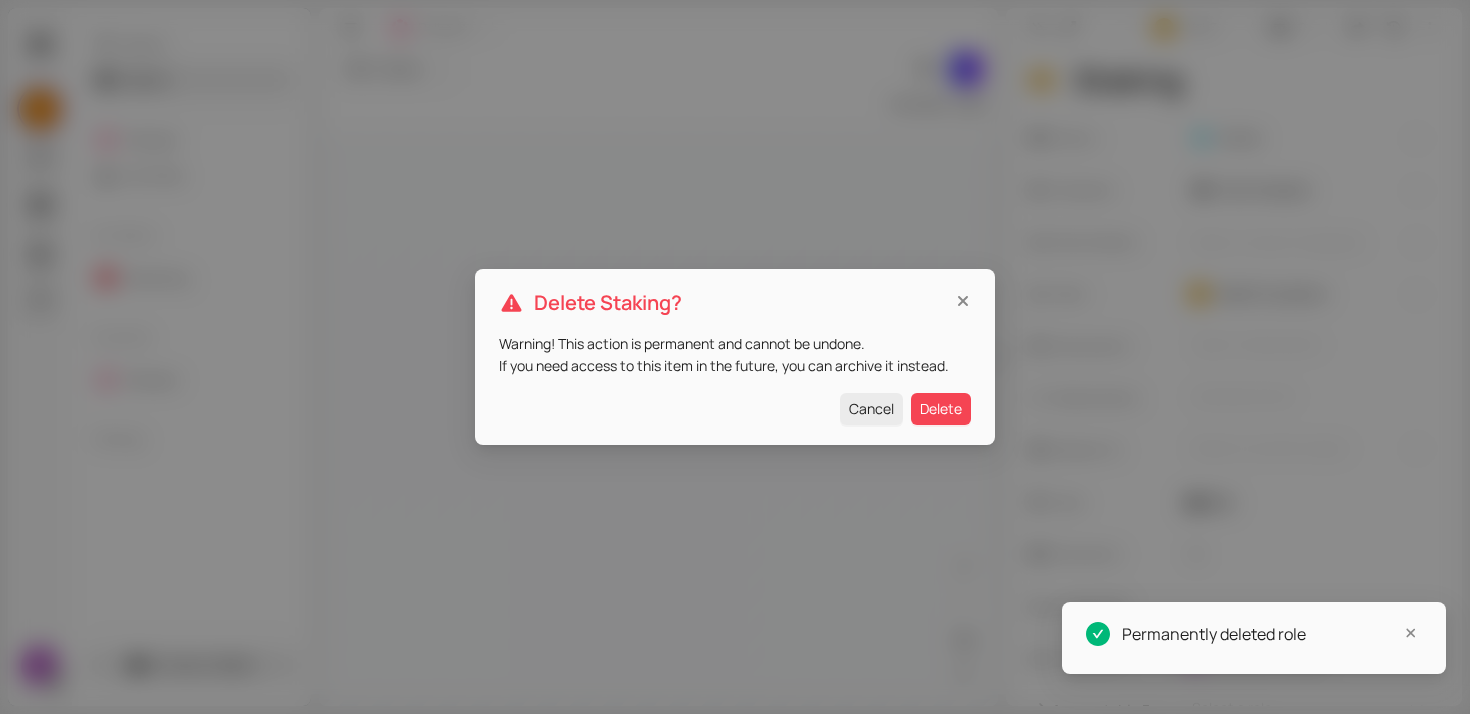 click on "Delete Staking? Warning! This action is permanent and cannot be undone. If you need access to this item in the future, you can archive it instead. Cancel Delete" at bounding box center [735, 357] 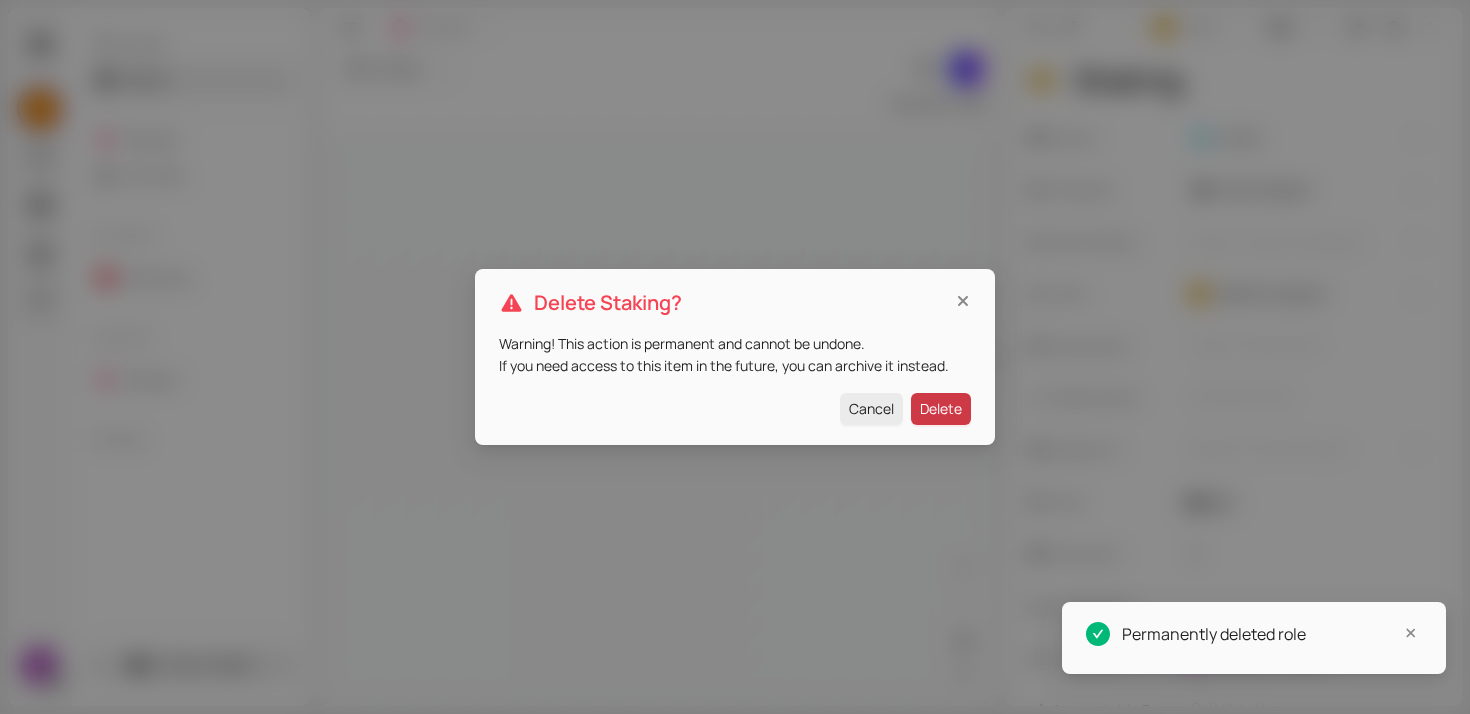 click on "Delete" at bounding box center [941, 409] 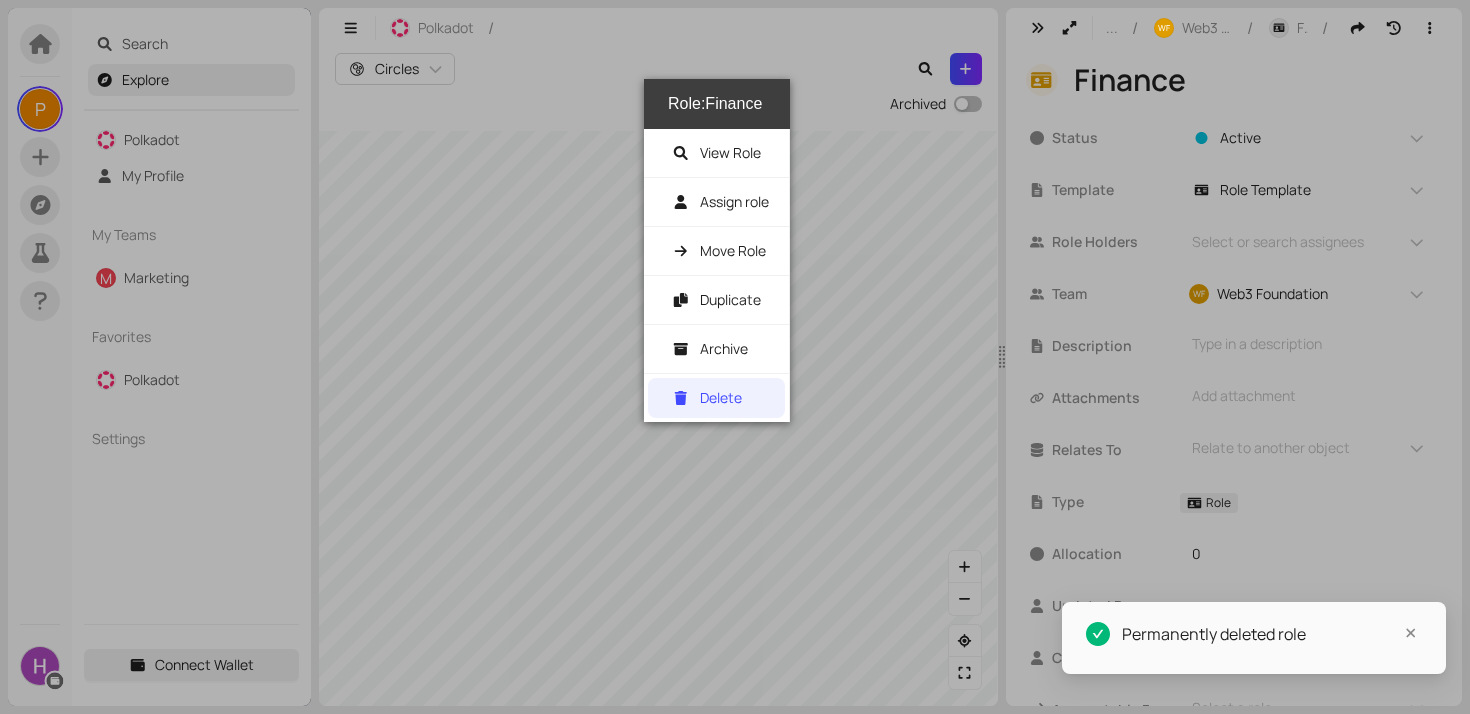 click on "Delete" at bounding box center (720, 398) 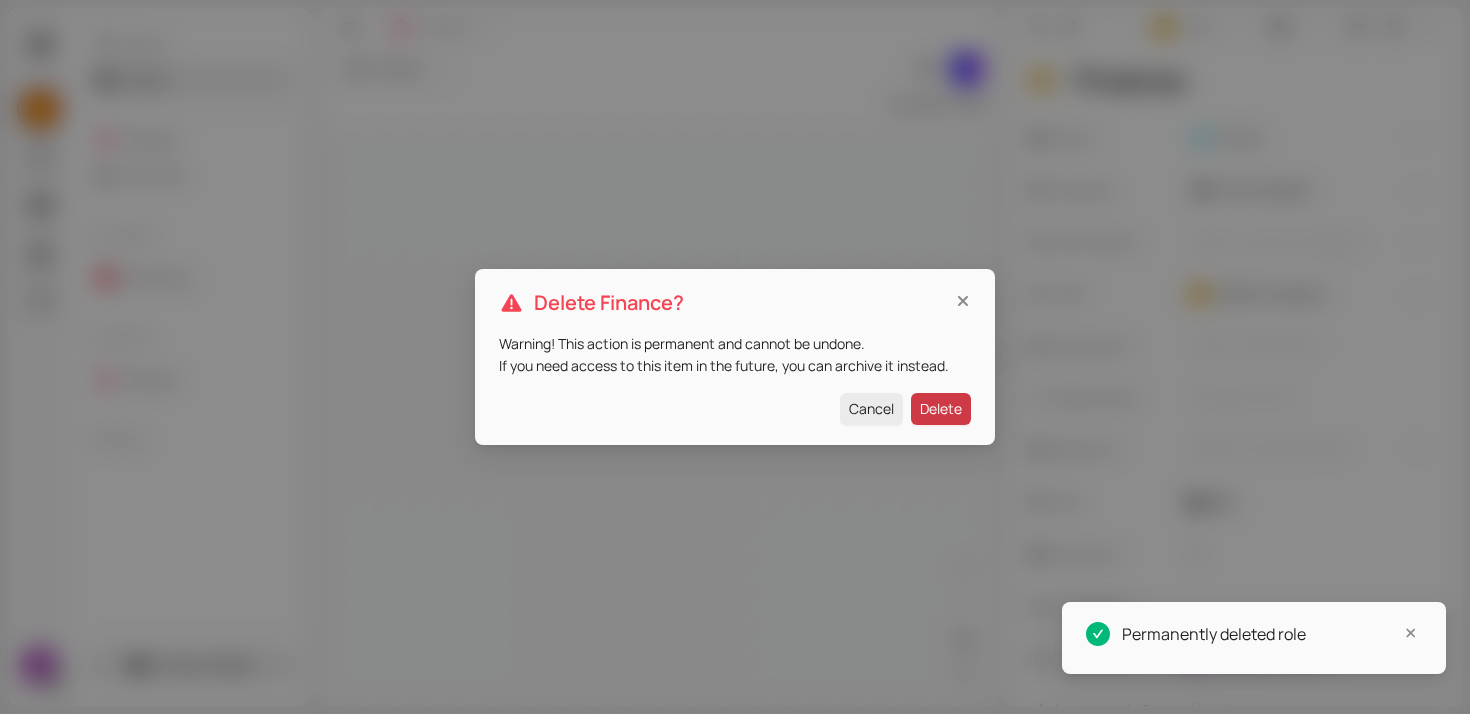 click on "Delete" at bounding box center [941, 409] 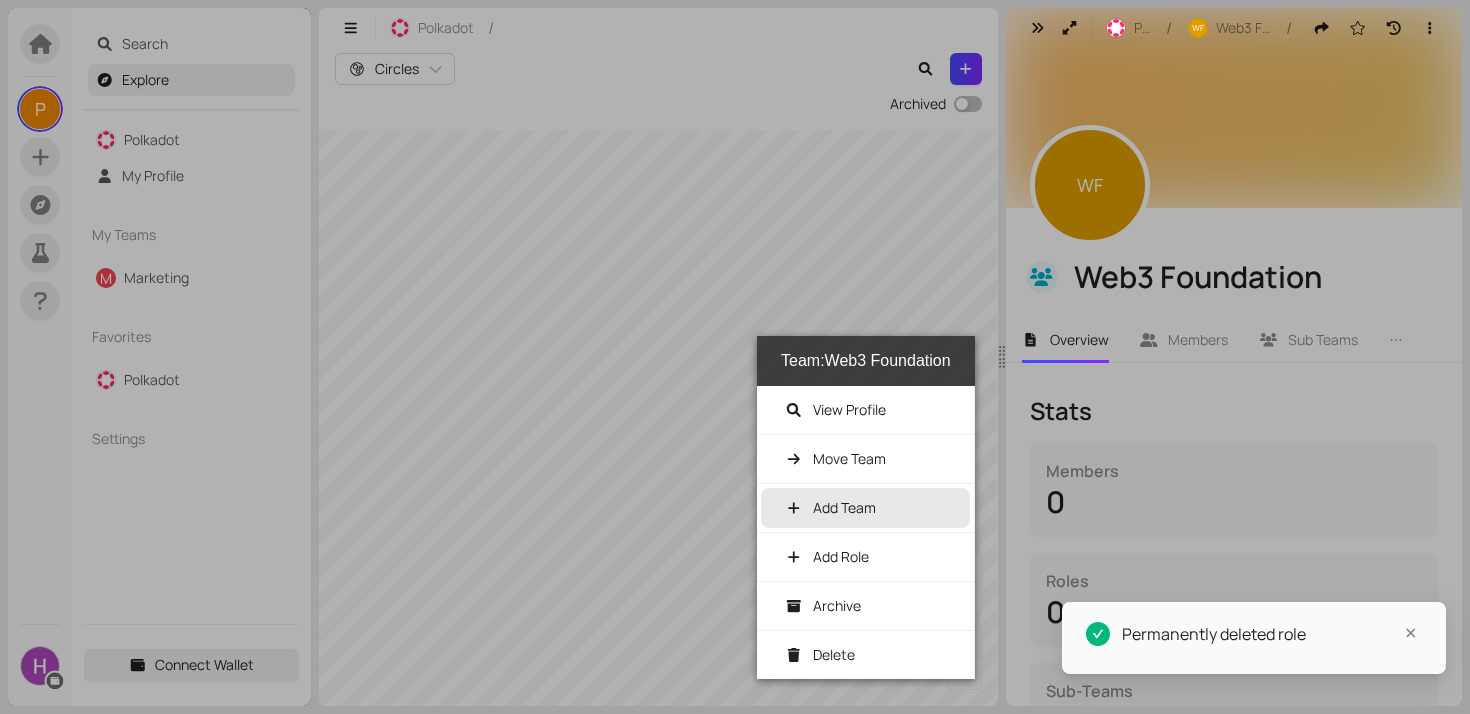 click on "Add Team" at bounding box center (844, 507) 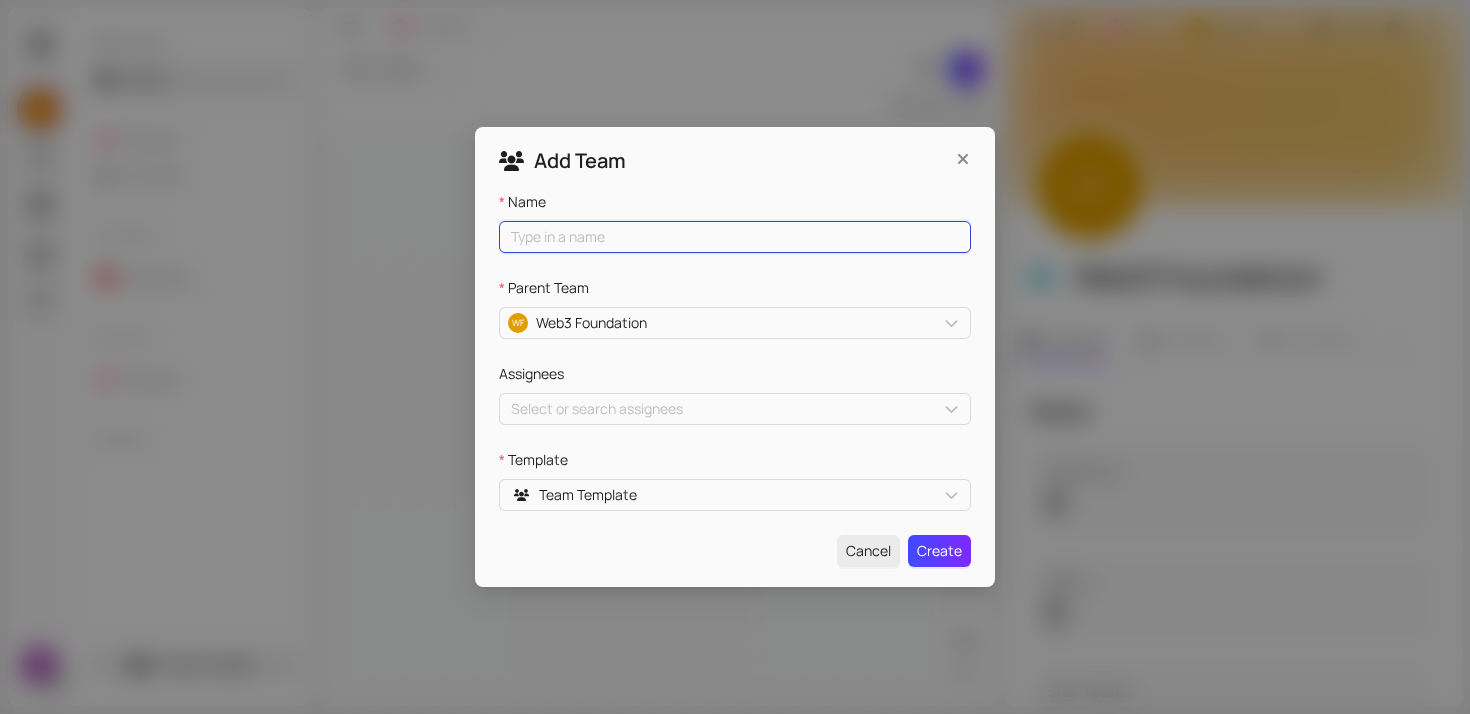 click on "Name" at bounding box center (735, 237) 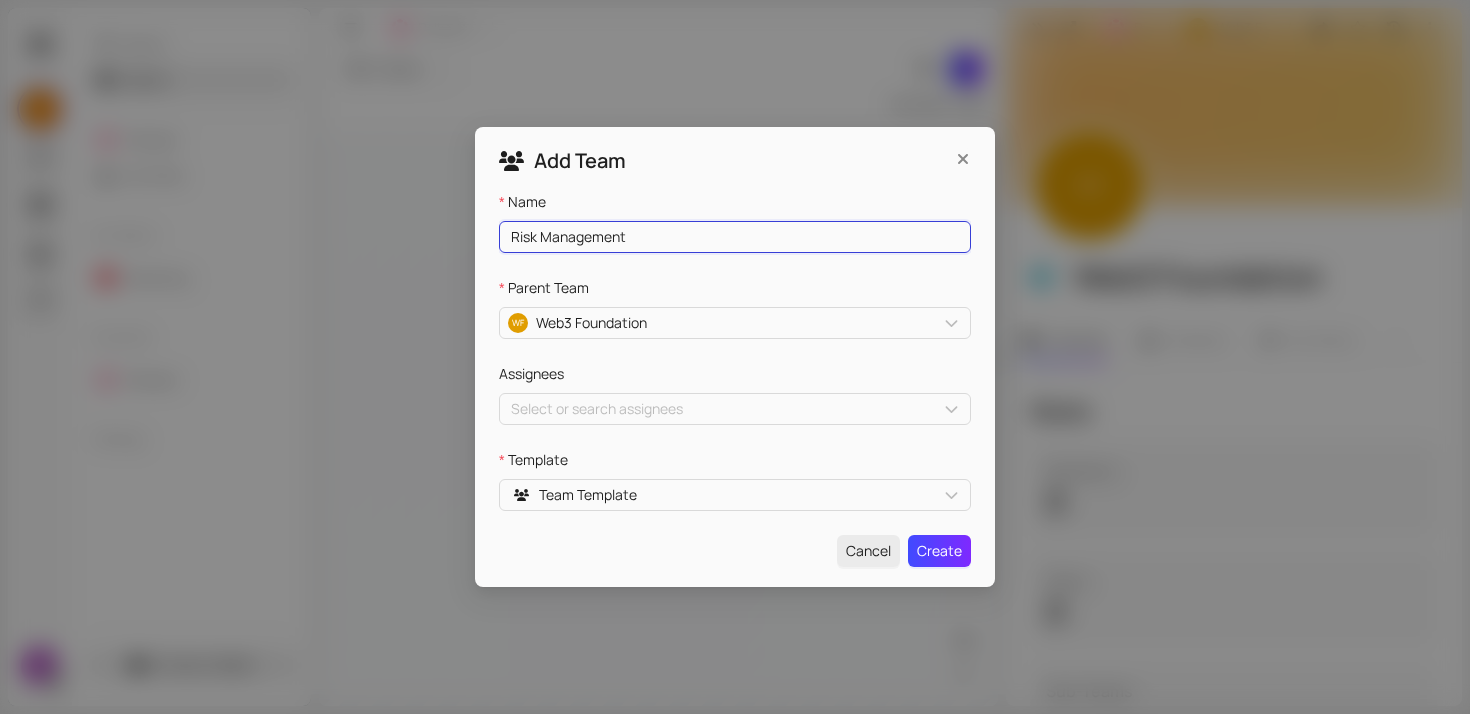 type on "Risk Management" 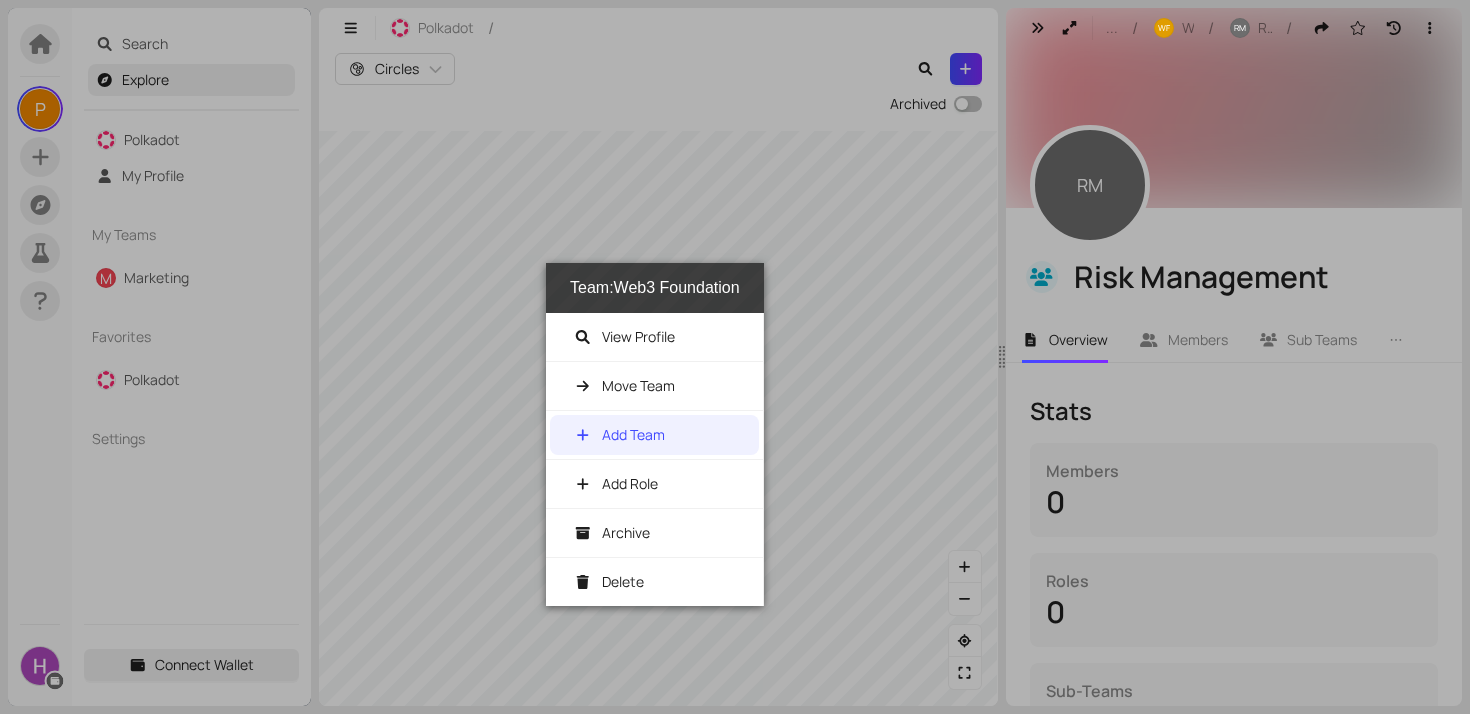 click on "Add Team" at bounding box center [658, 435] 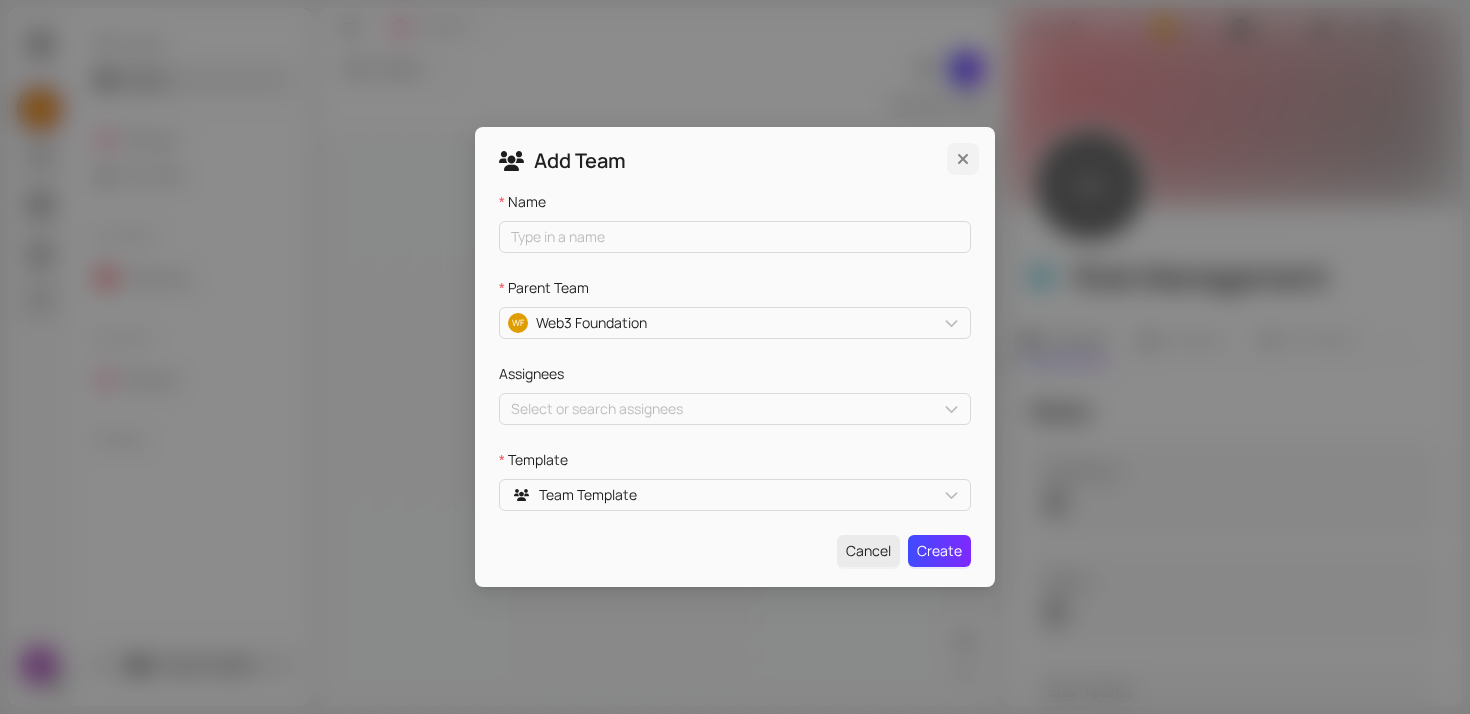 type 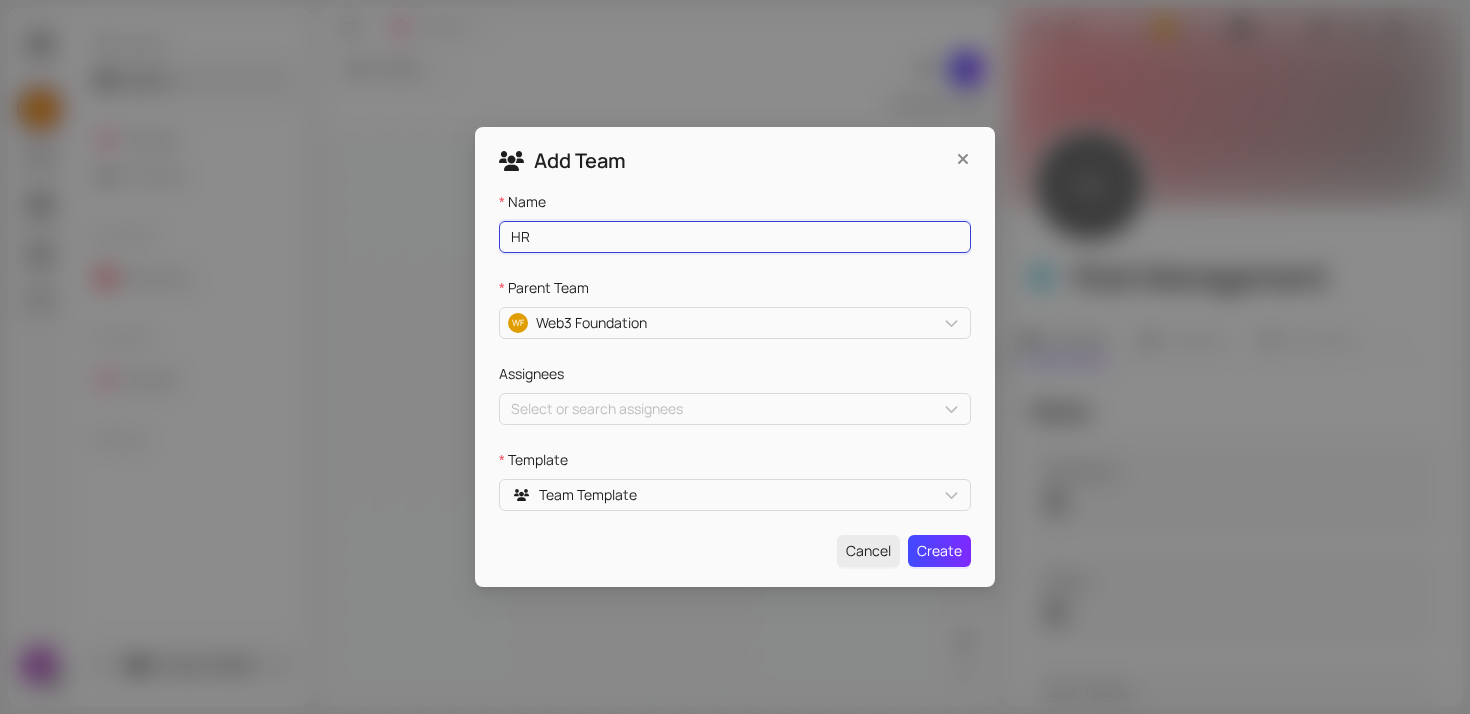type on "HR" 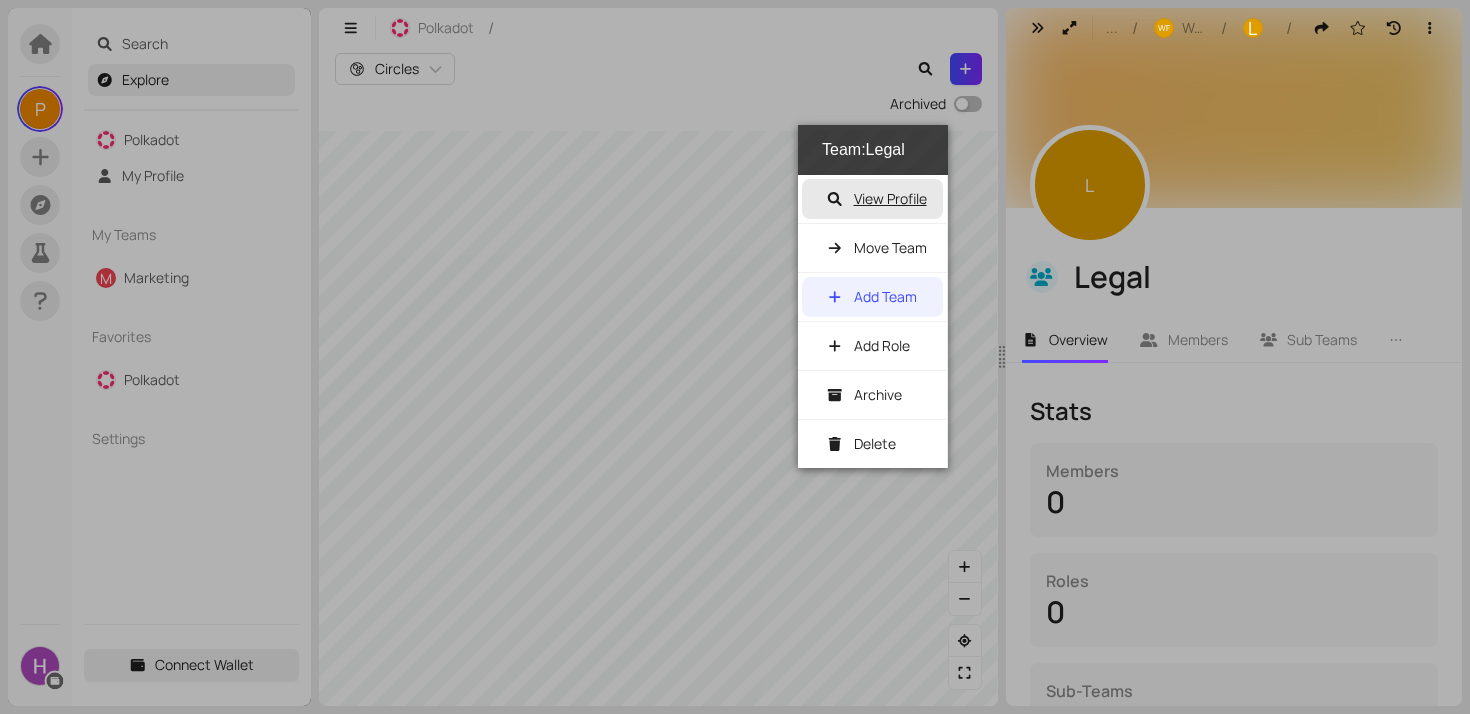 click on "View Profile" at bounding box center (876, 198) 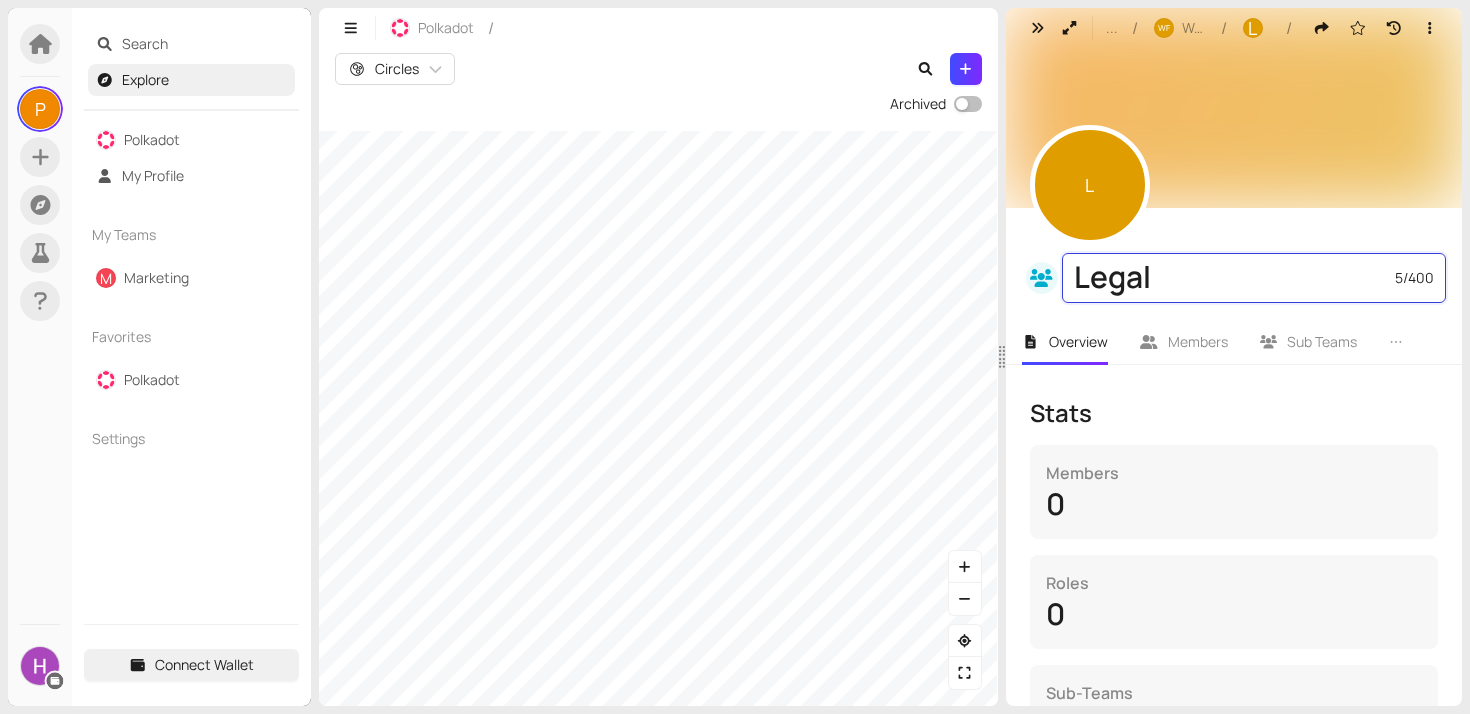click on "Legal" at bounding box center [1234, 278] 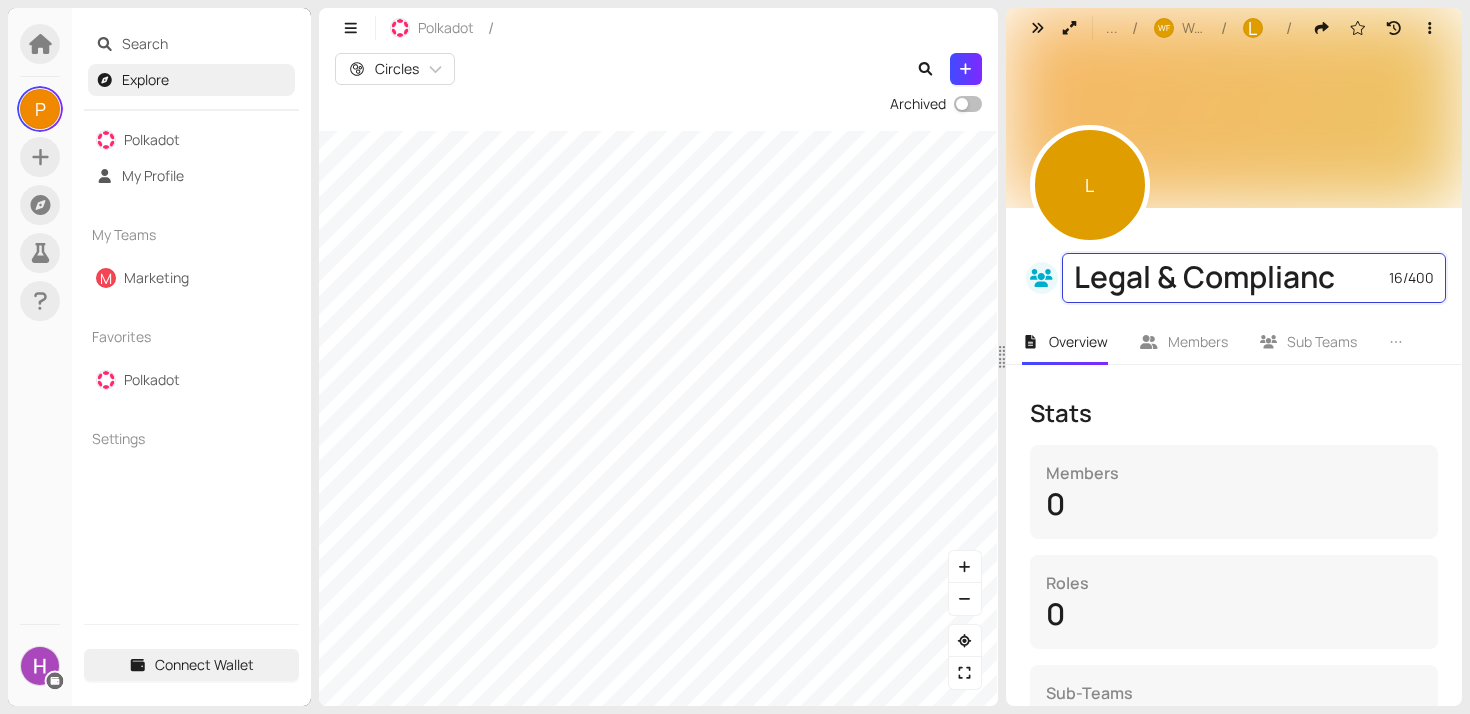 type on "Legal & Compliance" 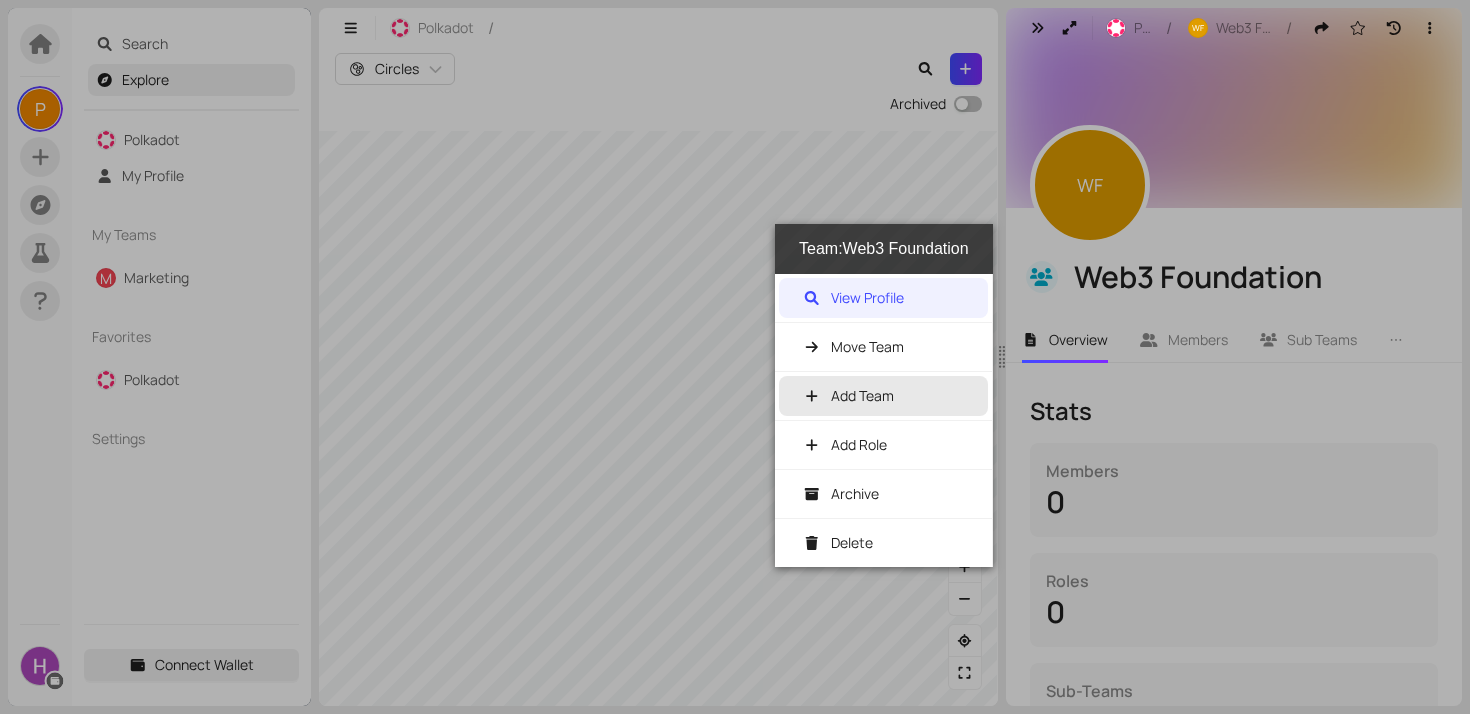 click on "Add Team" at bounding box center (862, 395) 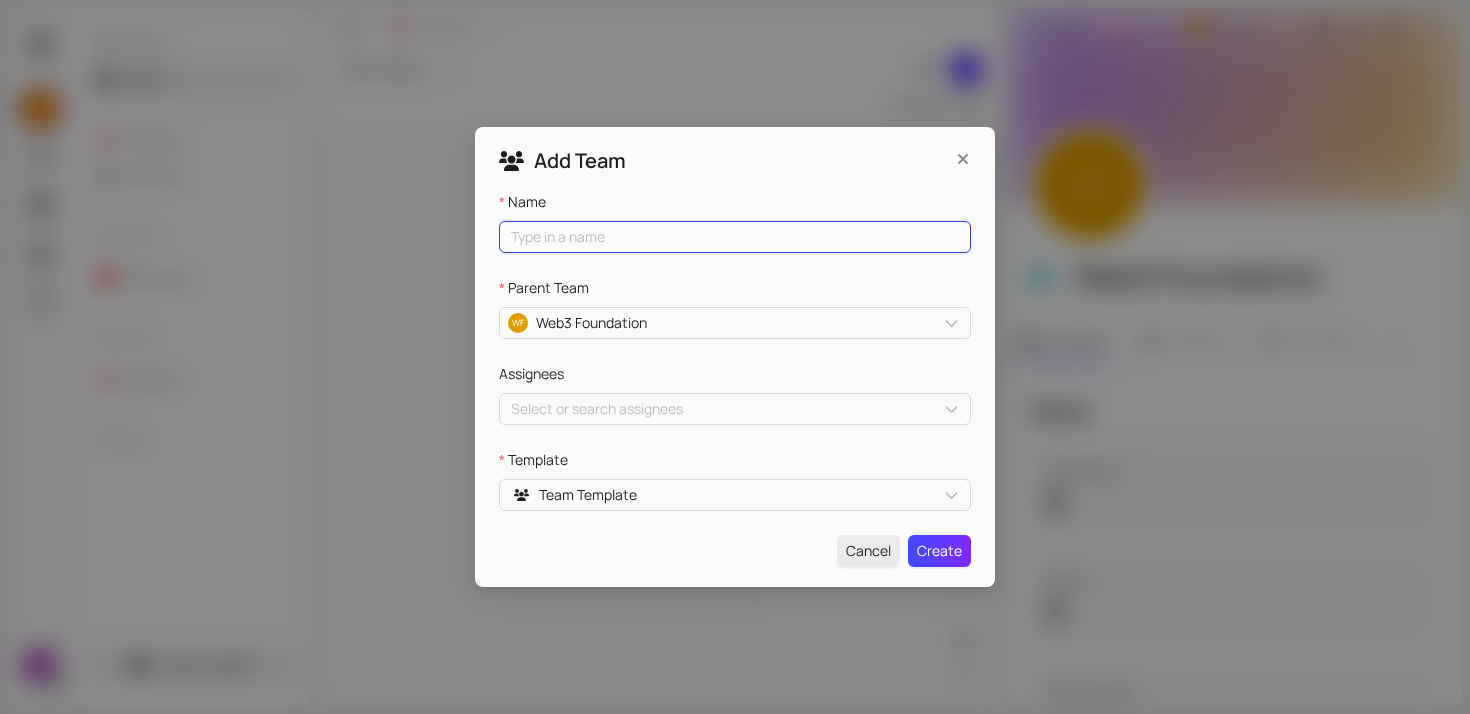 click on "Name" at bounding box center (735, 237) 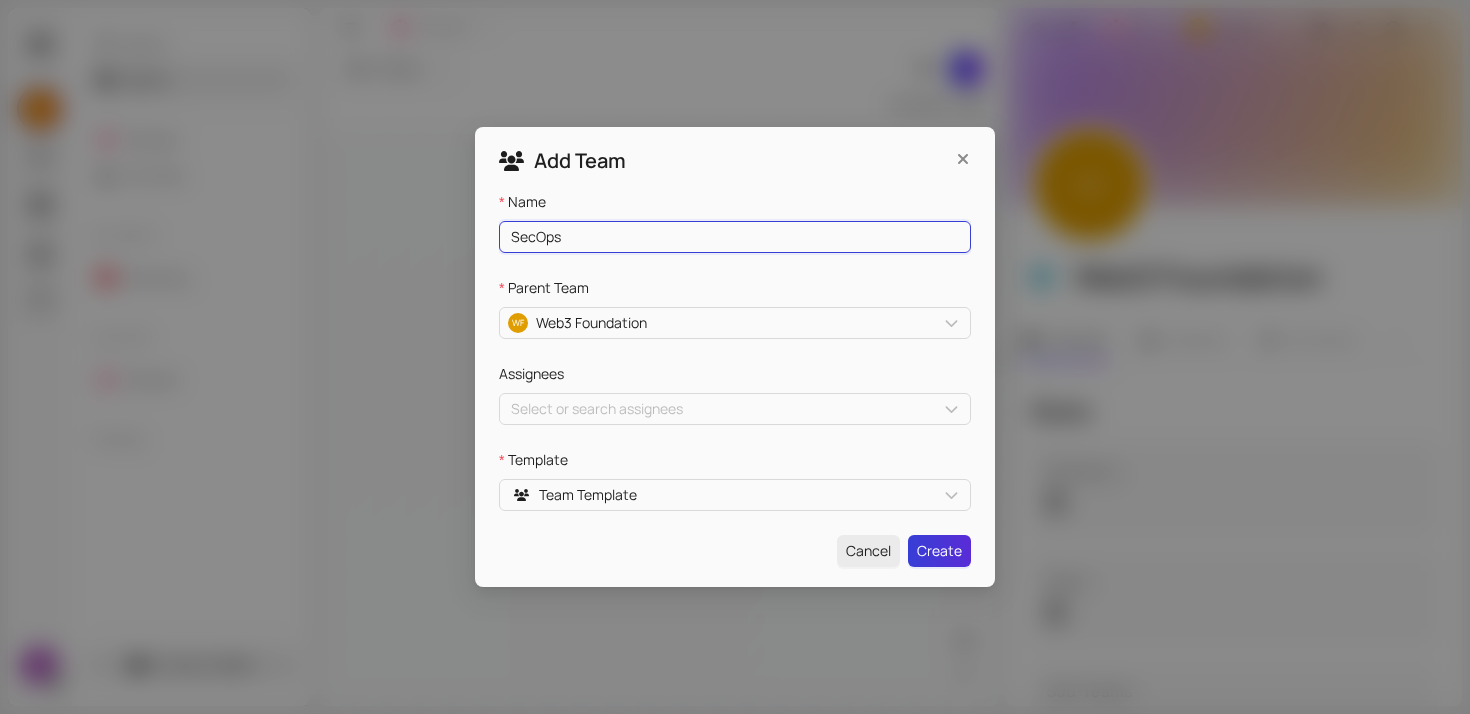 type on "SecOps" 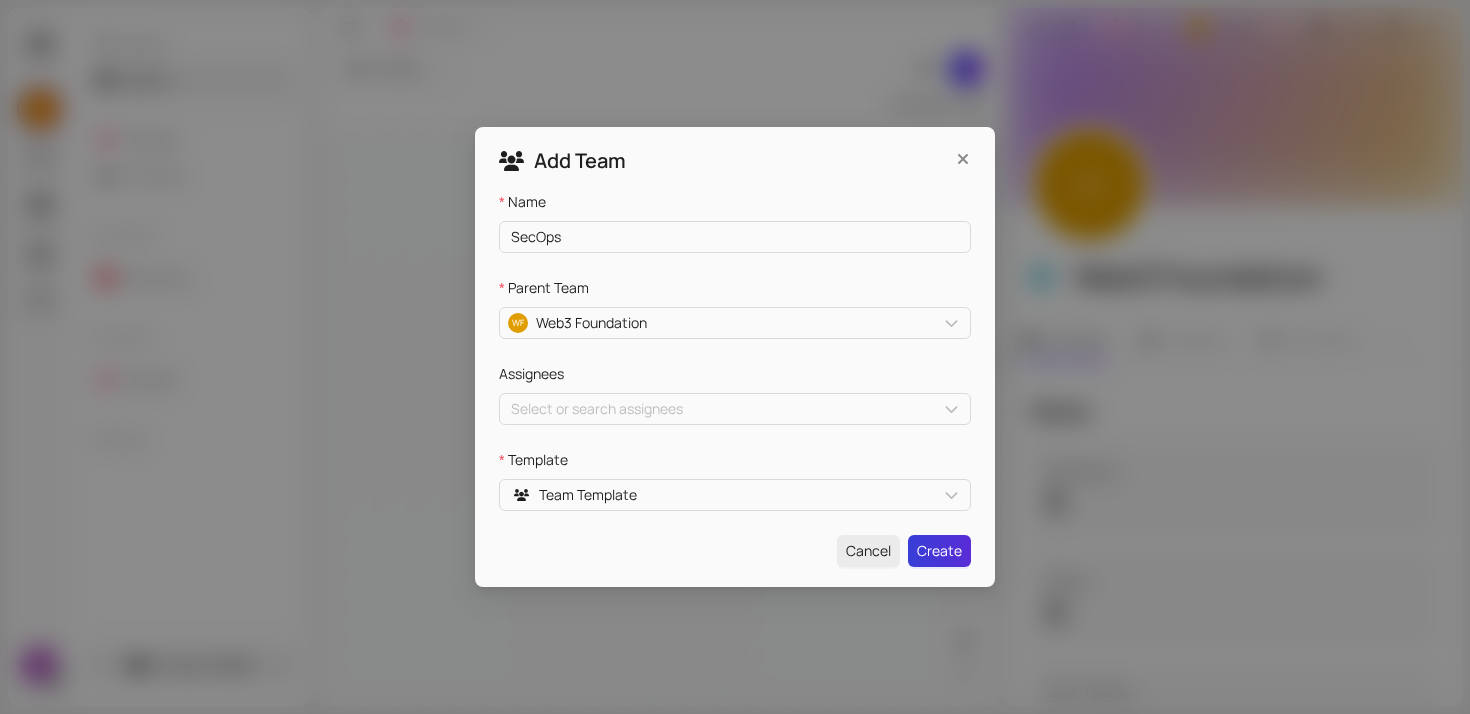 click on "Create" at bounding box center [939, 551] 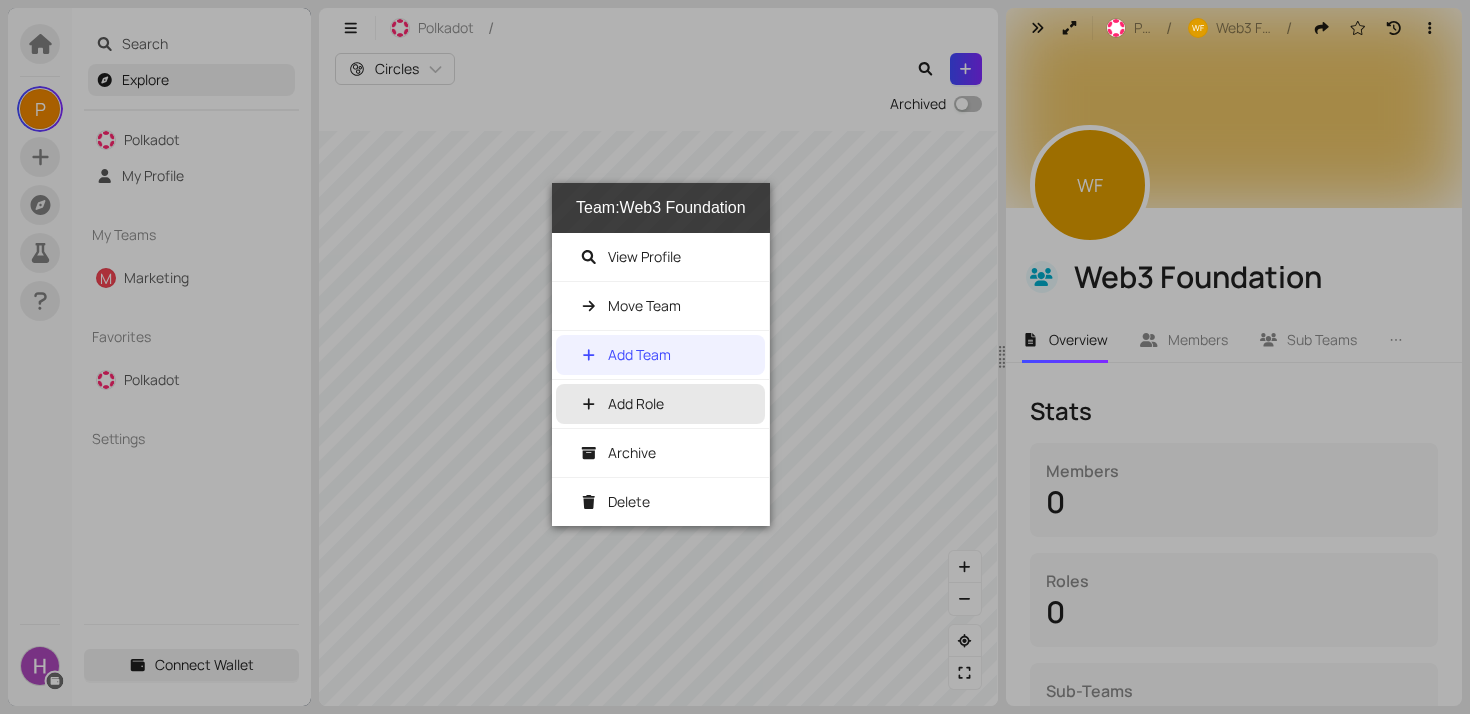 click on "Add Role" at bounding box center [636, 403] 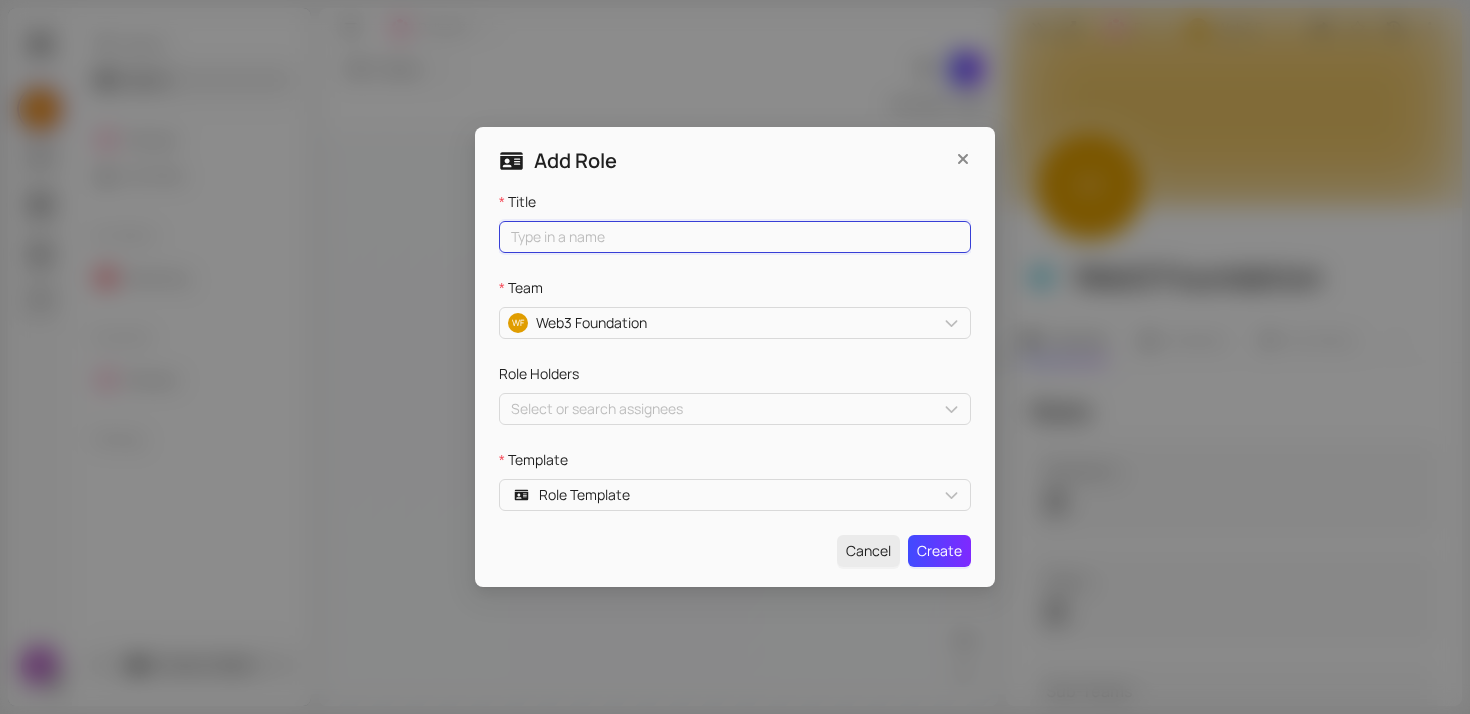 click on "Title" at bounding box center (735, 237) 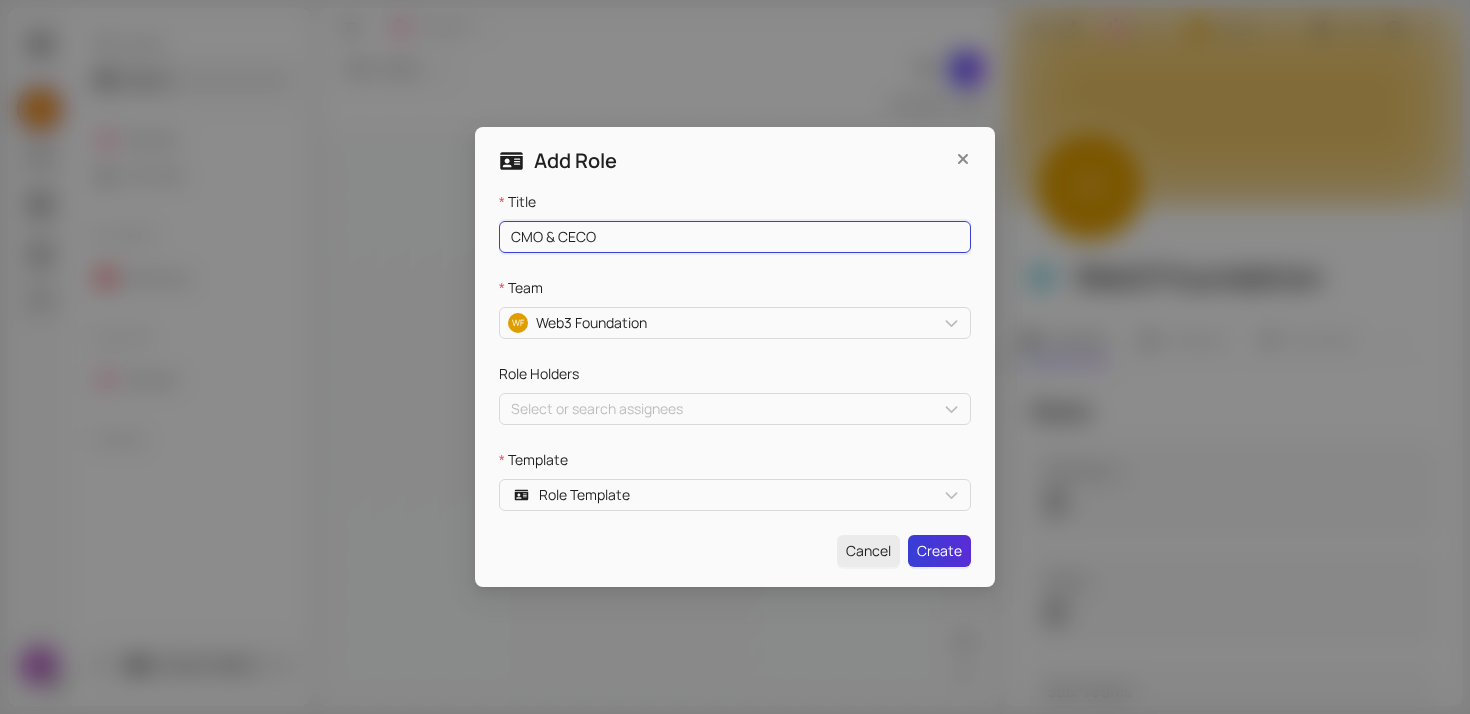 type on "CMO & CECO" 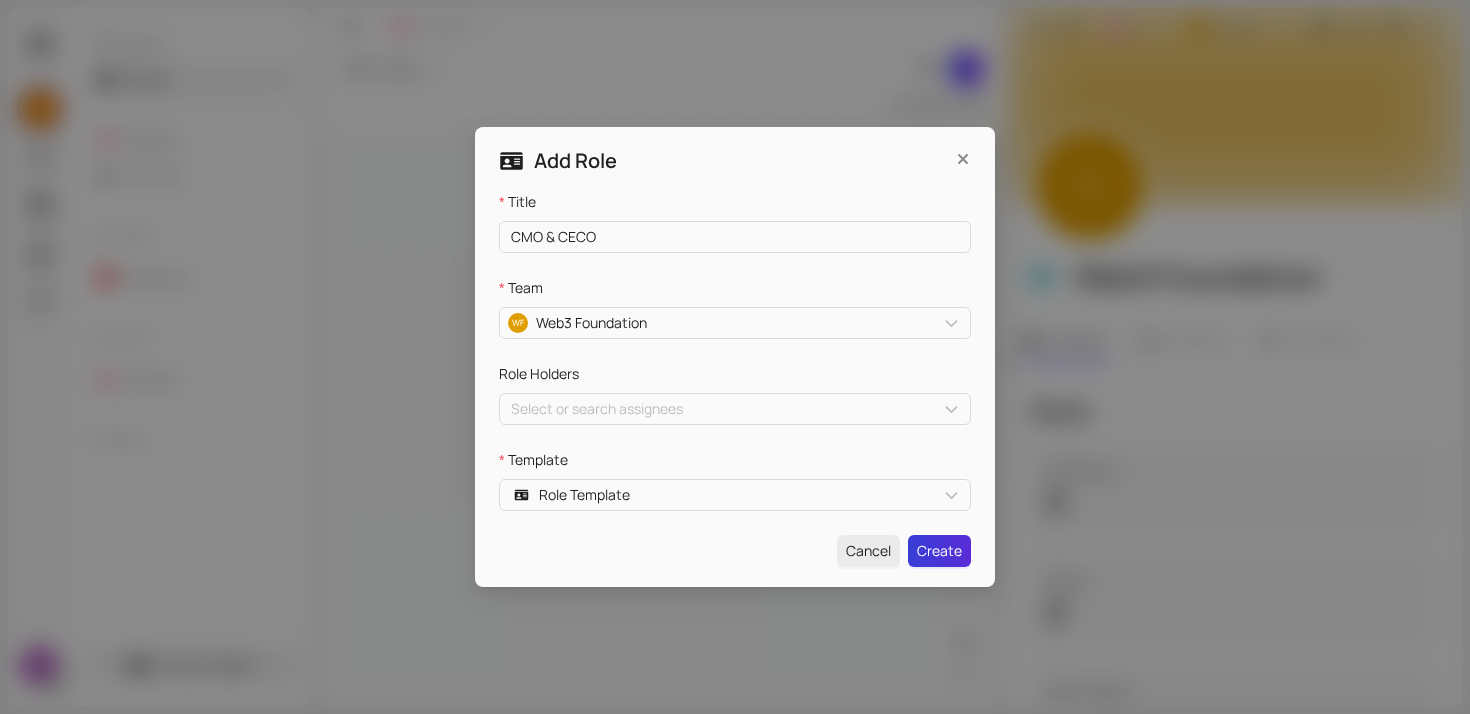 click on "Create" at bounding box center (939, 551) 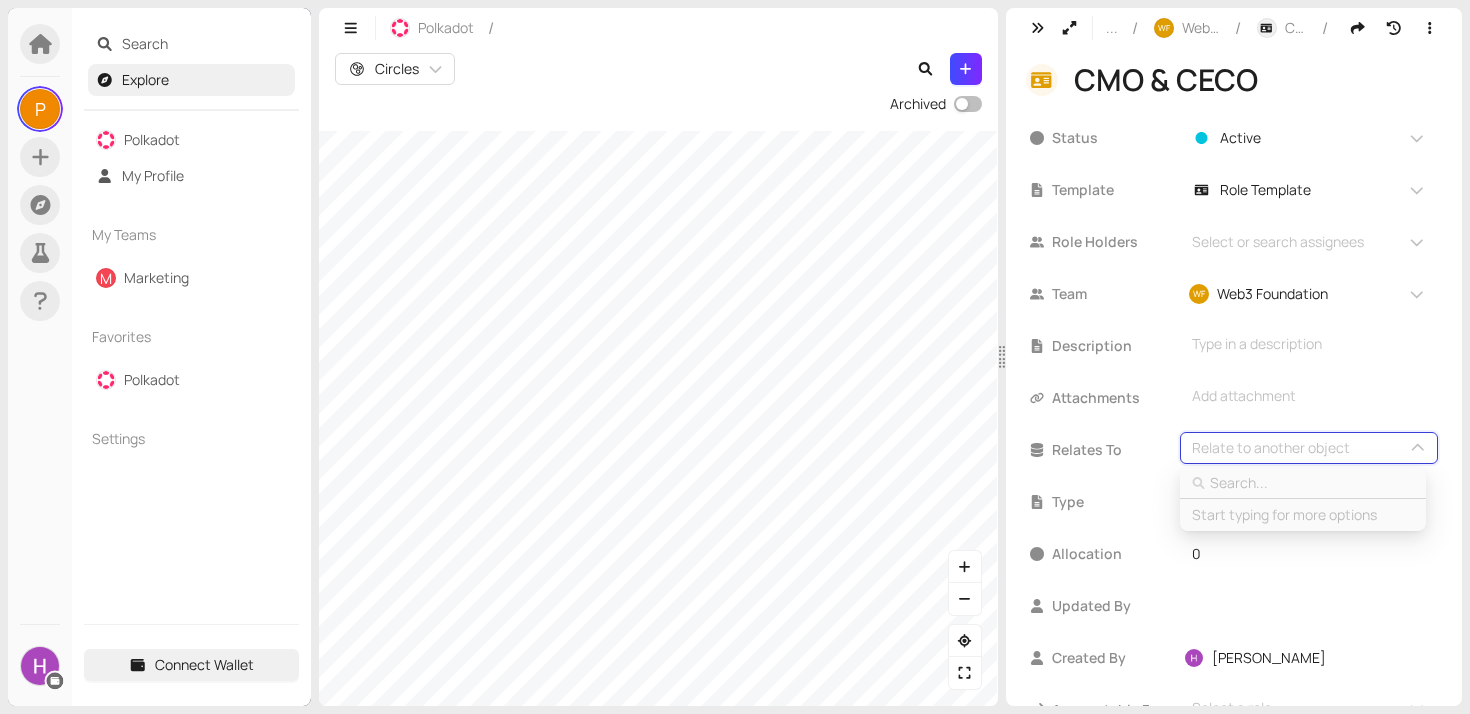 type on "m" 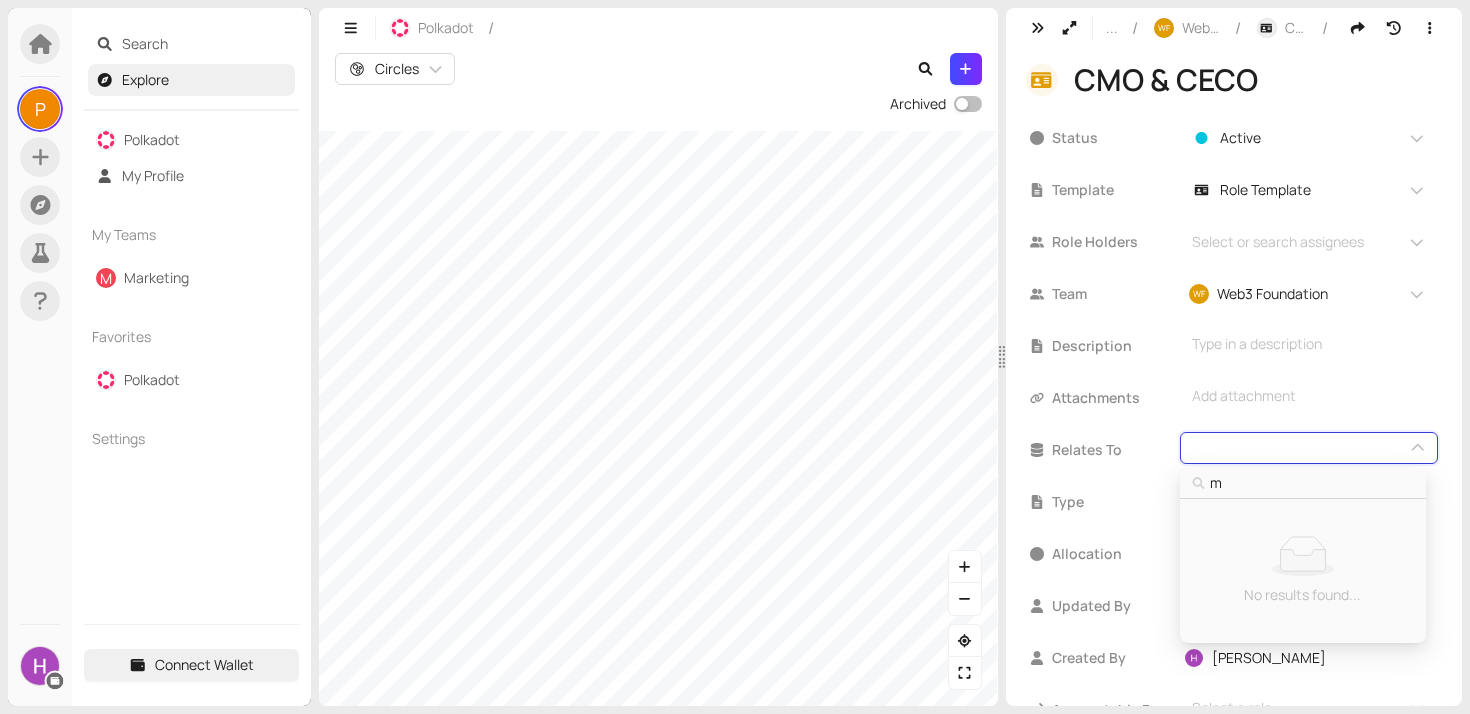 type on "ma" 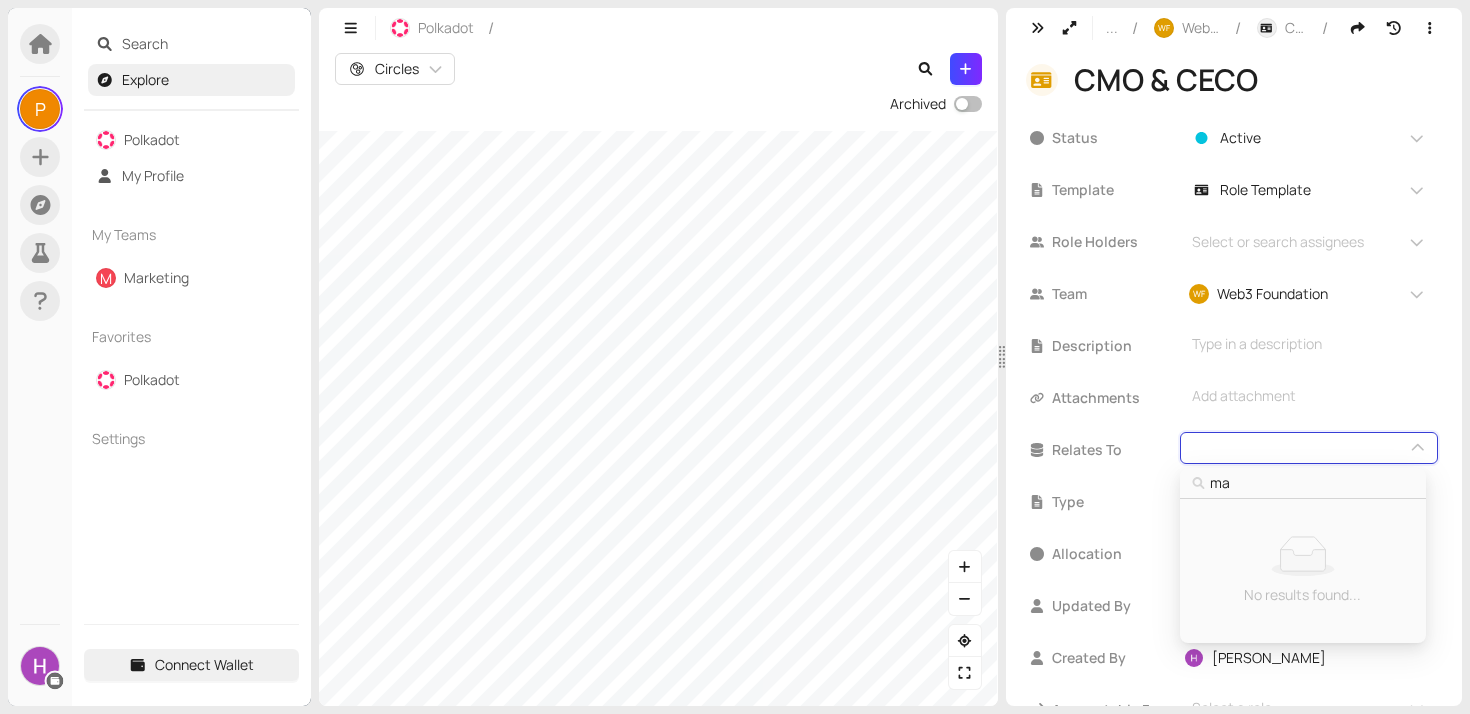 type on "mar" 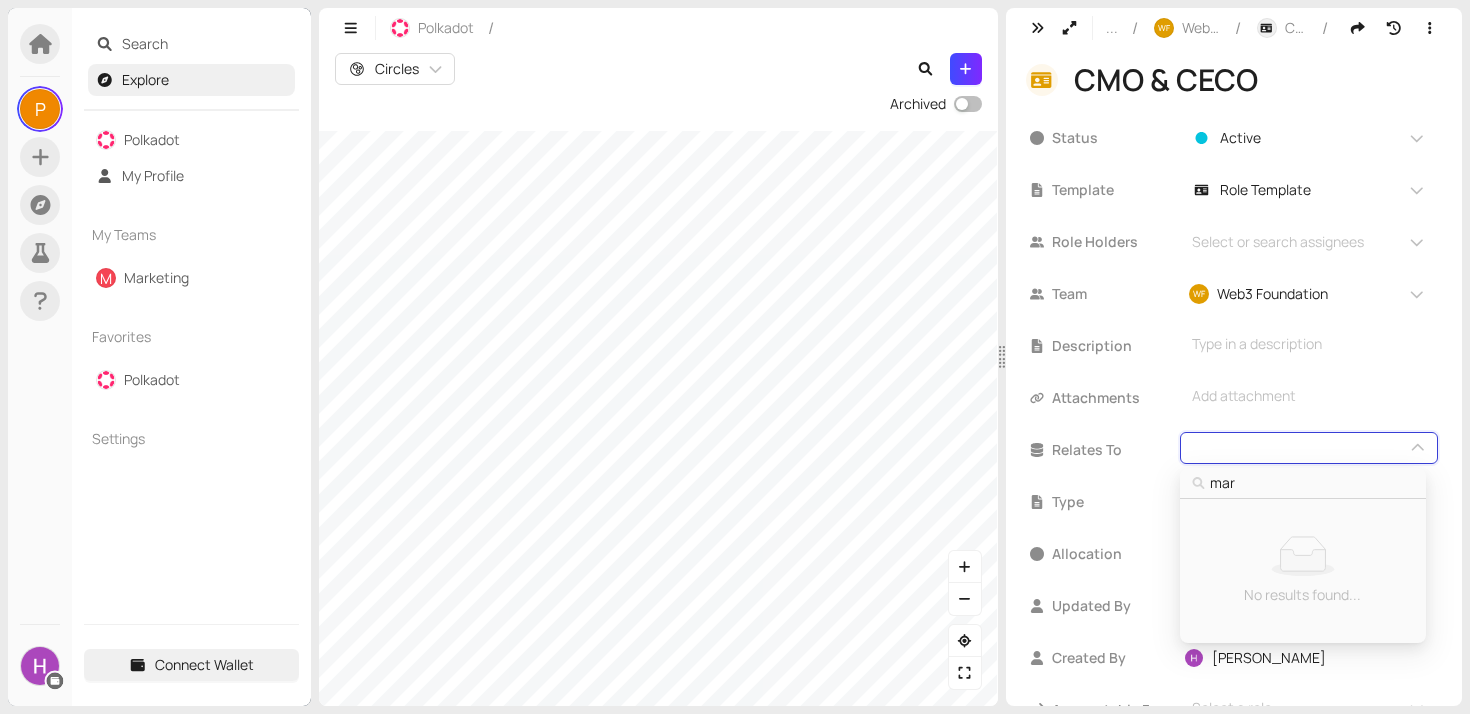 type on "mark" 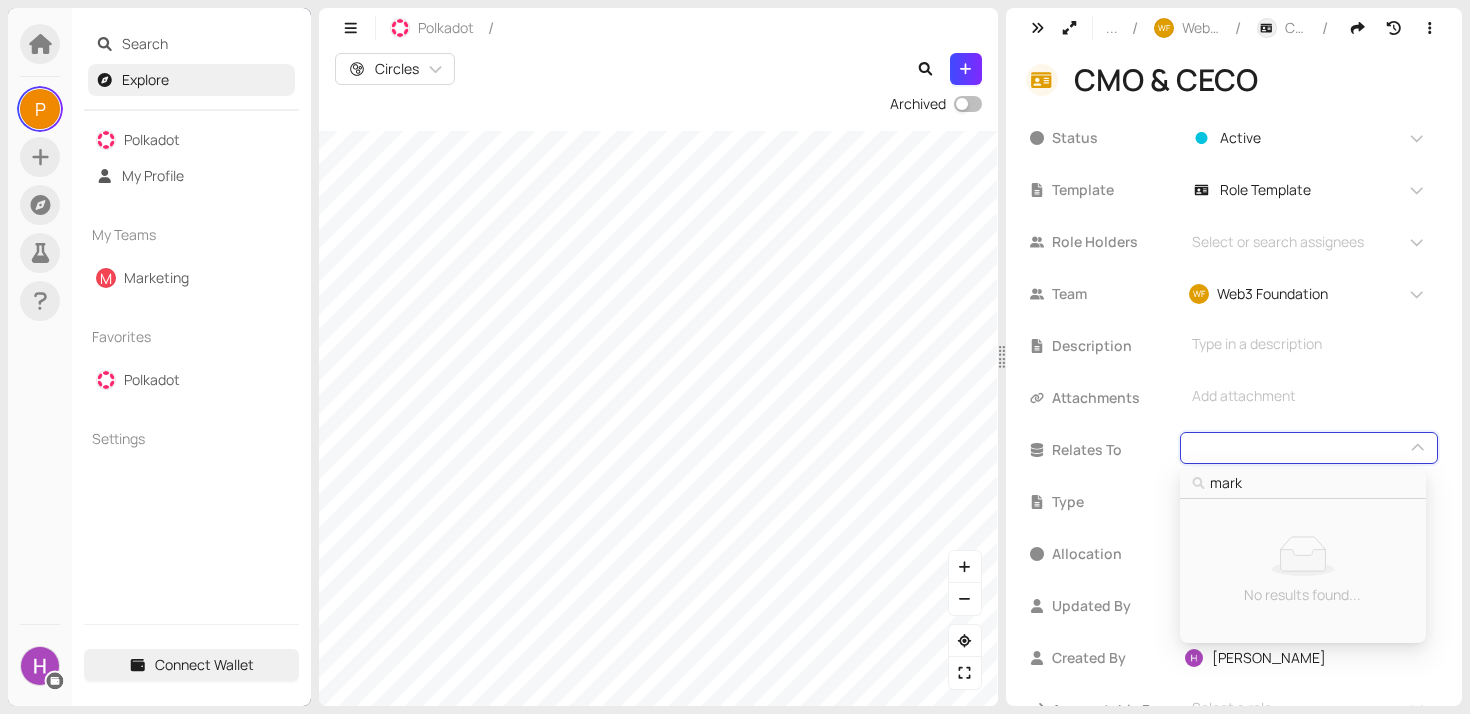 type on "marke" 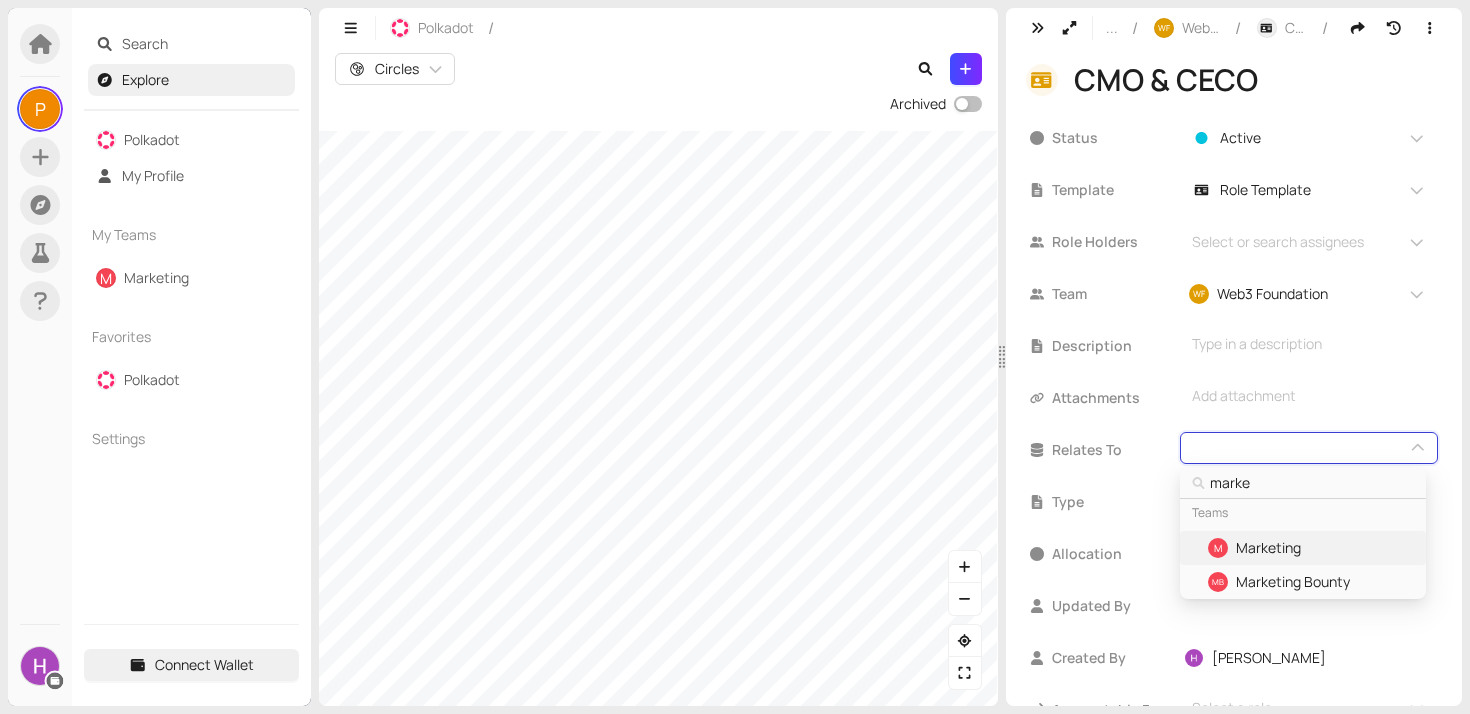 type 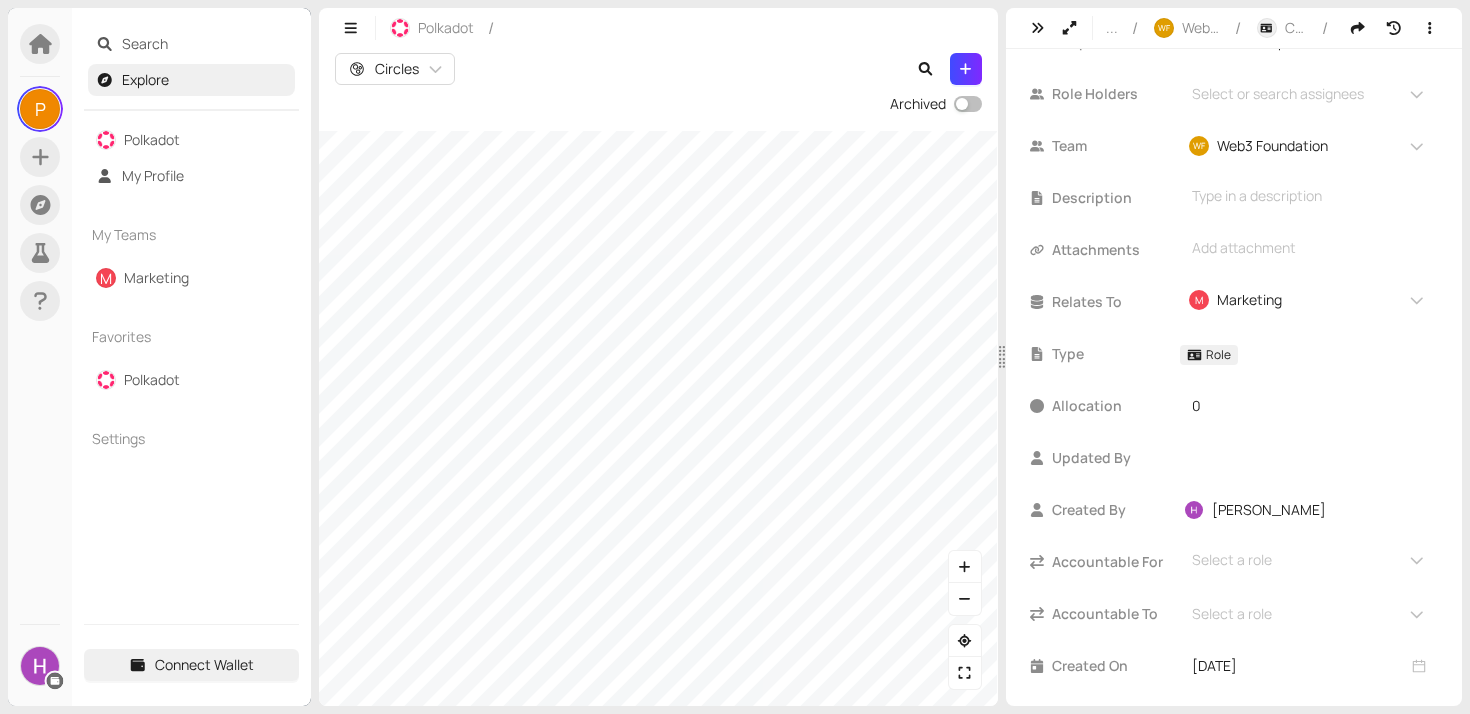 scroll, scrollTop: 167, scrollLeft: 0, axis: vertical 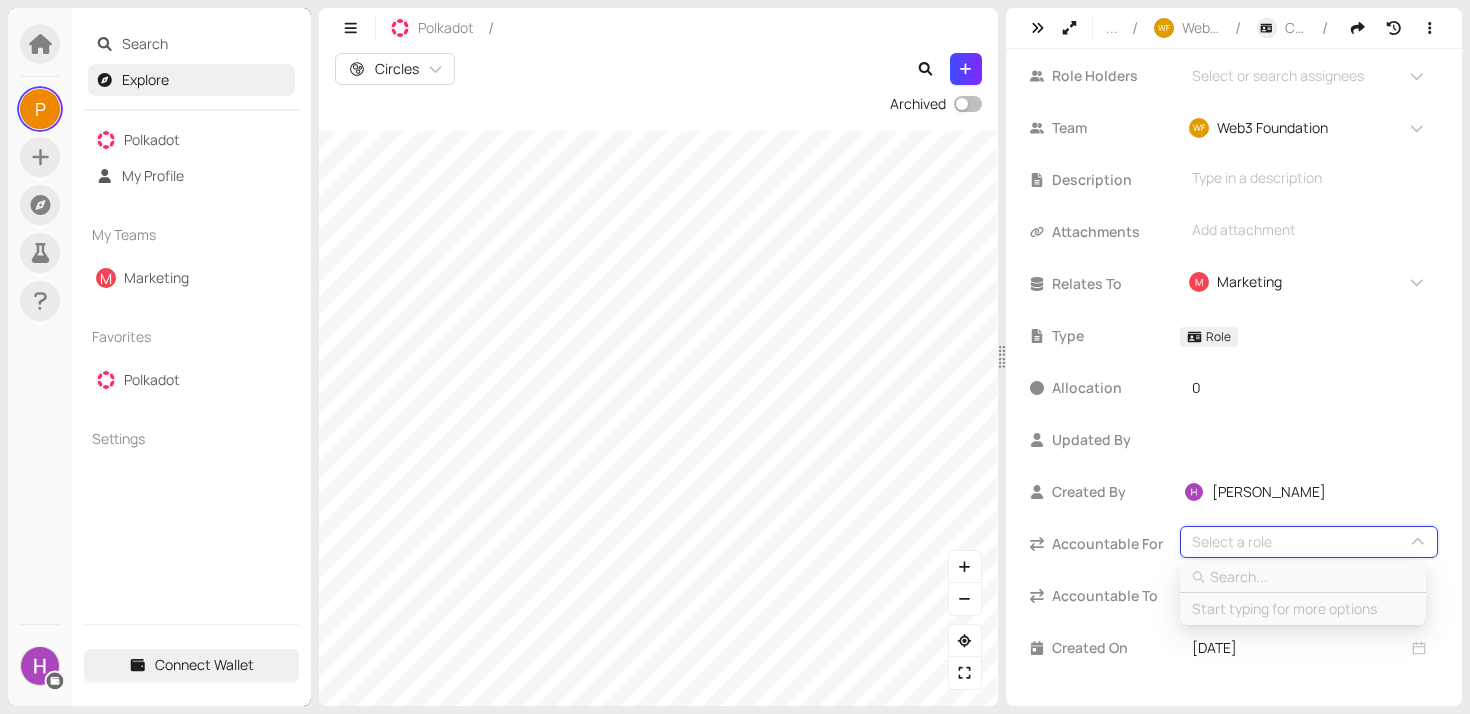 type on "m" 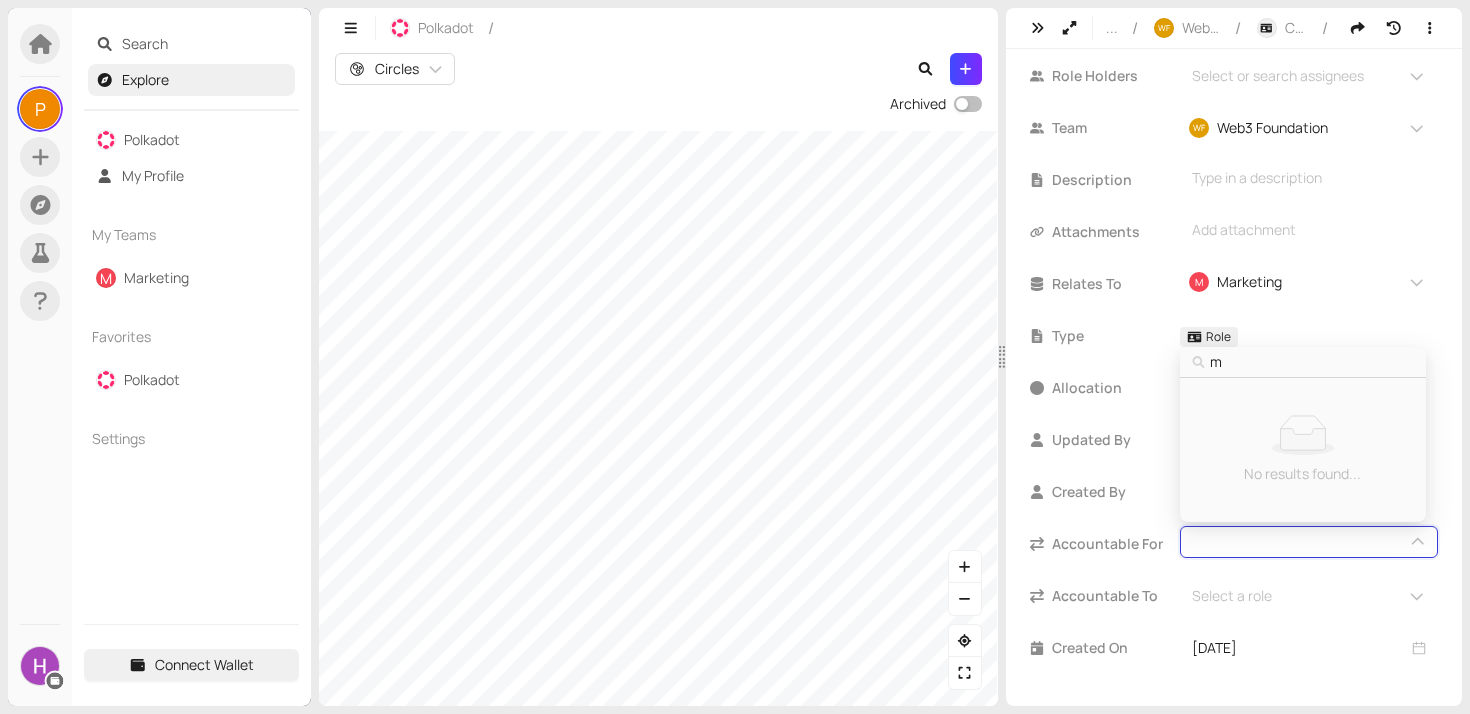 type on "ma" 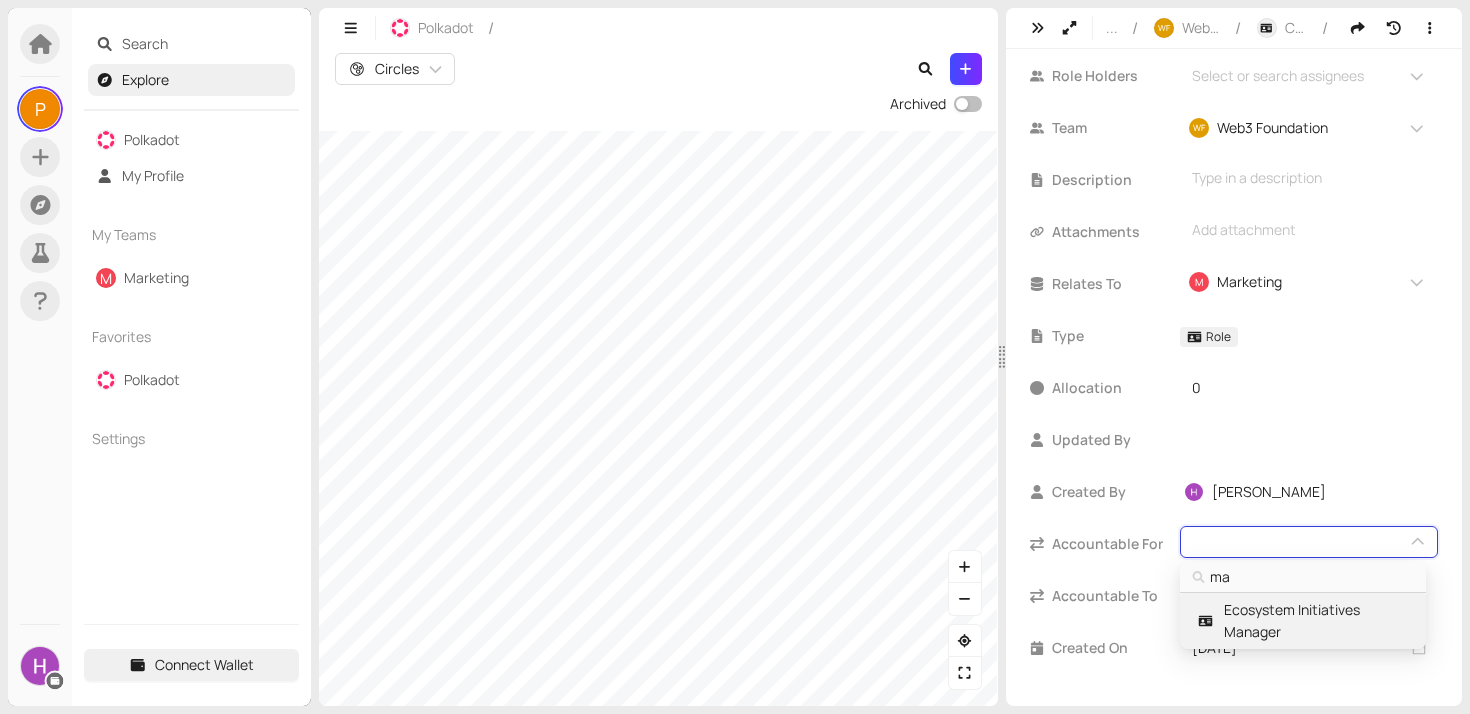 type on "mar" 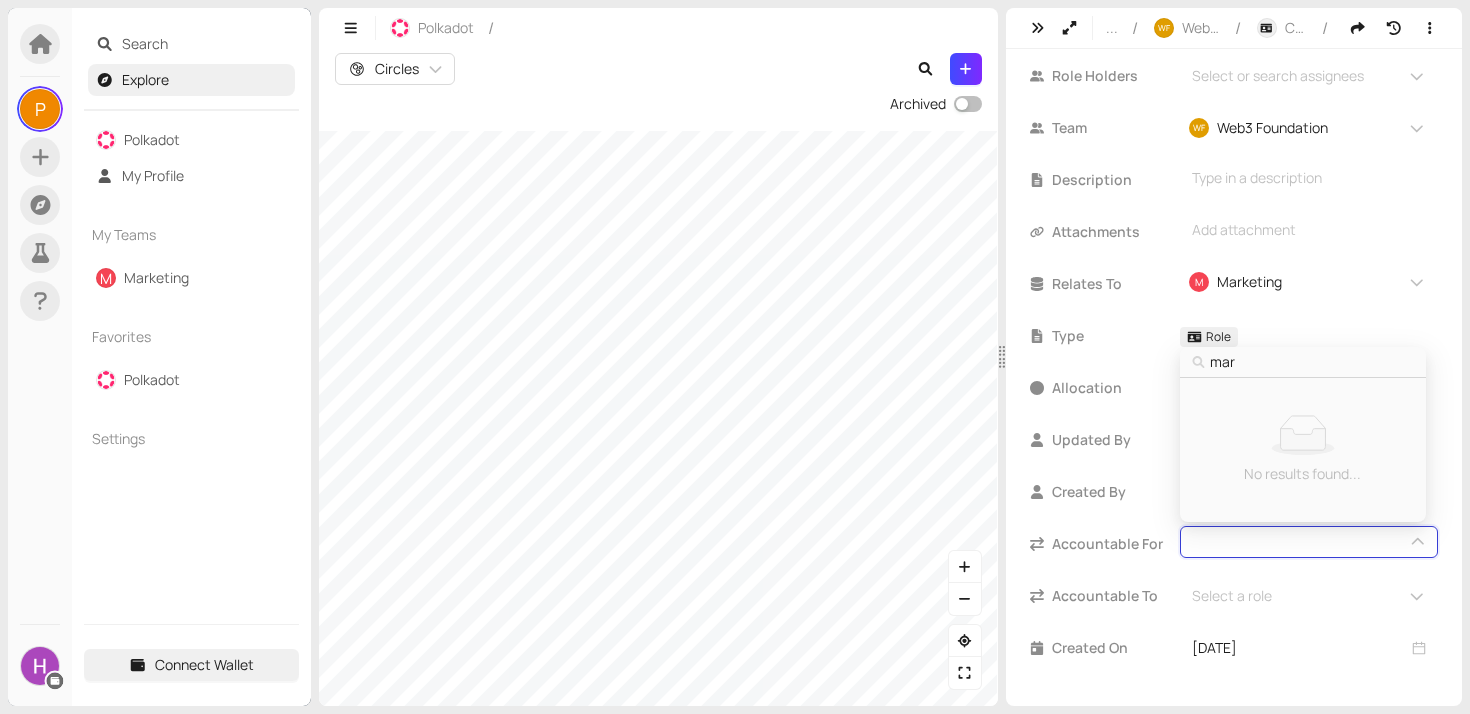 type on "ma" 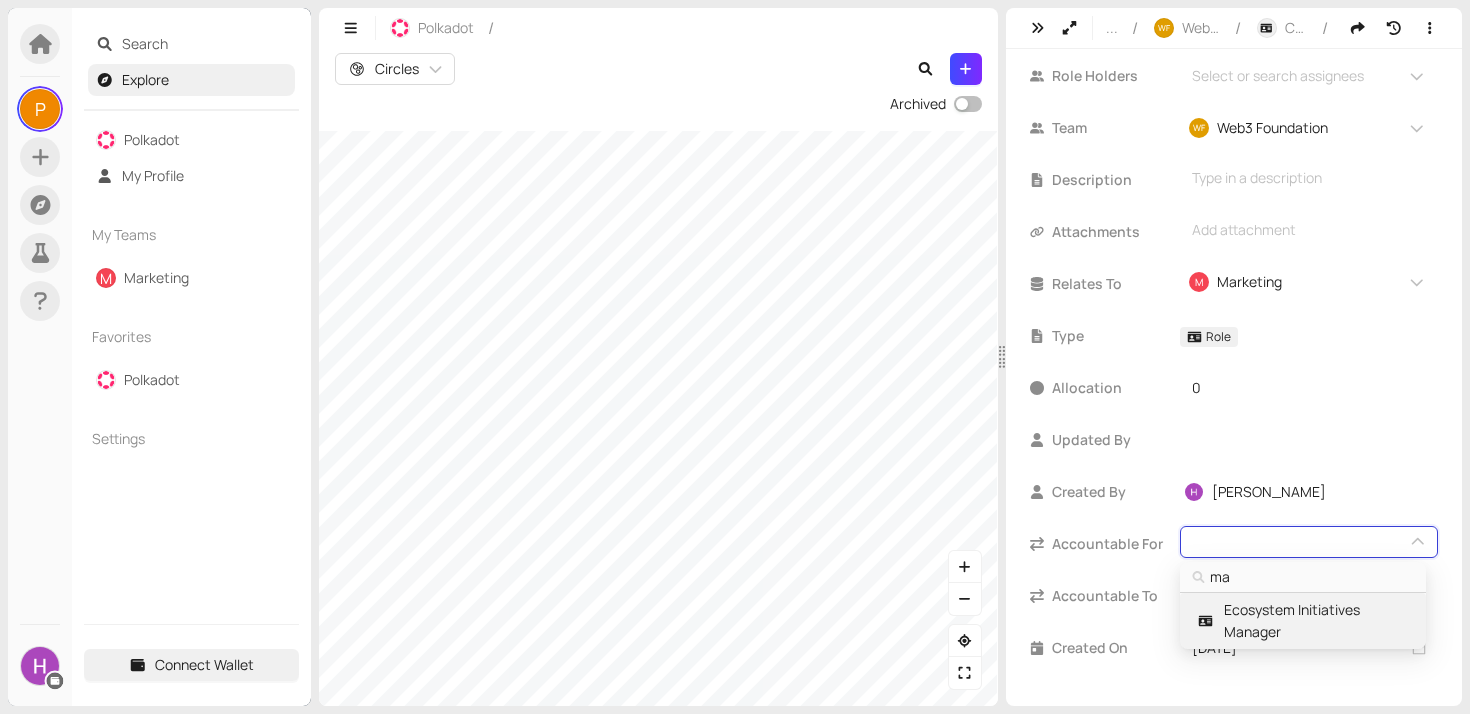 type 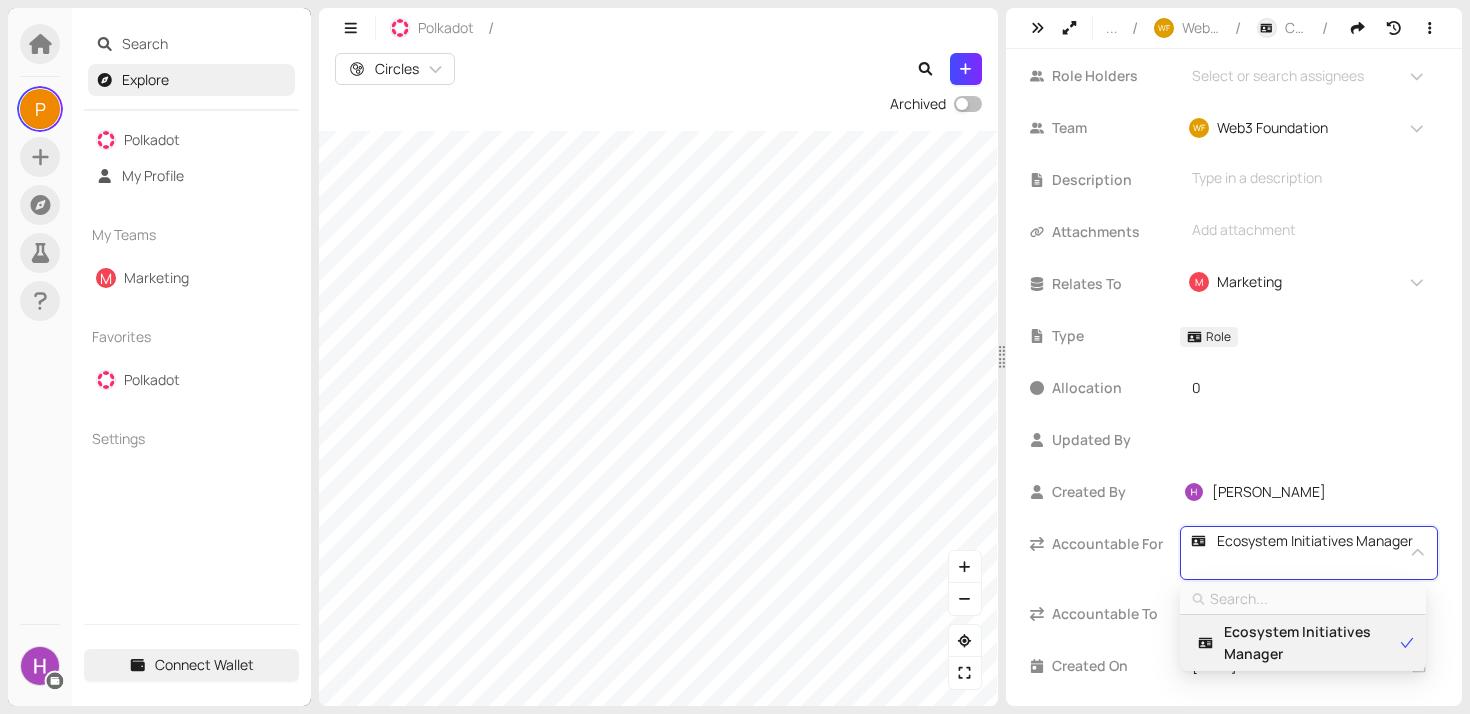 type on "e" 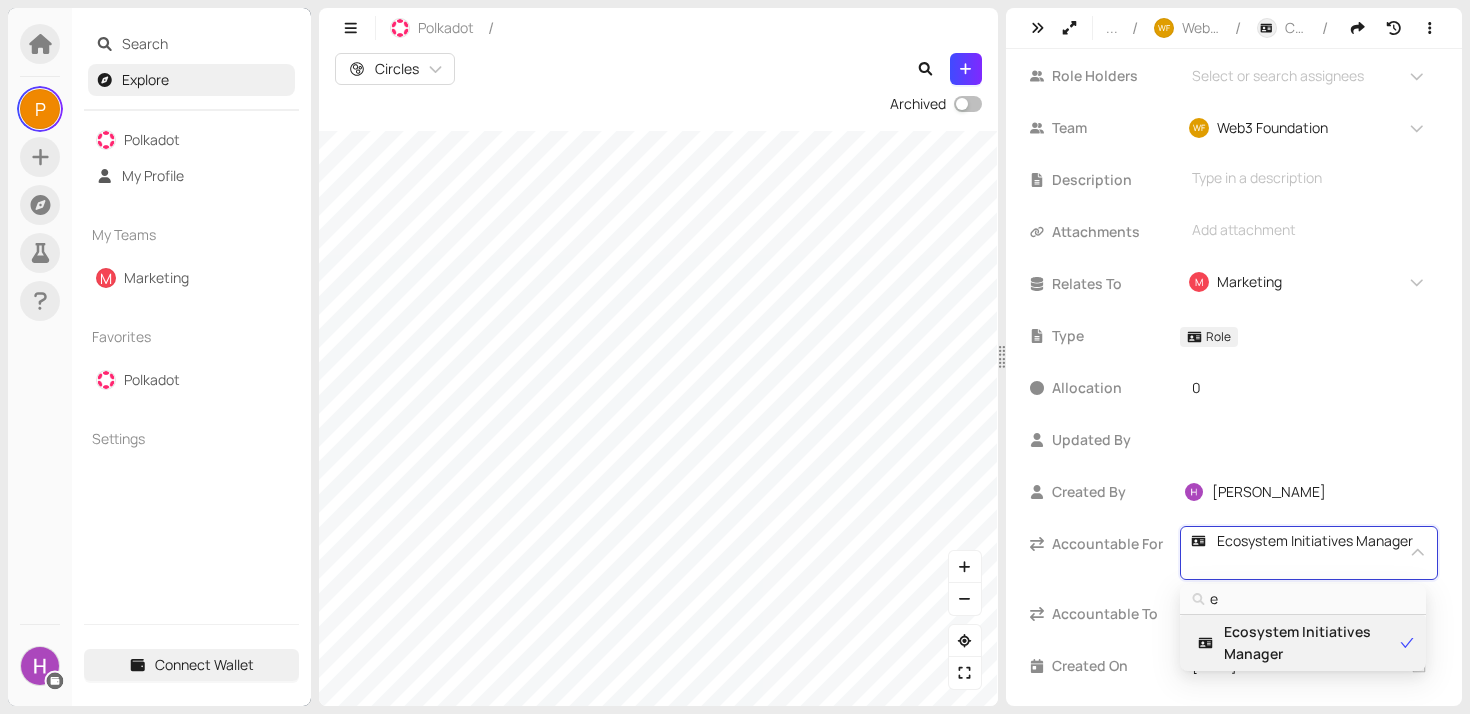 type on "ev" 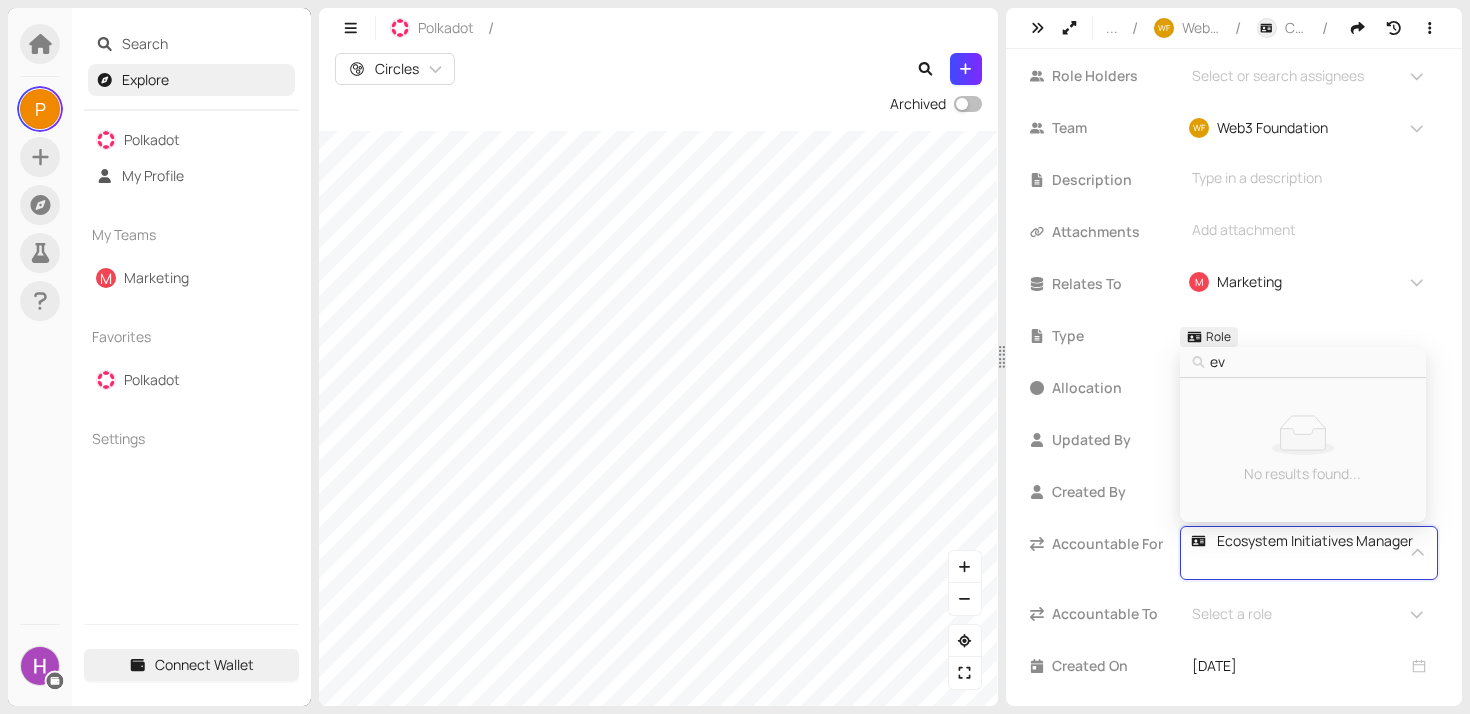 type on "eve" 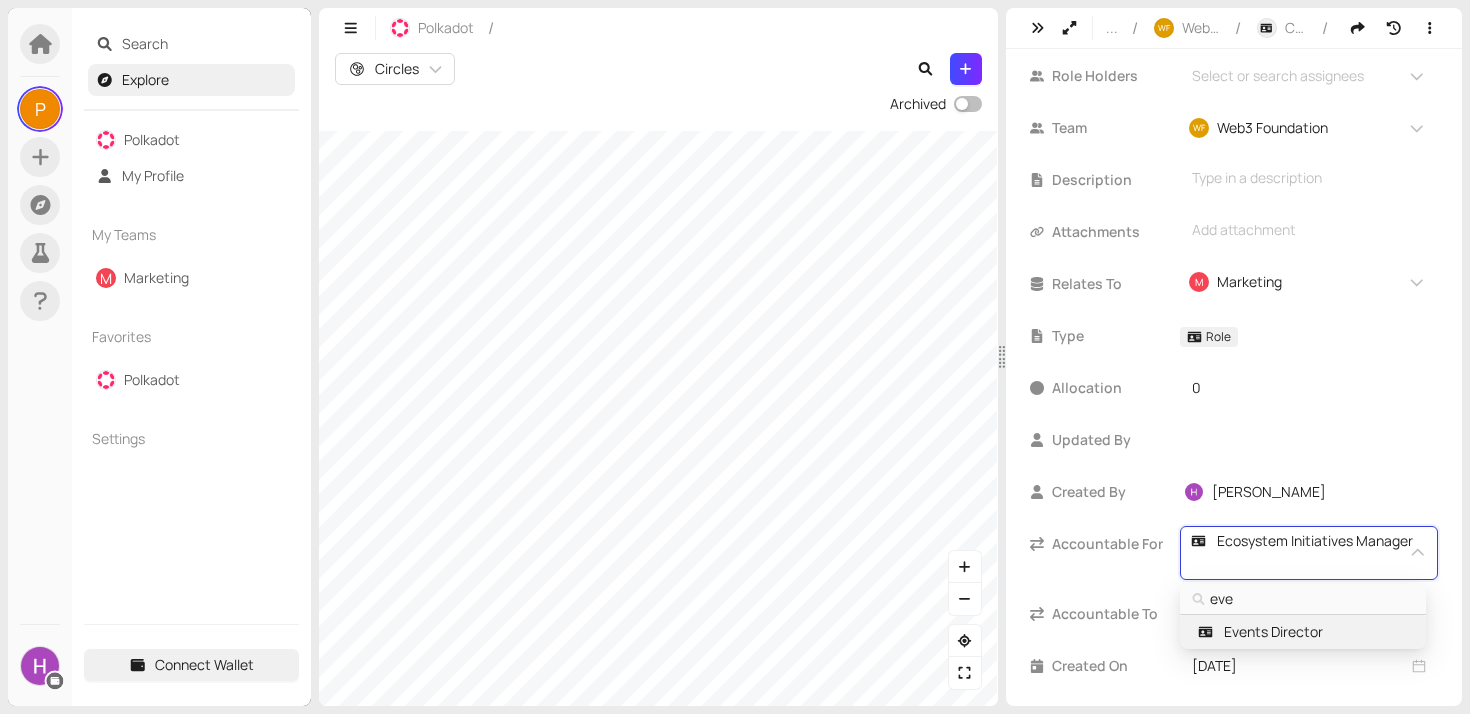 type on "ev" 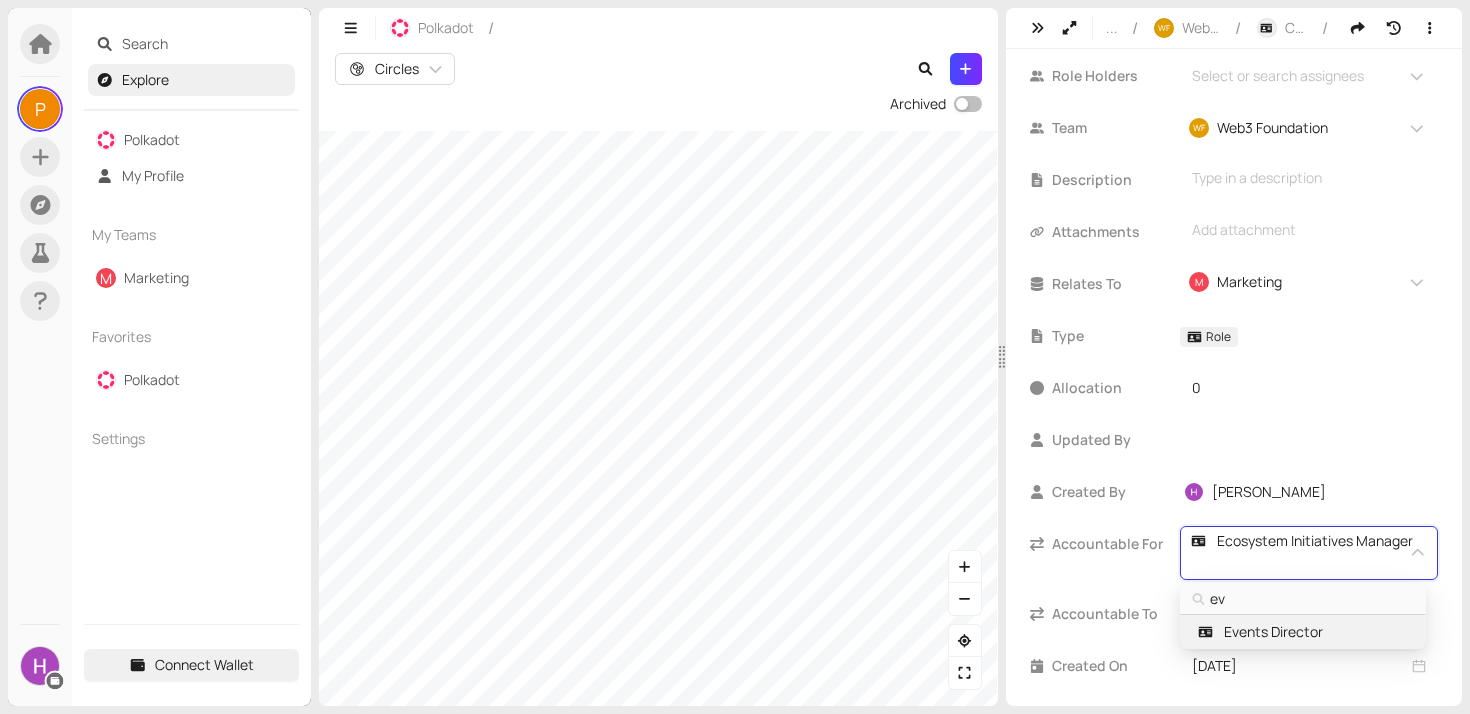 type 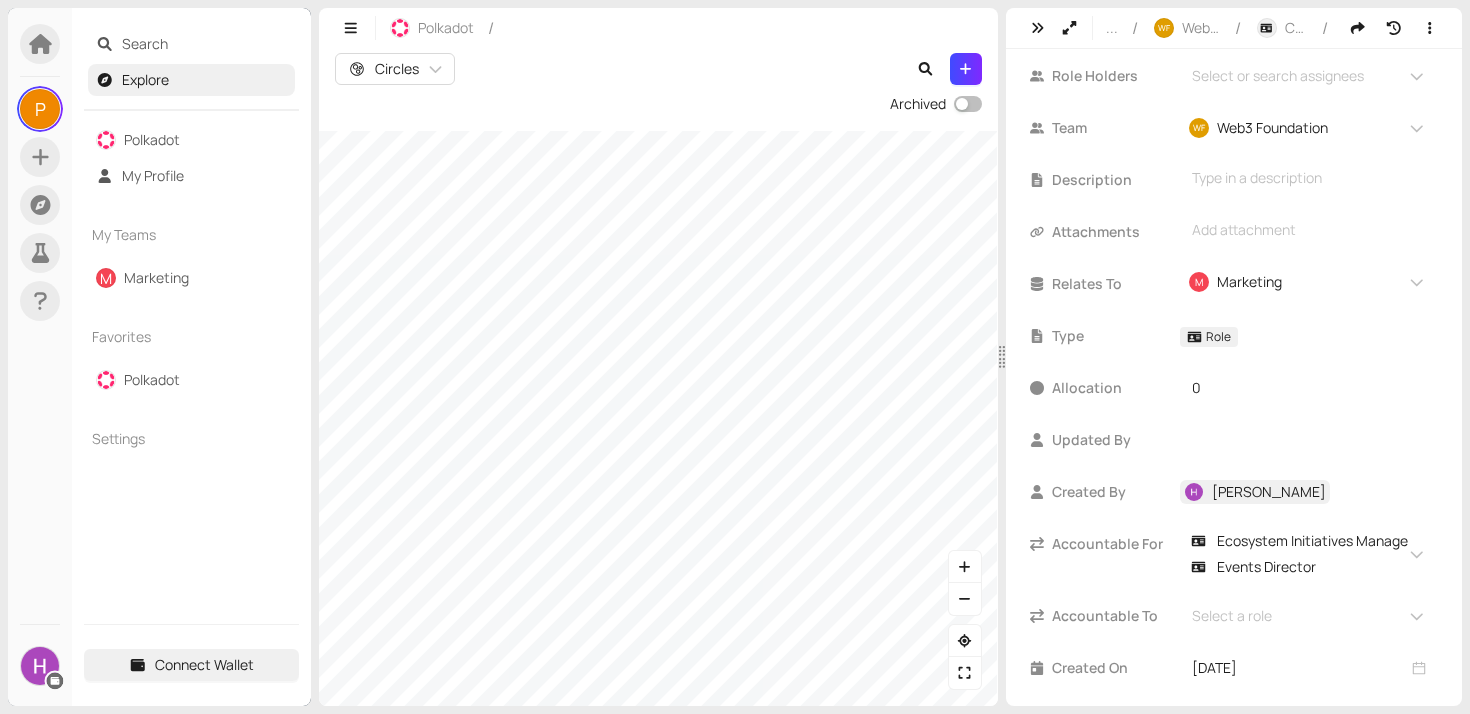 scroll, scrollTop: 187, scrollLeft: 0, axis: vertical 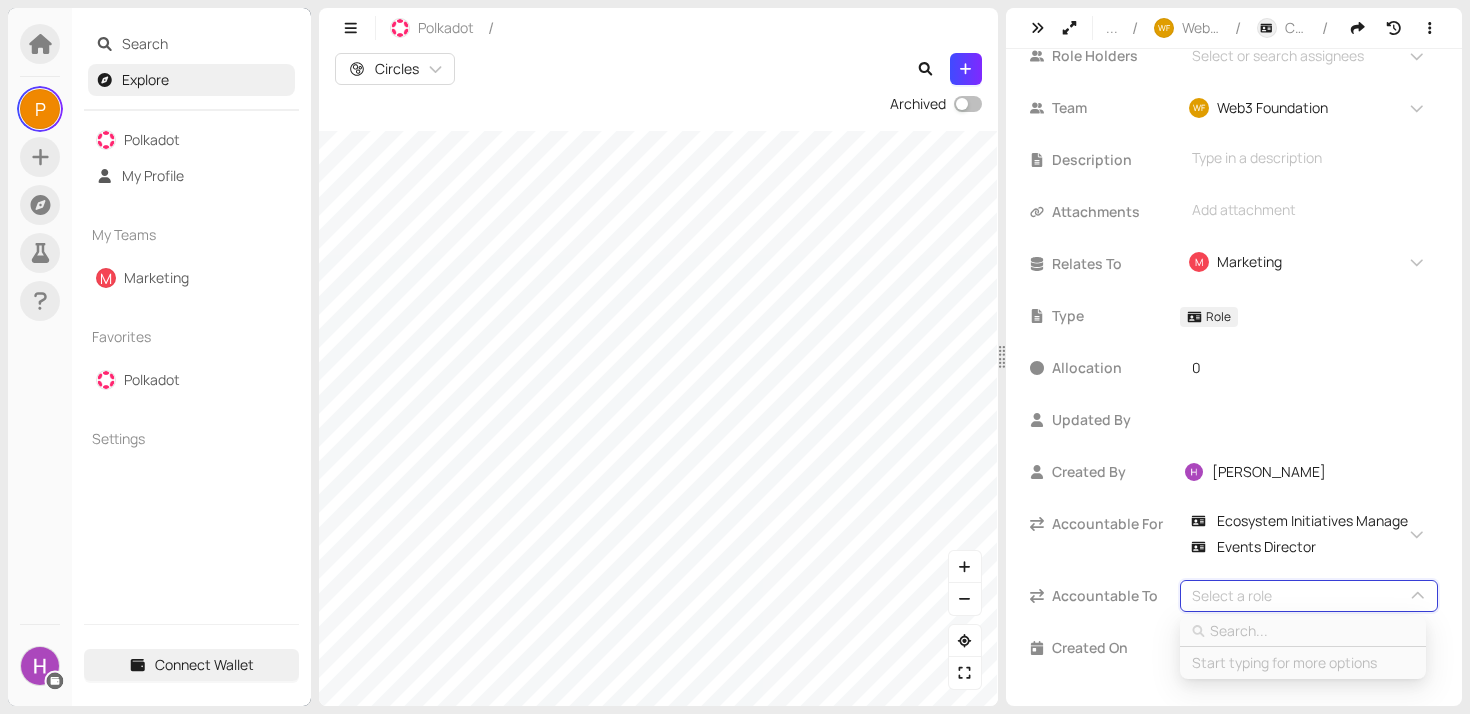 type on "t" 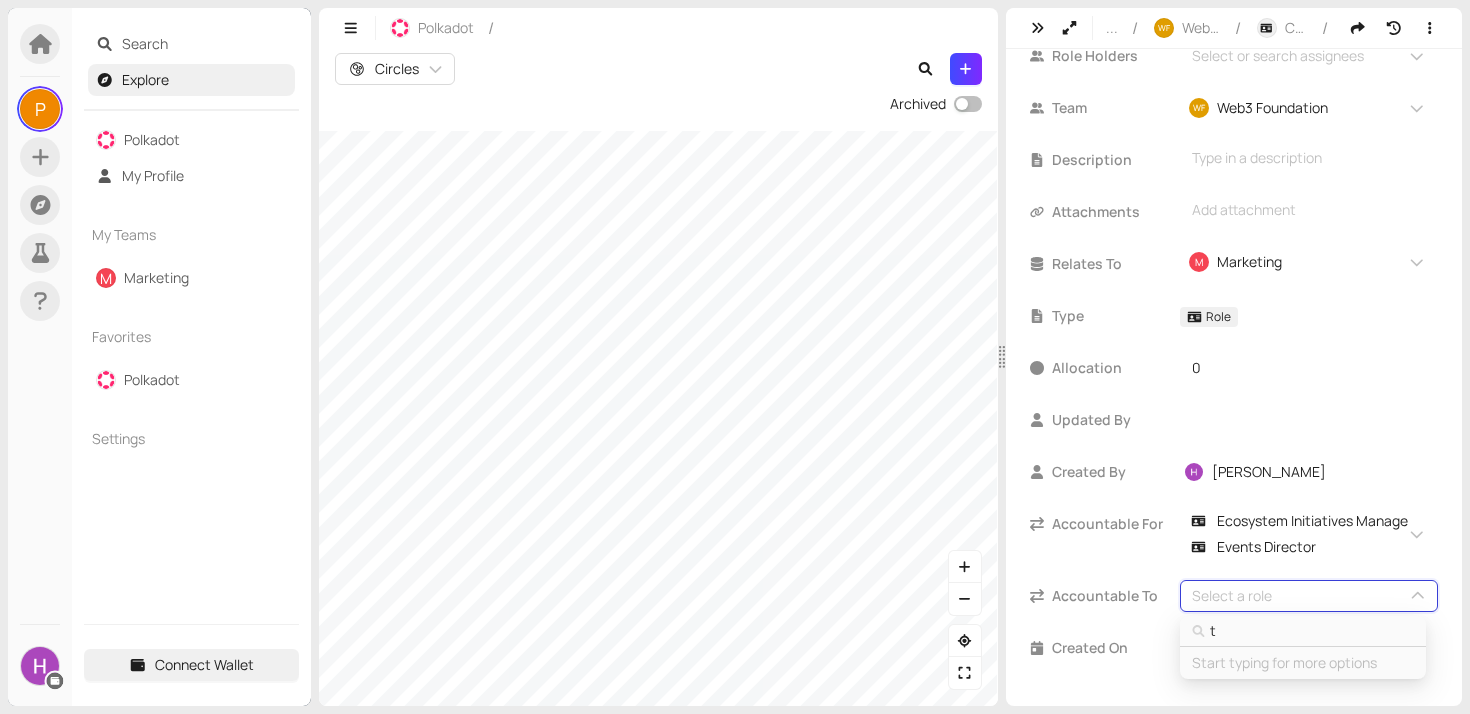 type on "th" 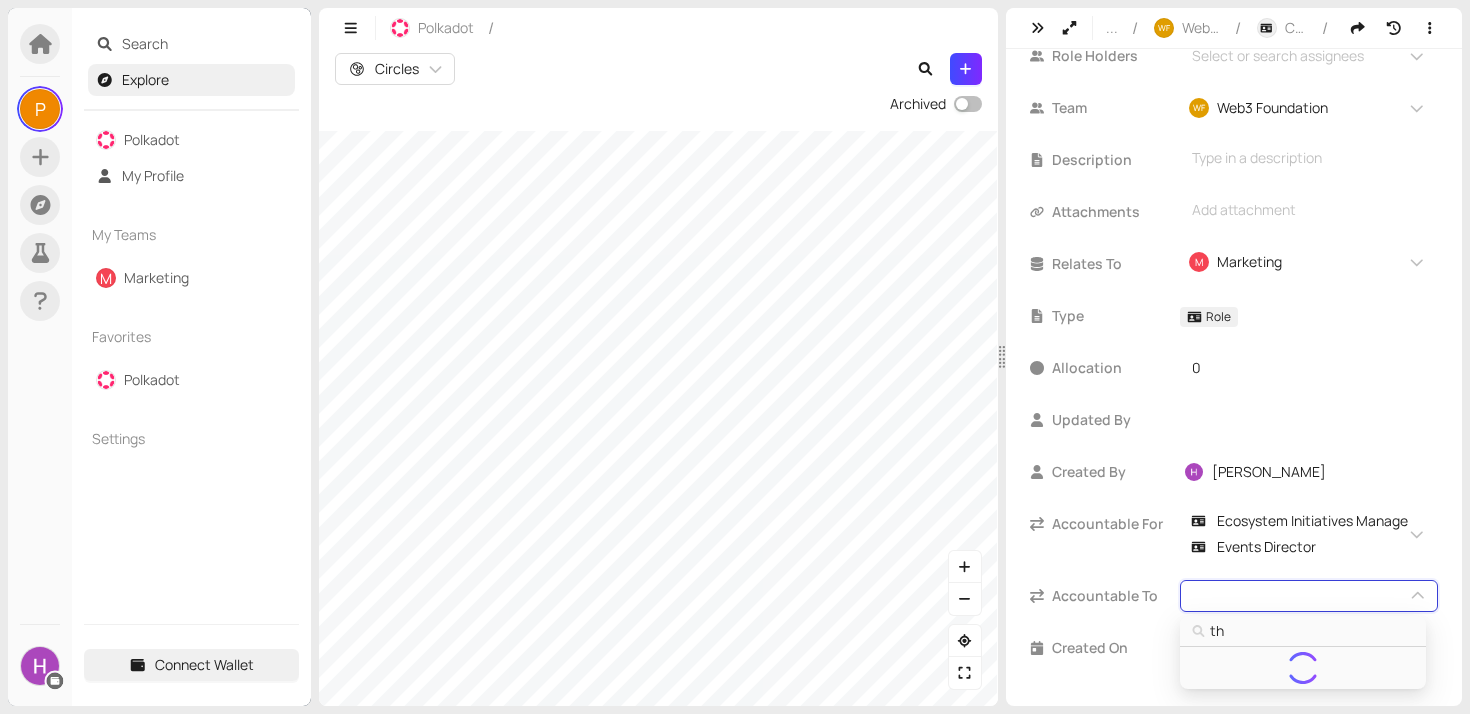type on "t" 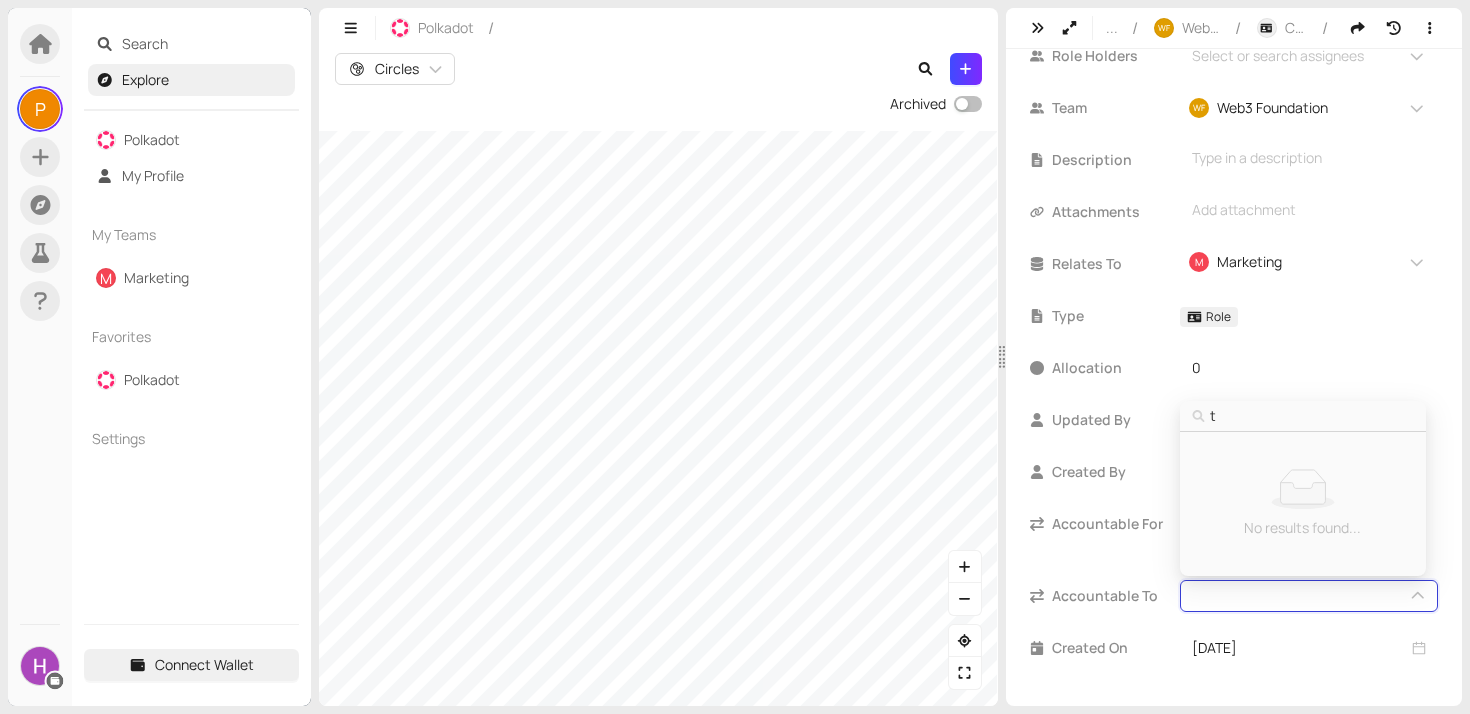 type 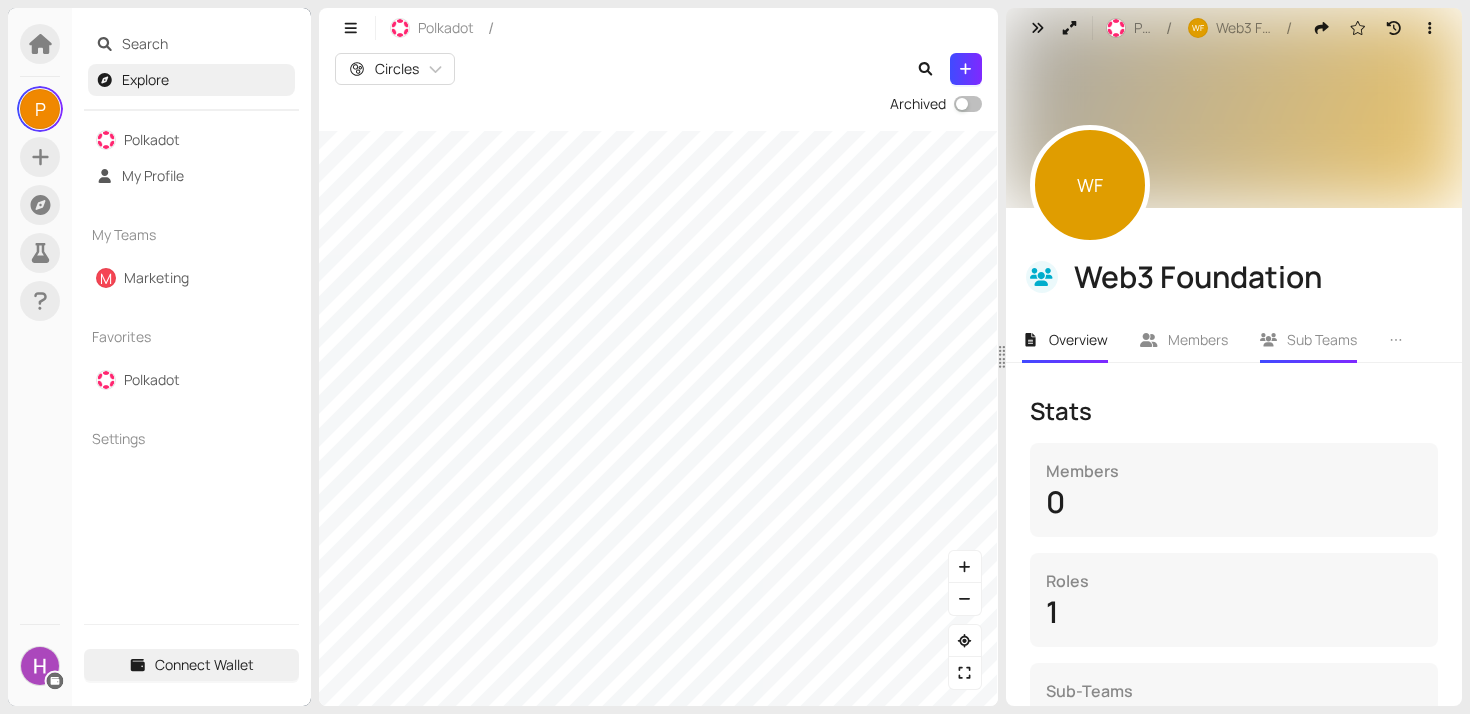 click 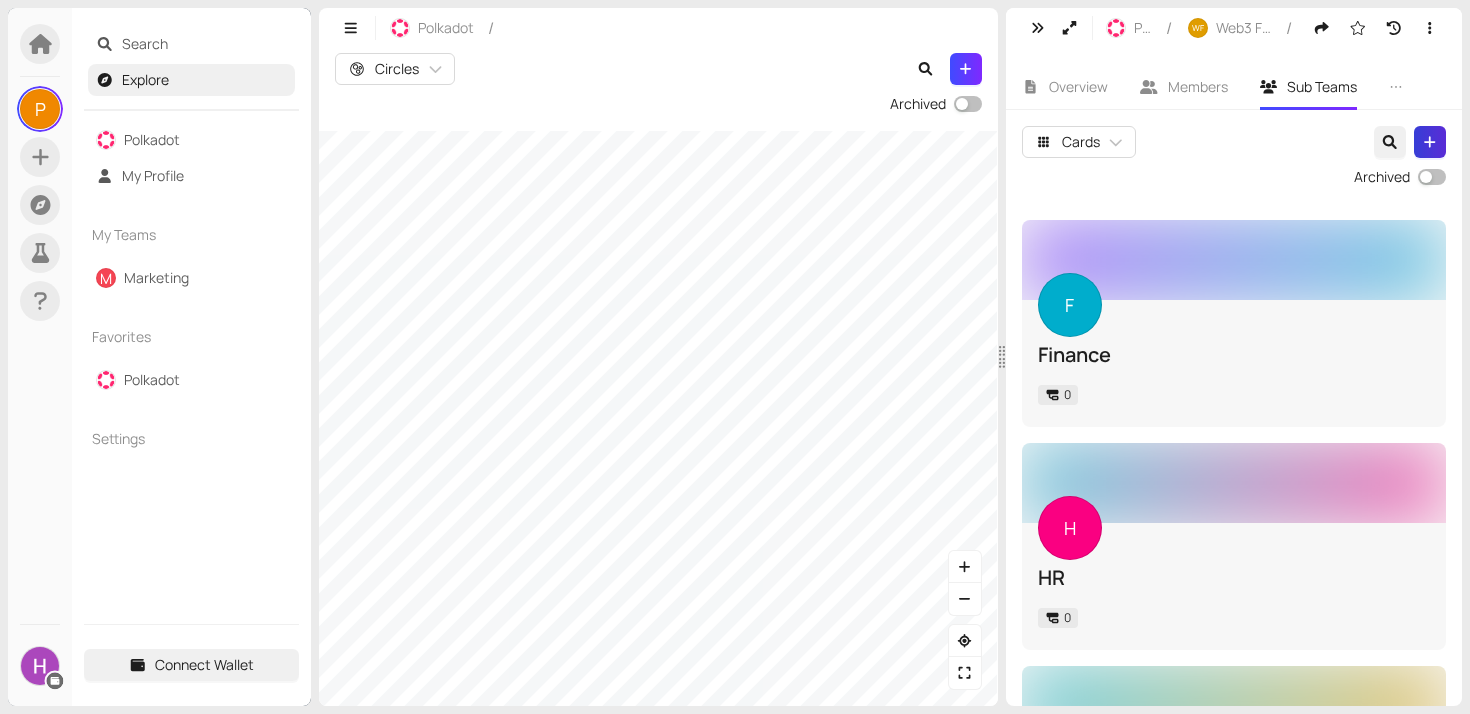 click 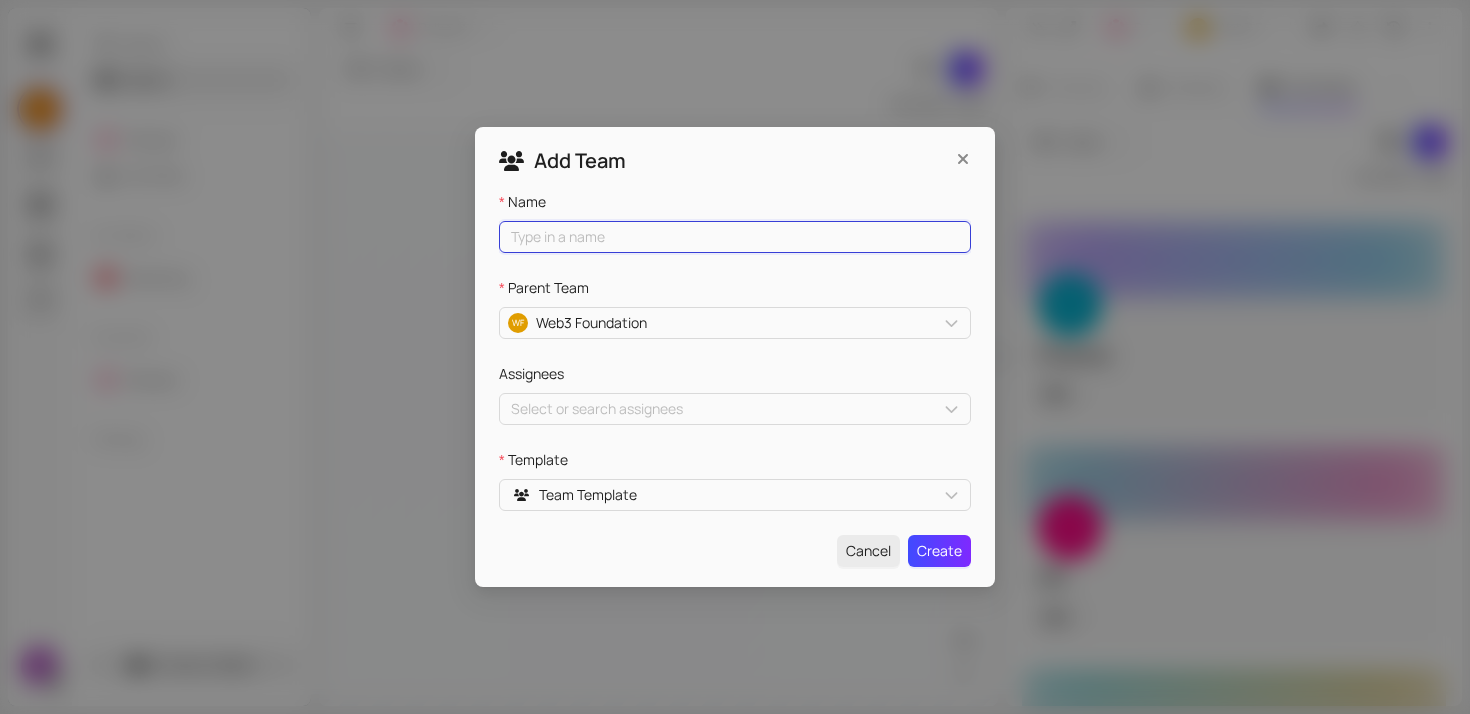click on "Name" at bounding box center [735, 237] 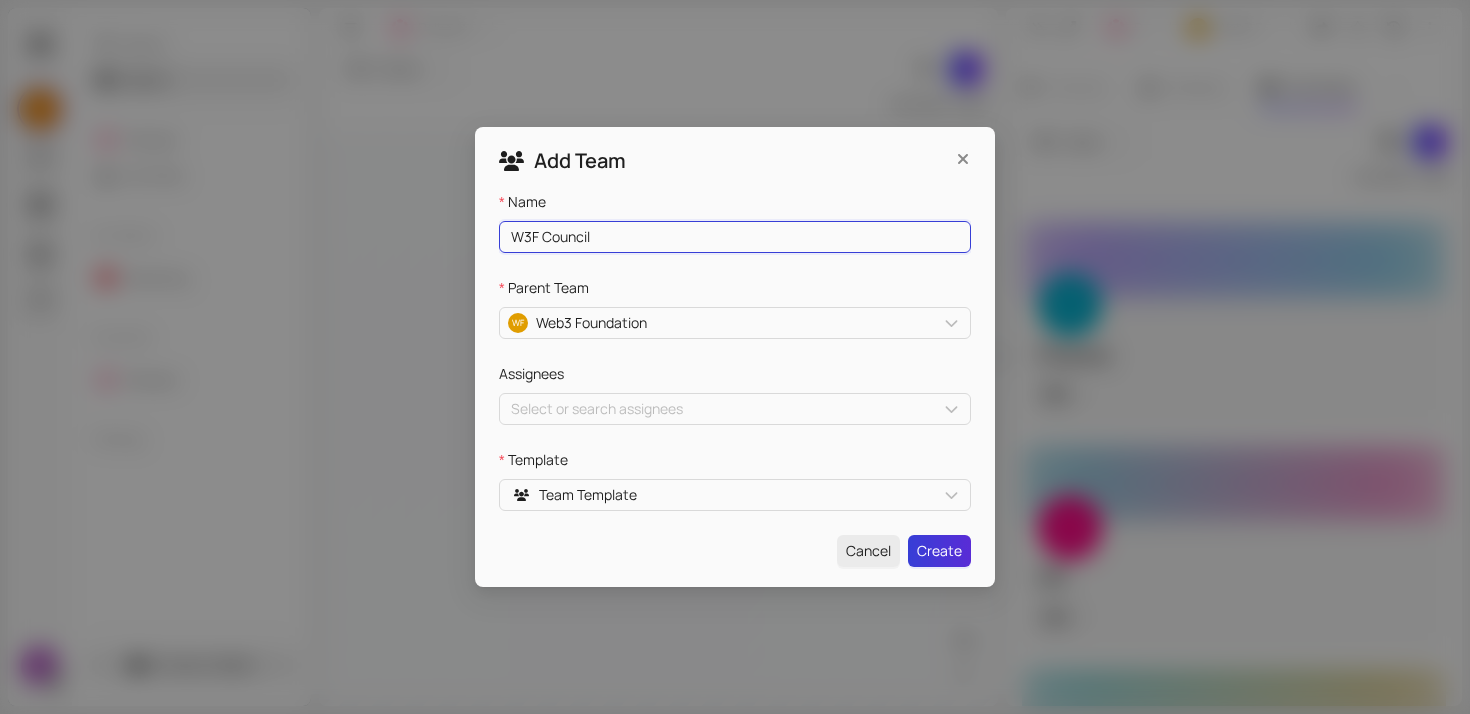 type on "W3F Council" 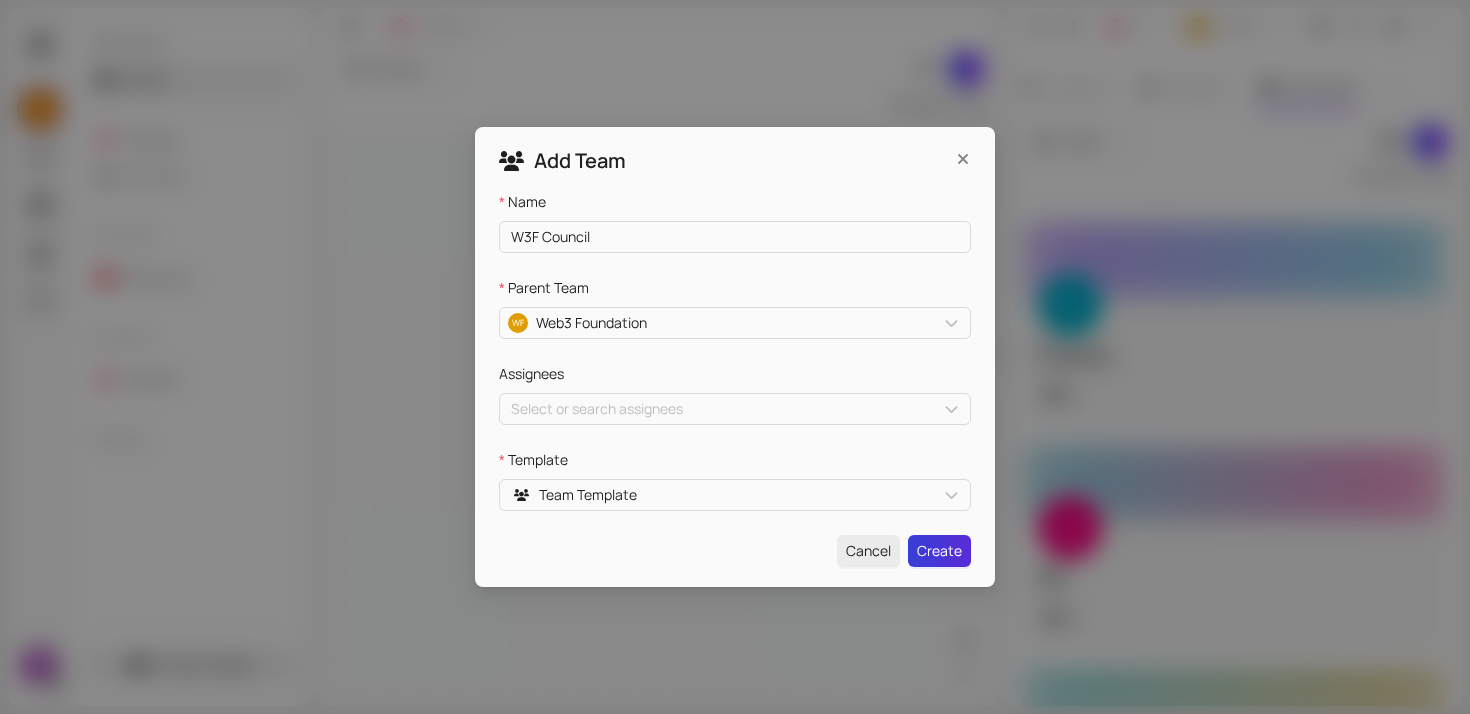 click on "Create" at bounding box center (939, 551) 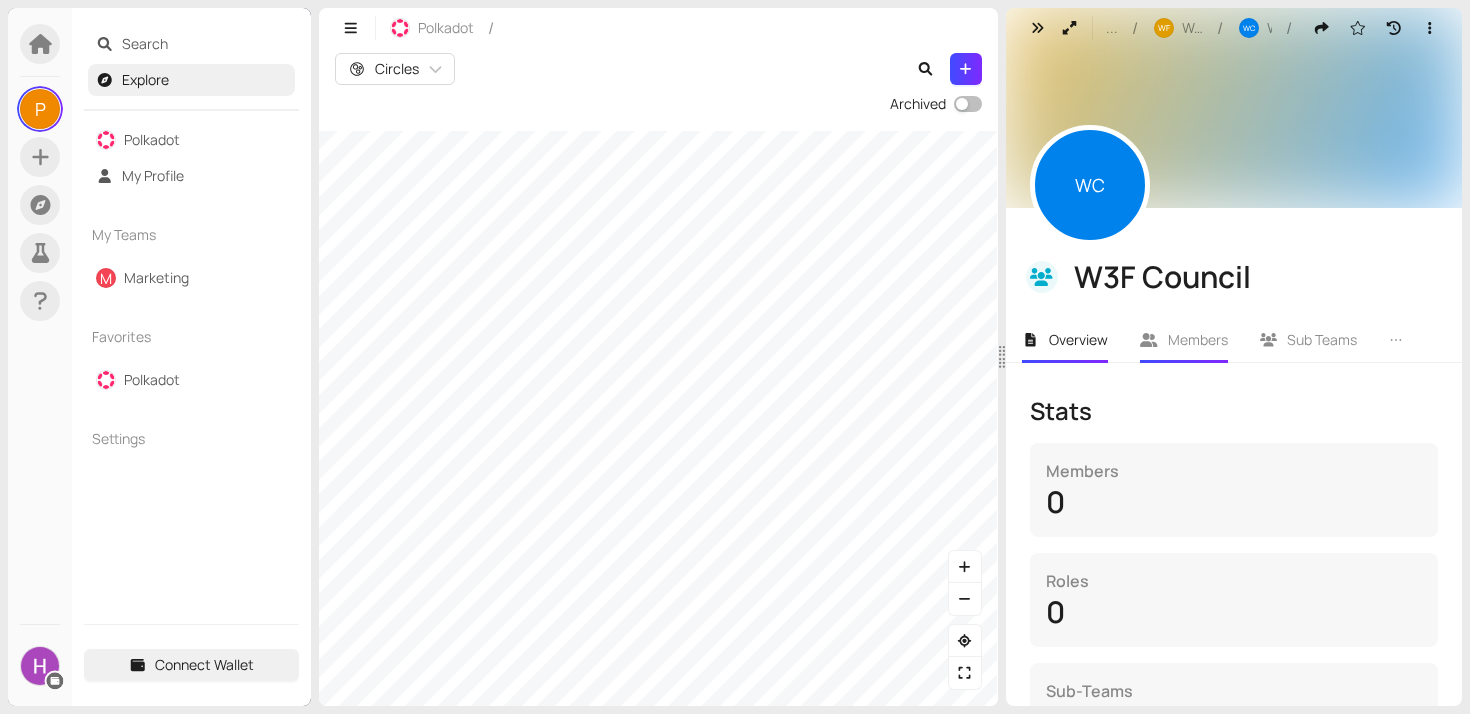 click on "Members" at bounding box center [1198, 339] 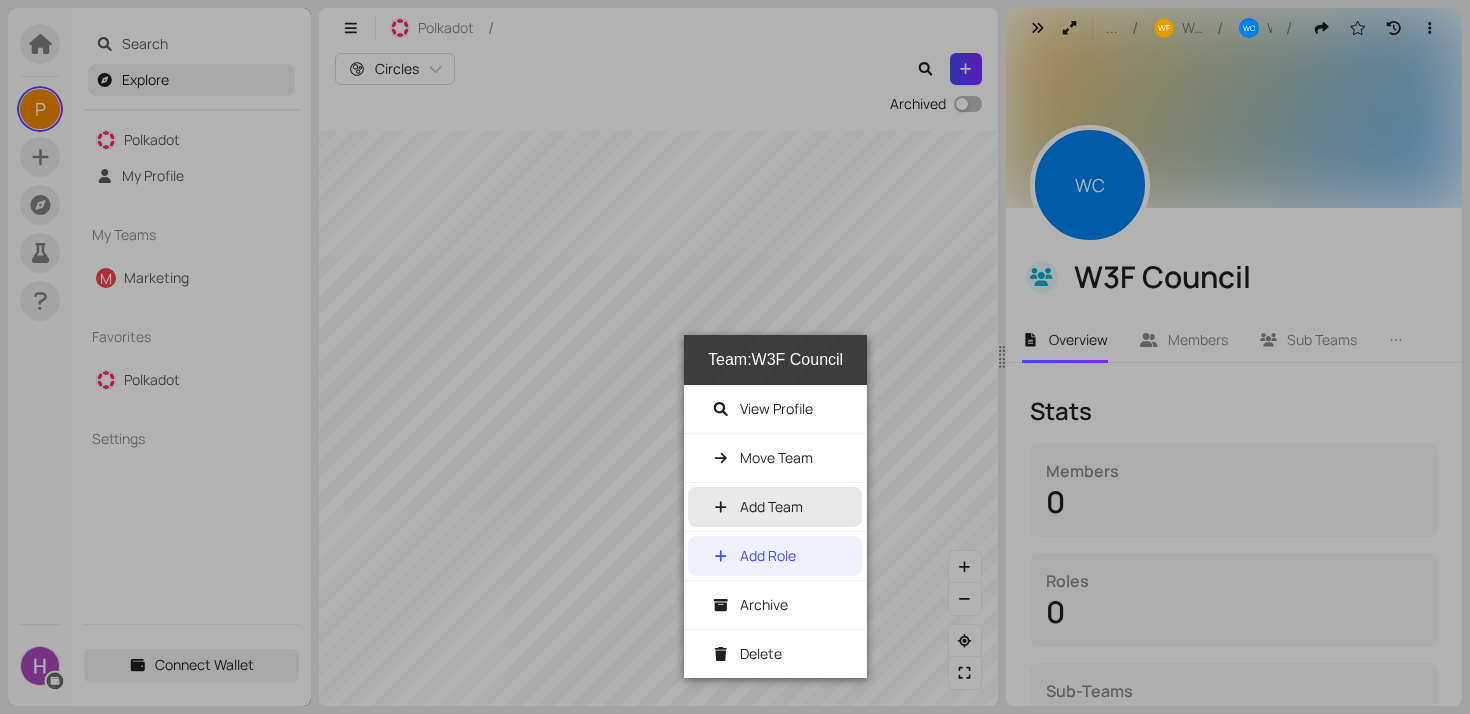 click on "Add Team" at bounding box center (771, 506) 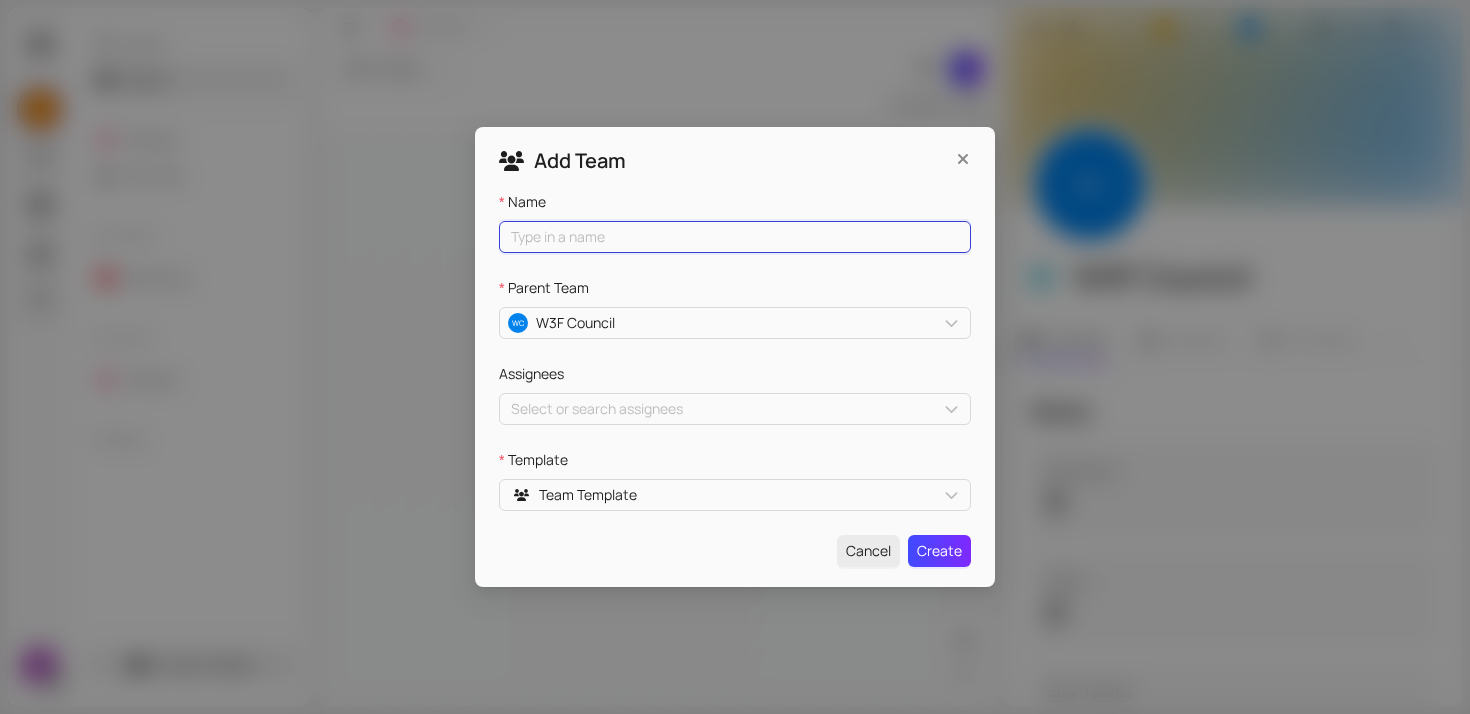 click on "Name" at bounding box center [735, 237] 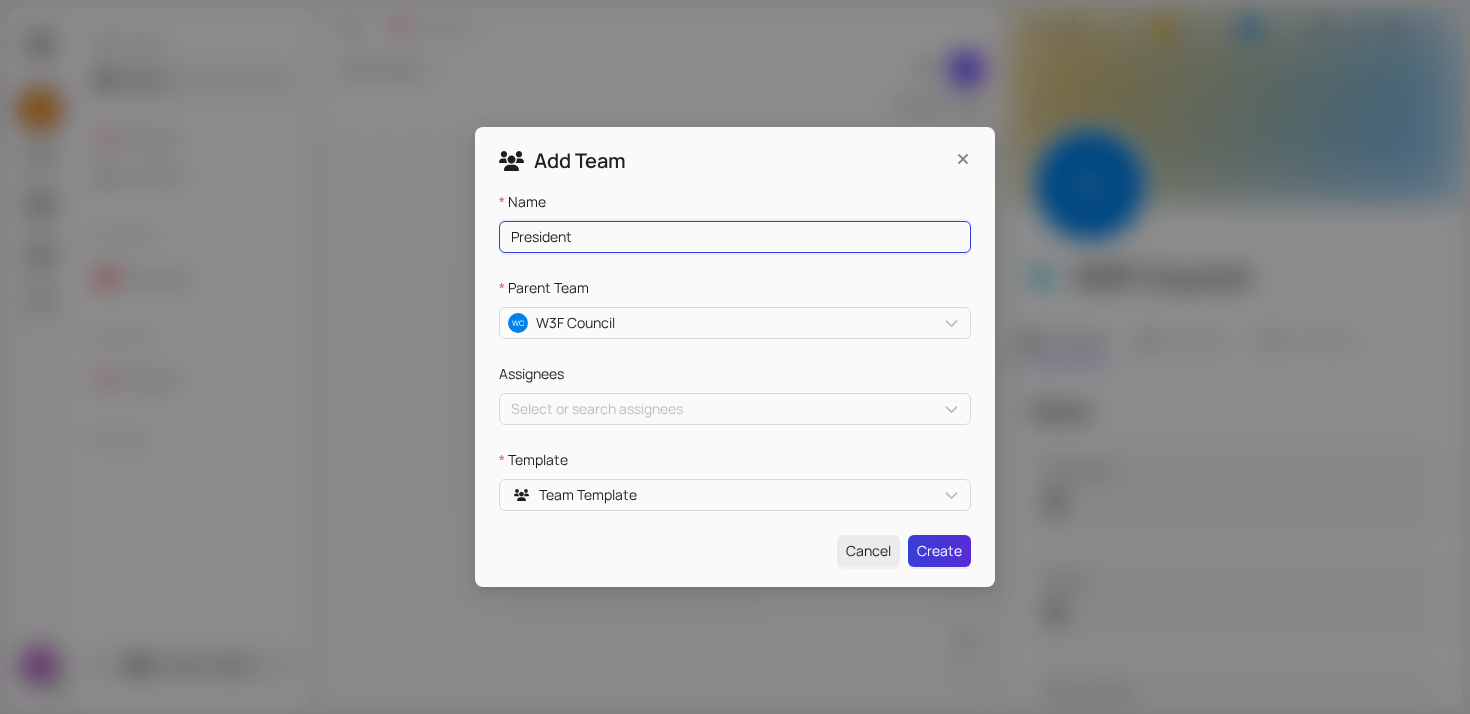 type on "President" 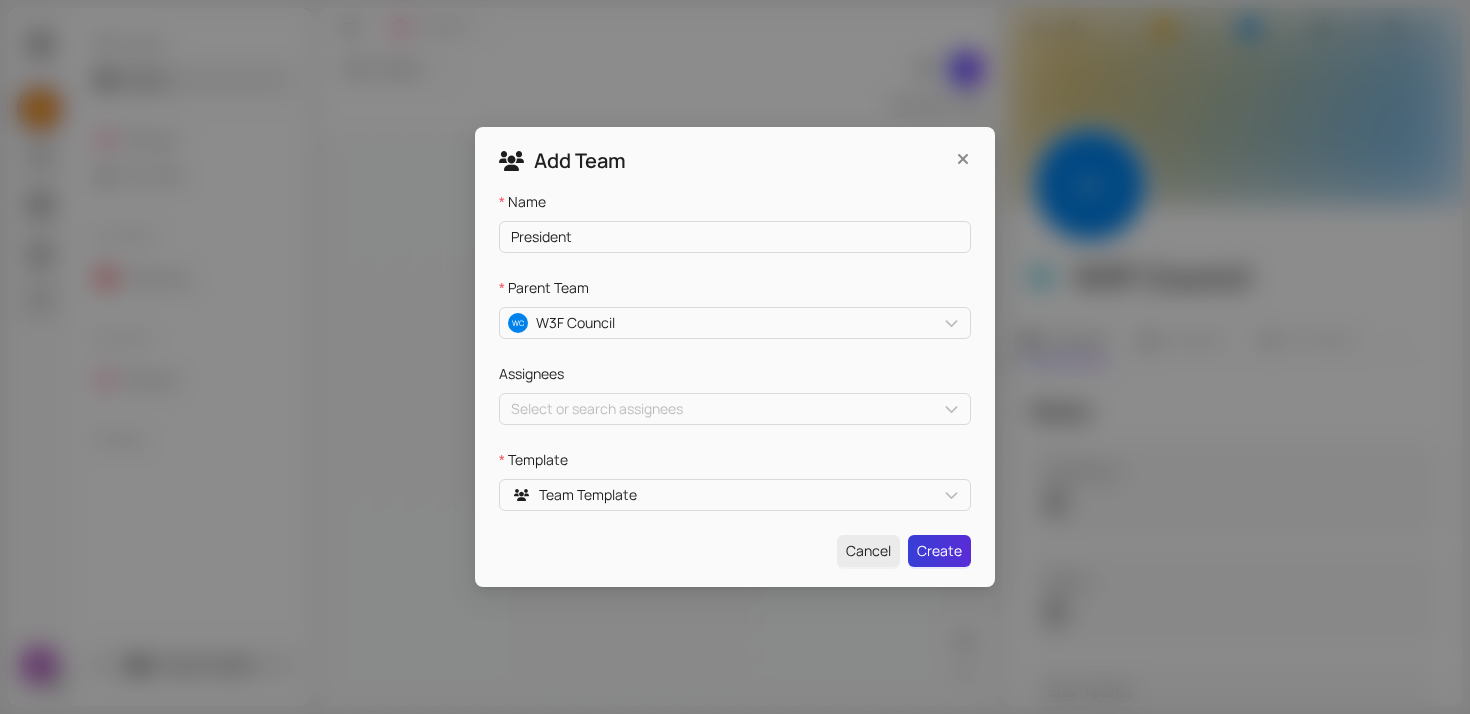 click on "Create" at bounding box center (939, 551) 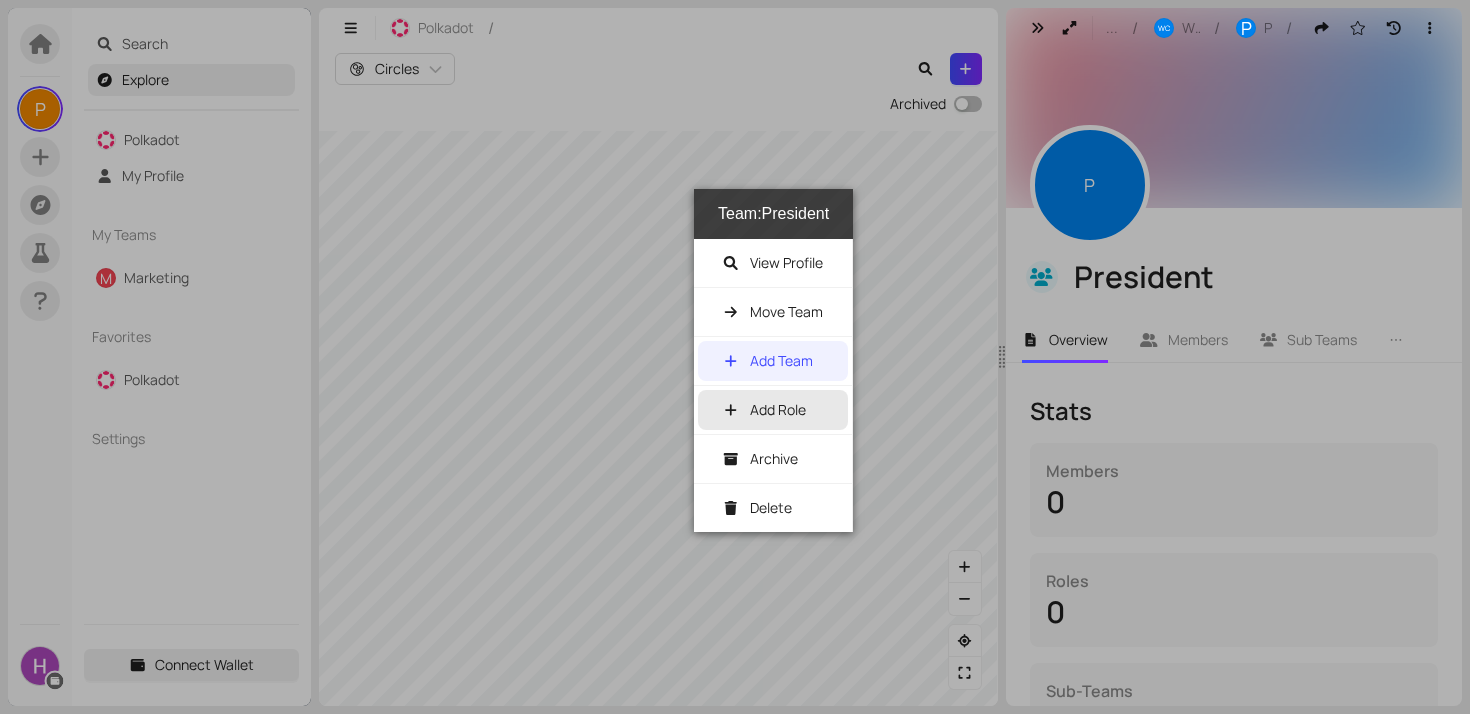 click on "Add Role" at bounding box center [778, 409] 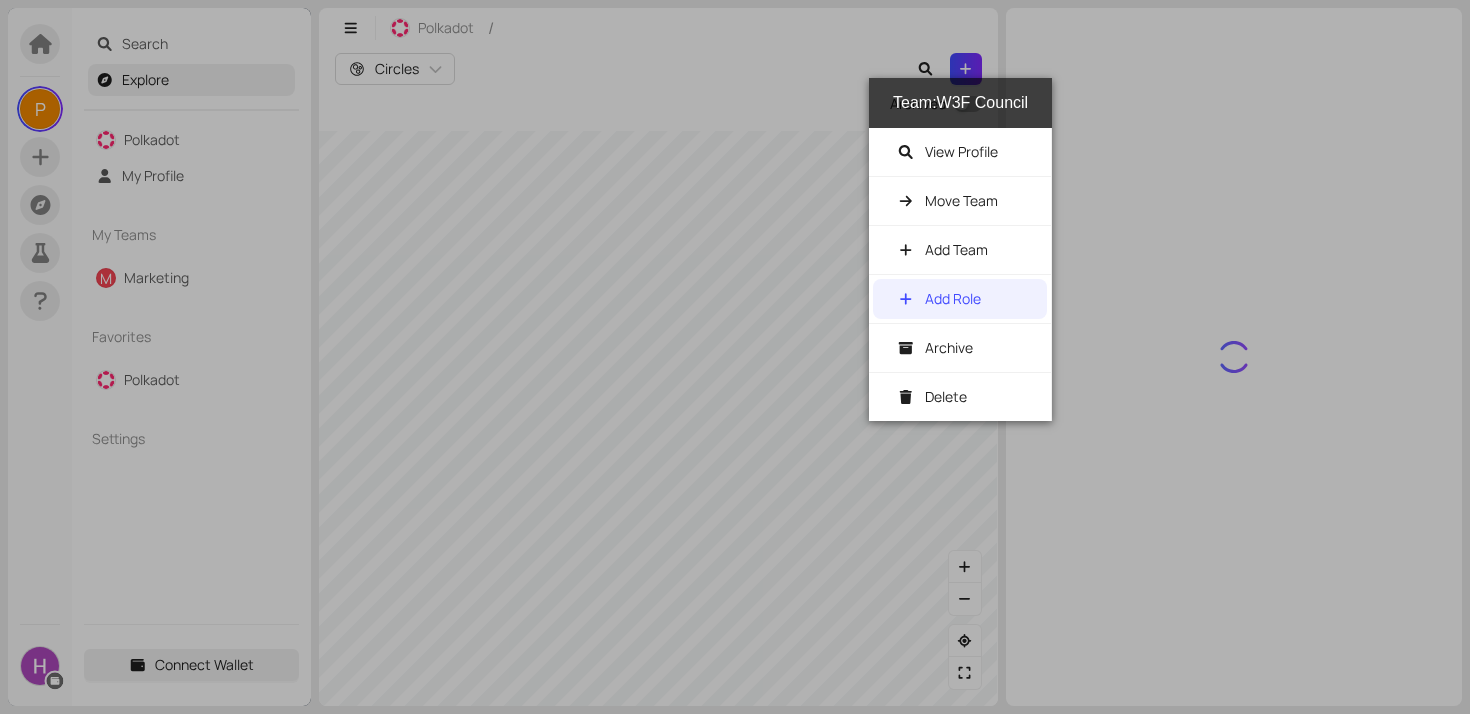 click on "Add Role" at bounding box center [953, 298] 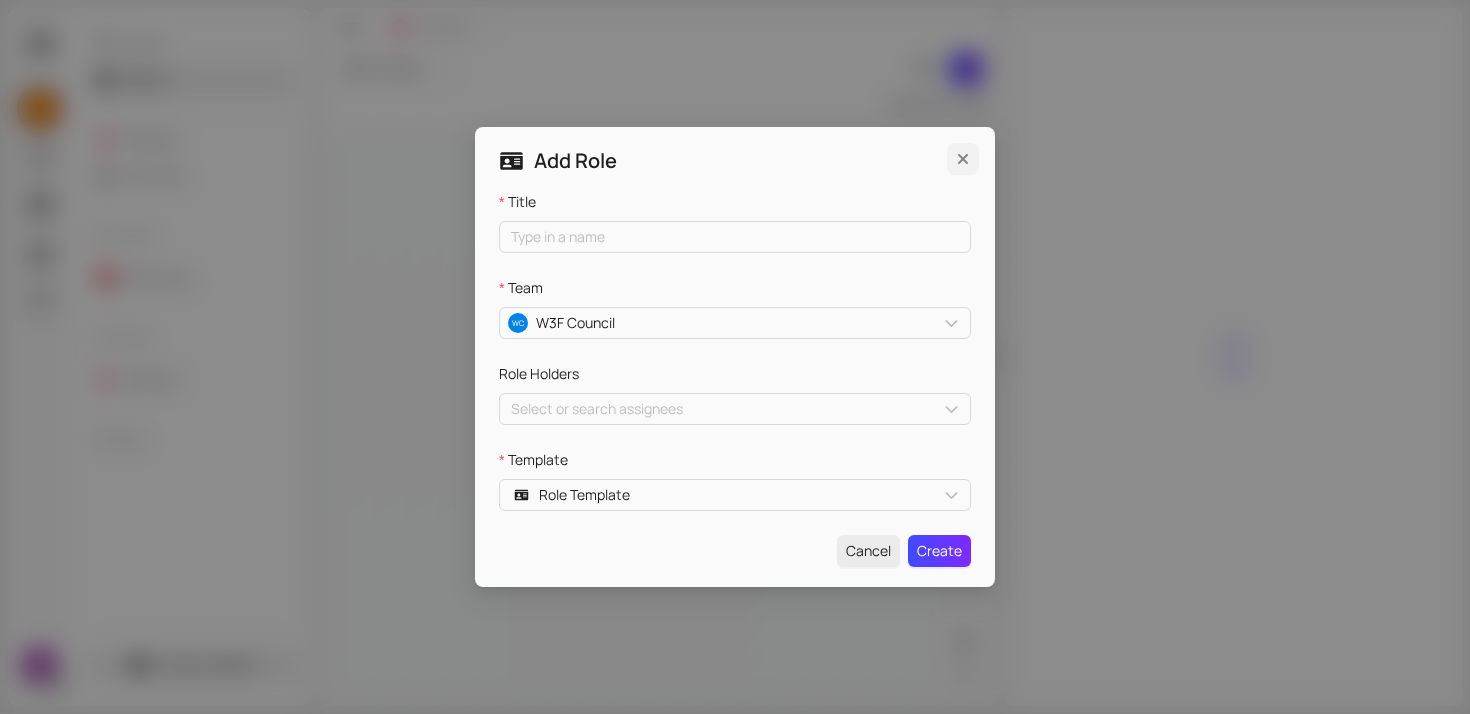 type 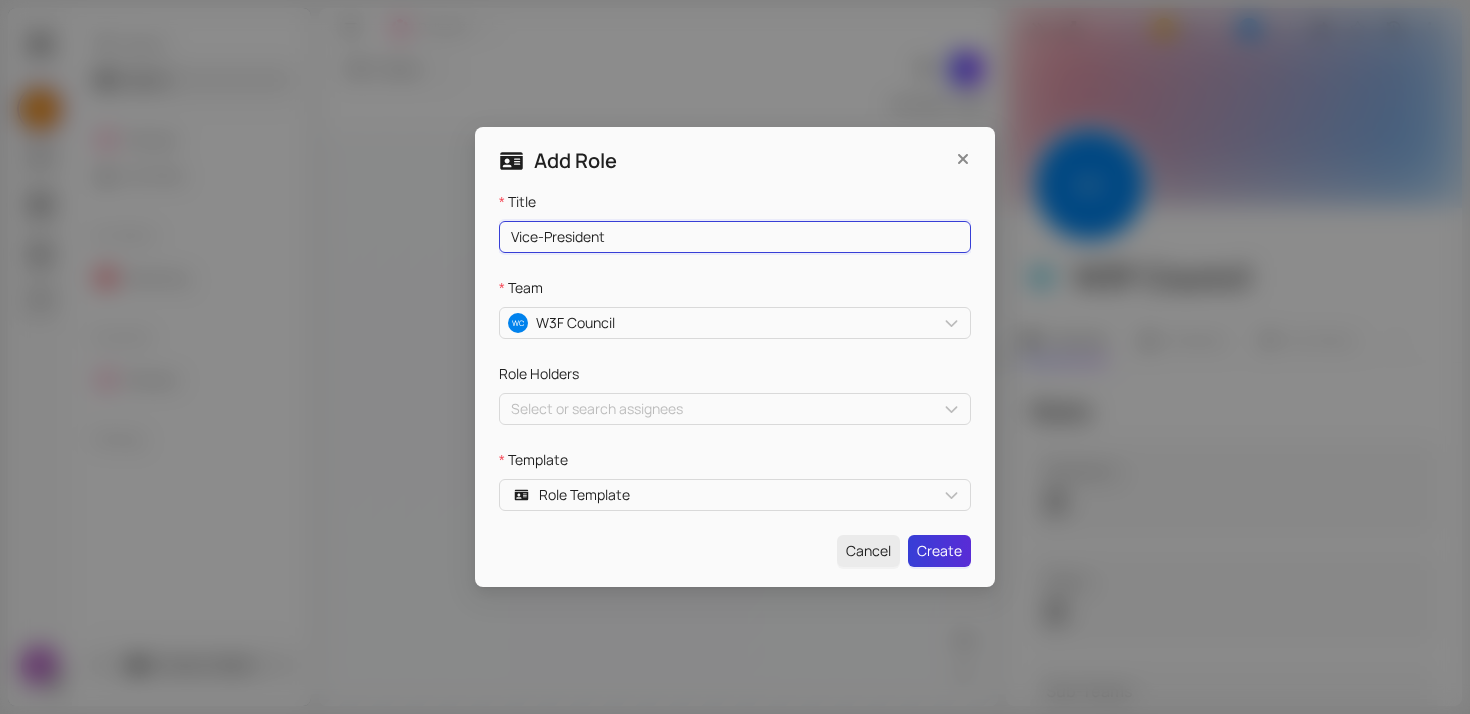 type on "Vice-President" 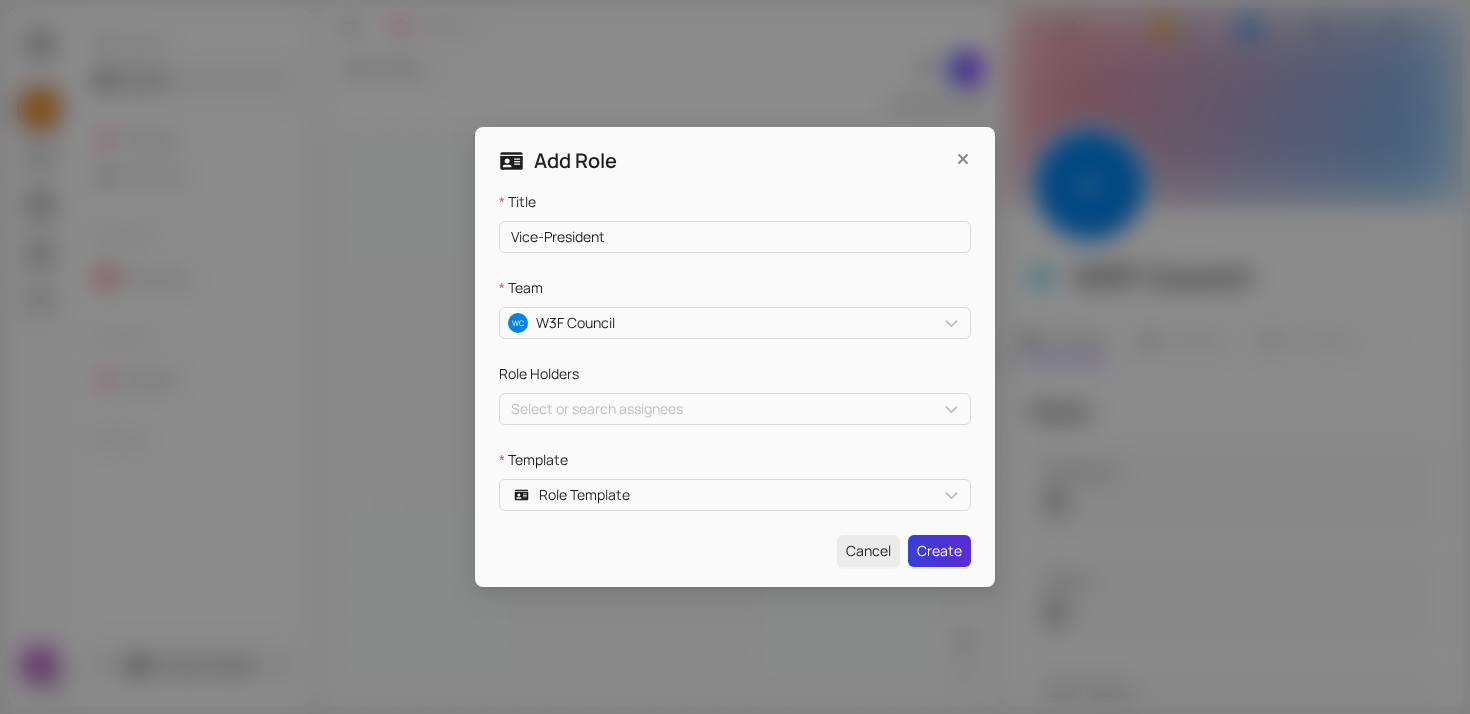 click on "Create" at bounding box center [939, 551] 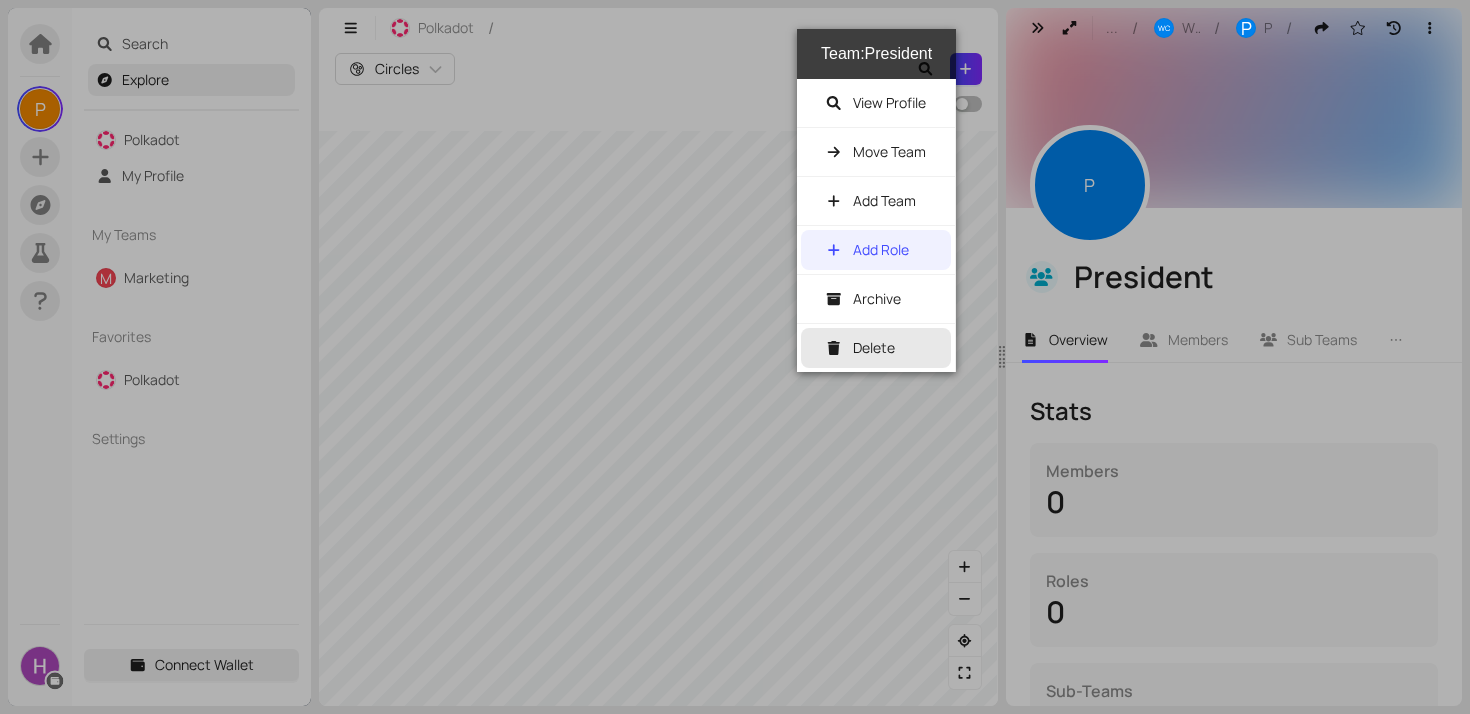 click on "Delete" at bounding box center (880, 348) 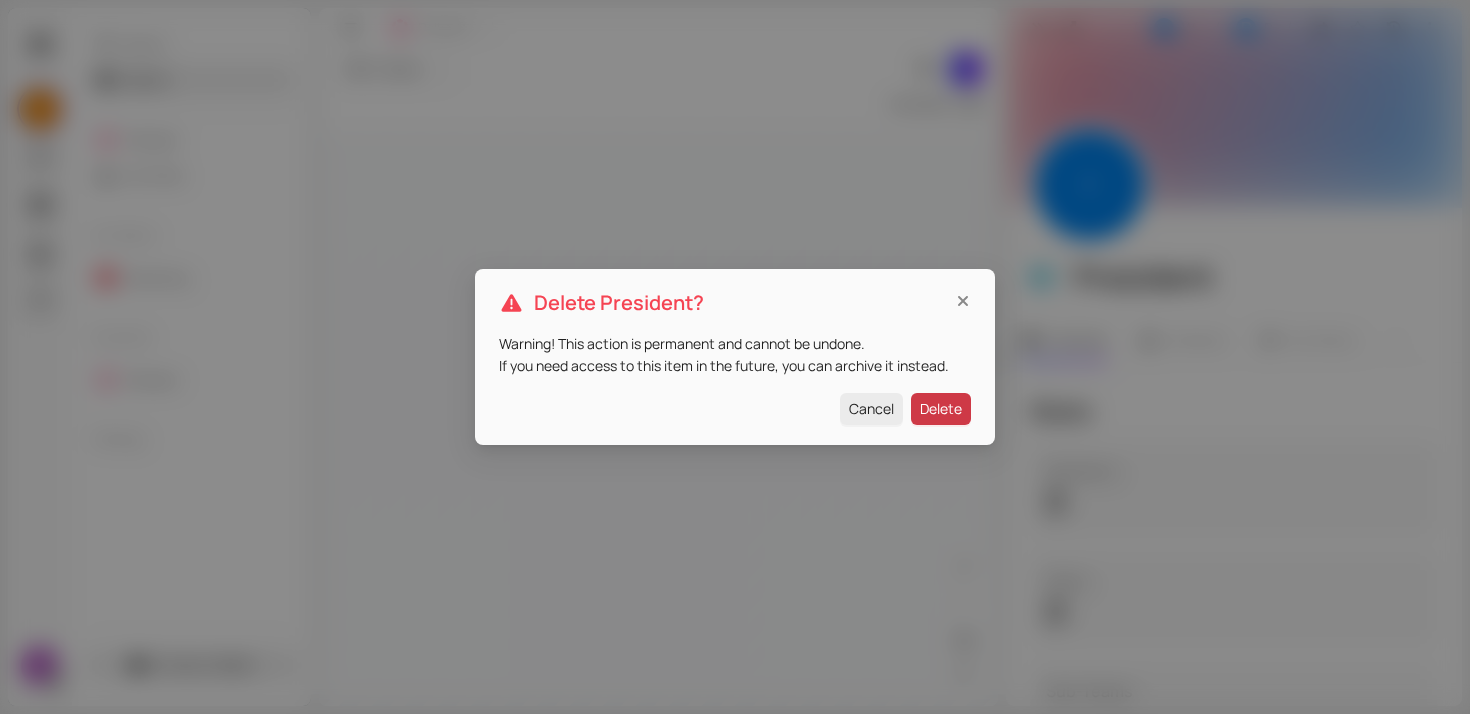 click on "Delete" at bounding box center [941, 409] 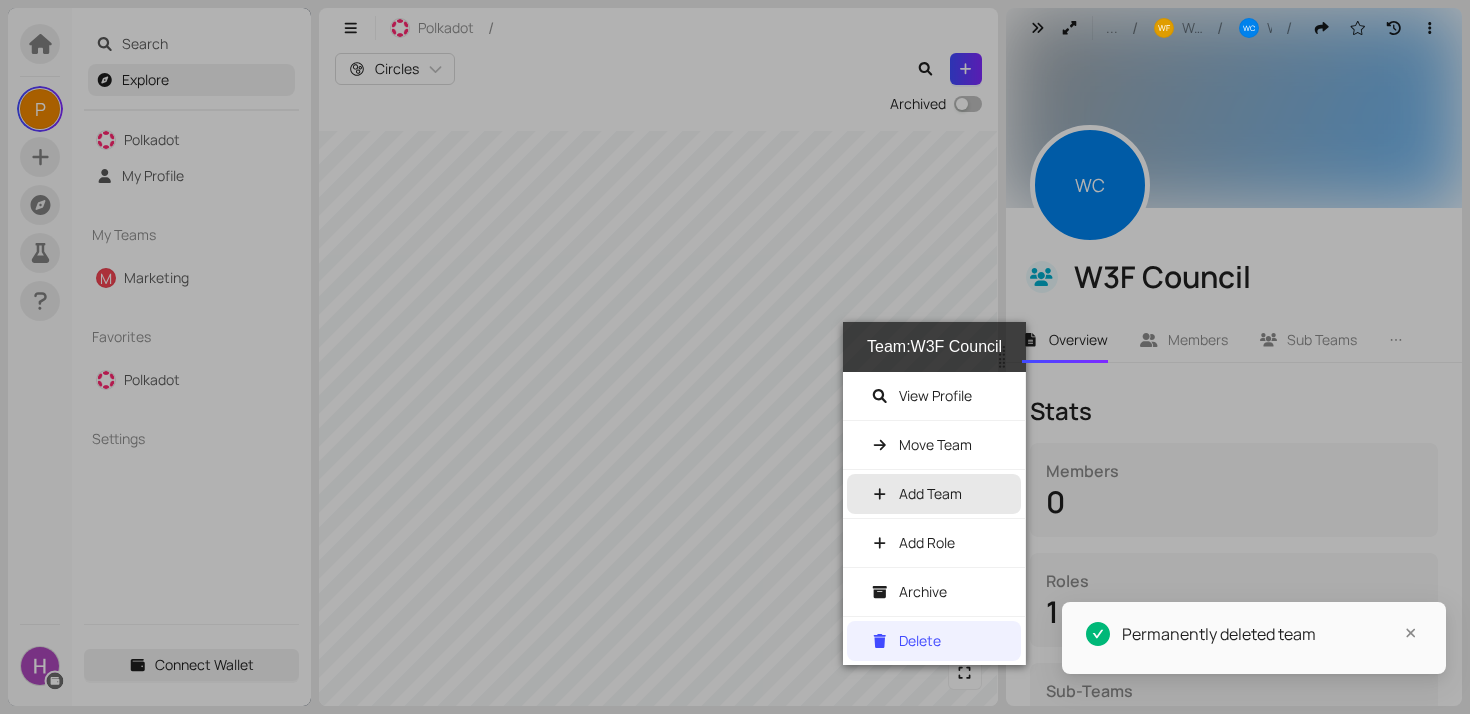 click on "Add Team" at bounding box center (930, 493) 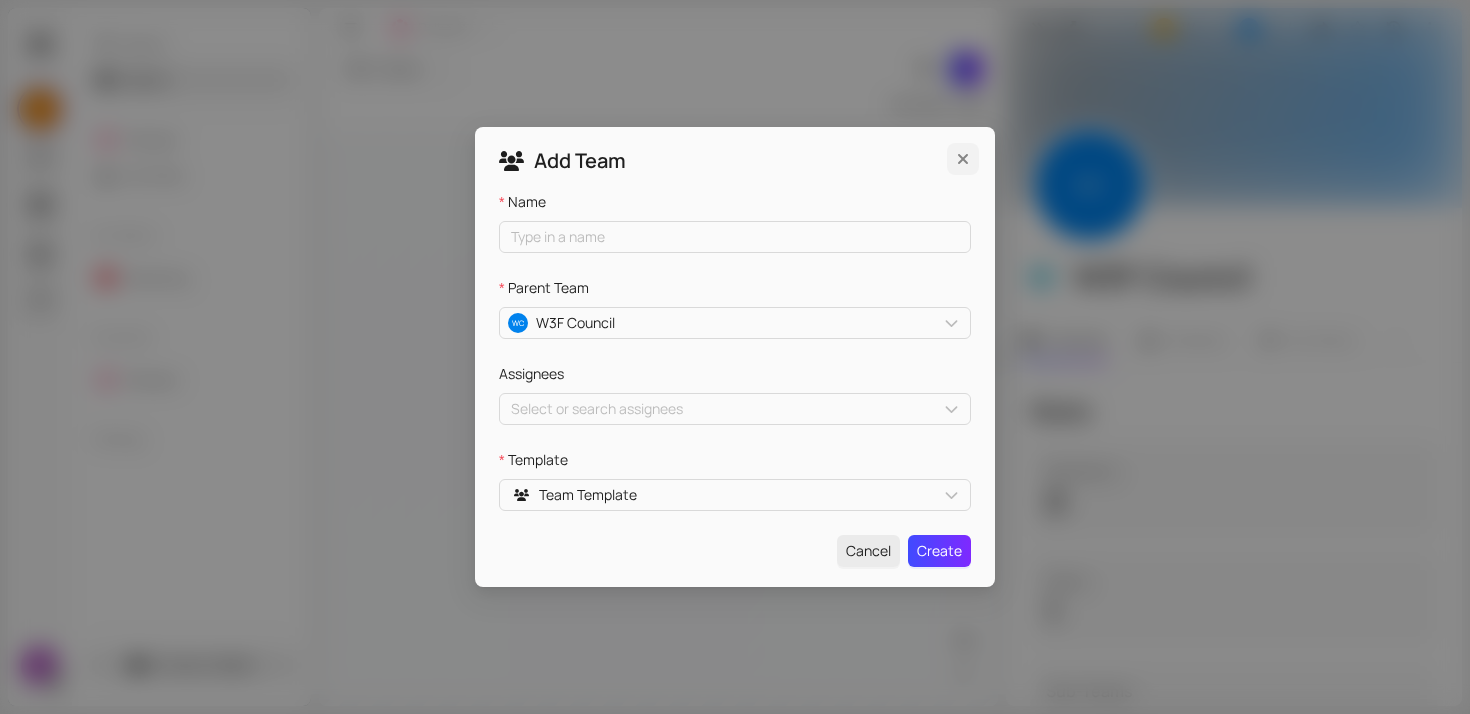type 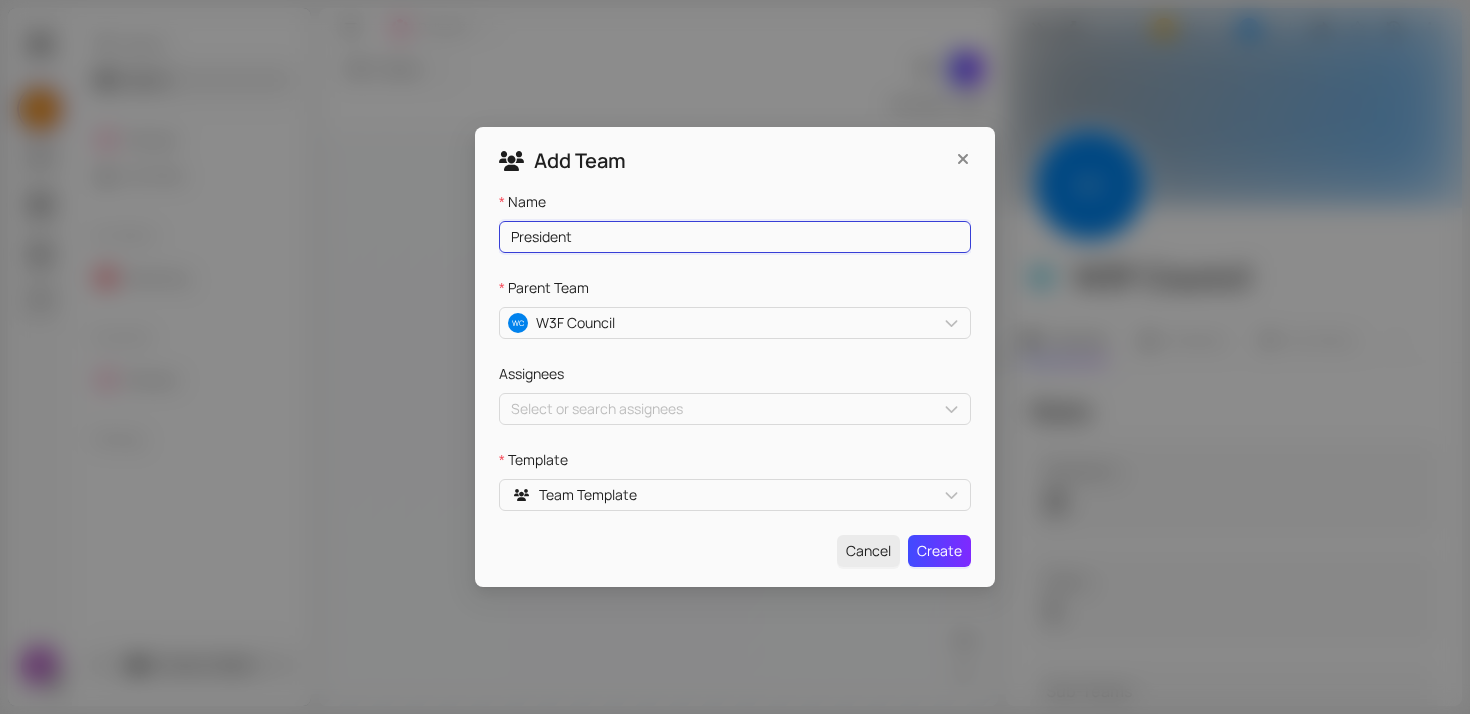 type on "President" 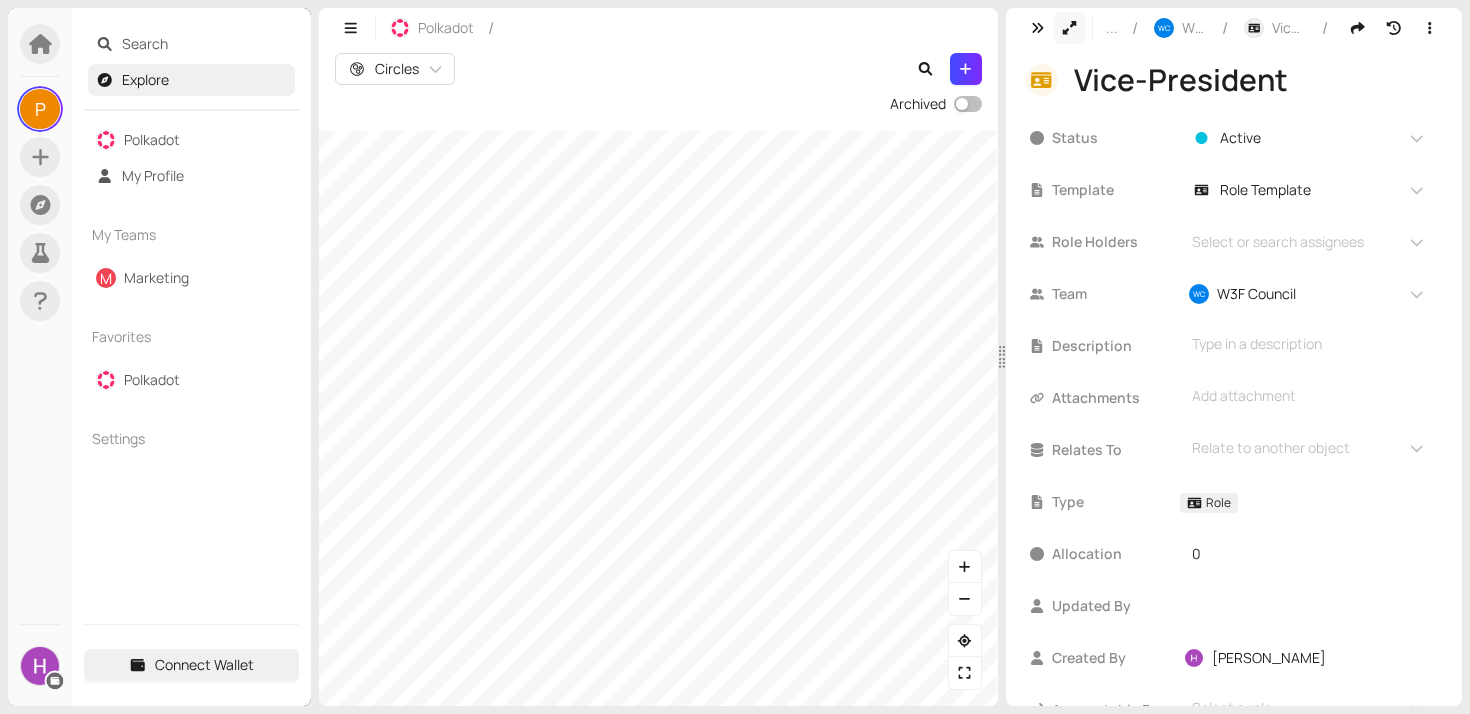 click 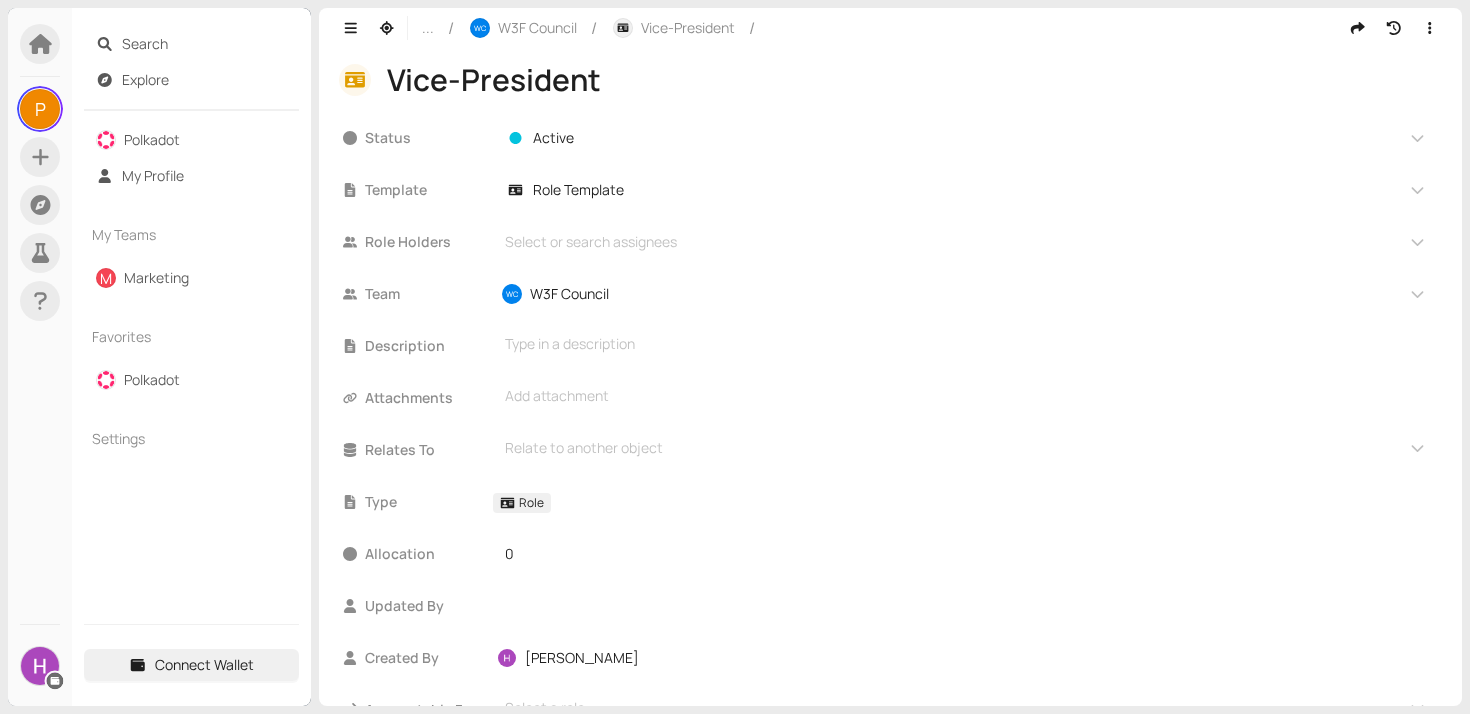 click on "Status Active" at bounding box center (890, 146) 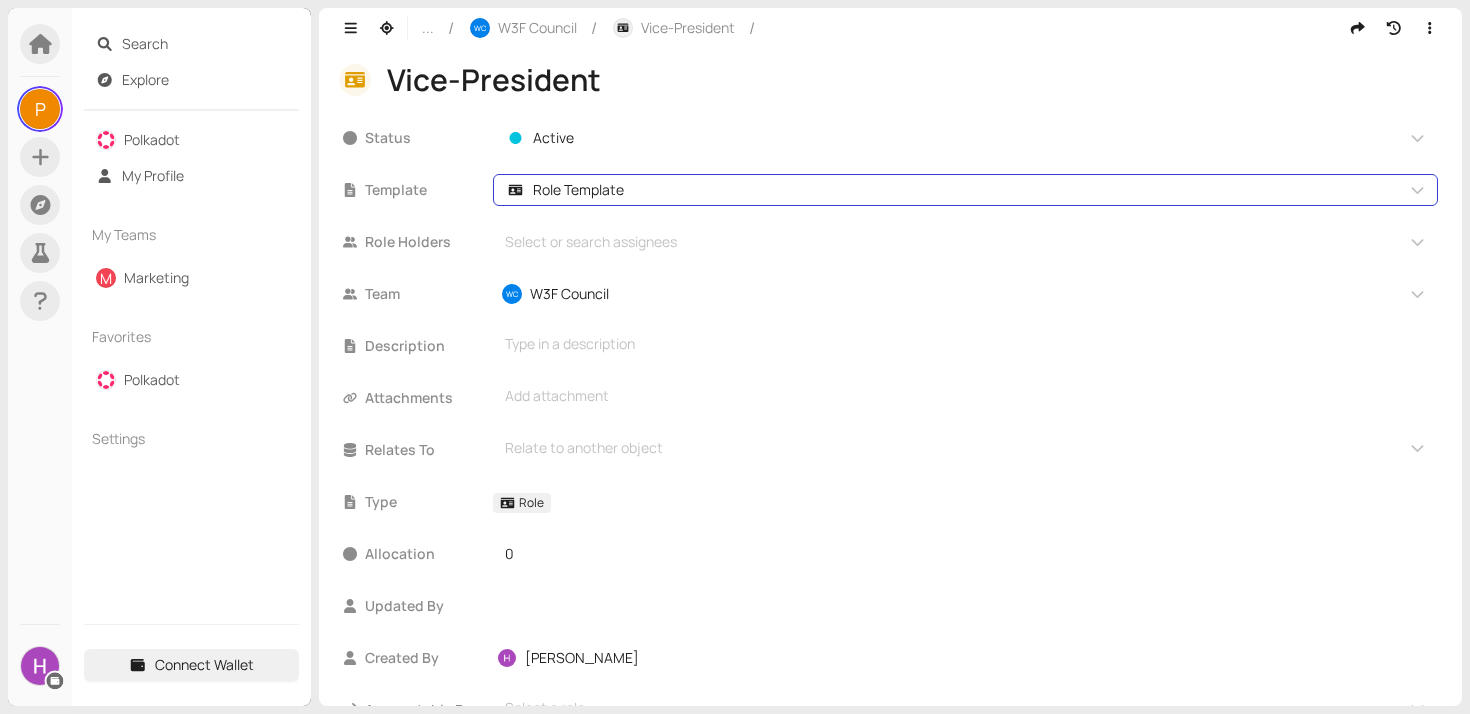 click on "Role Template" at bounding box center (578, 190) 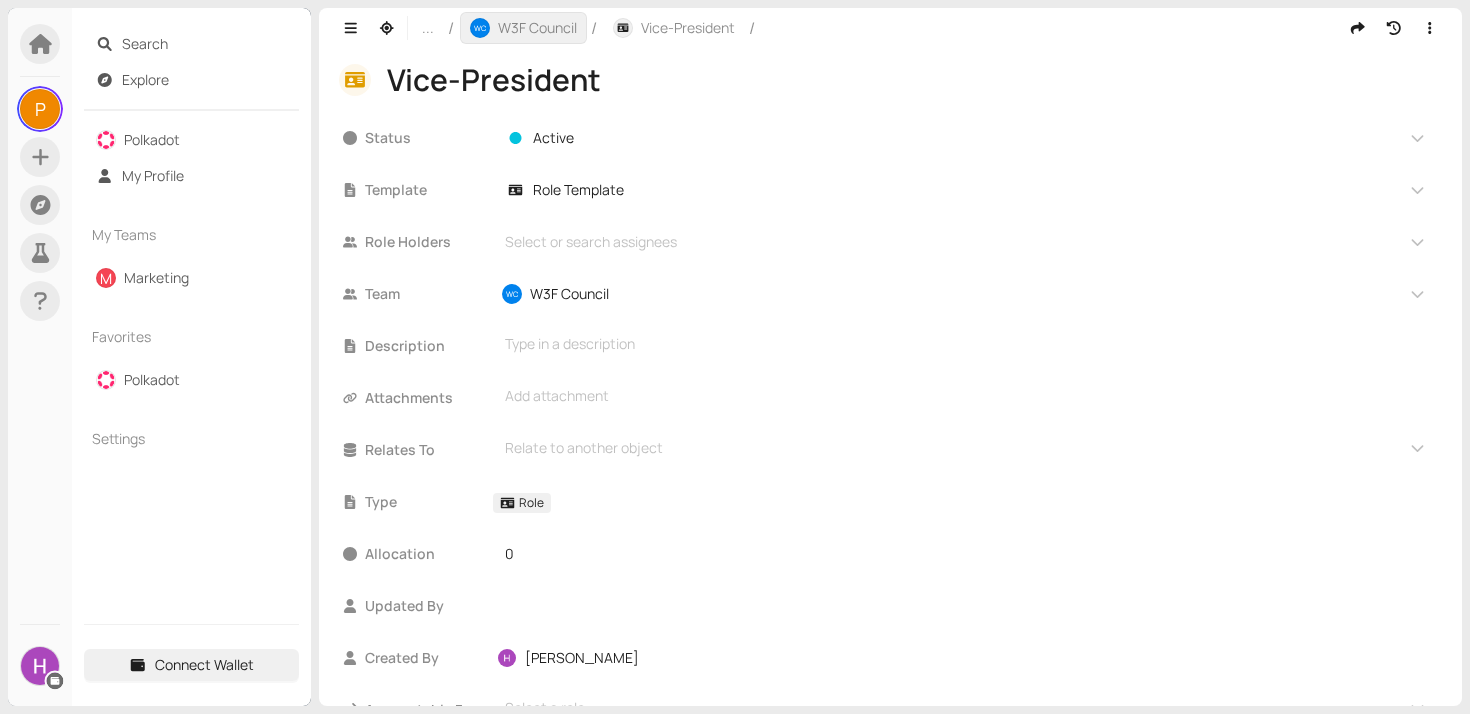 click on "W3F Council" at bounding box center [537, 28] 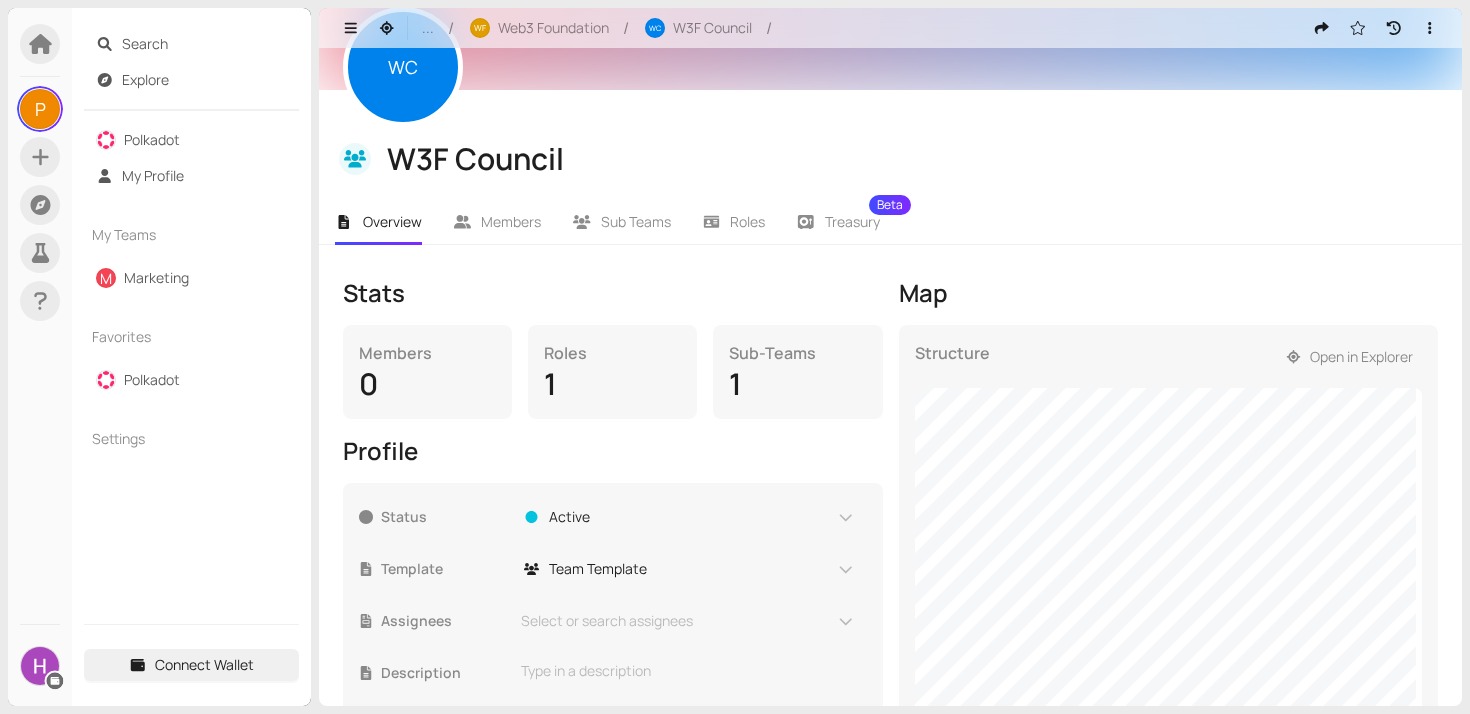 scroll, scrollTop: 129, scrollLeft: 0, axis: vertical 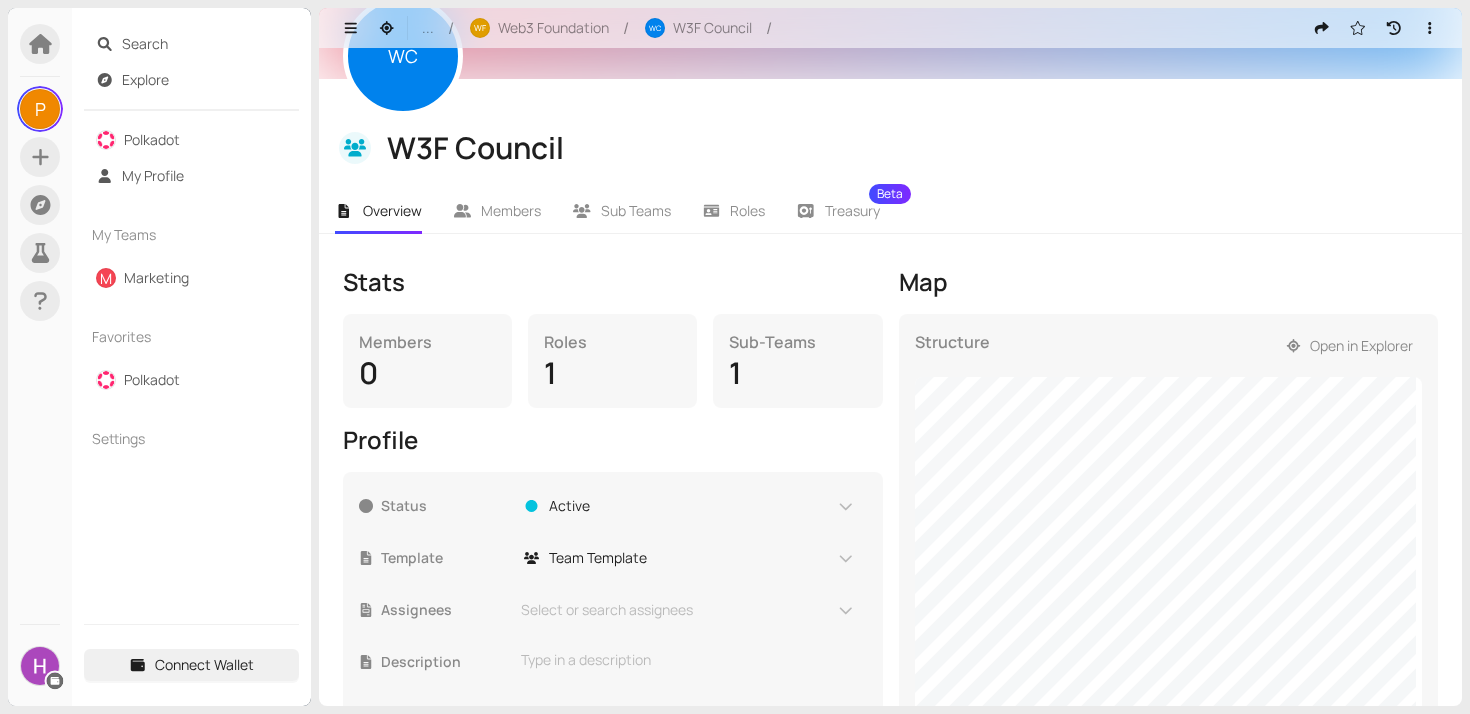 click on "1" at bounding box center [612, 373] 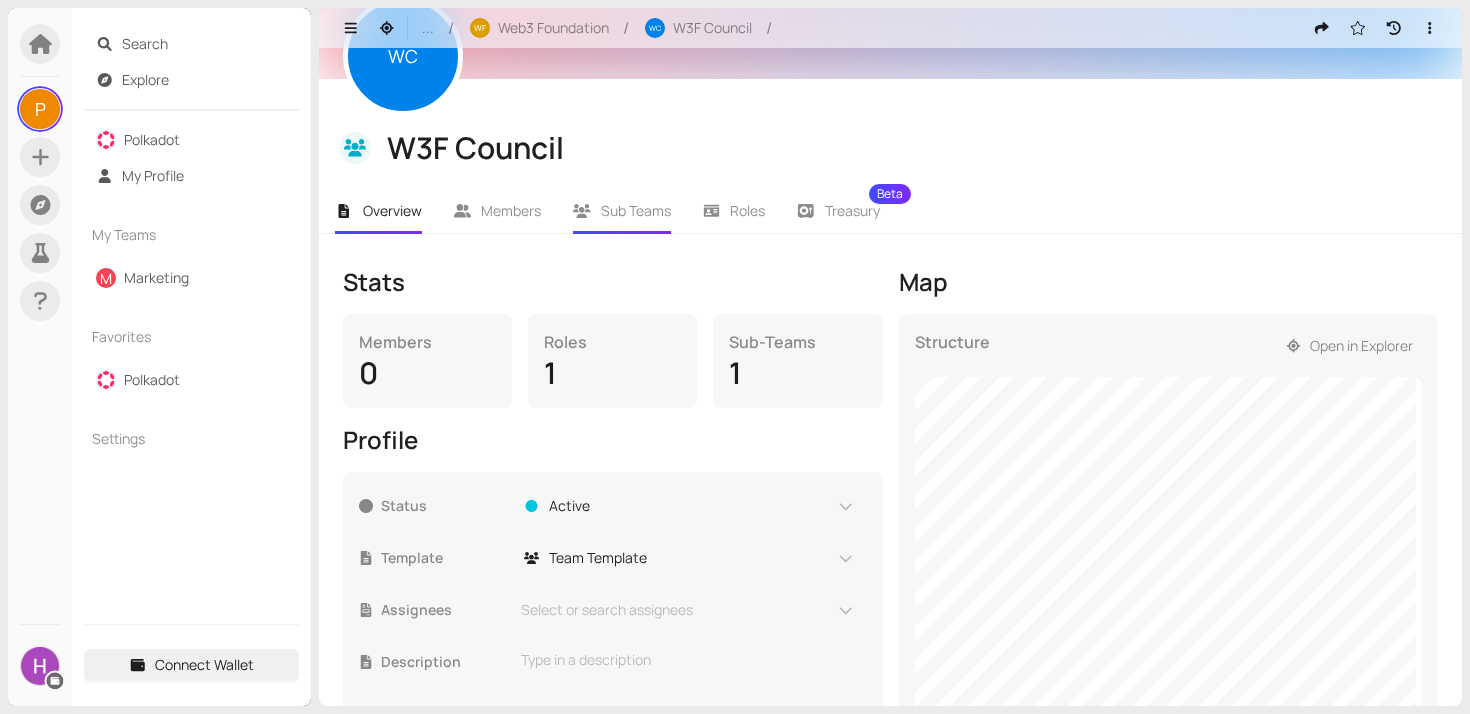click on "Sub Teams" at bounding box center [622, 211] 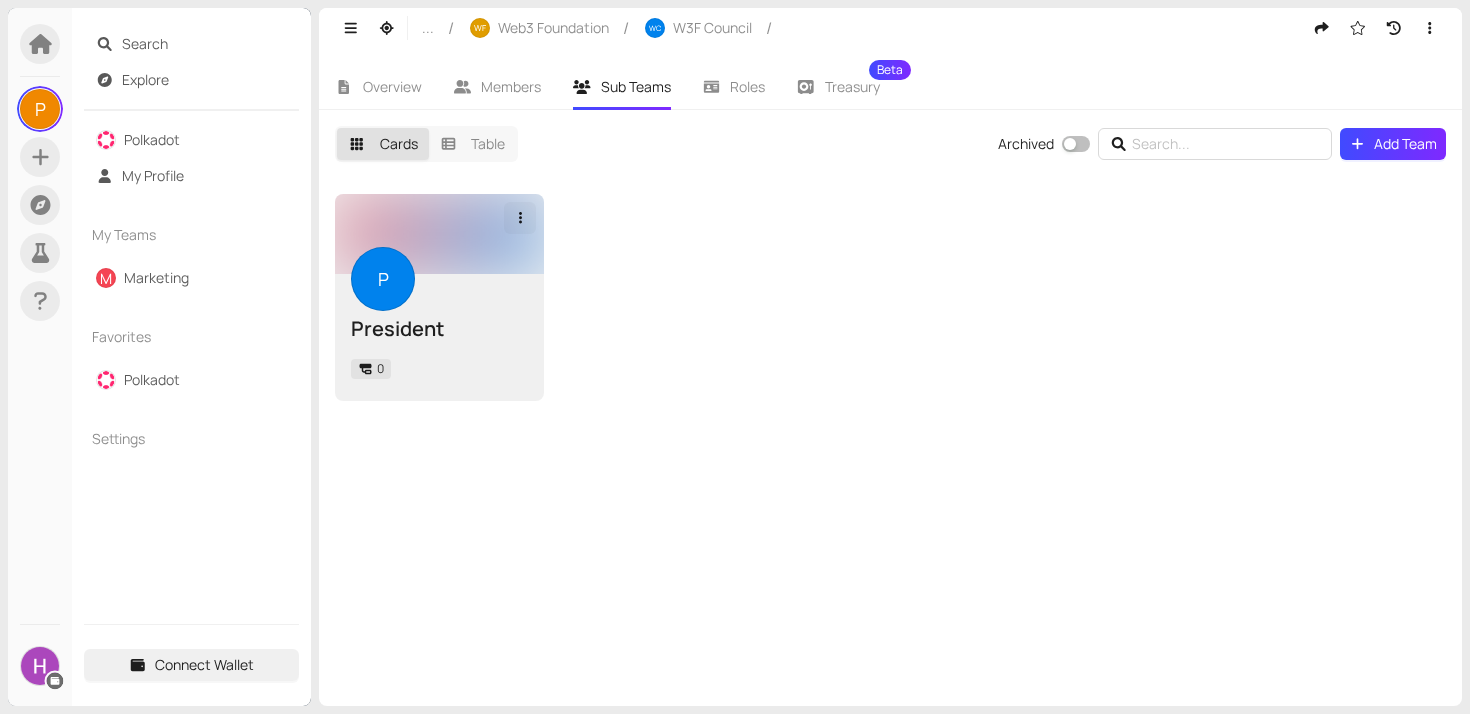 click 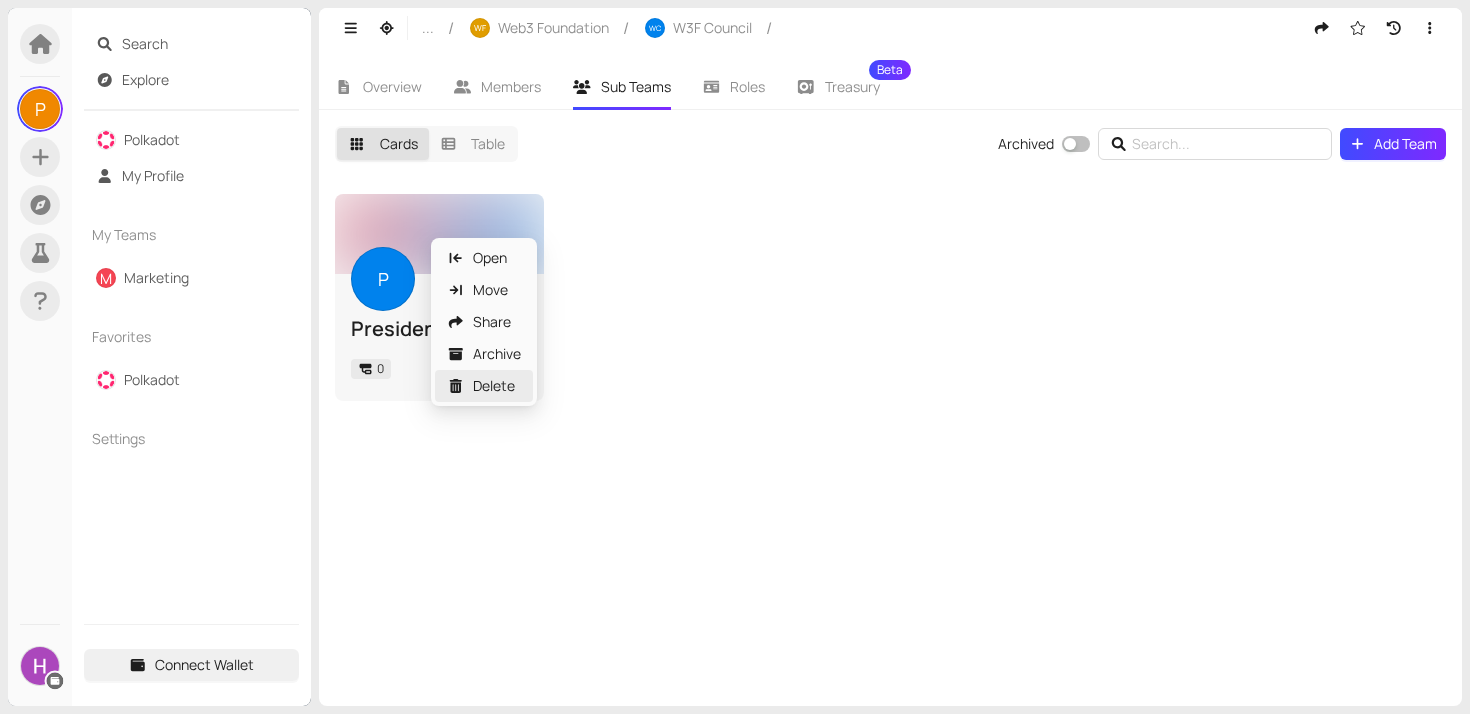 click on "Delete" at bounding box center (484, 386) 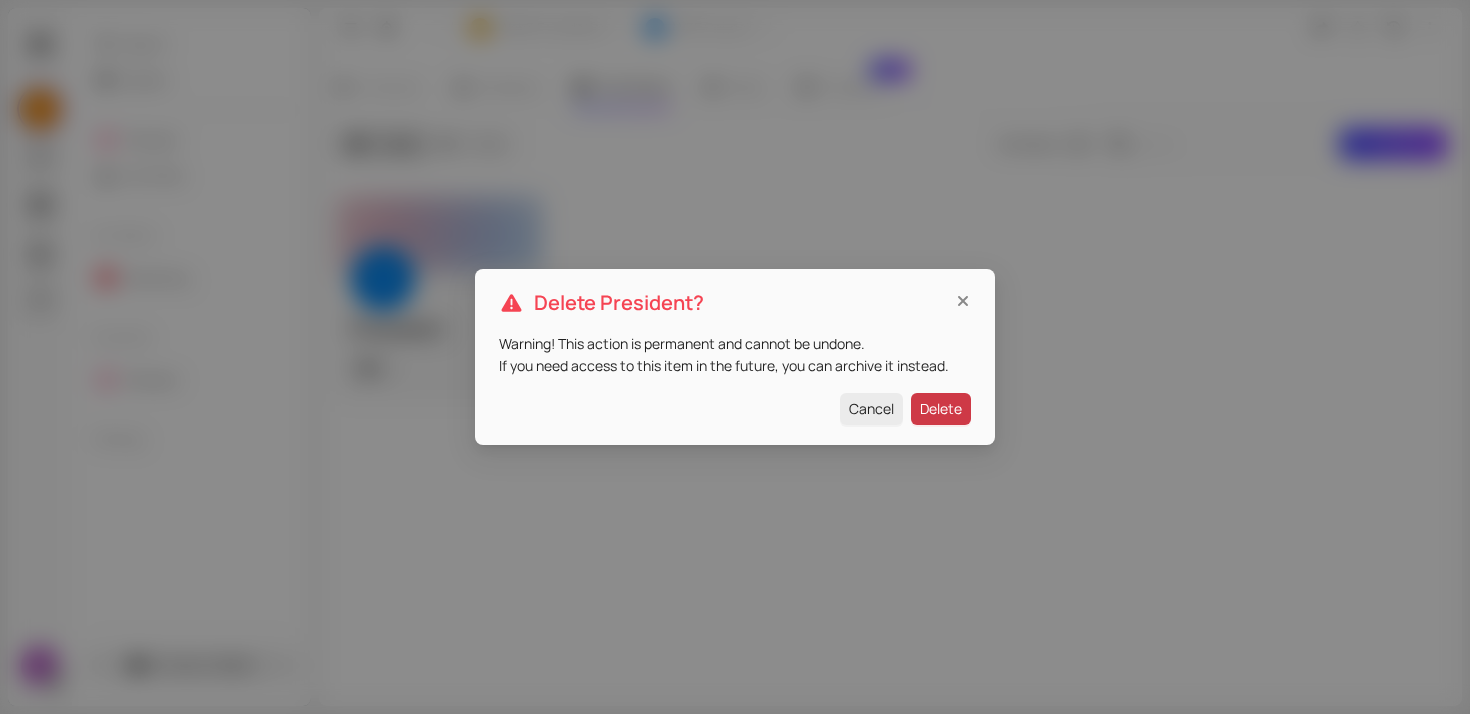 click on "Delete" at bounding box center (941, 409) 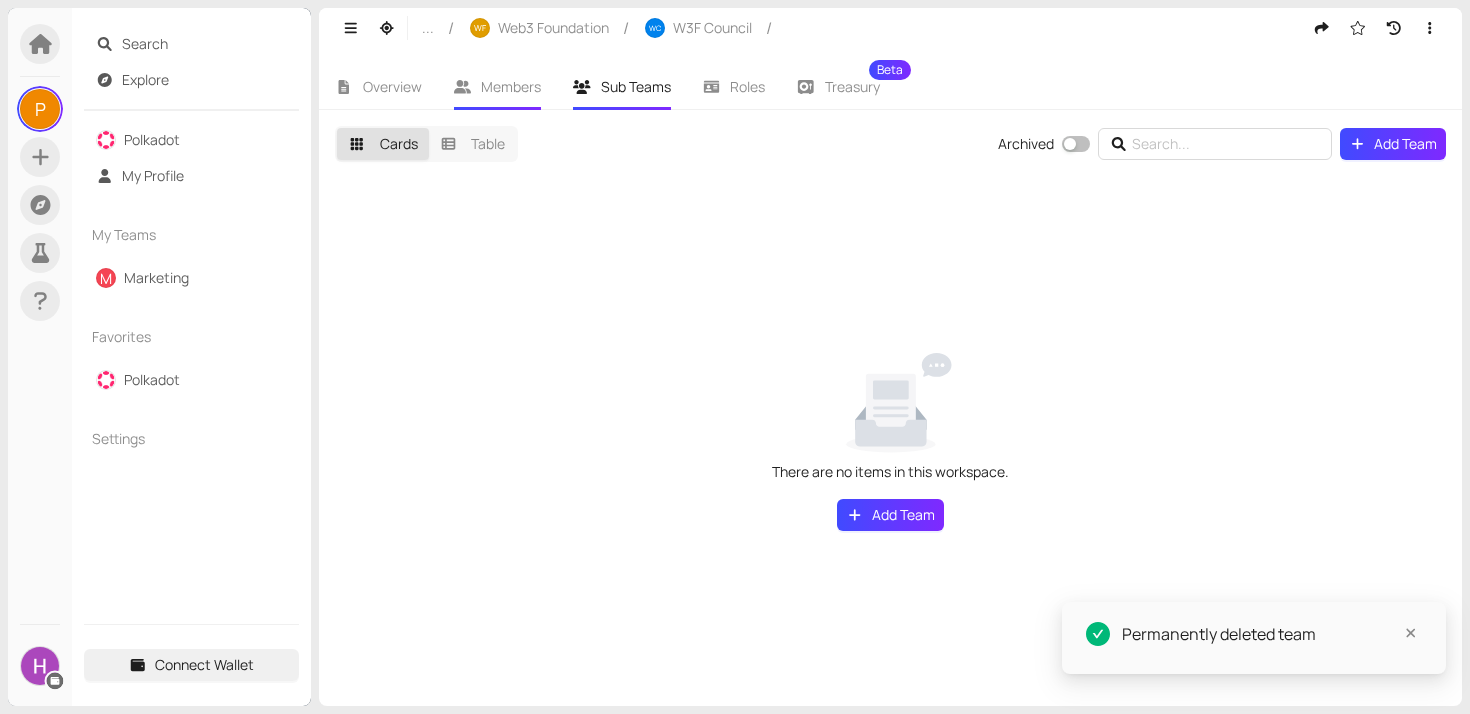 click on "Members" at bounding box center (511, 86) 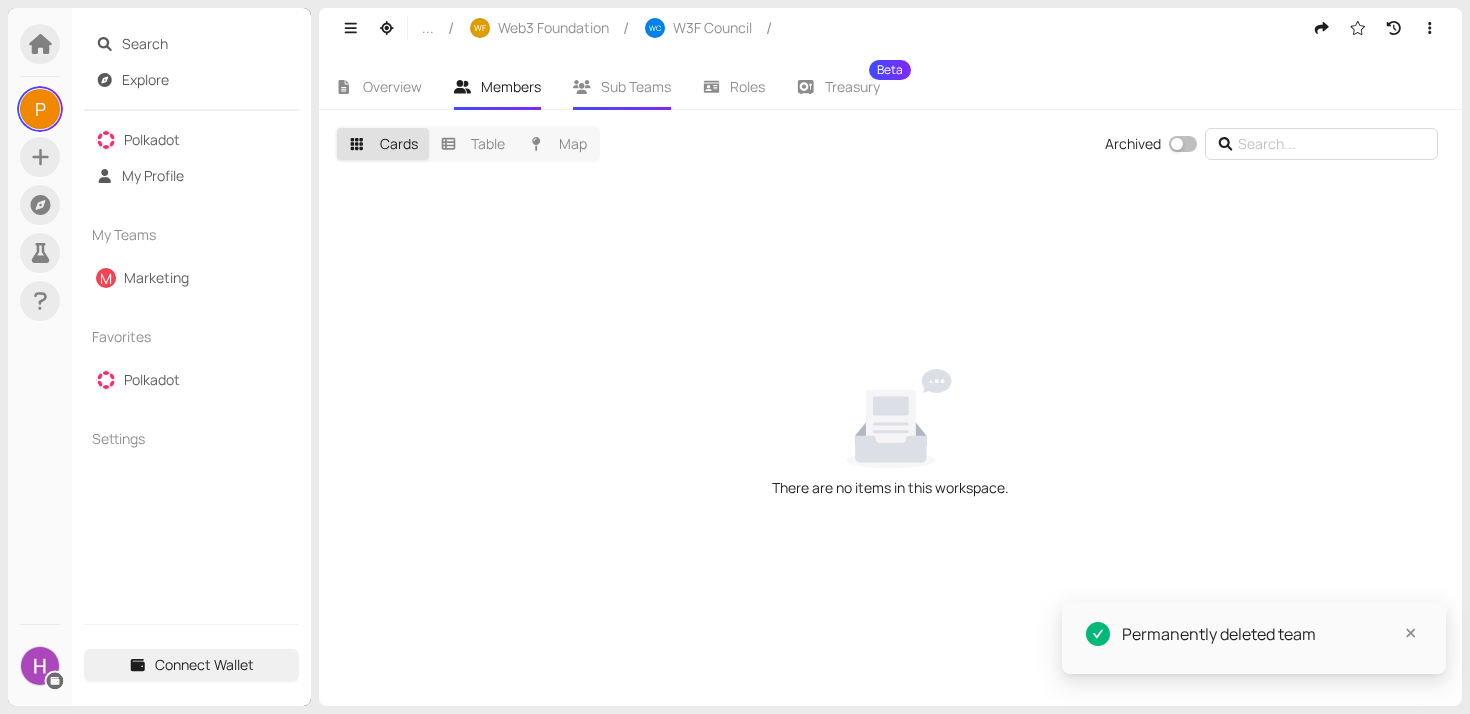 click on "Sub Teams" at bounding box center (636, 86) 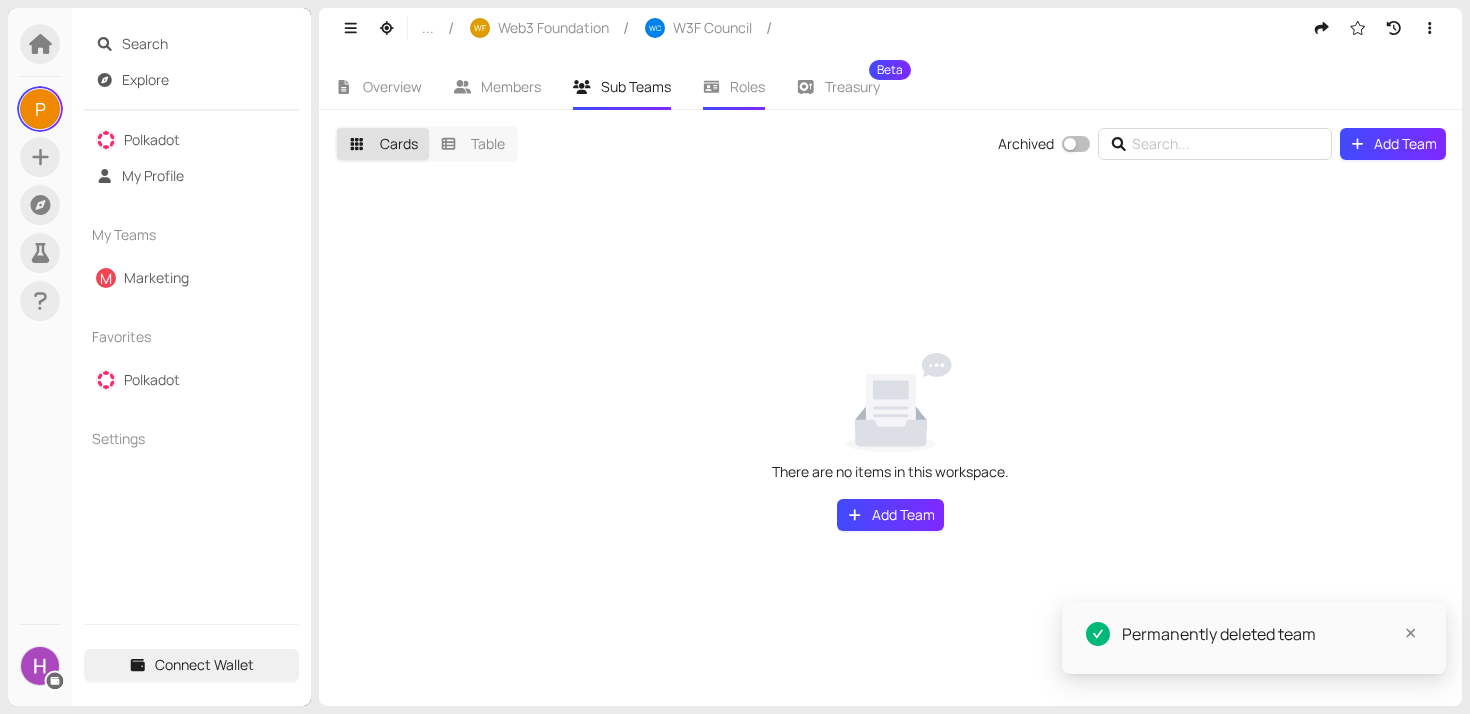 click on "Roles" at bounding box center [747, 86] 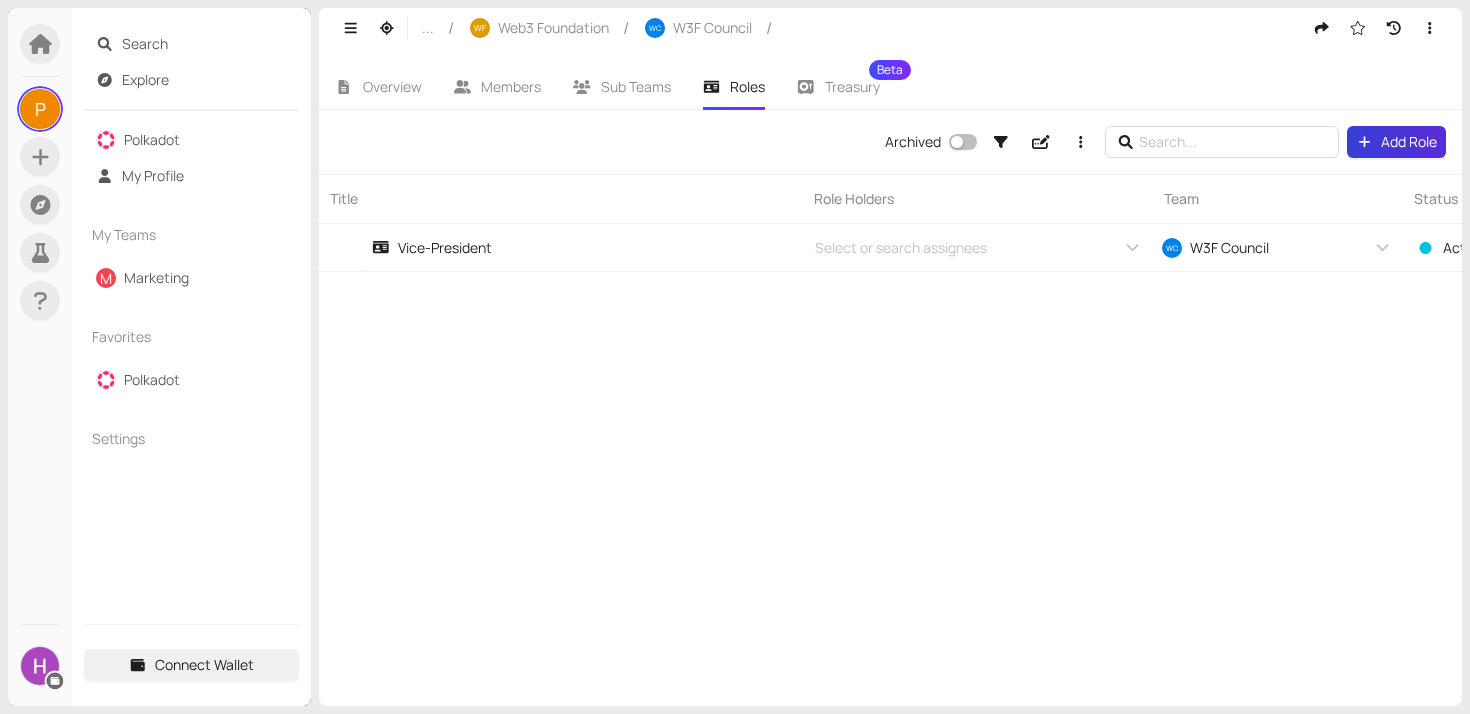 click on "Add Role" at bounding box center [1409, 142] 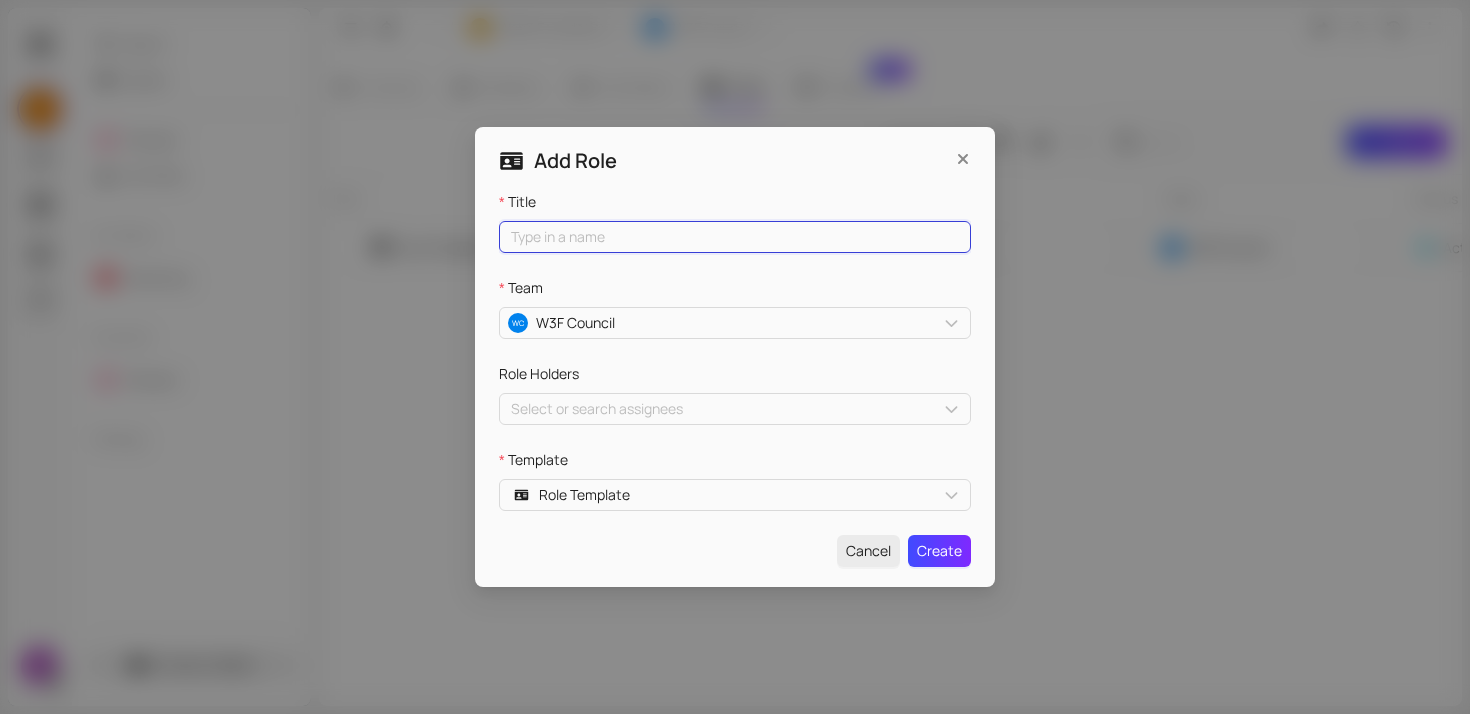 click on "Title" at bounding box center [735, 237] 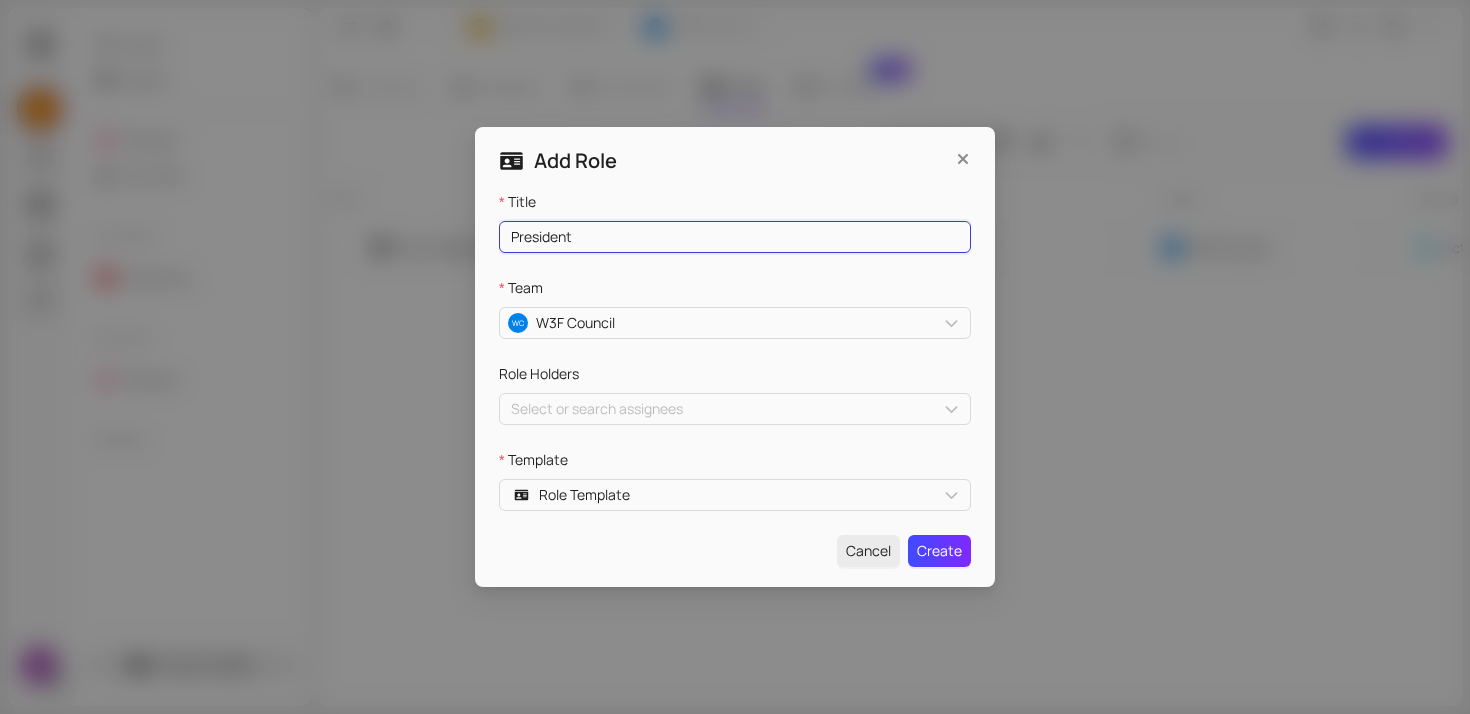 type on "President" 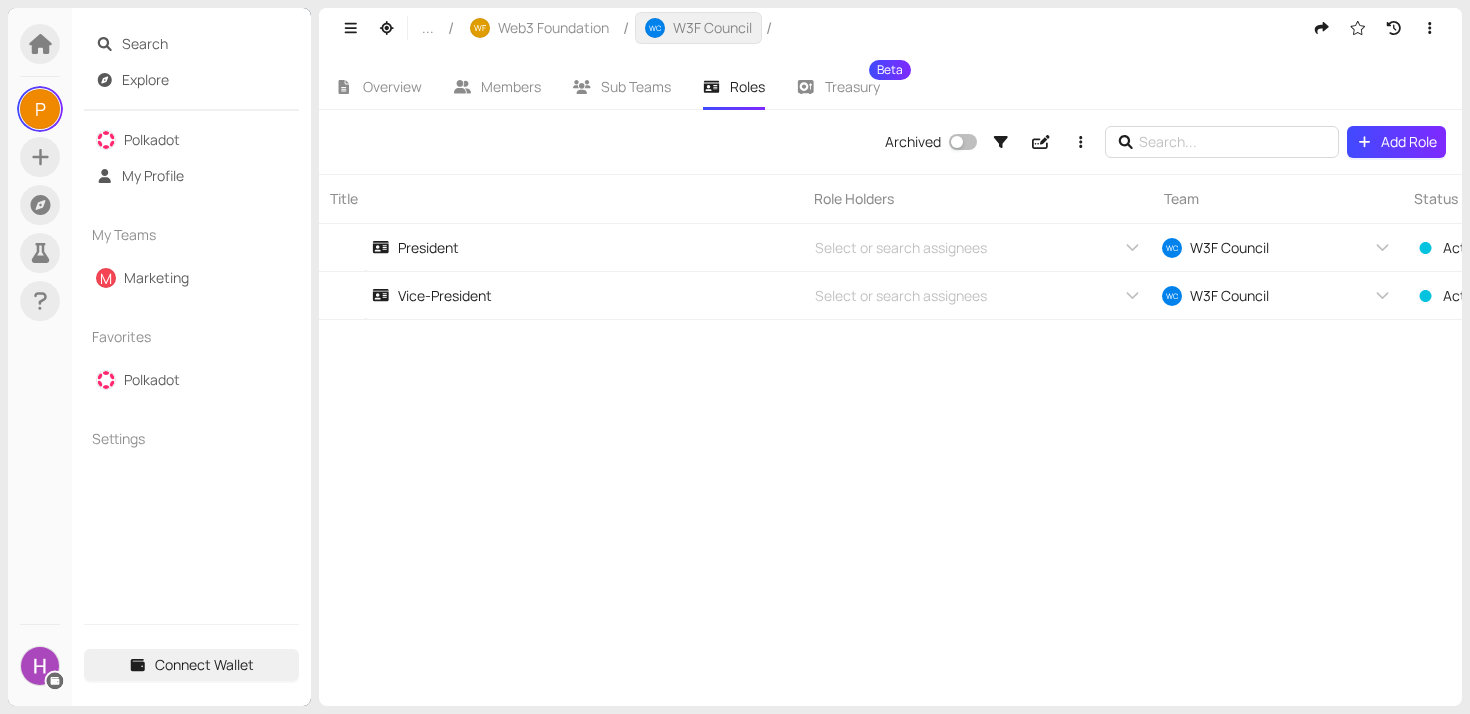 click on "W3F Council" at bounding box center (712, 28) 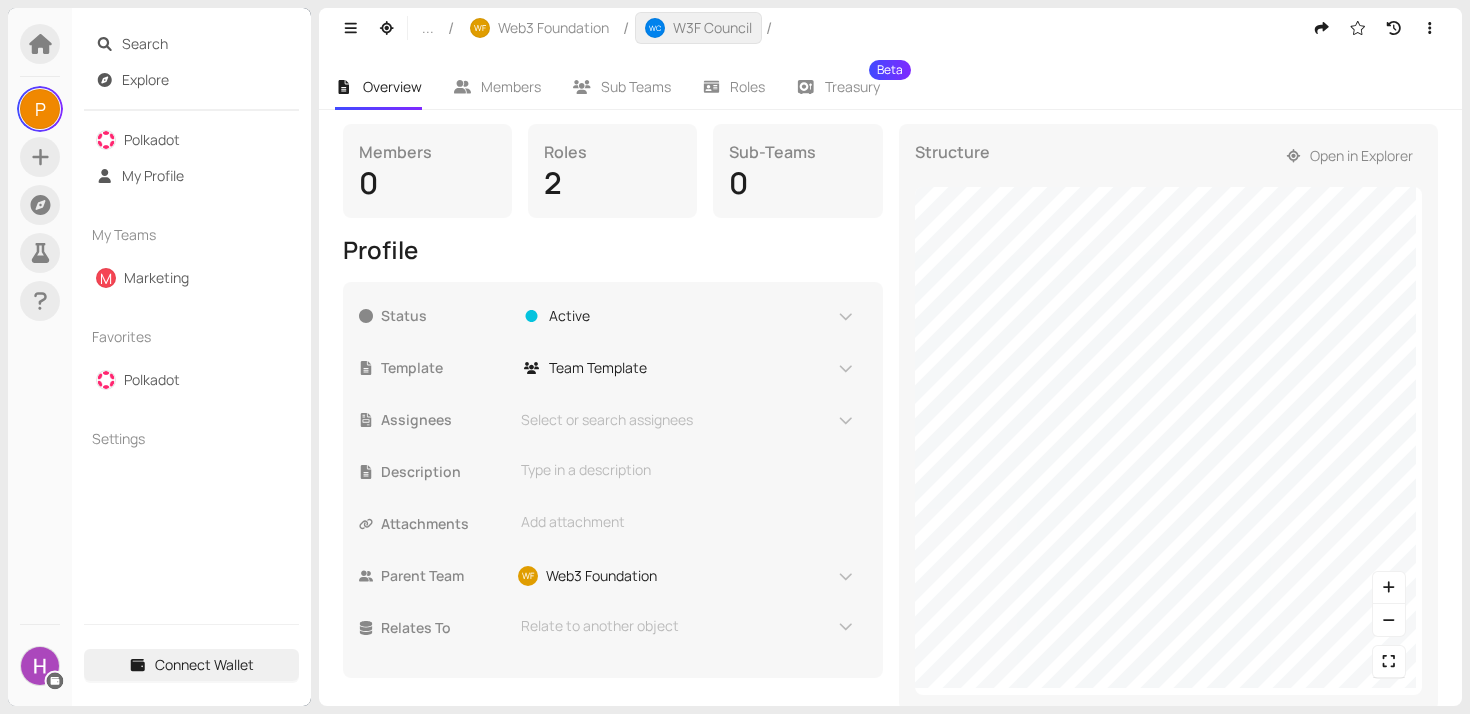 scroll, scrollTop: 341, scrollLeft: 0, axis: vertical 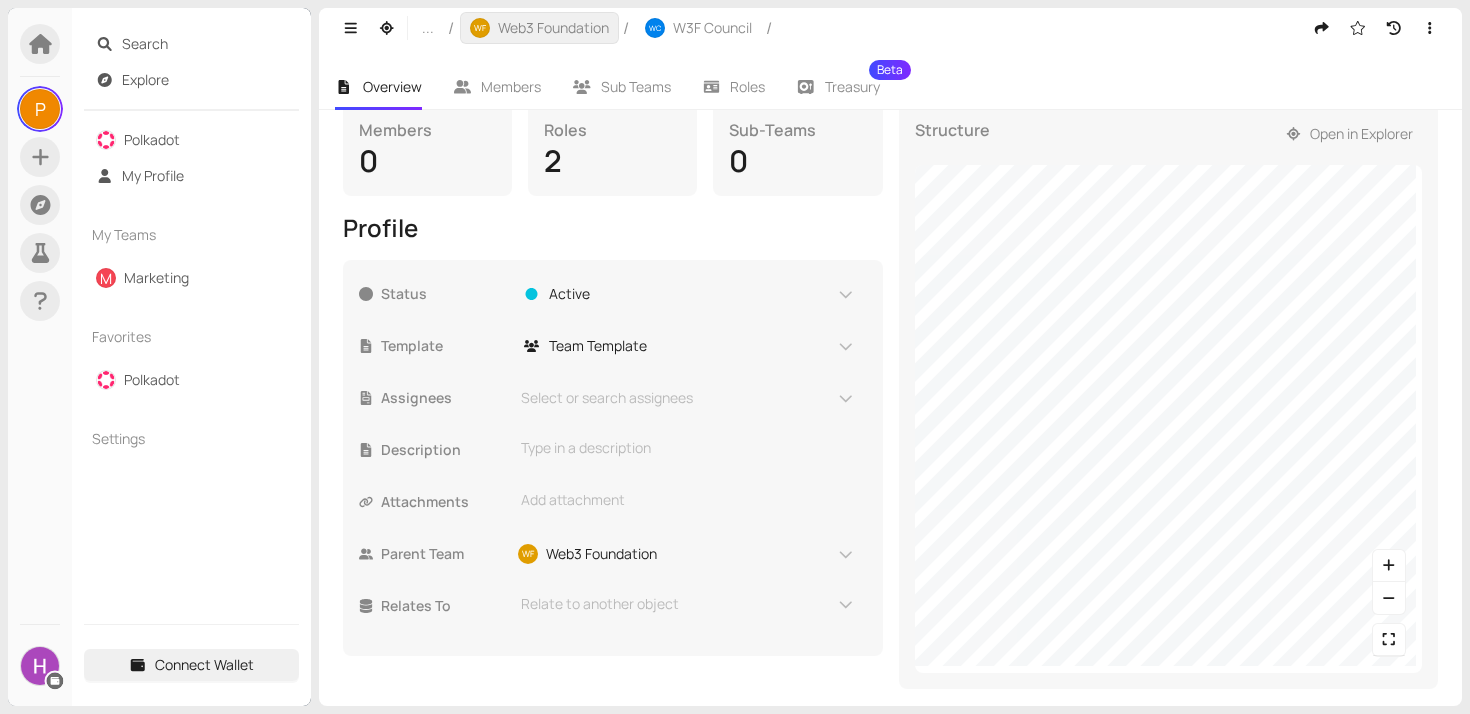 click on "WF Web3 Foundation" at bounding box center (539, 28) 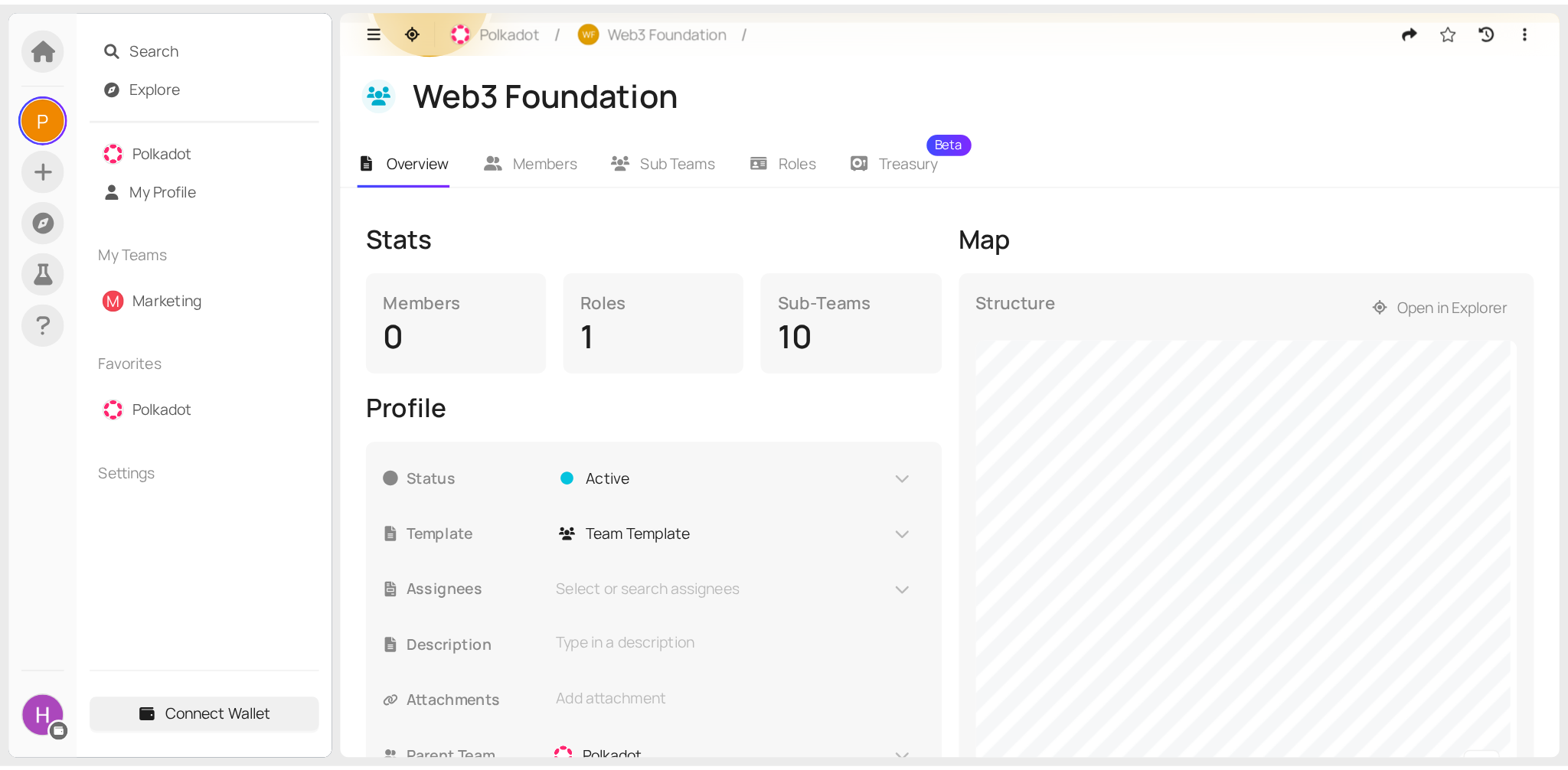 scroll, scrollTop: 234, scrollLeft: 0, axis: vertical 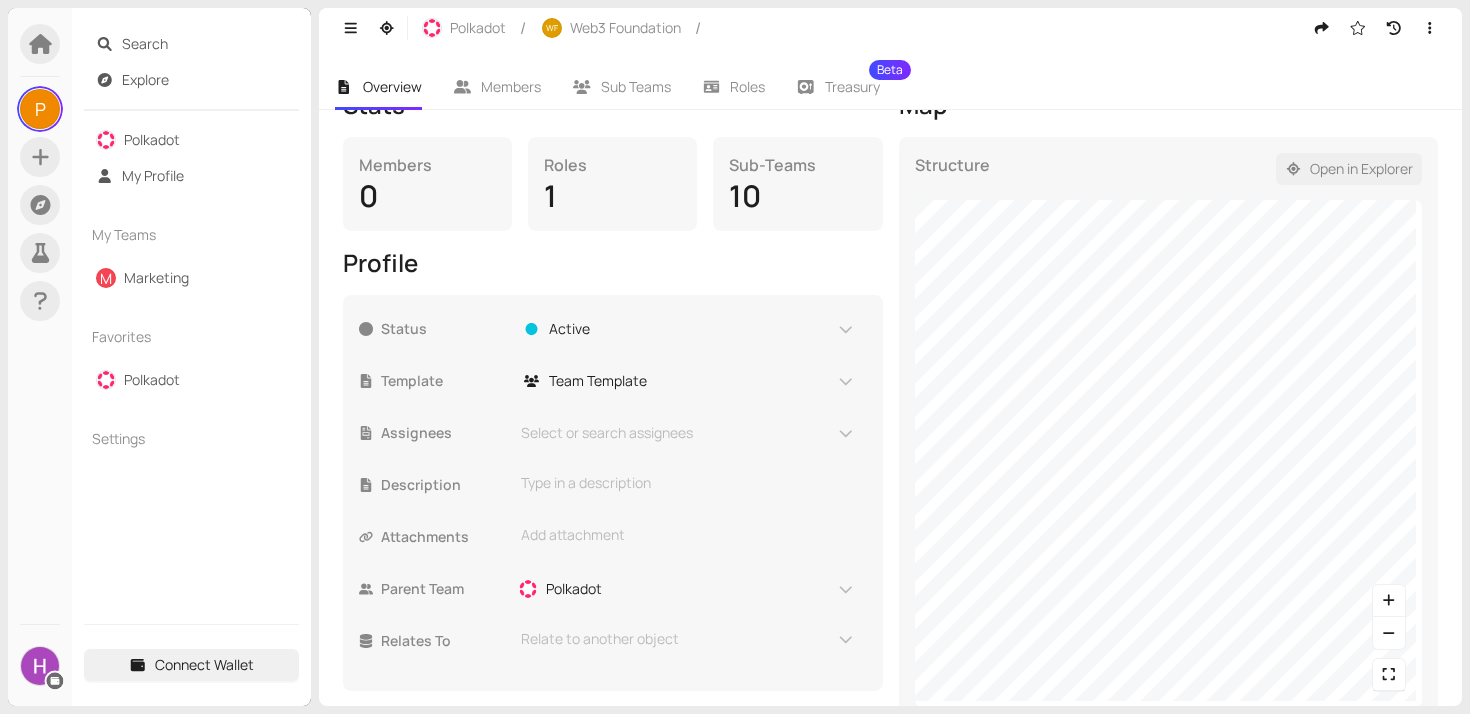 click on "Open in Explorer" at bounding box center (1361, 169) 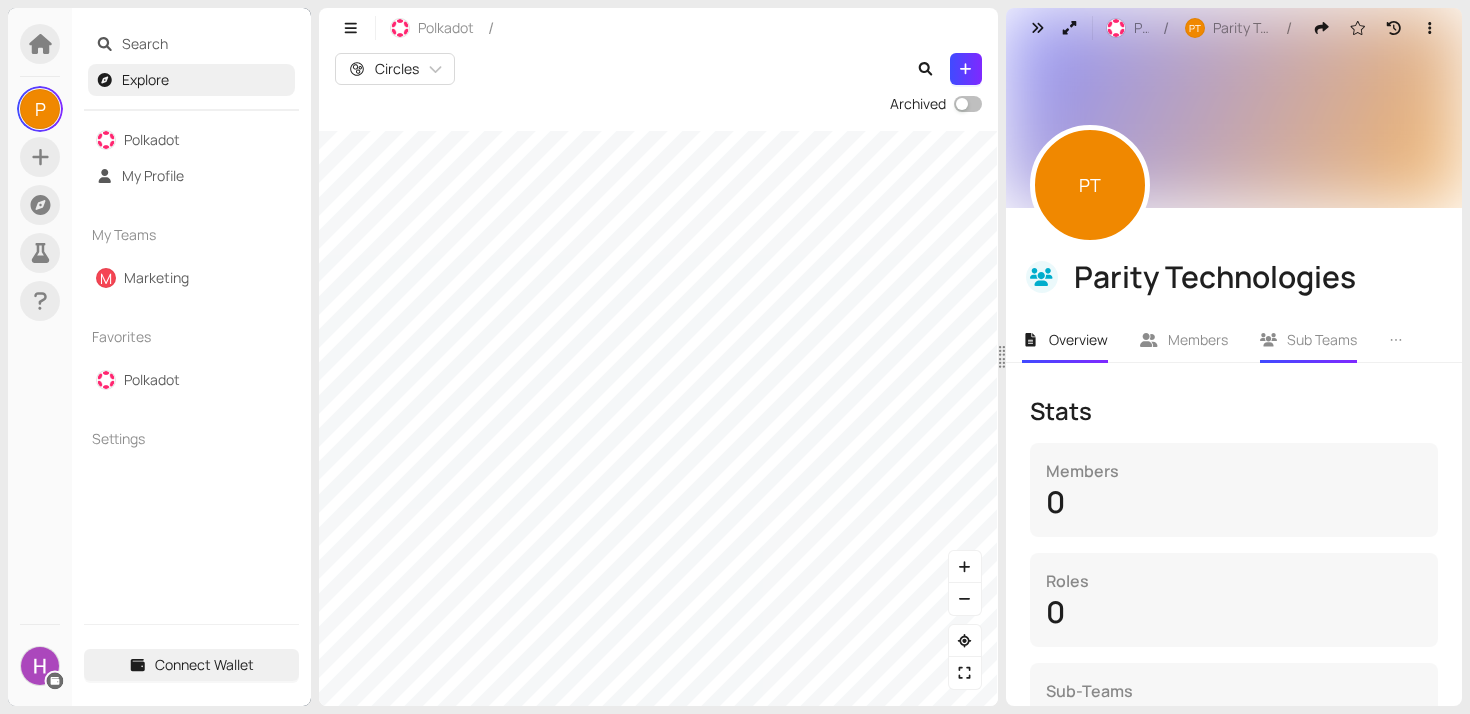 click on "Sub Teams" at bounding box center [1322, 339] 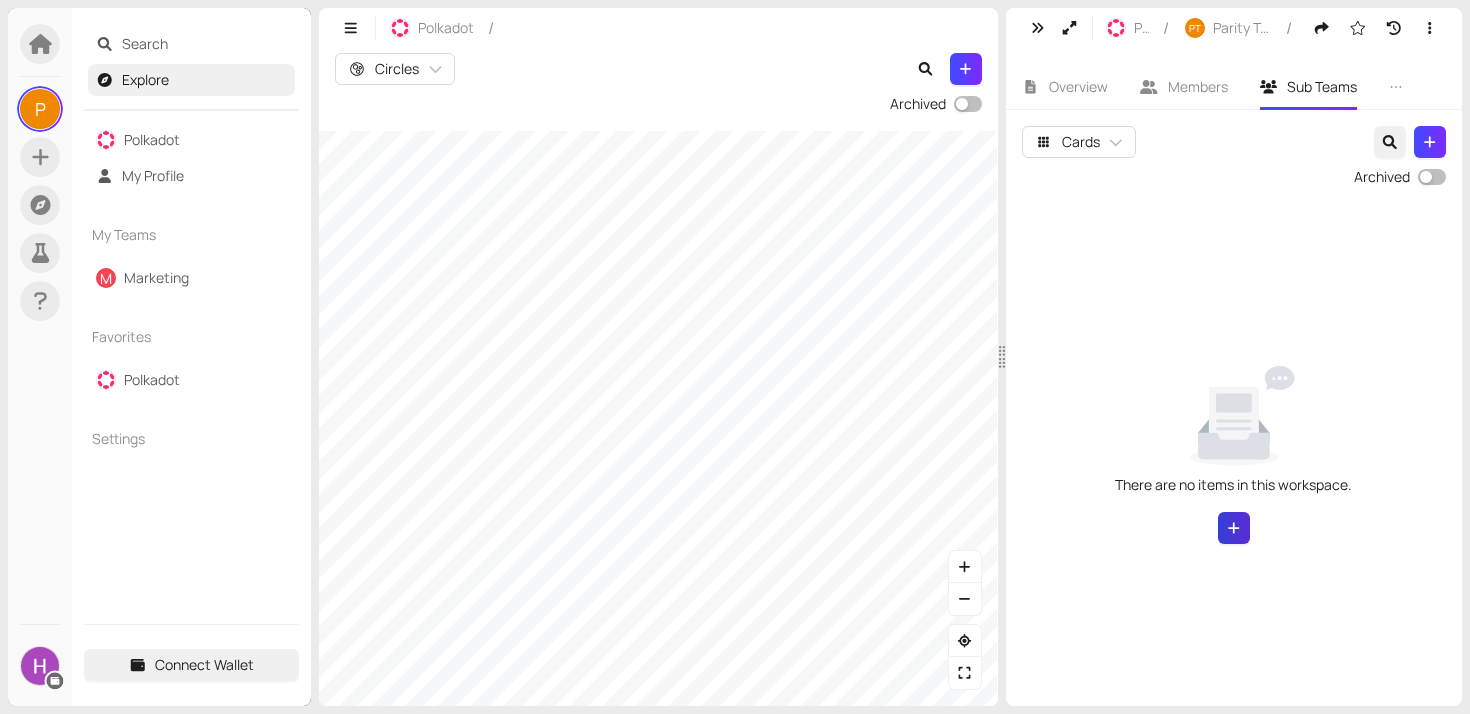click 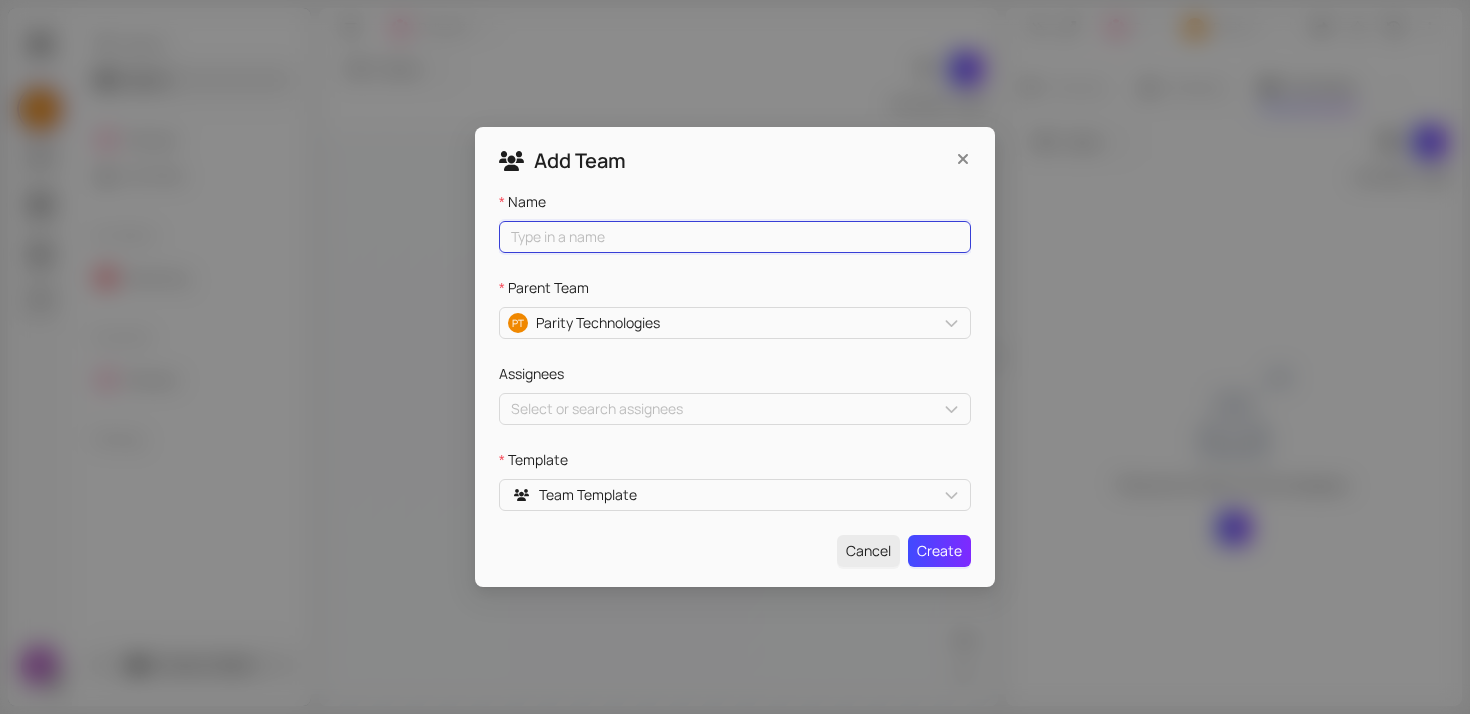 click on "Name" at bounding box center (735, 237) 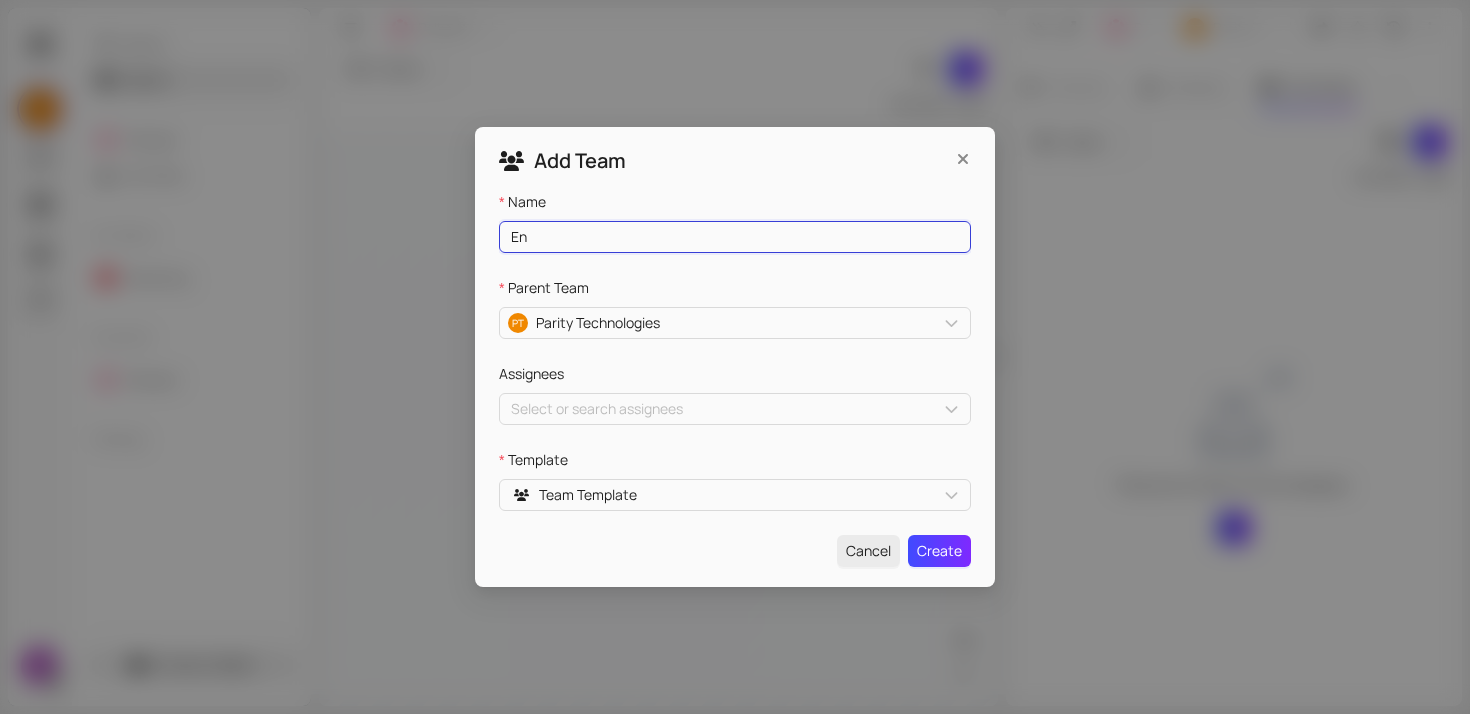 type on "E" 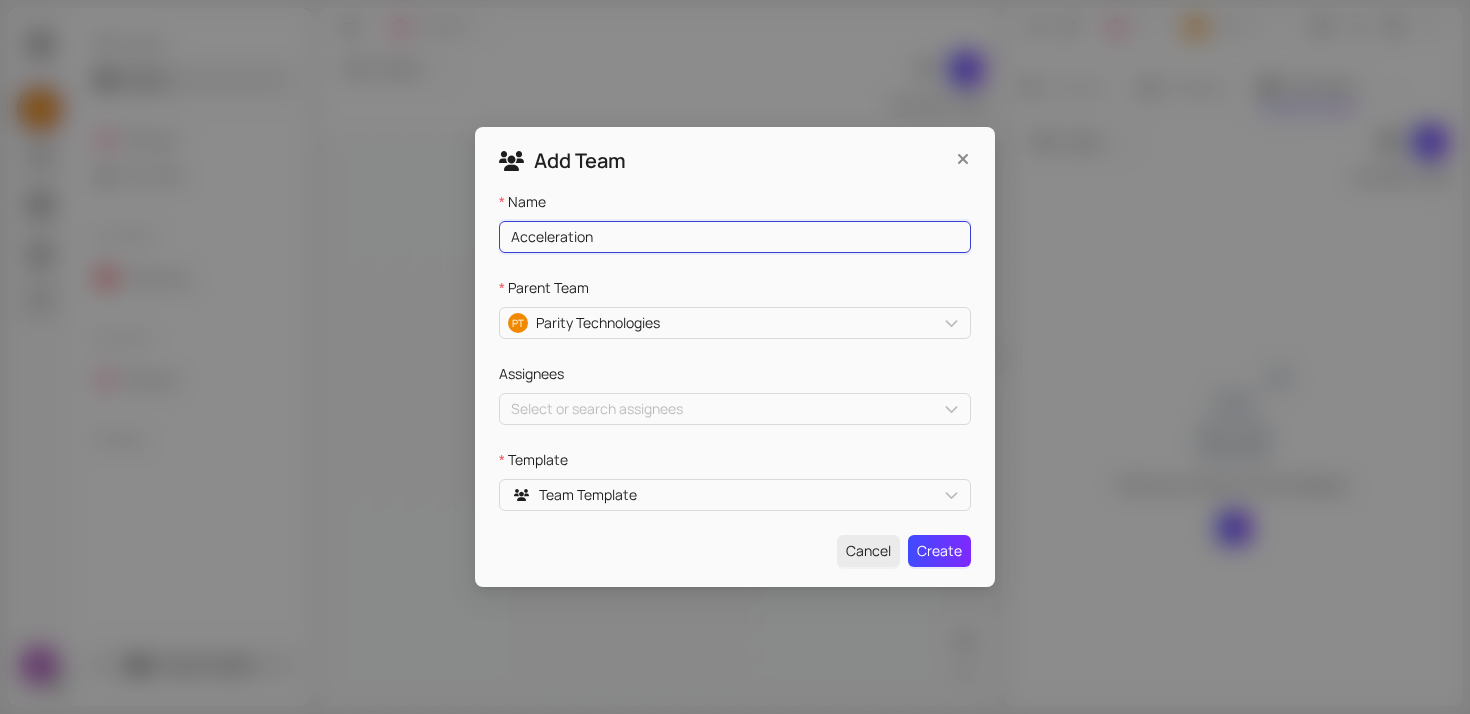 type on "Acceleration" 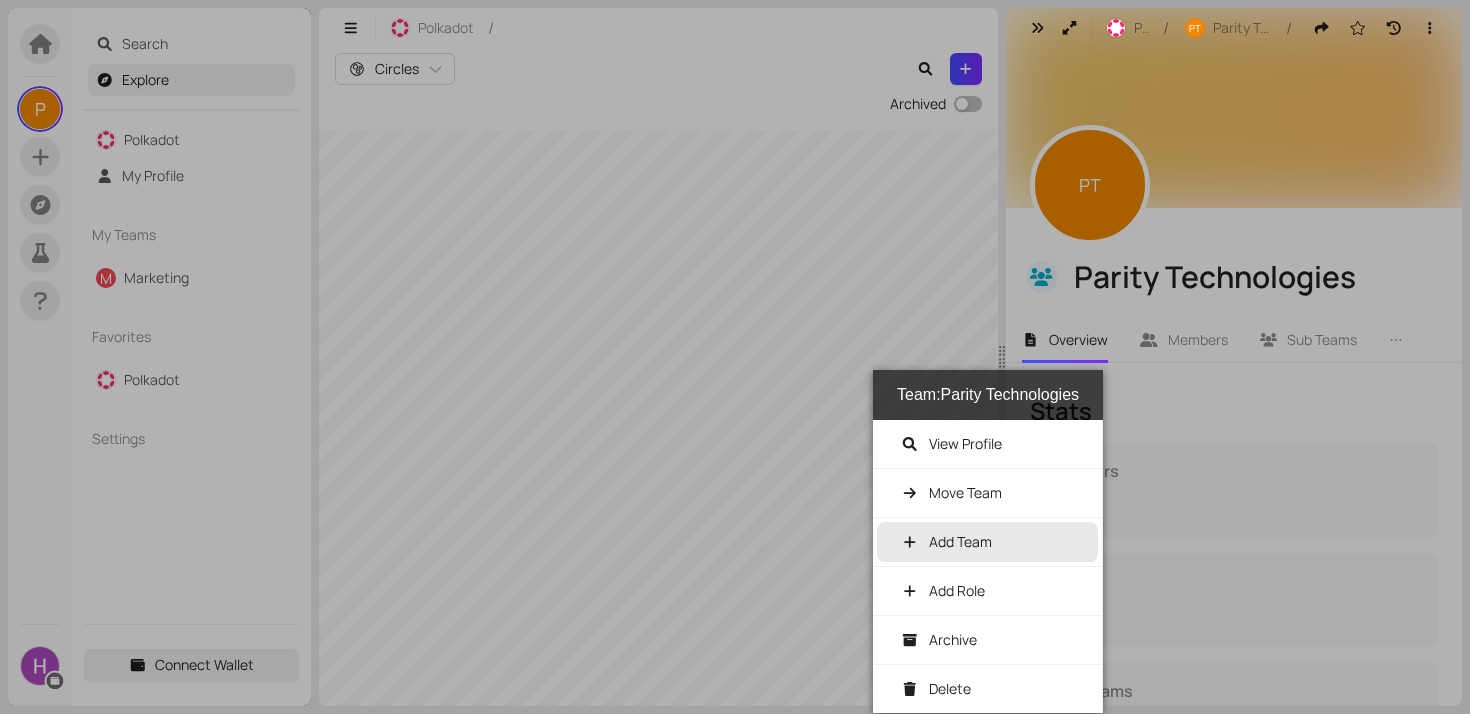click on "Add Team" at bounding box center [960, 541] 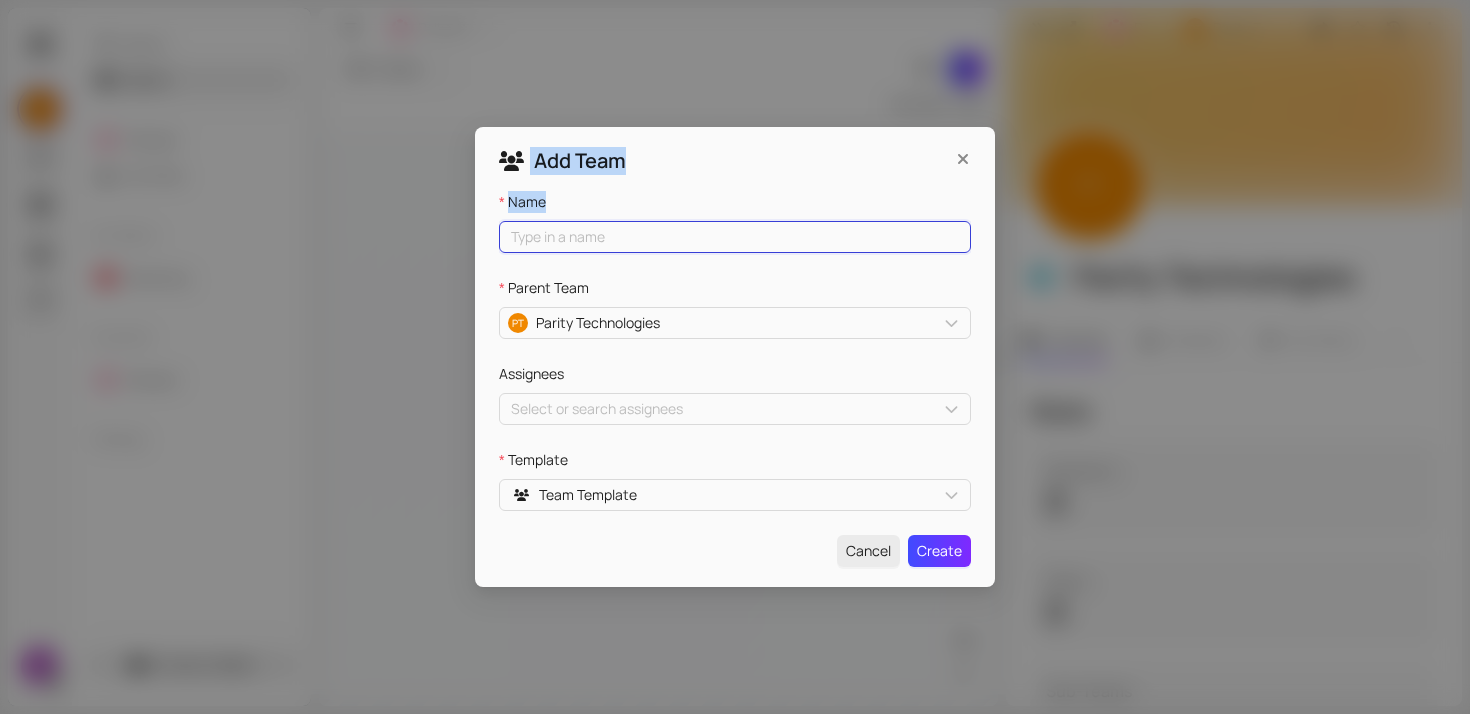 click on "Name" at bounding box center (735, 237) 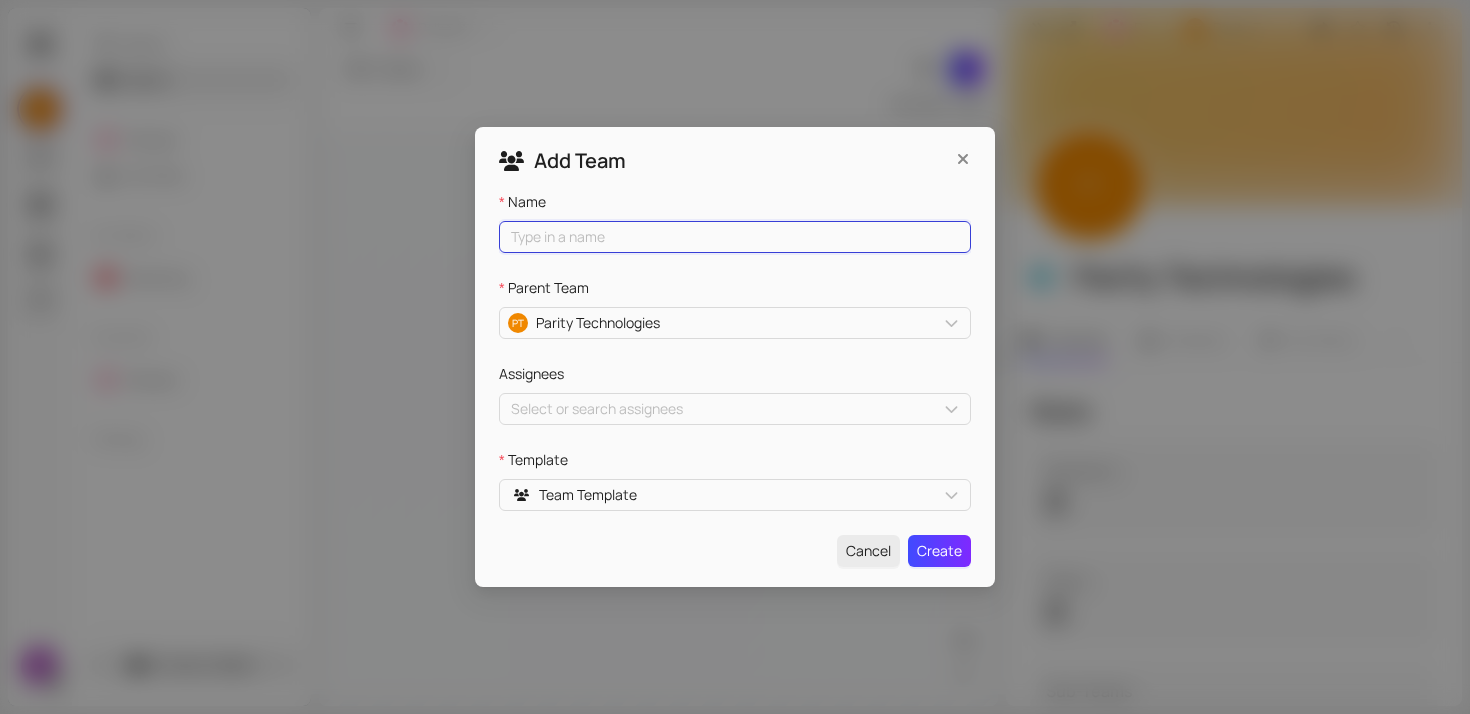 click on "Name" at bounding box center [735, 237] 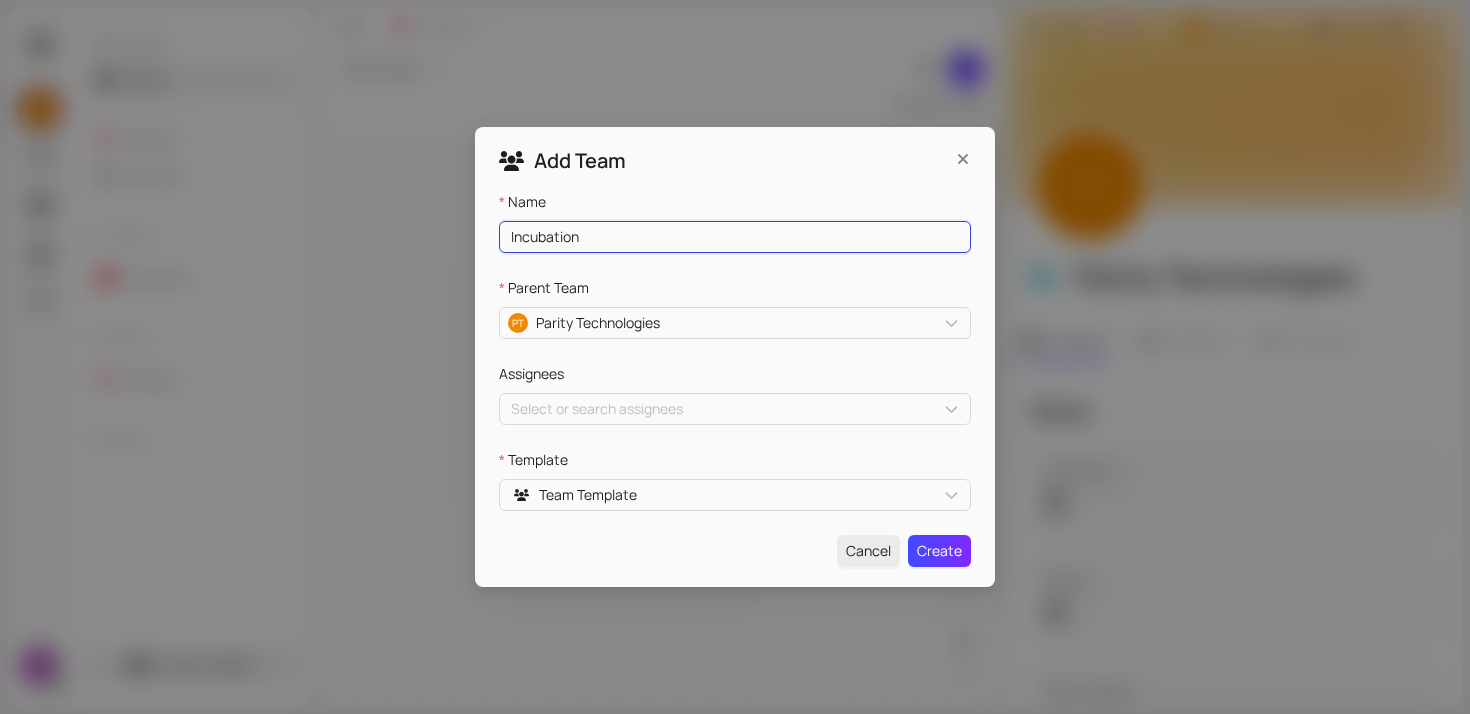 type on "Incubation" 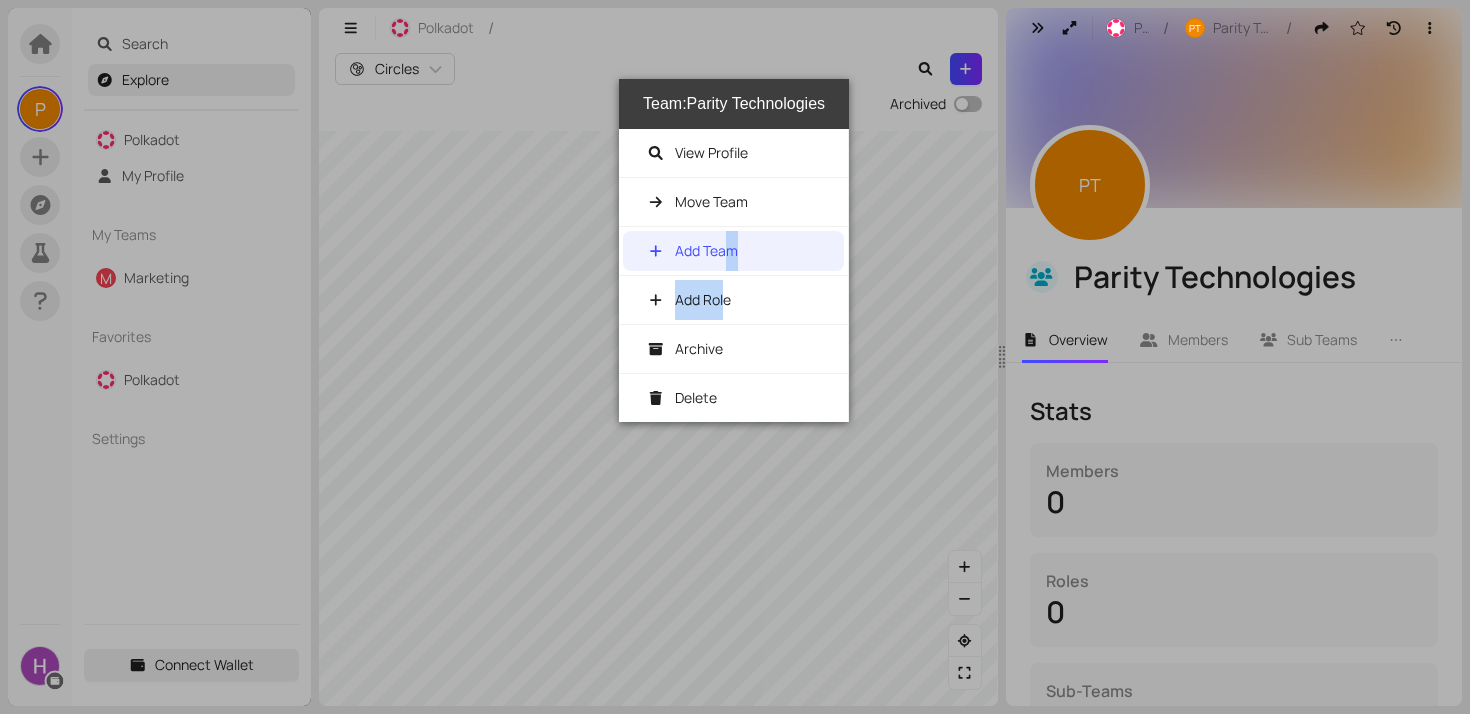 drag, startPoint x: 723, startPoint y: 297, endPoint x: 723, endPoint y: 247, distance: 50 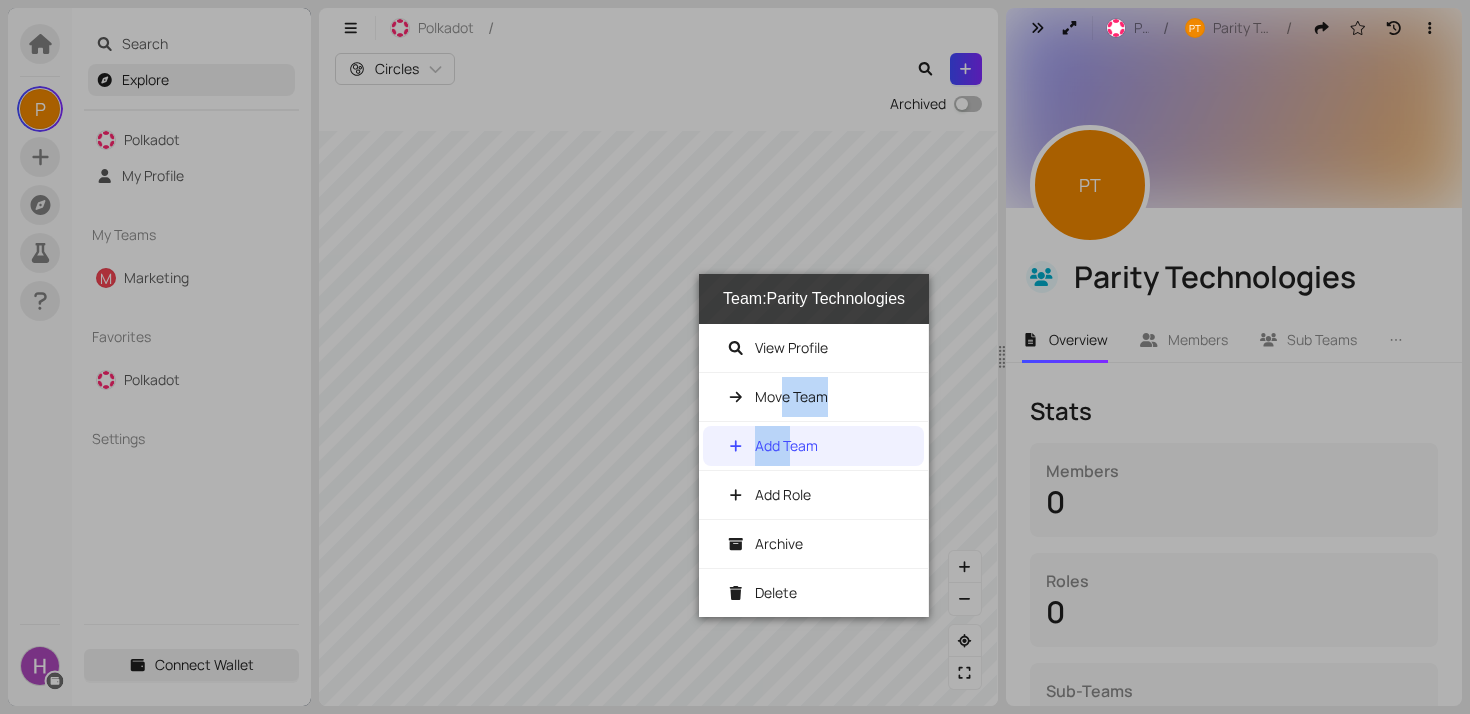 drag, startPoint x: 779, startPoint y: 411, endPoint x: 787, endPoint y: 452, distance: 41.773197 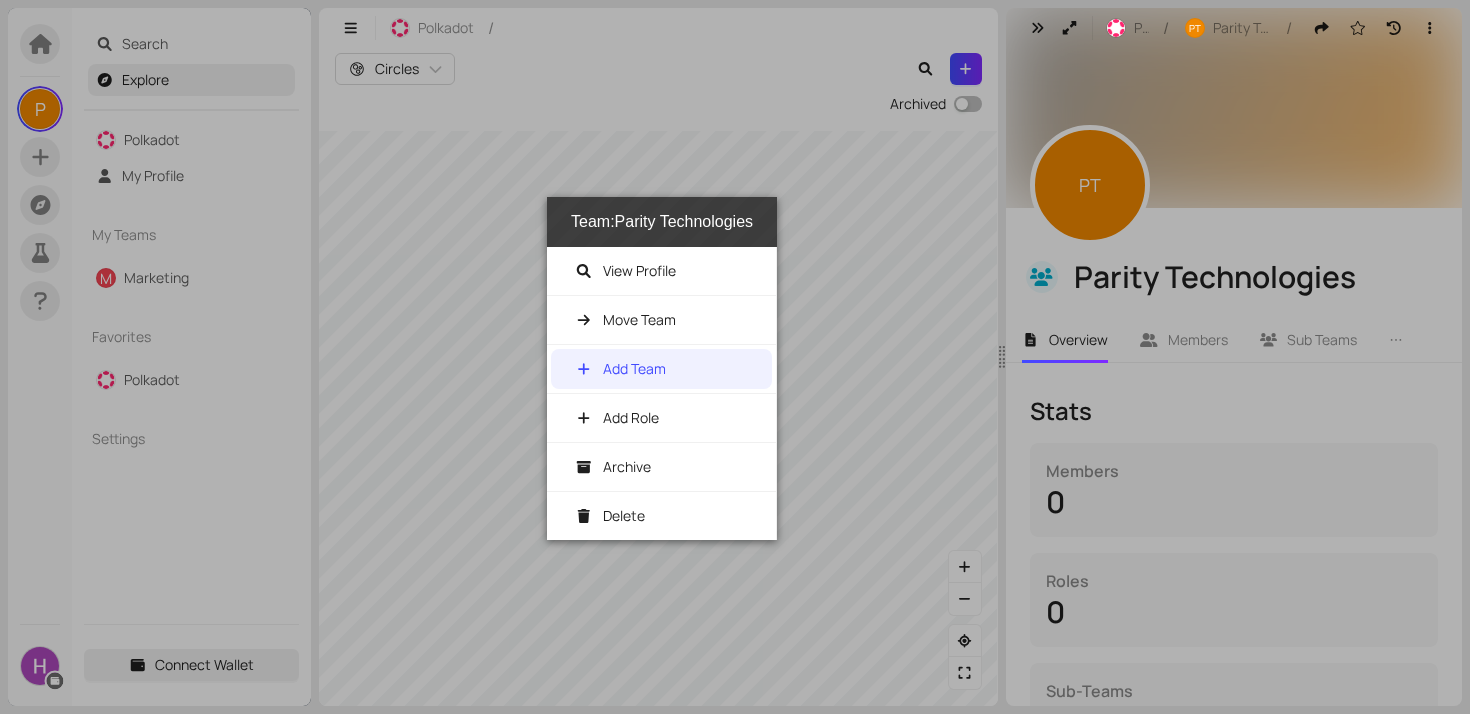 click on "Add Team" at bounding box center (634, 368) 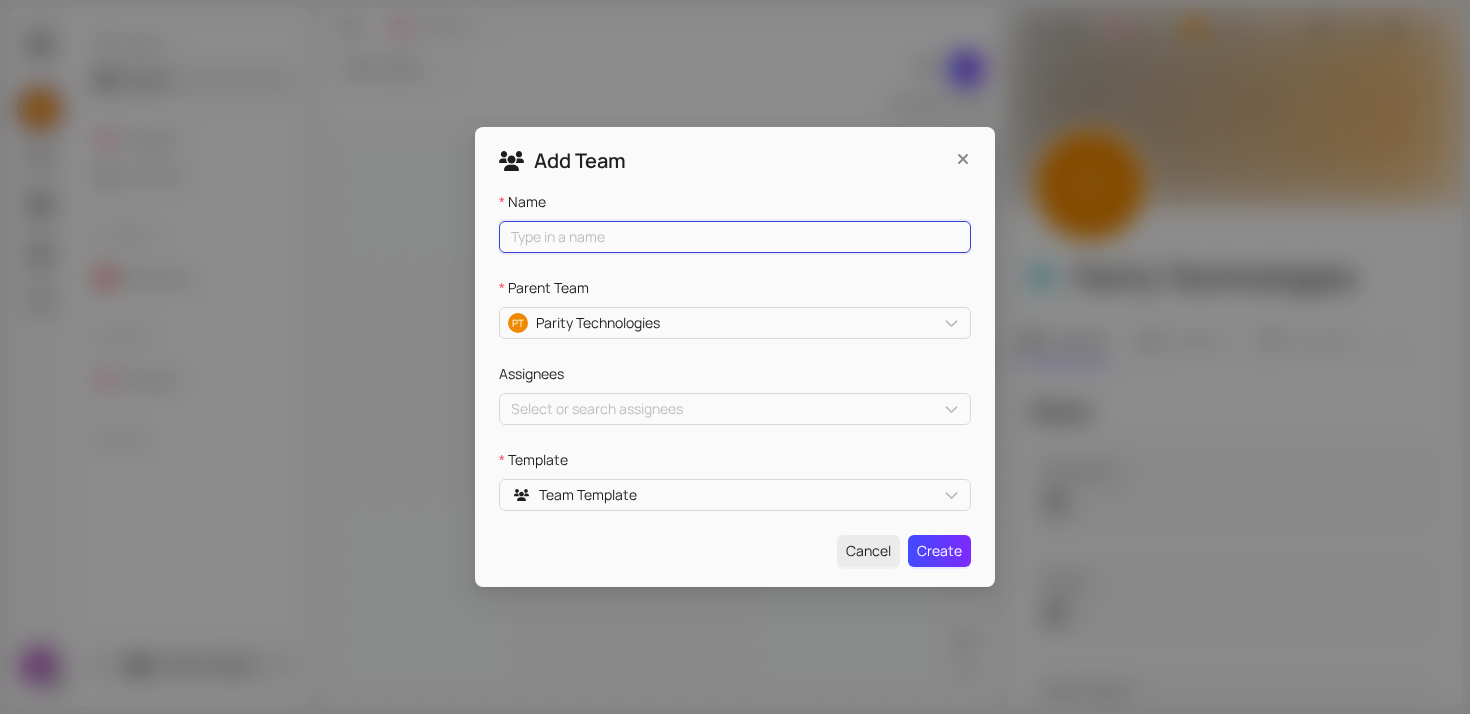 click on "Name" at bounding box center (735, 237) 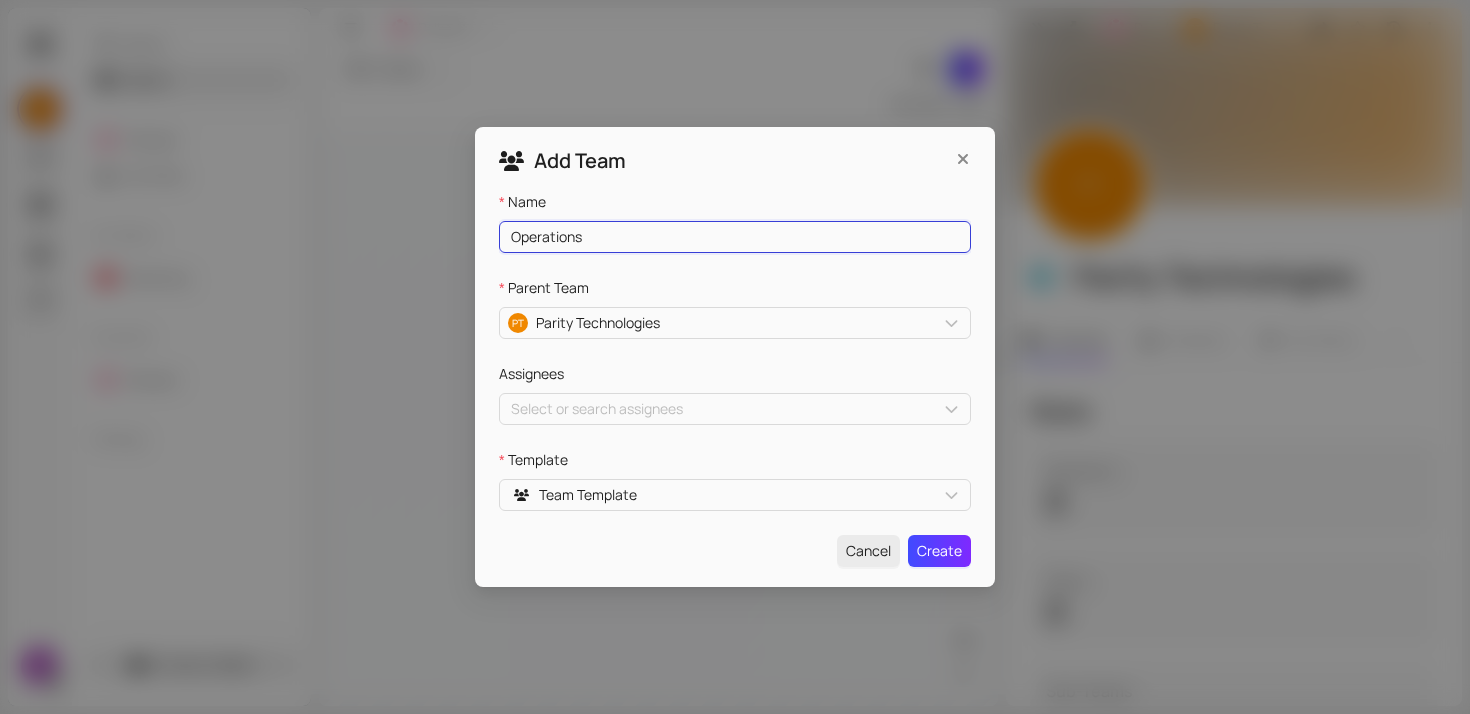 type on "Operations" 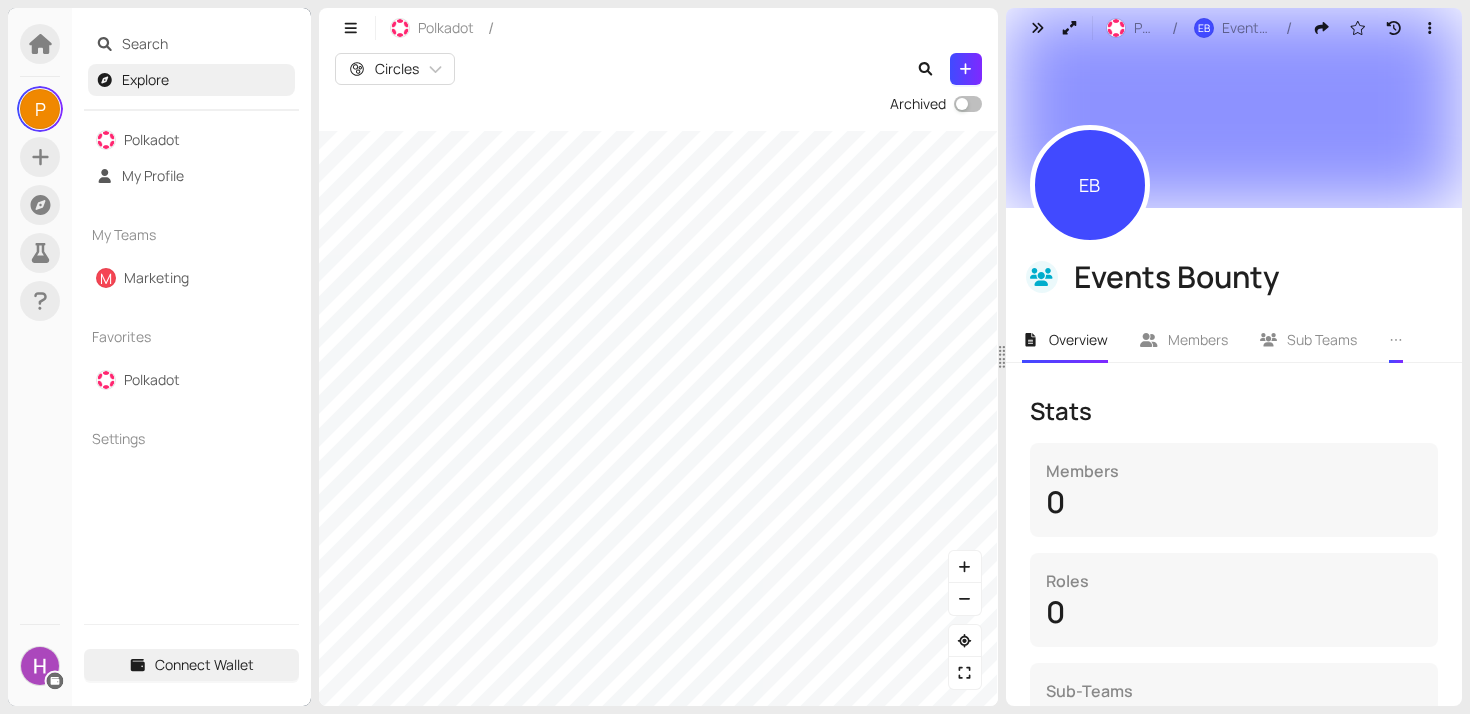 click 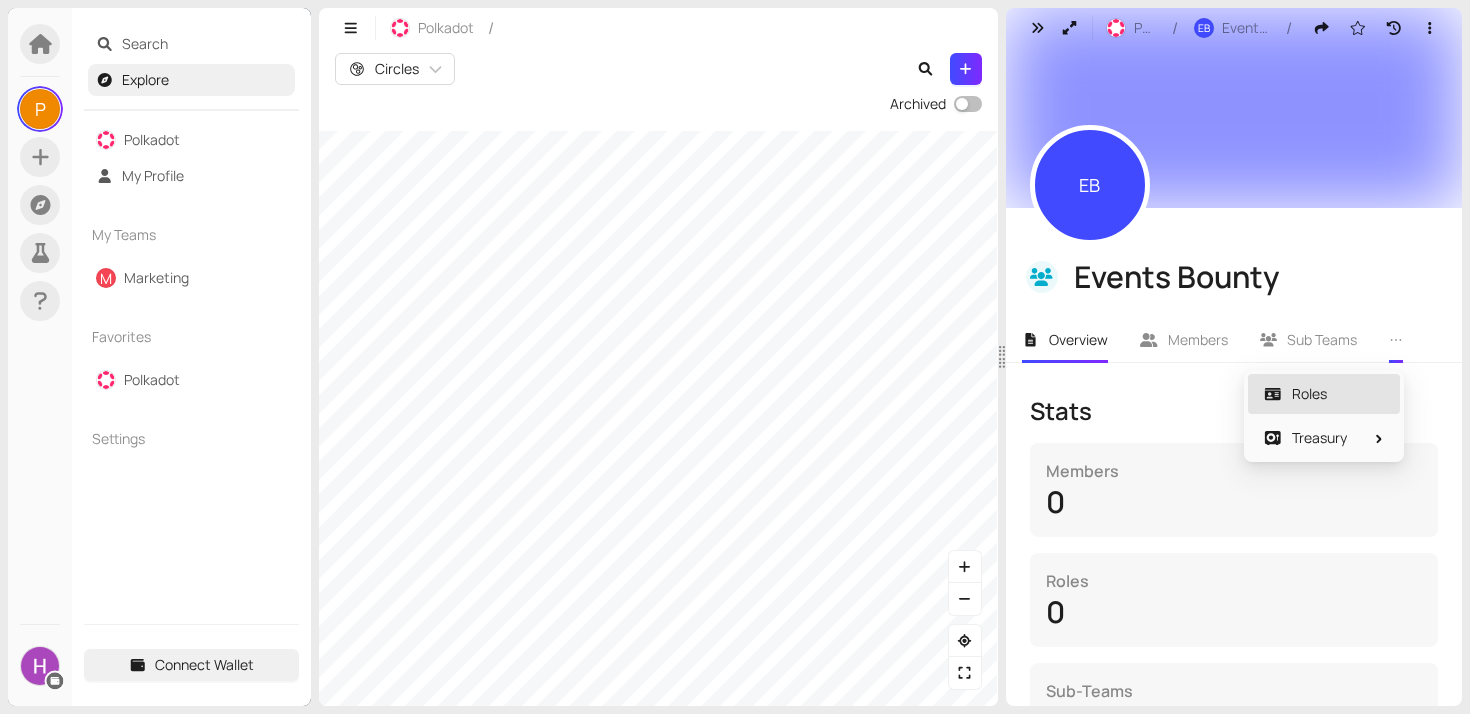 click on "Roles" at bounding box center (1324, 394) 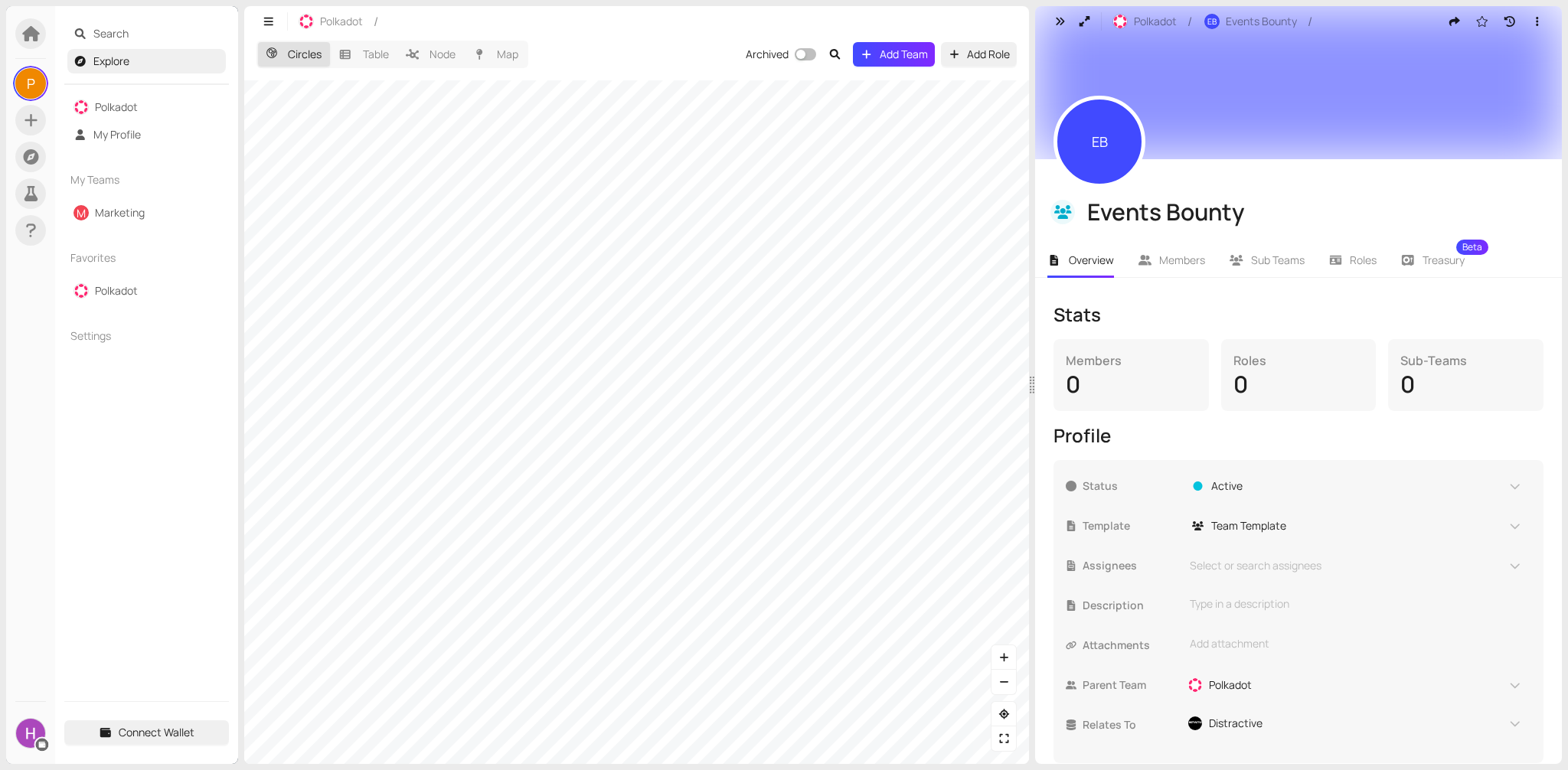 click on "Description Type in a description This textbox supports   markdown  and  ":" emojis." at bounding box center [1298, 605] 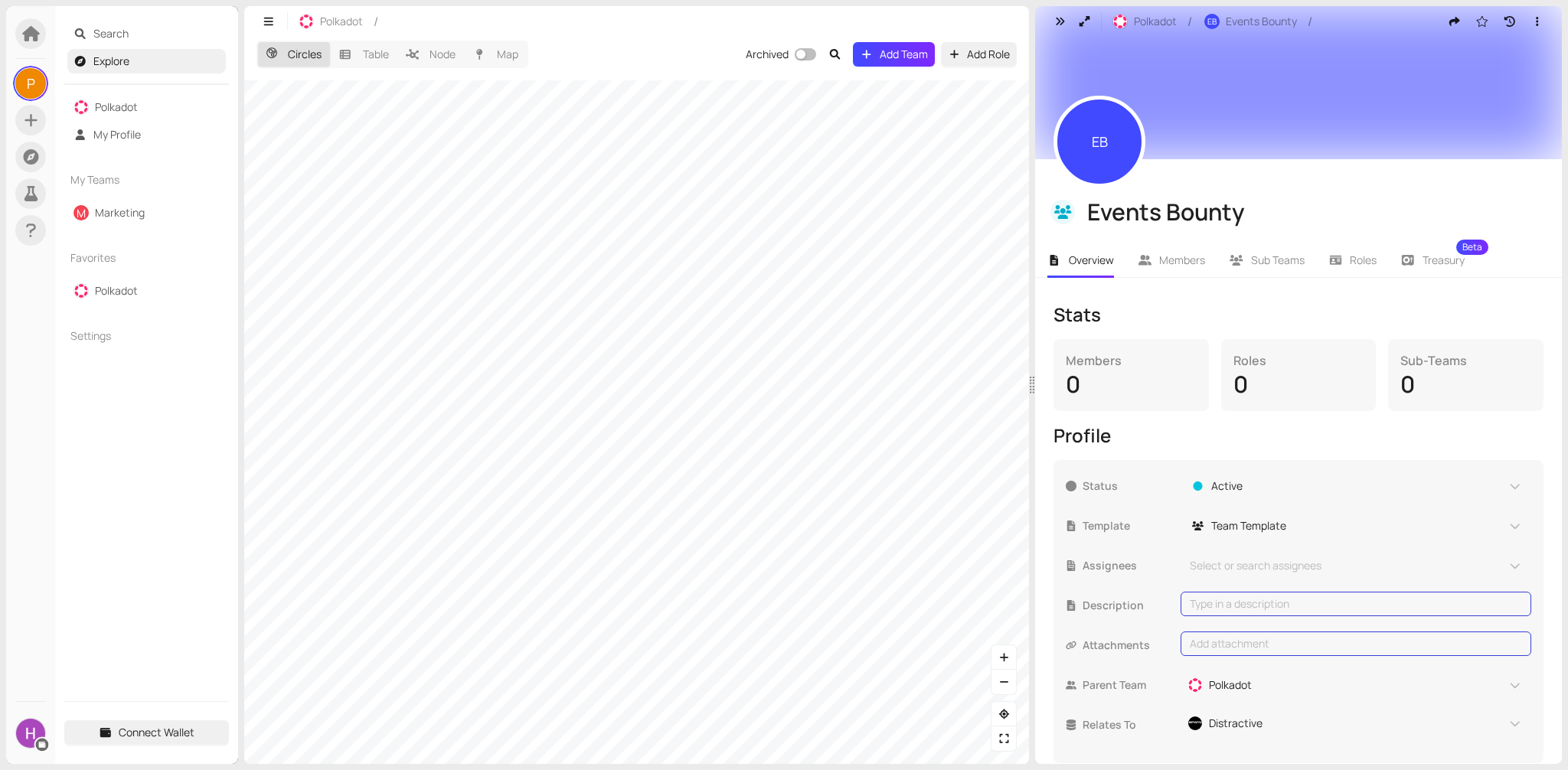 click on "Add attachment" at bounding box center [1356, 644] 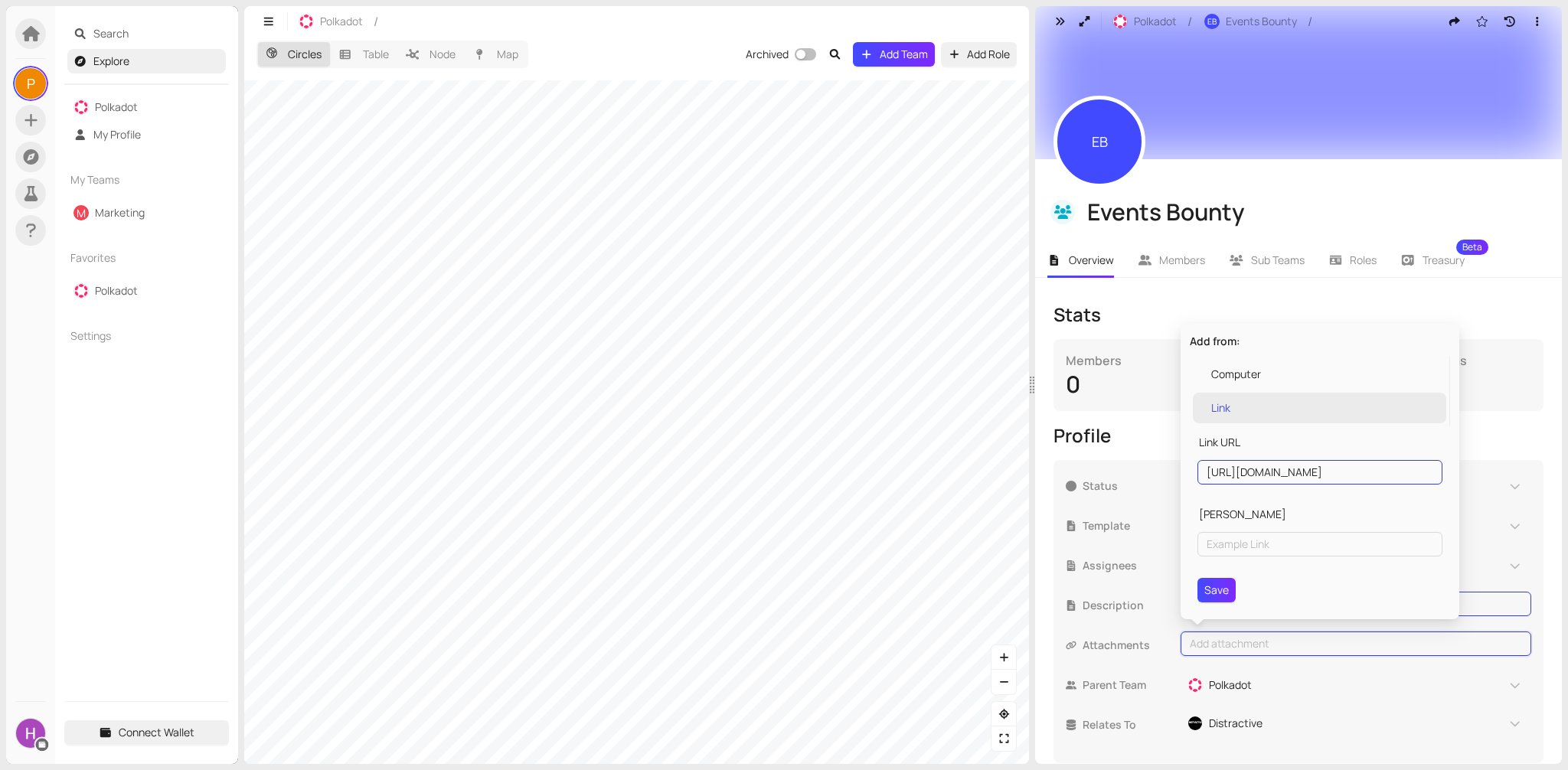 type on "https://dotevents.xyz/" 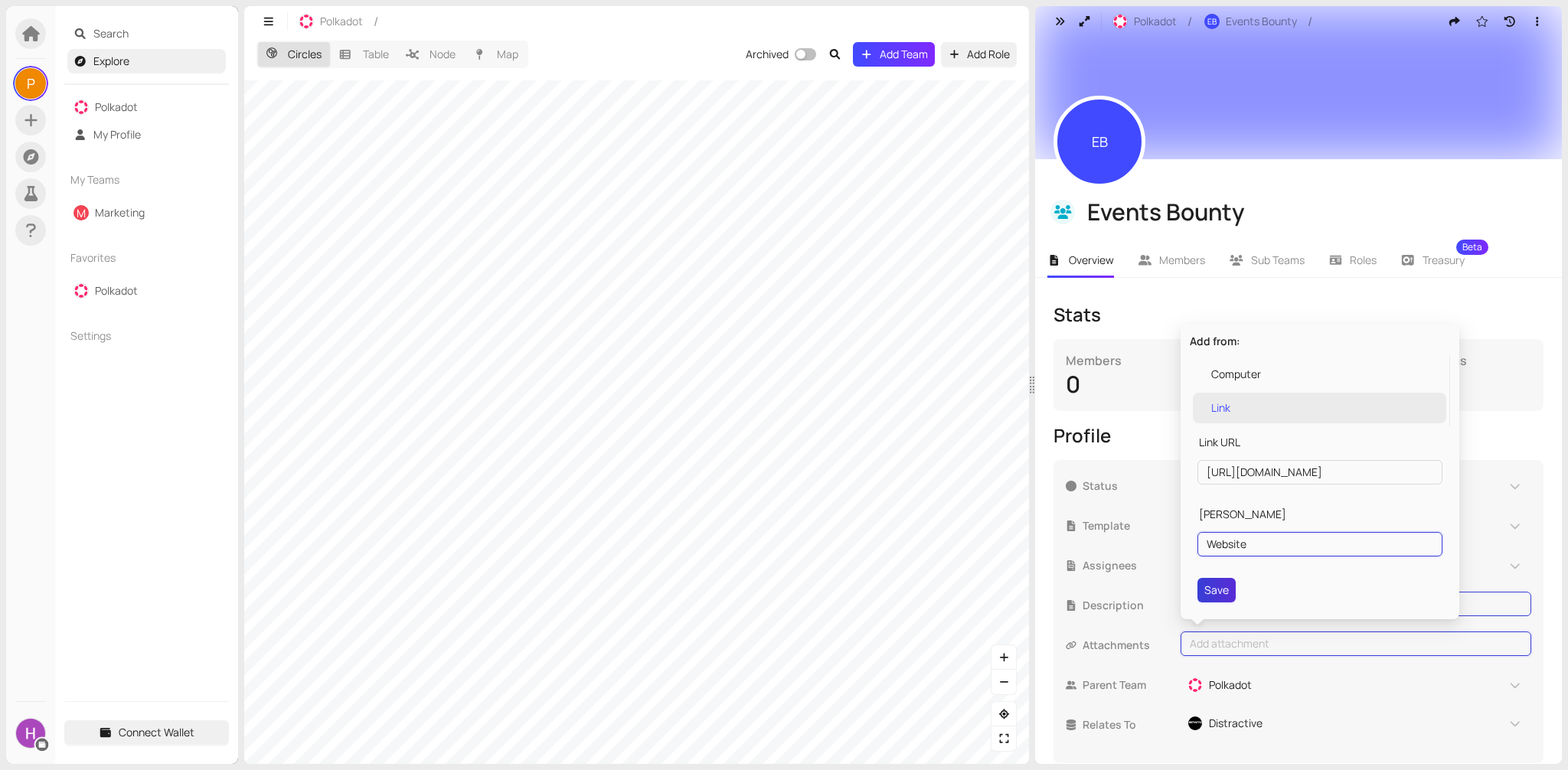 type on "Website" 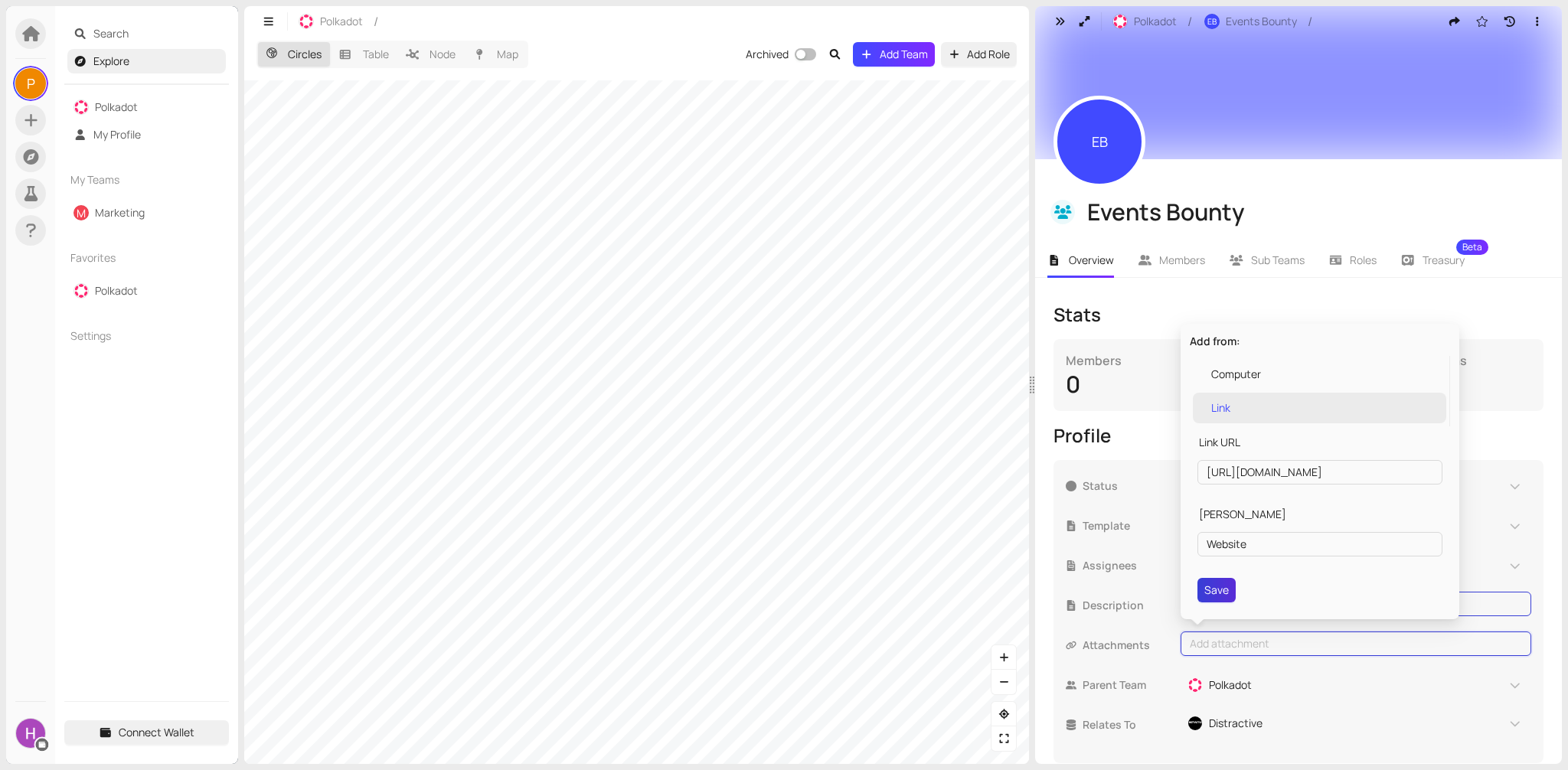 click on "Save" at bounding box center (1217, 590) 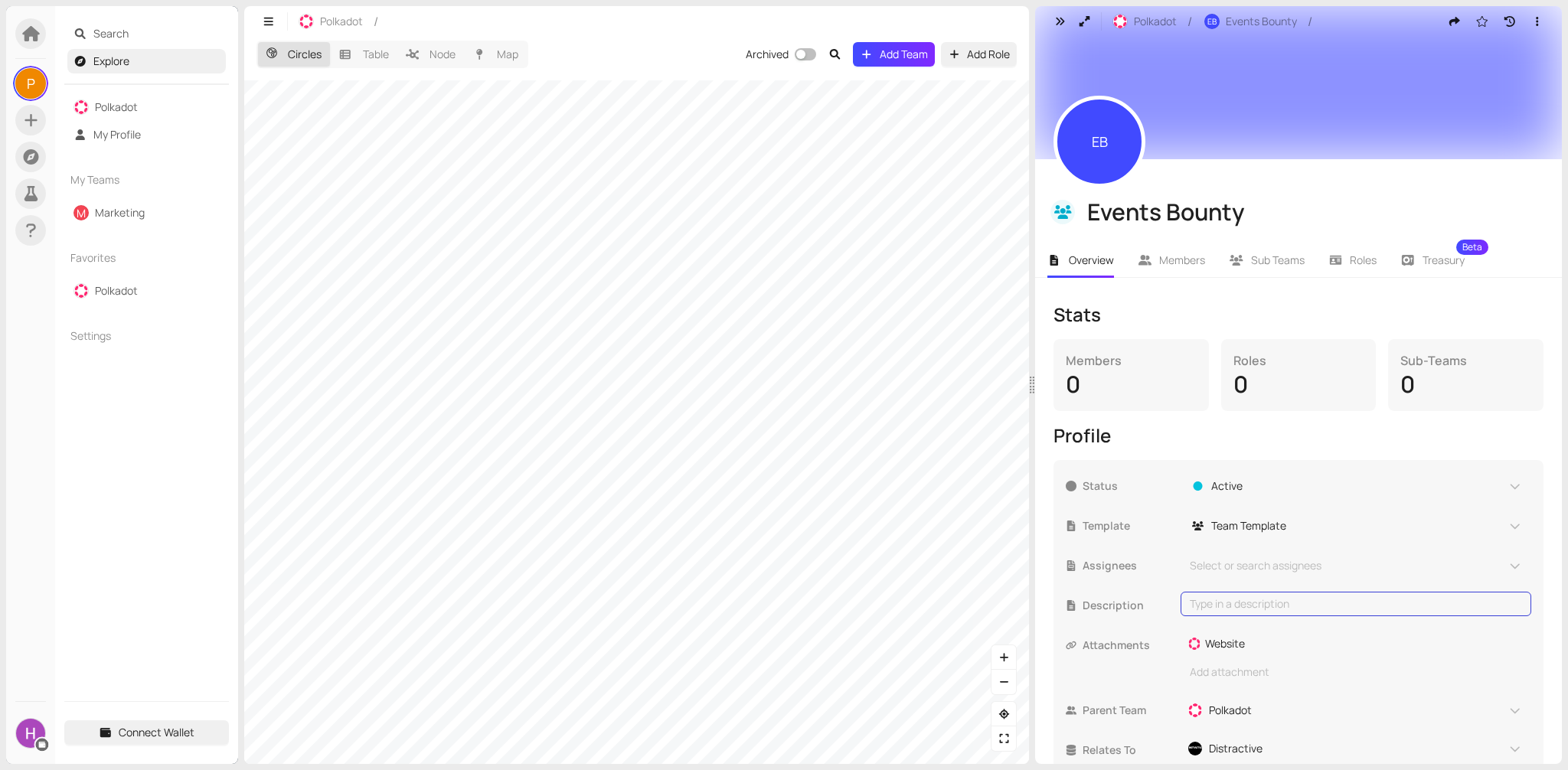 type 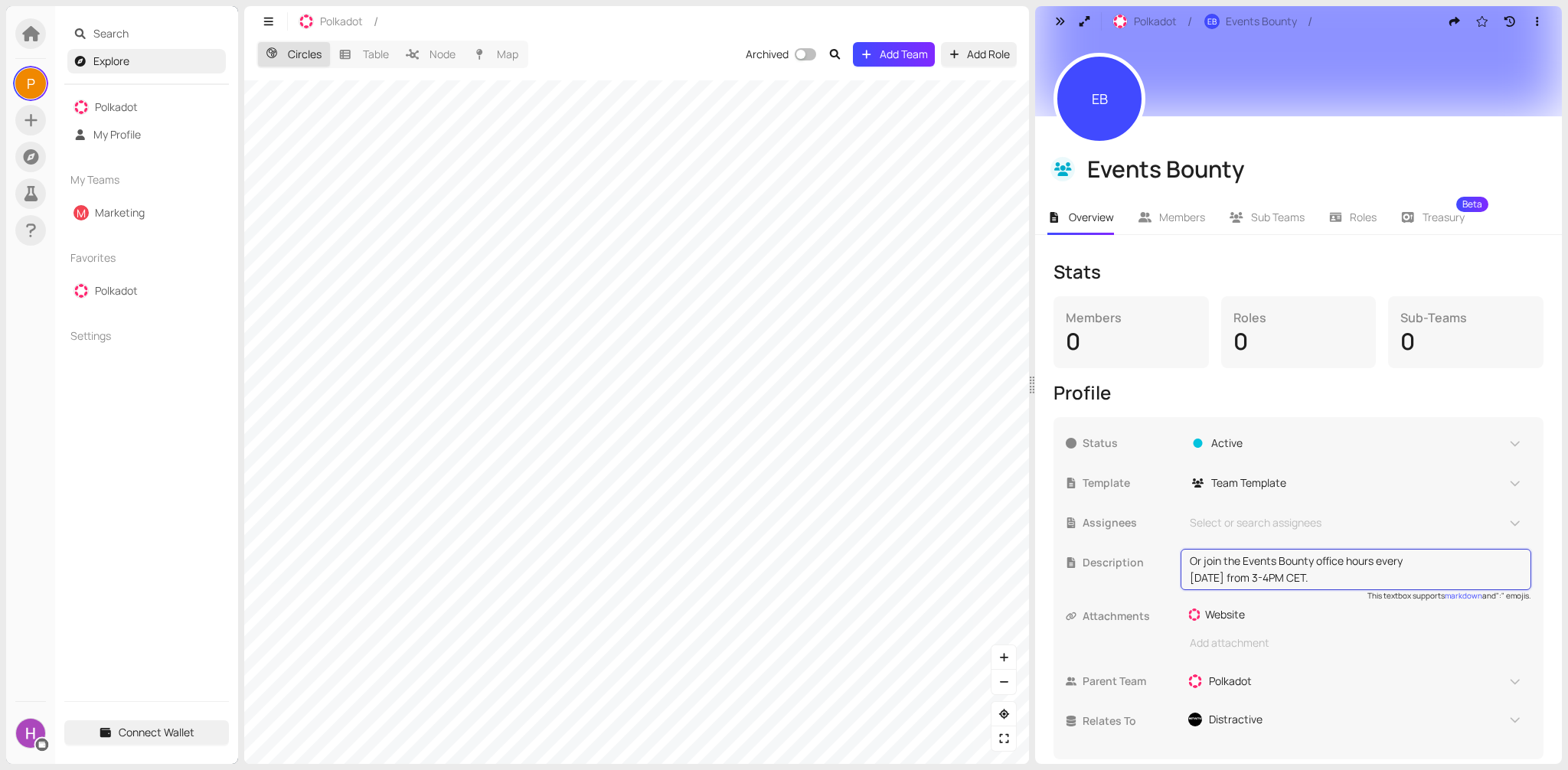 click on "Or join the Events Bounty office hours every
Wednesday from 3-4PM CET." at bounding box center [1356, 569] 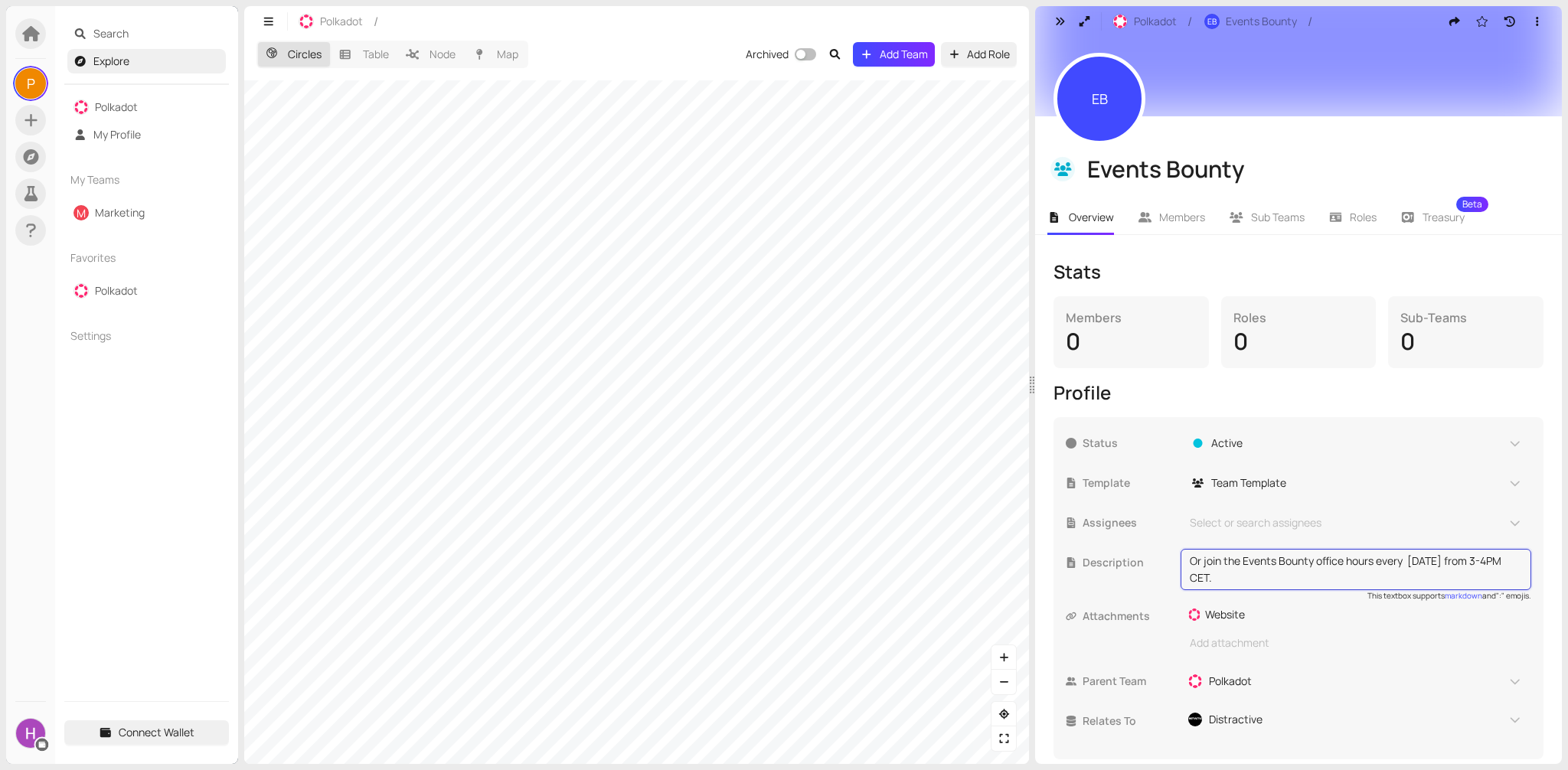 drag, startPoint x: 1243, startPoint y: 560, endPoint x: 1128, endPoint y: 556, distance: 115.06954 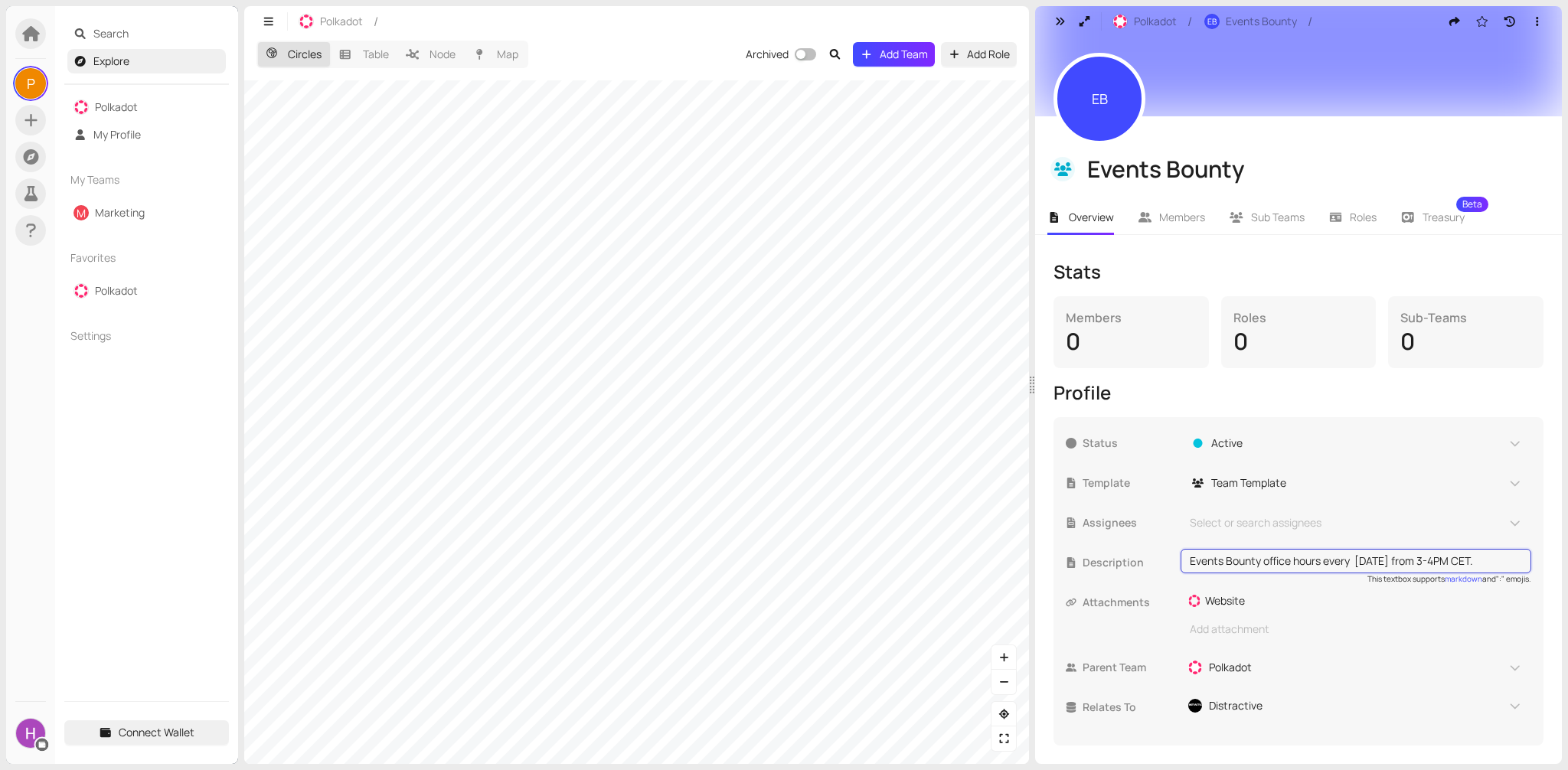 click on "Events Bounty office hours every  Wednesday from 3-4PM CET." at bounding box center (1356, 561) 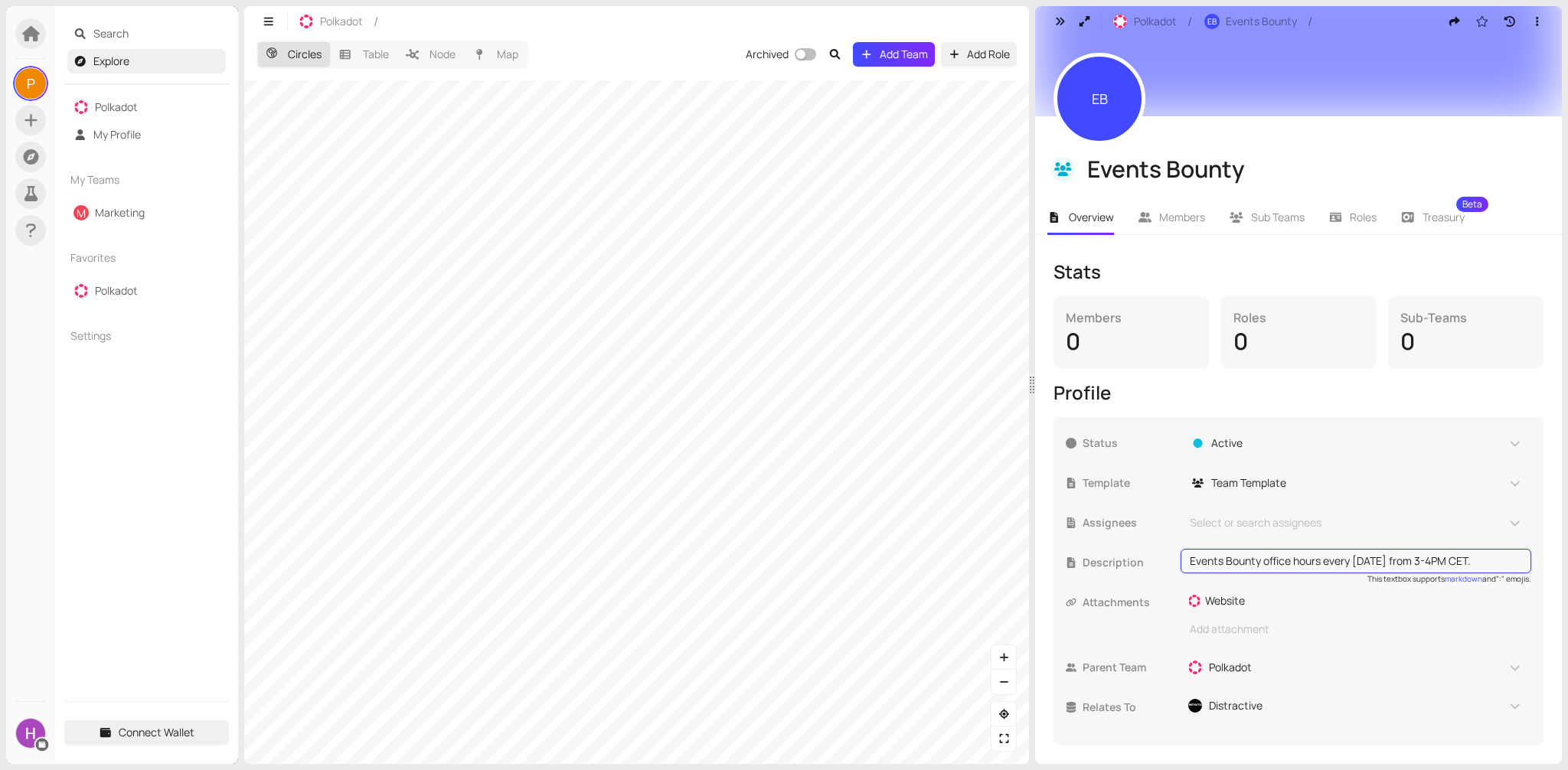 drag, startPoint x: 1461, startPoint y: 560, endPoint x: 1138, endPoint y: 553, distance: 323.076 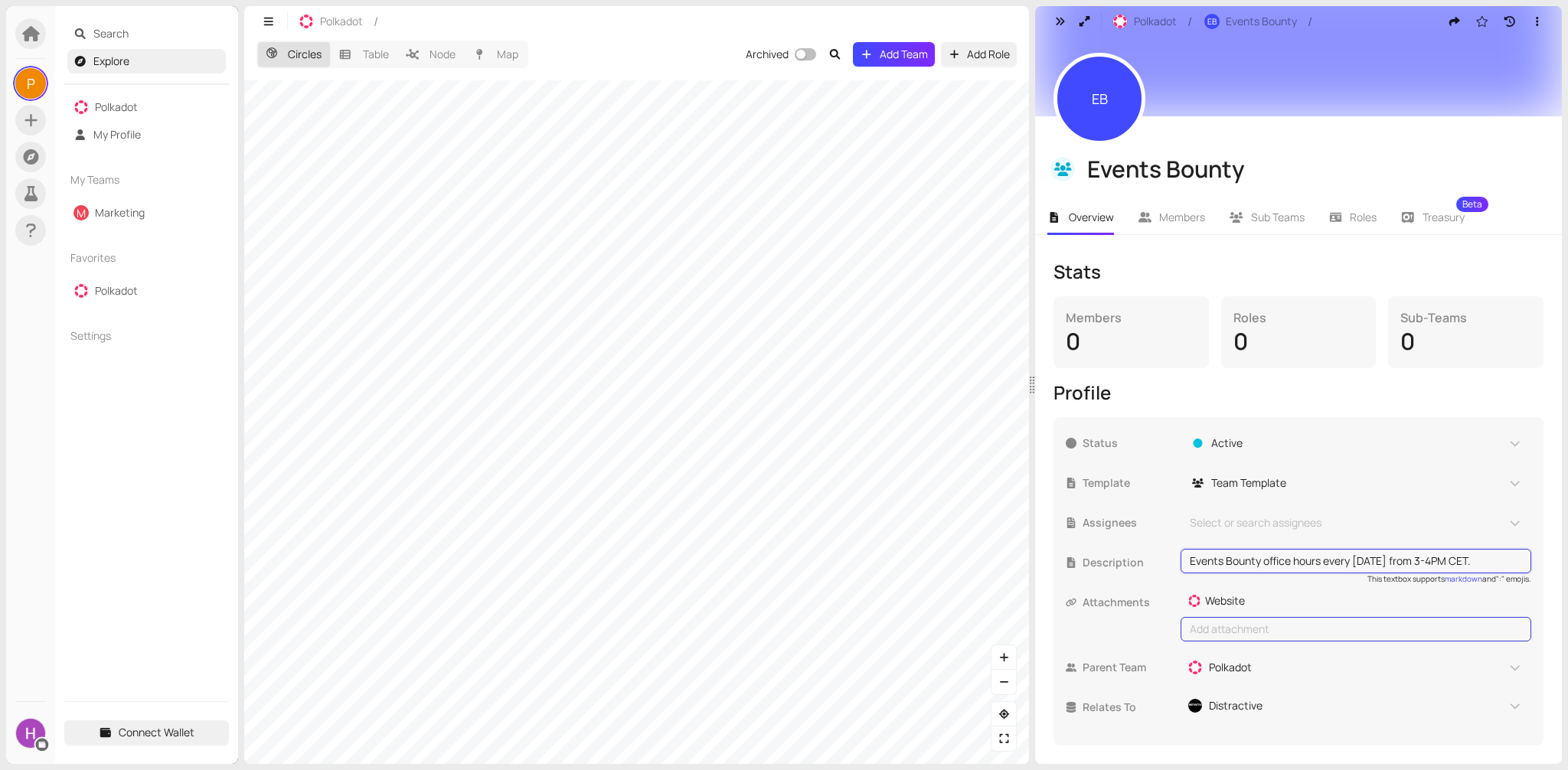 type on "Events Bounty office hours every Wednesday from 3-4PM CET." 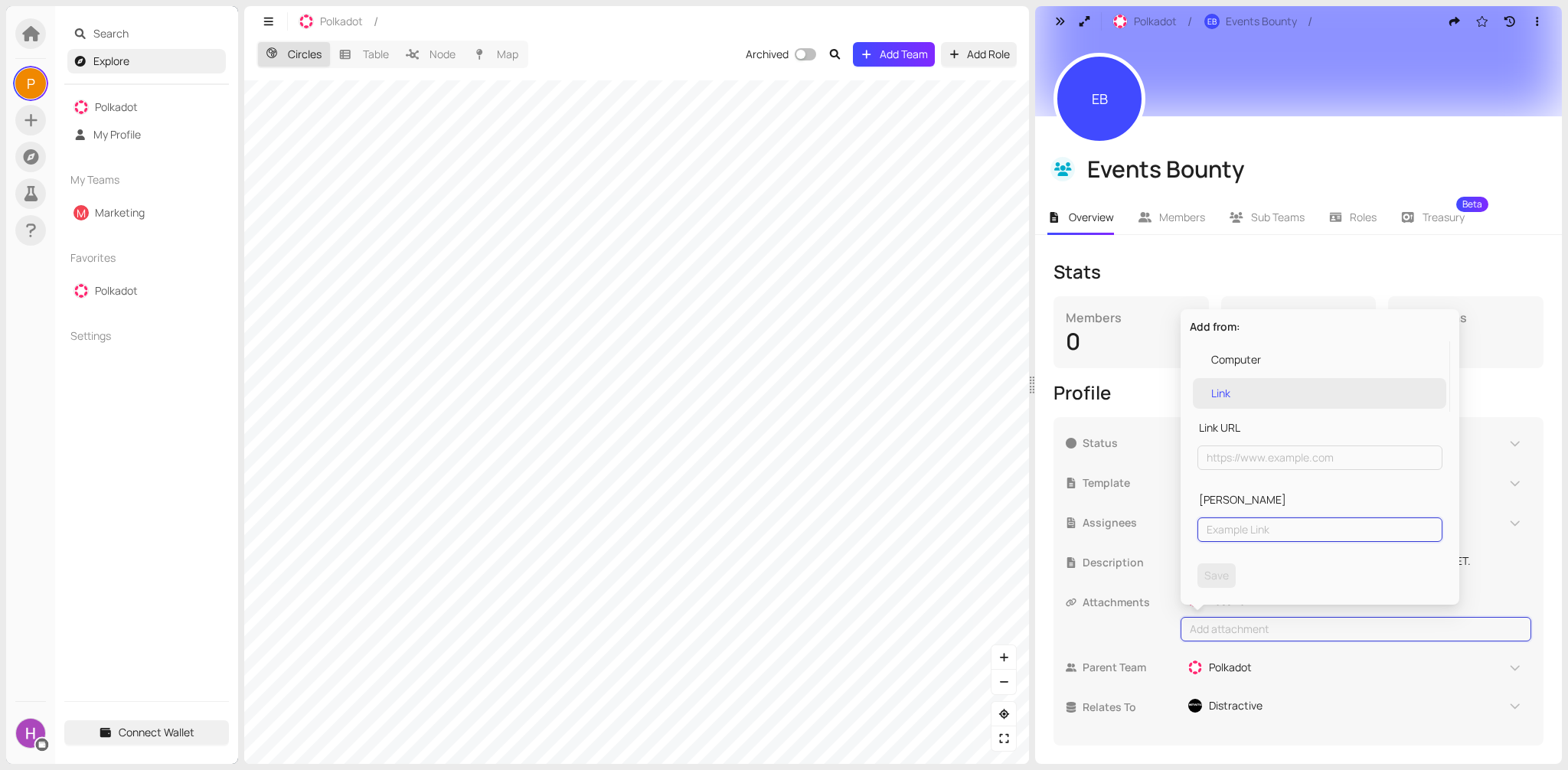 paste on "Events Bounty office hours every Wednesday from 3-4PM CET." 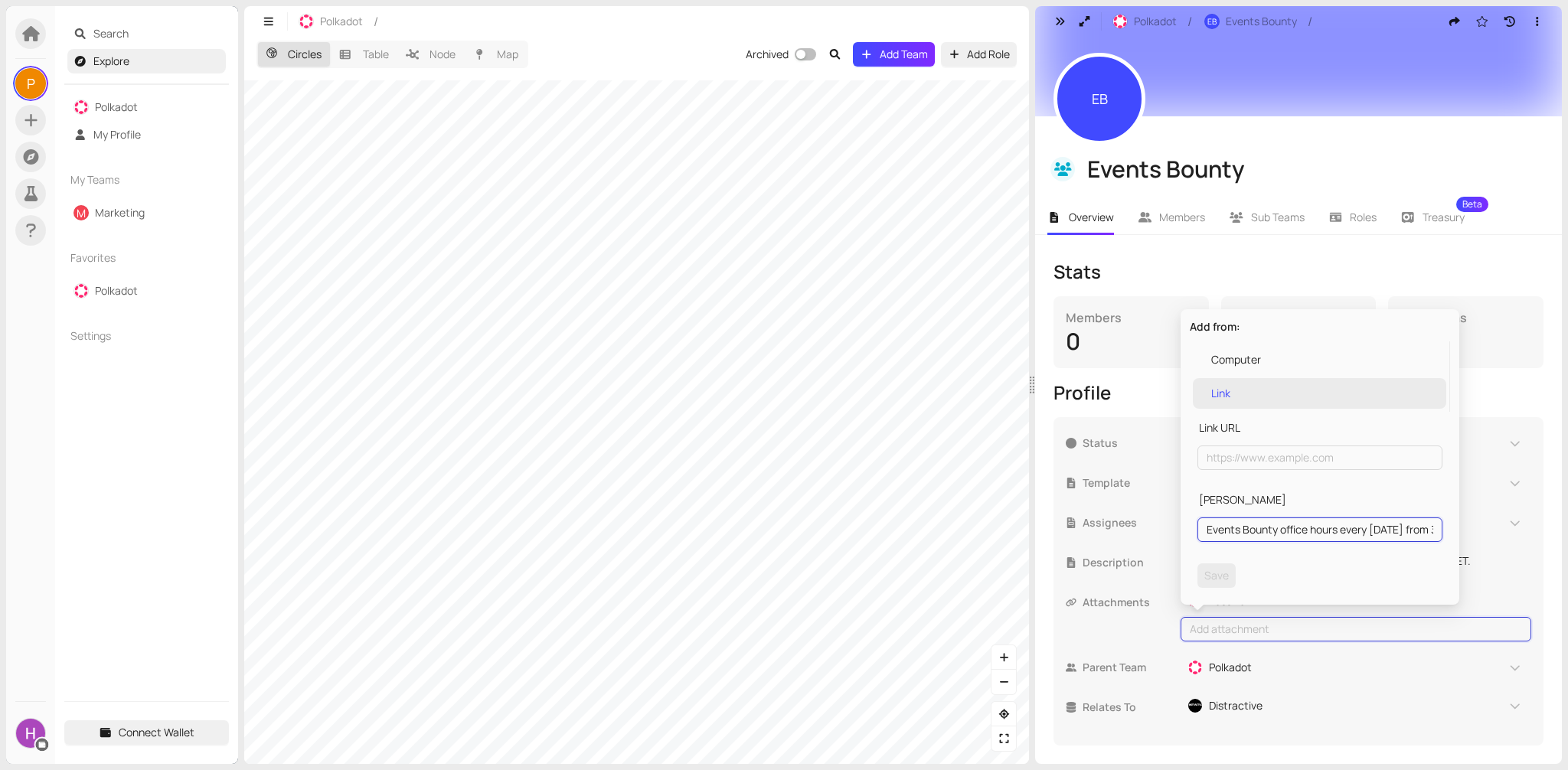 scroll, scrollTop: 0, scrollLeft: 132, axis: horizontal 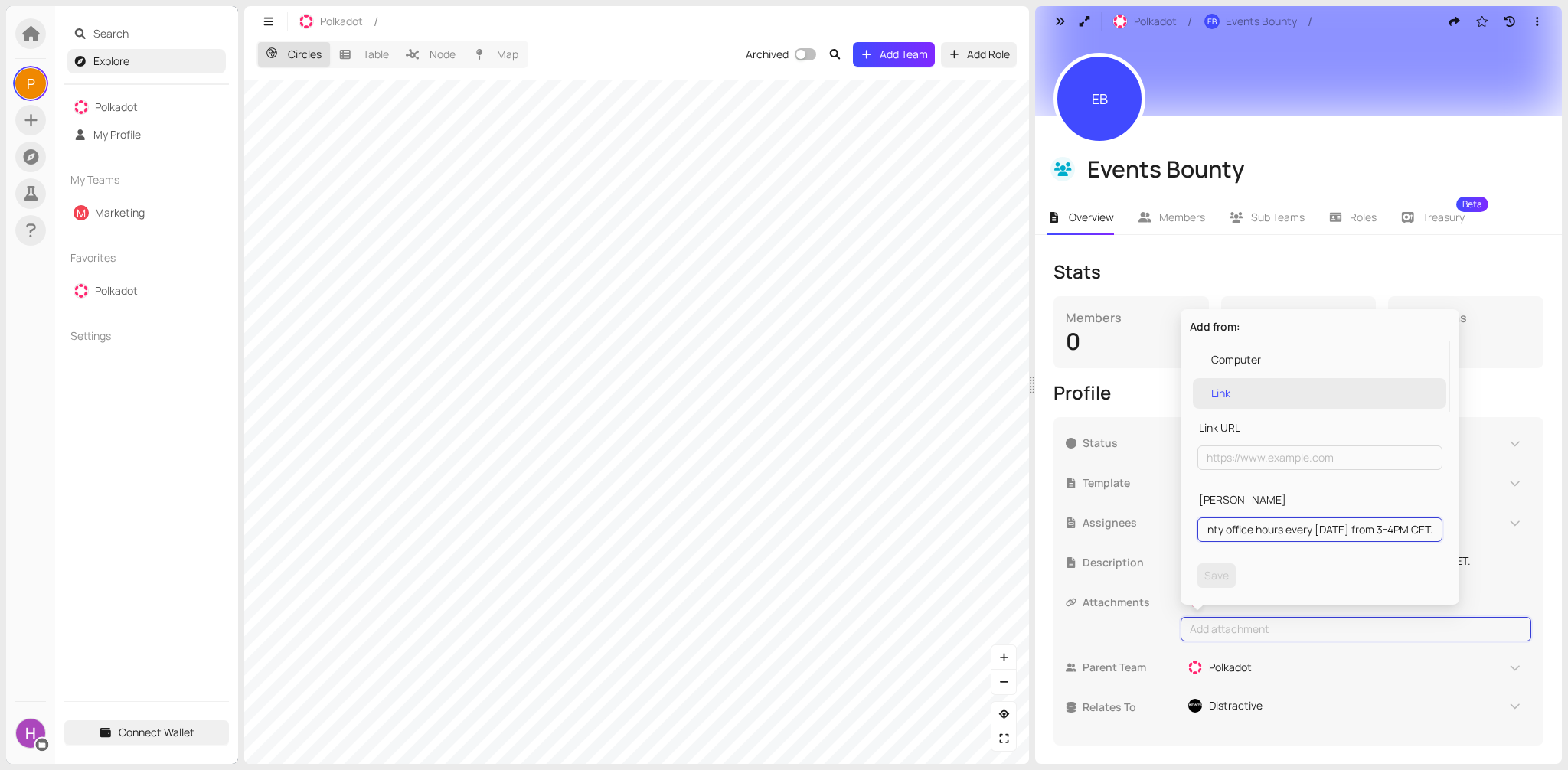 type on "Events Bounty office hours every Wednesday from 3-4PM CET." 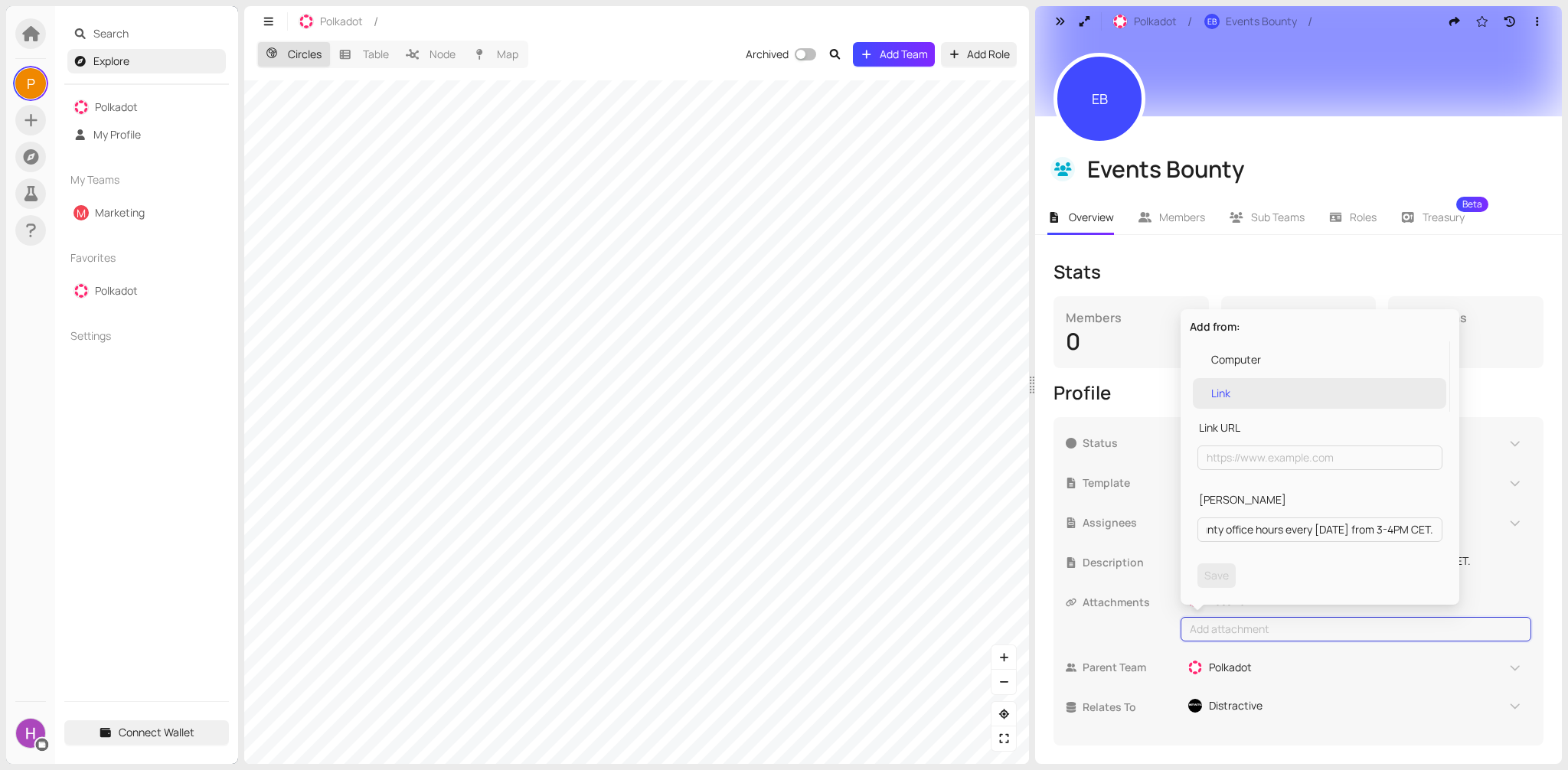 scroll, scrollTop: 0, scrollLeft: 0, axis: both 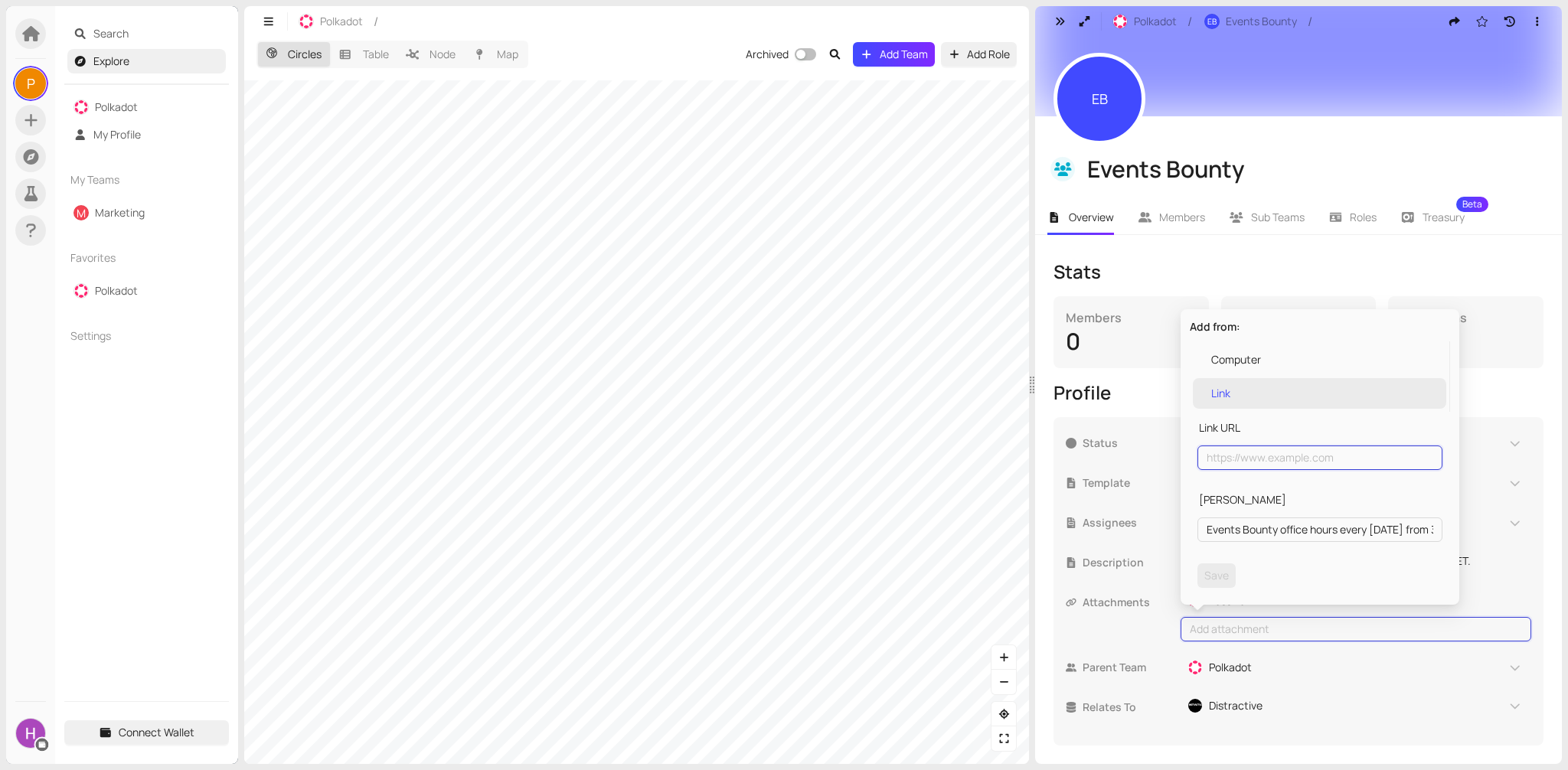 click at bounding box center [1320, 458] 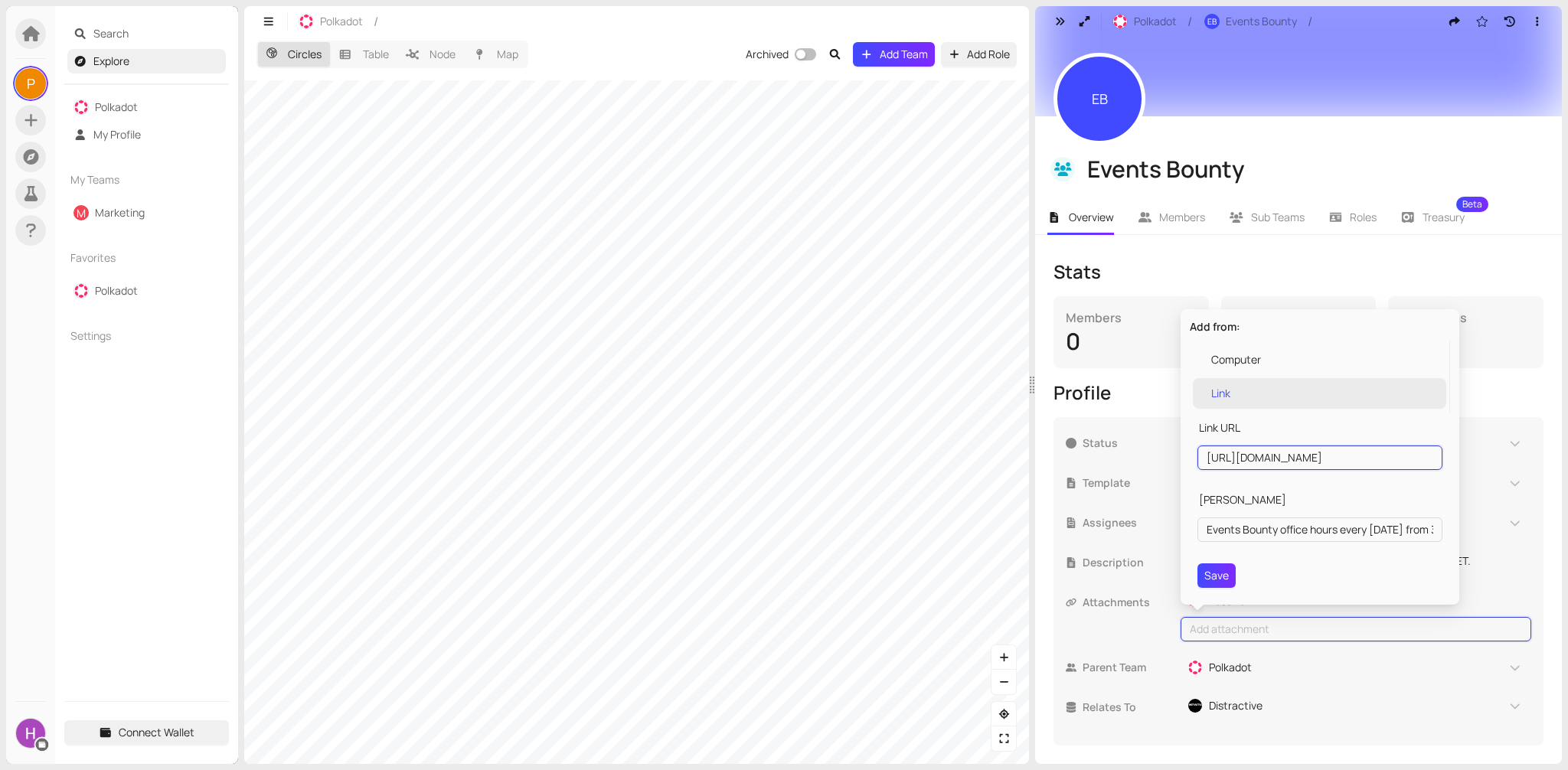 scroll, scrollTop: 0, scrollLeft: 14, axis: horizontal 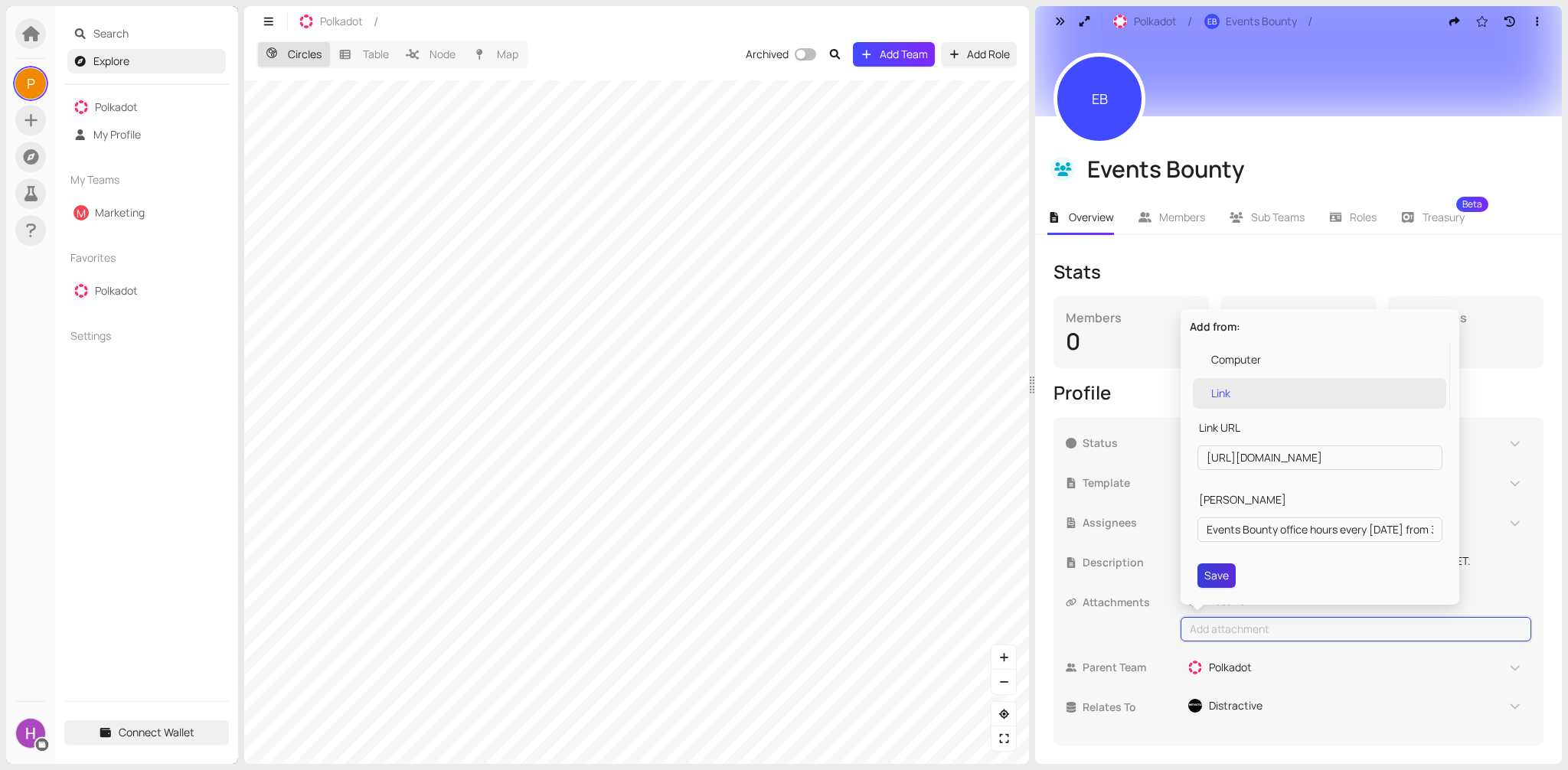 click on "Save" at bounding box center (1217, 576) 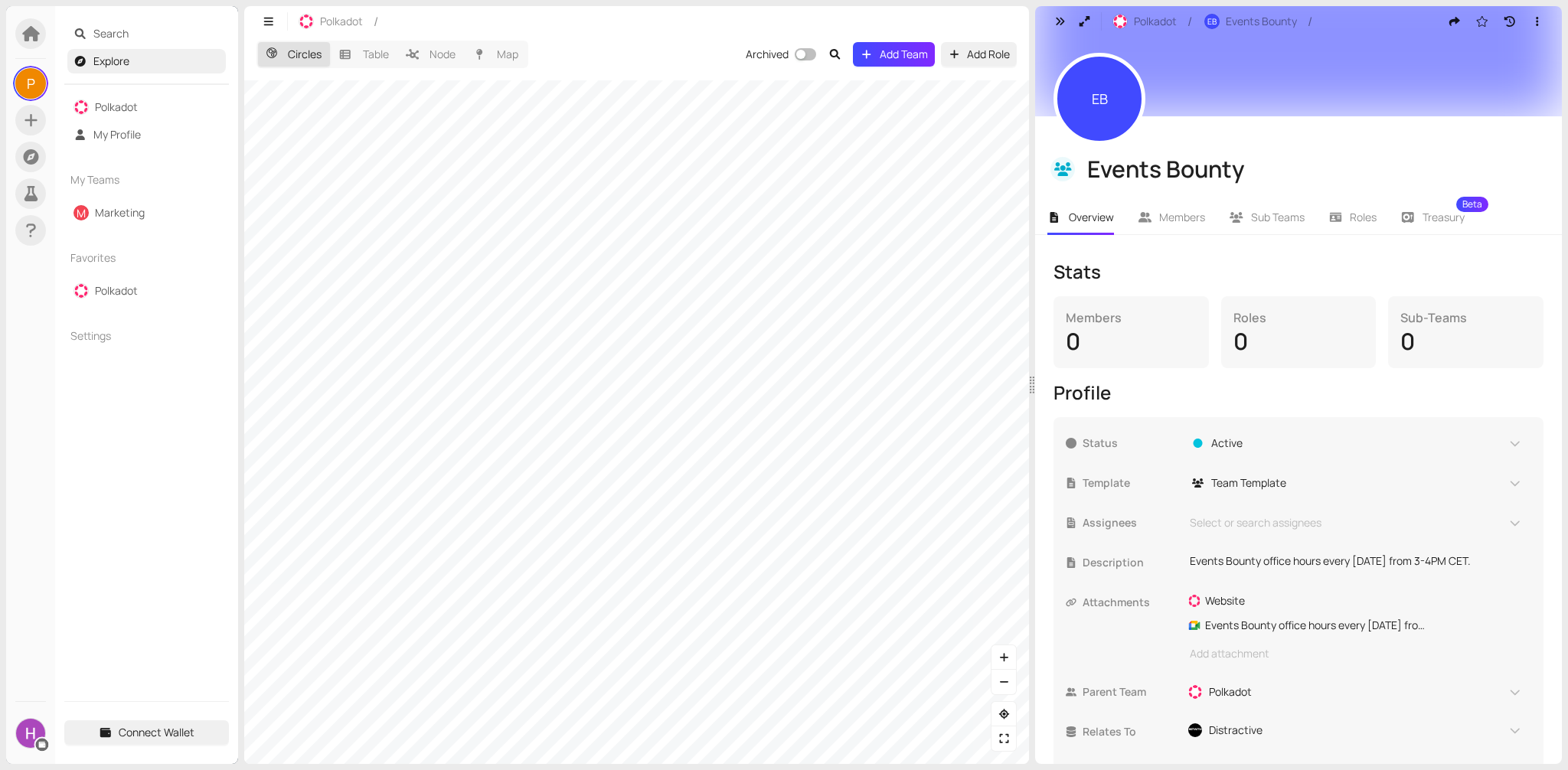 type 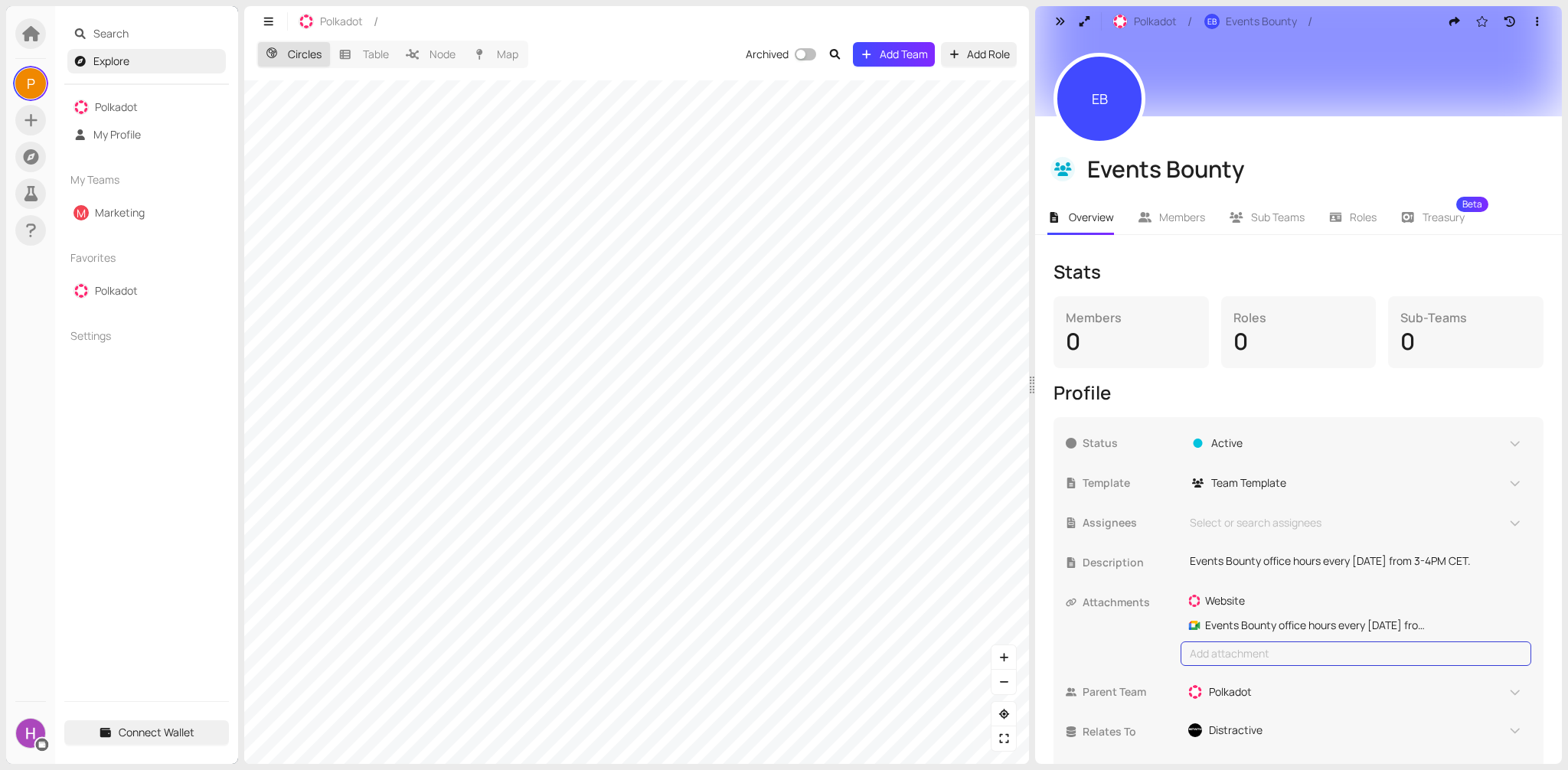 click on "Add attachment" at bounding box center (1356, 654) 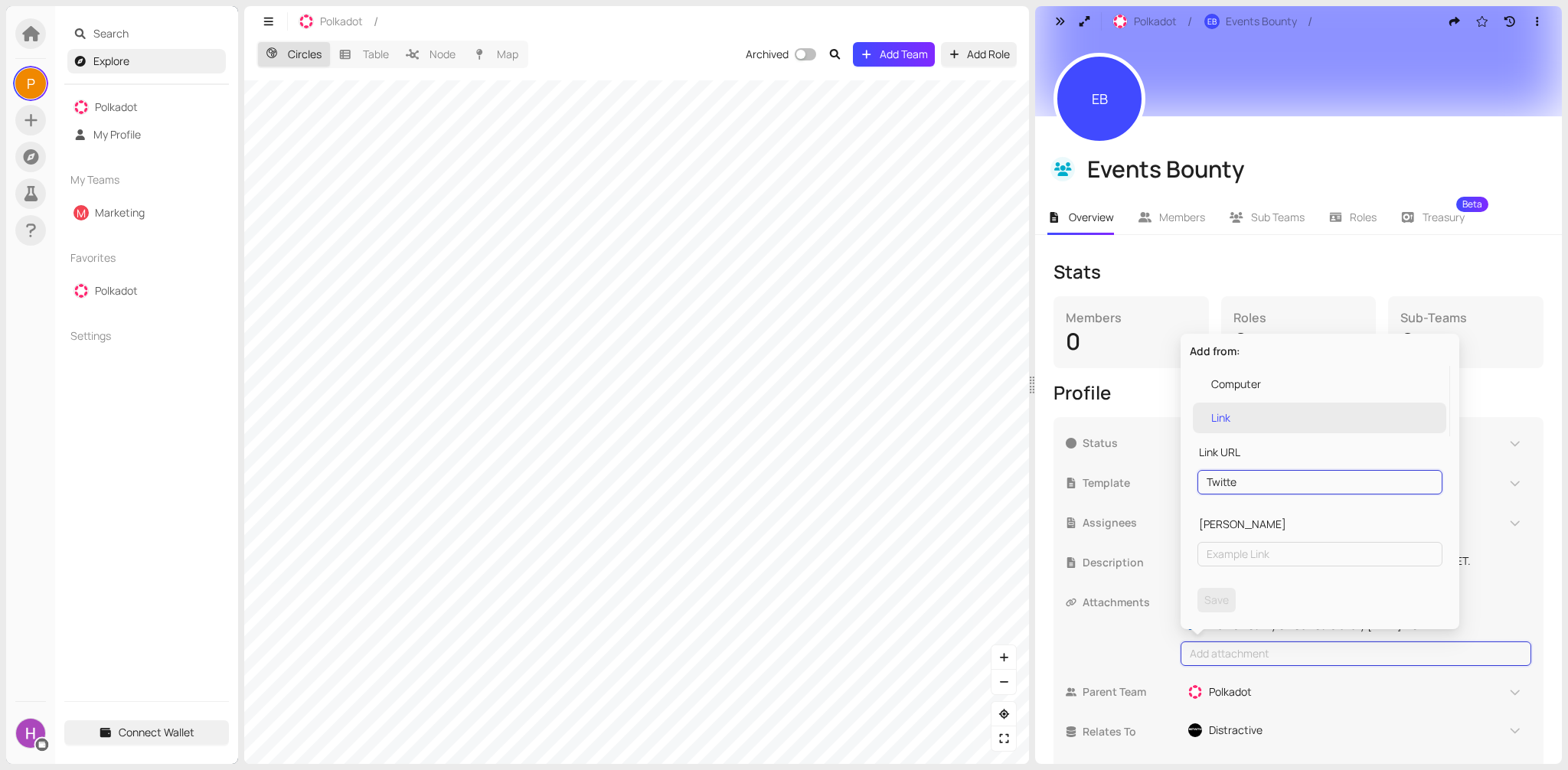 type on "Twitter" 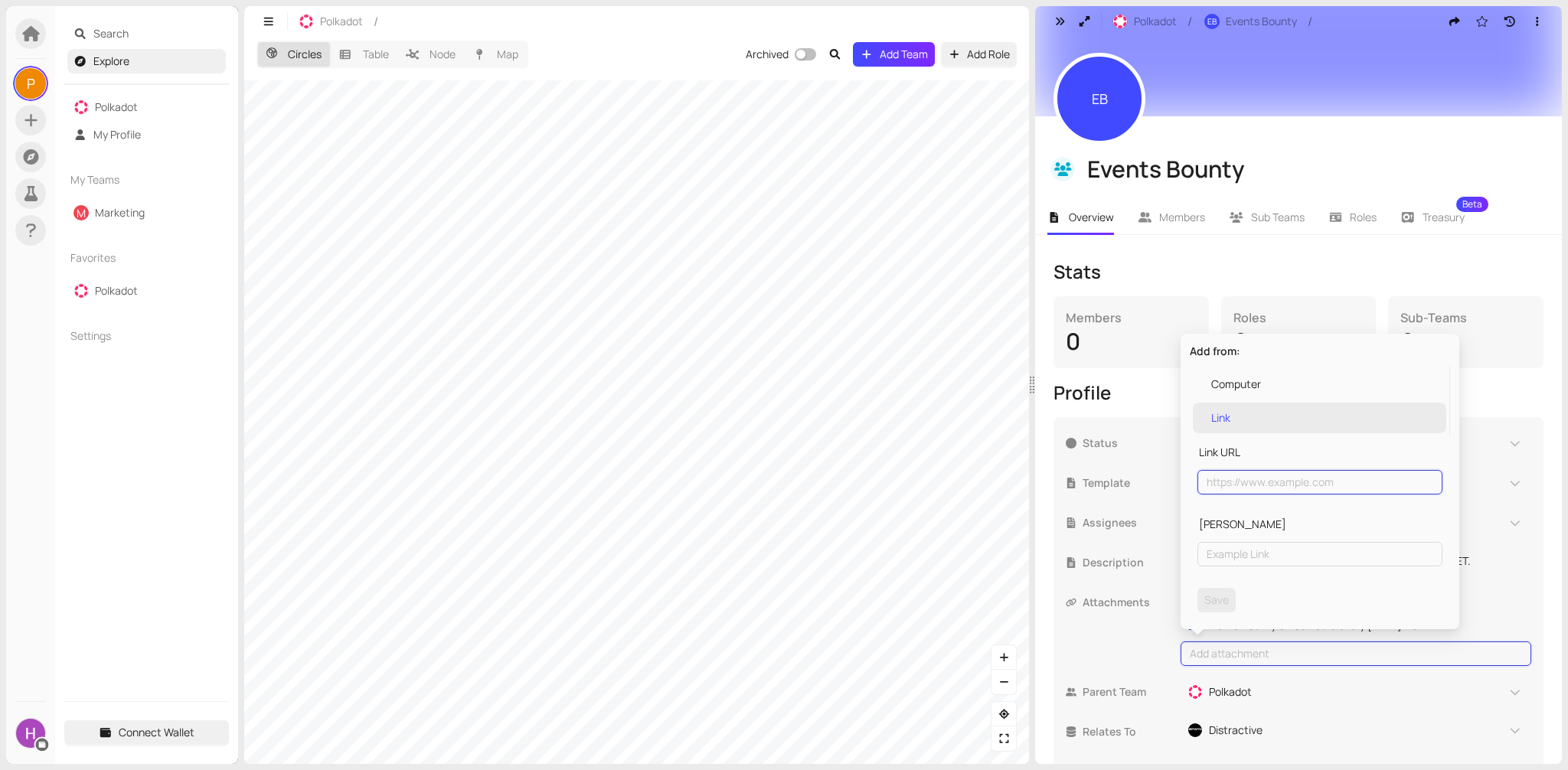 paste on "https://x.com/PolkadotEB" 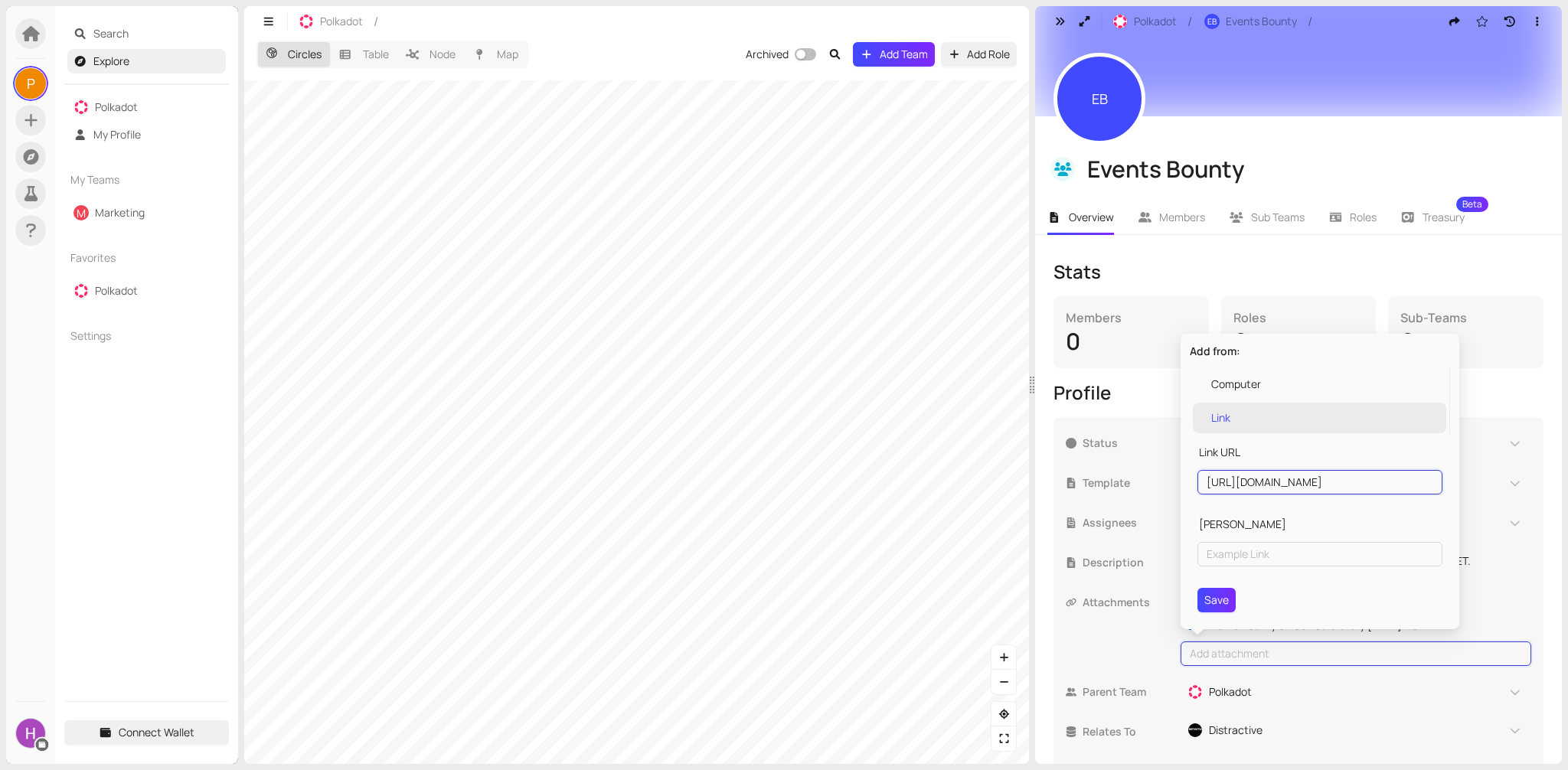 type on "https://x.com/PolkadotEB" 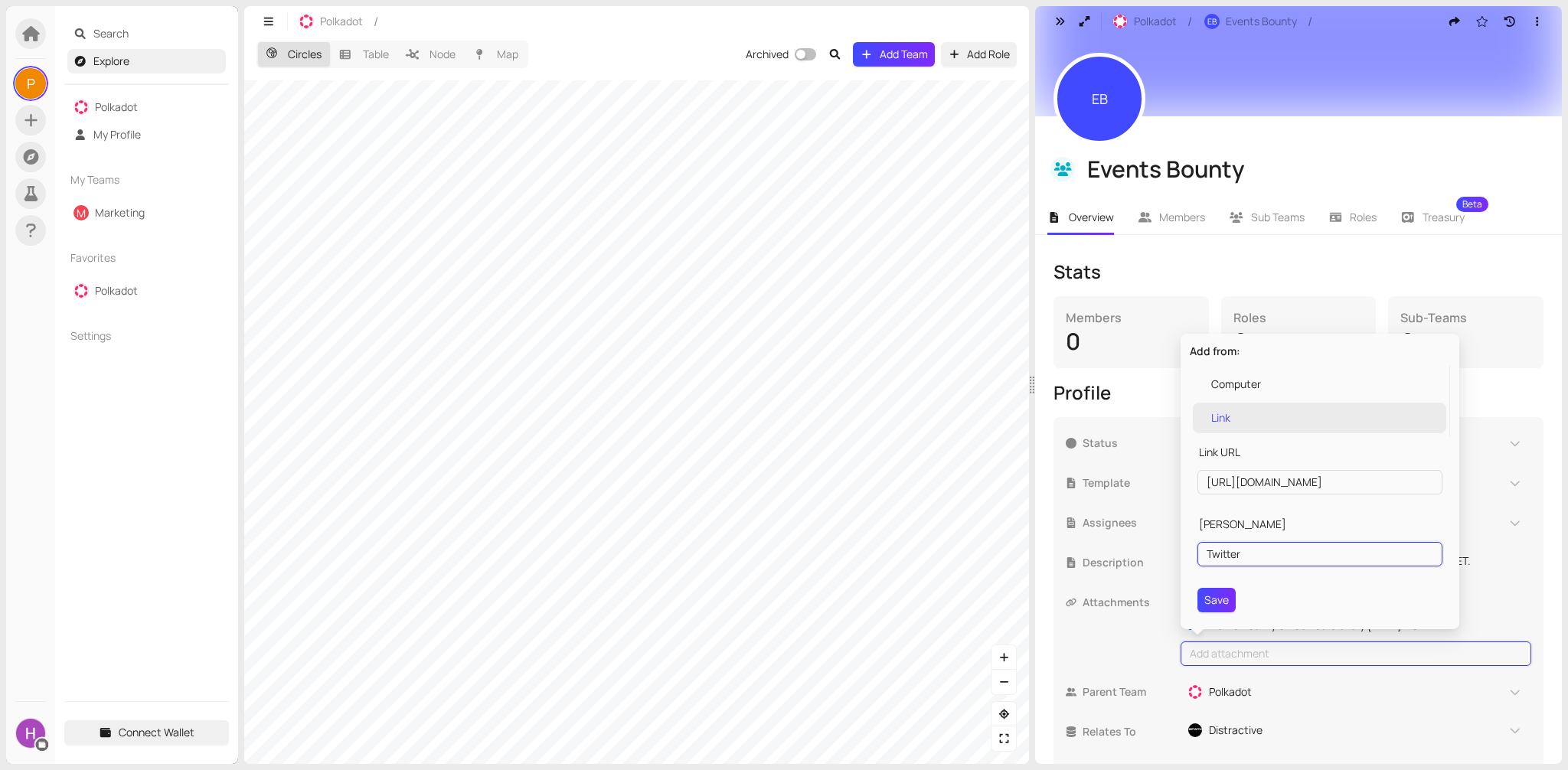 type on "Twitter" 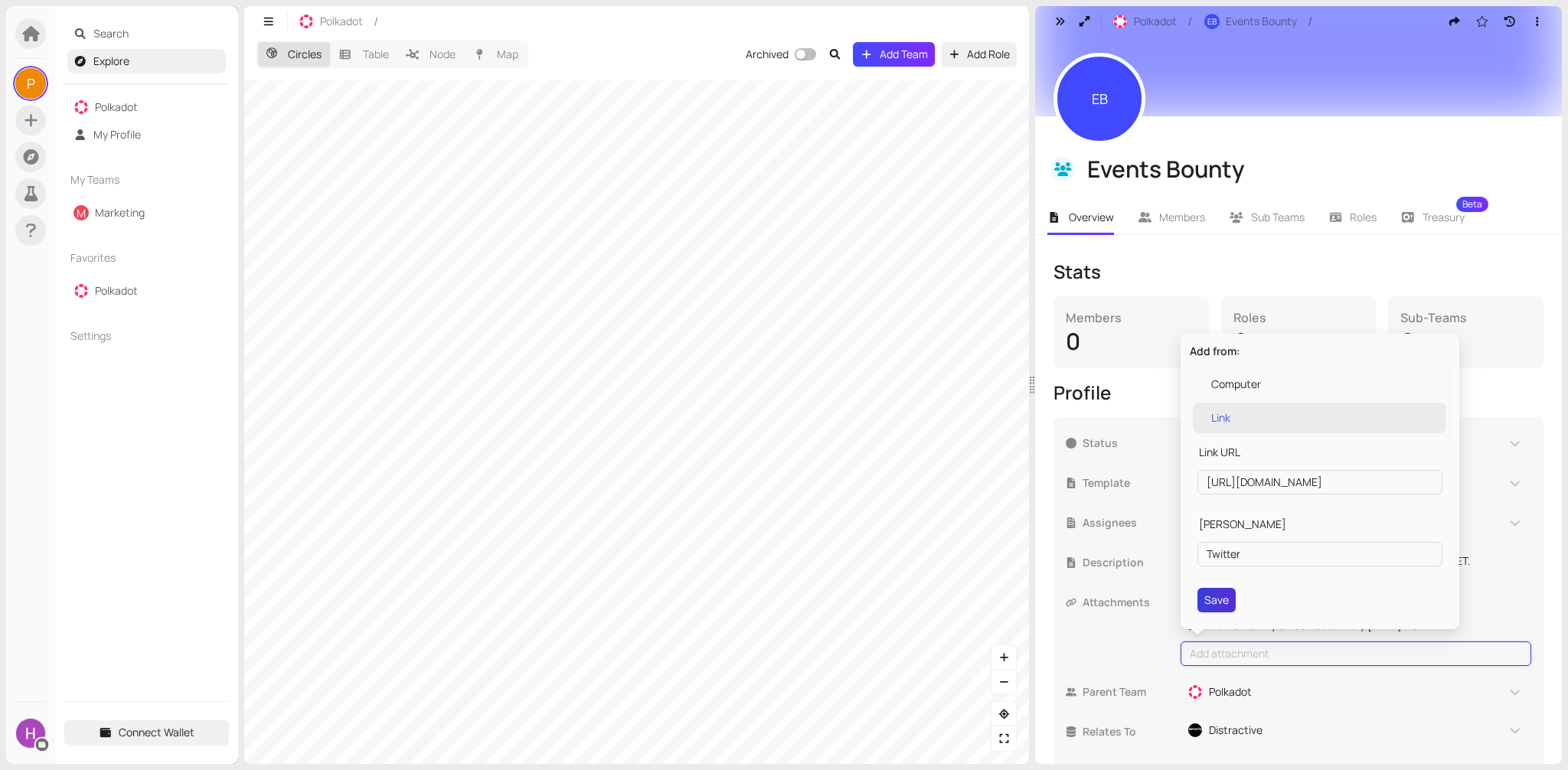 click on "Save" at bounding box center [1217, 600] 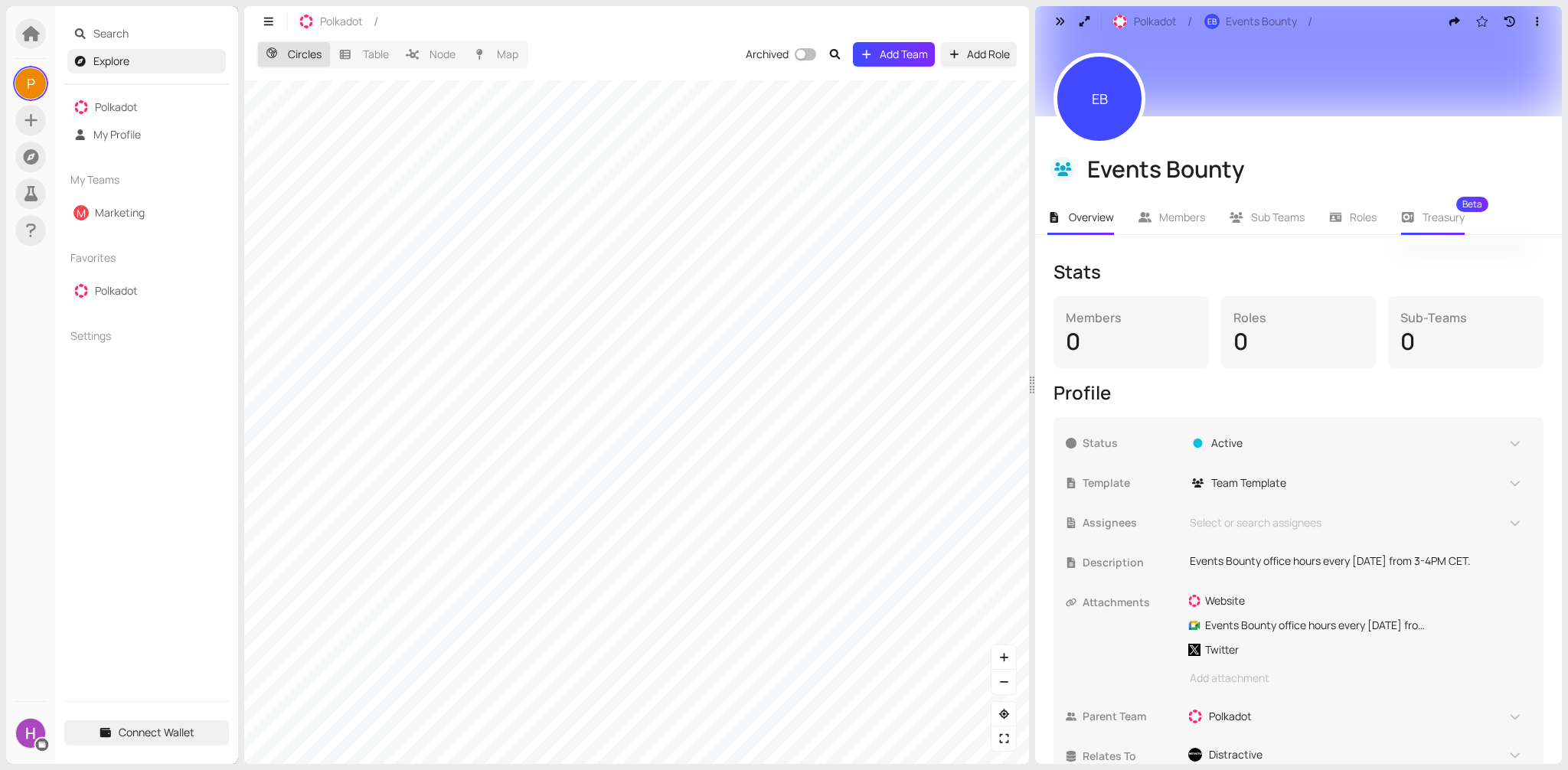 click on "Stats" at bounding box center (1298, 272) 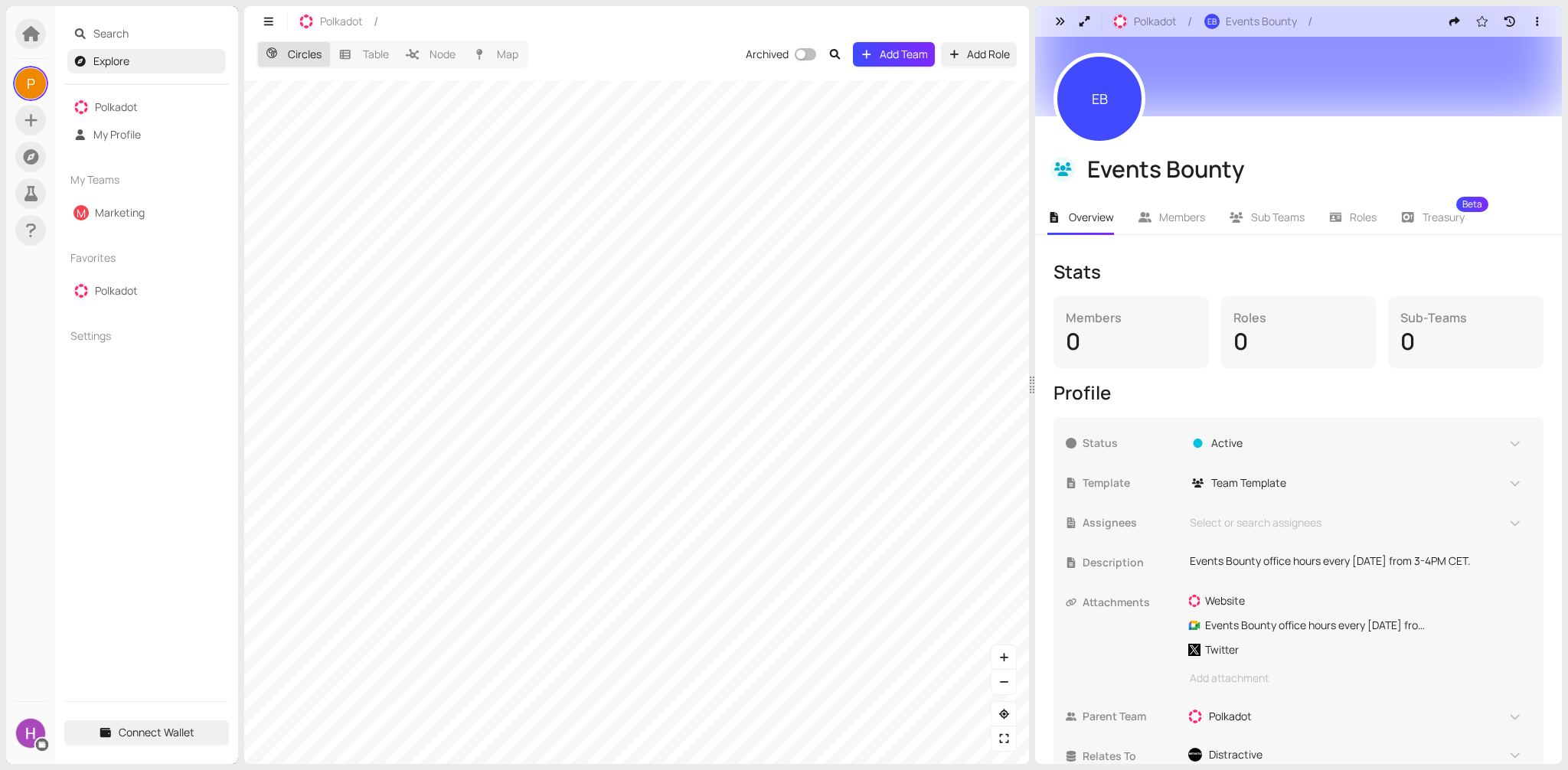 scroll, scrollTop: 92, scrollLeft: 0, axis: vertical 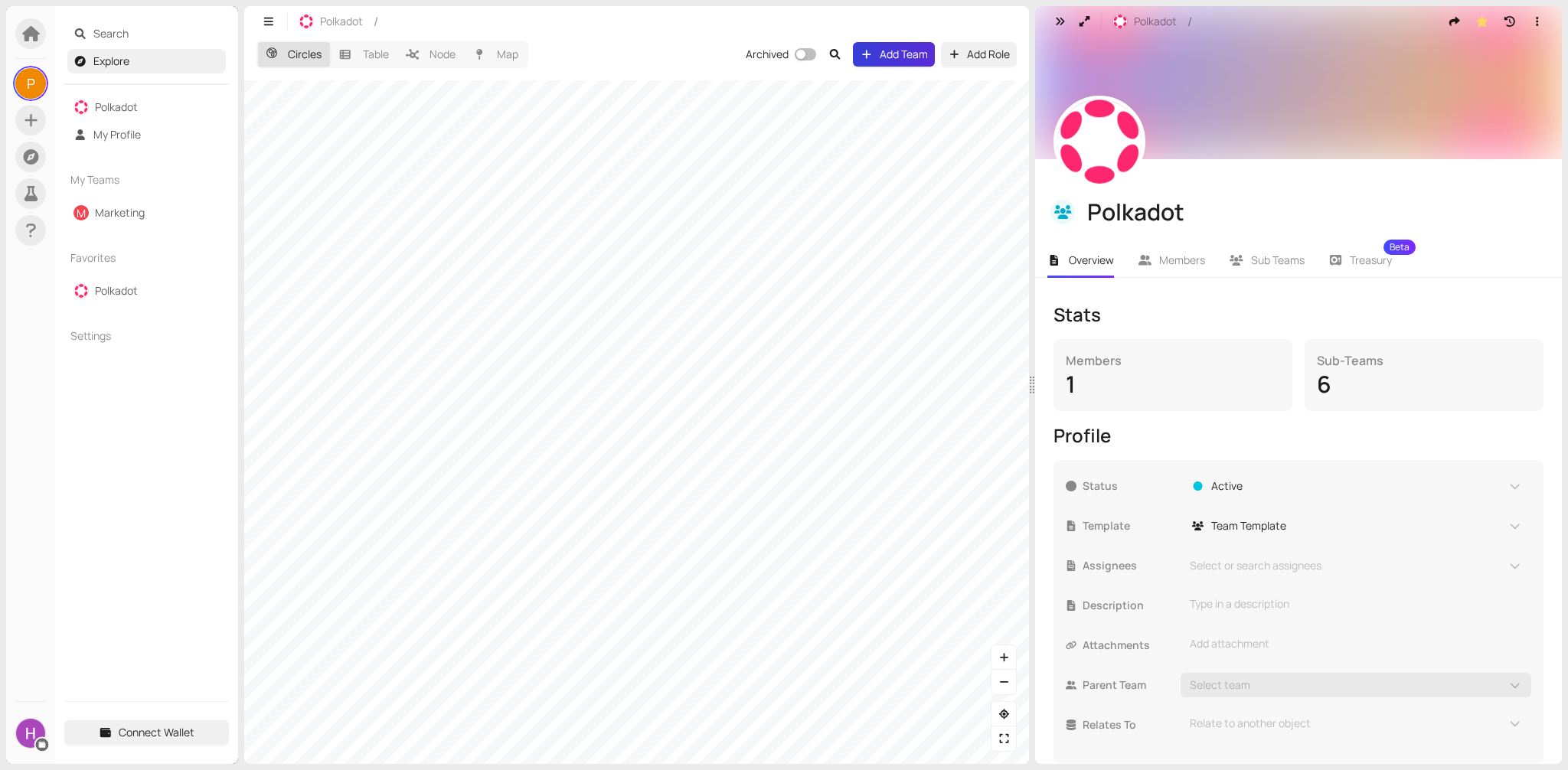 click 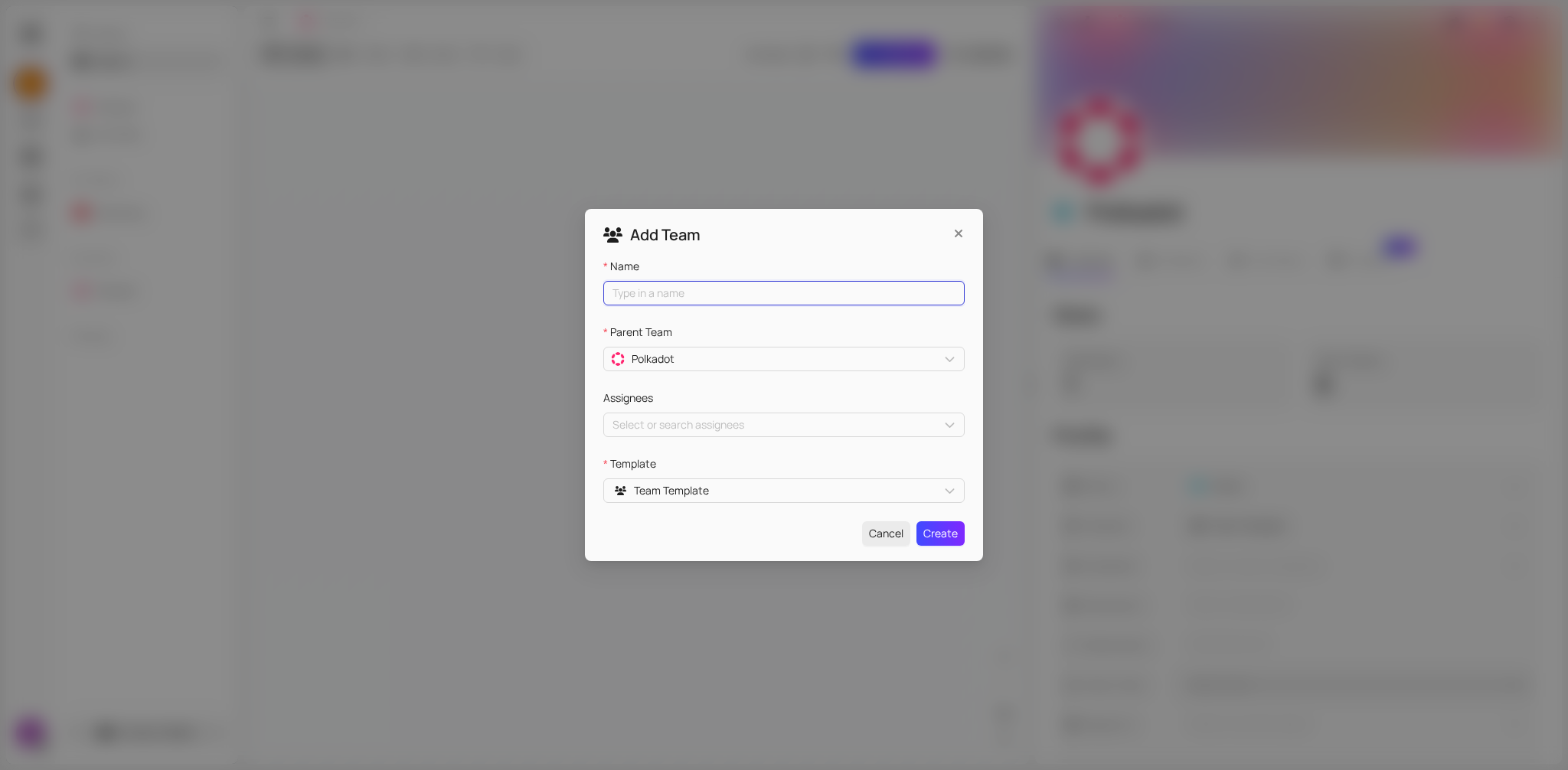 click on "Name" at bounding box center (784, 293) 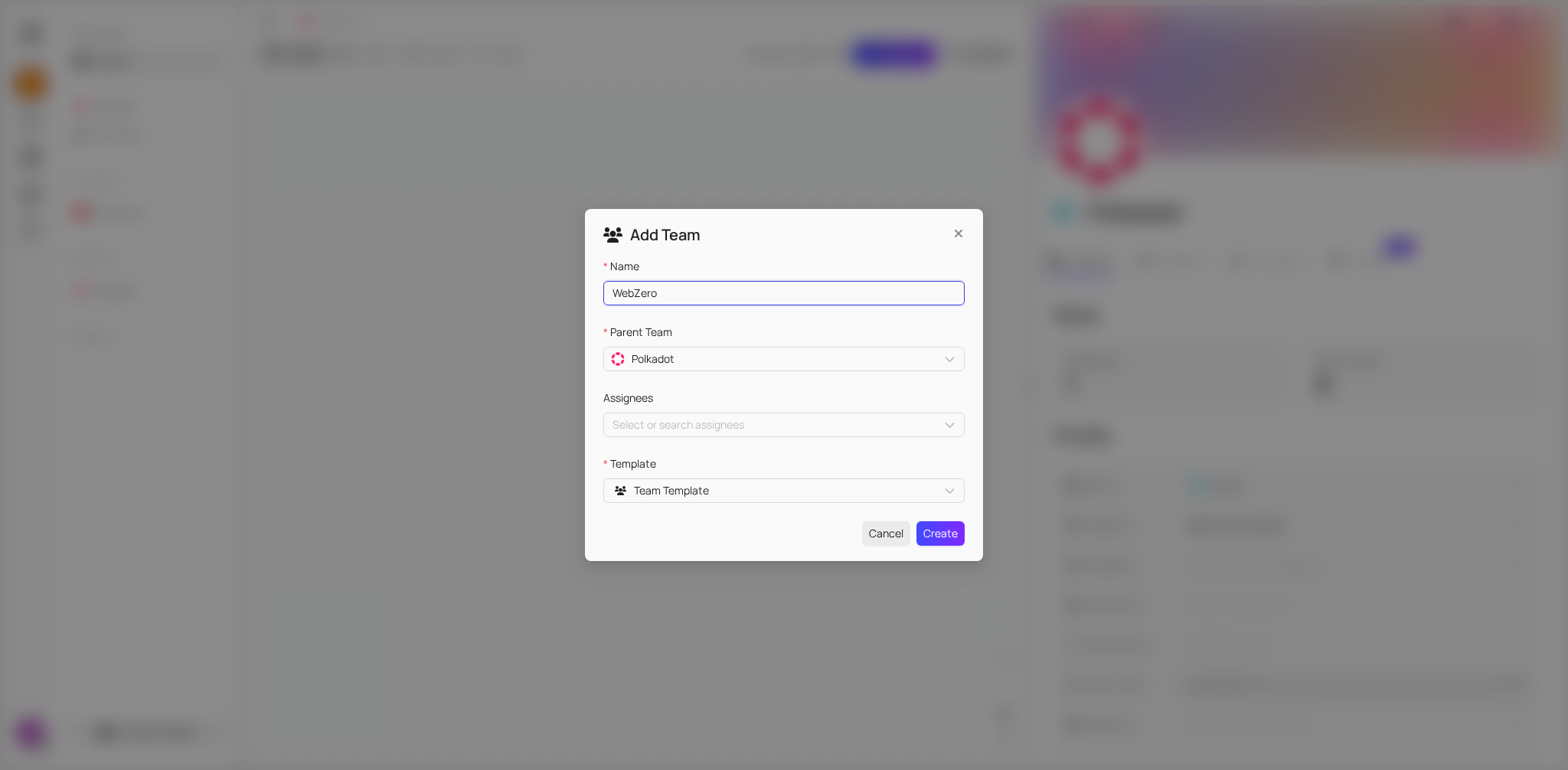 type on "WebZero" 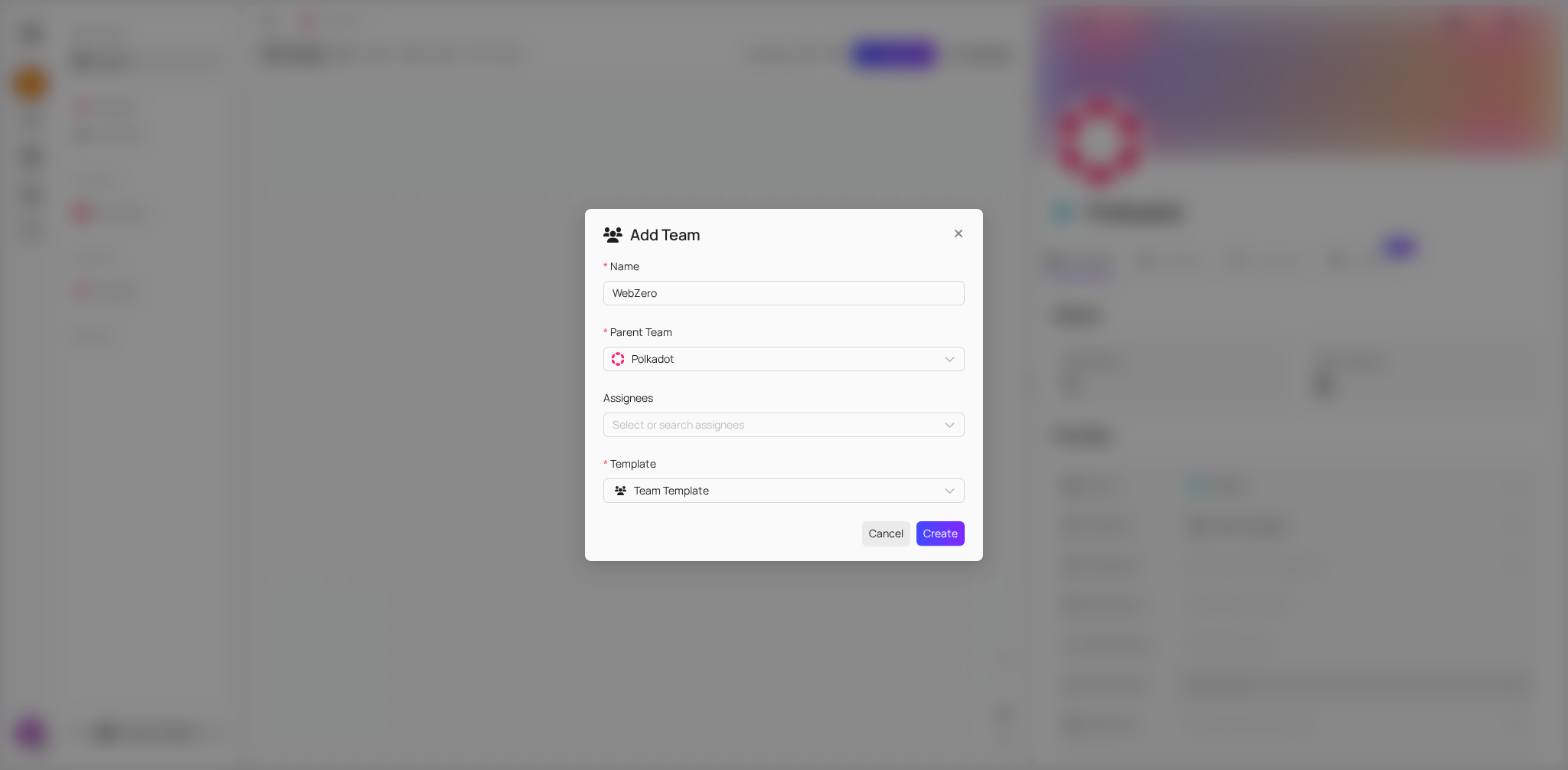 click on "Add Team Name WebZero Parent Team Polkadot   Assignees   Select or search assignees Template Team Template Cancel Create" at bounding box center [784, 385] 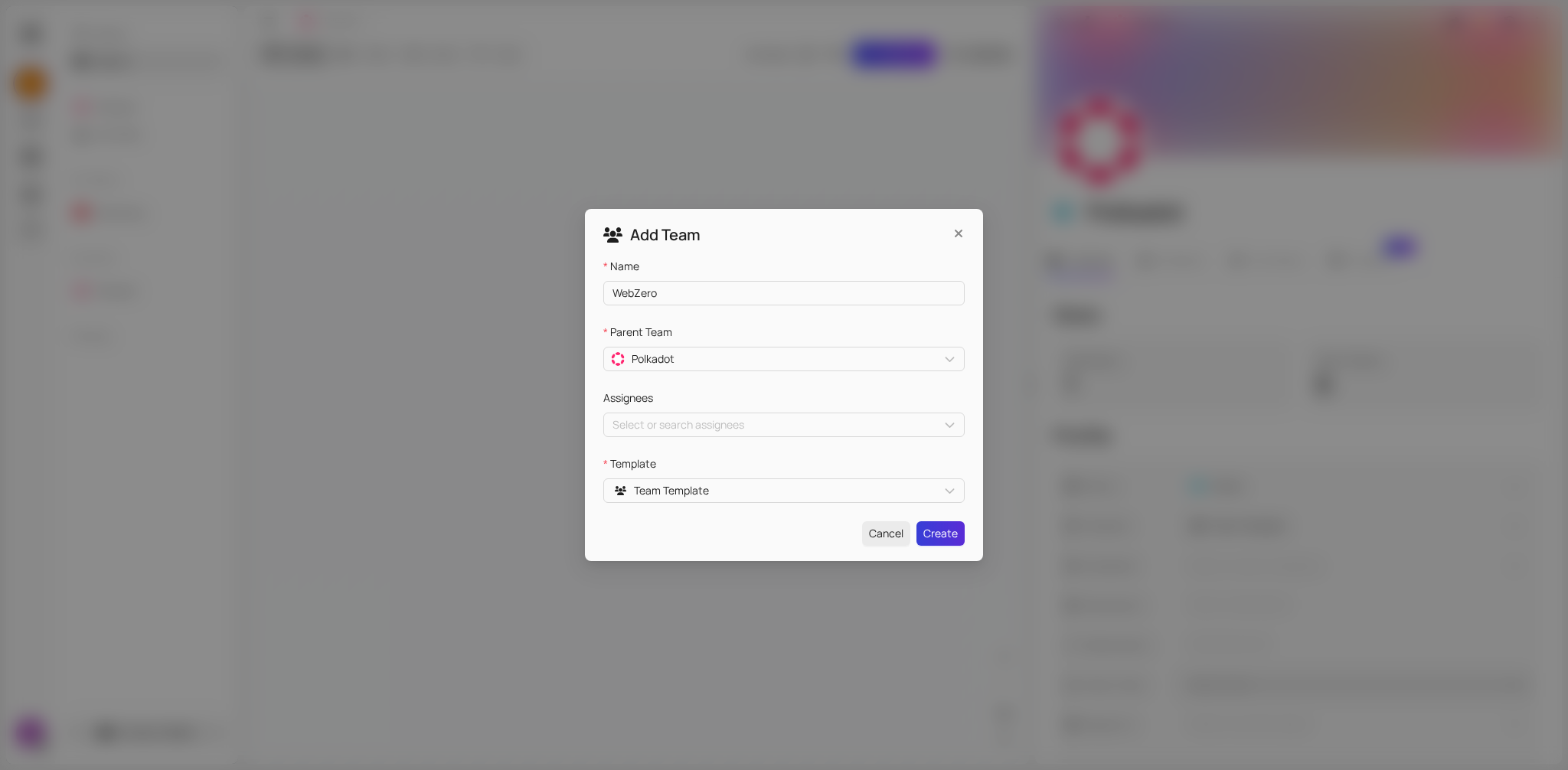 click on "Create" at bounding box center (940, 533) 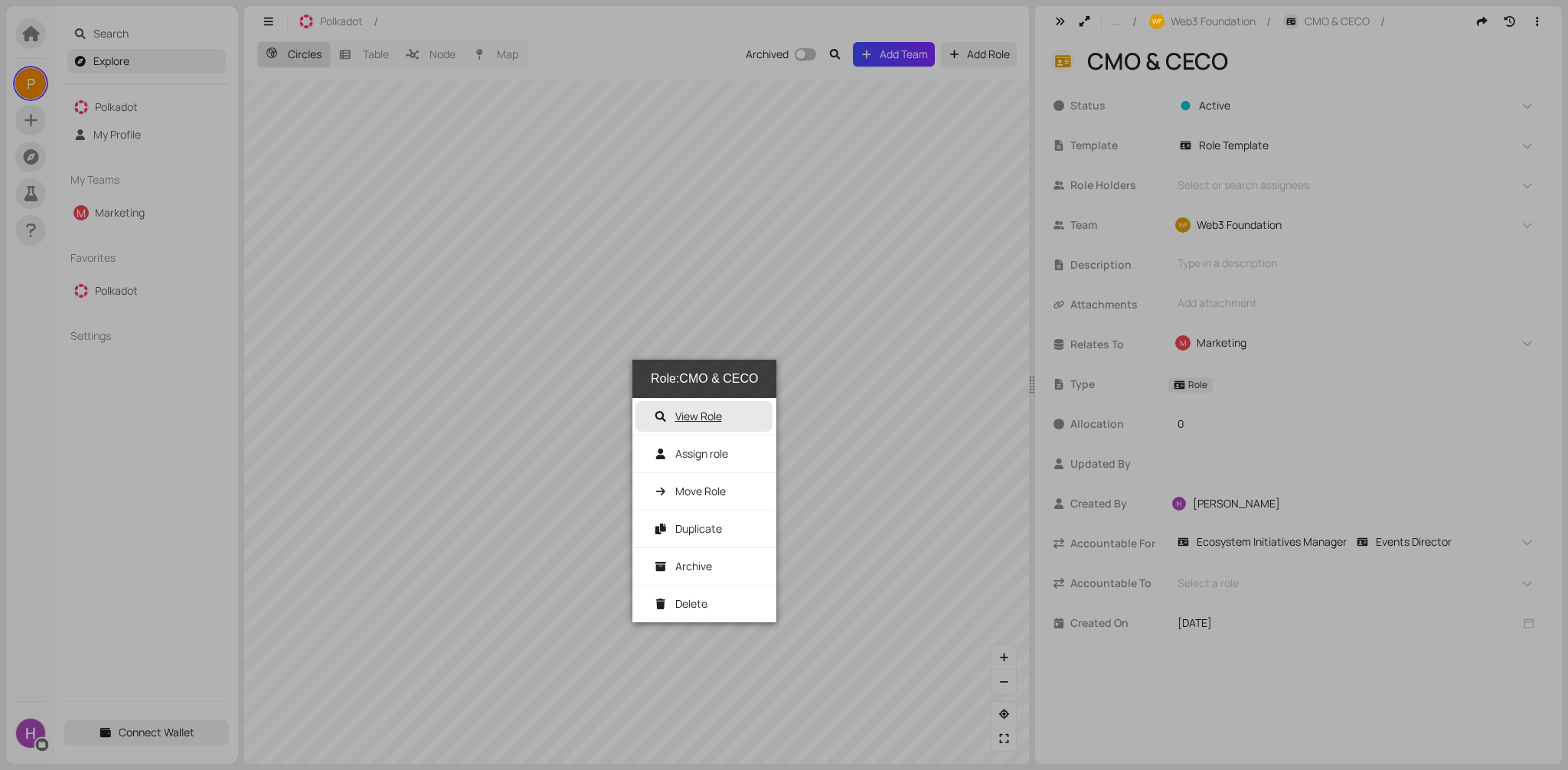click on "View Role" at bounding box center (688, 416) 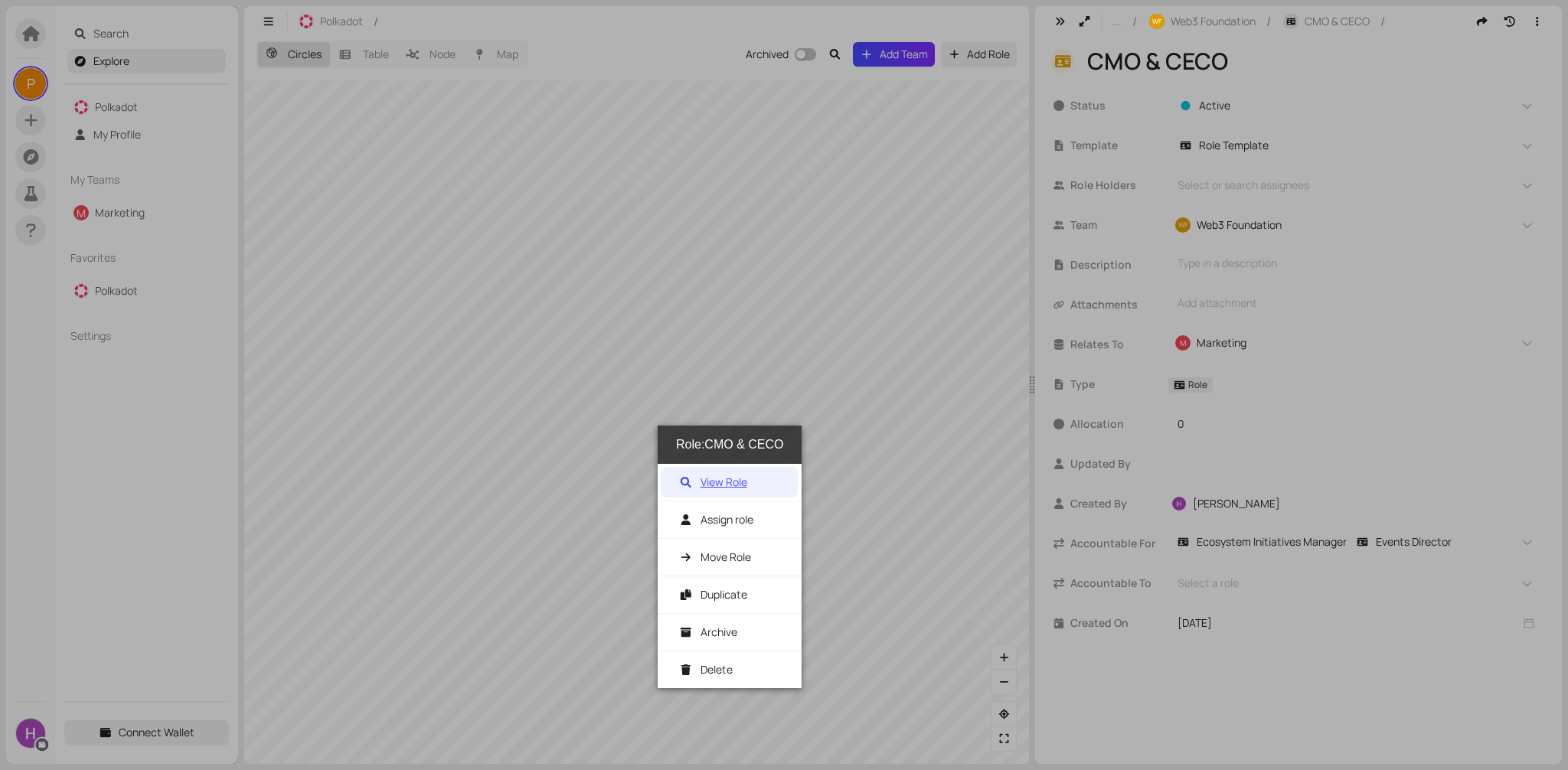 click on "View Role" at bounding box center [713, 481] 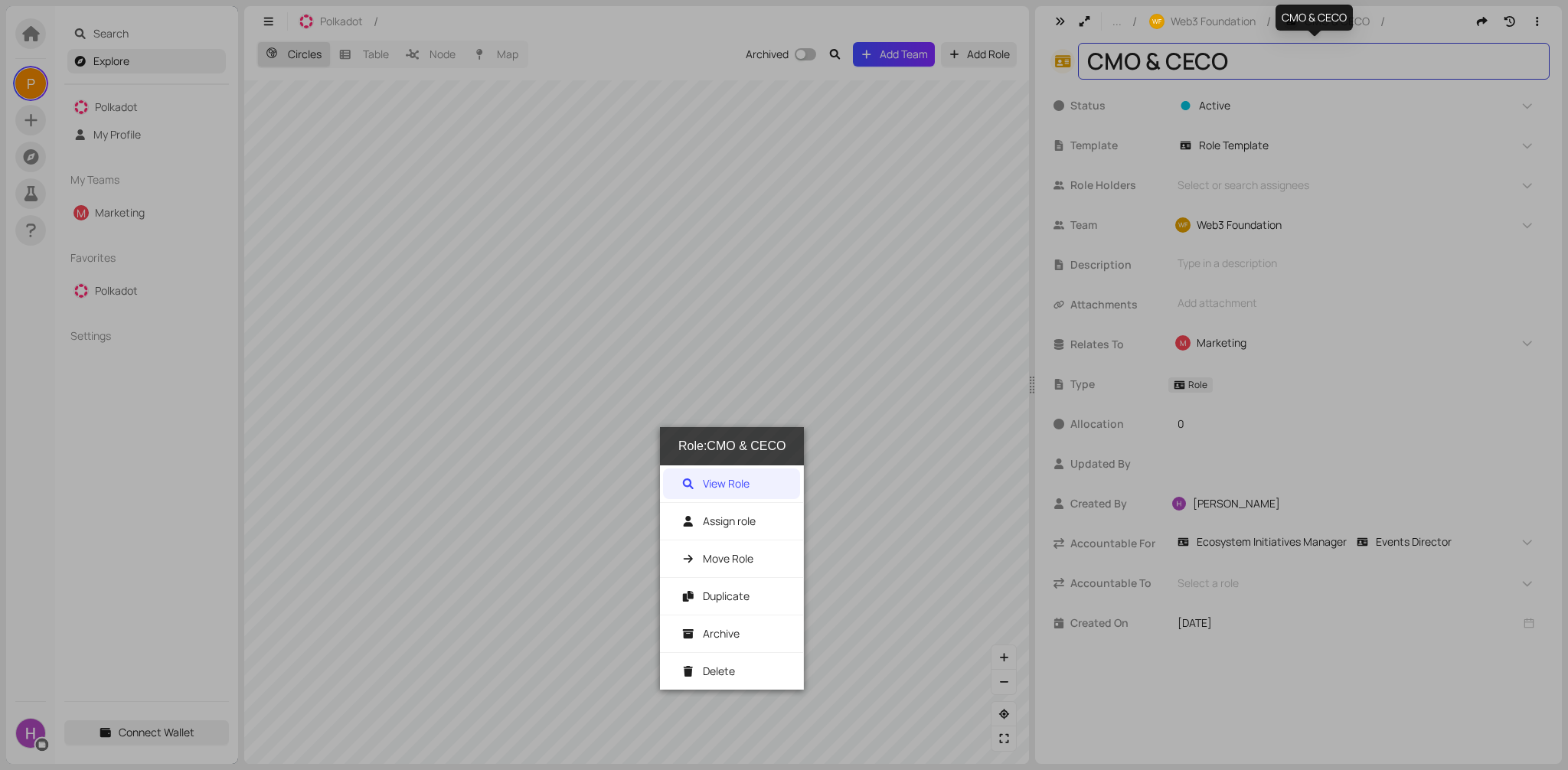 click on "CMO & CECO" at bounding box center (1314, 61) 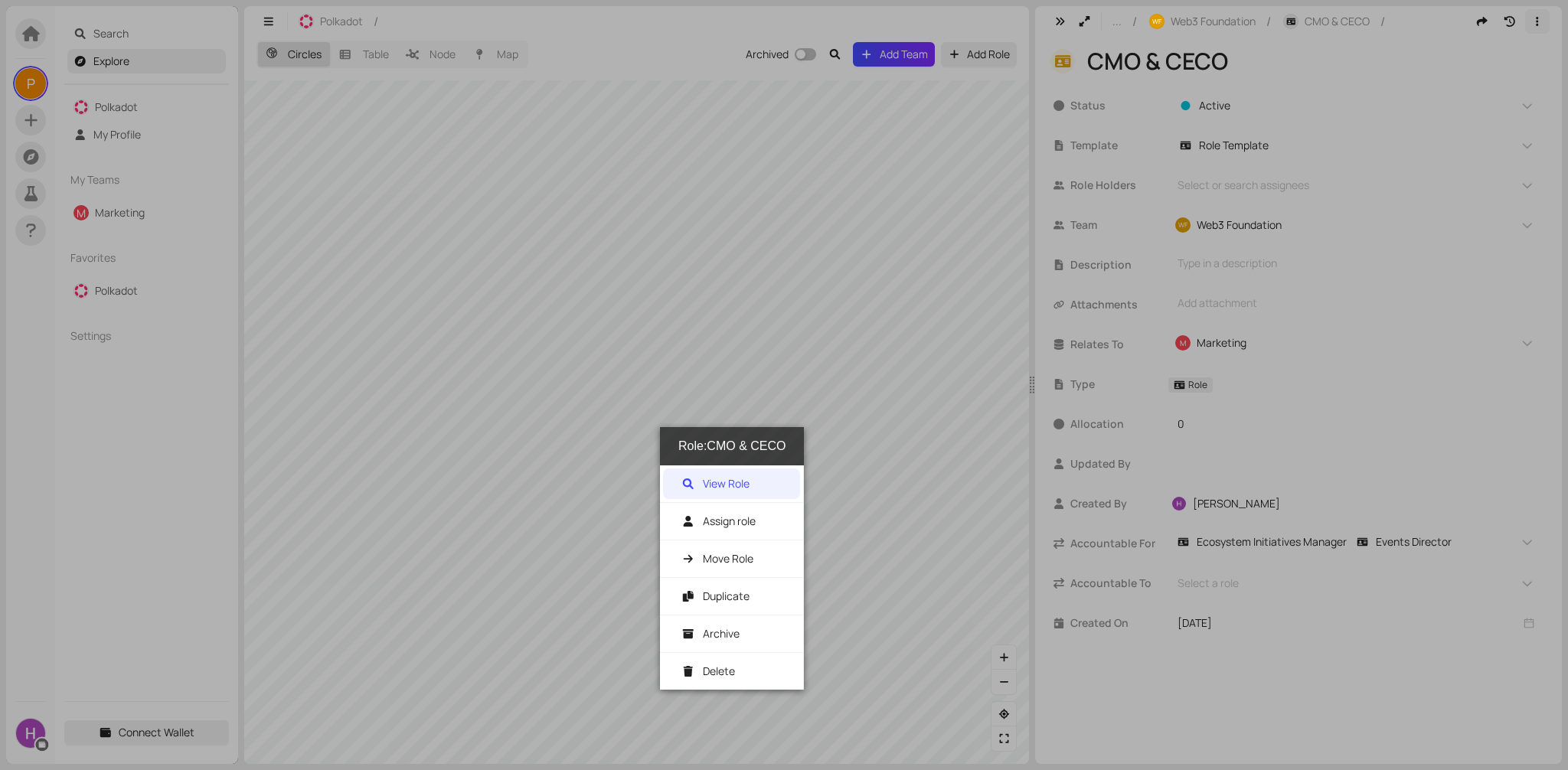 click 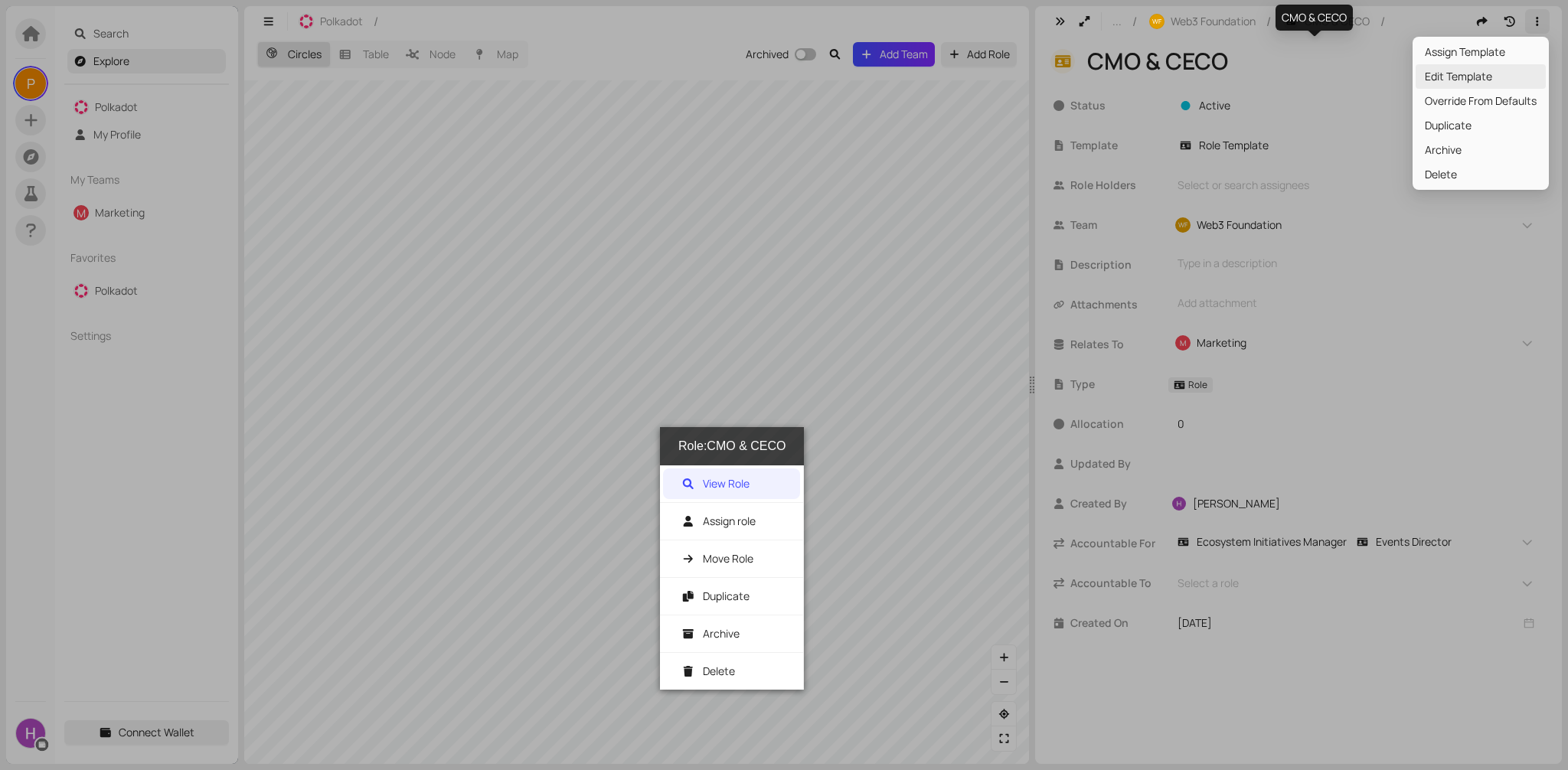 click on "Edit Template" at bounding box center [1481, 77] 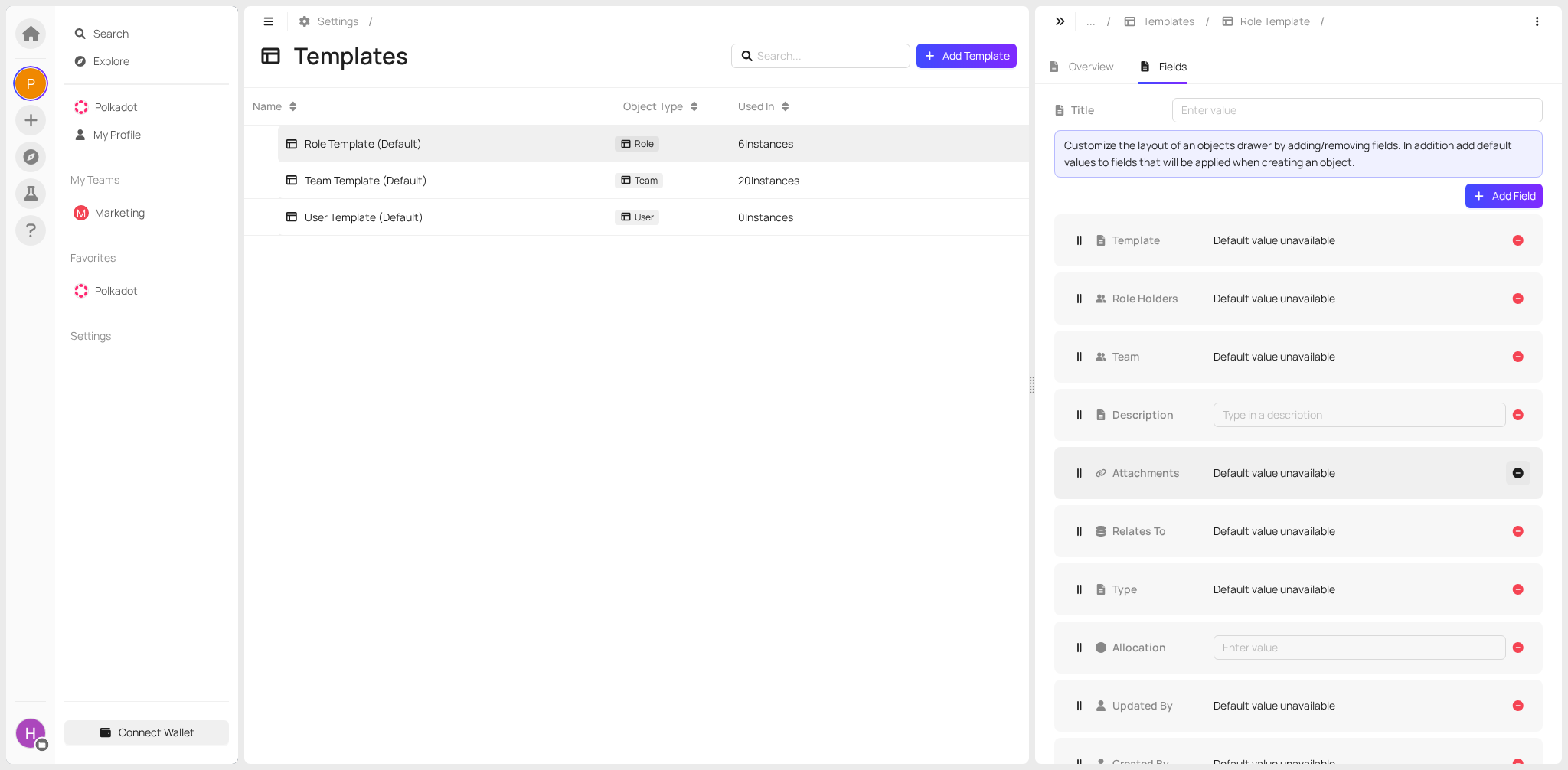 click 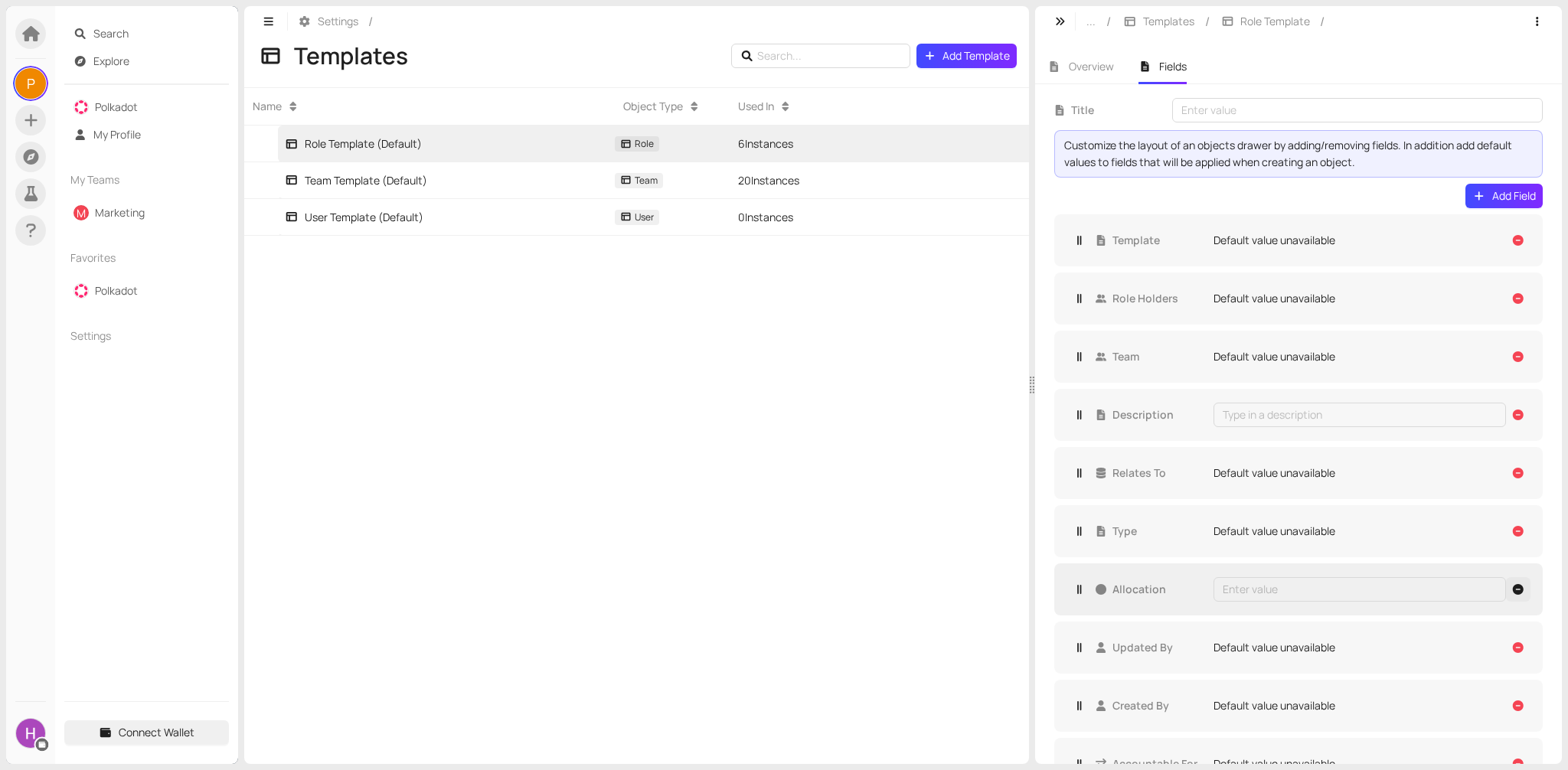 click 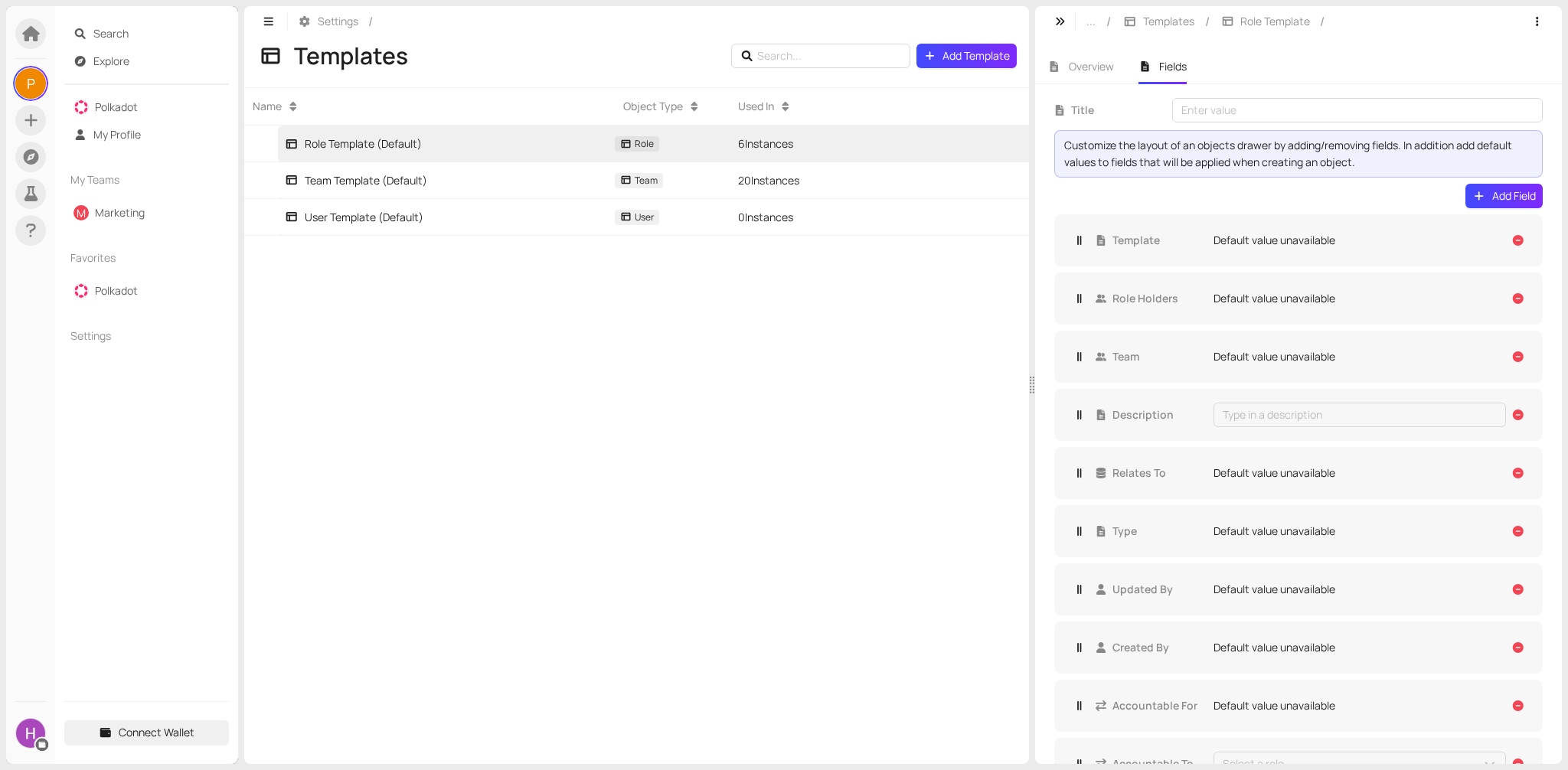 click on "Name Object Type Used In Role Template (Default) Role 6  Instances Team Template (Default) Team 20  Instances User Template (Default) User 0  Instances" at bounding box center (636, 426) 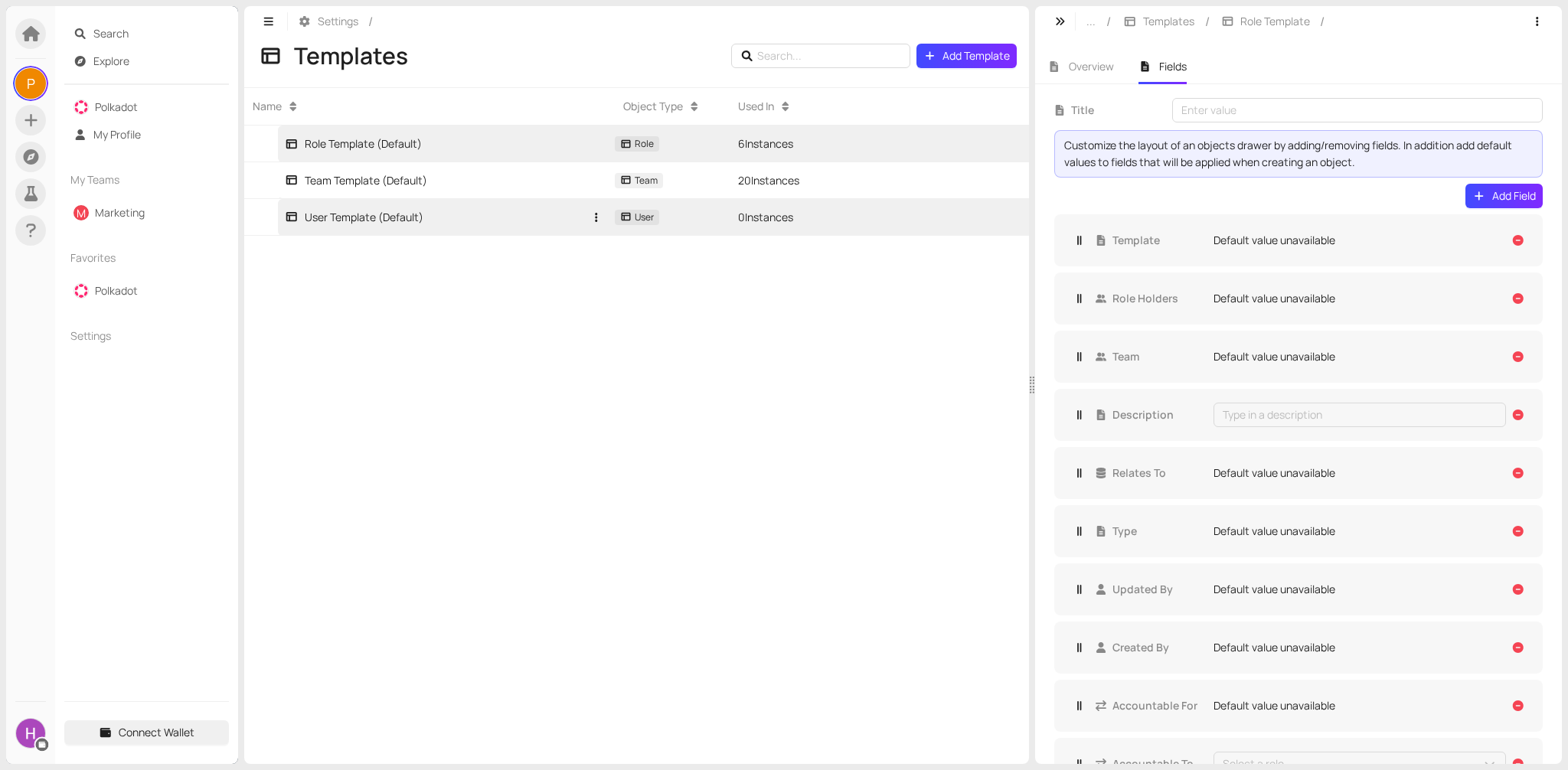 click on "User Template (Default)" at bounding box center [434, 217] 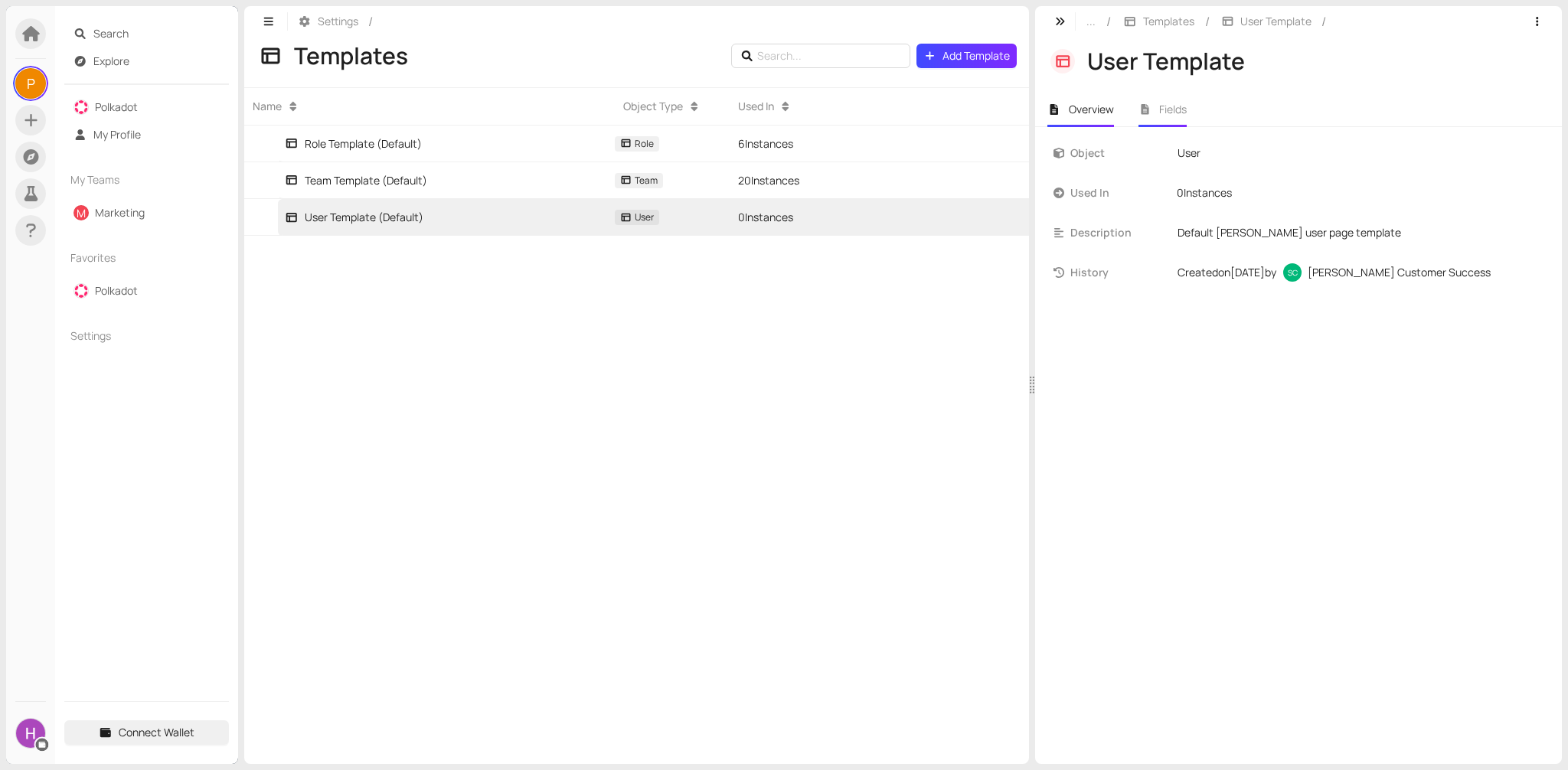 click on "Fields" at bounding box center [1163, 109] 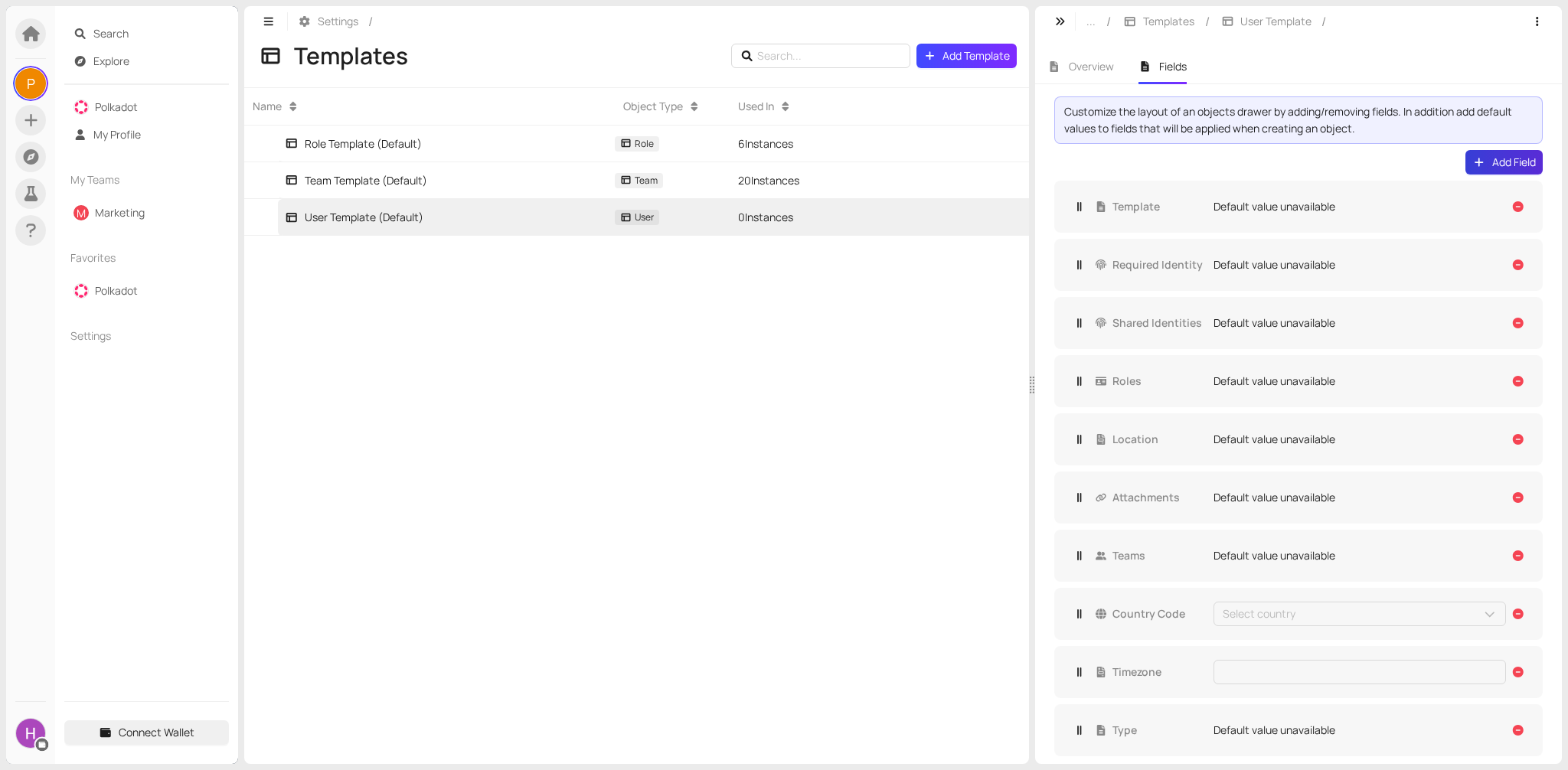 click on "Add Field" at bounding box center (1514, 162) 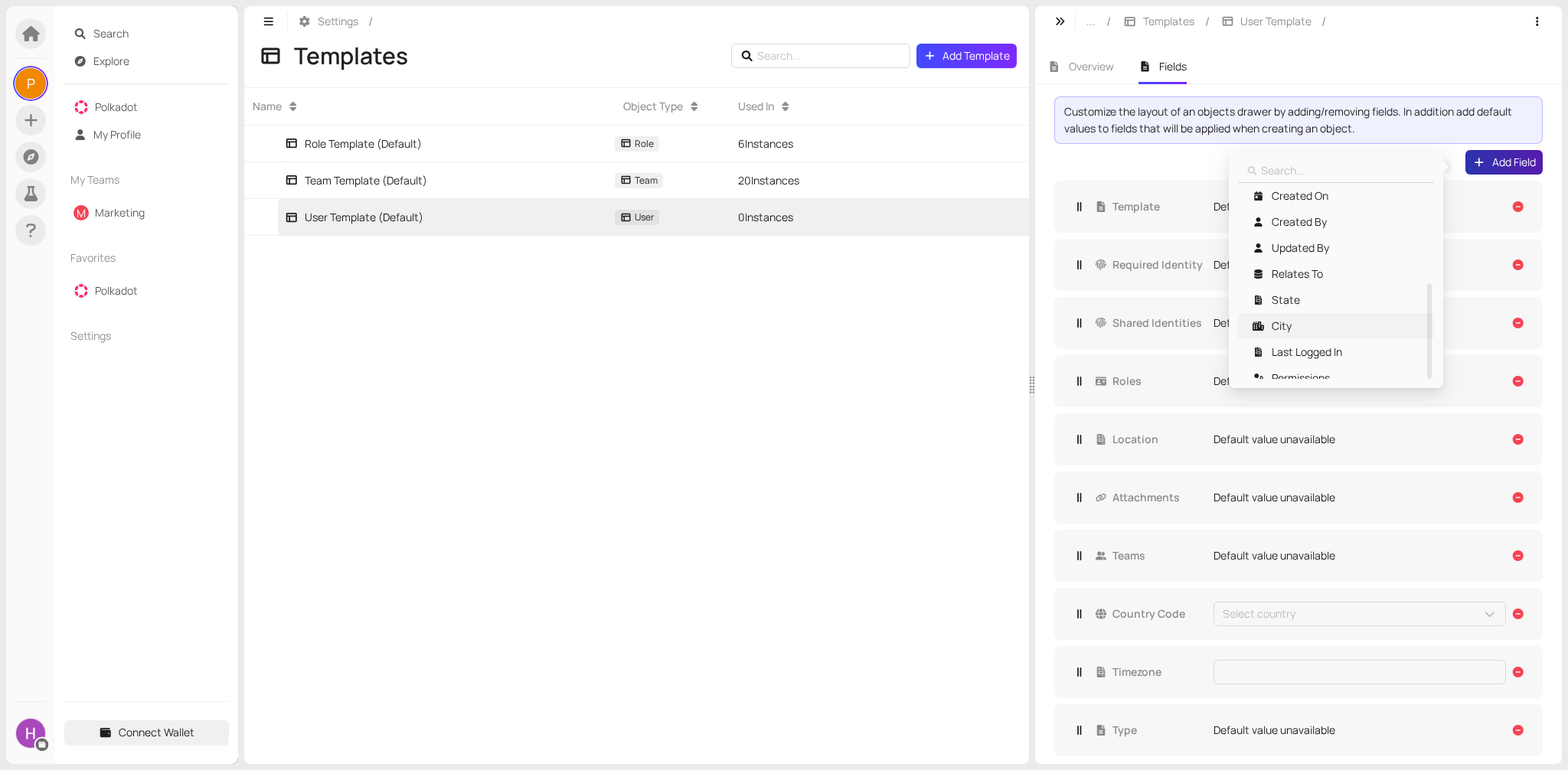 scroll, scrollTop: 6, scrollLeft: 0, axis: vertical 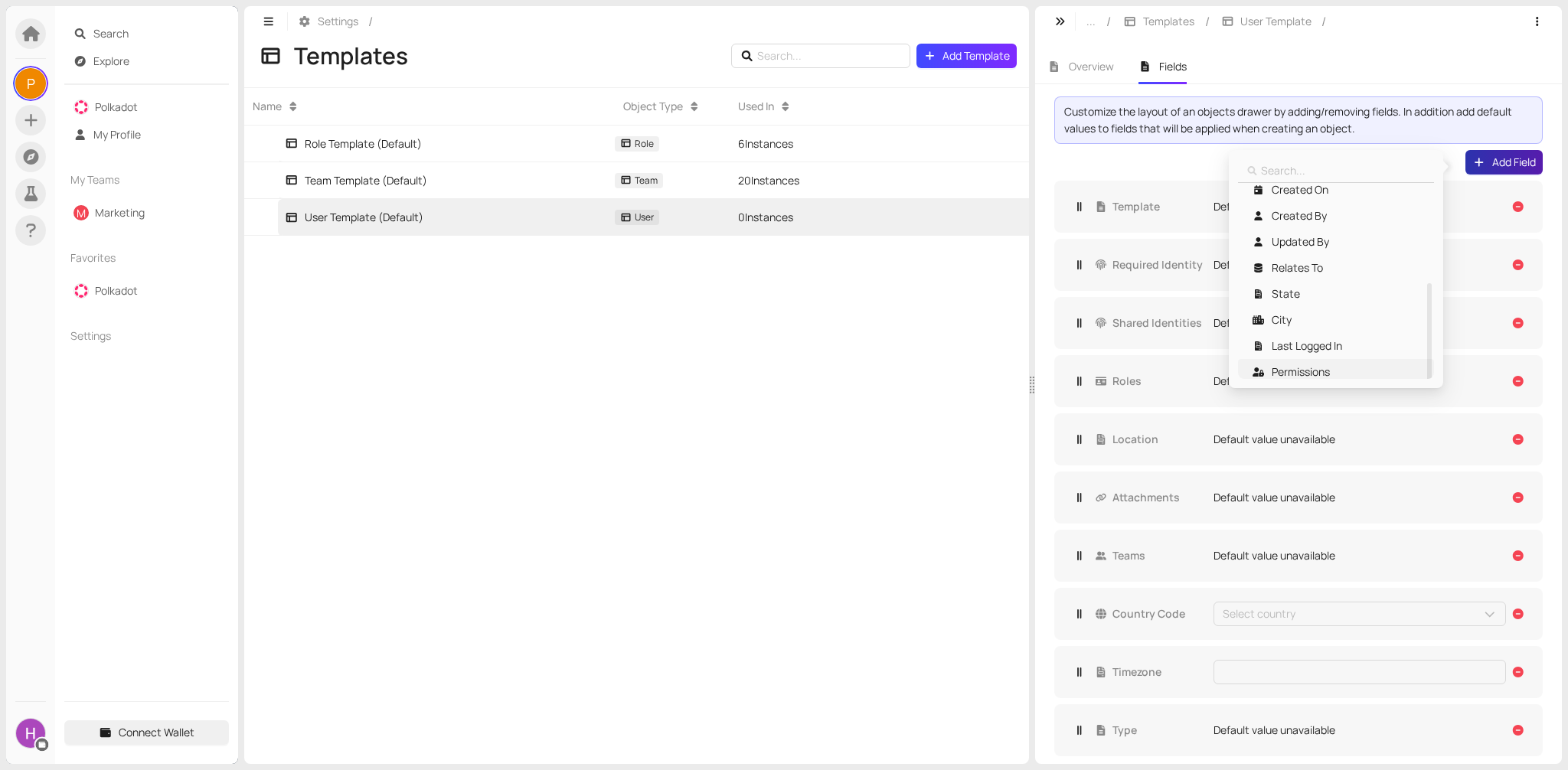 click on "Permissions" at bounding box center [1301, 372] 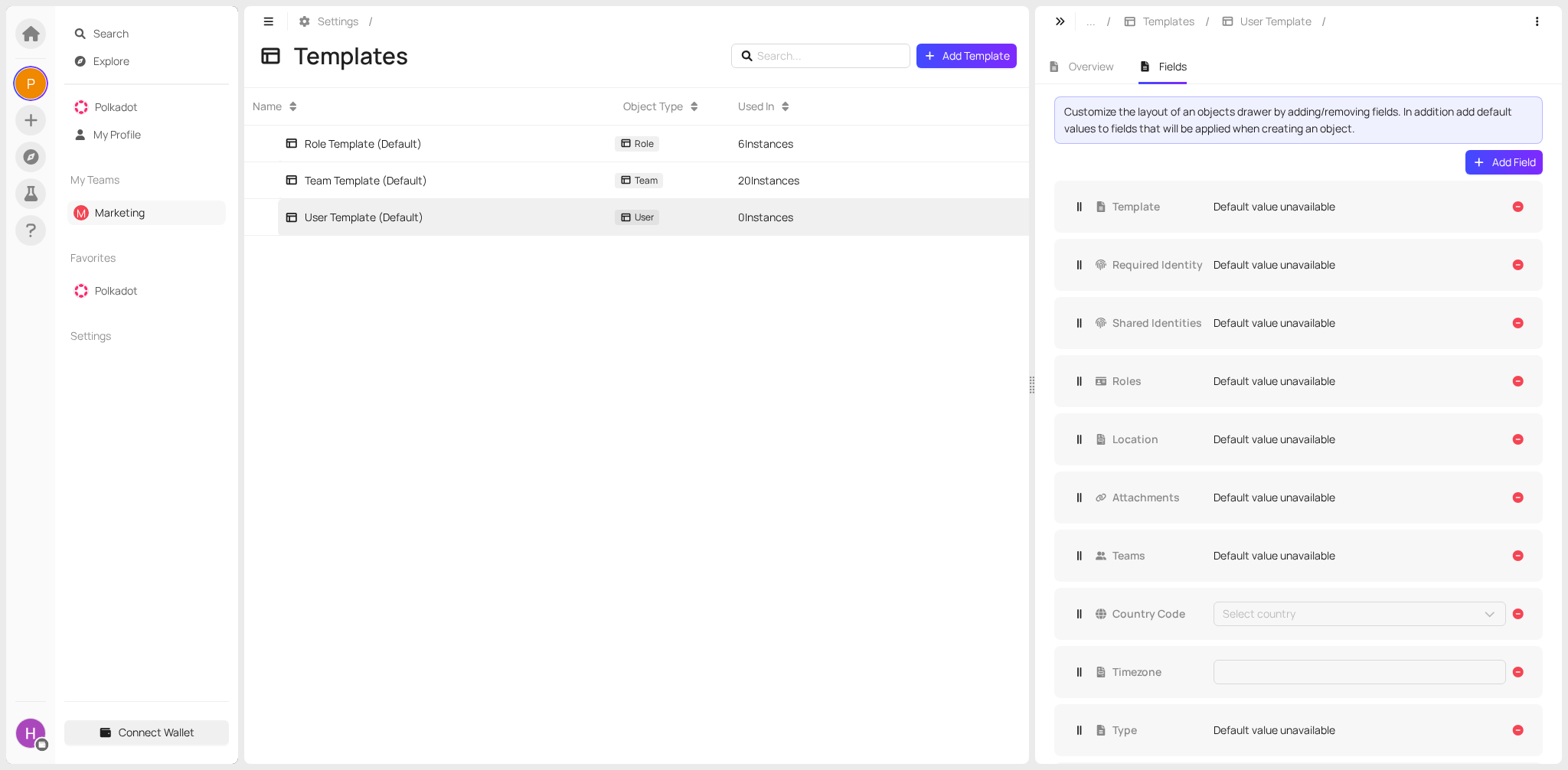 click on "Marketing" at bounding box center [119, 212] 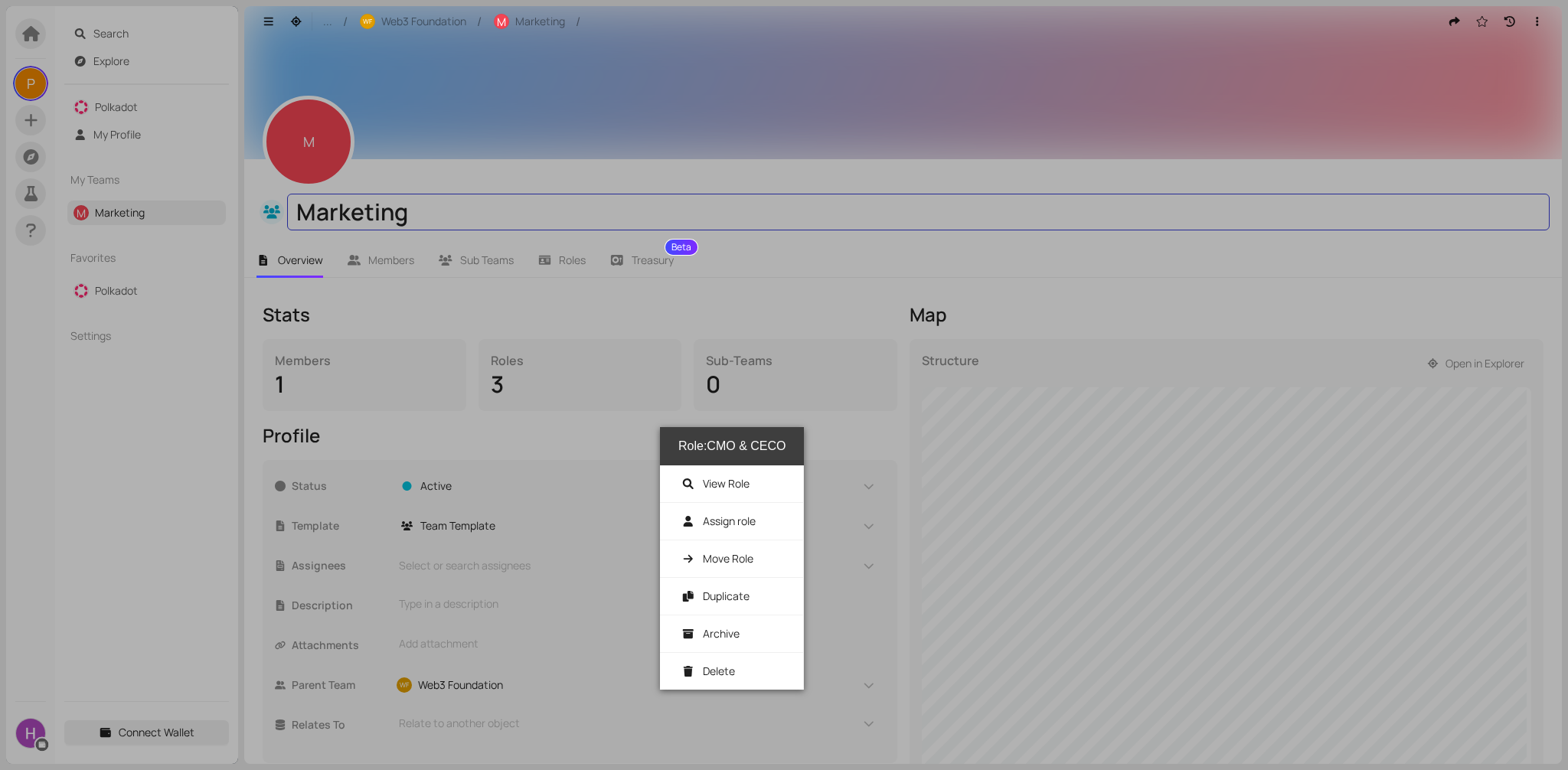 click on "Marketing" at bounding box center [918, 212] 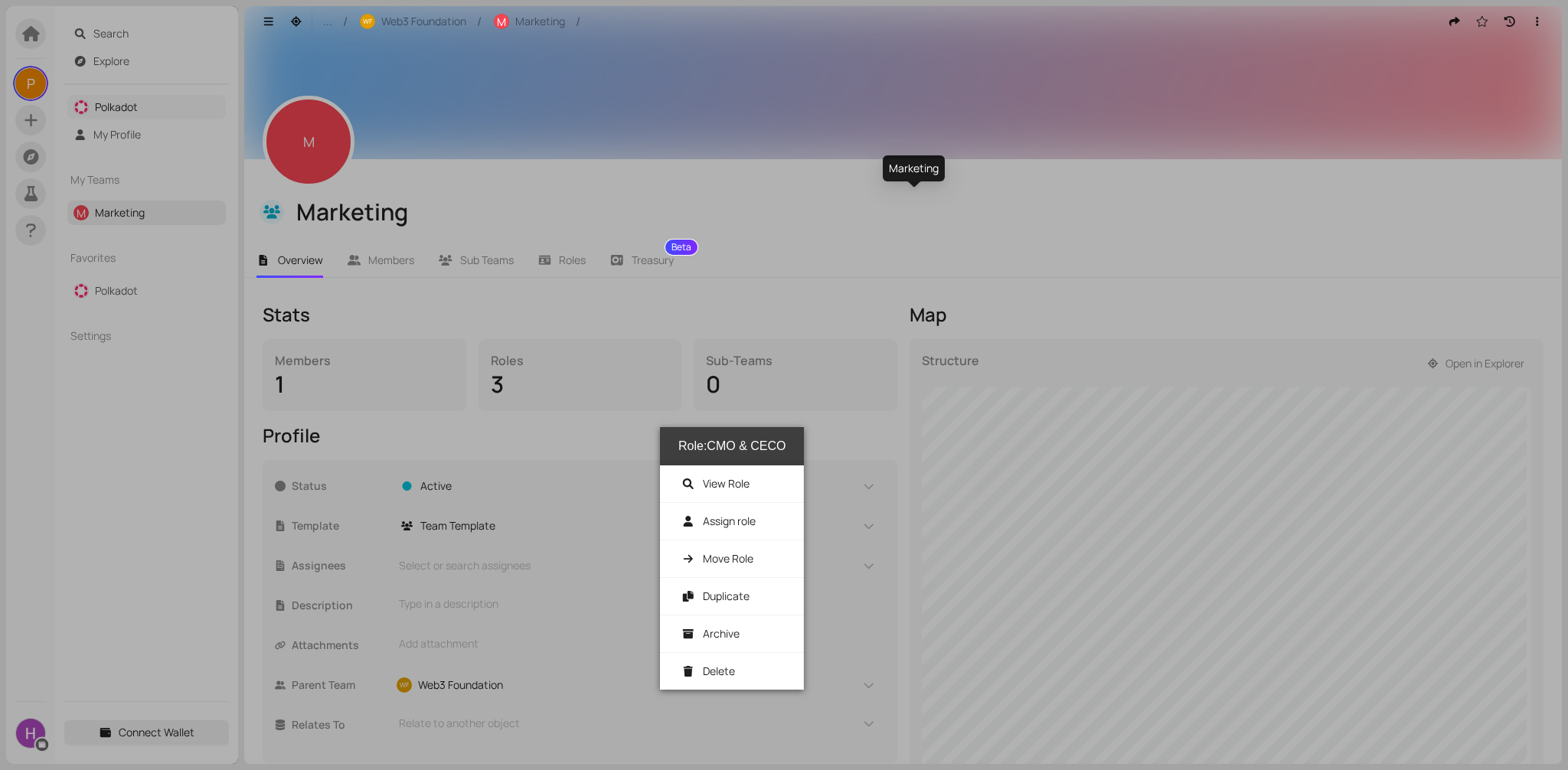 click on "Polkadot" at bounding box center [116, 106] 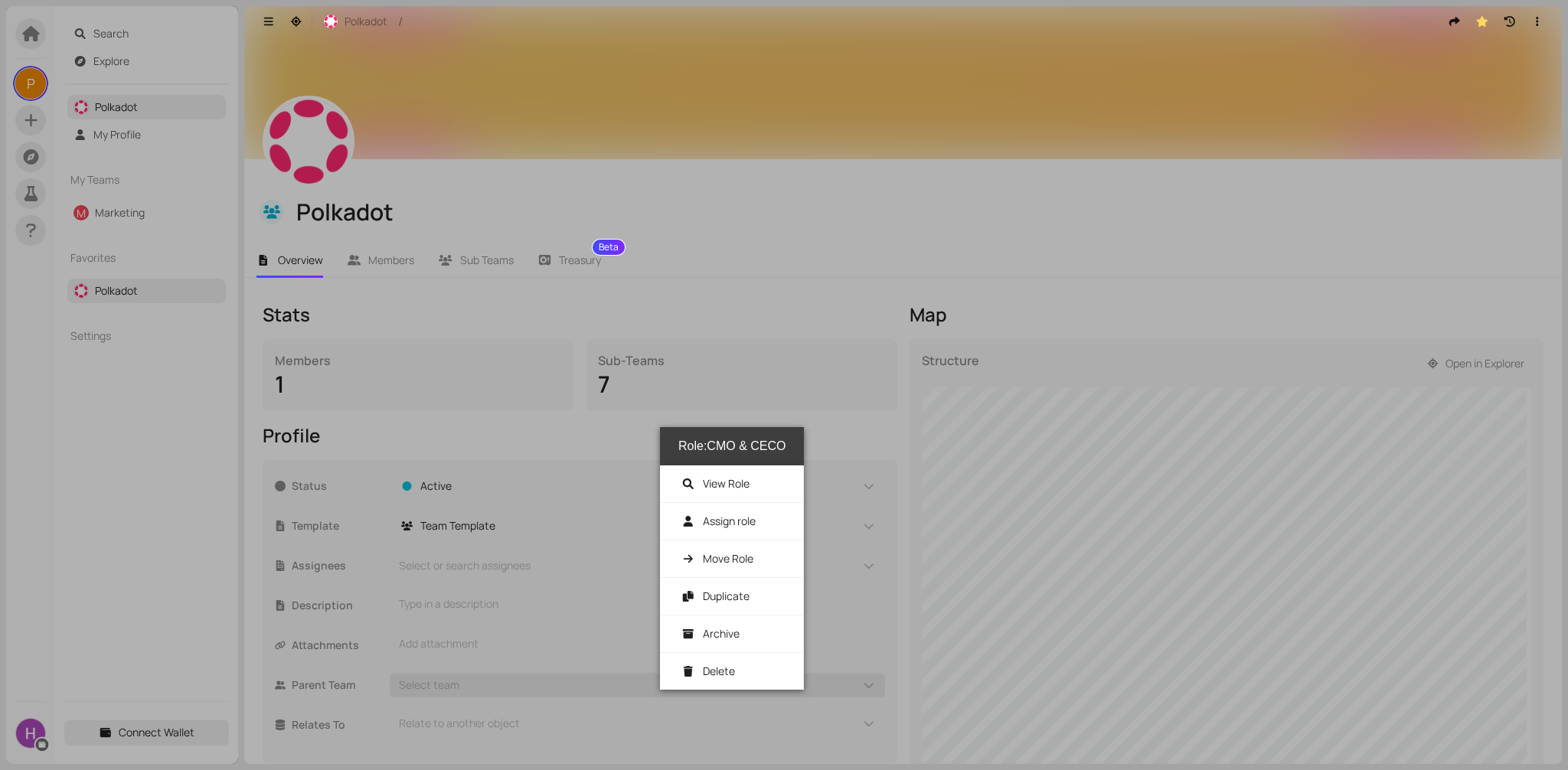 click on "Polkadot" at bounding box center (903, 194) 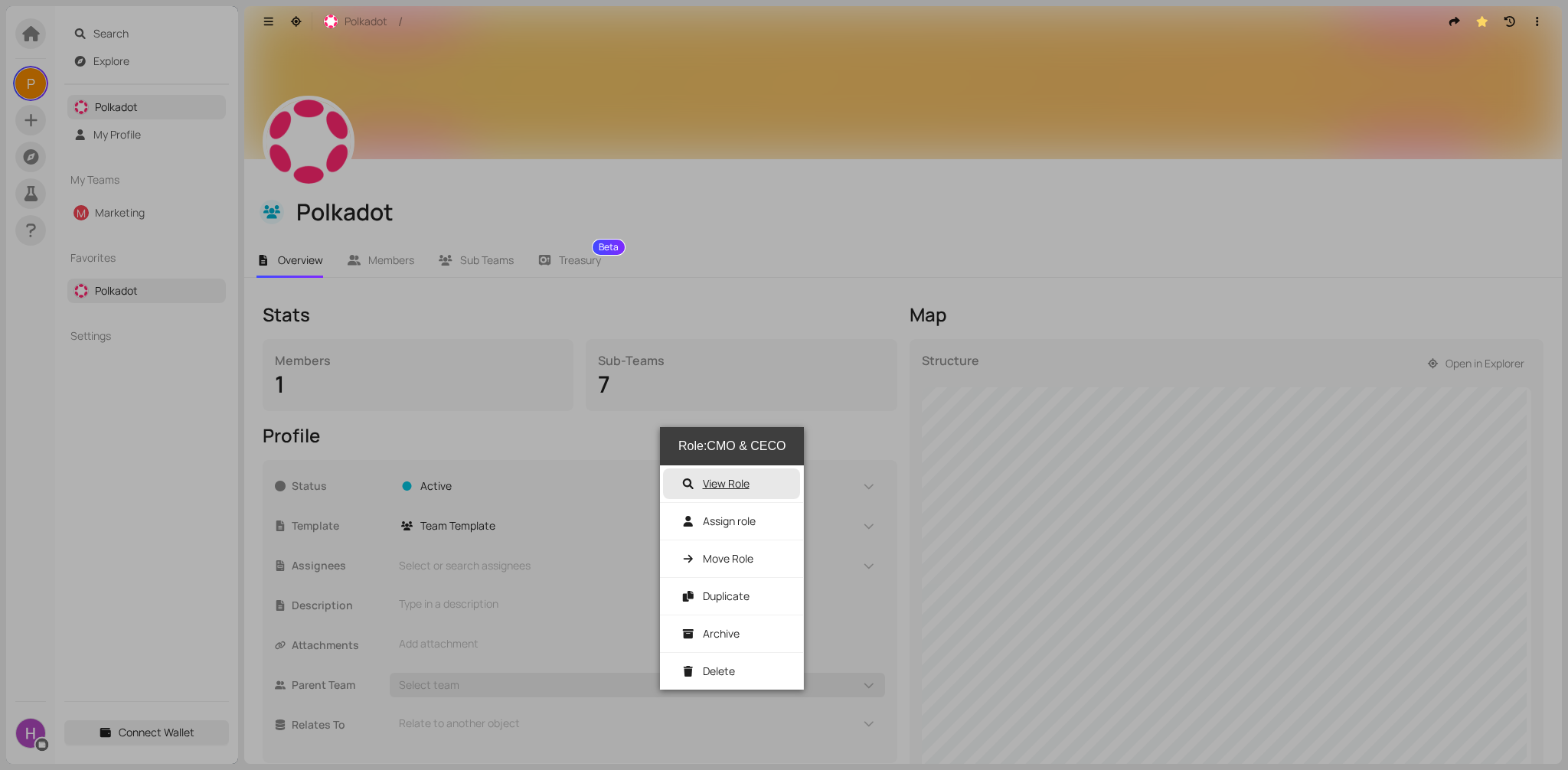 click on "View Role" at bounding box center [715, 483] 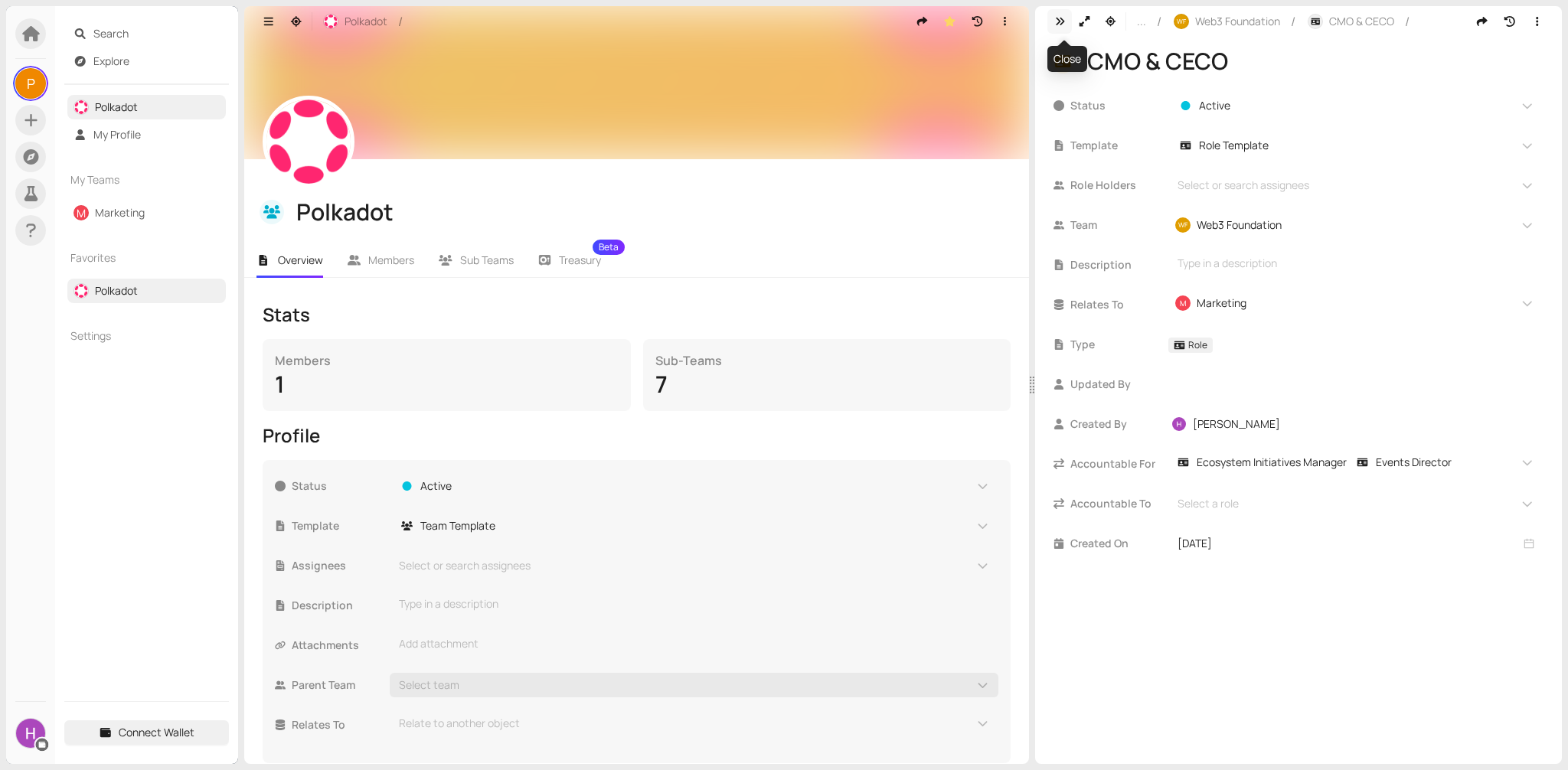 click 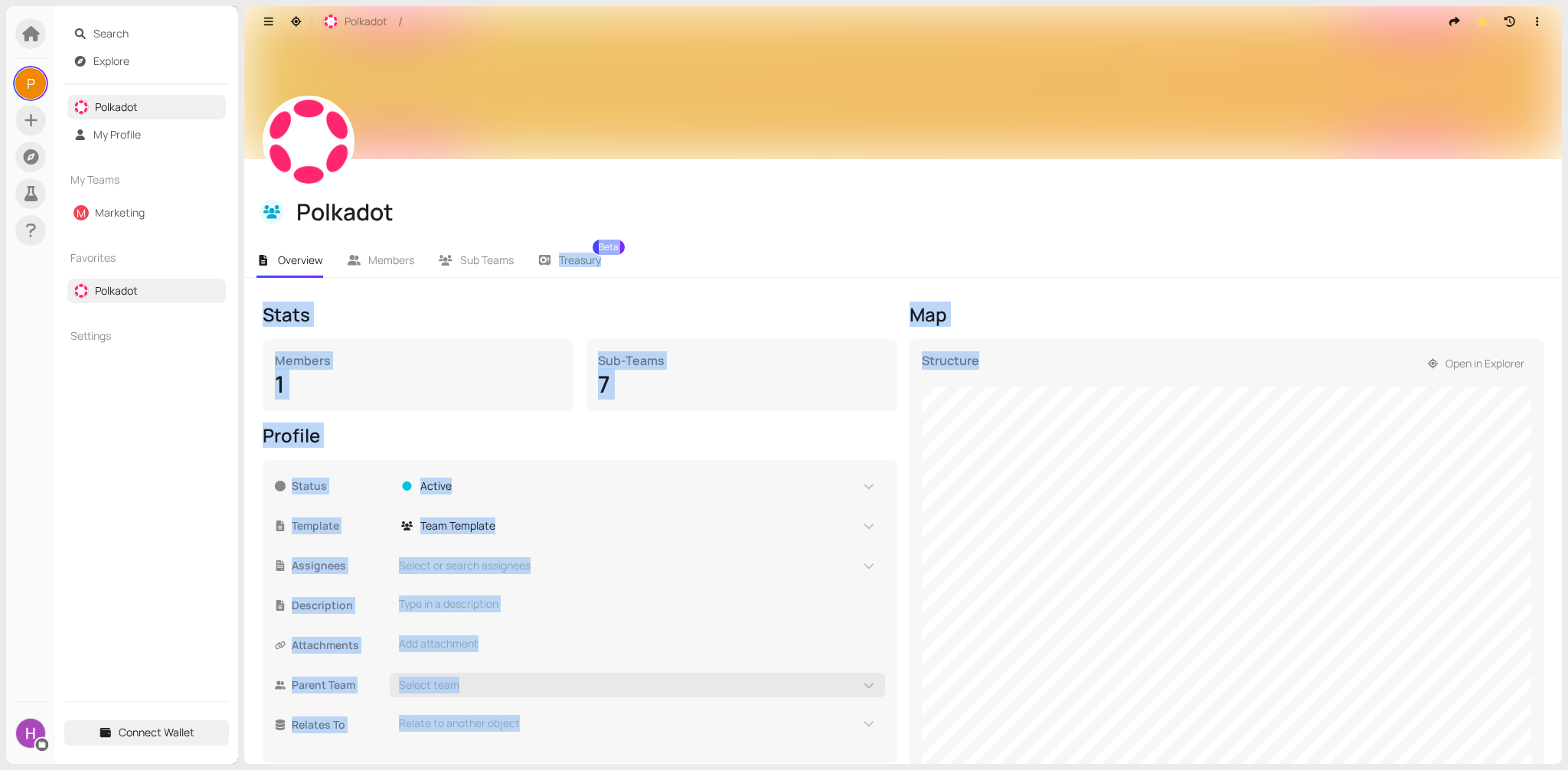 drag, startPoint x: 1061, startPoint y: 357, endPoint x: 853, endPoint y: 242, distance: 237.67415 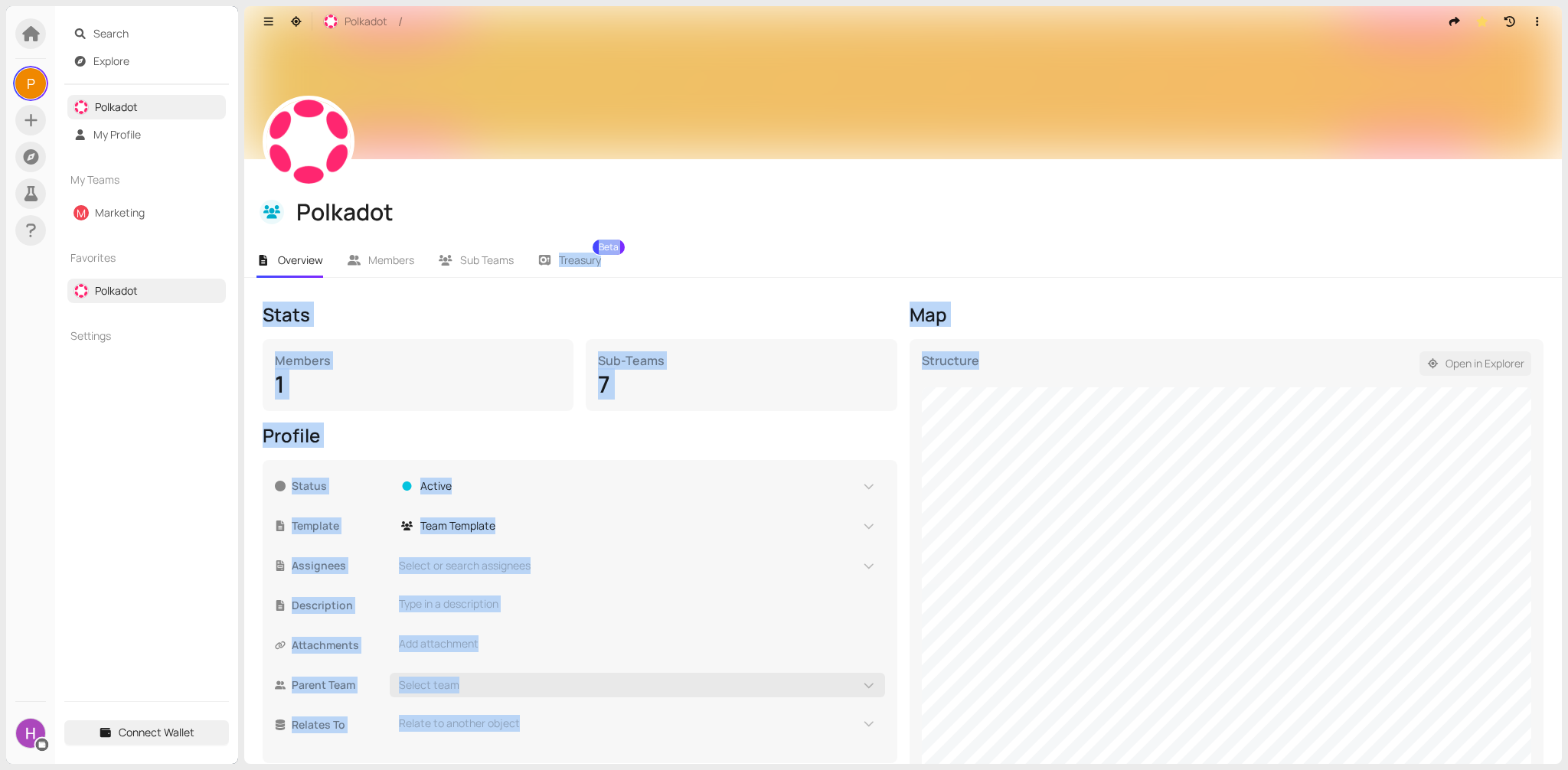 click on "Open in Explorer" at bounding box center [1485, 364] 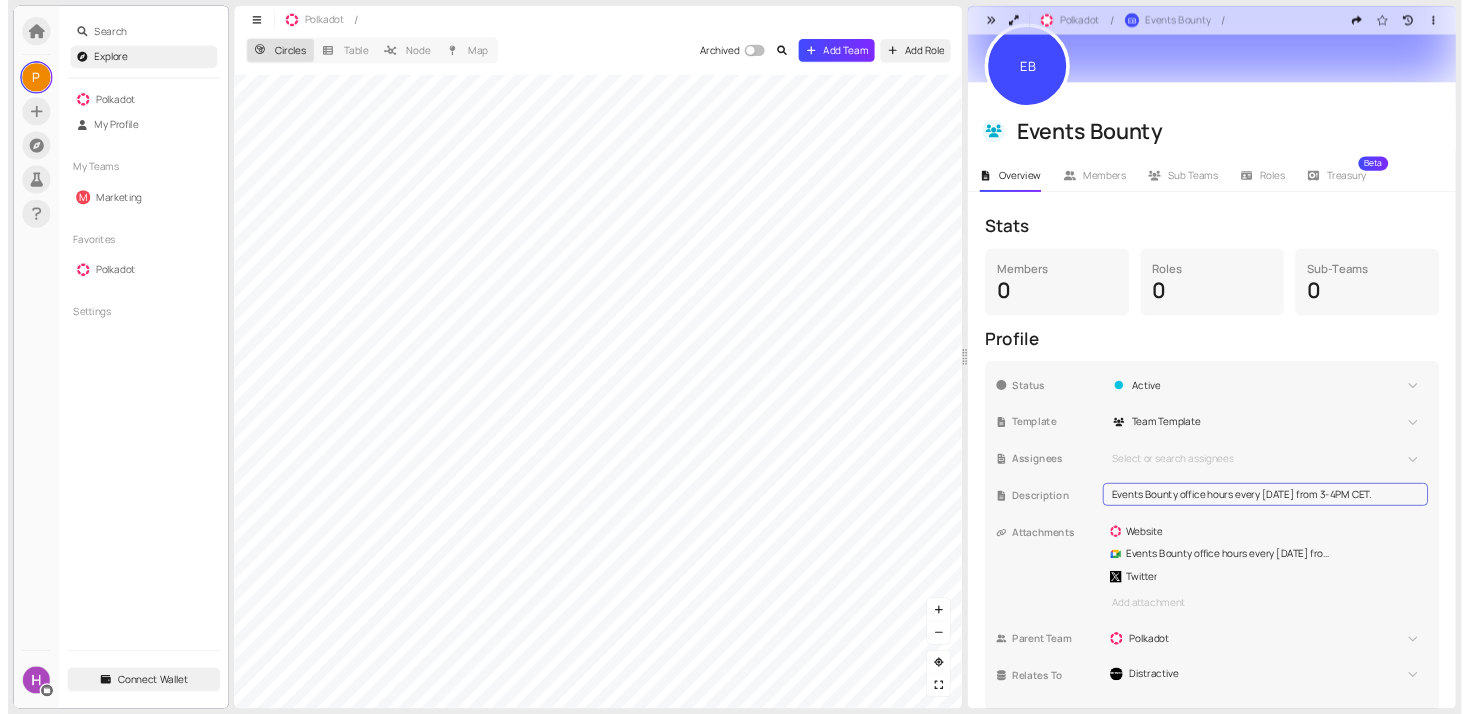 scroll, scrollTop: 120, scrollLeft: 0, axis: vertical 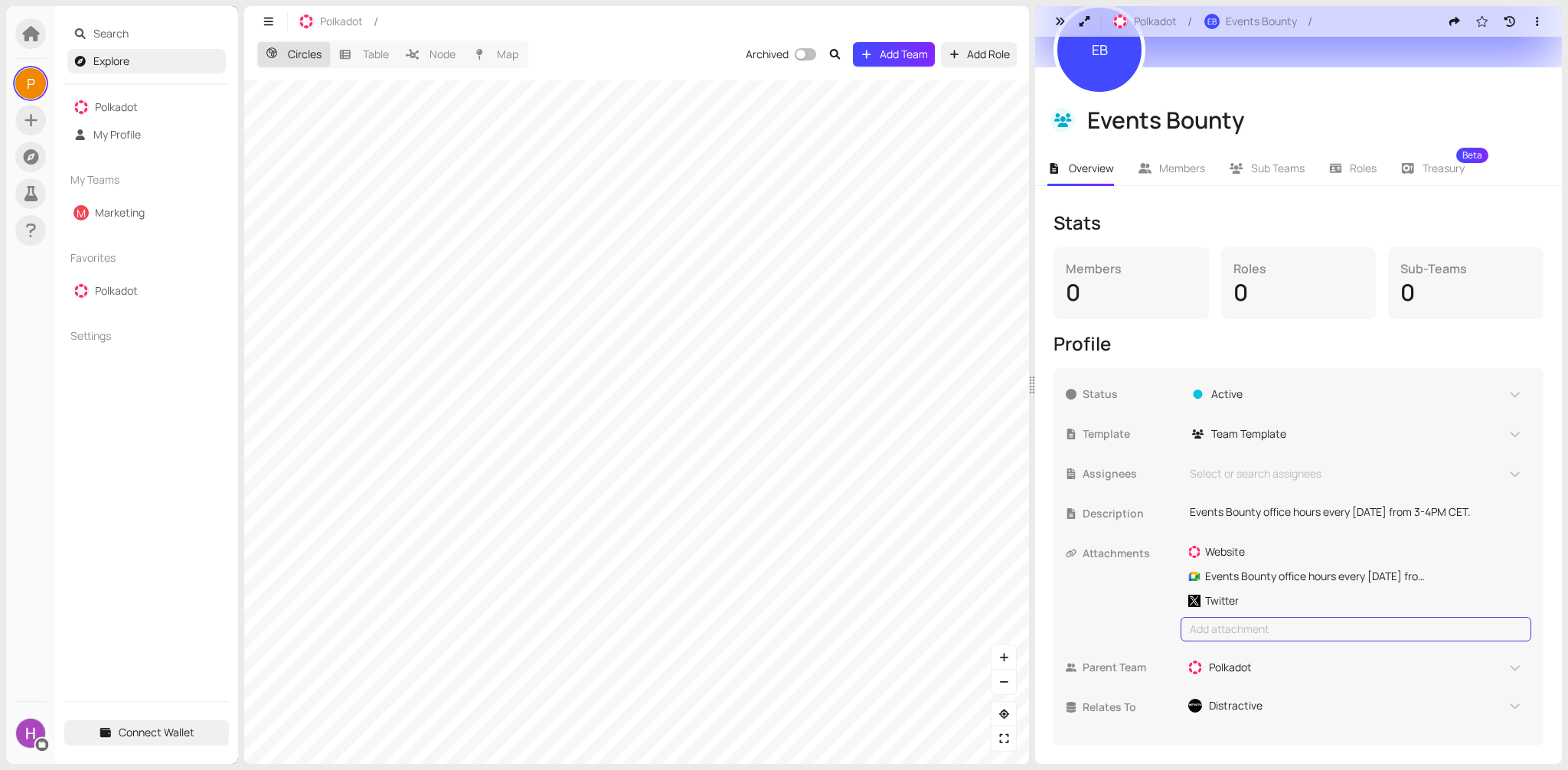 click on "Add attachment" at bounding box center (1356, 629) 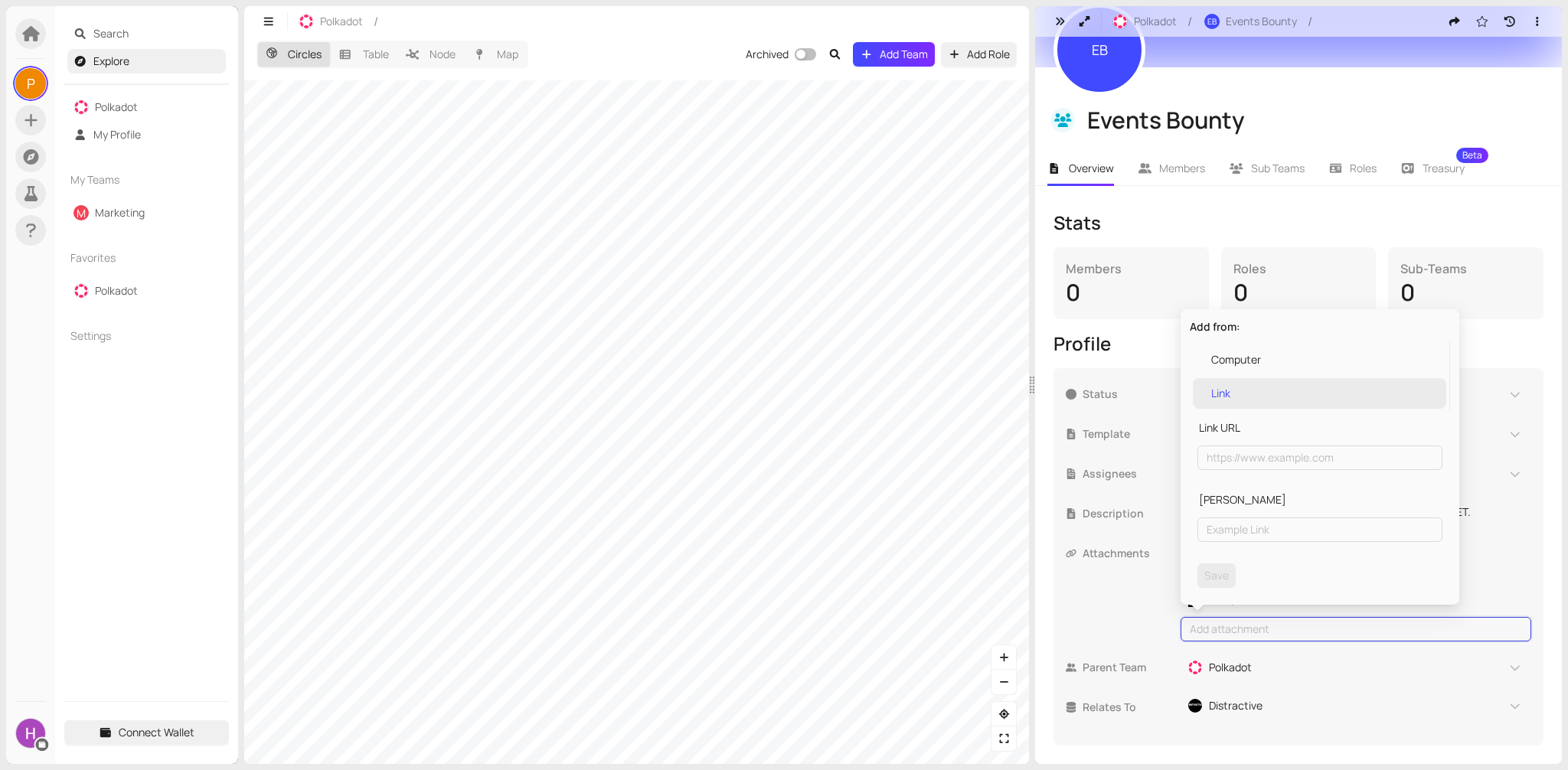 type on "E" 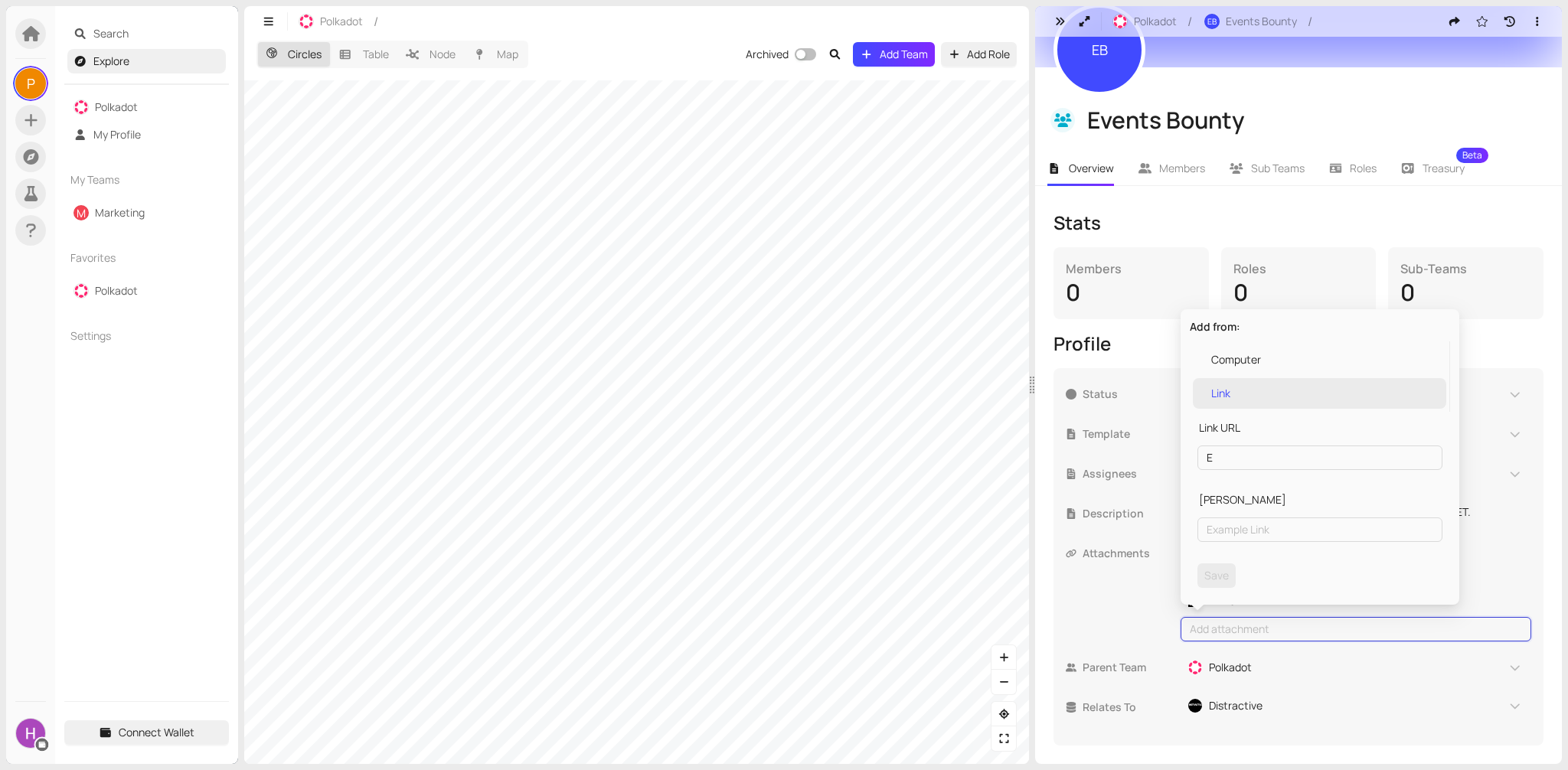 type 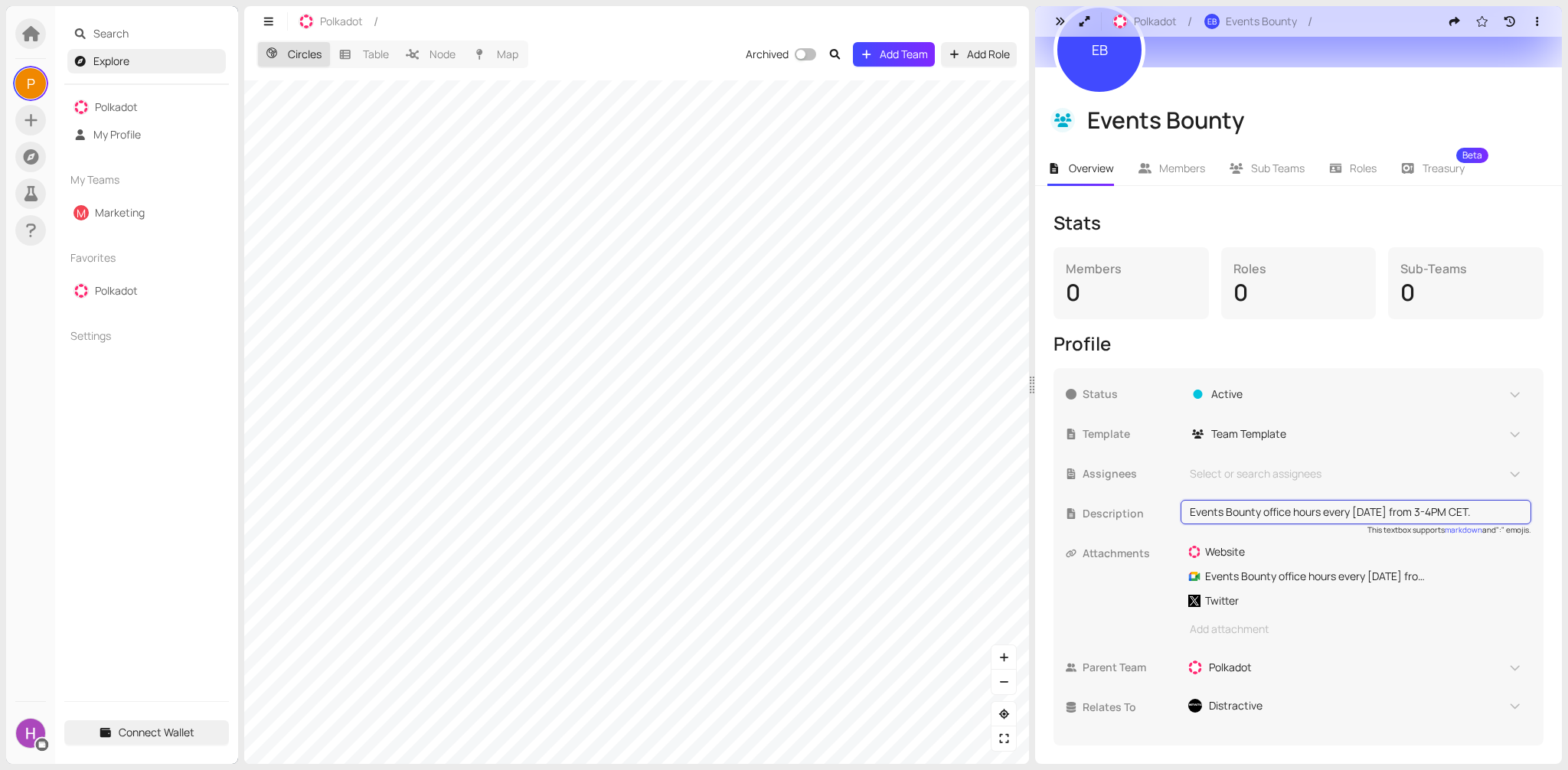 drag, startPoint x: 1511, startPoint y: 511, endPoint x: 1106, endPoint y: 501, distance: 405.12344 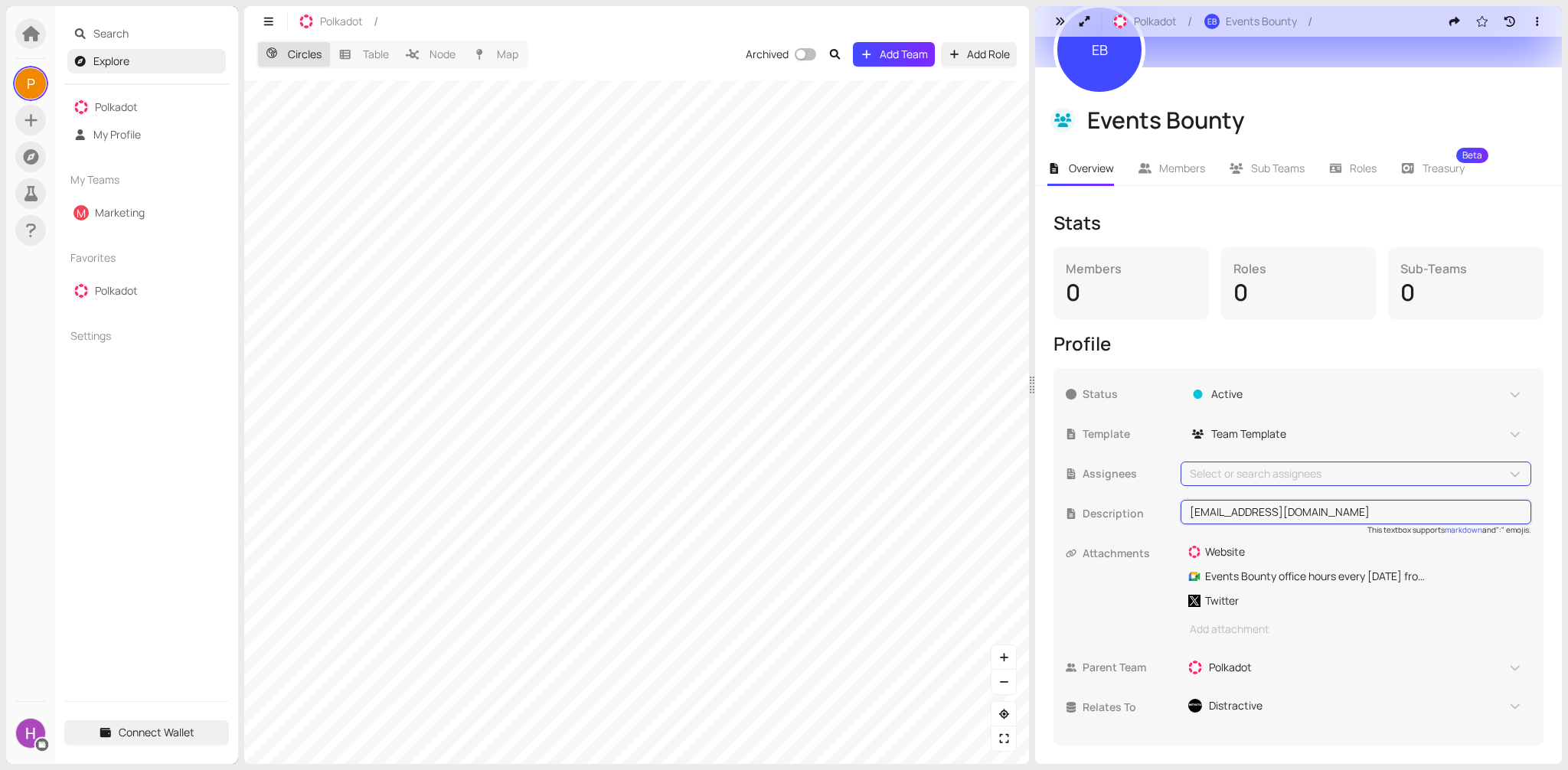 type on "info@dotevents.xyz" 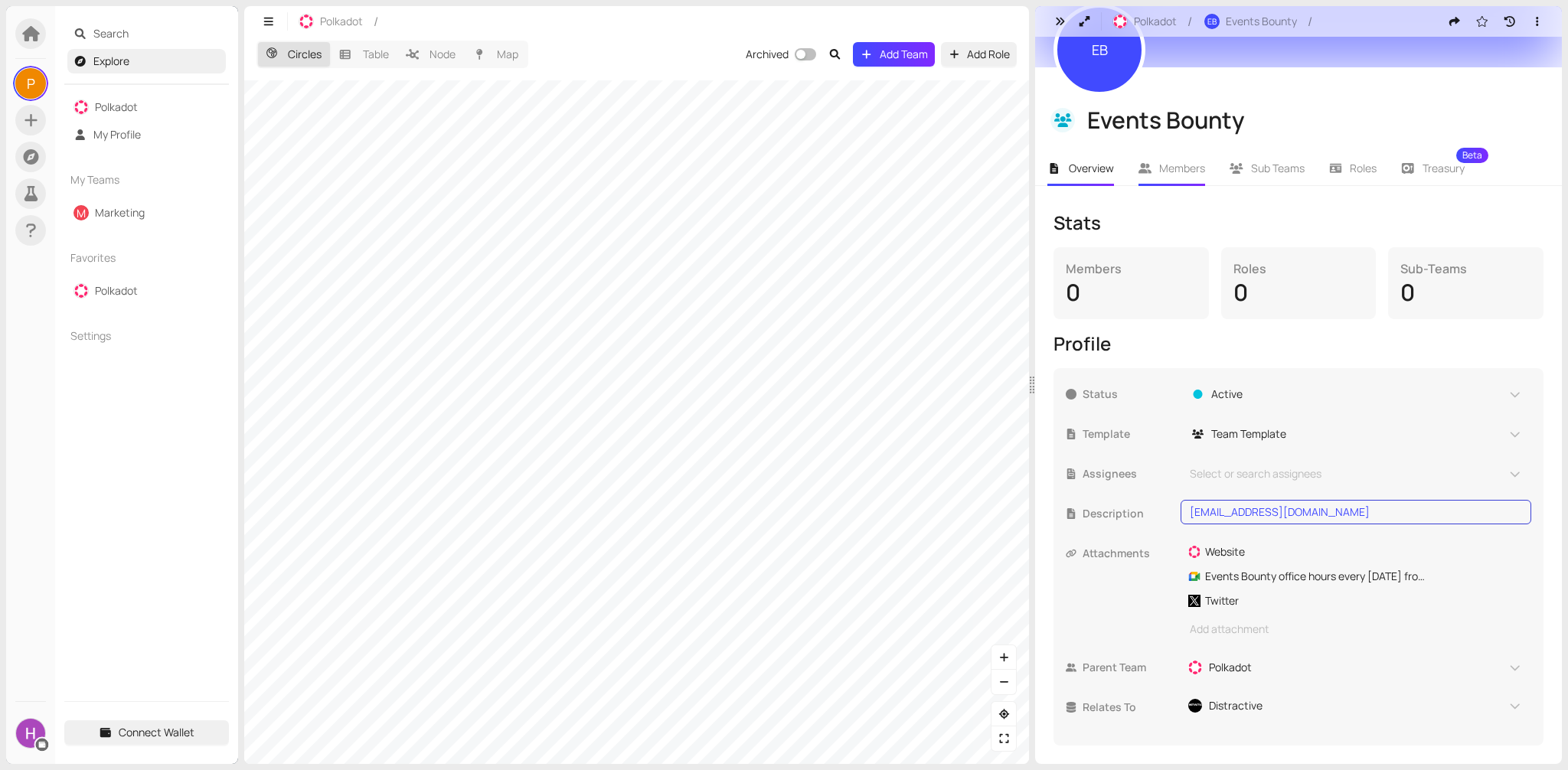 click on "Members" at bounding box center (1182, 168) 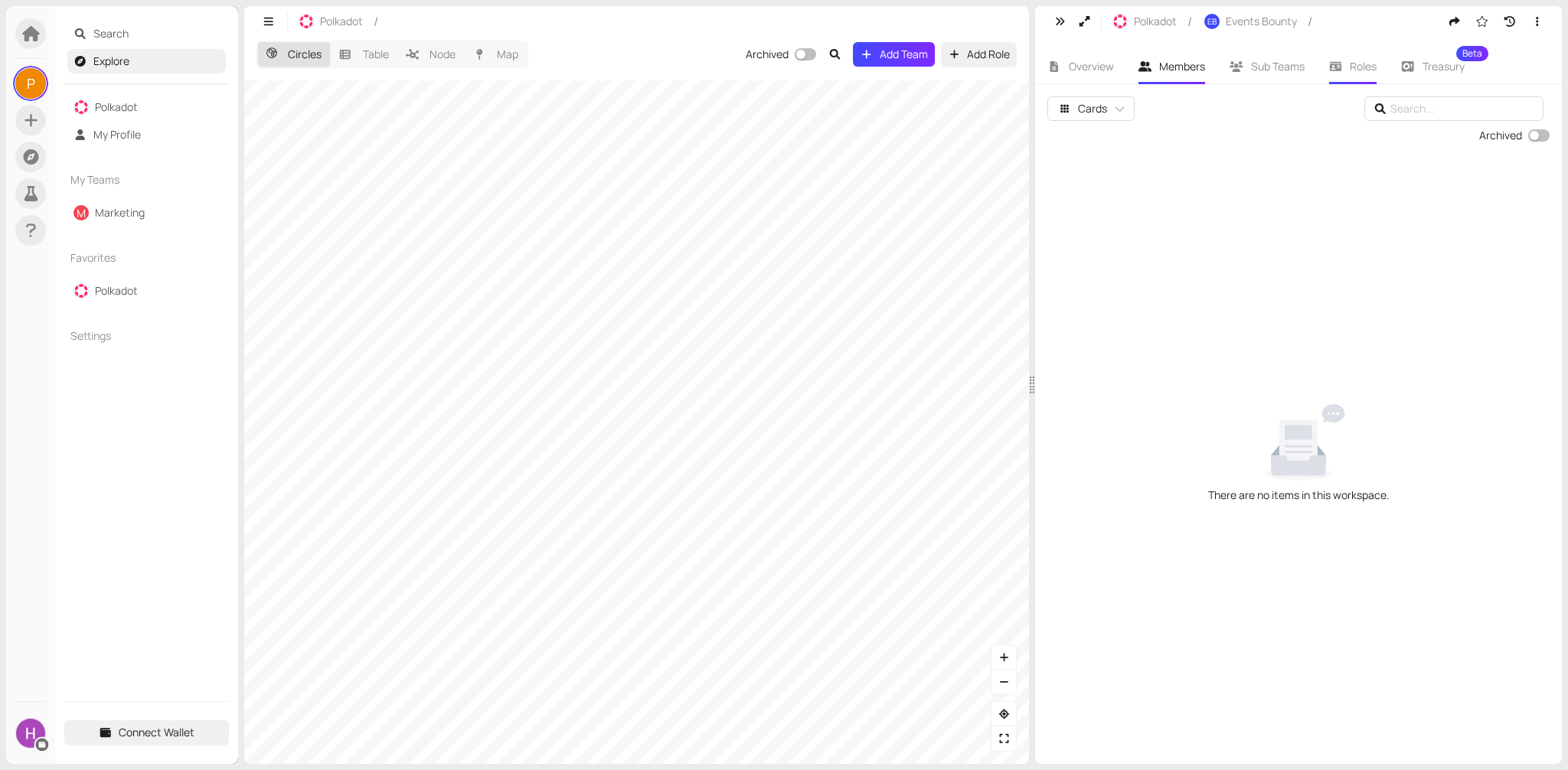 click on "Roles" at bounding box center (1363, 66) 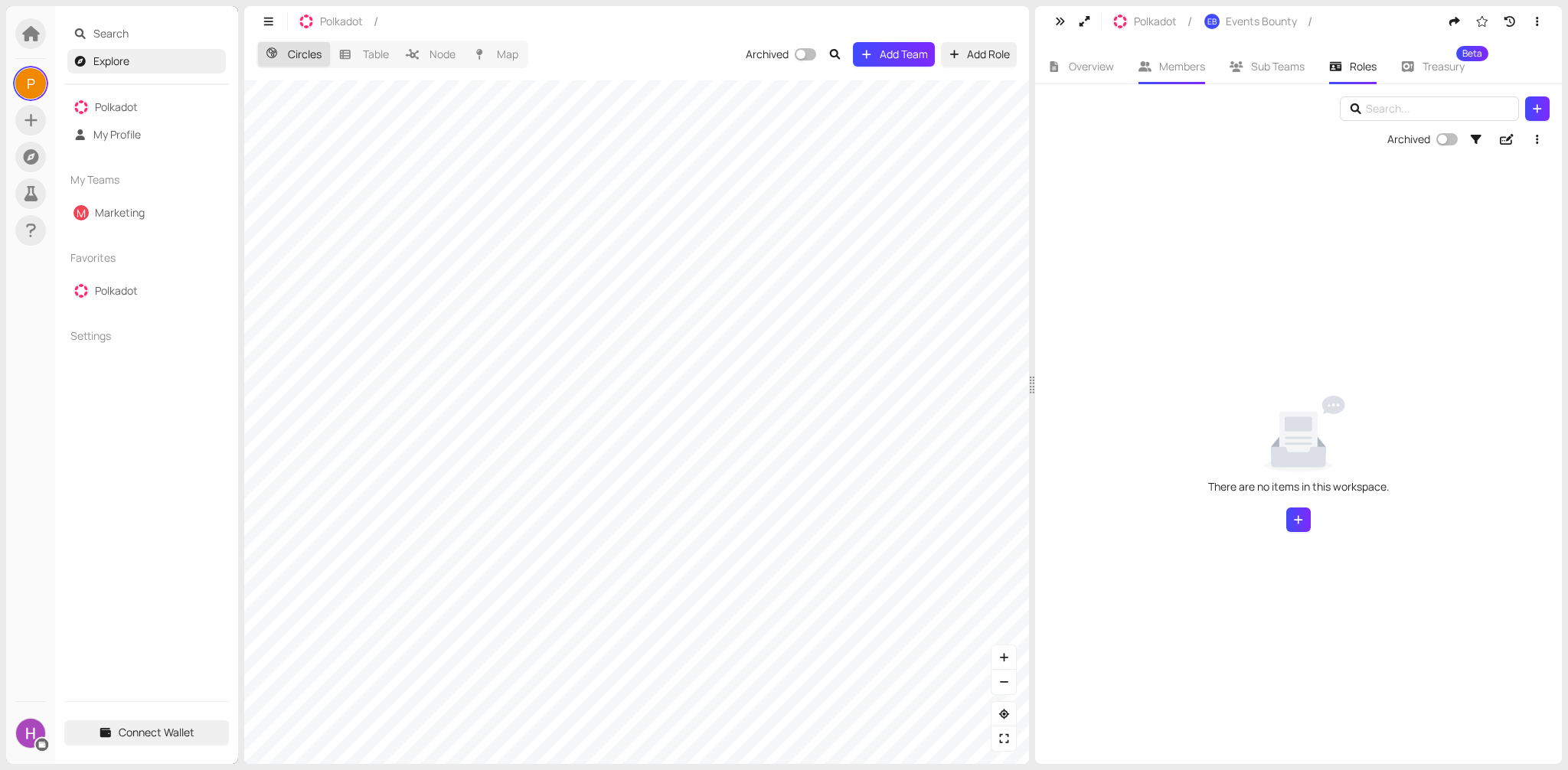 click on "Members" at bounding box center [1172, 67] 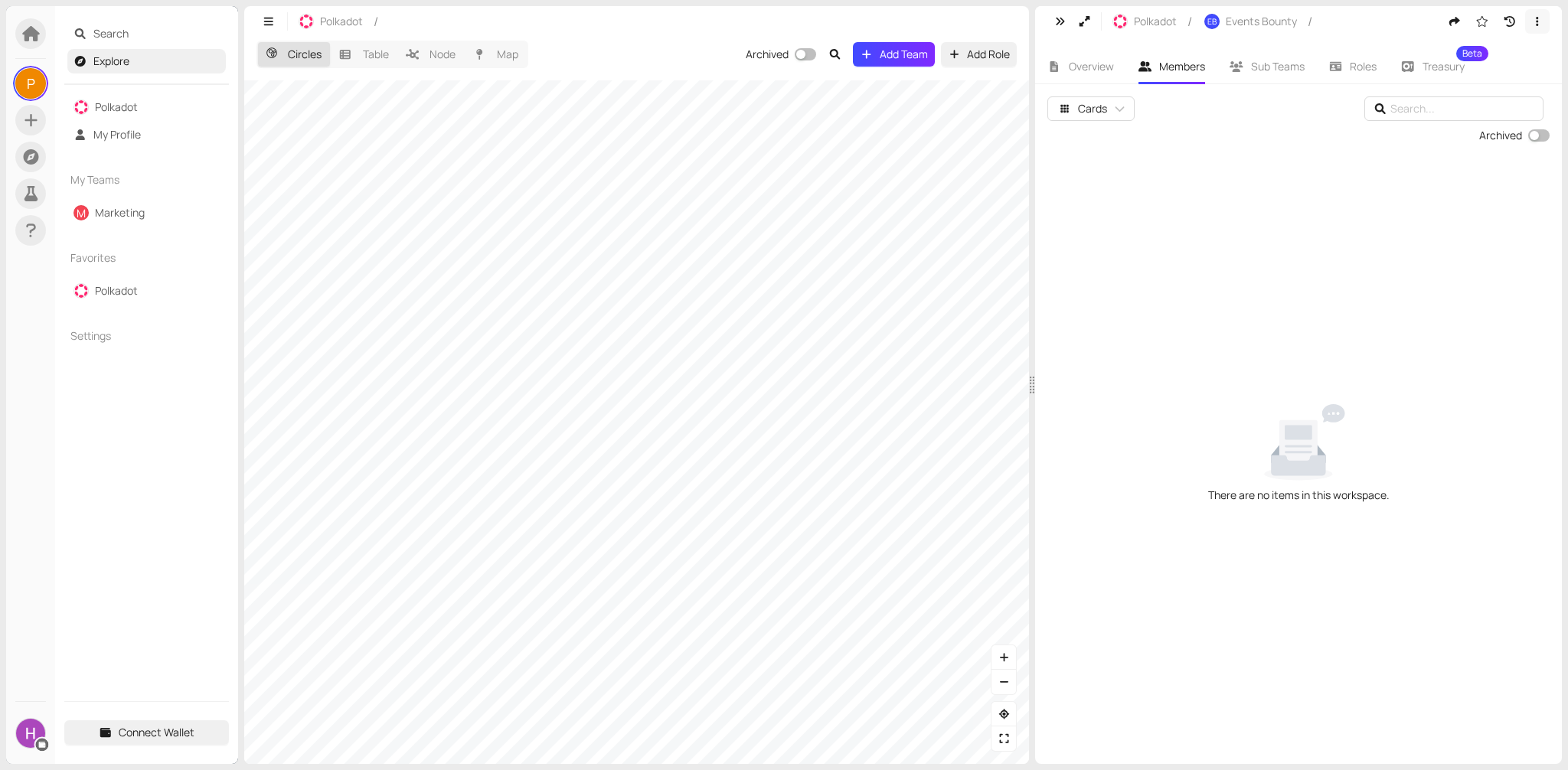 click 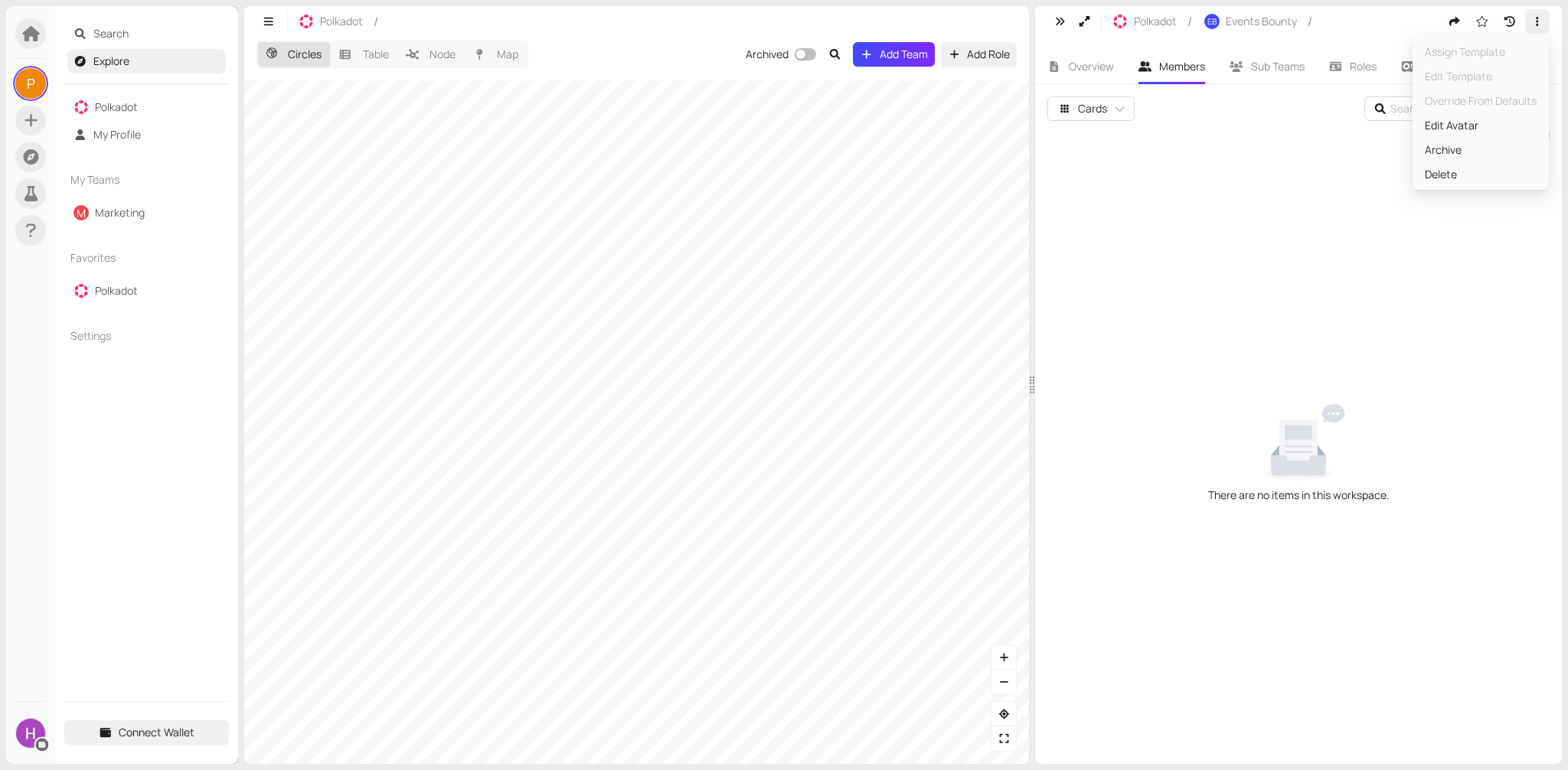 click on "There are no items in this workspace." at bounding box center (1298, 460) 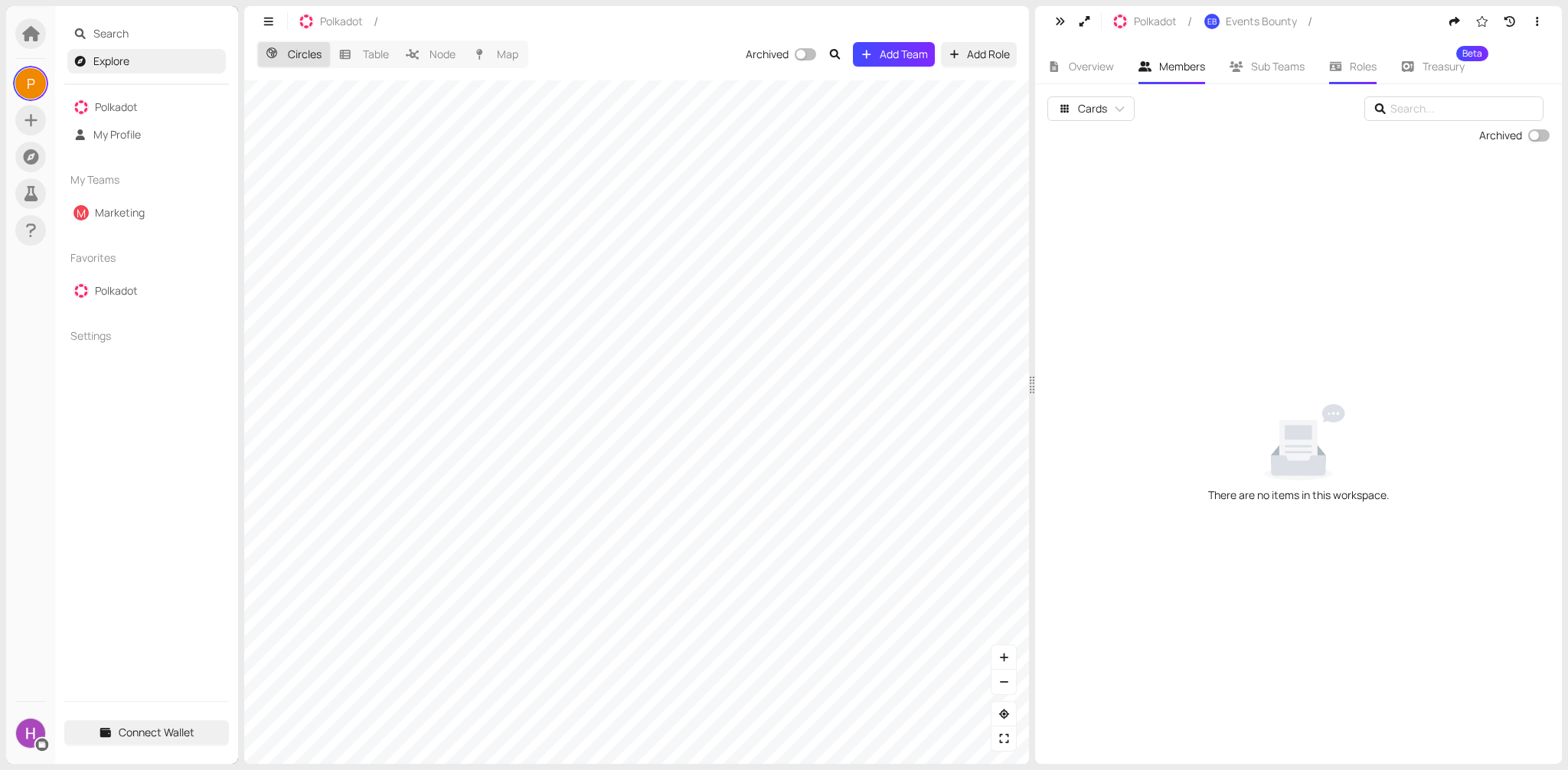 click on "Roles" at bounding box center (1363, 66) 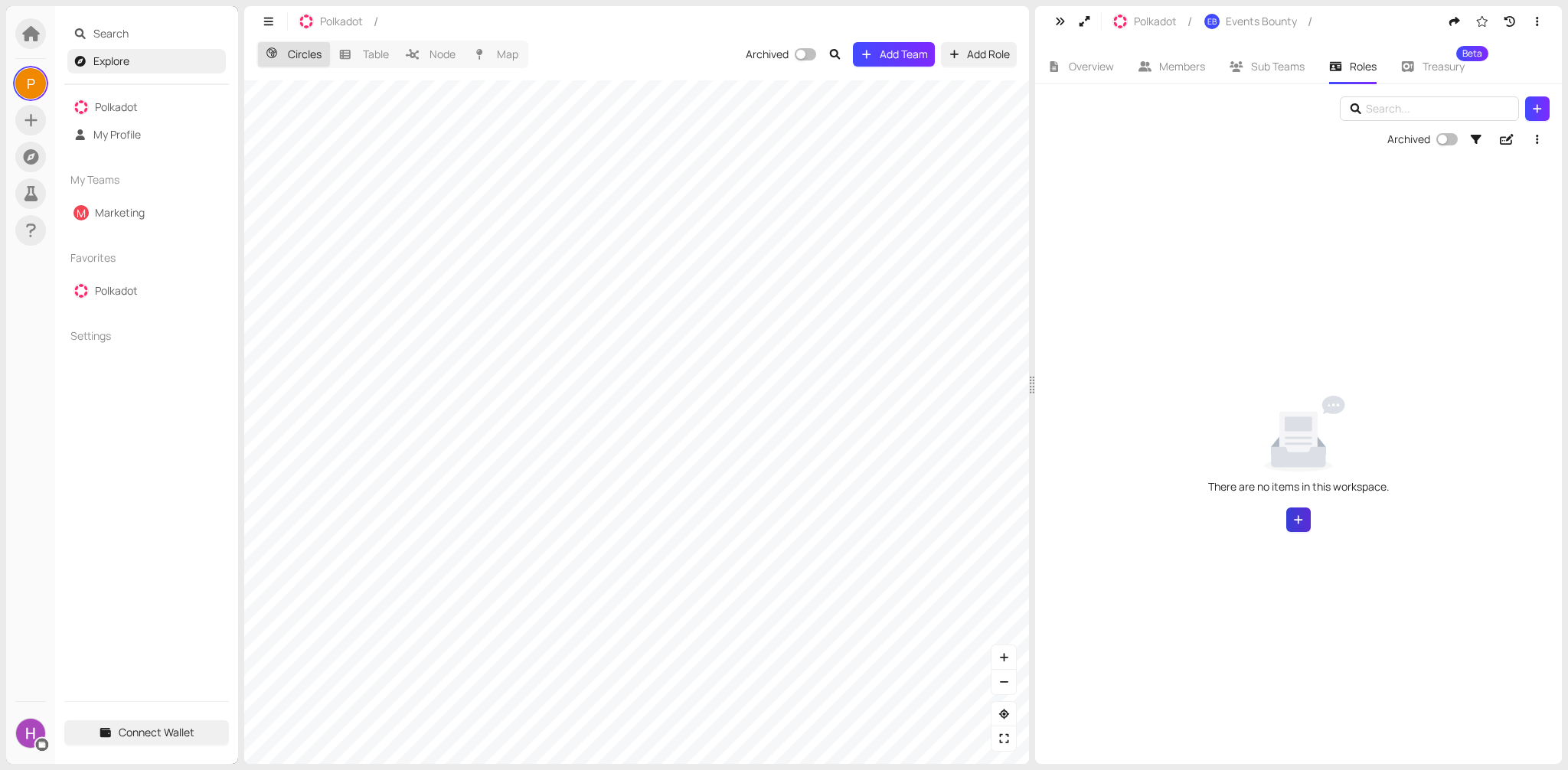 click at bounding box center [1298, 520] 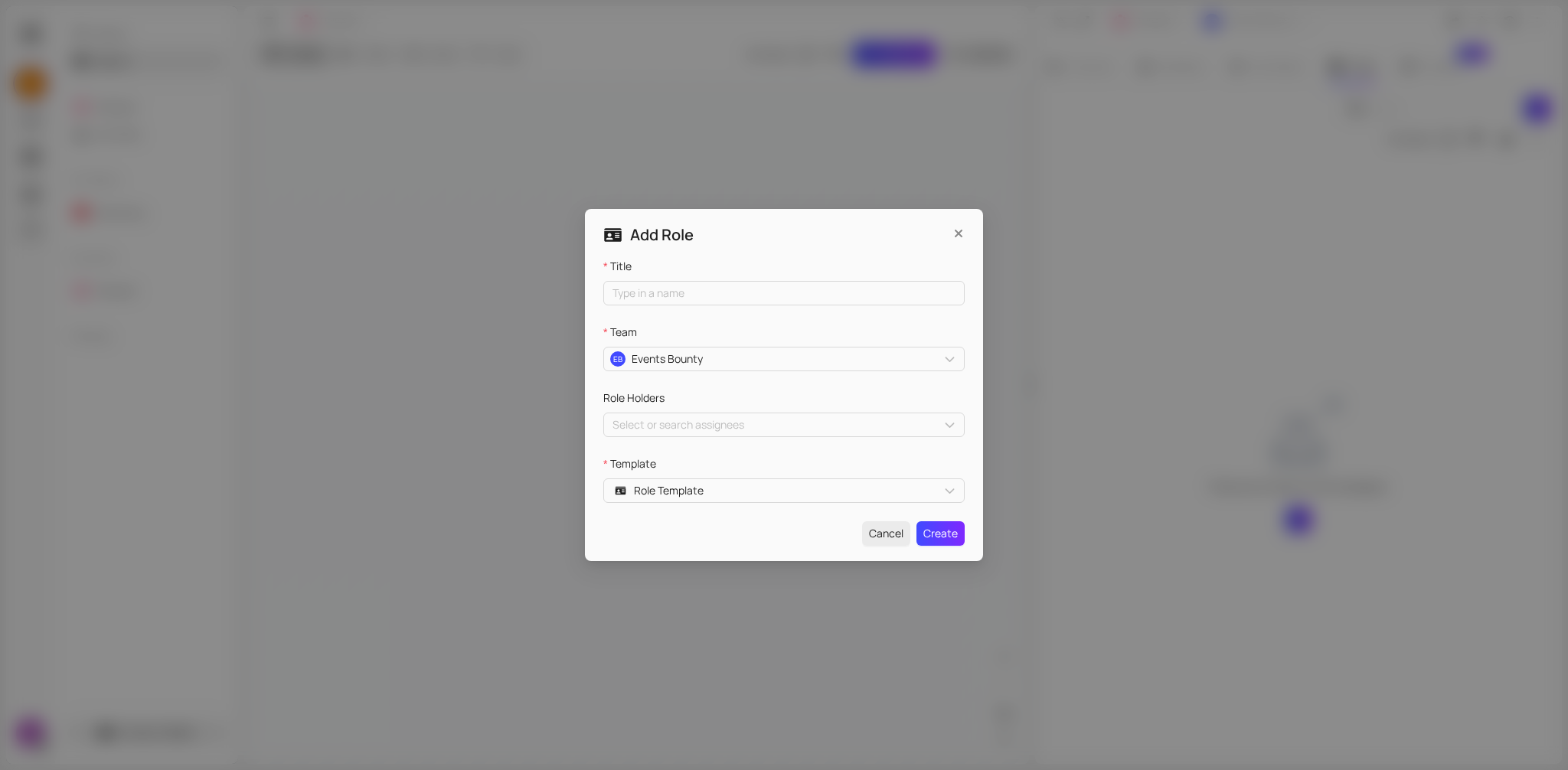 click on "Title" at bounding box center [784, 269] 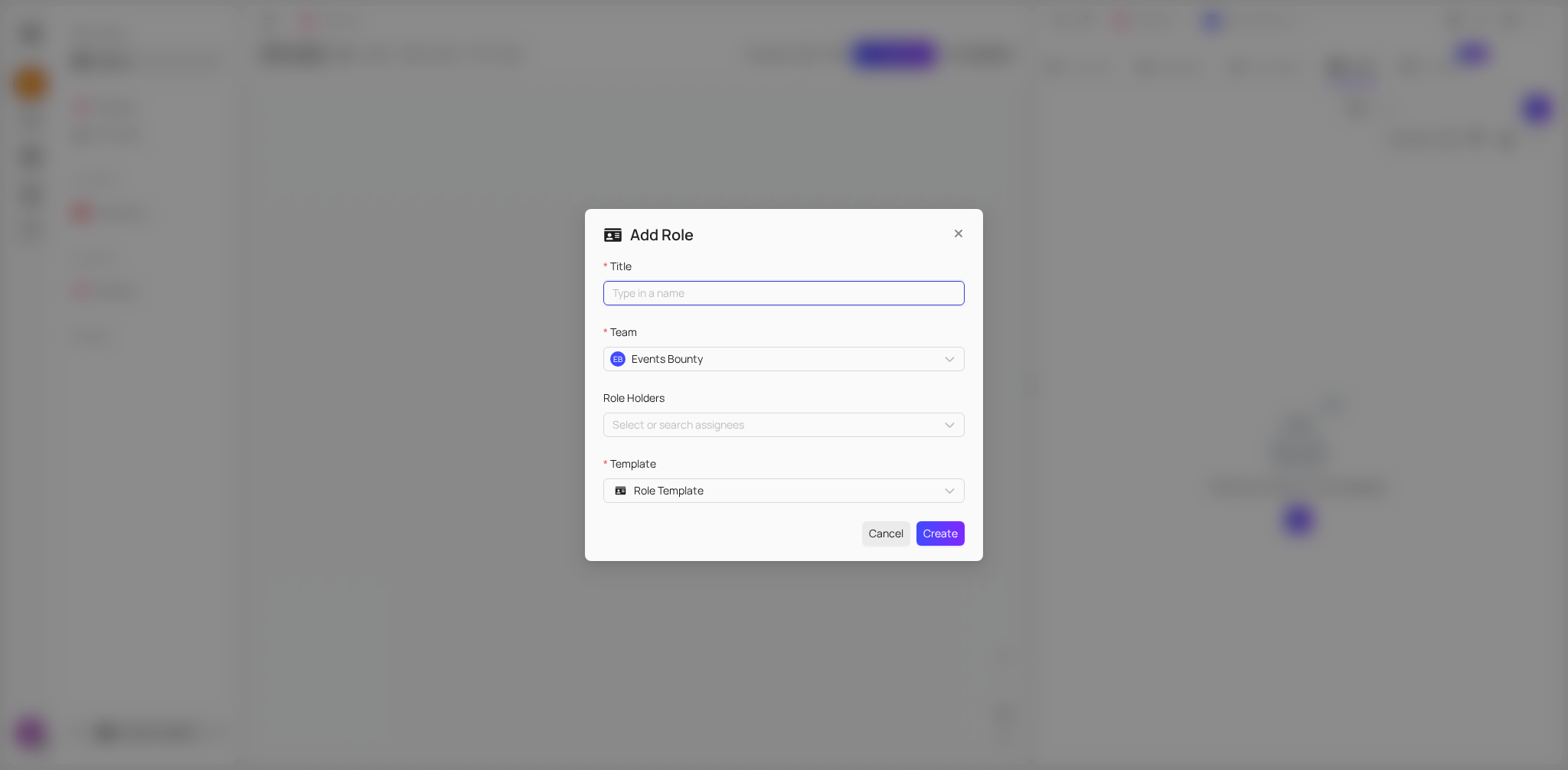 click on "Title" at bounding box center (784, 293) 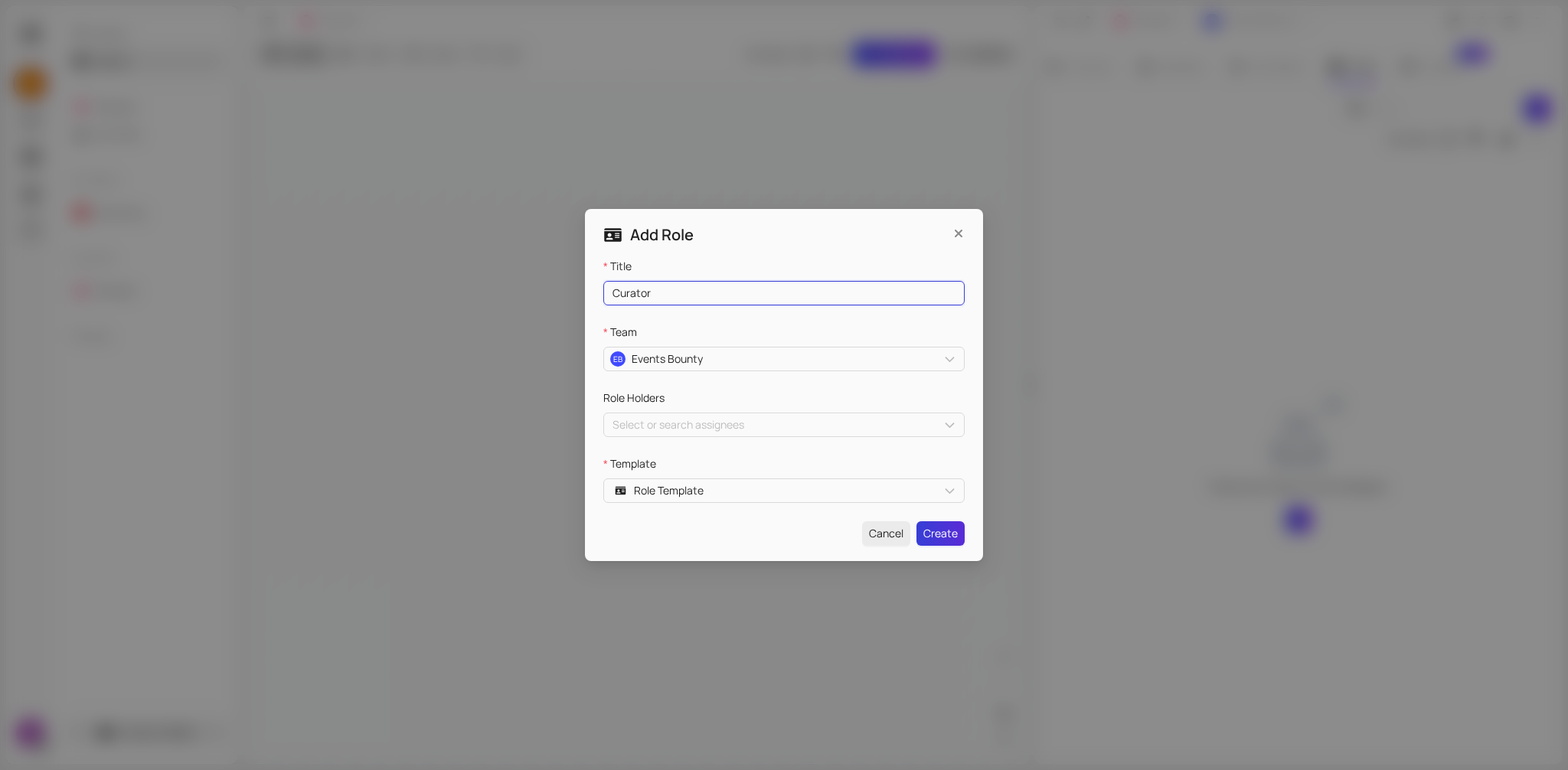 type on "Curator" 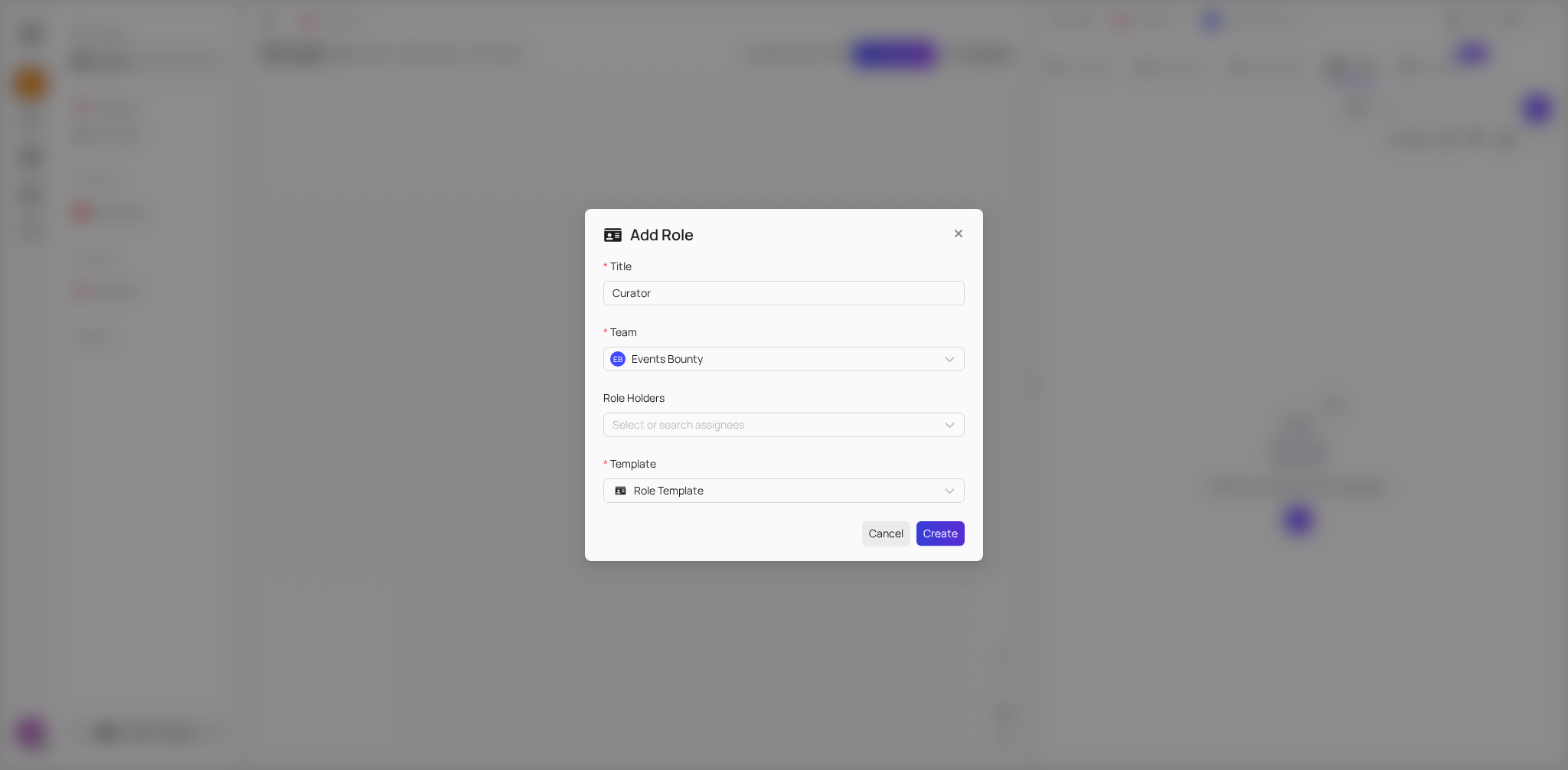 click on "Create" at bounding box center (940, 533) 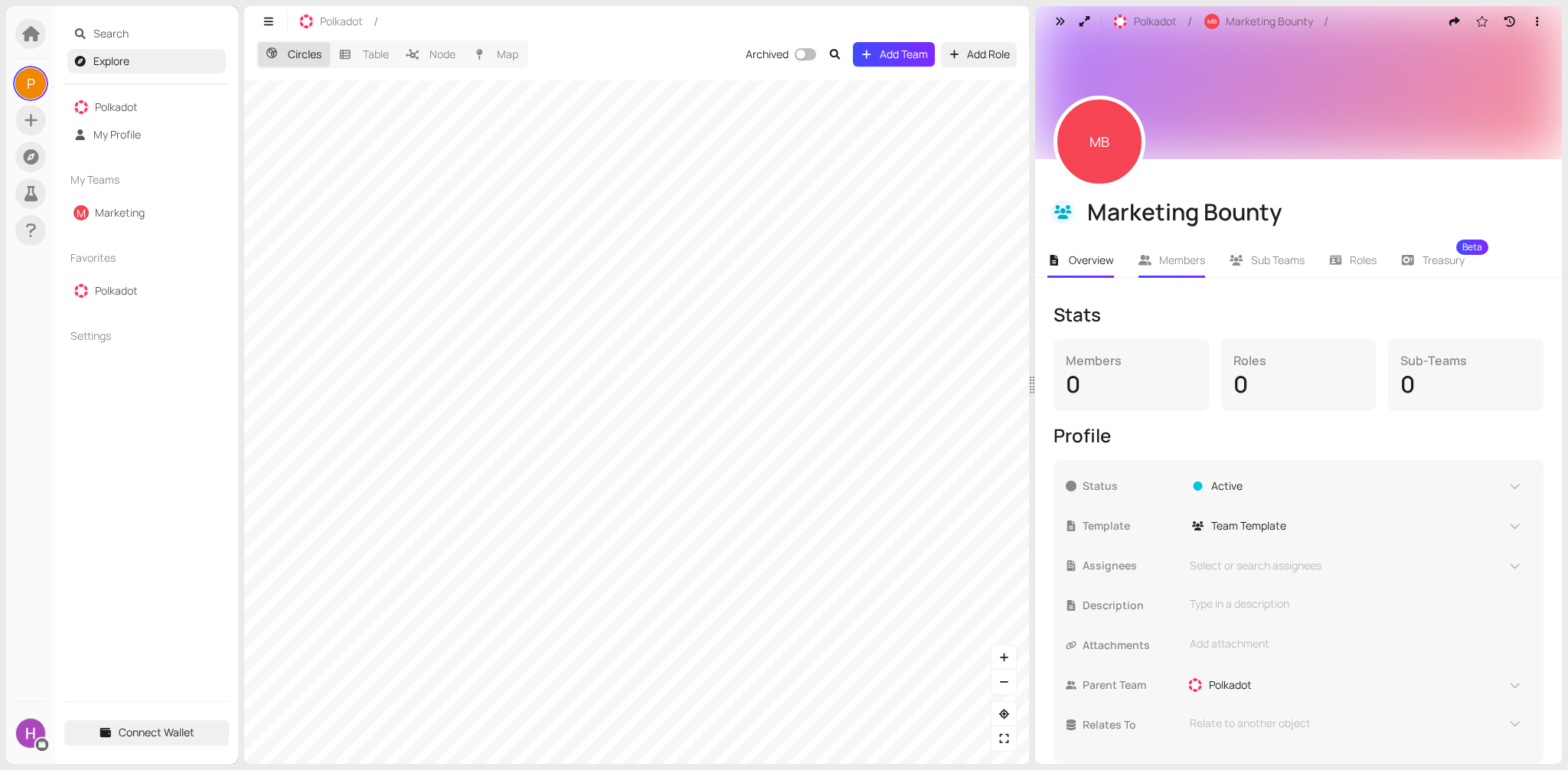 click on "Members" at bounding box center [1182, 259] 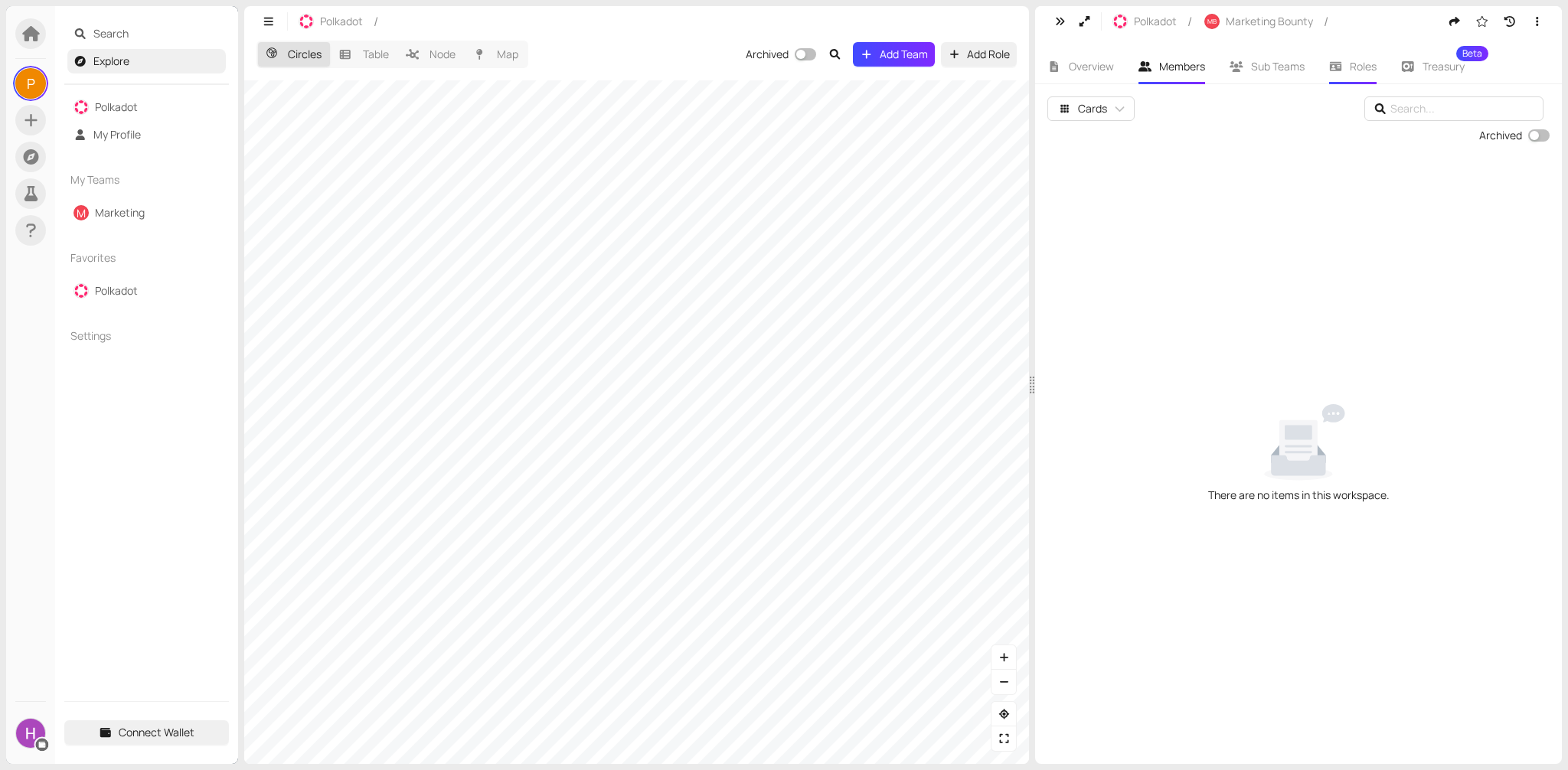 click on "Roles" at bounding box center [1363, 66] 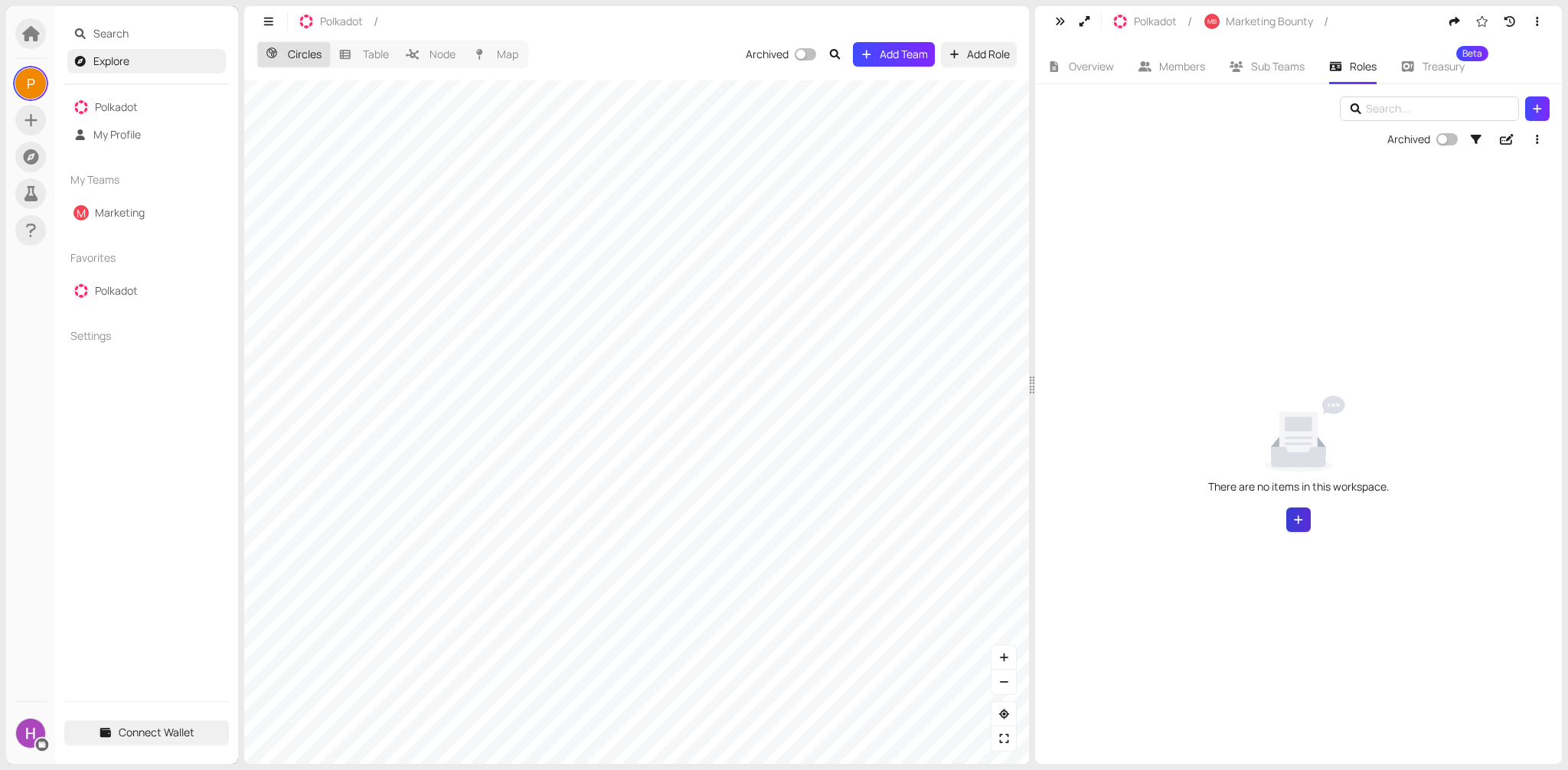 click at bounding box center [1298, 520] 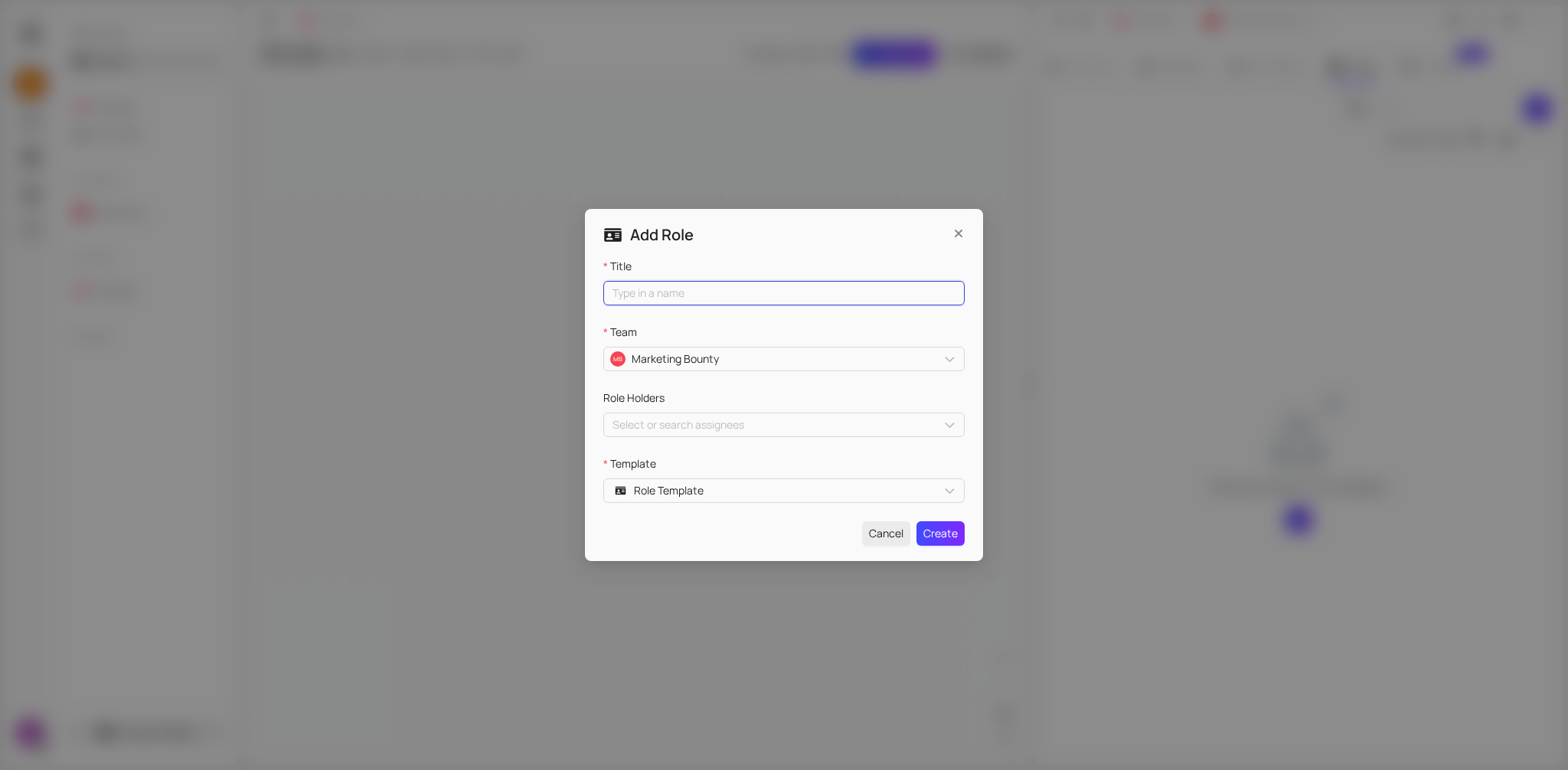click on "Title" at bounding box center (784, 293) 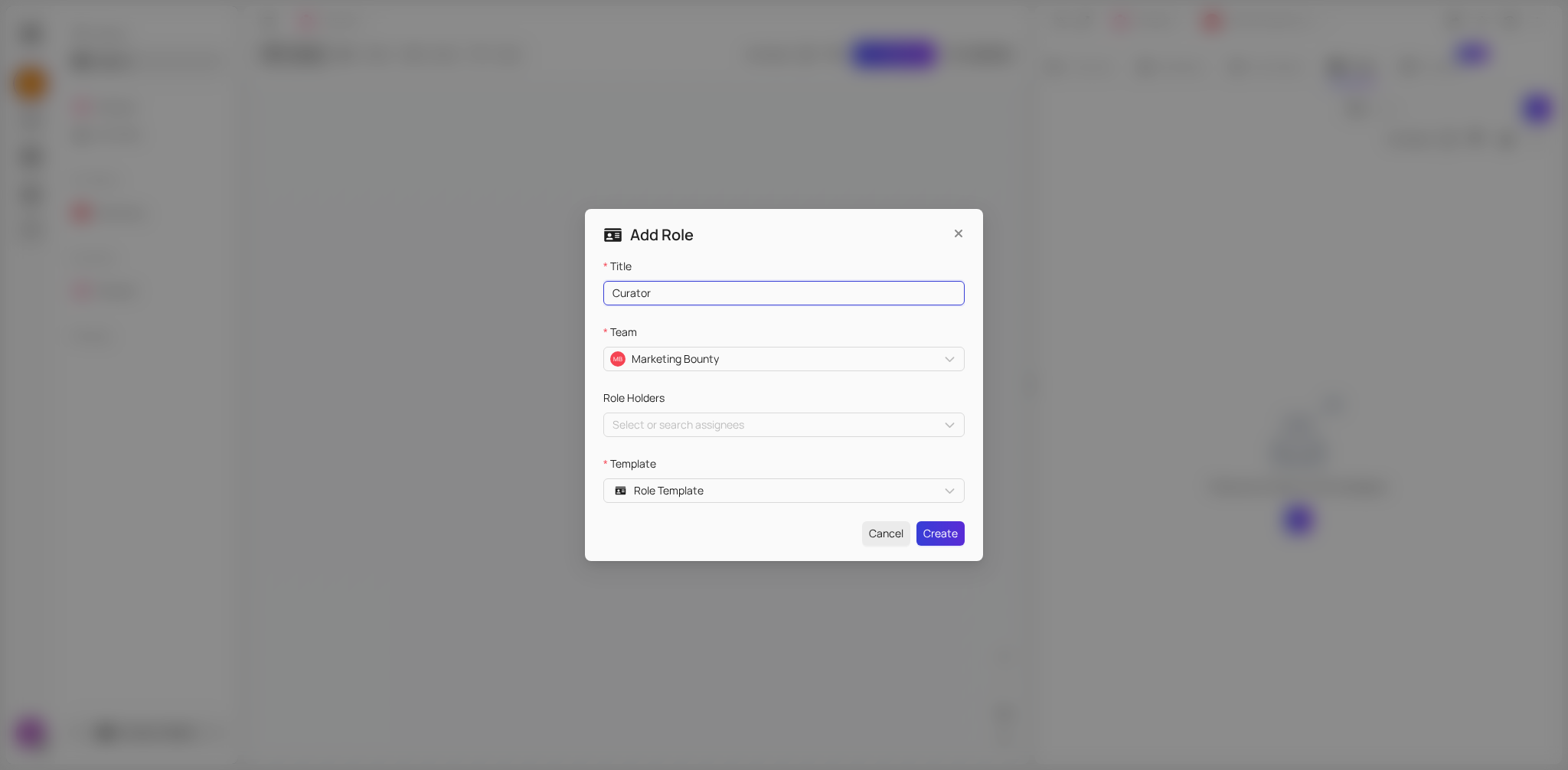 type on "Curator" 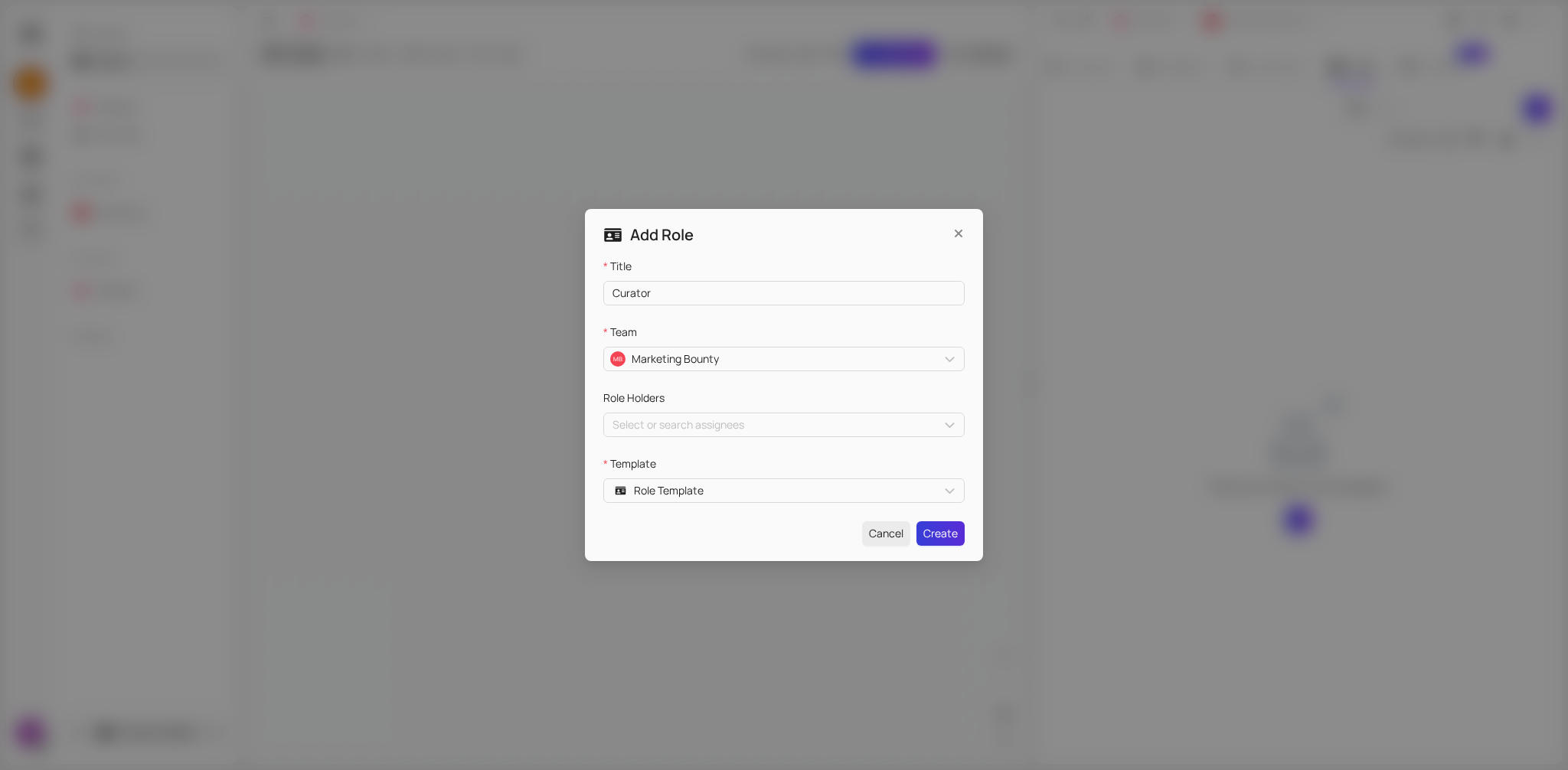 click on "Create" at bounding box center [940, 533] 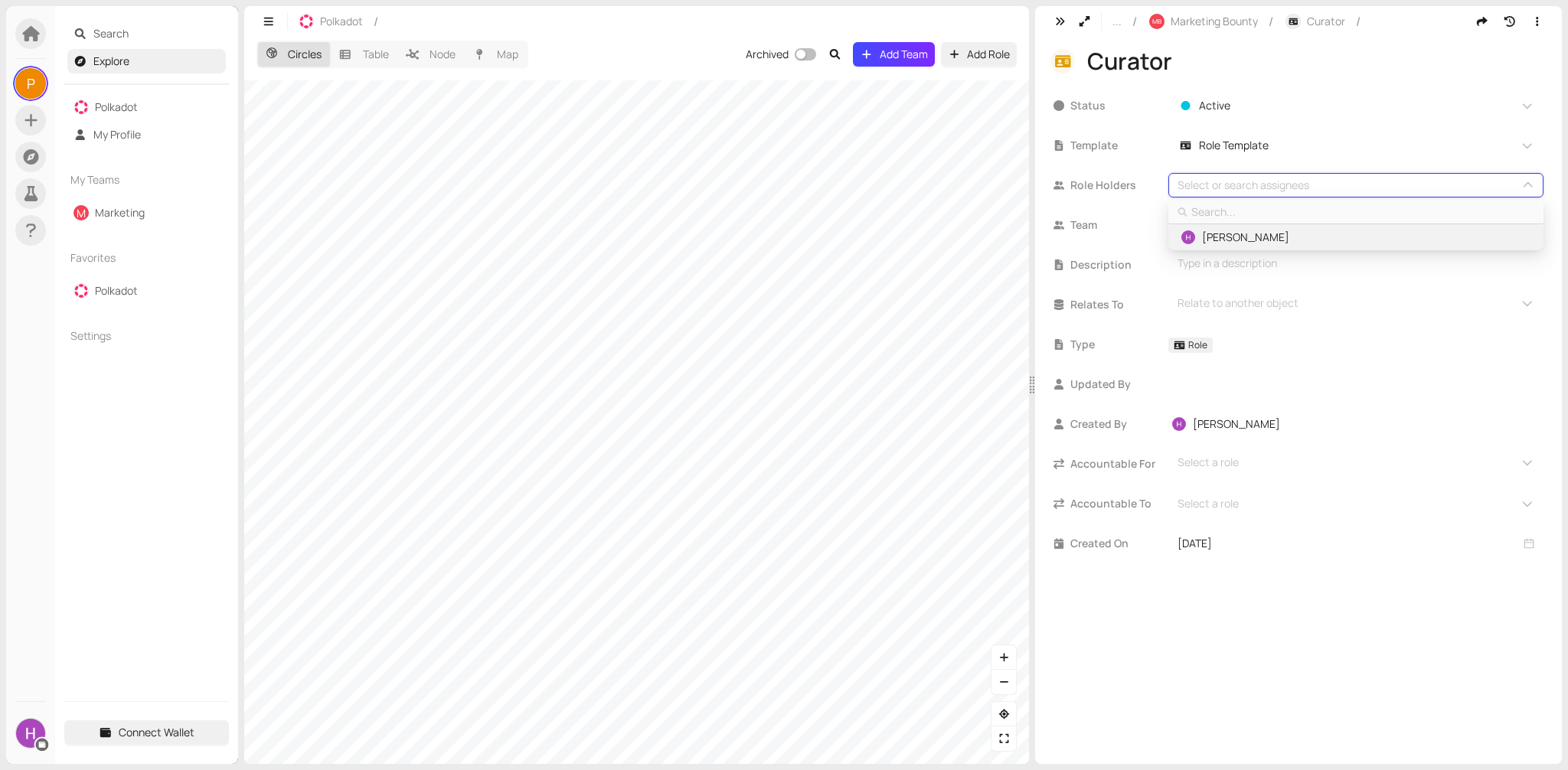 type on "E" 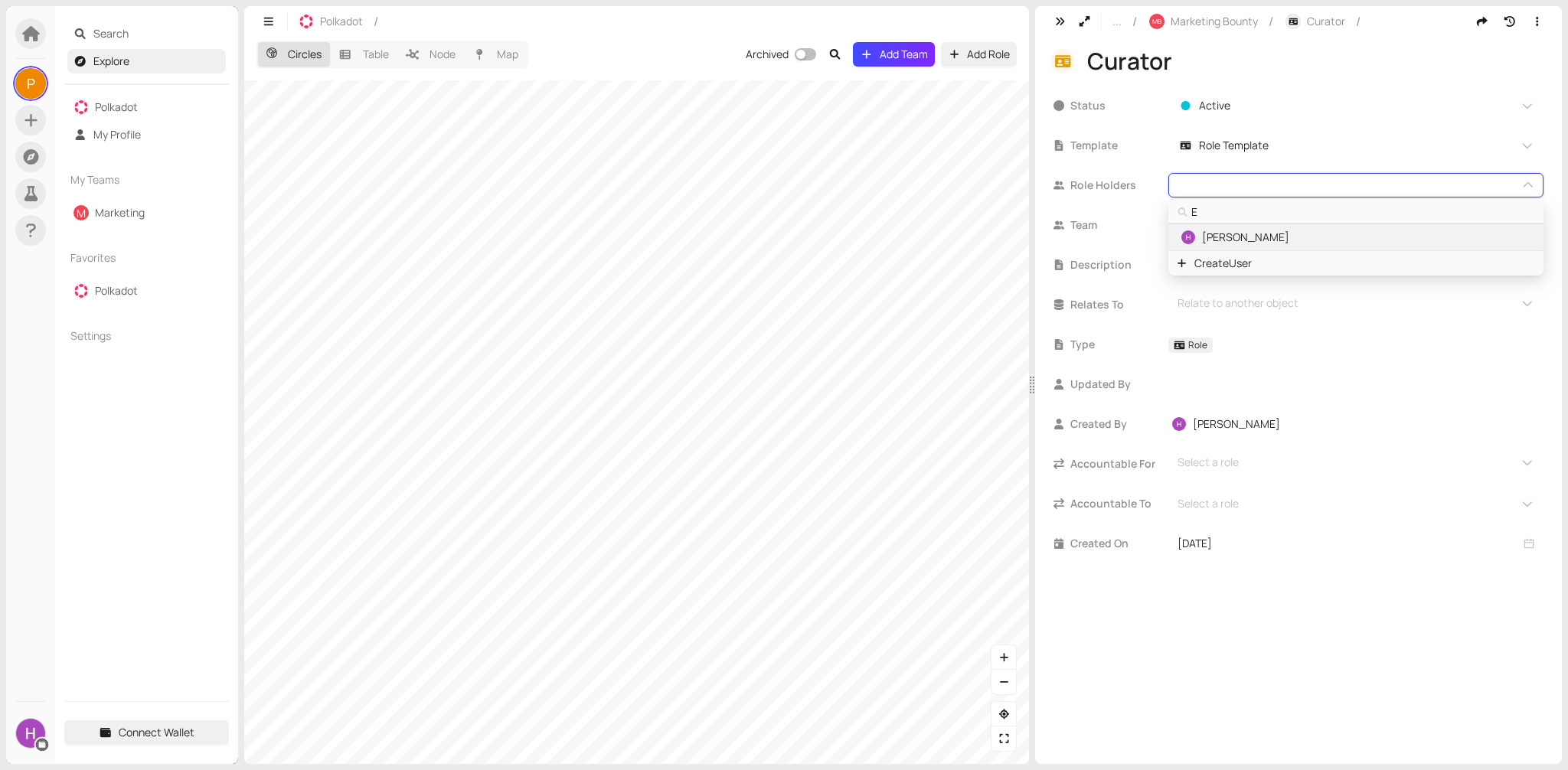 type on "Ev" 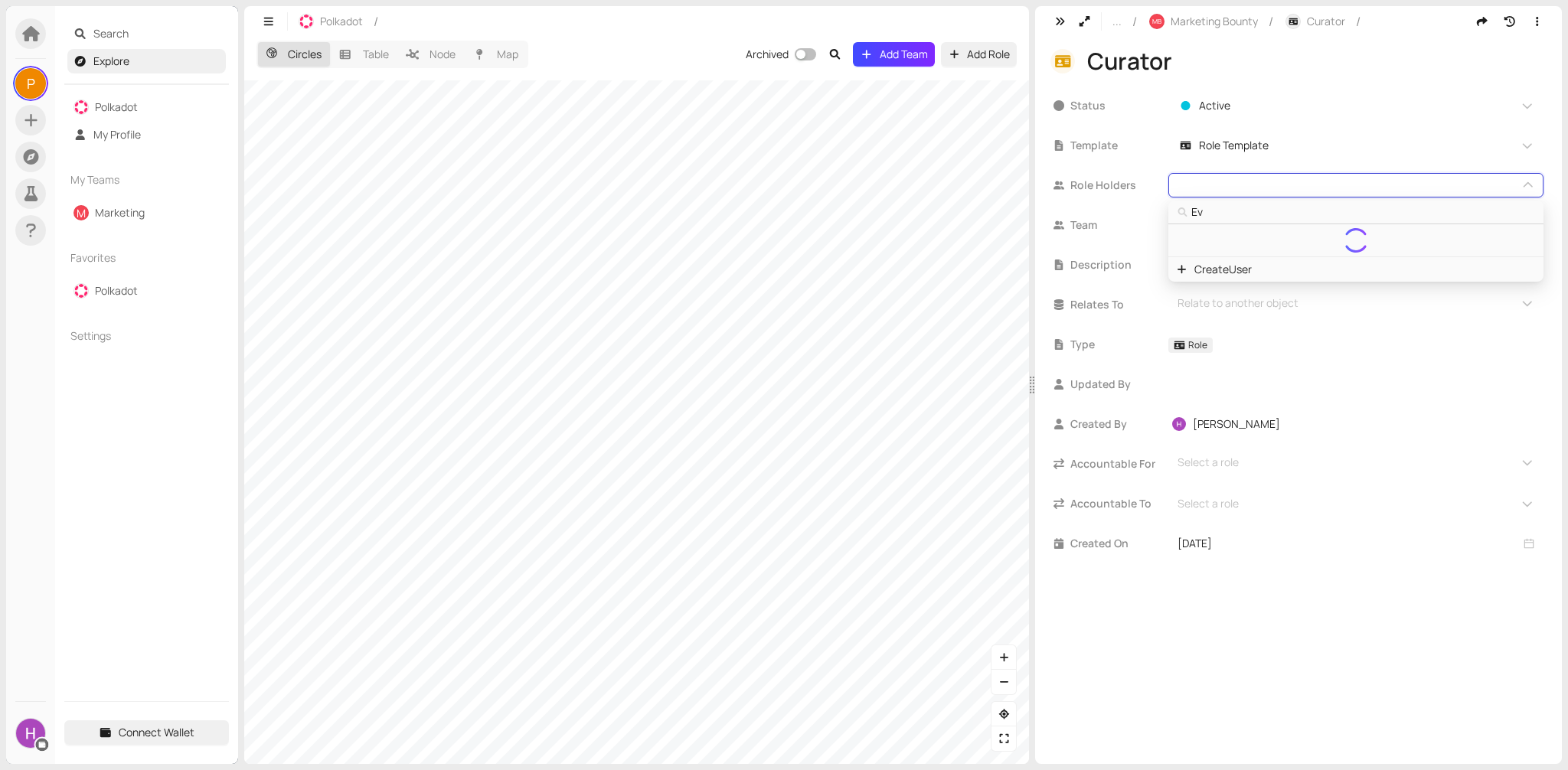 type on "E" 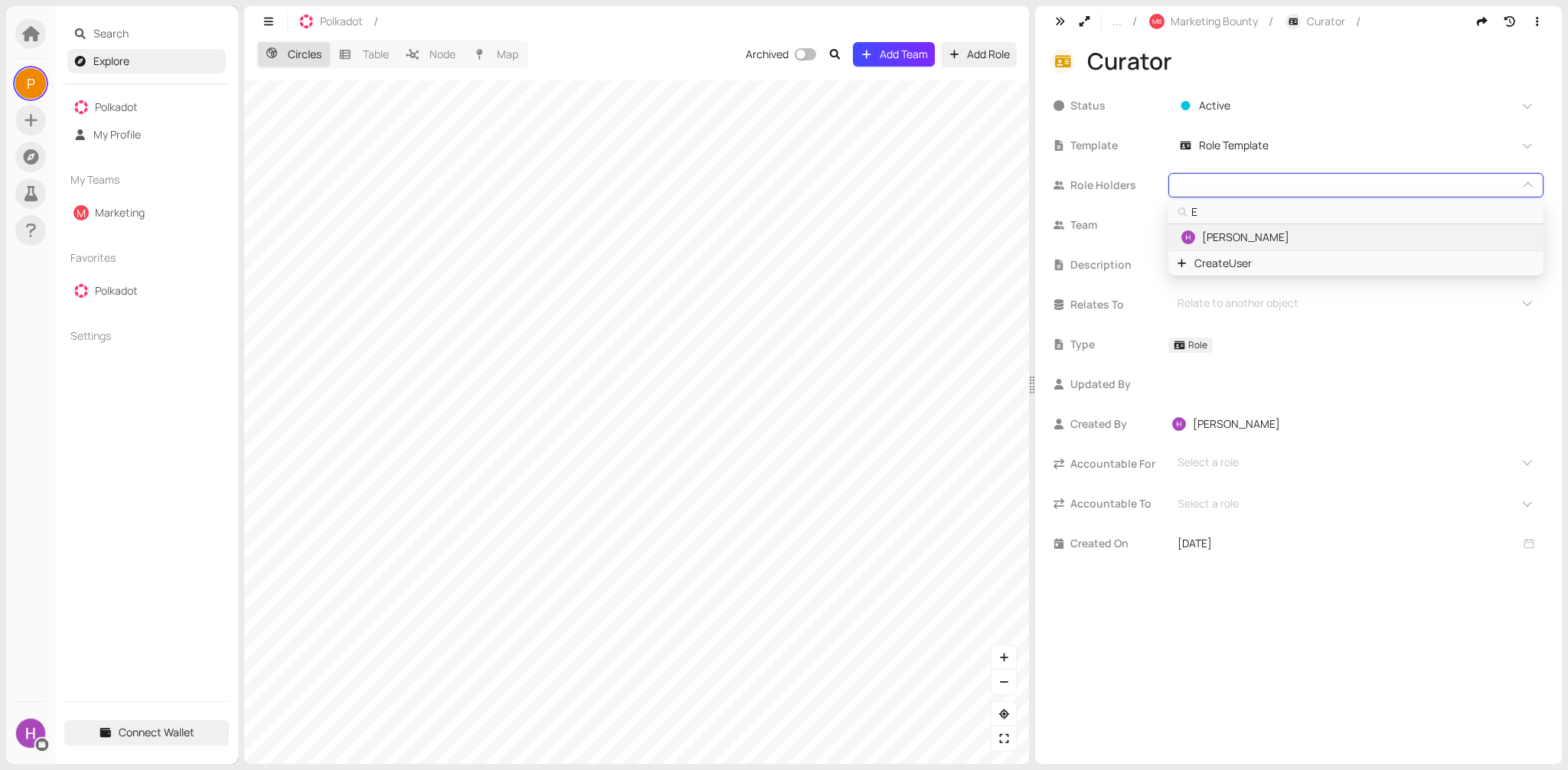 type on "Er" 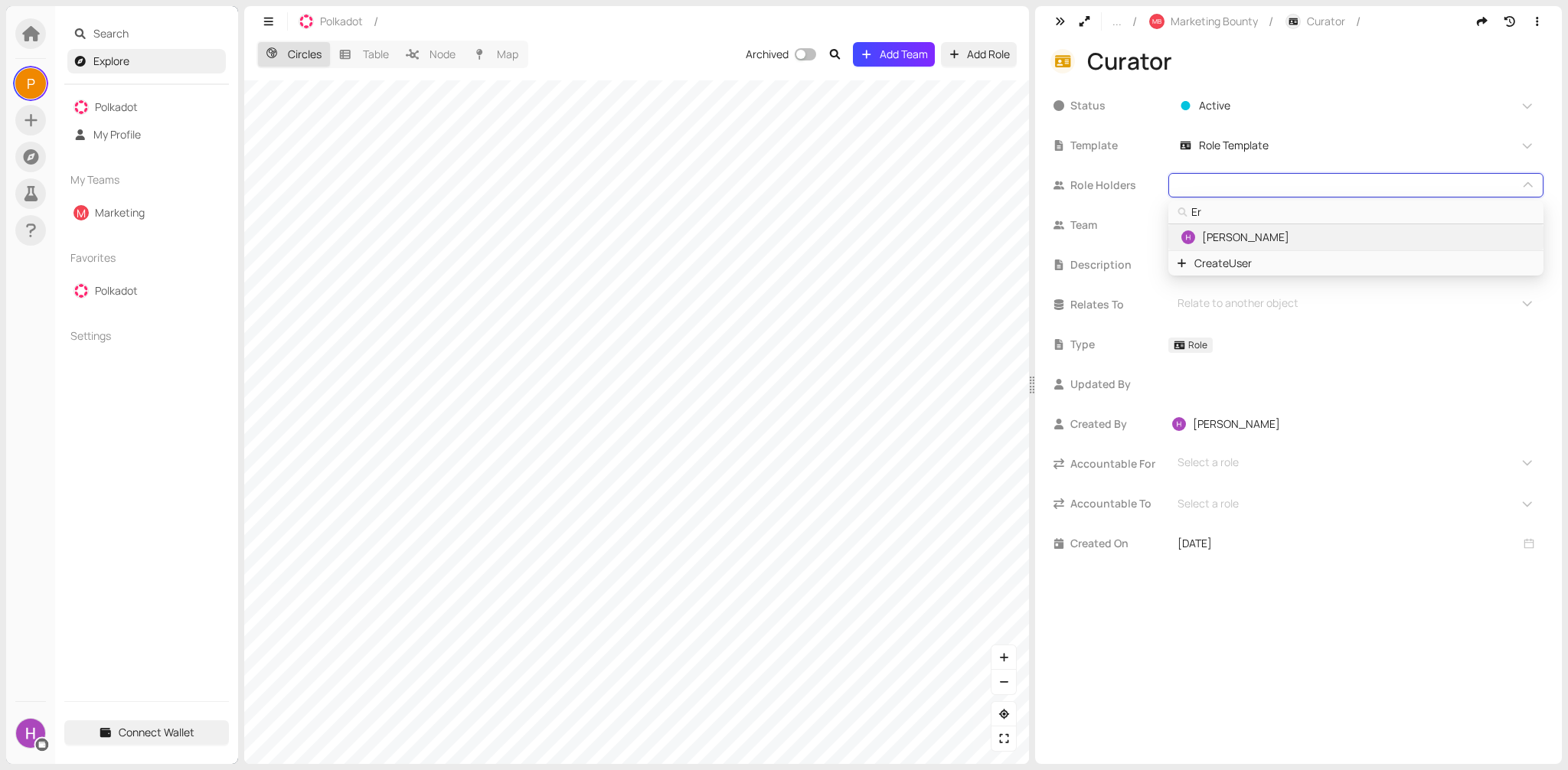type on "Eri" 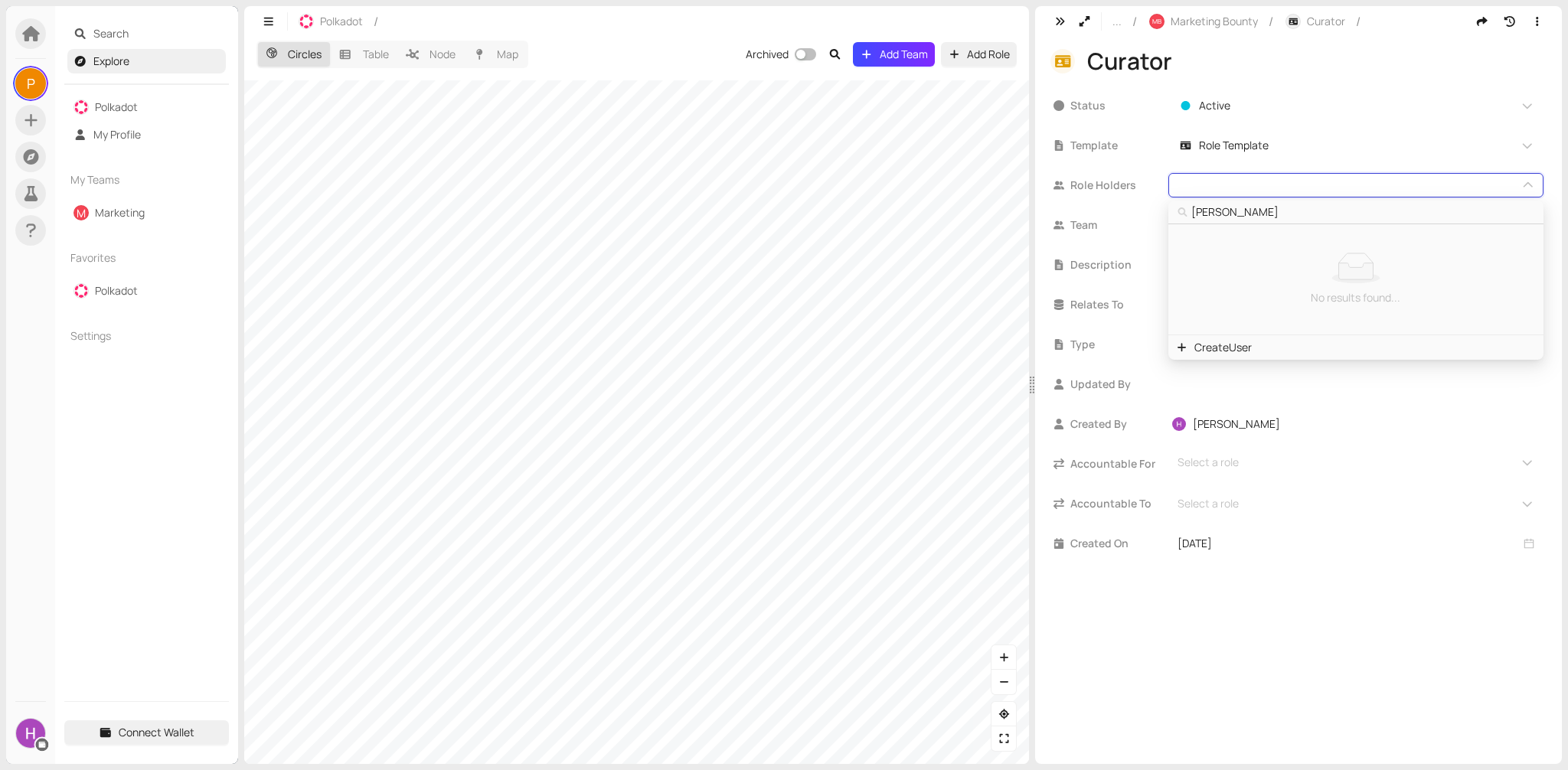 type on "Eric" 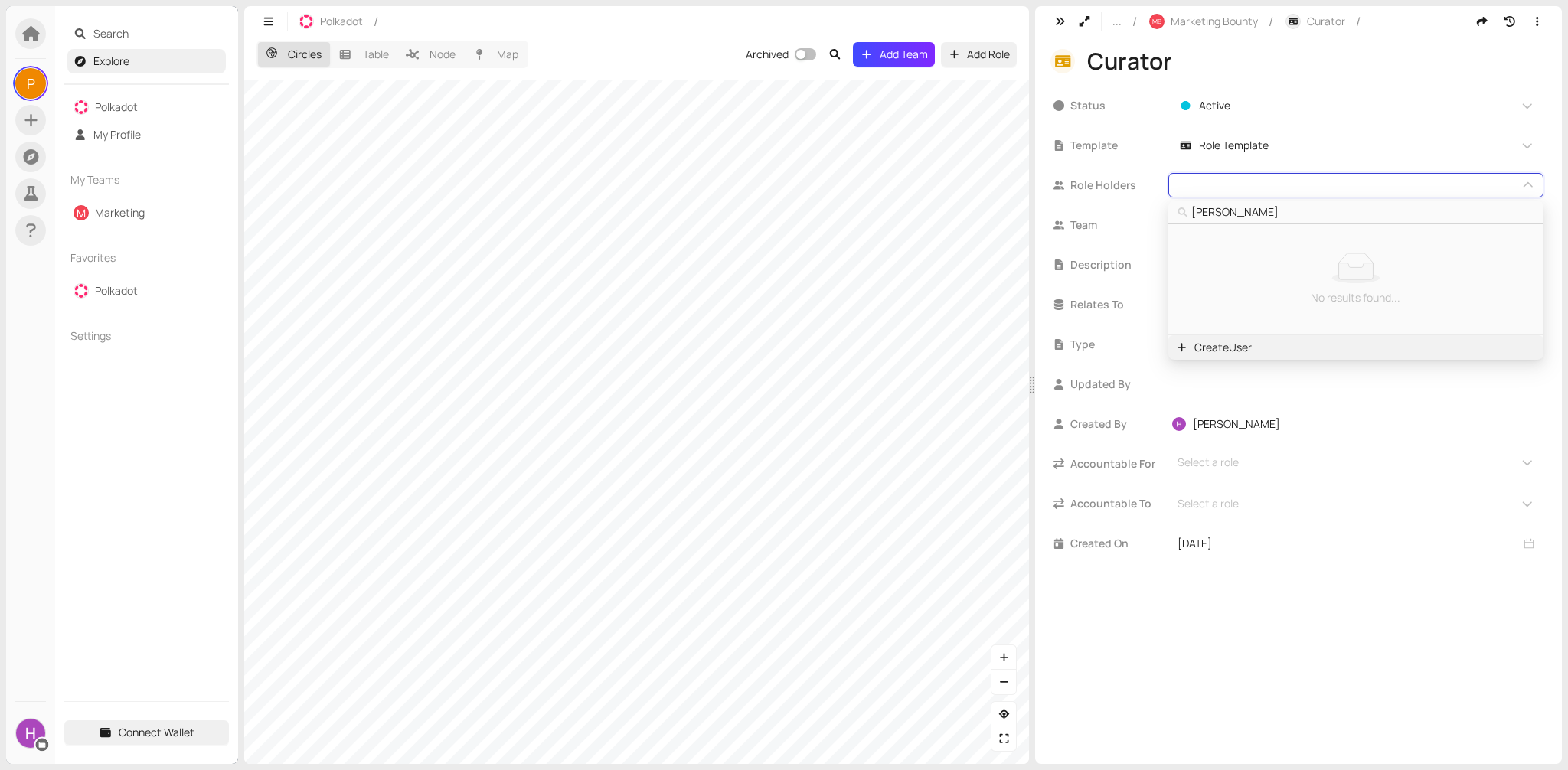 type on "Eric" 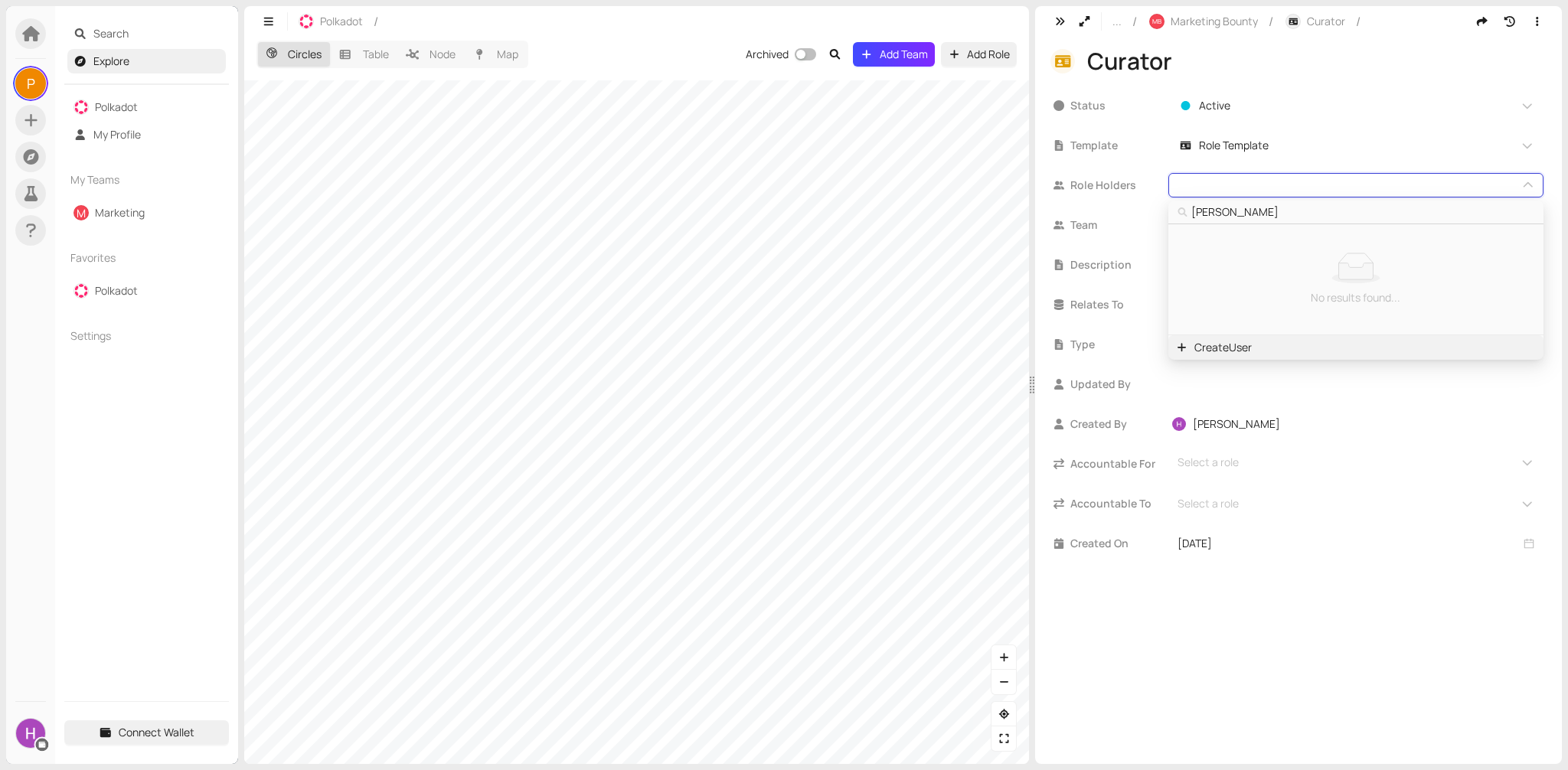 click on "Create  User" at bounding box center [1223, 347] 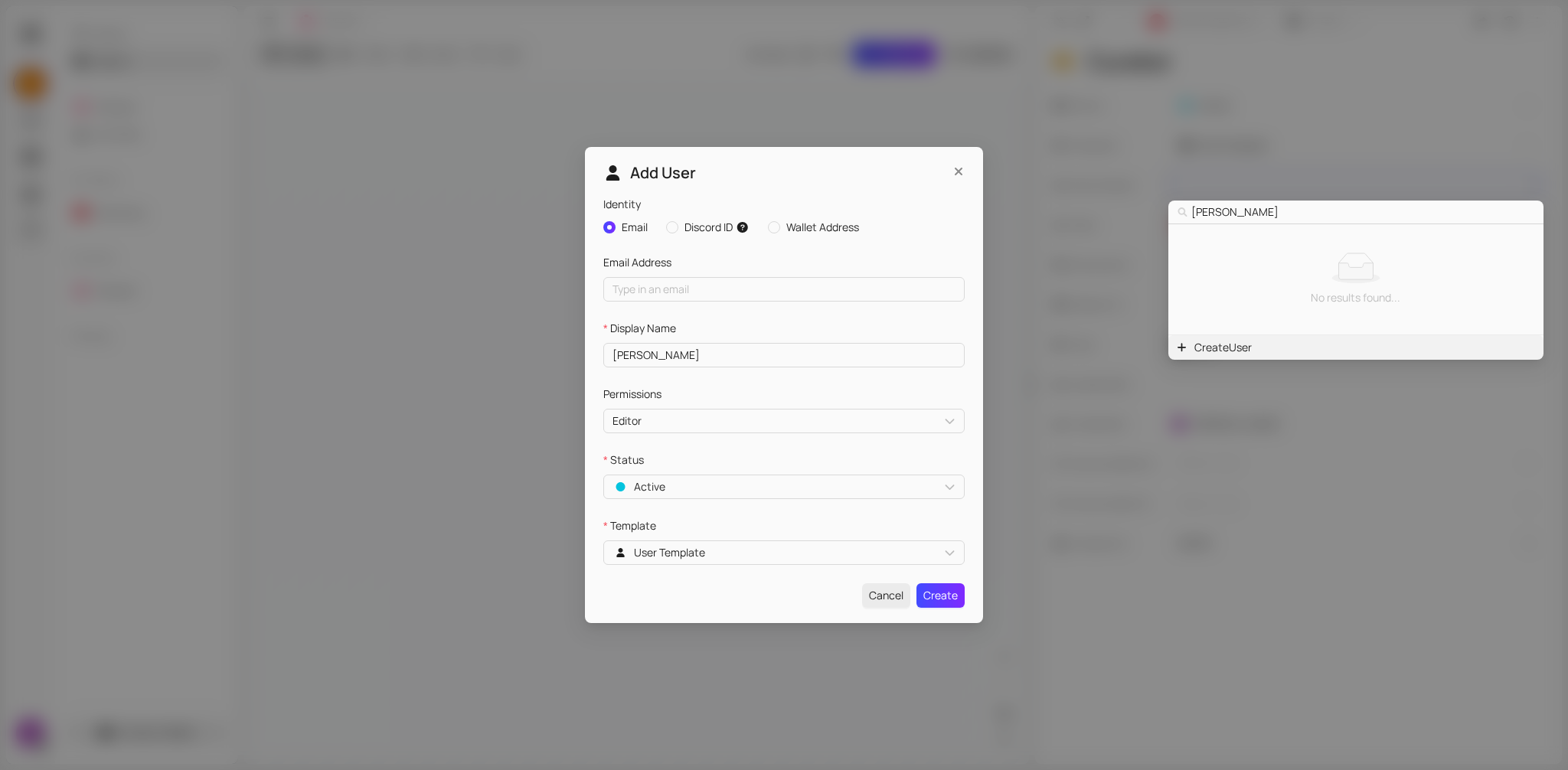 type 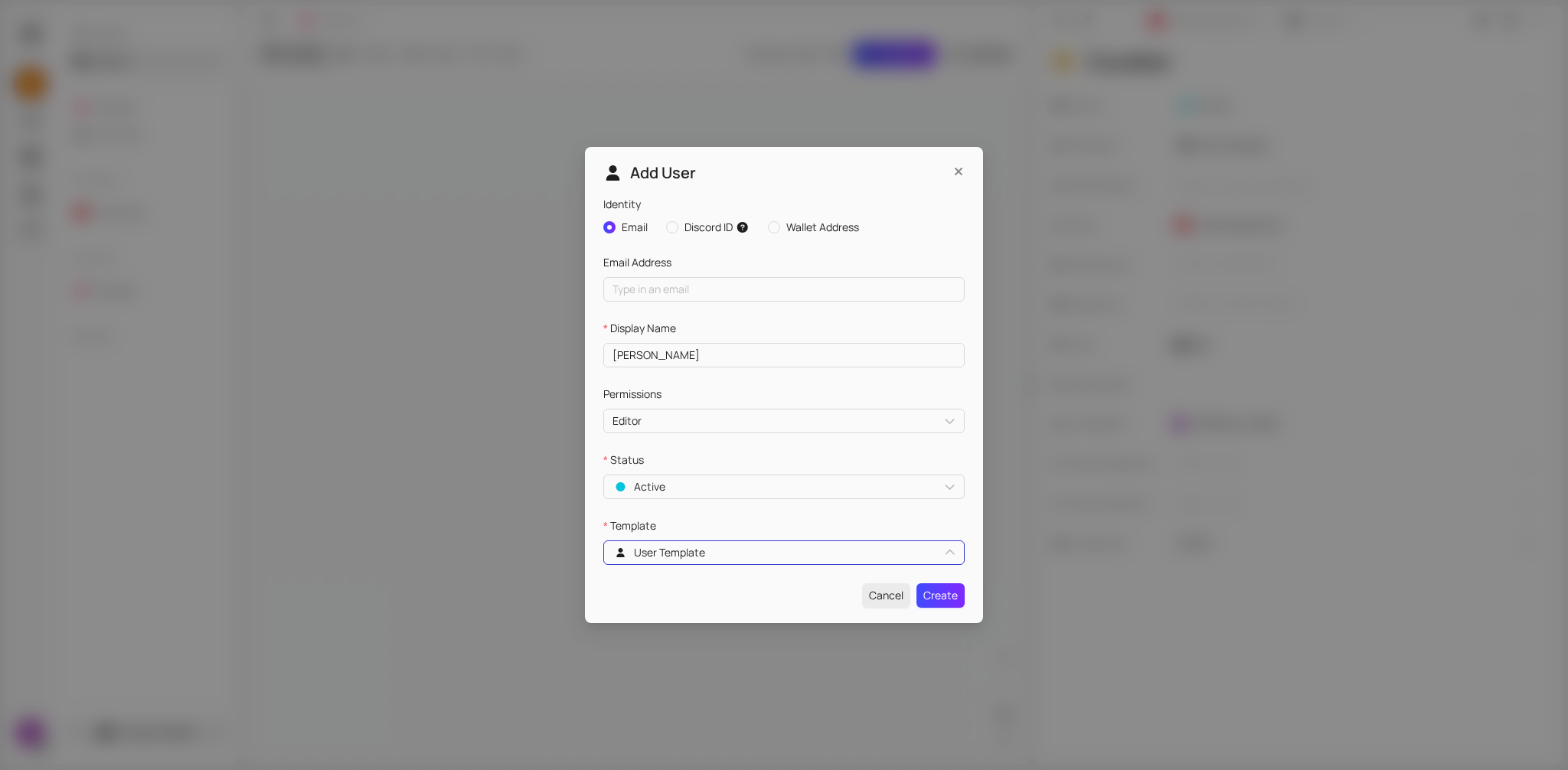 click on "User Template YtYOtZTNEZ User Template" at bounding box center [784, 553] 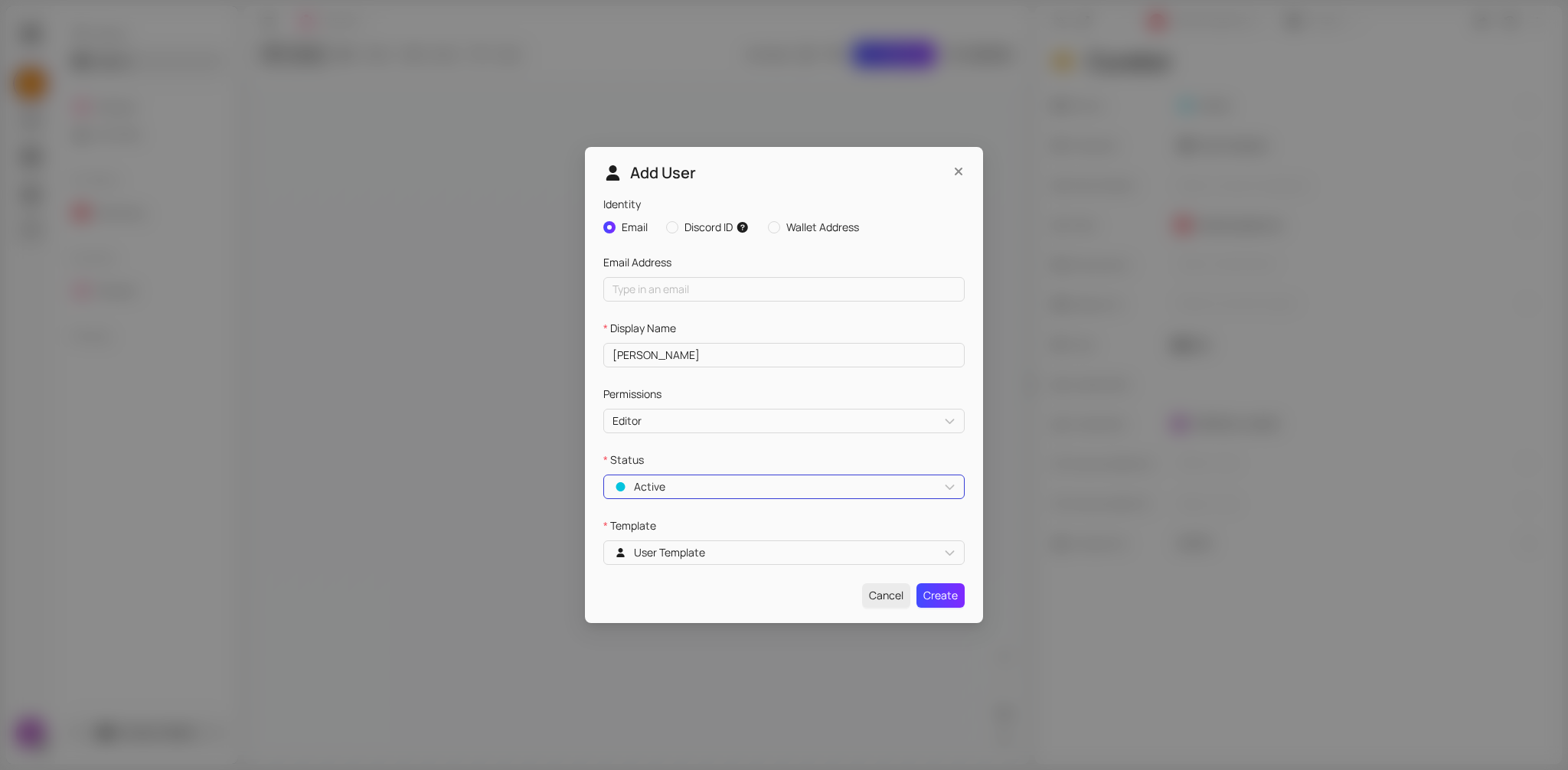 click on "Active" at bounding box center [784, 487] 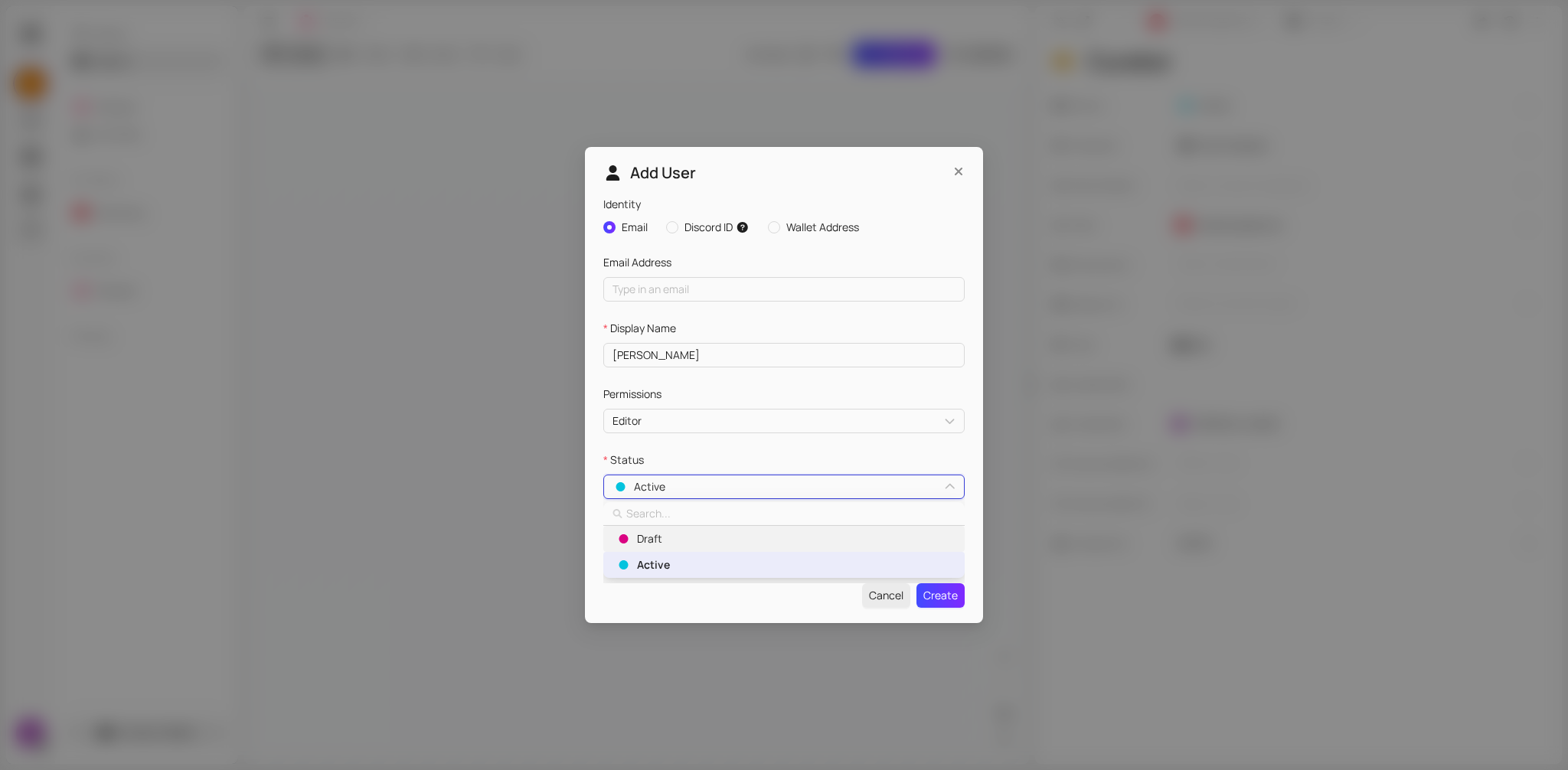 click on "Draft" at bounding box center (783, 539) 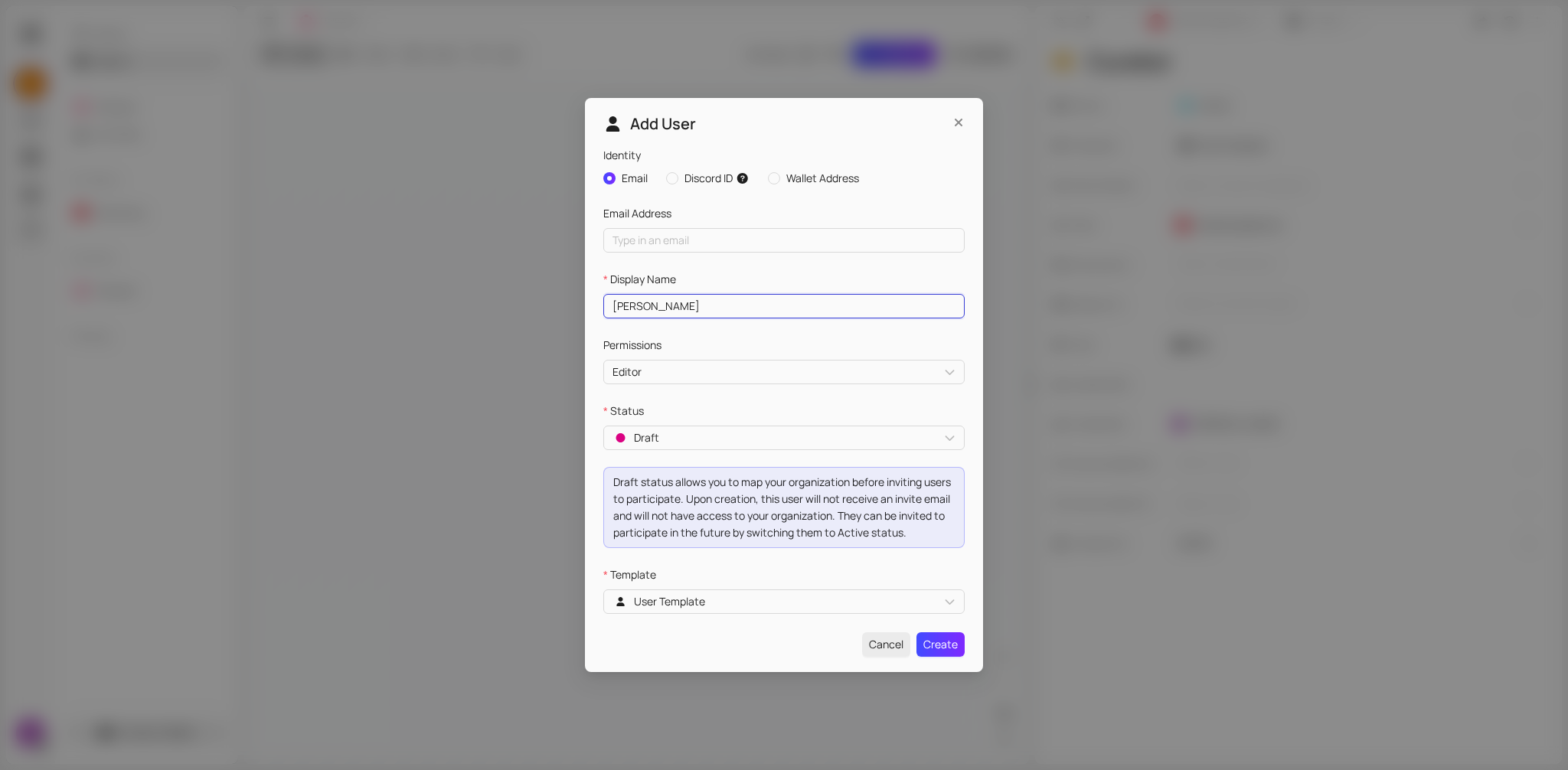 click on "Eric" at bounding box center [784, 306] 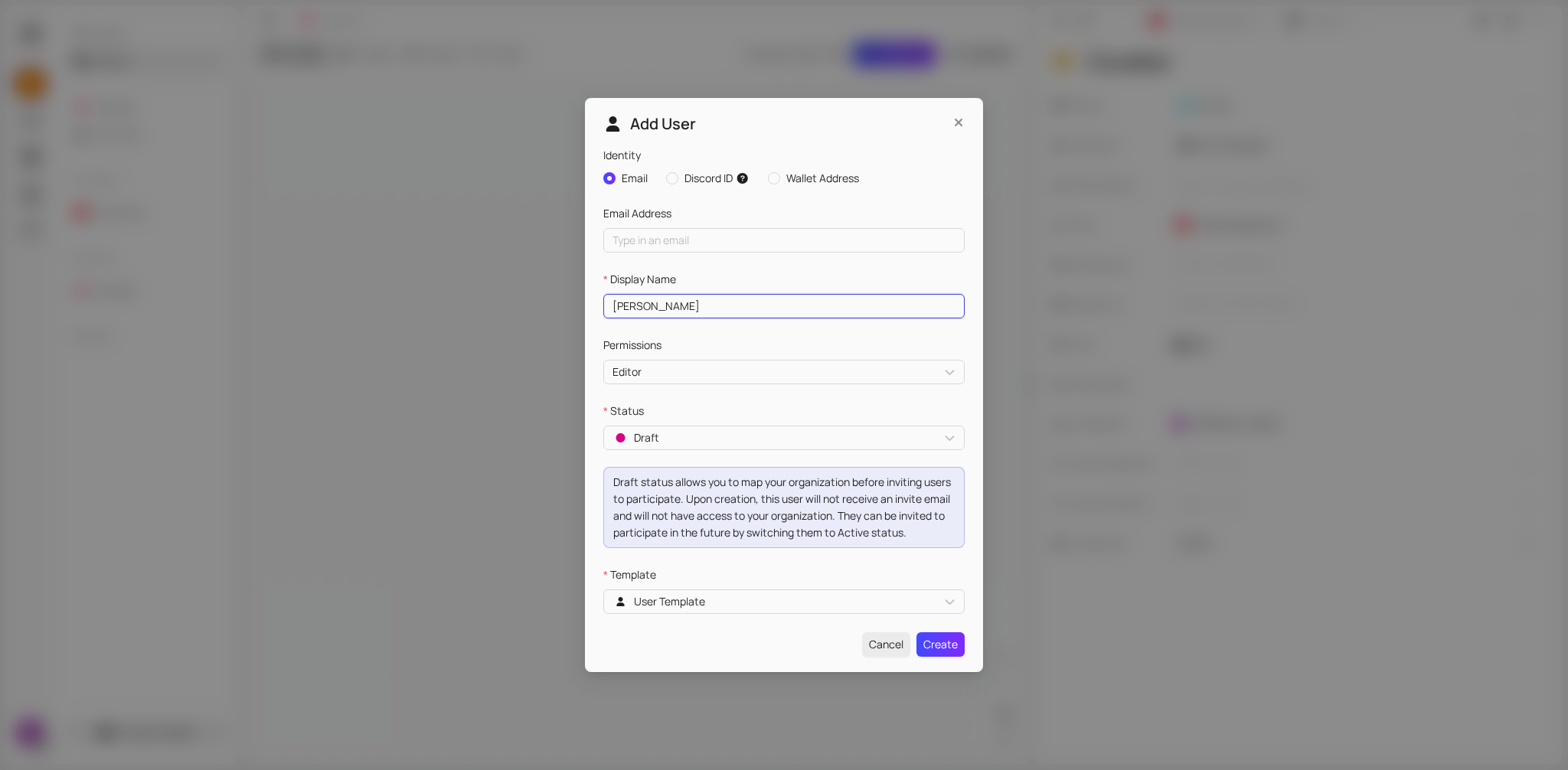 type on "Eric Holst" 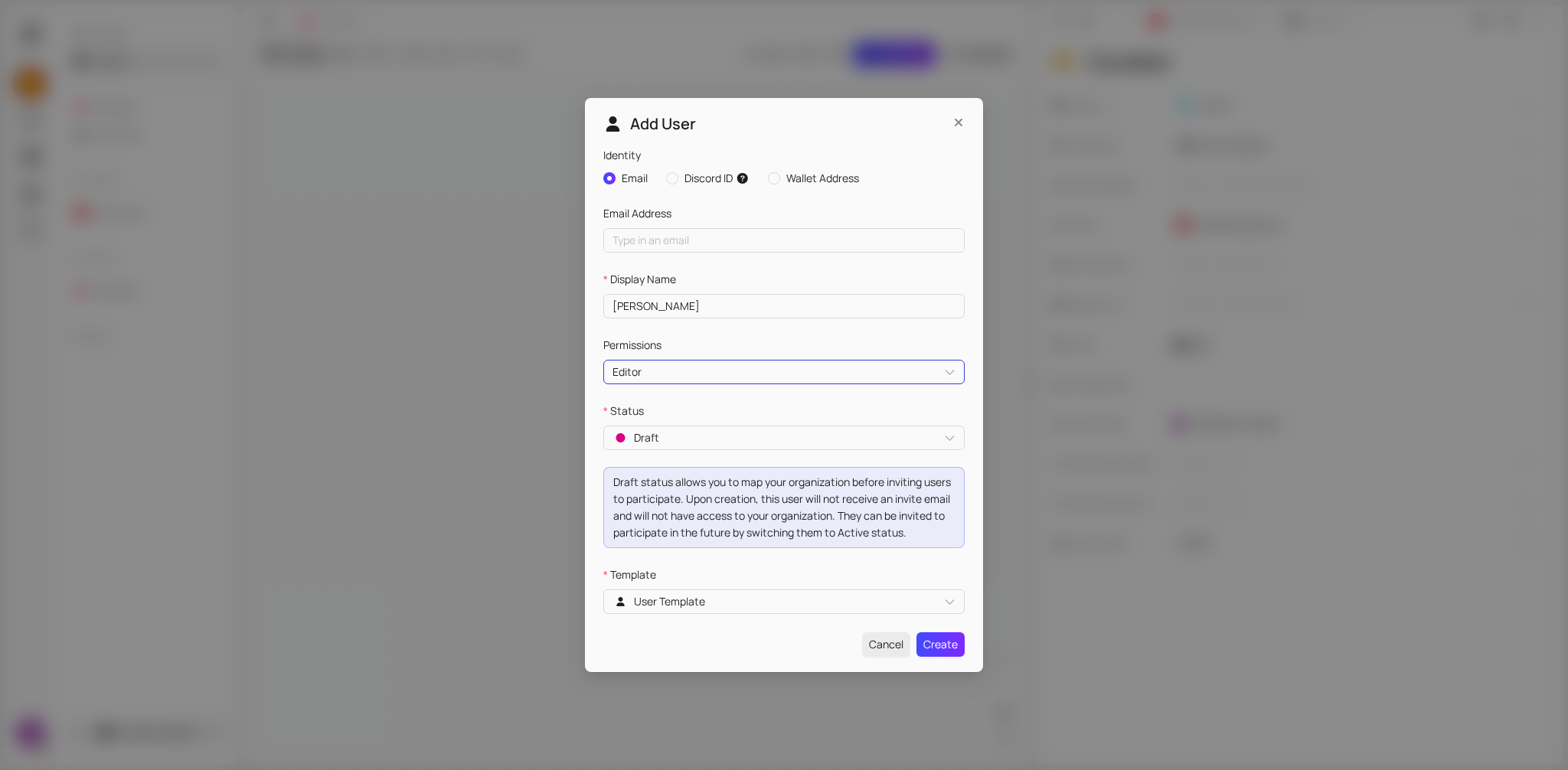 click on "Editor Create, update and delete teams, roles, goals, and agreements." at bounding box center [629, 372] 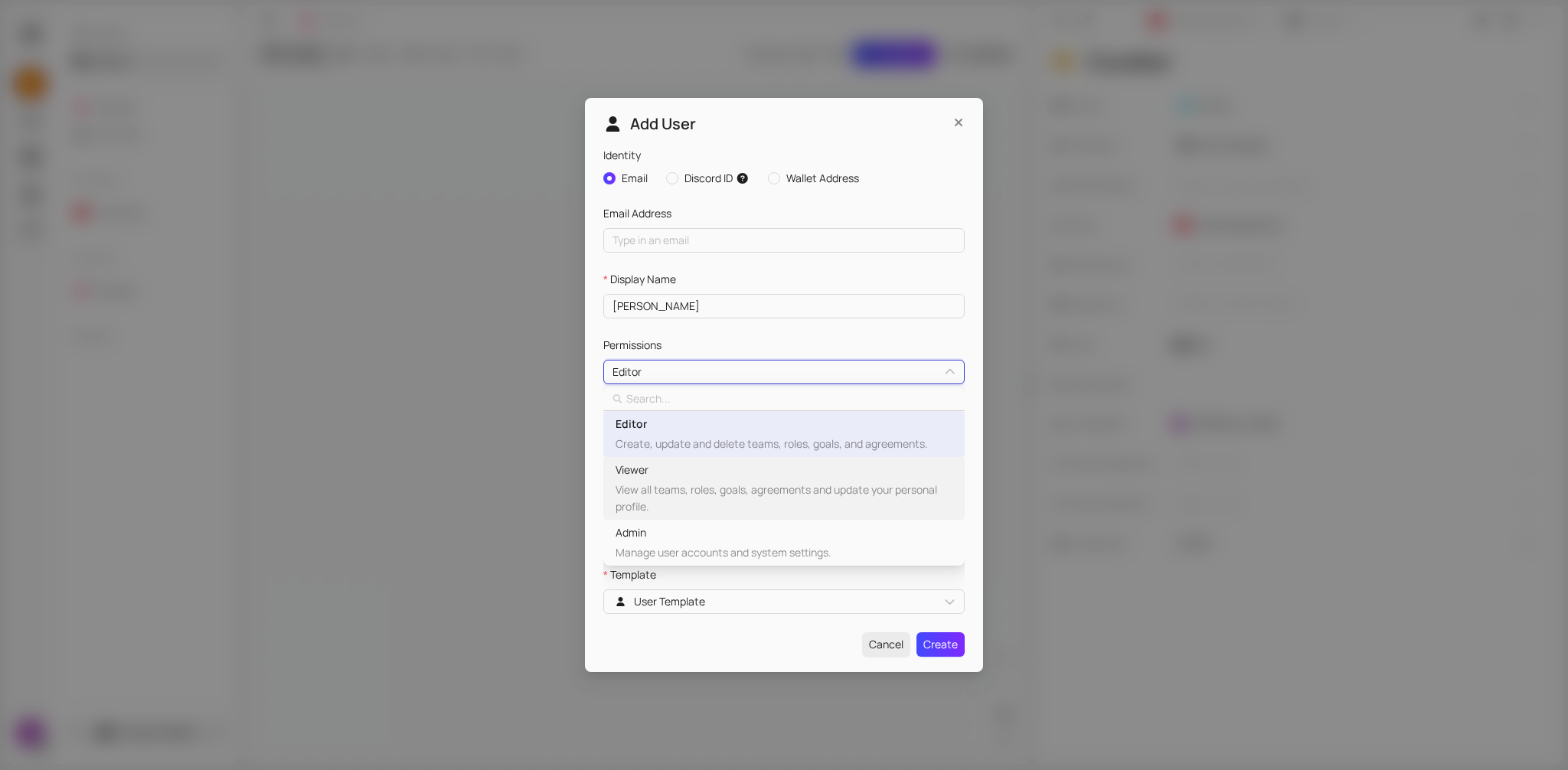 click on "Viewer" at bounding box center (783, 470) 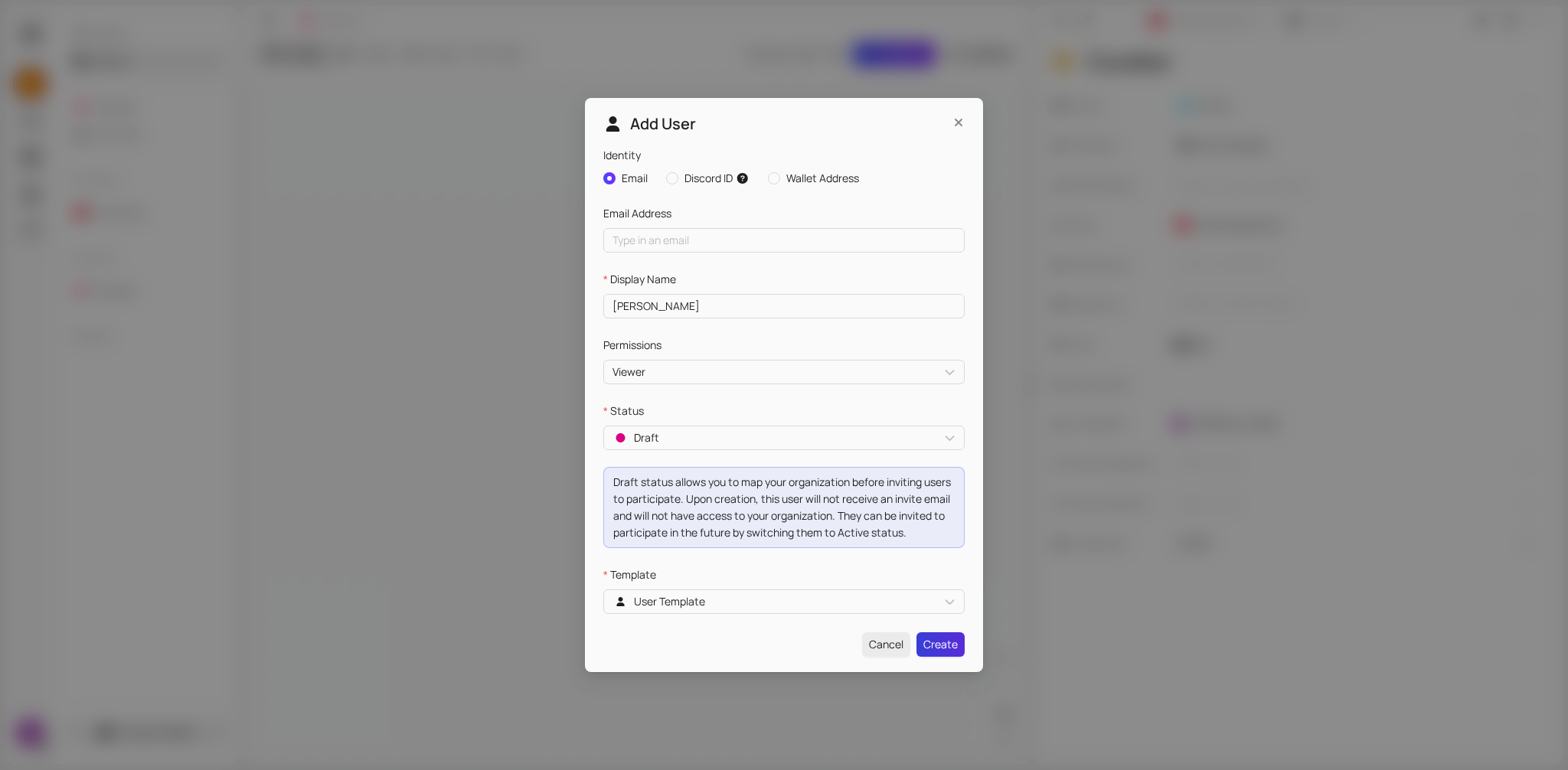 click on "Create" at bounding box center (940, 644) 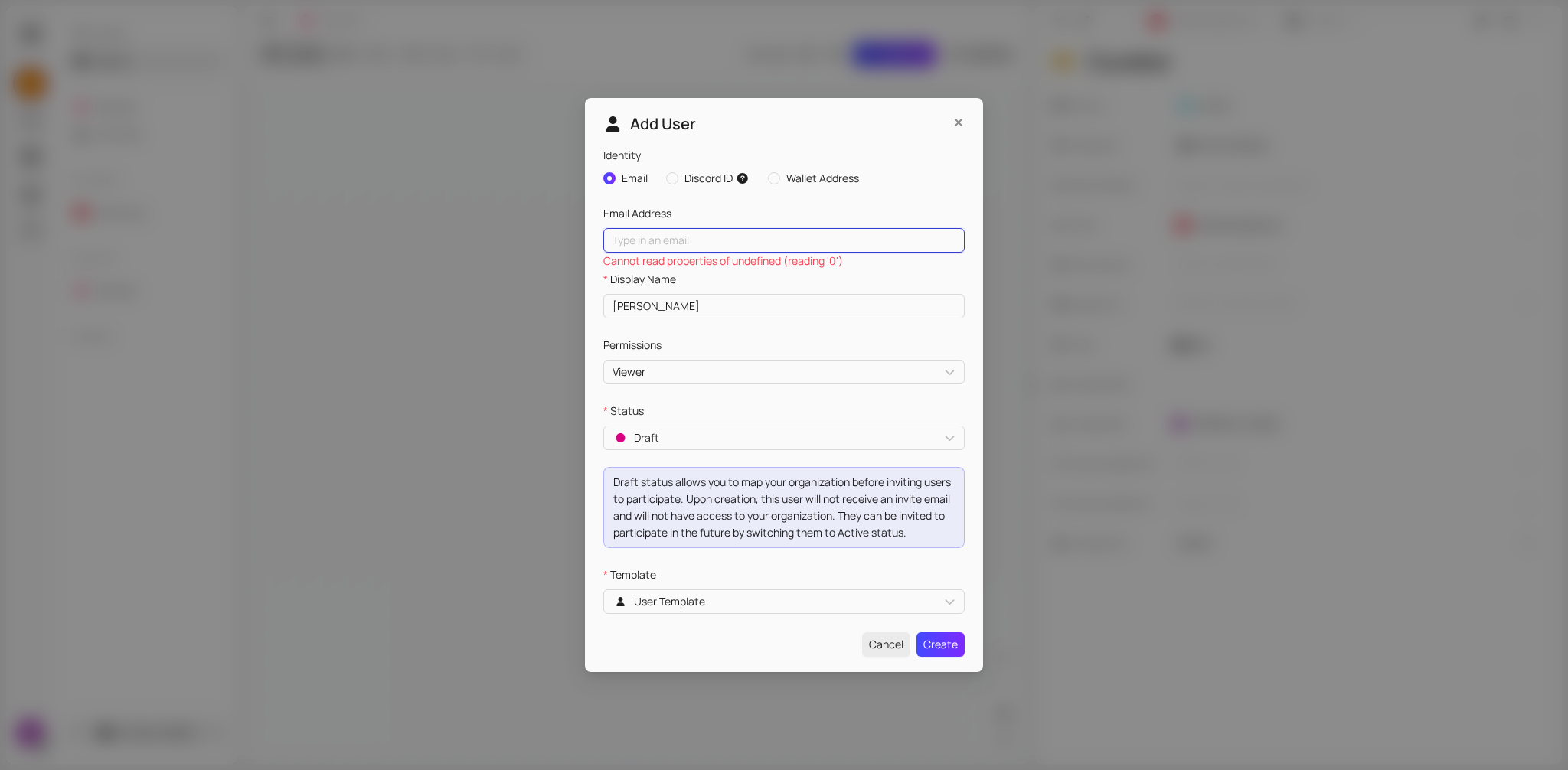 click on "Identity" at bounding box center (784, 240) 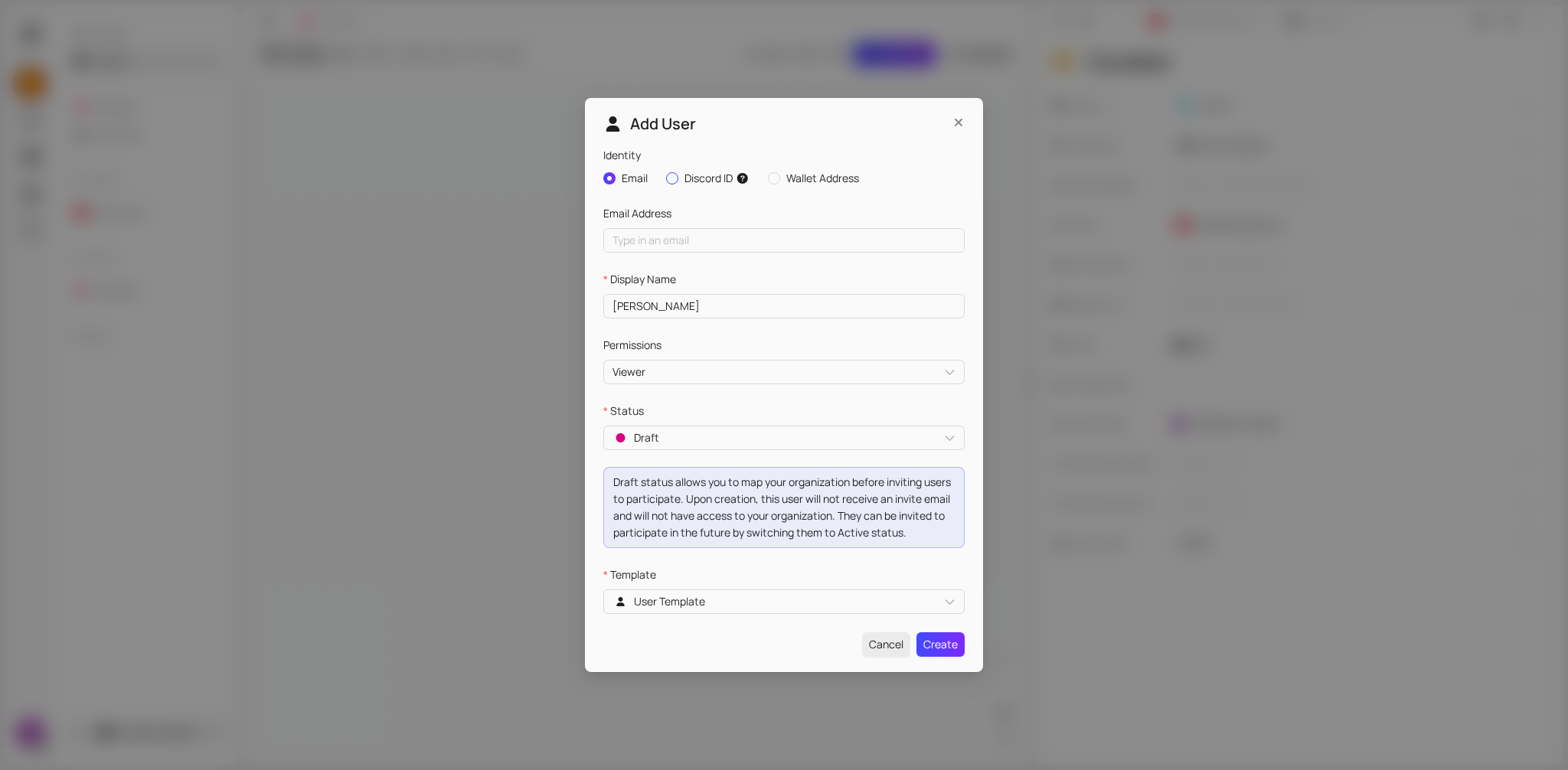 click on "Discord ID" at bounding box center (717, 178) 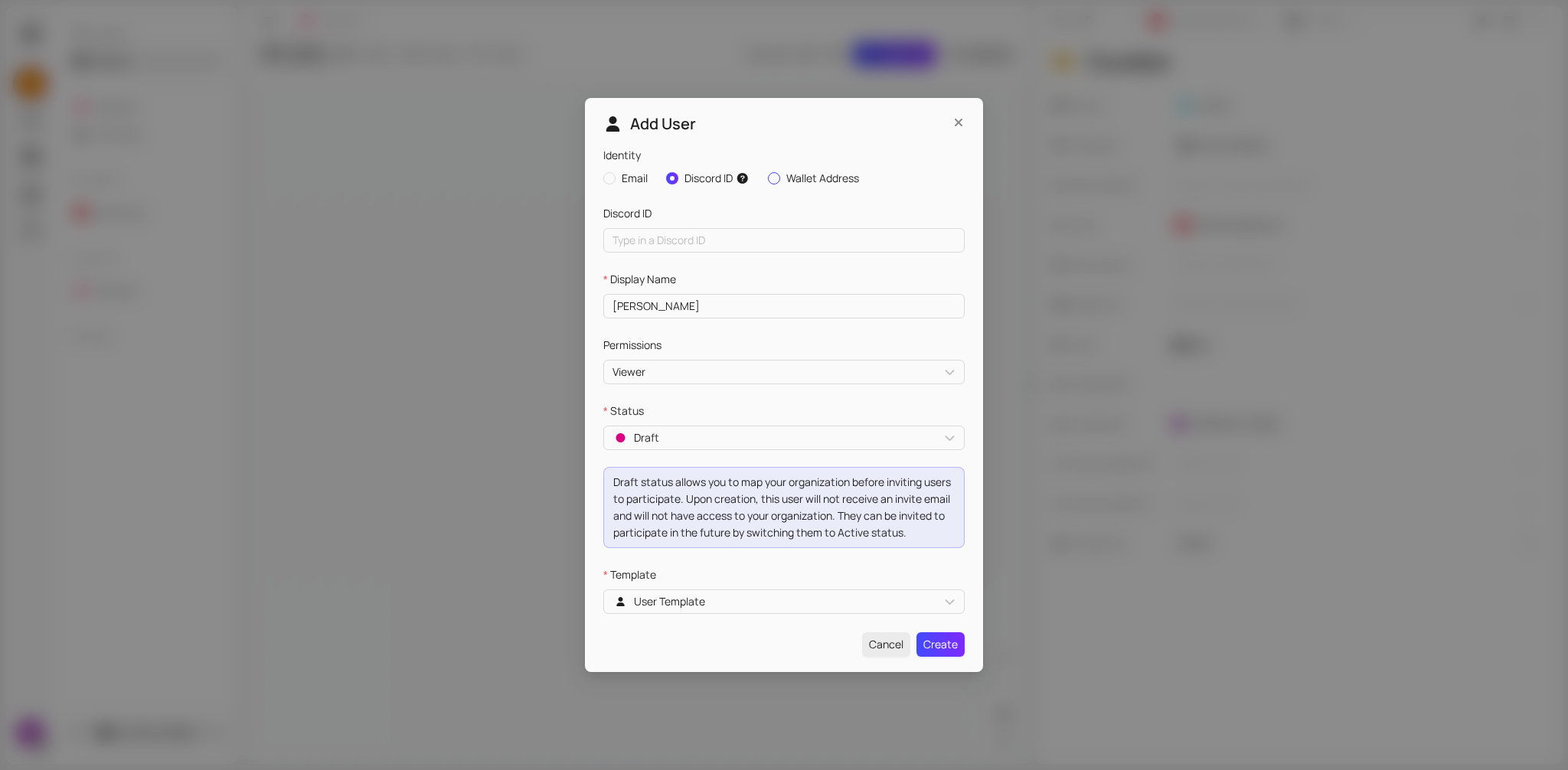 click on "Wallet Address" at bounding box center [822, 178] 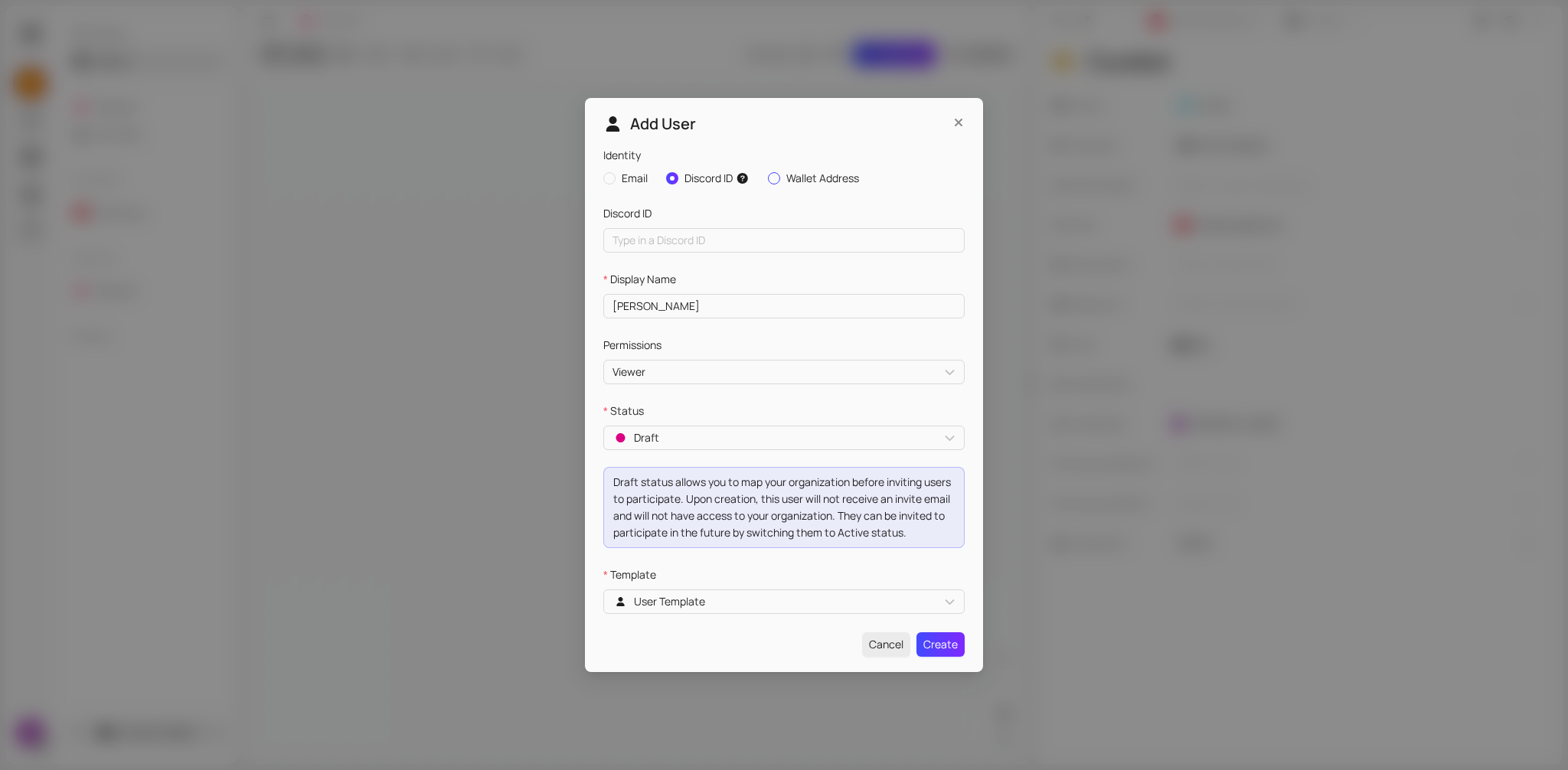 radio on "false" 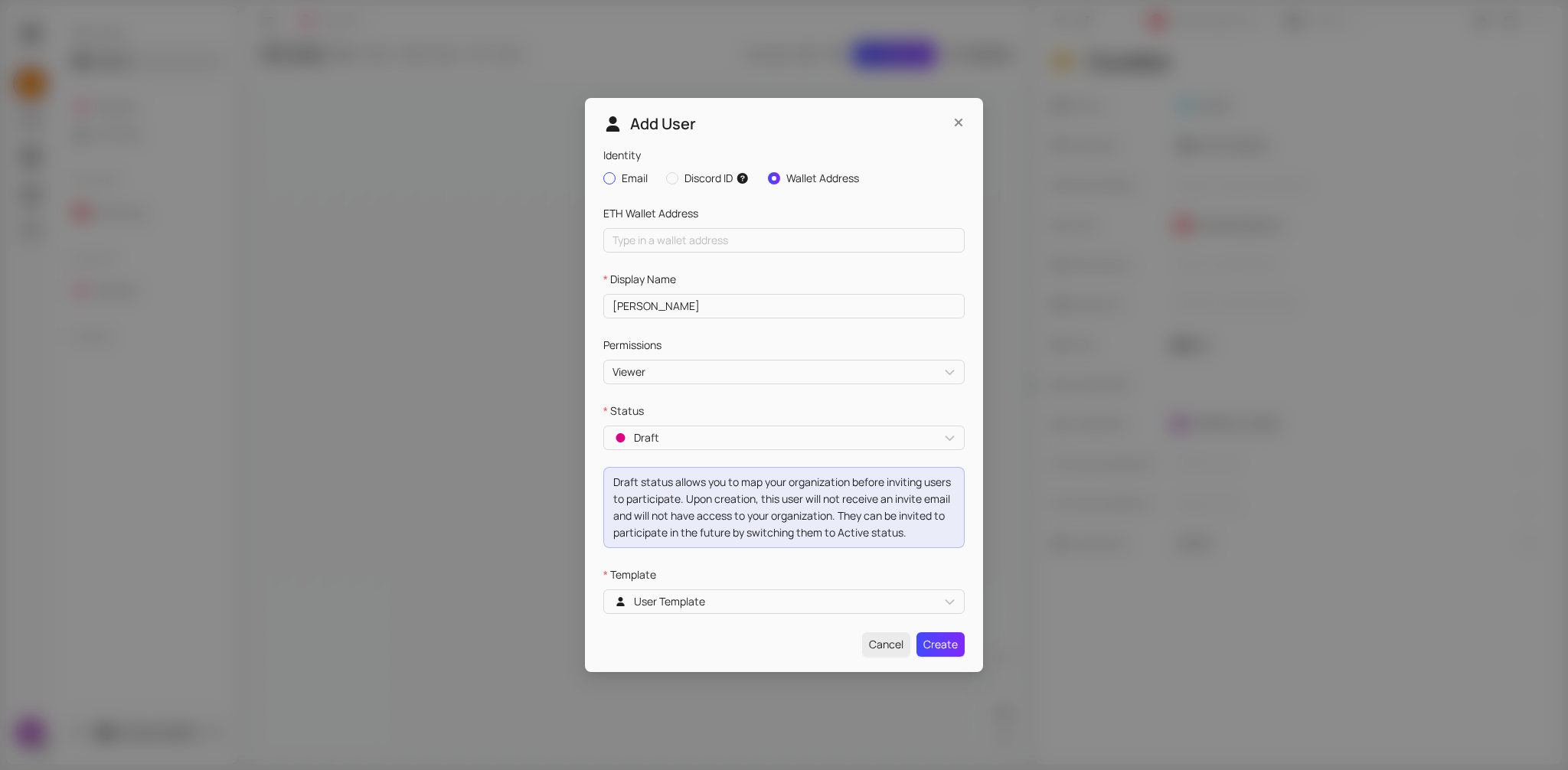 click on "Email" at bounding box center [635, 178] 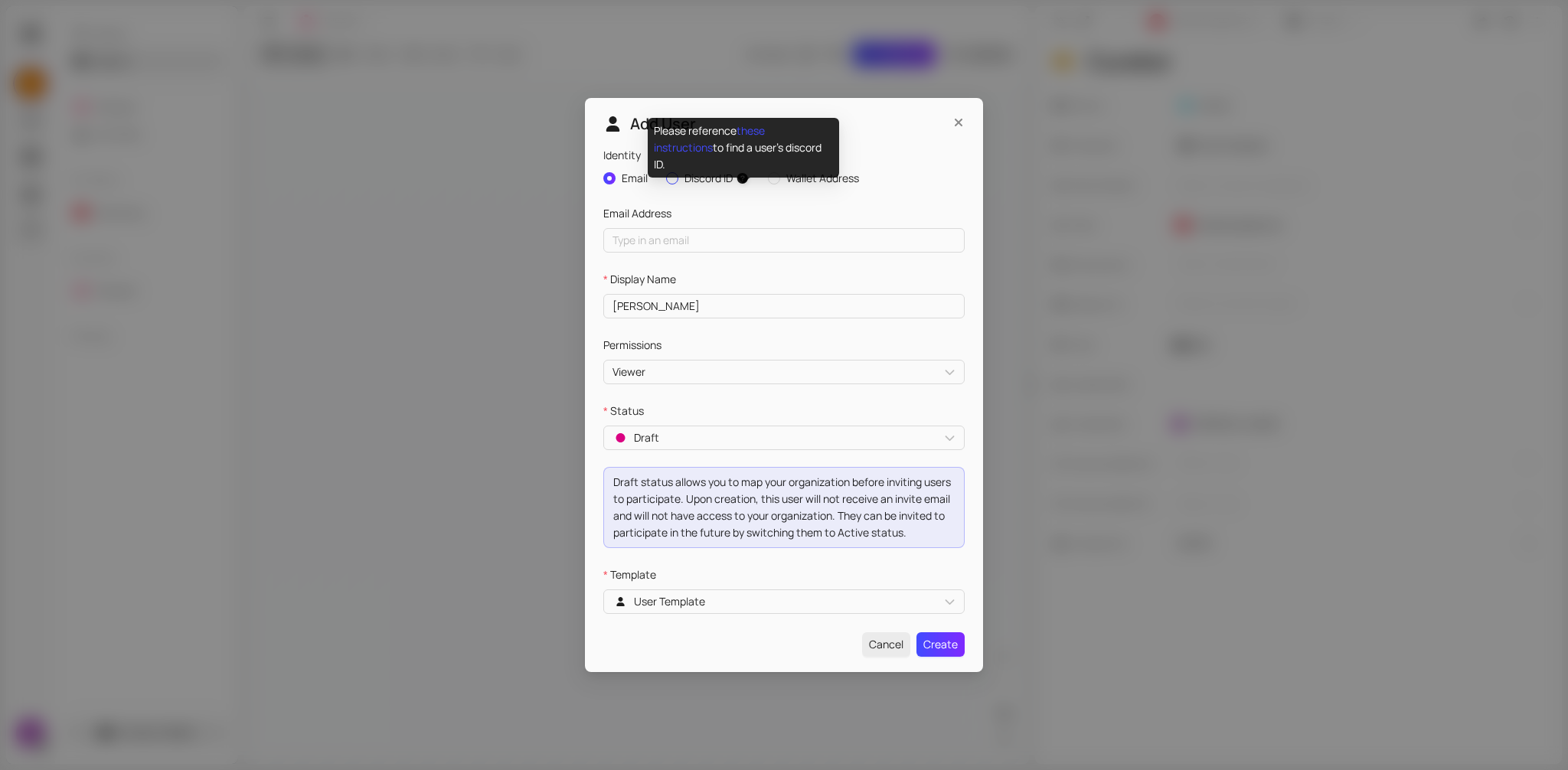 click 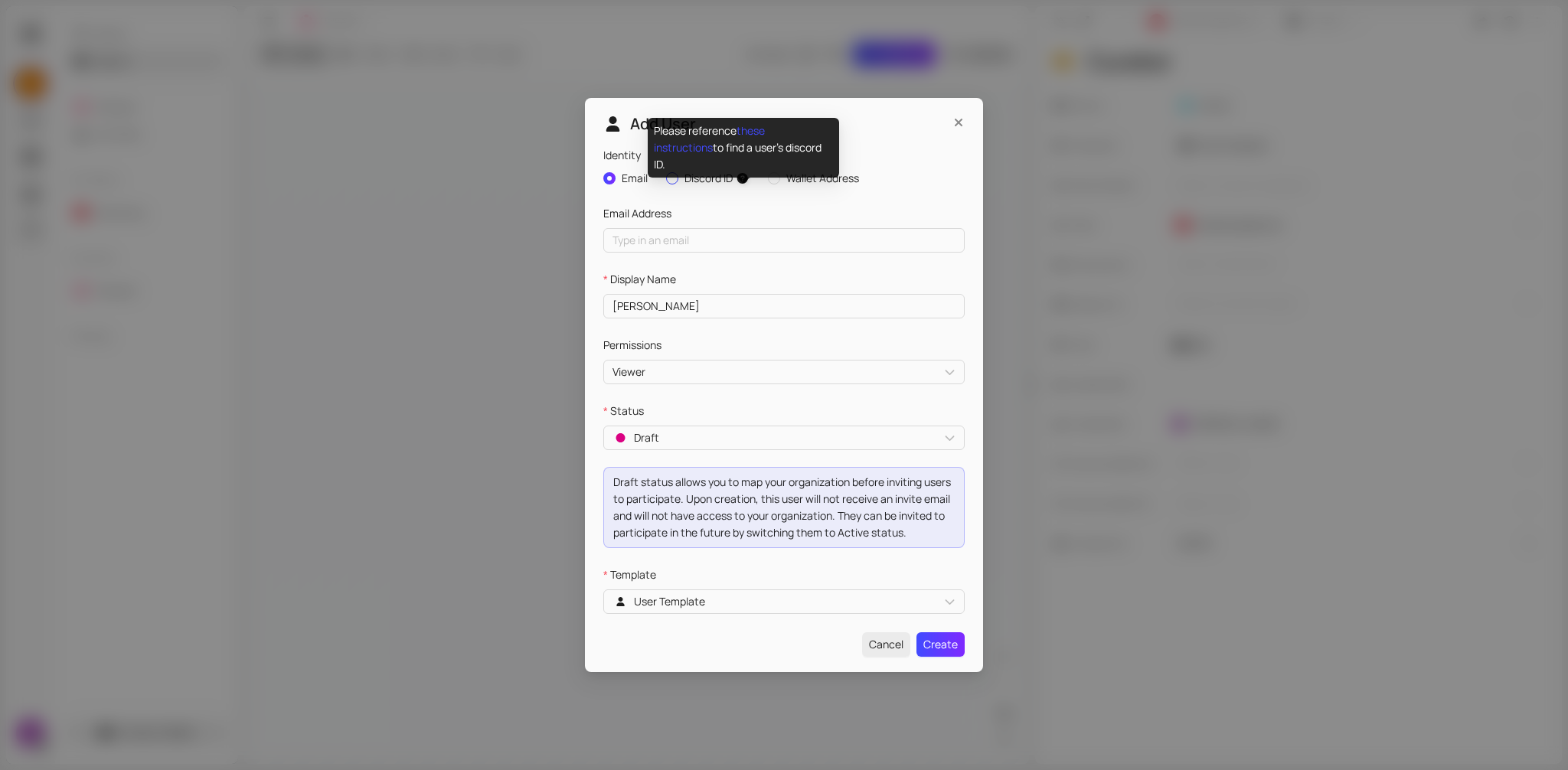 click on "Discord ID" at bounding box center (672, 178) 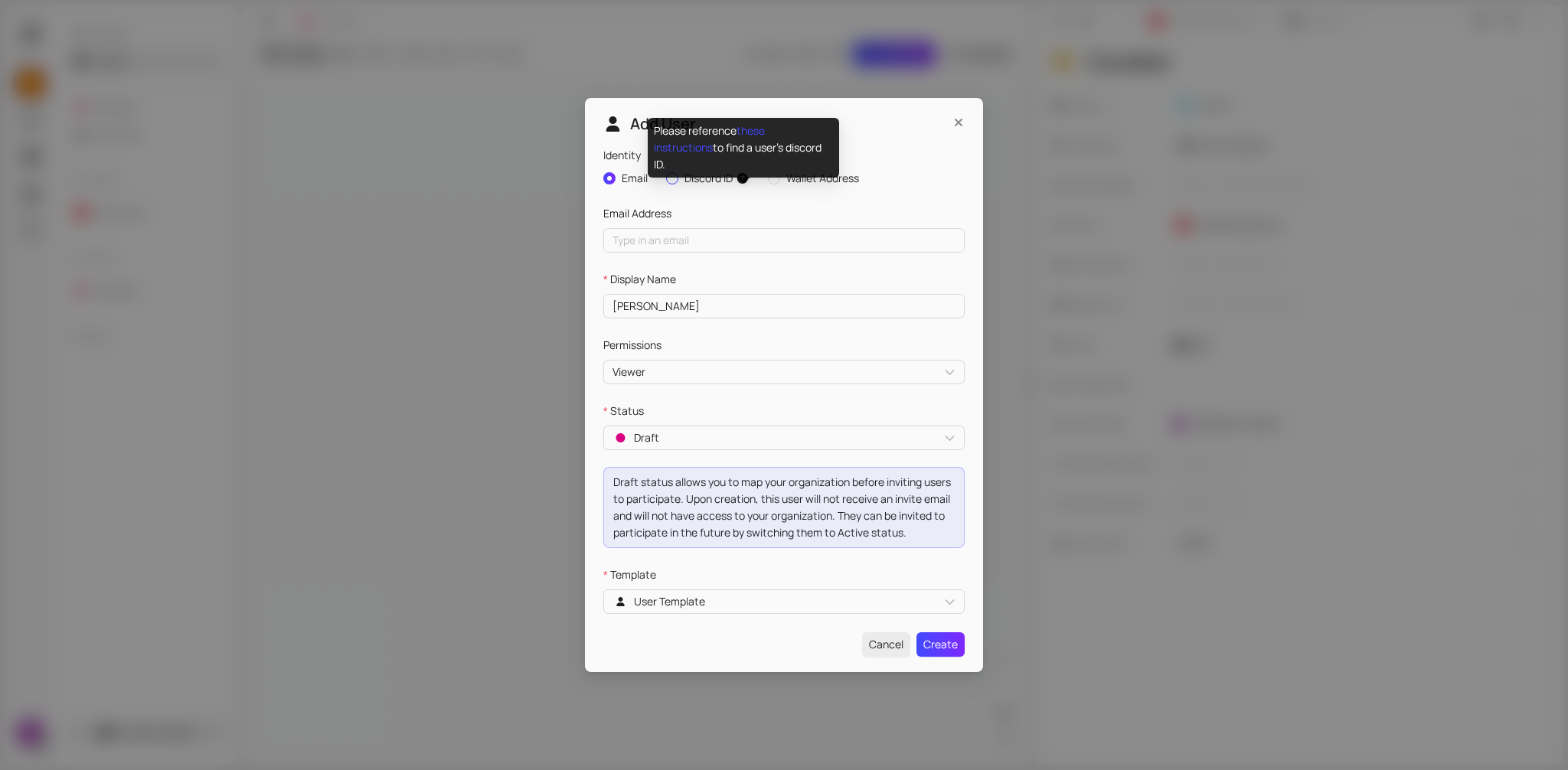 radio on "true" 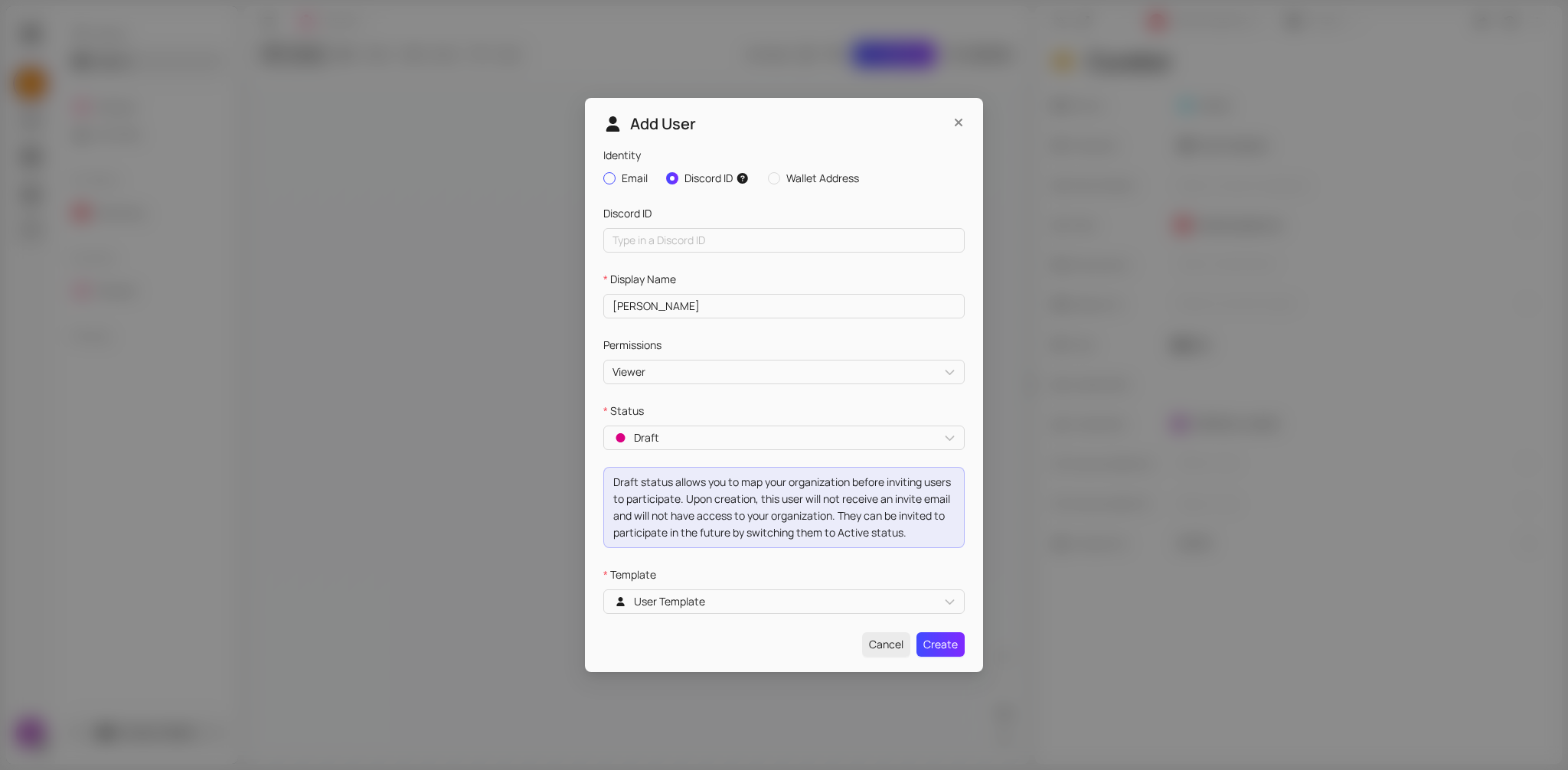 click on "Email" at bounding box center [609, 178] 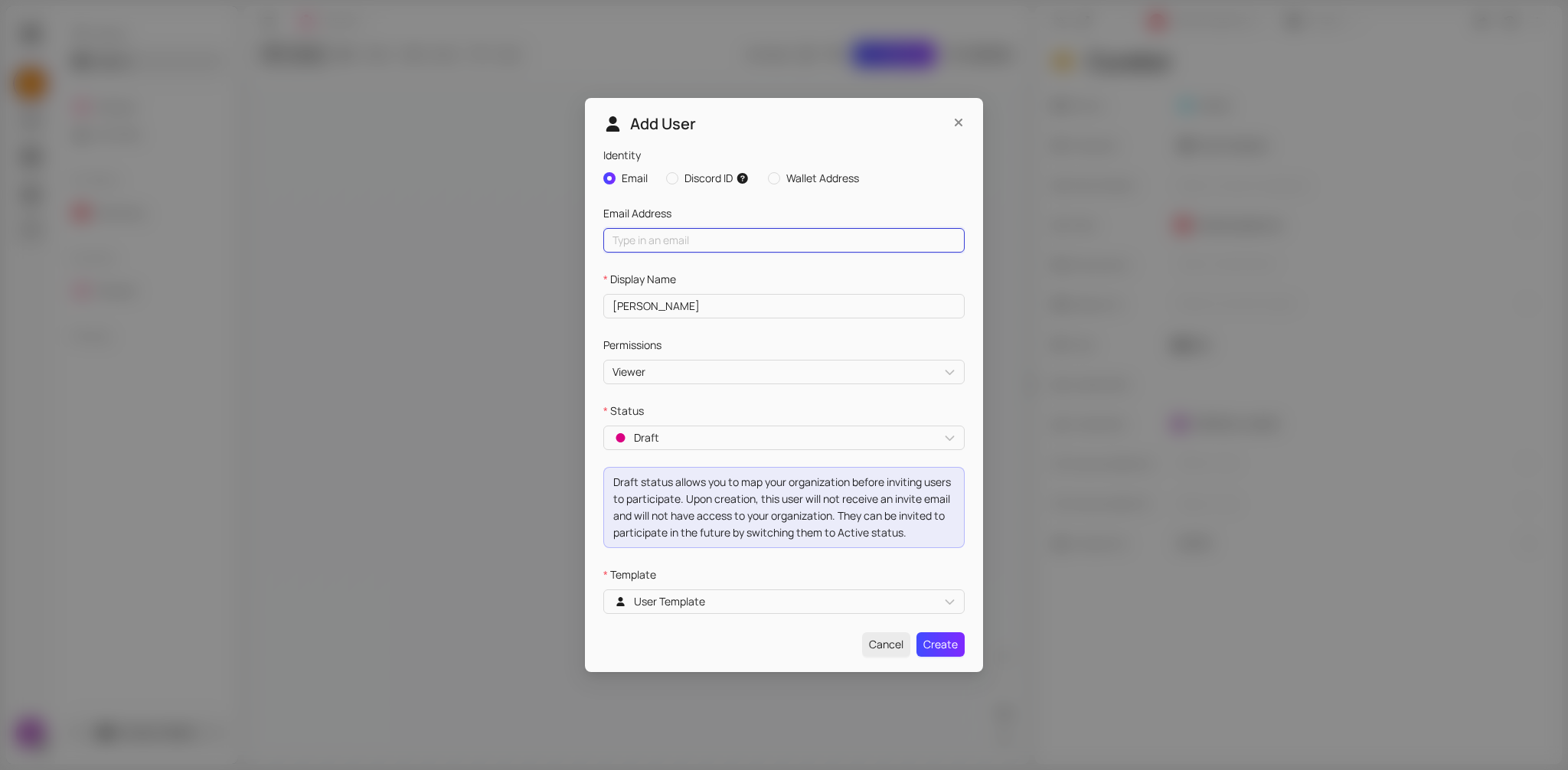 click on "Identity" at bounding box center [784, 240] 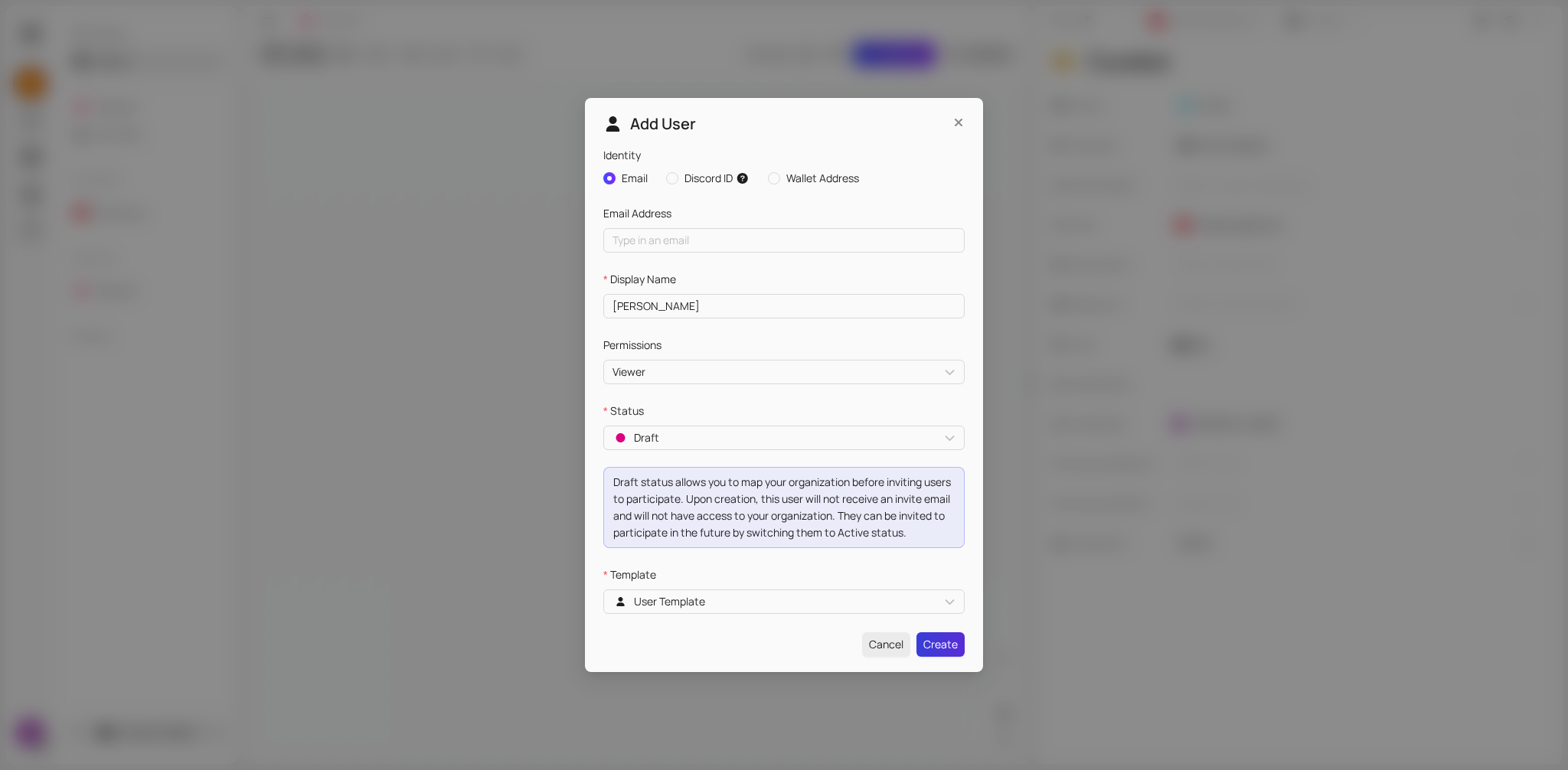 click on "Create" at bounding box center (940, 644) 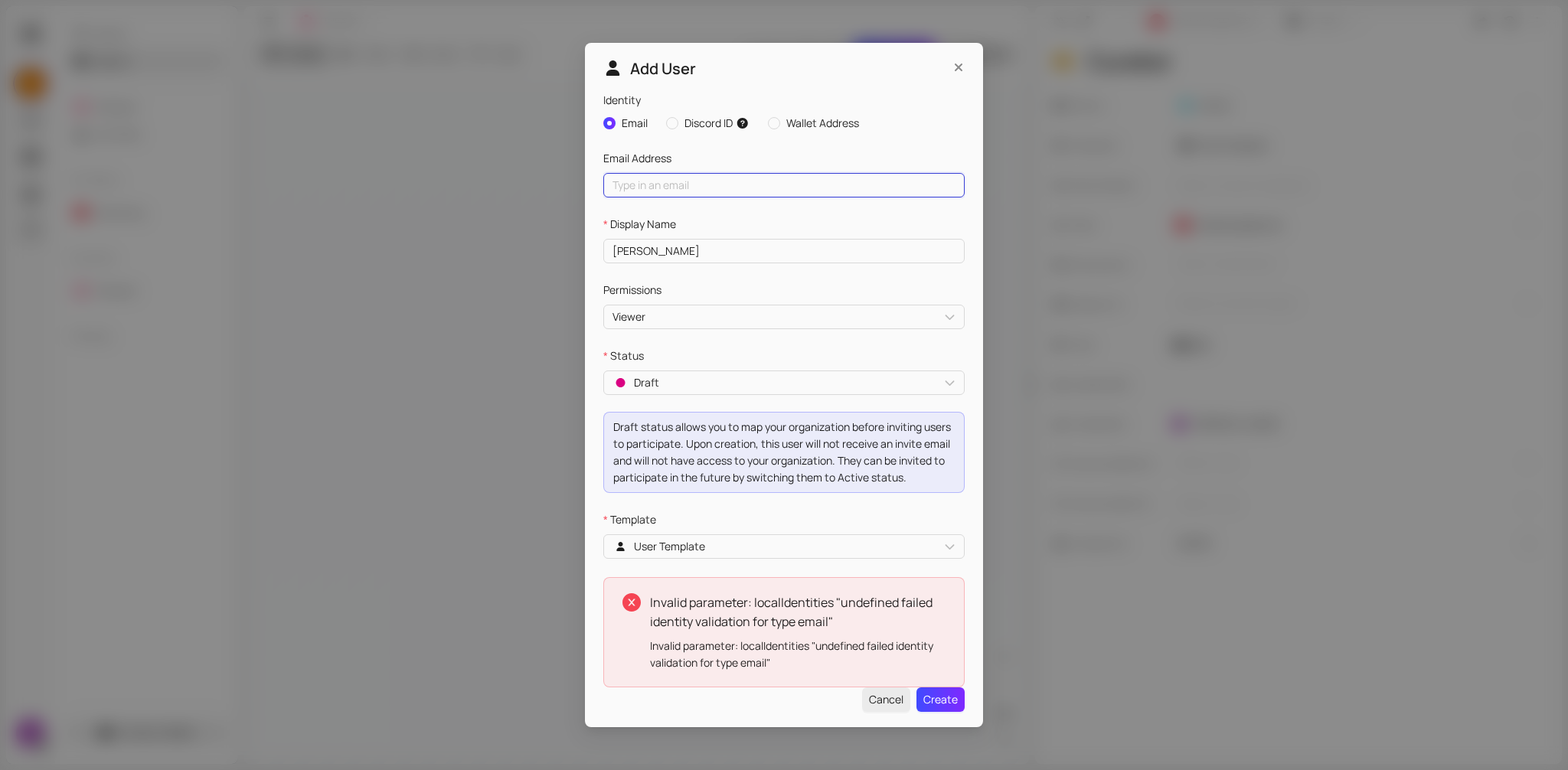 click on "Identity" at bounding box center [784, 185] 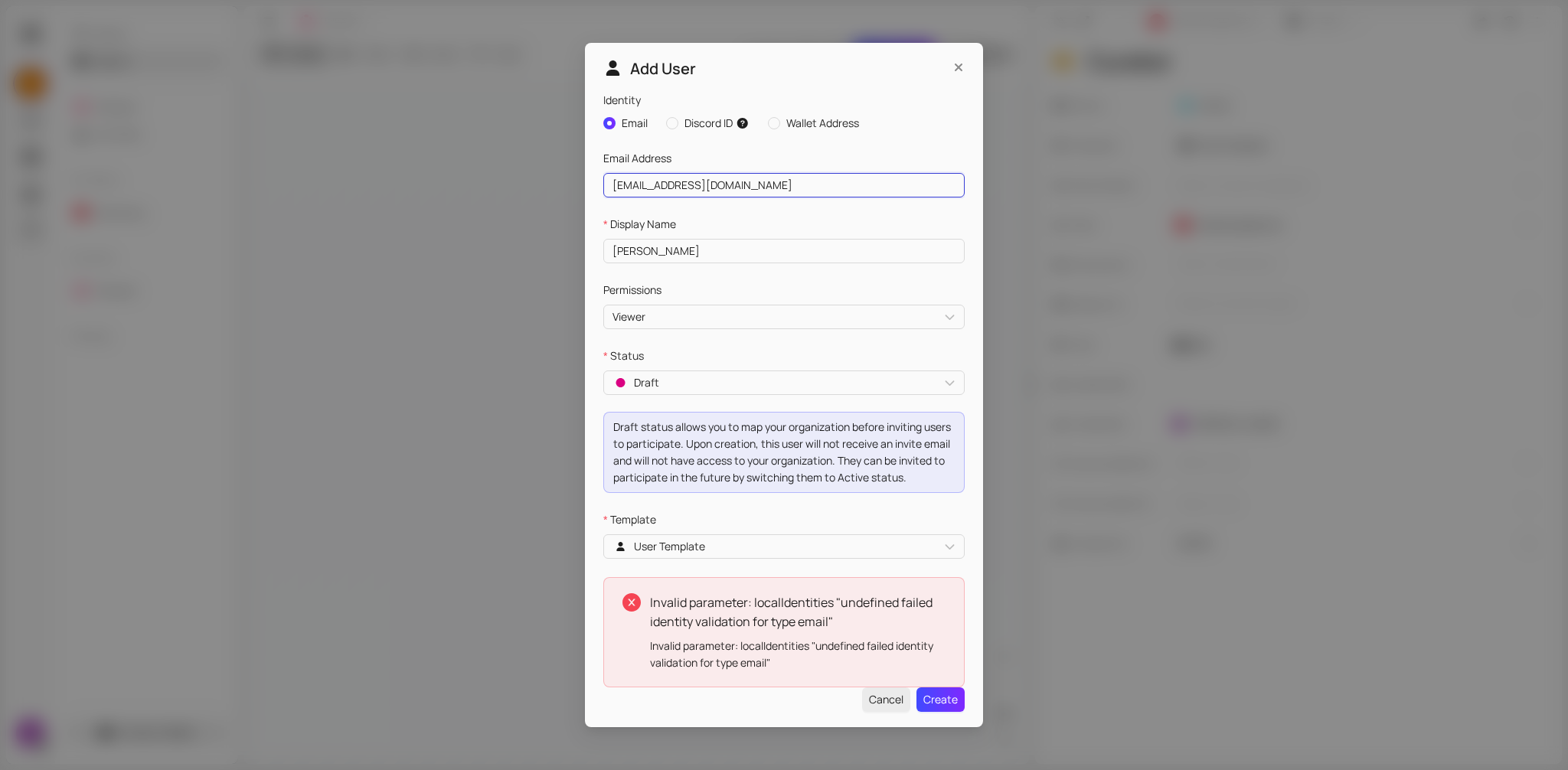 type on "[EMAIL_ADDRESS][DOMAIN_NAME]" 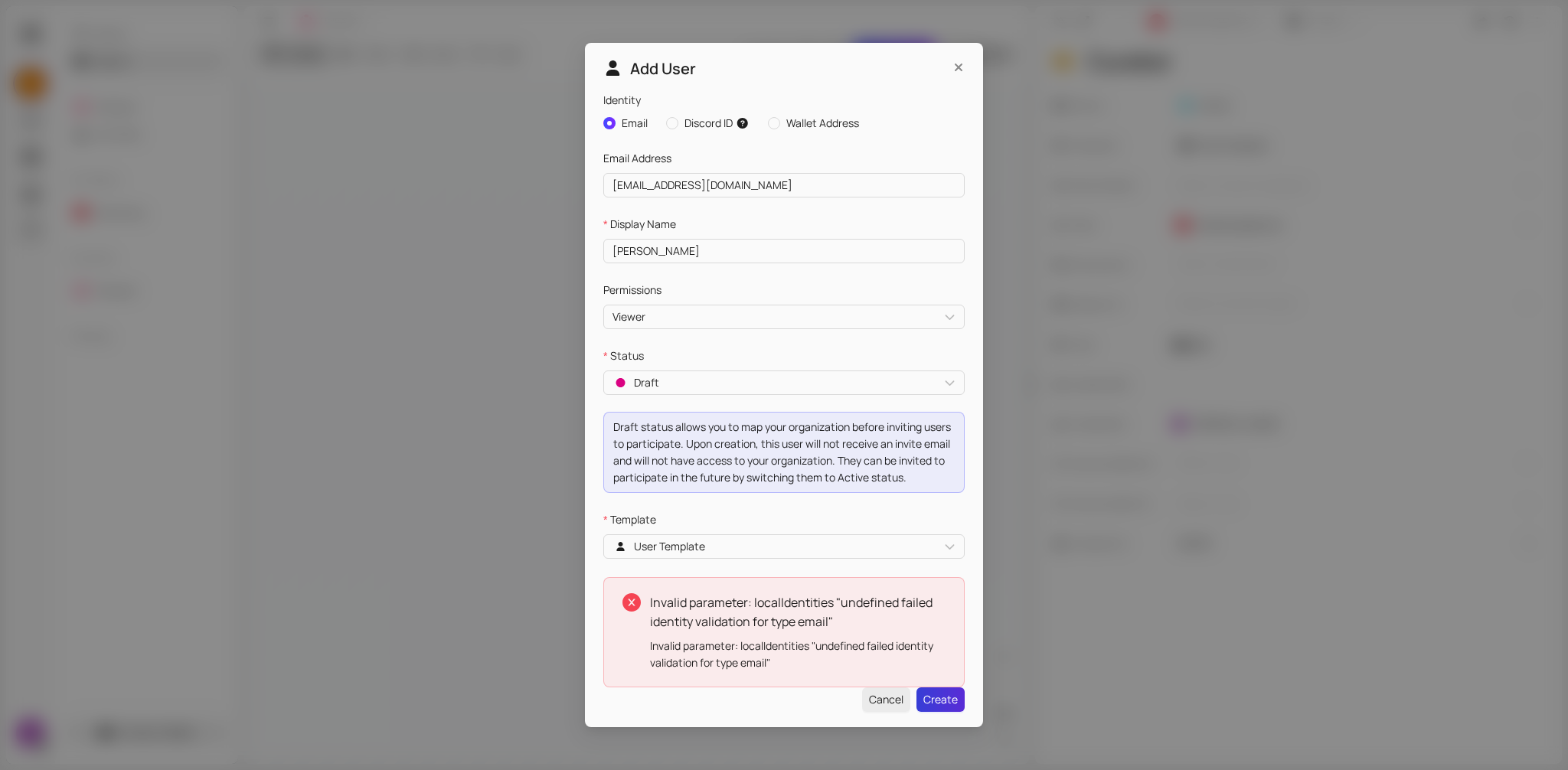 click on "Create" at bounding box center (940, 700) 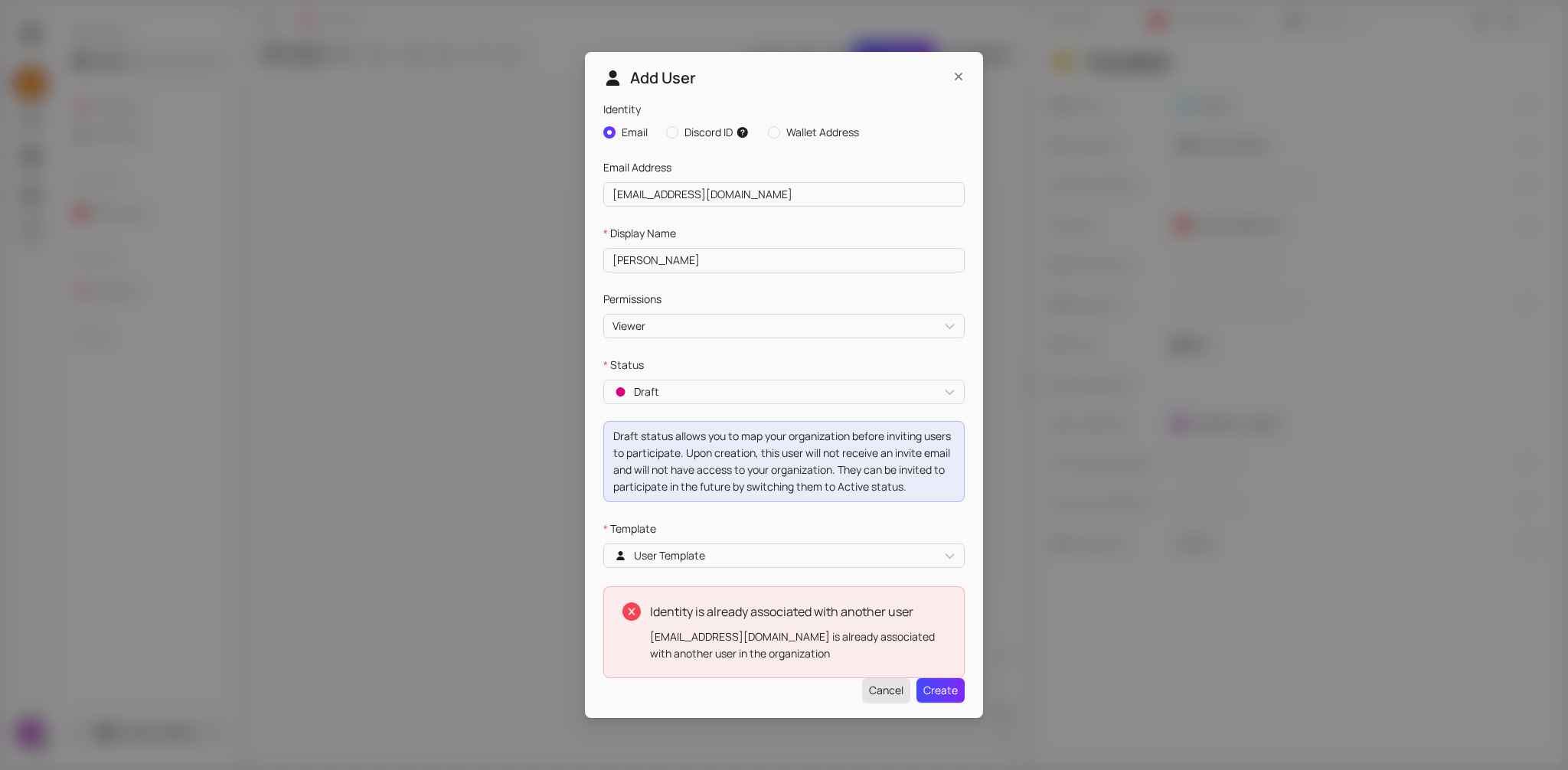 click on "Cancel" at bounding box center (886, 690) 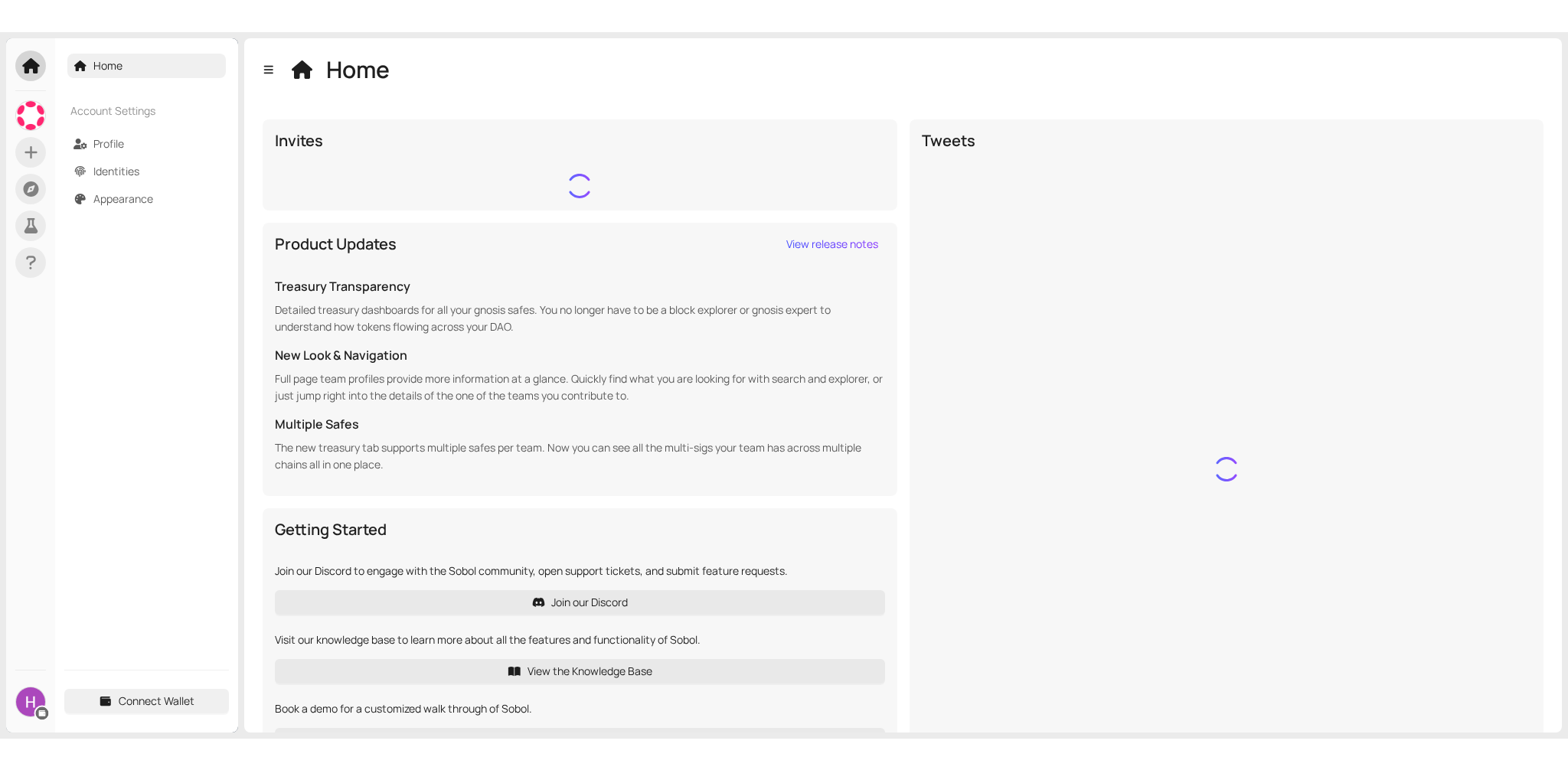 scroll, scrollTop: 0, scrollLeft: 0, axis: both 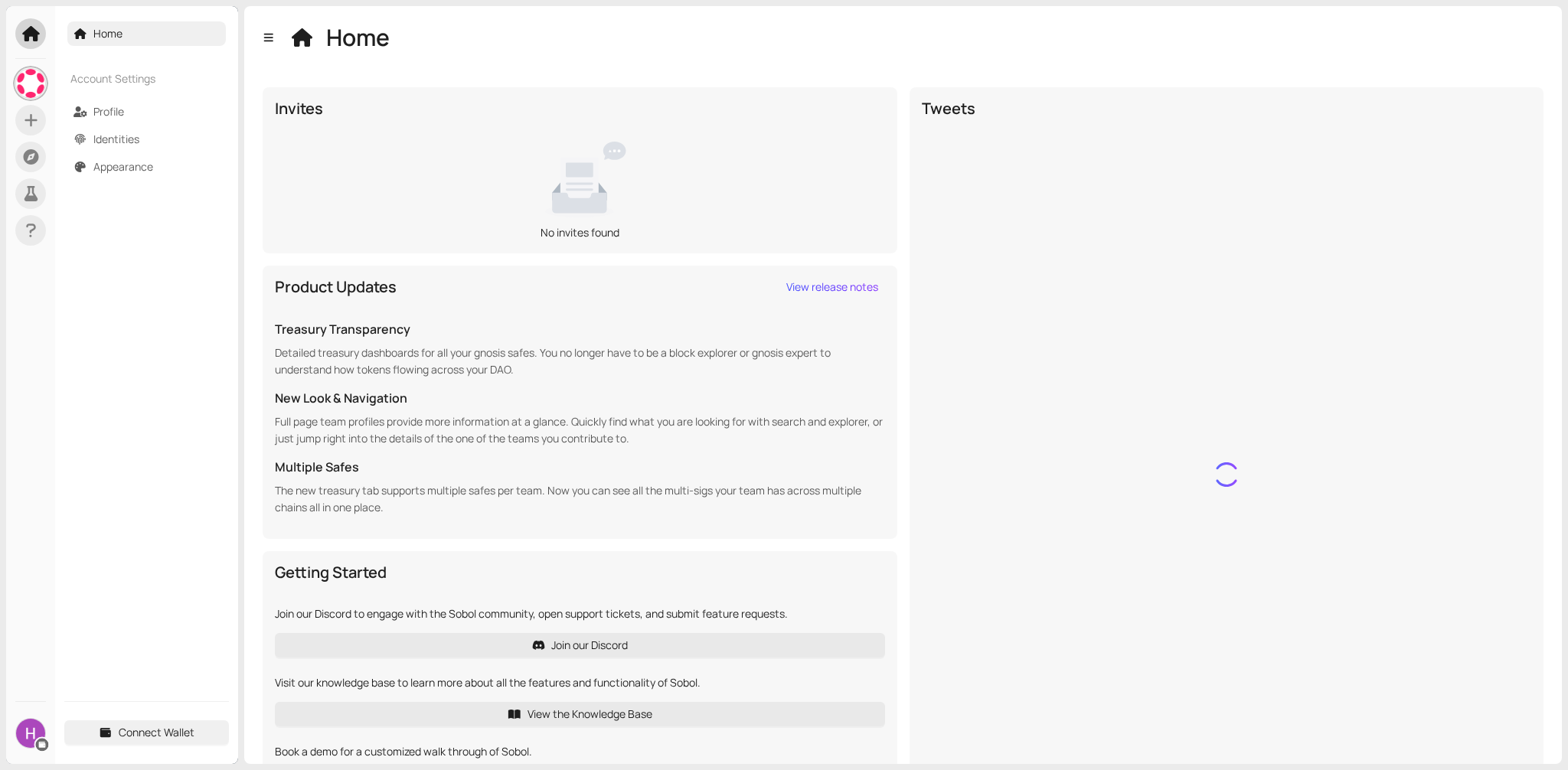 click at bounding box center [31, 83] 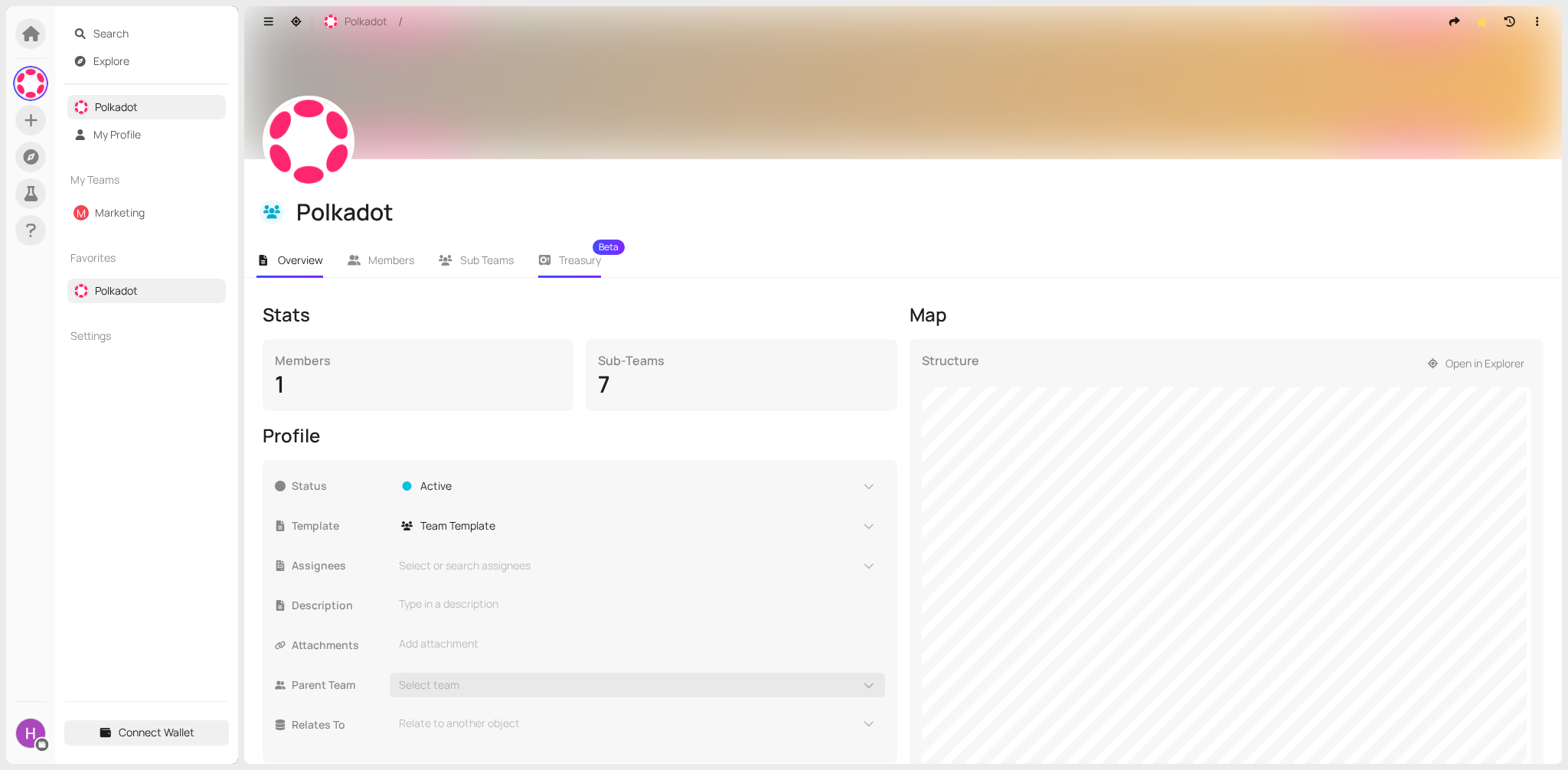 click on "Treasury Beta" at bounding box center (580, 260) 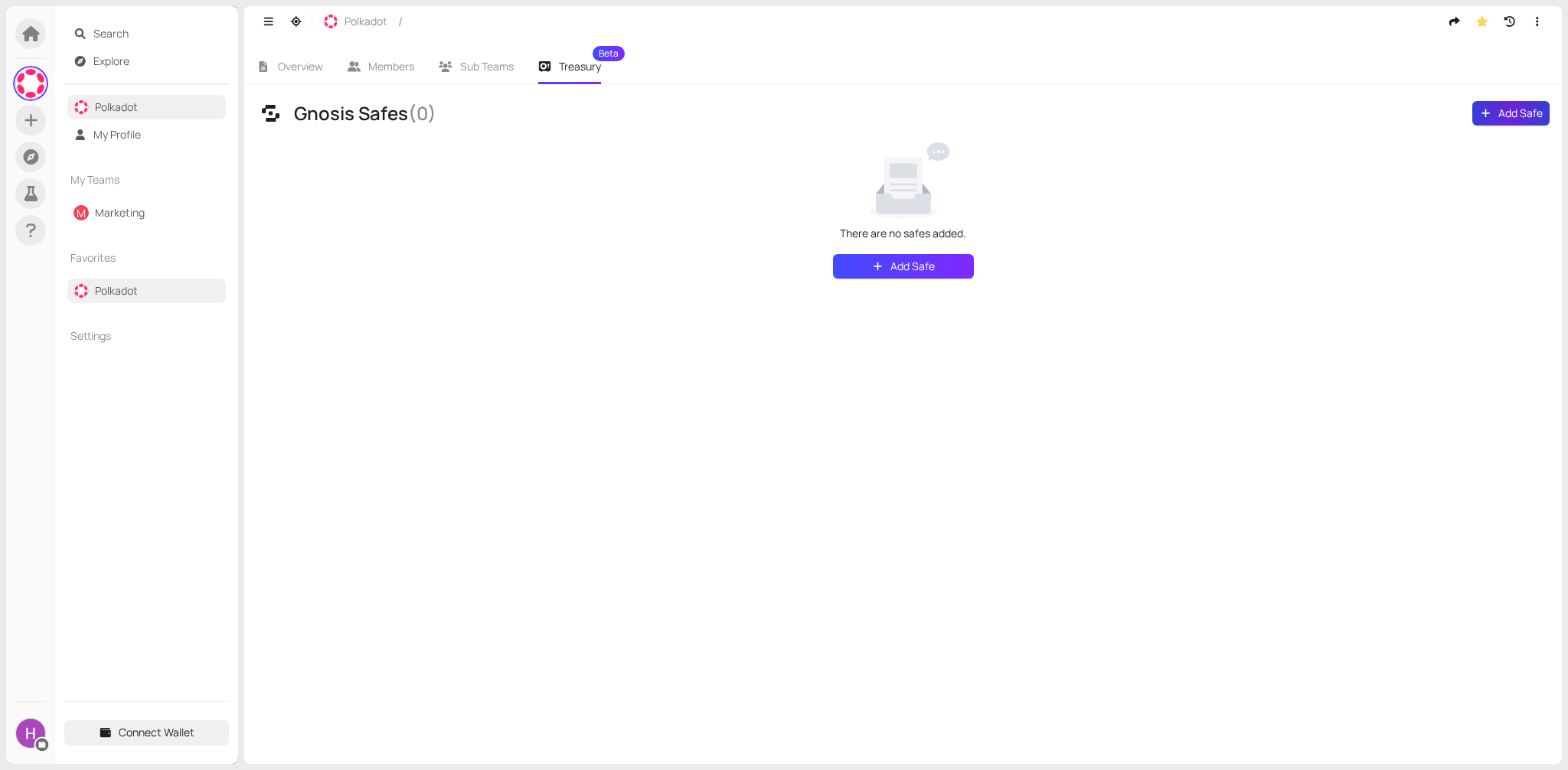 click on "Add Safe" at bounding box center [1521, 113] 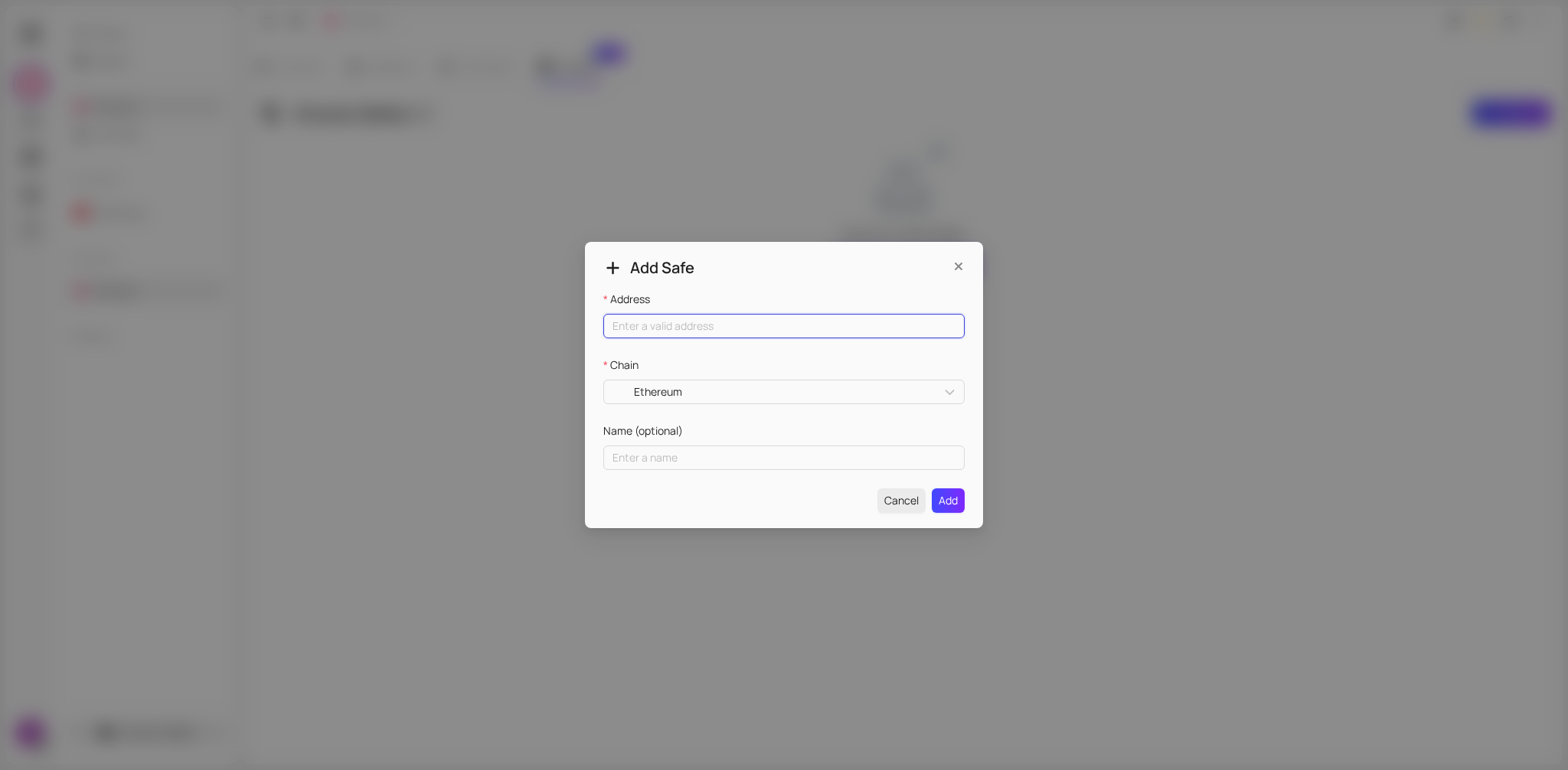 click on "Address" at bounding box center (784, 326) 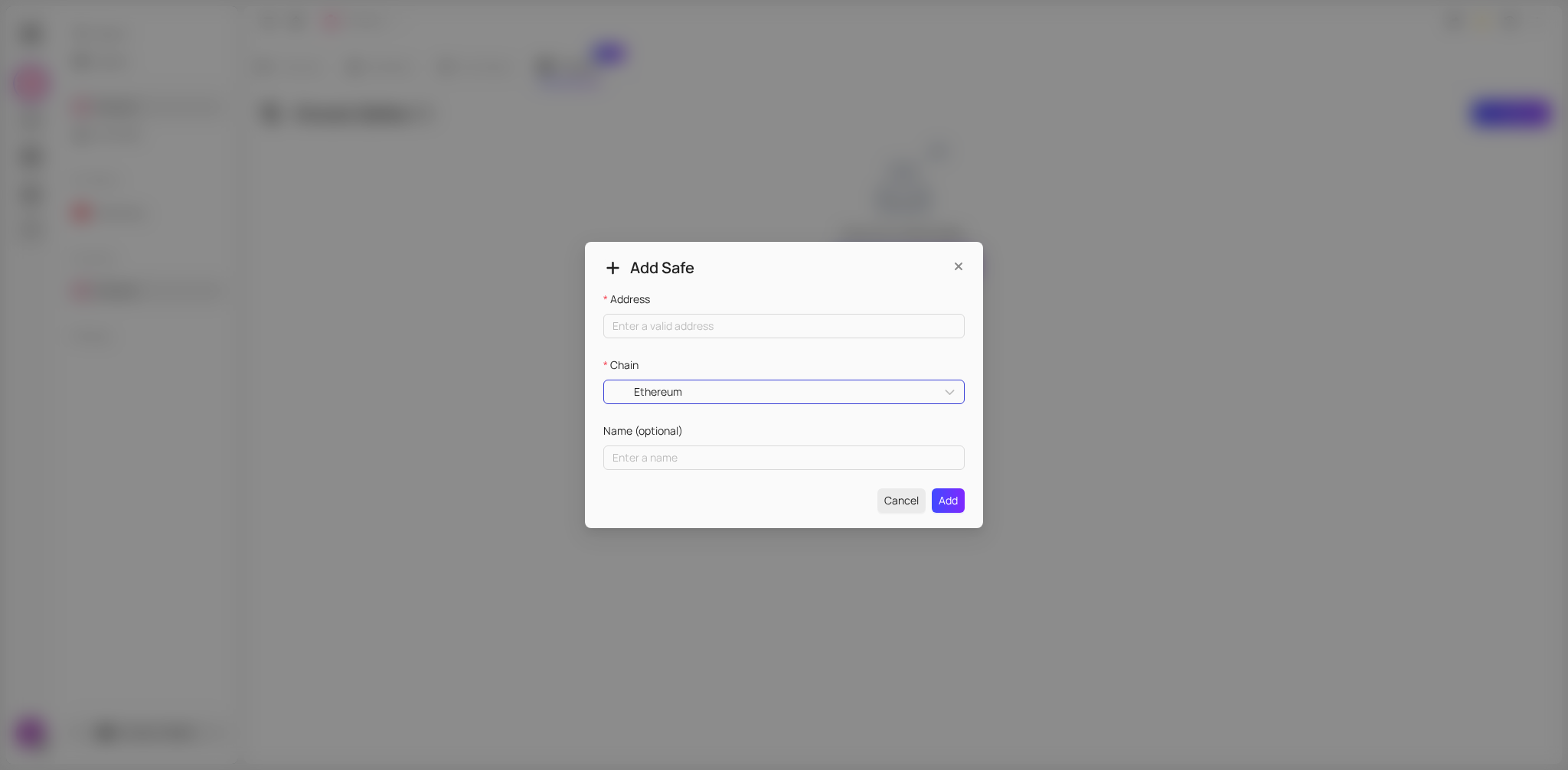 click on "Ethereum" at bounding box center [784, 392] 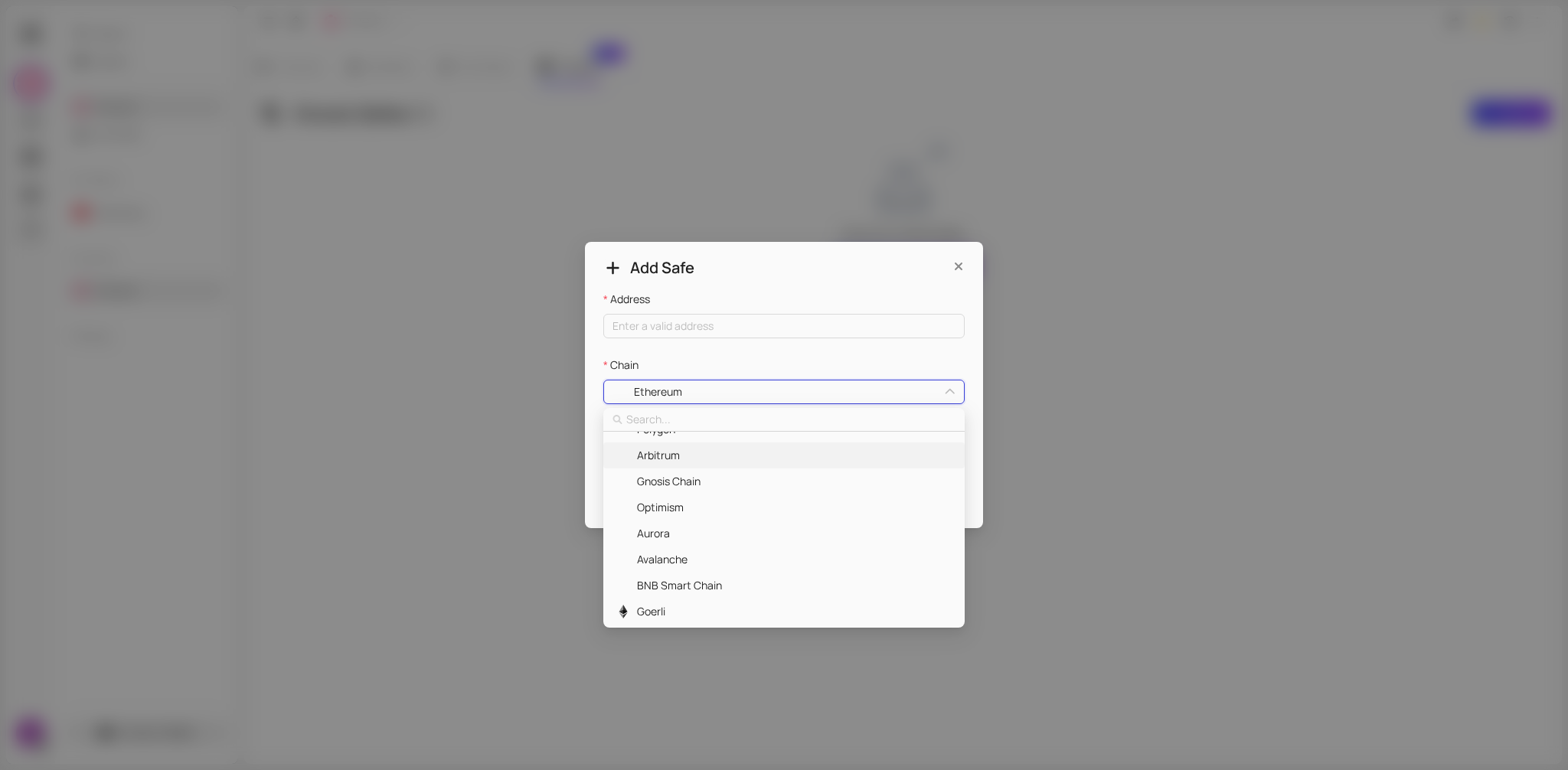 scroll, scrollTop: 64, scrollLeft: 0, axis: vertical 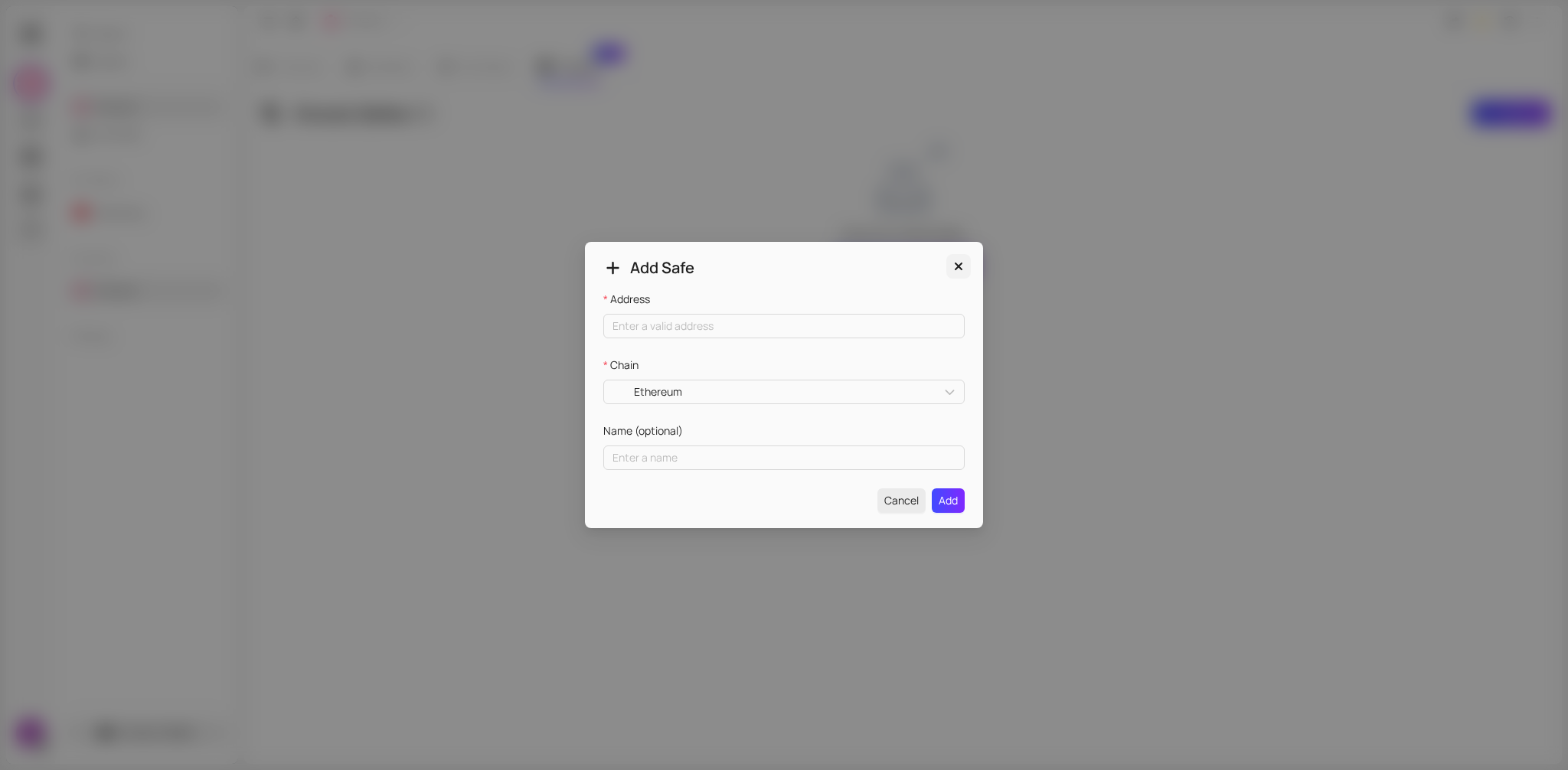 click 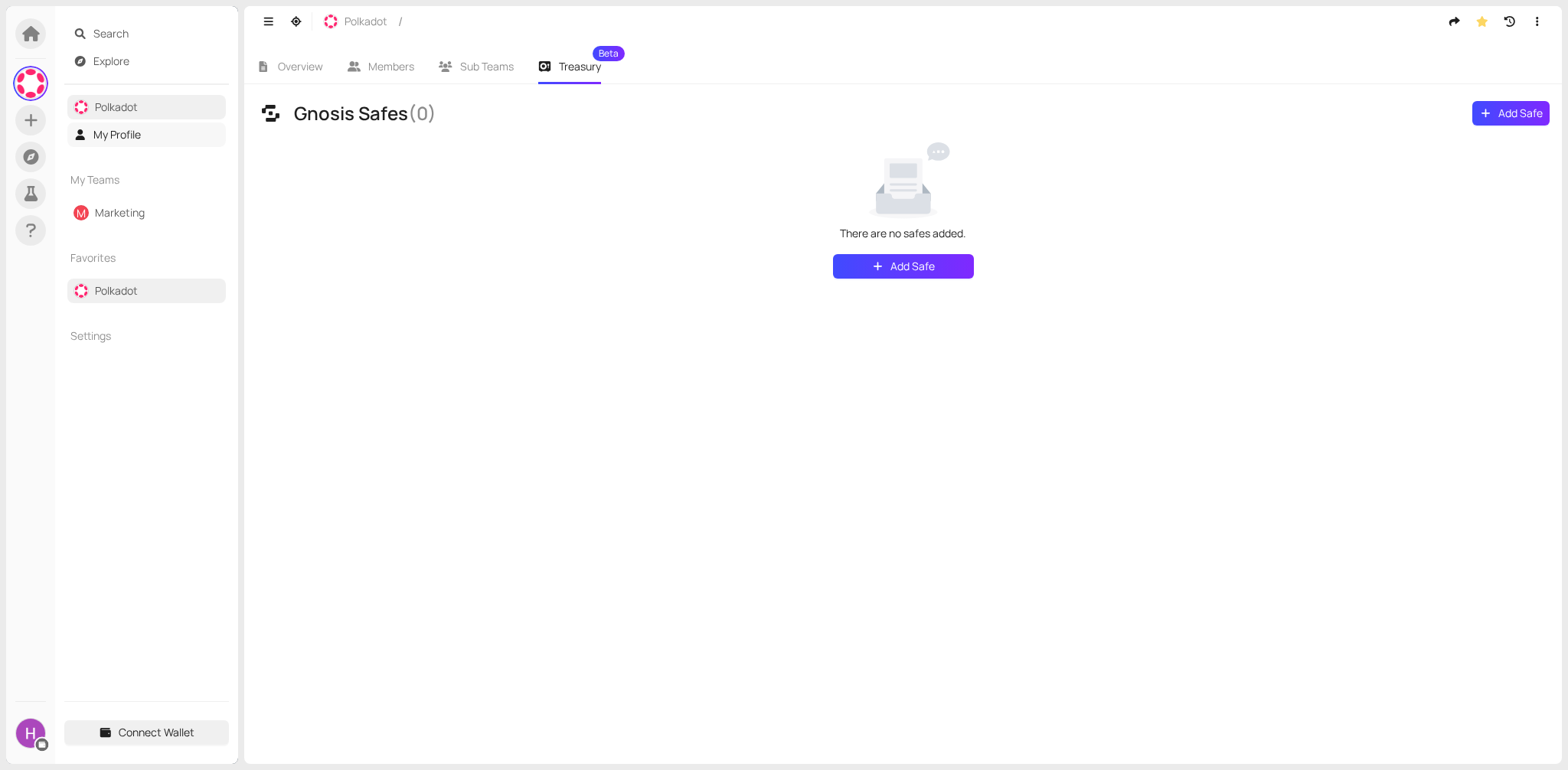 click on "My Profile" at bounding box center (117, 134) 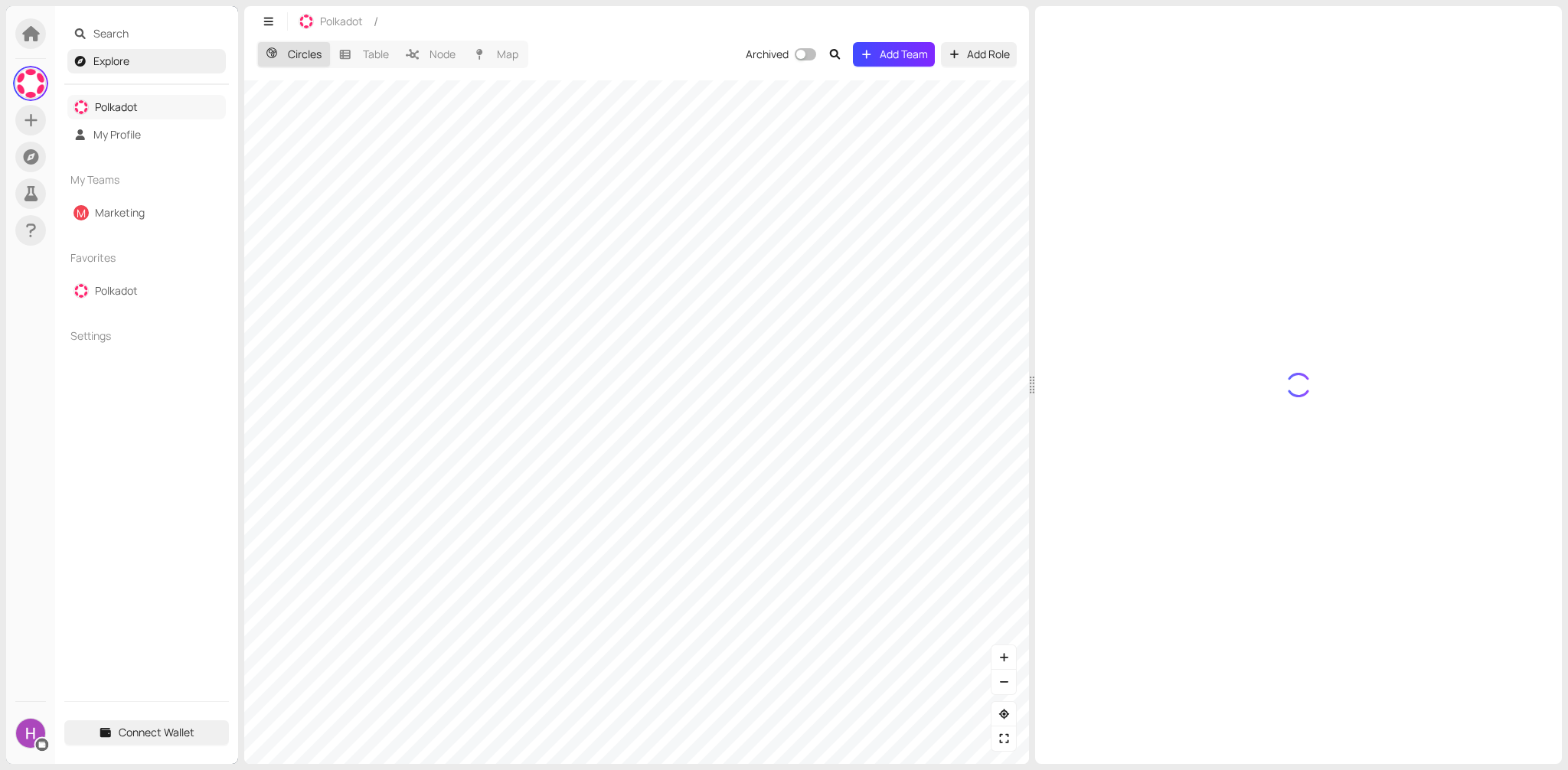 click on "Polkadot" at bounding box center [116, 106] 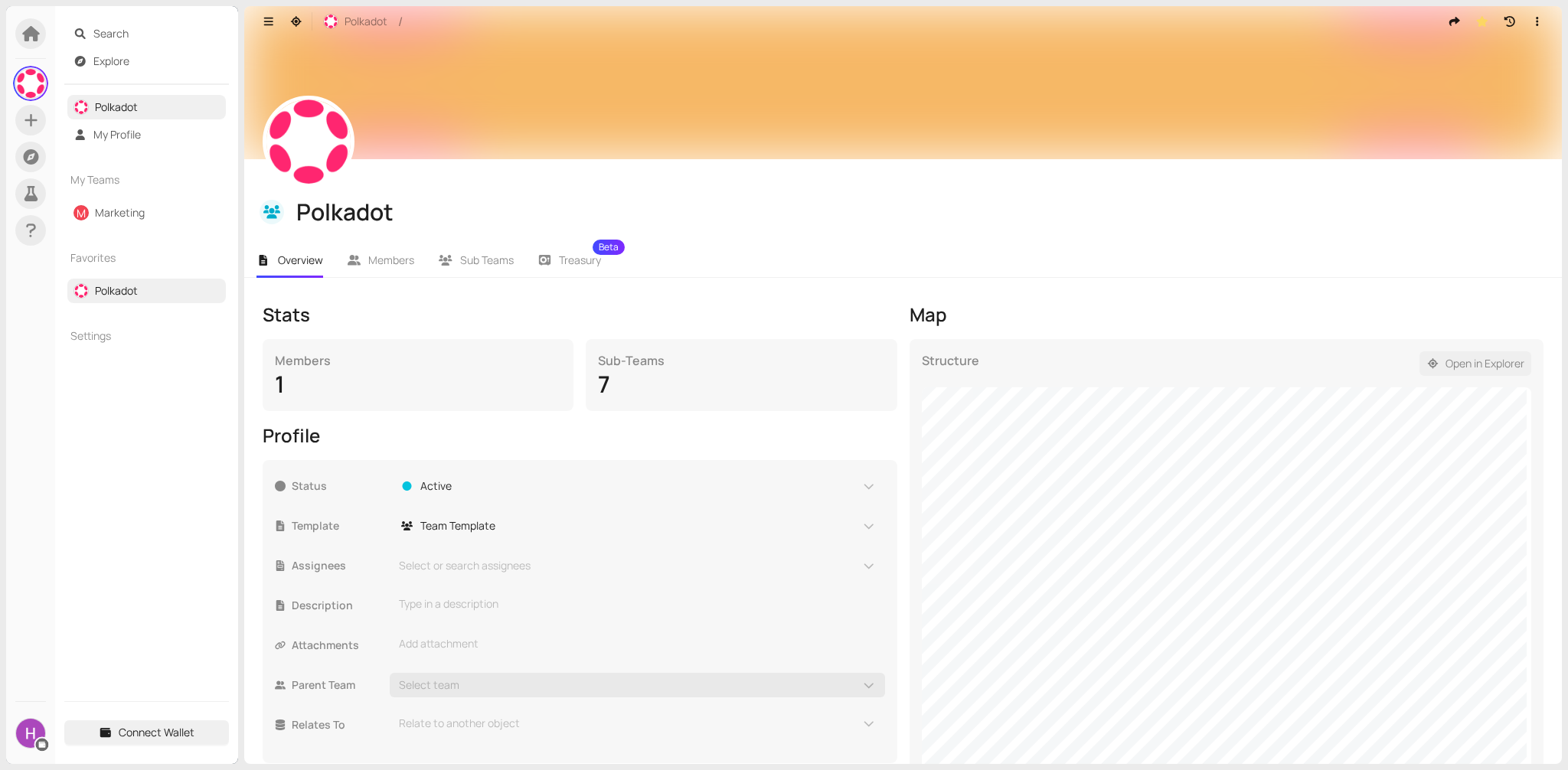 click on "Open in Explorer" at bounding box center [1485, 364] 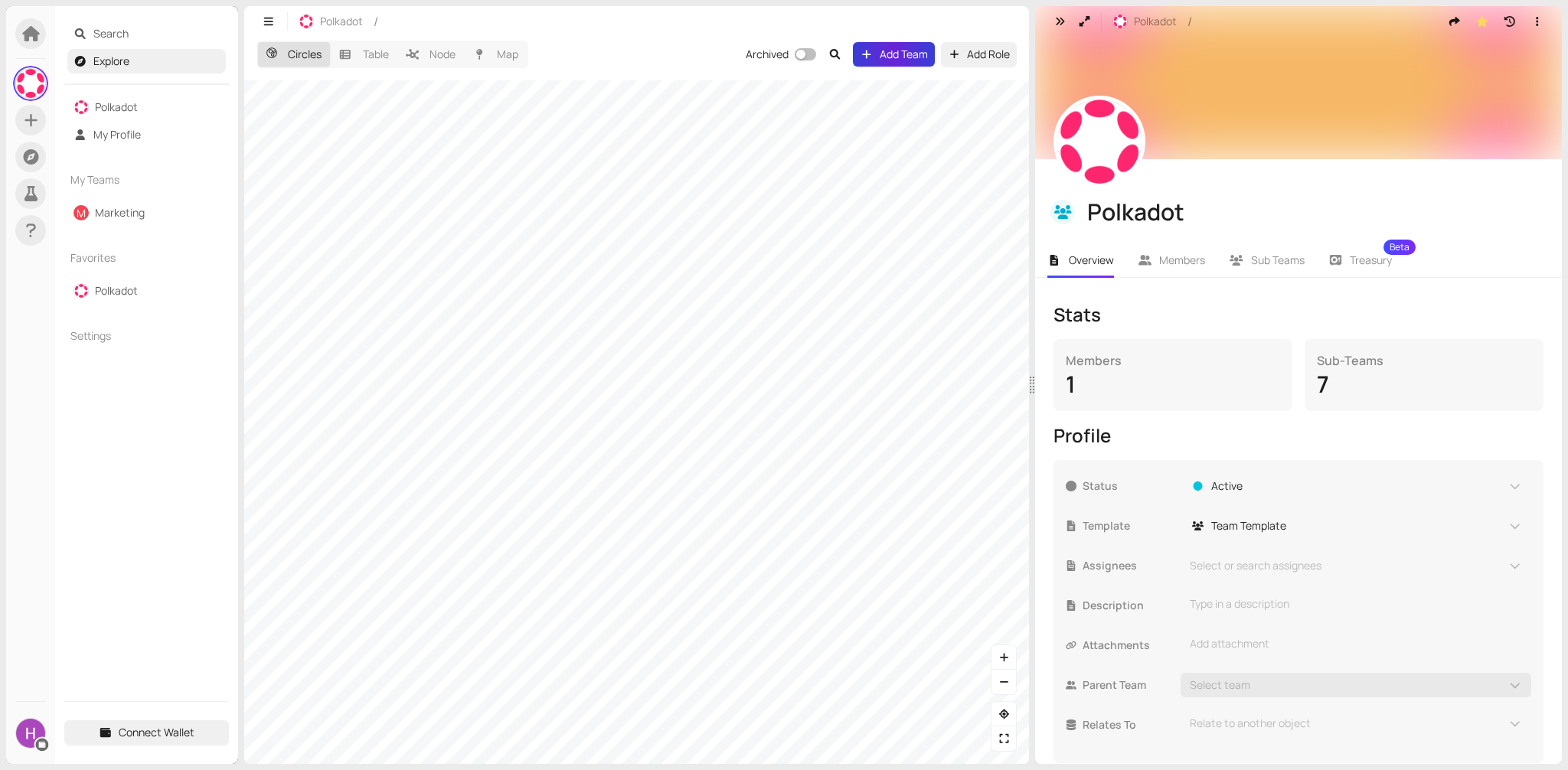 click on "Add Team" at bounding box center (903, 54) 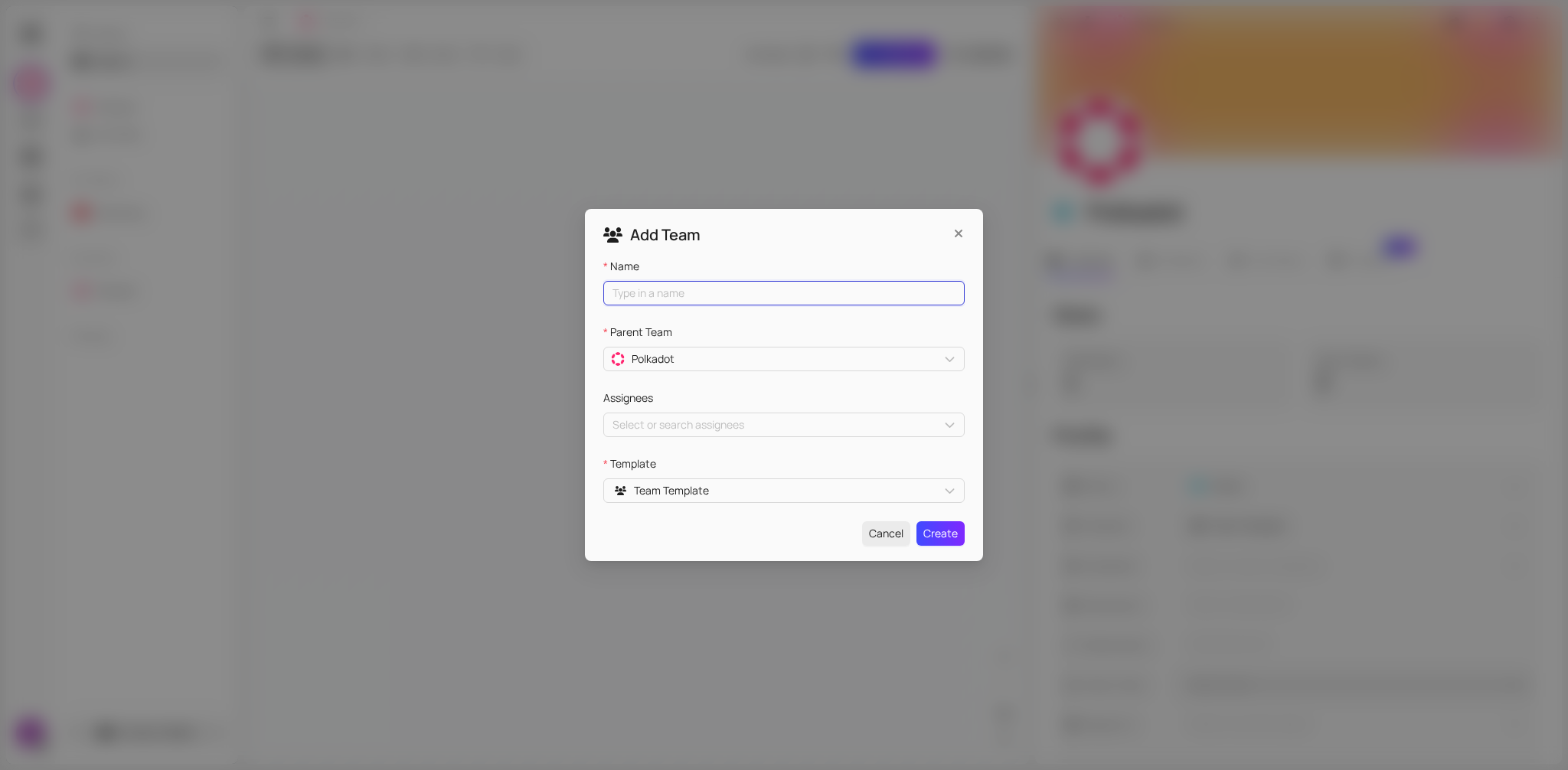 click on "Name" at bounding box center [784, 293] 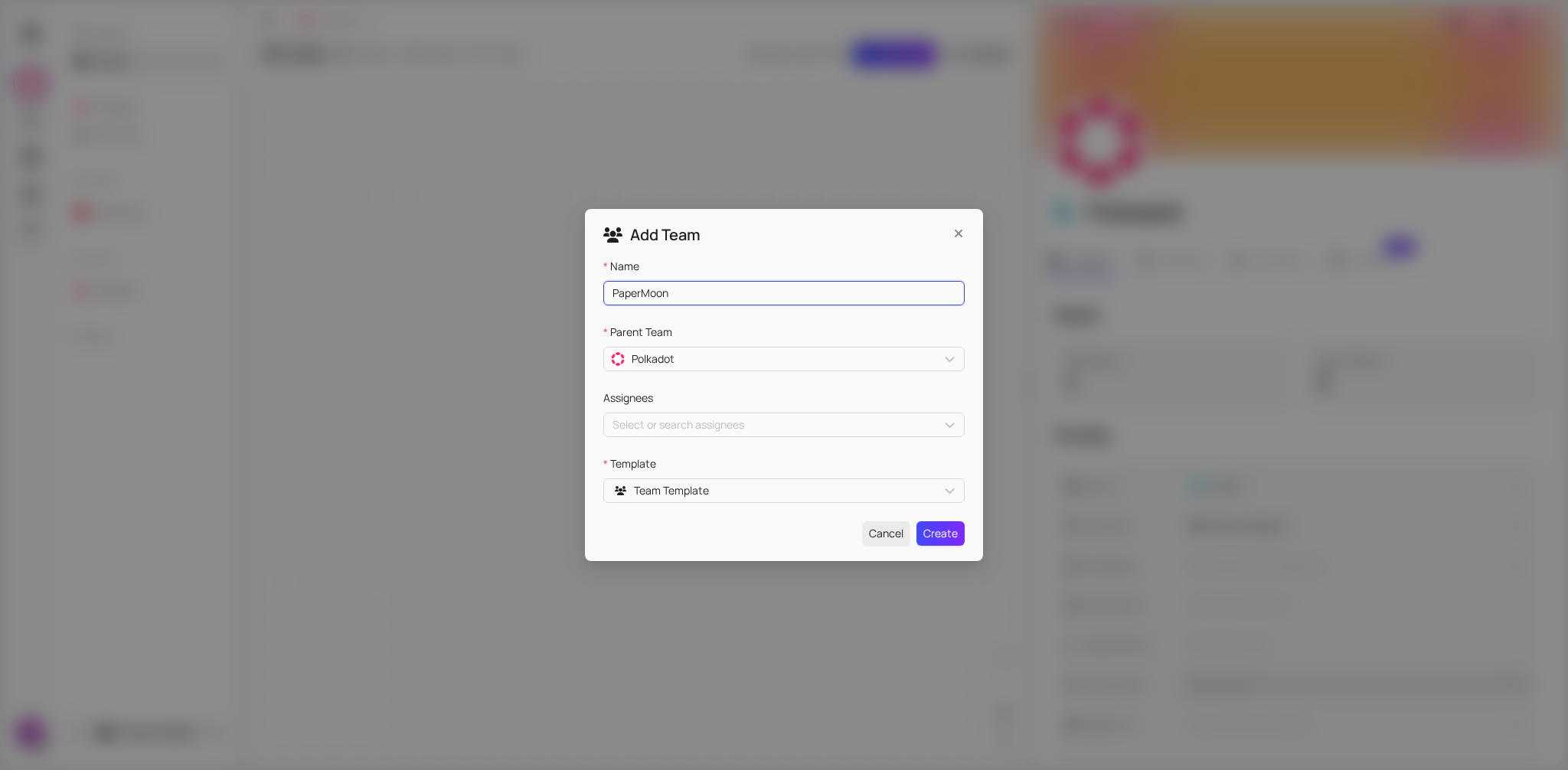 type on "PaperMoon" 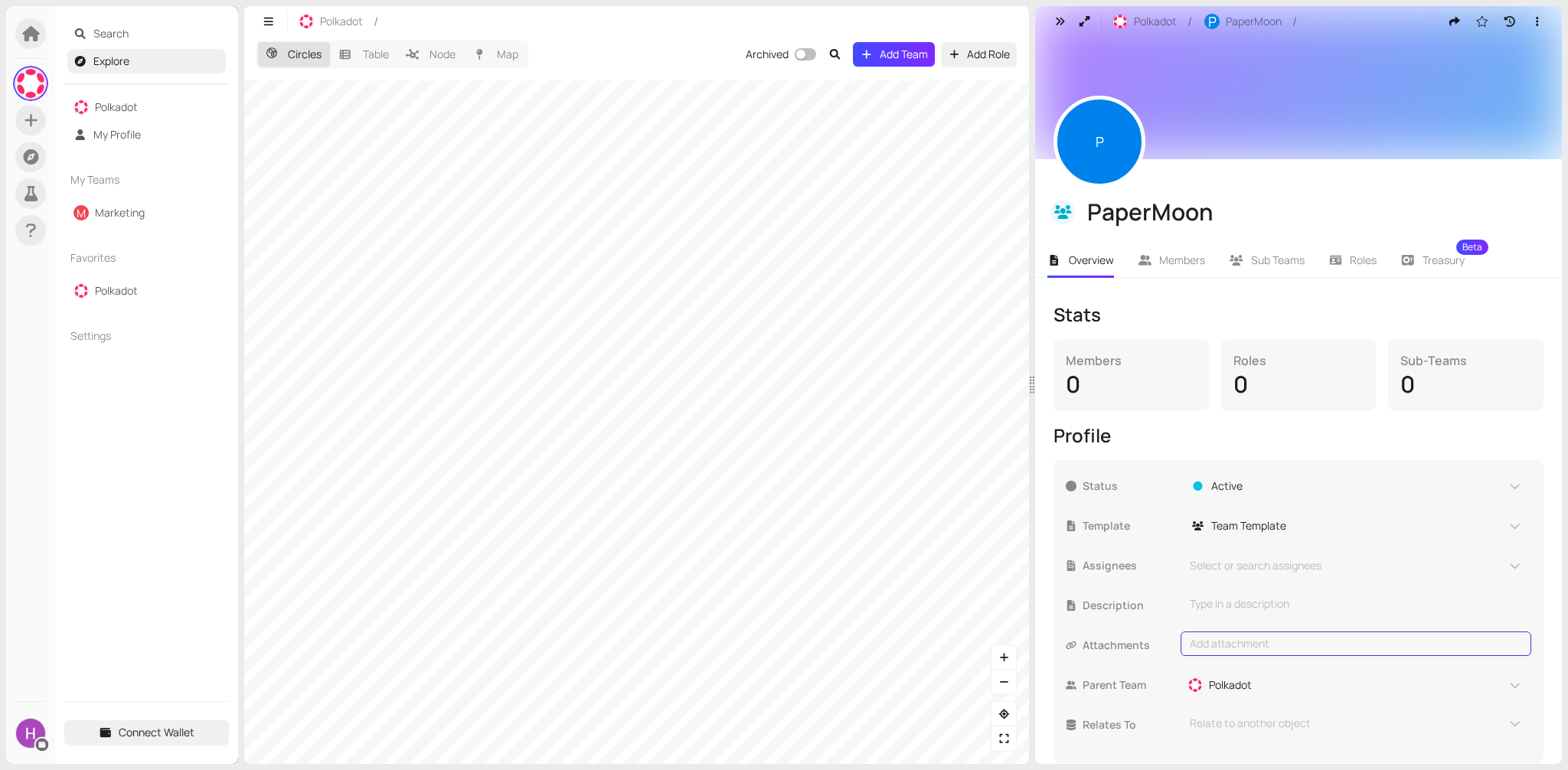 click on "Add attachment" at bounding box center [1356, 644] 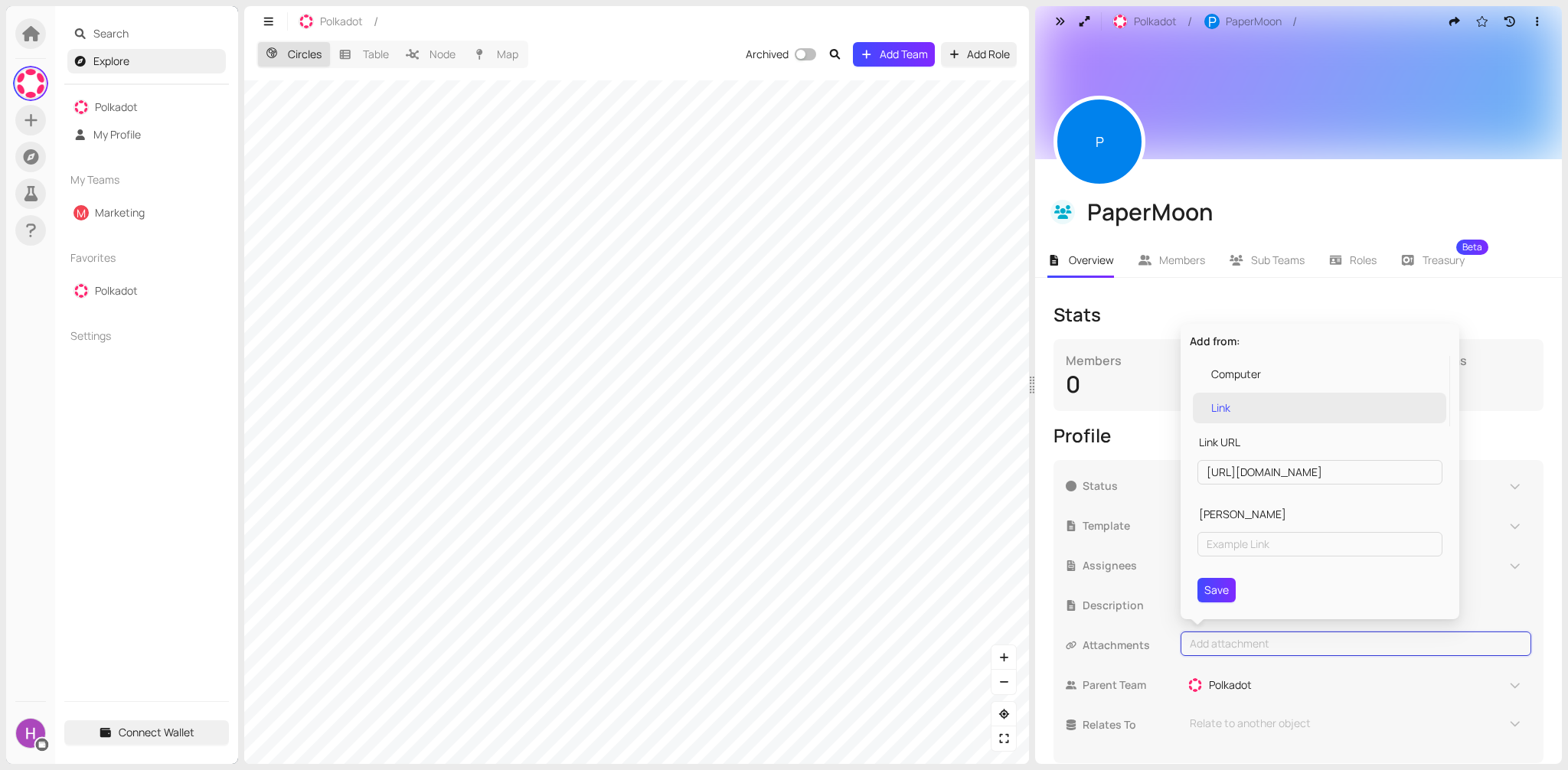 type on "[URL][DOMAIN_NAME]" 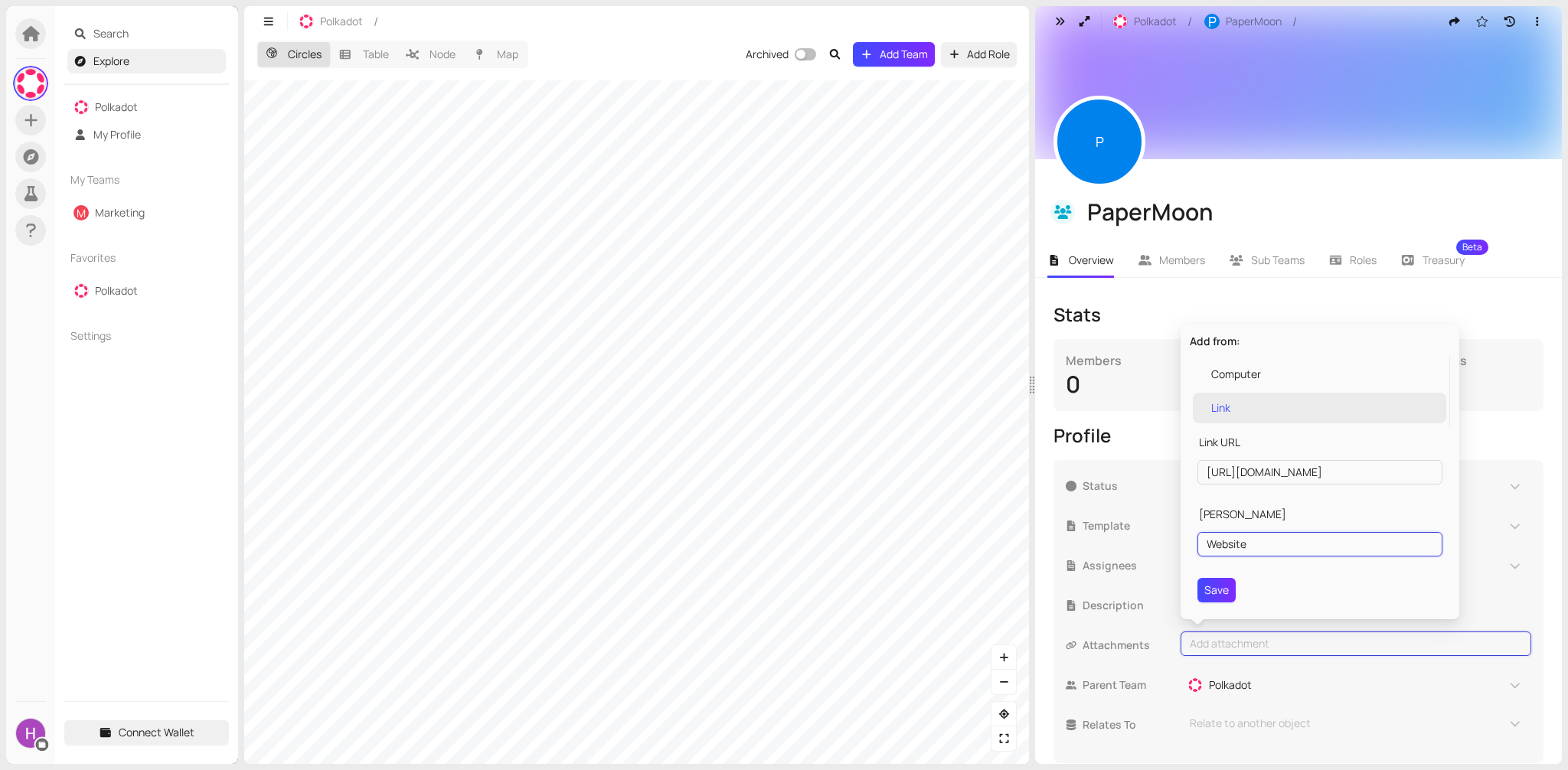 type on "Website" 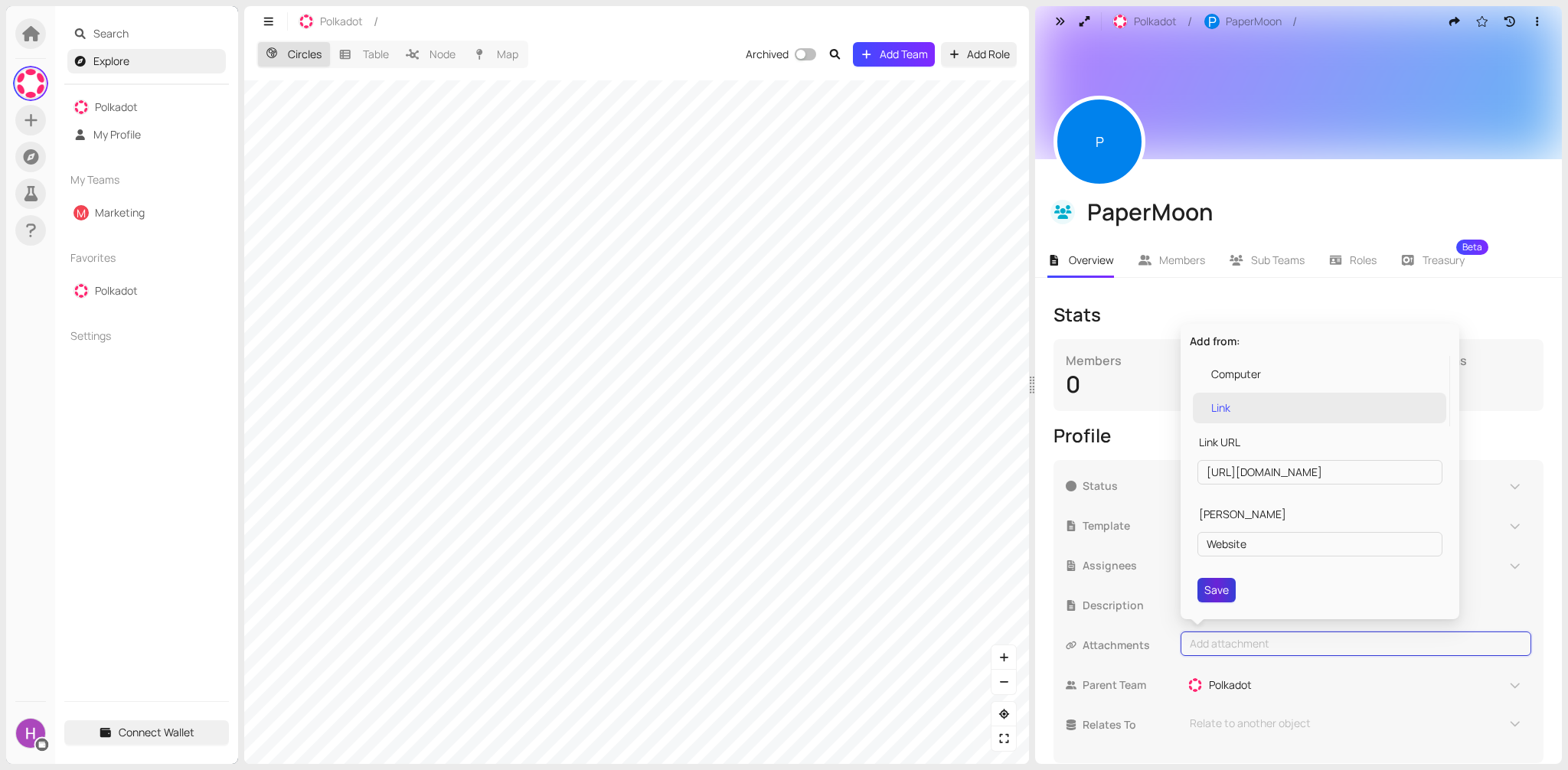 click on "Save" at bounding box center [1217, 590] 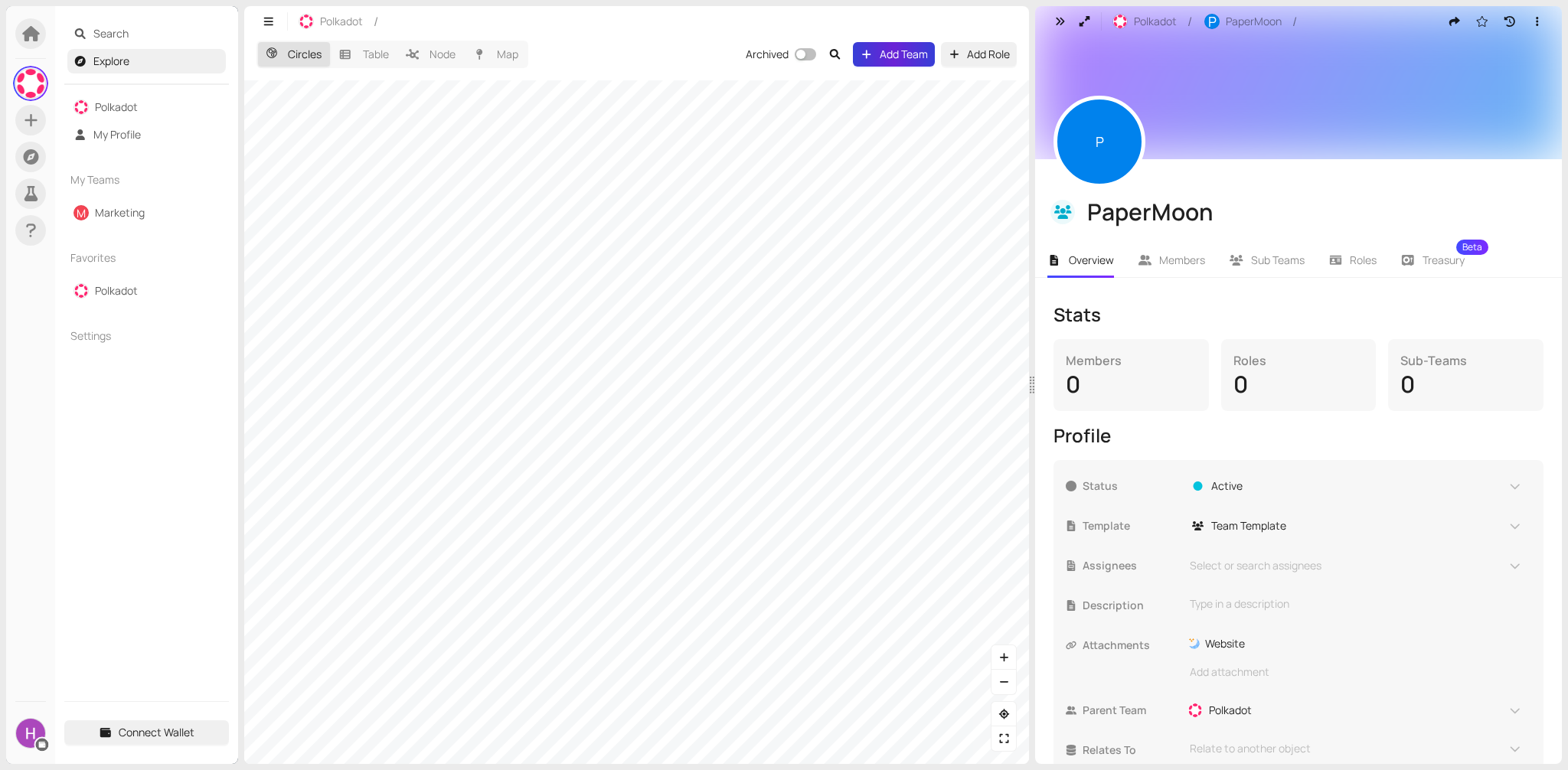 click on "Add Team" at bounding box center (903, 54) 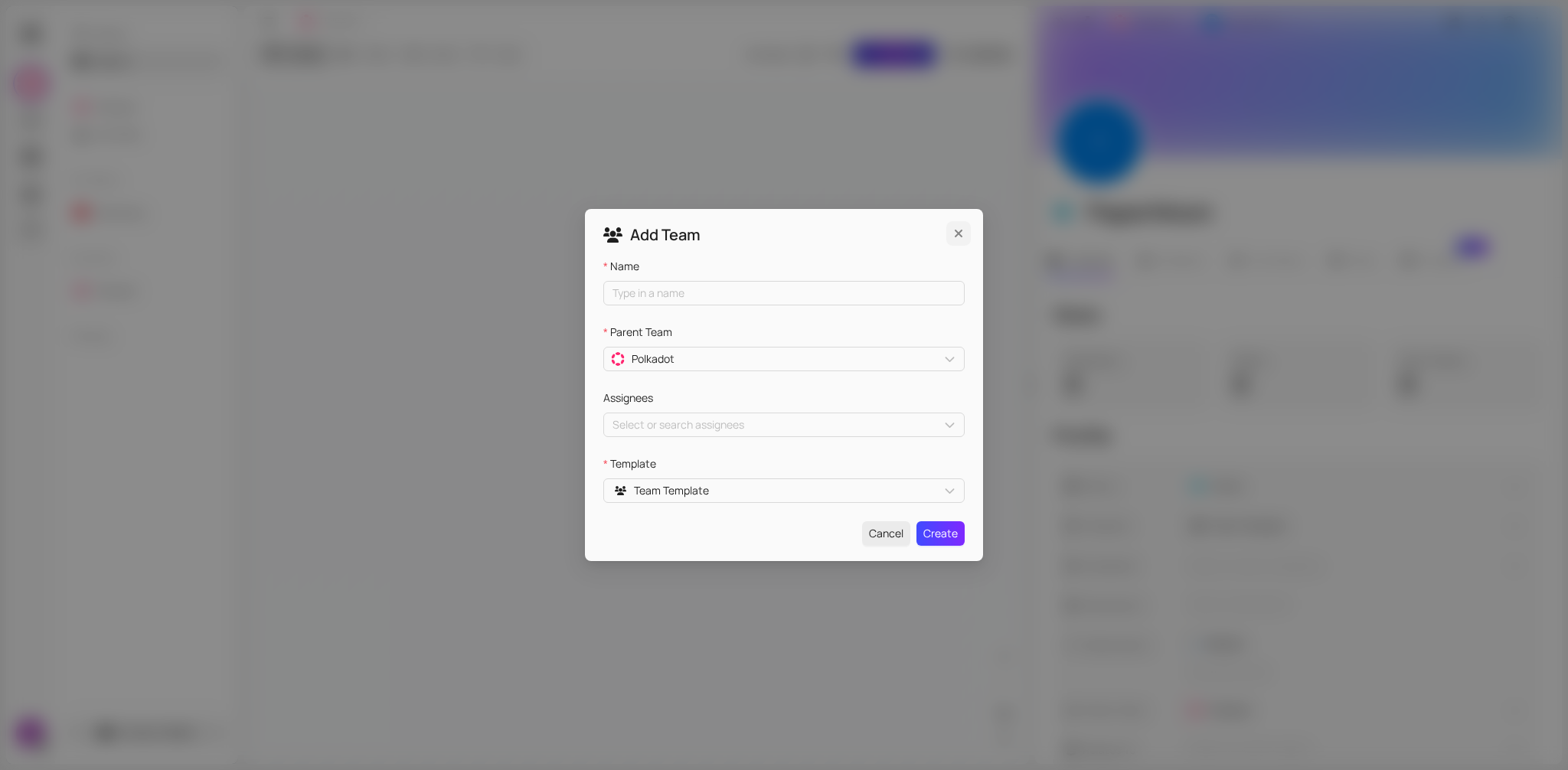 type 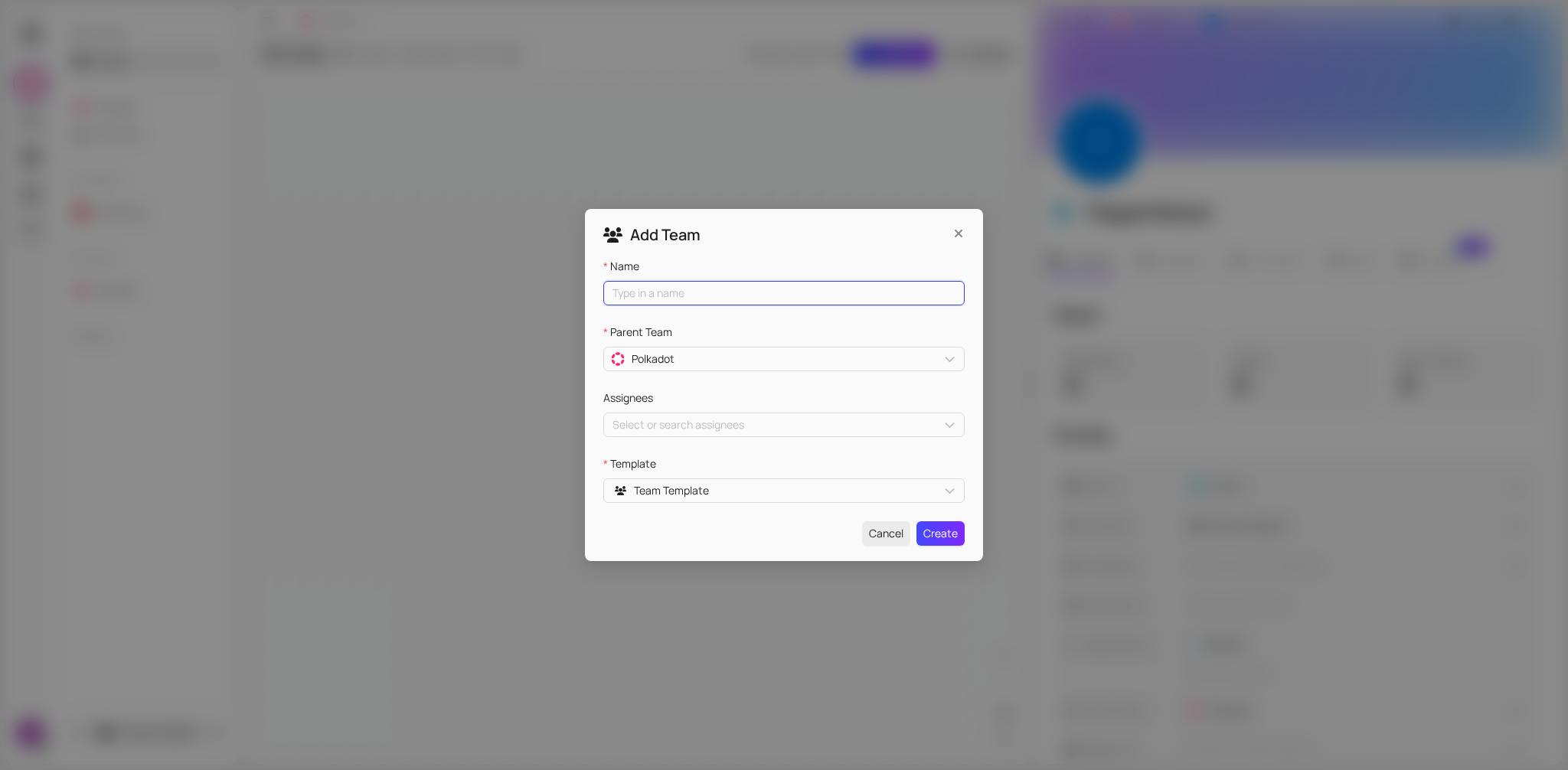 click on "Name" at bounding box center [784, 293] 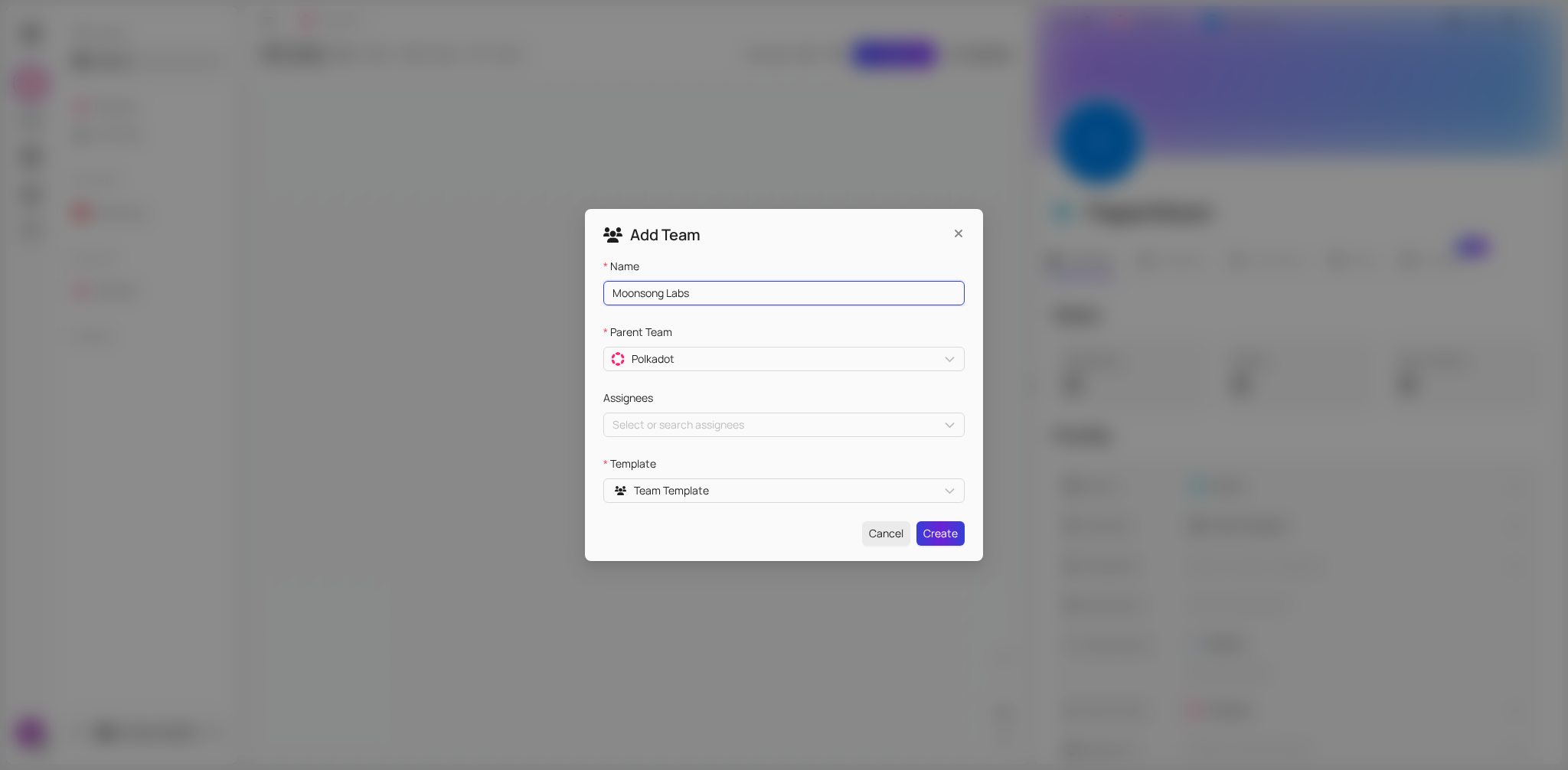 type on "Moonsong Labs" 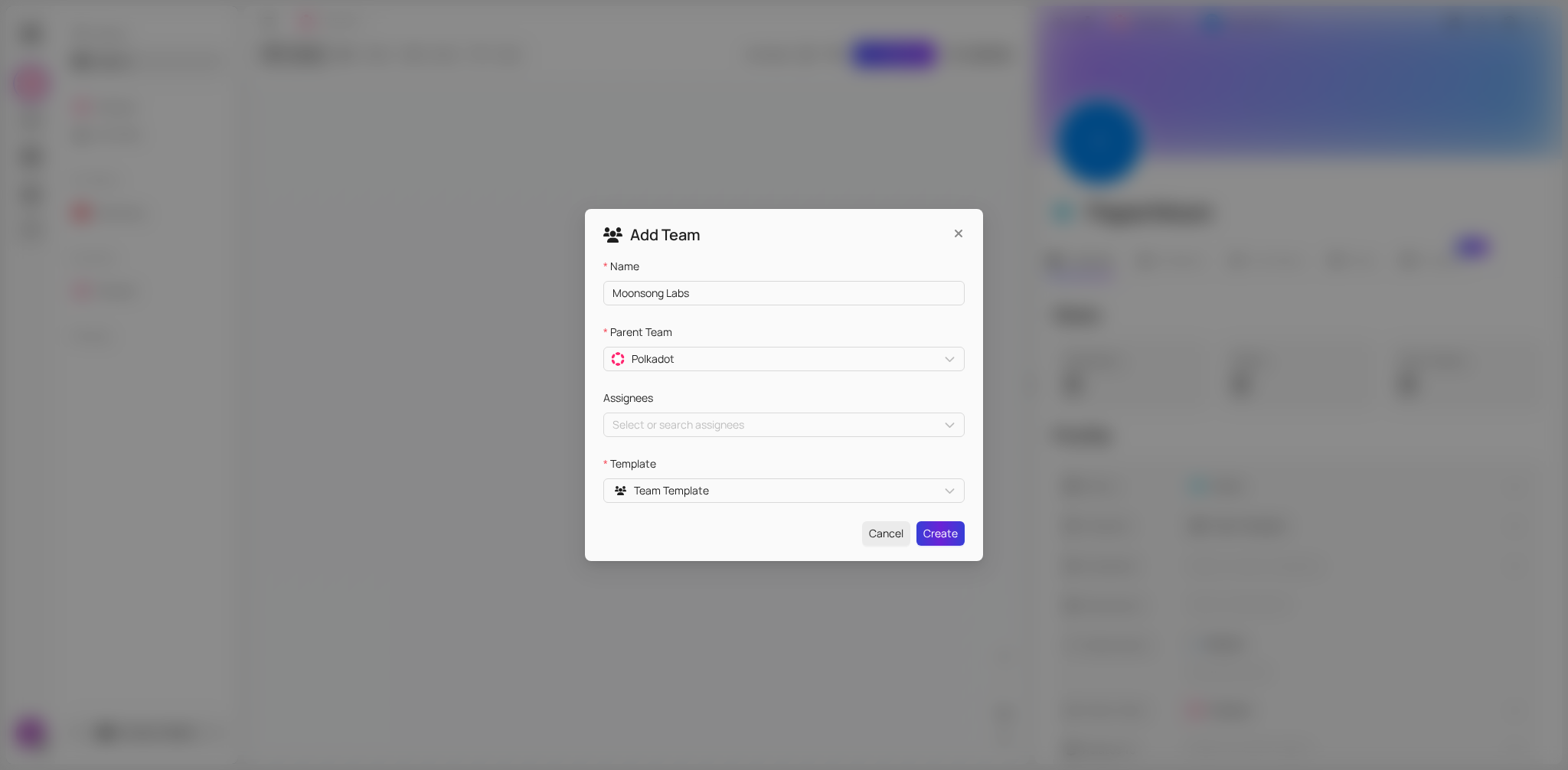 click on "Create" at bounding box center (940, 533) 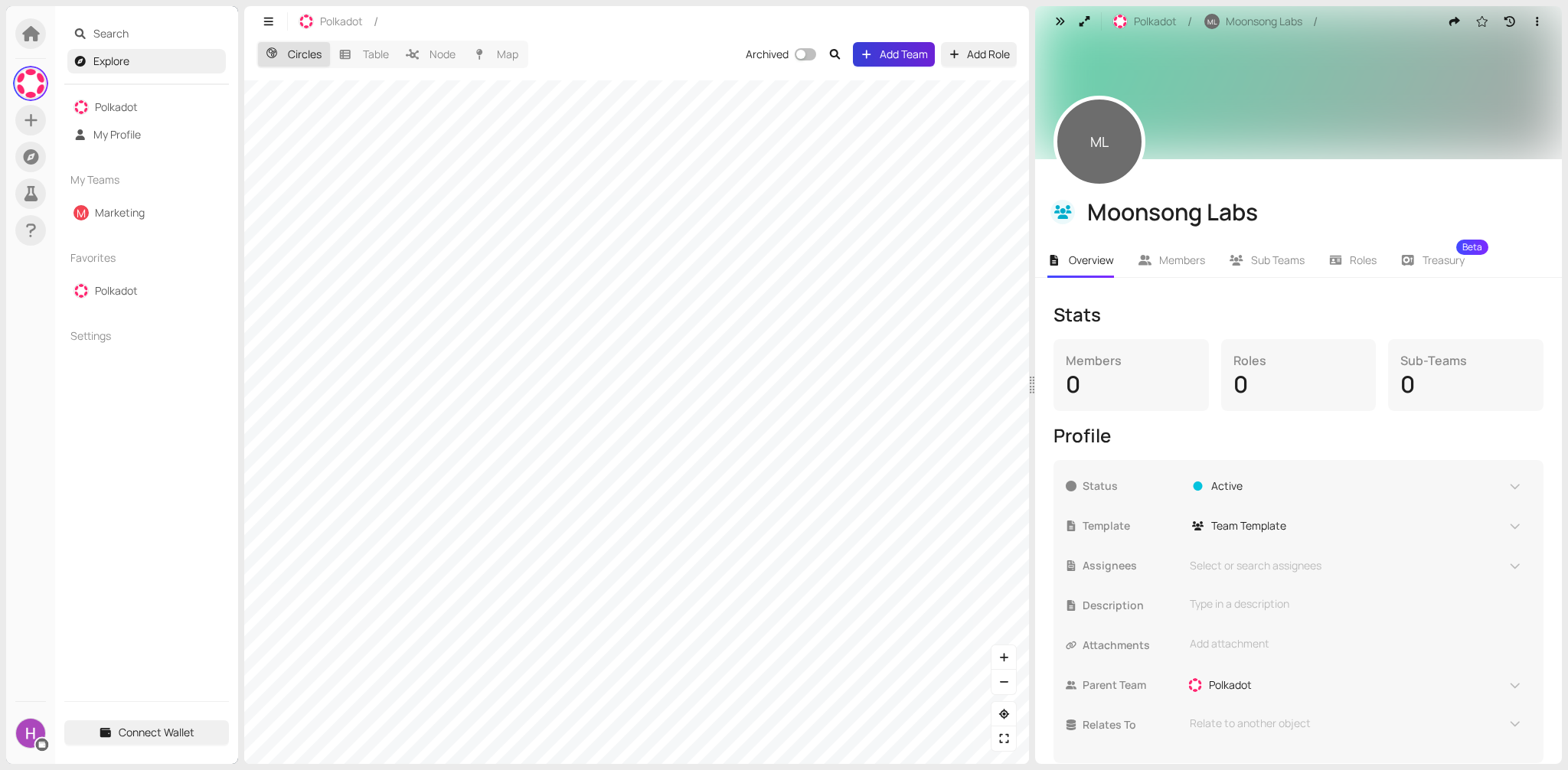 scroll, scrollTop: 18, scrollLeft: 0, axis: vertical 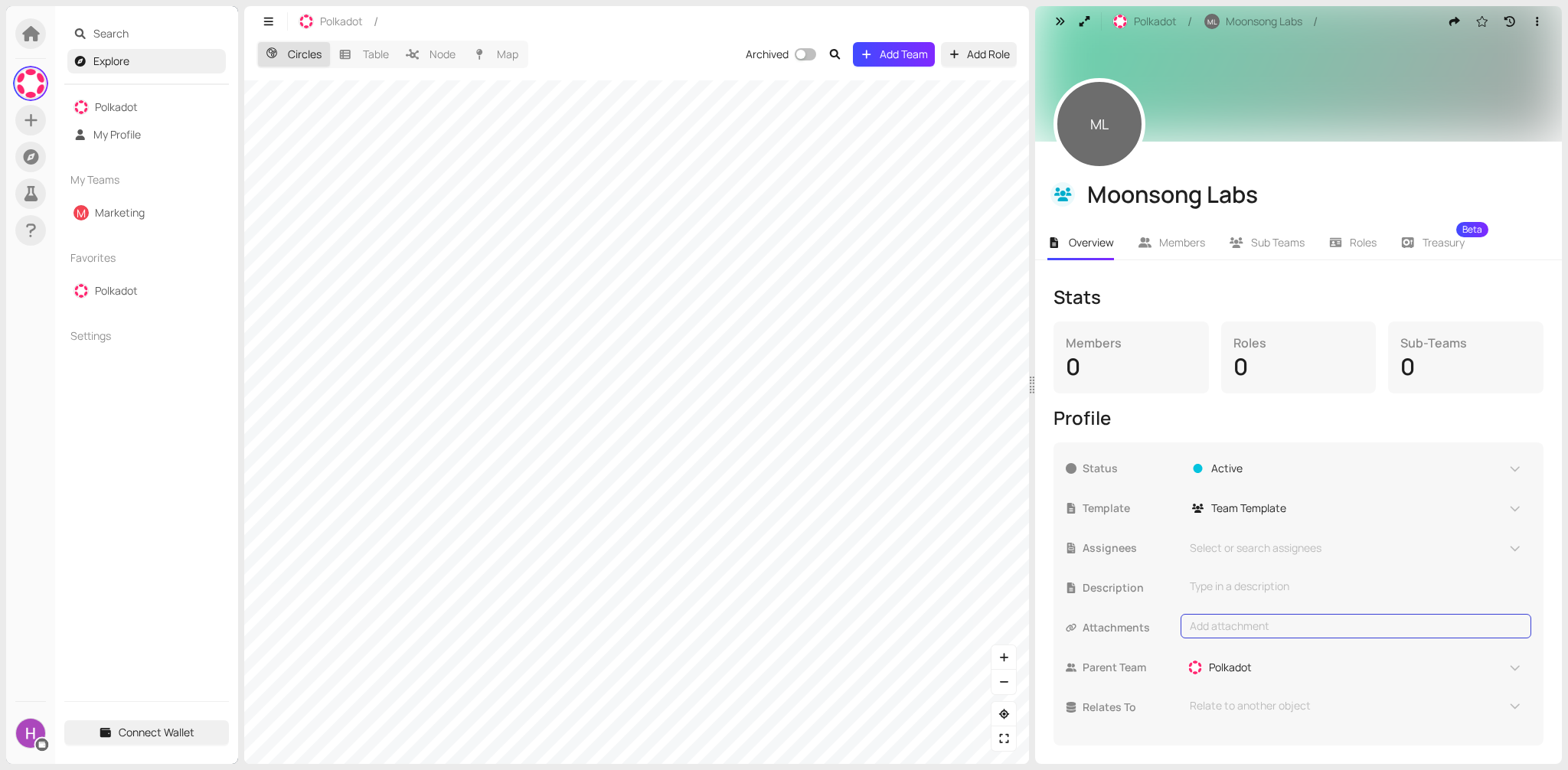 click on "Add attachment" at bounding box center (1356, 626) 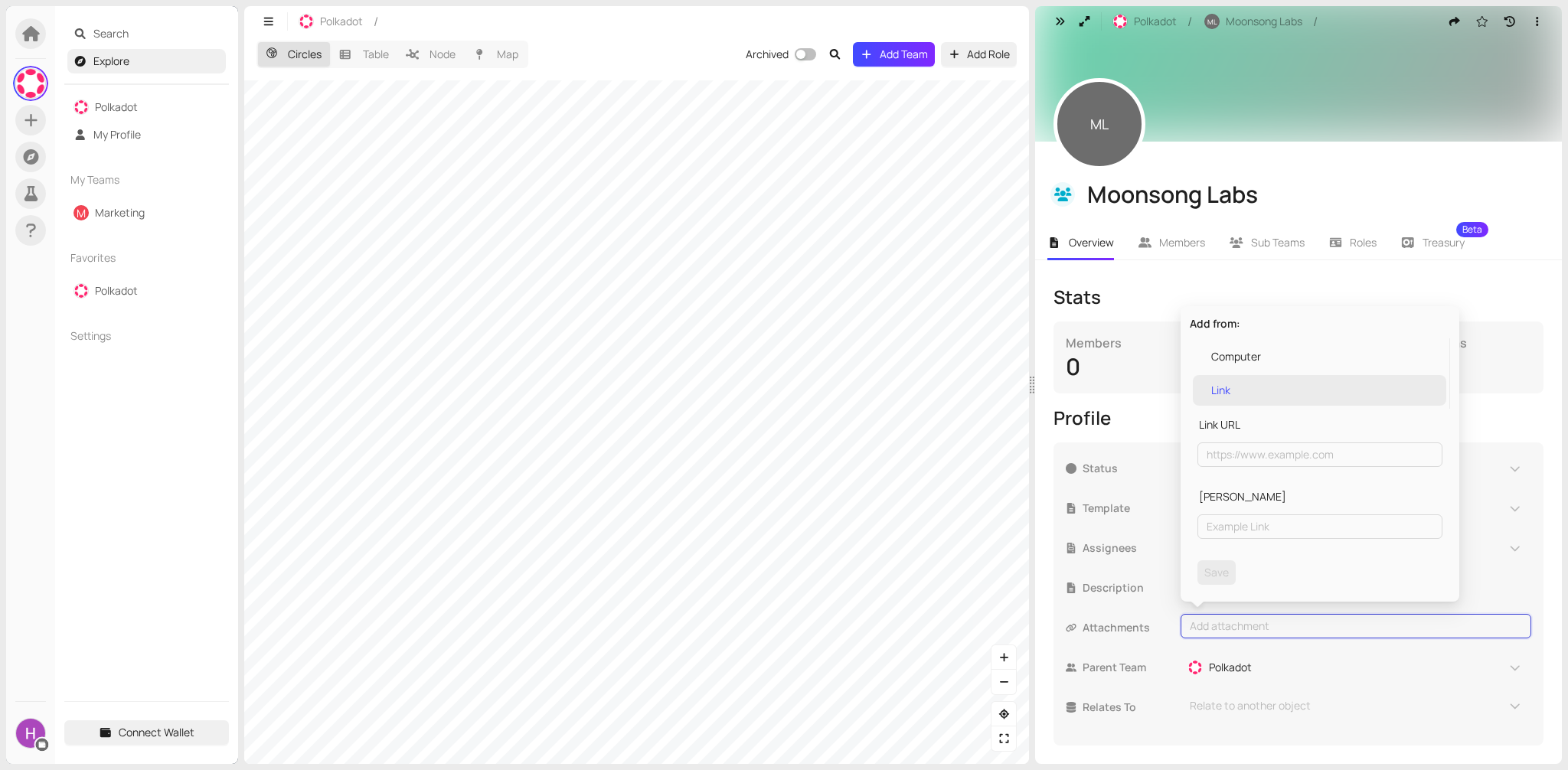 type on "W" 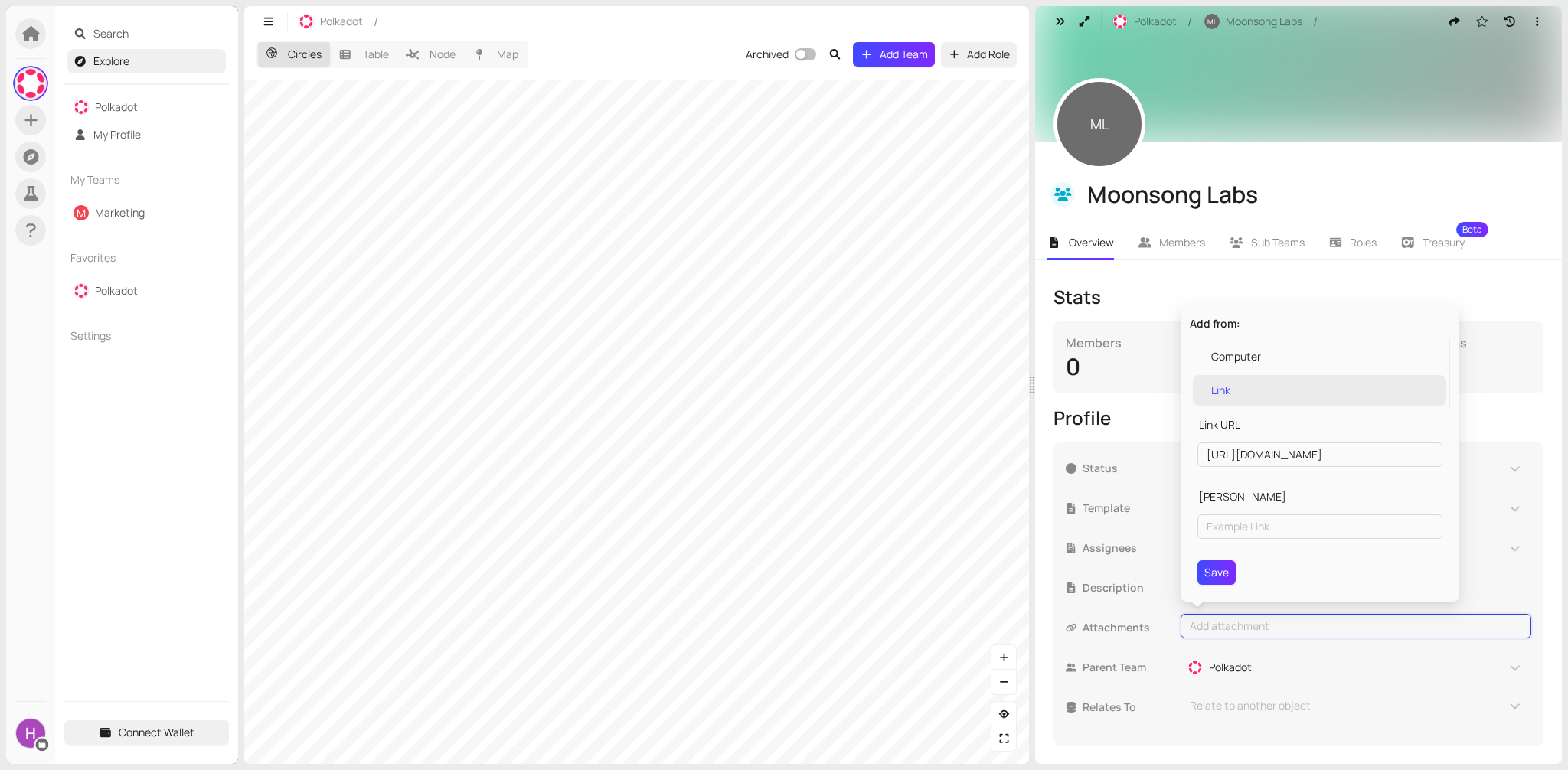 type on "[URL][DOMAIN_NAME]" 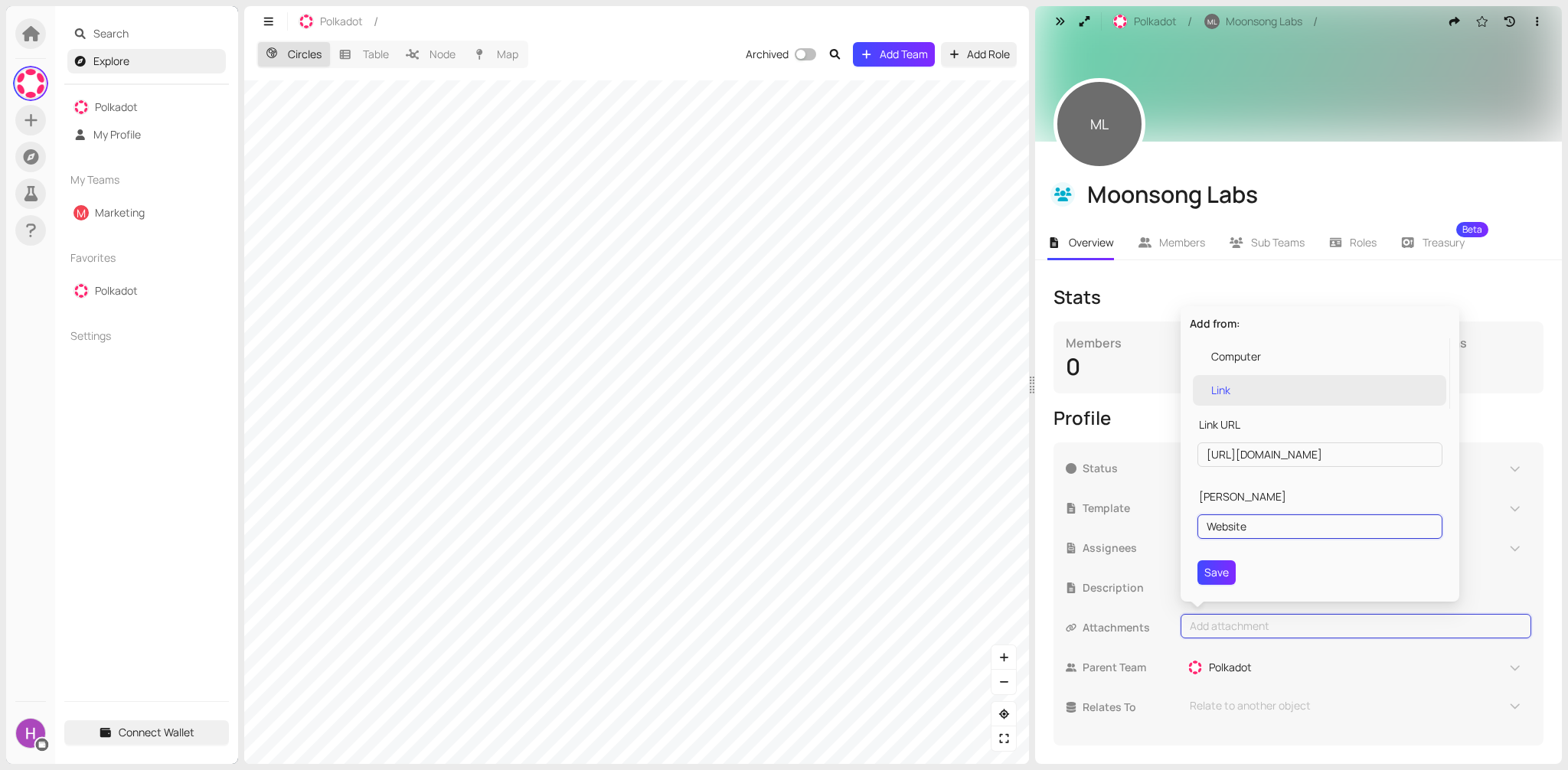 type on "Website" 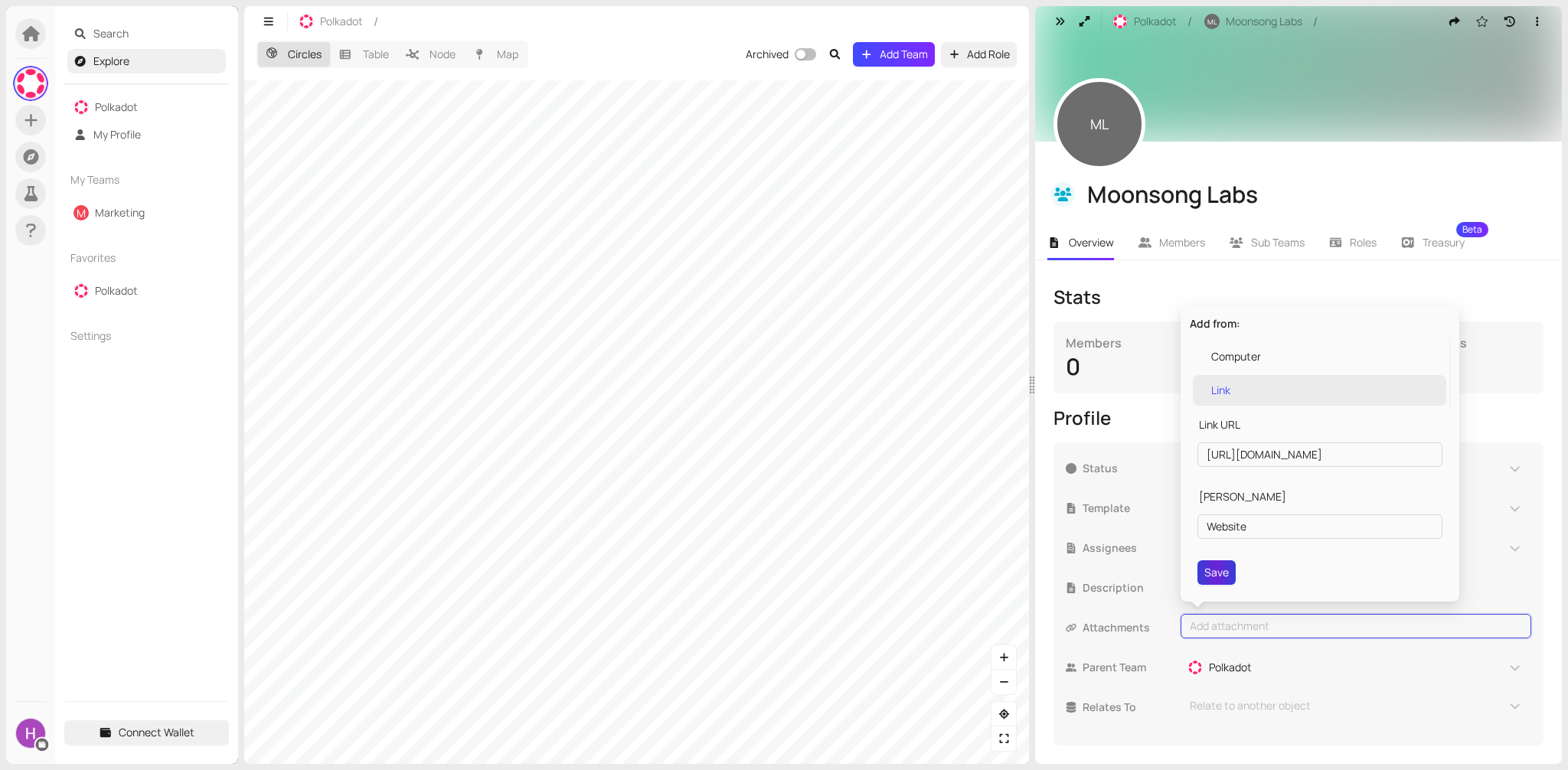 click on "Save" at bounding box center [1217, 573] 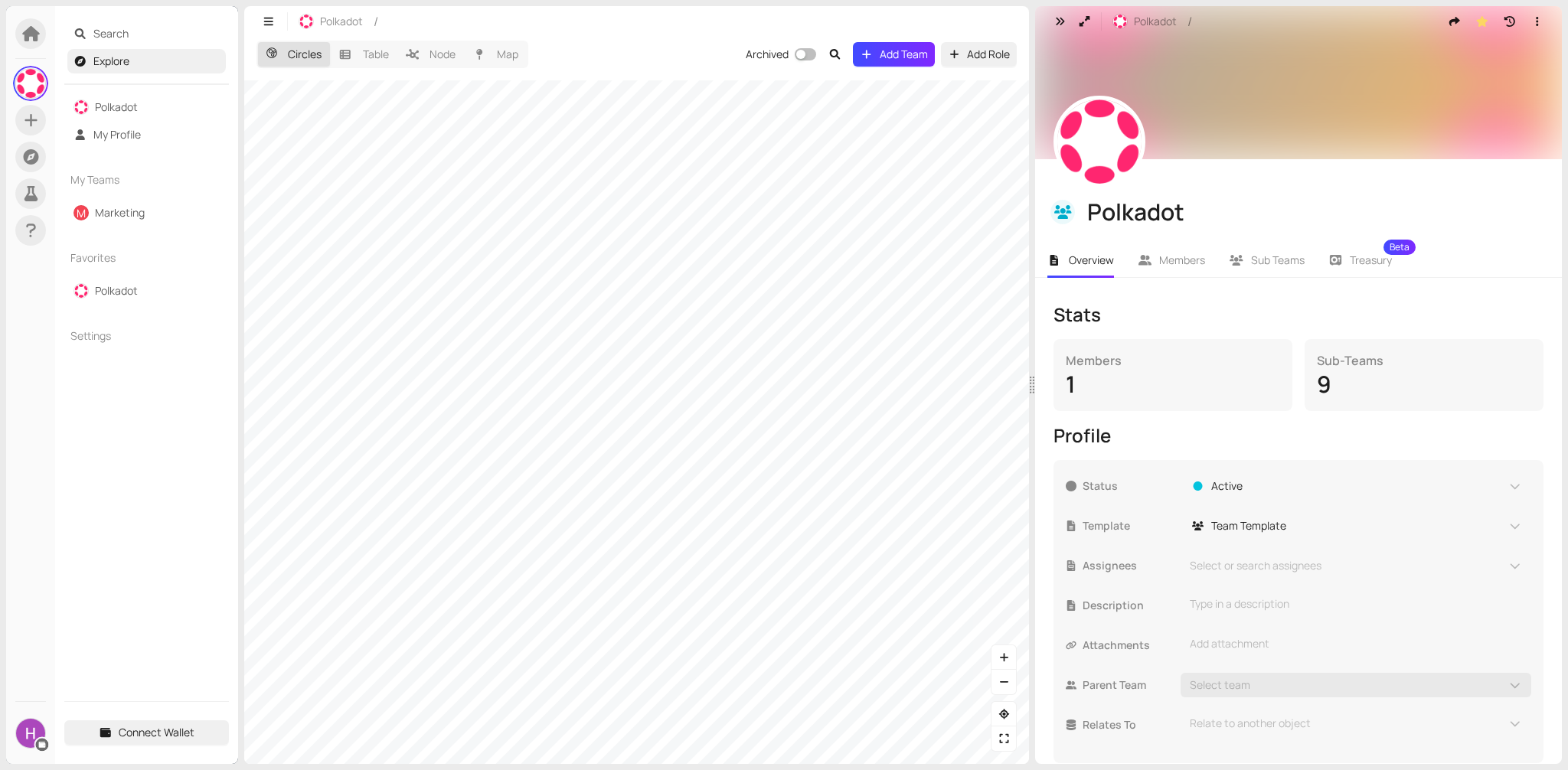 click on "Circles Table Node Map Archived Add Team Add Role" at bounding box center [636, 60] 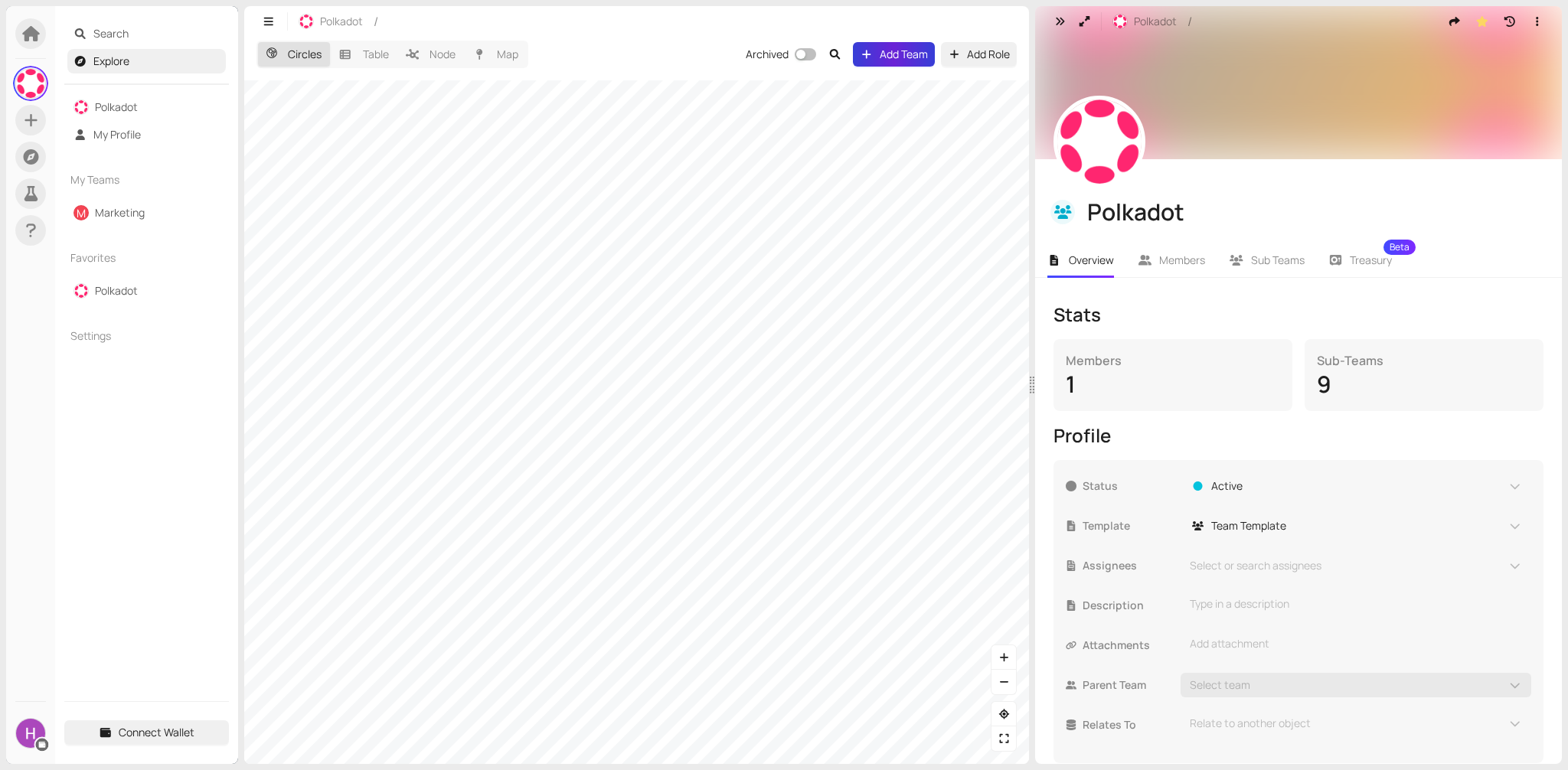 click on "Add Team" at bounding box center (903, 54) 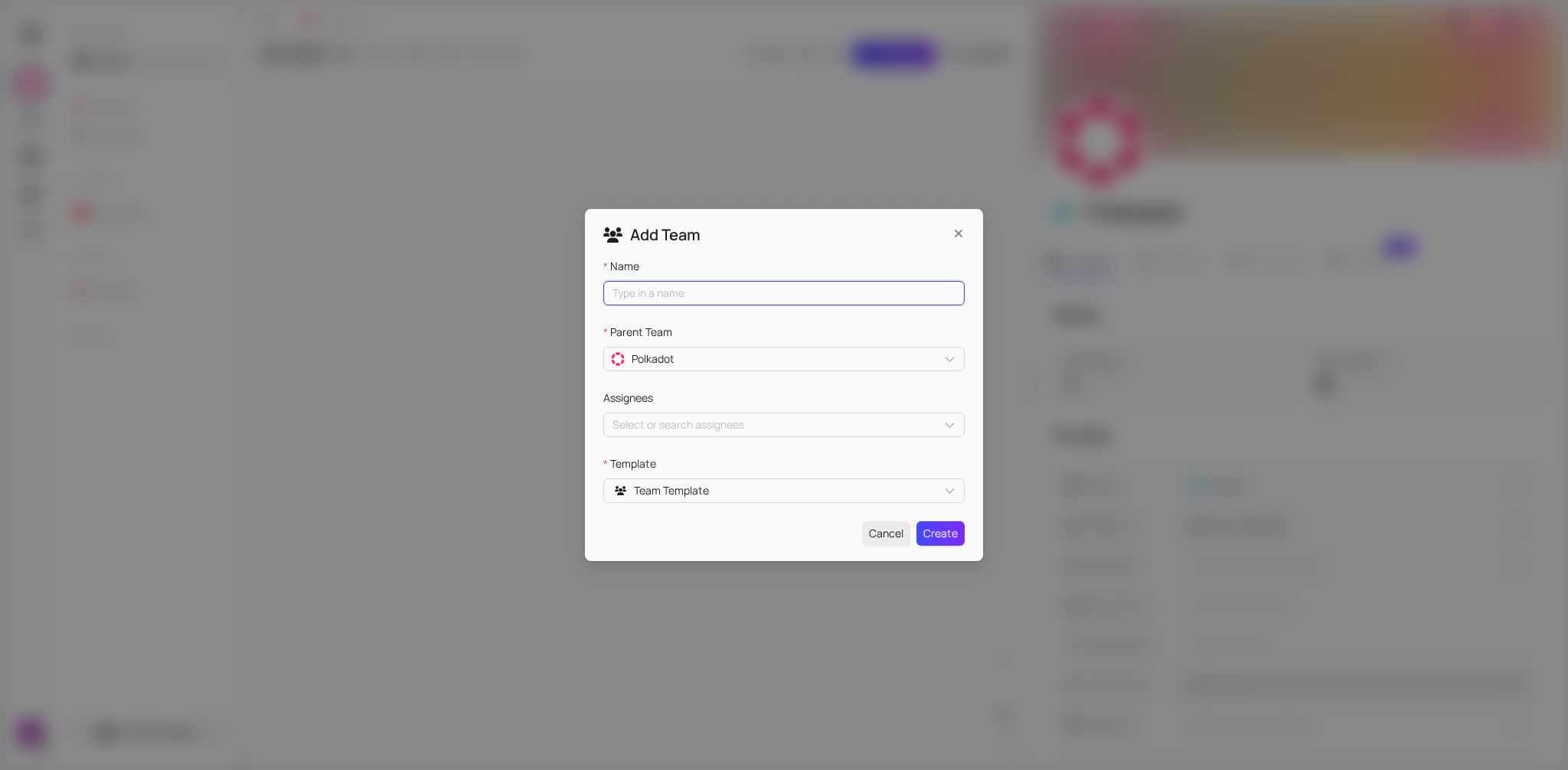 click on "Name" at bounding box center [784, 293] 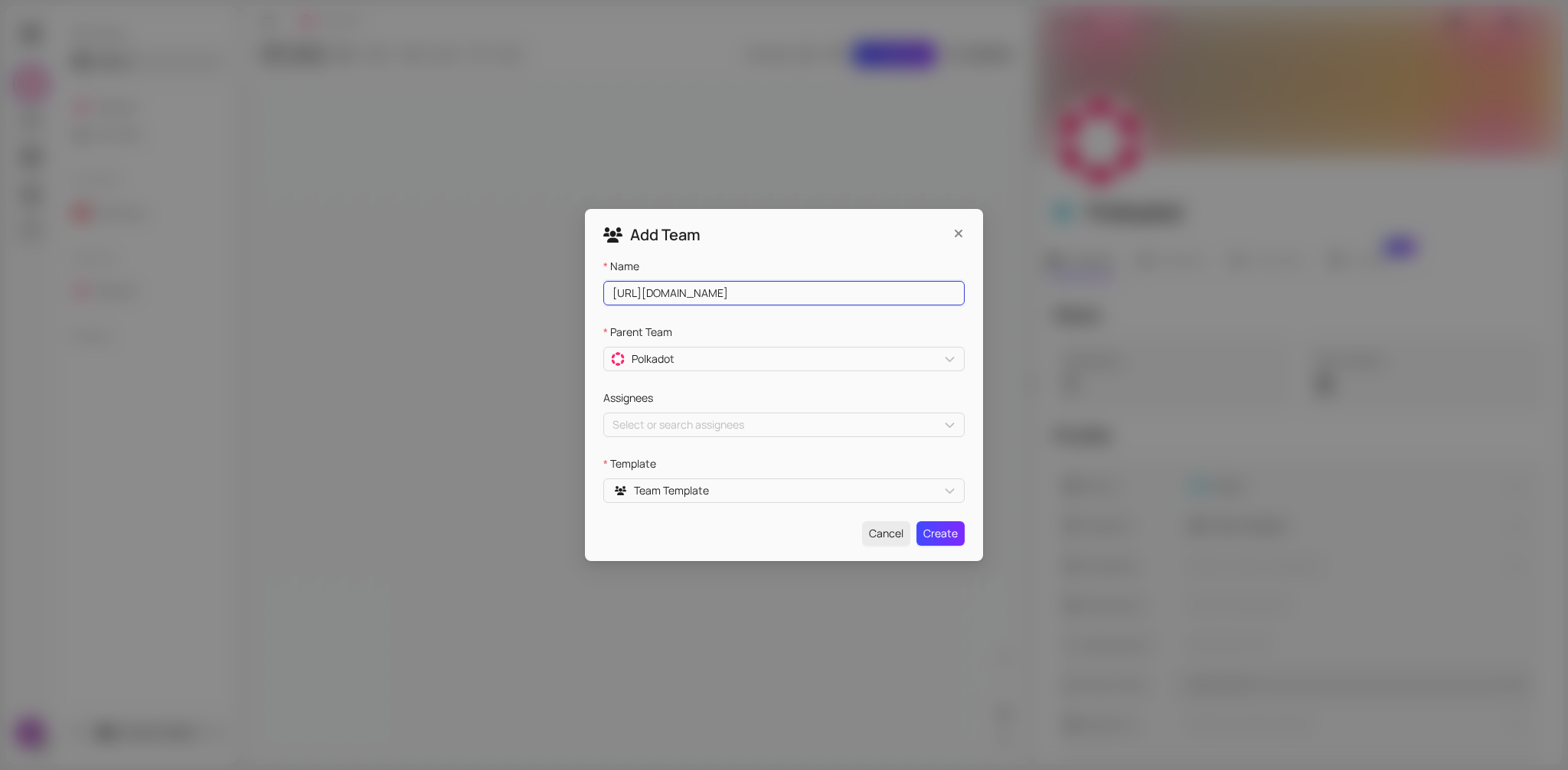 drag, startPoint x: 763, startPoint y: 292, endPoint x: 547, endPoint y: 288, distance: 216.03703 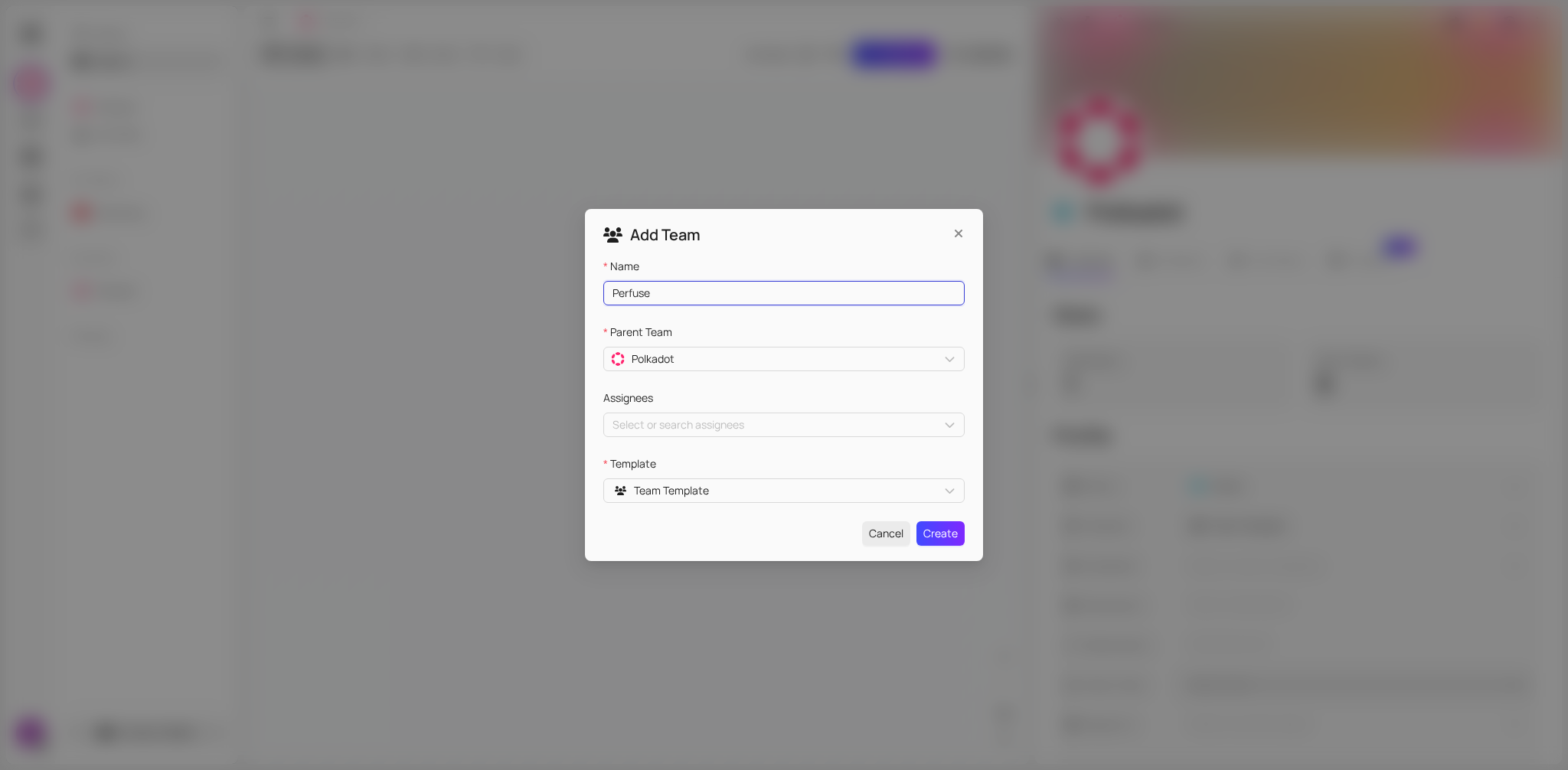 type on "Perfuse" 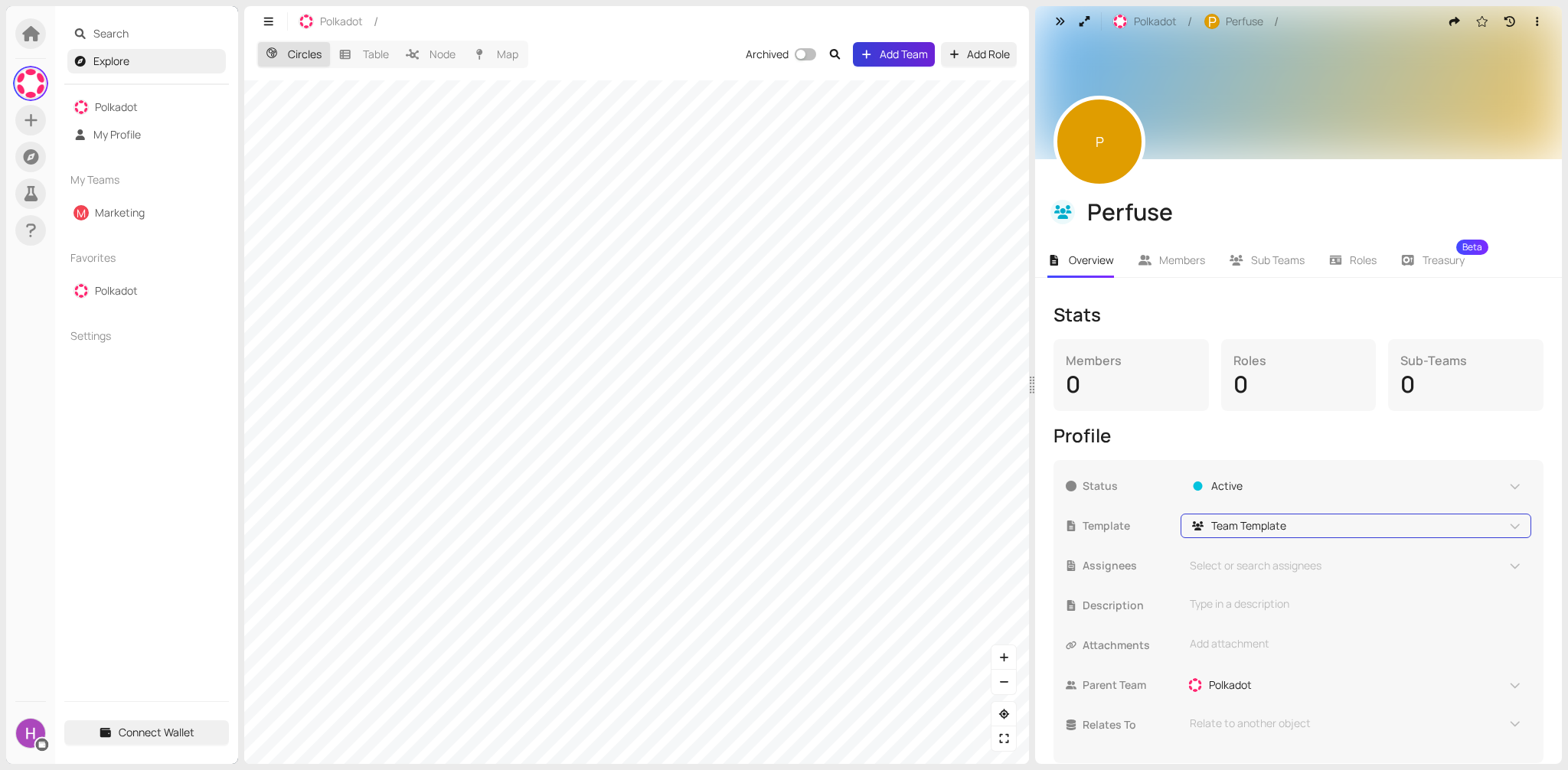 scroll, scrollTop: 18, scrollLeft: 0, axis: vertical 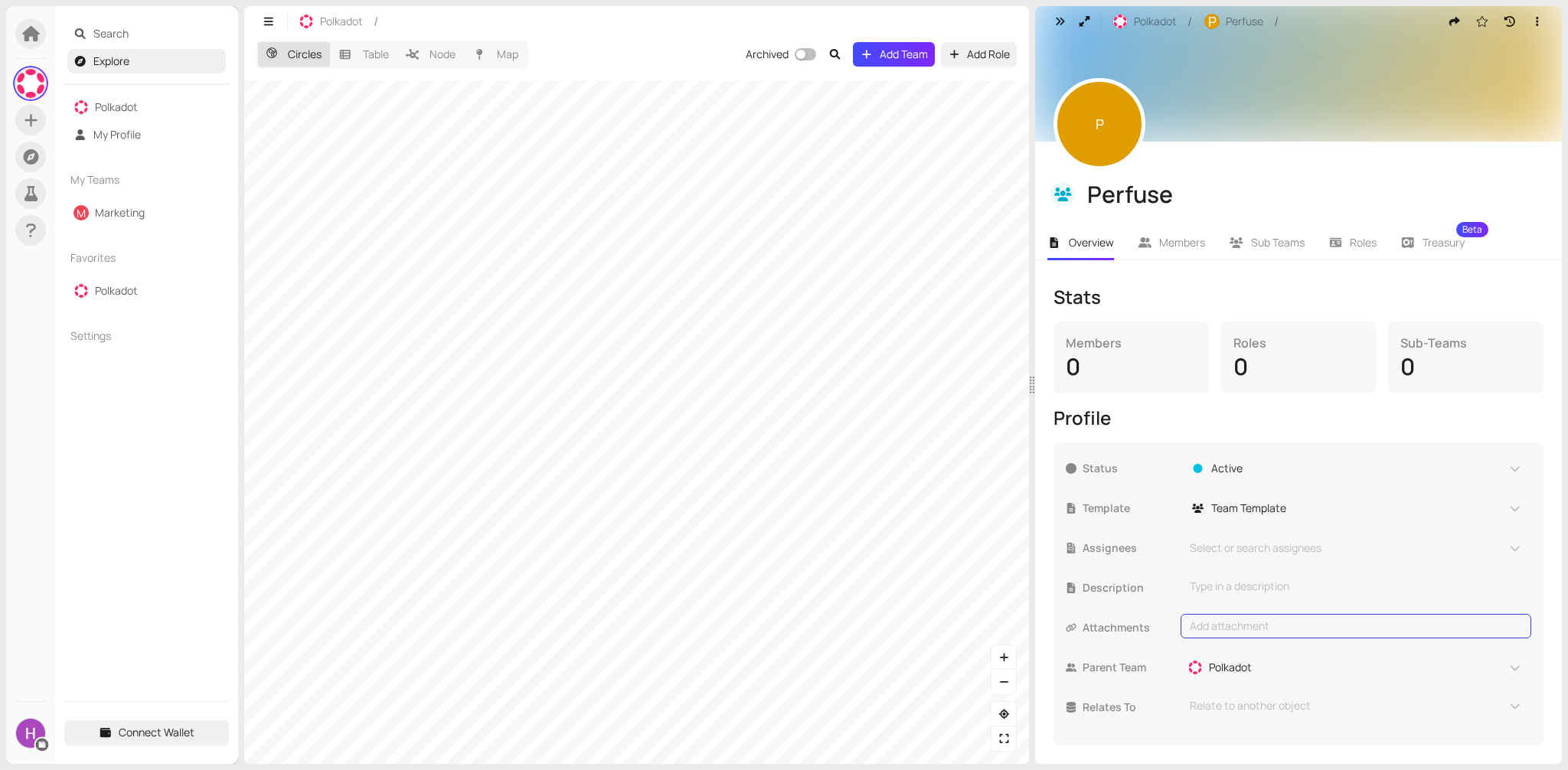 click on "Add attachment" at bounding box center (1356, 626) 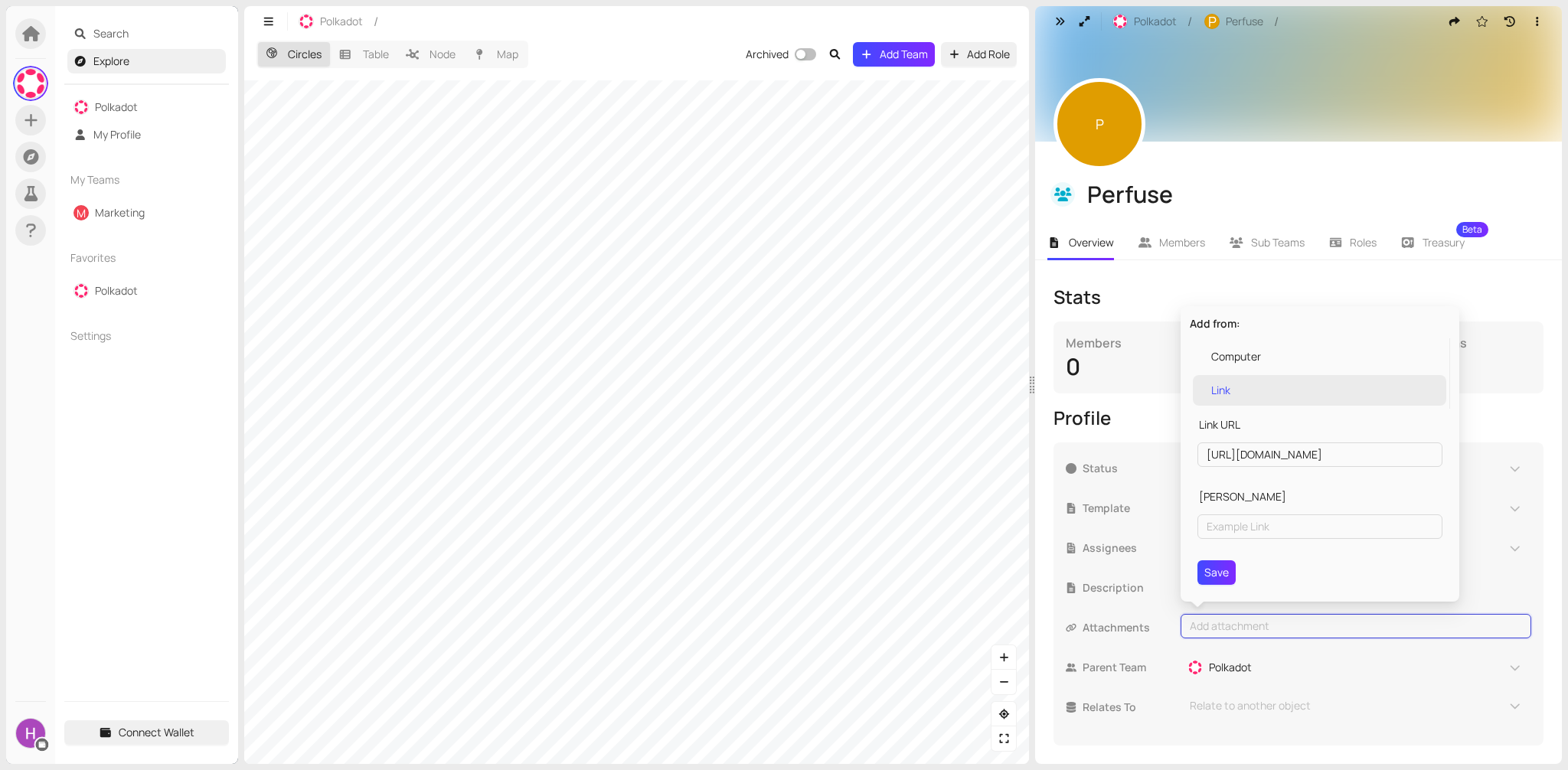 type on "[URL][DOMAIN_NAME]" 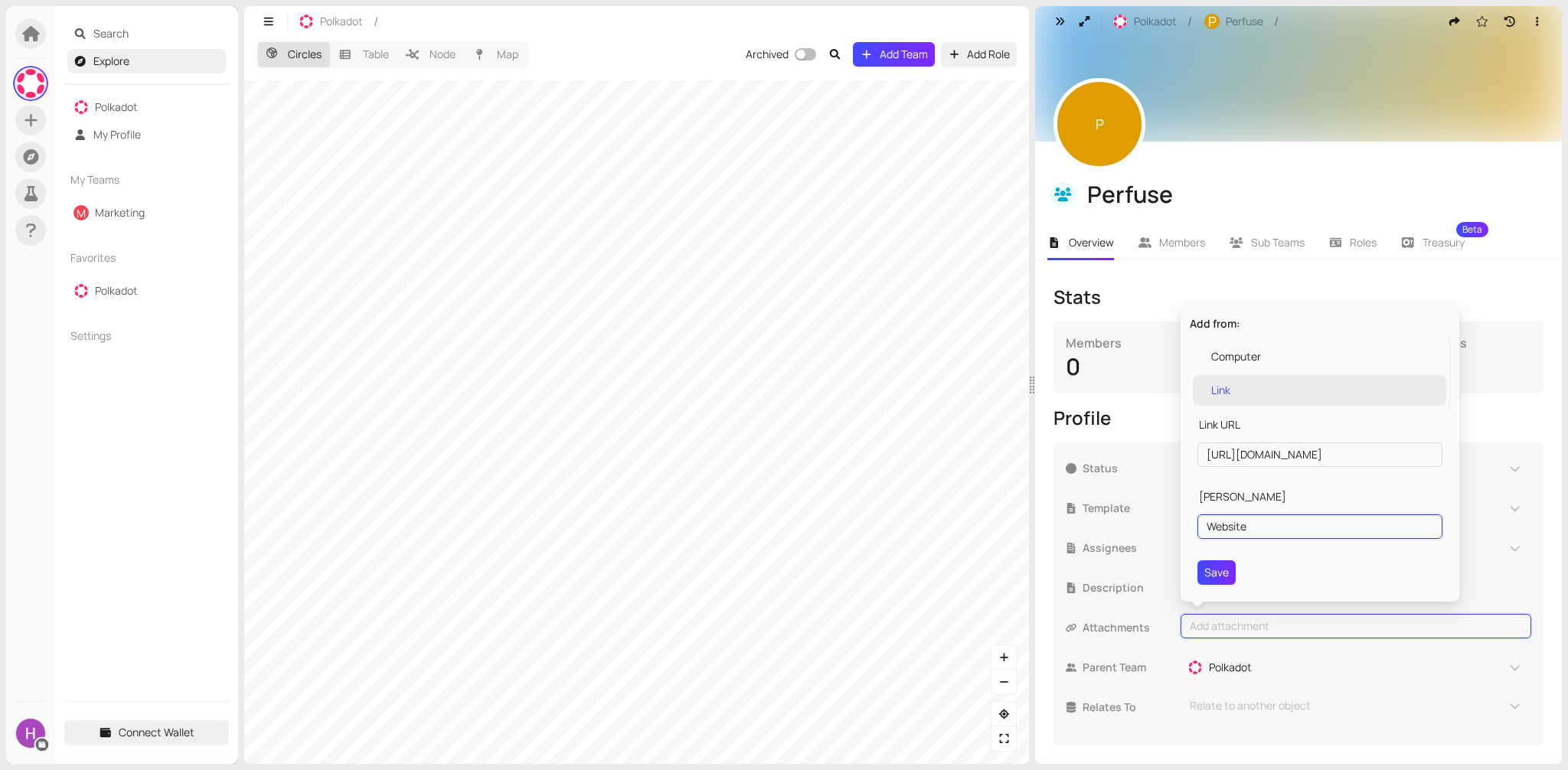 type on "Website" 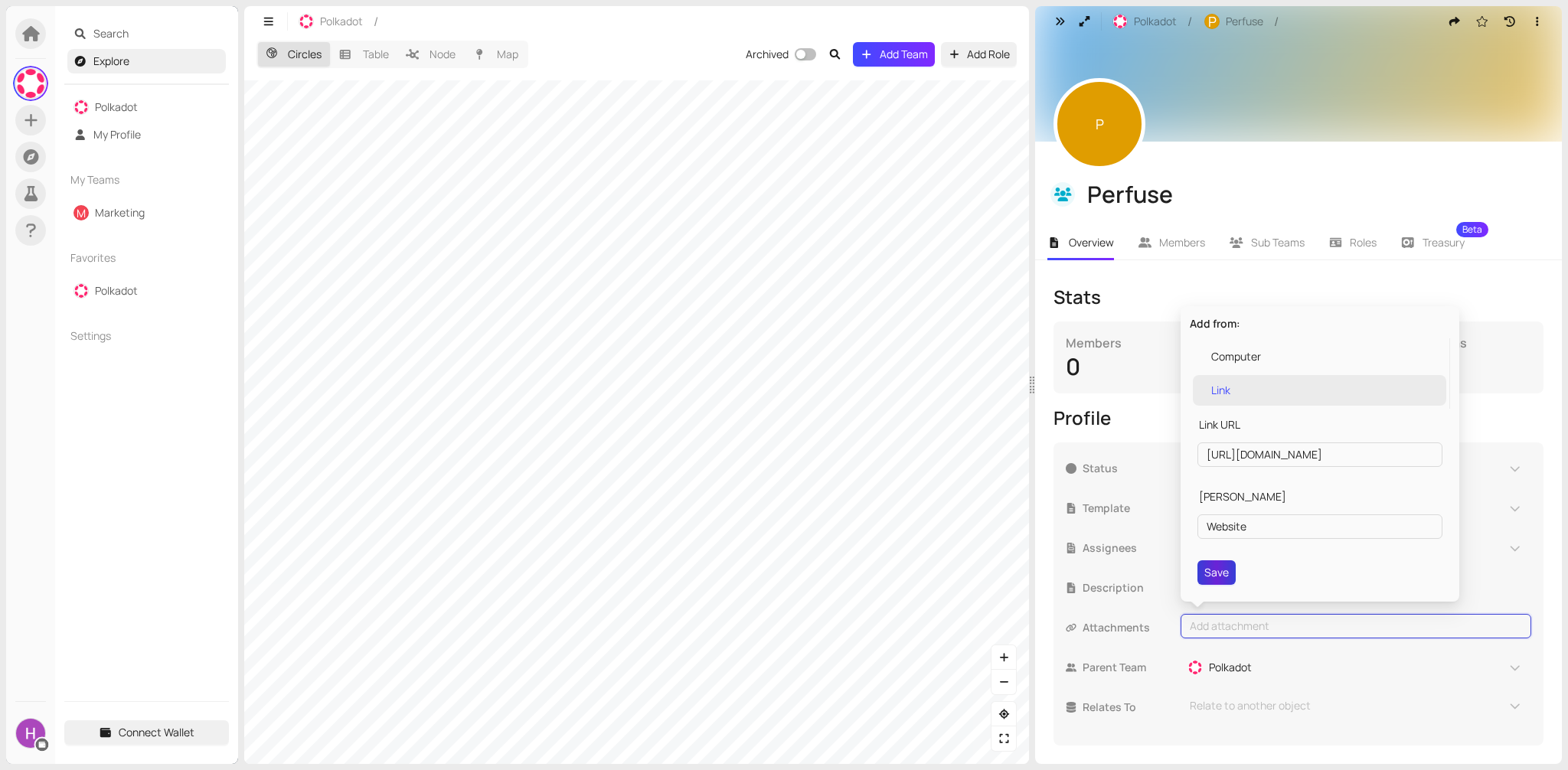 click on "Save" at bounding box center [1217, 573] 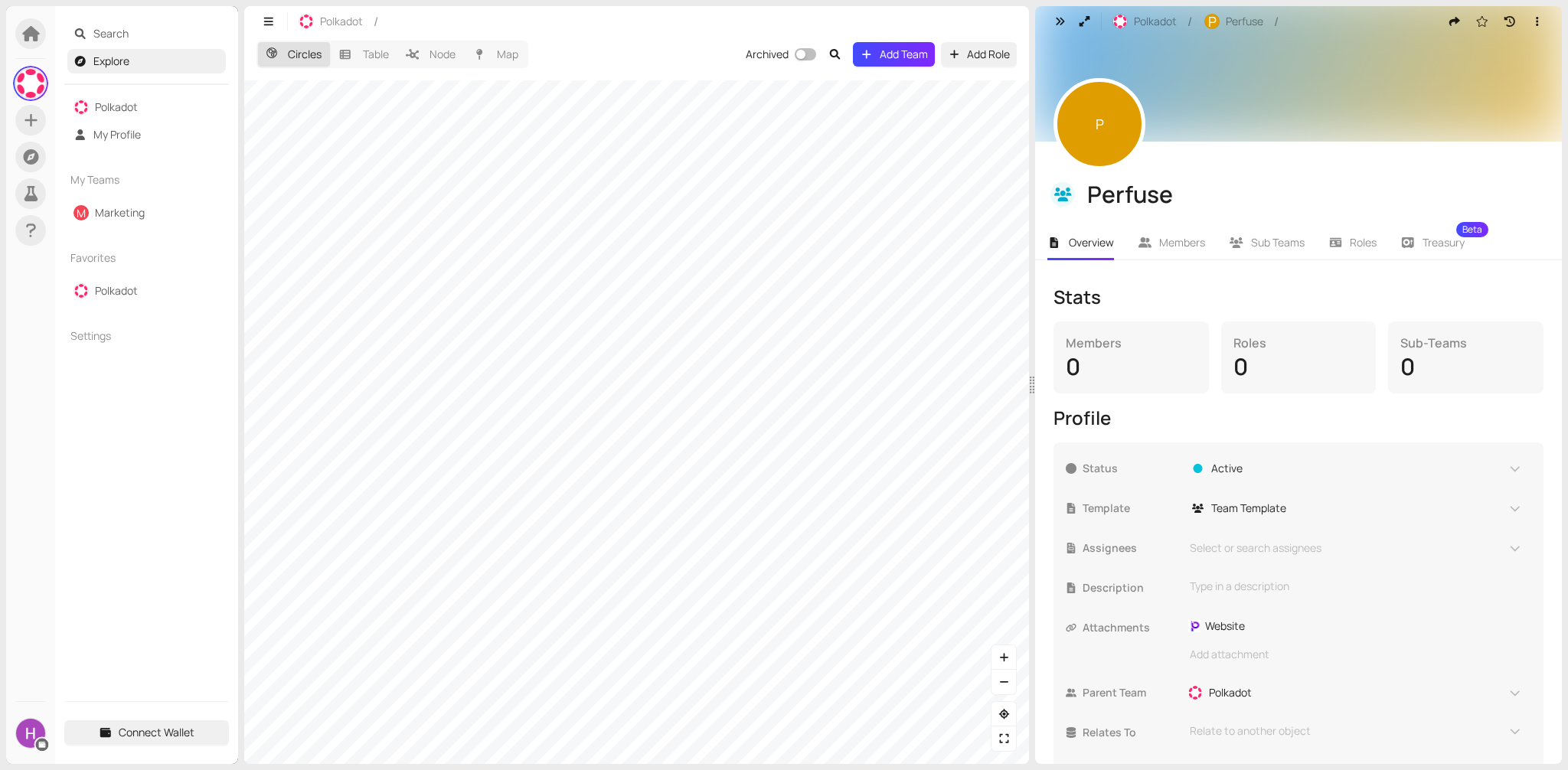 type 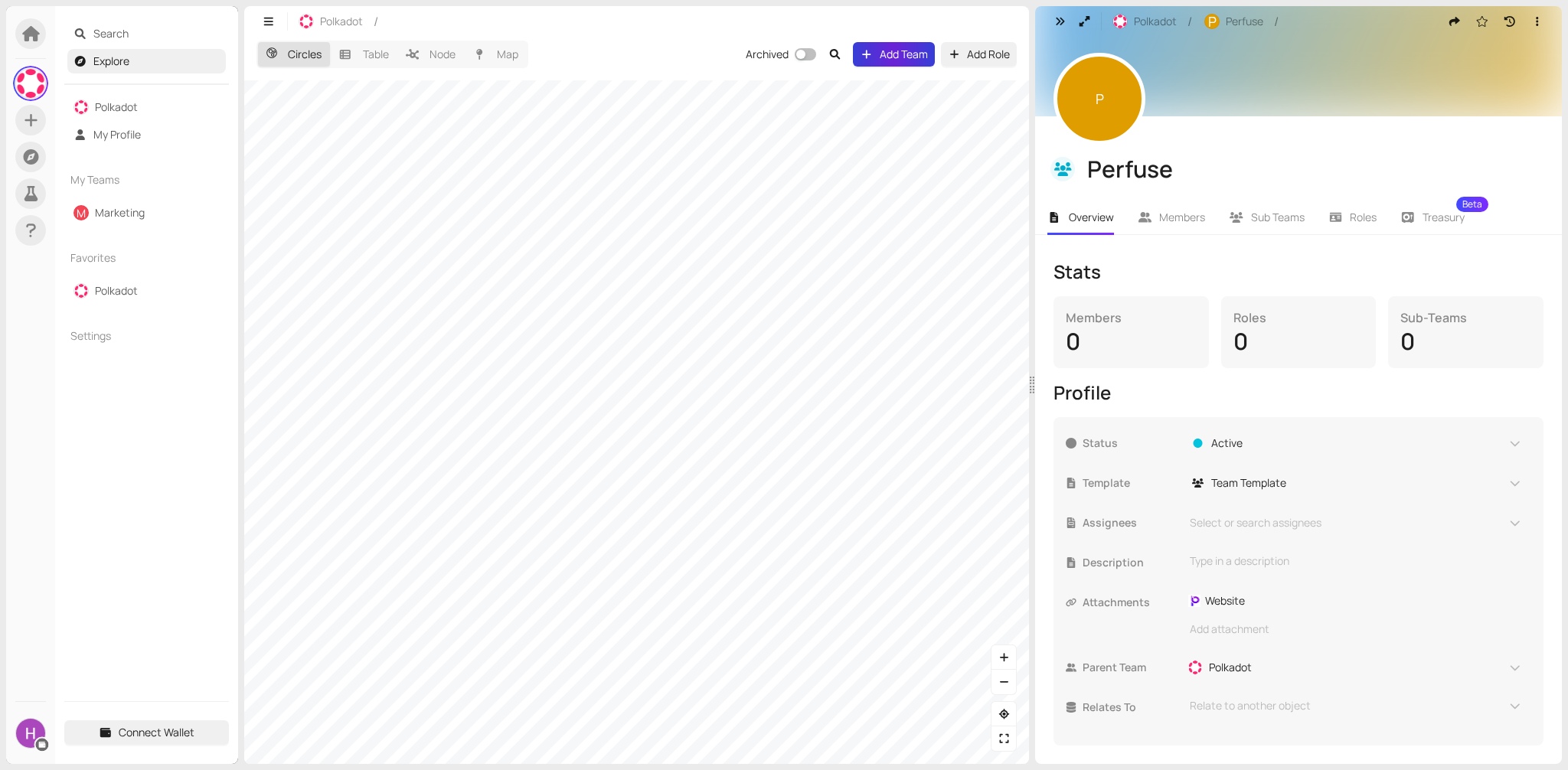 click on "Add Team" at bounding box center (893, 54) 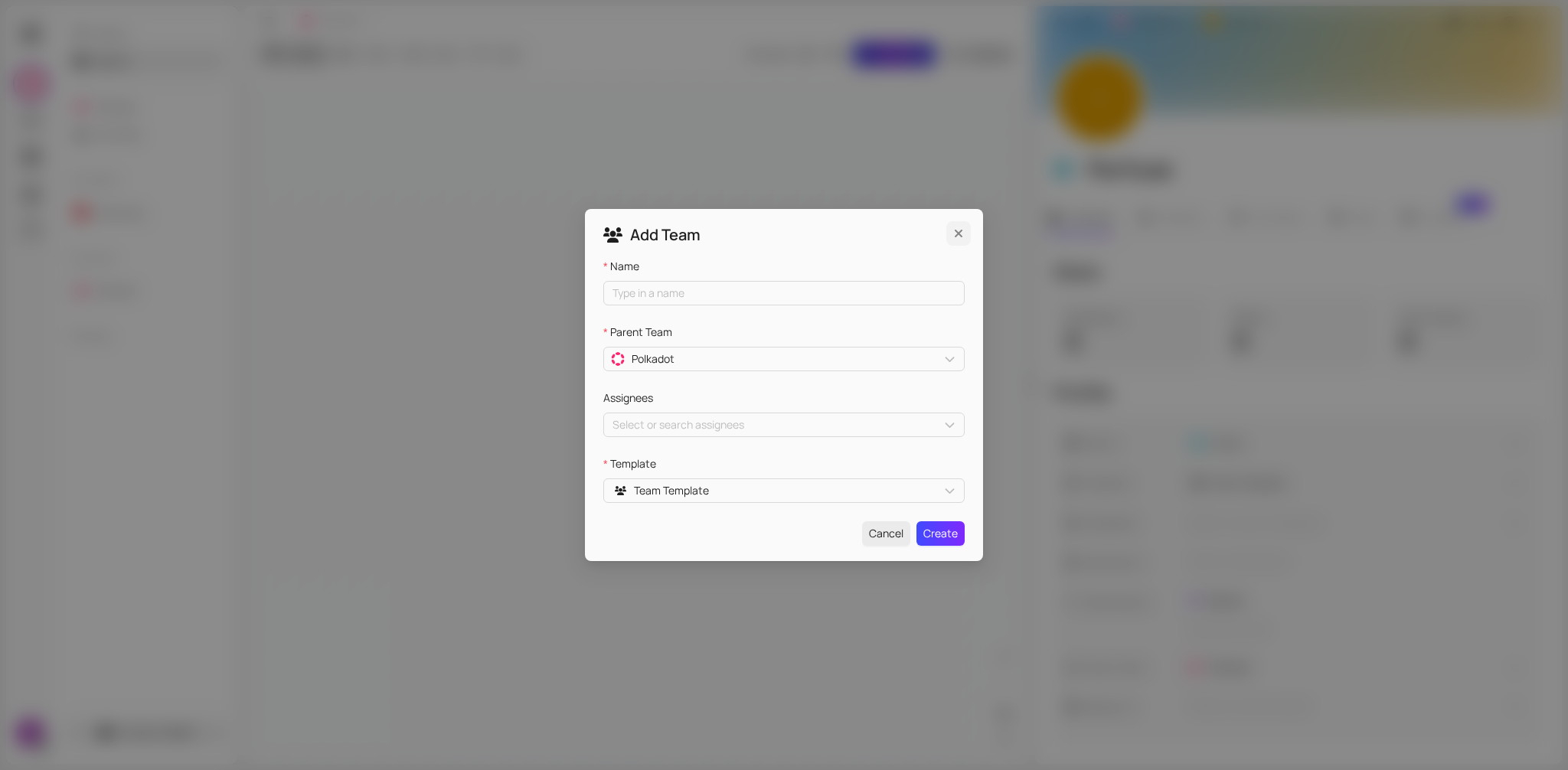 type 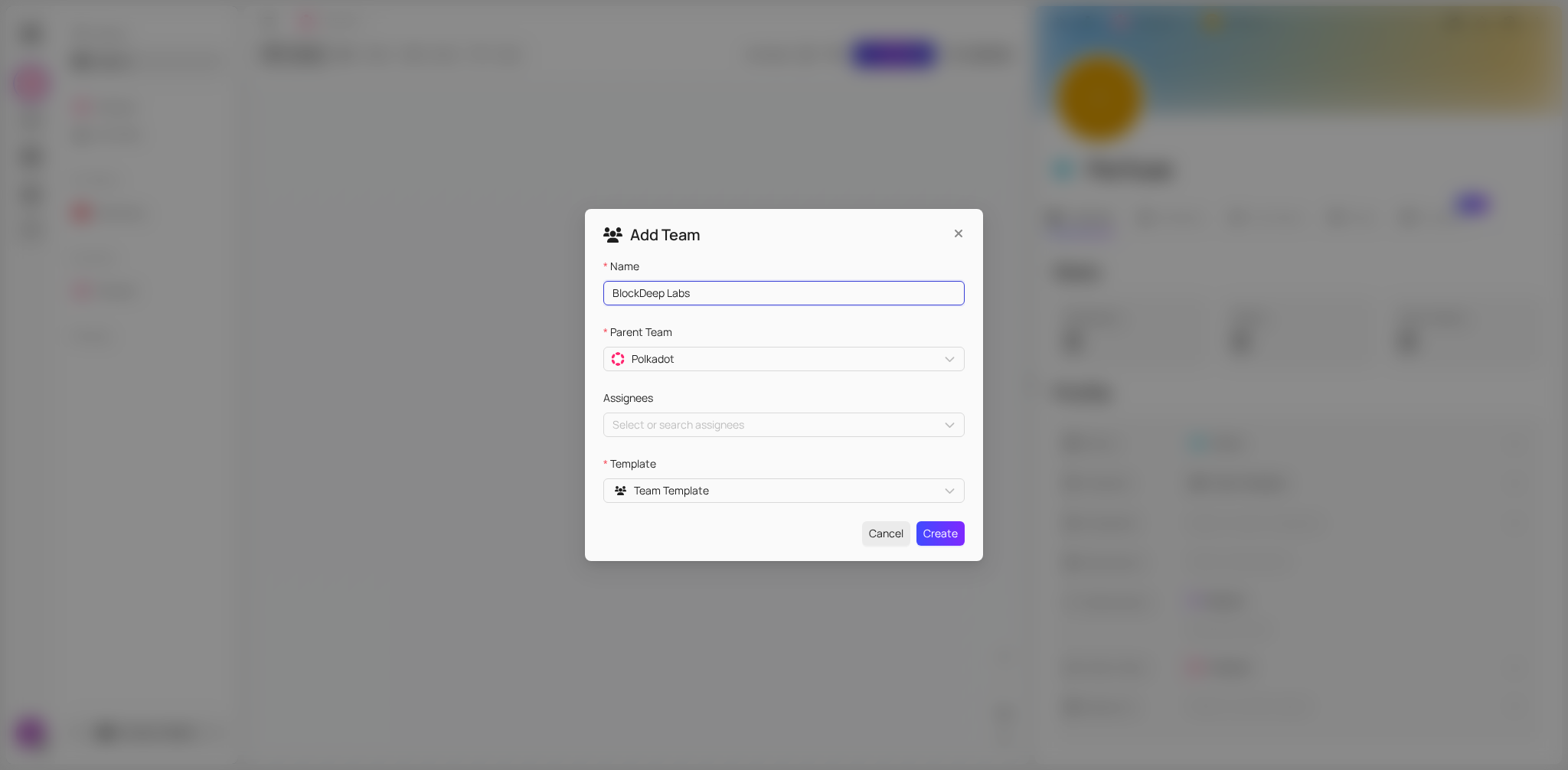 type on "BlockDeep Labs" 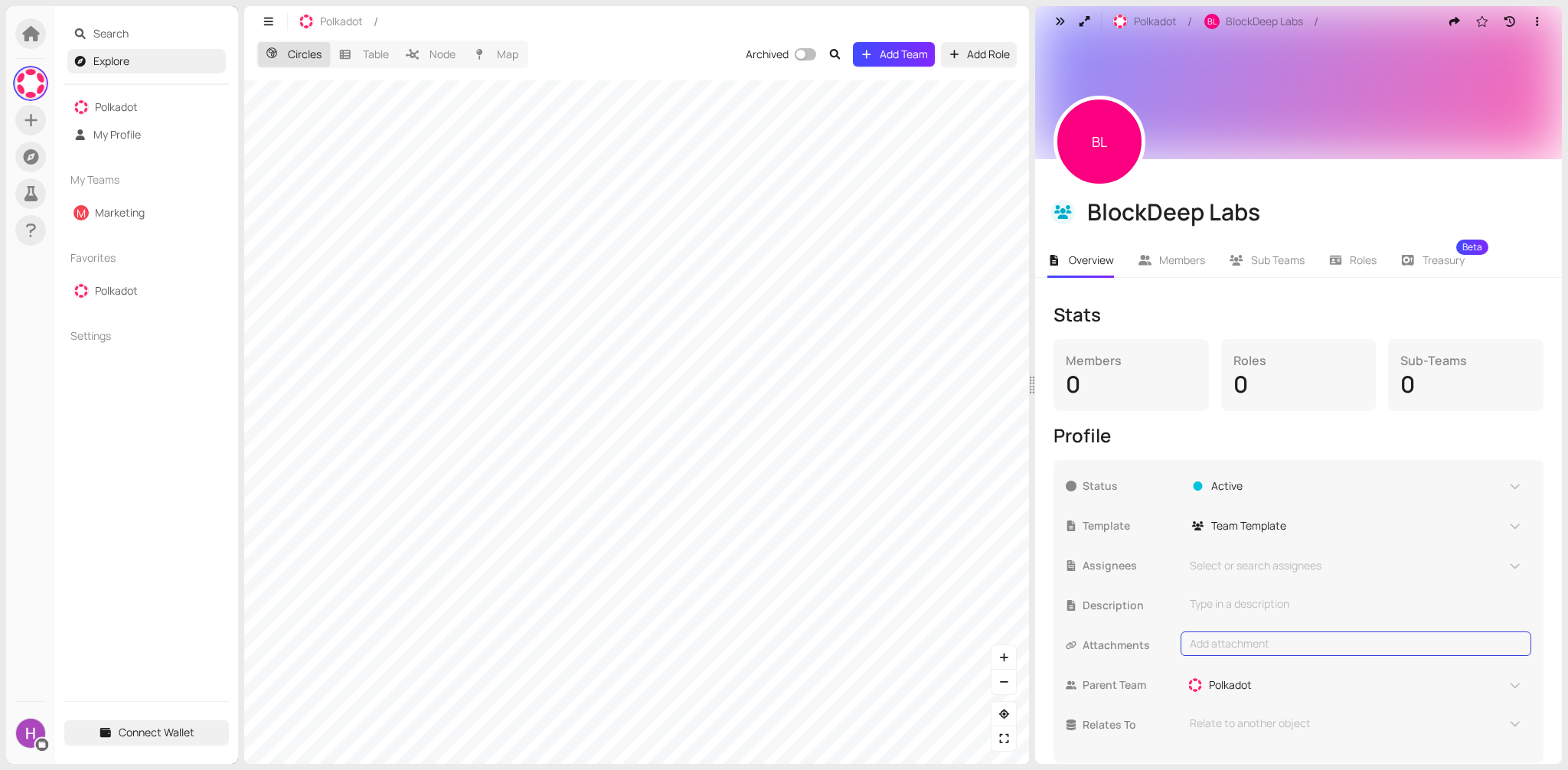 click on "Add attachment" at bounding box center (1356, 644) 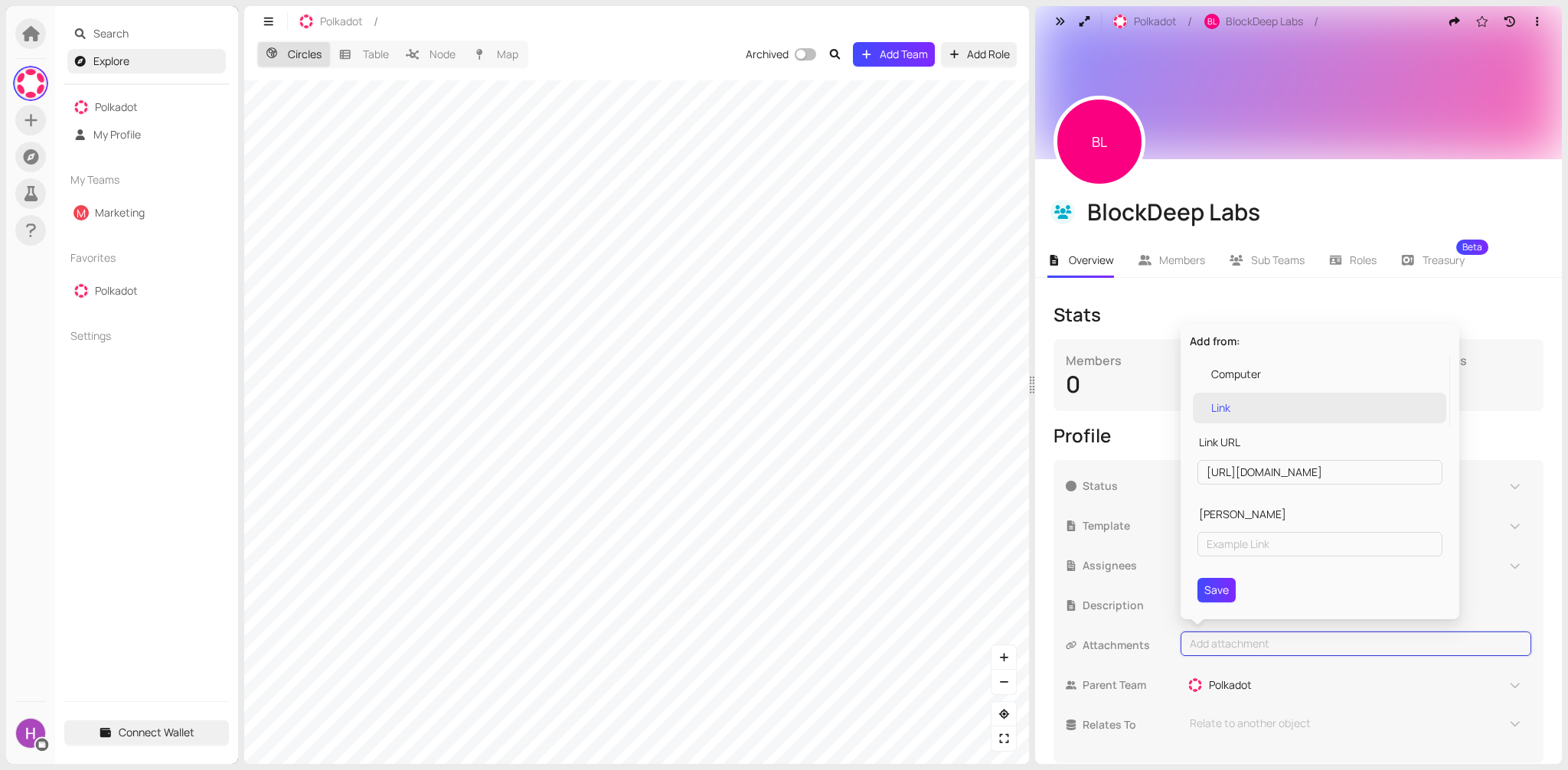 type on "[URL][DOMAIN_NAME]" 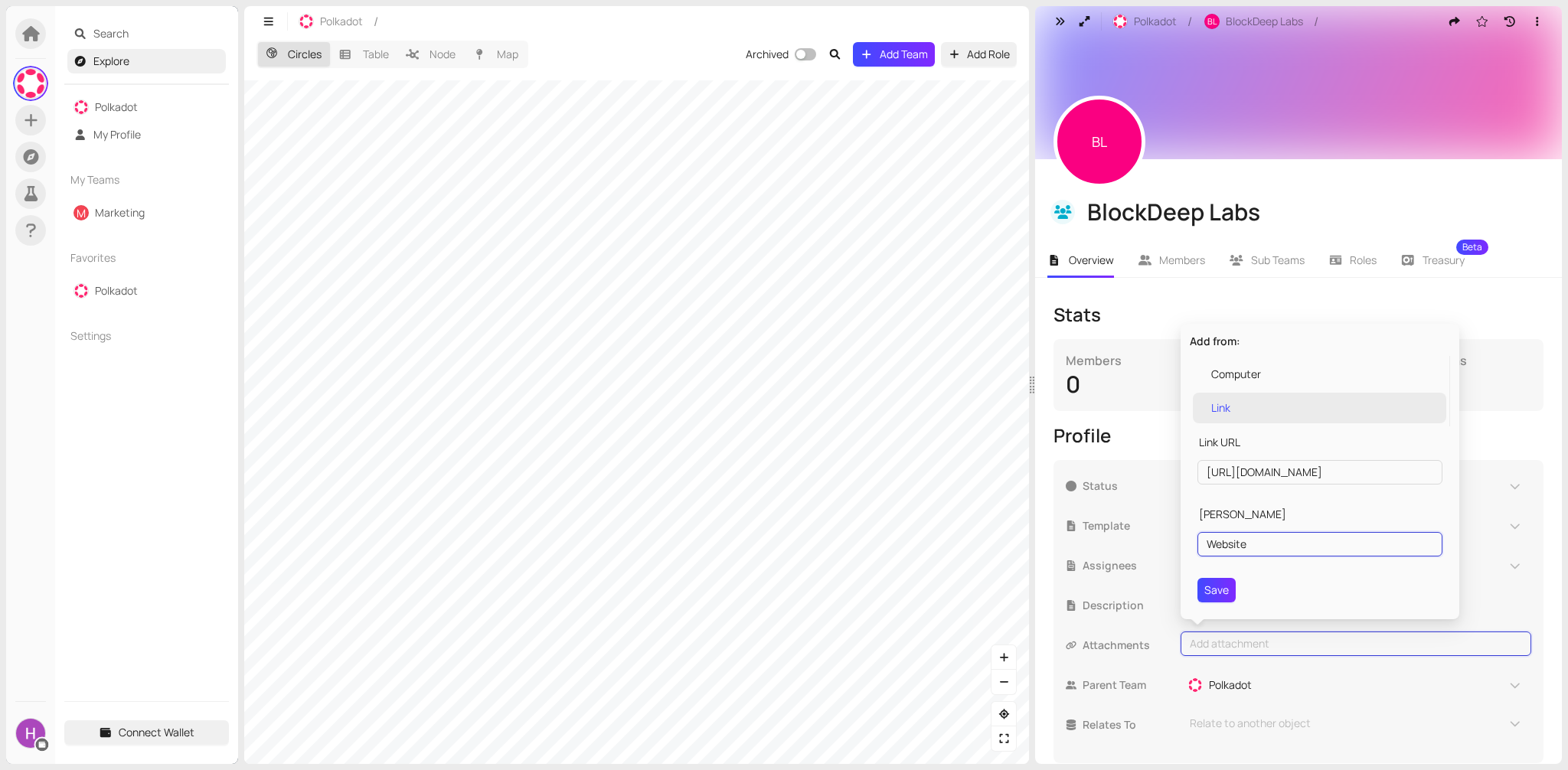 type on "Website" 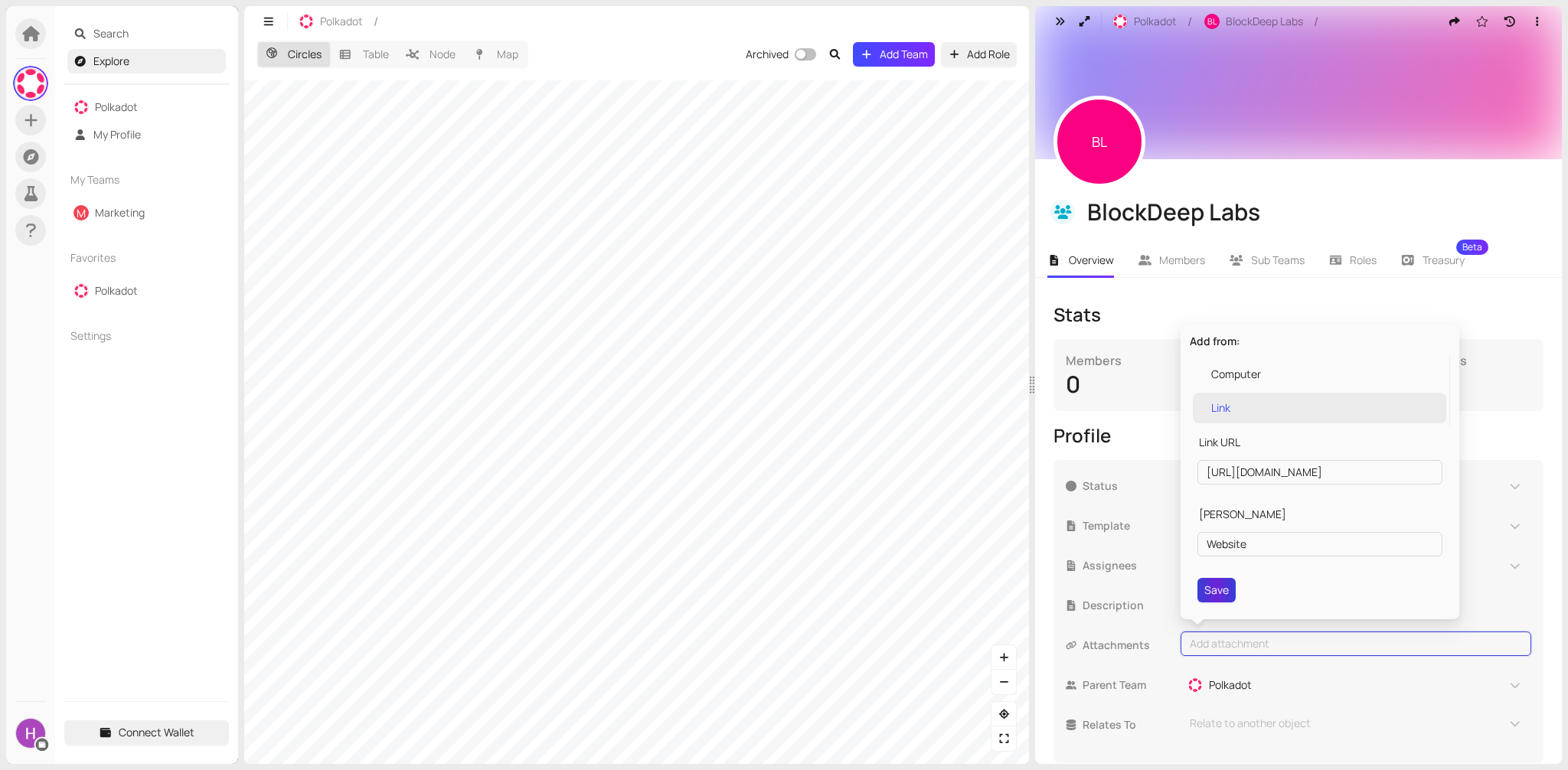 click on "Save" at bounding box center (1217, 590) 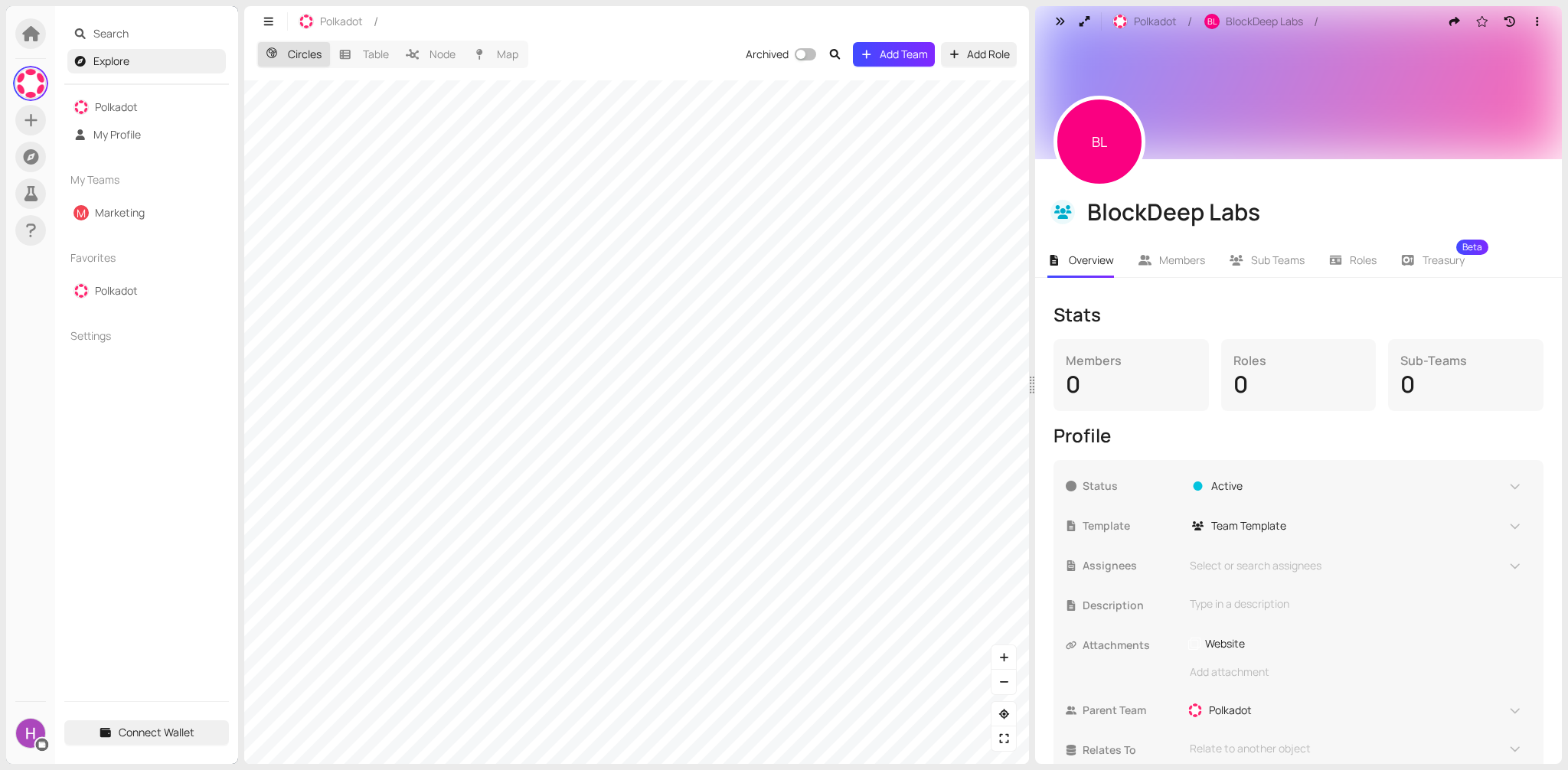 type 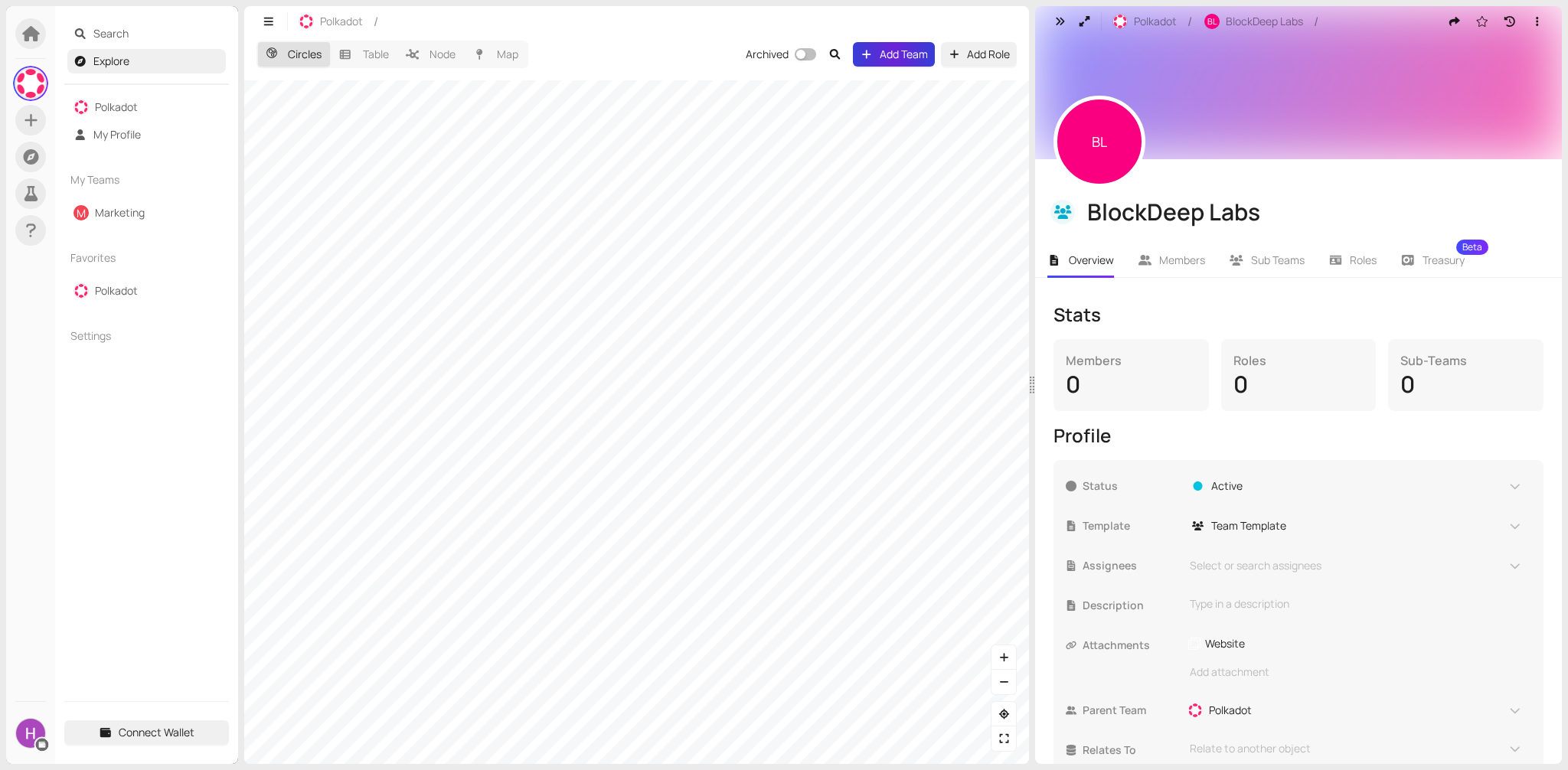 click on "Add Team" at bounding box center (903, 54) 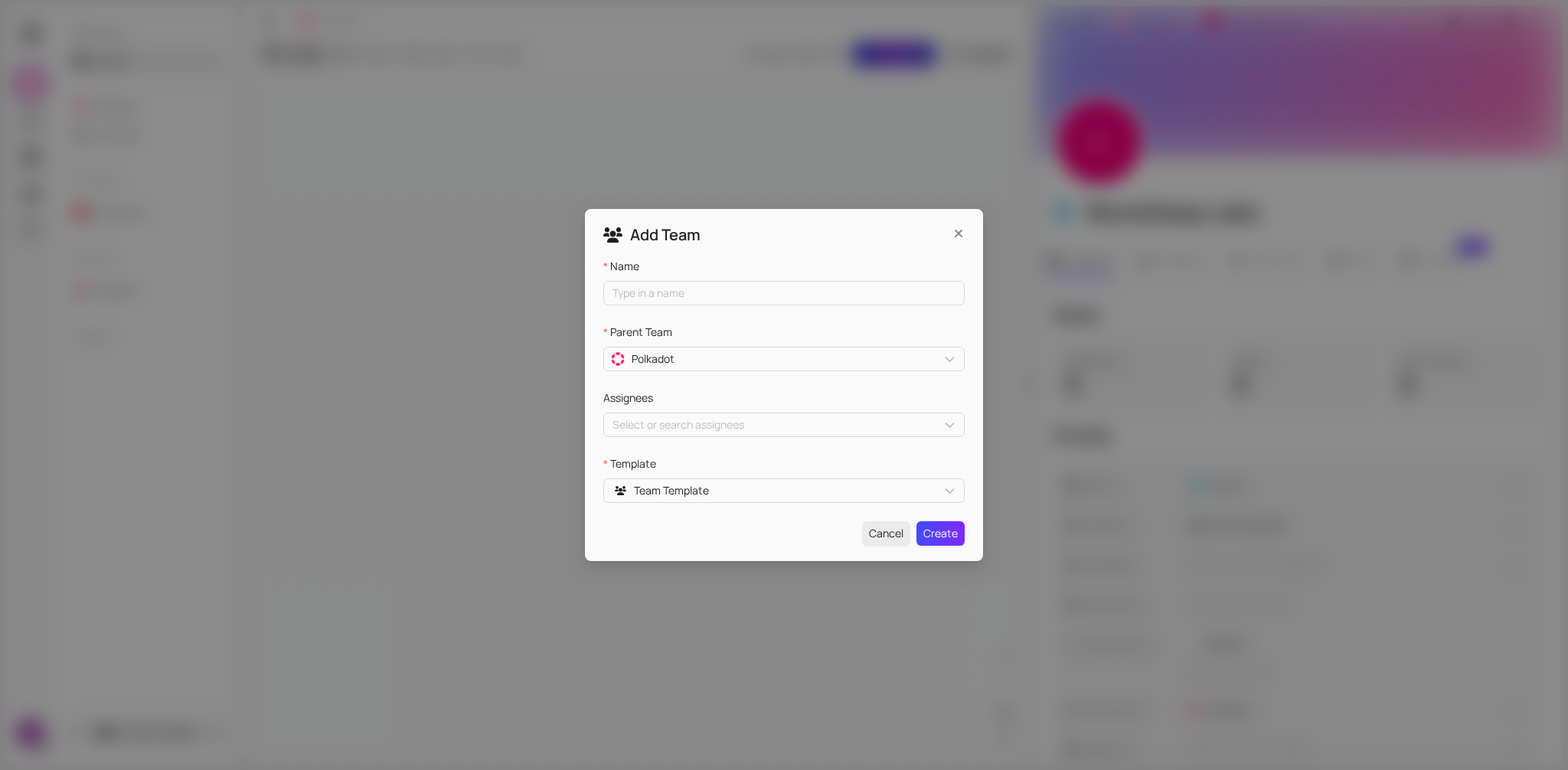 type 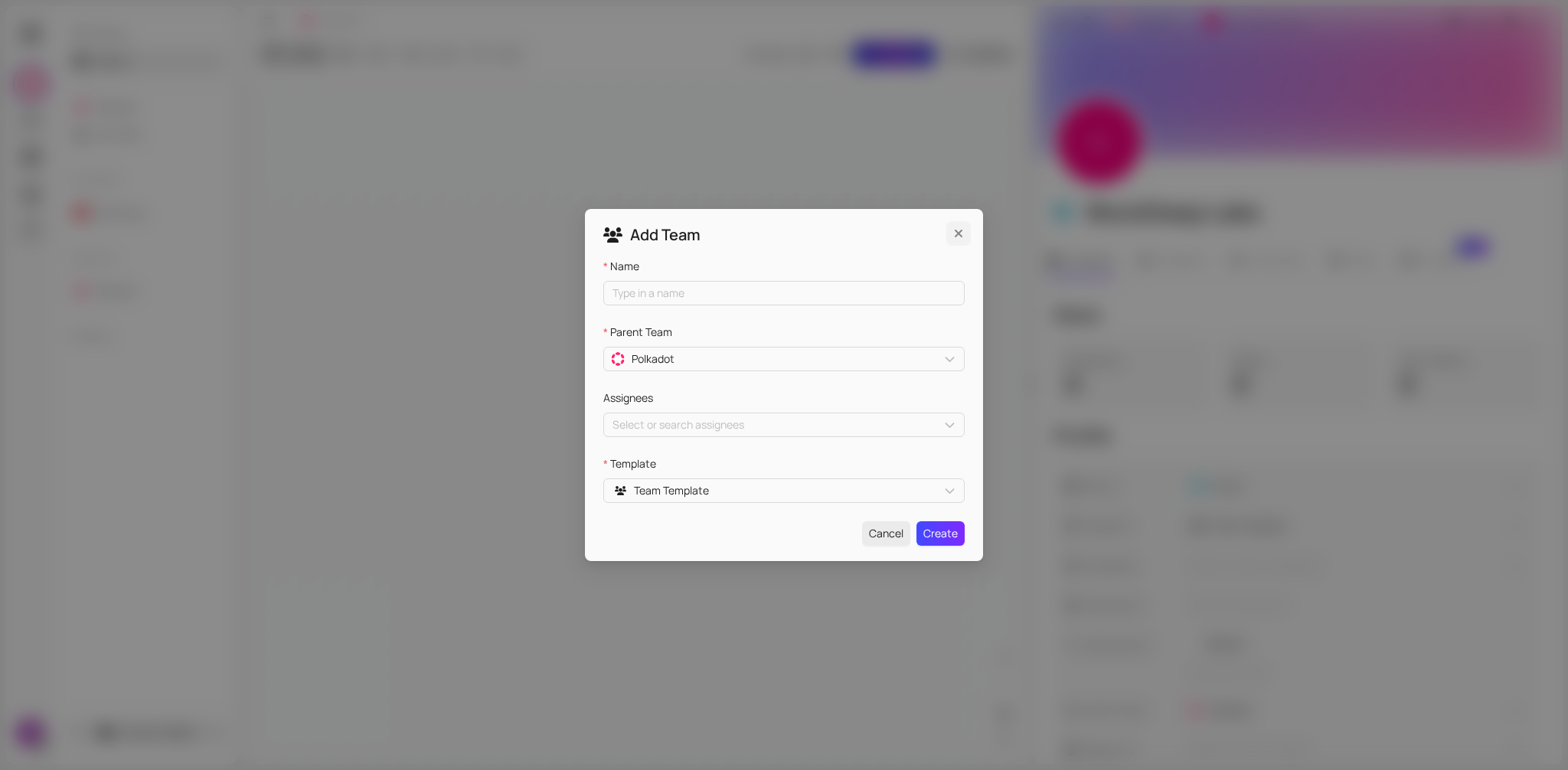 type 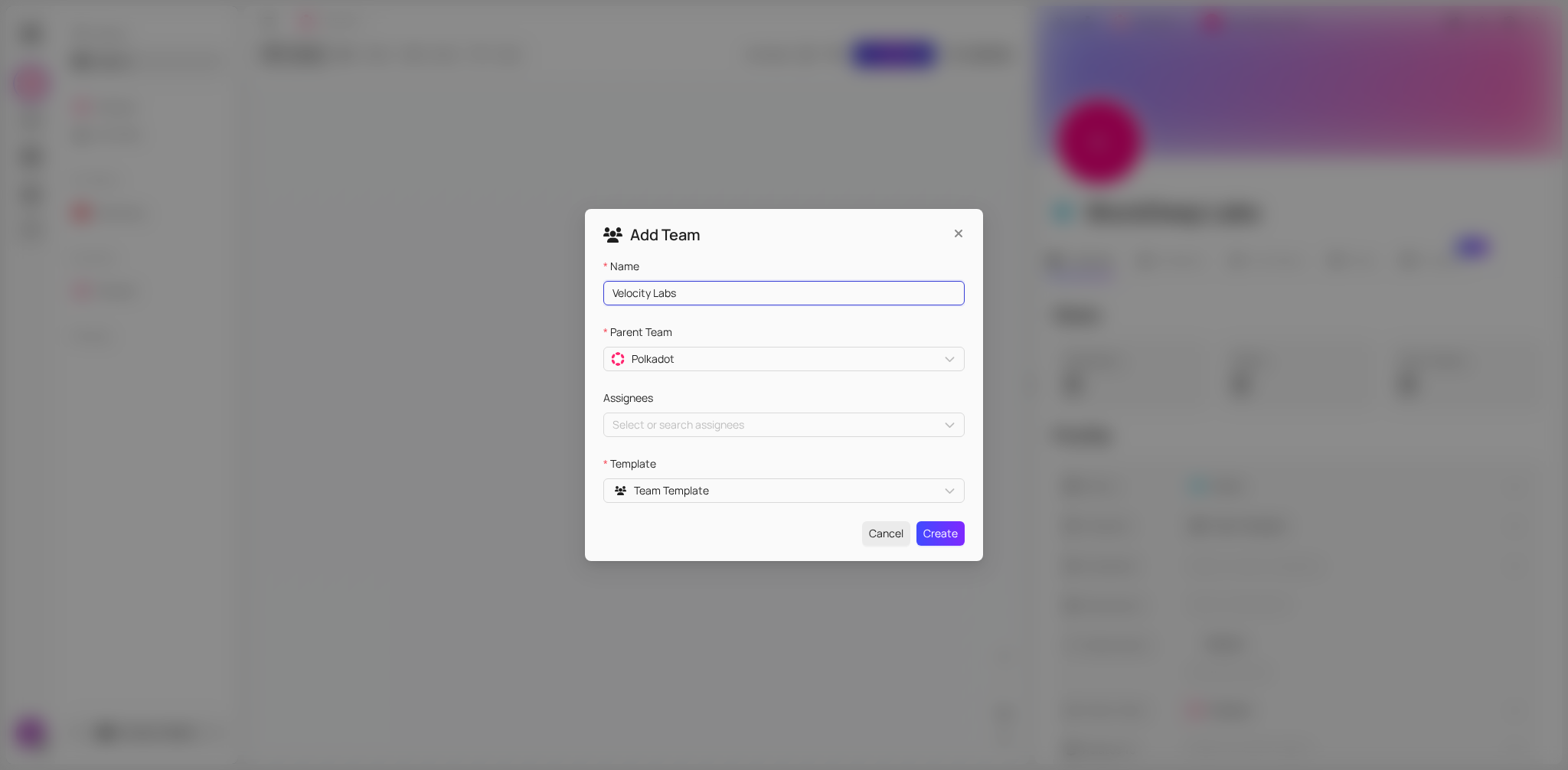 type on "Velocity Labs" 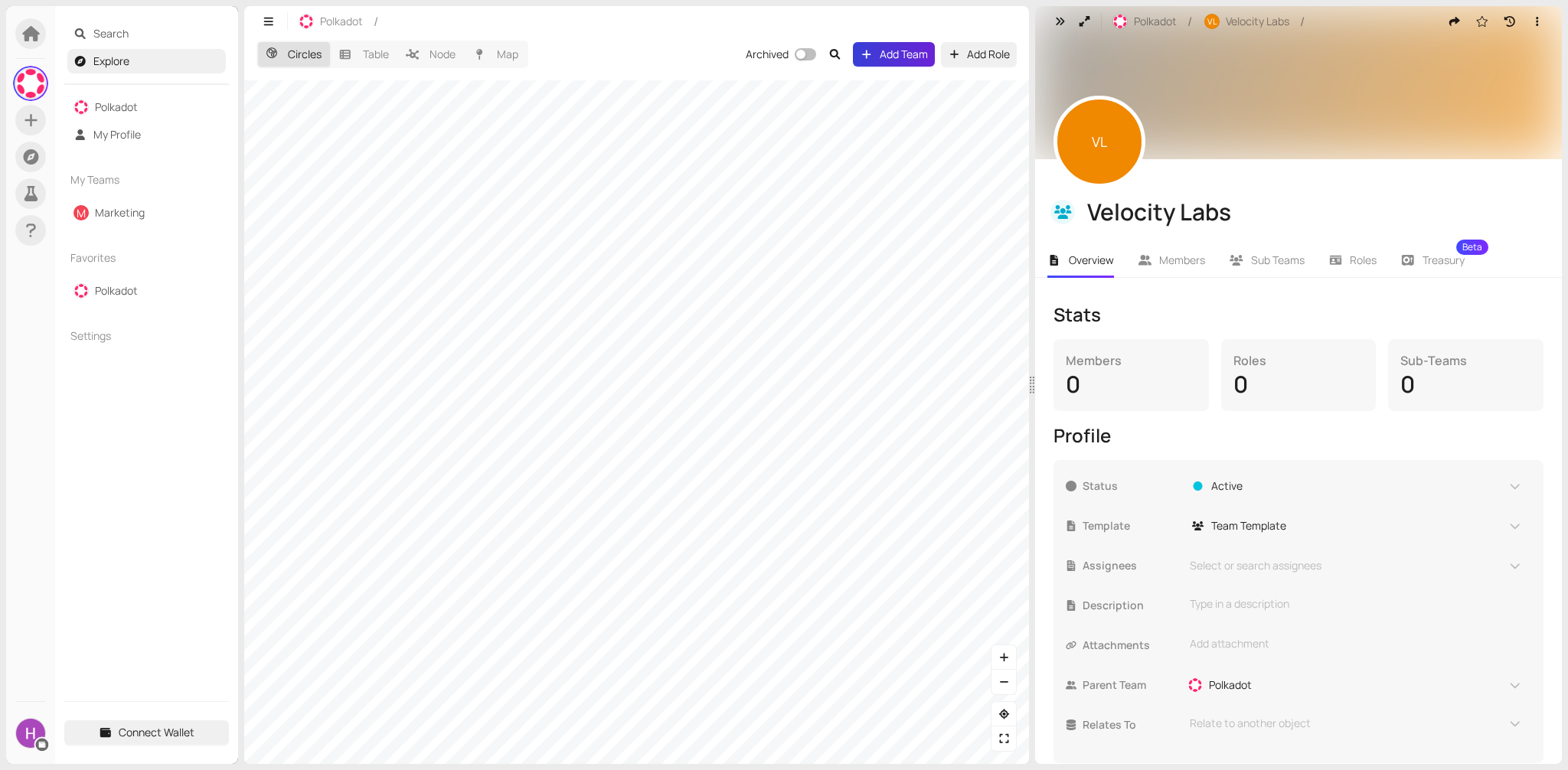 scroll, scrollTop: 18, scrollLeft: 0, axis: vertical 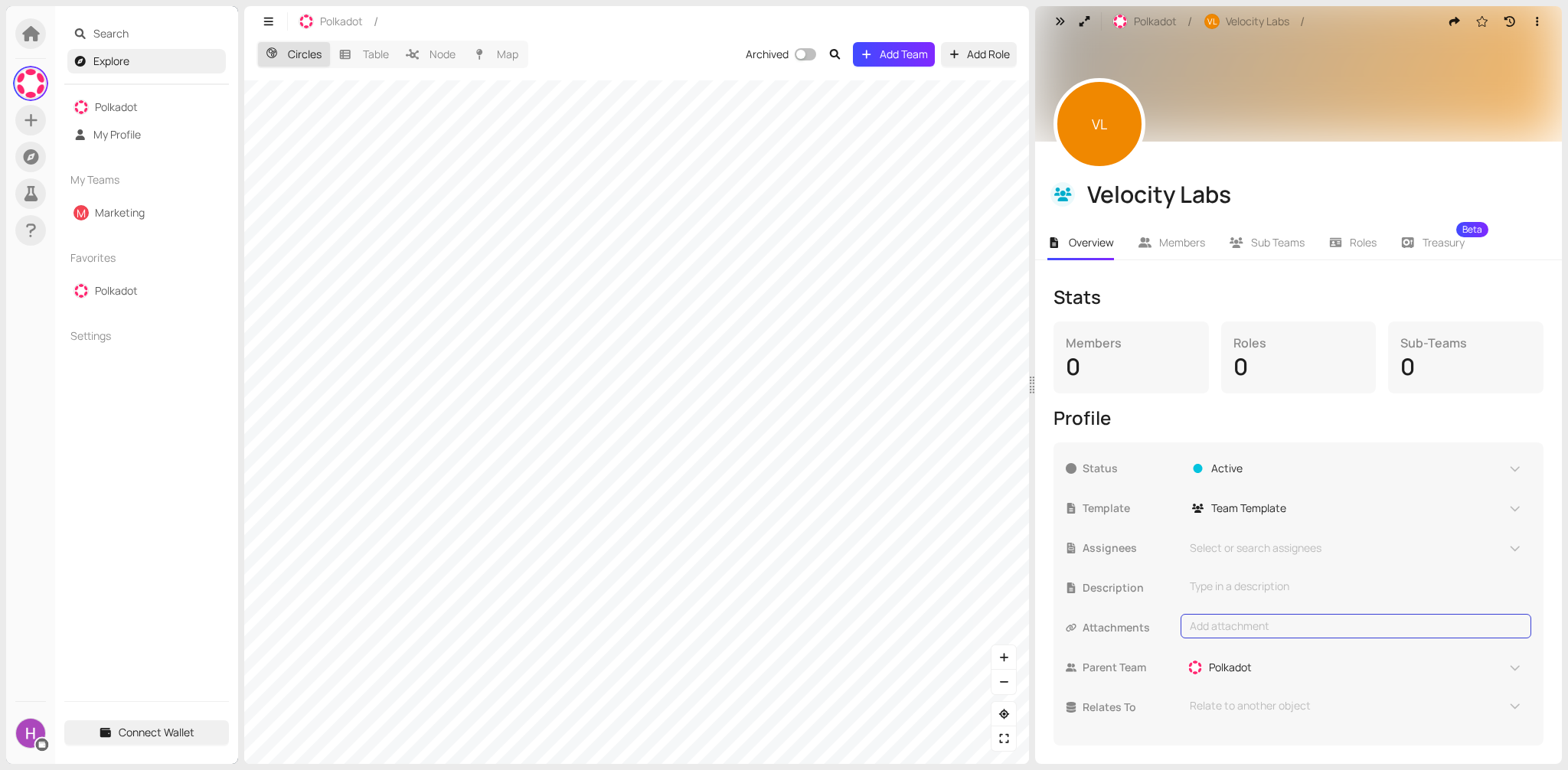 click on "Add attachment" at bounding box center (1356, 626) 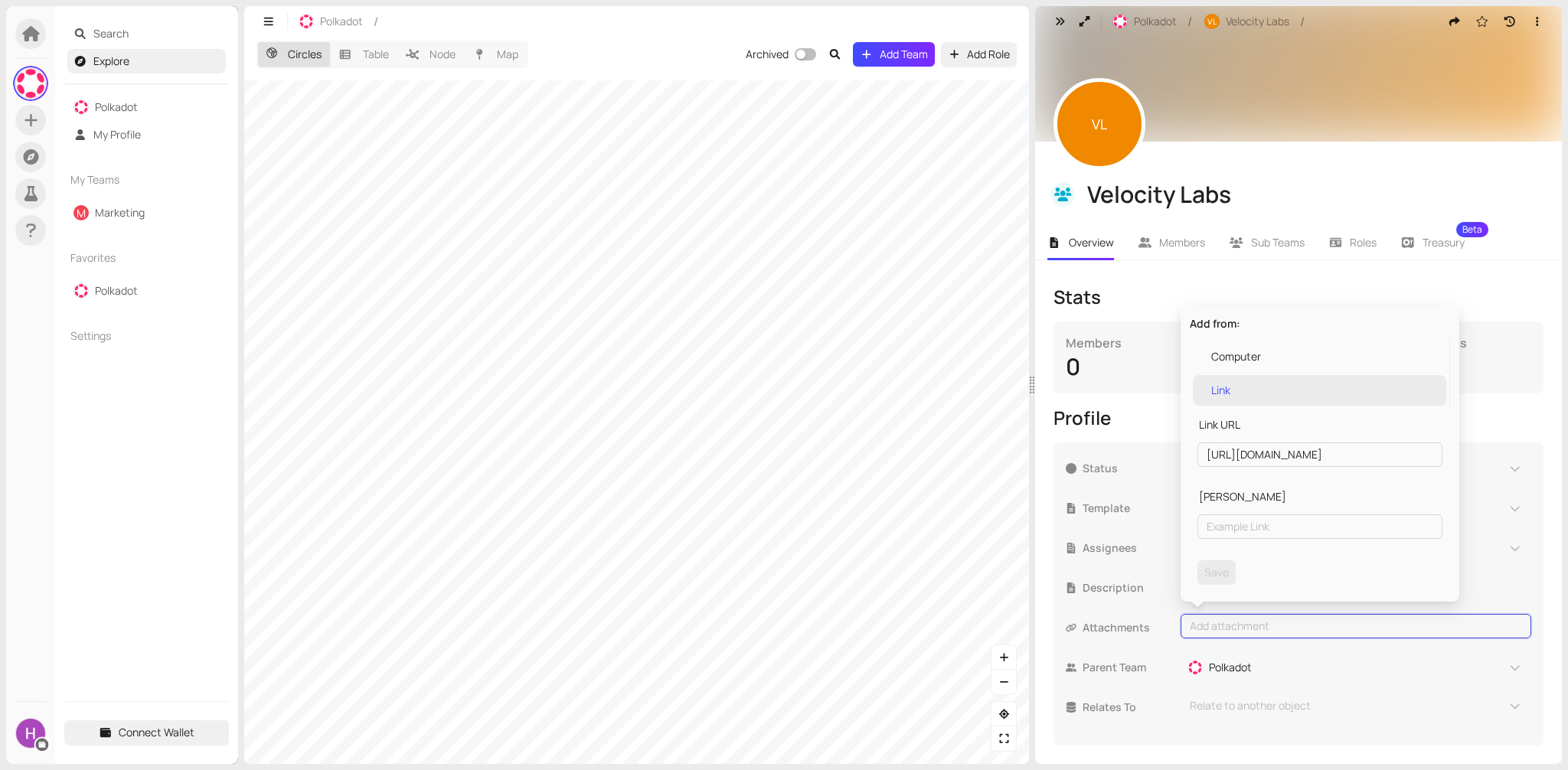 type on "[URL][DOMAIN_NAME]" 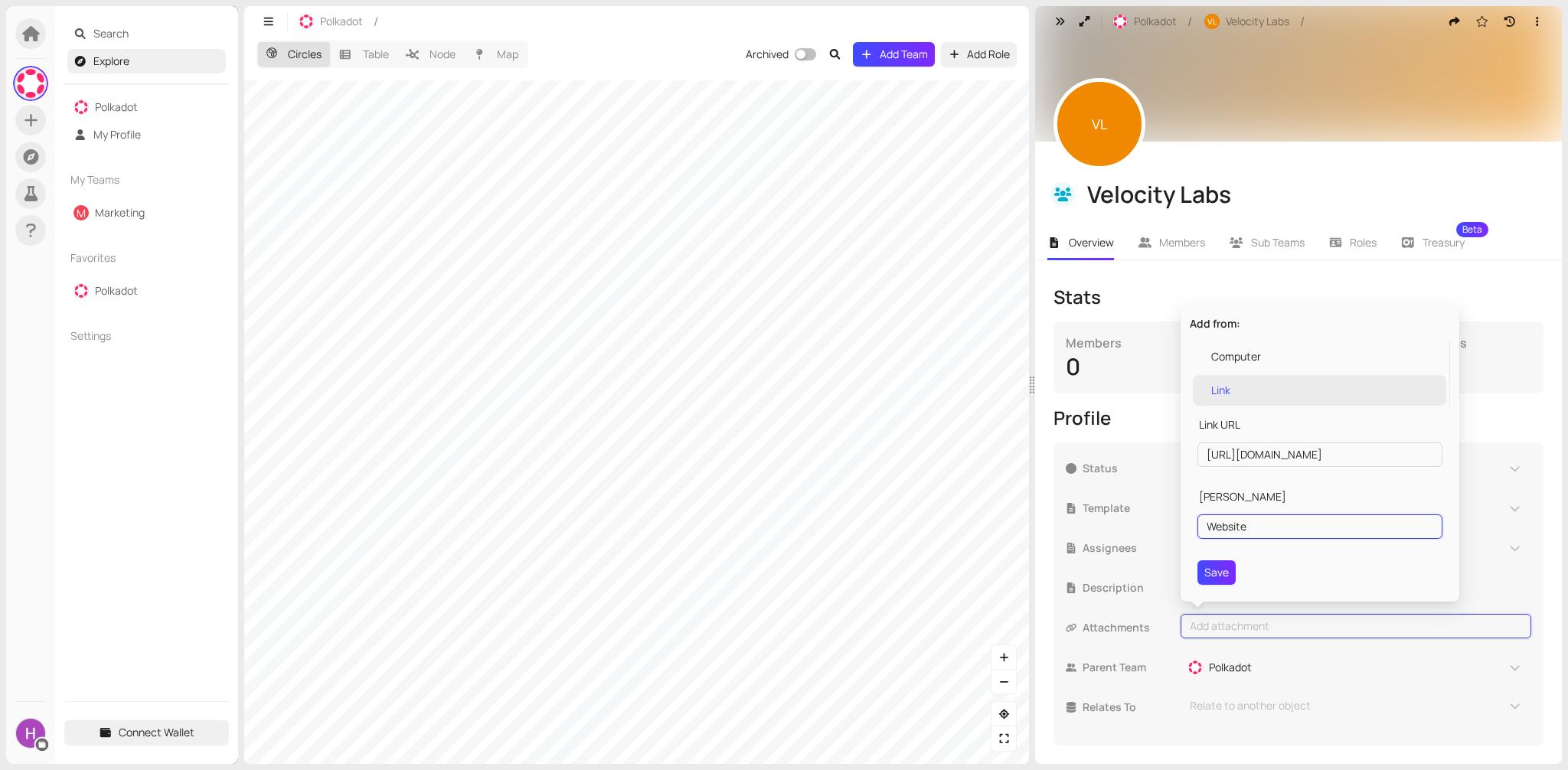 type on "Website" 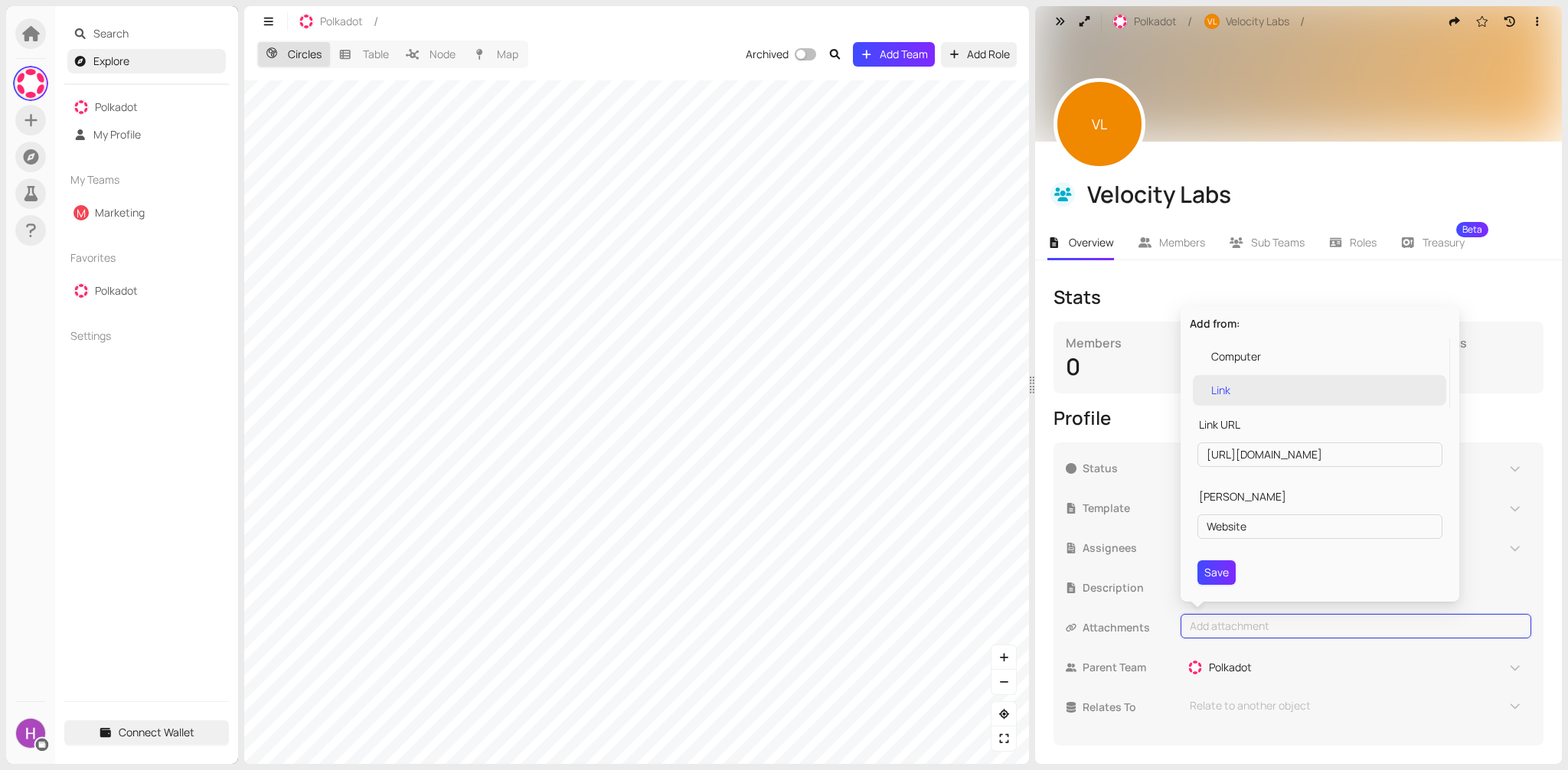 click on "Link URL [URL][DOMAIN_NAME] [PERSON_NAME] Website Save" at bounding box center (1320, 501) 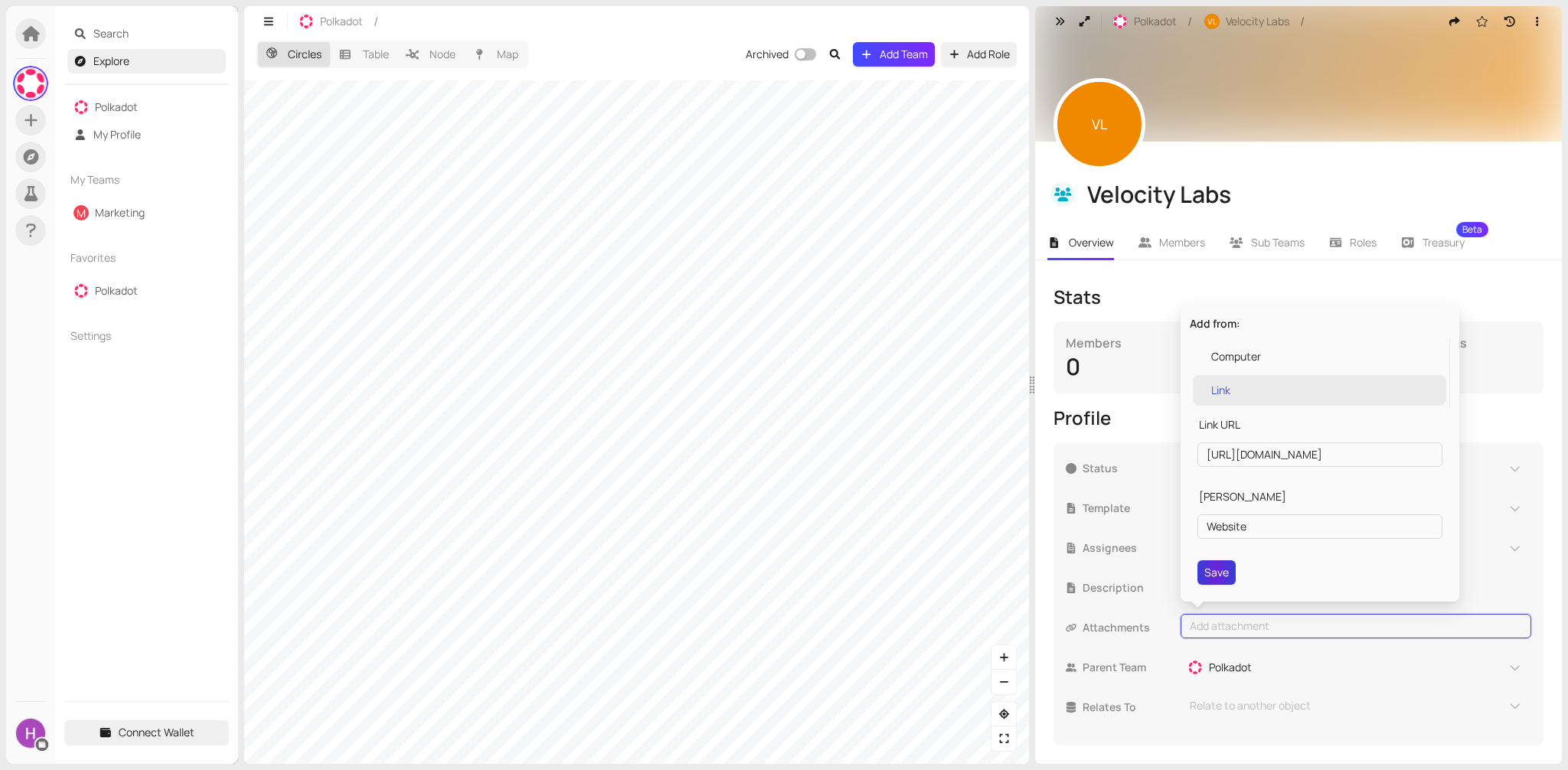 click on "Save" at bounding box center [1217, 573] 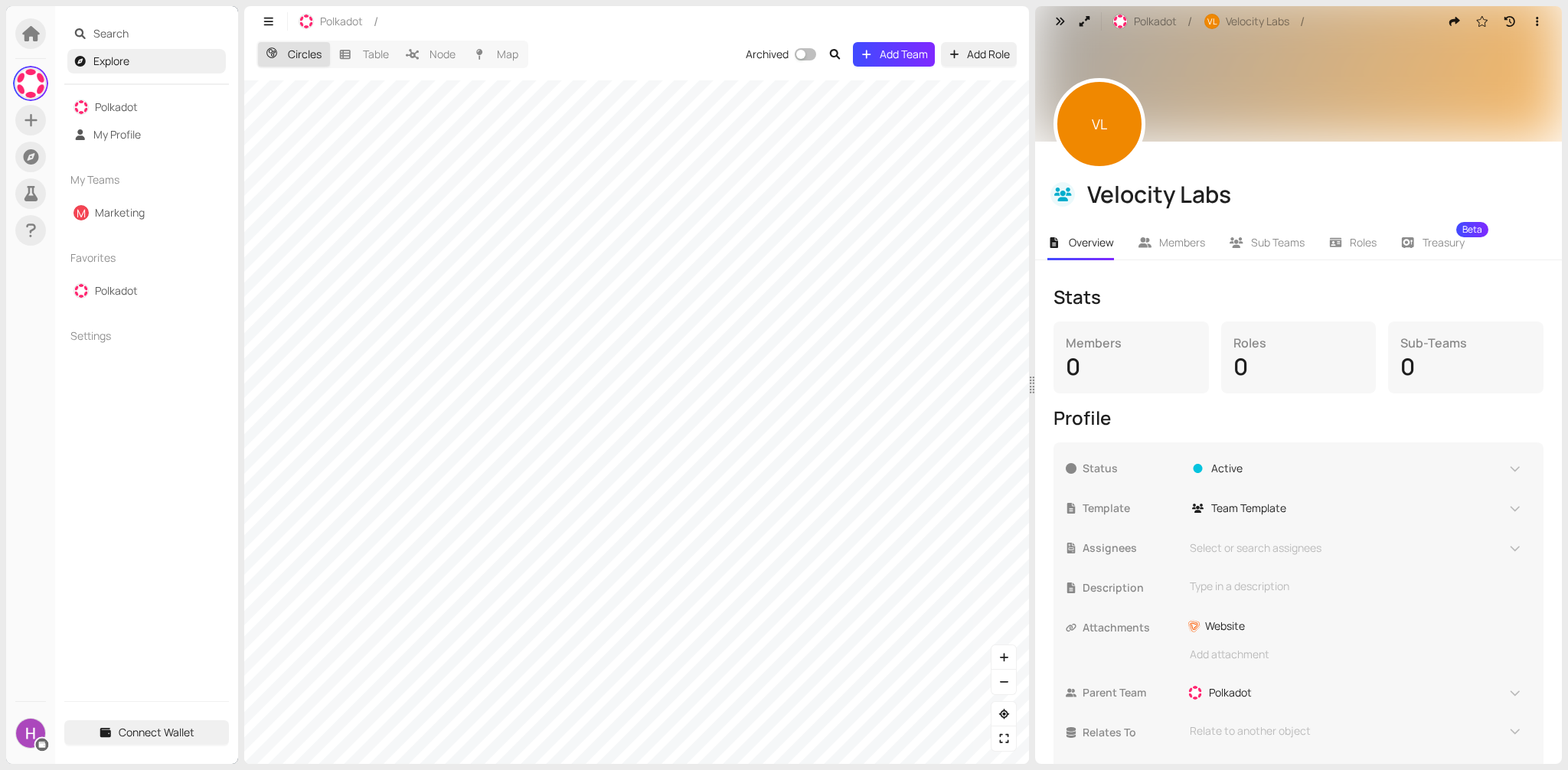 type 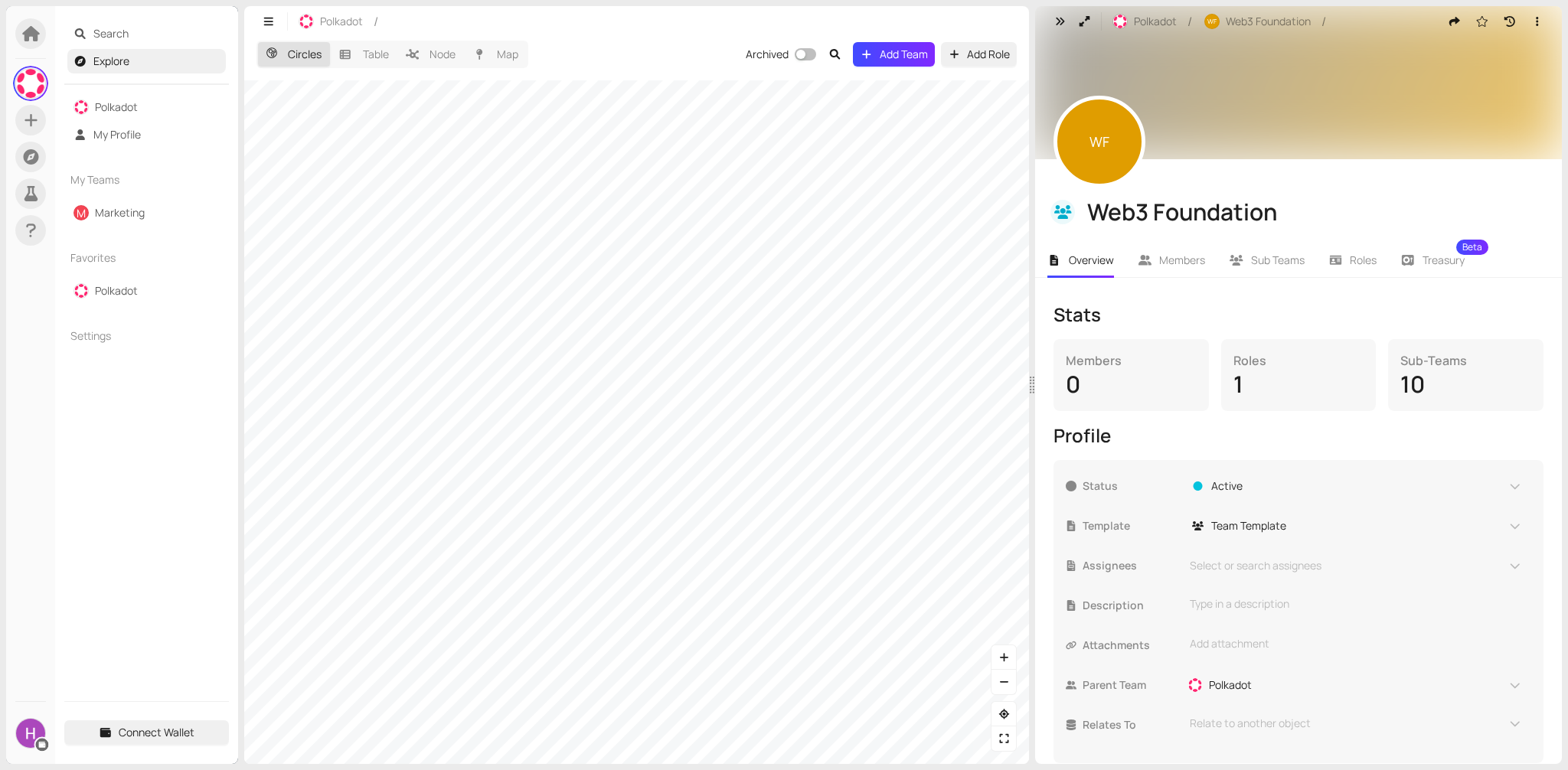 scroll, scrollTop: 18, scrollLeft: 0, axis: vertical 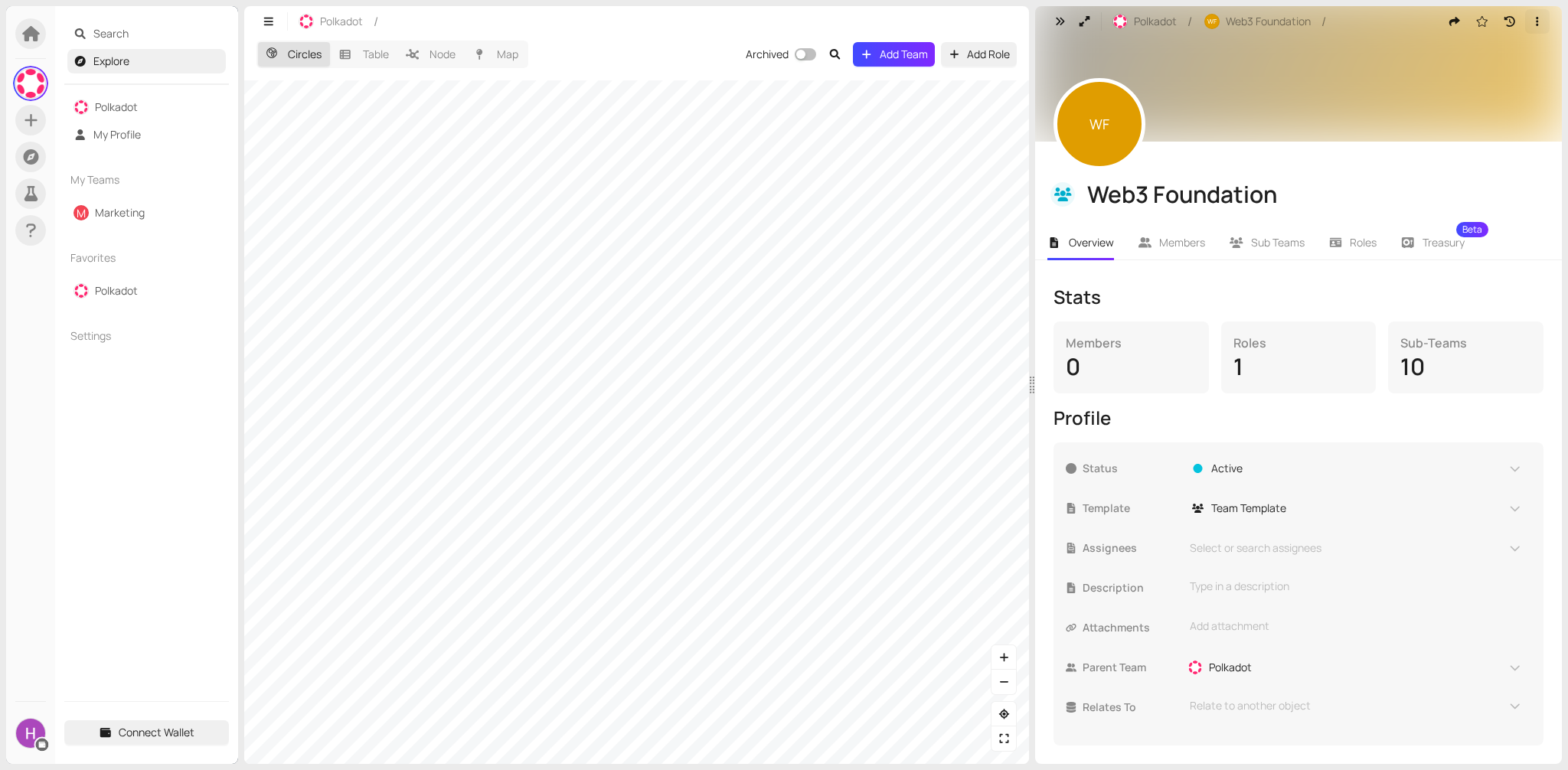 click at bounding box center [1537, 21] 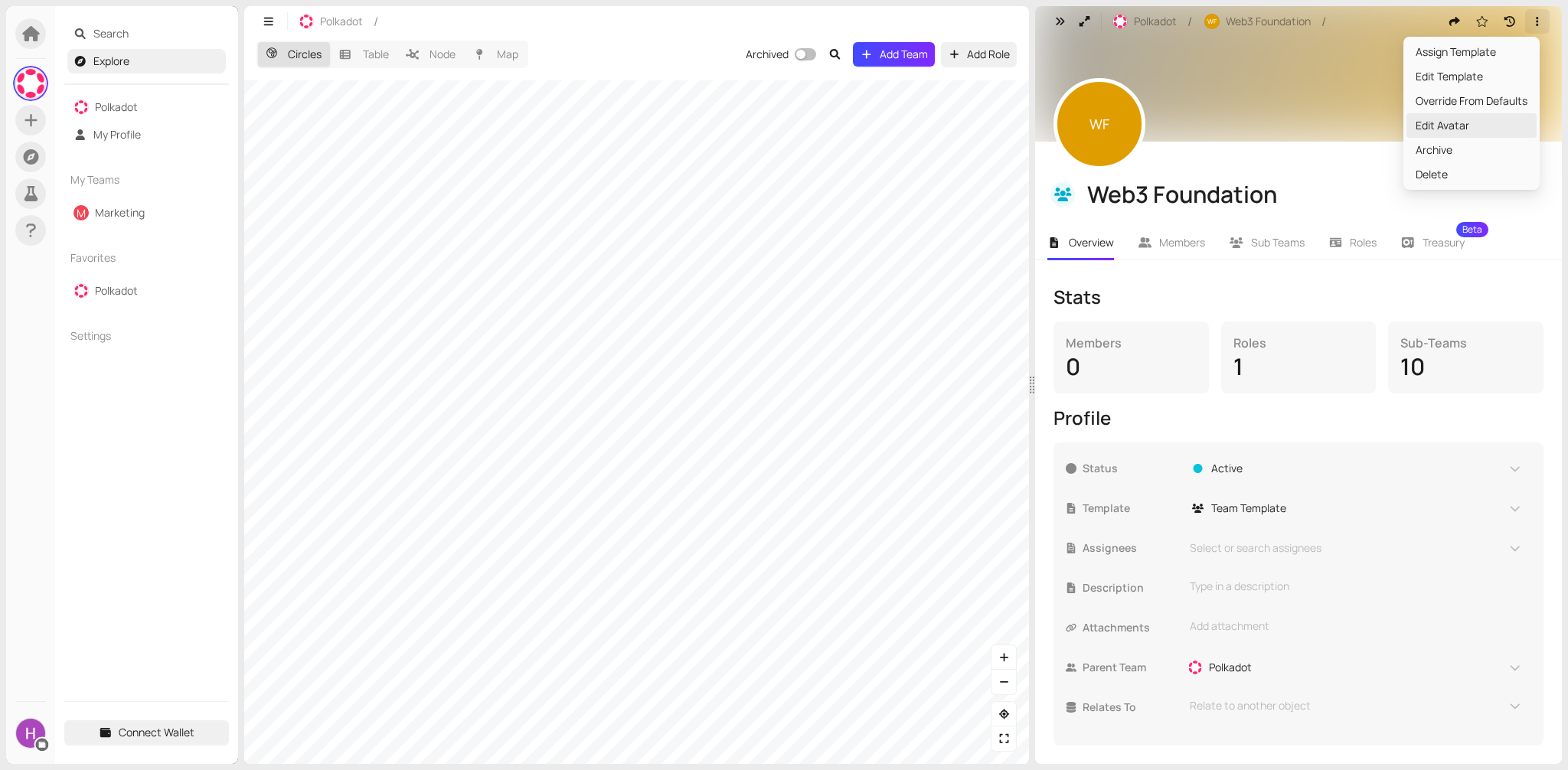 click on "Edit Avatar" at bounding box center [1472, 126] 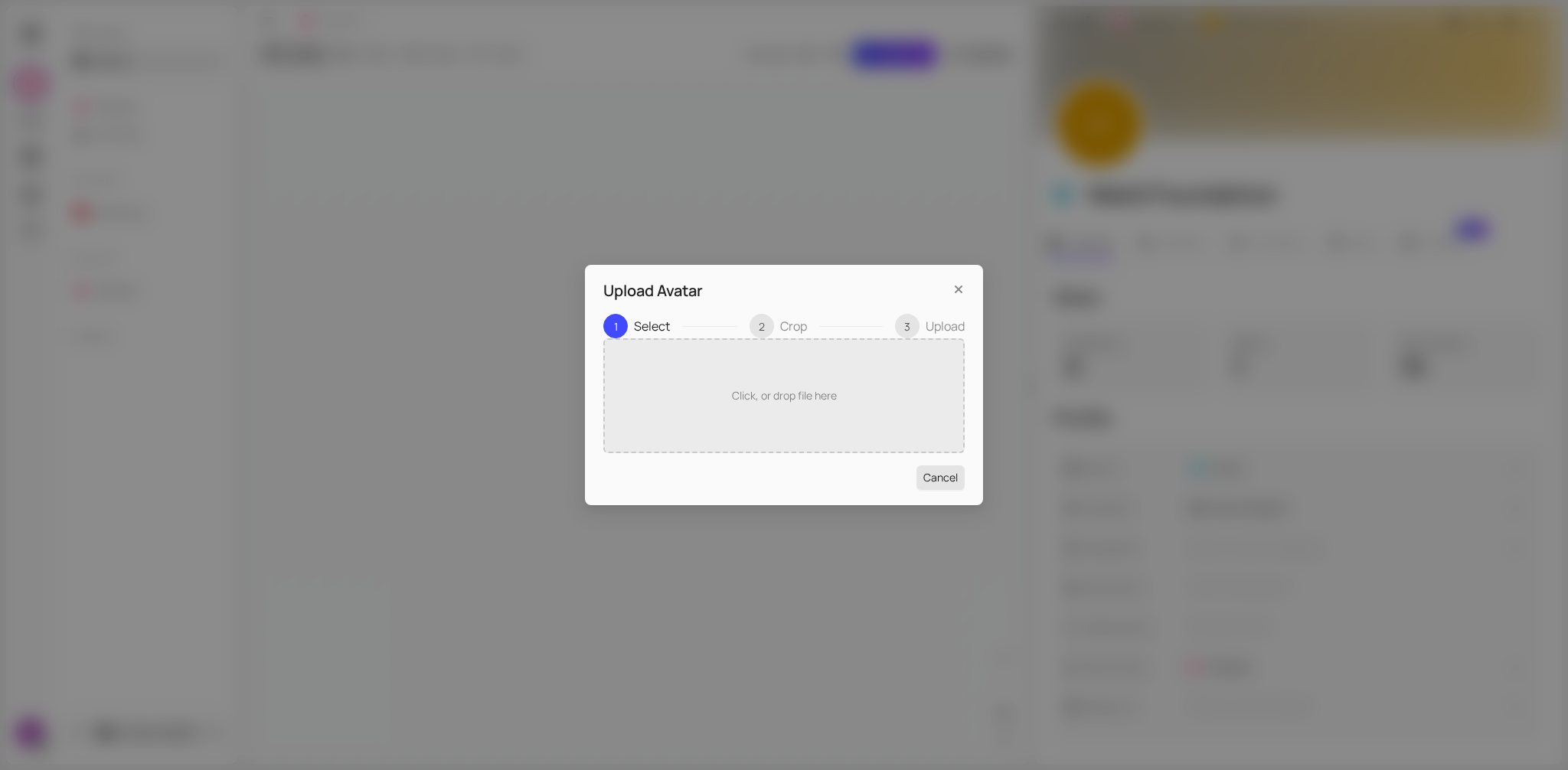 click on "Cancel" at bounding box center (940, 478) 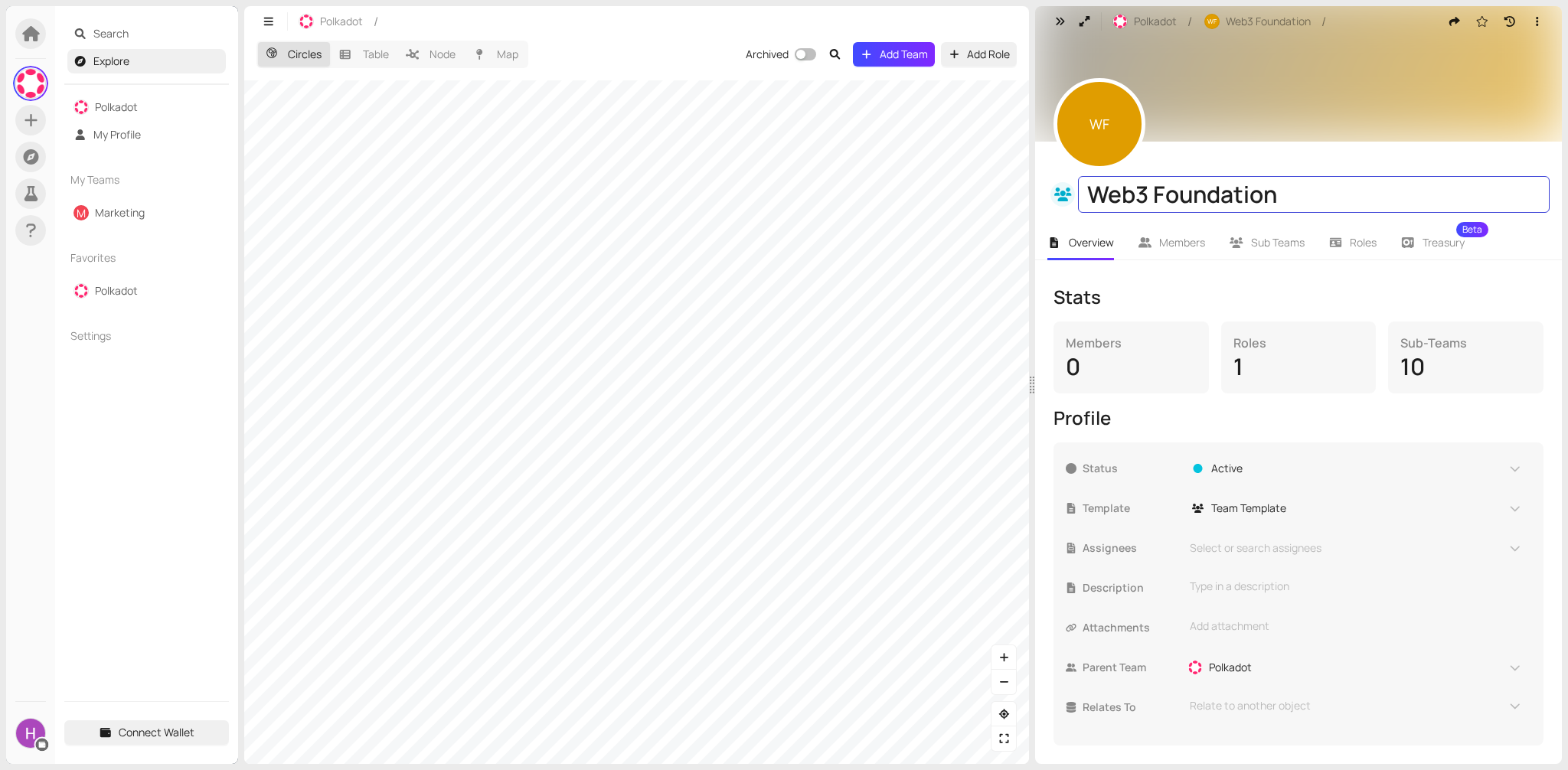 click on "Web3 Foundation" at bounding box center (1314, 194) 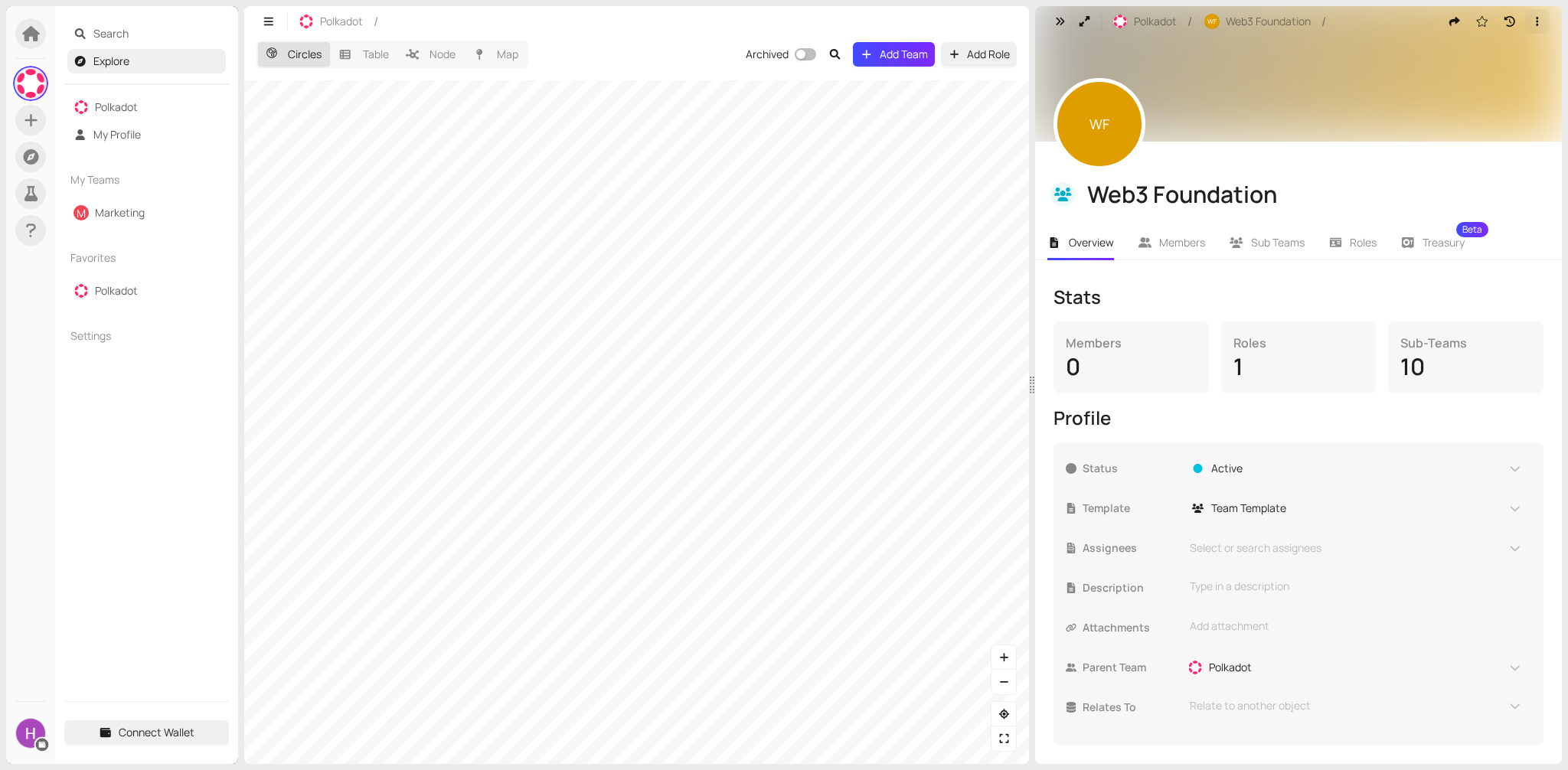 click 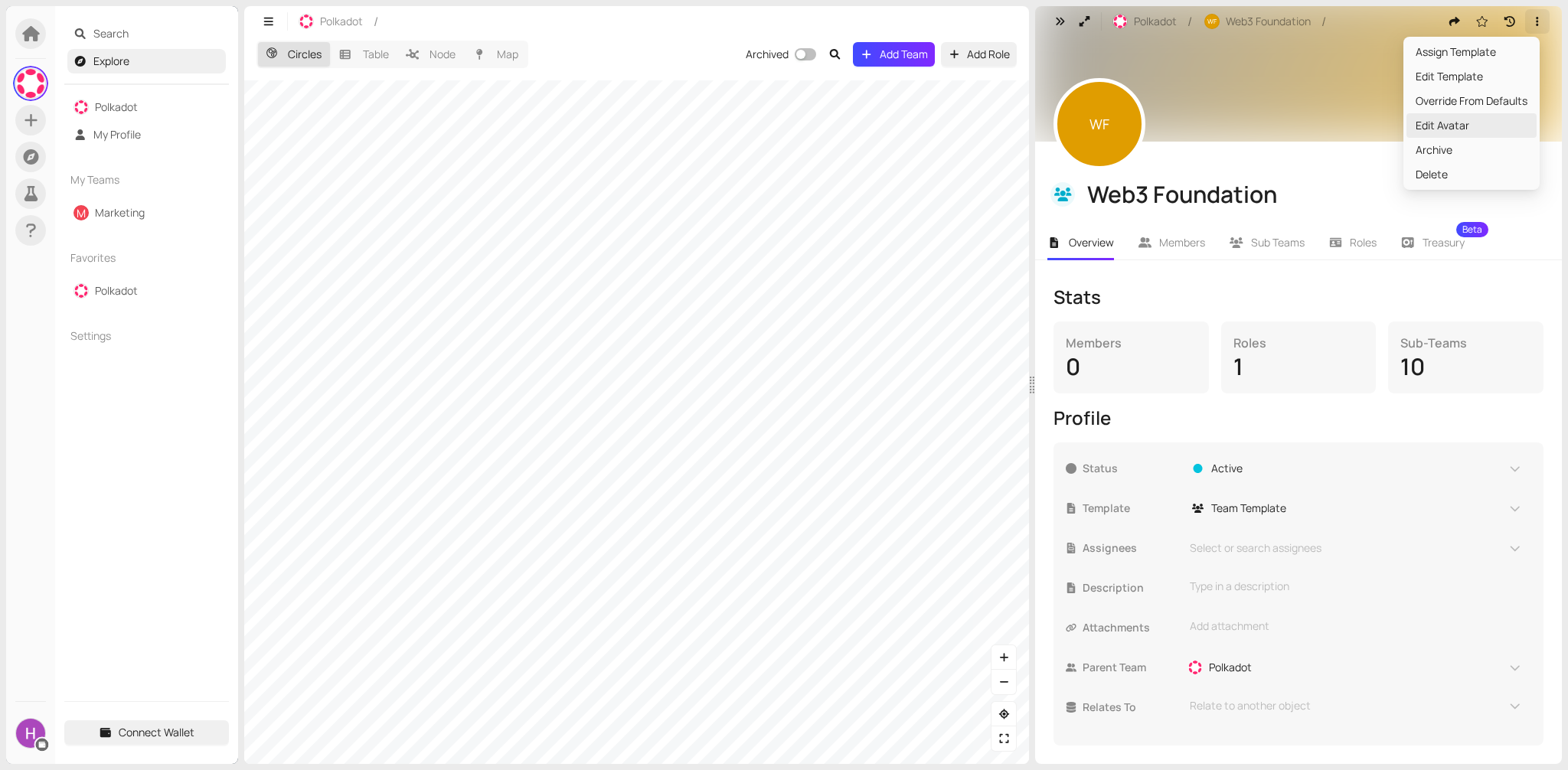 click on "Edit Avatar" at bounding box center [1472, 126] 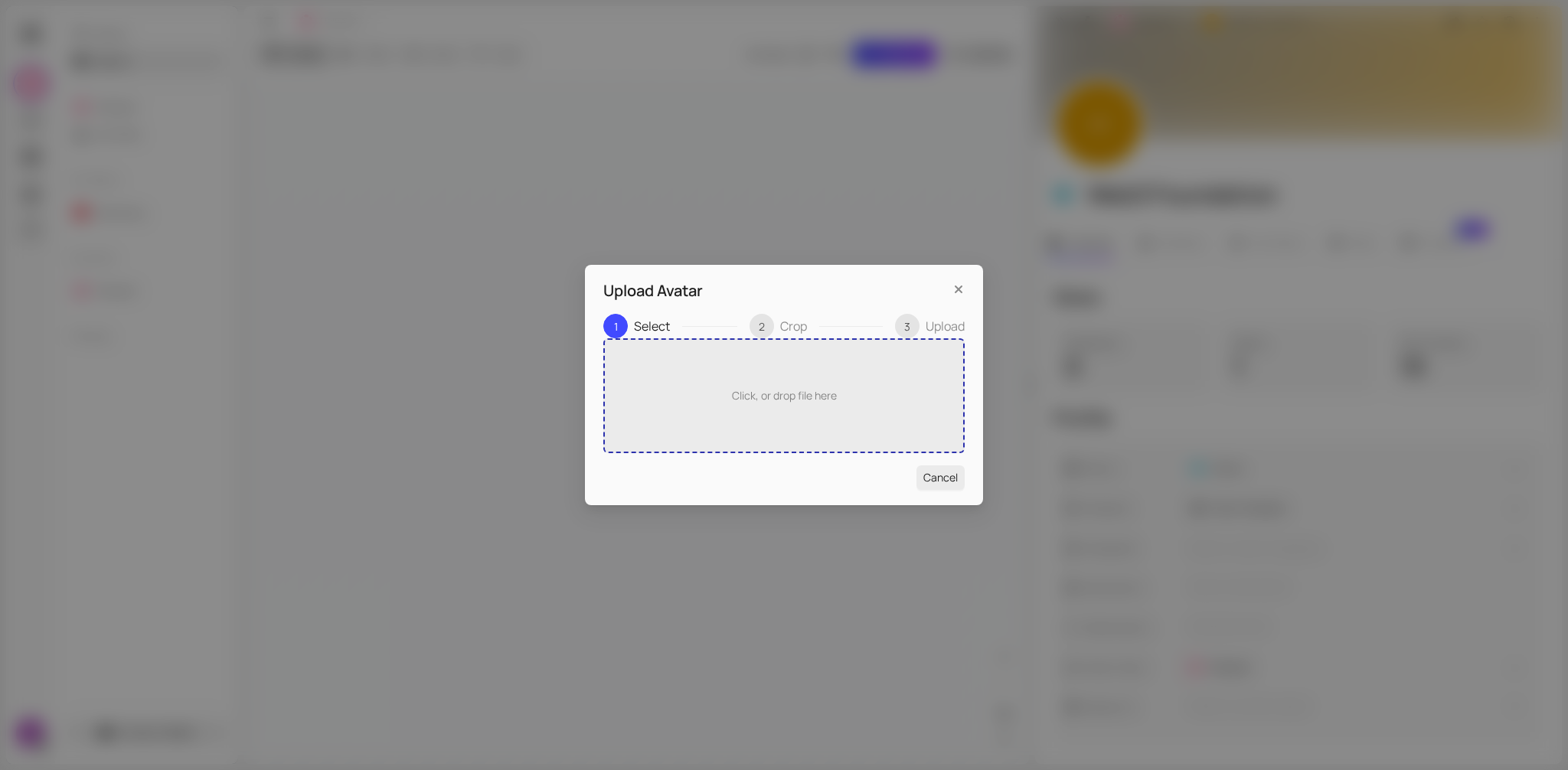 click on "Click, or drop file here" at bounding box center [784, 396] 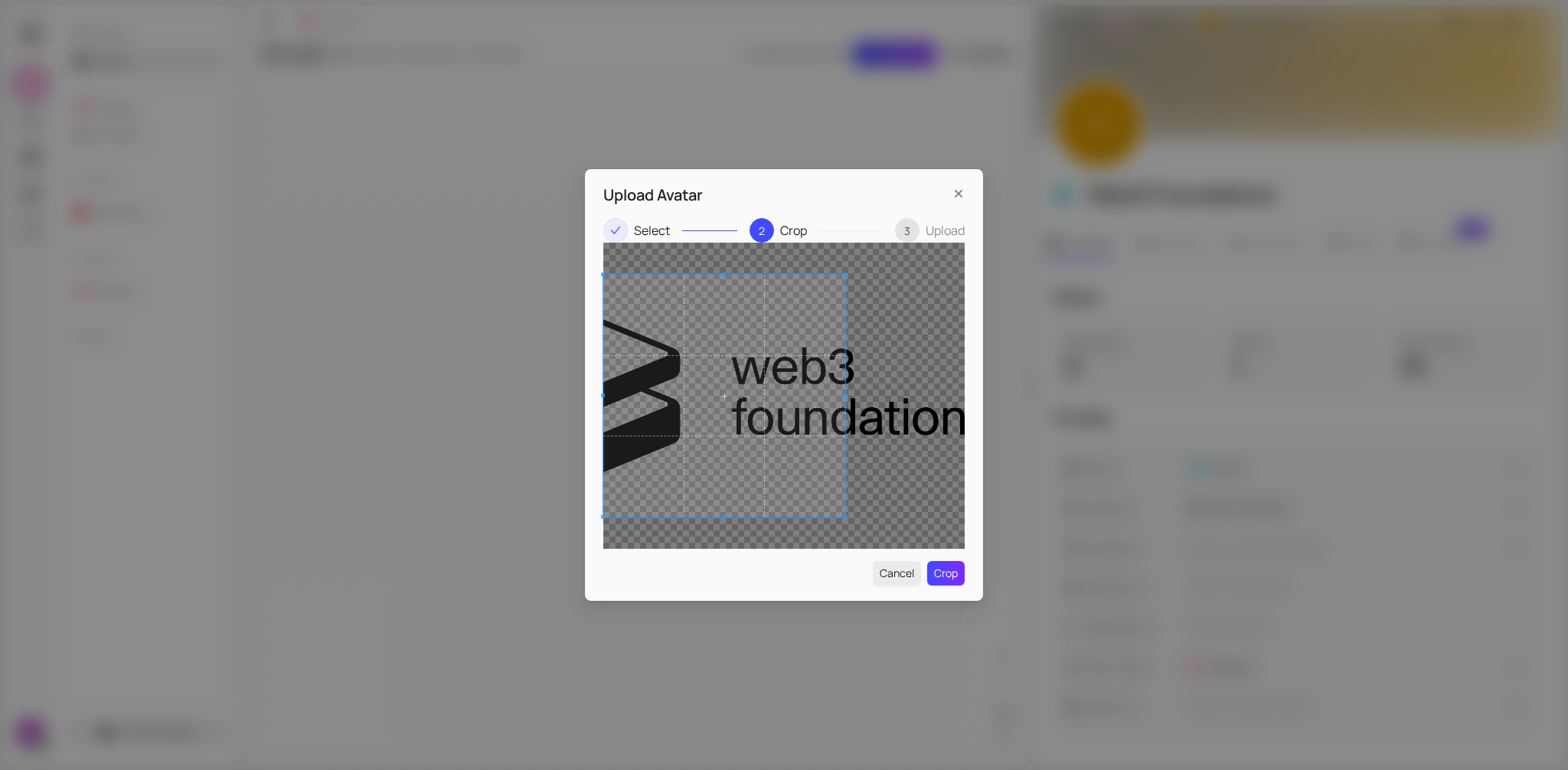 click on "Upload Avatar Select 2 Crop 3 Upload Cancel Crop" at bounding box center (784, 385) 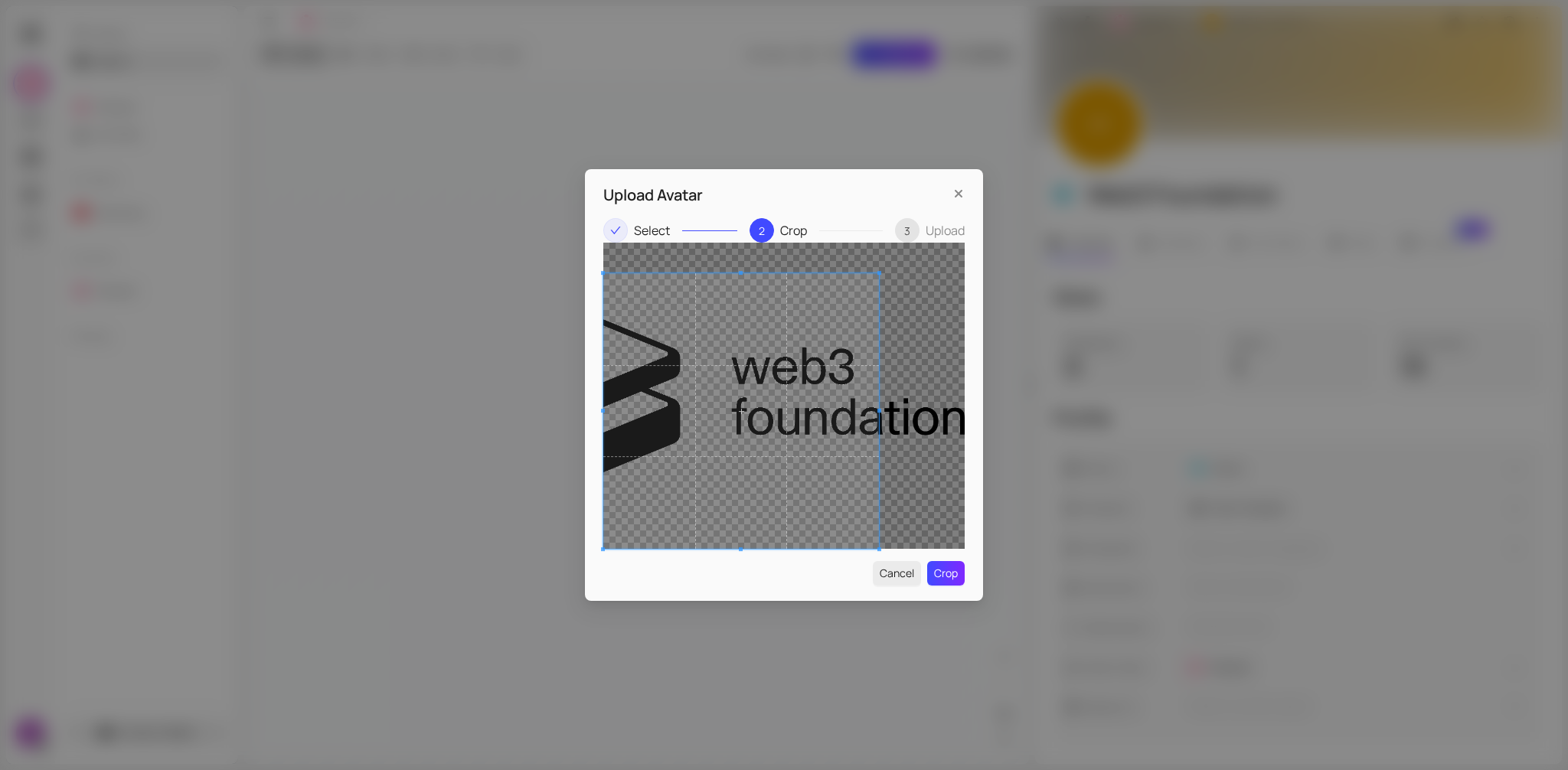 click on "Upload Avatar Select 2 Crop 3 Upload Cancel Crop" at bounding box center (784, 385) 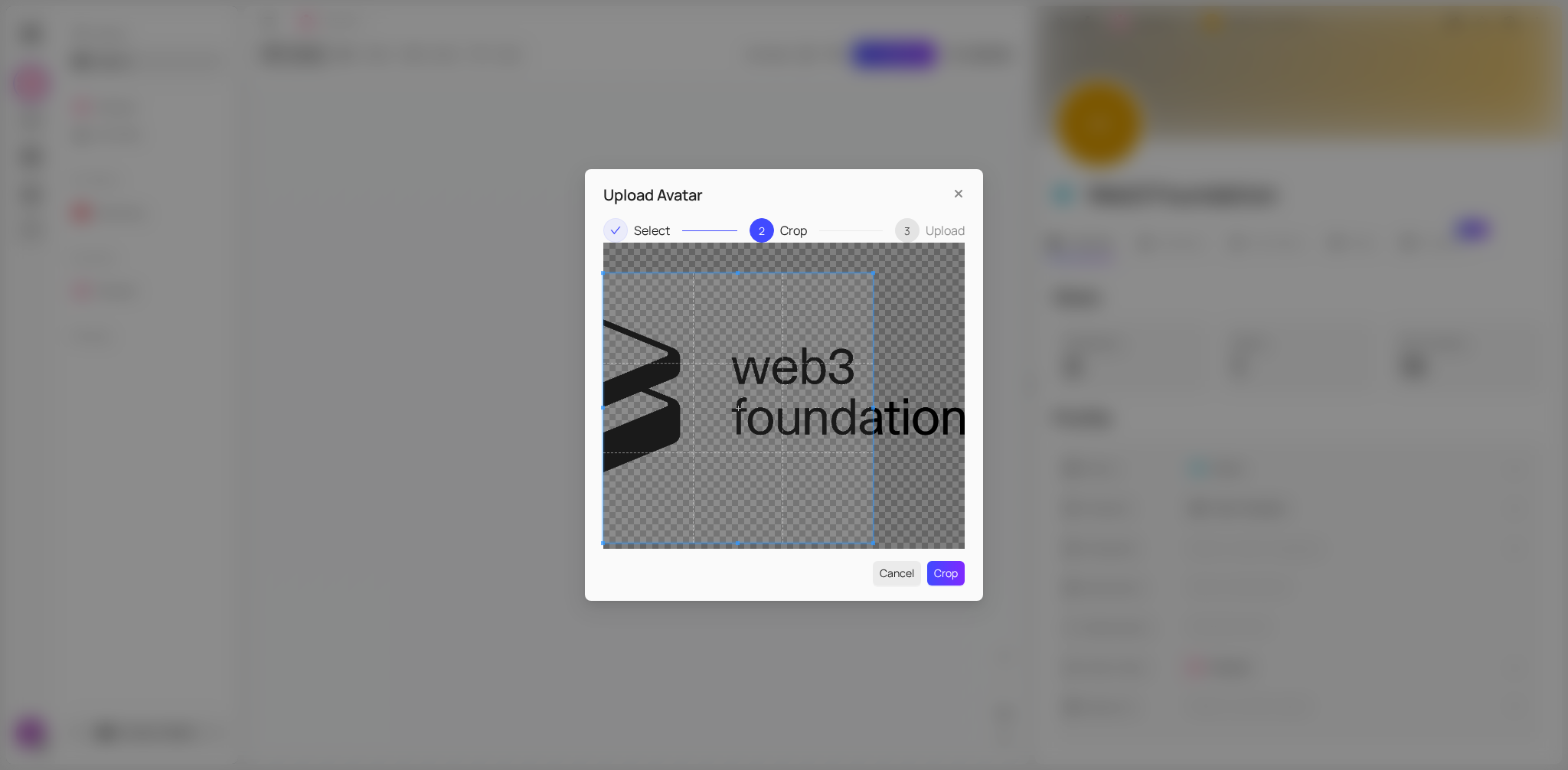 click at bounding box center [738, 408] 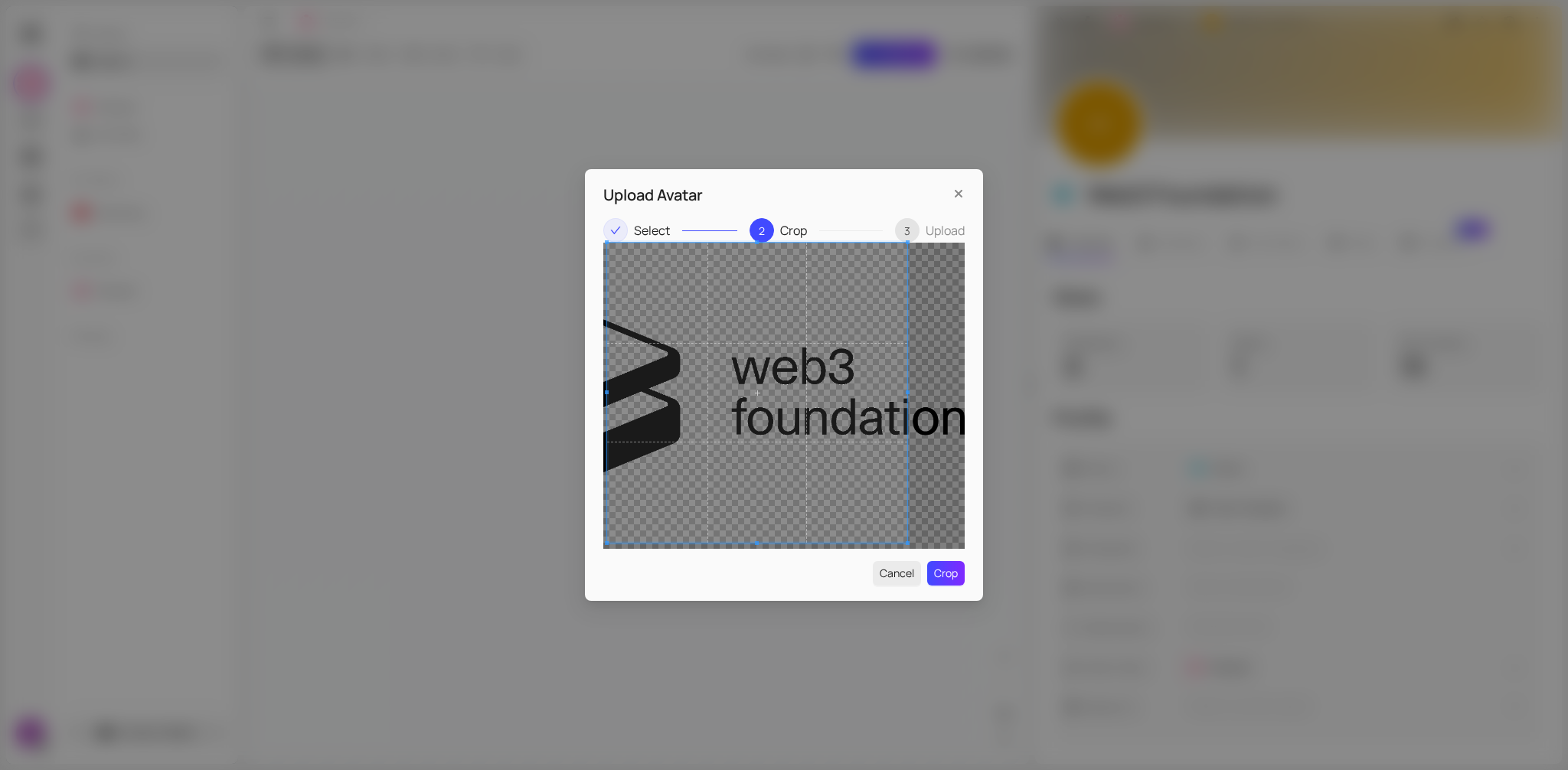 click on "Upload Avatar Select 2 Crop 3 Upload Cancel Crop" at bounding box center [784, 385] 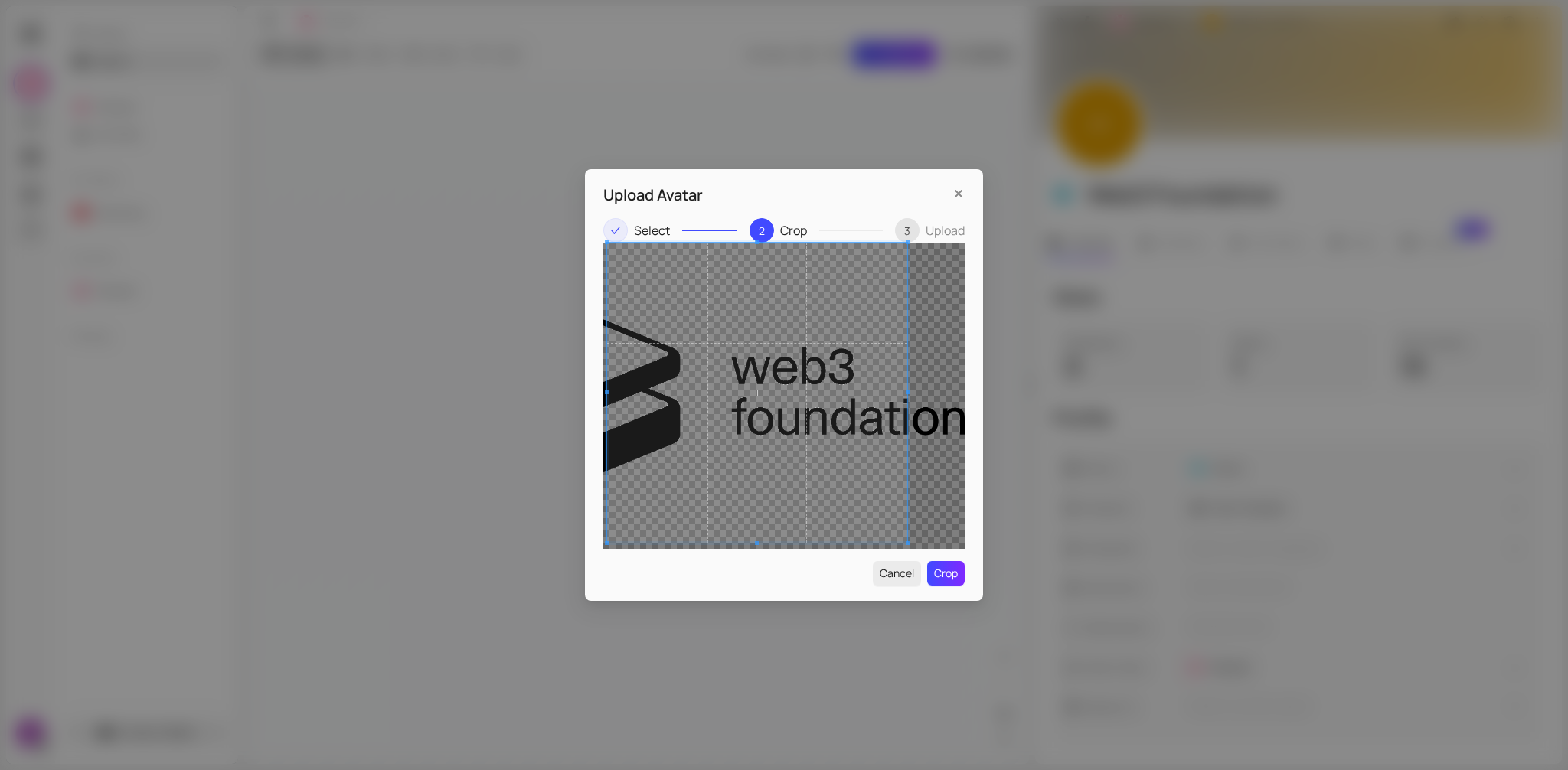 click on "Upload Avatar Select 2 Crop 3 Upload Cancel Crop" at bounding box center [784, 385] 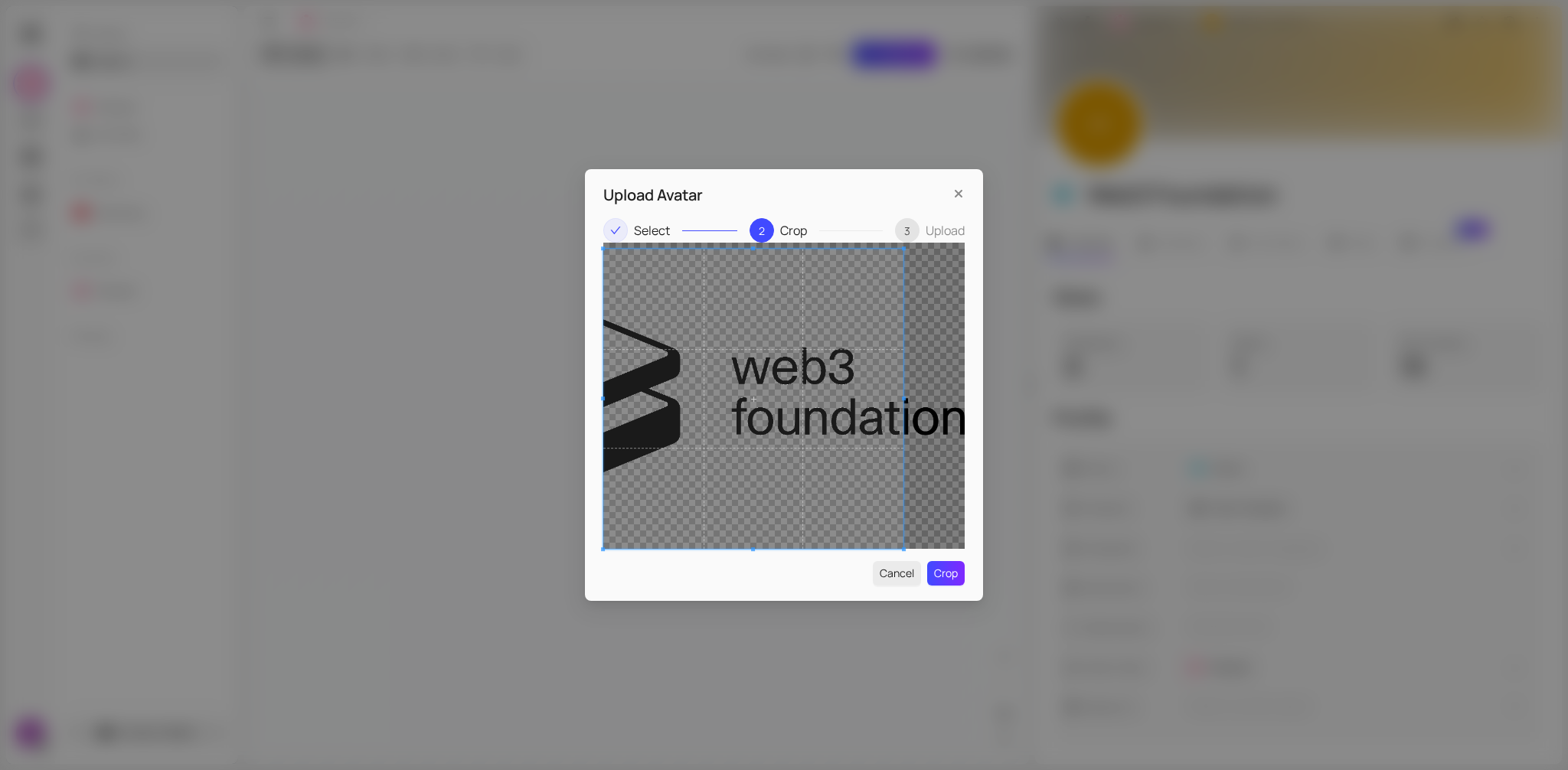 click at bounding box center (753, 399) 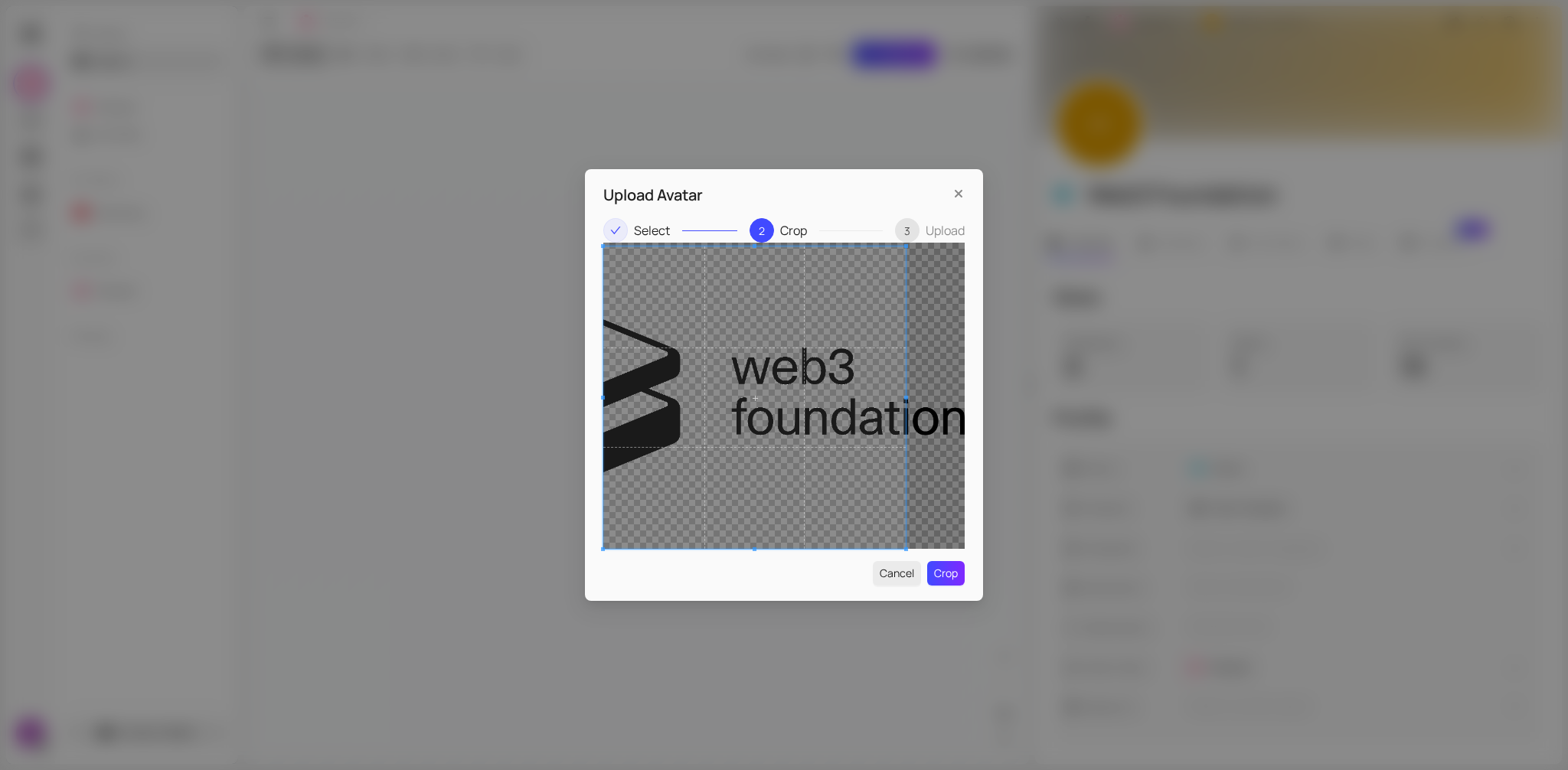 click on "Upload Avatar Select 2 Crop 3 Upload Cancel Crop" at bounding box center (784, 385) 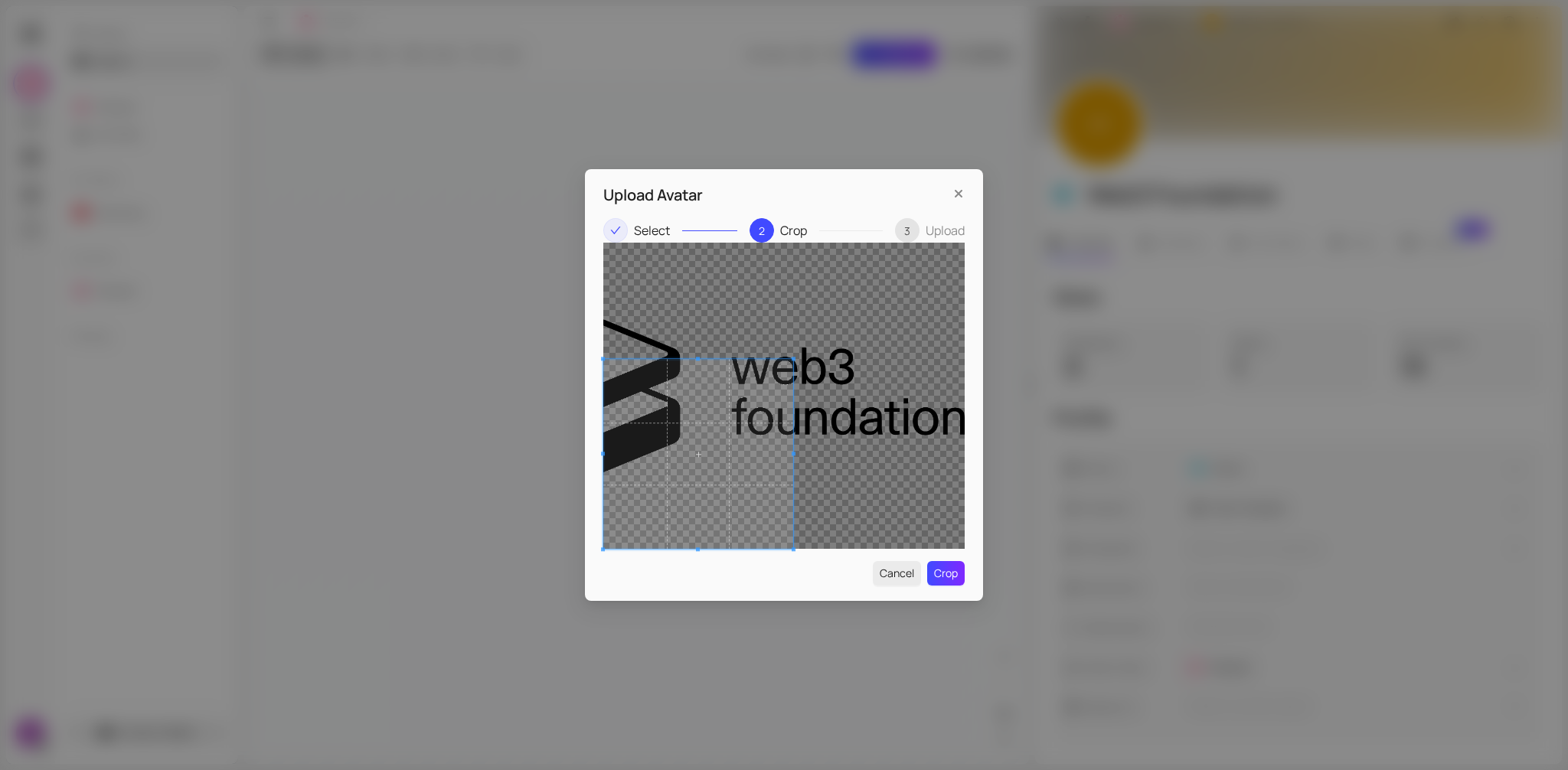 click at bounding box center [698, 454] 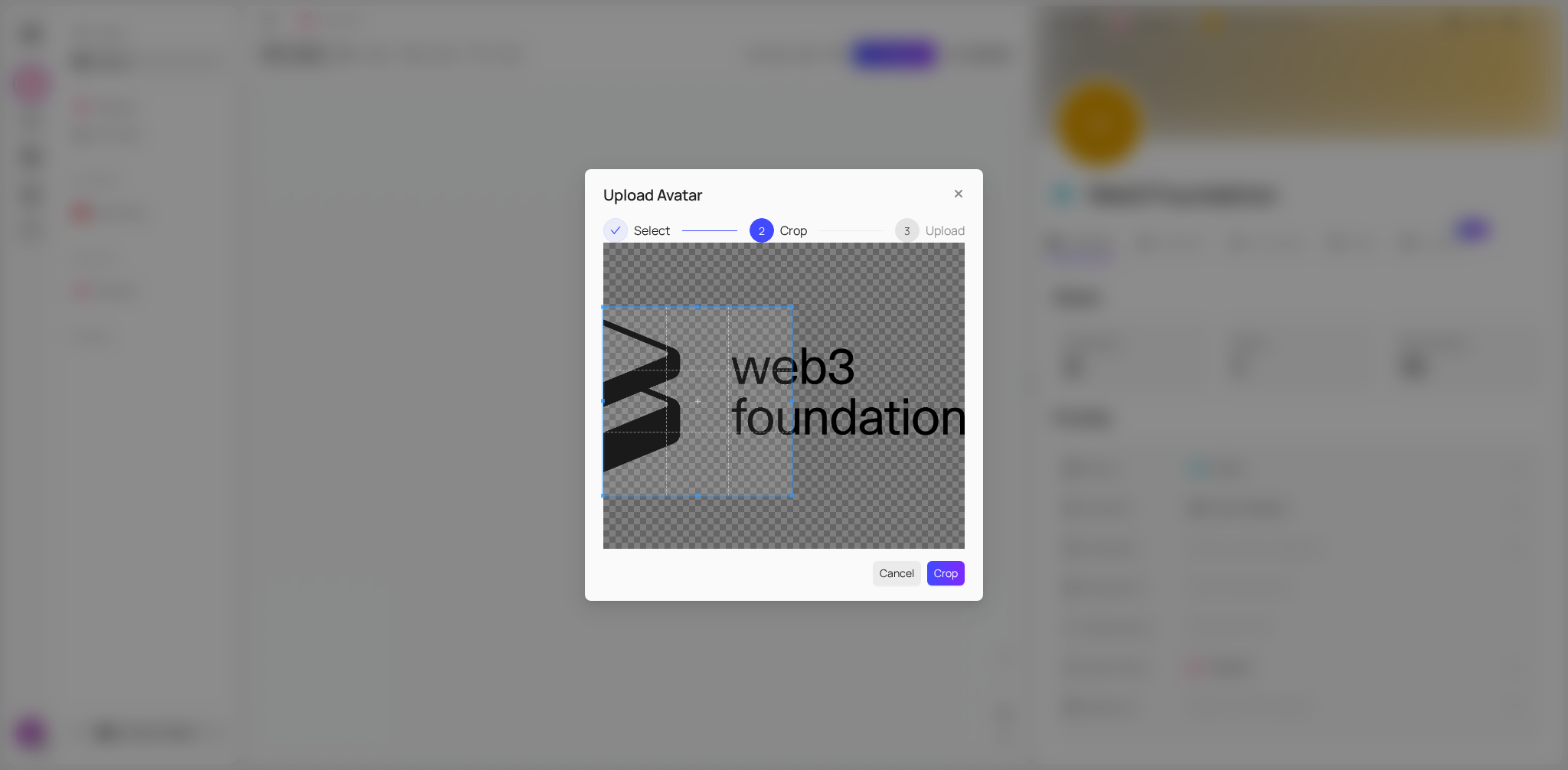 click at bounding box center [697, 401] 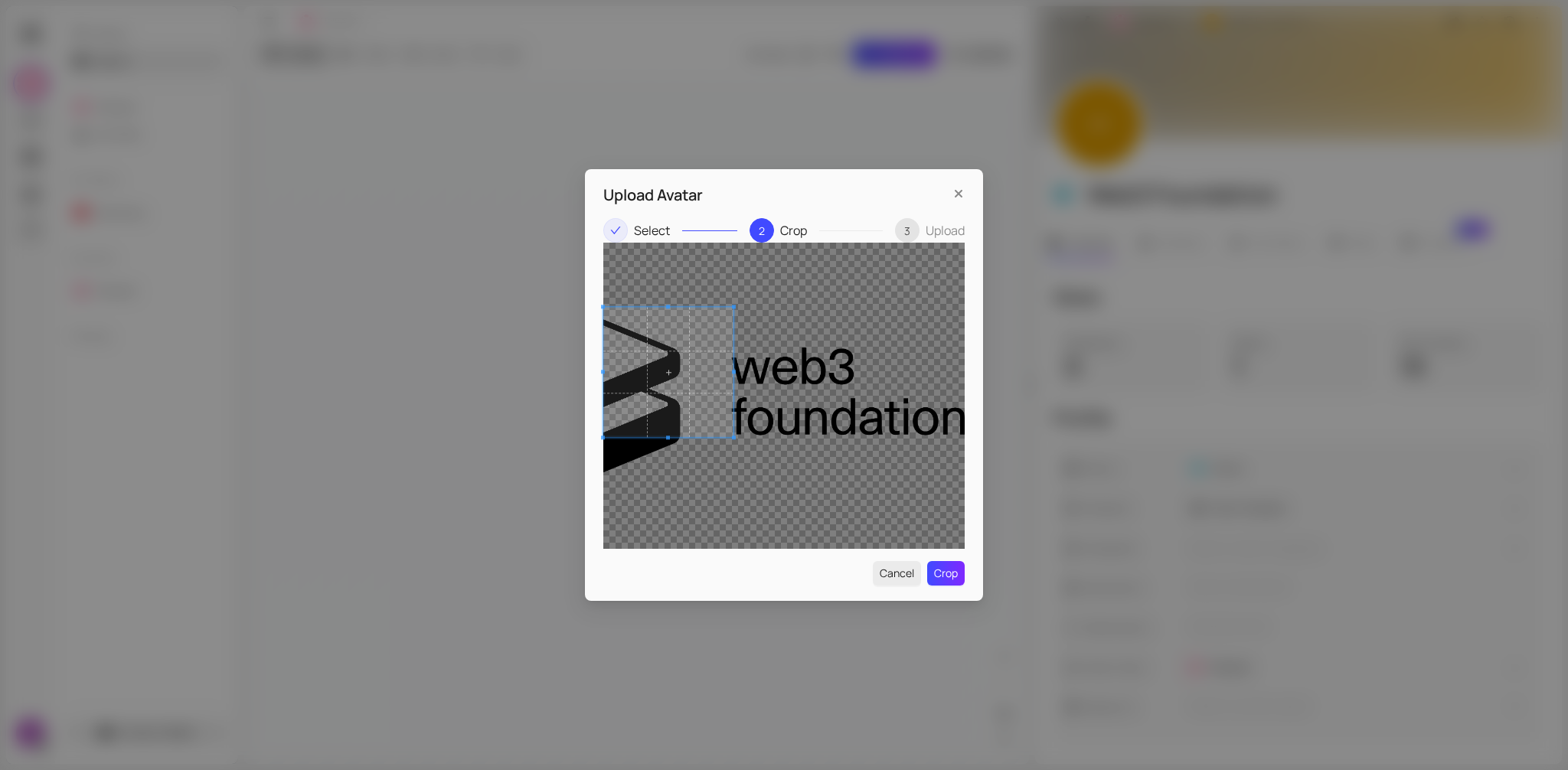 click at bounding box center (784, 396) 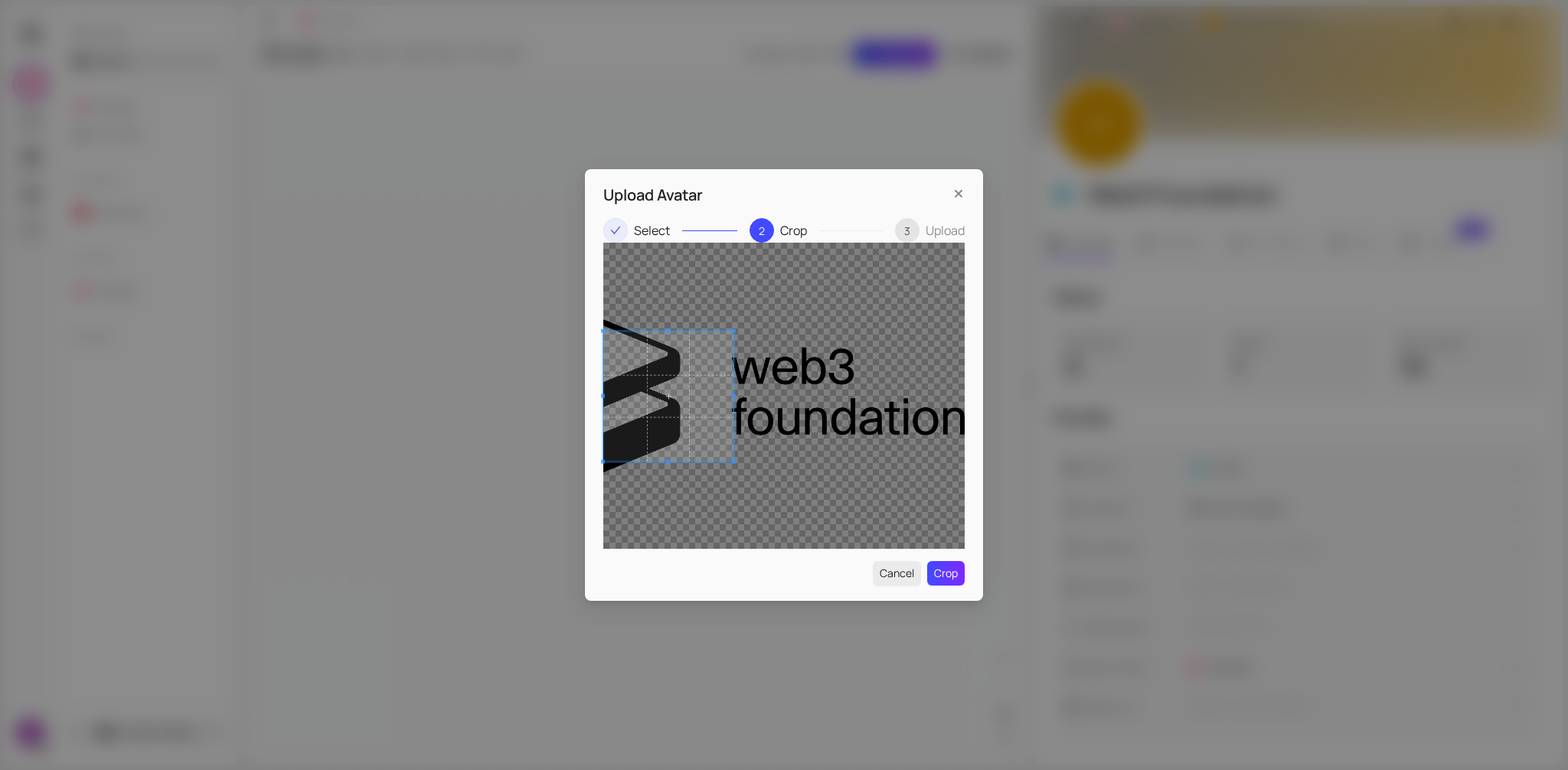 click at bounding box center [668, 396] 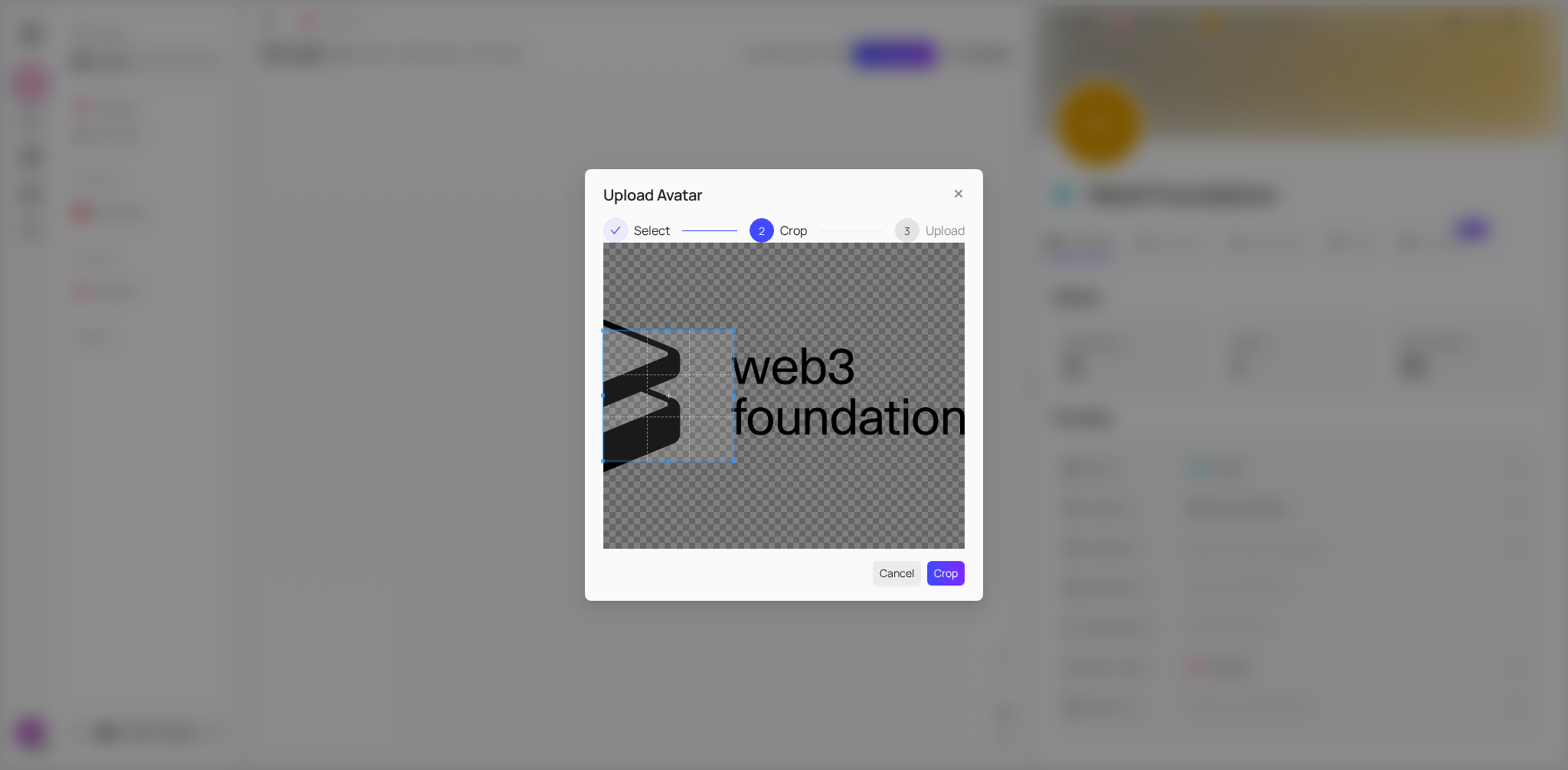 click at bounding box center (784, 396) 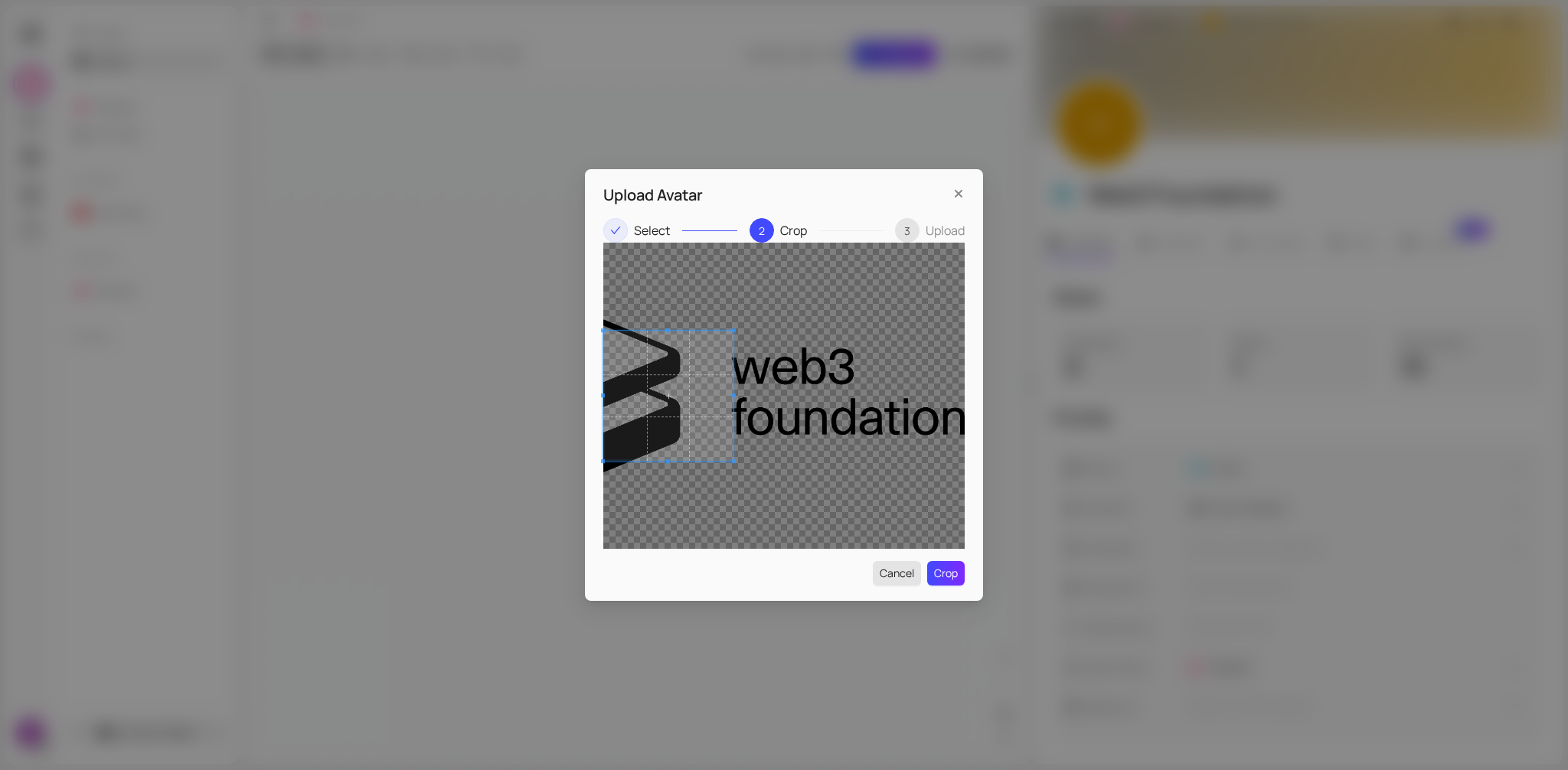 click on "Cancel" at bounding box center (897, 573) 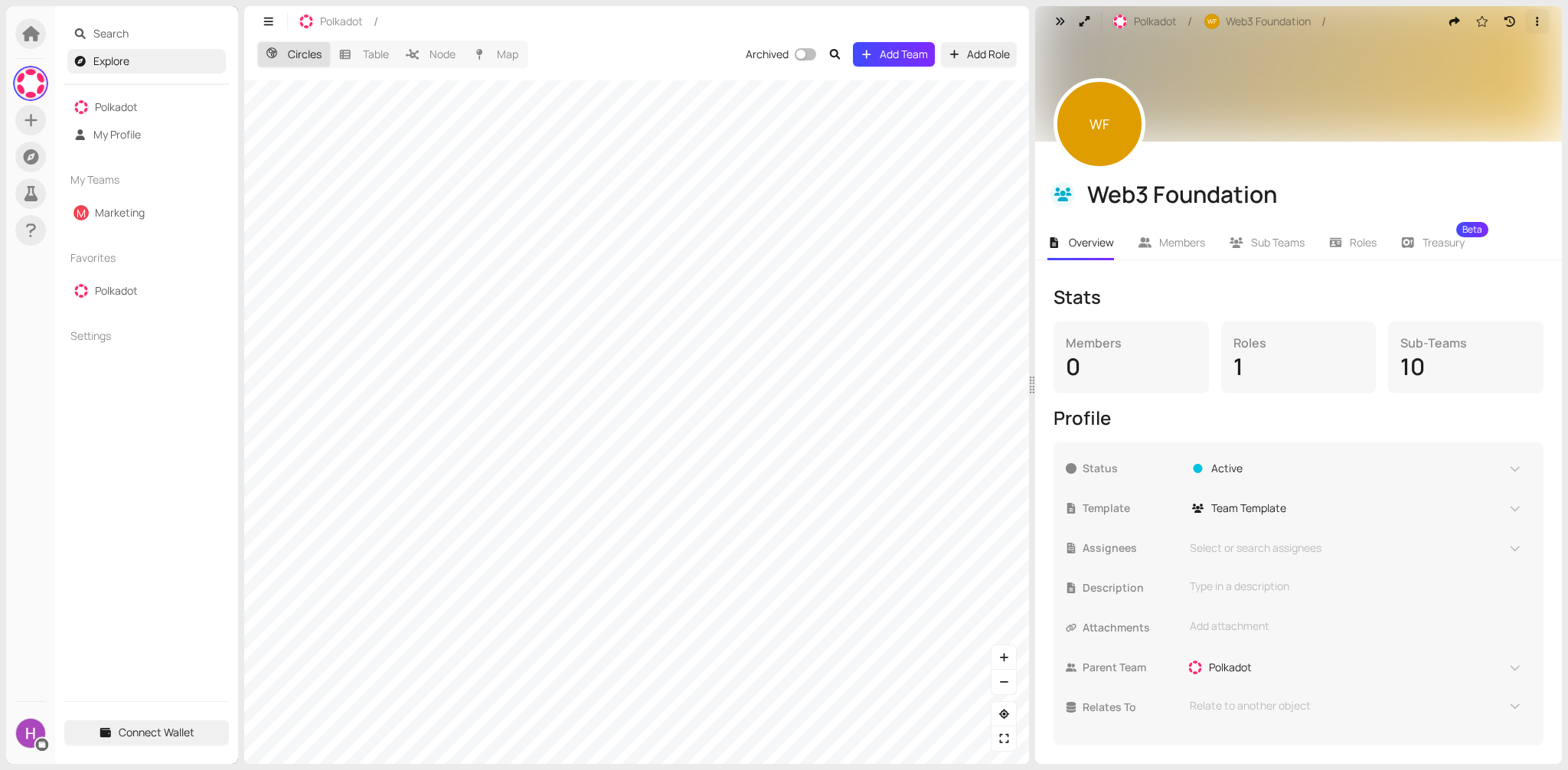 click 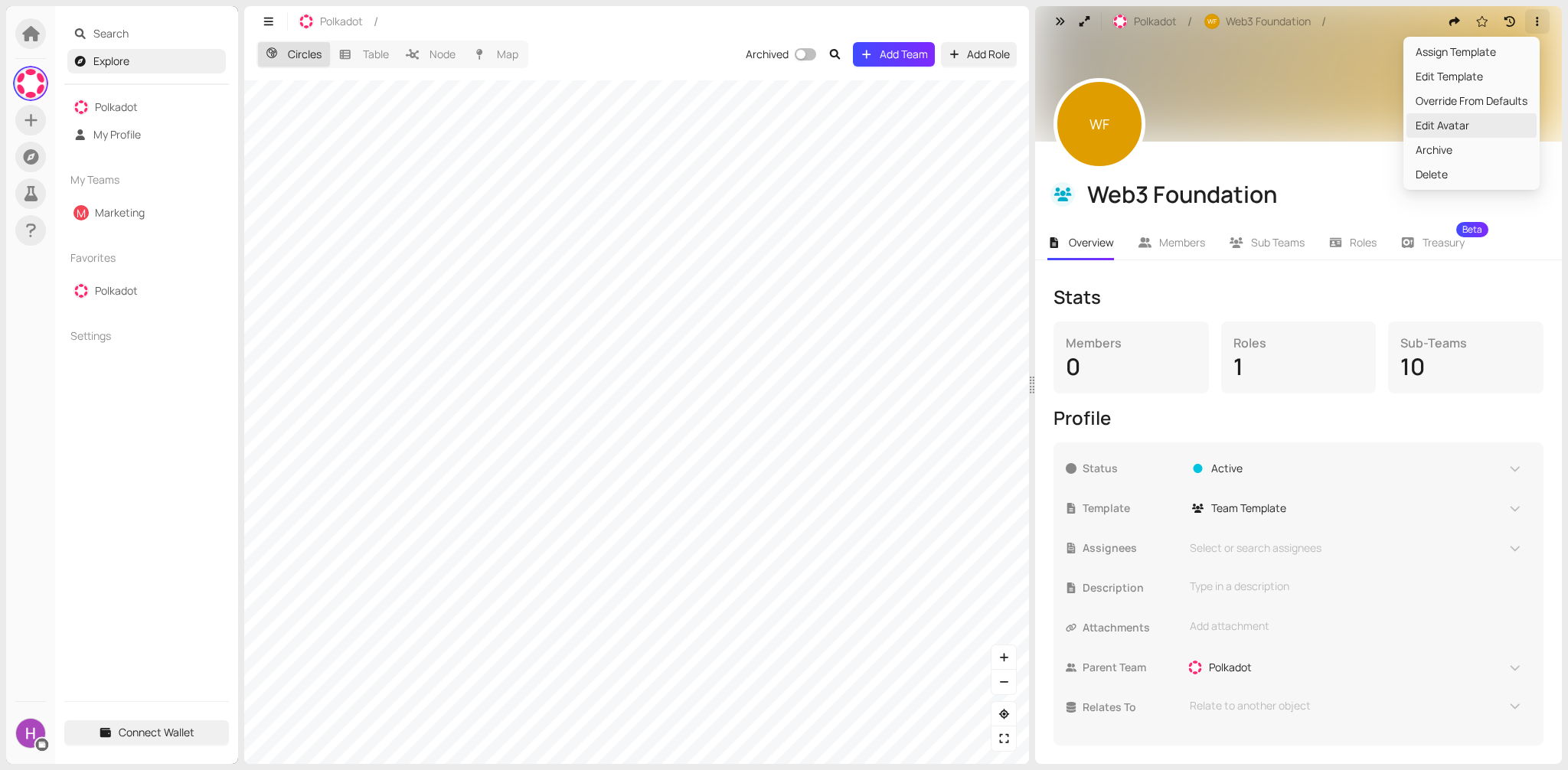 click on "Edit Avatar" at bounding box center (1472, 126) 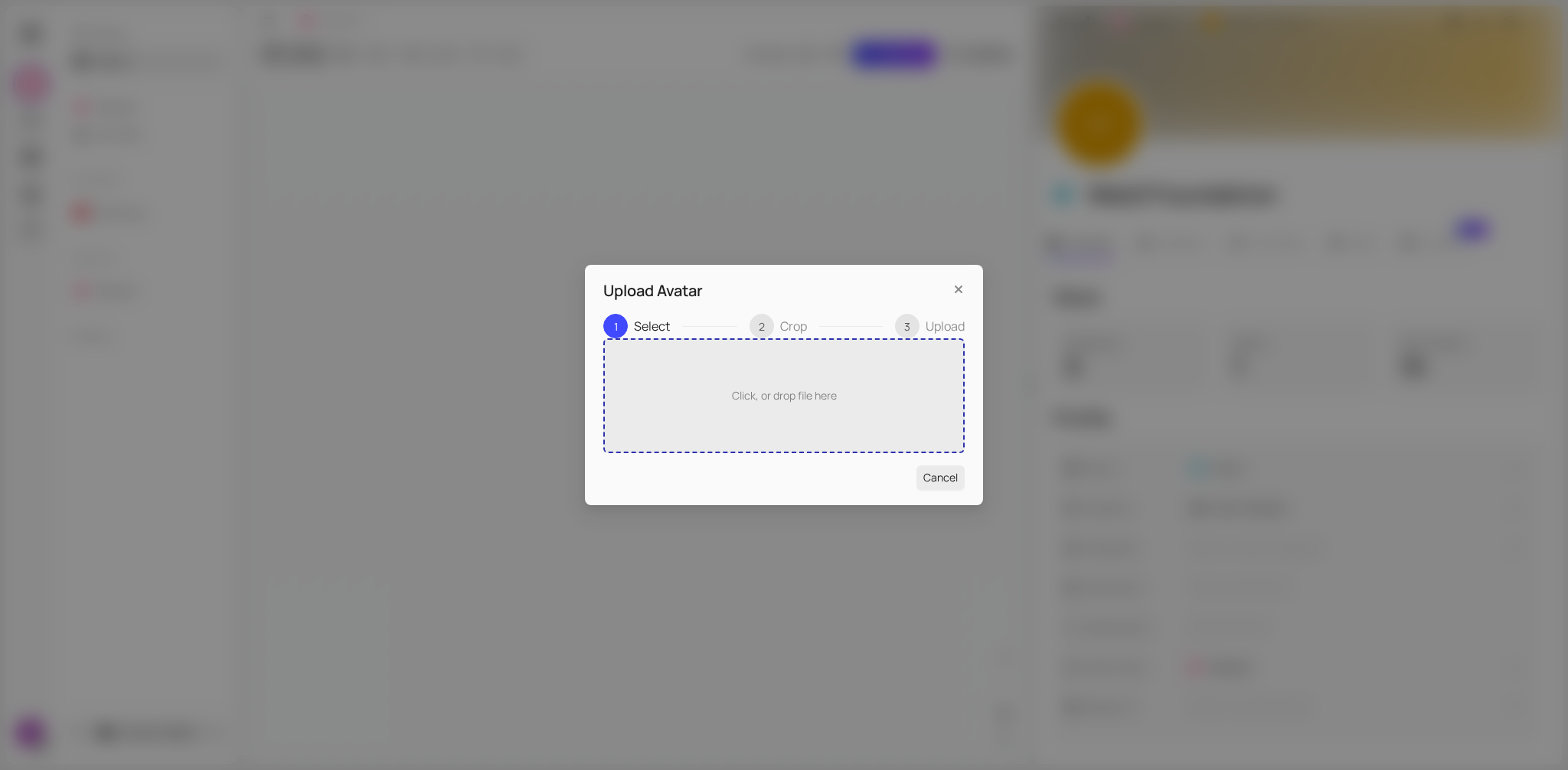 click on "Click, or drop file here" at bounding box center (784, 396) 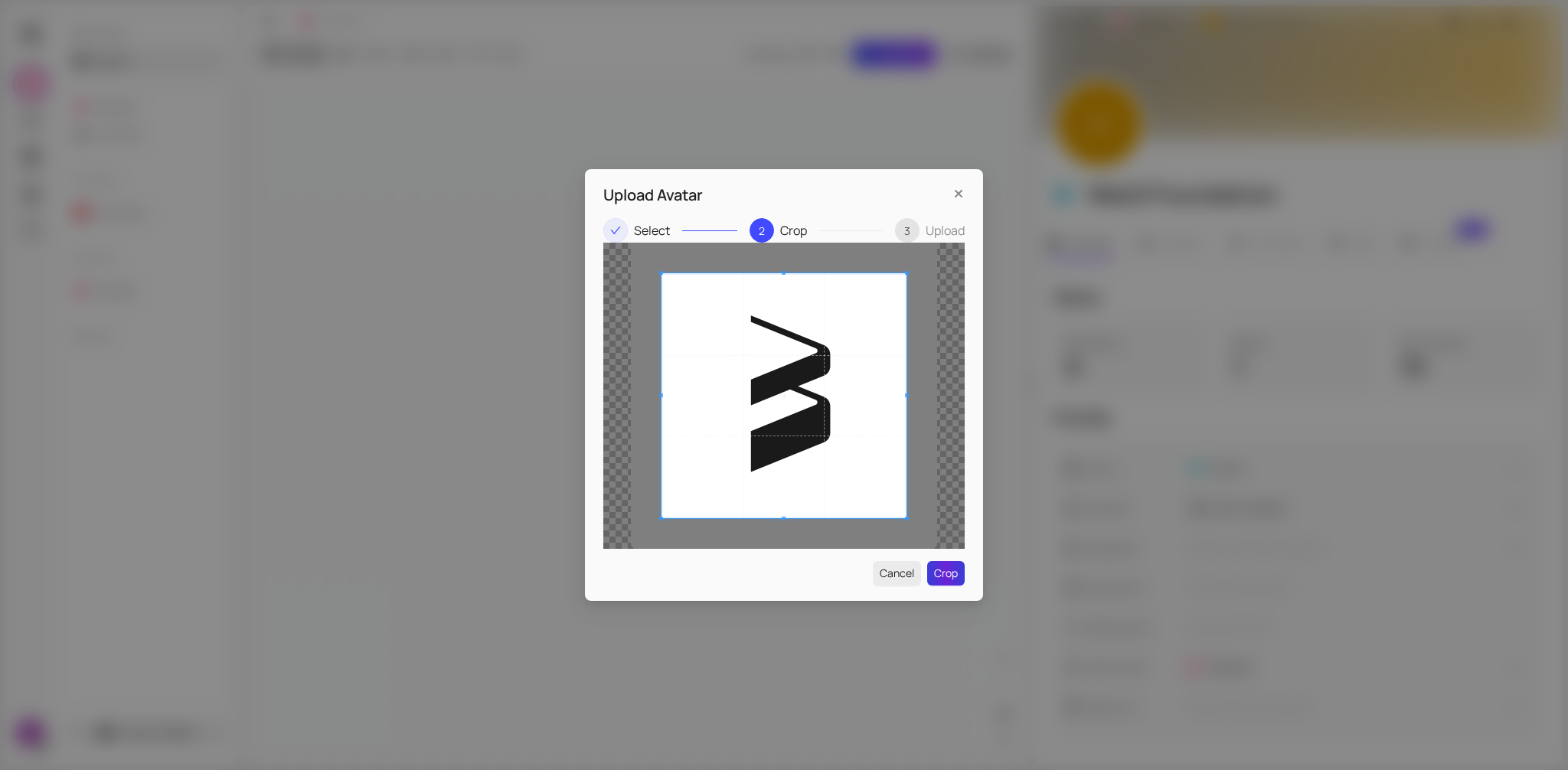 click on "Crop" at bounding box center (946, 573) 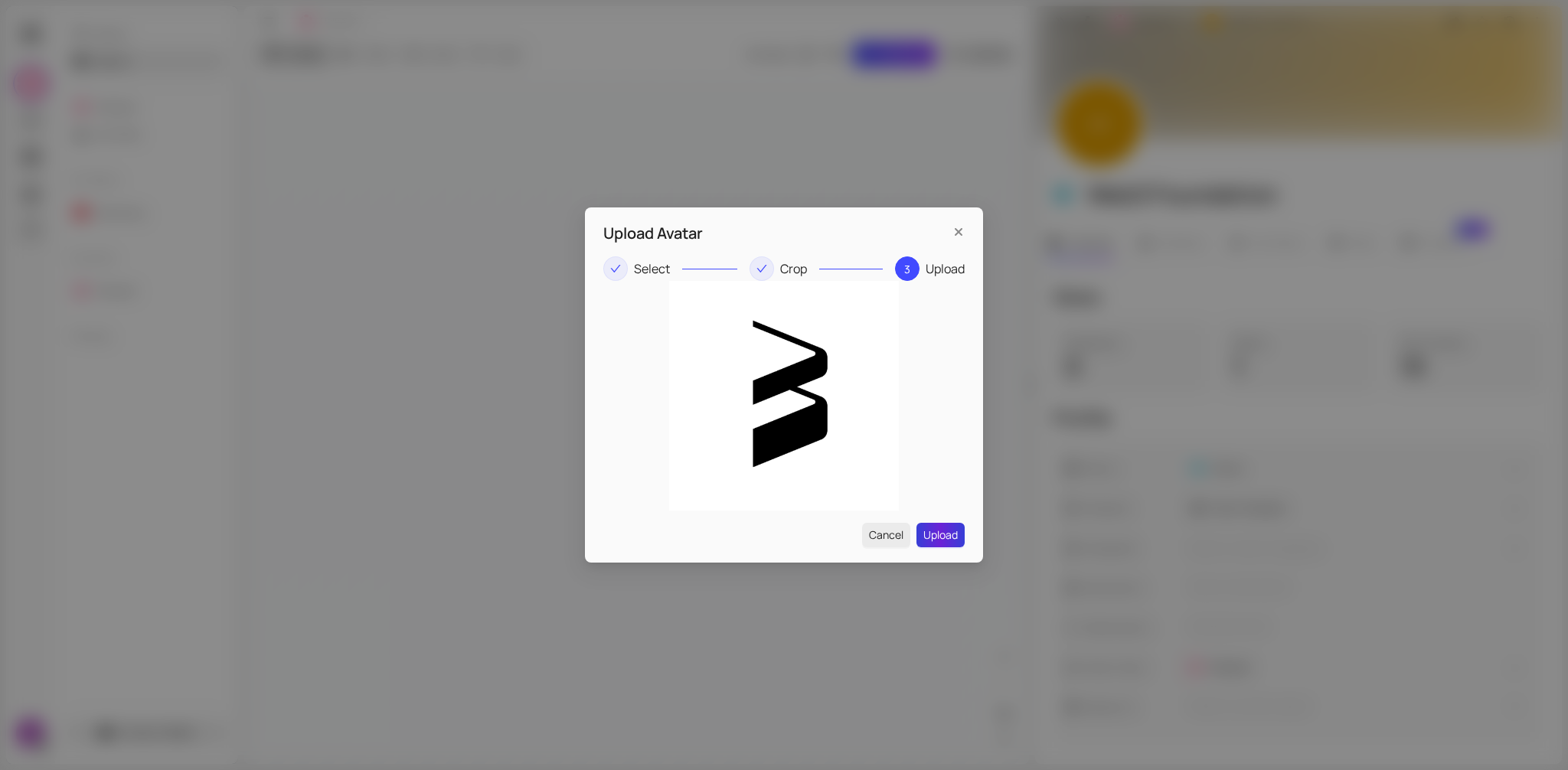 click on "Upload" at bounding box center [940, 535] 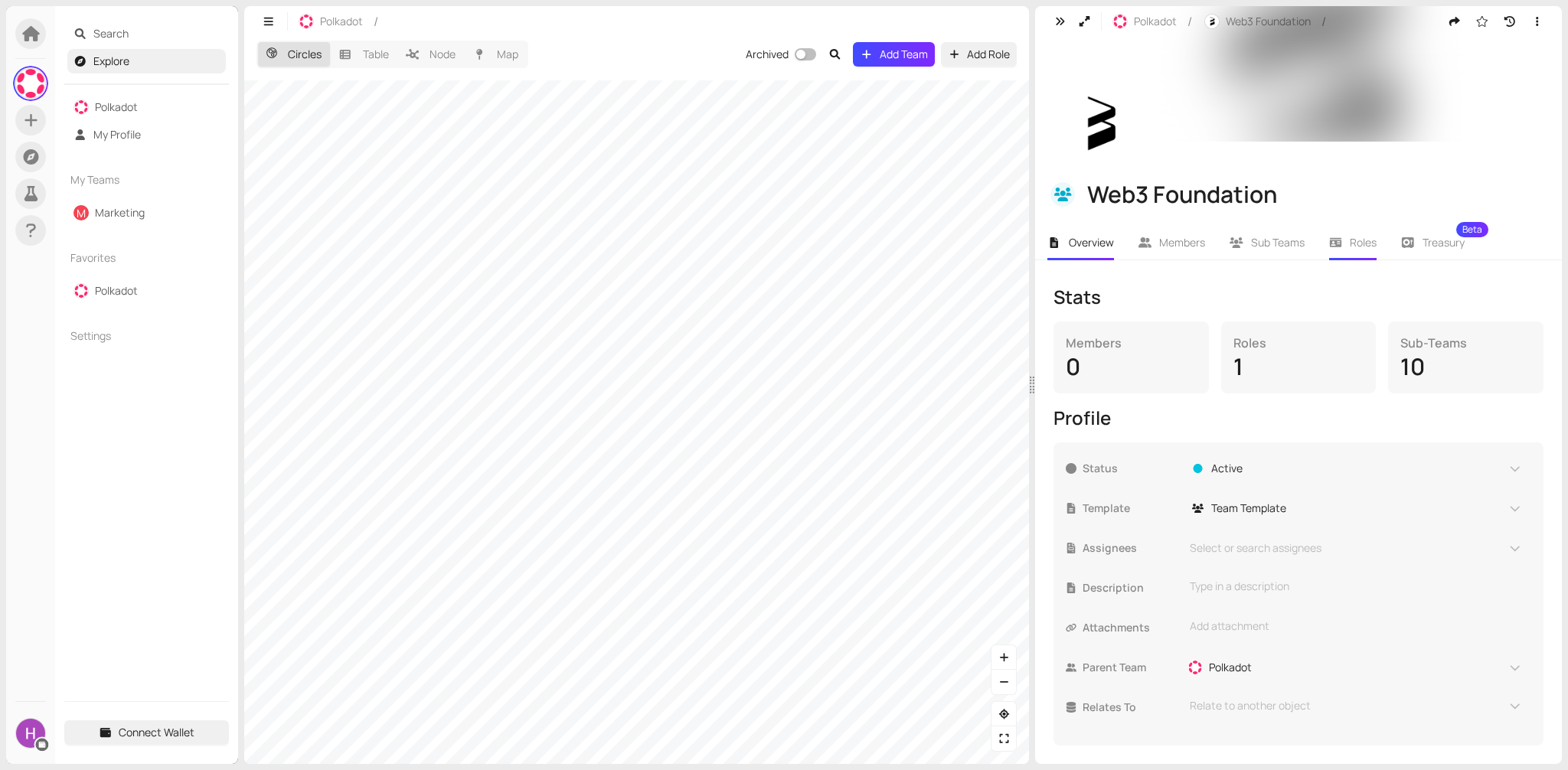 click on "Roles" at bounding box center [1353, 243] 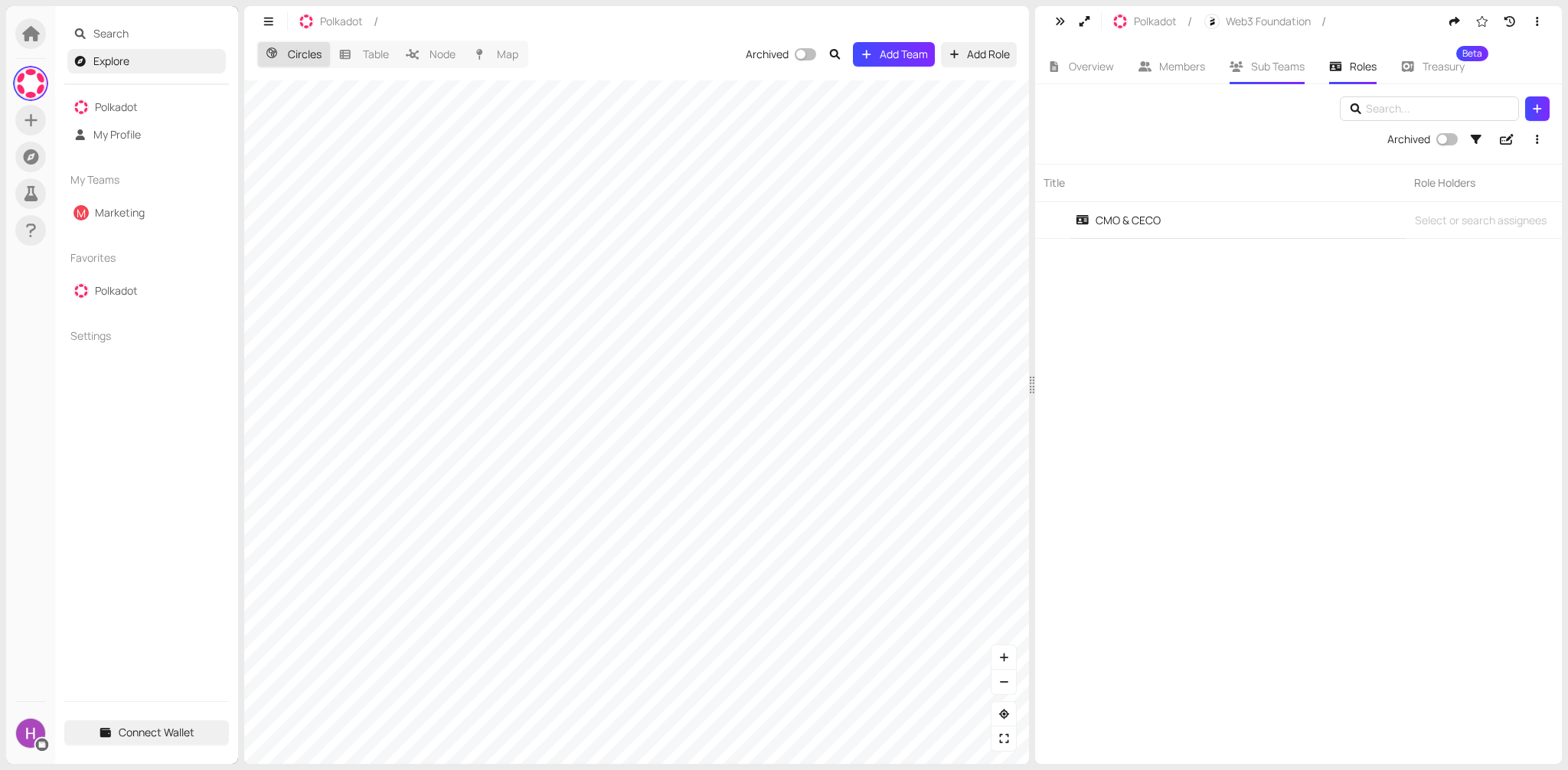 click on "Sub Teams" at bounding box center [1267, 67] 